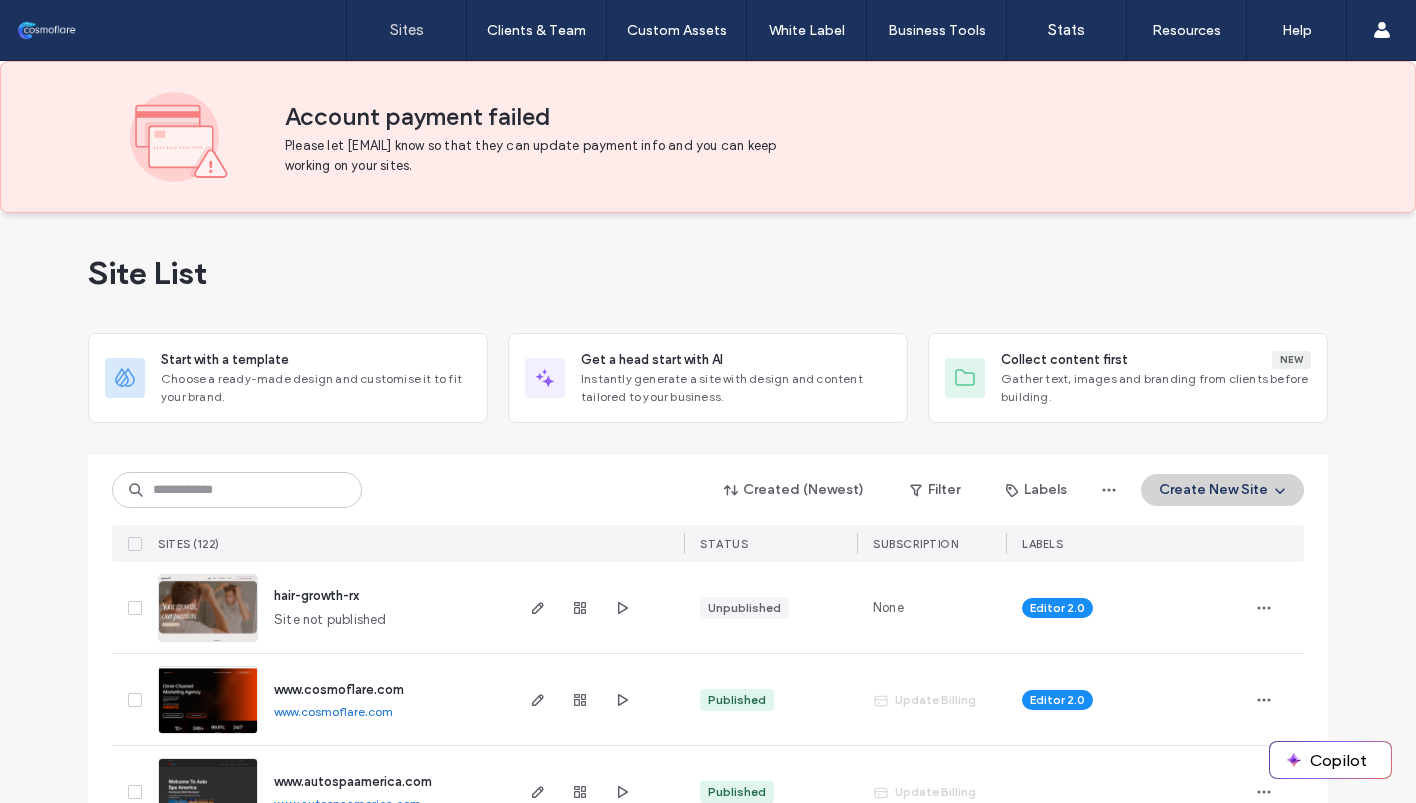 scroll, scrollTop: 0, scrollLeft: 0, axis: both 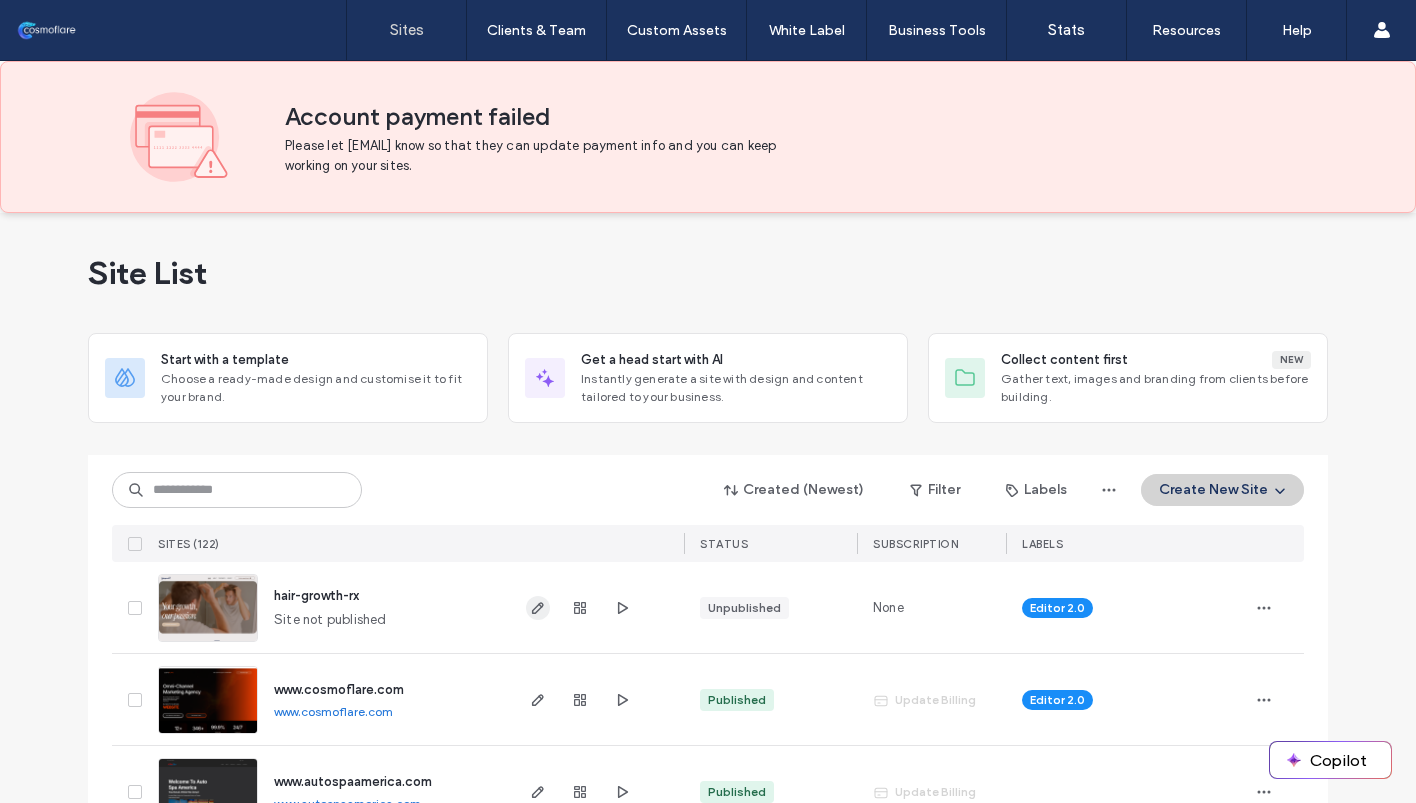 click 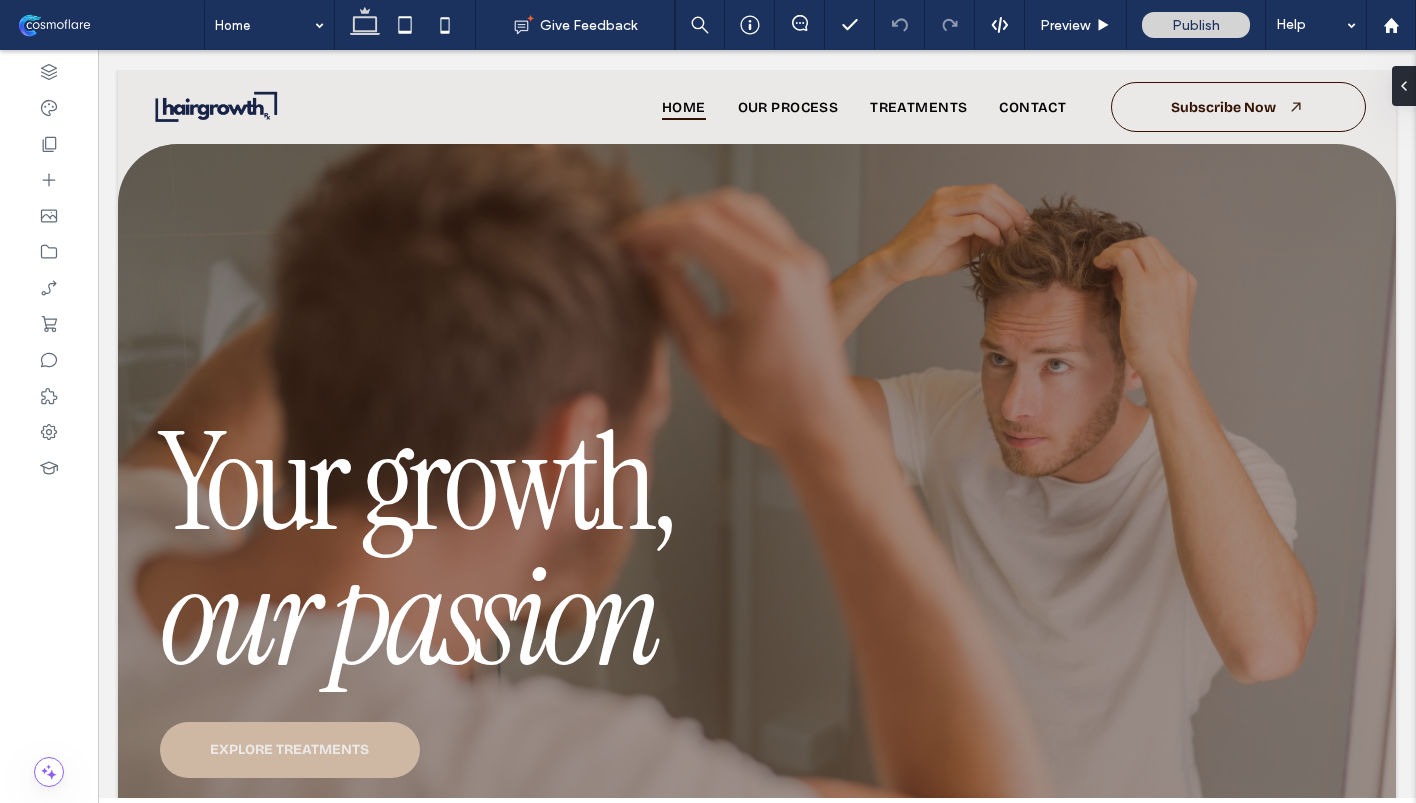 scroll, scrollTop: 857, scrollLeft: 0, axis: vertical 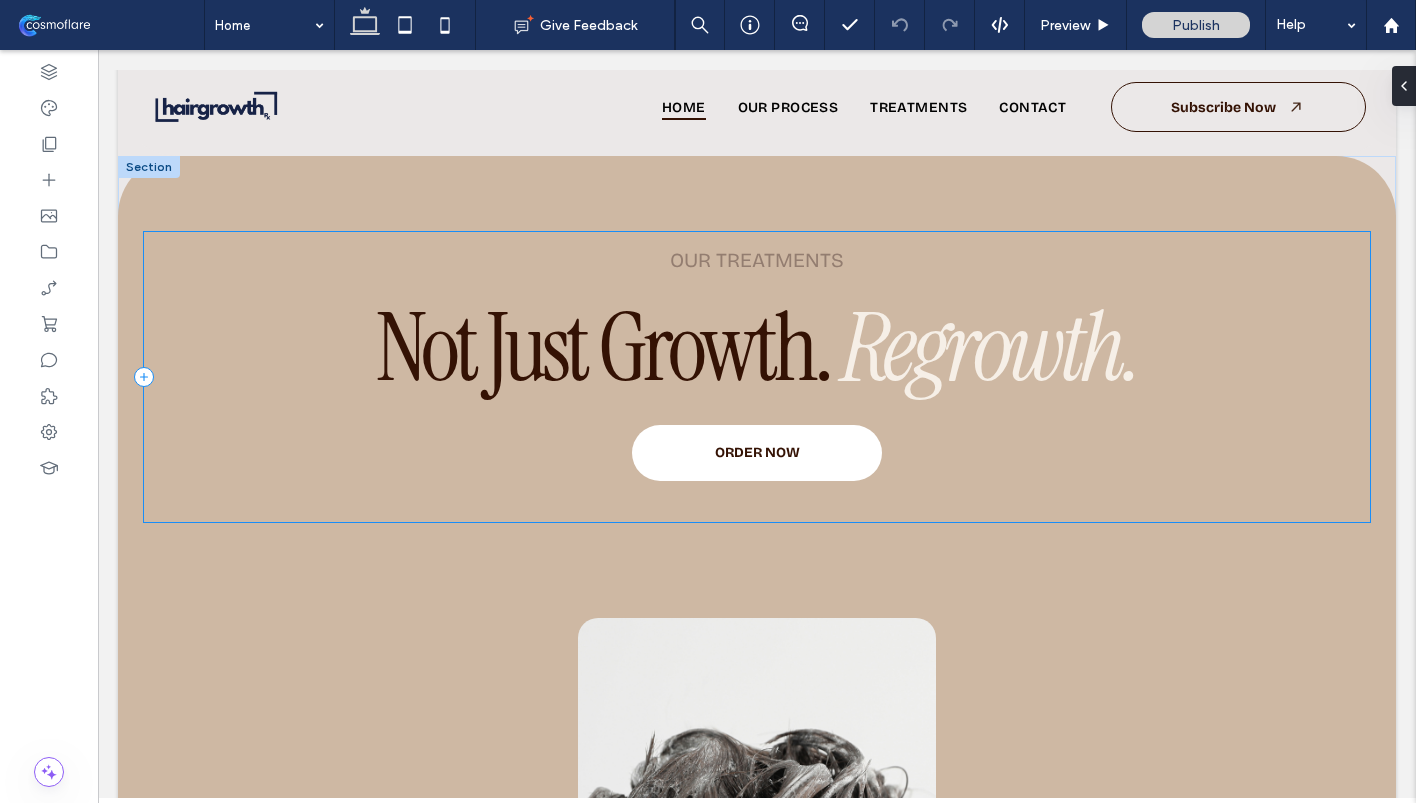 click on "our treatments
Not Just Growth.
Regrowth.
ORDER NOW" at bounding box center (757, 377) 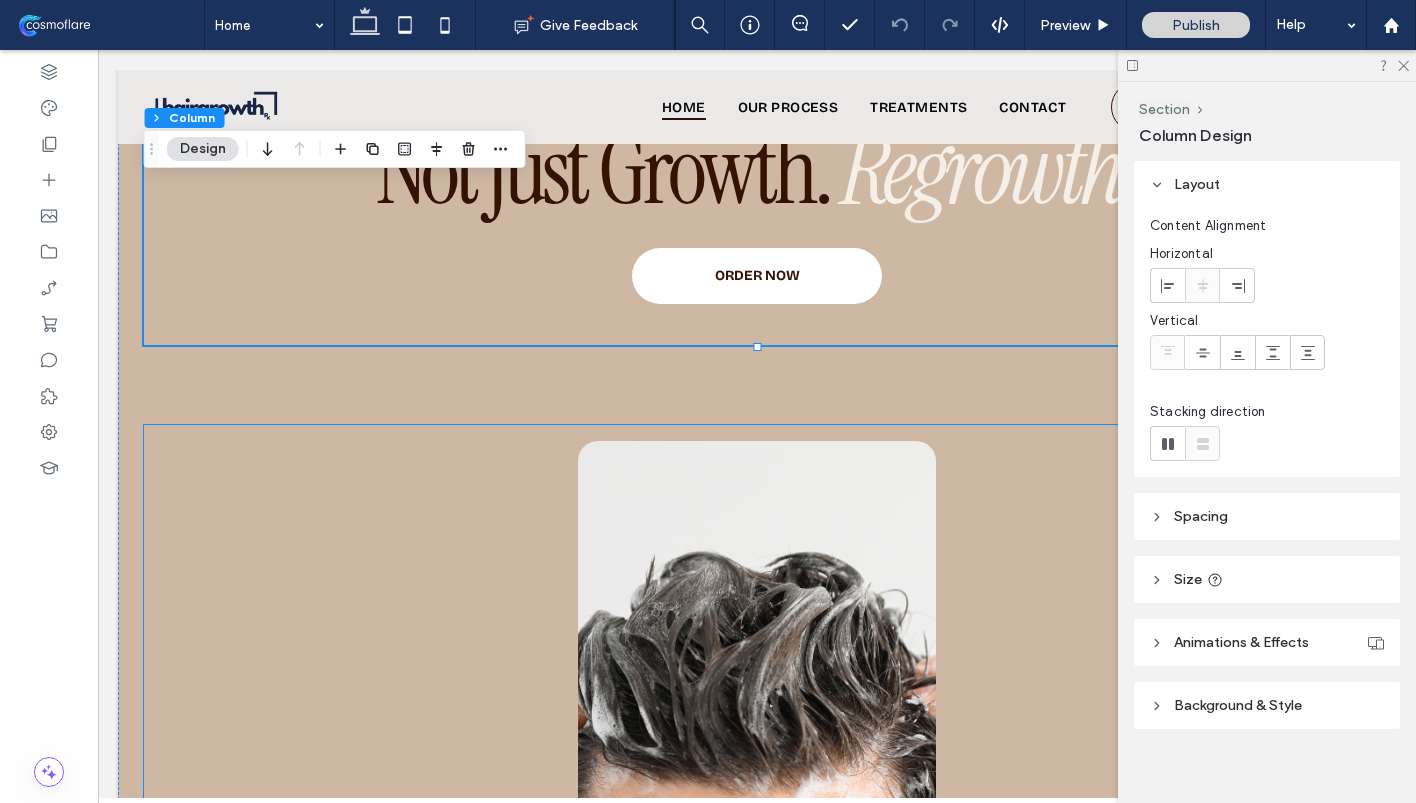 click on "Foam
1 step" at bounding box center [757, 707] 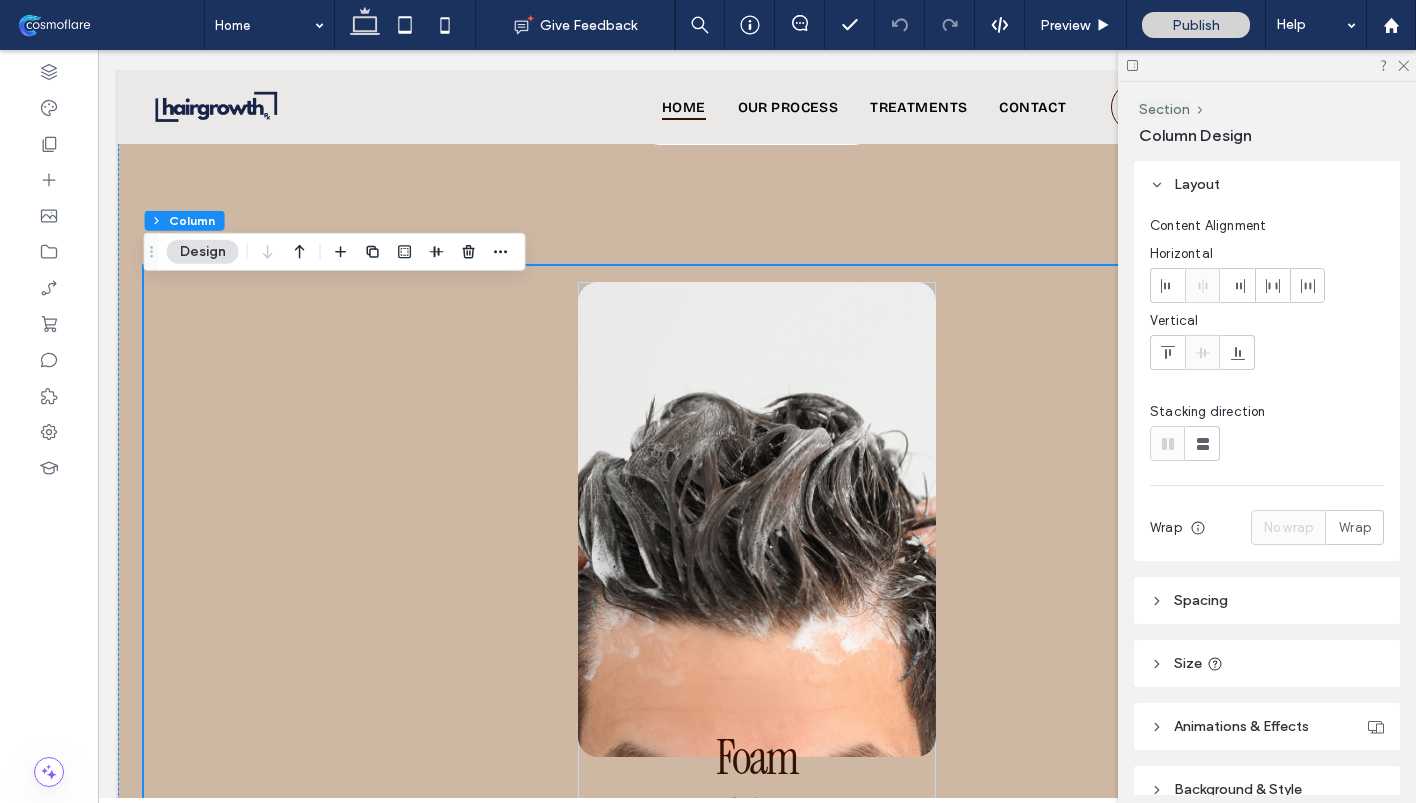 scroll, scrollTop: 2872, scrollLeft: 0, axis: vertical 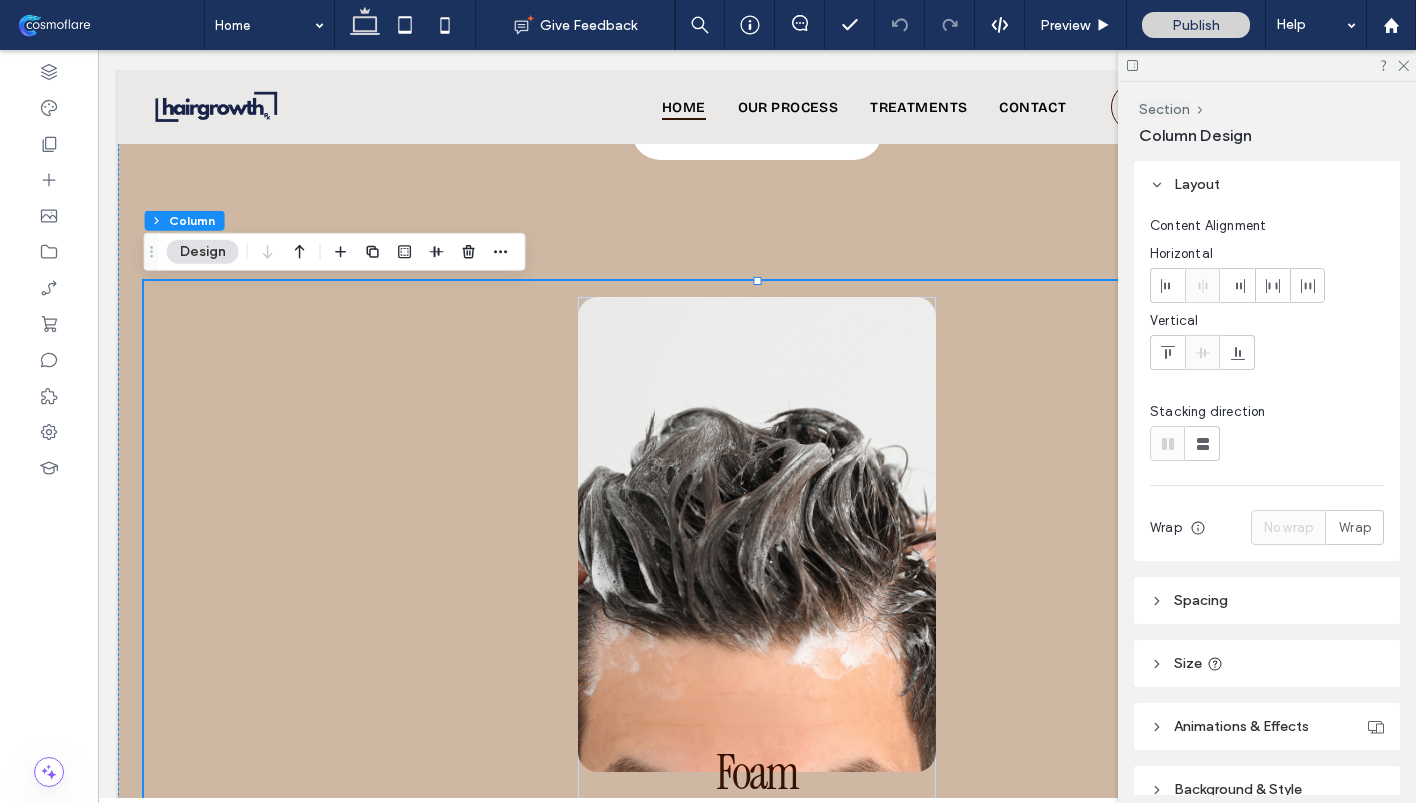 click at bounding box center (1267, 65) 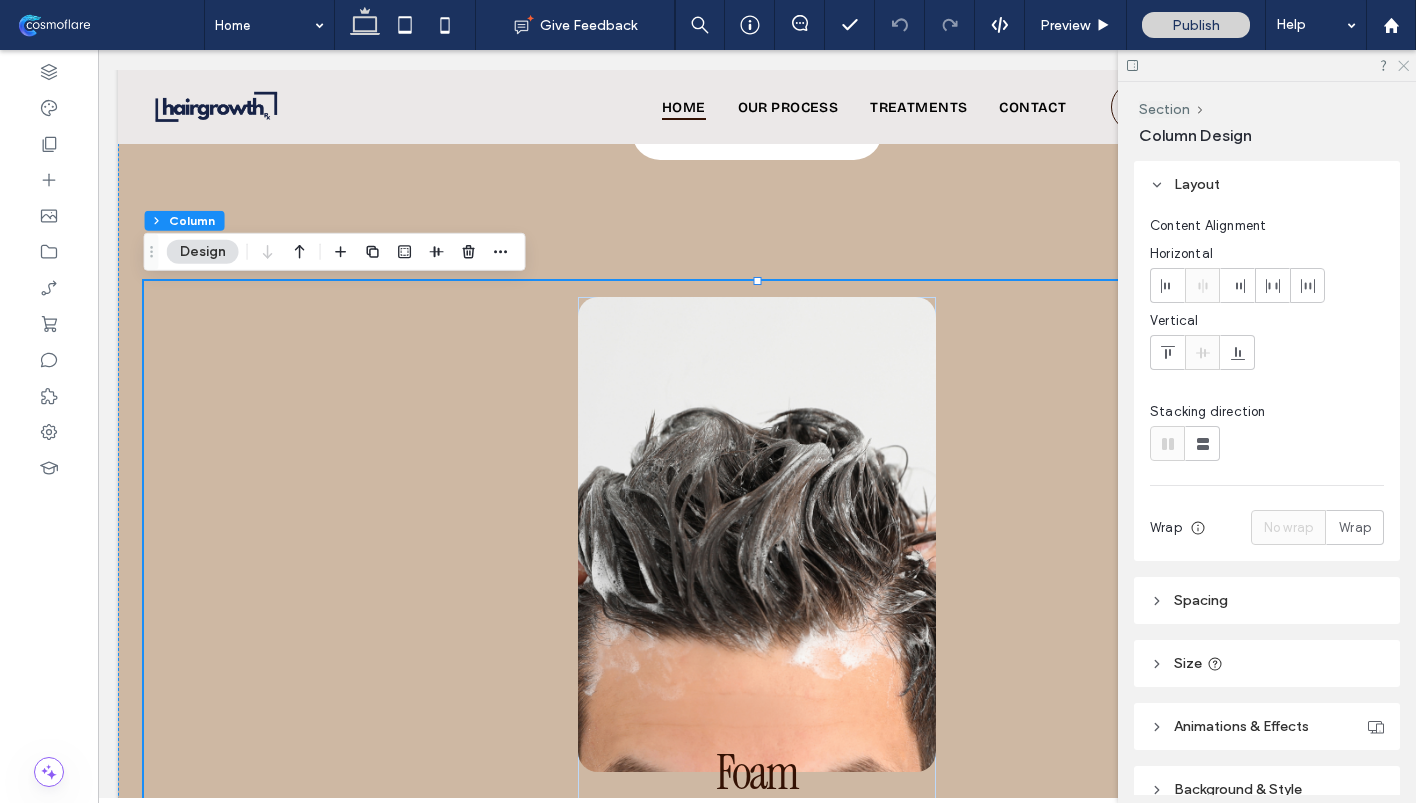 click 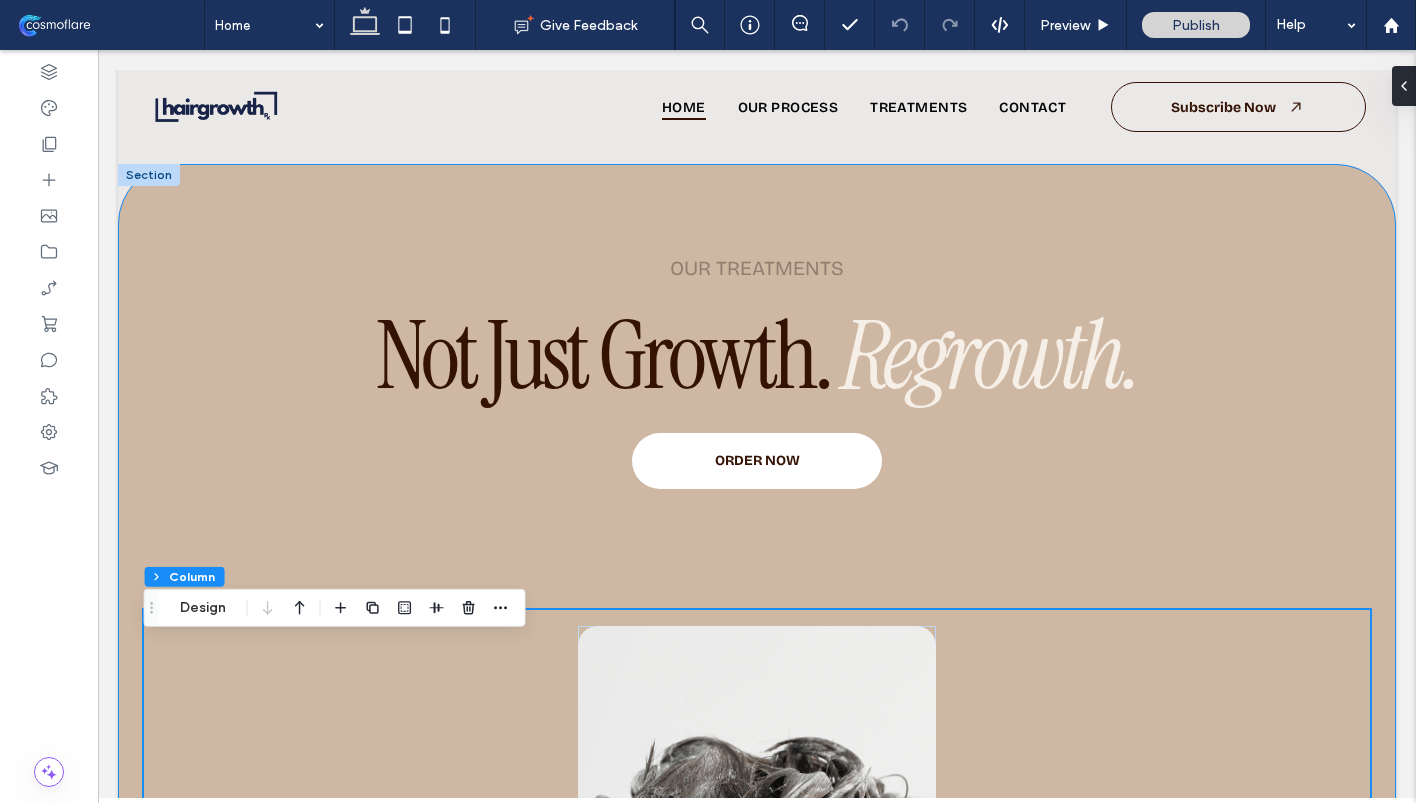 scroll, scrollTop: 2494, scrollLeft: 0, axis: vertical 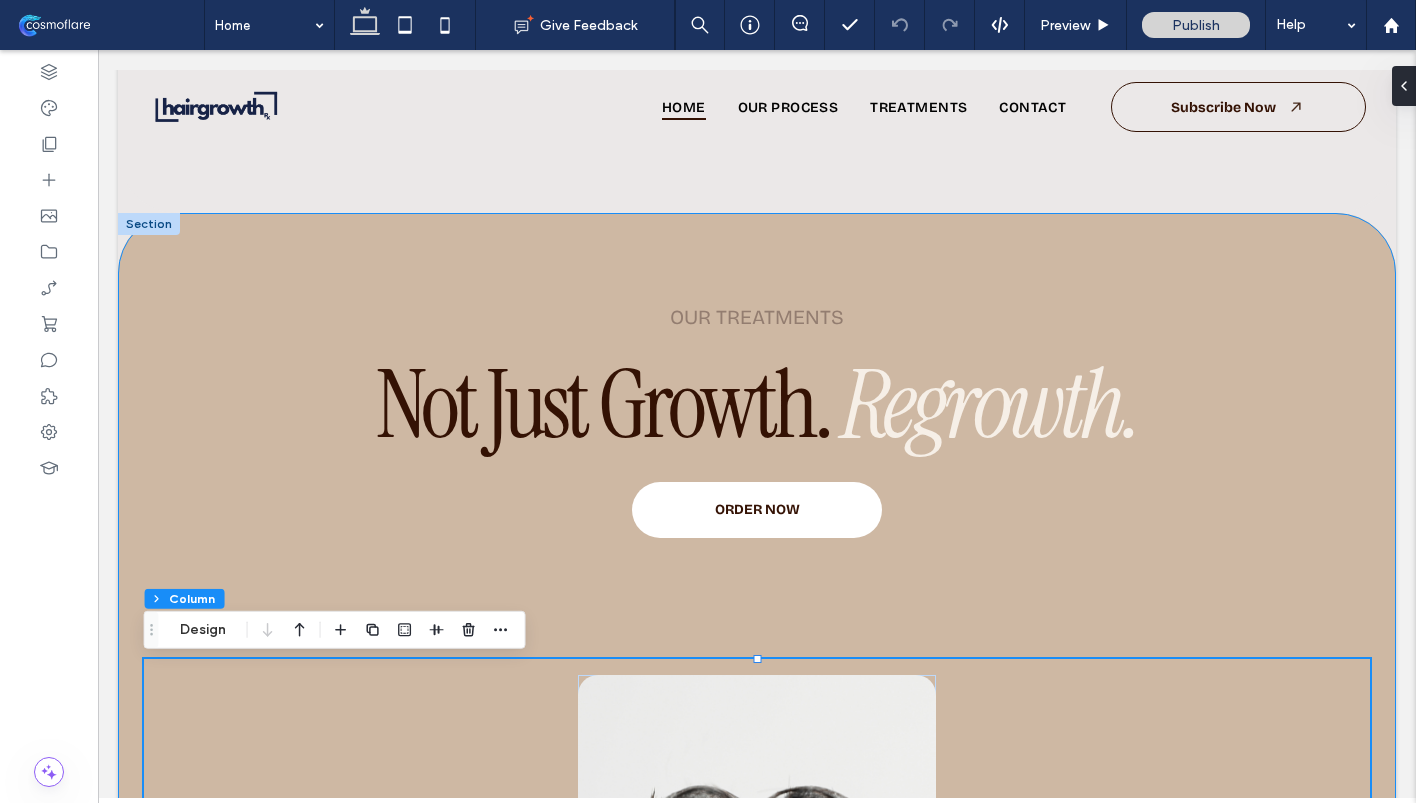 click on "our treatments
Not Just Growth.
Regrowth.
ORDER NOW
Foam
1 step" at bounding box center [757, 757] 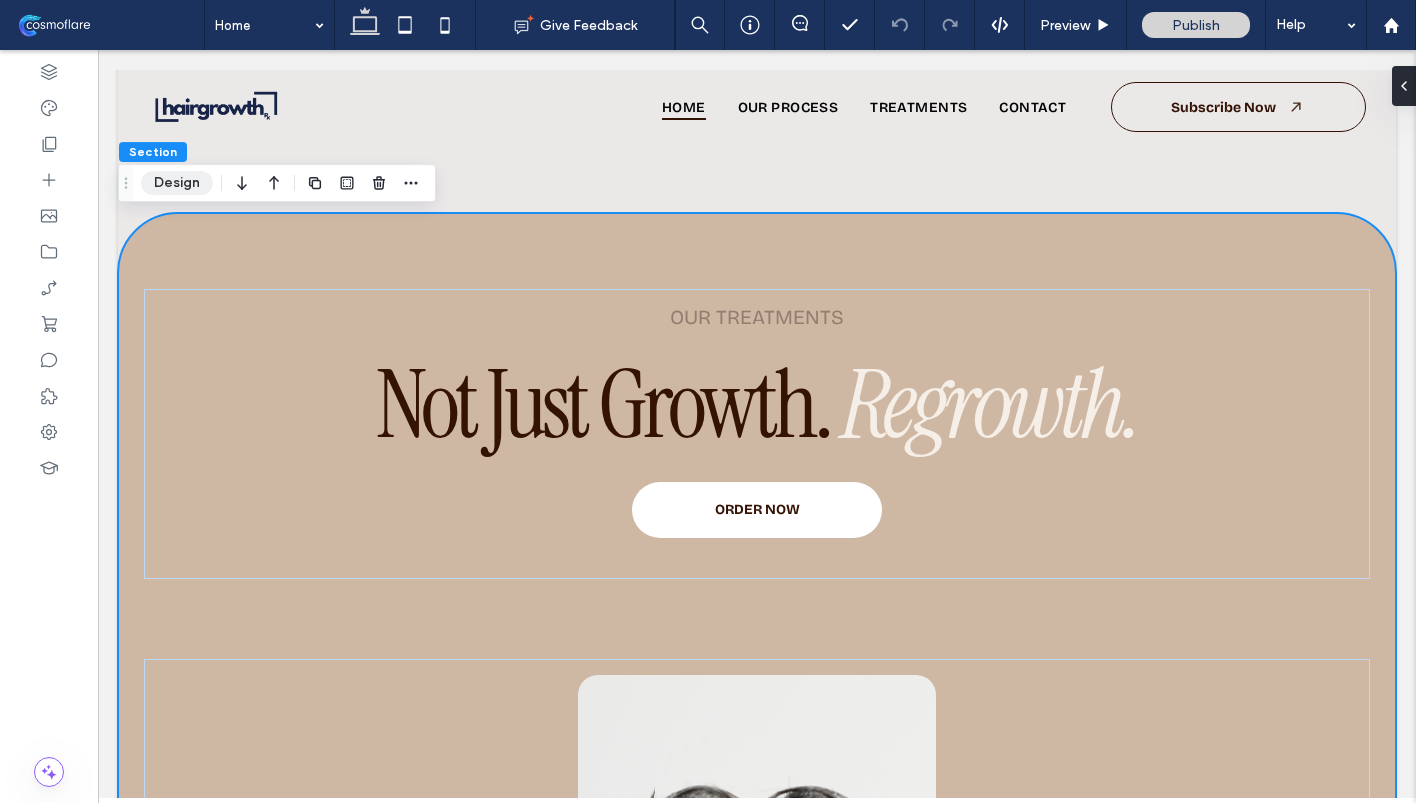 click on "Design" at bounding box center [177, 183] 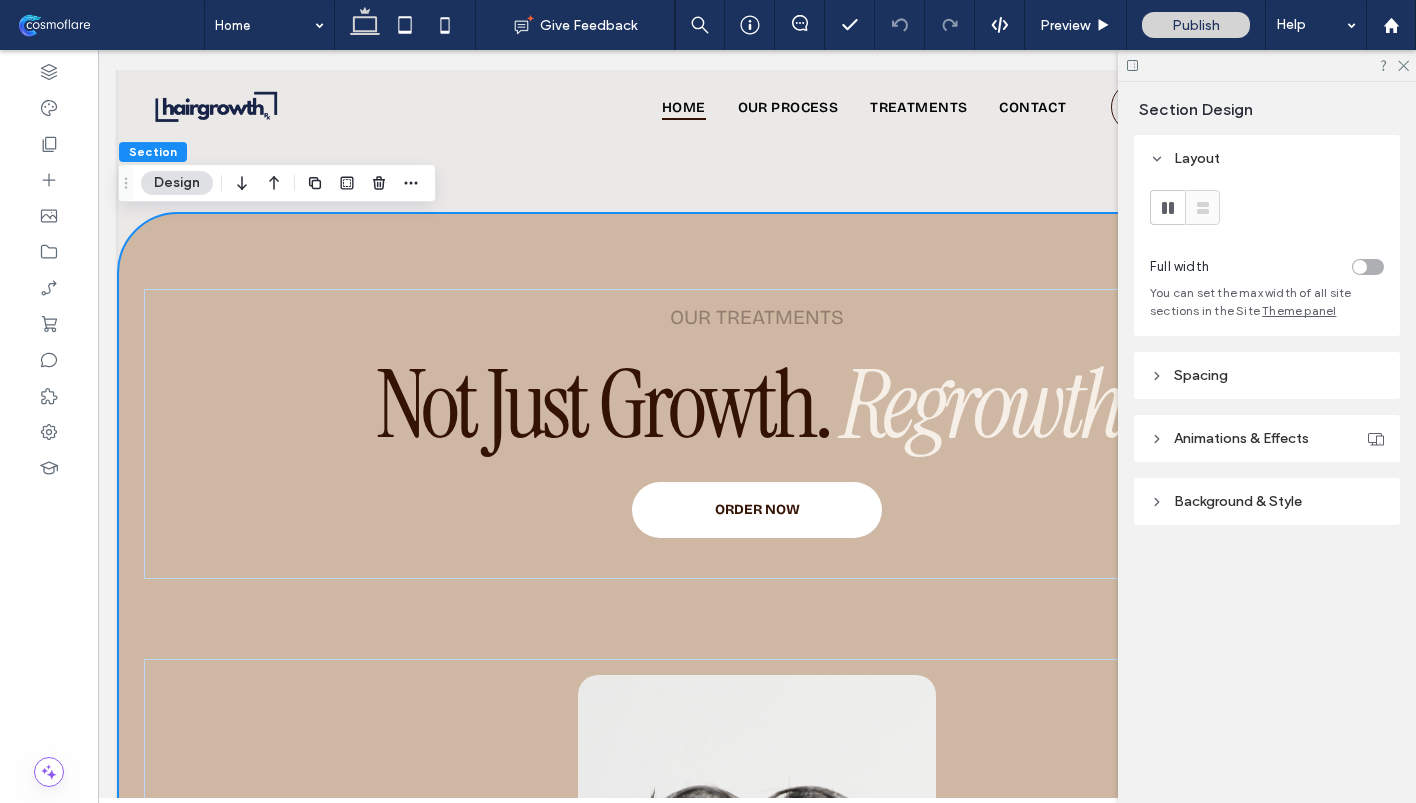 click on "Background & Style" at bounding box center (1238, 501) 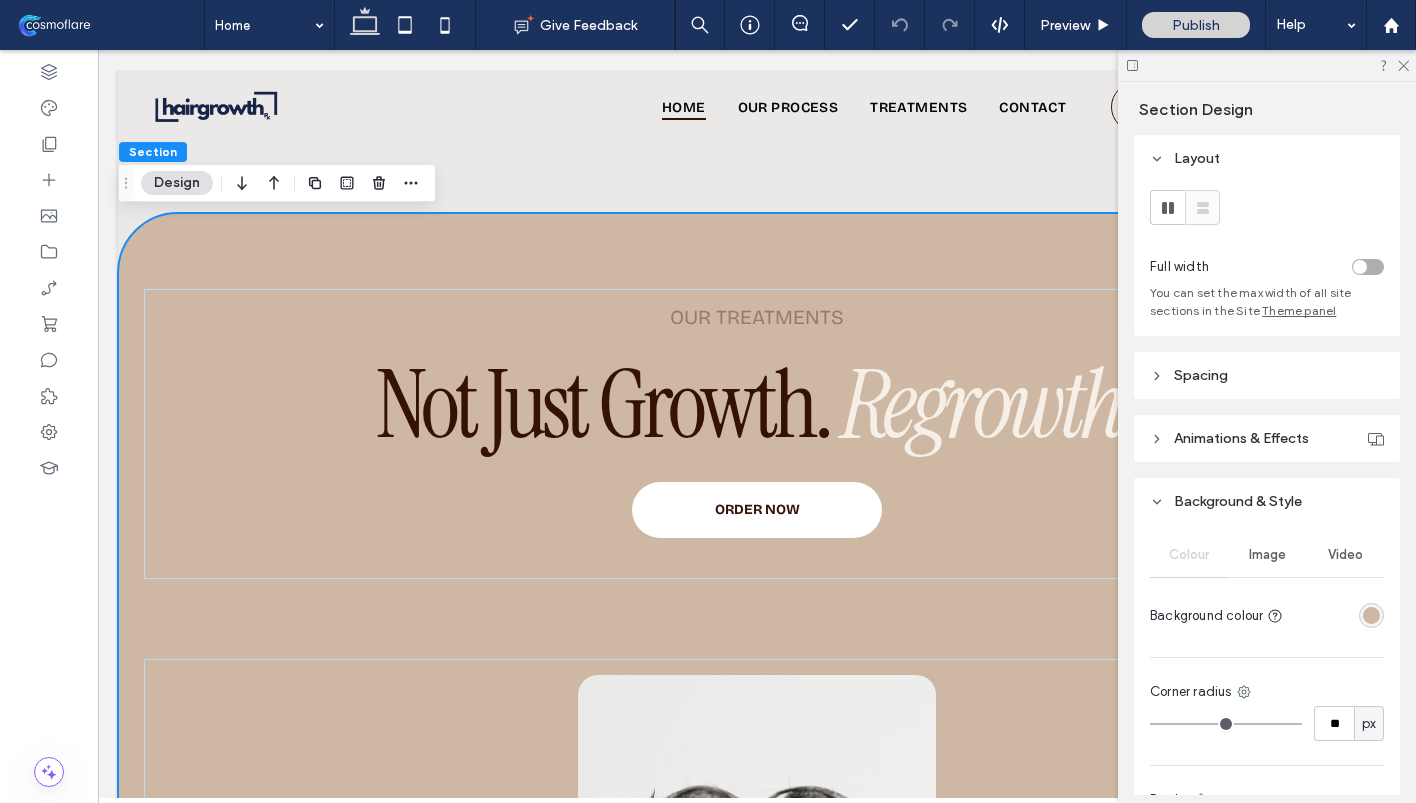 click on "Image" at bounding box center (1267, 555) 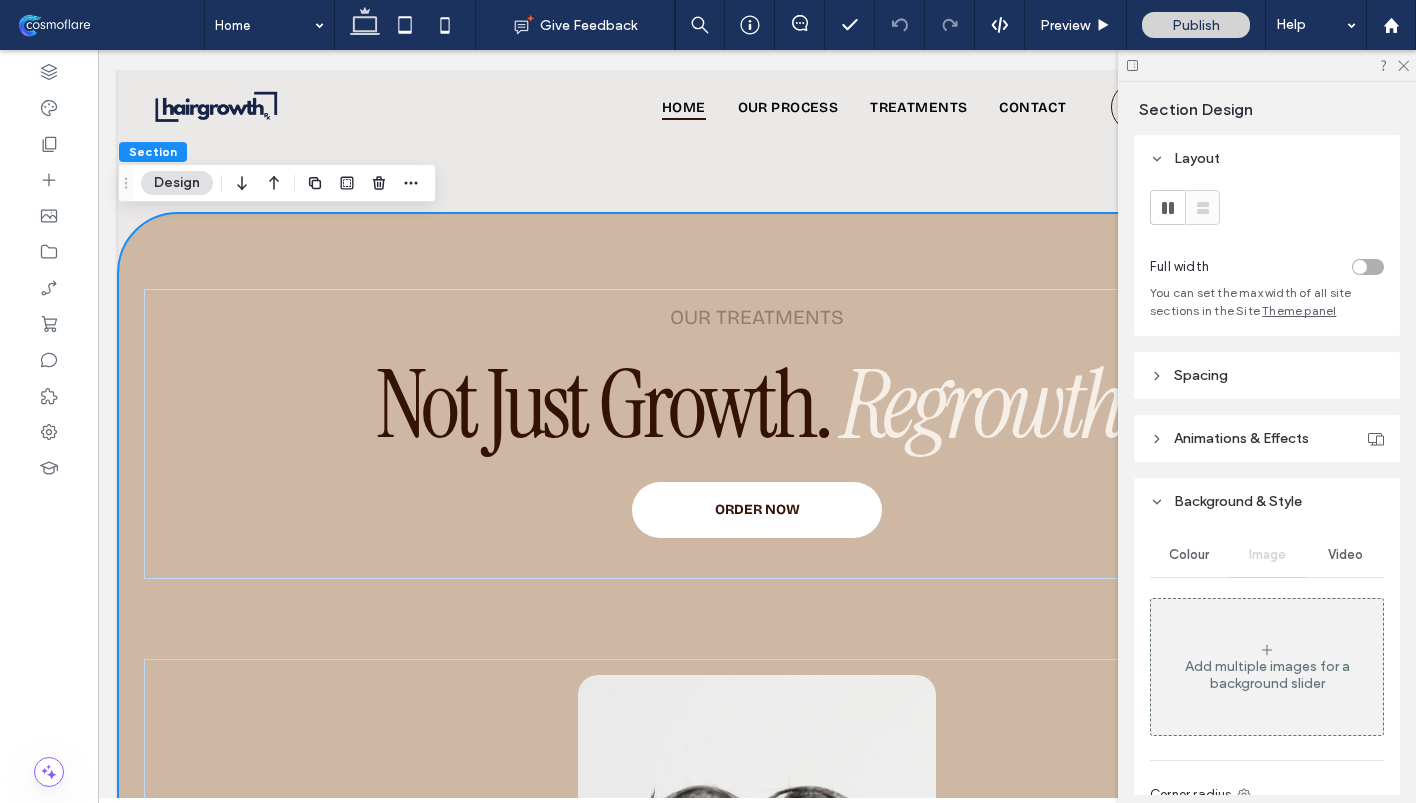 click 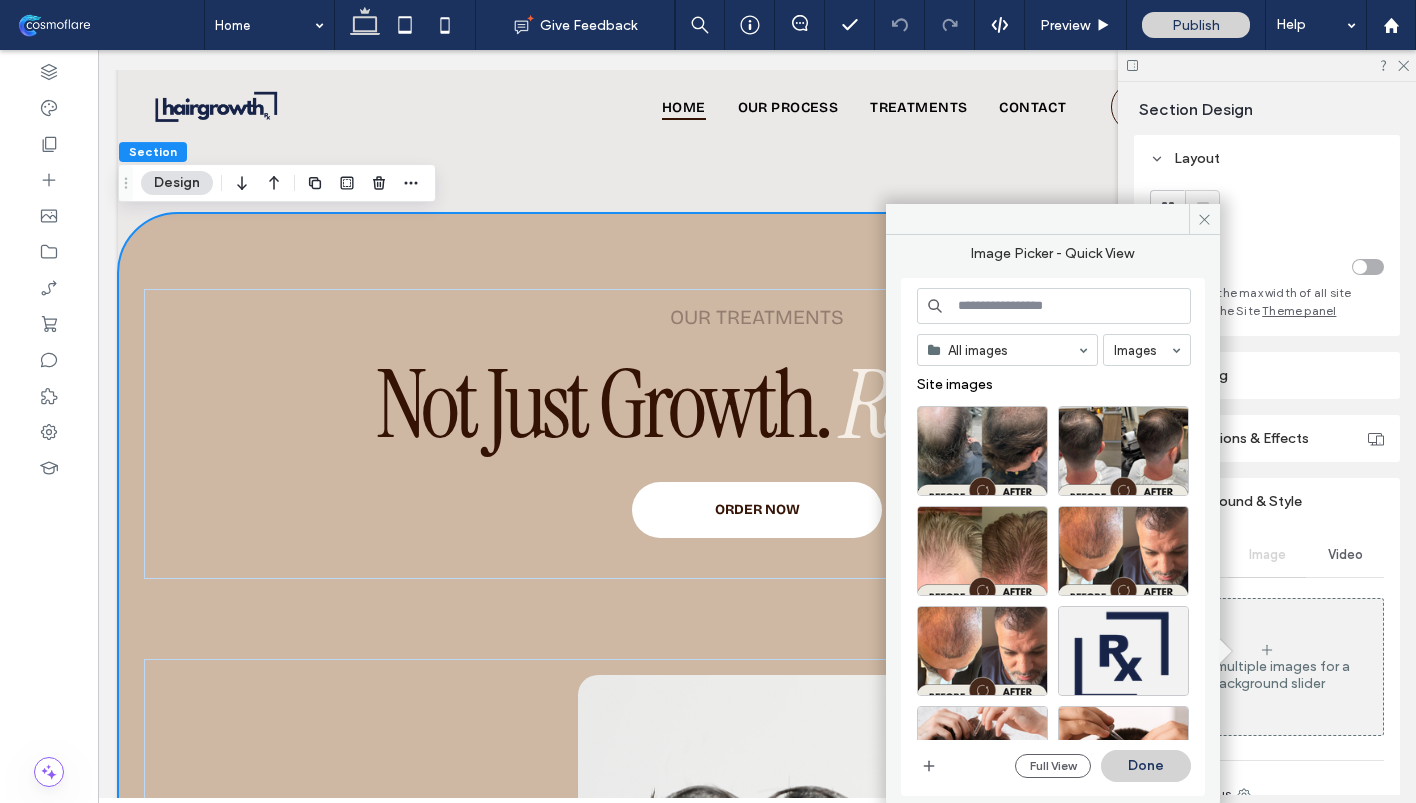 click at bounding box center (1054, 306) 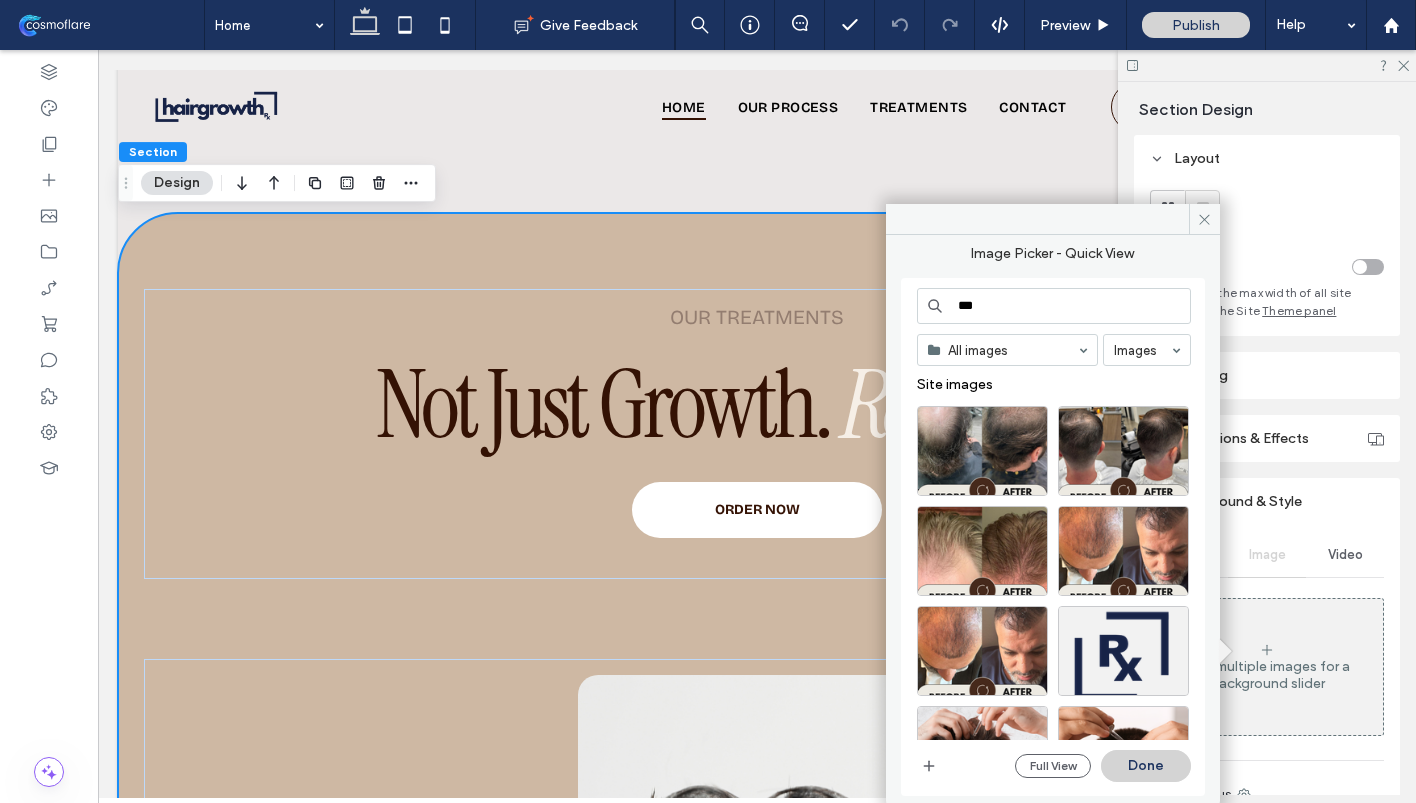 type on "***" 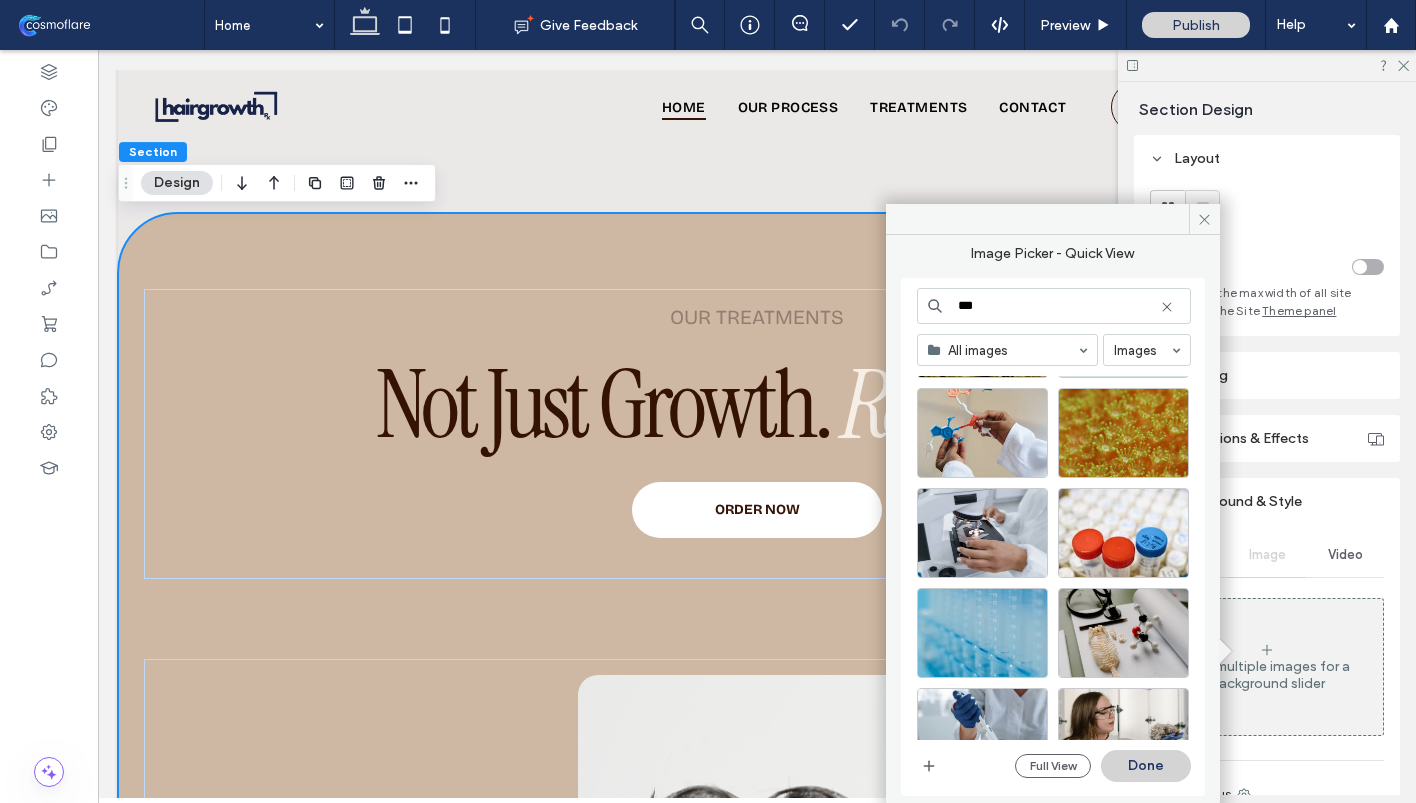 scroll, scrollTop: 214, scrollLeft: 0, axis: vertical 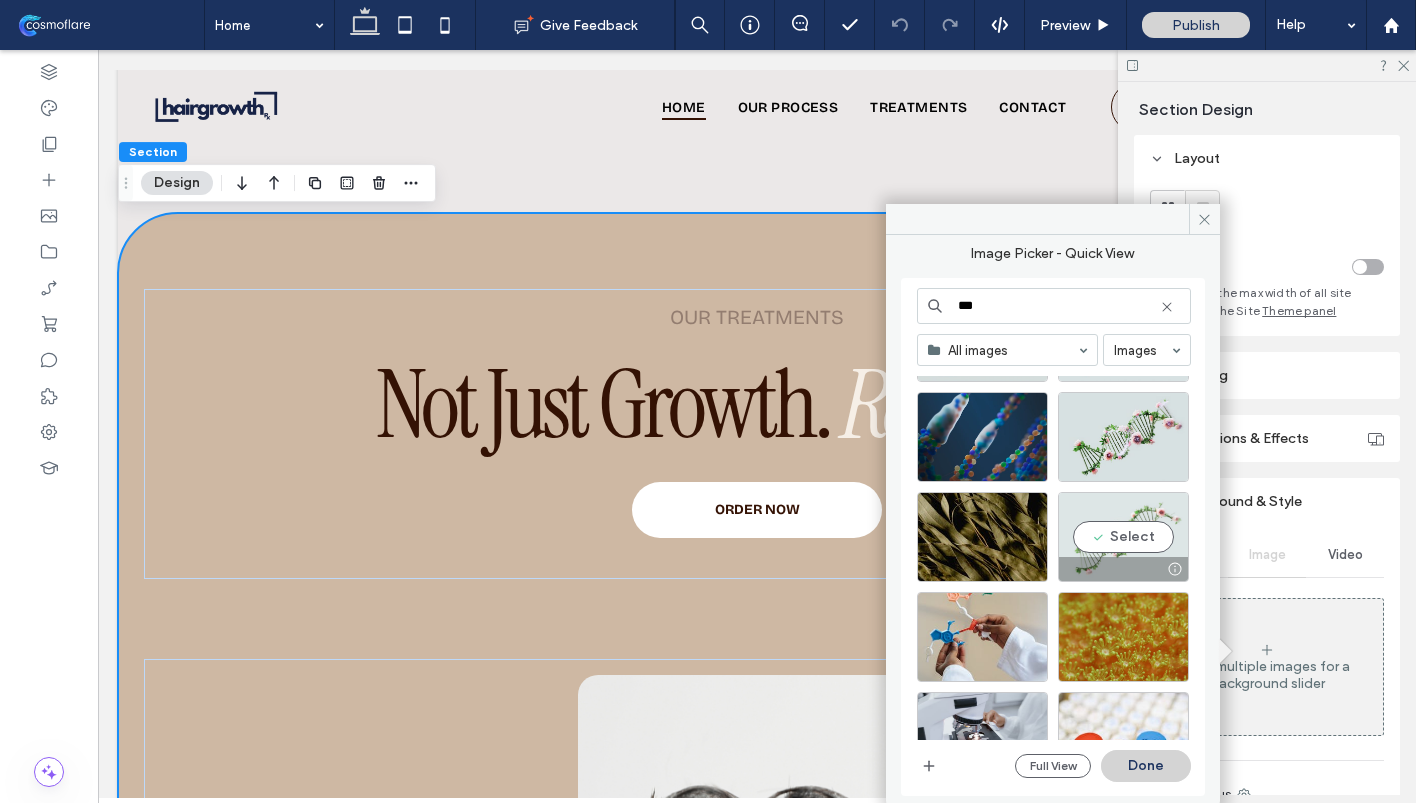 click on "Select" at bounding box center [1123, 537] 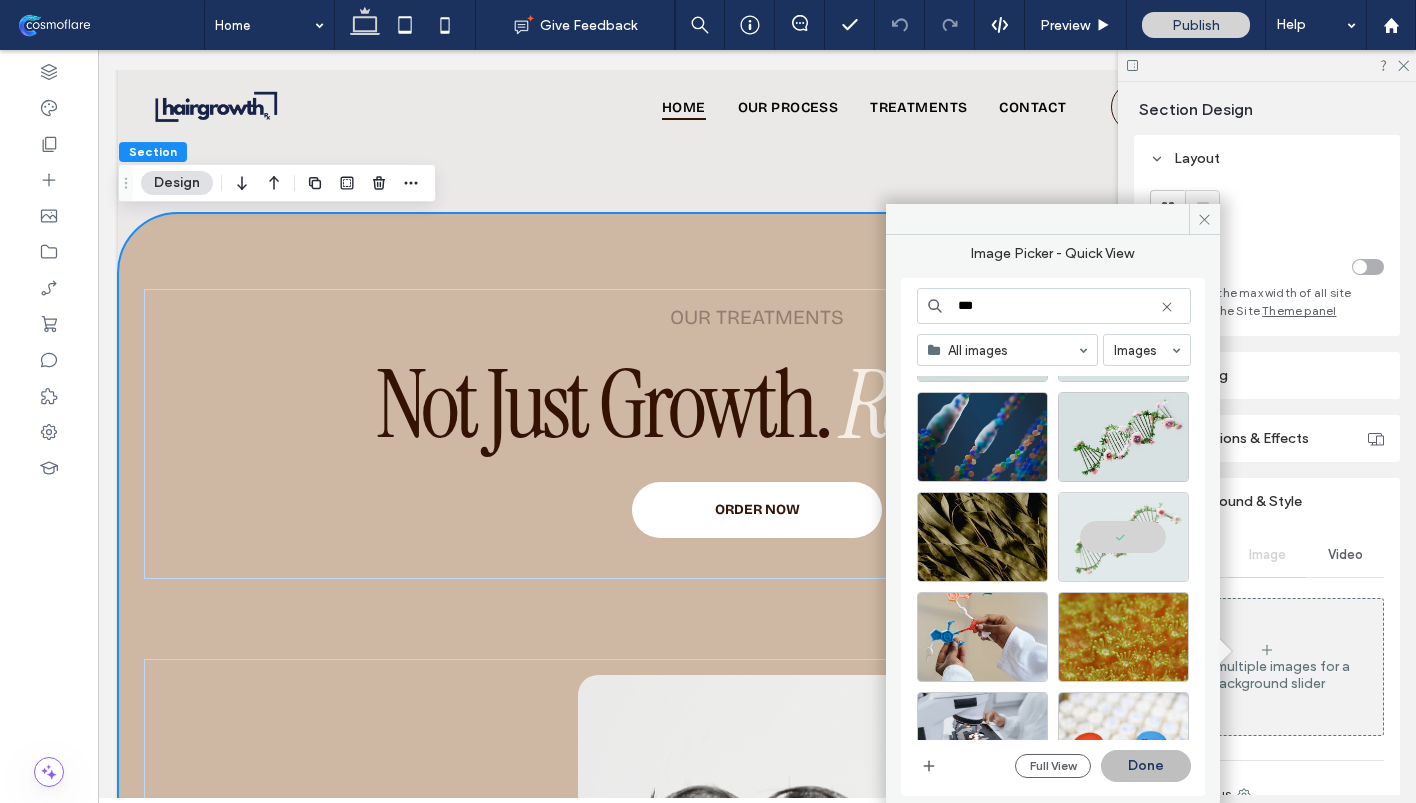 click on "Done" at bounding box center [1146, 766] 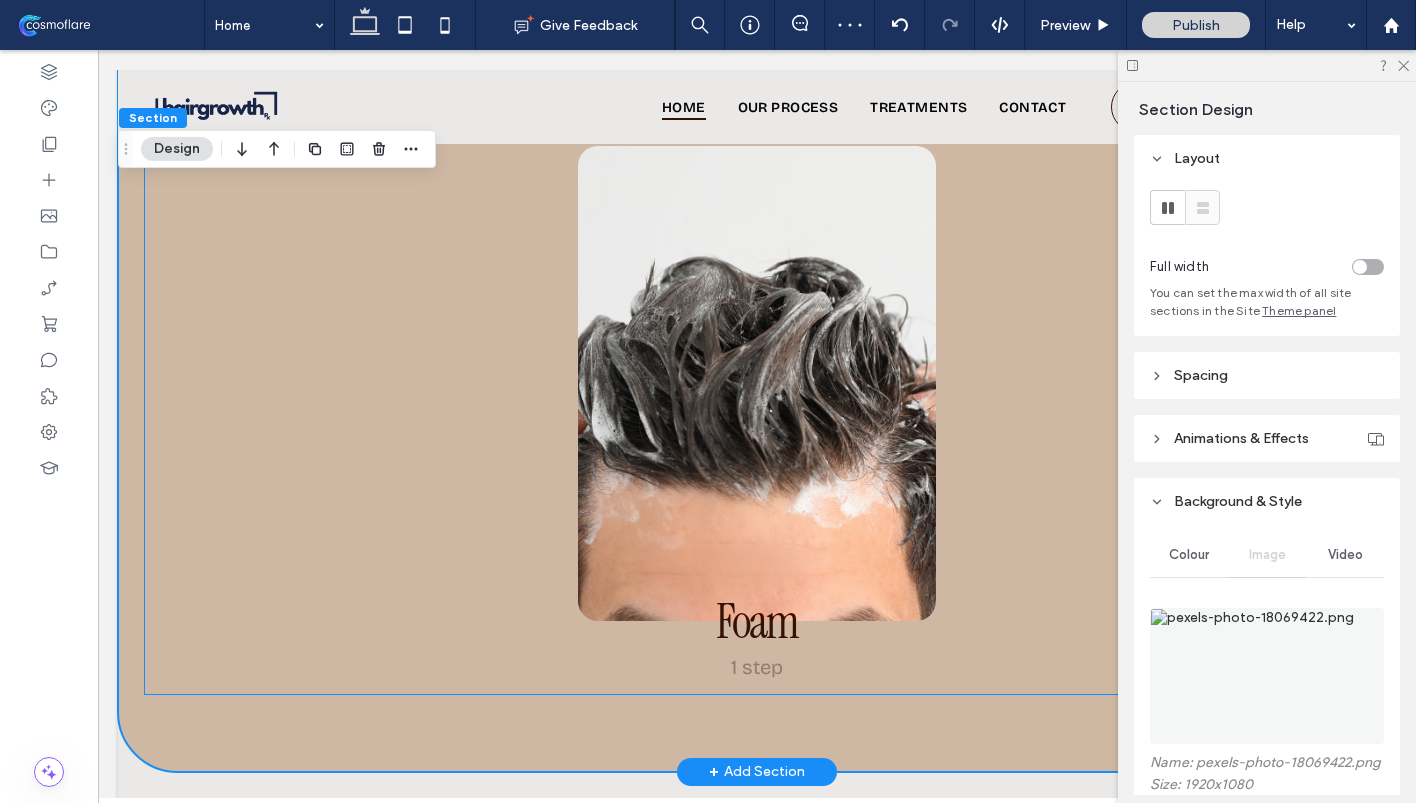 scroll, scrollTop: 3026, scrollLeft: 0, axis: vertical 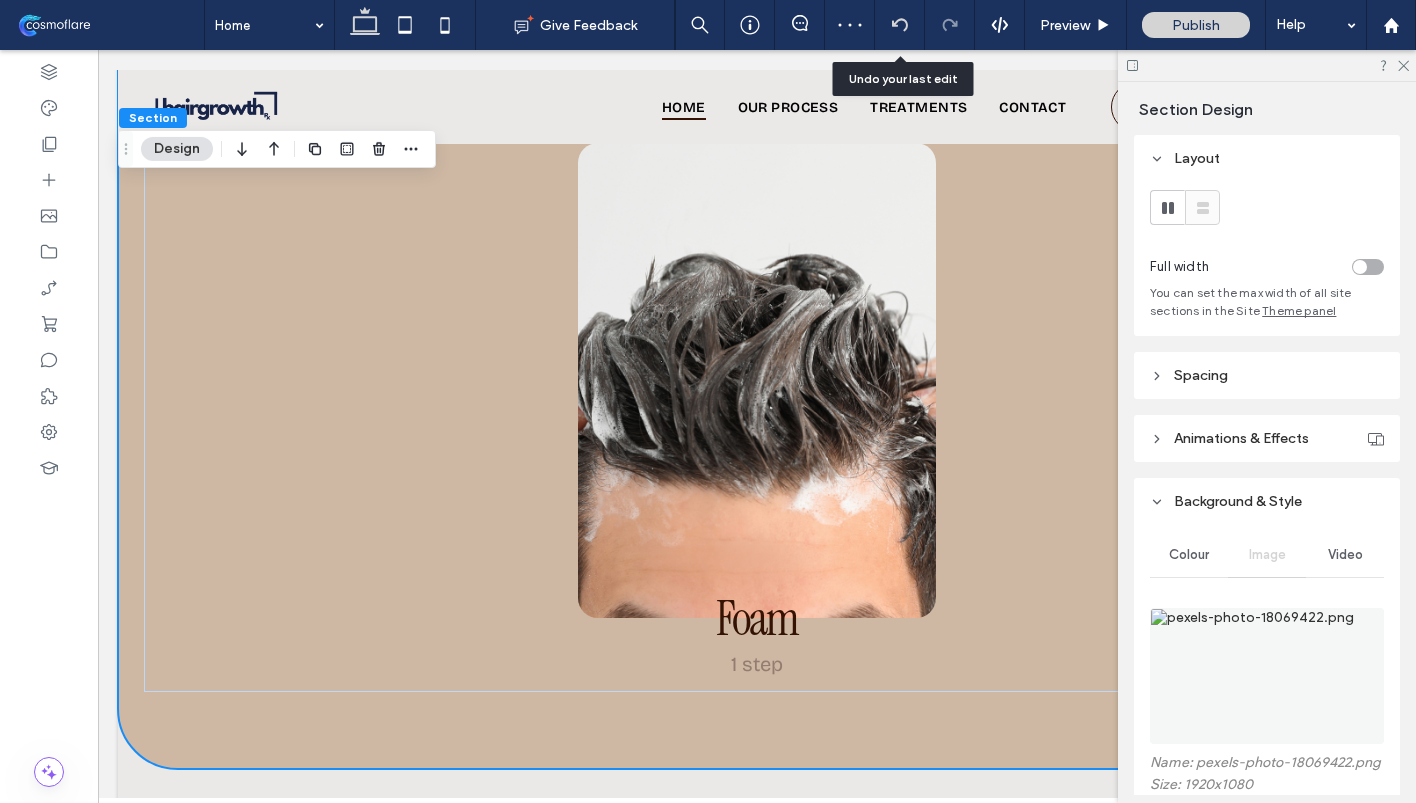 click 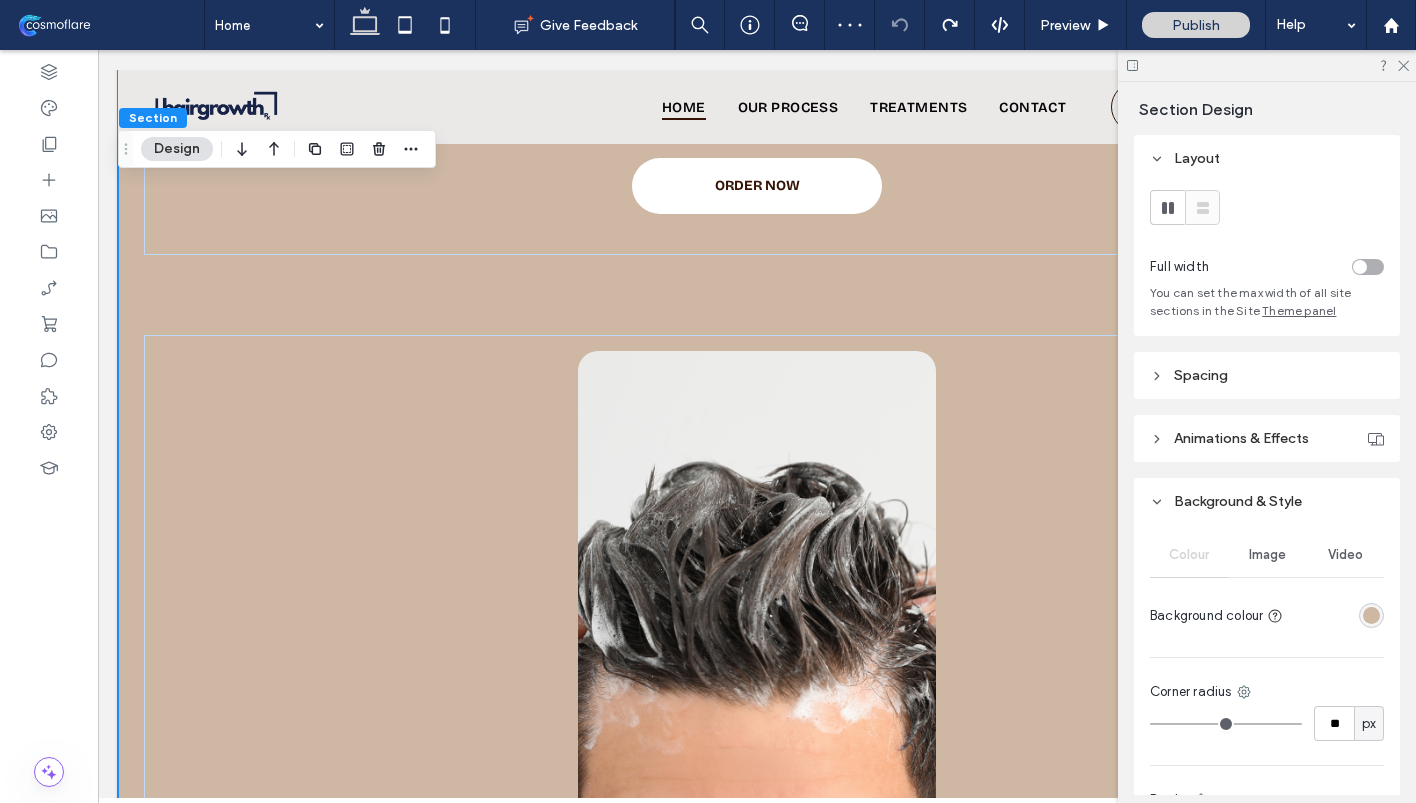 scroll, scrollTop: 2846, scrollLeft: 0, axis: vertical 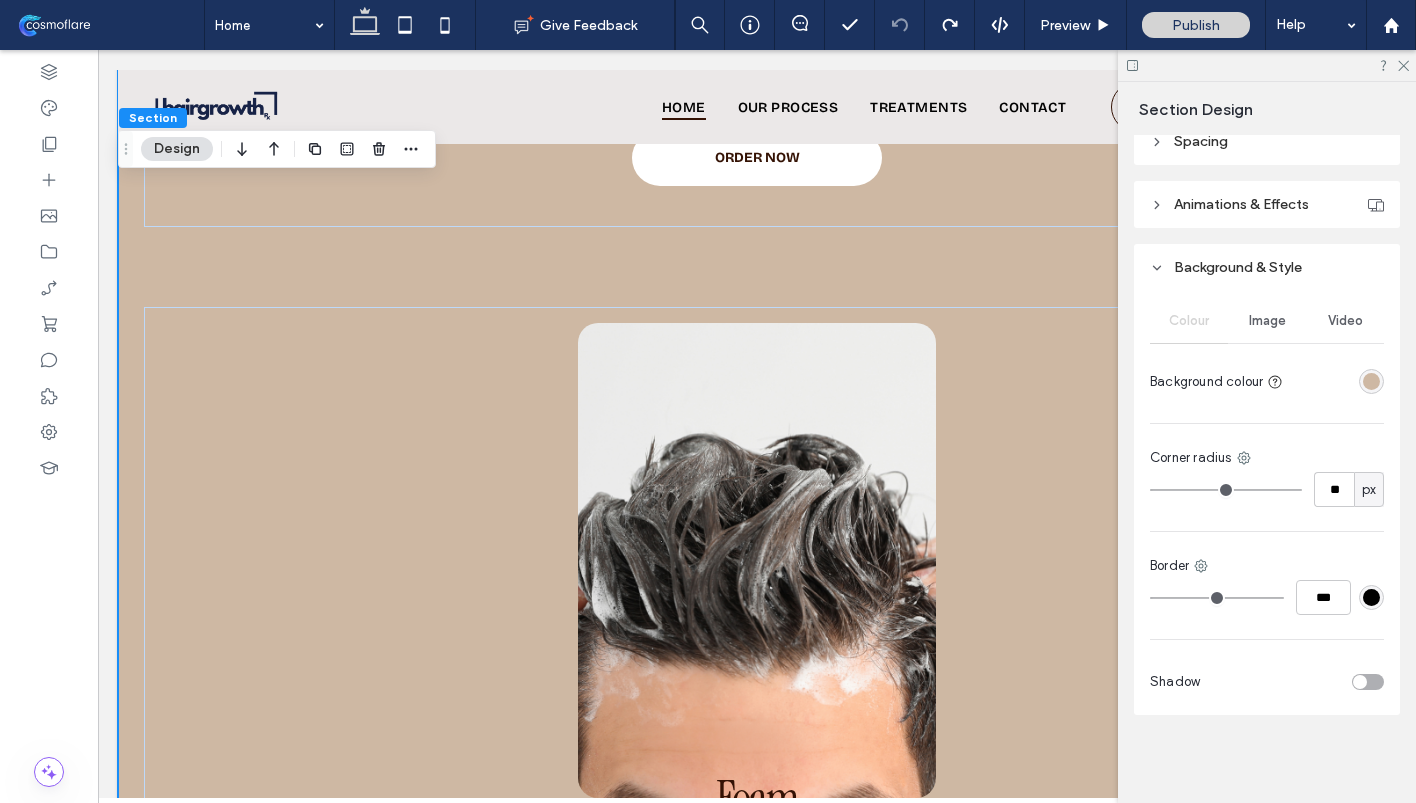 click at bounding box center [1267, 65] 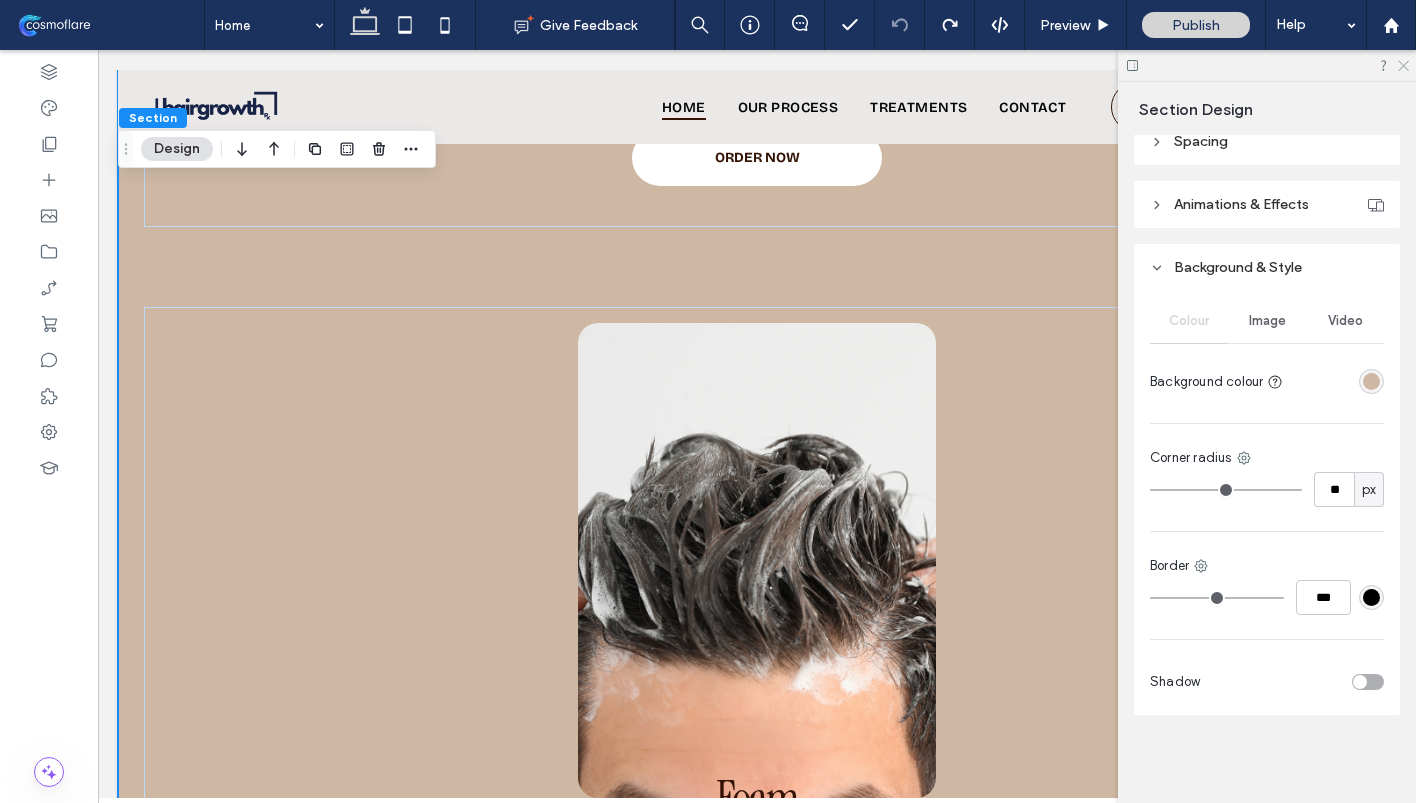 click 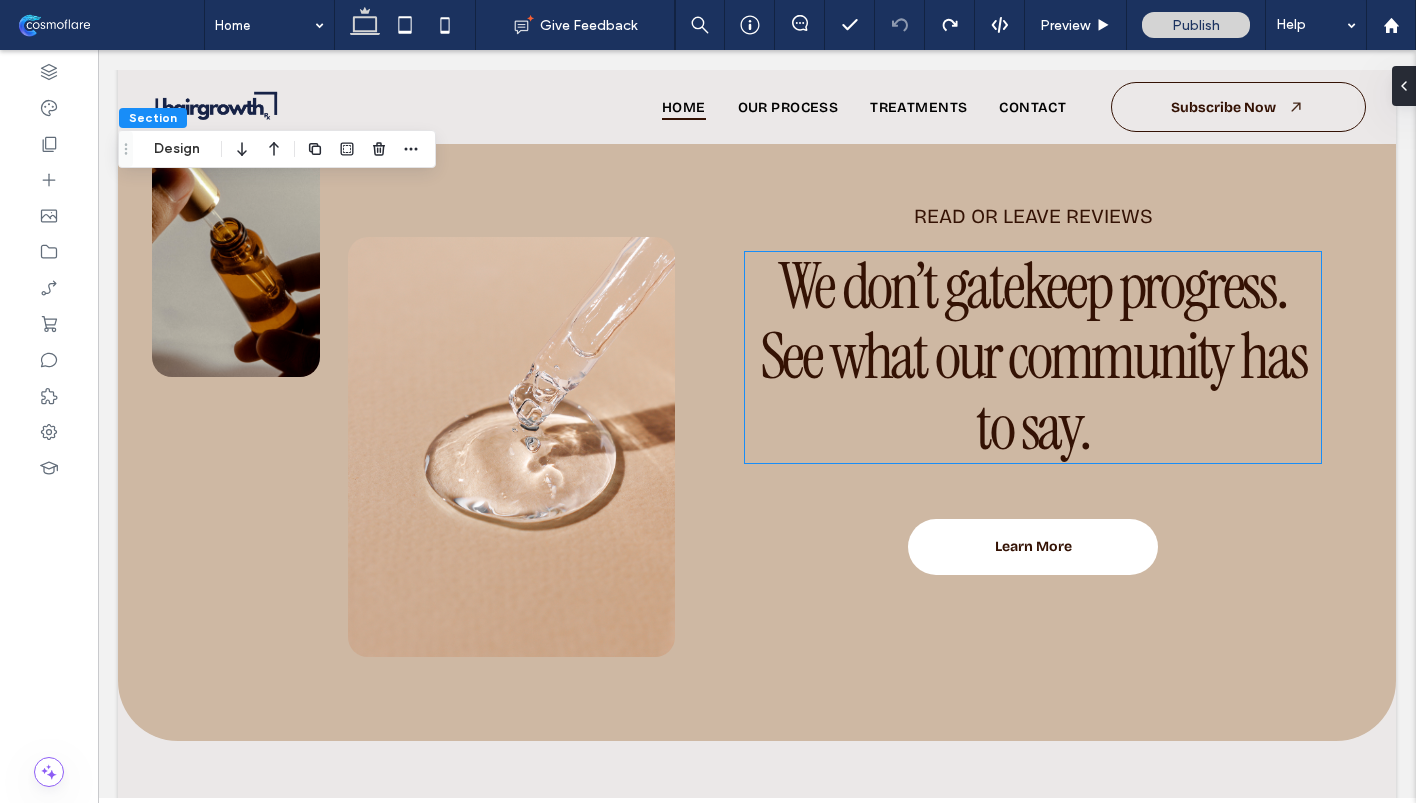 scroll, scrollTop: 4405, scrollLeft: 0, axis: vertical 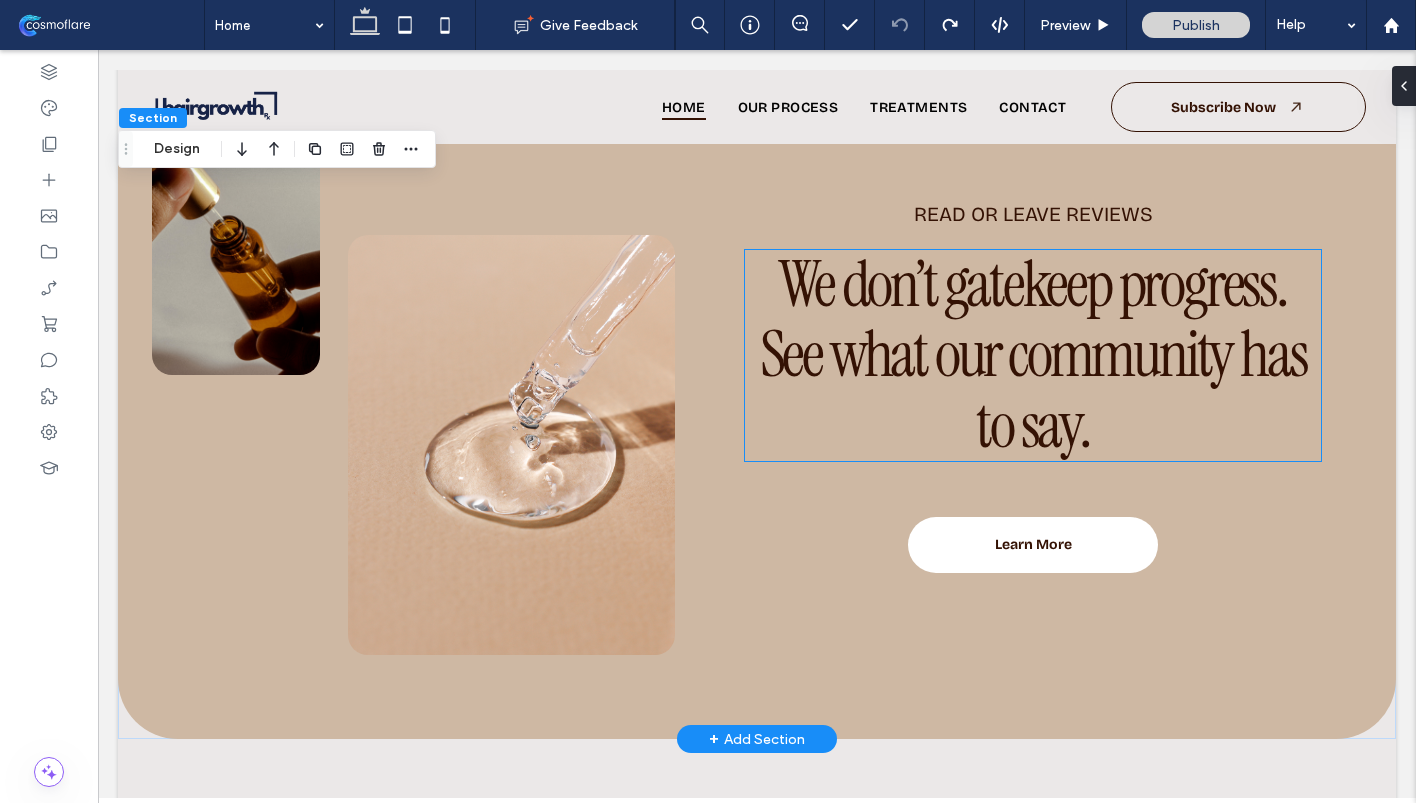 click on "We don’t gatekeep progress. See what our community has to say." at bounding box center [1033, 355] 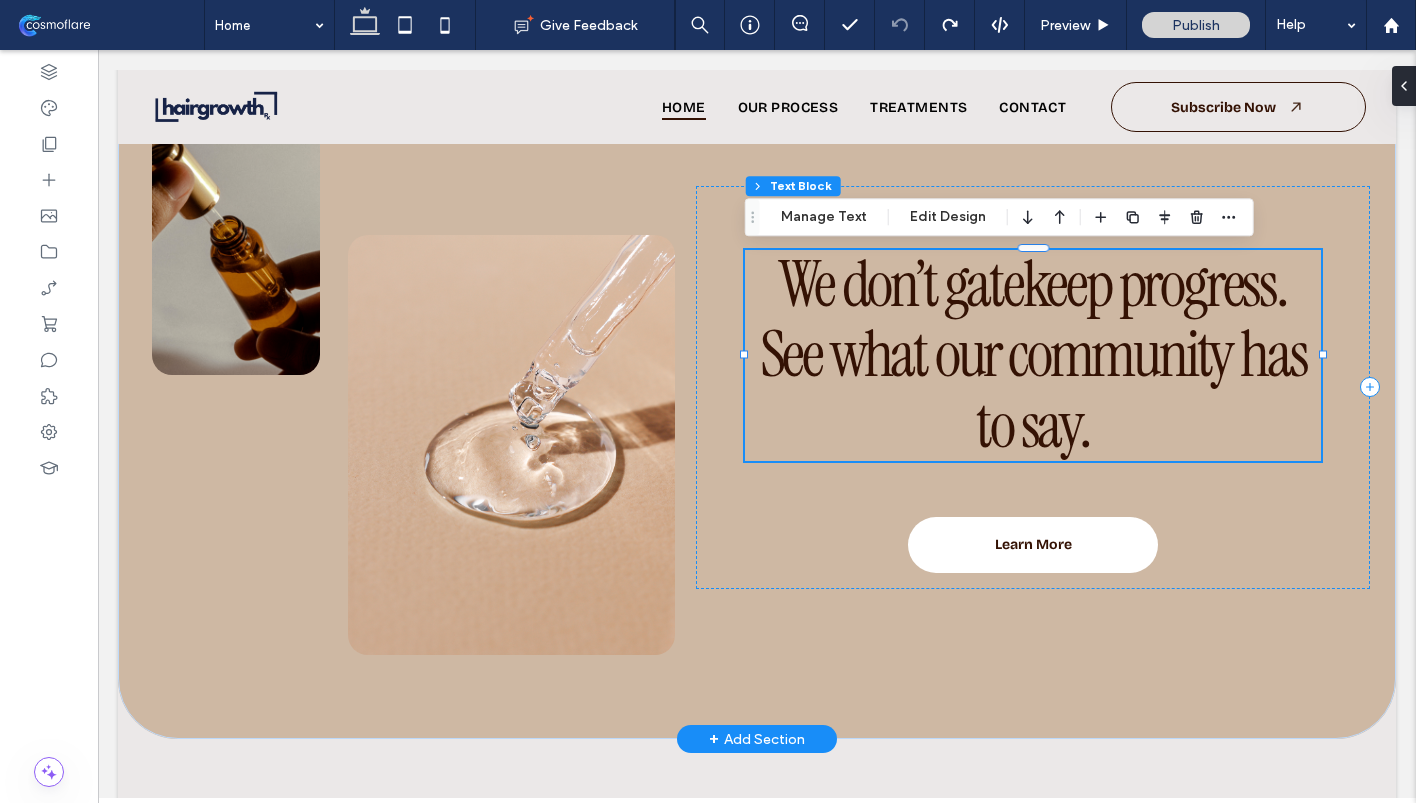 click on "We don’t gatekeep progress. See what our community has to say." at bounding box center [1033, 355] 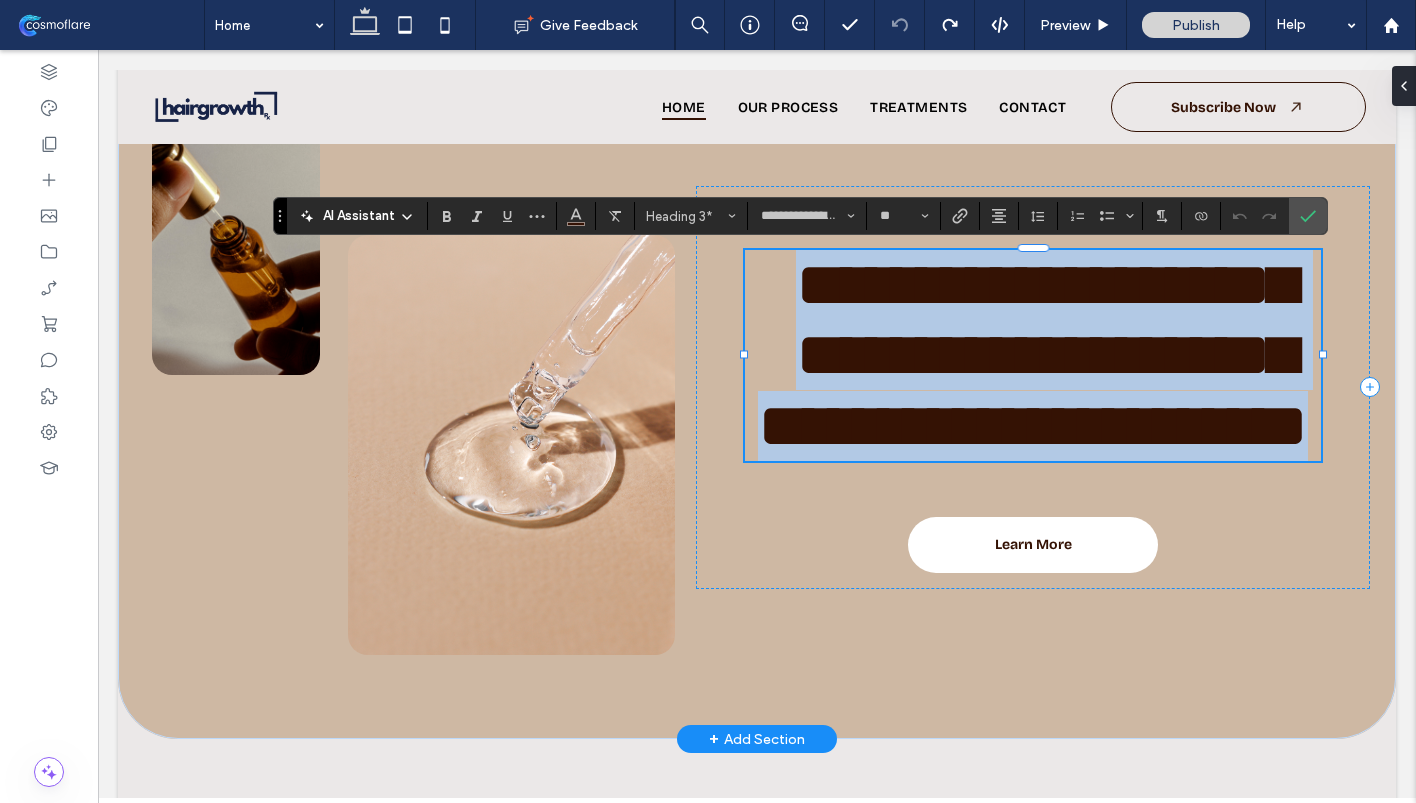 click on "**********" at bounding box center (1033, 355) 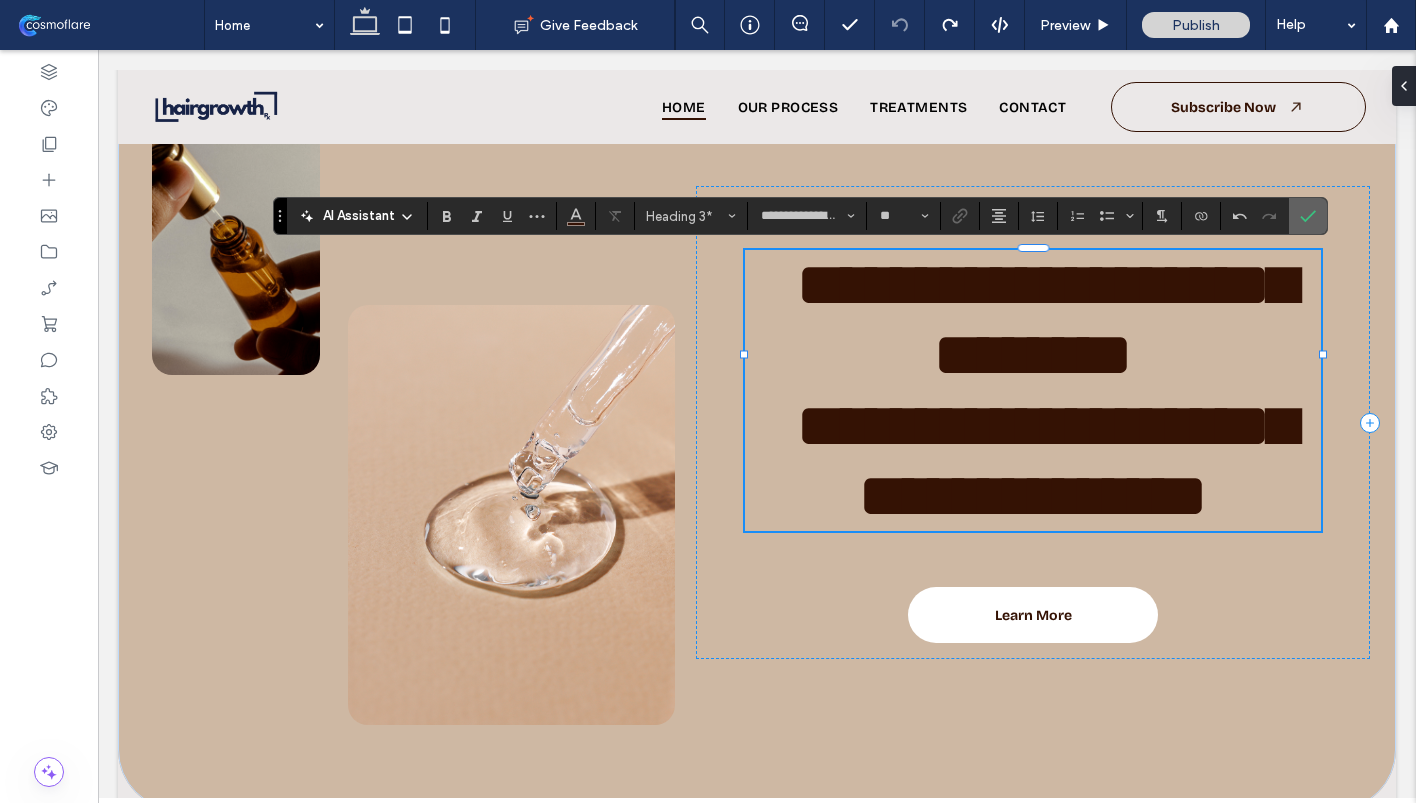 click 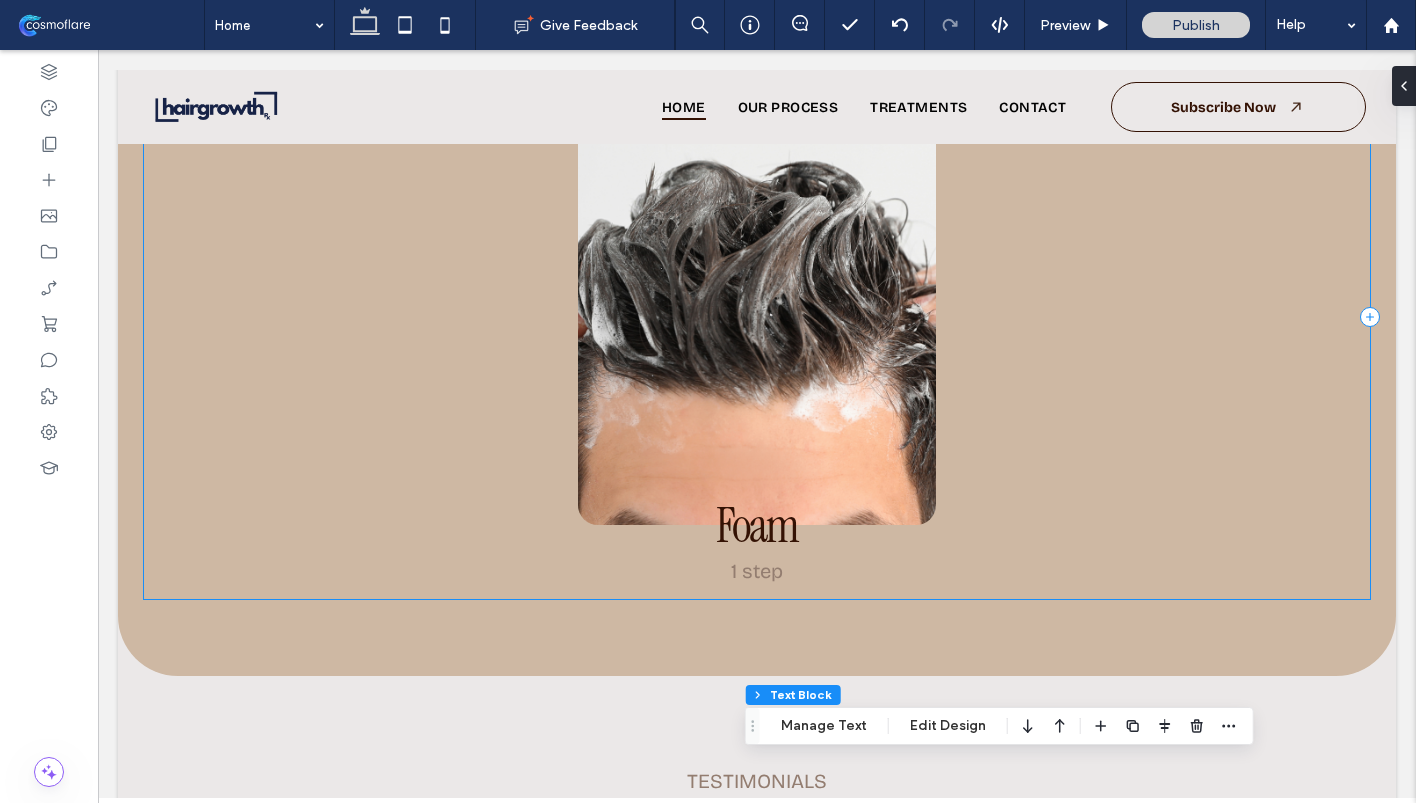 scroll, scrollTop: 3027, scrollLeft: 0, axis: vertical 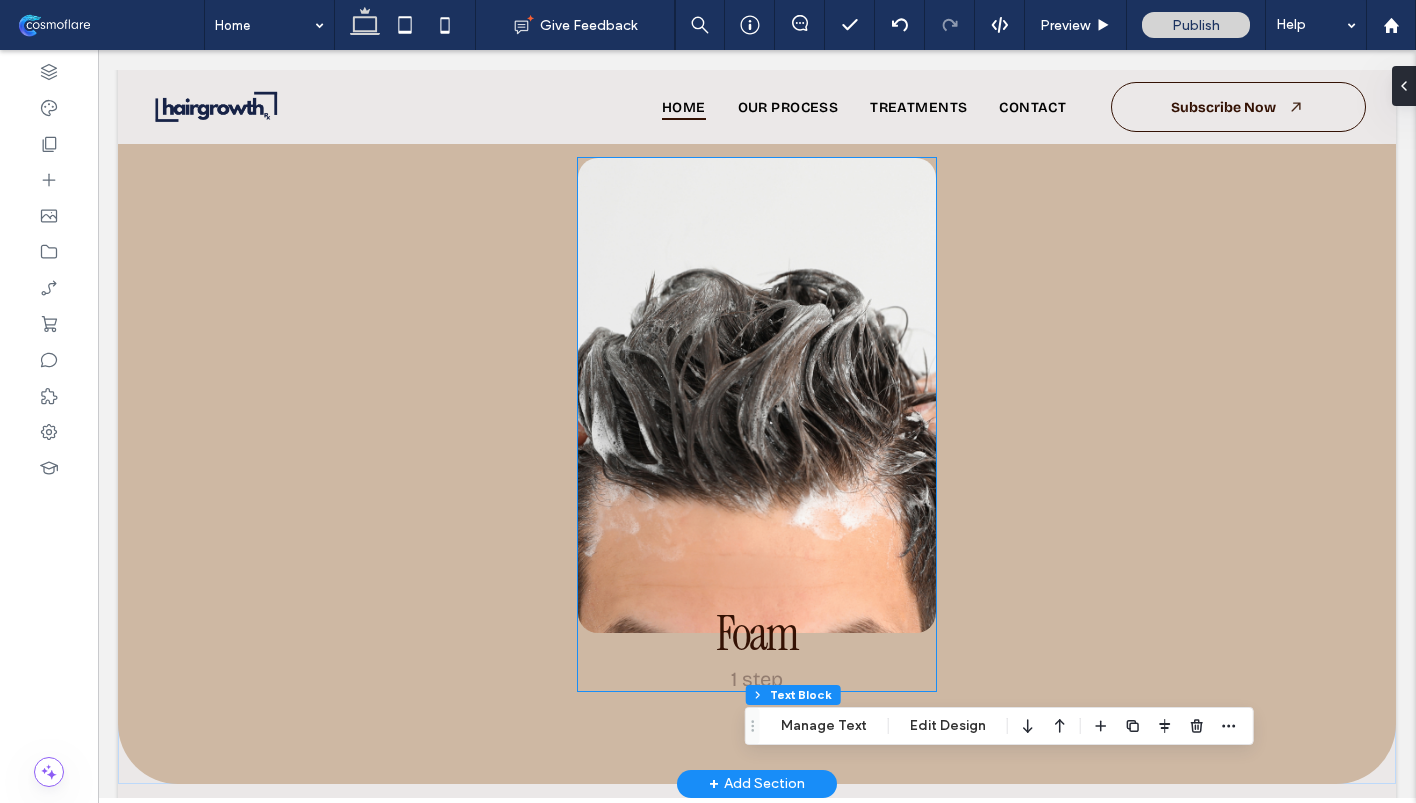 click at bounding box center (757, 395) 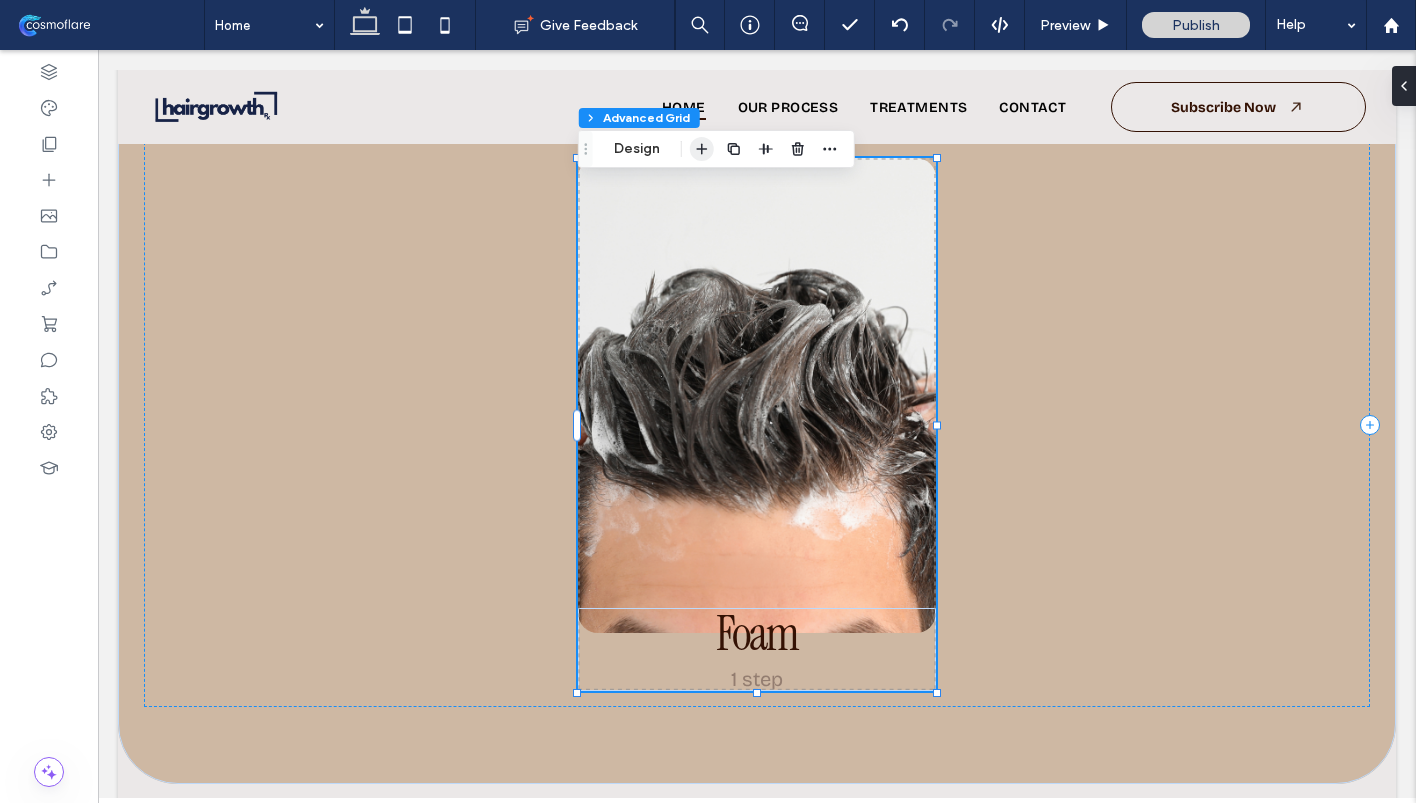 click 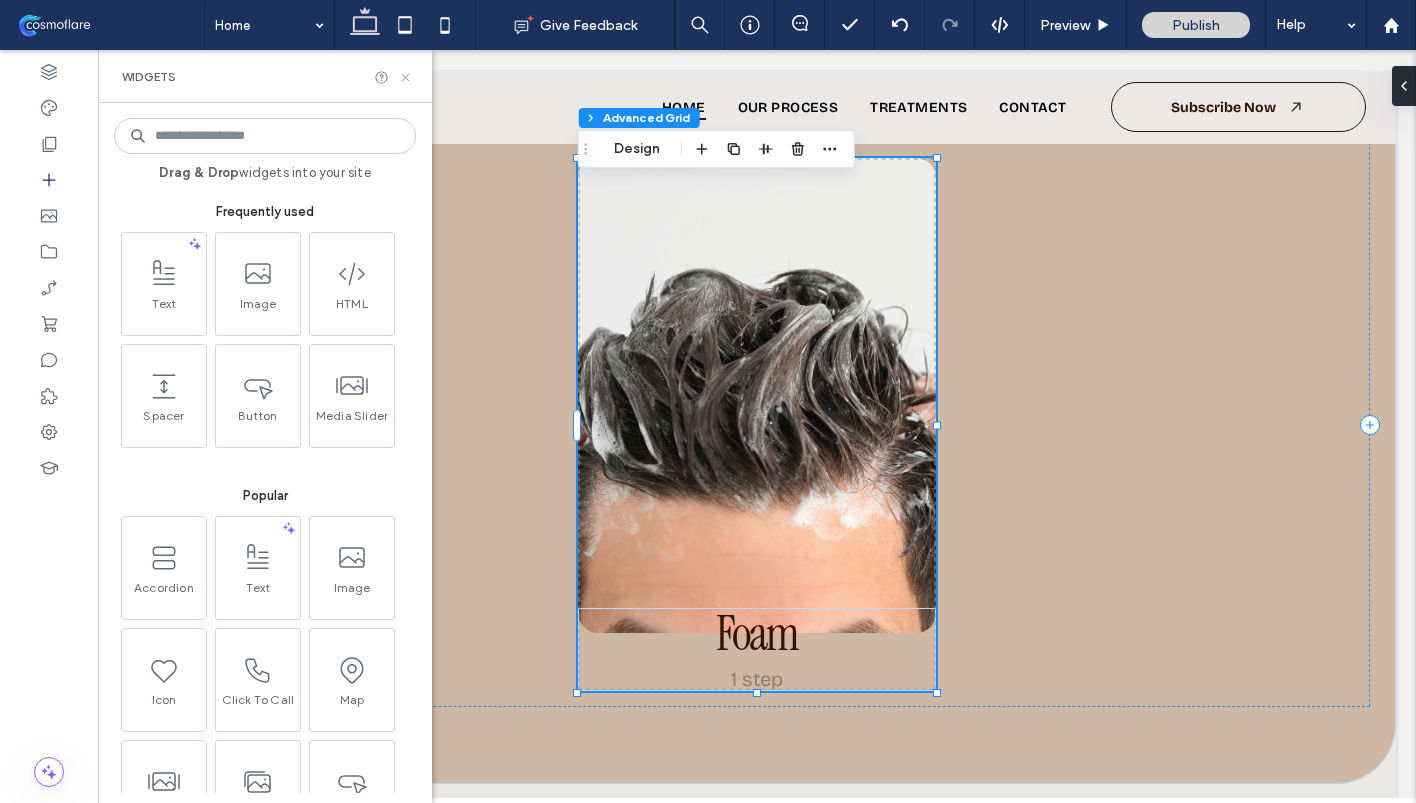 click 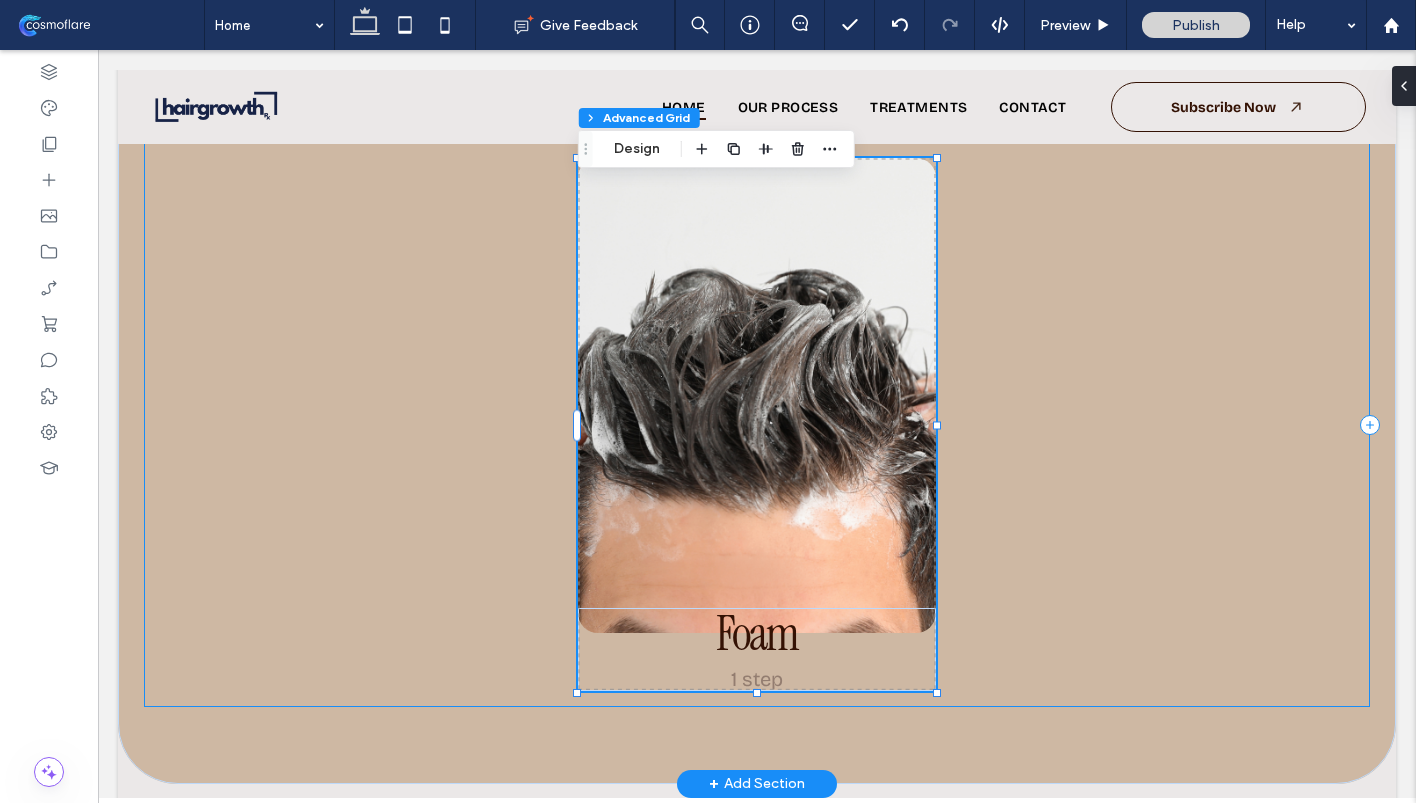 click on "Foam
1 step" at bounding box center [757, 424] 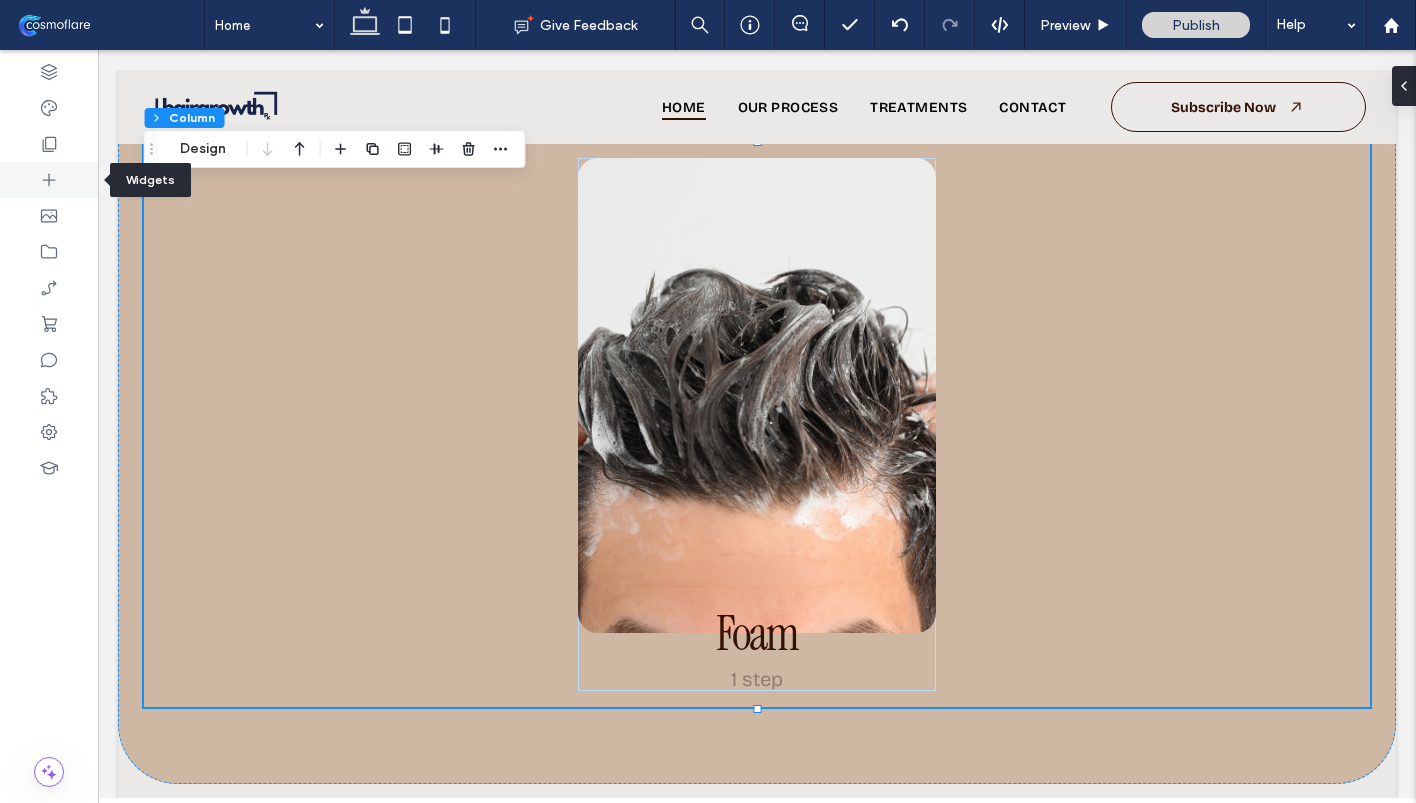 click 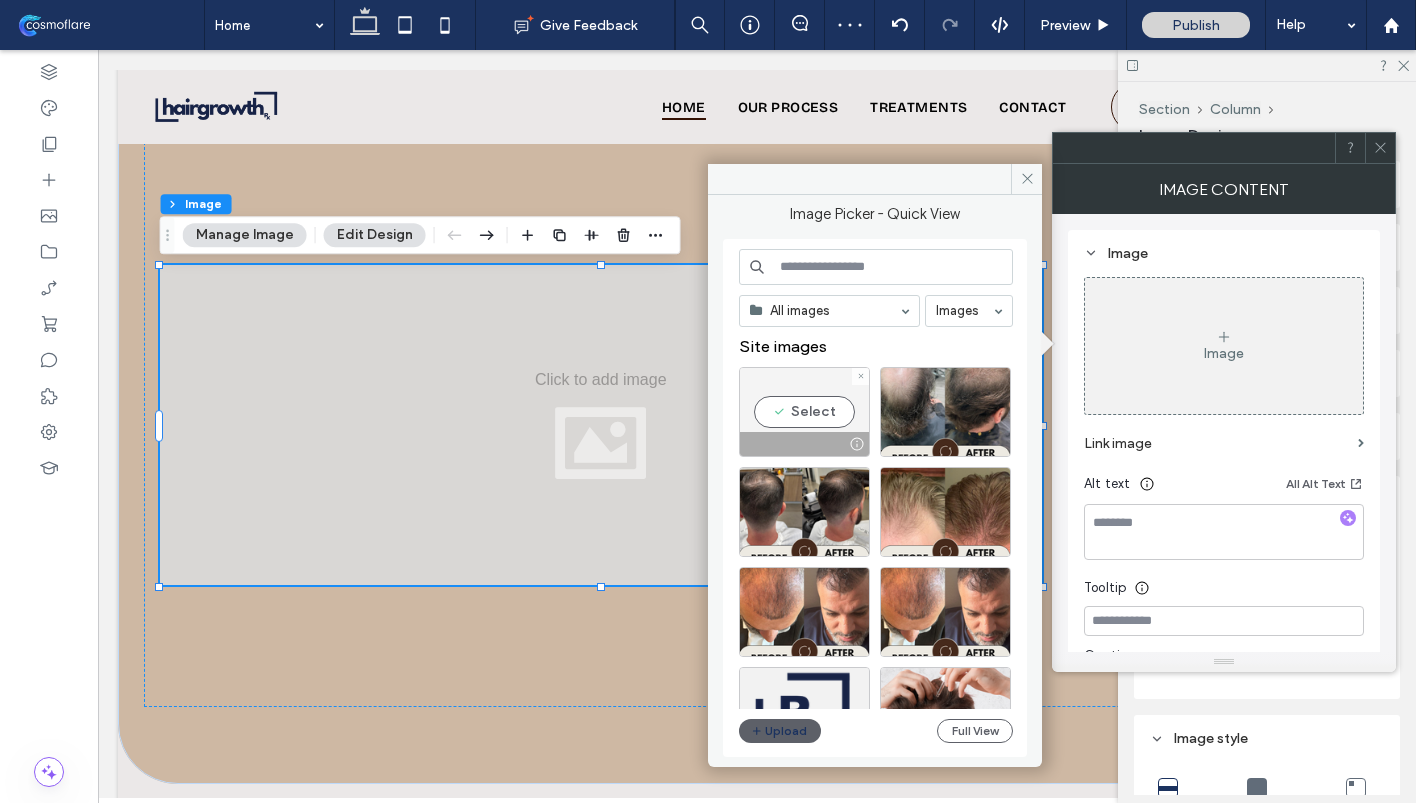 click on "Select" at bounding box center [804, 412] 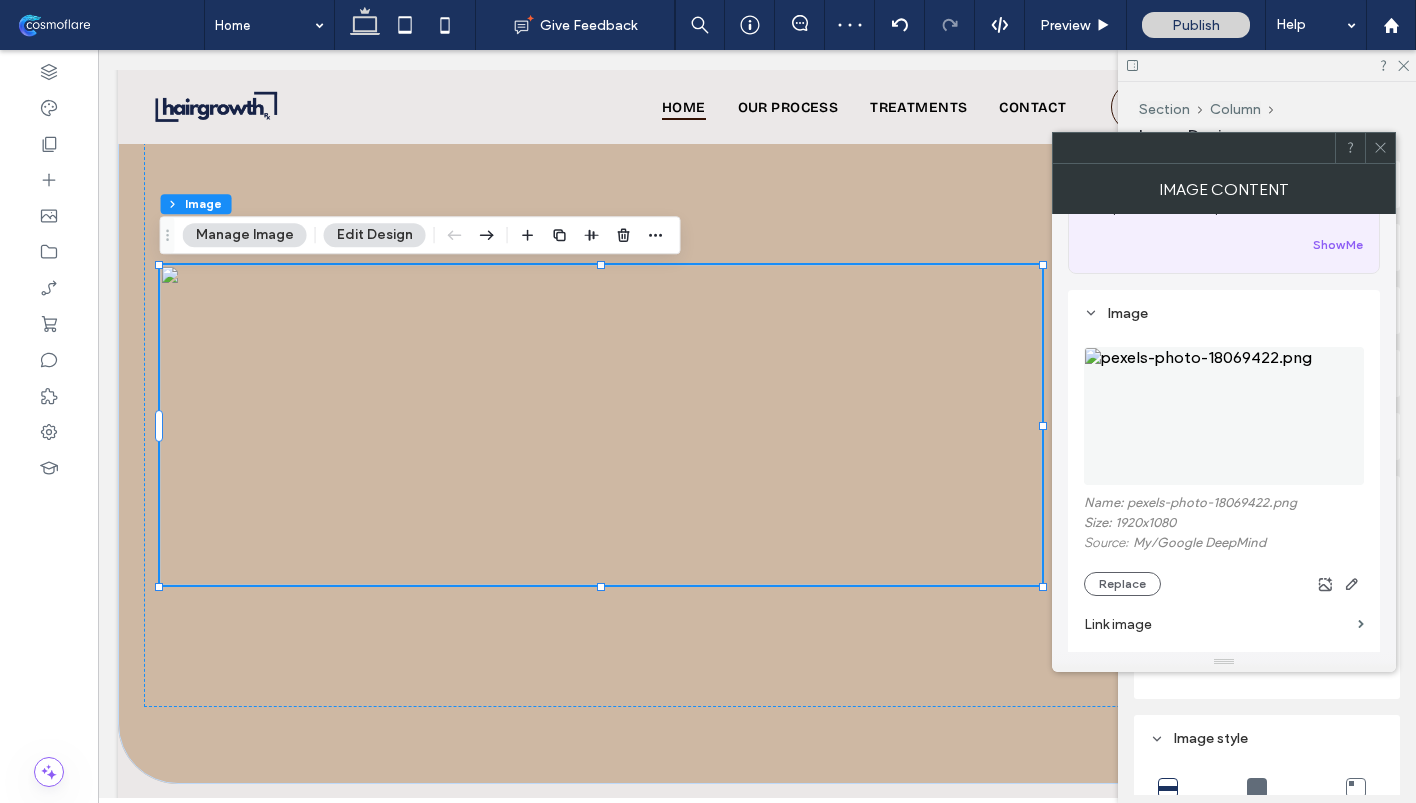 scroll, scrollTop: 118, scrollLeft: 0, axis: vertical 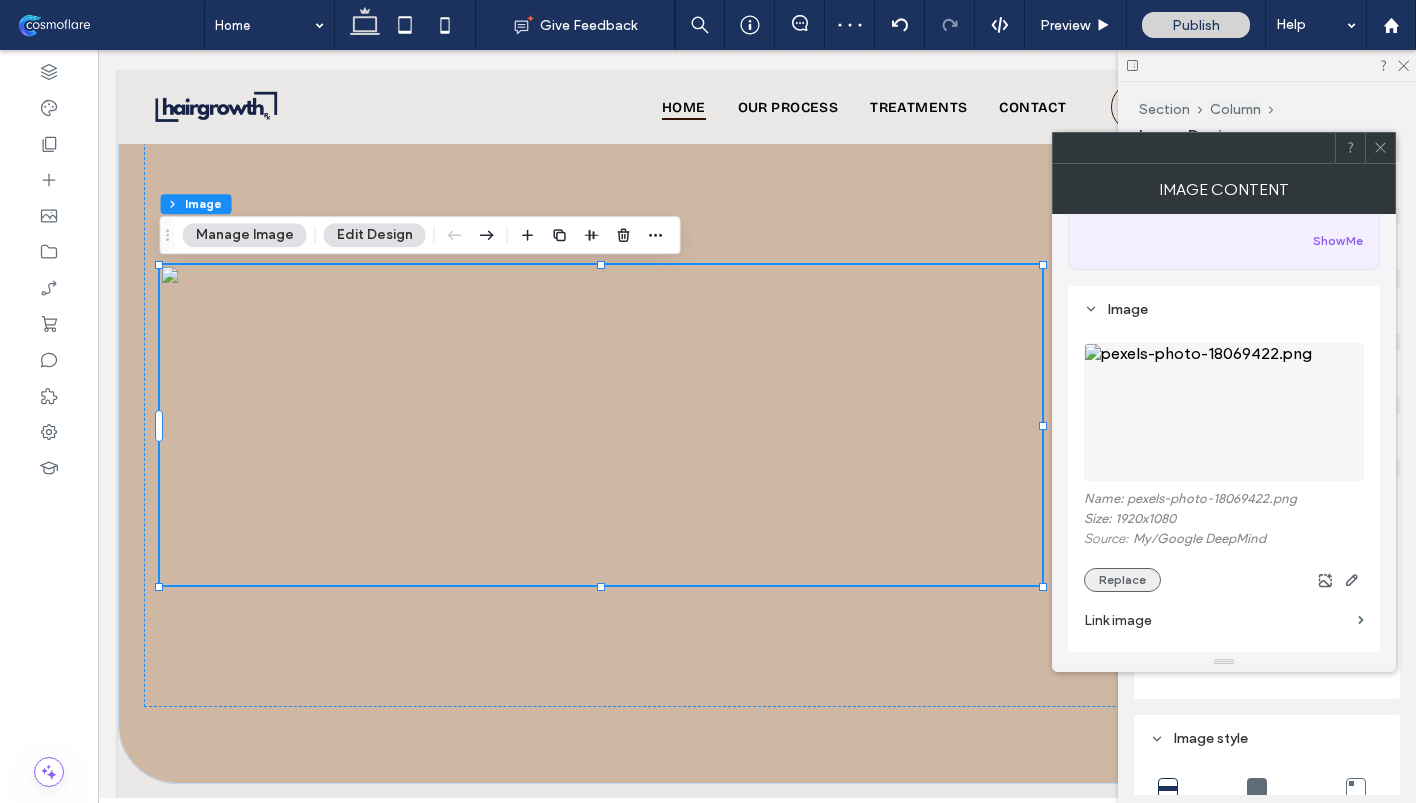 click on "Replace" at bounding box center (1122, 580) 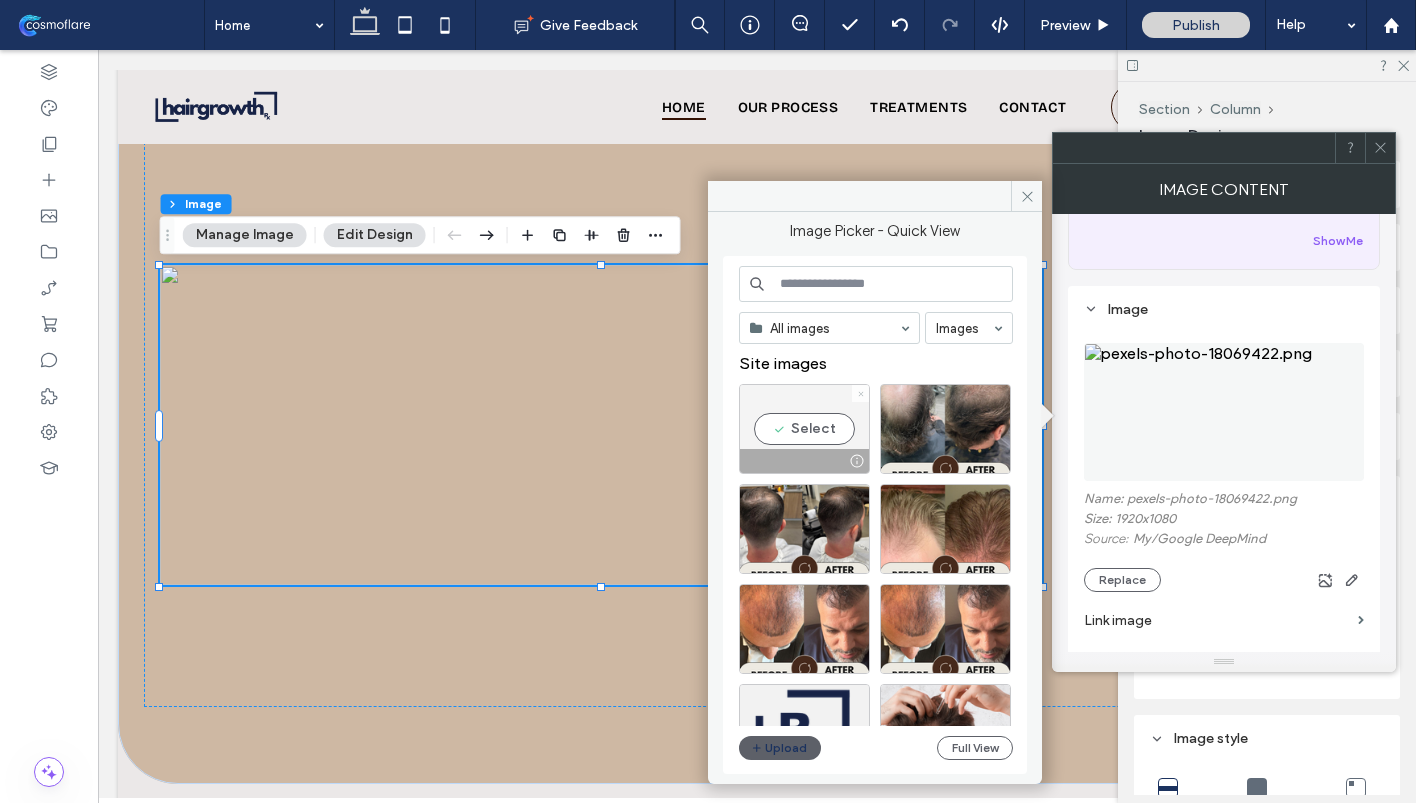 click 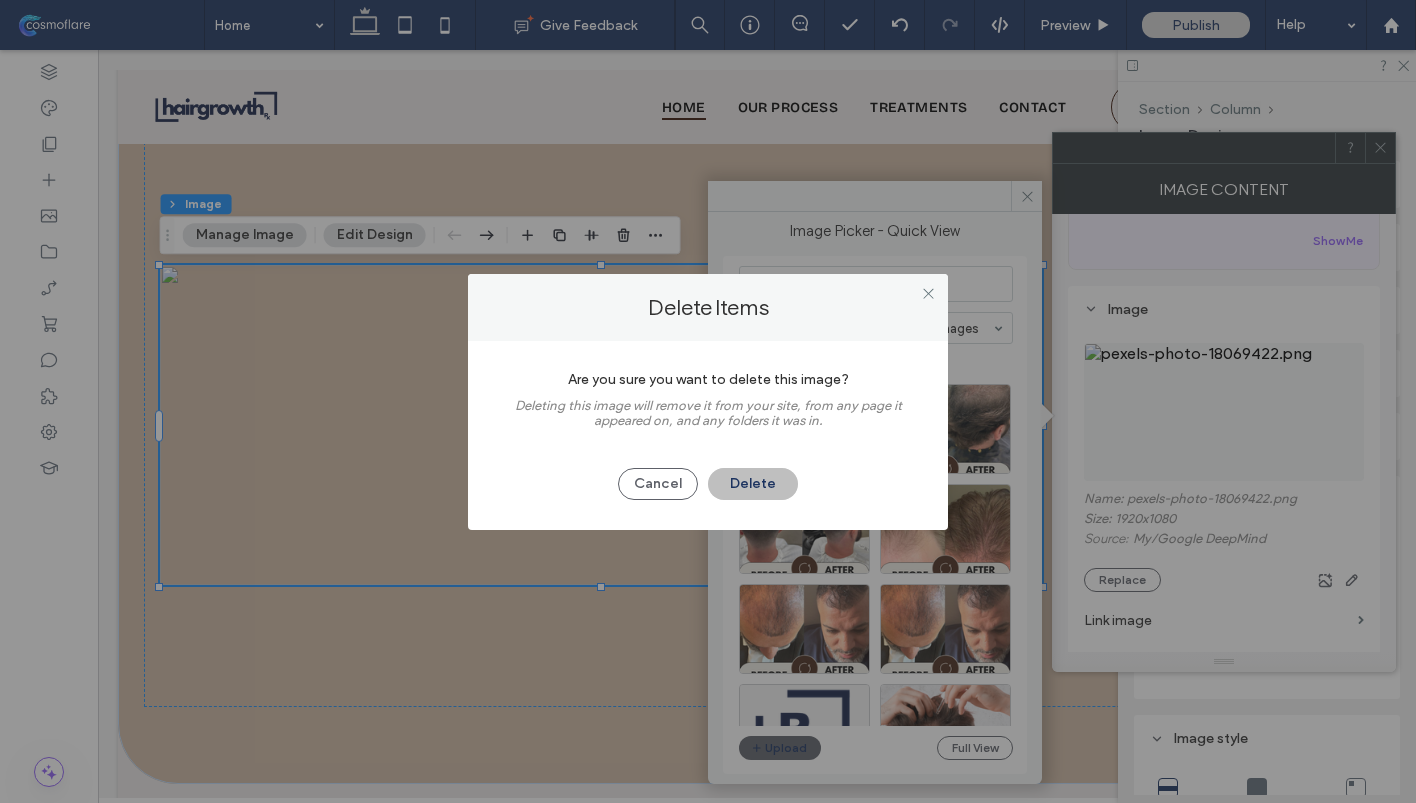 click on "Delete" at bounding box center (753, 484) 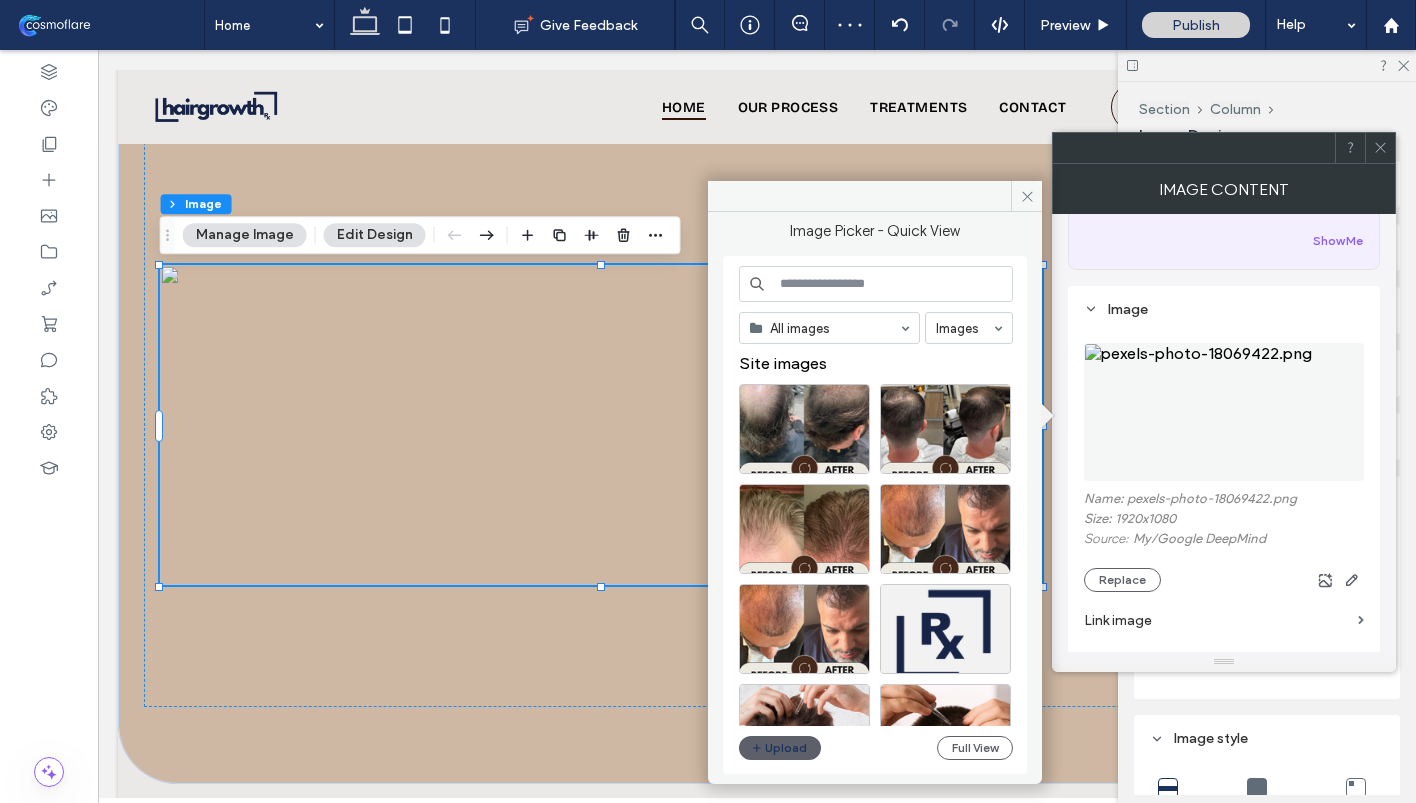 click at bounding box center [876, 284] 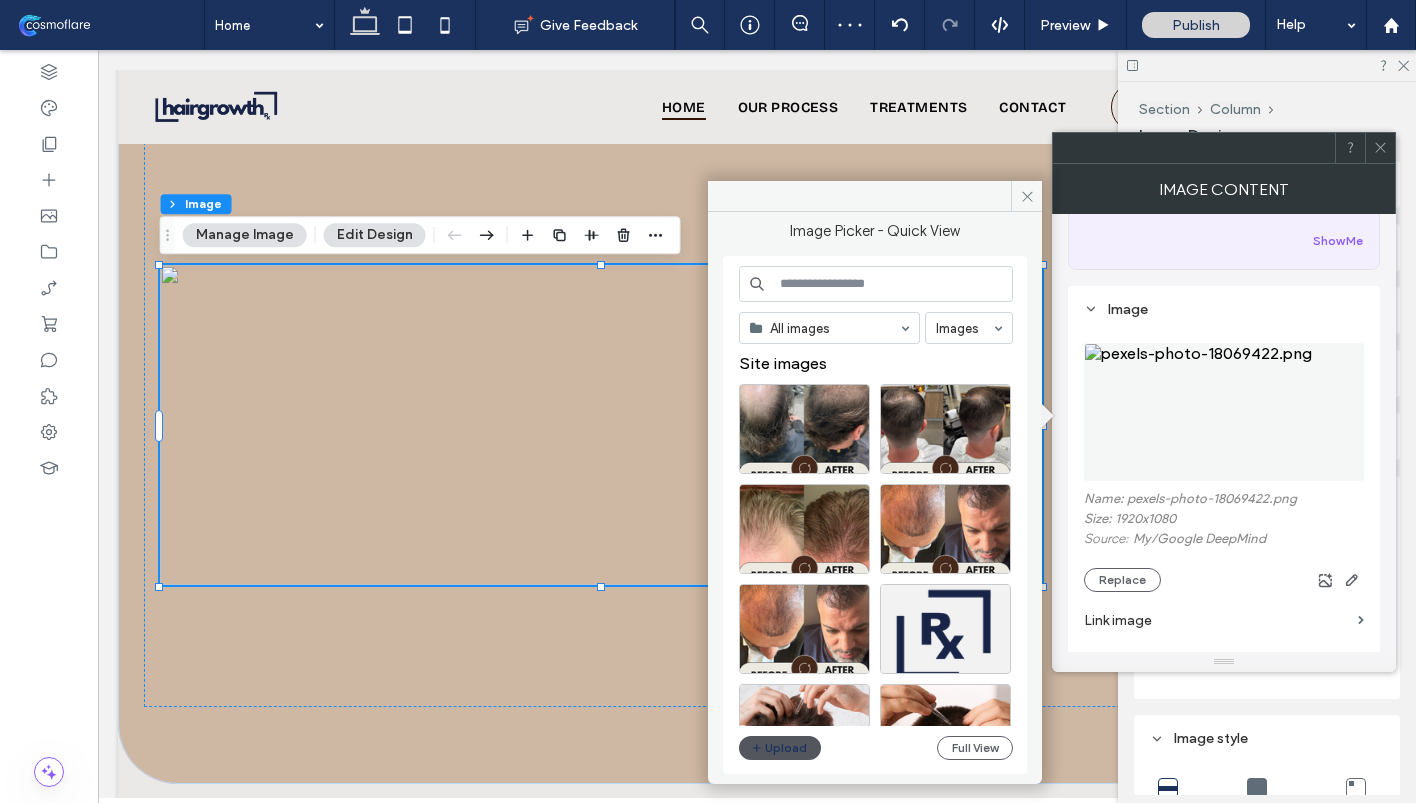click on "Upload" at bounding box center (780, 748) 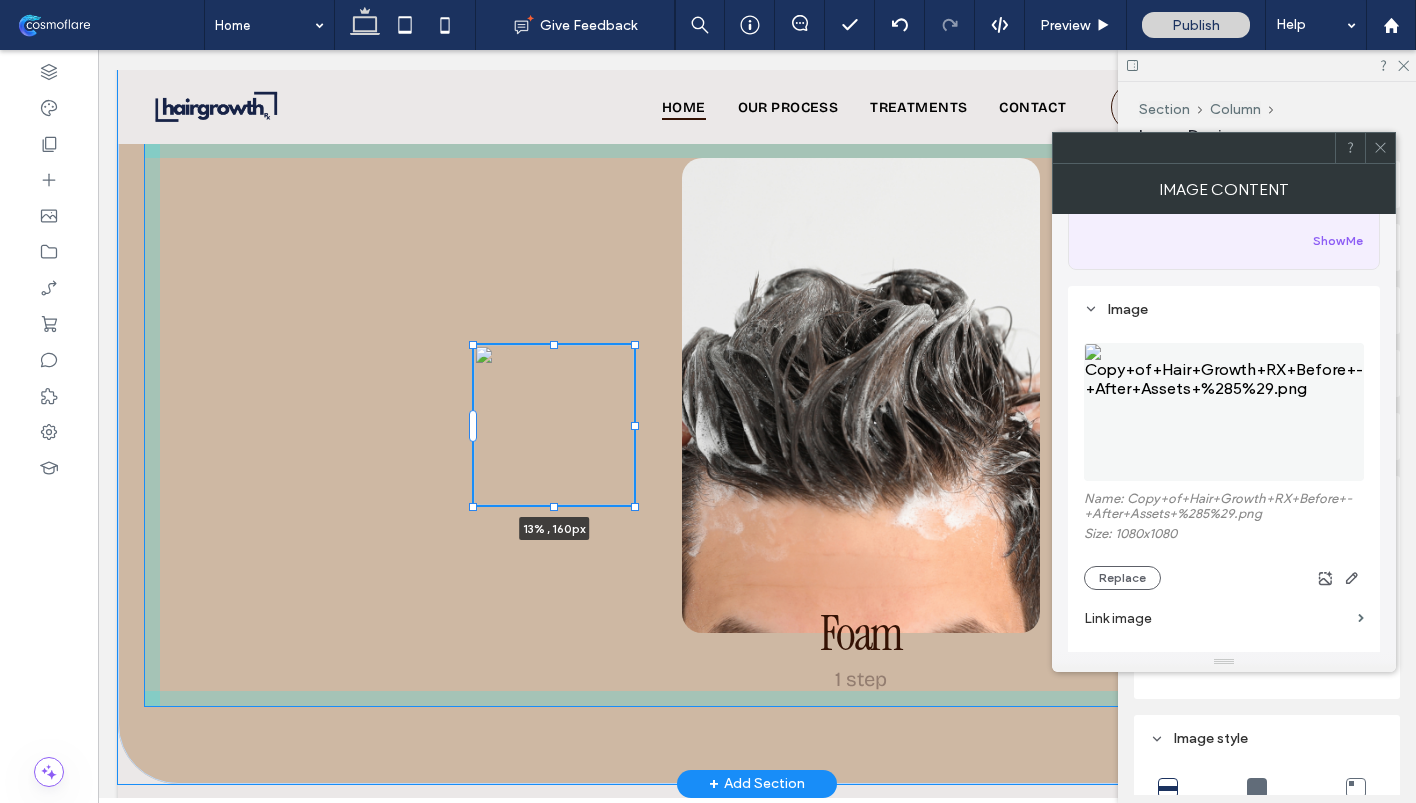 drag, startPoint x: 1043, startPoint y: 592, endPoint x: 683, endPoint y: 513, distance: 368.56613 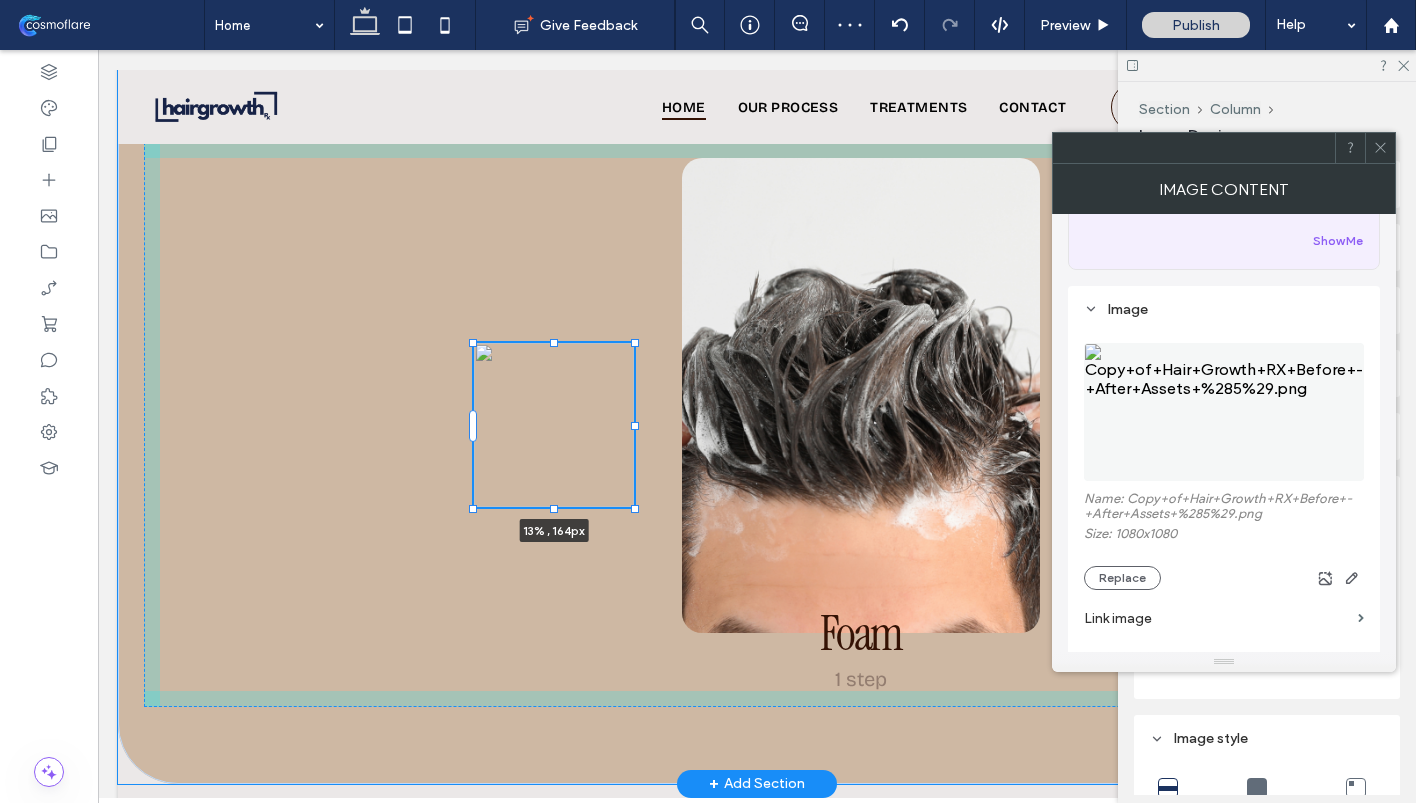 click on "our treatments
Not Just Growth.
Regrowth.
ORDER NOW
13% , 164px
Foam
1 step" at bounding box center [757, 240] 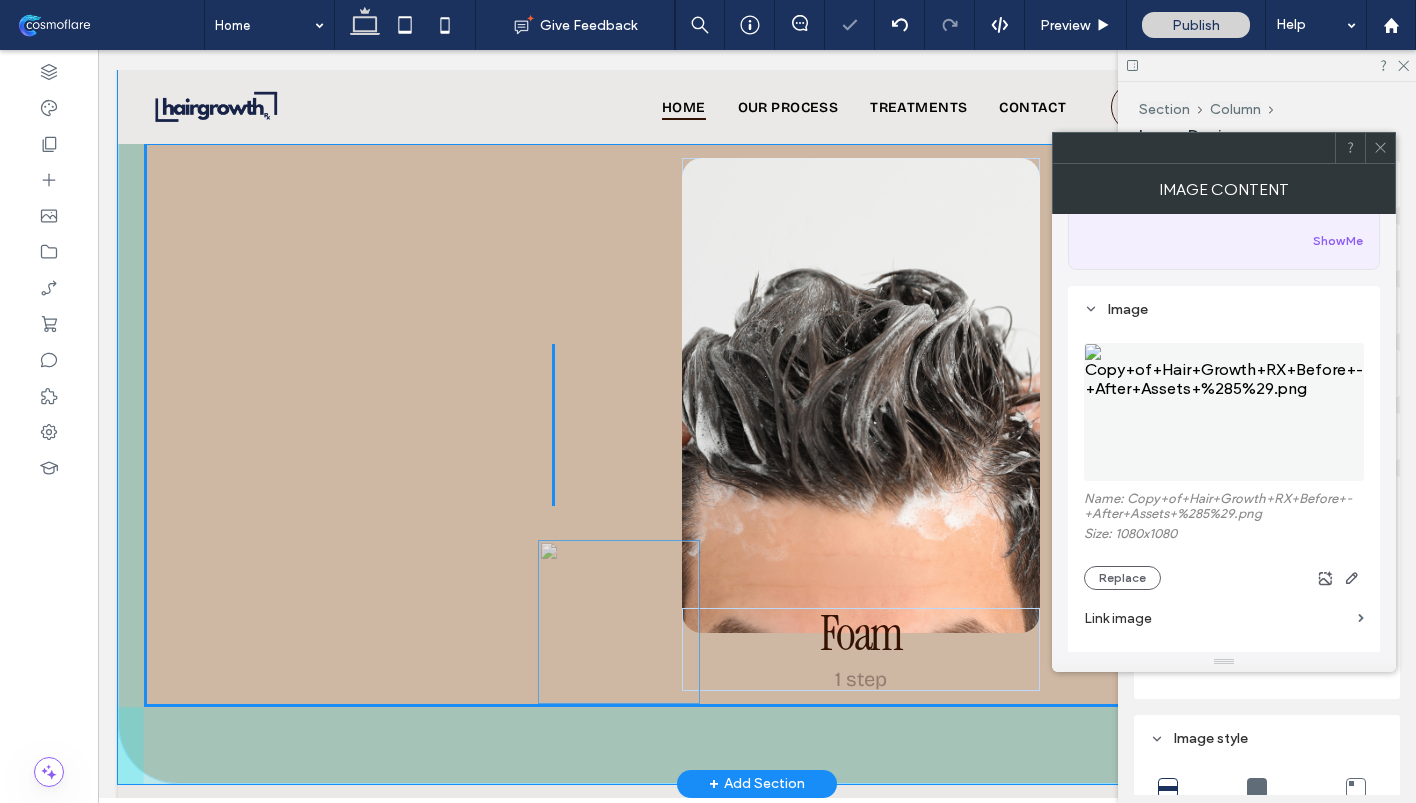 drag, startPoint x: 548, startPoint y: 382, endPoint x: 611, endPoint y: 573, distance: 201.12186 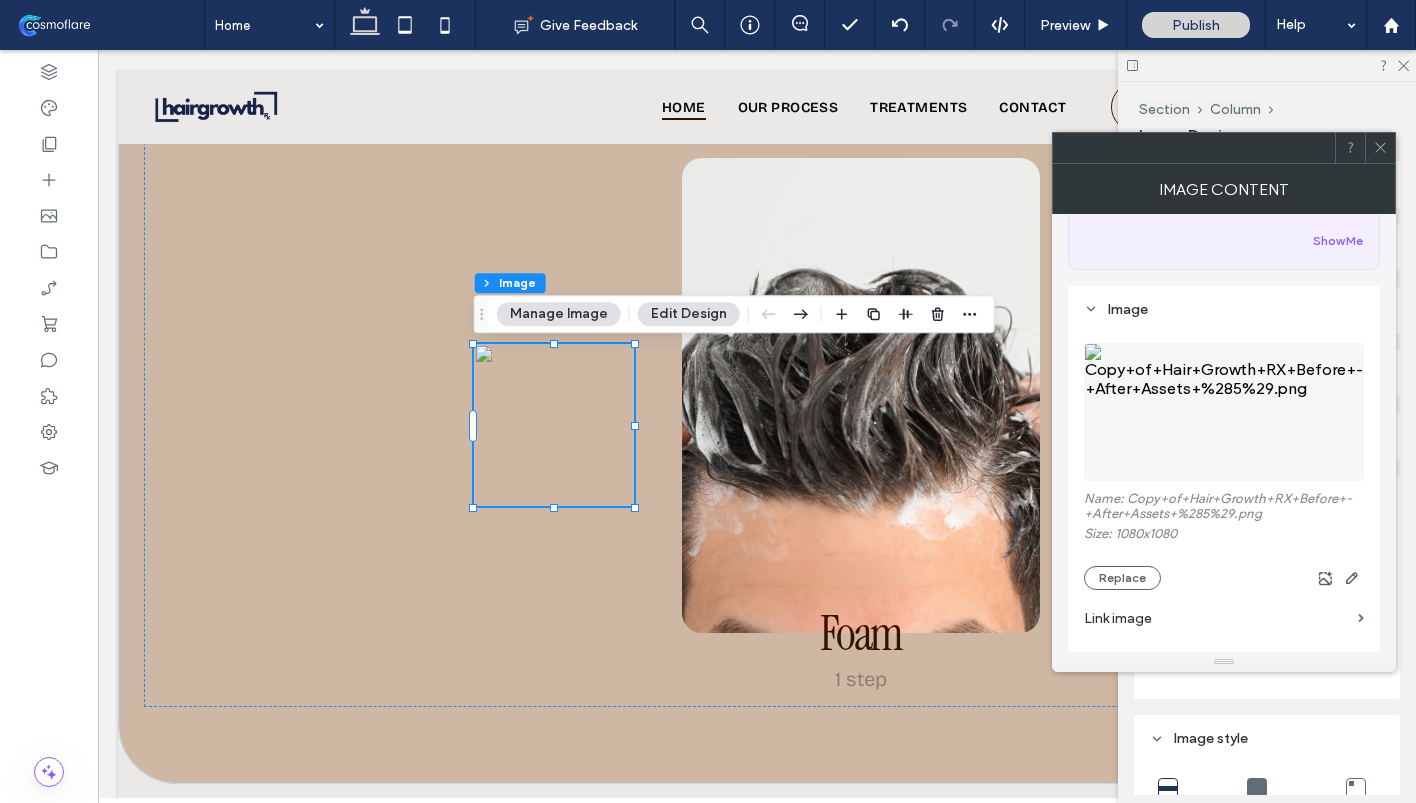 click 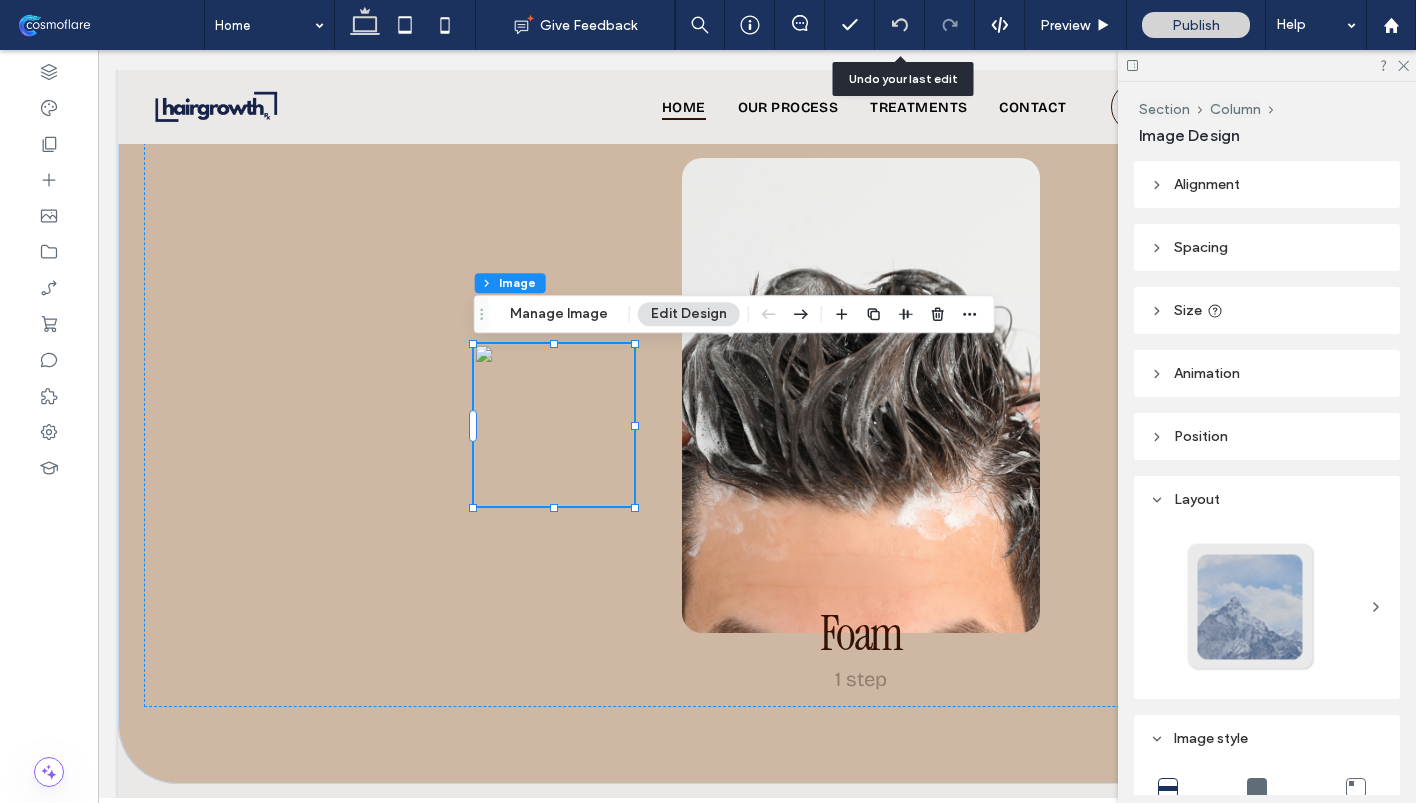 click 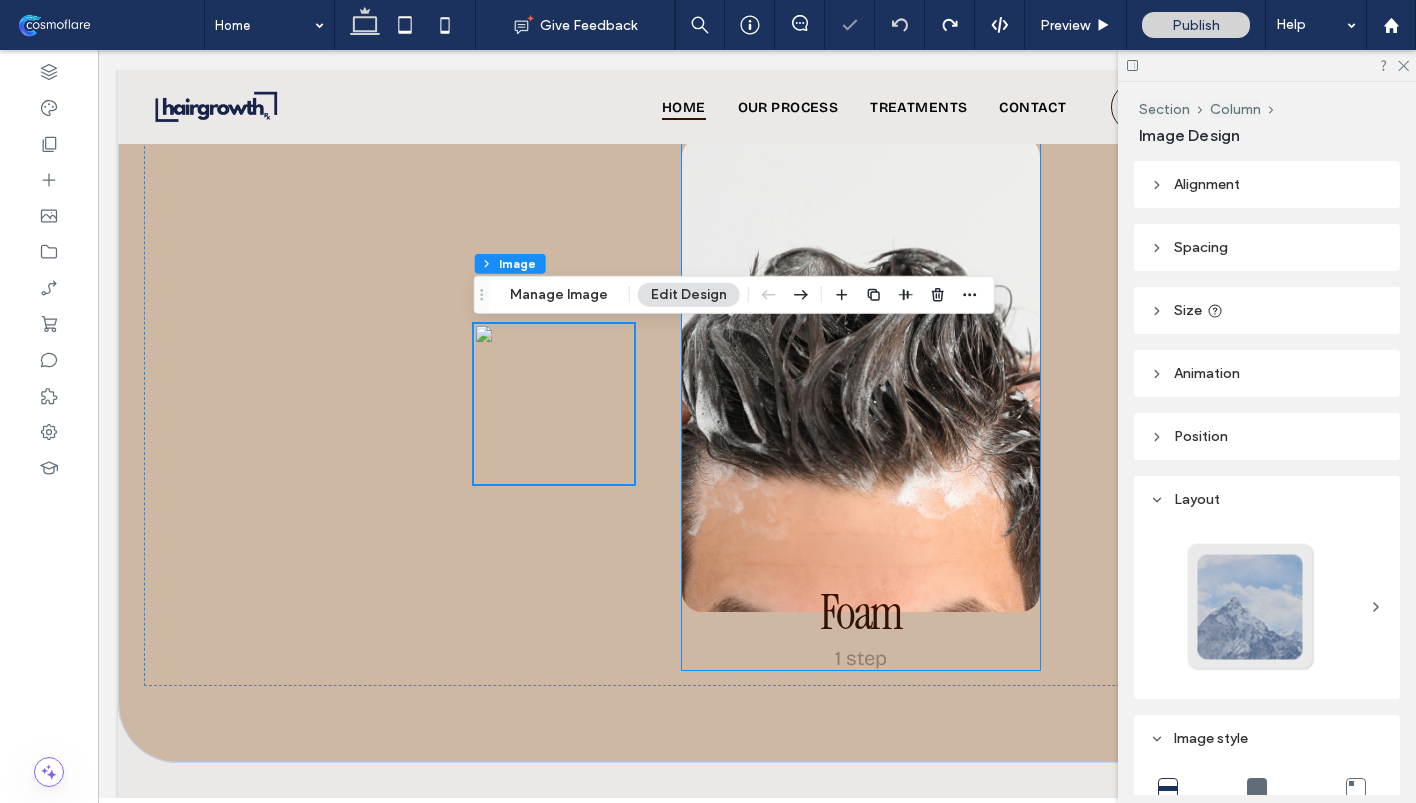 scroll, scrollTop: 3053, scrollLeft: 0, axis: vertical 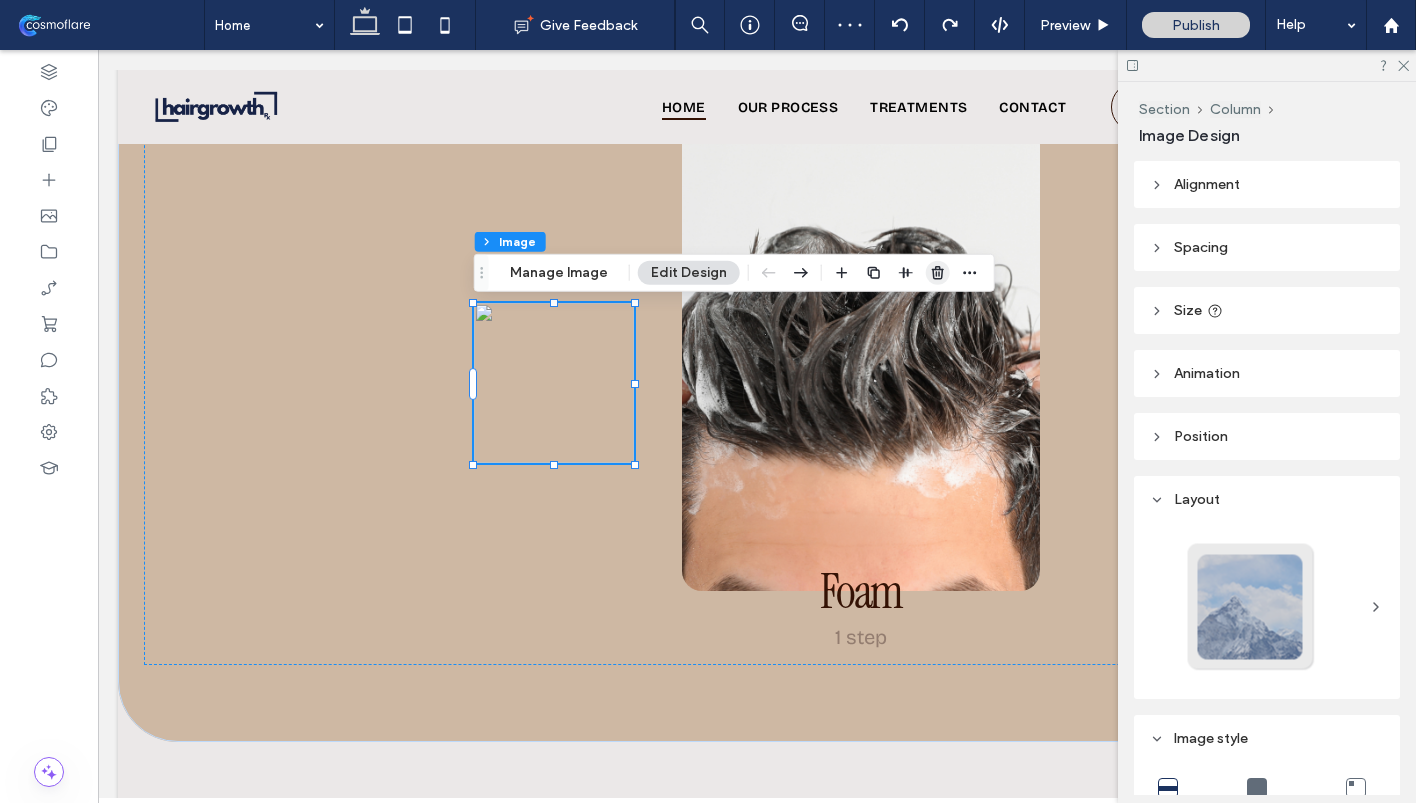 click 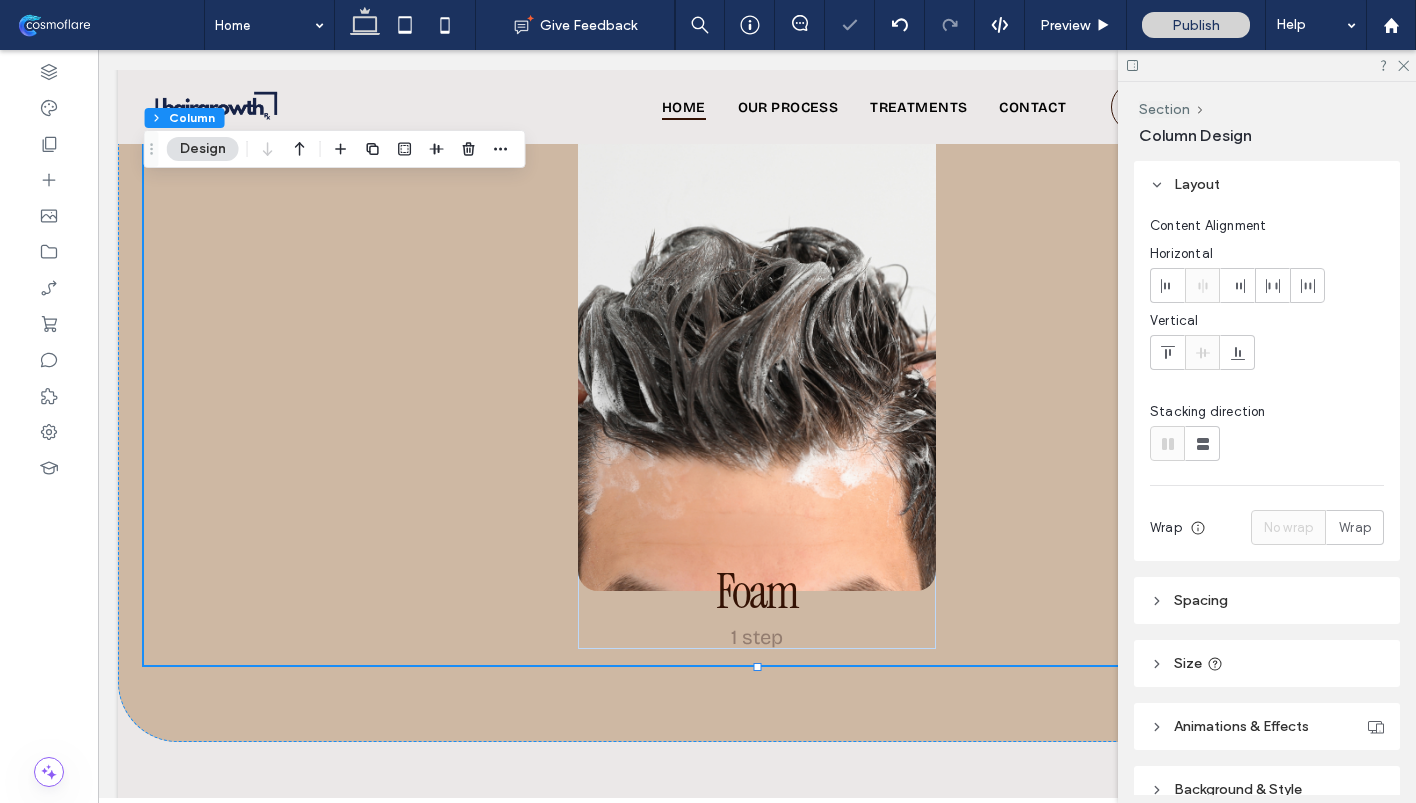 click on "Design" at bounding box center [203, 149] 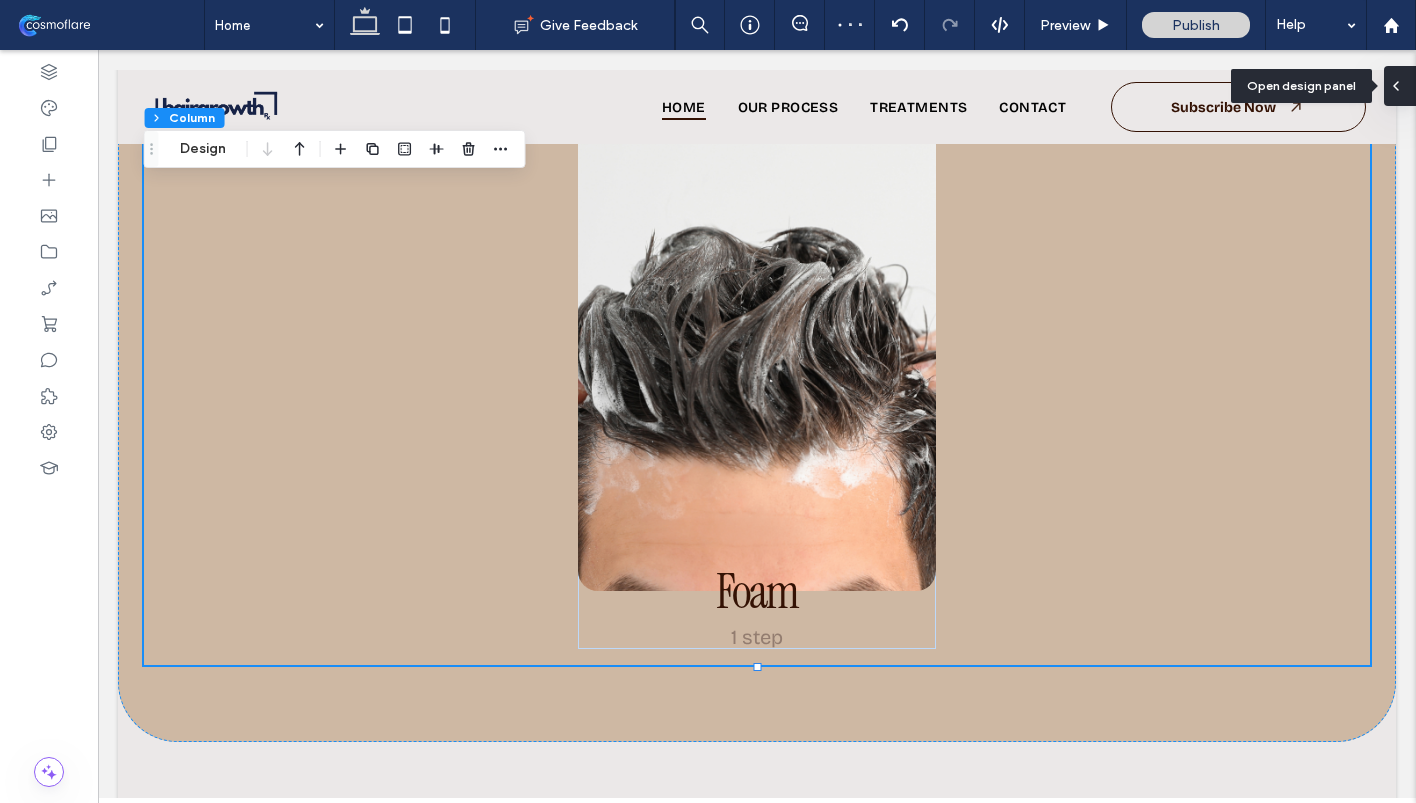 click 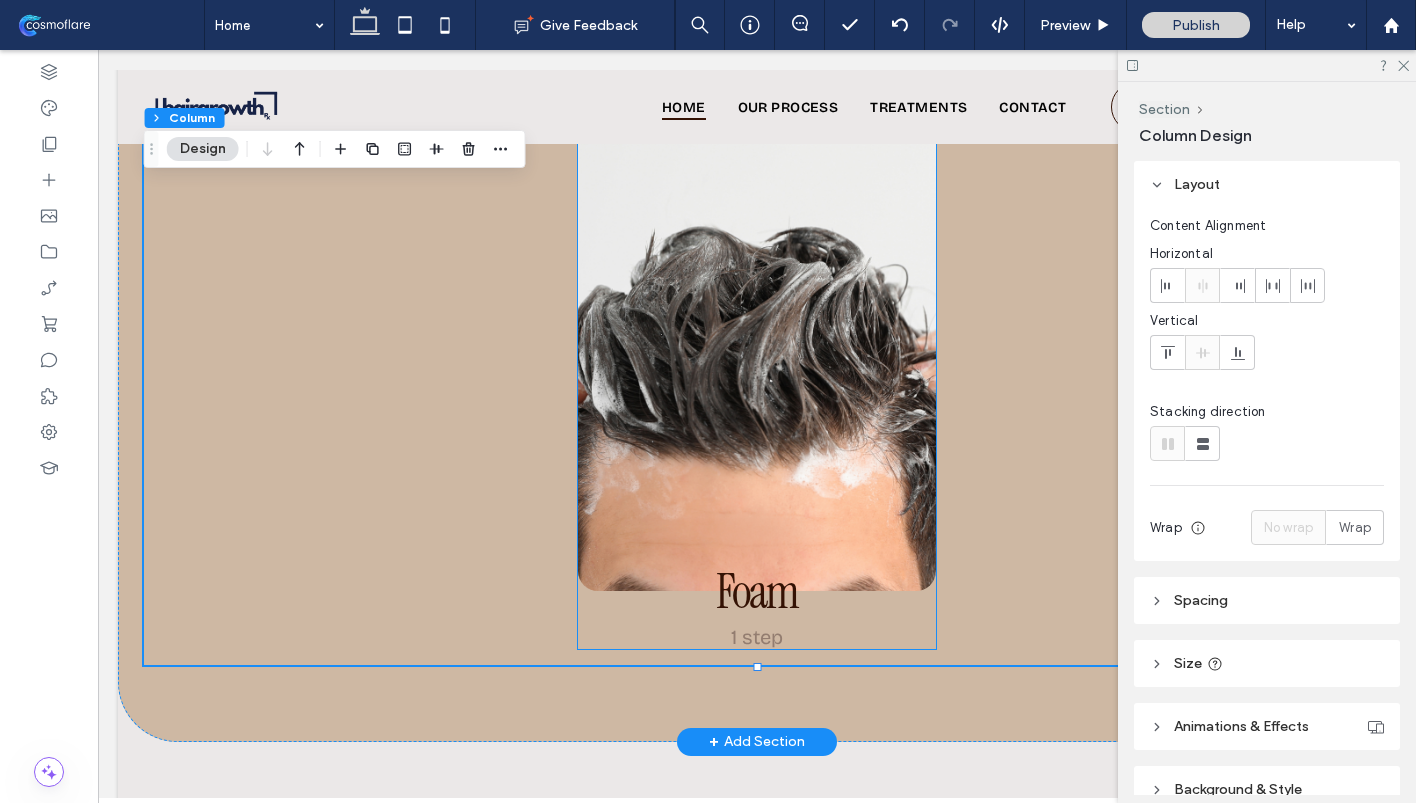 click at bounding box center (757, 353) 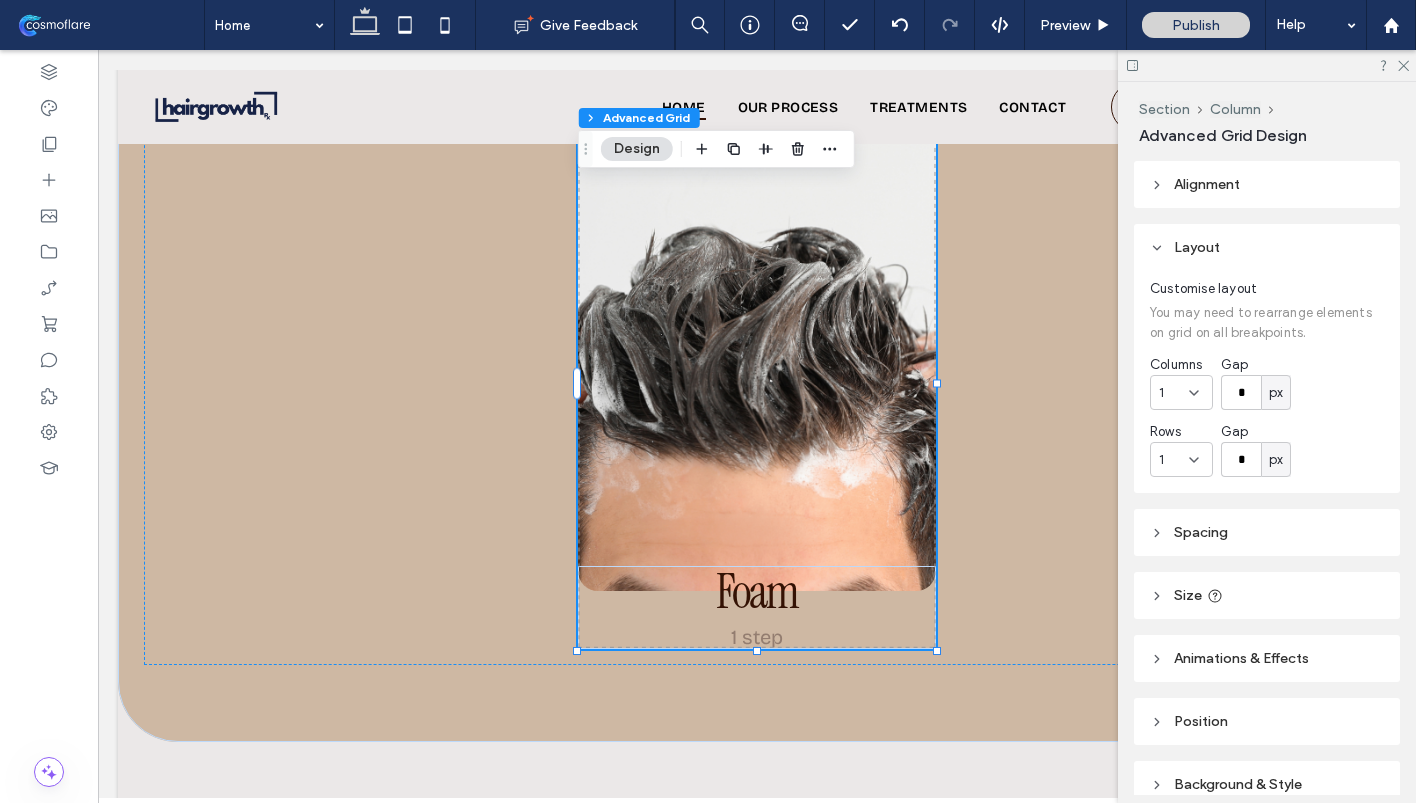 click on "Design" at bounding box center (637, 149) 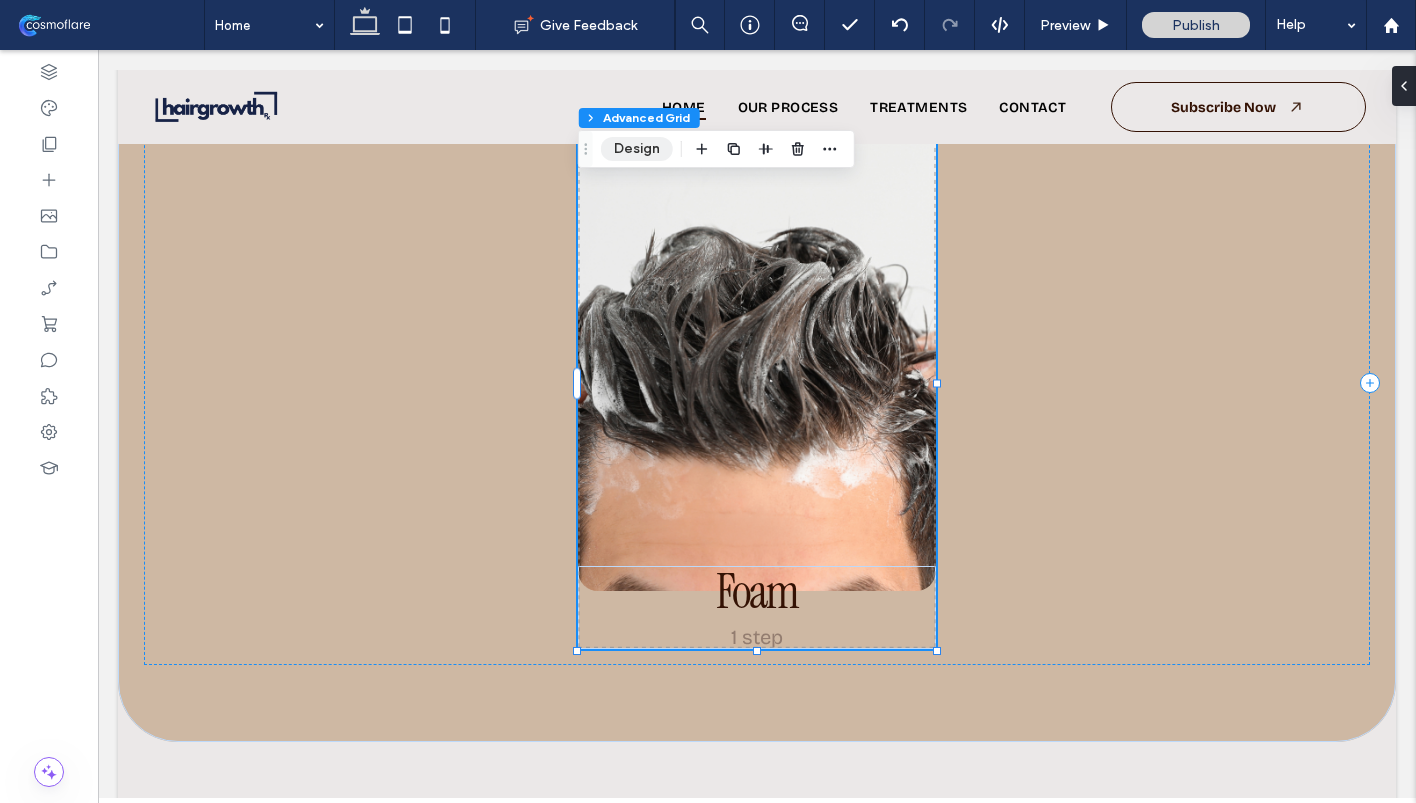 click on "Design" at bounding box center (637, 149) 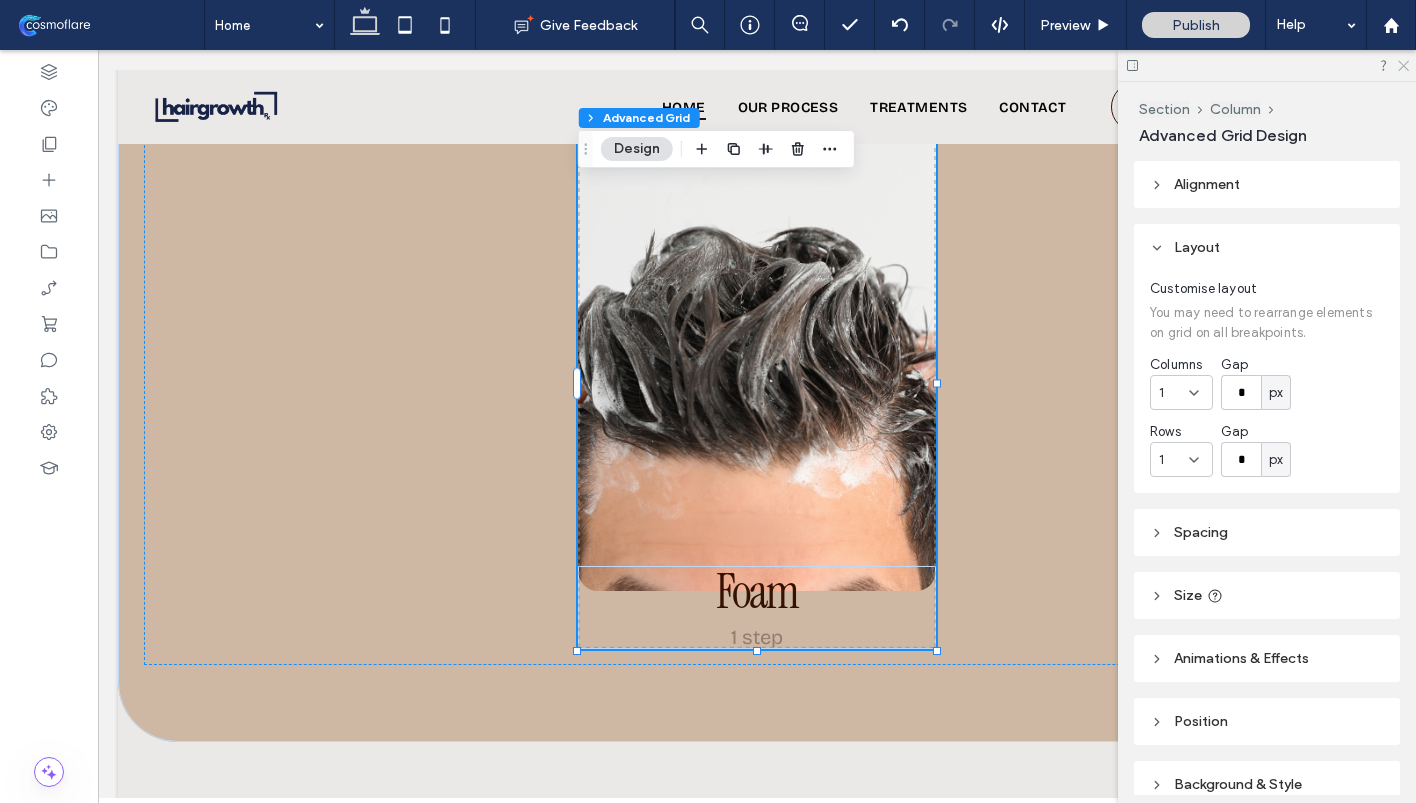 click 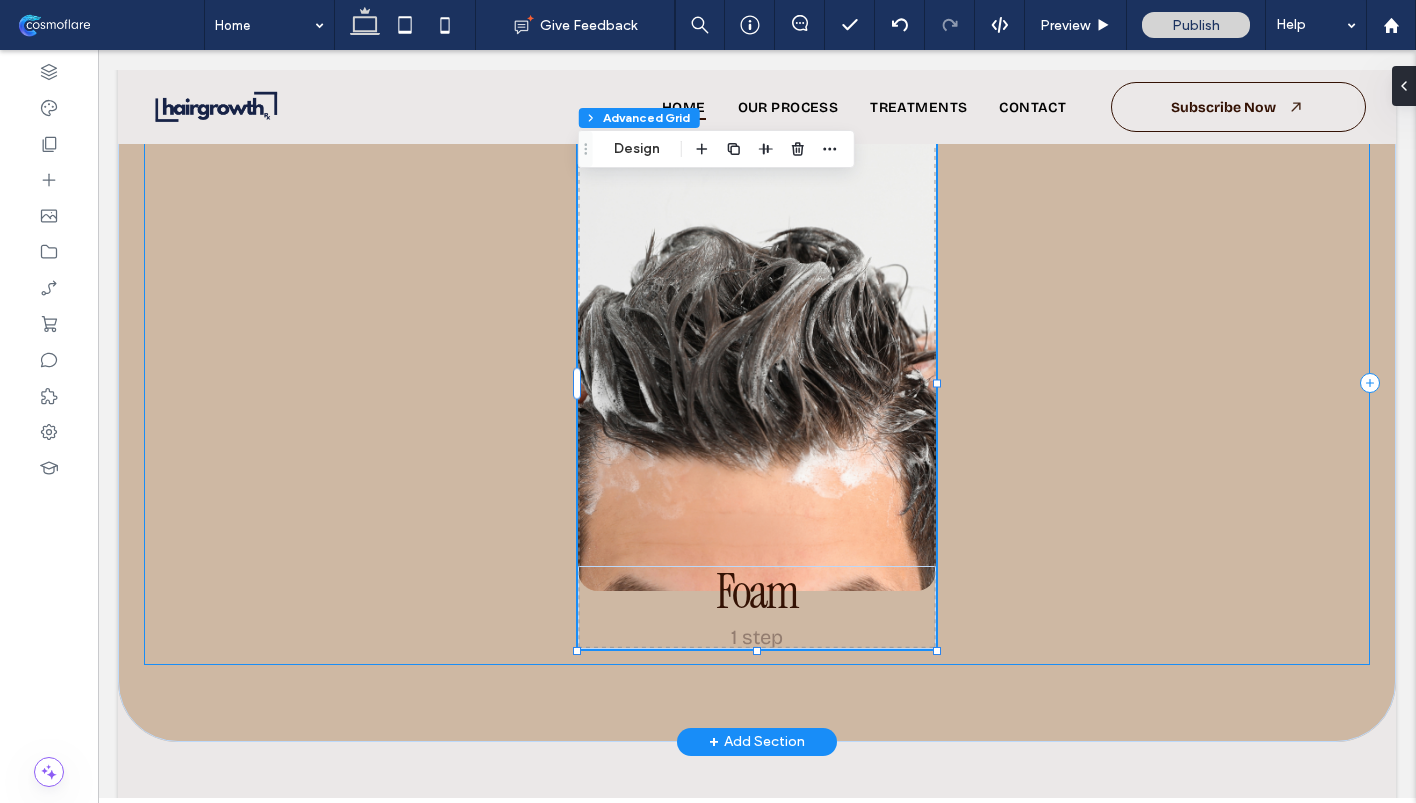 click on "Foam
1 step" at bounding box center [757, 382] 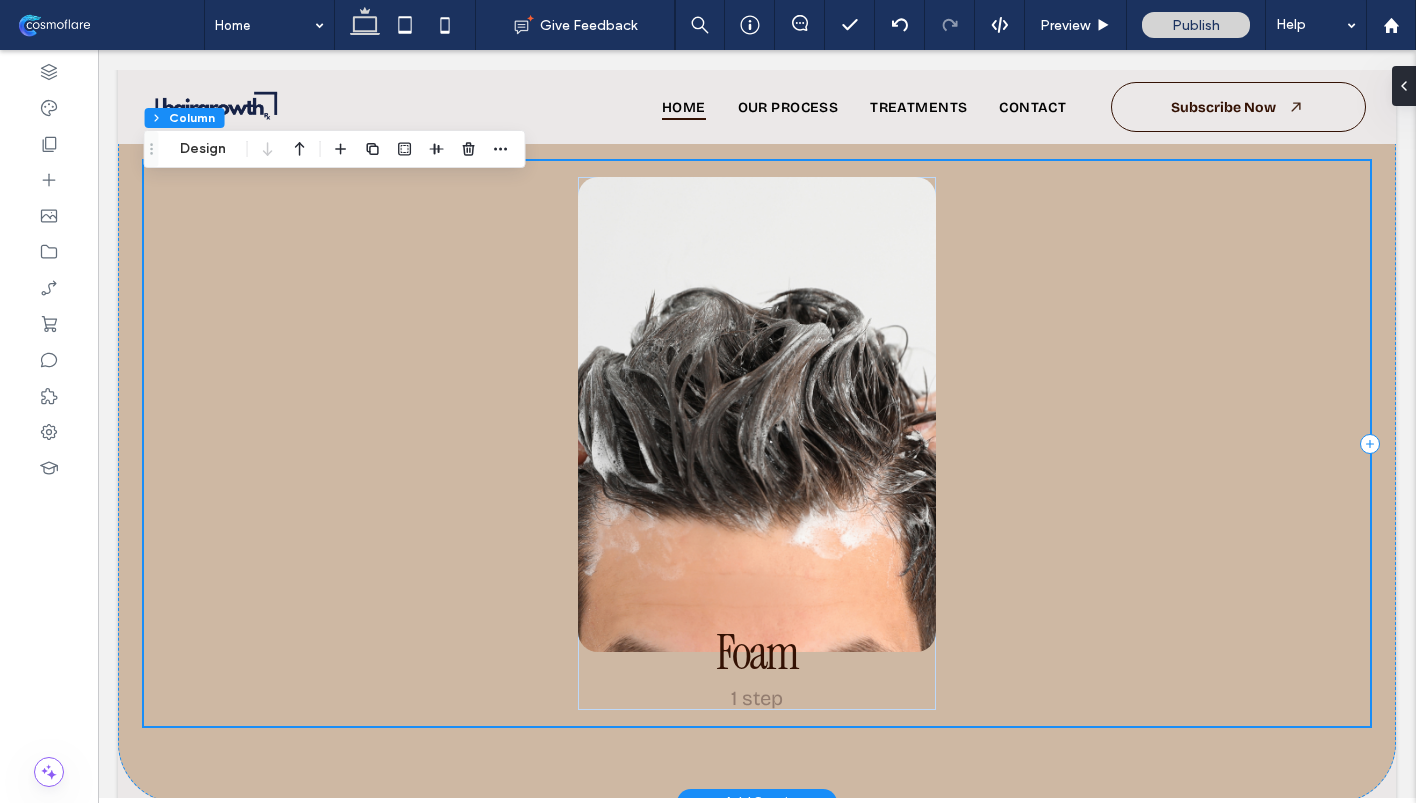 scroll, scrollTop: 2964, scrollLeft: 0, axis: vertical 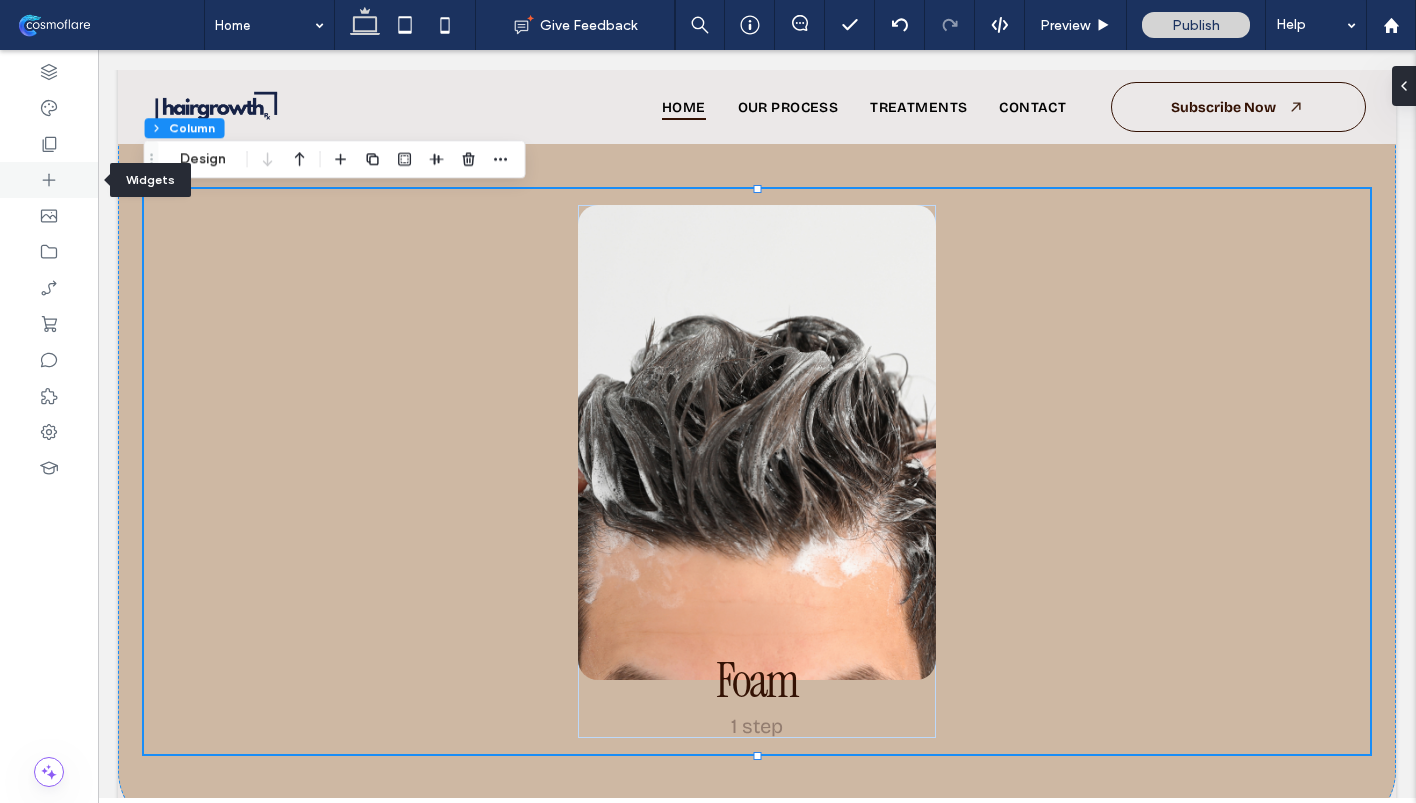 click at bounding box center (49, 180) 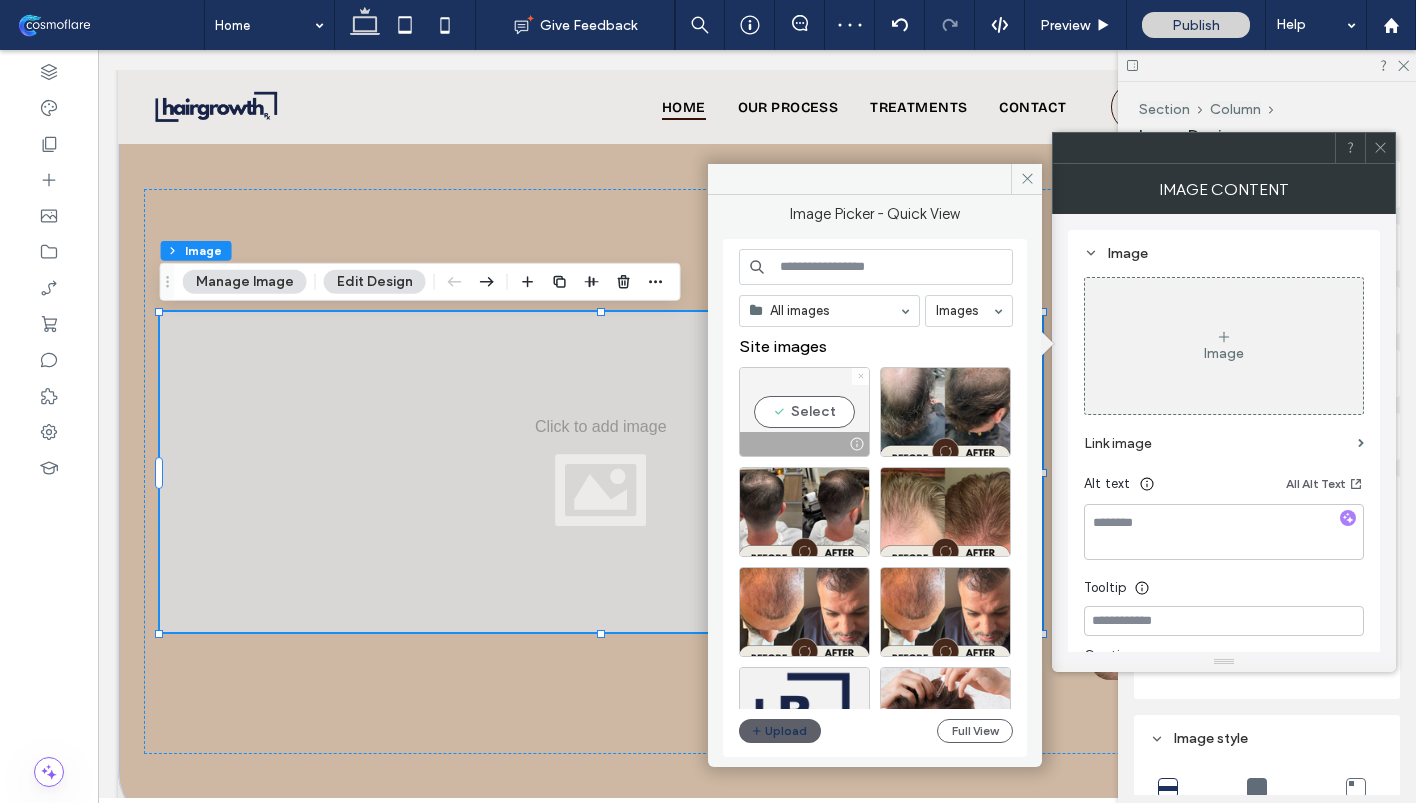 click 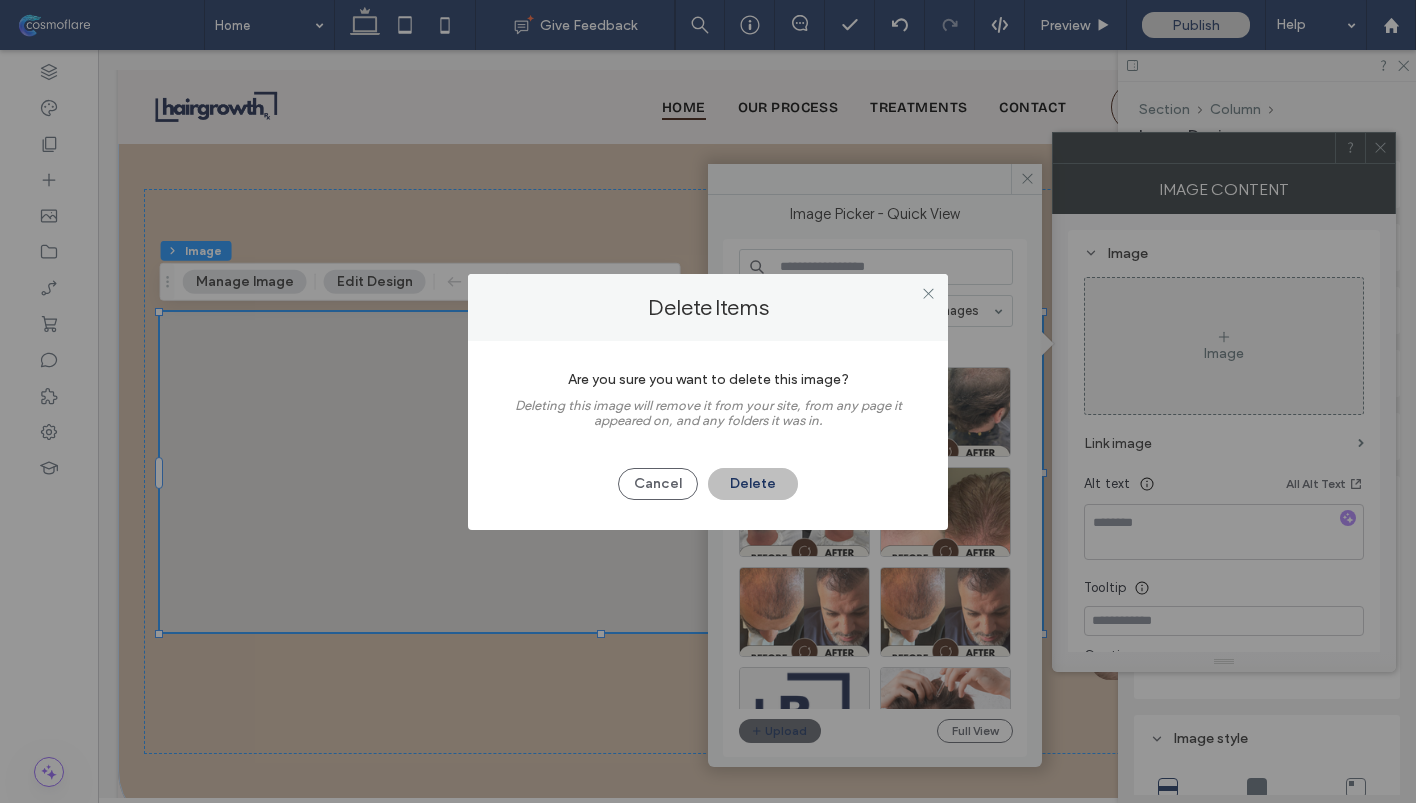 click on "Delete" at bounding box center (753, 484) 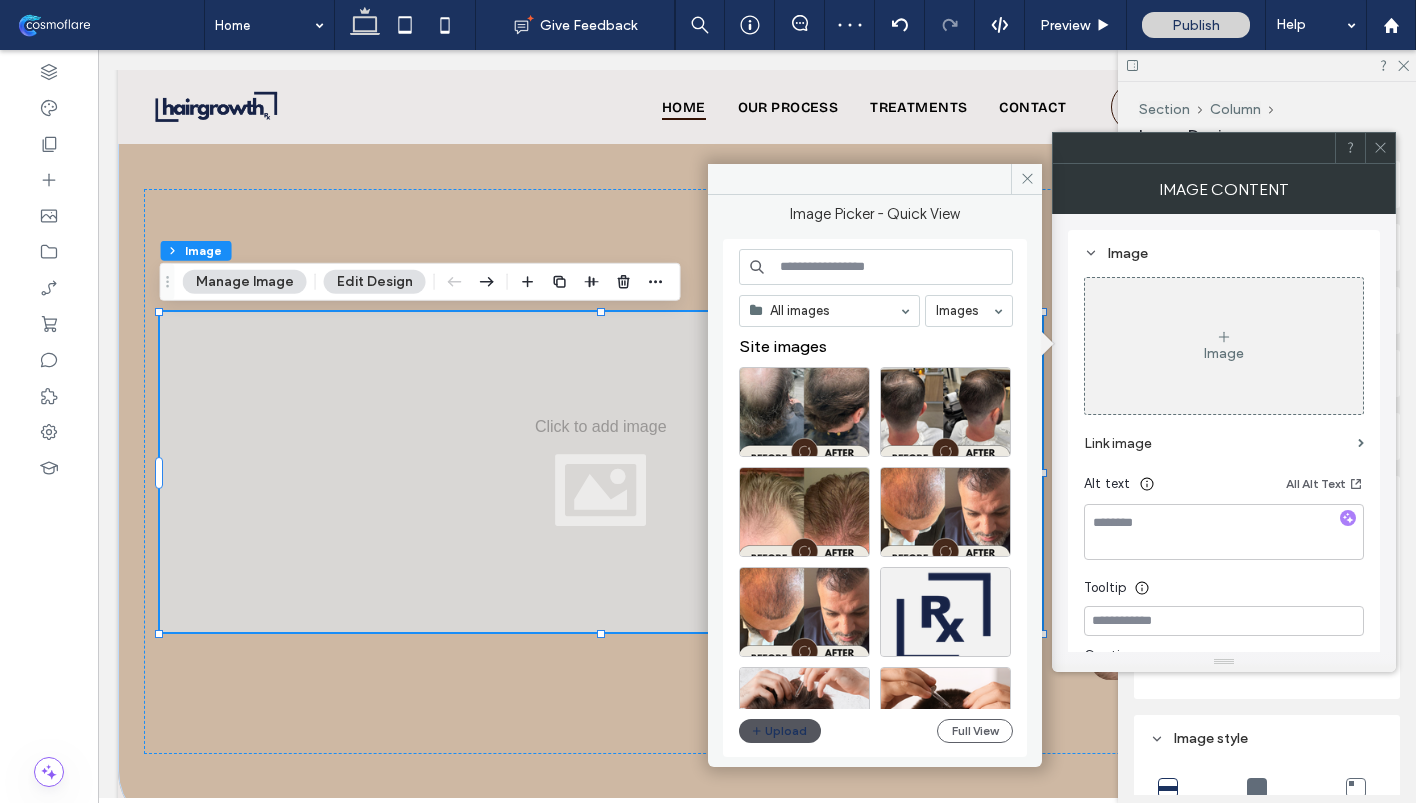 click on "Upload" at bounding box center (780, 731) 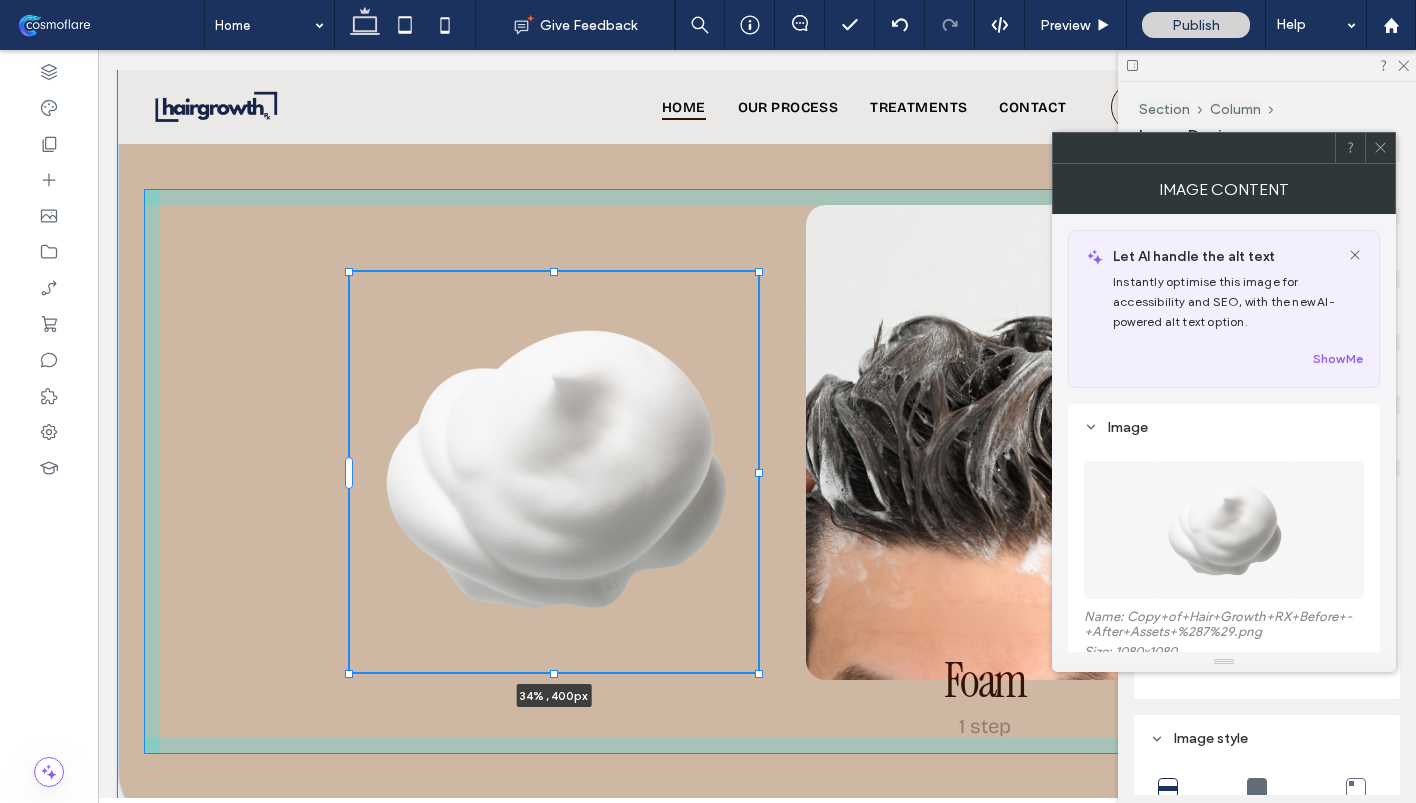drag, startPoint x: 1041, startPoint y: 638, endPoint x: 803, endPoint y: 678, distance: 241.33794 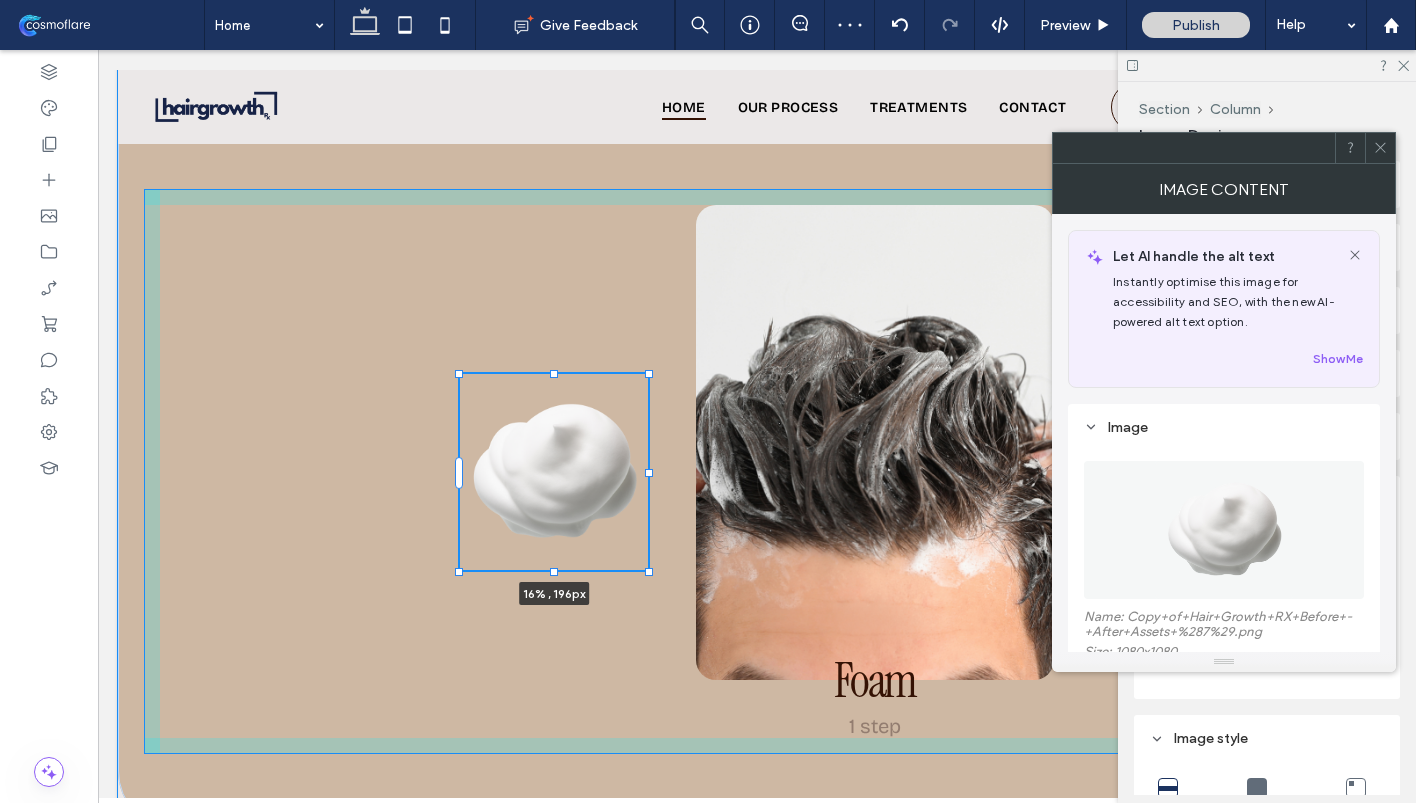 drag, startPoint x: 349, startPoint y: 270, endPoint x: 458, endPoint y: 372, distance: 149.28162 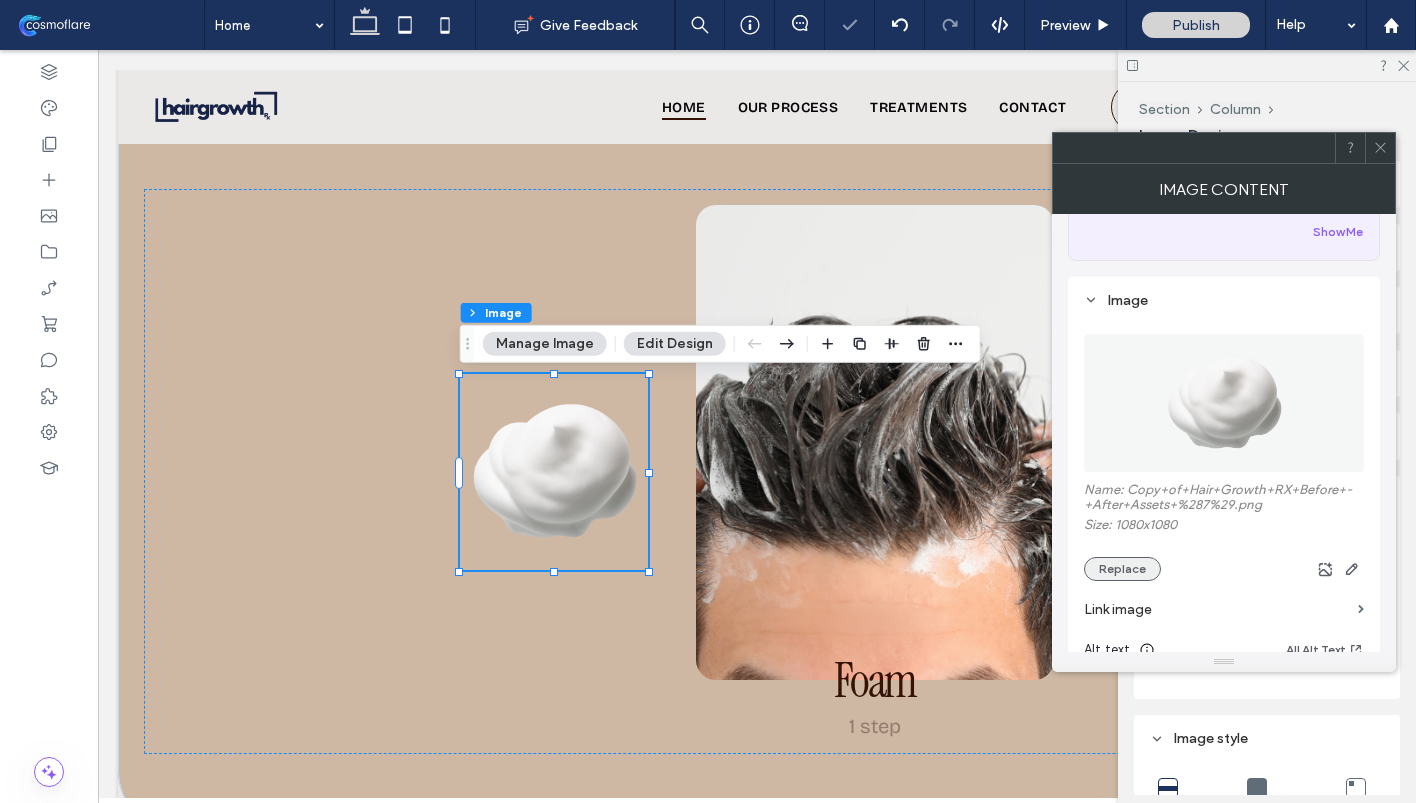 scroll, scrollTop: 132, scrollLeft: 0, axis: vertical 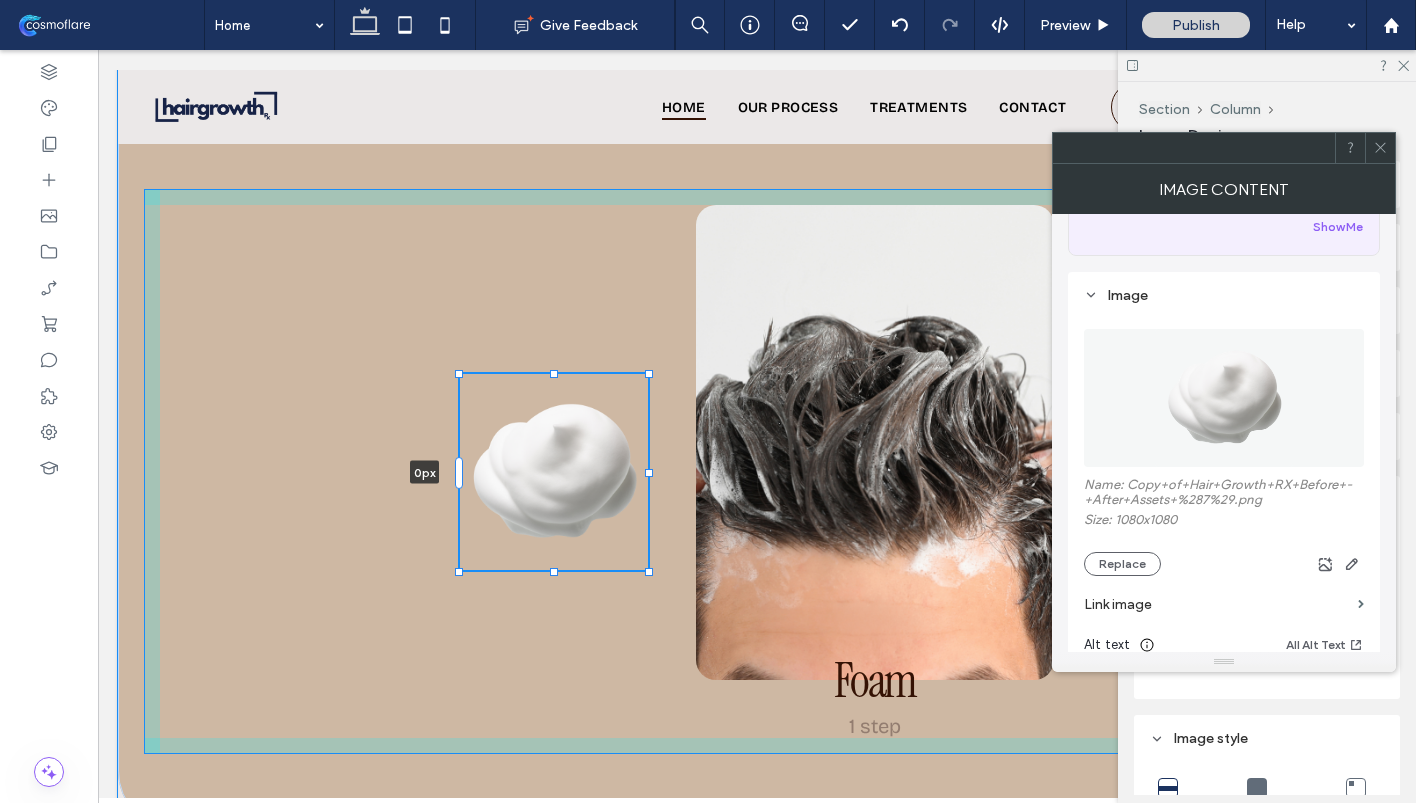 drag, startPoint x: 459, startPoint y: 478, endPoint x: 459, endPoint y: 508, distance: 30 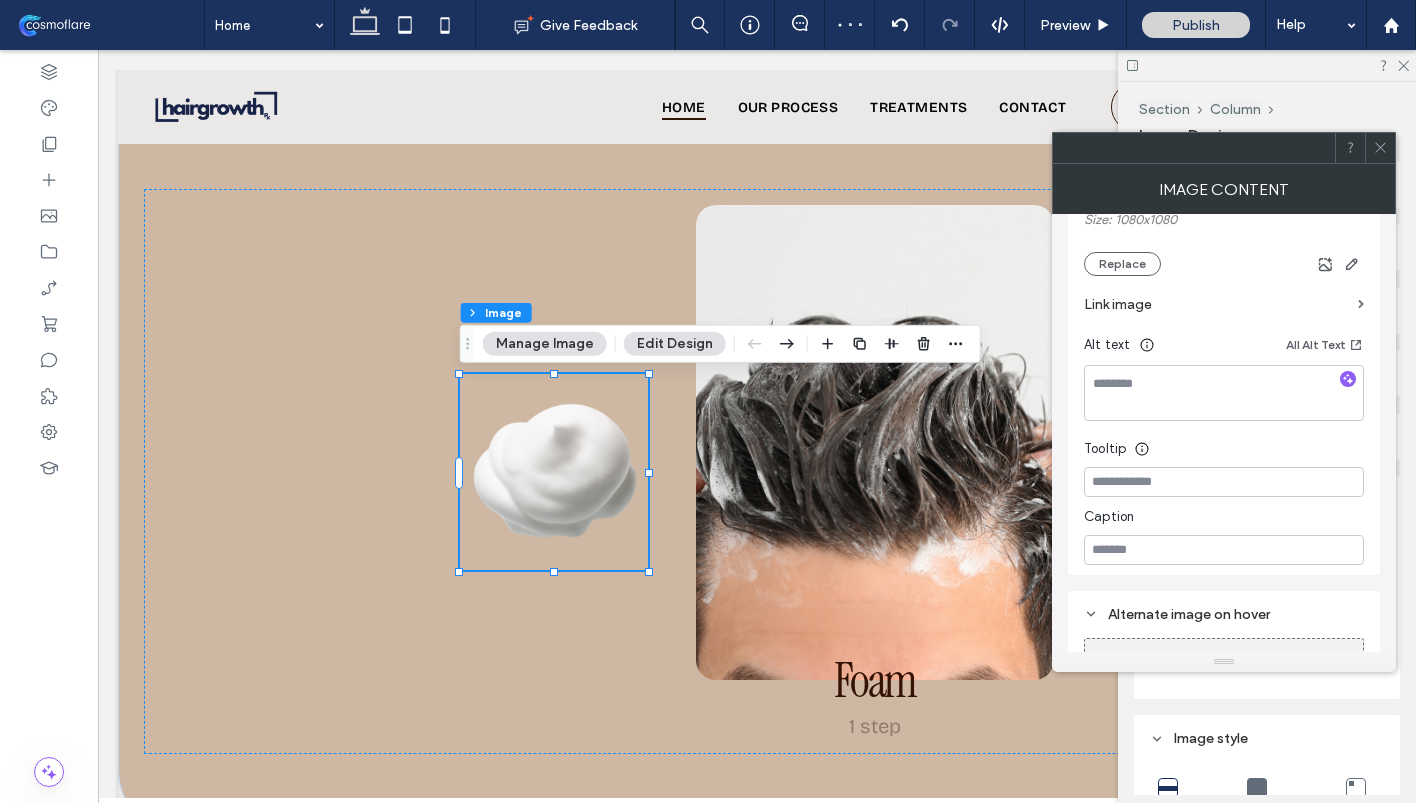 scroll, scrollTop: 570, scrollLeft: 0, axis: vertical 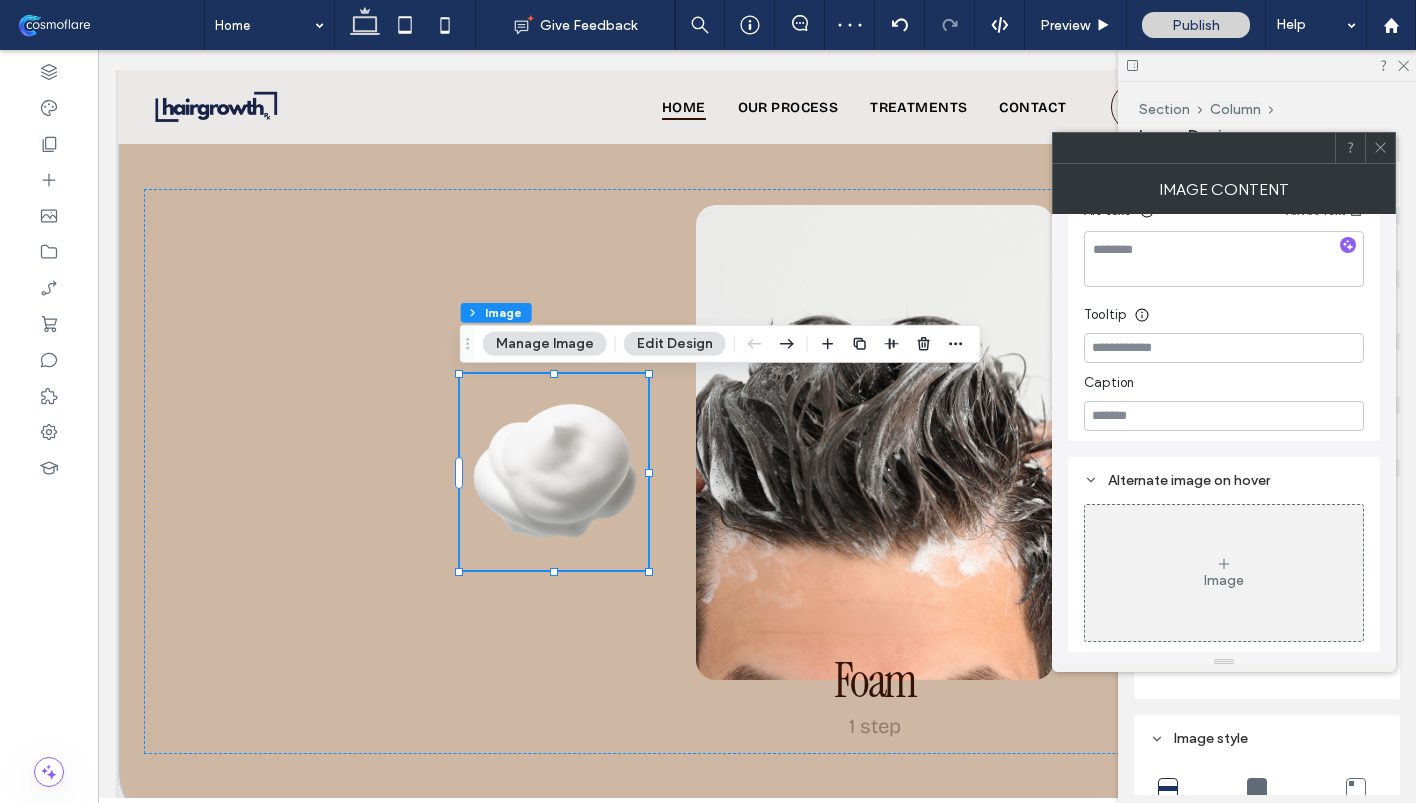 click on "Edit Design" at bounding box center [675, 344] 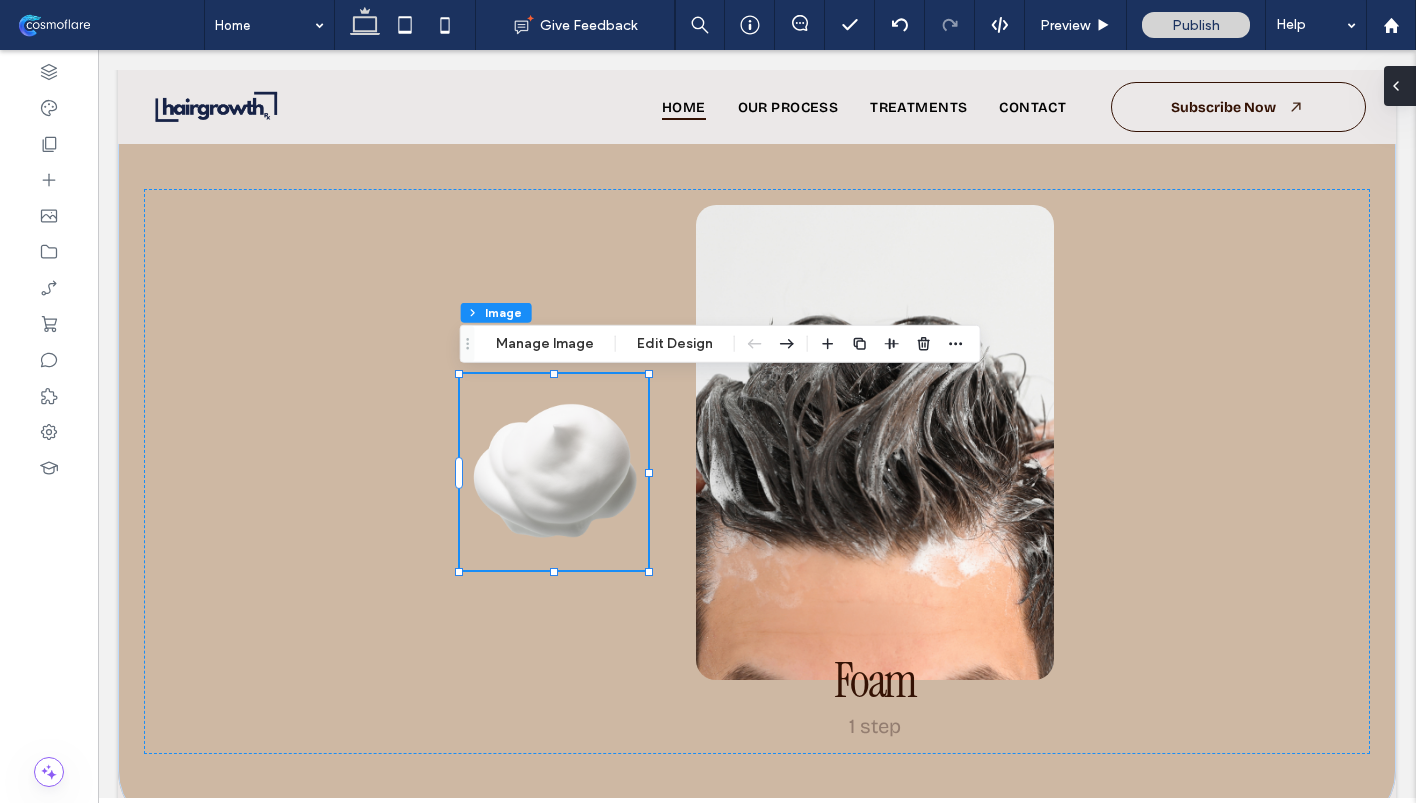 click 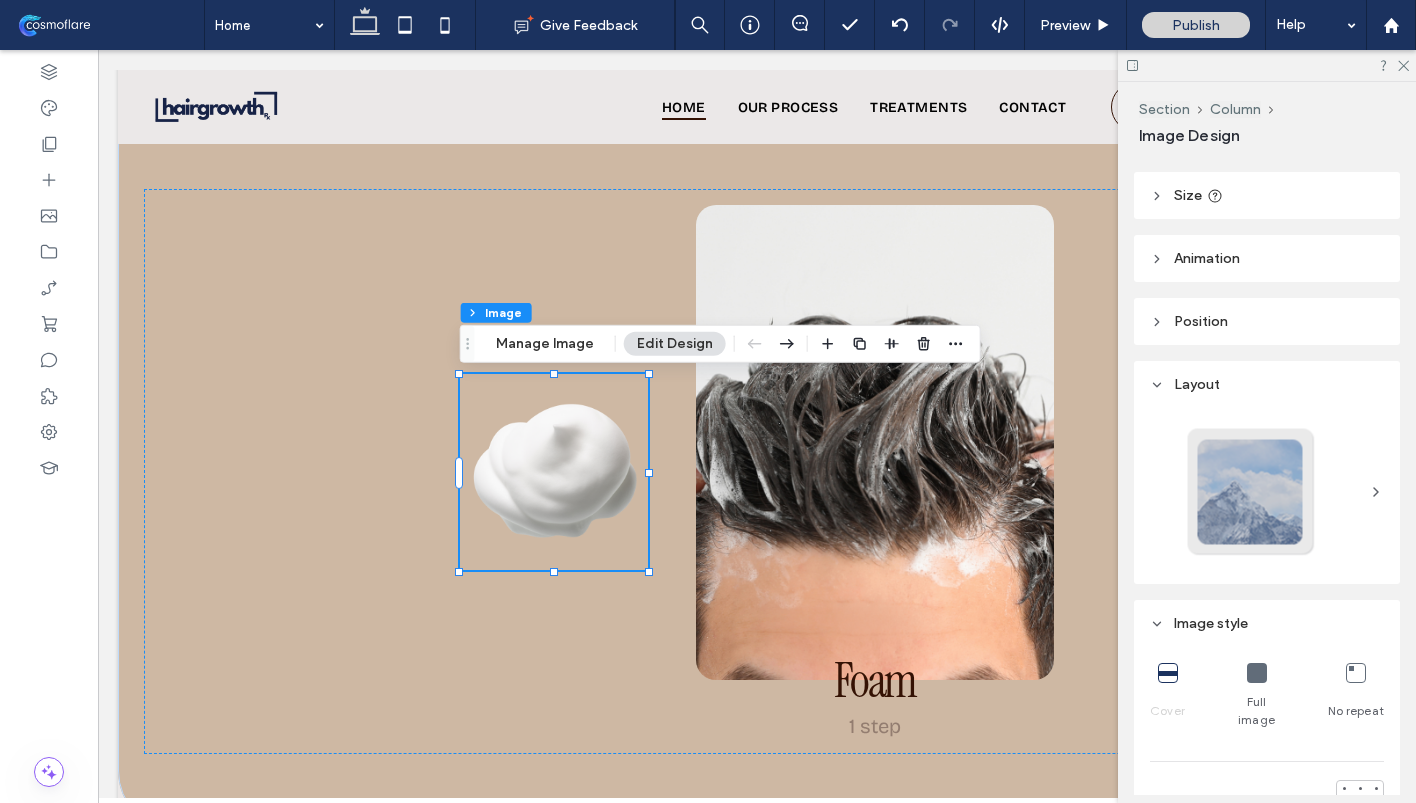 scroll, scrollTop: 0, scrollLeft: 0, axis: both 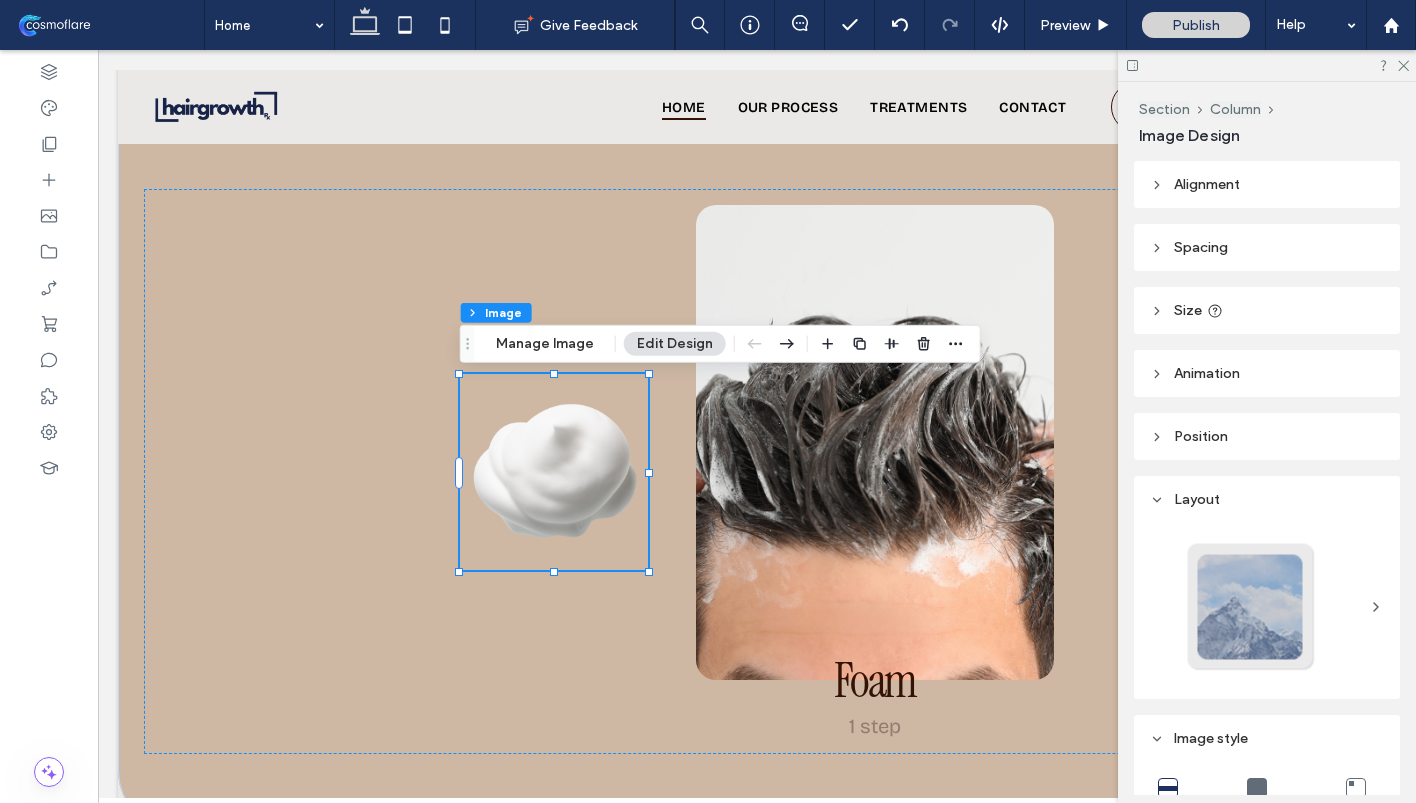click on "Spacing" at bounding box center (1201, 247) 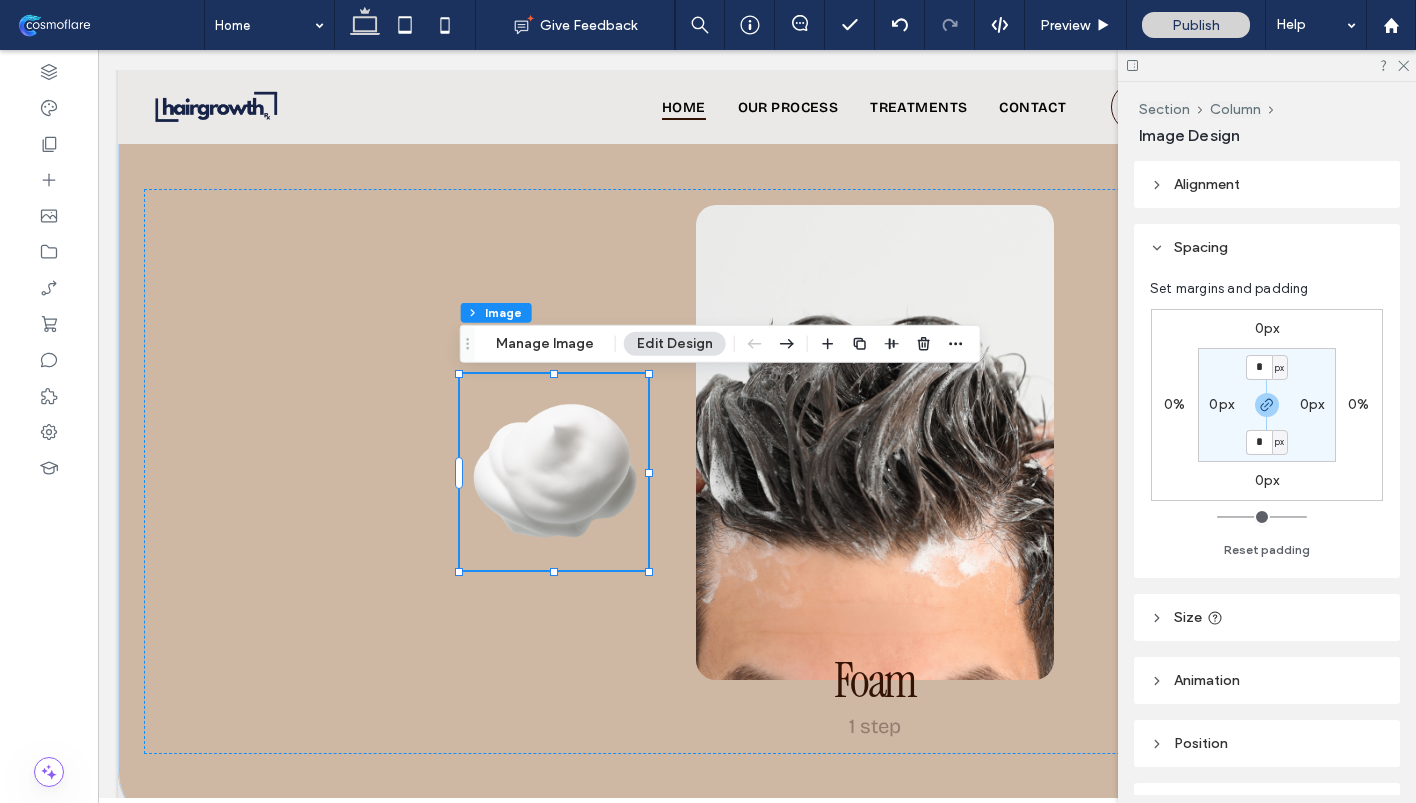 type on "**" 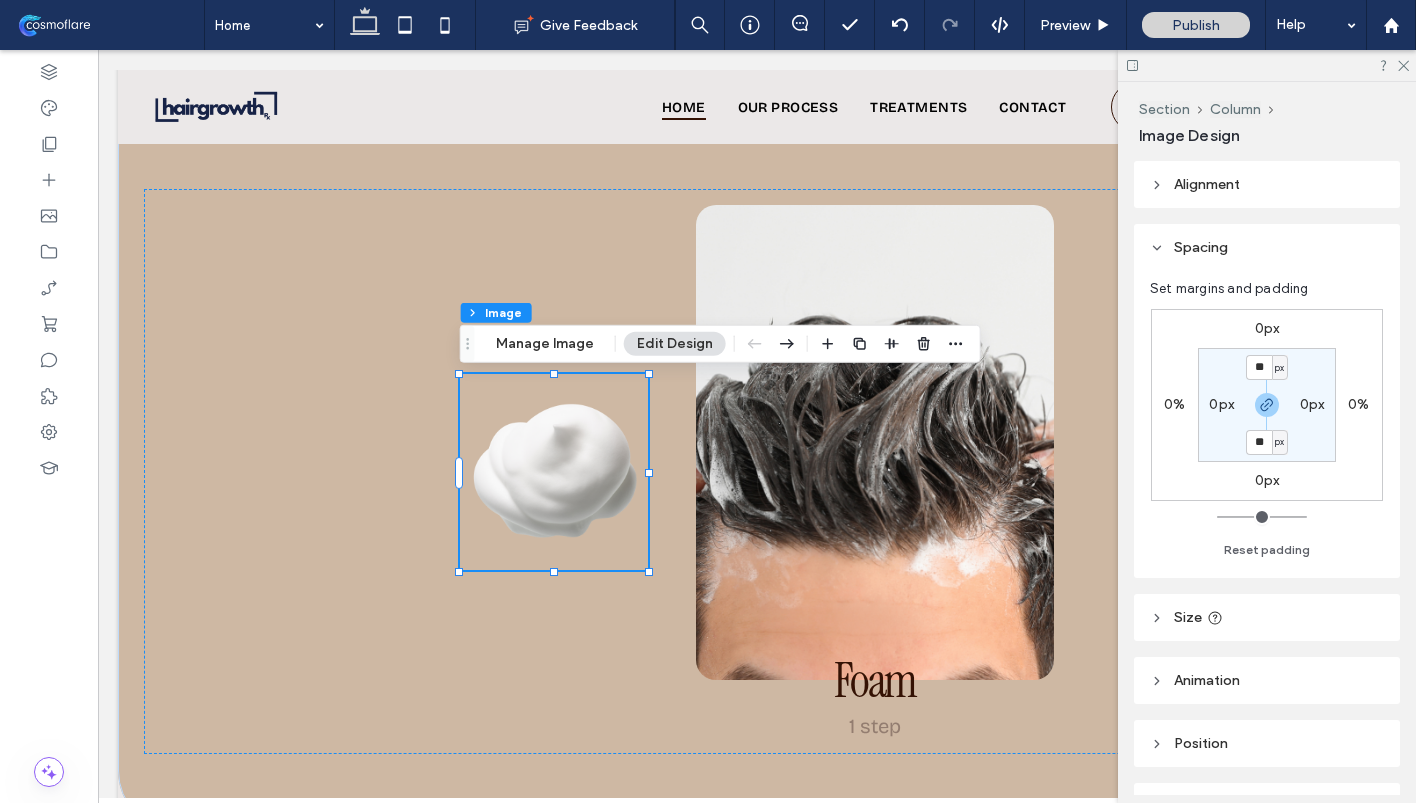 type on "**" 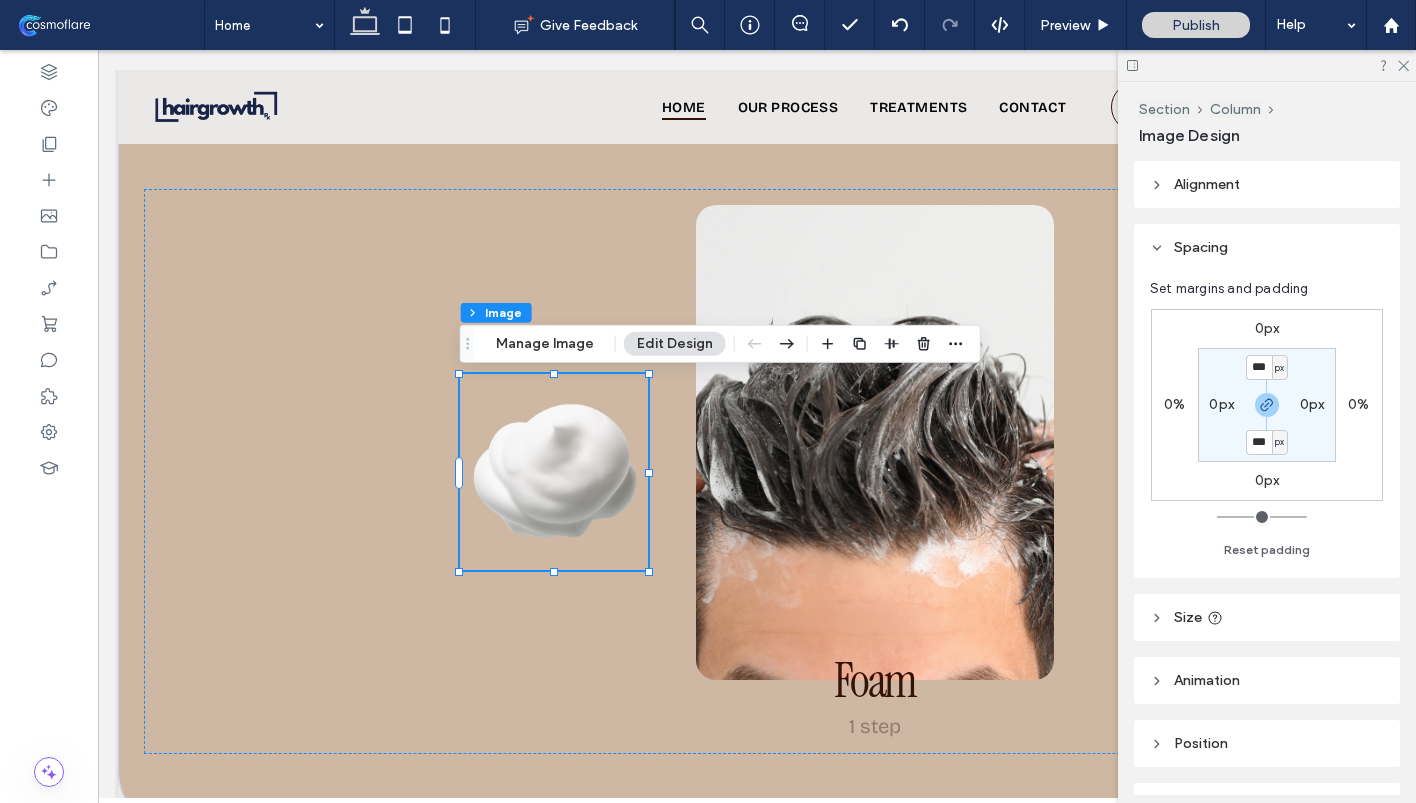 type on "***" 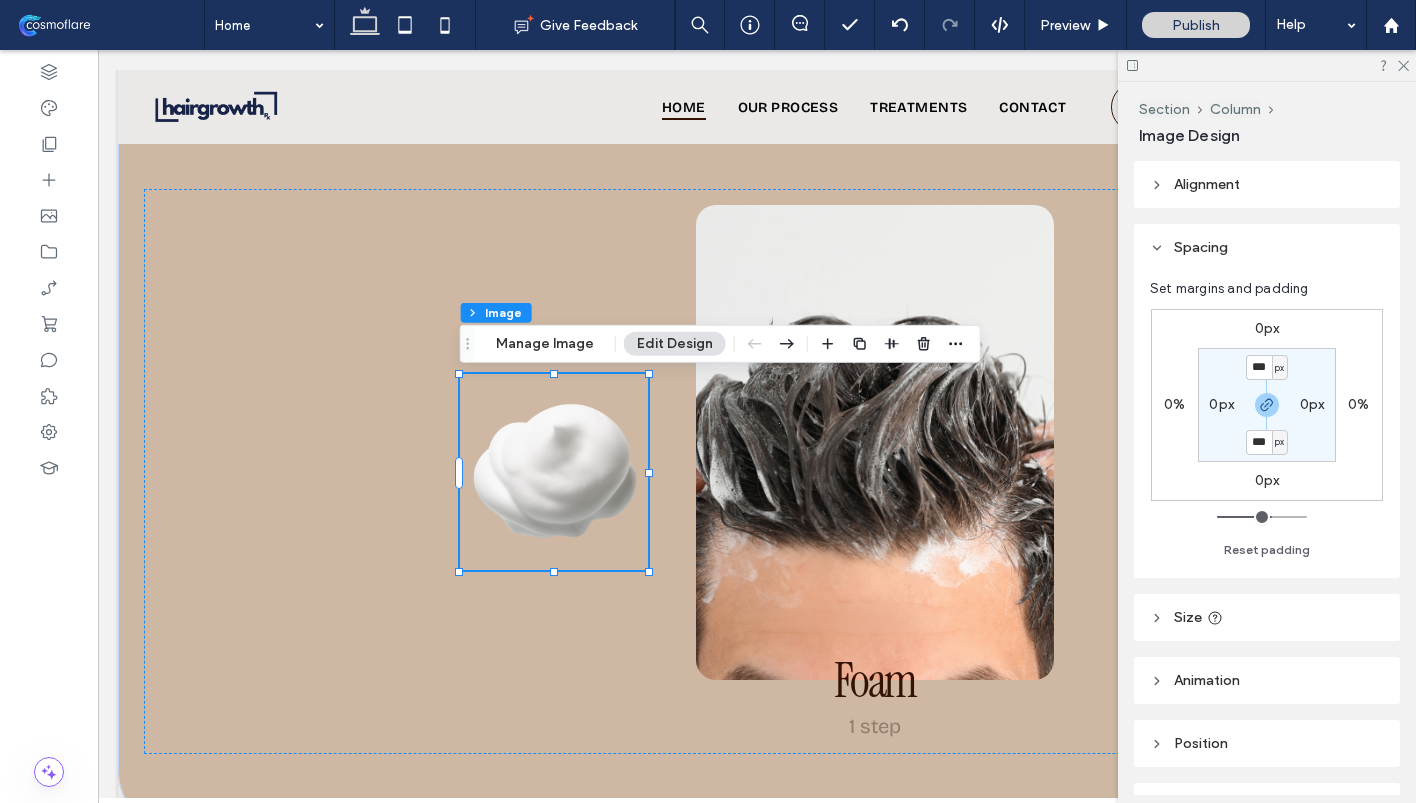 drag, startPoint x: 1221, startPoint y: 515, endPoint x: 1269, endPoint y: 515, distance: 48 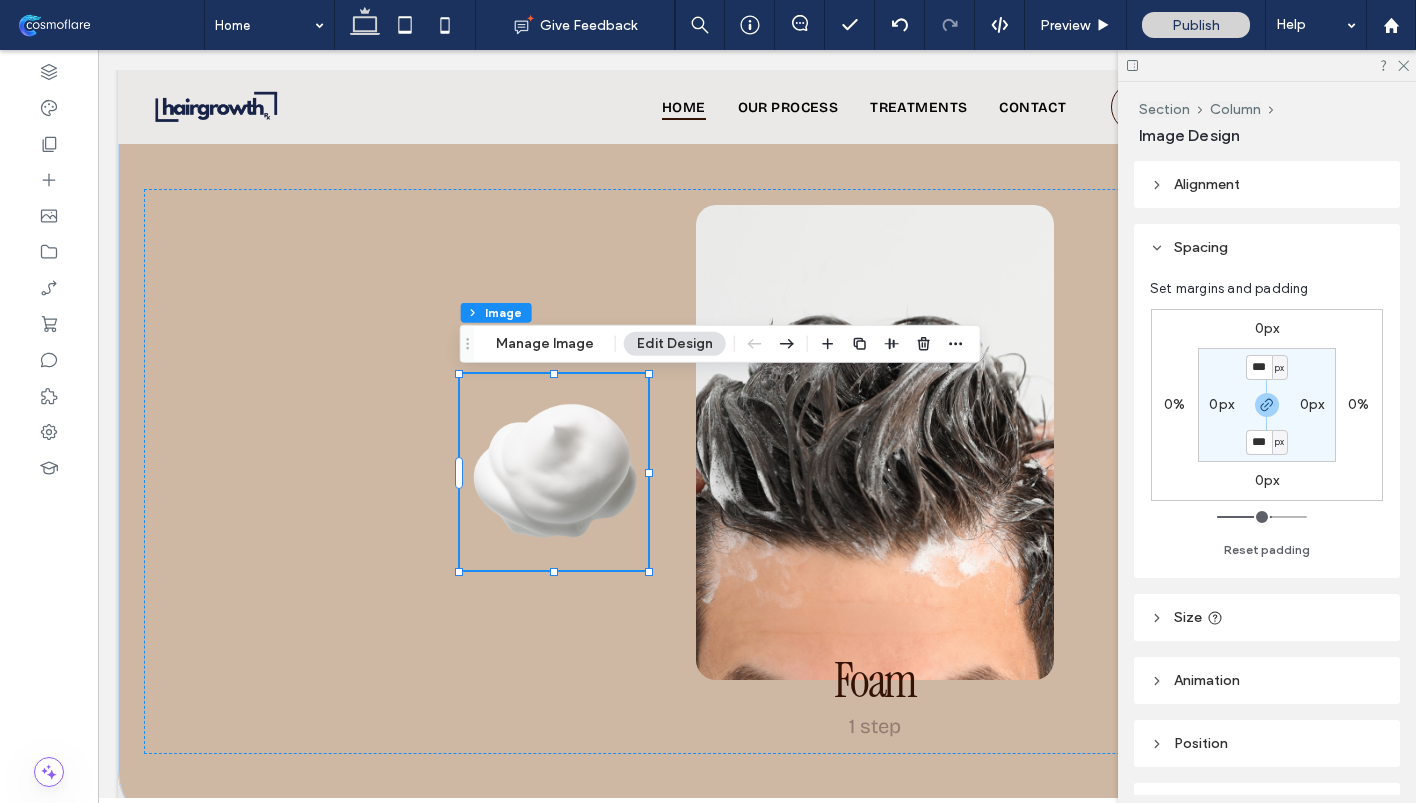 click at bounding box center [1262, 517] 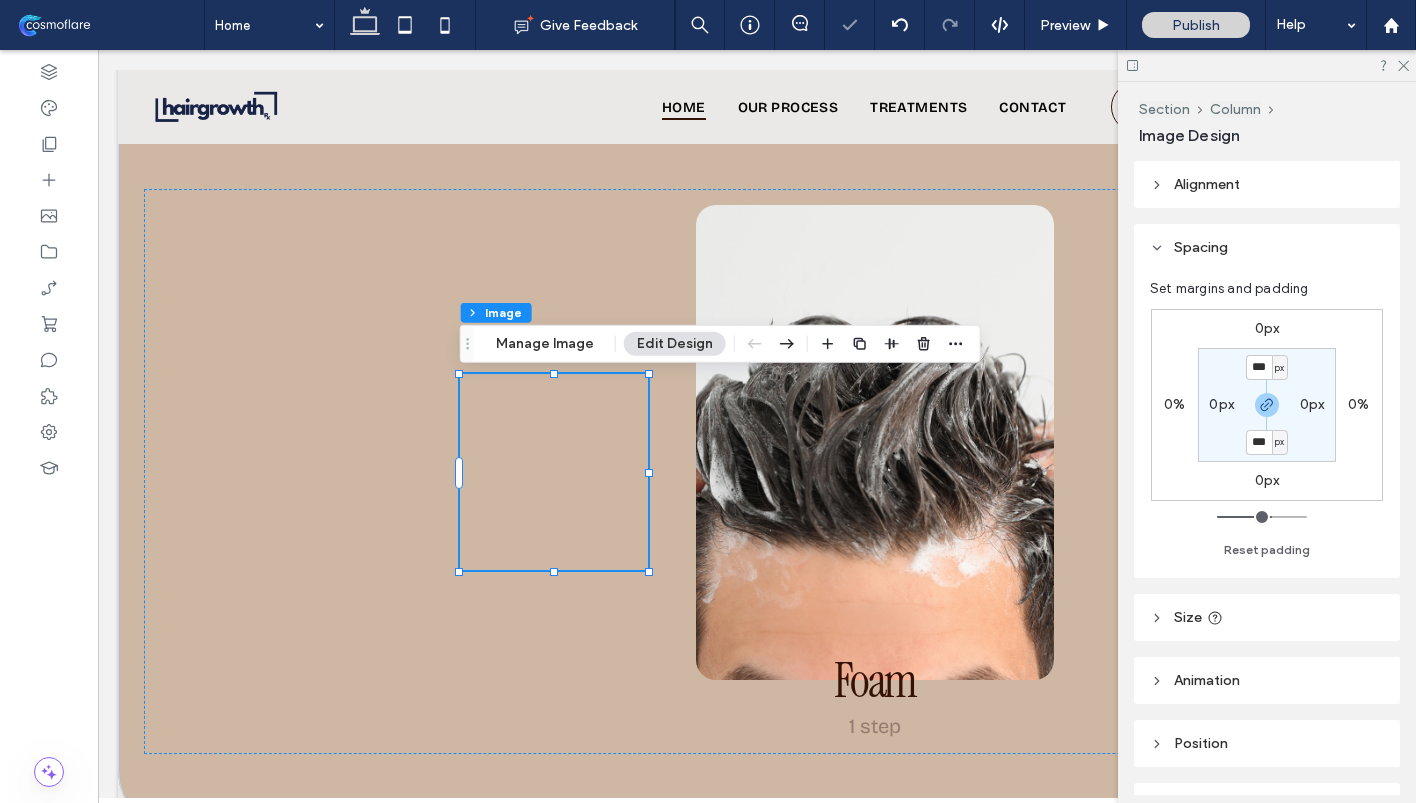 type on "***" 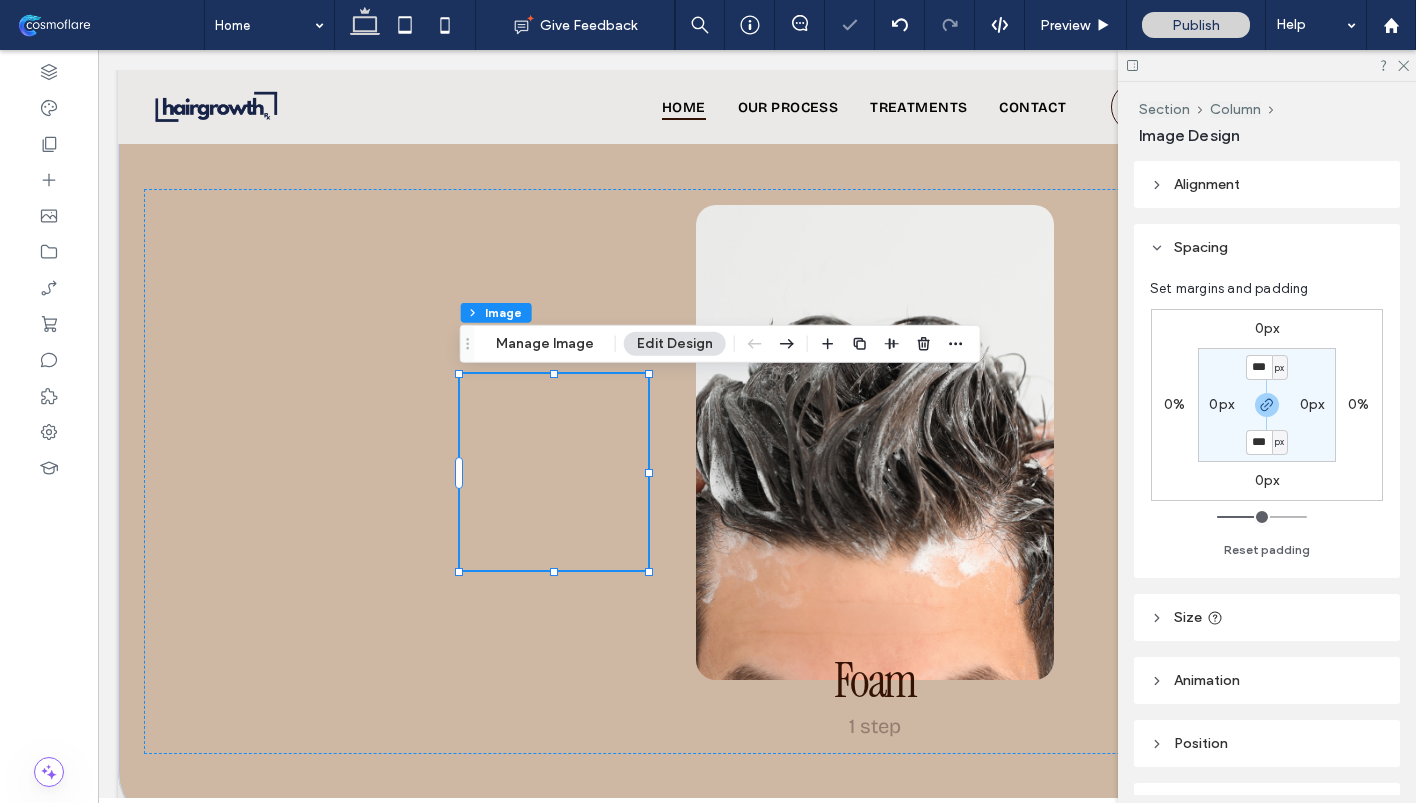 type on "***" 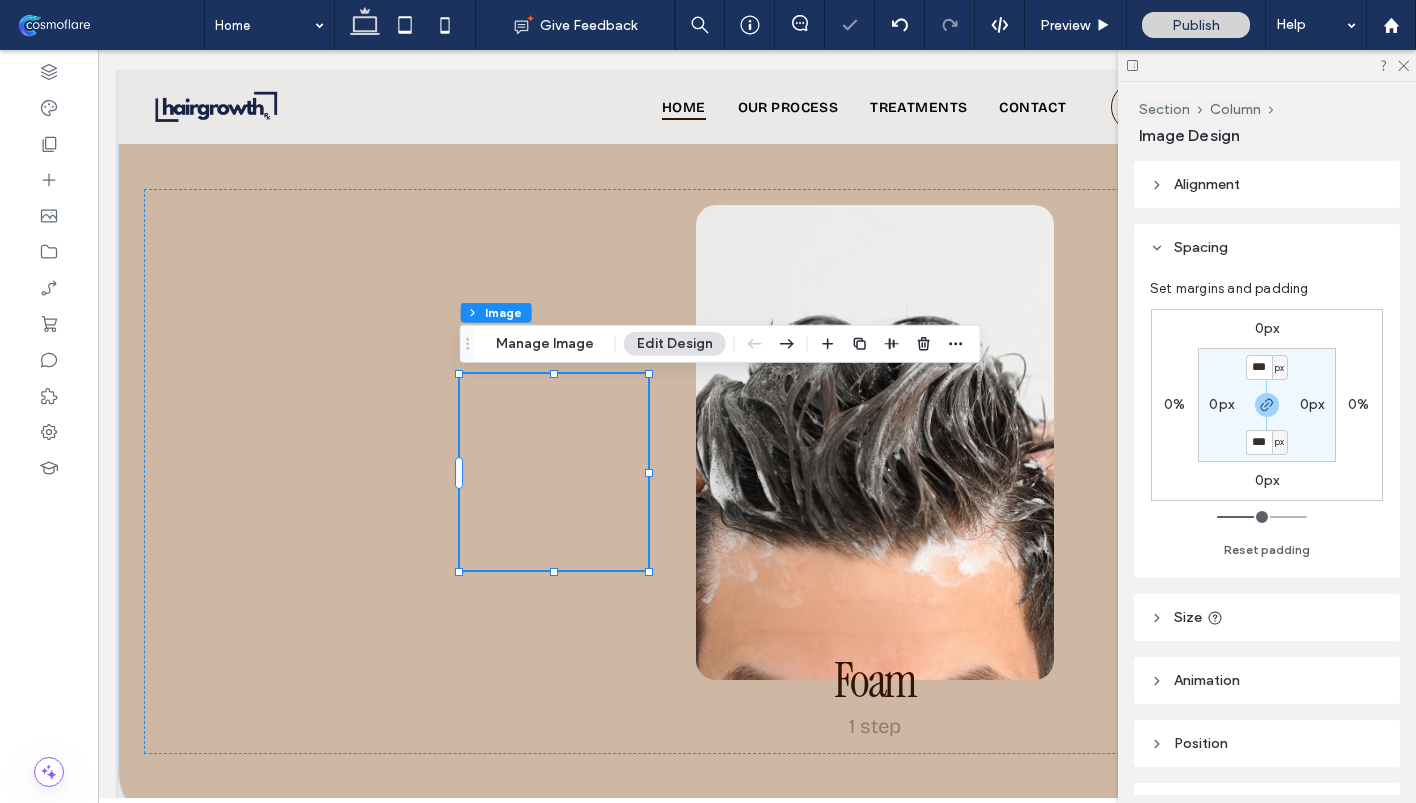 type on "***" 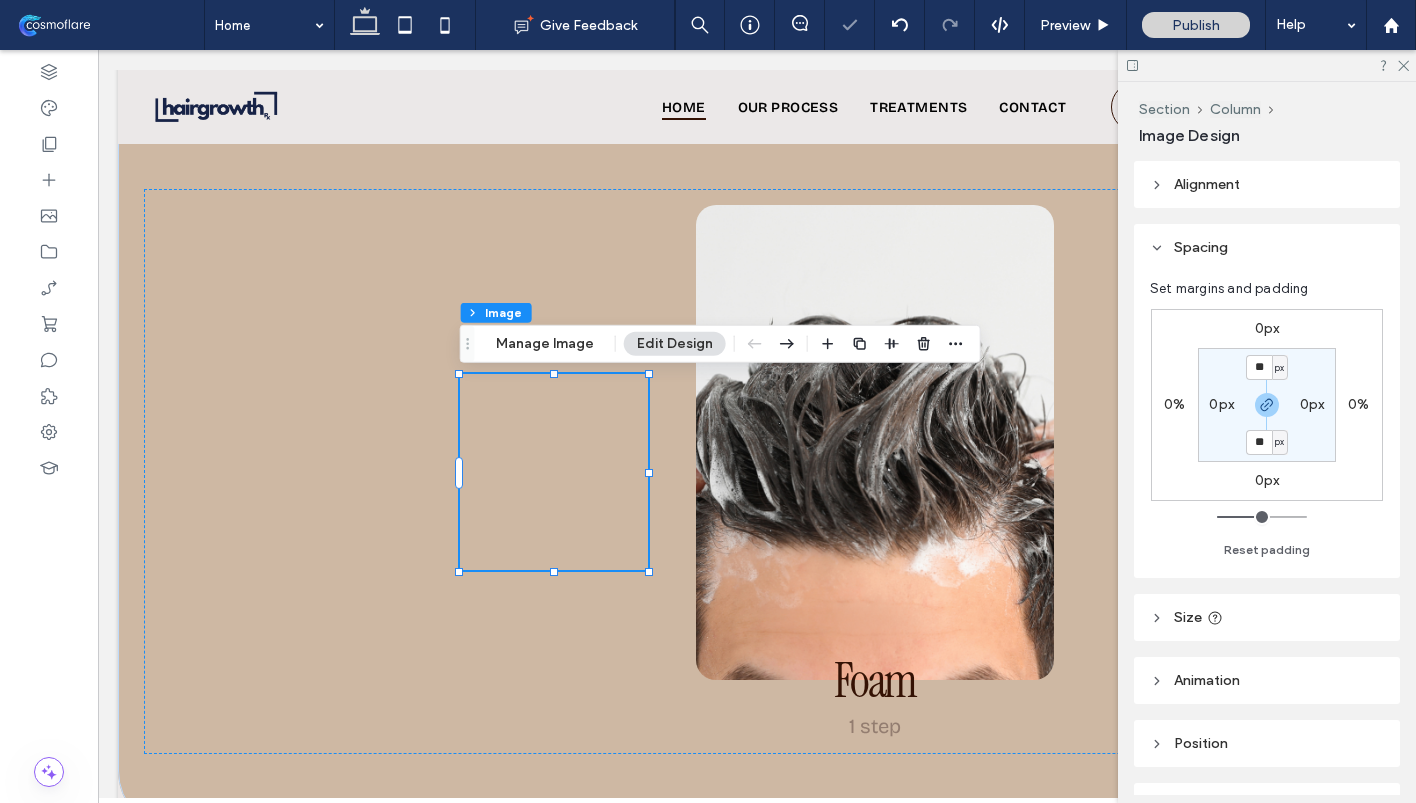 type on "**" 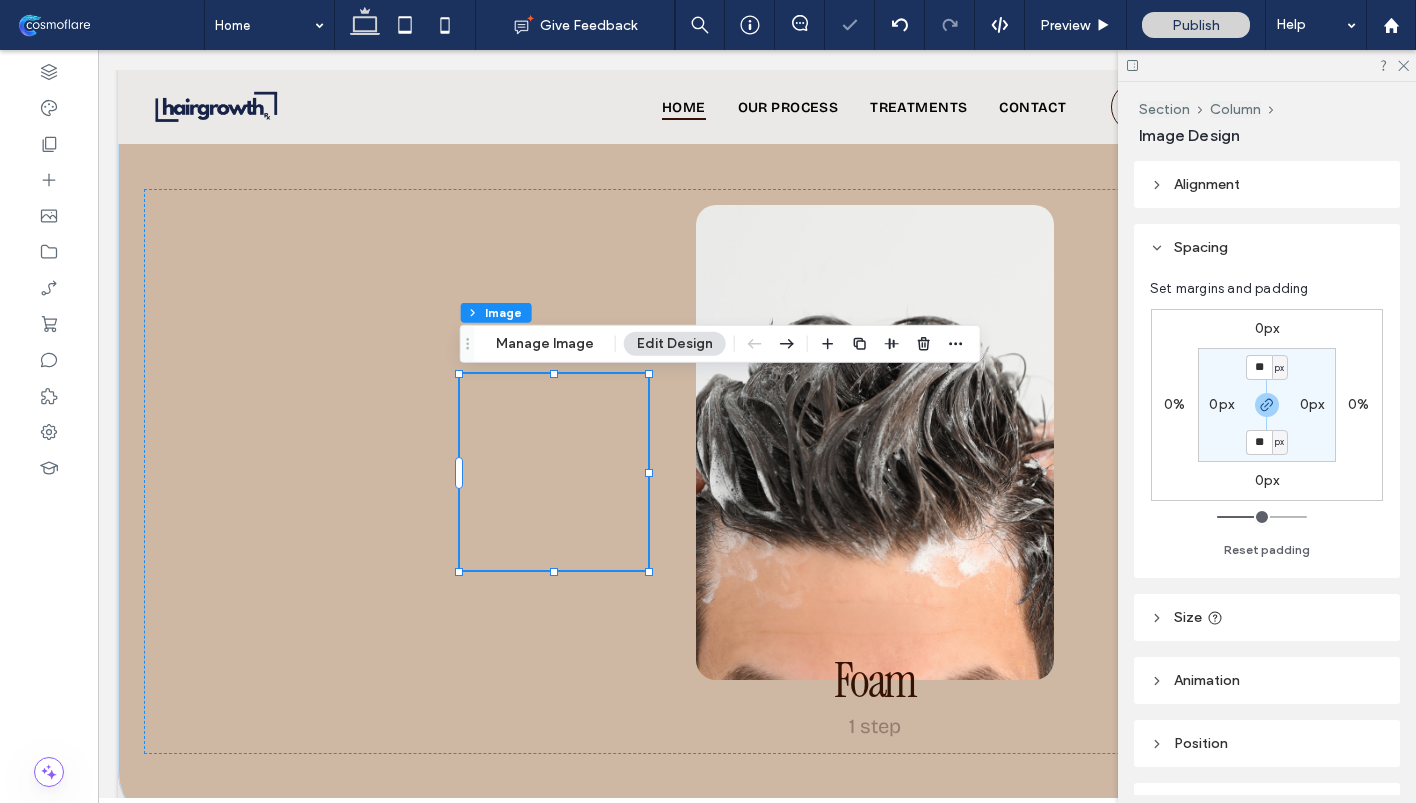 type on "**" 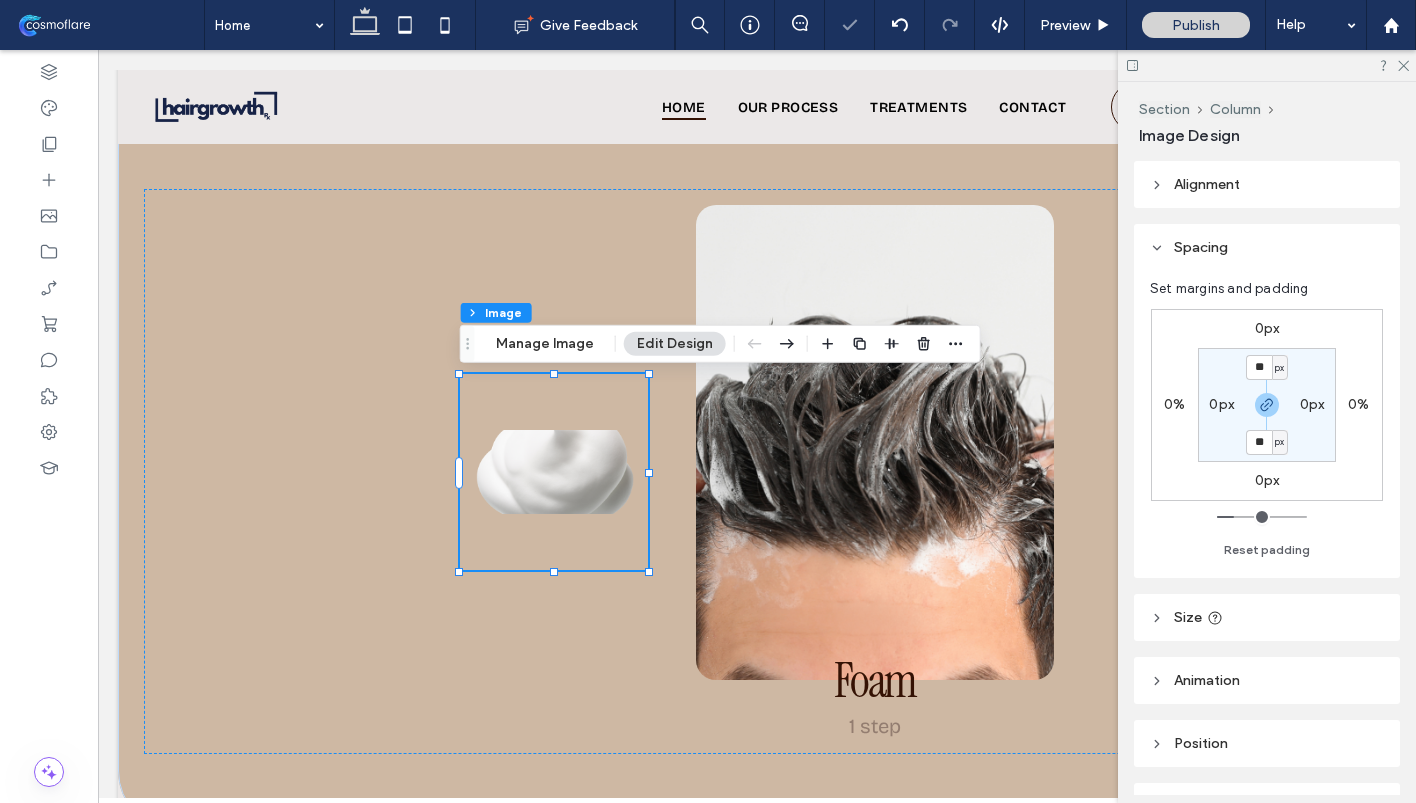 type on "**" 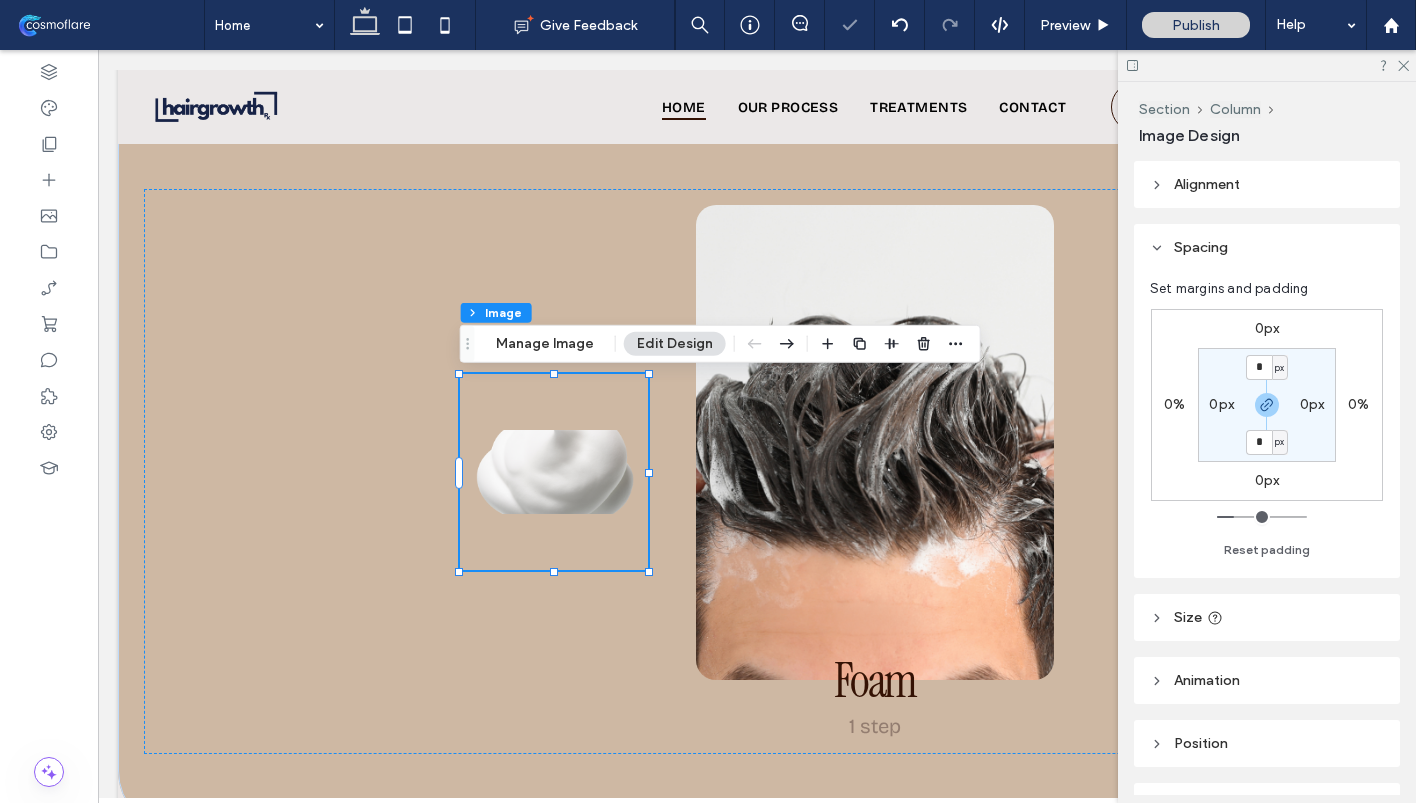 drag, startPoint x: 1238, startPoint y: 515, endPoint x: 1193, endPoint y: 515, distance: 45 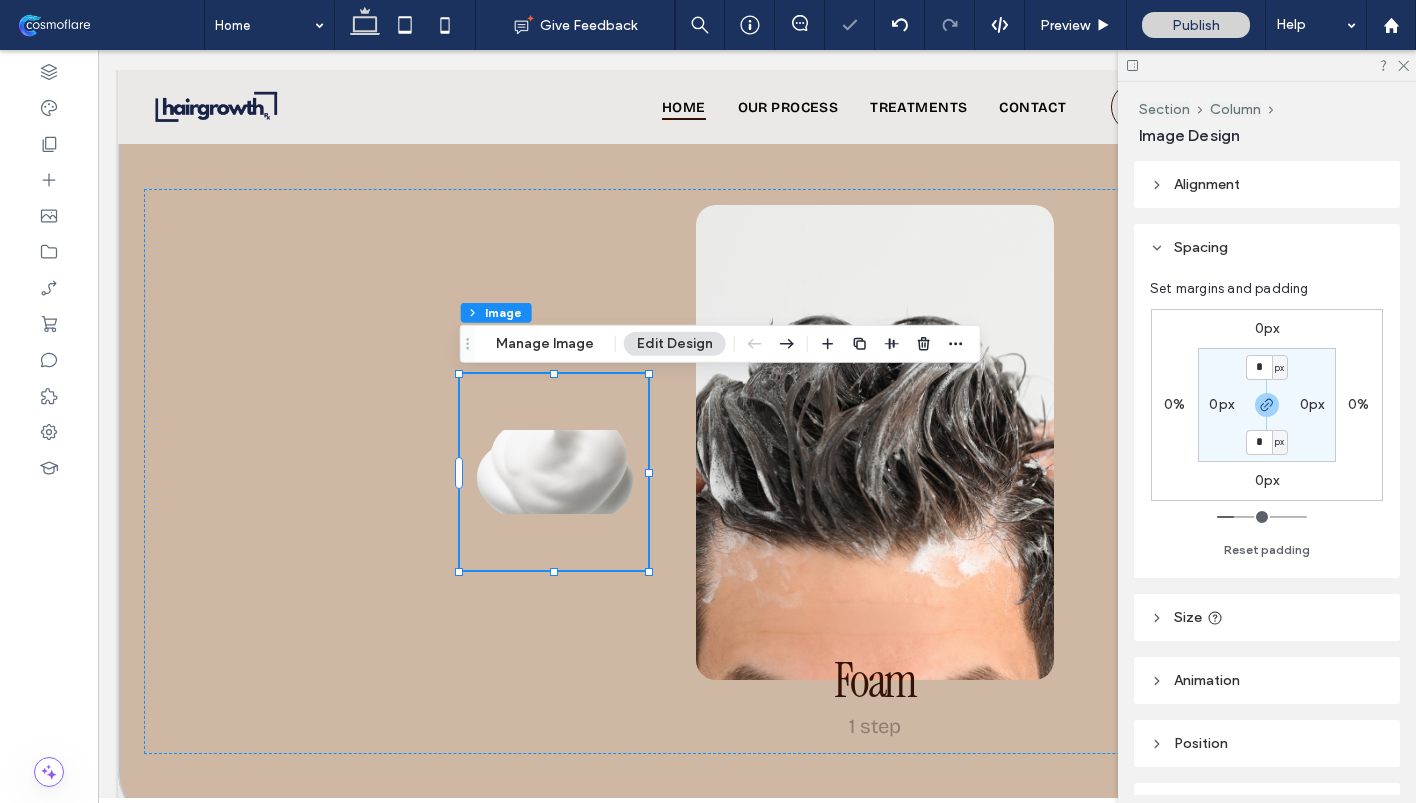 click on "0px 0% 0px 0% * px 0px * px 0px Reset padding" at bounding box center (1267, 430) 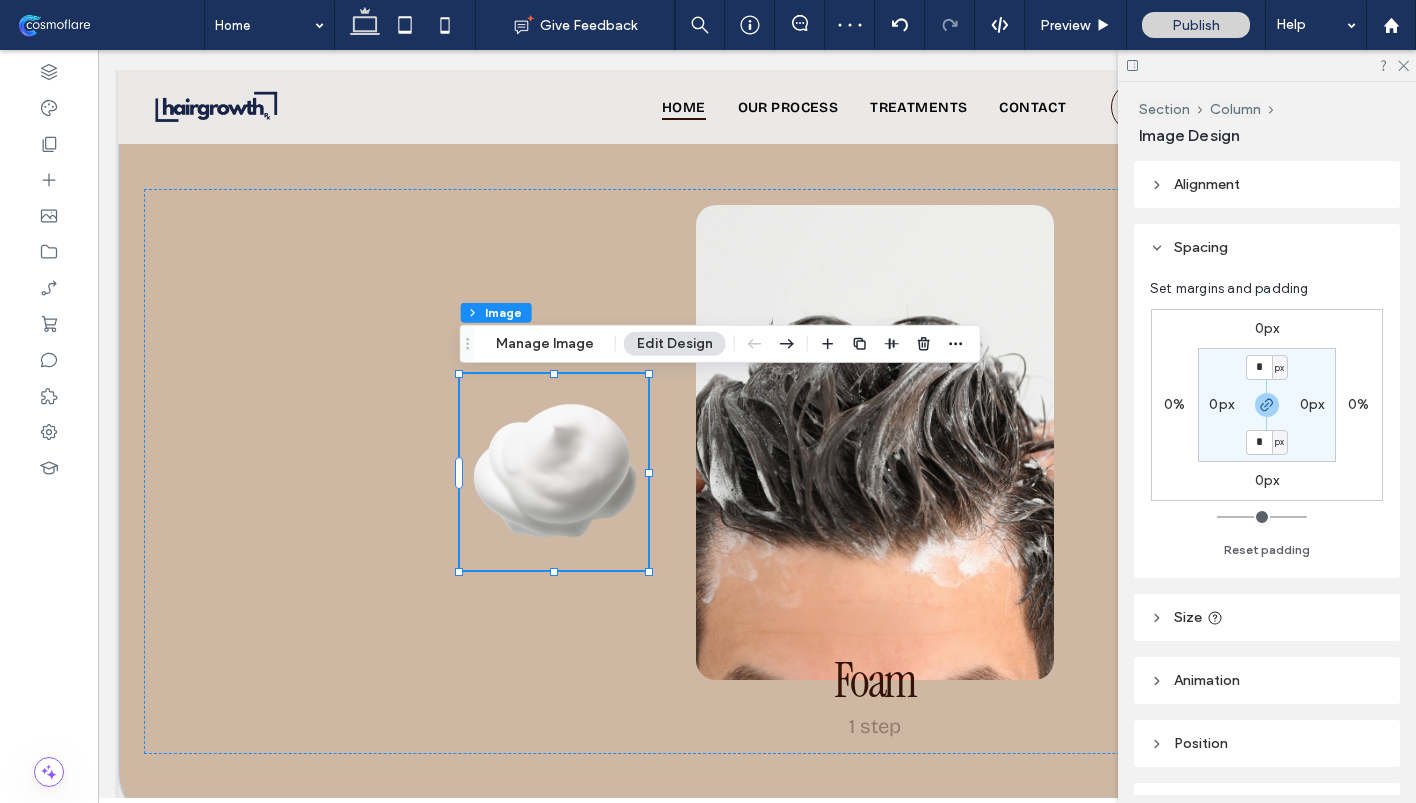 click on "0%" at bounding box center [1175, 405] 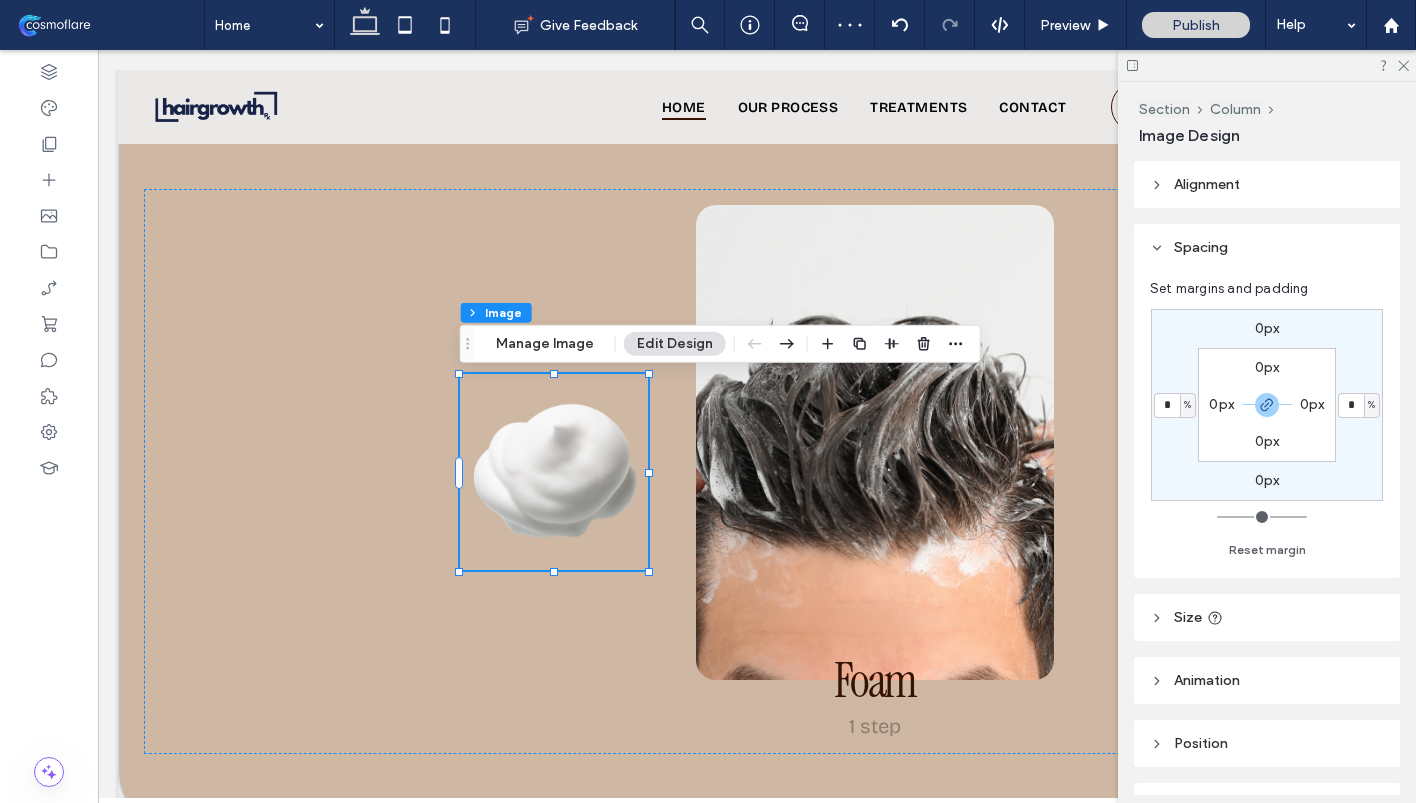 type on "**" 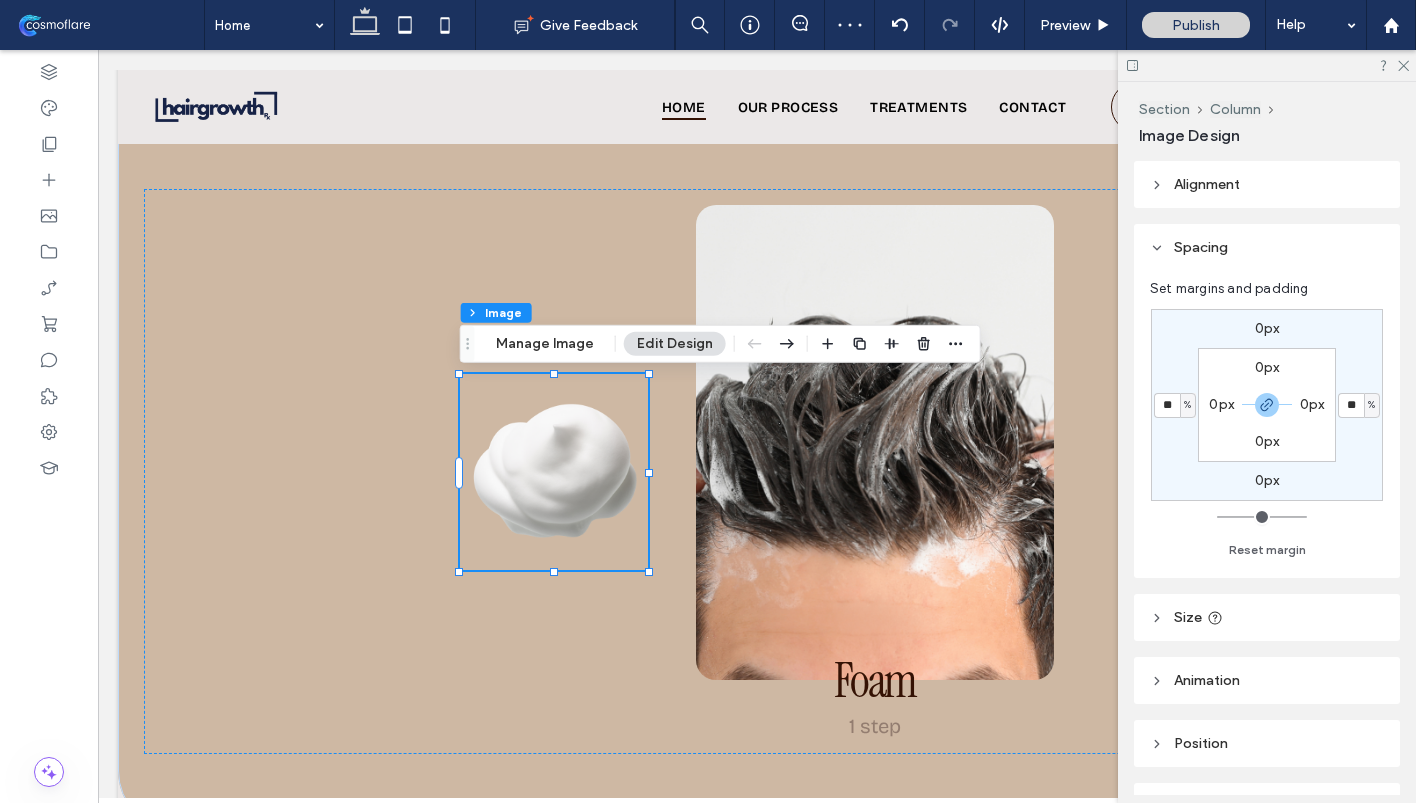 type on "**" 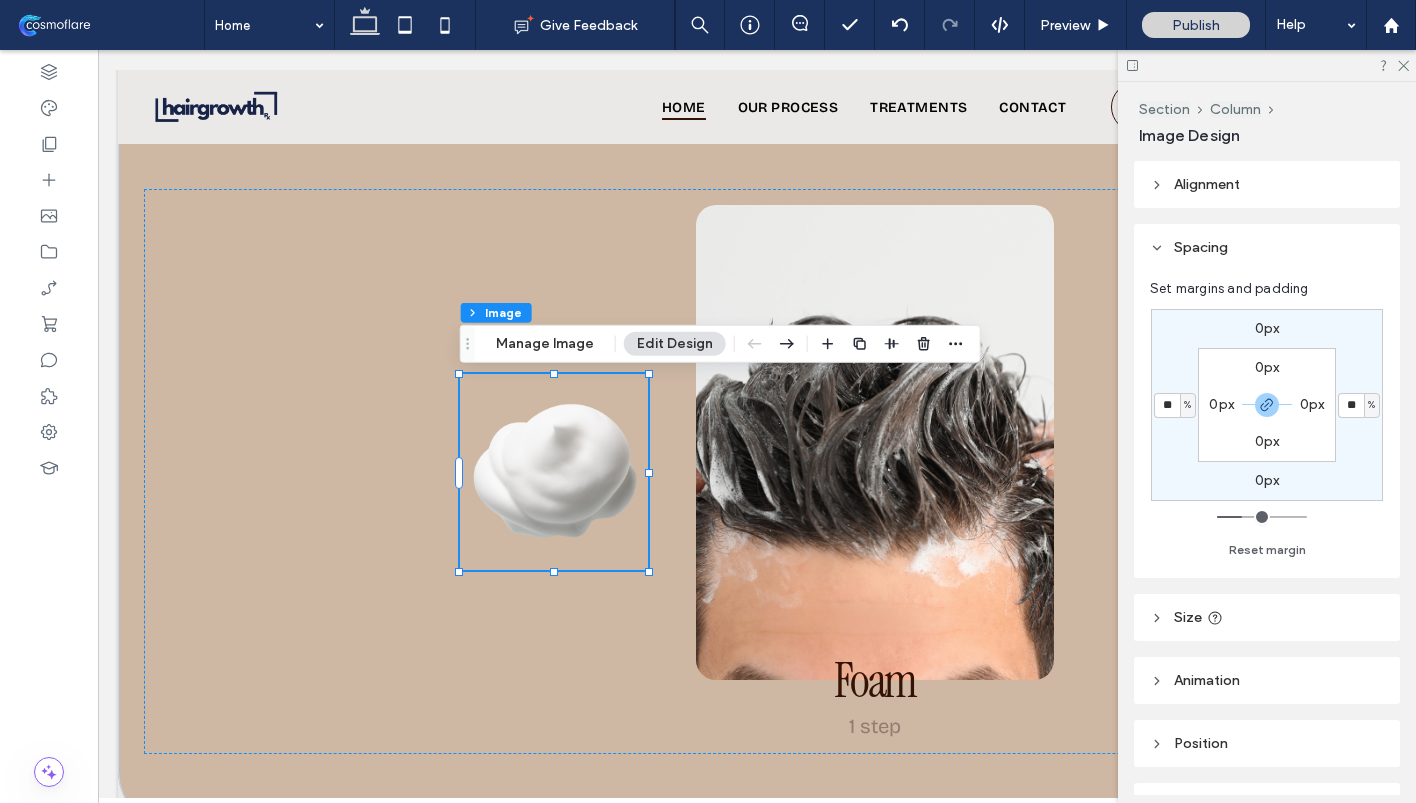 type on "**" 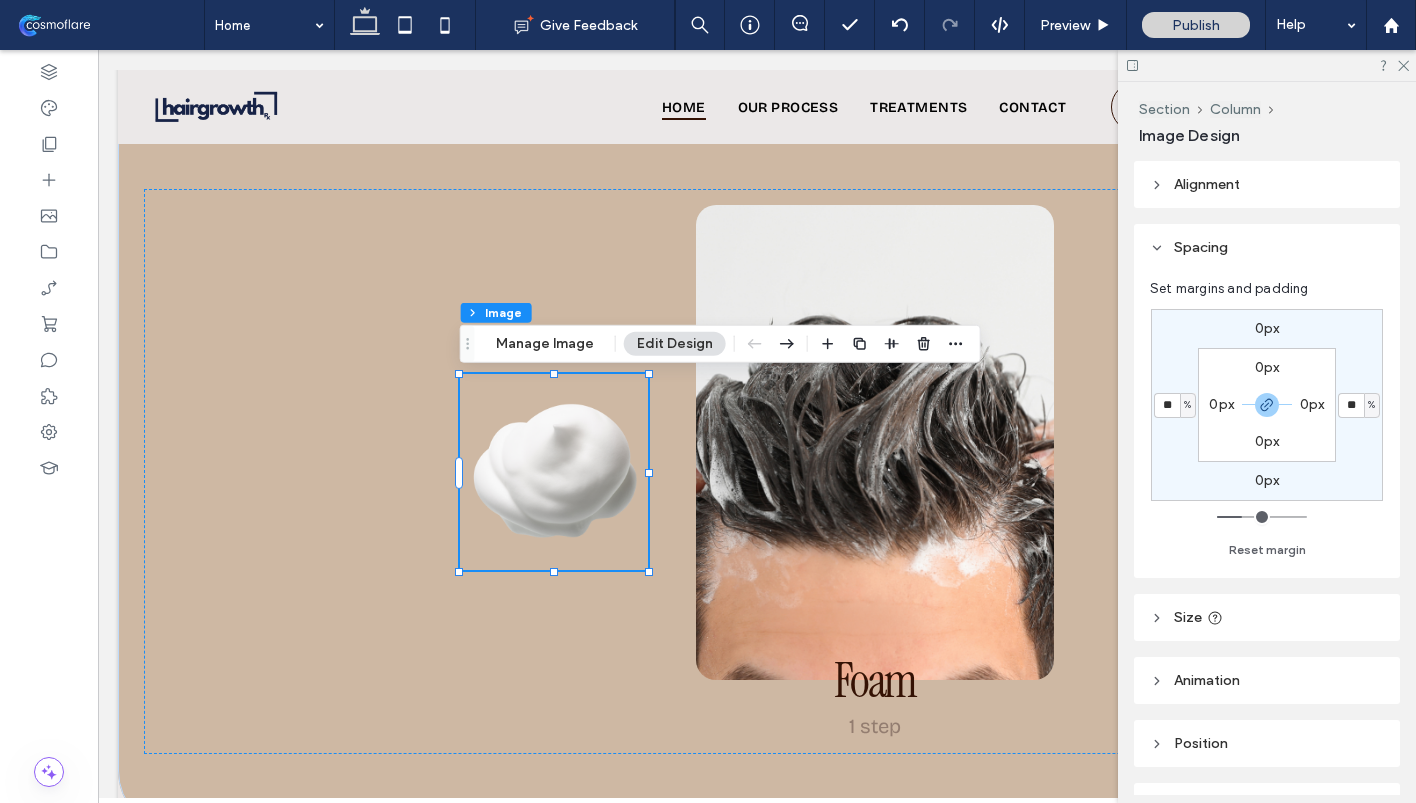 type on "**" 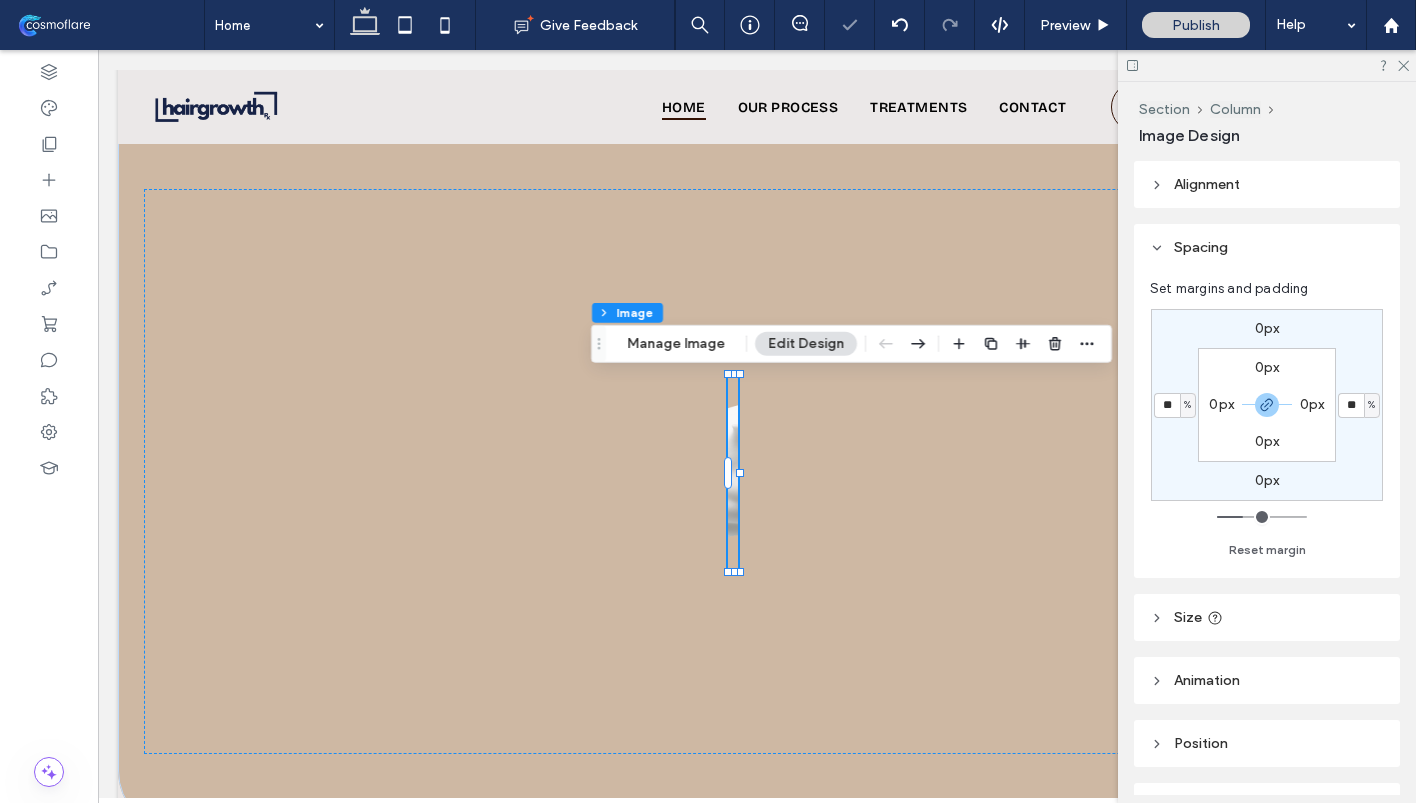 type on "**" 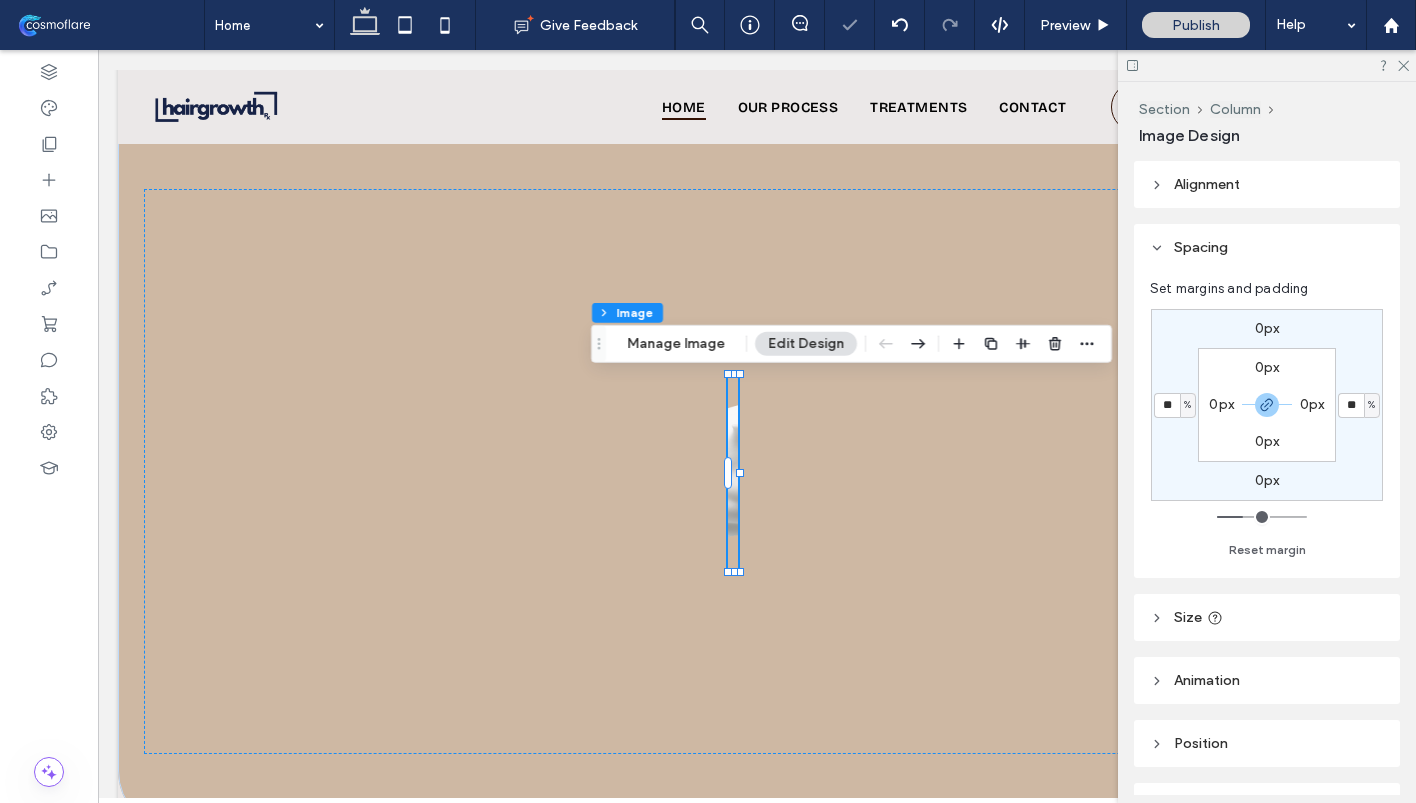 type on "**" 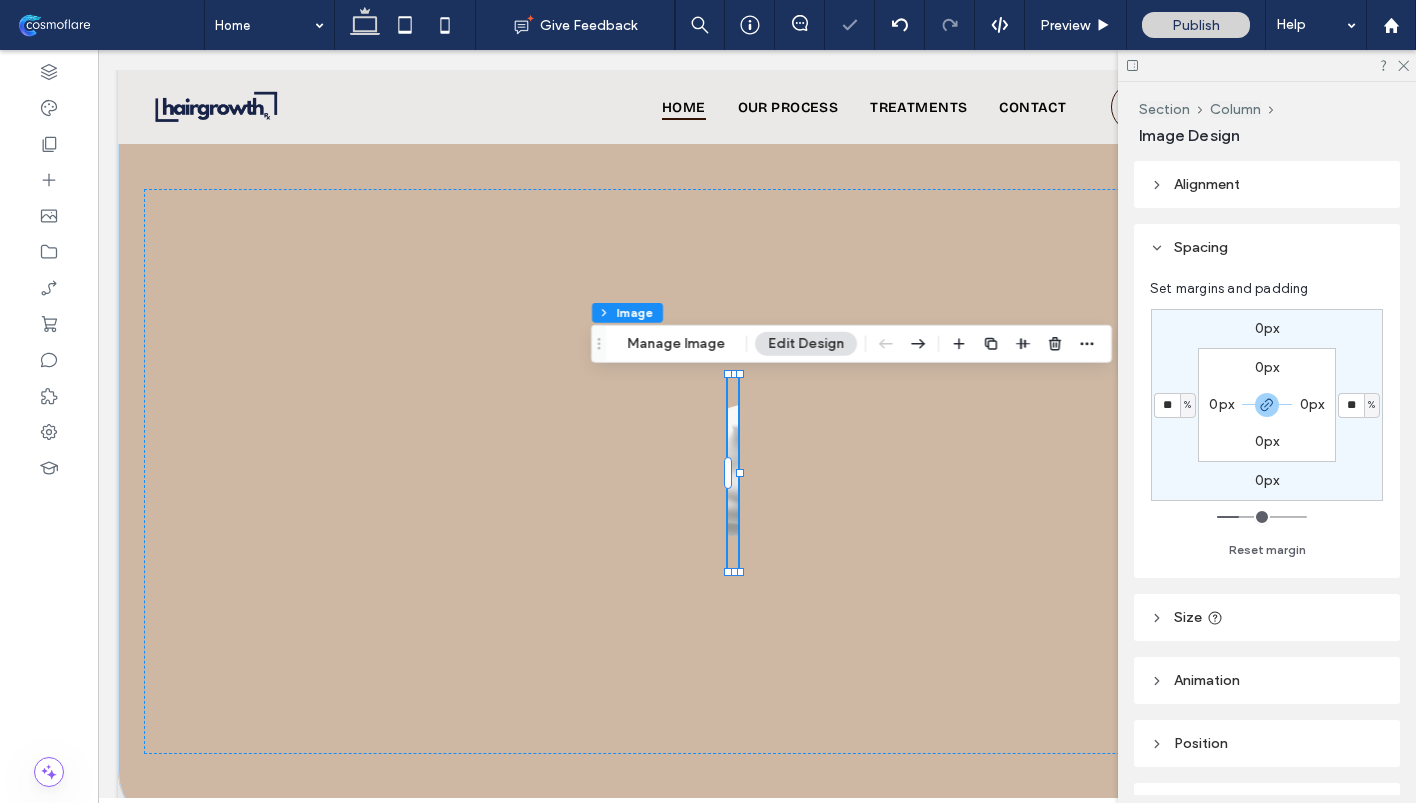 type on "**" 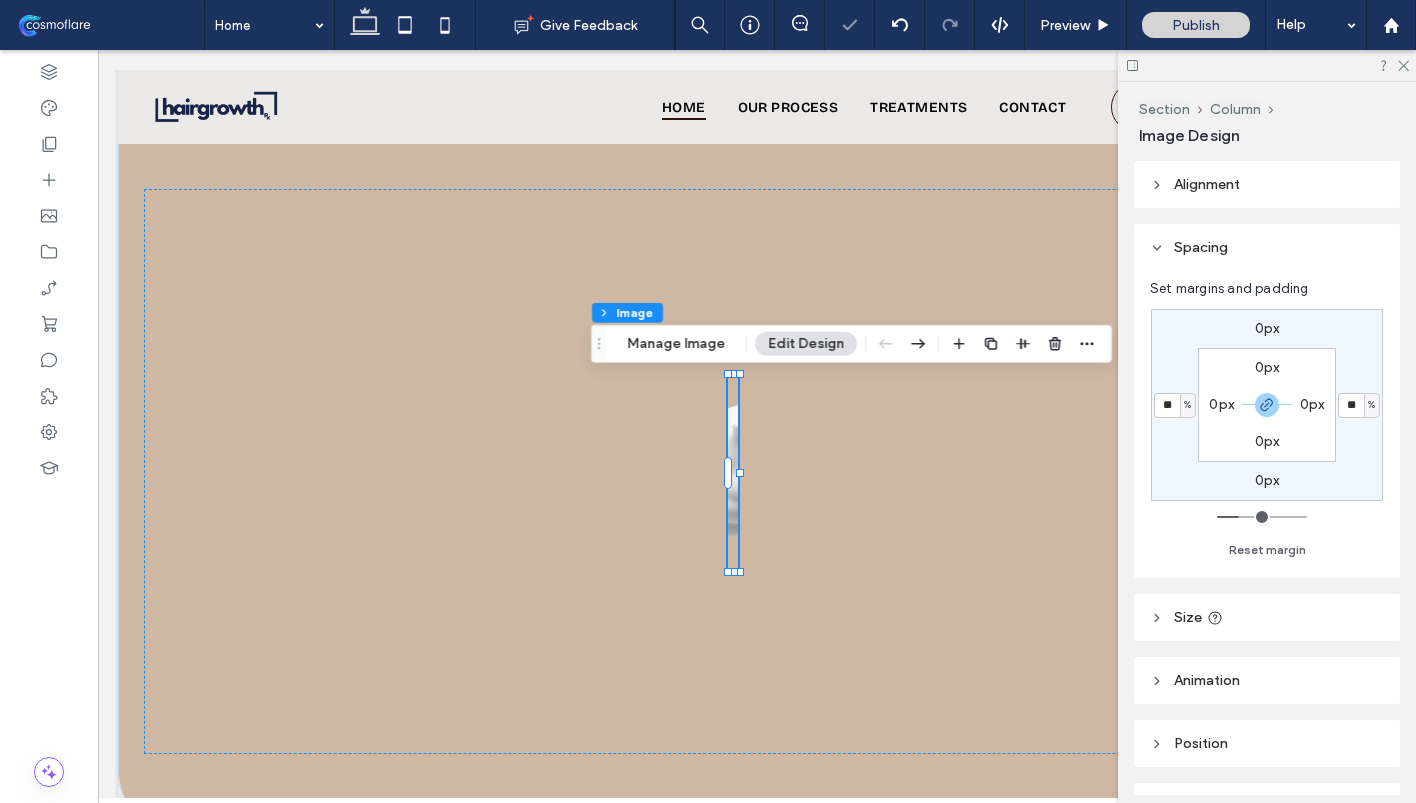 type on "**" 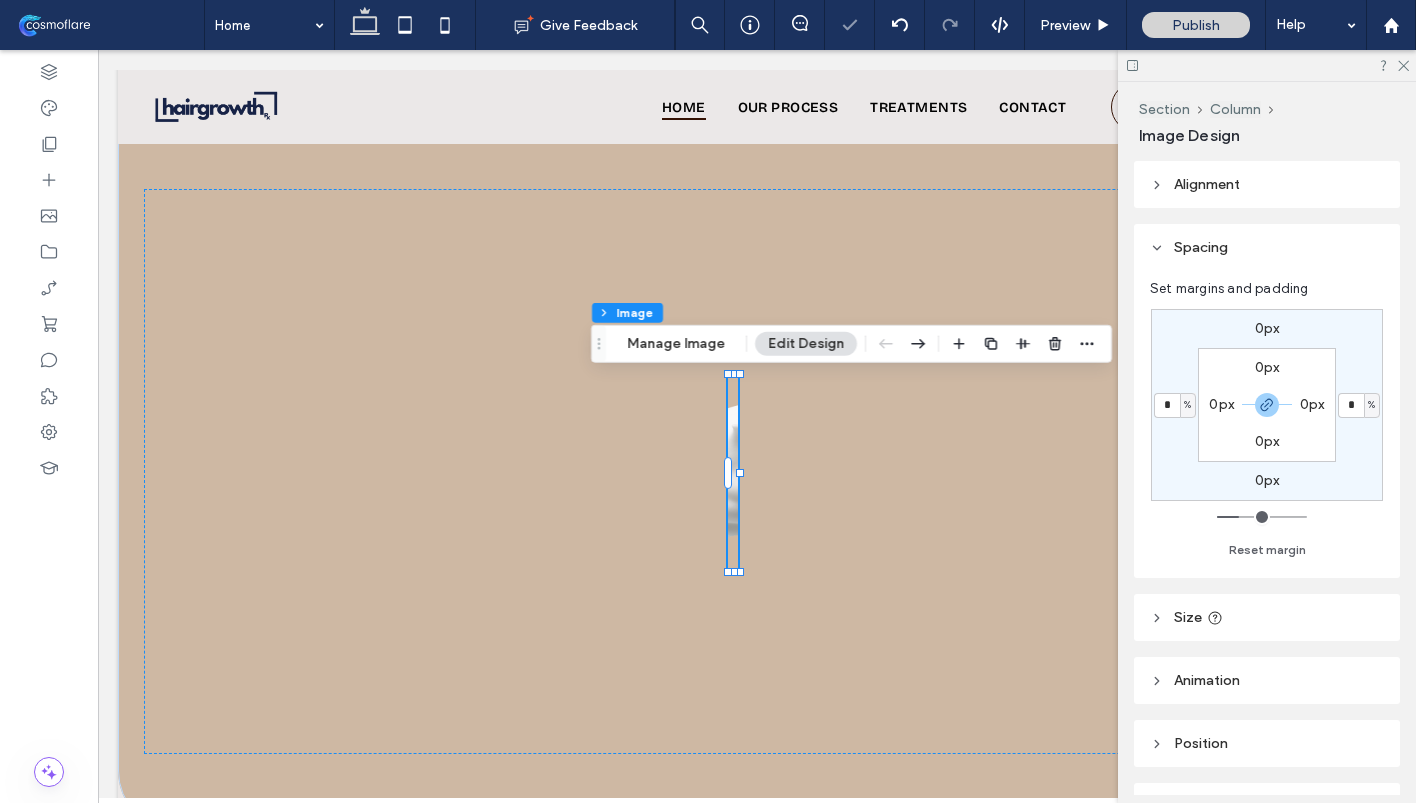 drag, startPoint x: 1246, startPoint y: 519, endPoint x: 1222, endPoint y: 518, distance: 24.020824 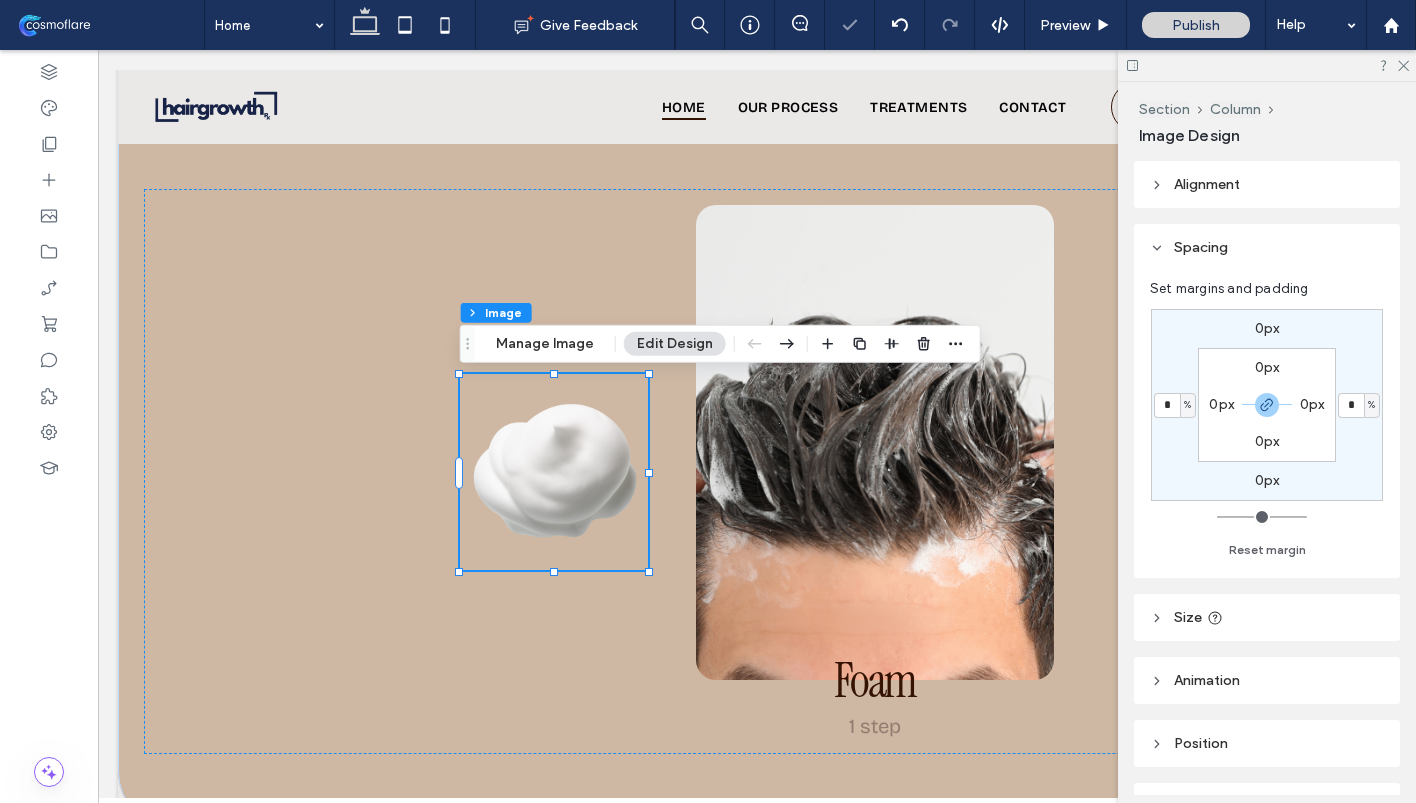 drag, startPoint x: 1222, startPoint y: 518, endPoint x: 1187, endPoint y: 518, distance: 35 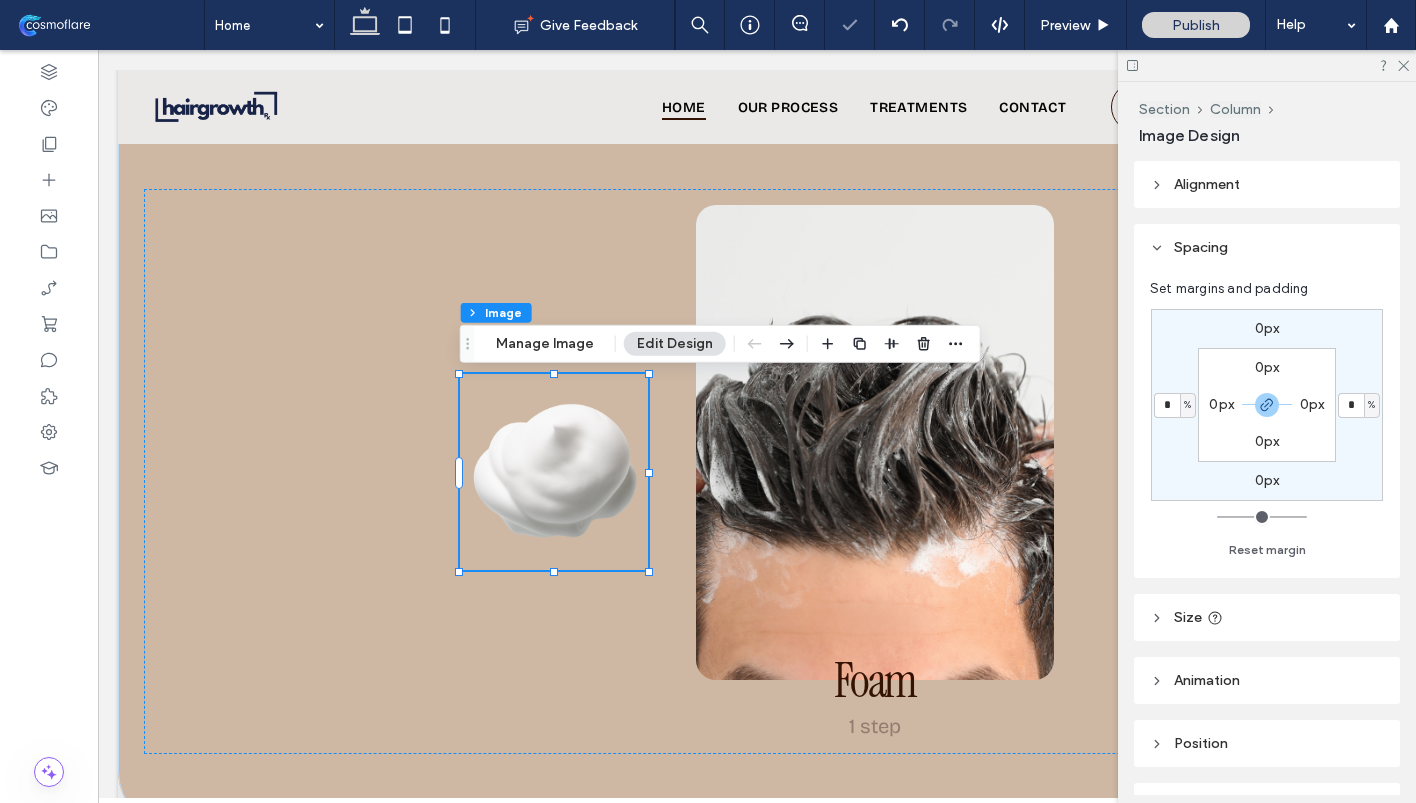 click at bounding box center [1262, 517] 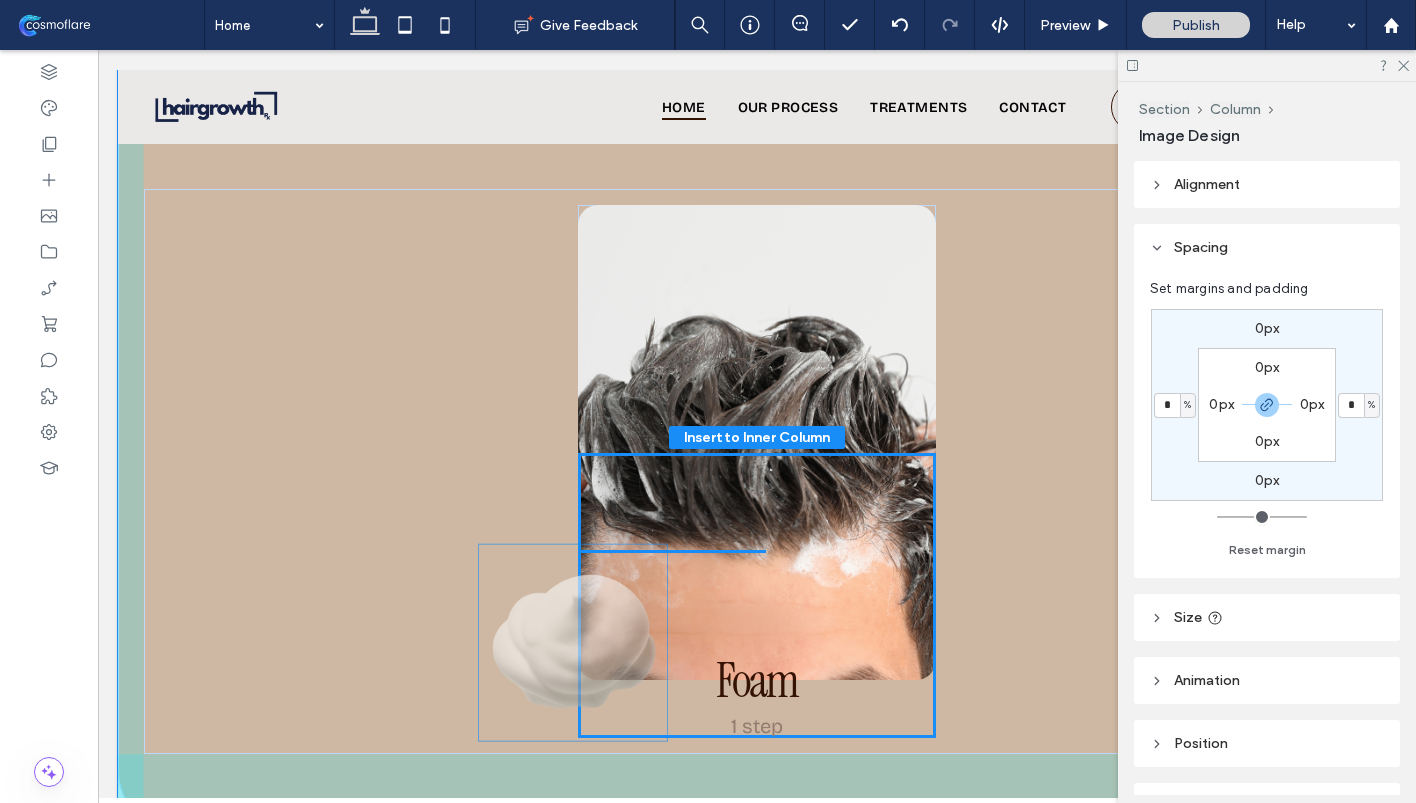 drag, startPoint x: 582, startPoint y: 487, endPoint x: 599, endPoint y: 656, distance: 169.85287 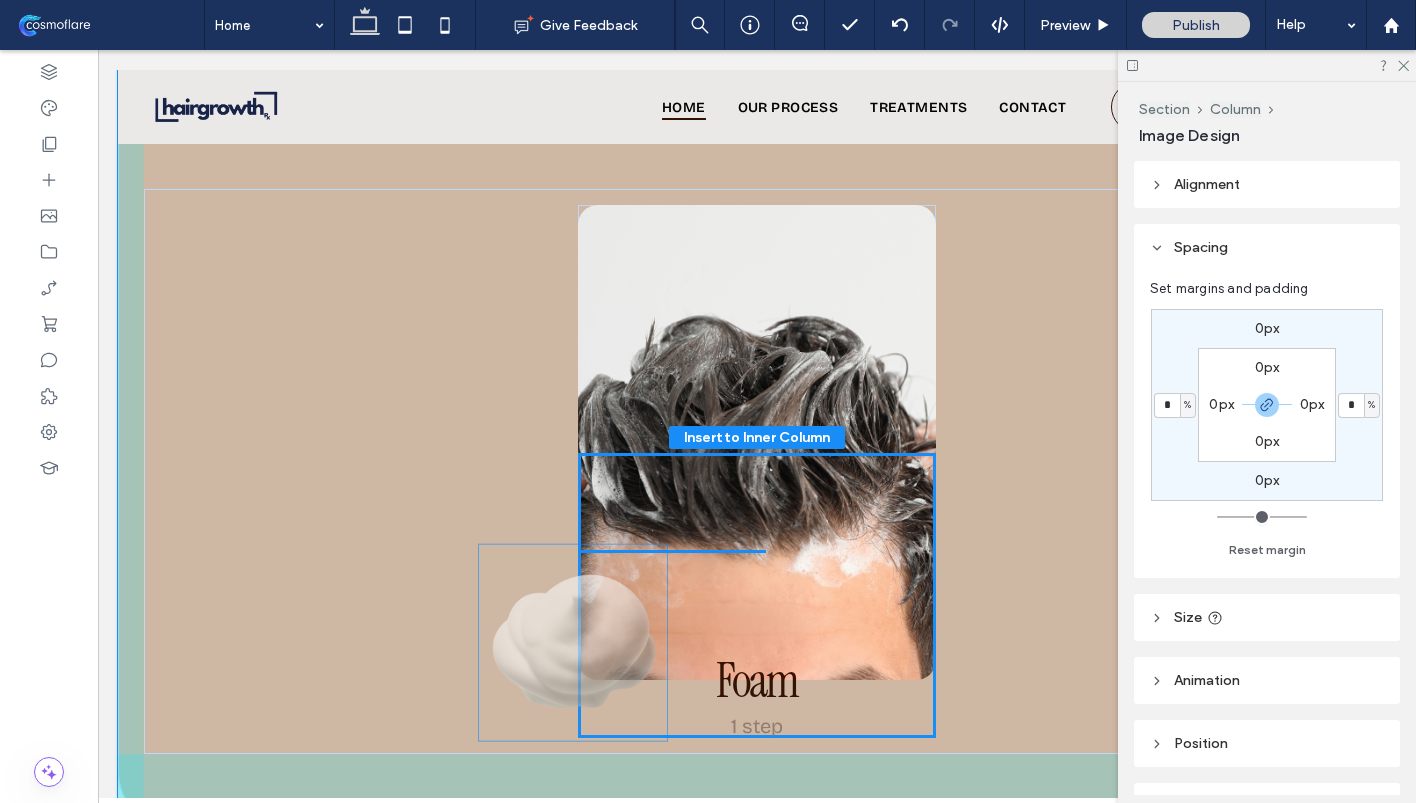 type on "**" 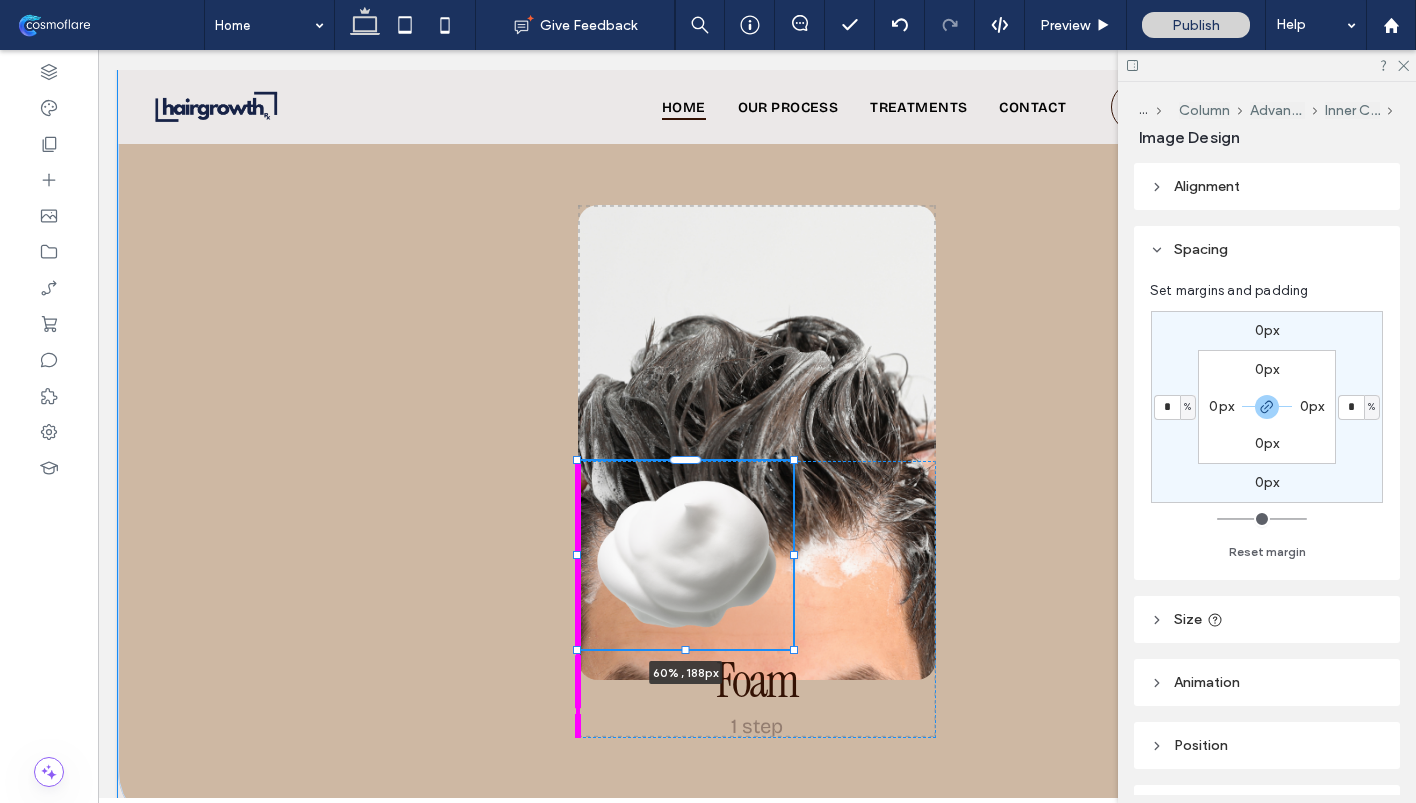 drag, startPoint x: 766, startPoint y: 455, endPoint x: 808, endPoint y: 455, distance: 42 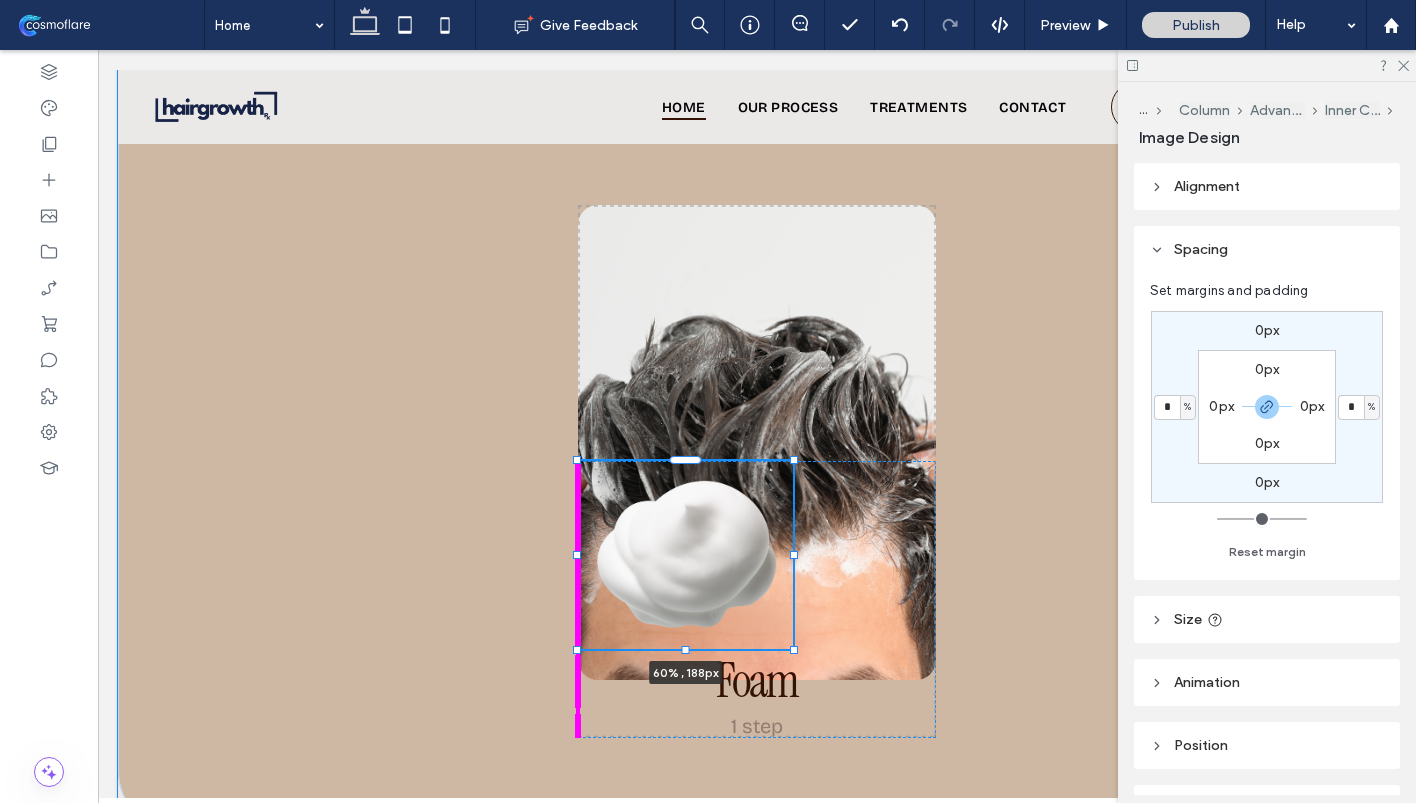 click at bounding box center [794, 460] 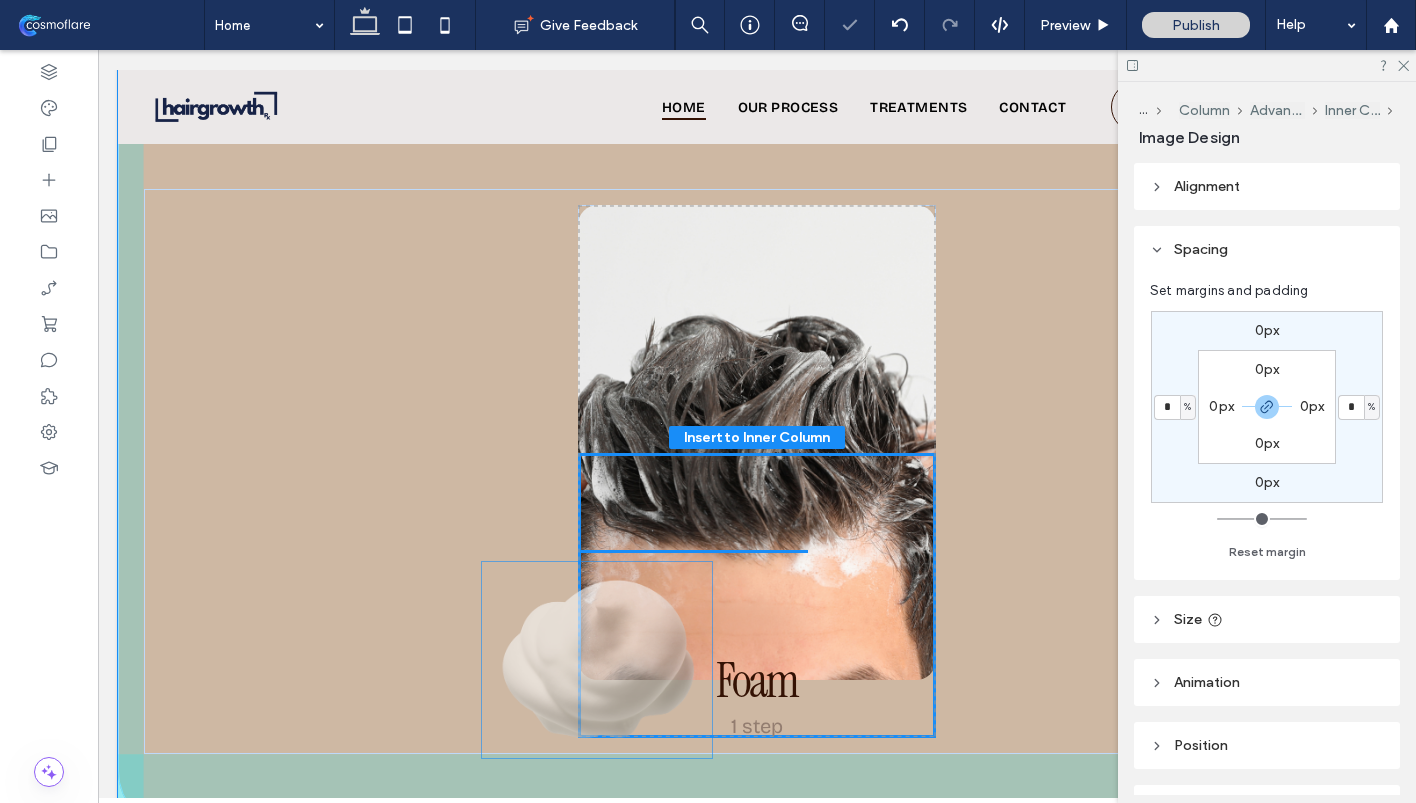 drag, startPoint x: 761, startPoint y: 492, endPoint x: 663, endPoint y: 597, distance: 143.62799 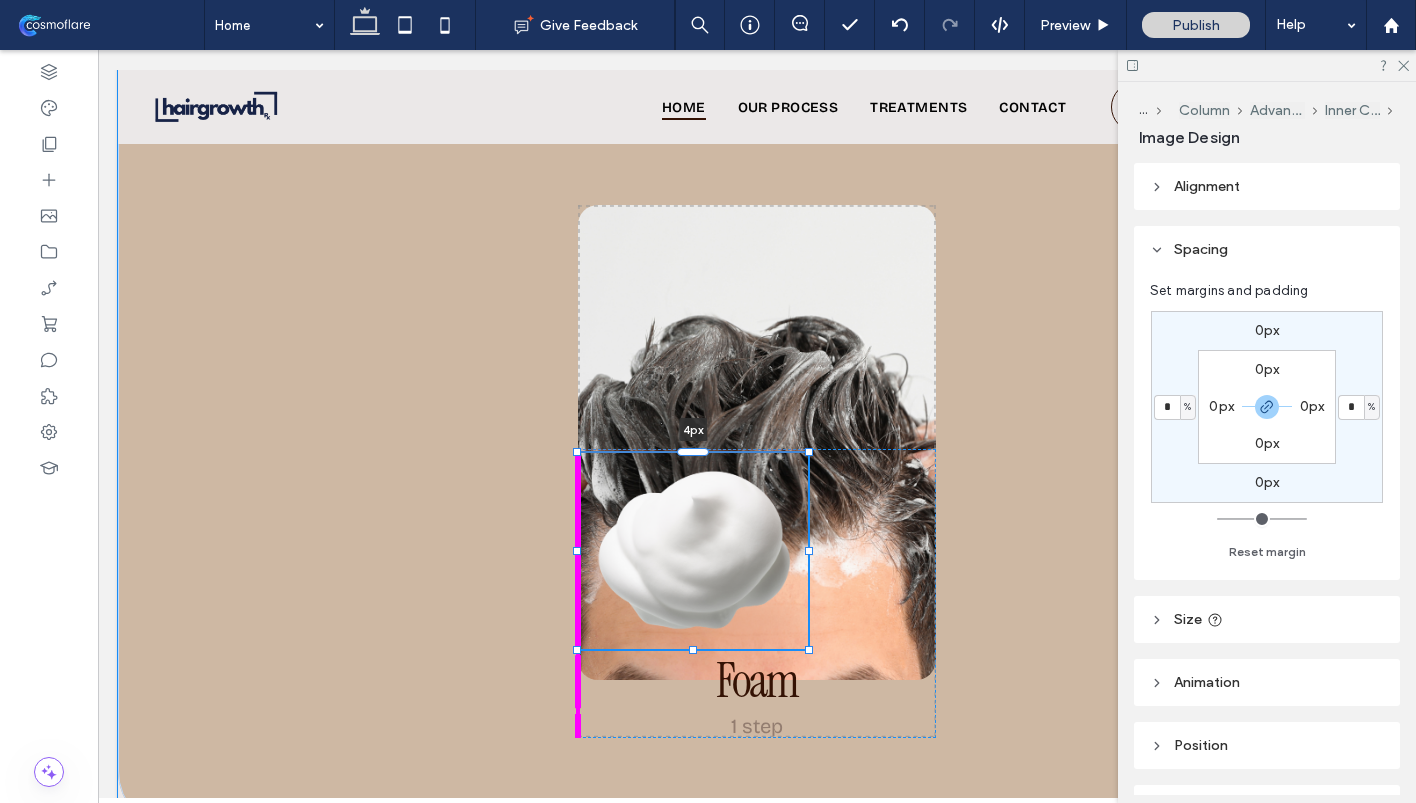 drag, startPoint x: 697, startPoint y: 458, endPoint x: 680, endPoint y: 462, distance: 17.464249 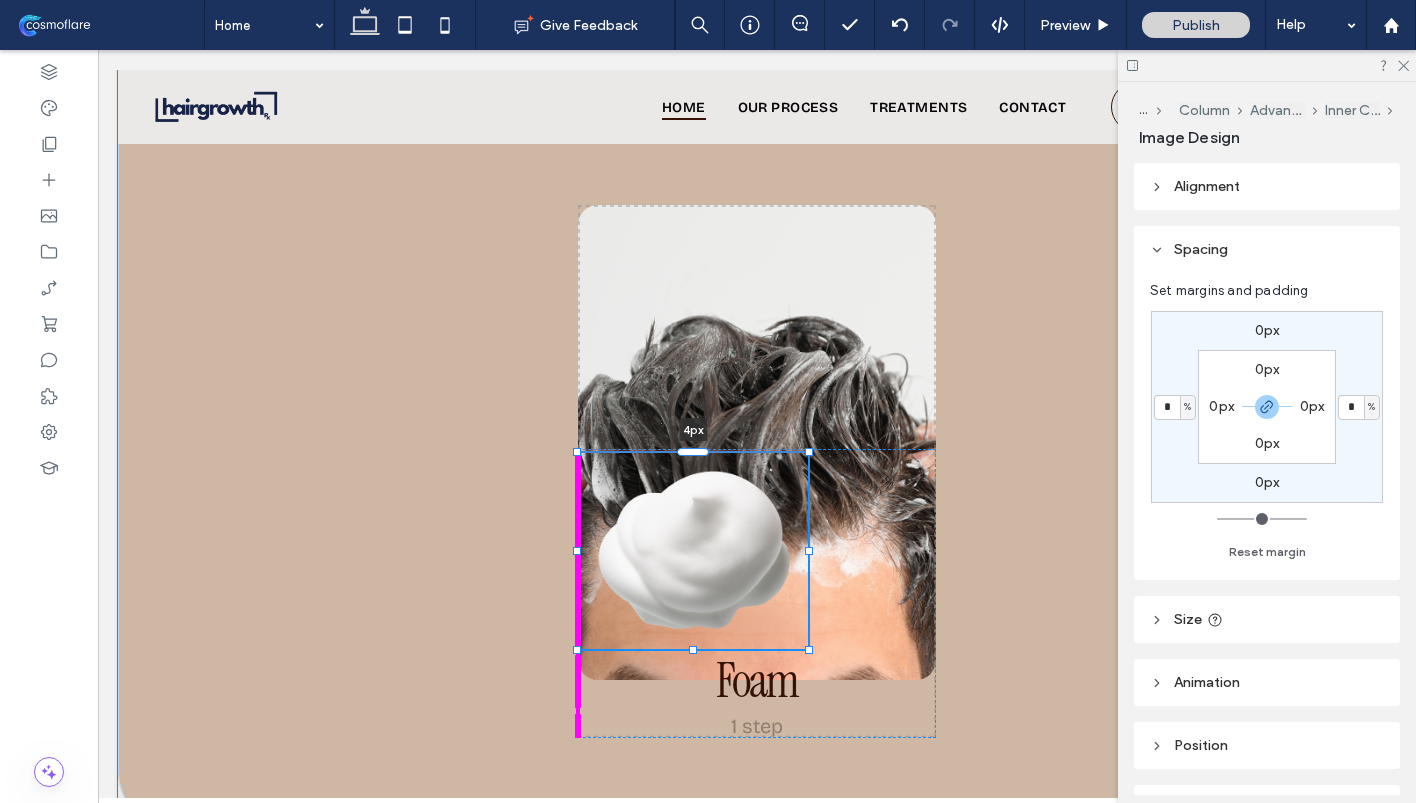 click on "4px     Foam
1 step" at bounding box center (757, 471) 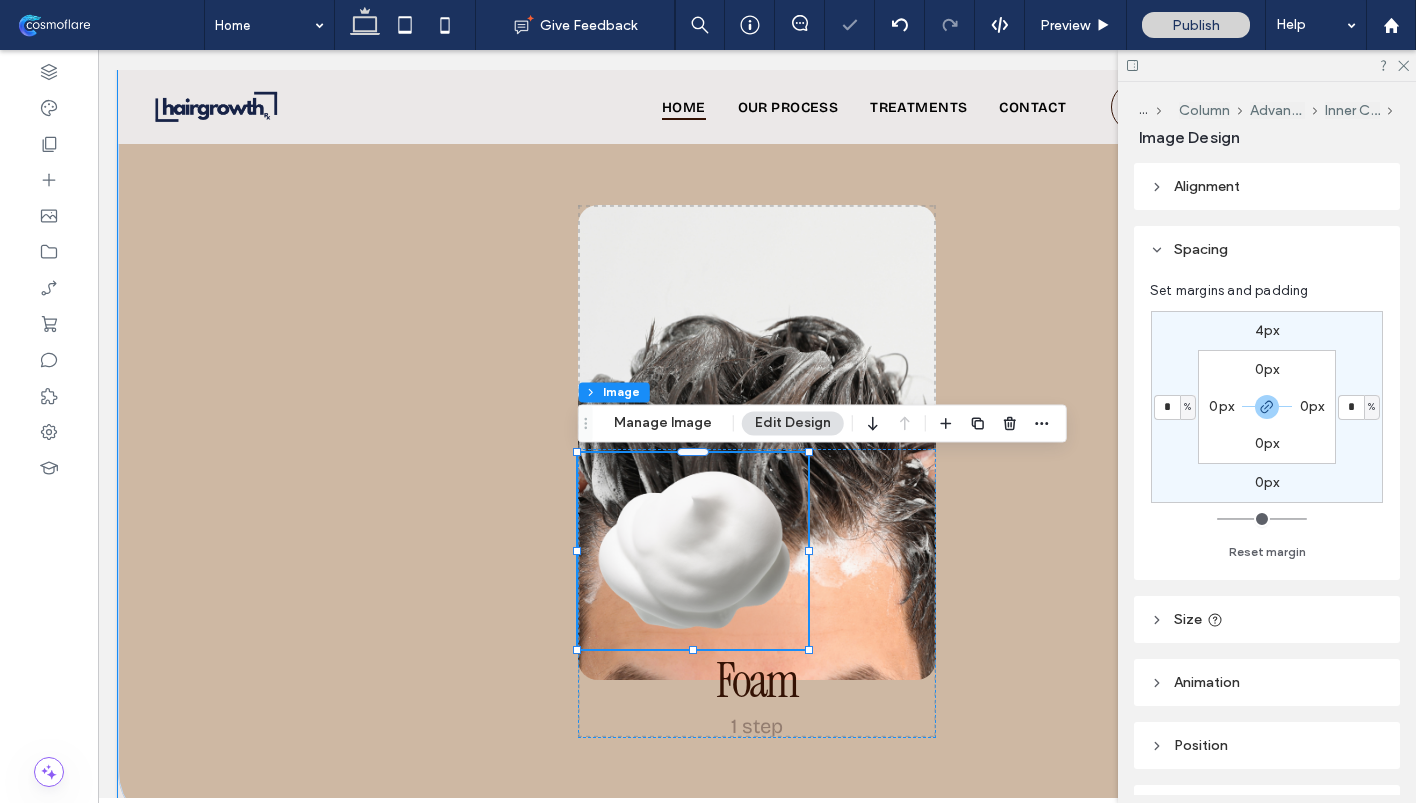 click at bounding box center (693, 551) 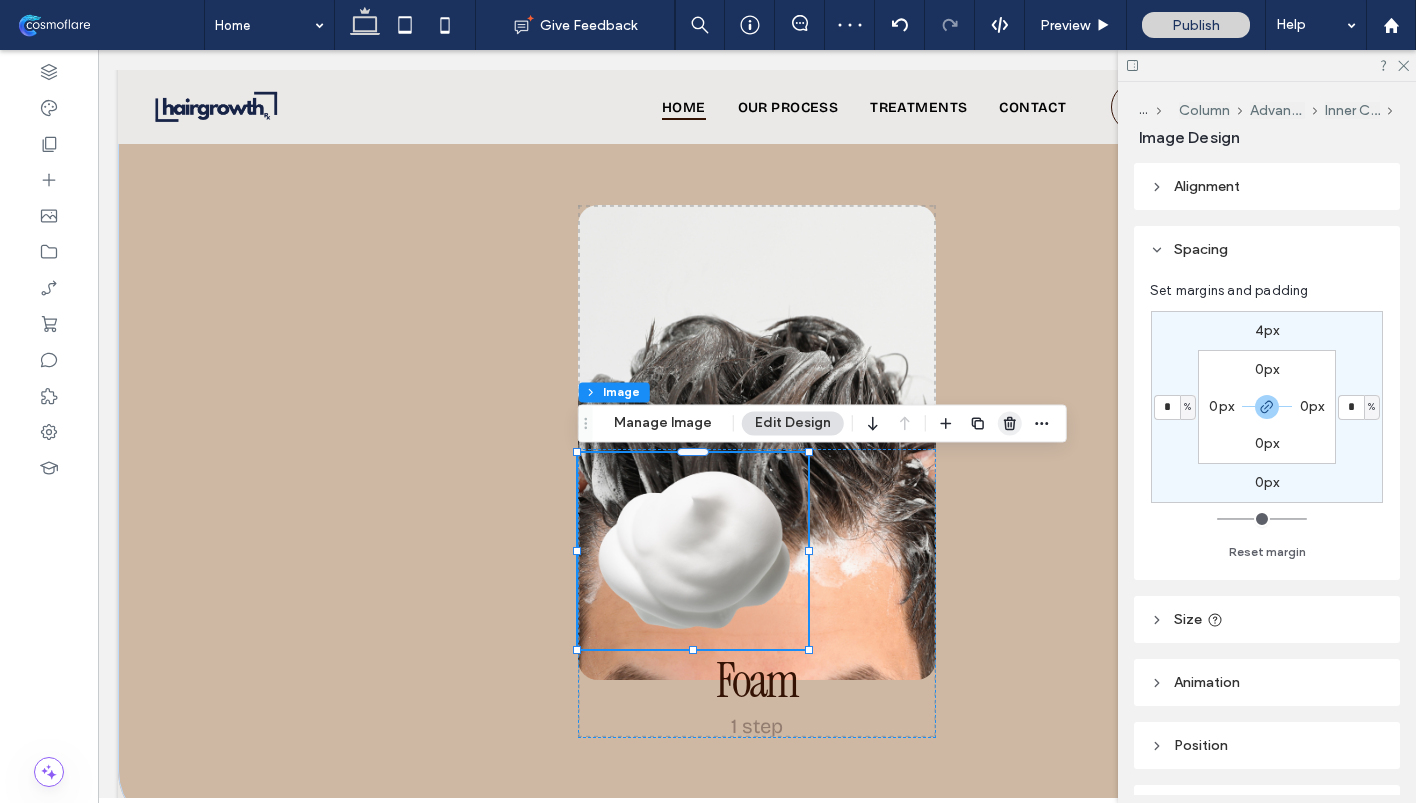 click 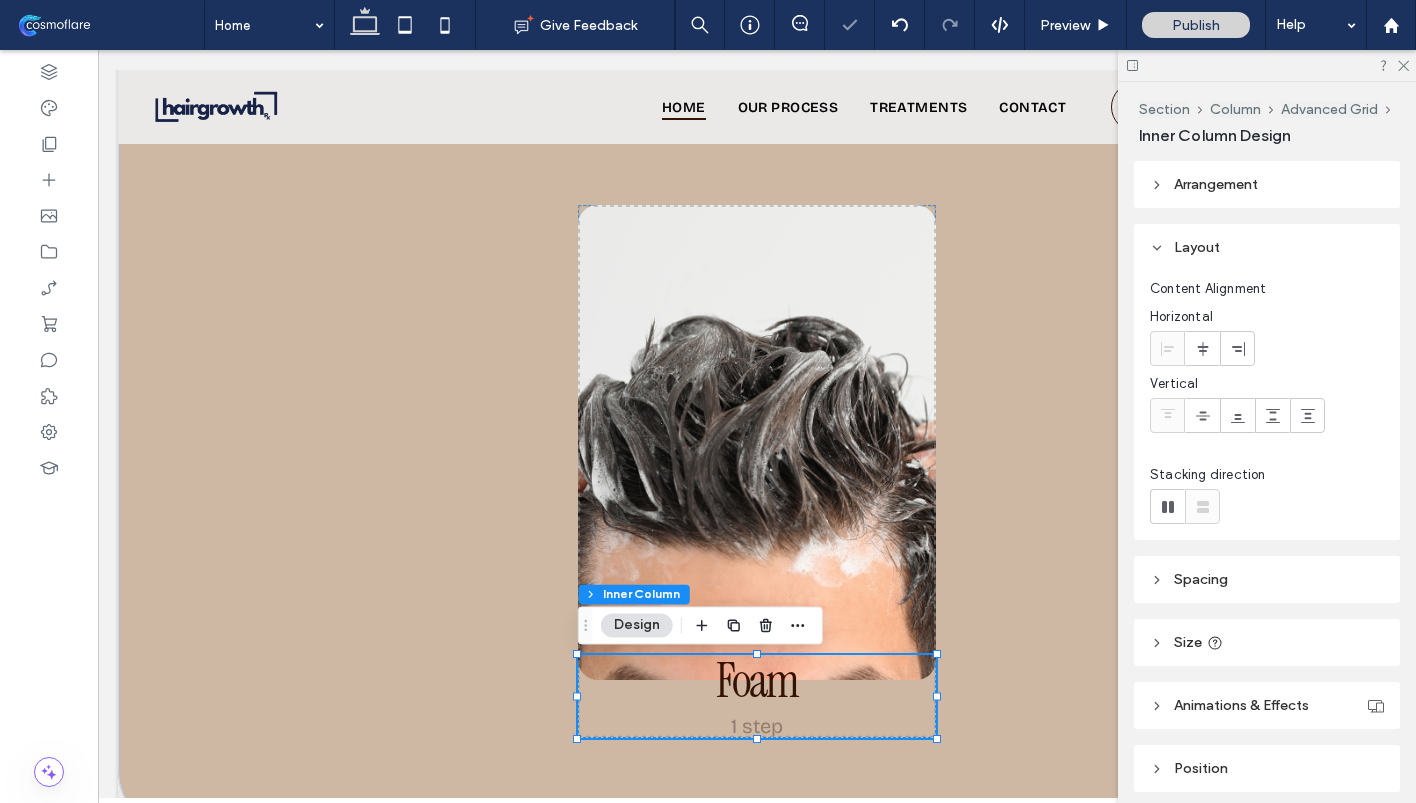 click at bounding box center [1267, 65] 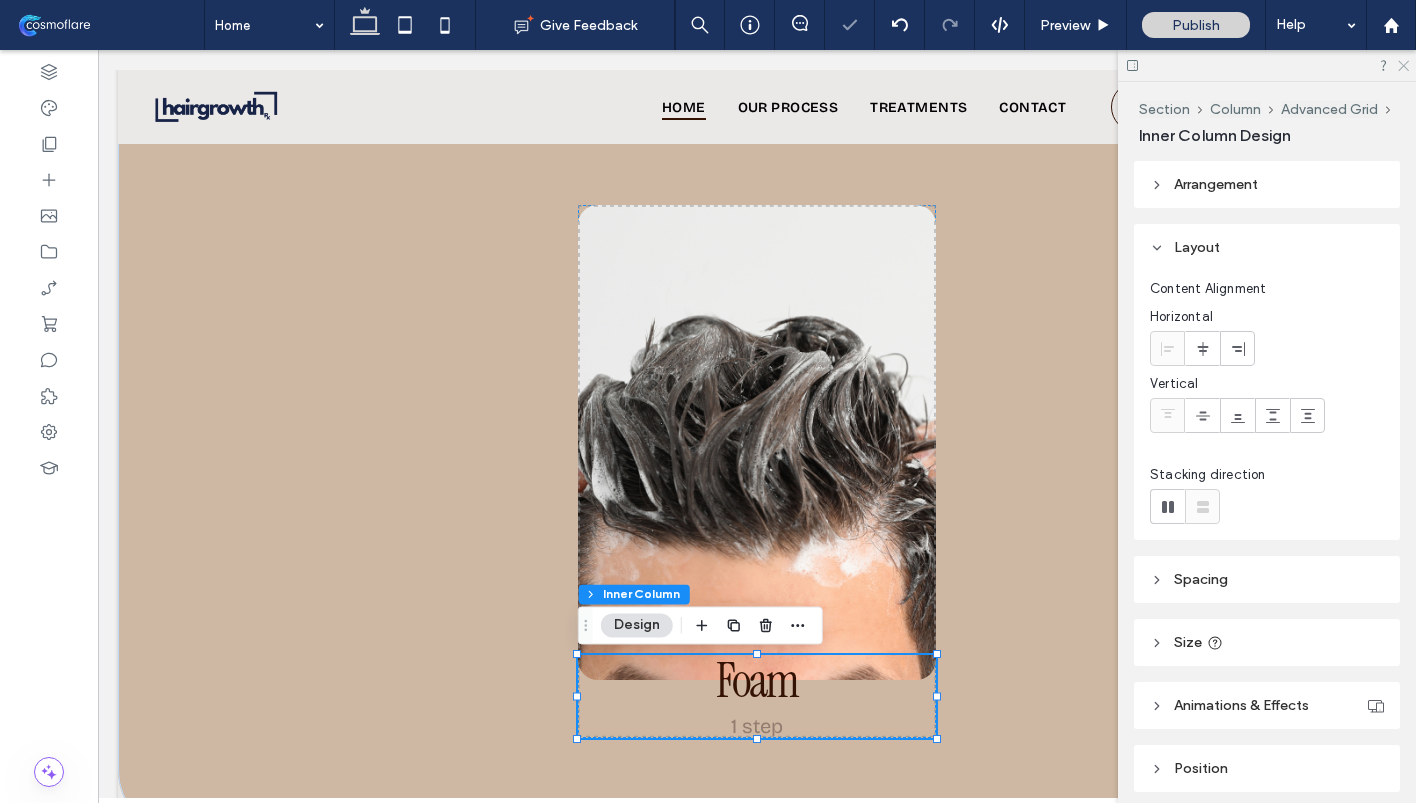 click 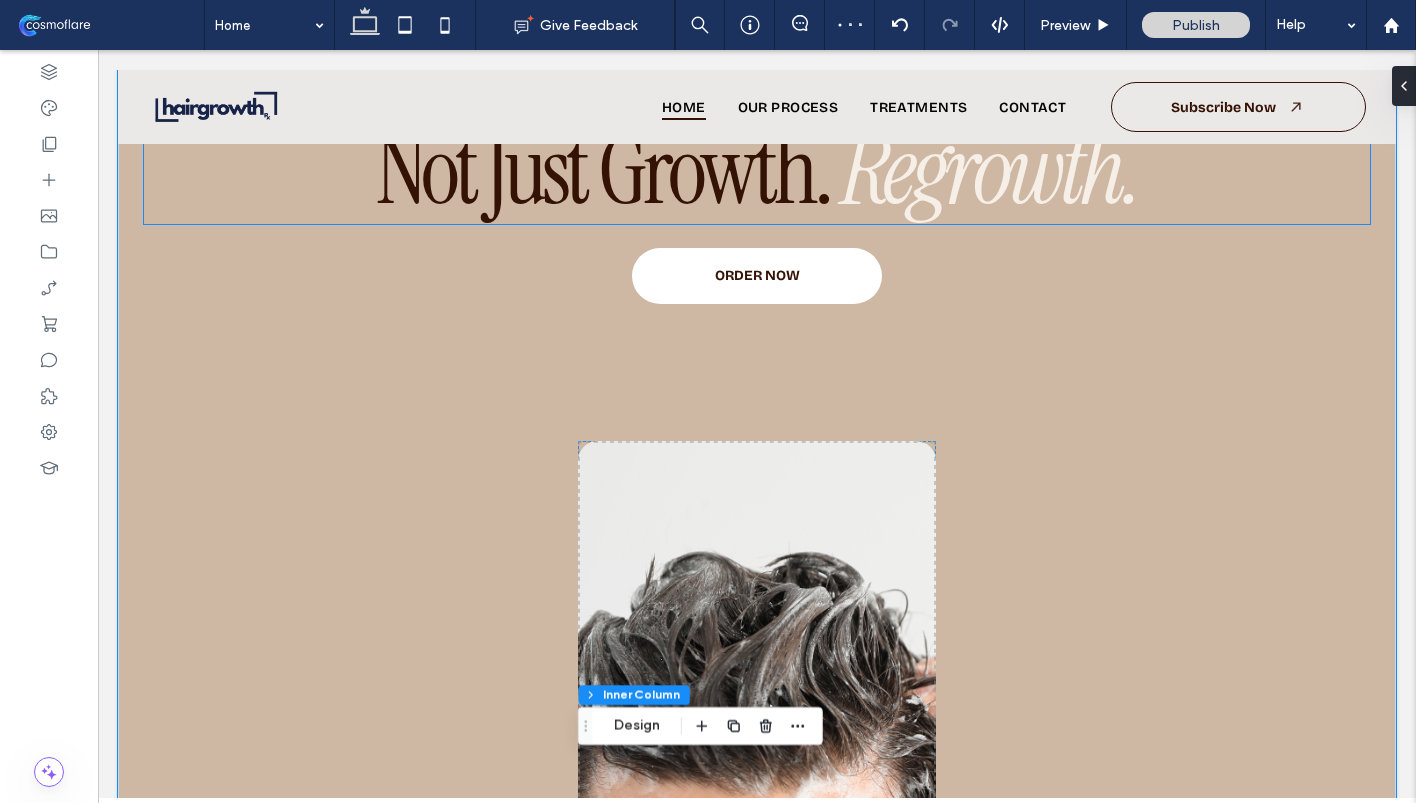 scroll, scrollTop: 2763, scrollLeft: 0, axis: vertical 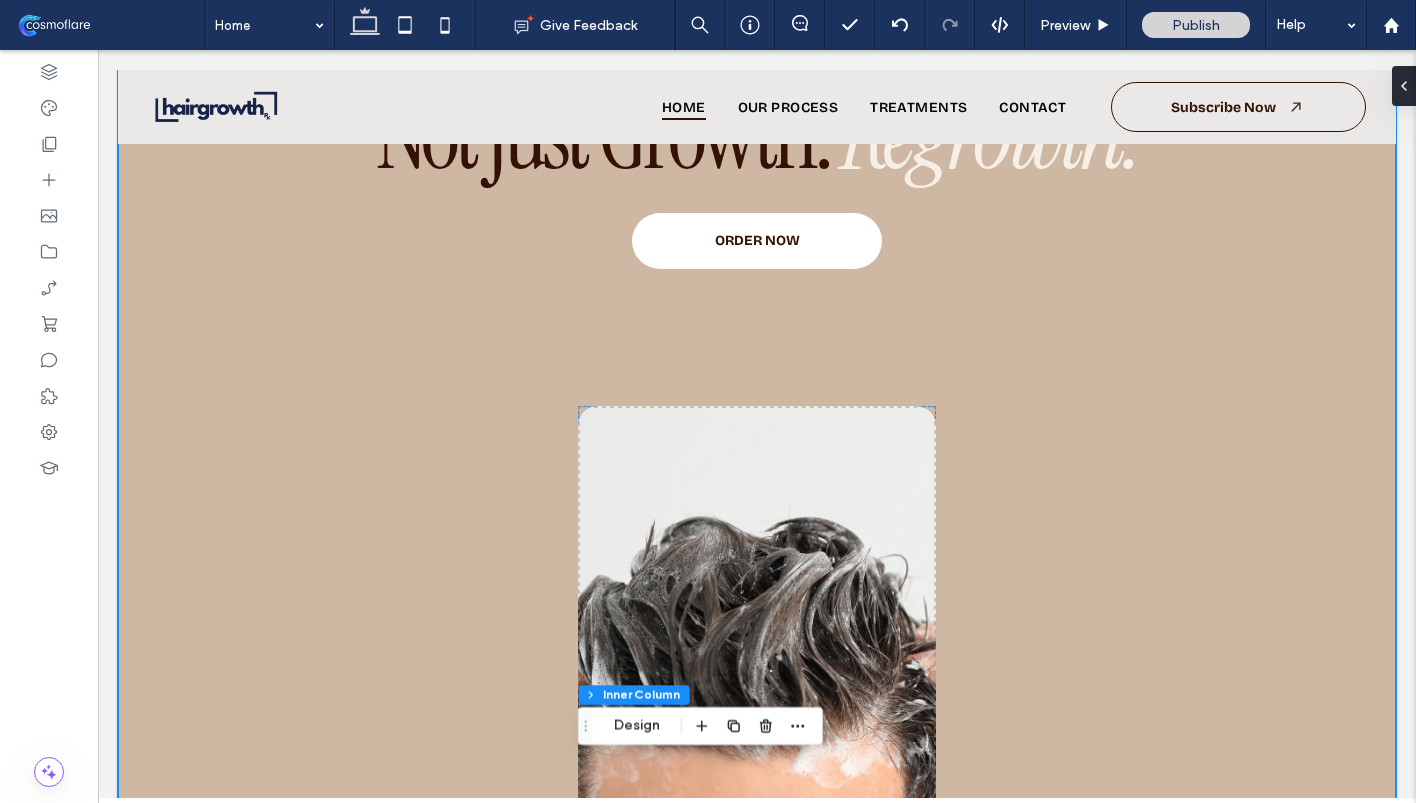 click on "our treatments
Not Just Growth.
Regrowth.
ORDER NOW
Foam
1 step
0%
0px" at bounding box center (757, 488) 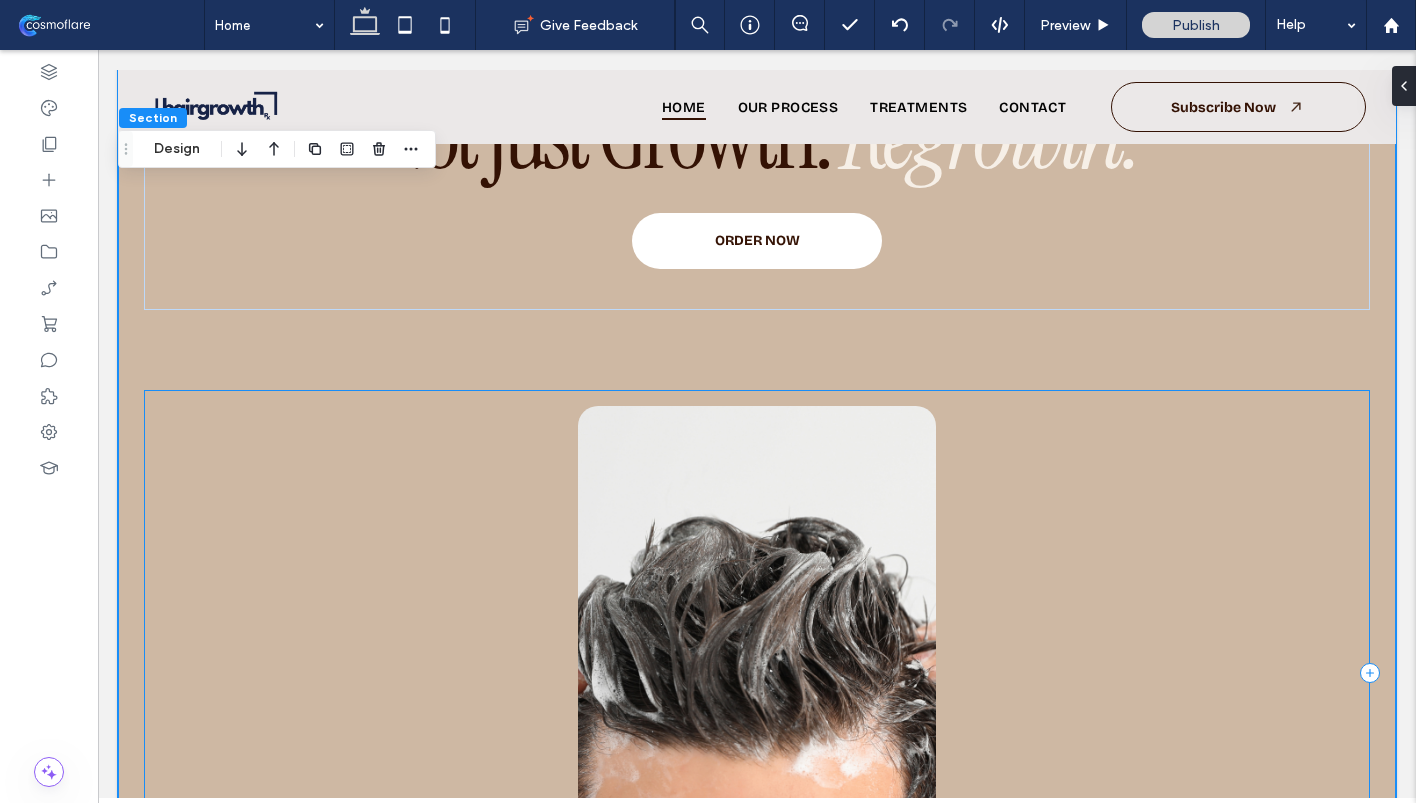 click on "Foam
1 step" at bounding box center (757, 672) 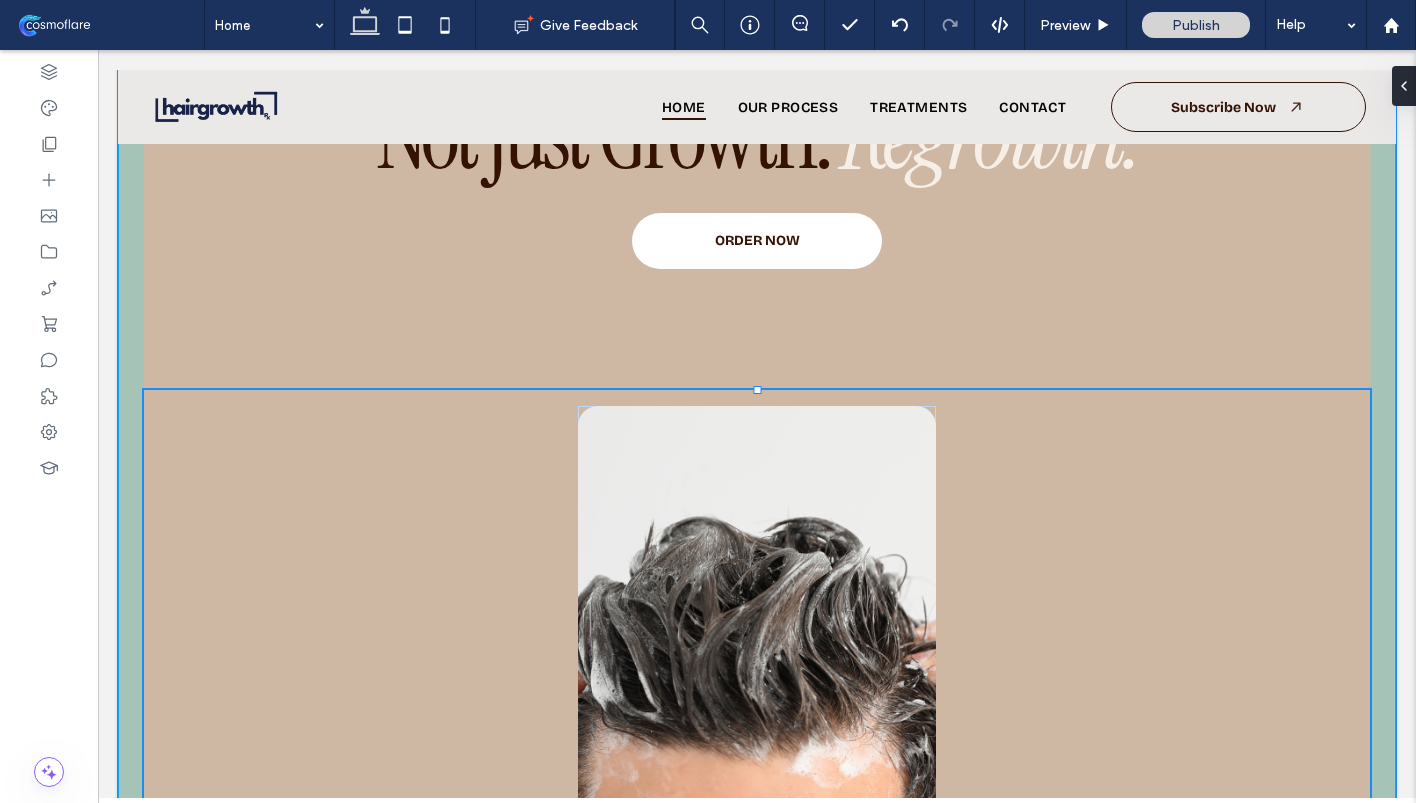 drag, startPoint x: 755, startPoint y: 390, endPoint x: 748, endPoint y: 416, distance: 26.925823 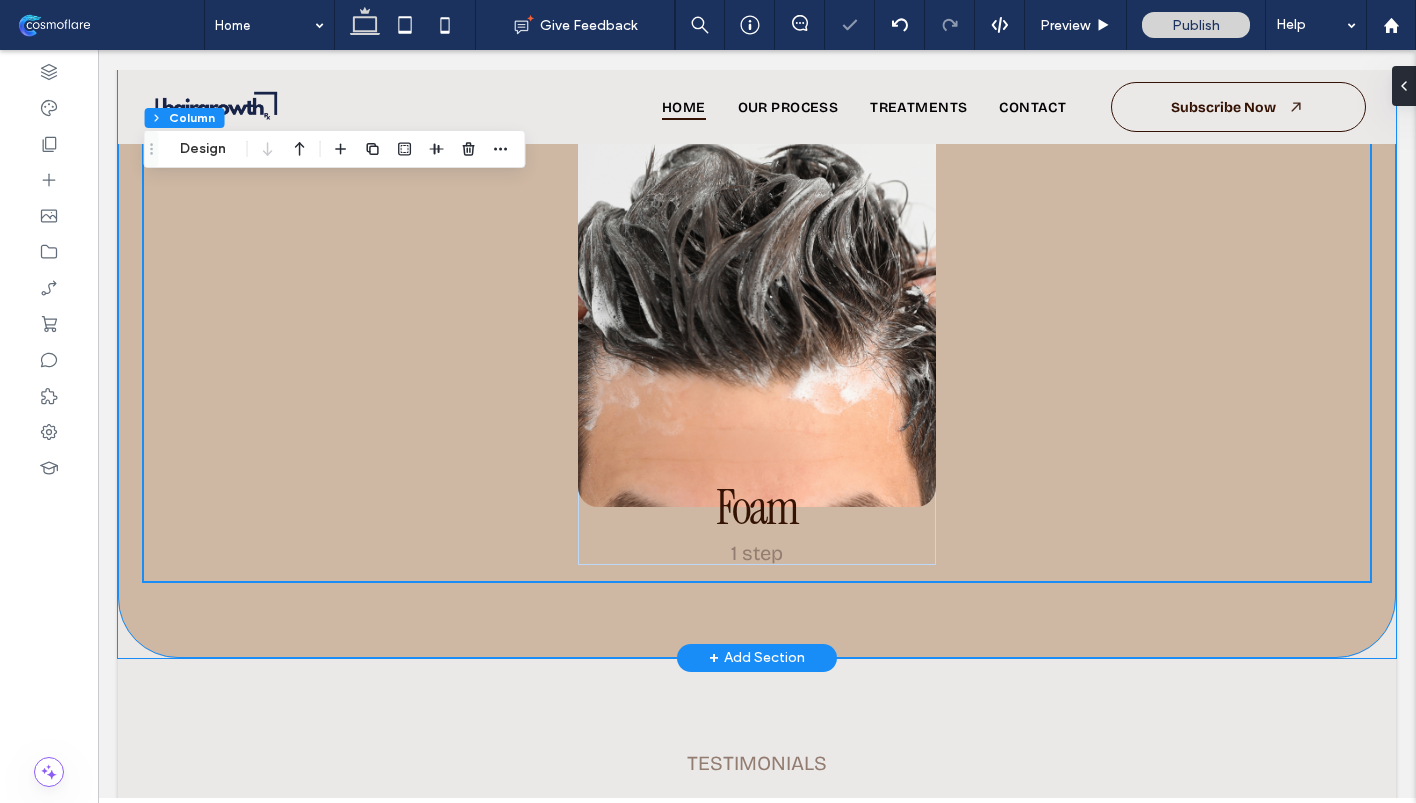 scroll, scrollTop: 3139, scrollLeft: 0, axis: vertical 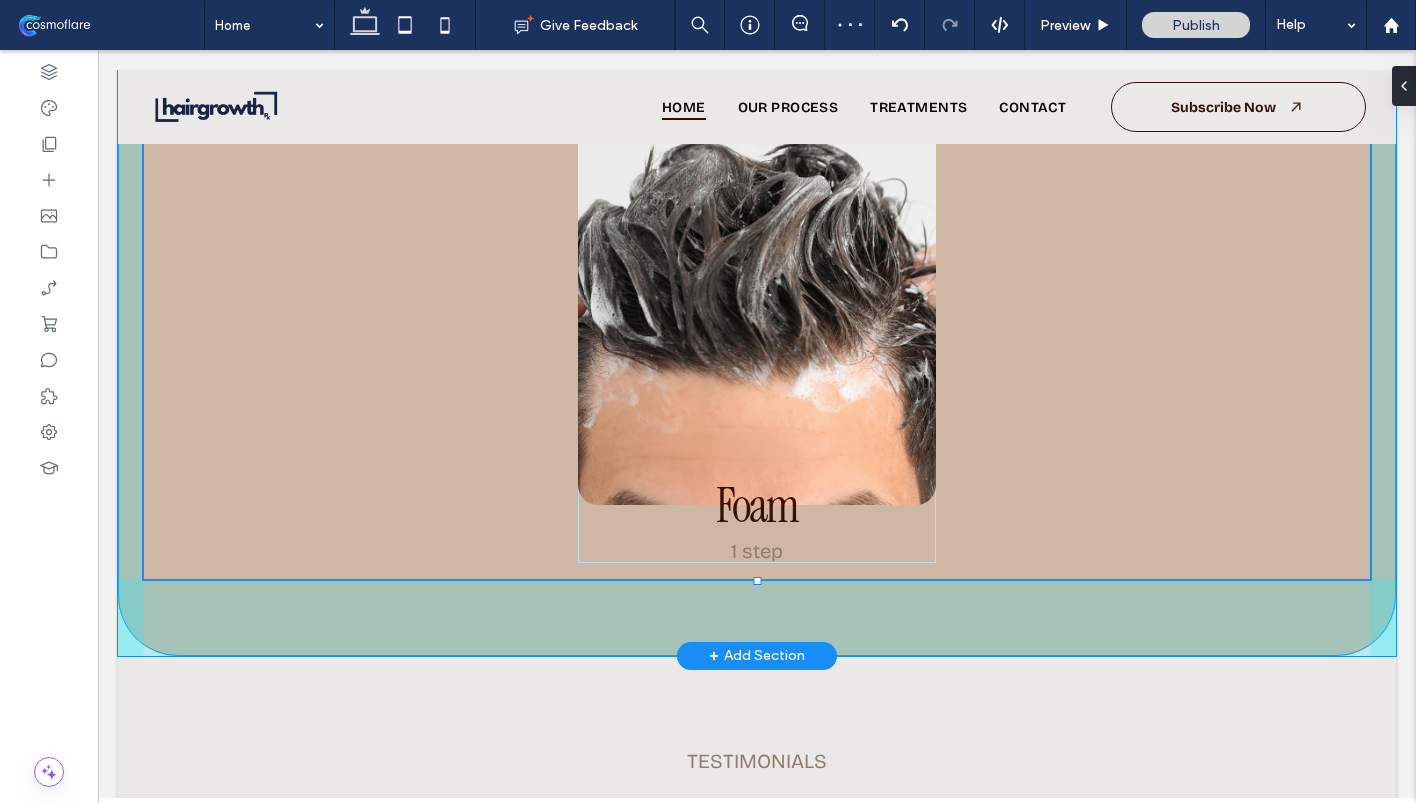 drag, startPoint x: 757, startPoint y: 584, endPoint x: 762, endPoint y: 504, distance: 80.1561 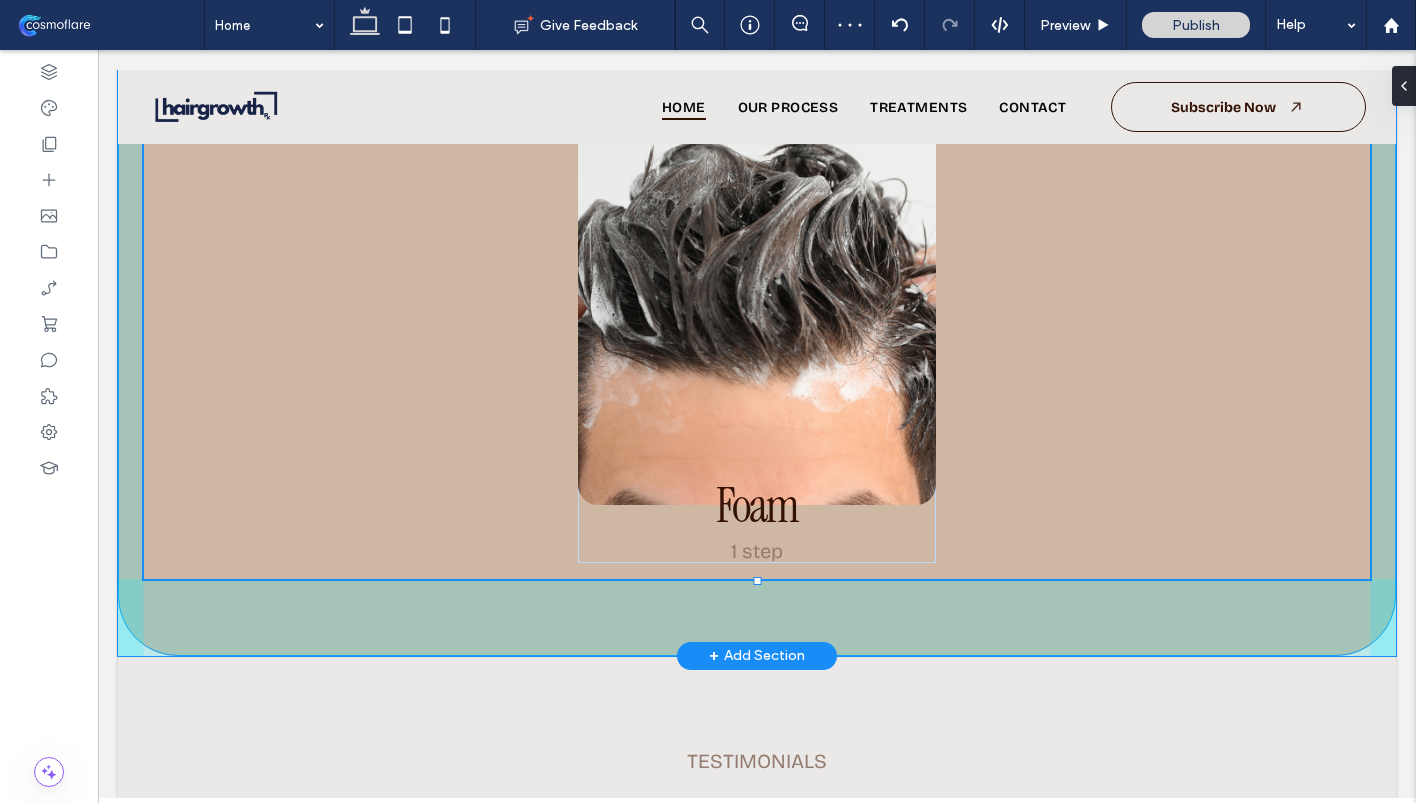 click on "our treatments
Not Just Growth.
Regrowth.
ORDER NOW
Foam
1 step
100% , 565px" at bounding box center [757, 112] 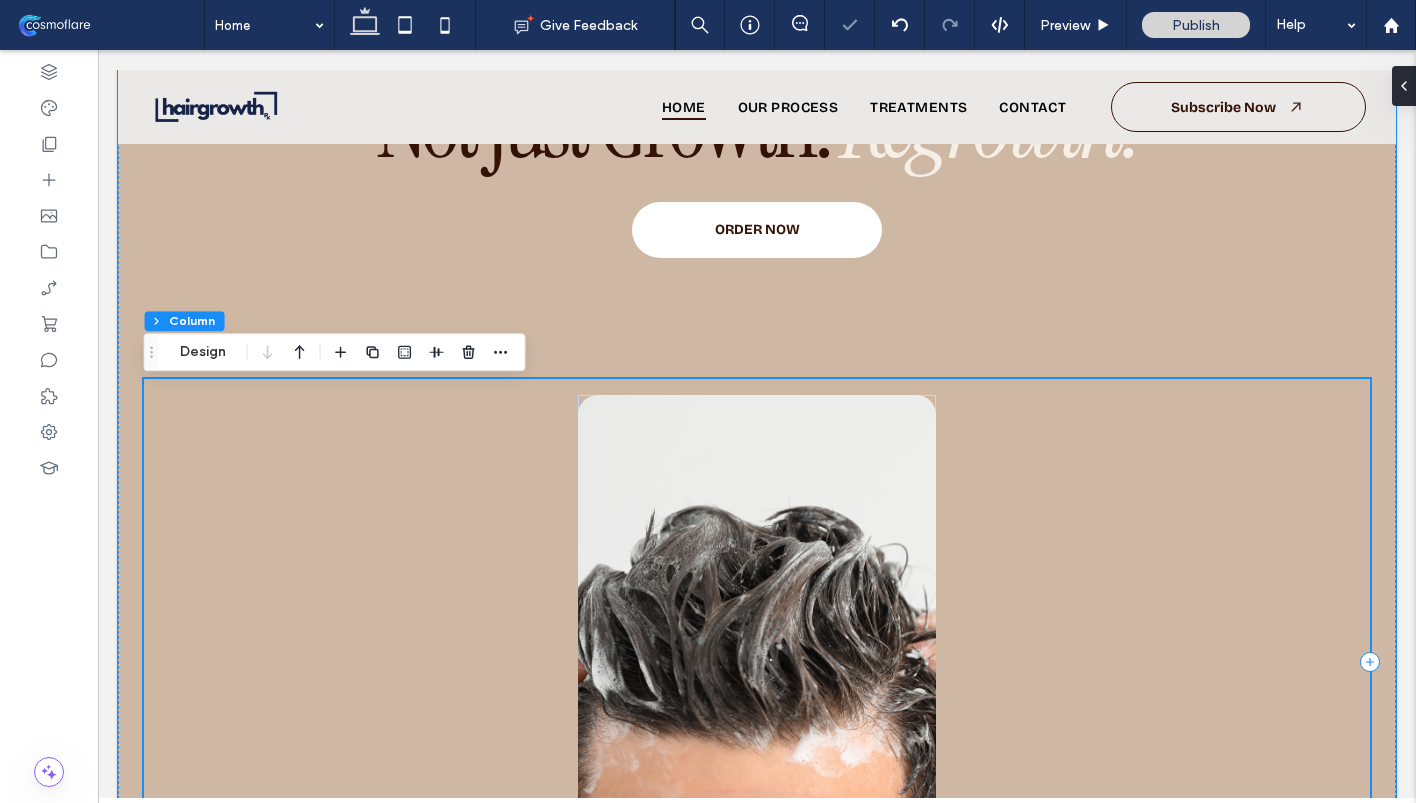 scroll, scrollTop: 2771, scrollLeft: 0, axis: vertical 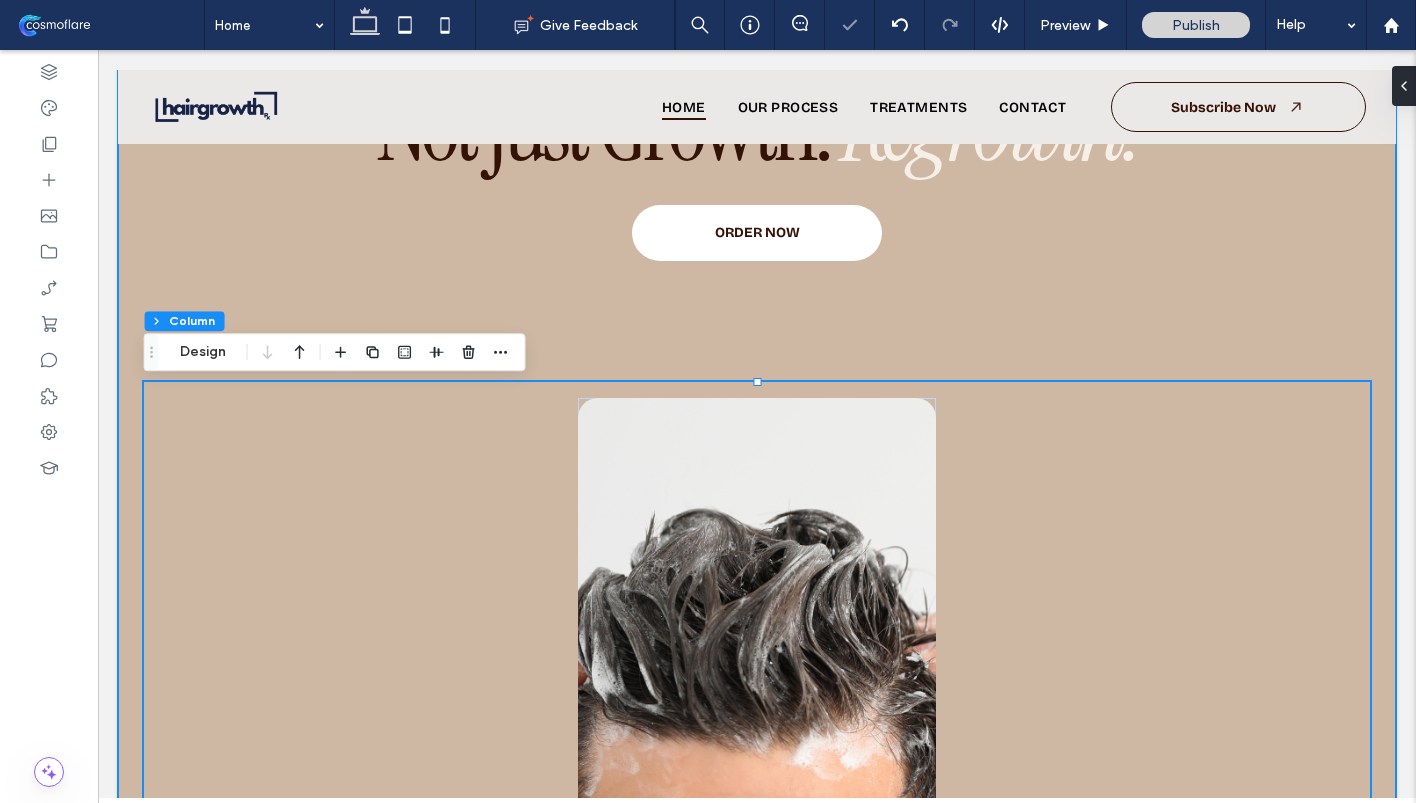 click on "our treatments
Not Just Growth.
Regrowth.
ORDER NOW
Foam
1 step
100% , 565px" at bounding box center [757, 480] 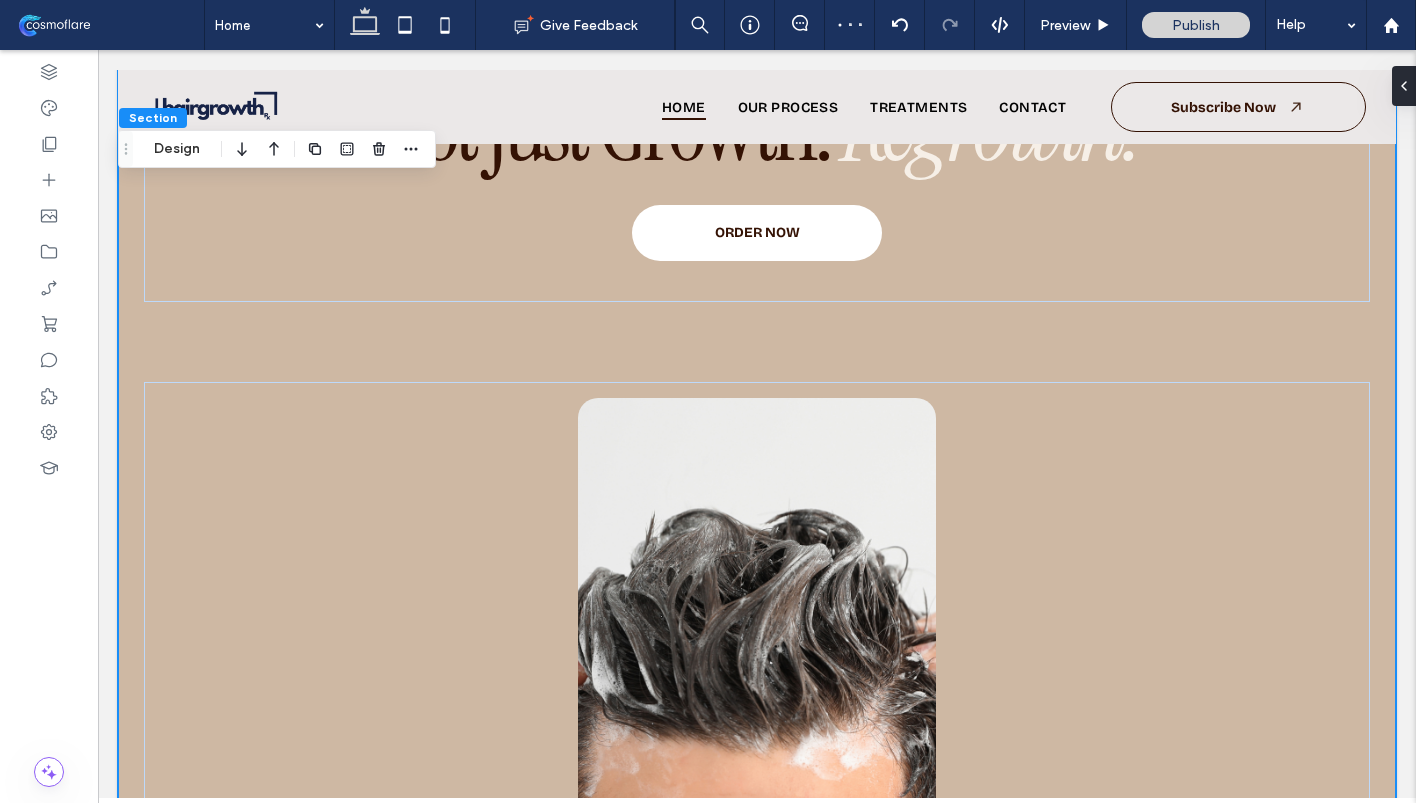 click on "our treatments
Not Just Growth.
Regrowth.
ORDER NOW
Foam
1 step" at bounding box center [757, 480] 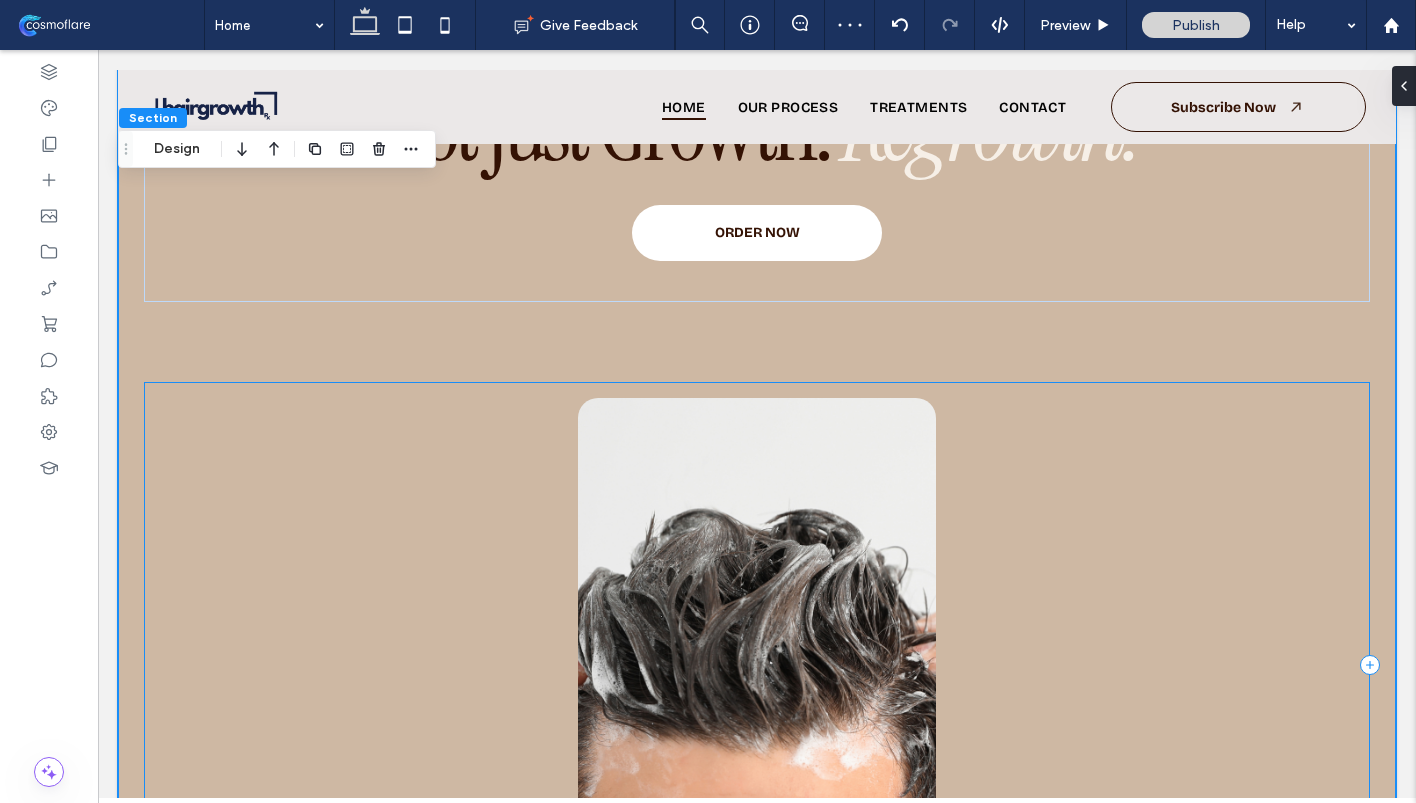 click on "Foam
1 step" at bounding box center [757, 664] 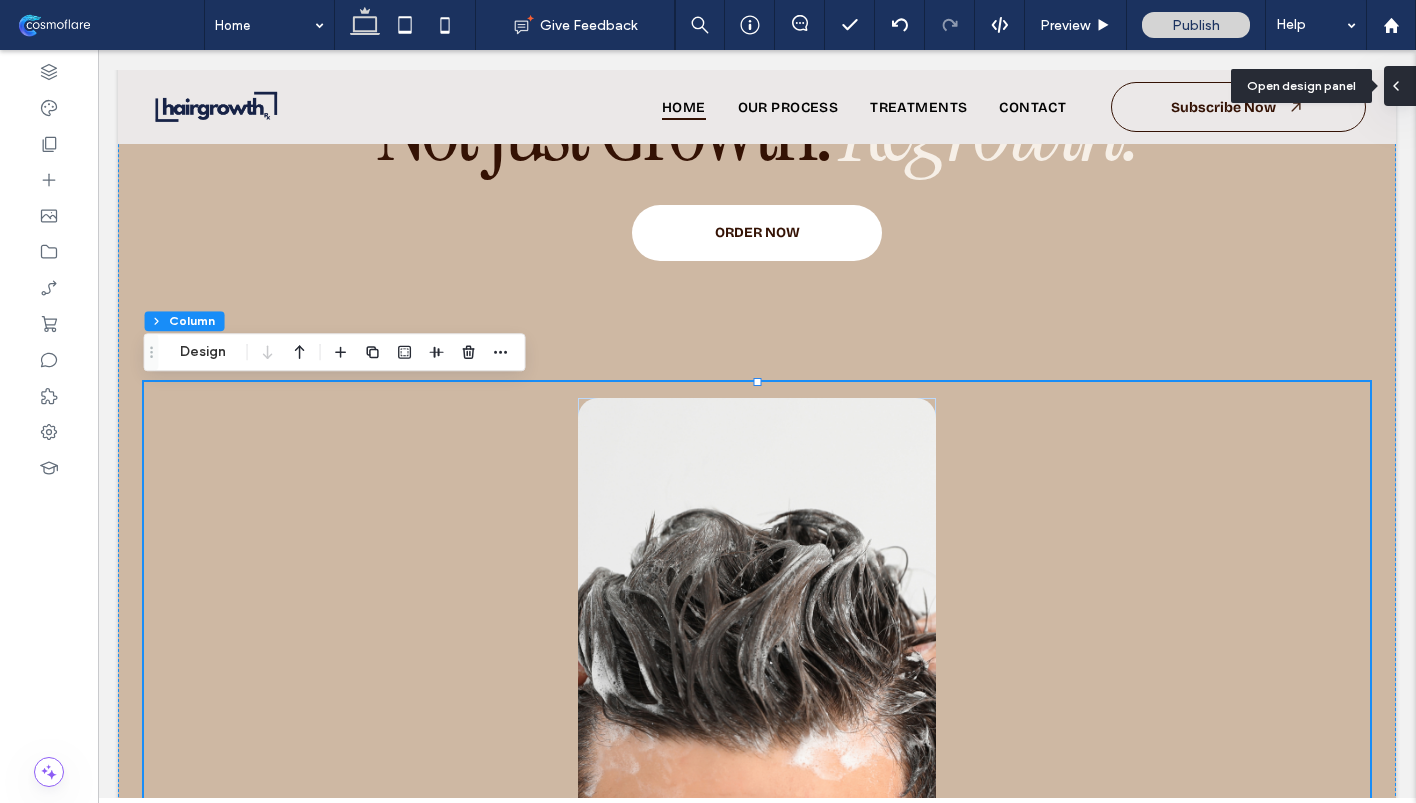 click 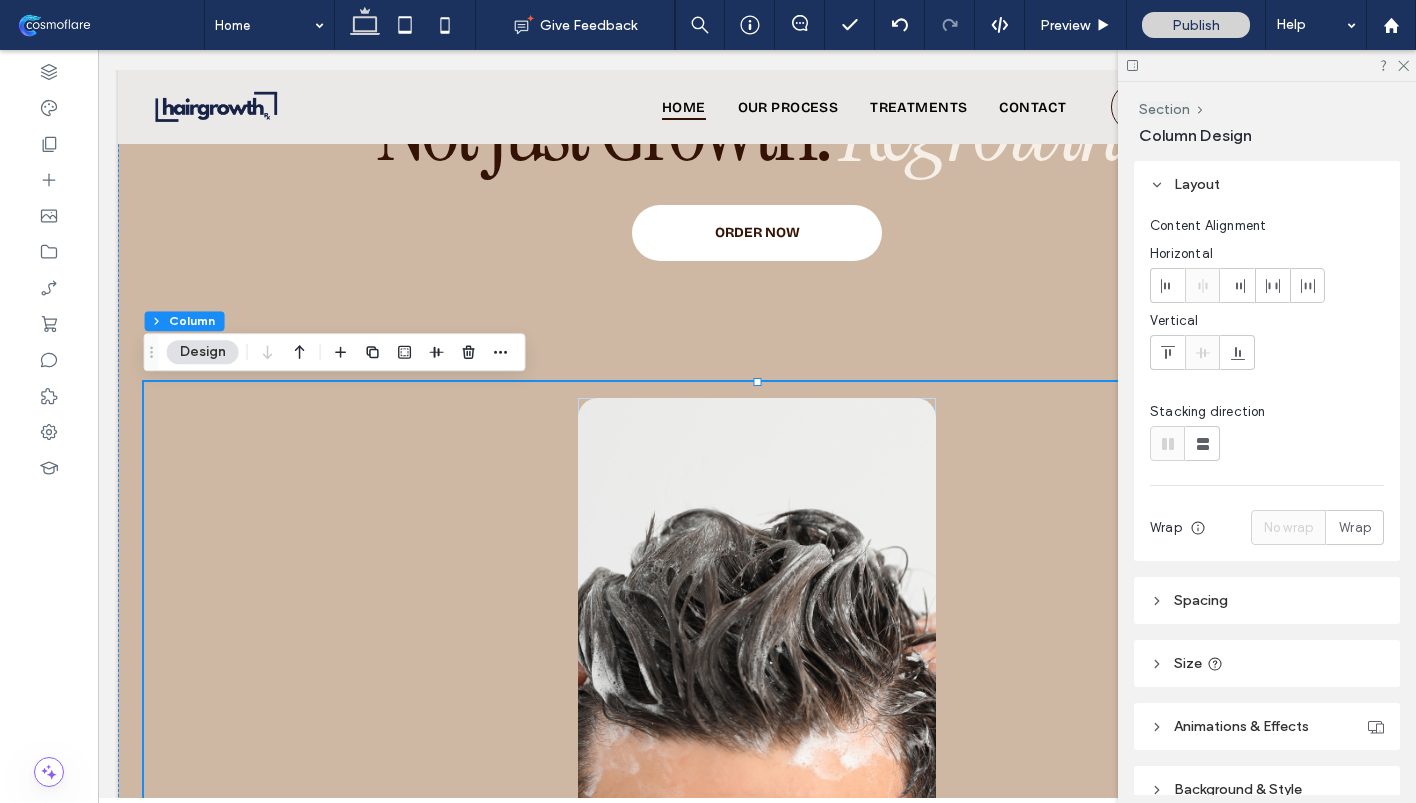 scroll, scrollTop: 98, scrollLeft: 0, axis: vertical 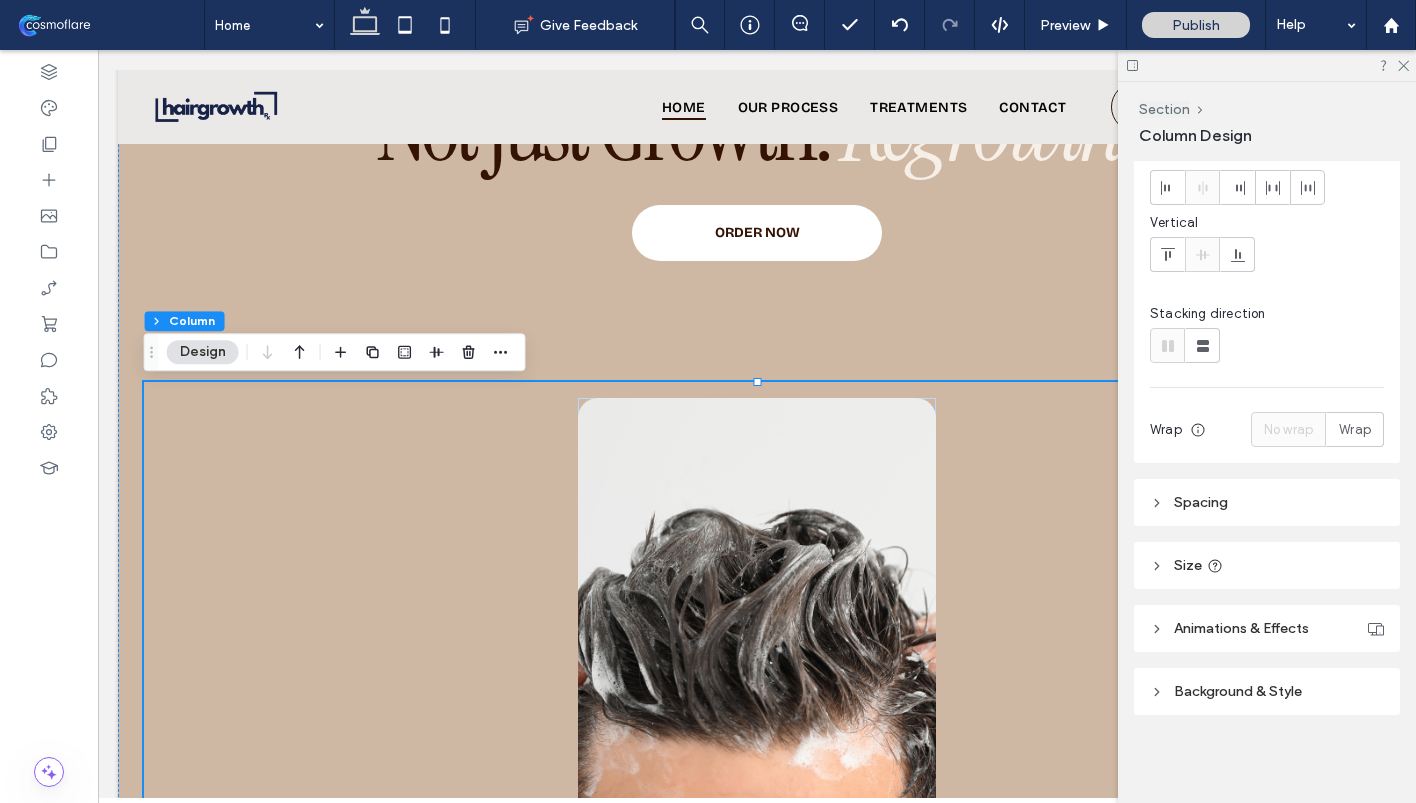 click on "Spacing" at bounding box center [1267, 502] 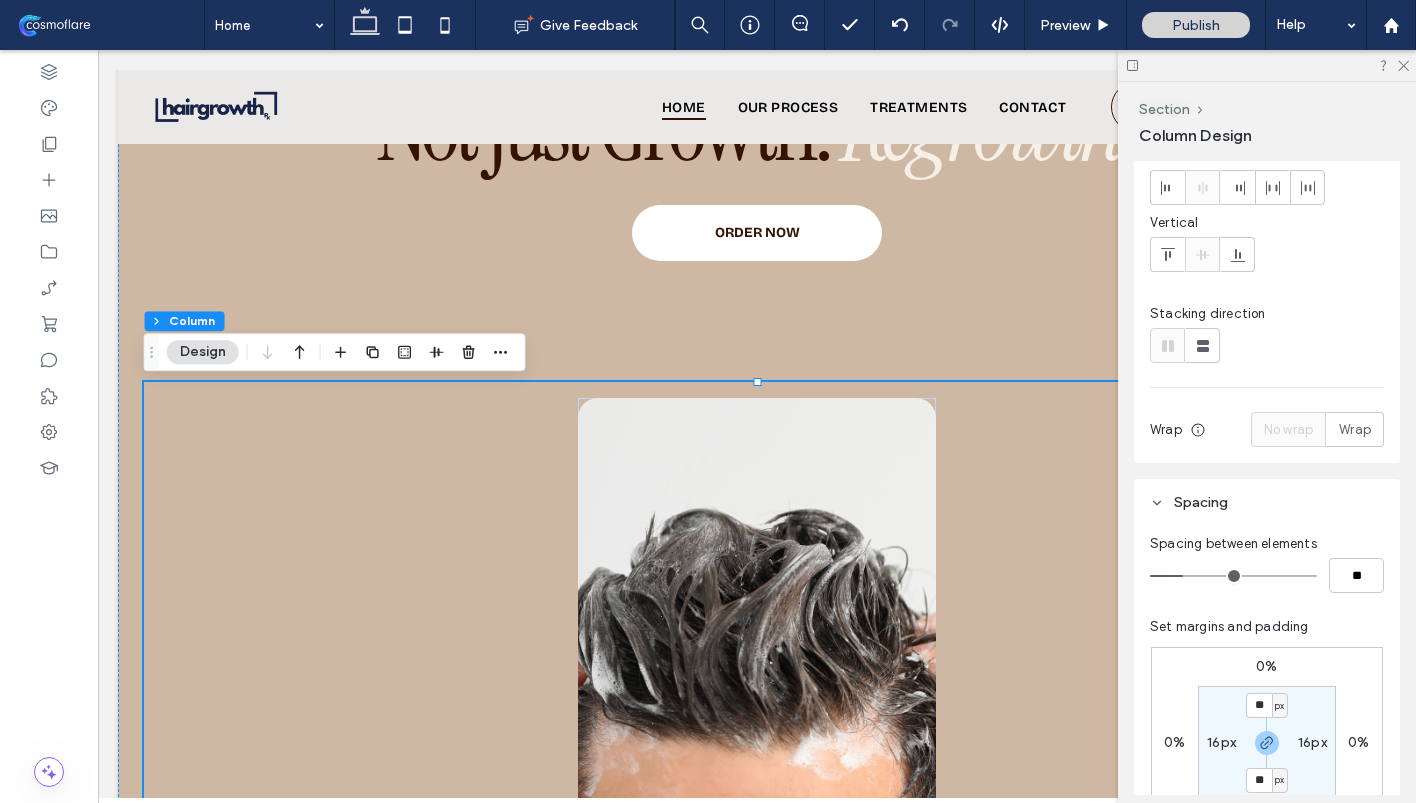 type on "*" 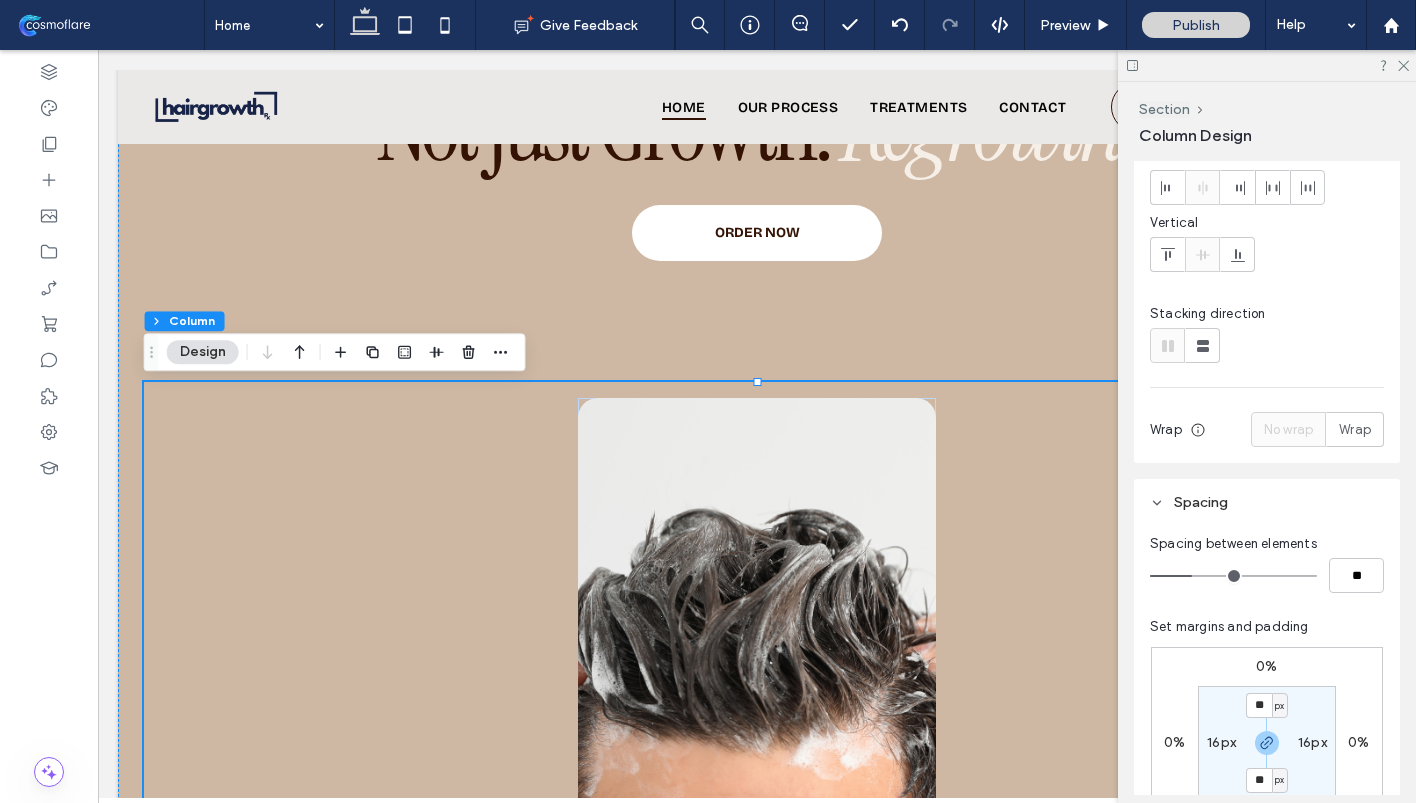 type on "*" 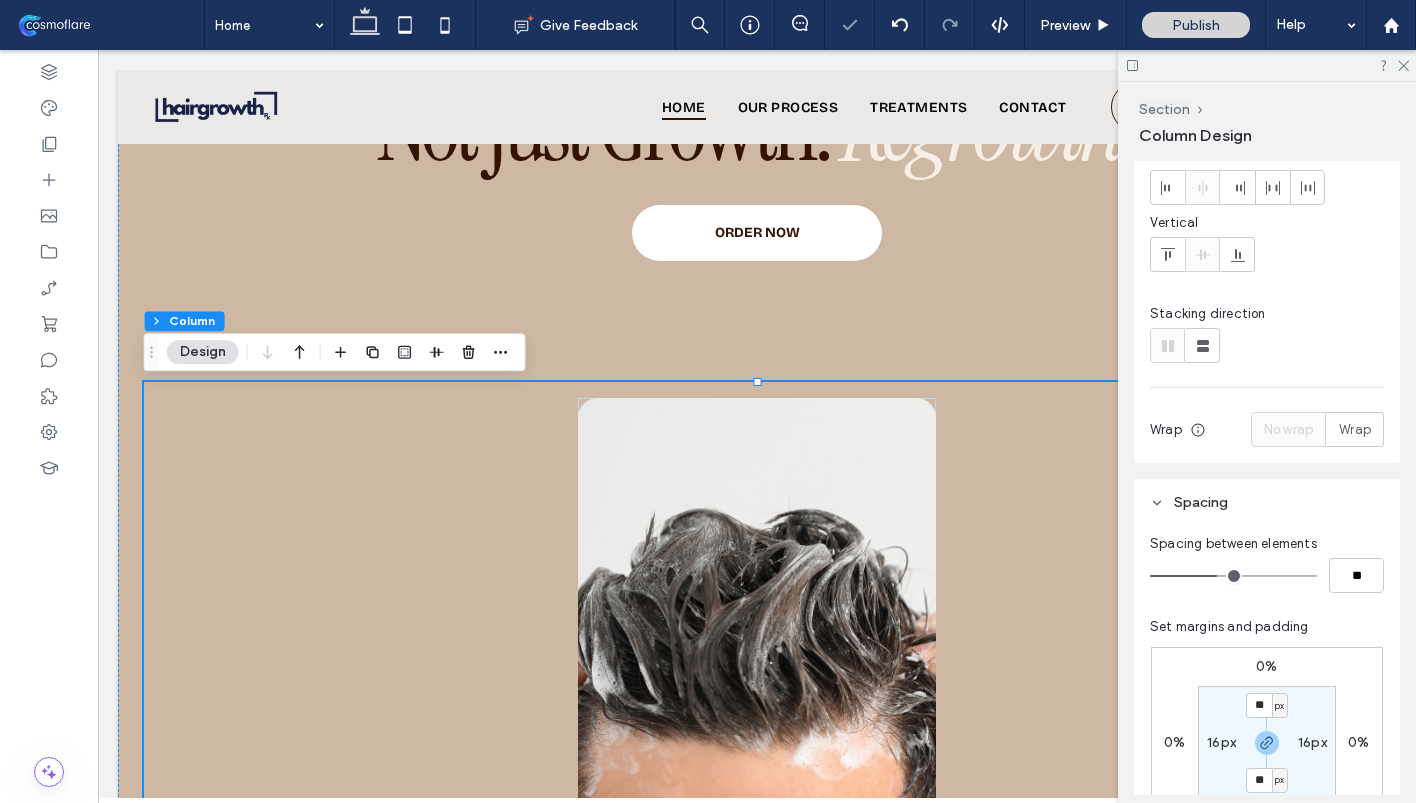 type on "*" 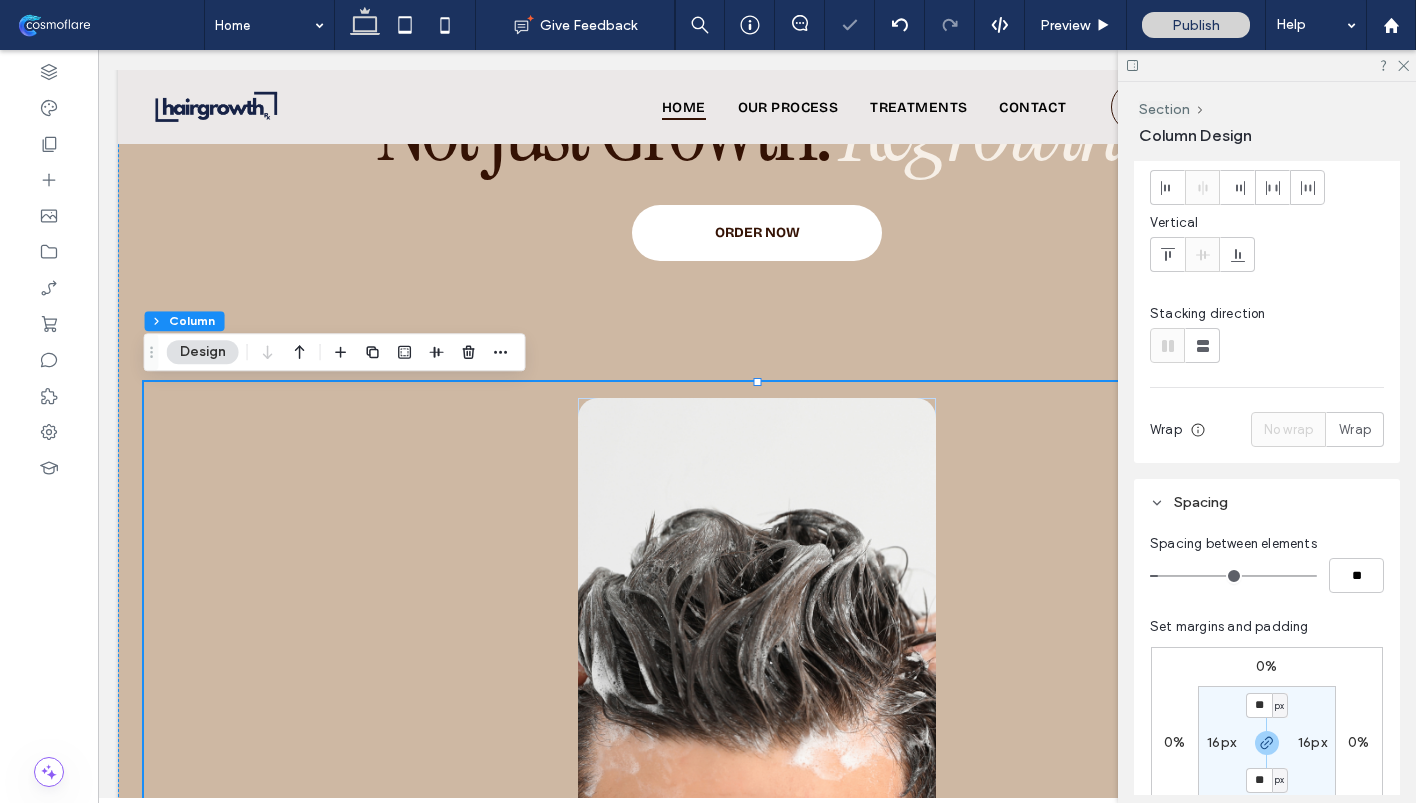 type on "*" 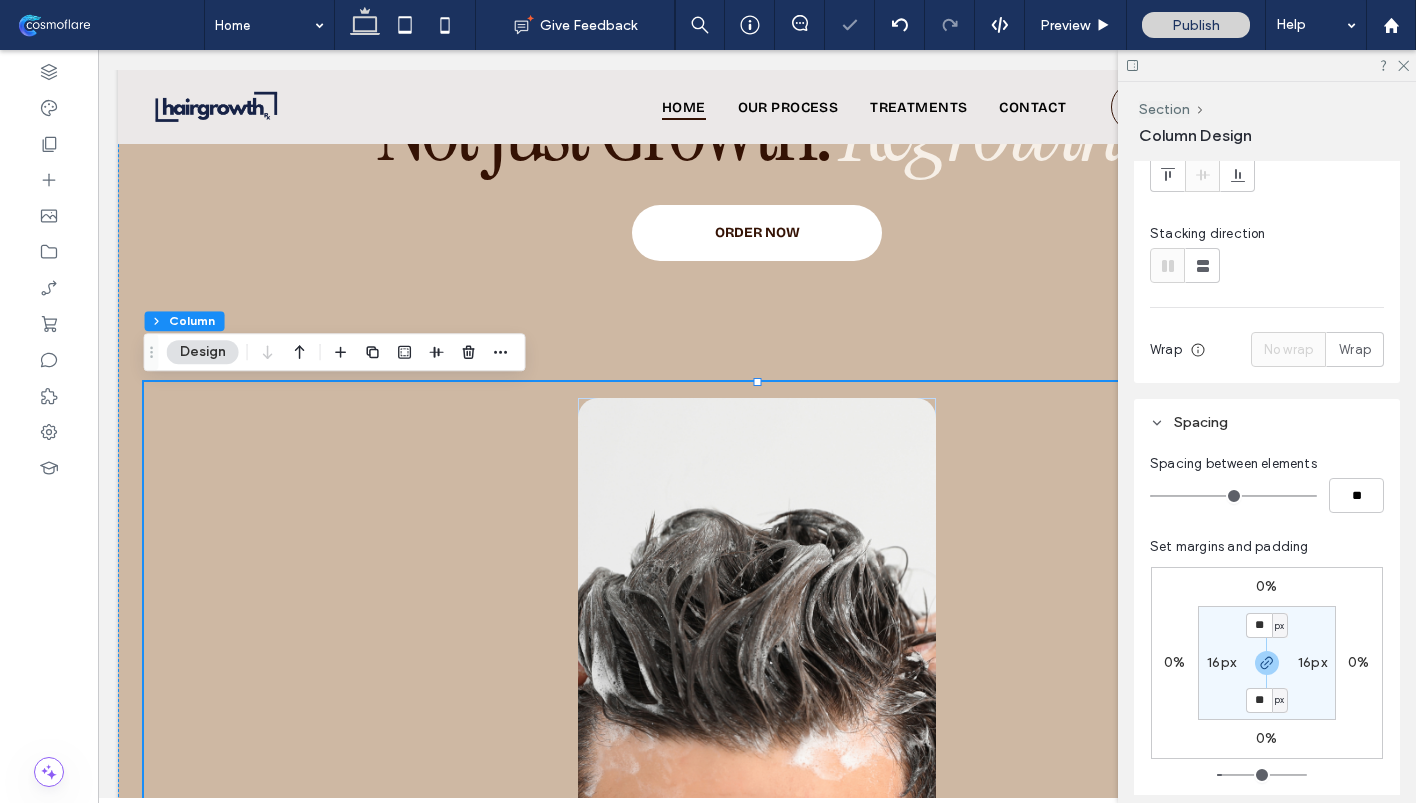 scroll, scrollTop: 226, scrollLeft: 0, axis: vertical 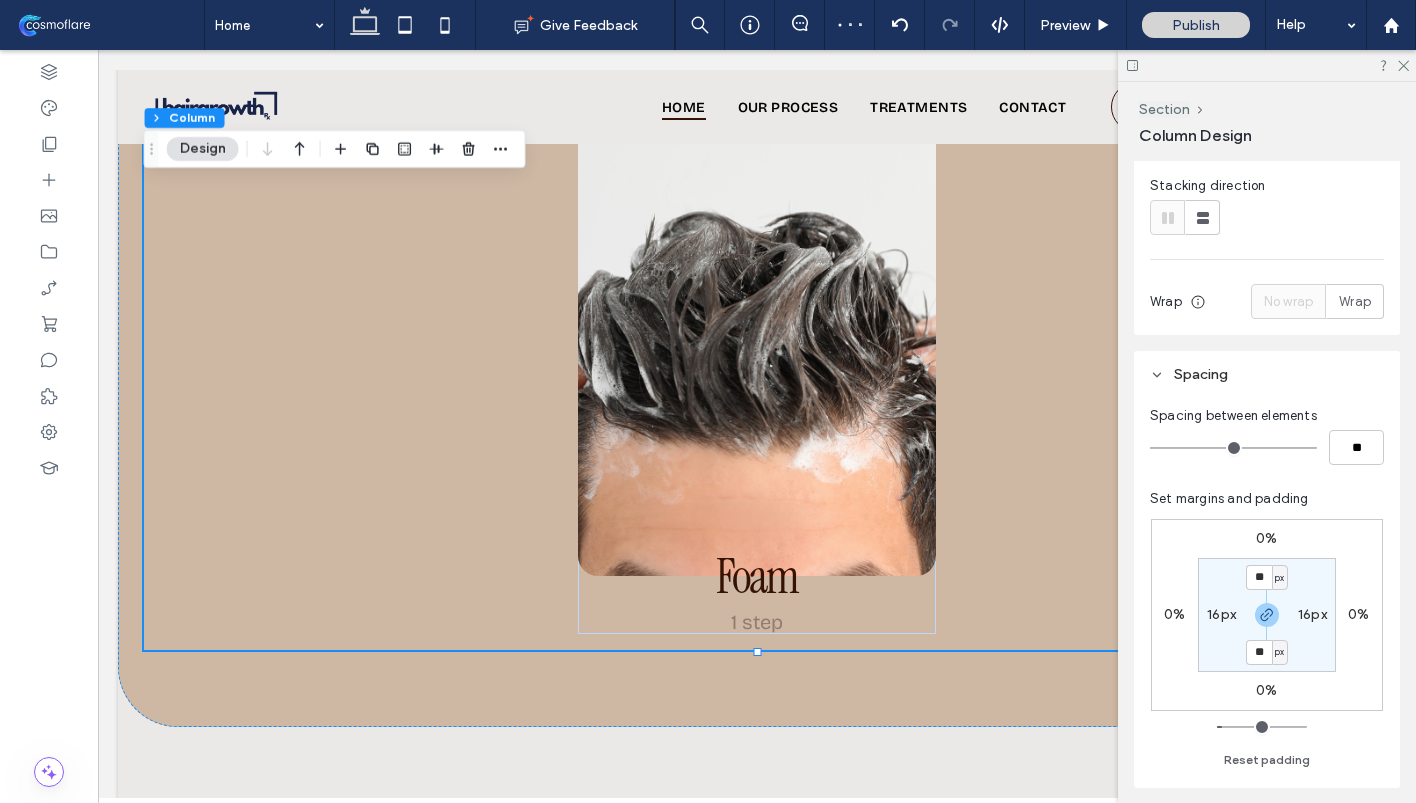 click on "0%" at bounding box center (1266, 538) 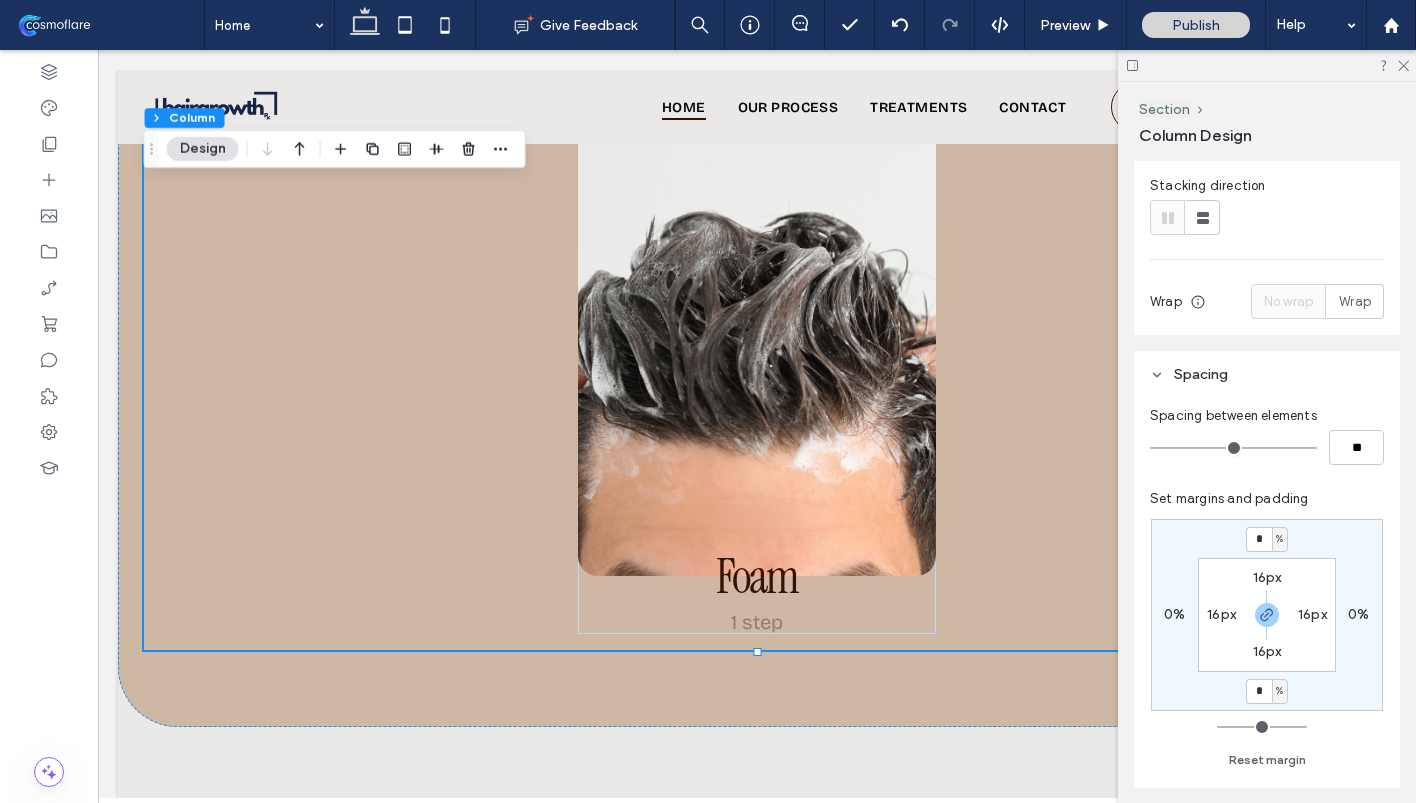 type on "*" 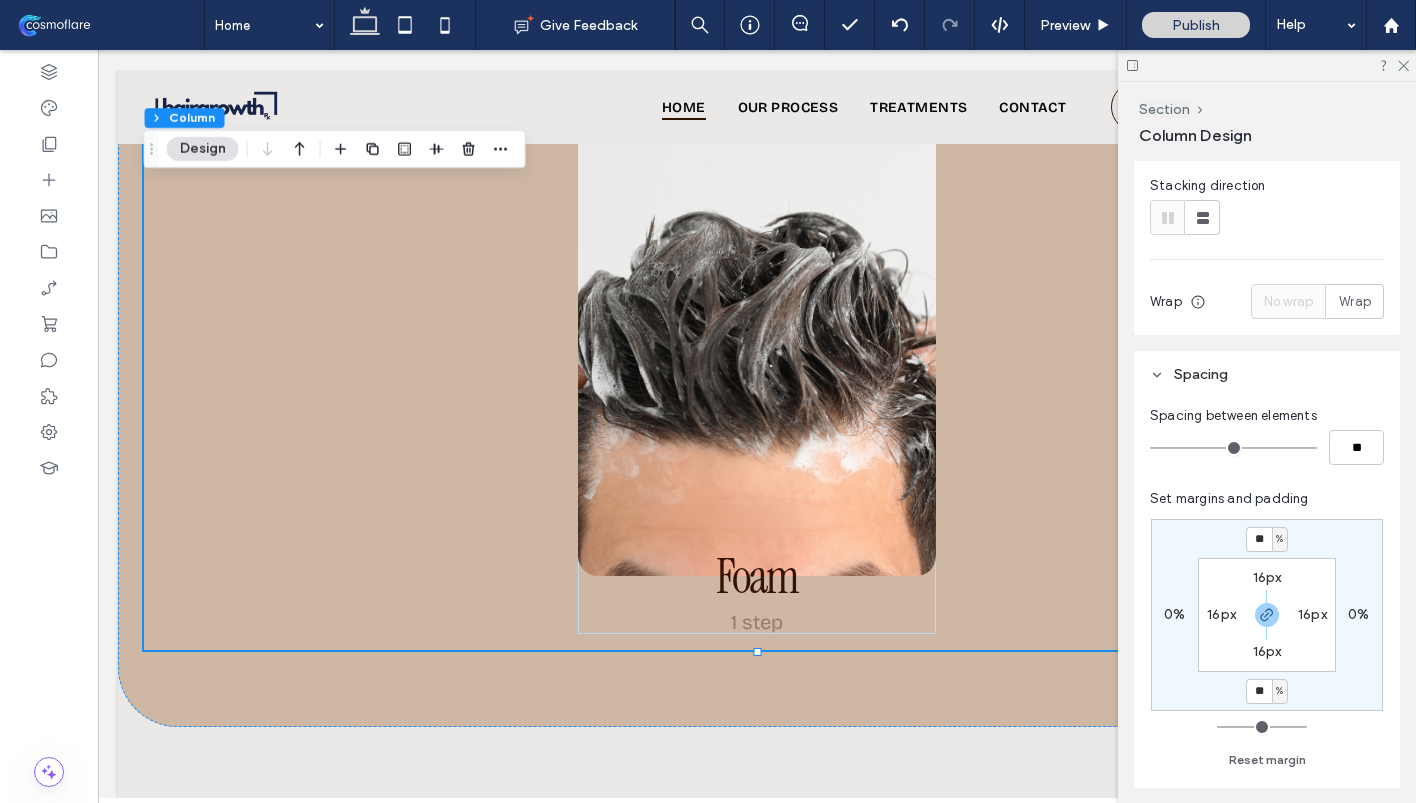 type on "**" 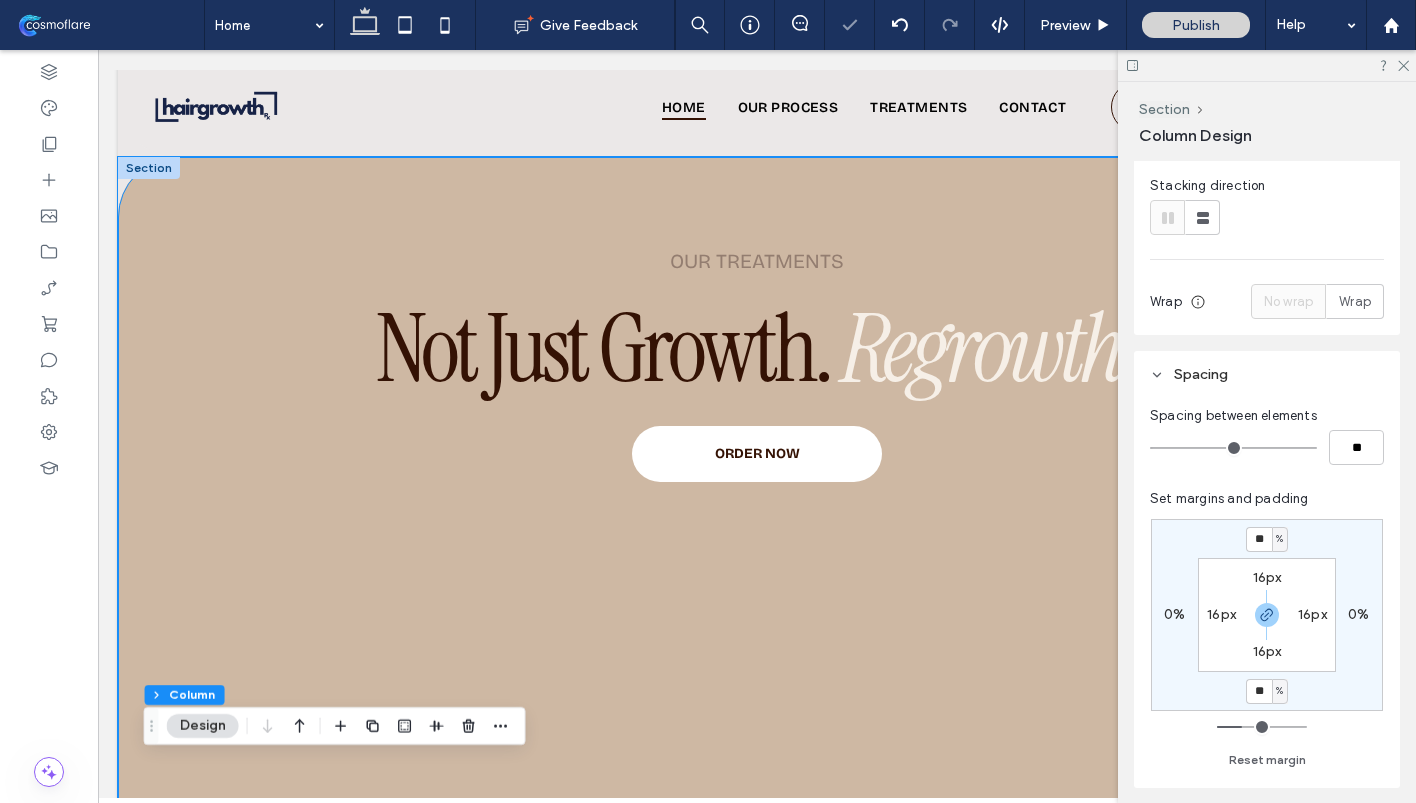 scroll, scrollTop: 2544, scrollLeft: 0, axis: vertical 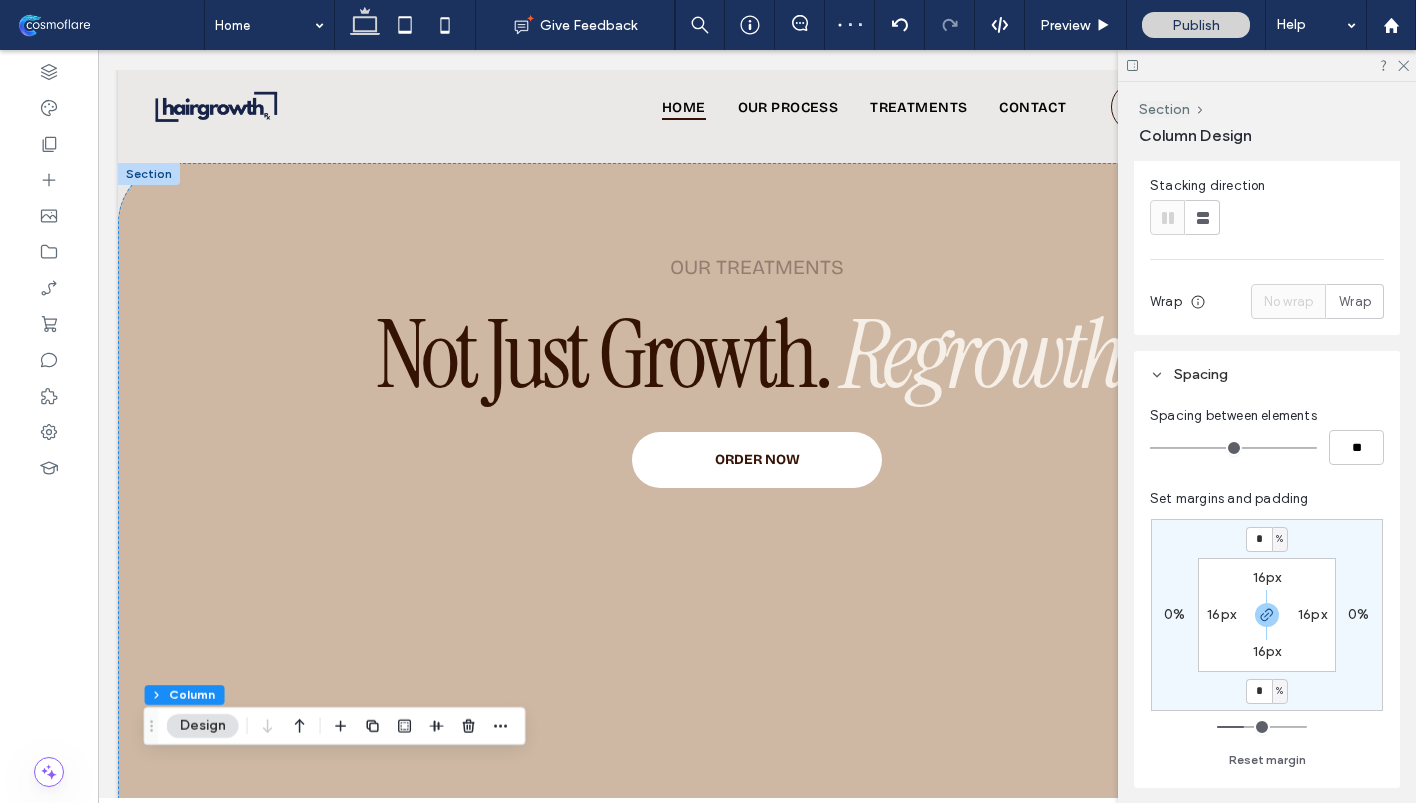 drag, startPoint x: 1247, startPoint y: 724, endPoint x: 1132, endPoint y: 724, distance: 115 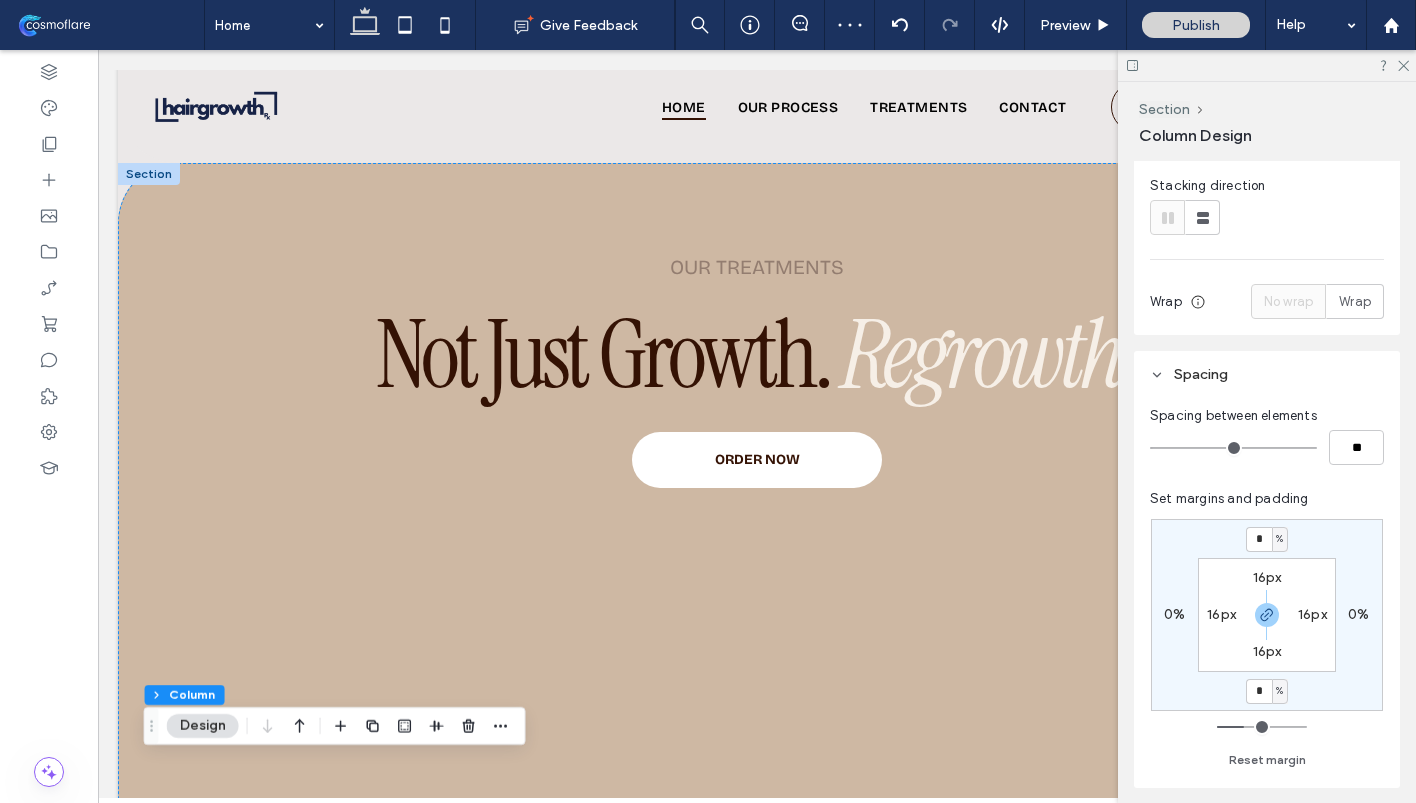 click on "Spacing between elements ** Set margins and padding * % 0% * % 0% 16px 16px 16px 16px Reset margin" at bounding box center [1267, 593] 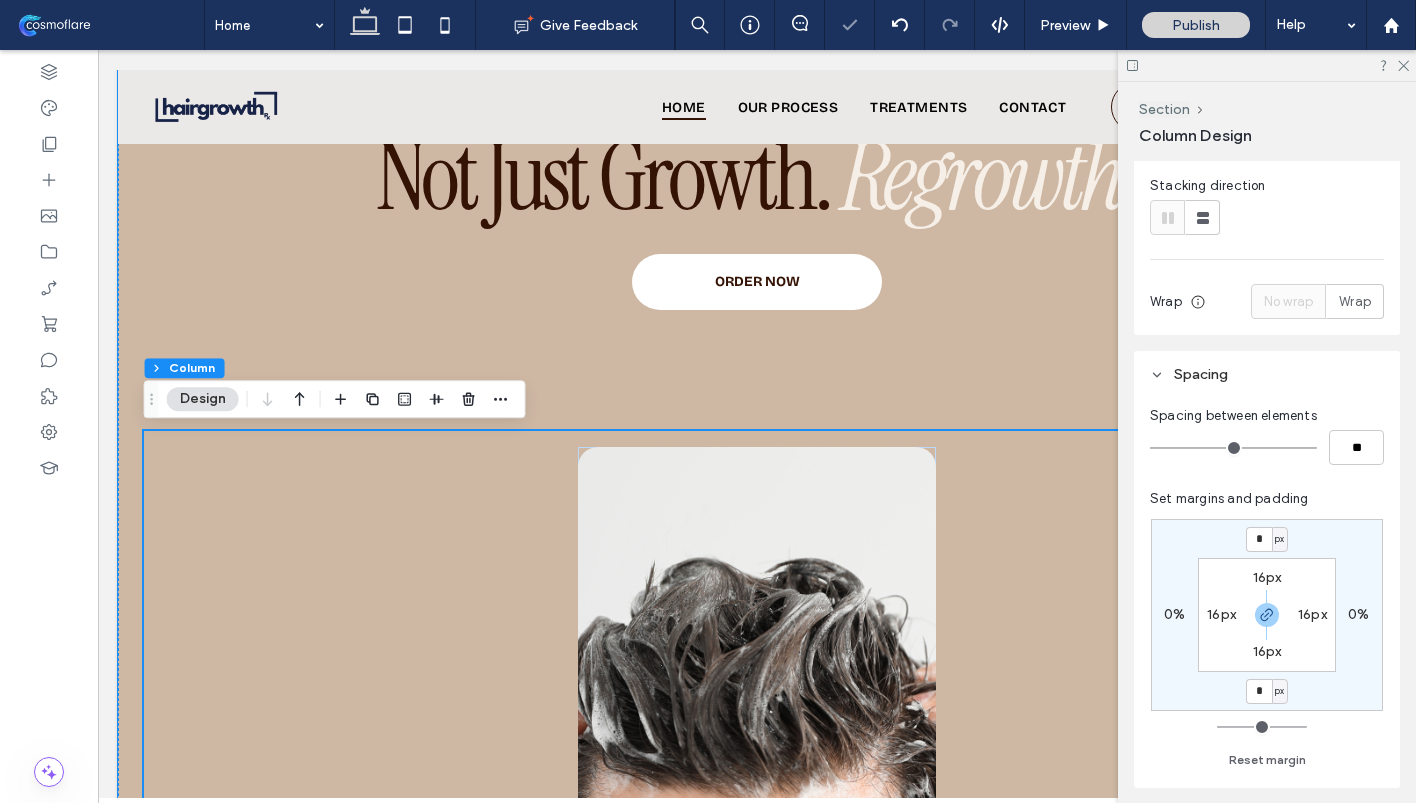 scroll, scrollTop: 2724, scrollLeft: 0, axis: vertical 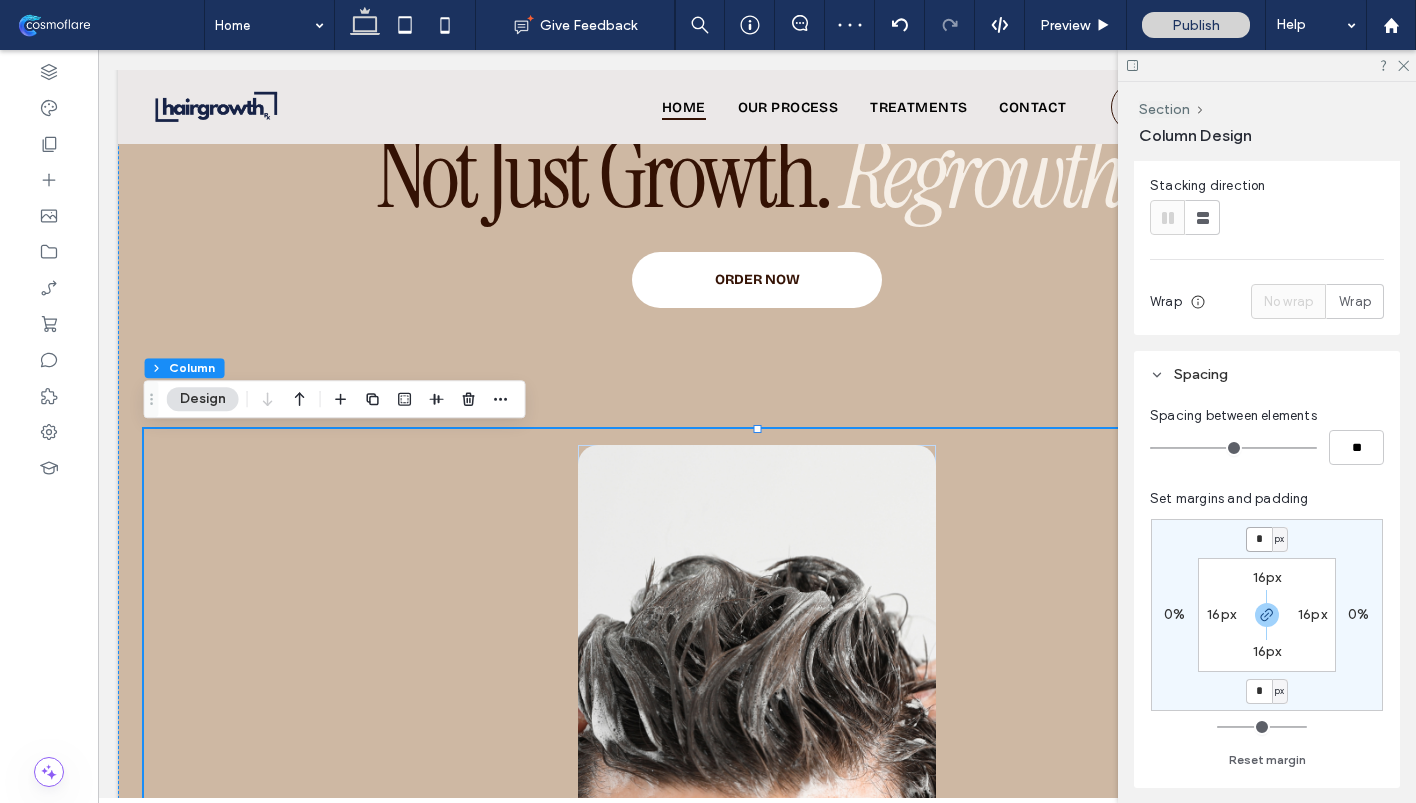 click on "*" at bounding box center [1259, 539] 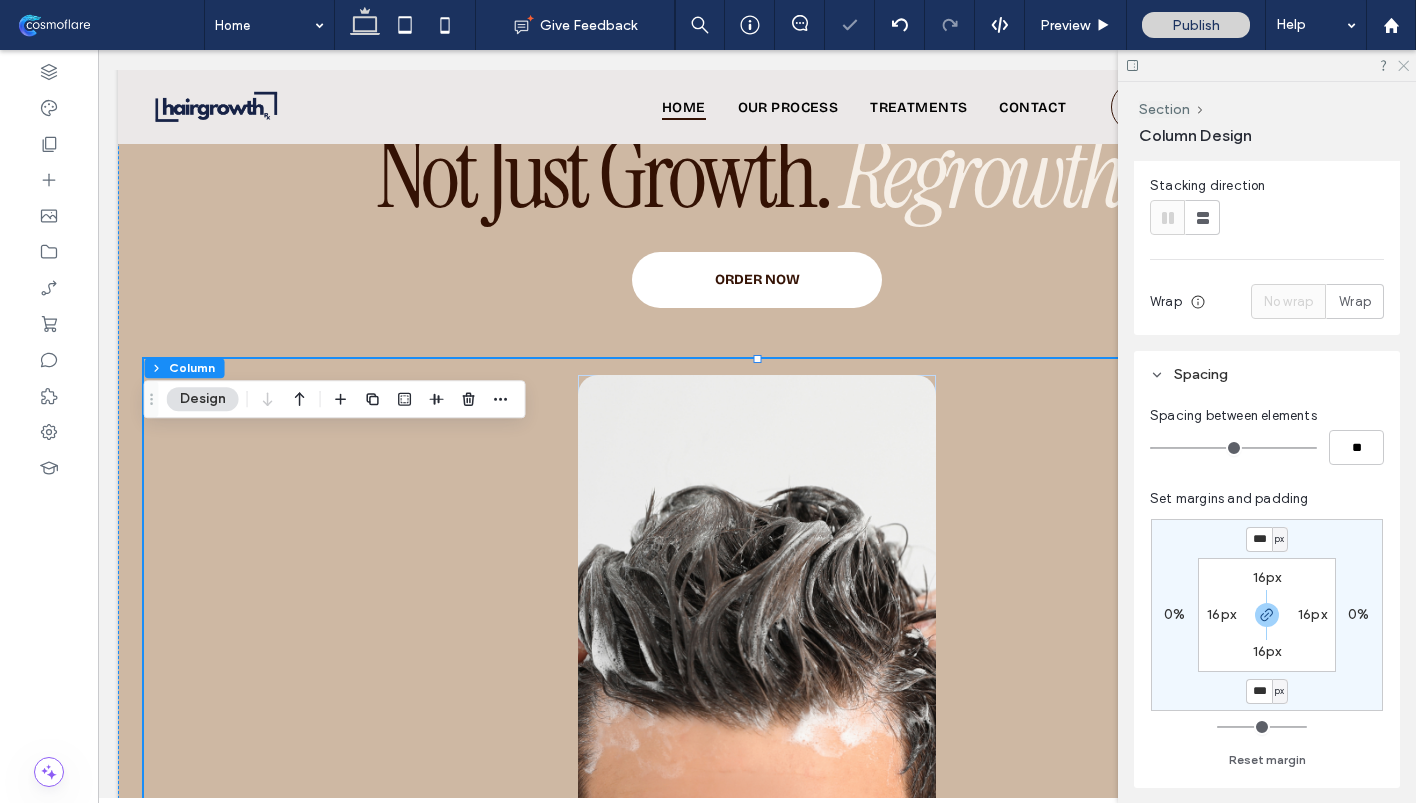 click 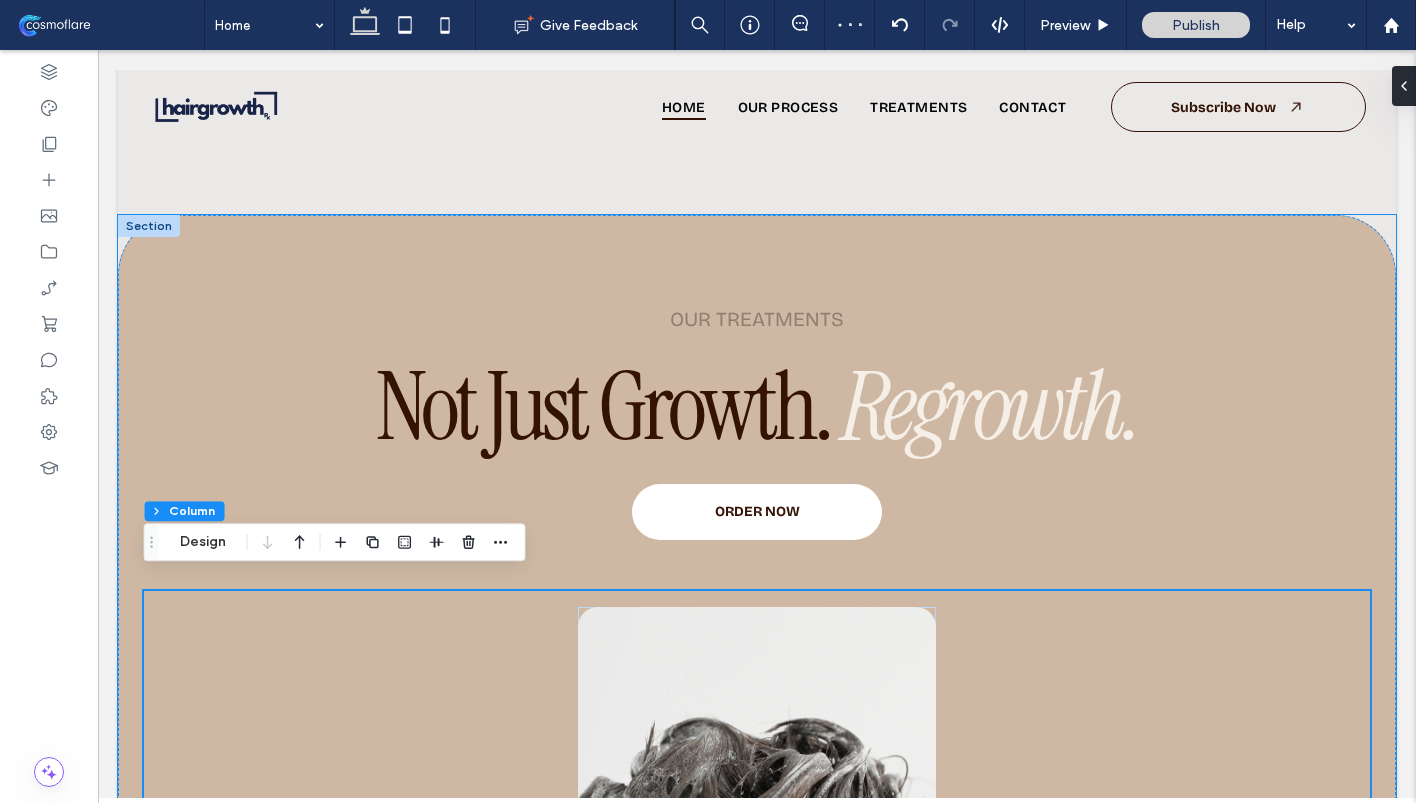 scroll, scrollTop: 2476, scrollLeft: 0, axis: vertical 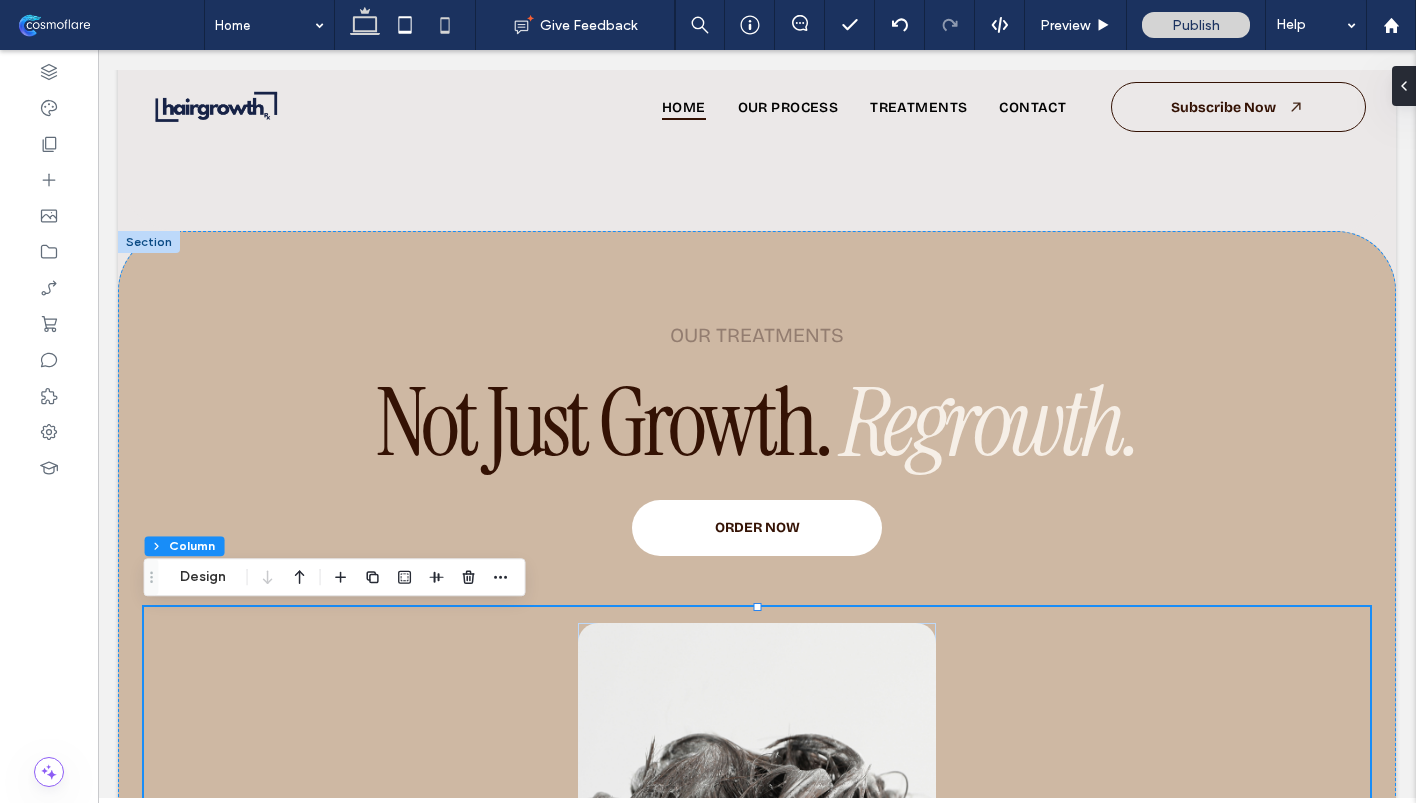 click 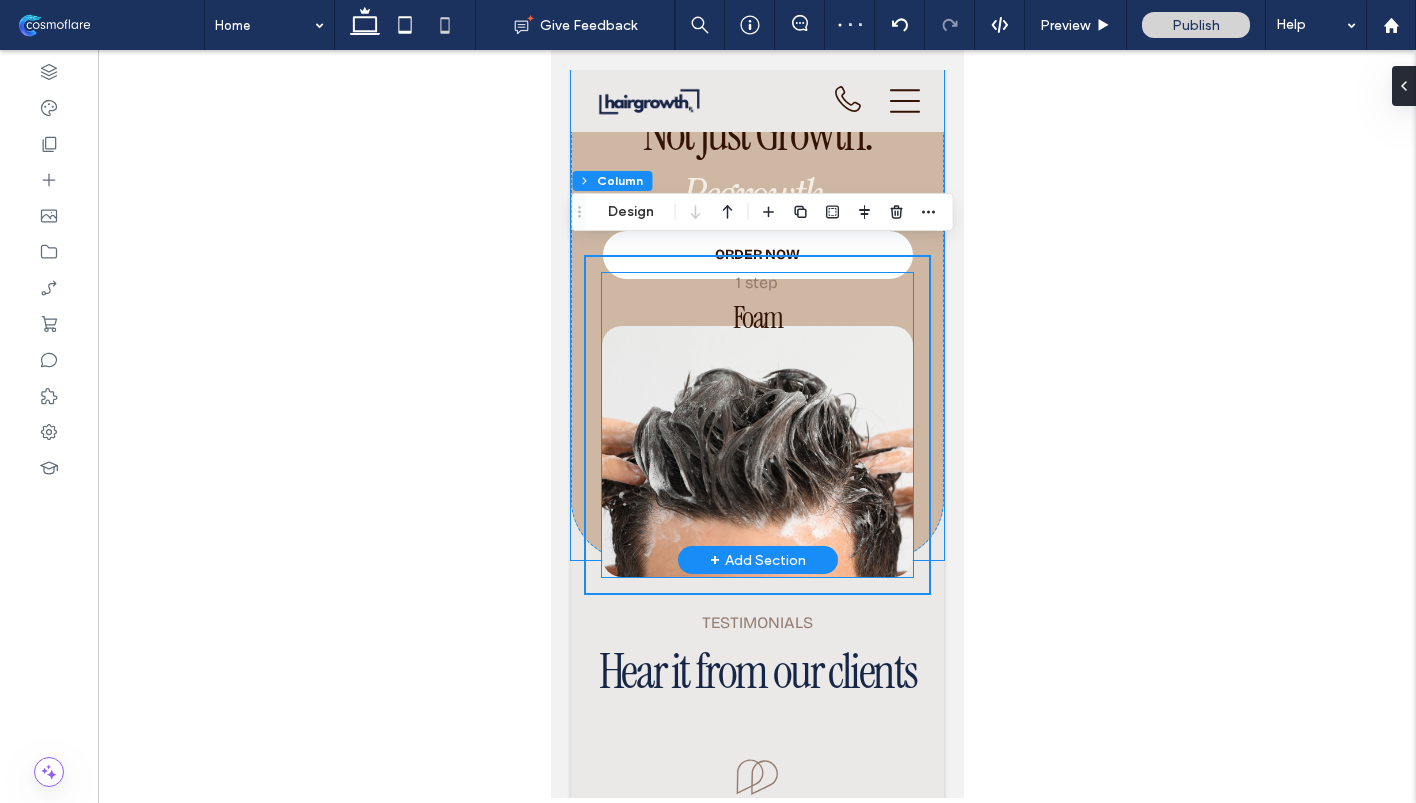scroll, scrollTop: 2762, scrollLeft: 0, axis: vertical 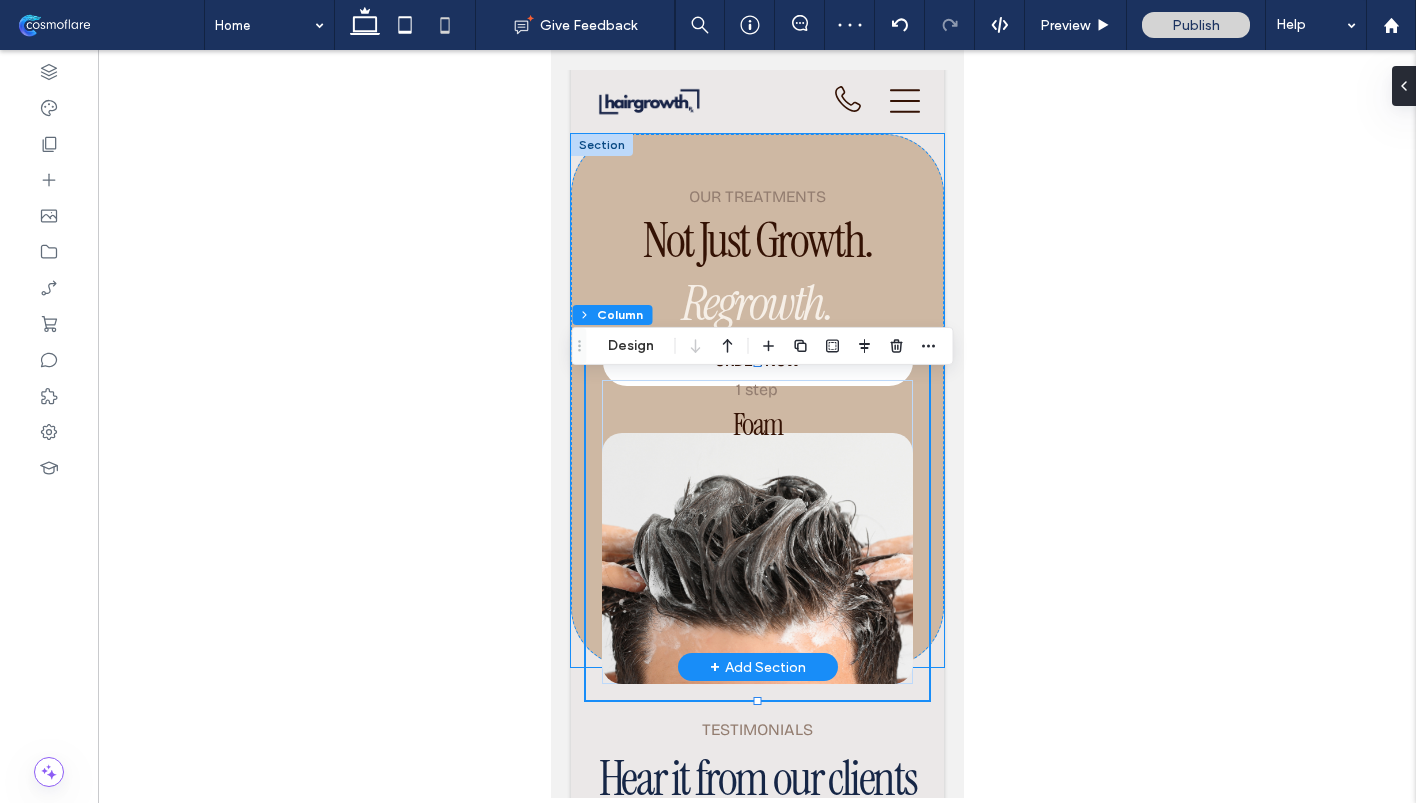 click on "Foam
1 step" at bounding box center (756, 532) 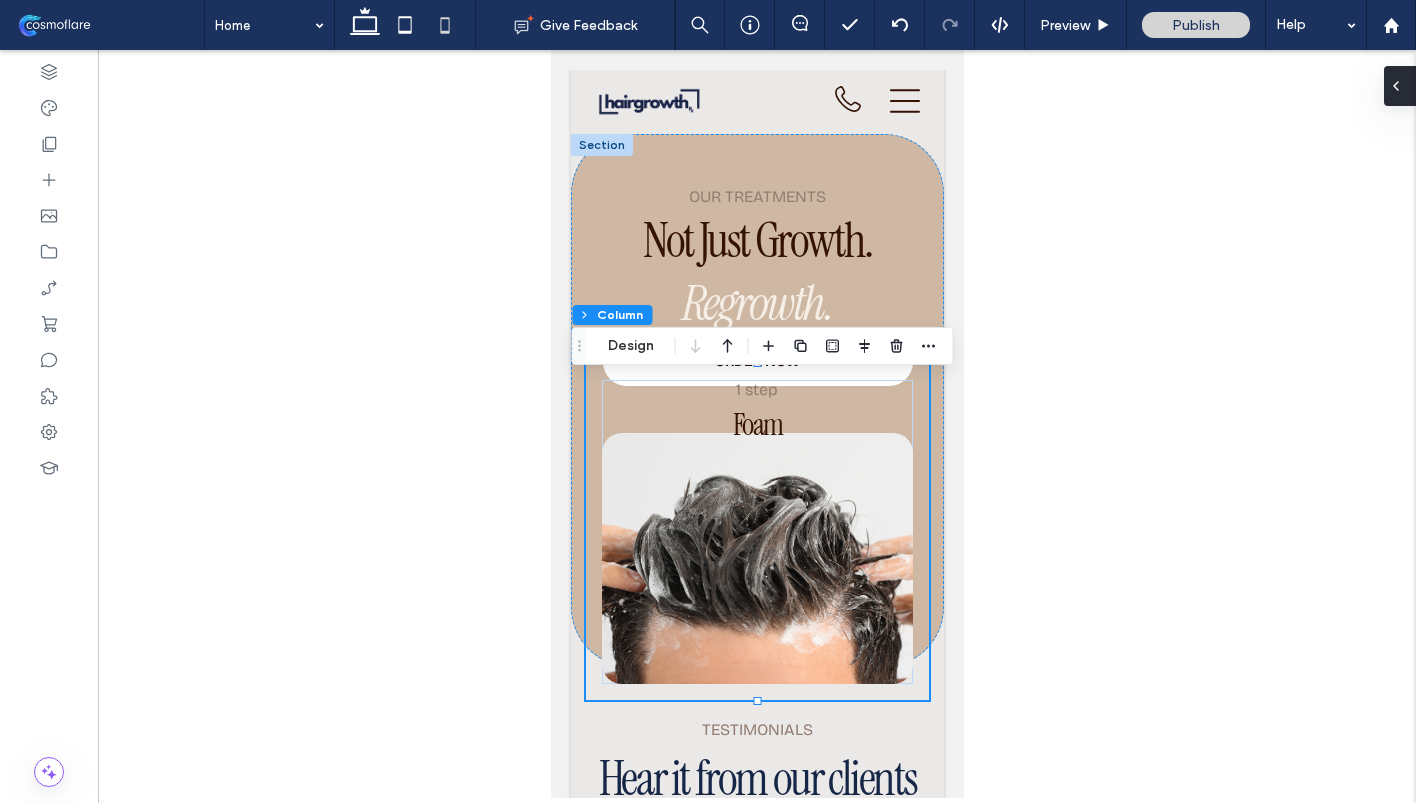 click at bounding box center [1400, 86] 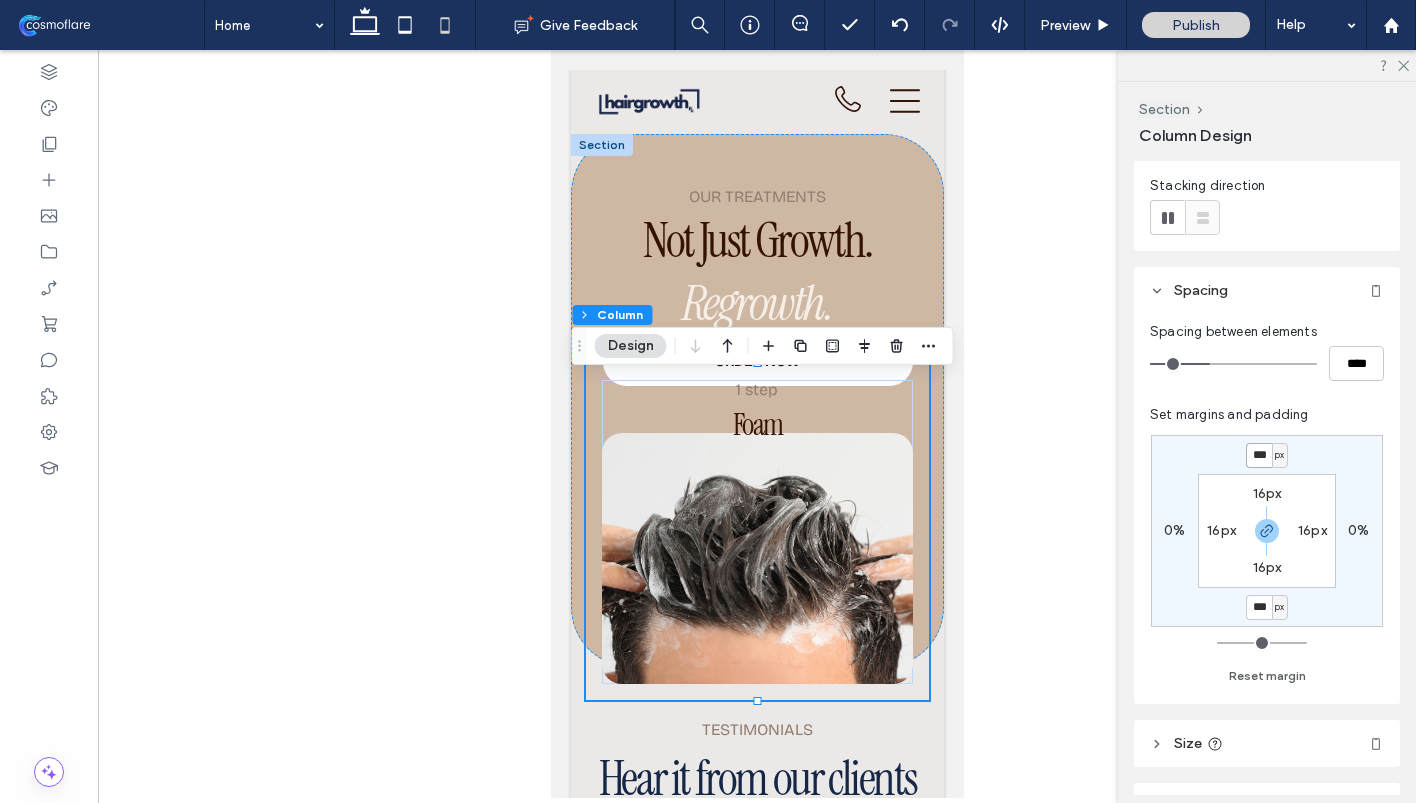 click on "***" at bounding box center [1259, 455] 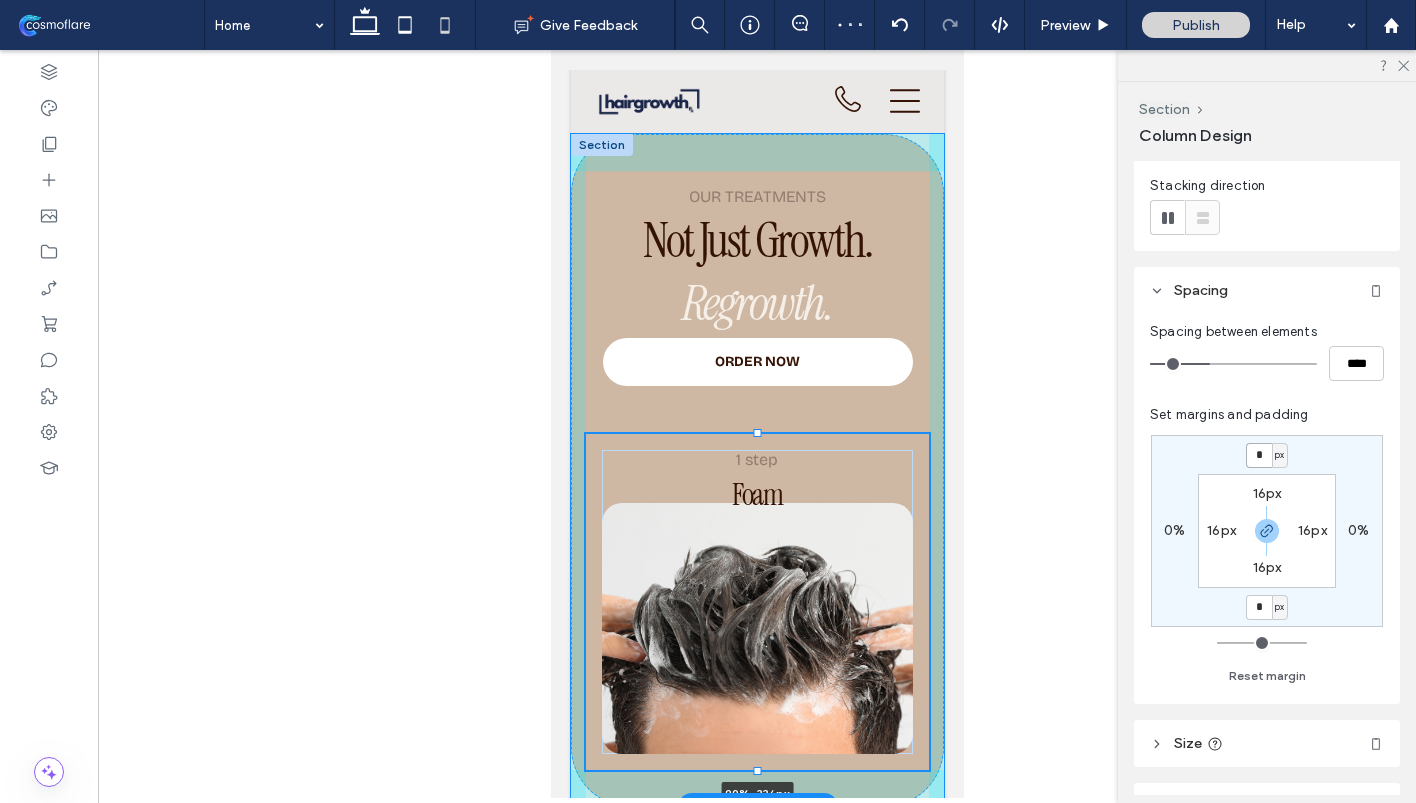 drag, startPoint x: 756, startPoint y: 449, endPoint x: 759, endPoint y: 468, distance: 19.235384 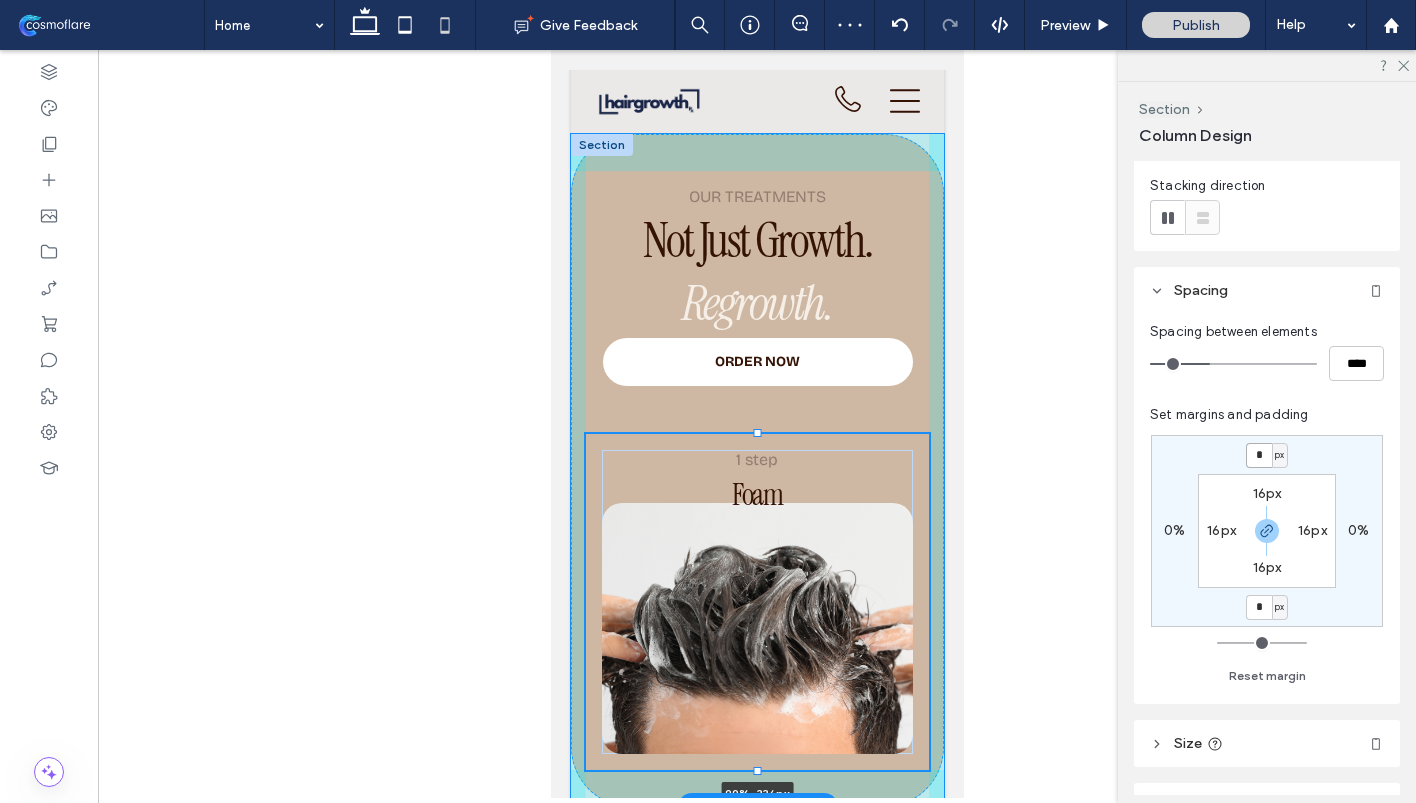 click on "our treatments
Not Just Growth.
Regrowth.
ORDER NOW
Foam
1 step
99% , 336px" at bounding box center [756, 471] 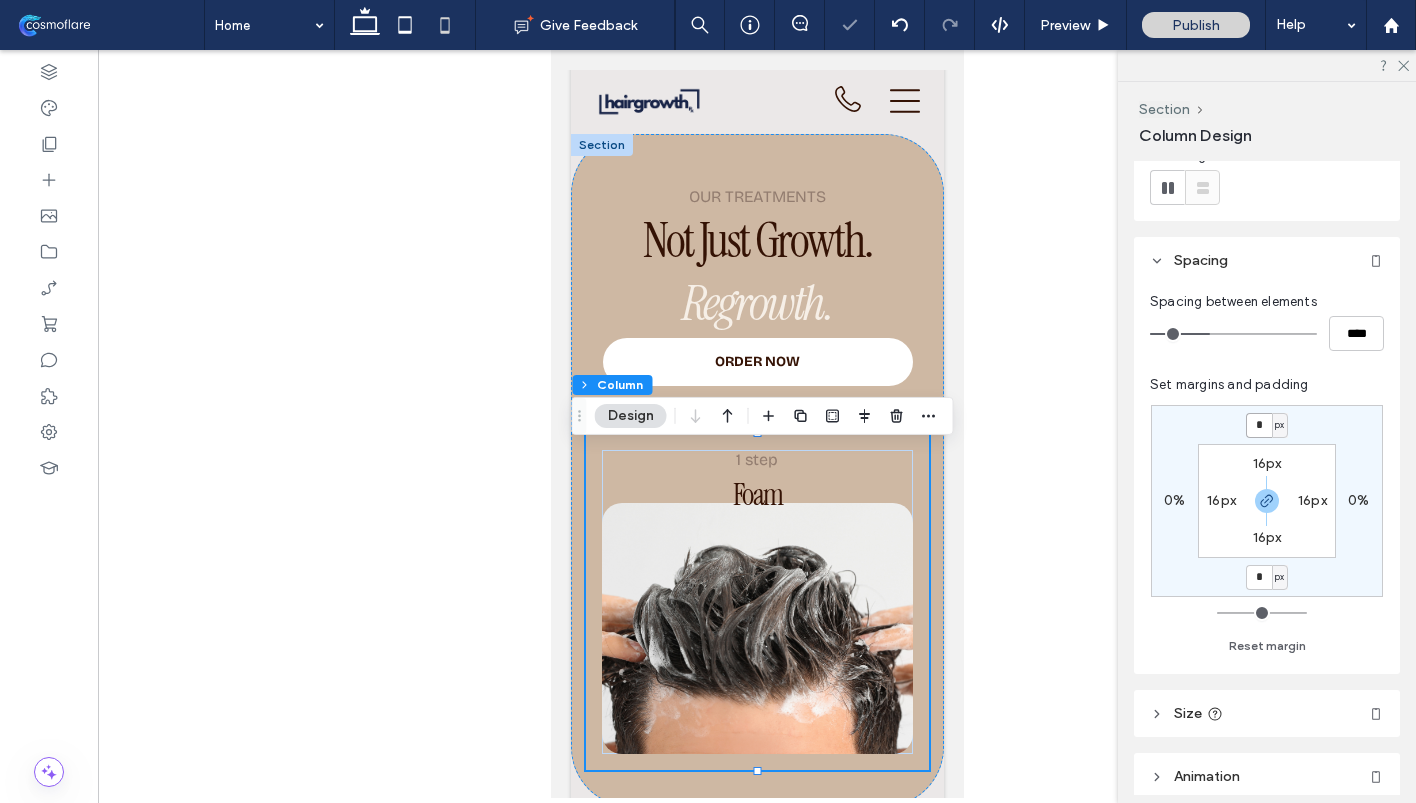 scroll, scrollTop: 259, scrollLeft: 0, axis: vertical 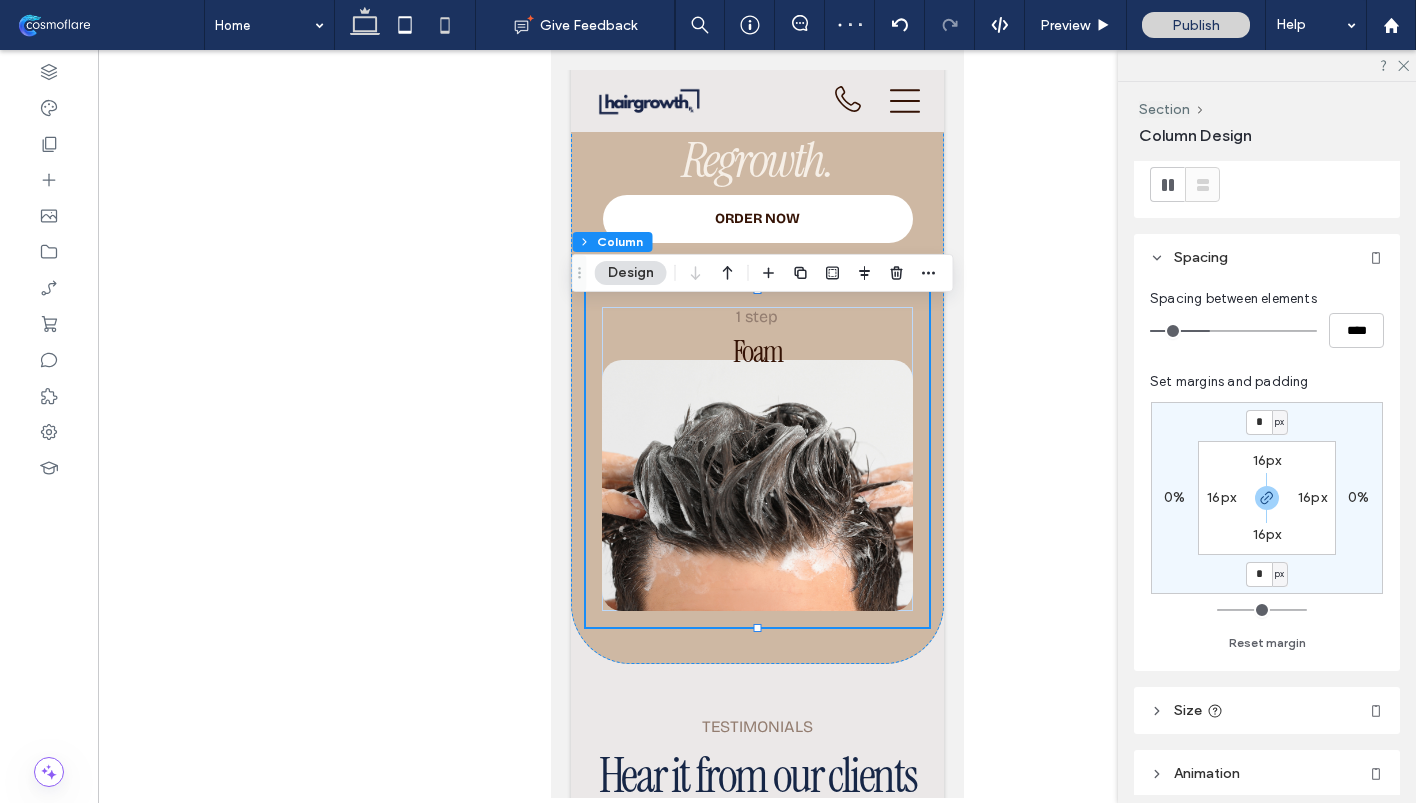 click 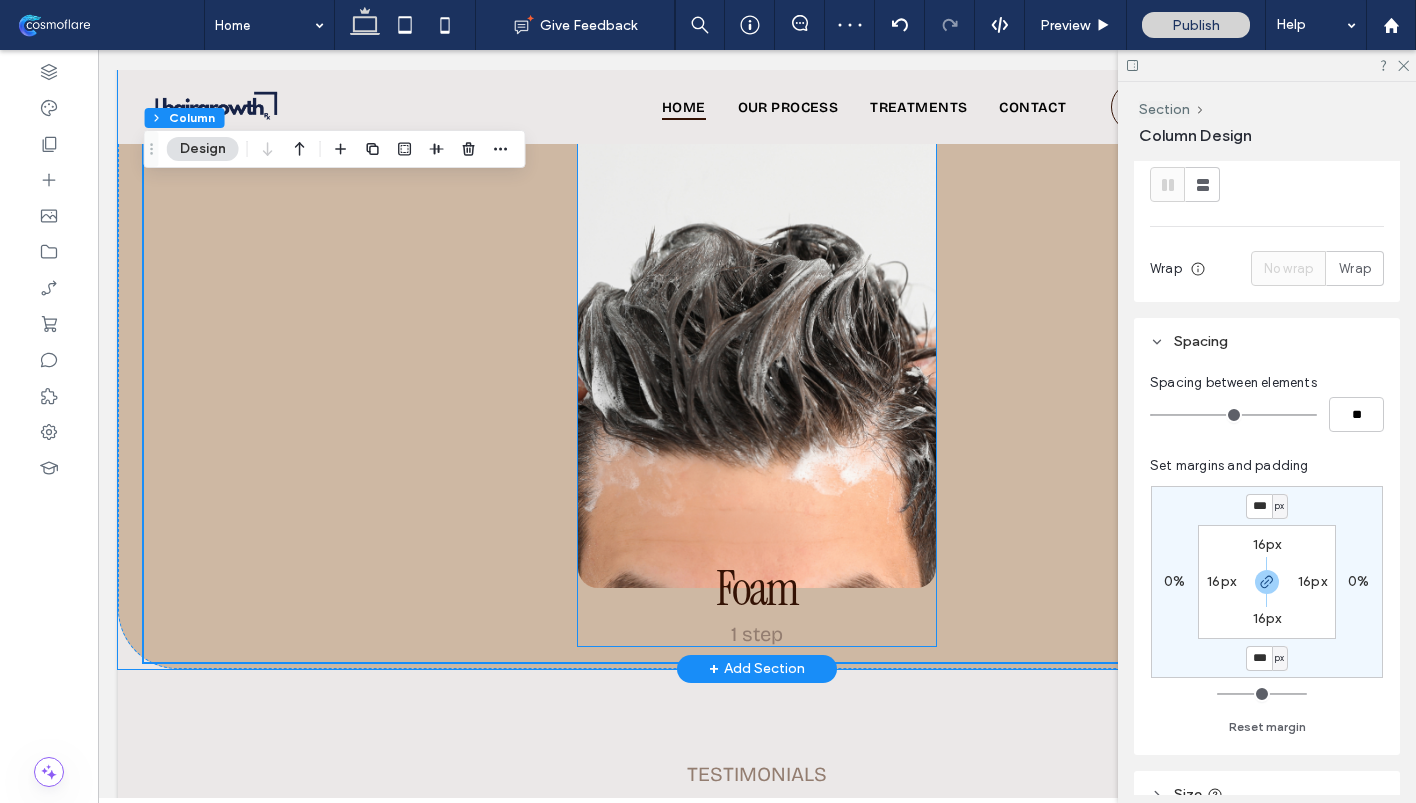 scroll, scrollTop: 3032, scrollLeft: 0, axis: vertical 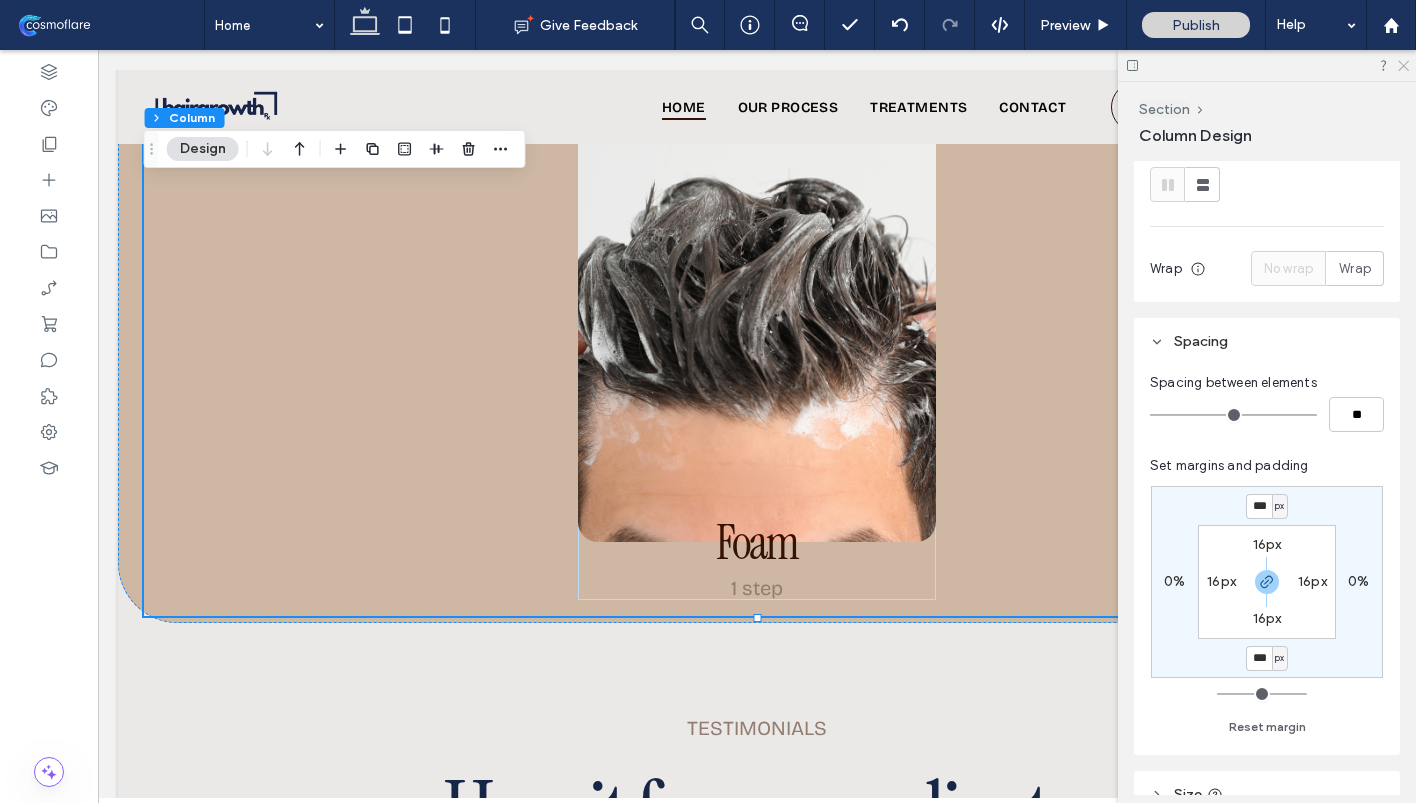 click 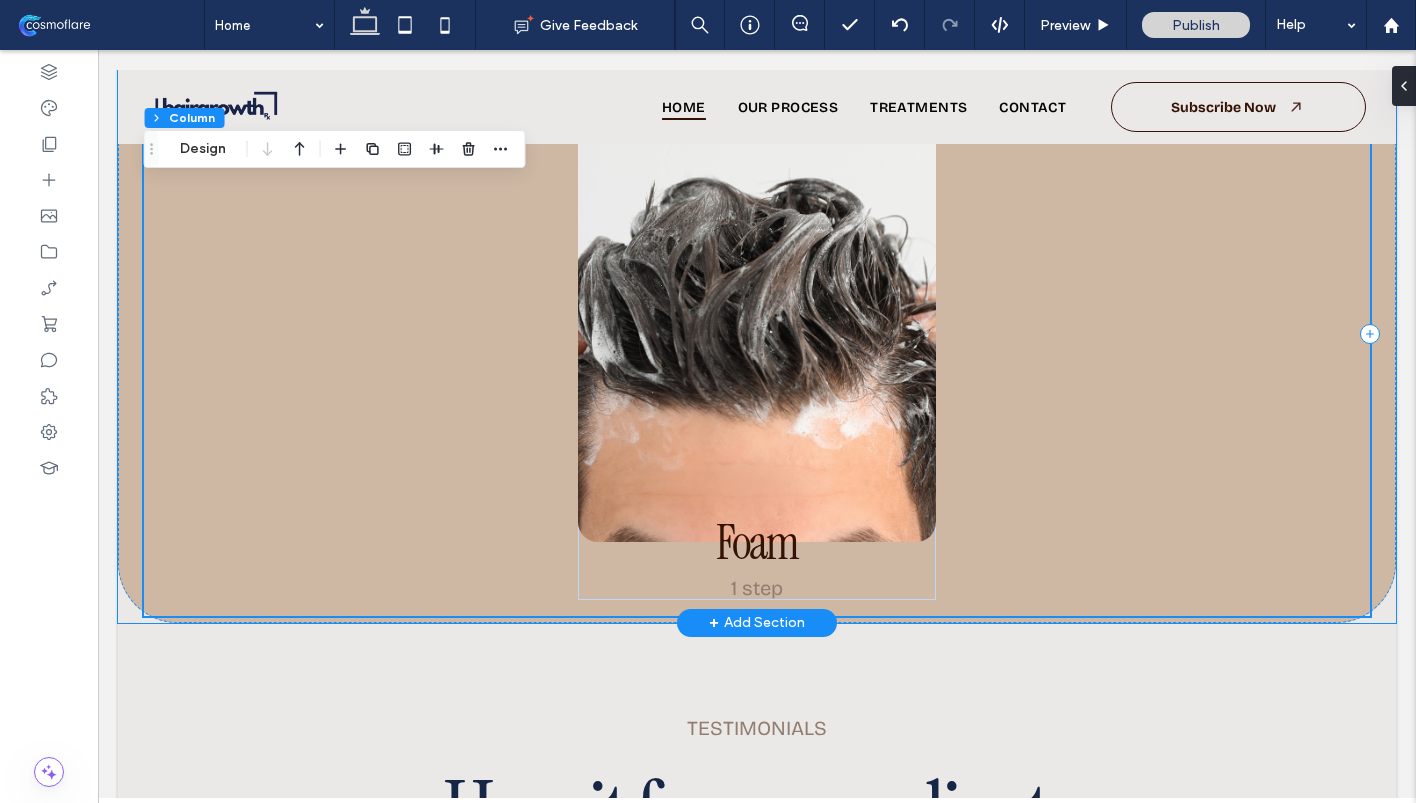 click on "Foam
1 step" at bounding box center (757, 333) 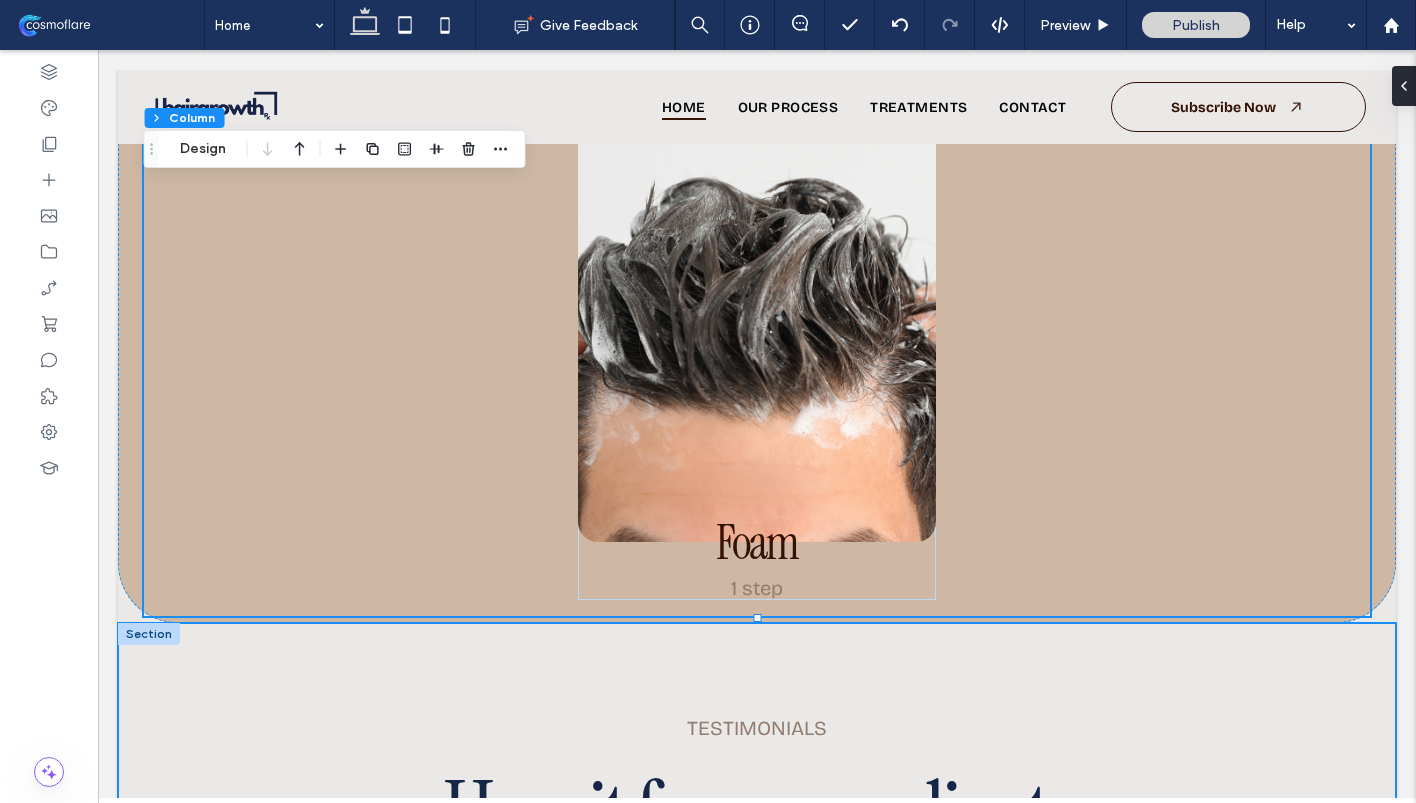 click on "tESTIMONIALS
Hear it from our clients
"It's not
just another serum . It's an absolute game changer. This took years off my appearance and brought back my confidence."
zack s.
"I’ve been using Hair Growth RX for a little over 4 months now, and the difference is noticeable. My hairline definitely looks fuller"
MArcus j.
"I was skeptical at first, but Hair Growth RX surprised me. My hair feels thicker, especially around the temples where I was losing the most"
Max l." at bounding box center [757, 946] 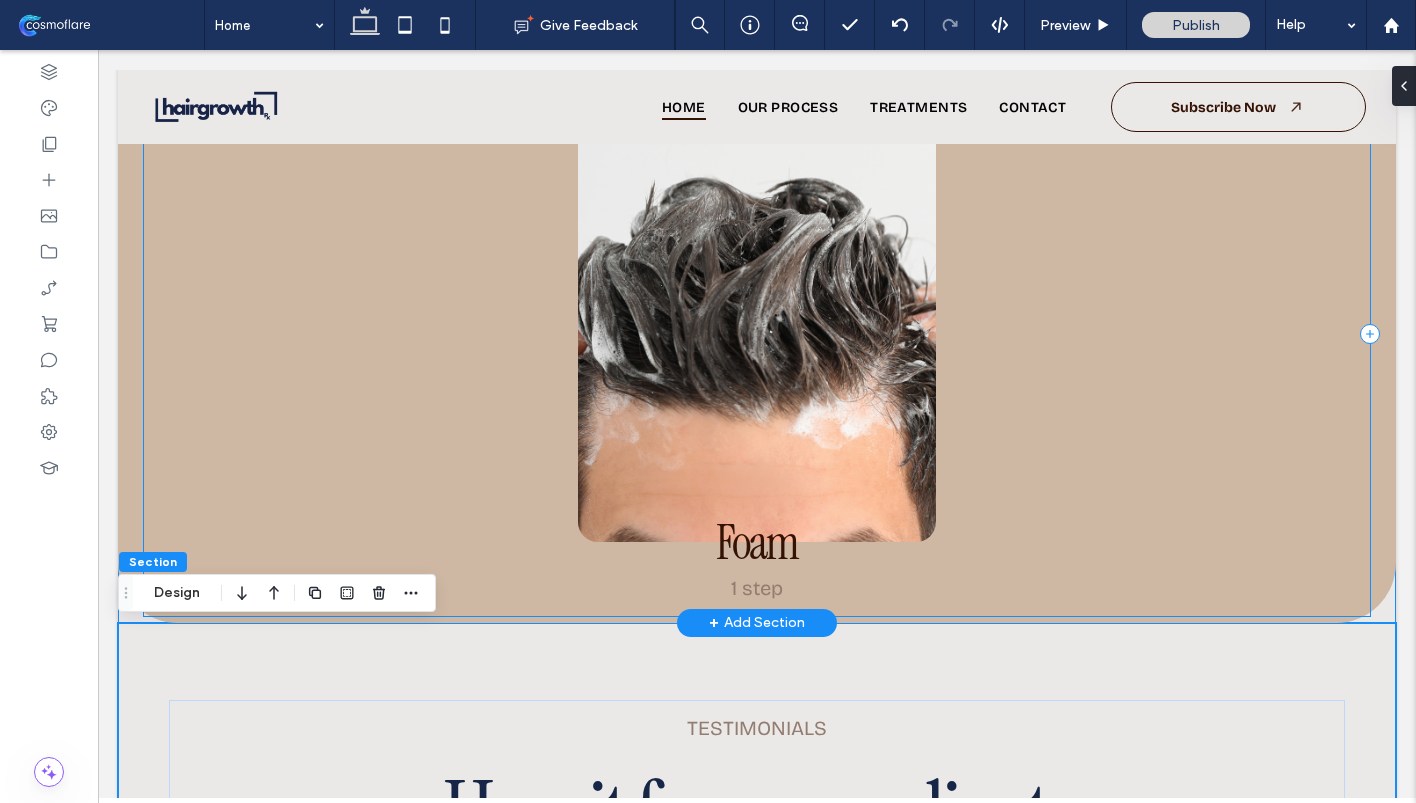 click on "Foam
1 step" at bounding box center (757, 333) 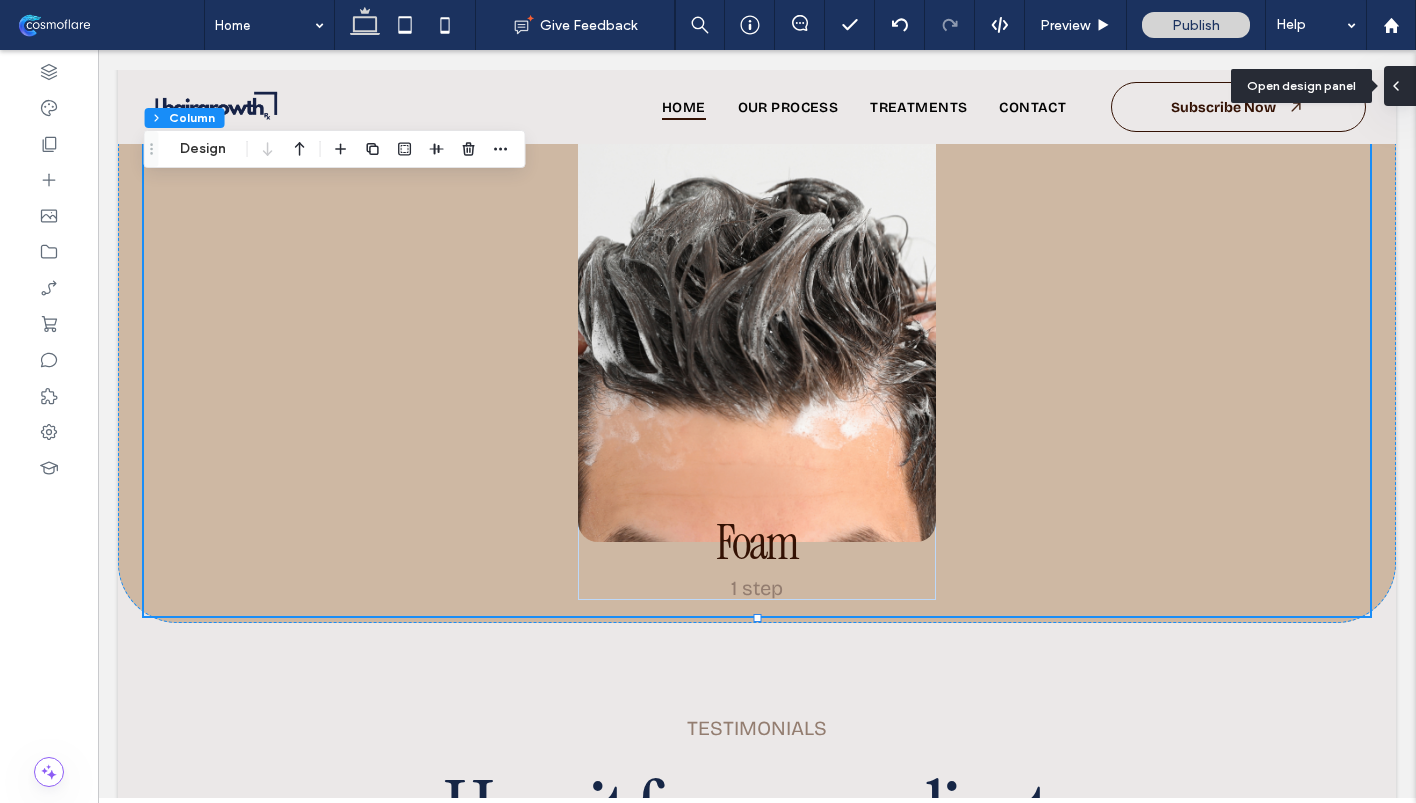 click at bounding box center [1396, 86] 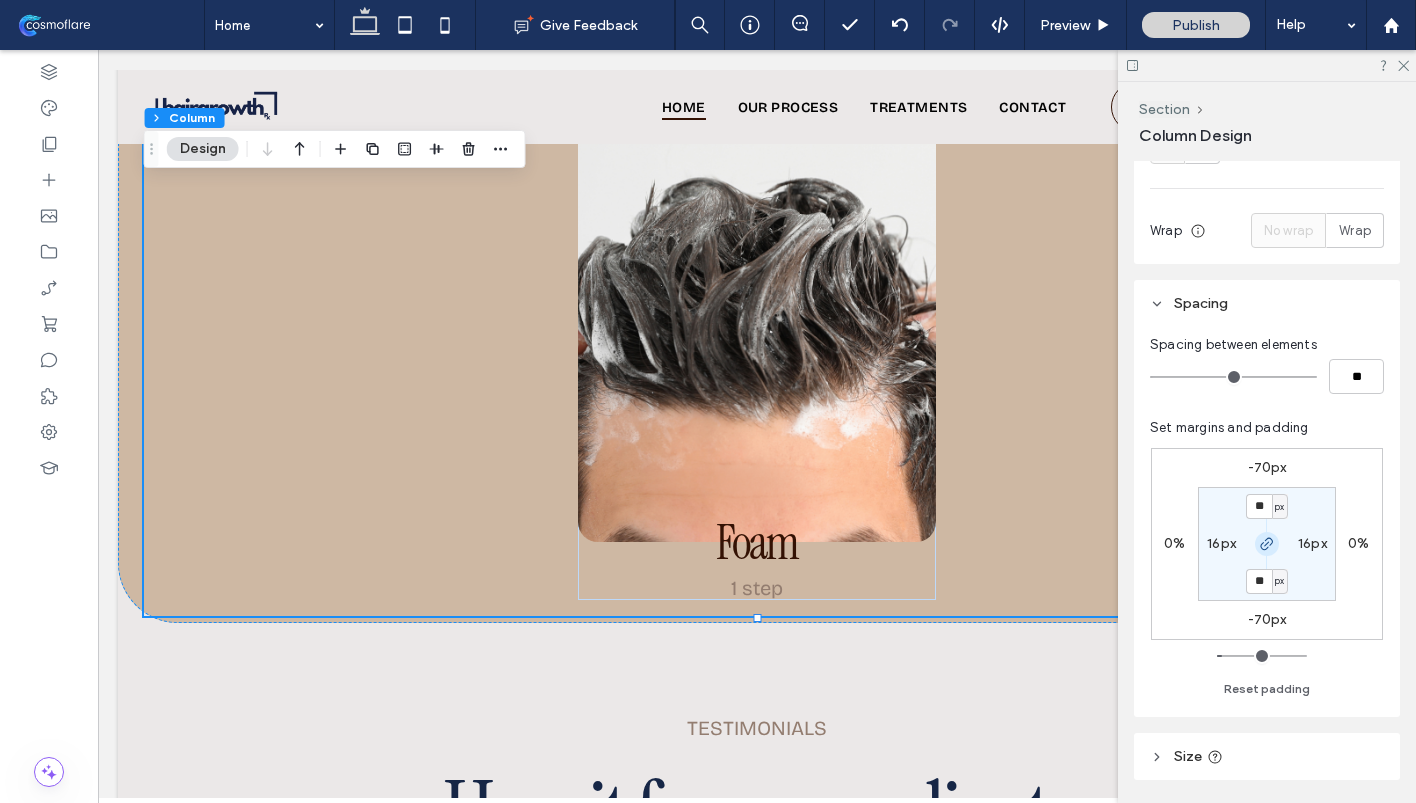 scroll, scrollTop: 302, scrollLeft: 0, axis: vertical 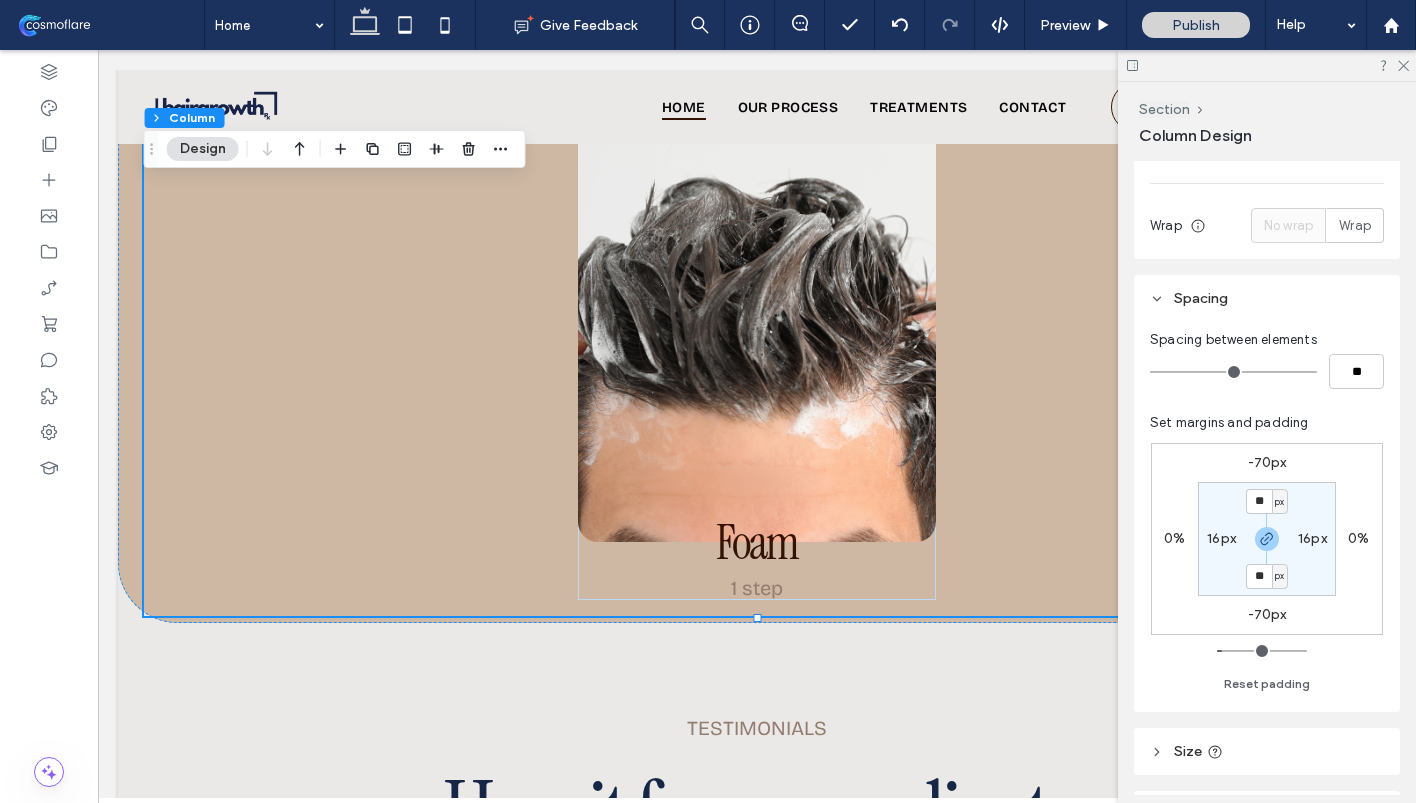 click on "-70px" at bounding box center (1267, 614) 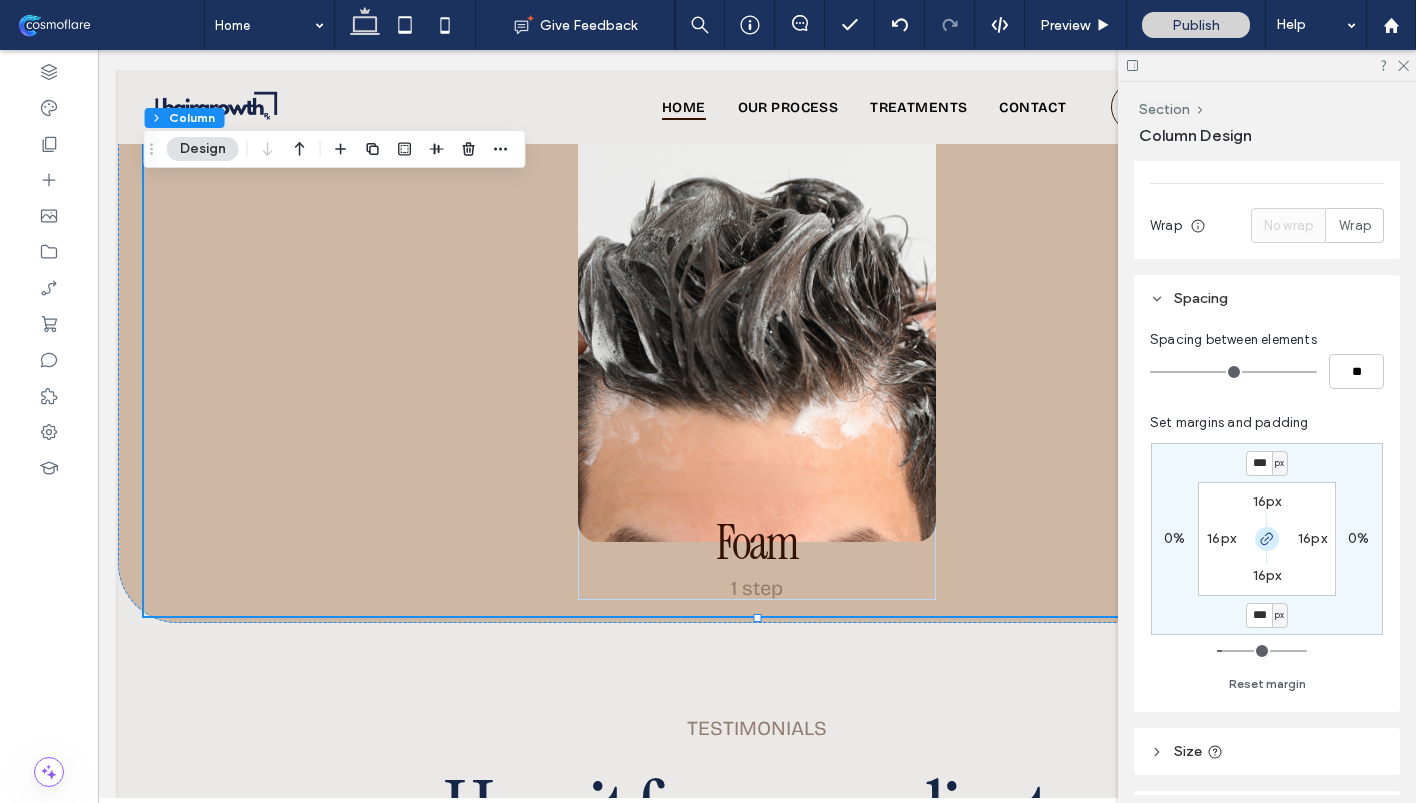 click 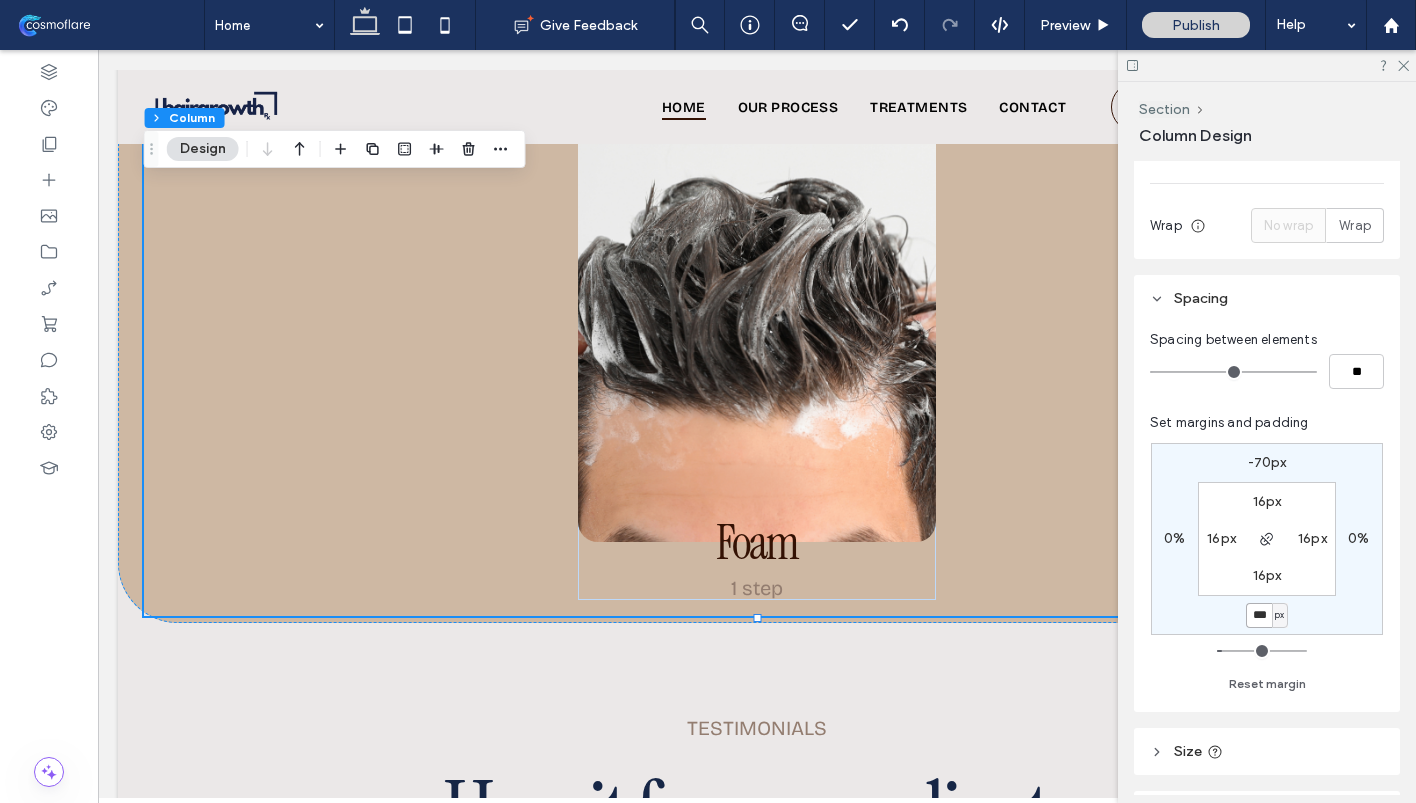 click on "***" at bounding box center (1259, 615) 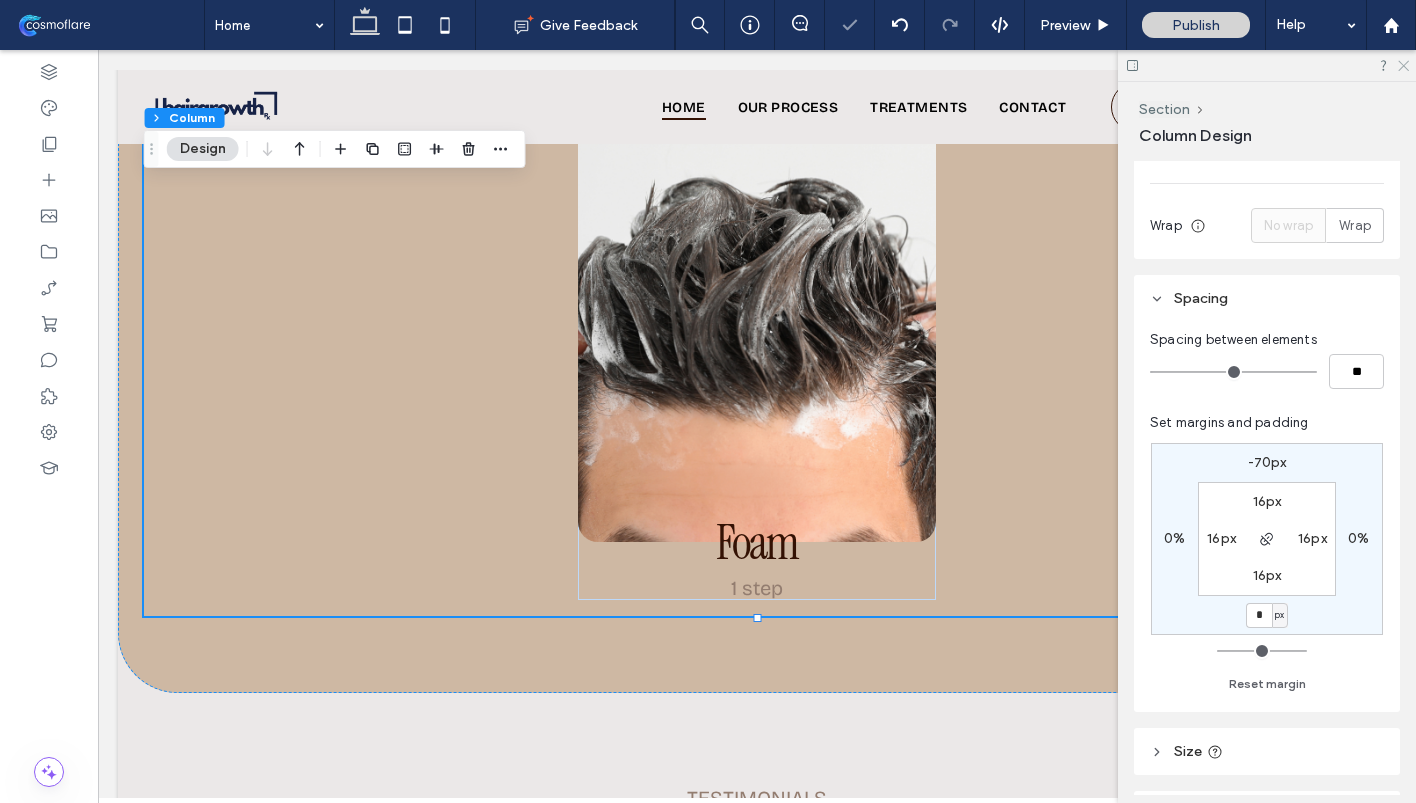 click 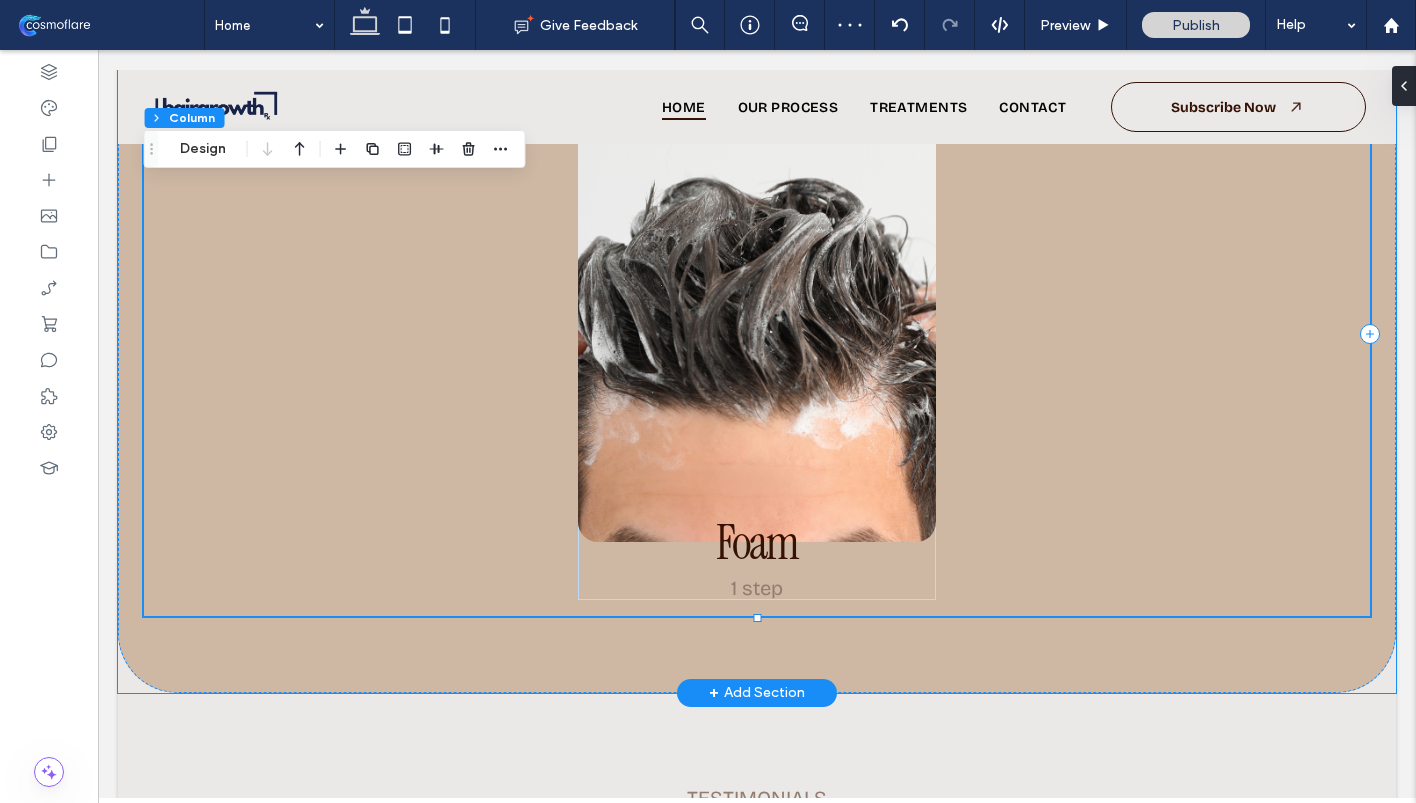 click on "Foam
1 step" at bounding box center (757, 333) 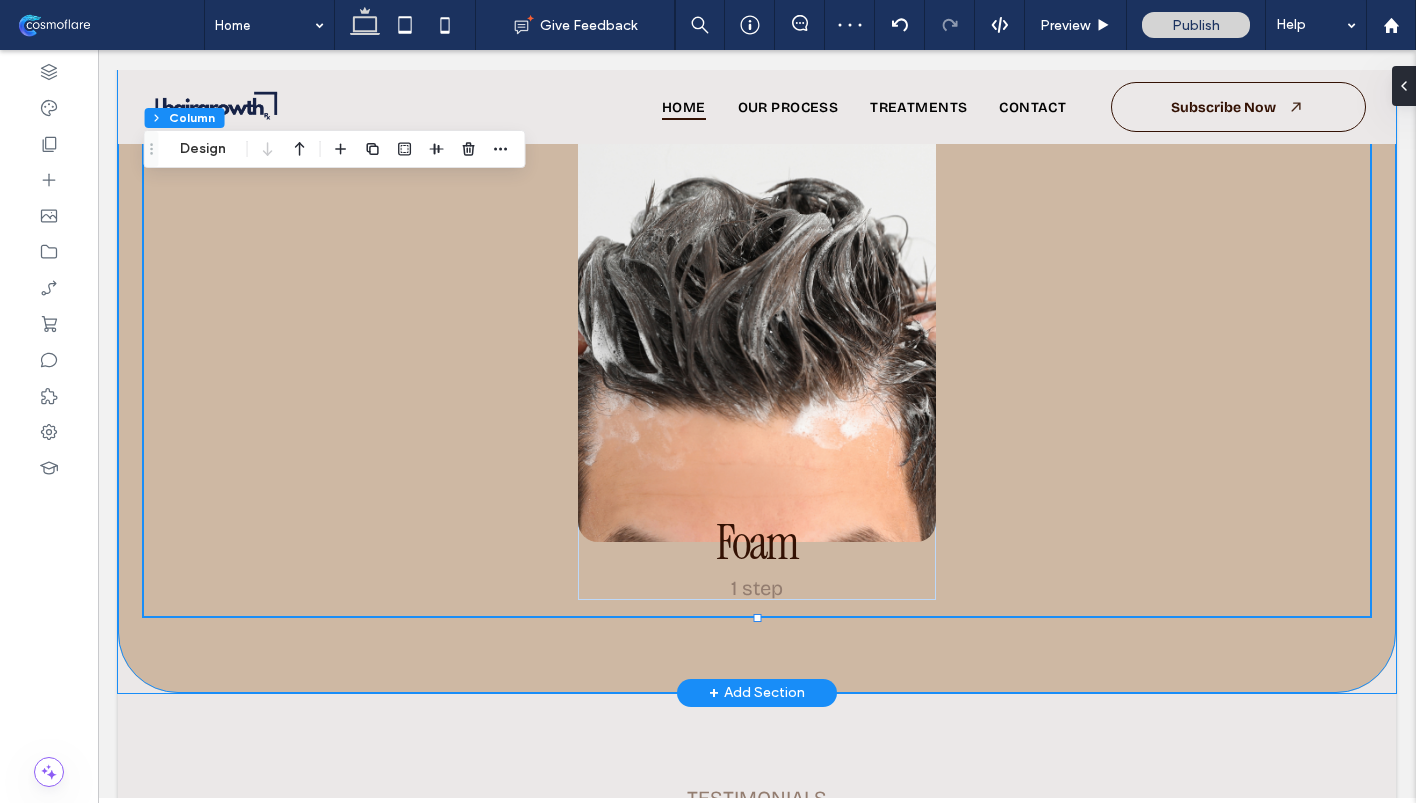 click on "our treatments
Not Just Growth.
Regrowth.
ORDER NOW
Foam
1 step" at bounding box center [757, 184] 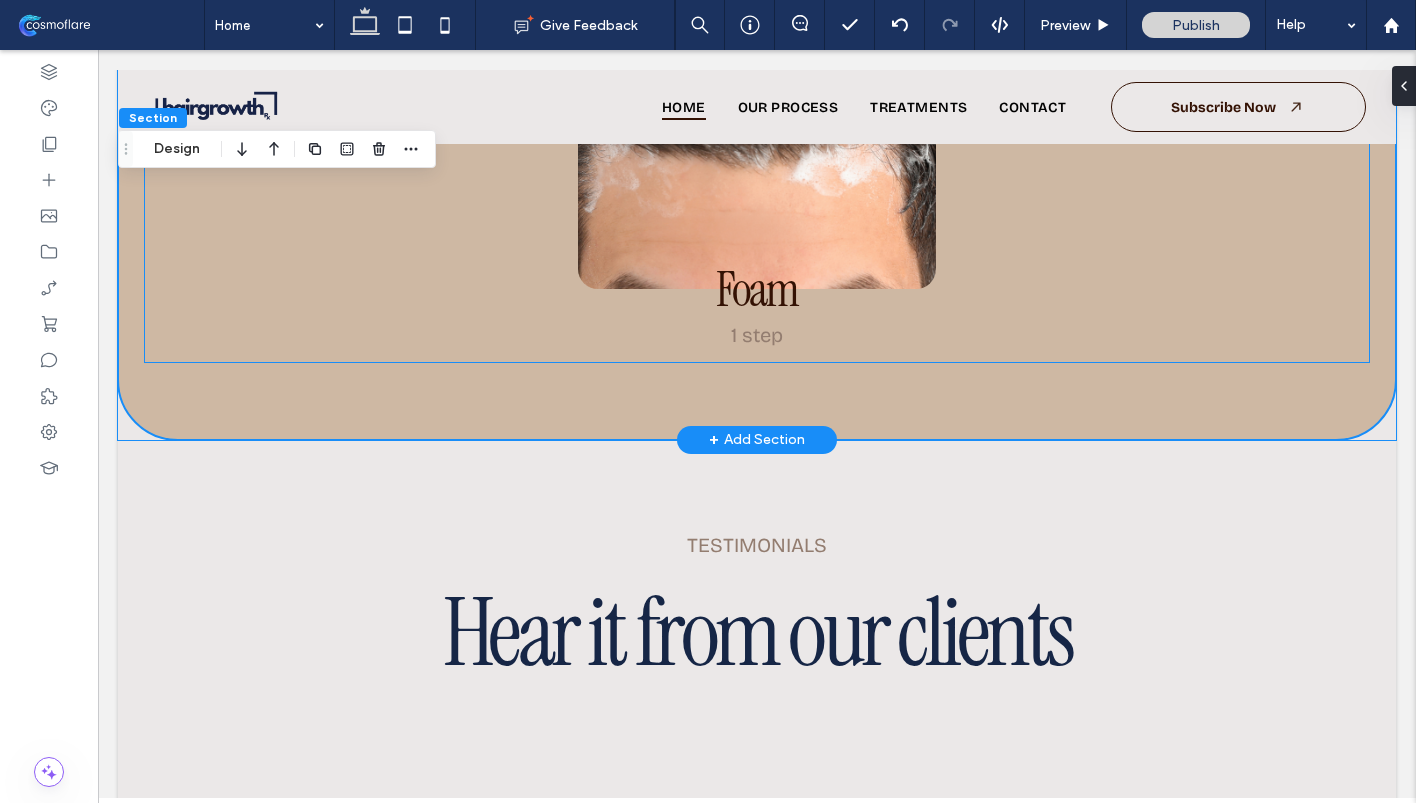 scroll, scrollTop: 3300, scrollLeft: 0, axis: vertical 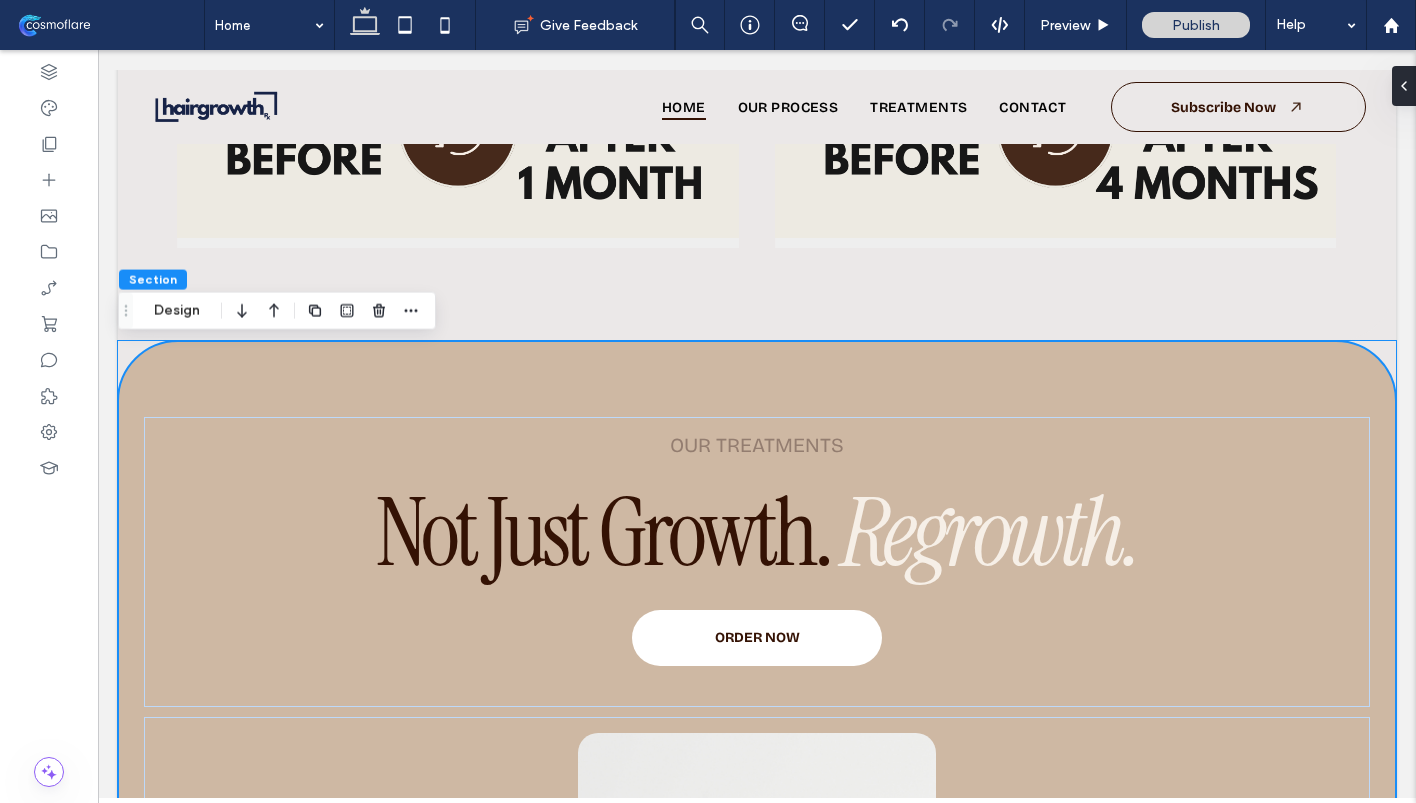 click on "our treatments
Not Just Growth.
Regrowth.
ORDER NOW
Foam
1 step" at bounding box center (757, 850) 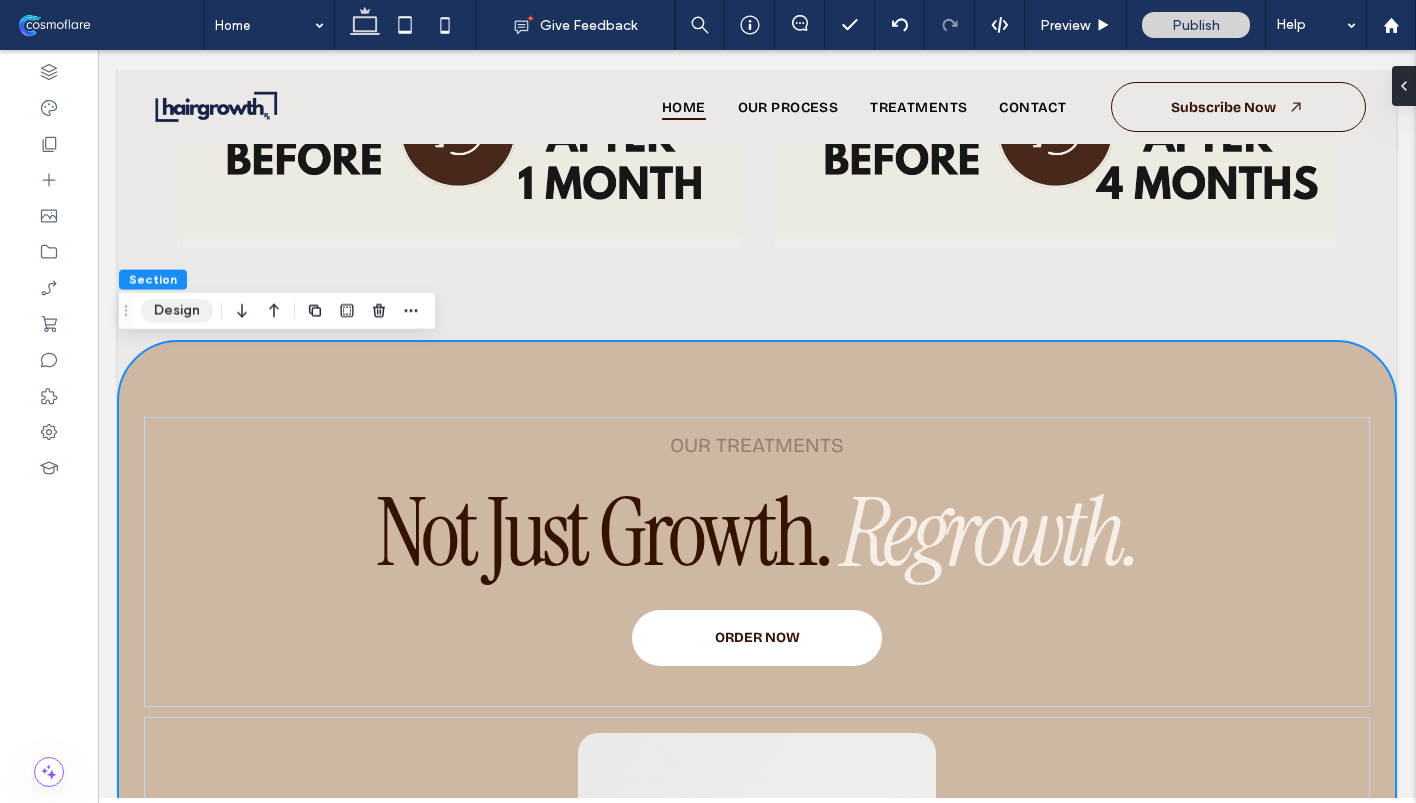 click on "Design" at bounding box center [177, 311] 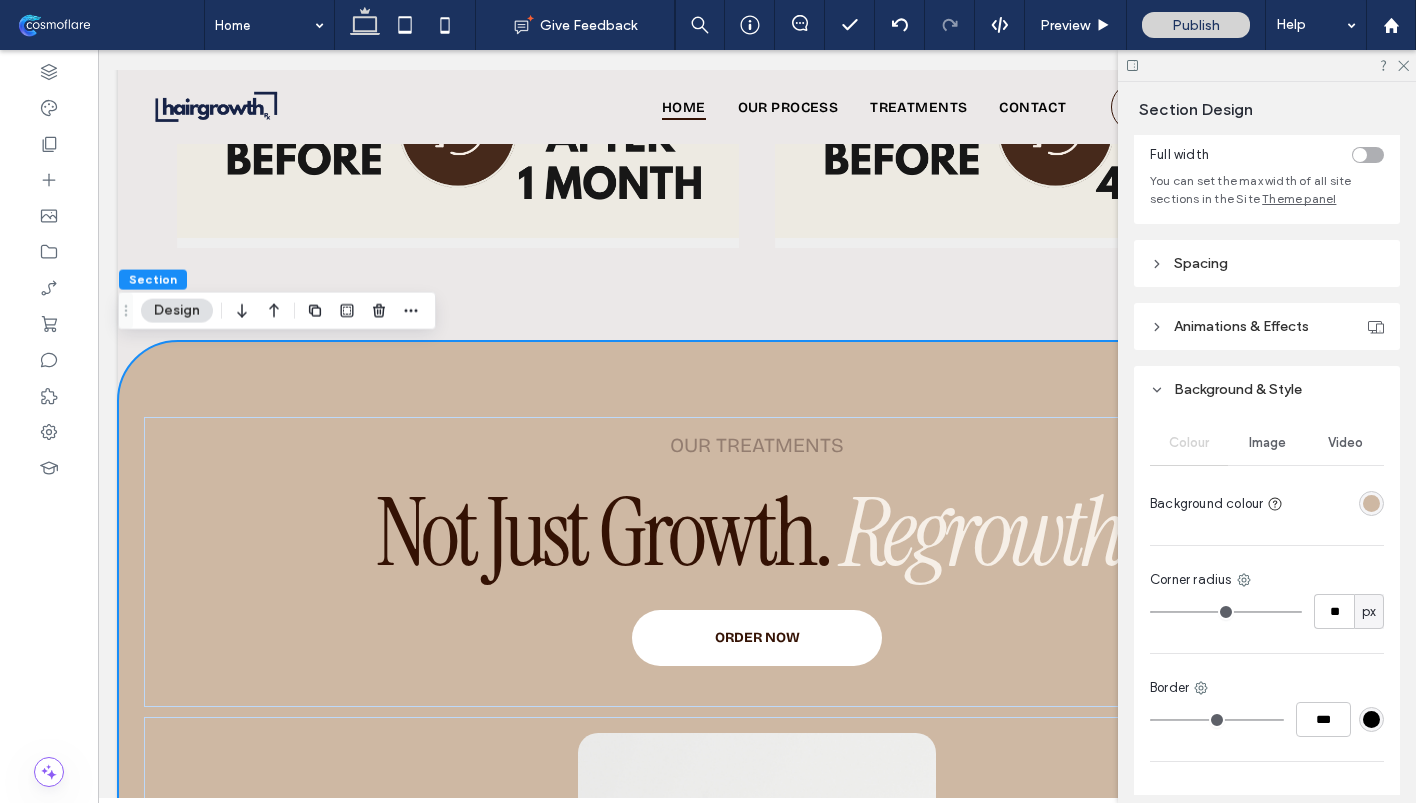 scroll, scrollTop: 153, scrollLeft: 0, axis: vertical 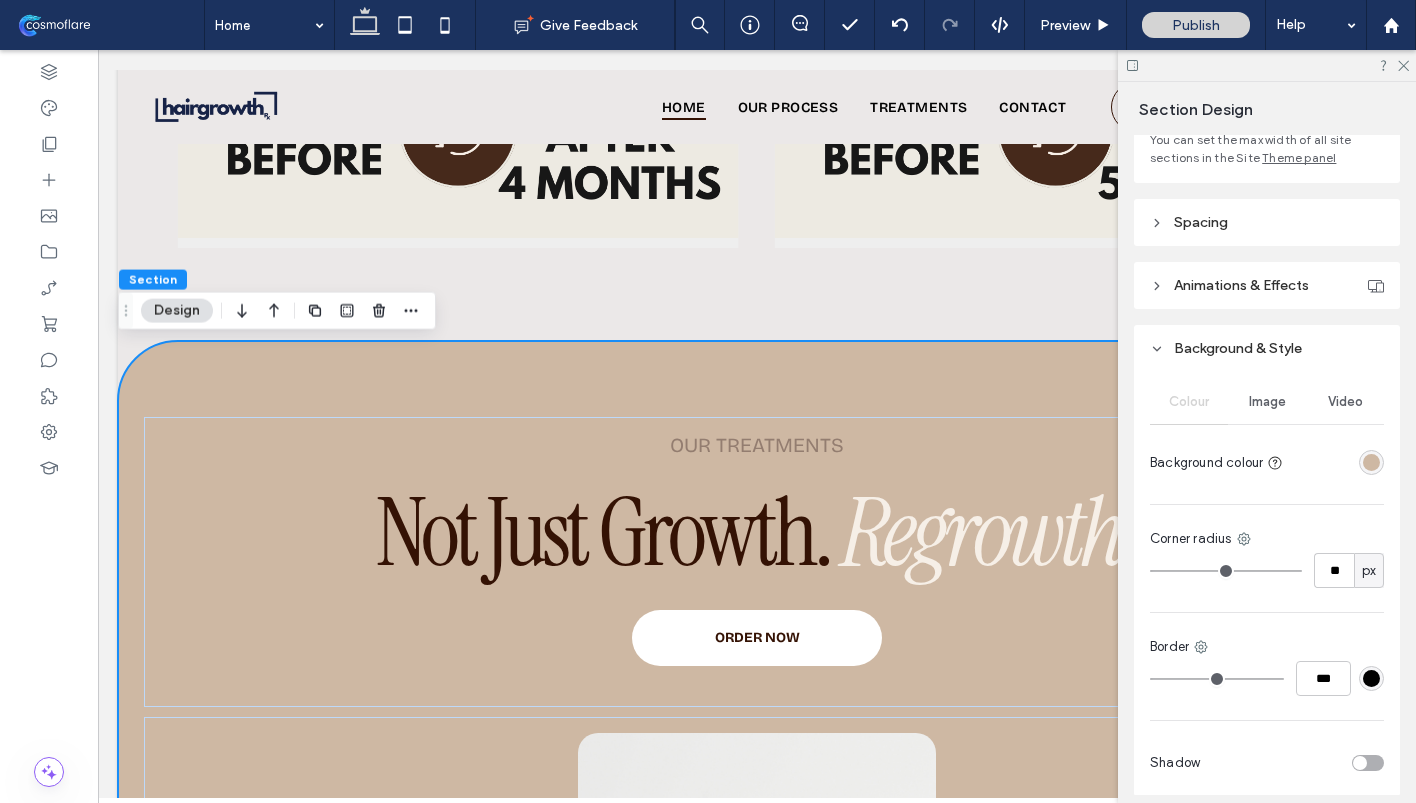 click at bounding box center (1371, 462) 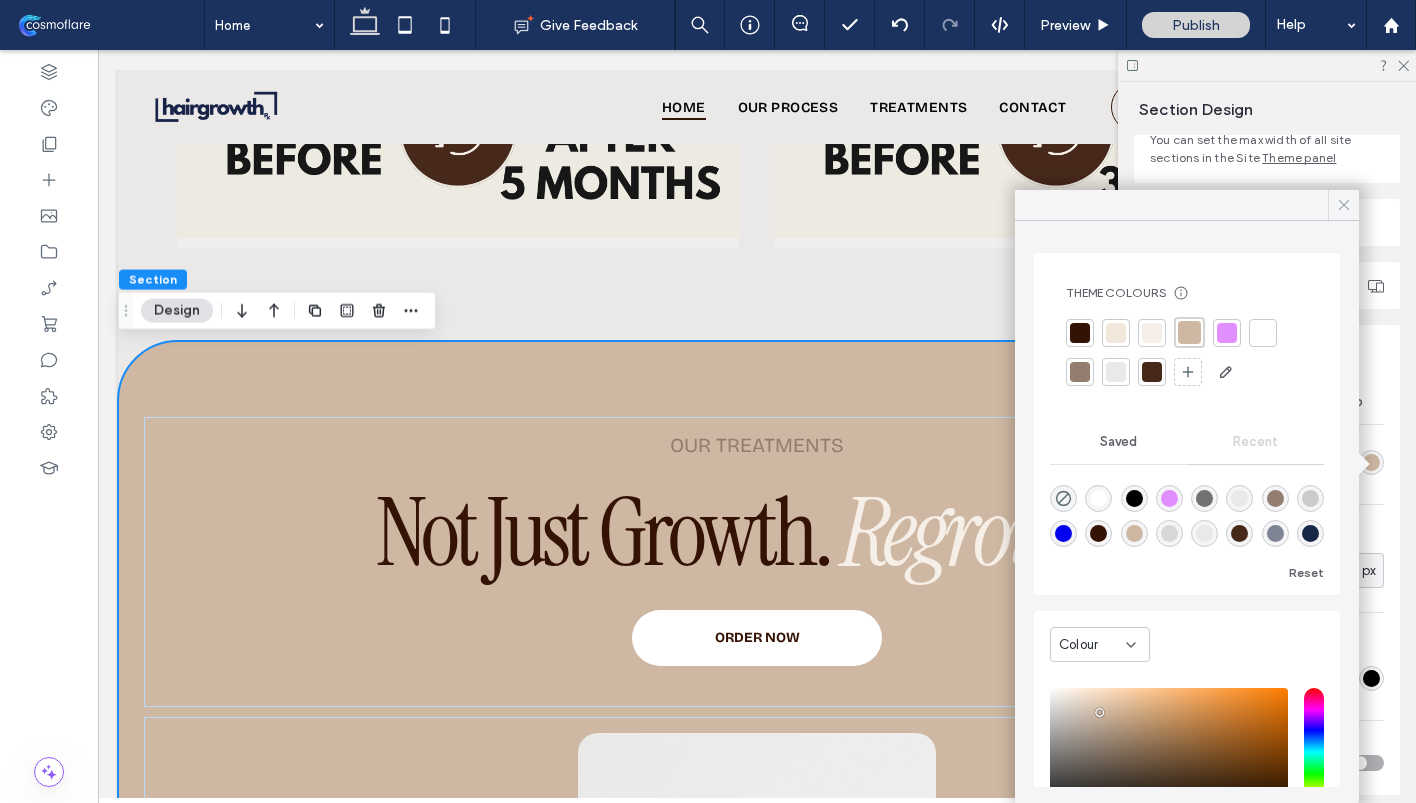 click 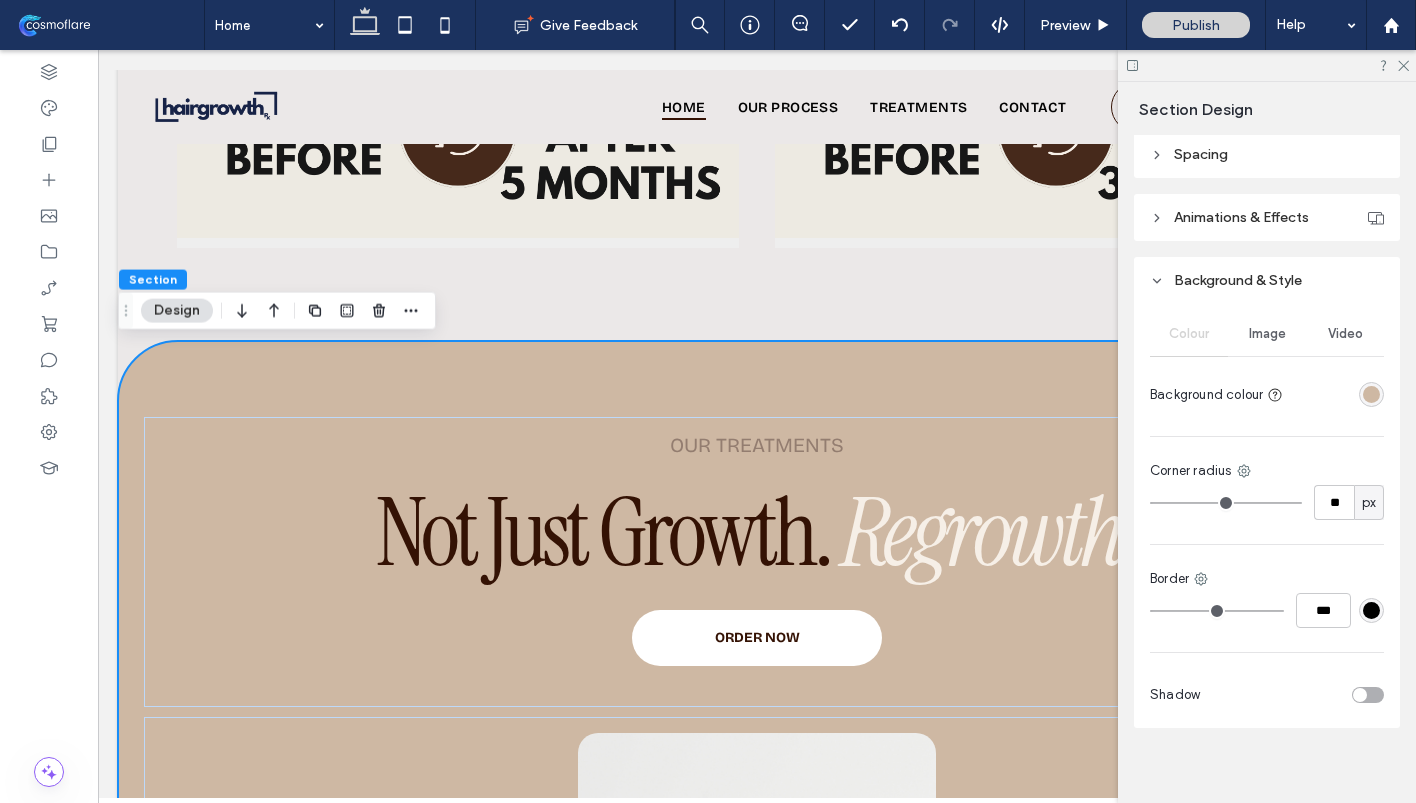 scroll, scrollTop: 235, scrollLeft: 0, axis: vertical 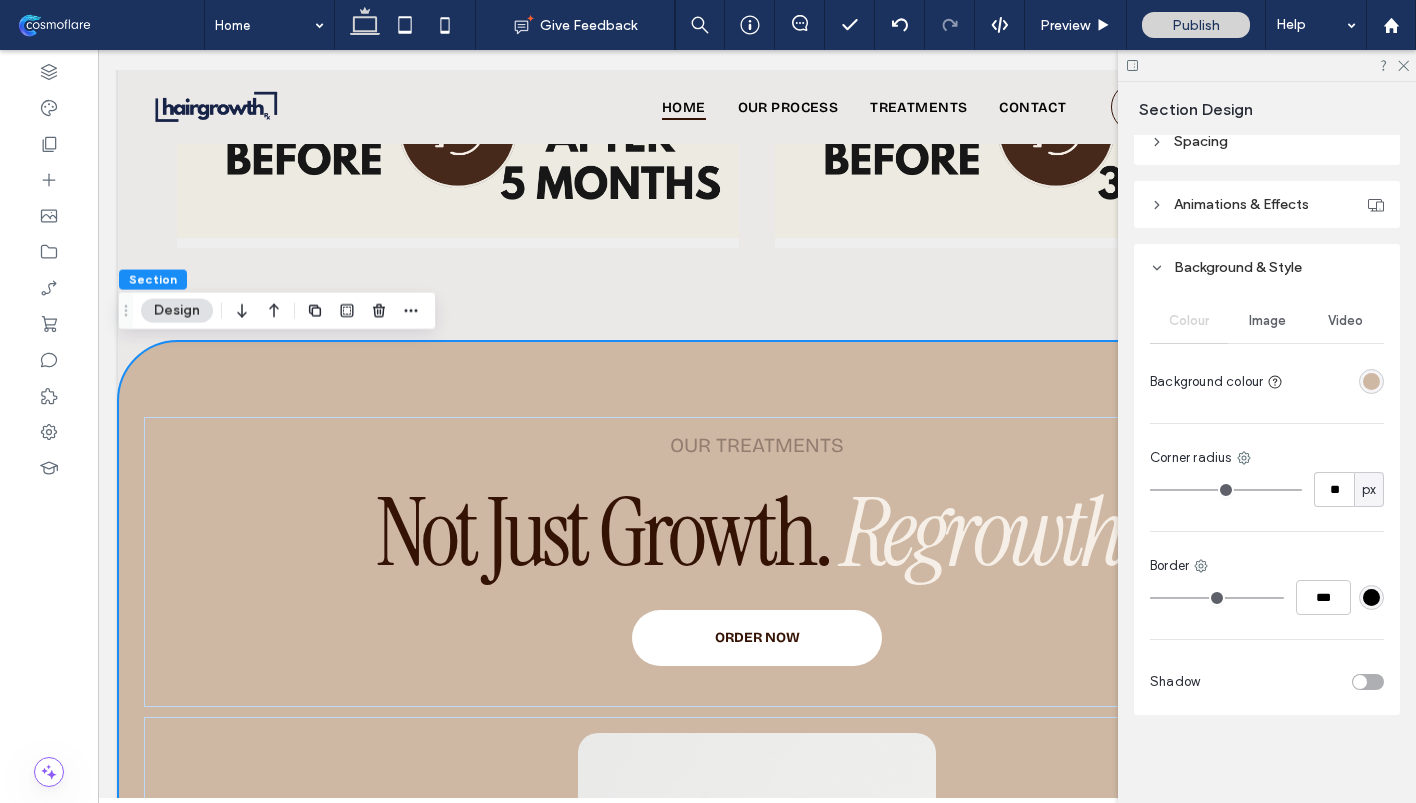 click on "Video" at bounding box center [1345, 321] 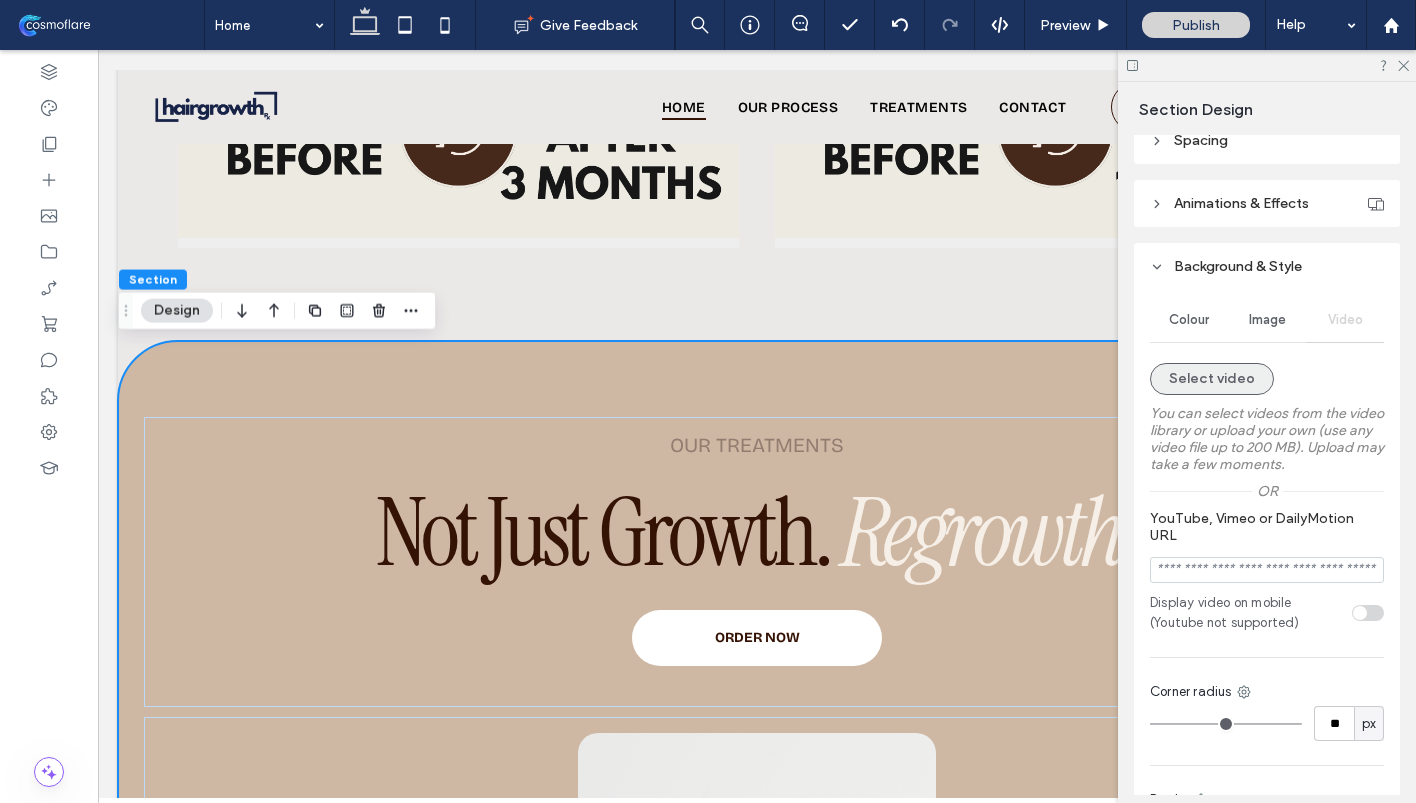 click on "Select video" at bounding box center [1212, 379] 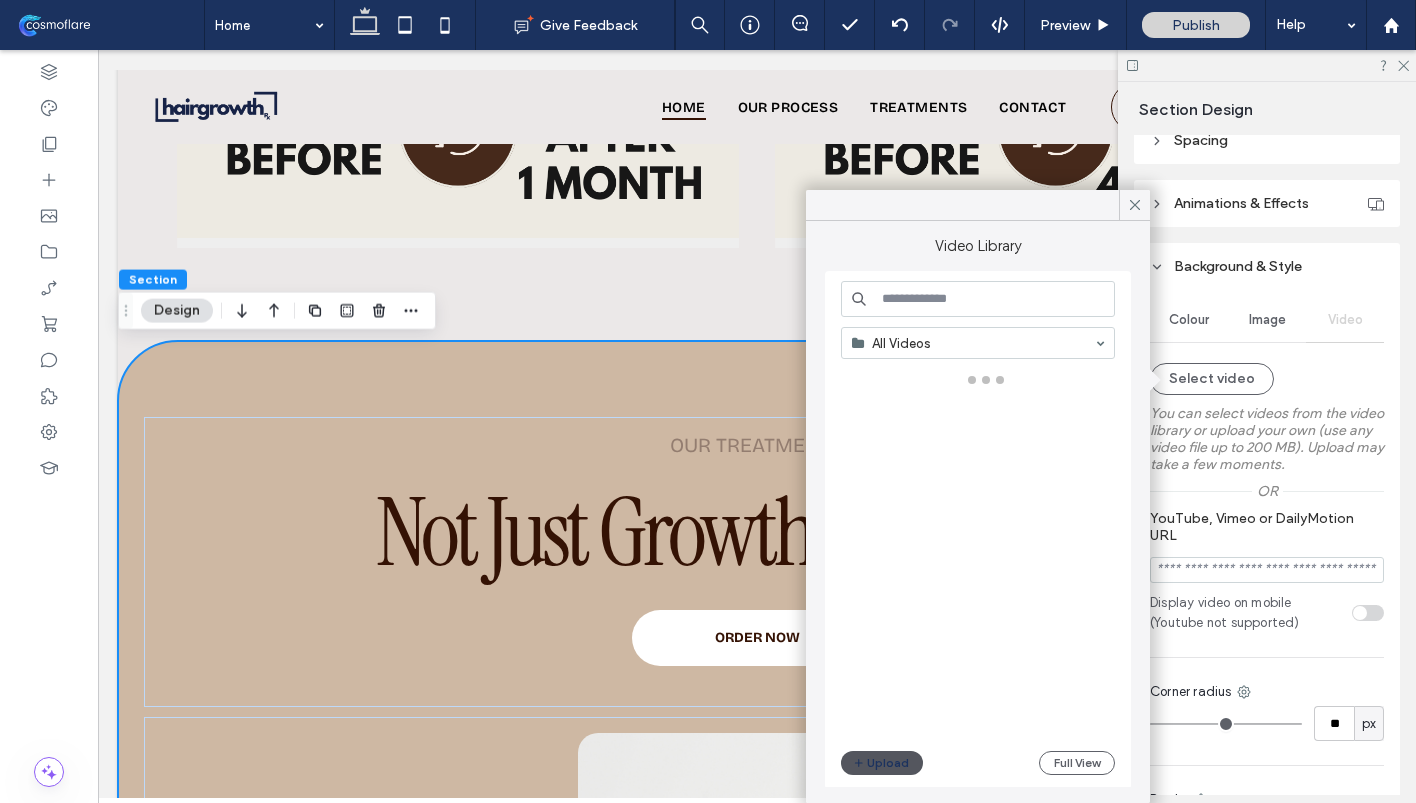 click on "Upload" at bounding box center [882, 763] 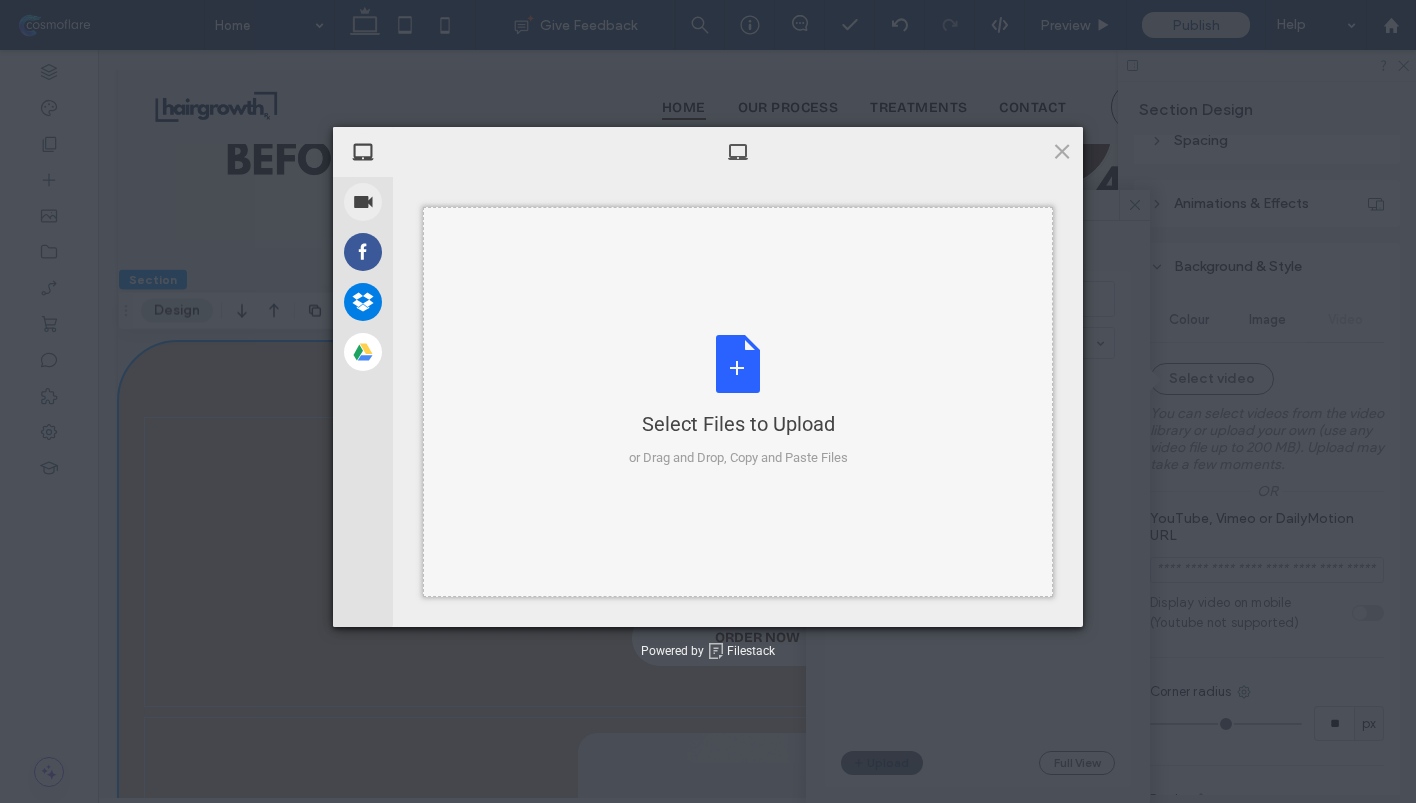 click on "or Drag and Drop, Copy and Paste Files" at bounding box center (738, 458) 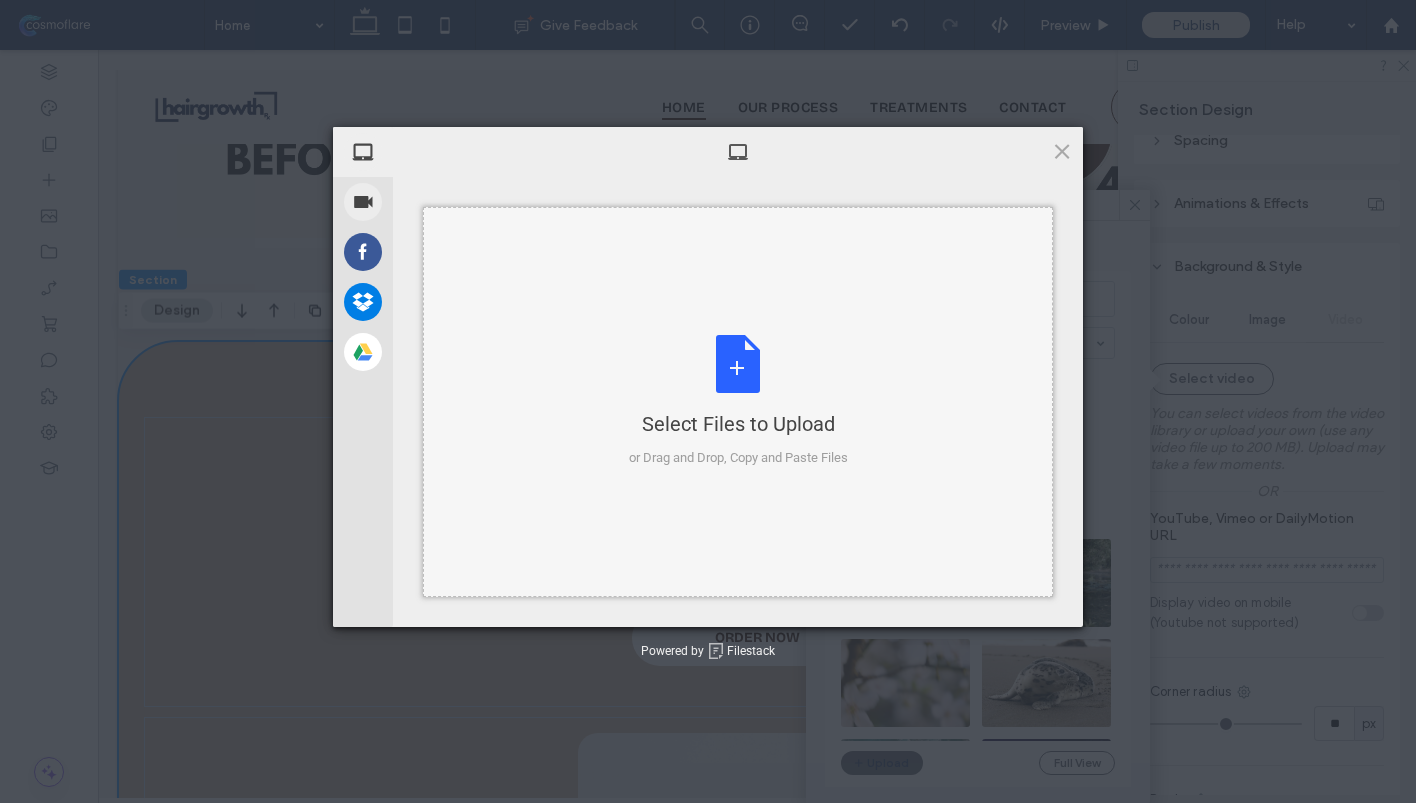 click on "Select Files to Upload
or Drag and Drop, Copy and Paste Files" at bounding box center [738, 401] 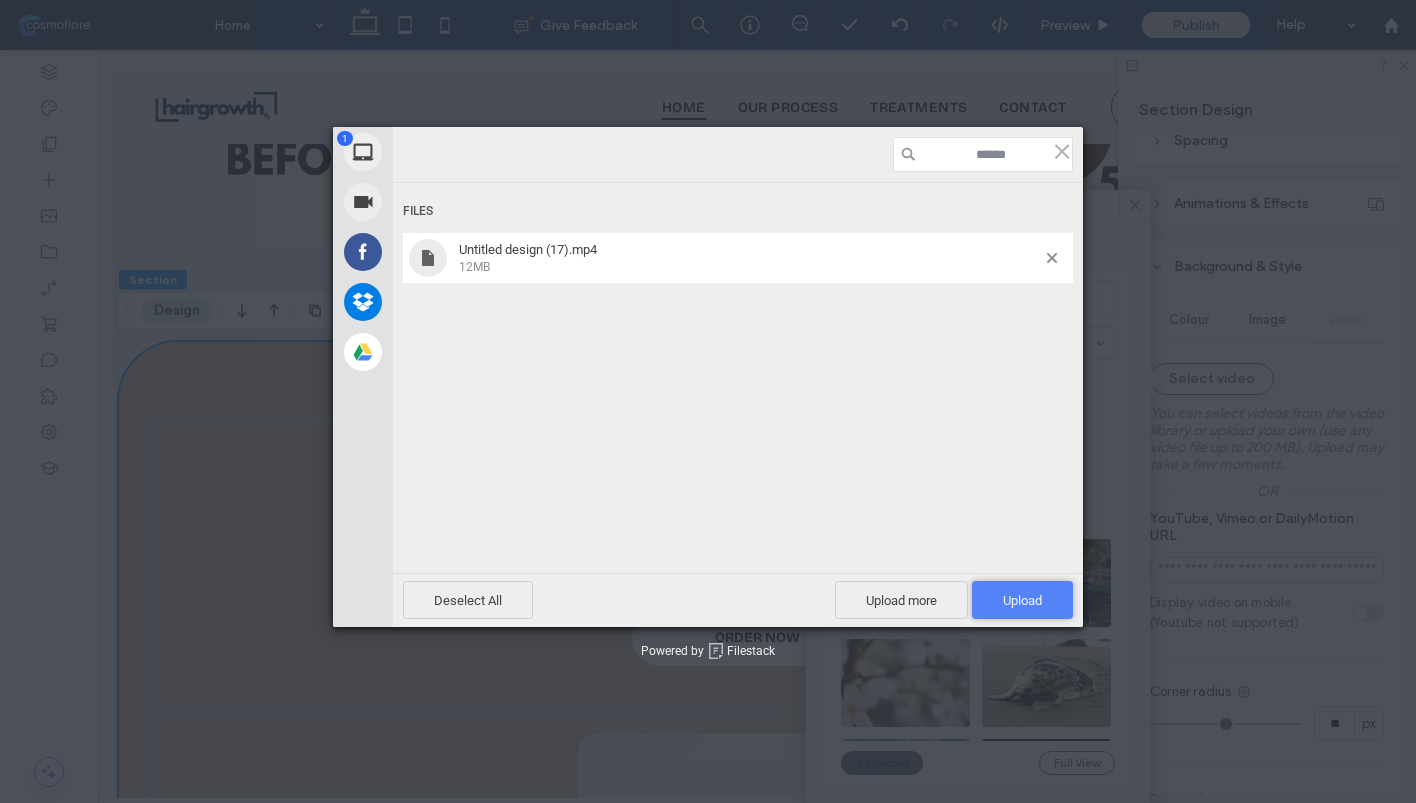 click on "Upload
1" at bounding box center [1022, 600] 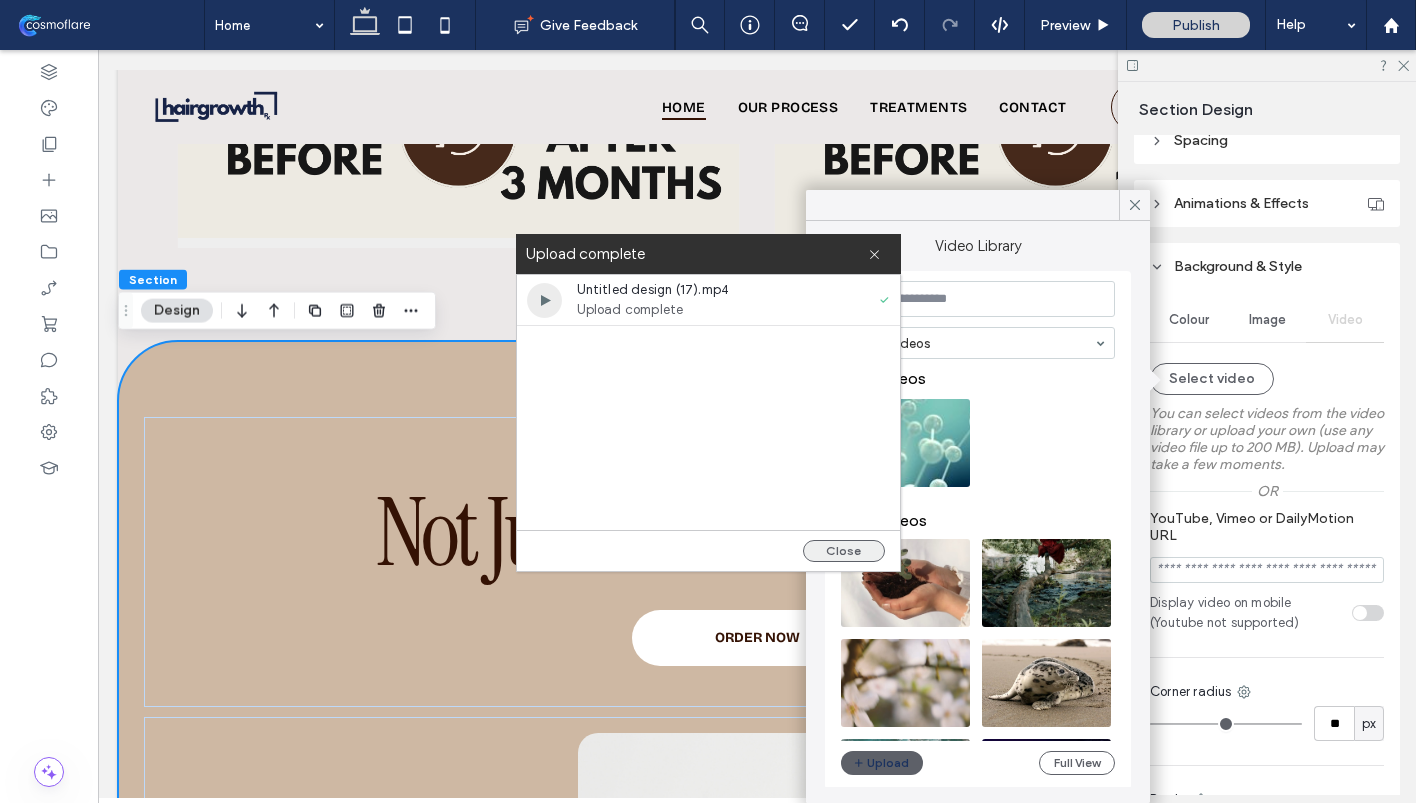 click on "Close" at bounding box center (844, 551) 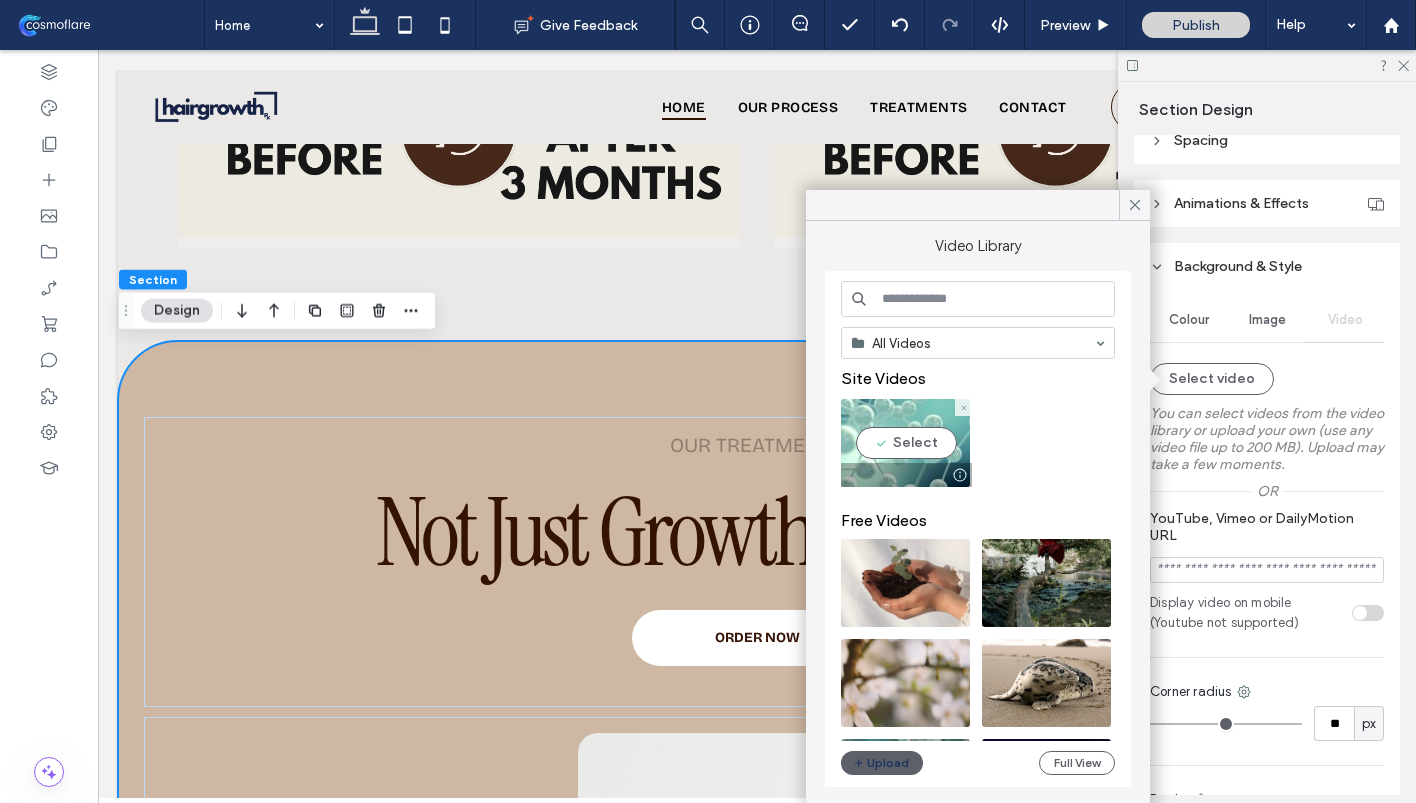 click at bounding box center (905, 443) 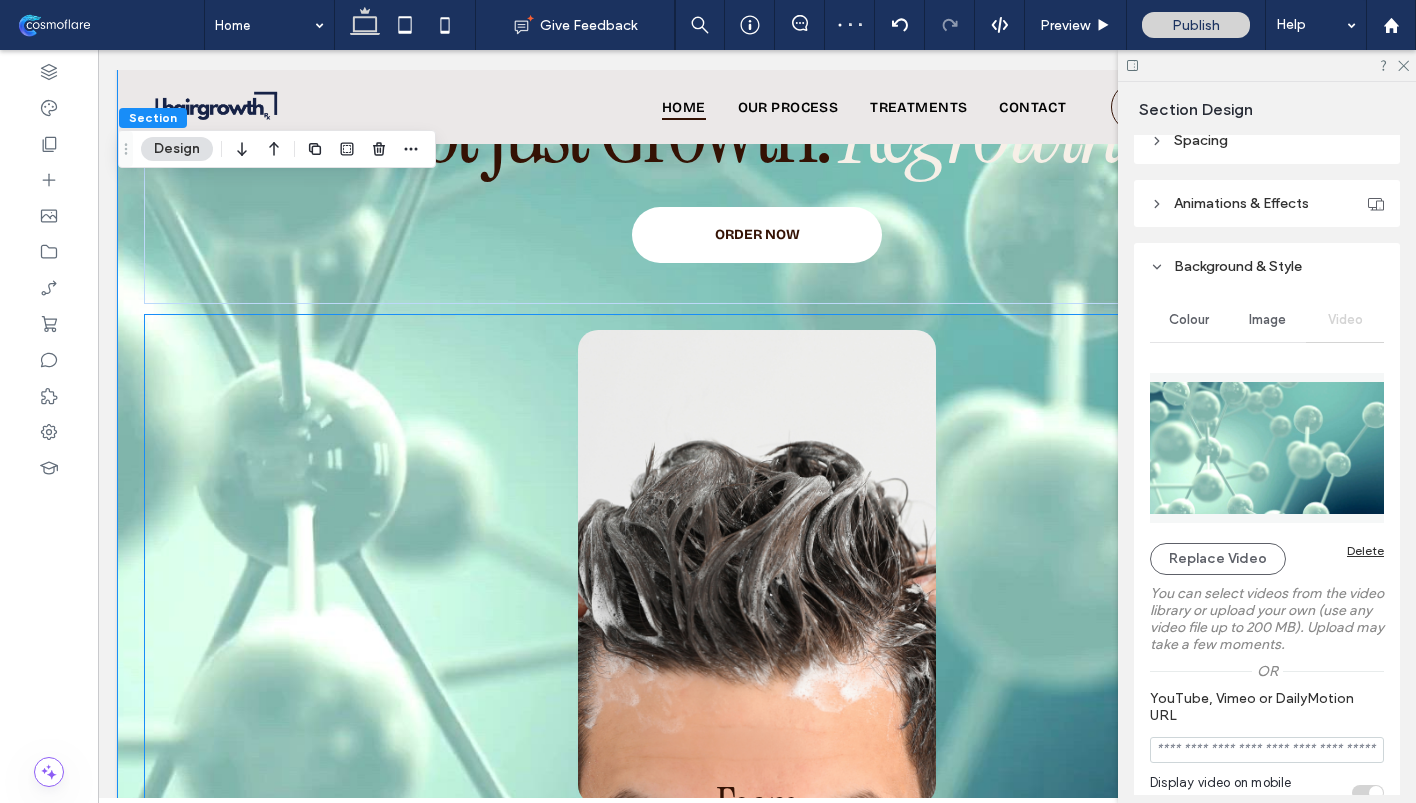 scroll, scrollTop: 2780, scrollLeft: 0, axis: vertical 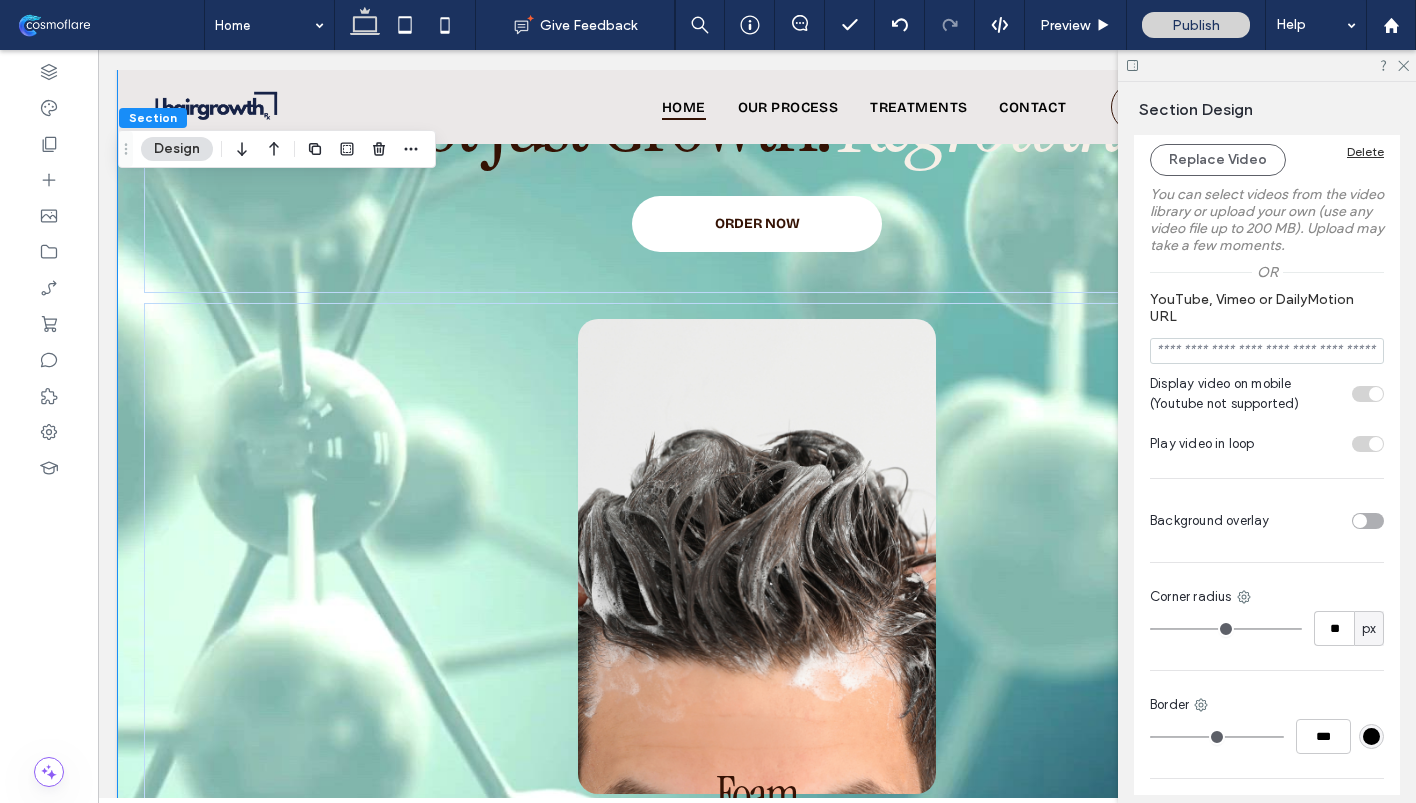 click at bounding box center [1360, 521] 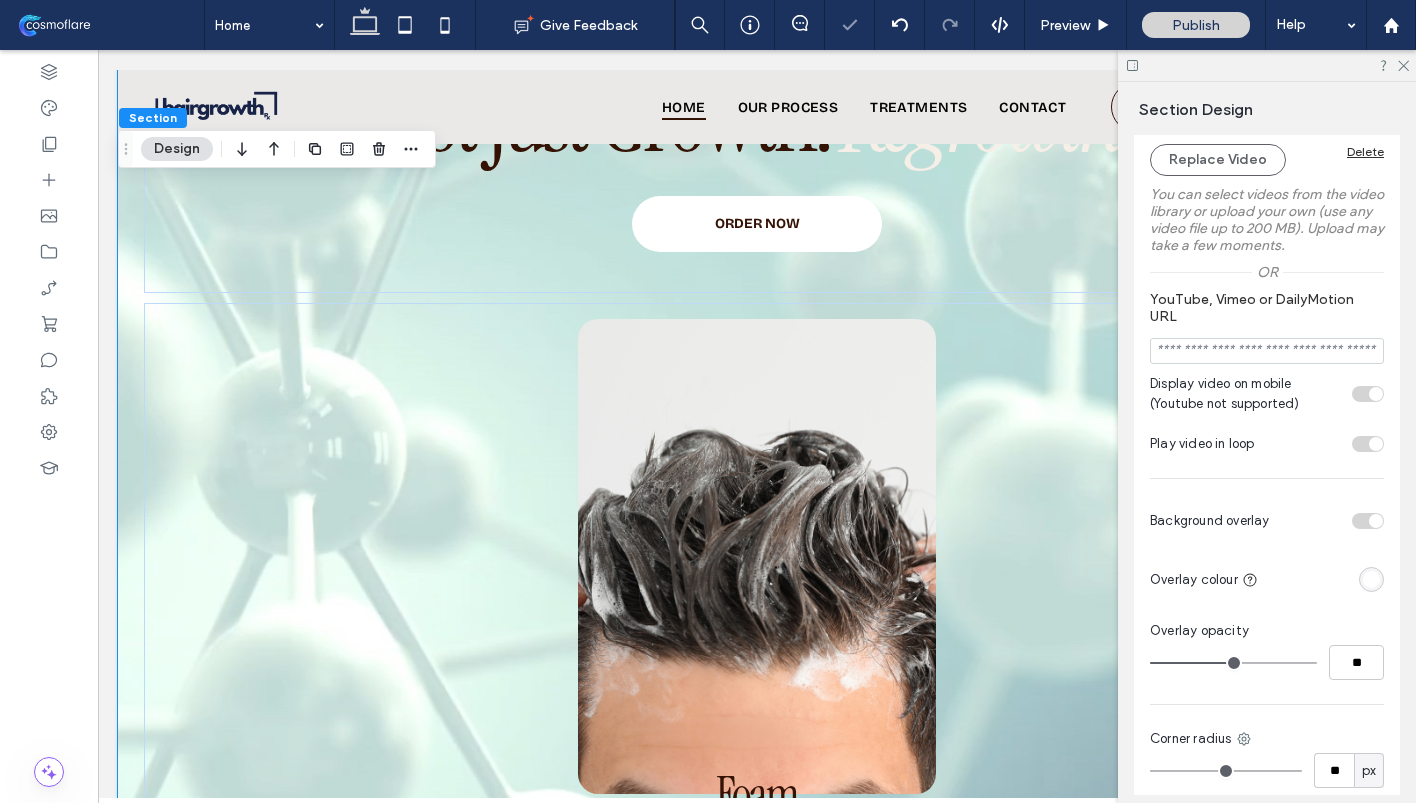 click at bounding box center (1371, 579) 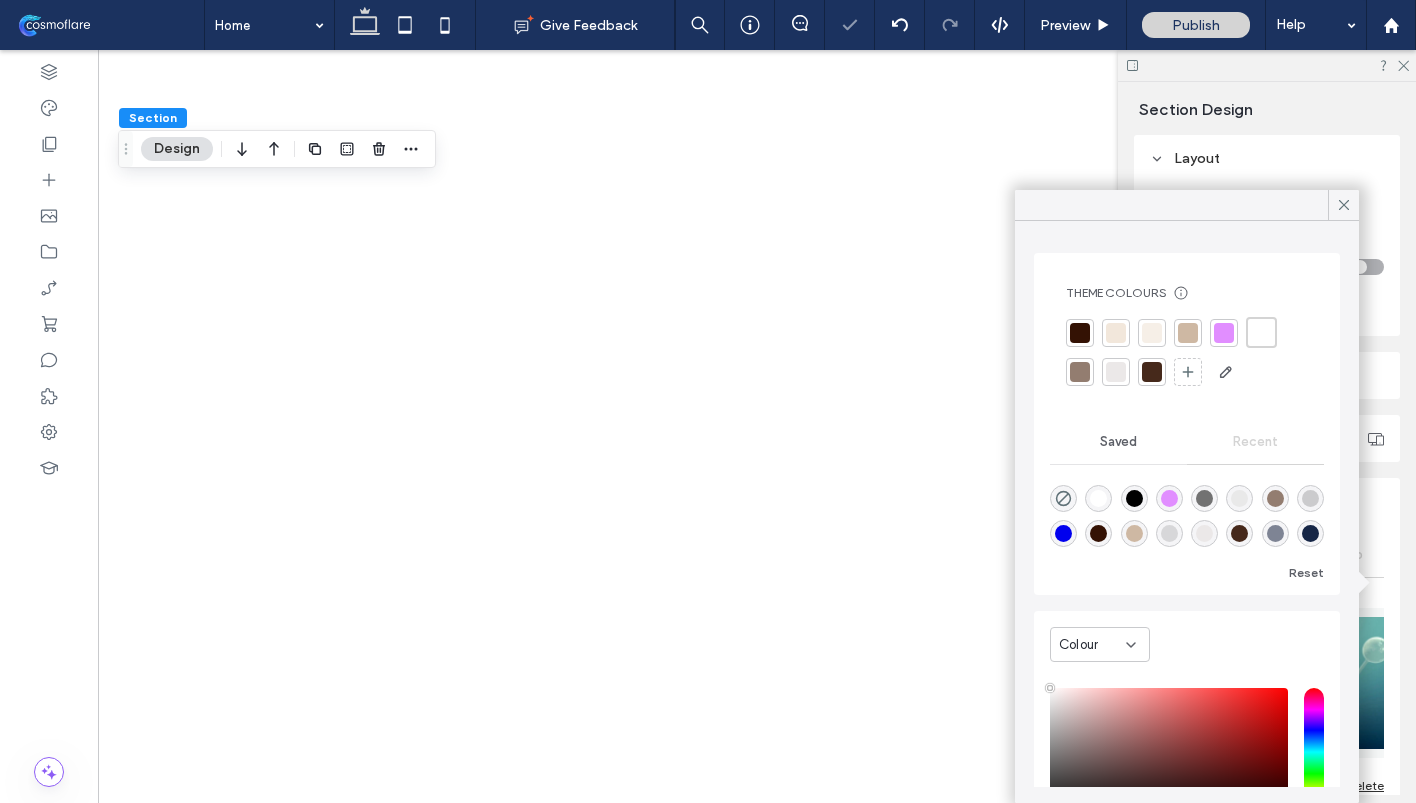 scroll, scrollTop: 0, scrollLeft: 0, axis: both 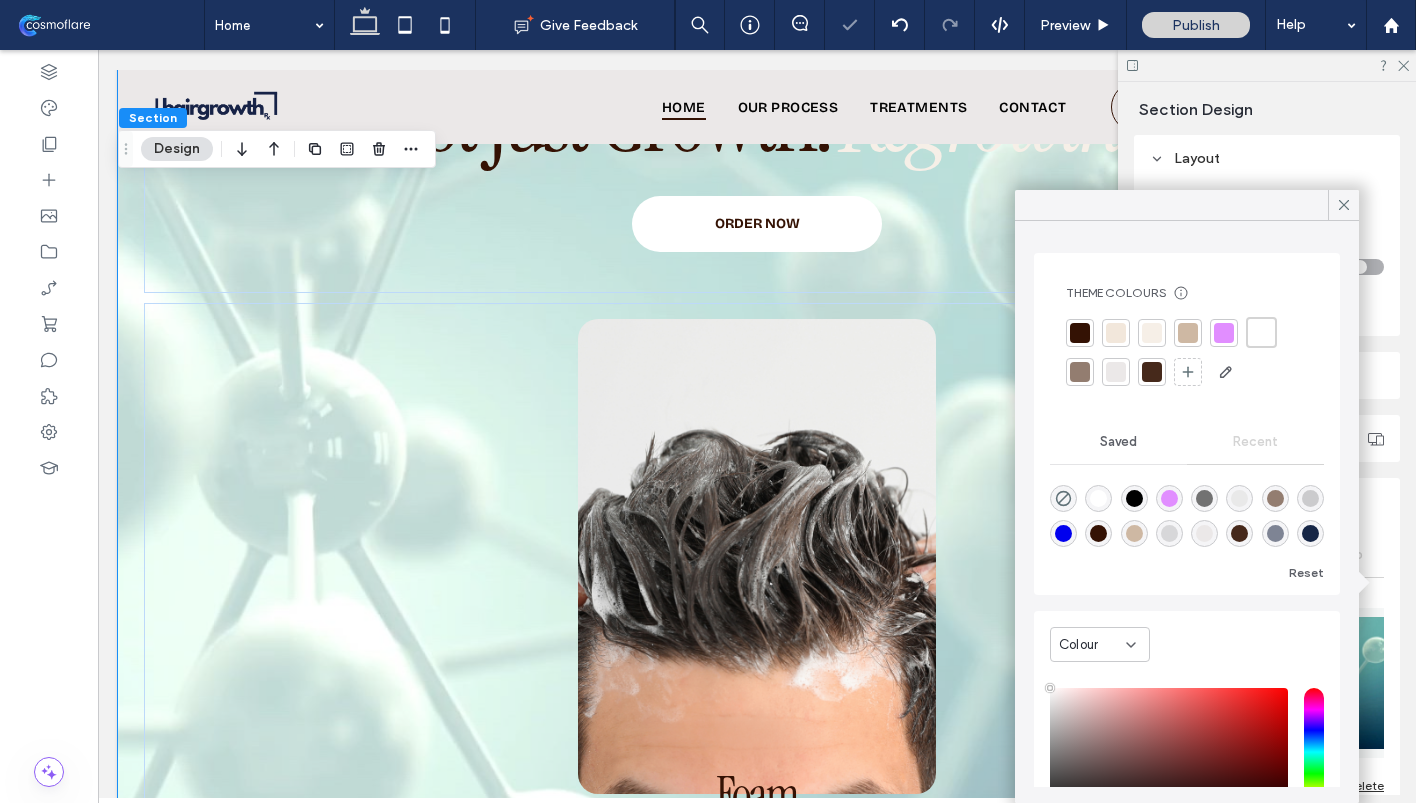 click at bounding box center [1188, 333] 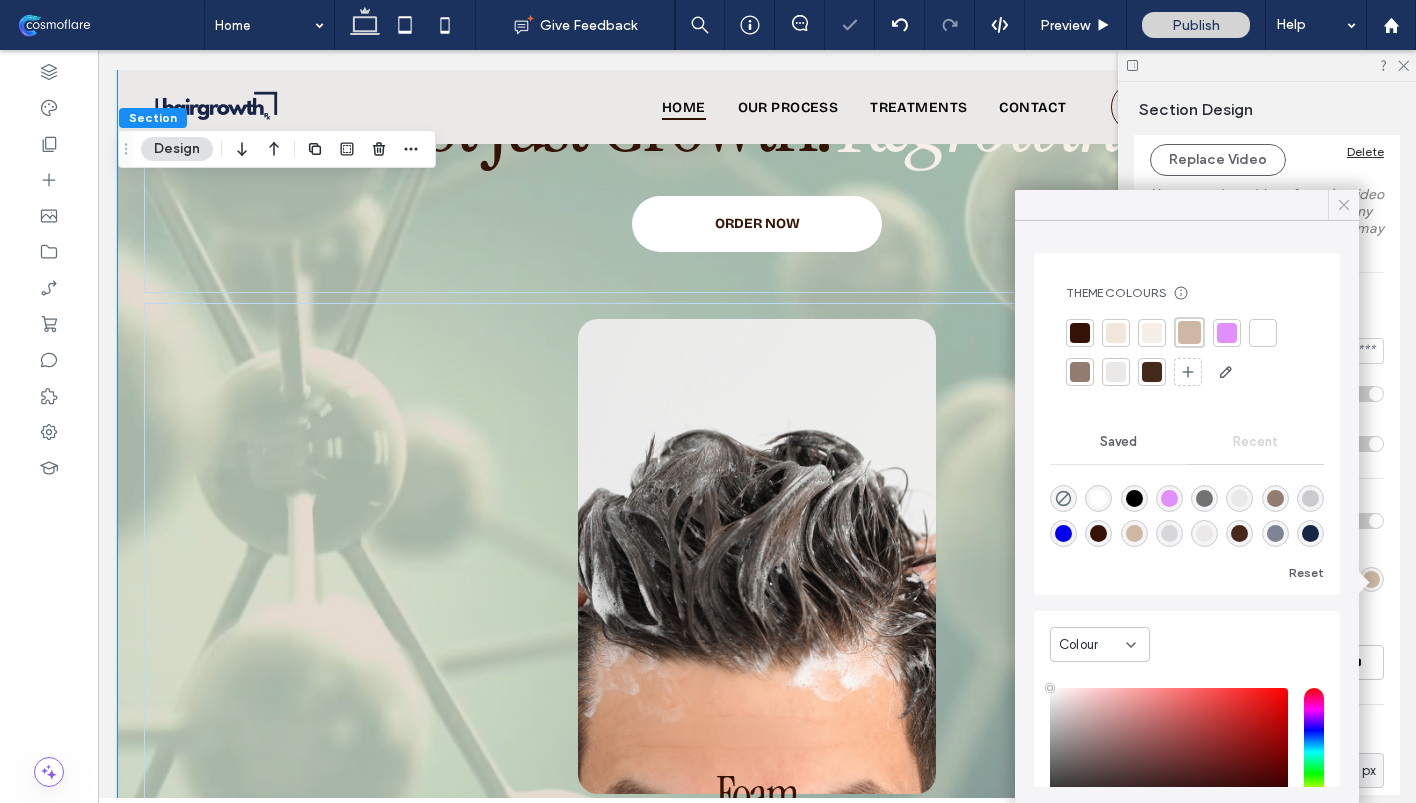 click 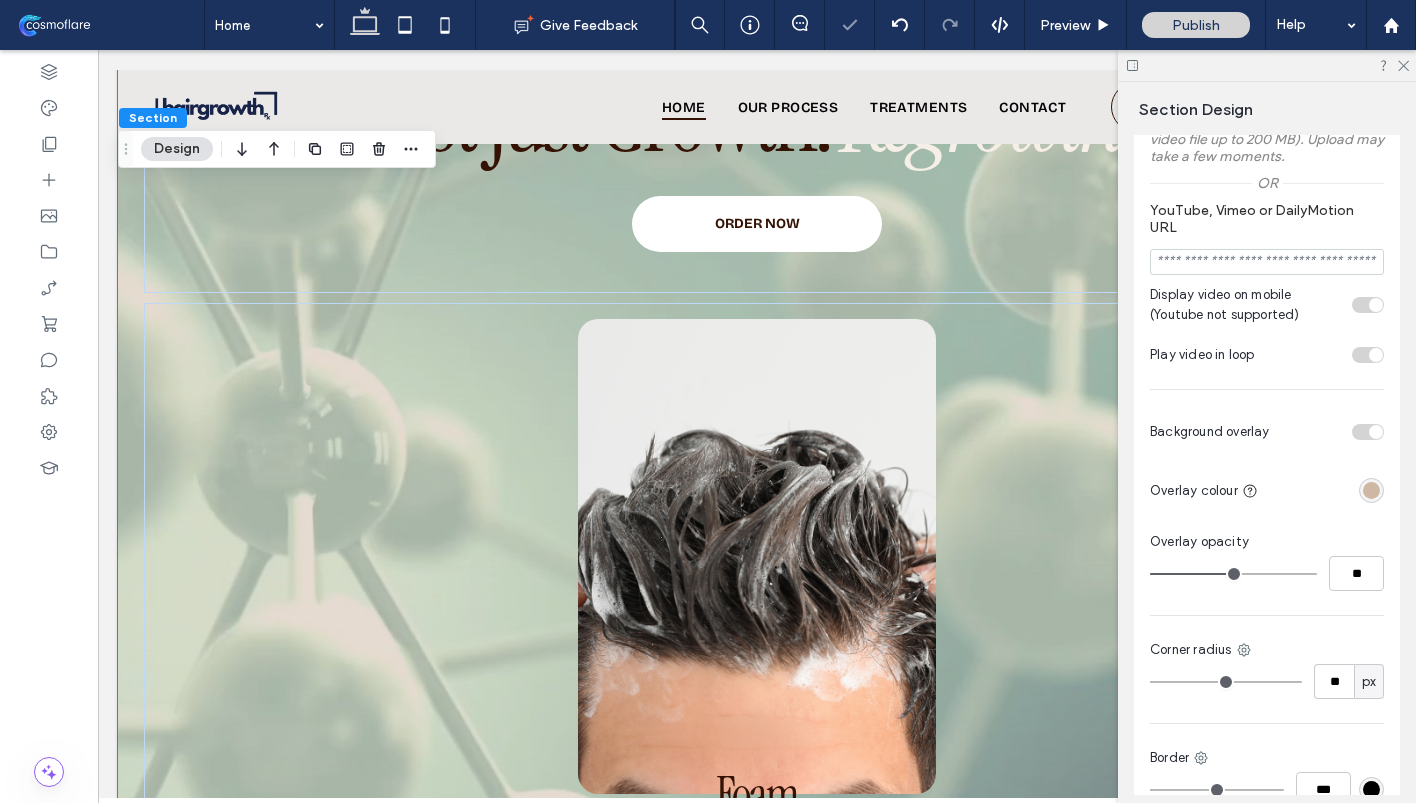 scroll, scrollTop: 736, scrollLeft: 0, axis: vertical 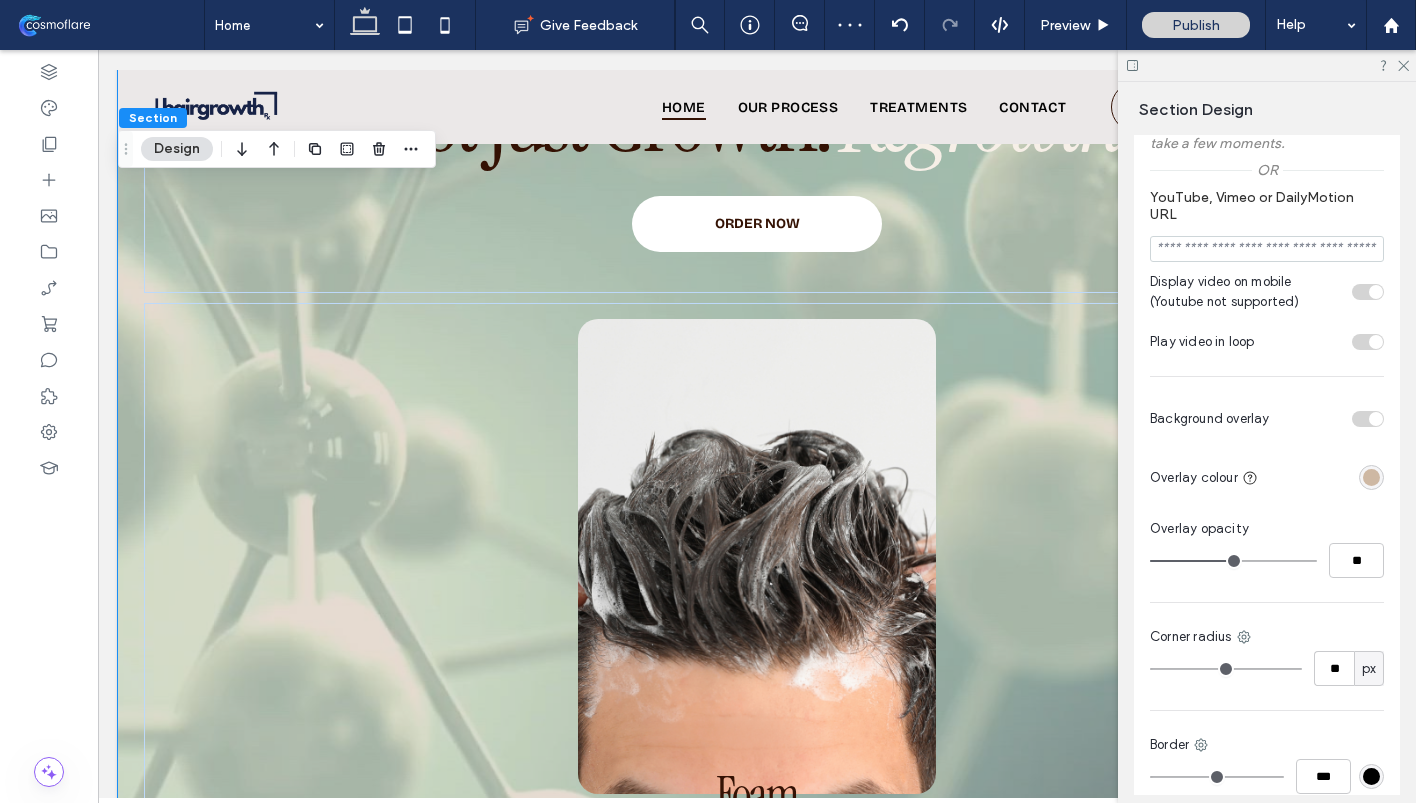 type on "**" 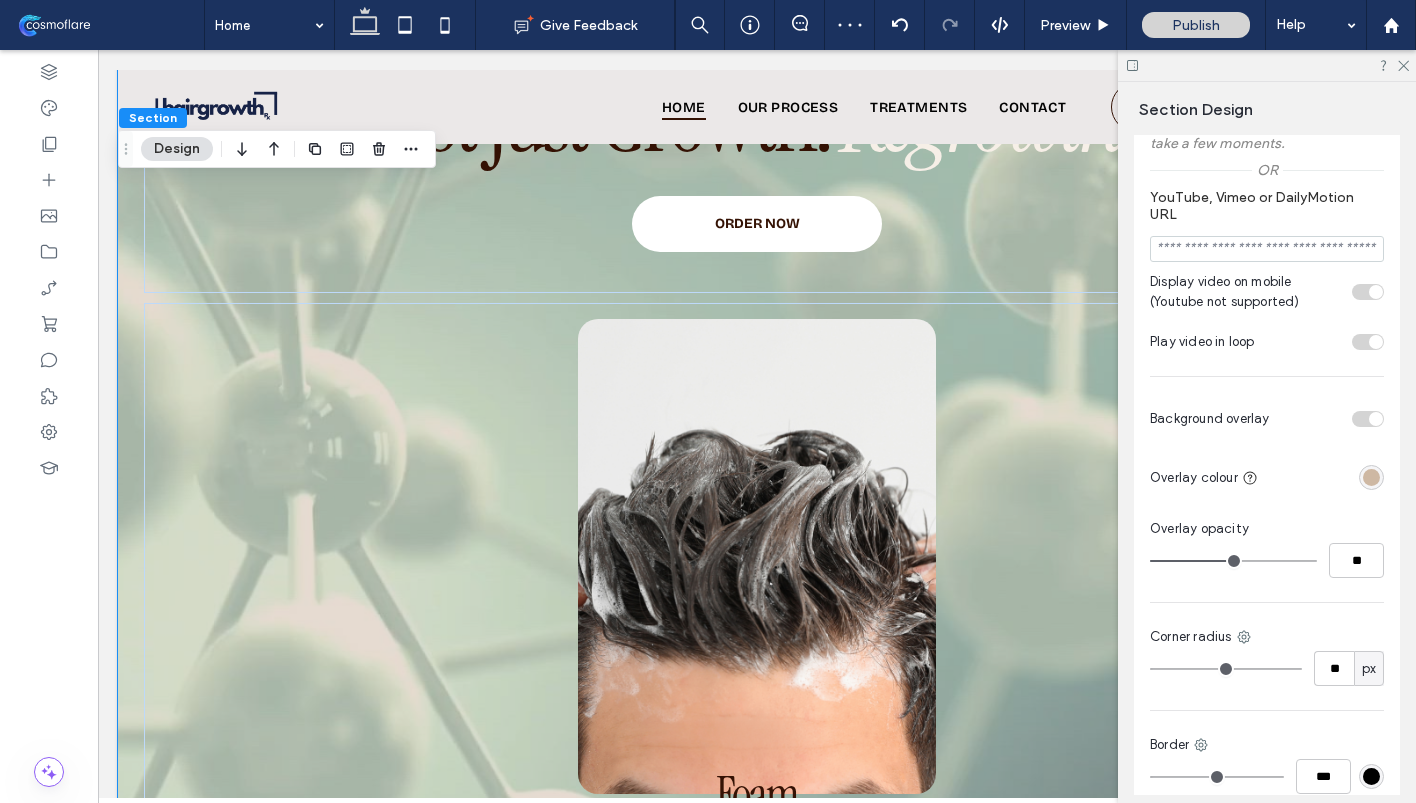 type on "**" 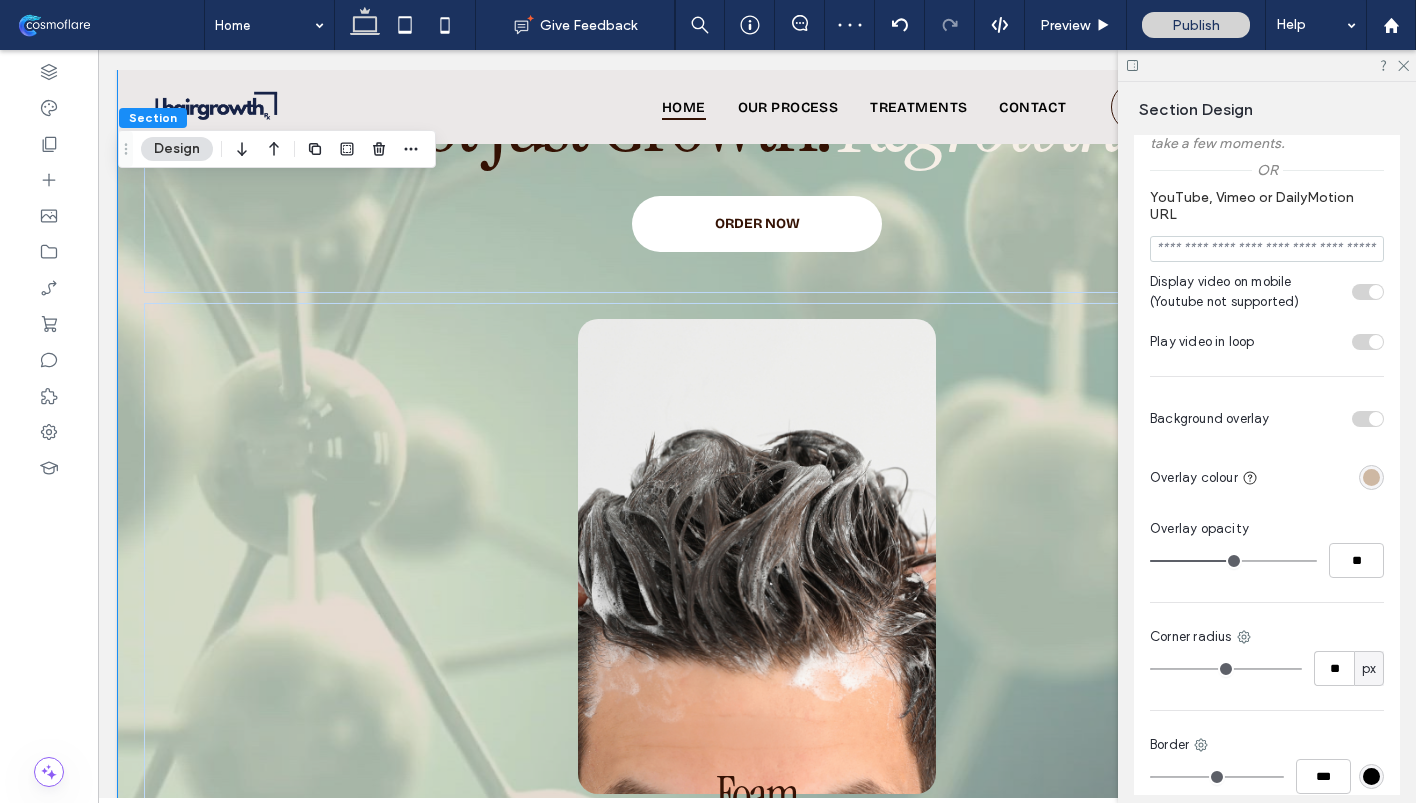 type on "**" 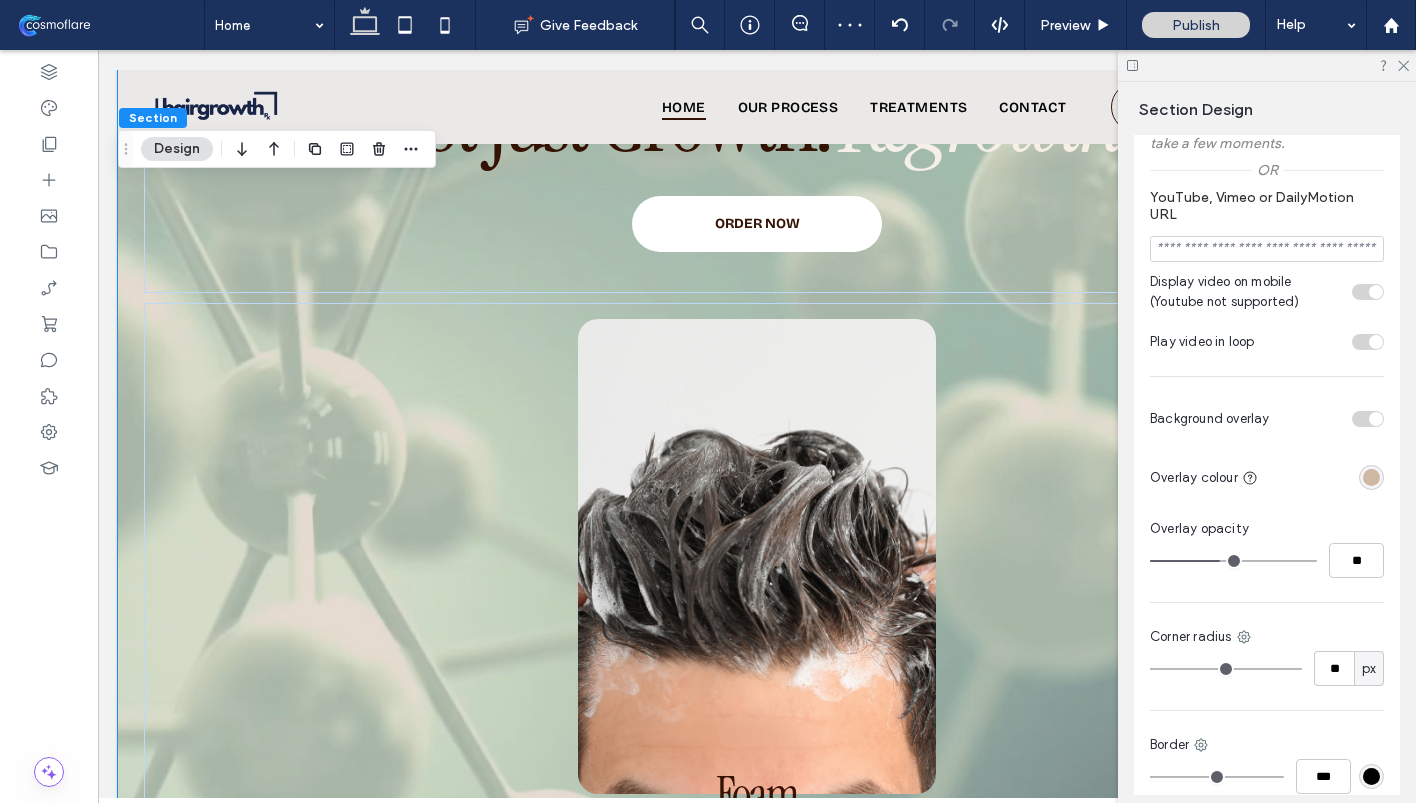 type on "**" 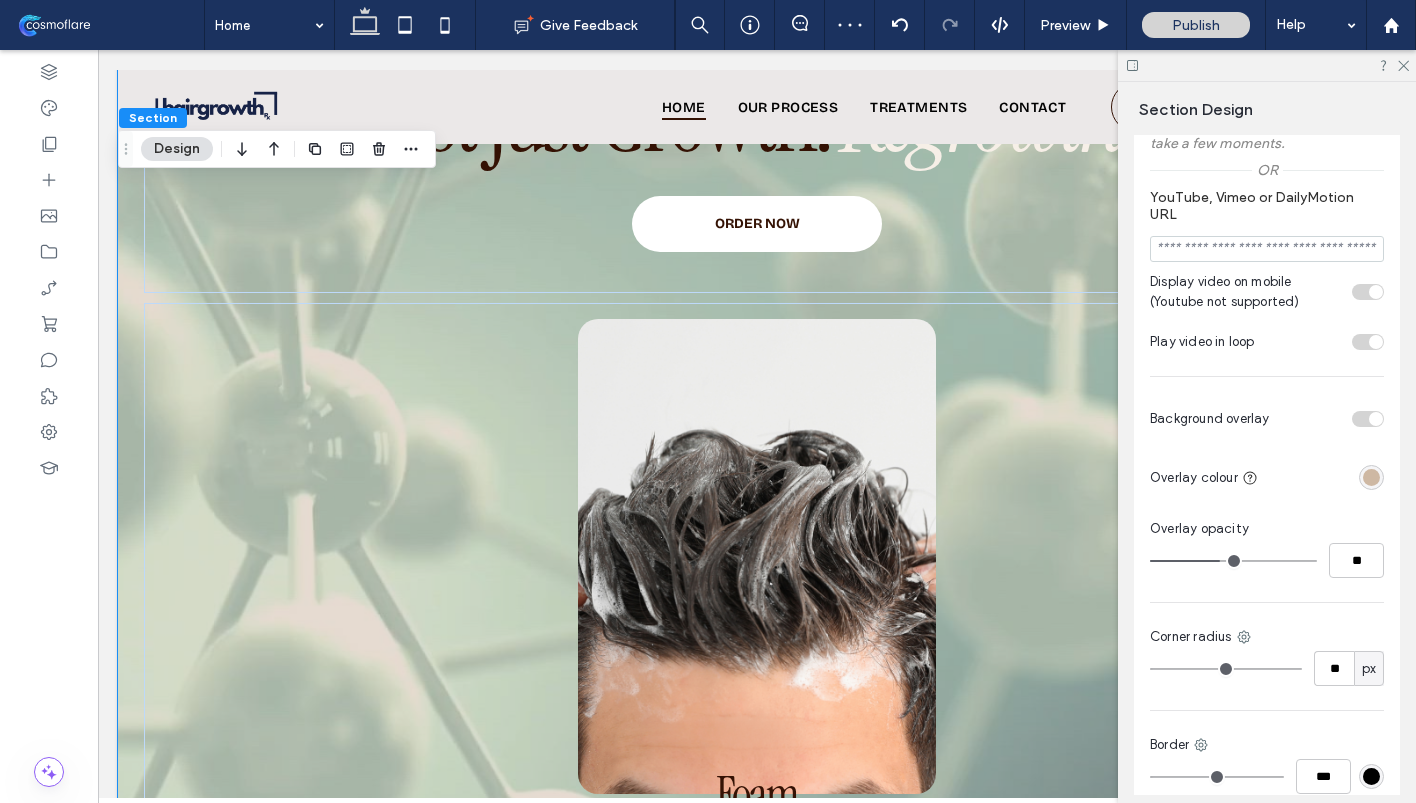 type on "**" 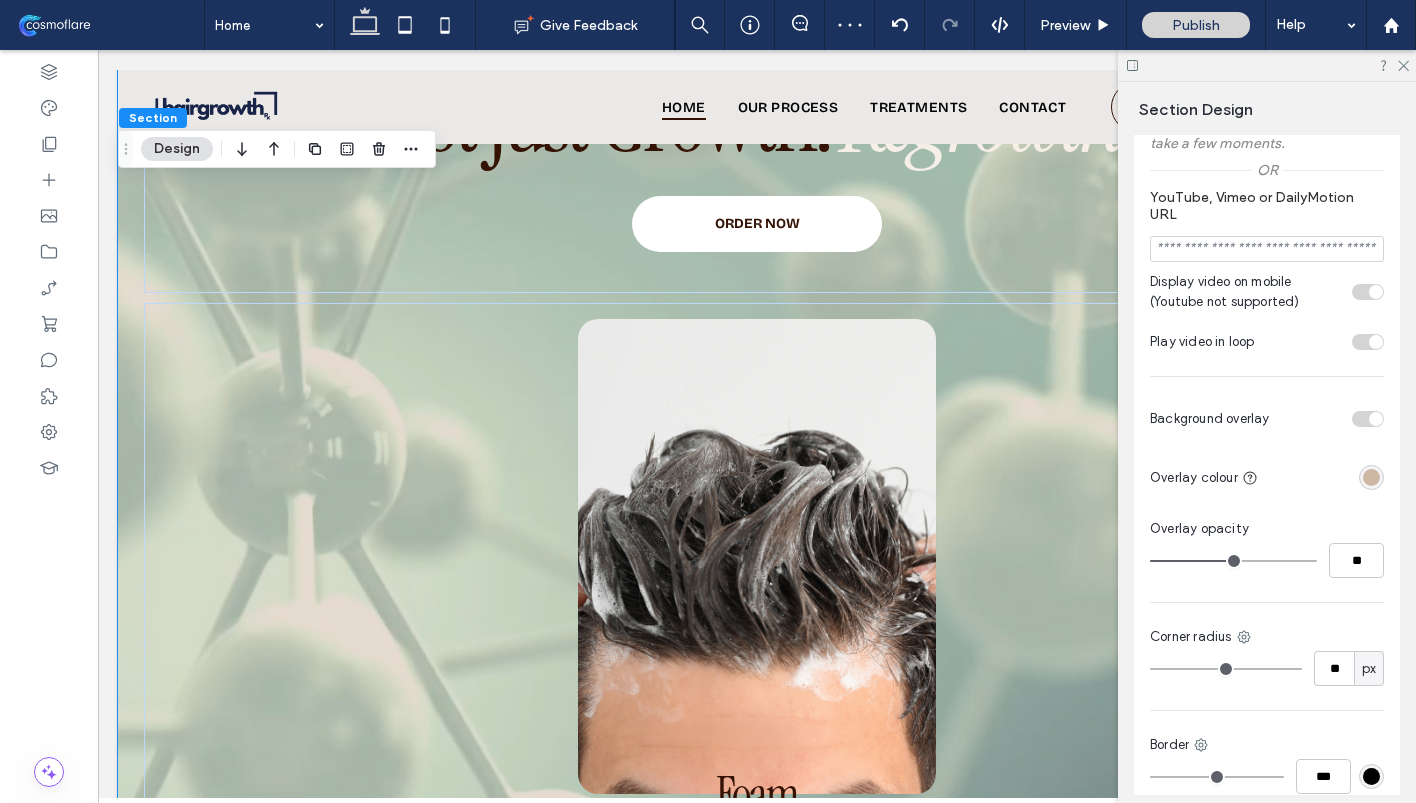type on "**" 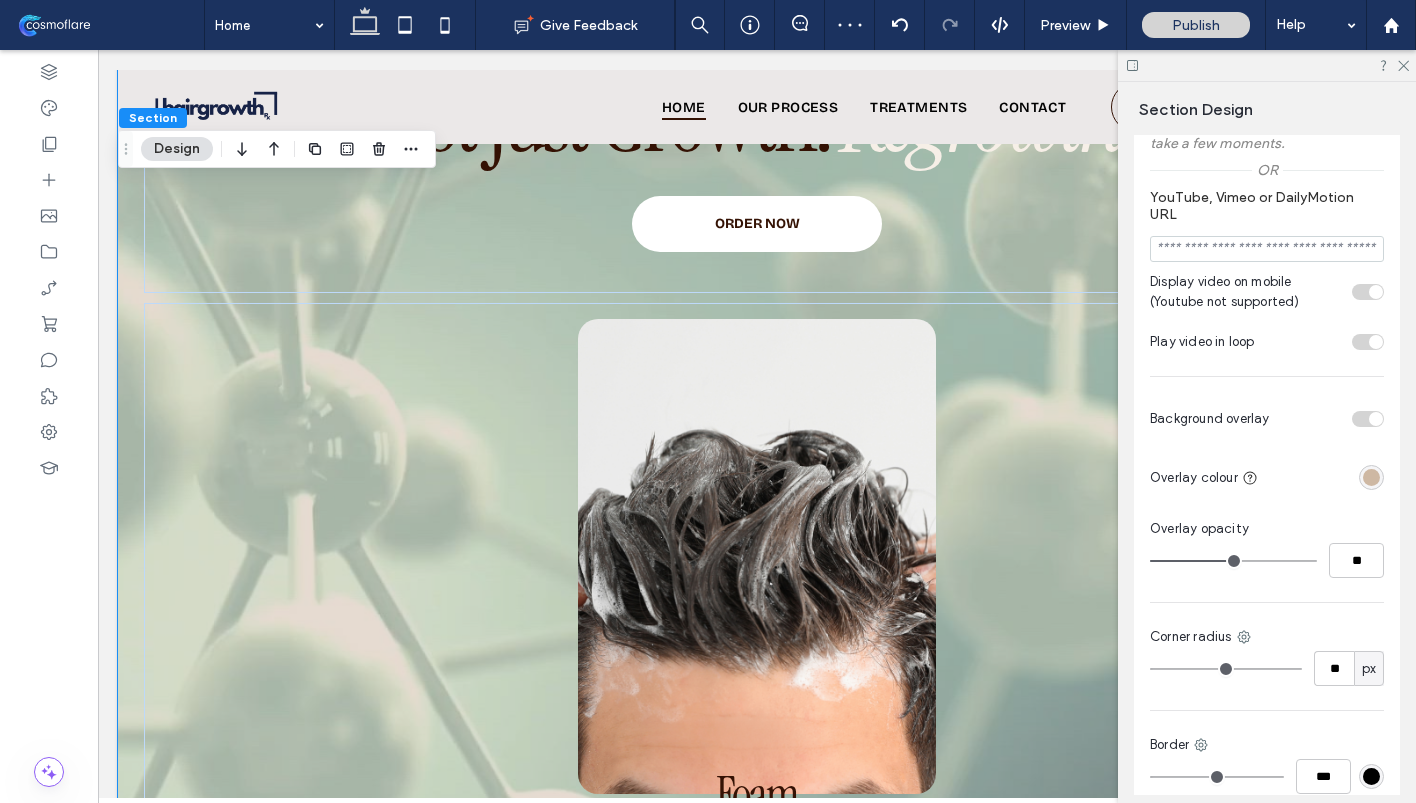 type on "**" 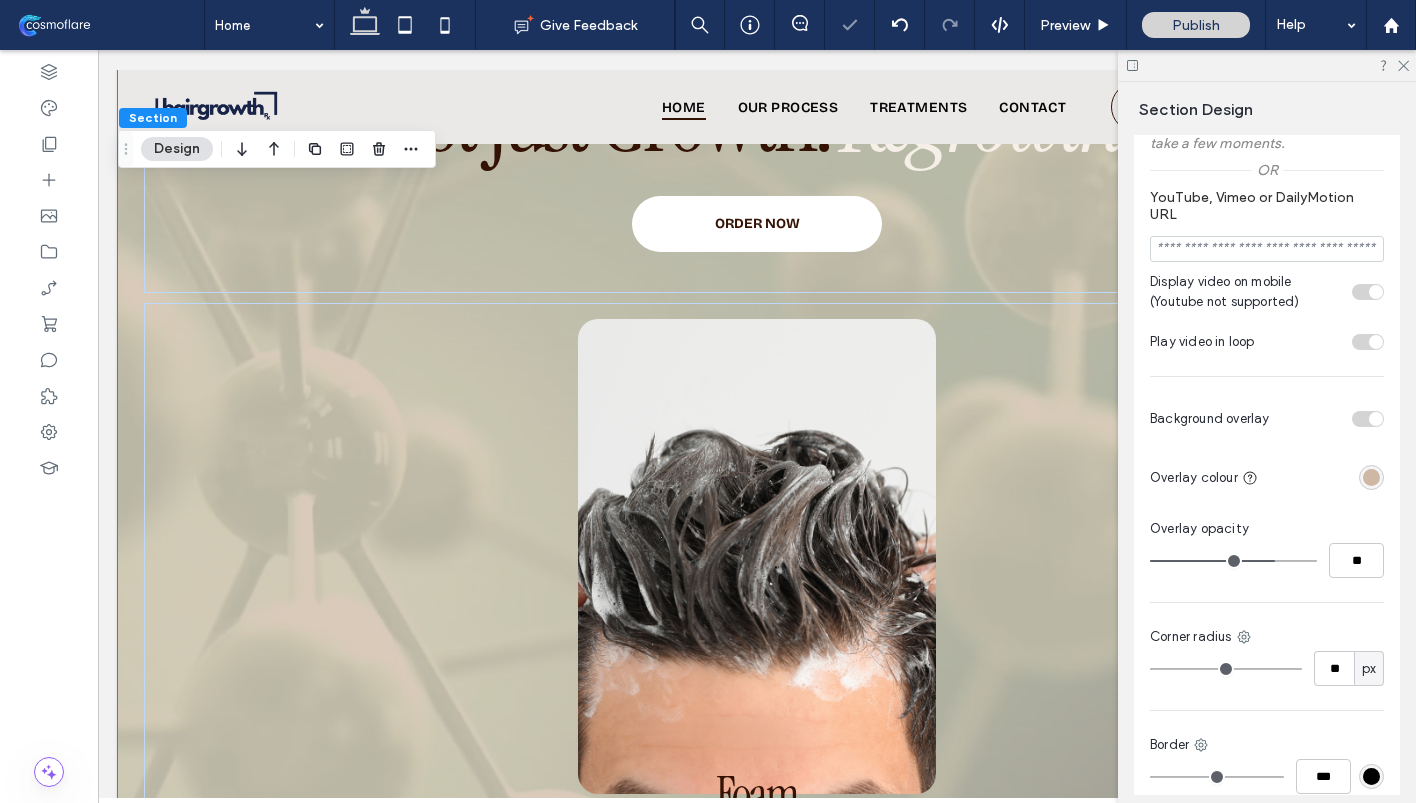 type on "**" 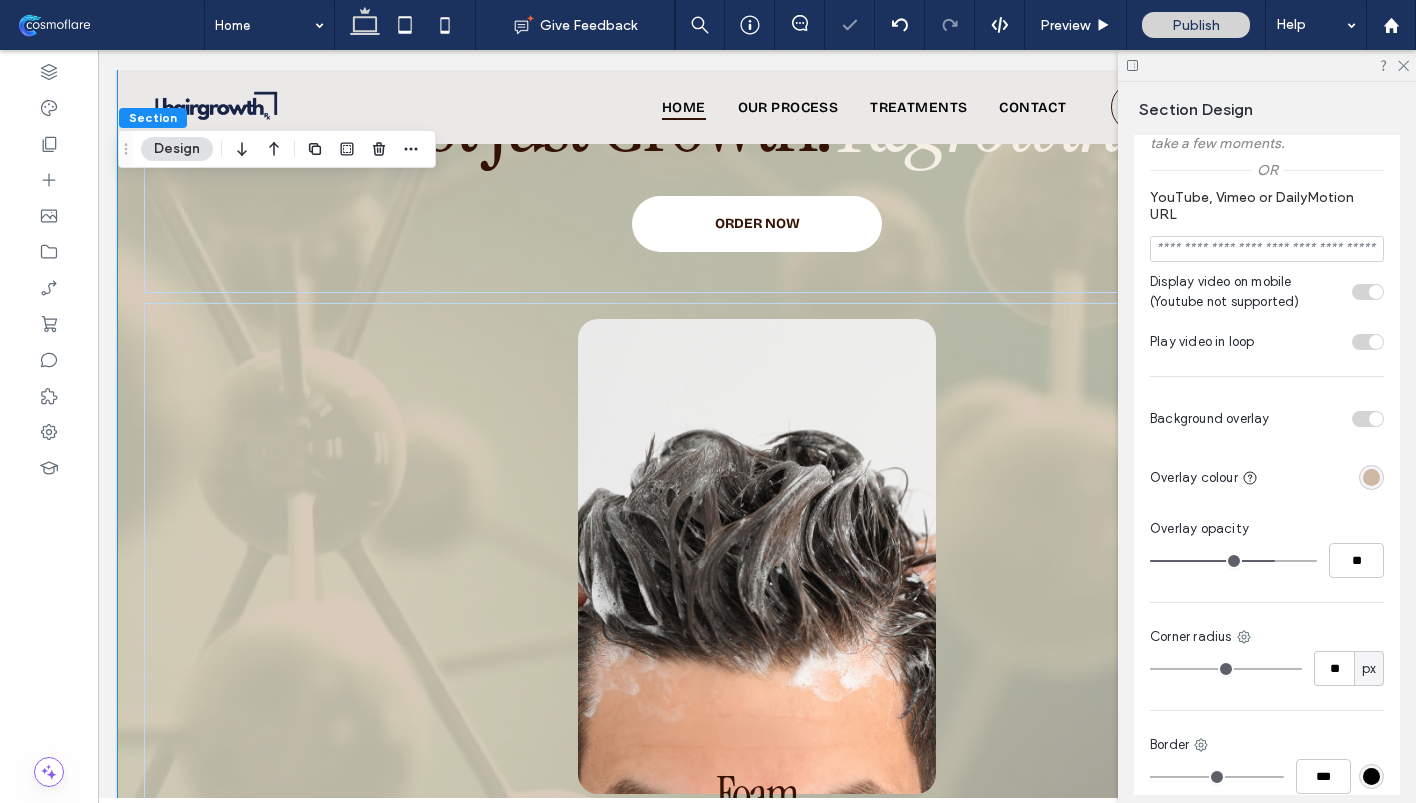 type on "**" 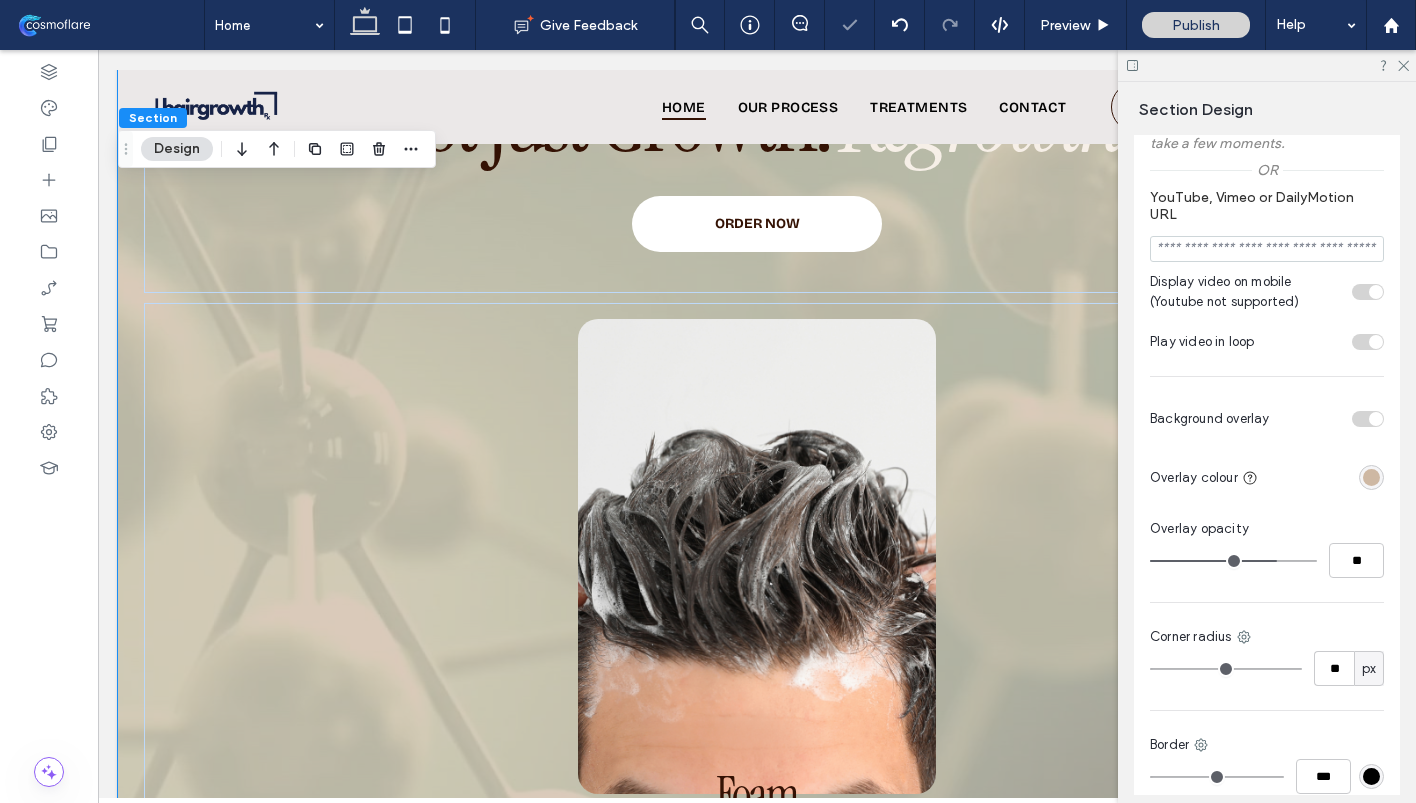 type on "**" 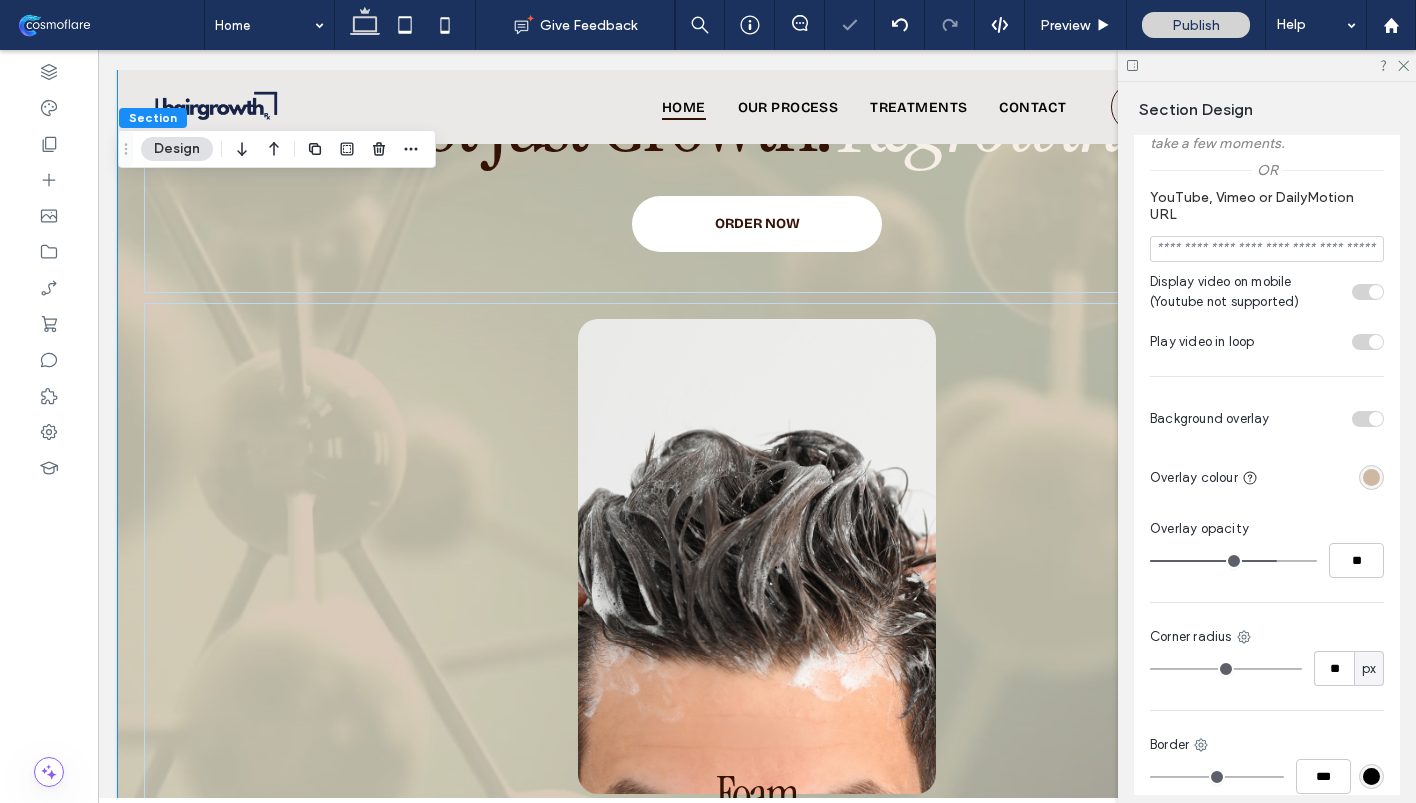 type on "**" 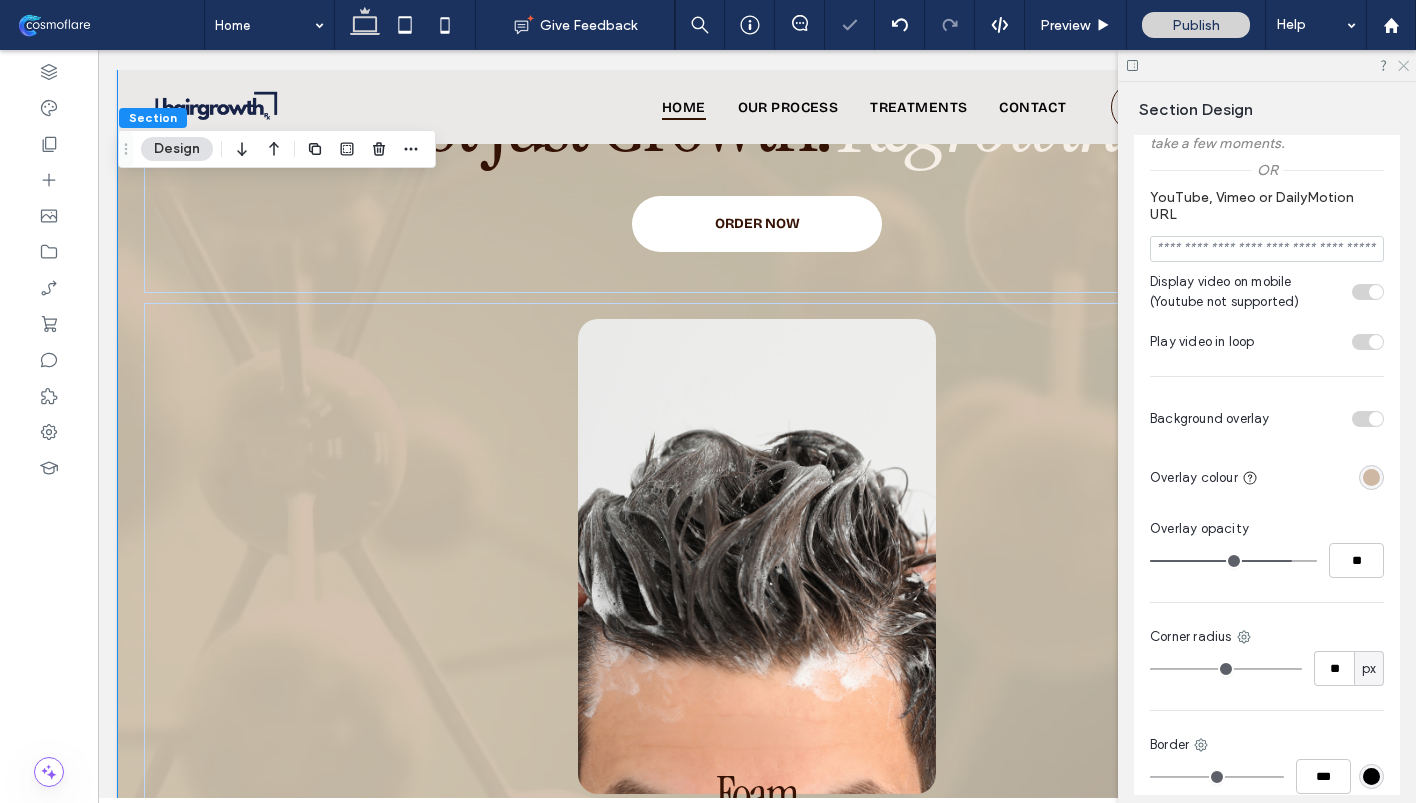 click 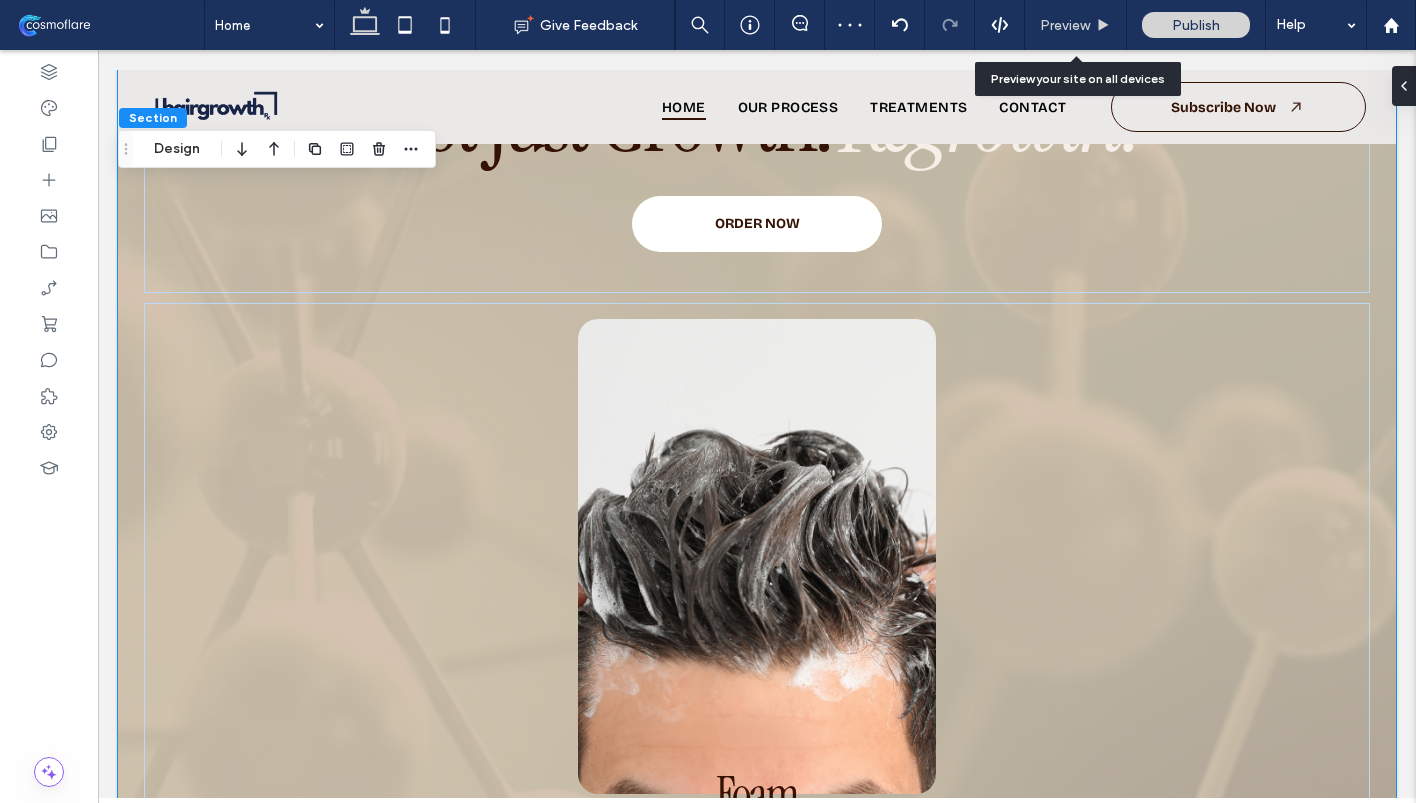 click on "Preview" at bounding box center [1065, 25] 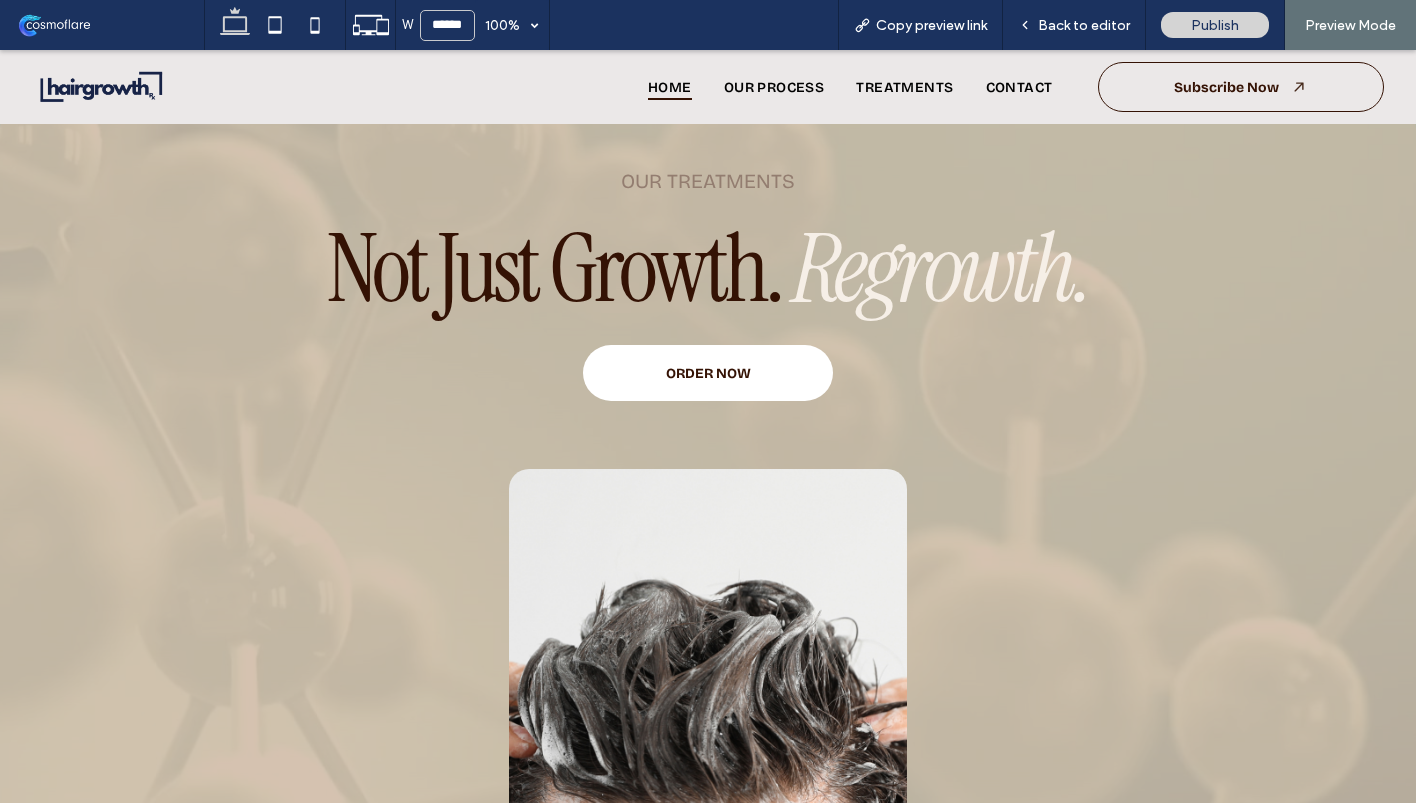 scroll, scrollTop: 2591, scrollLeft: 0, axis: vertical 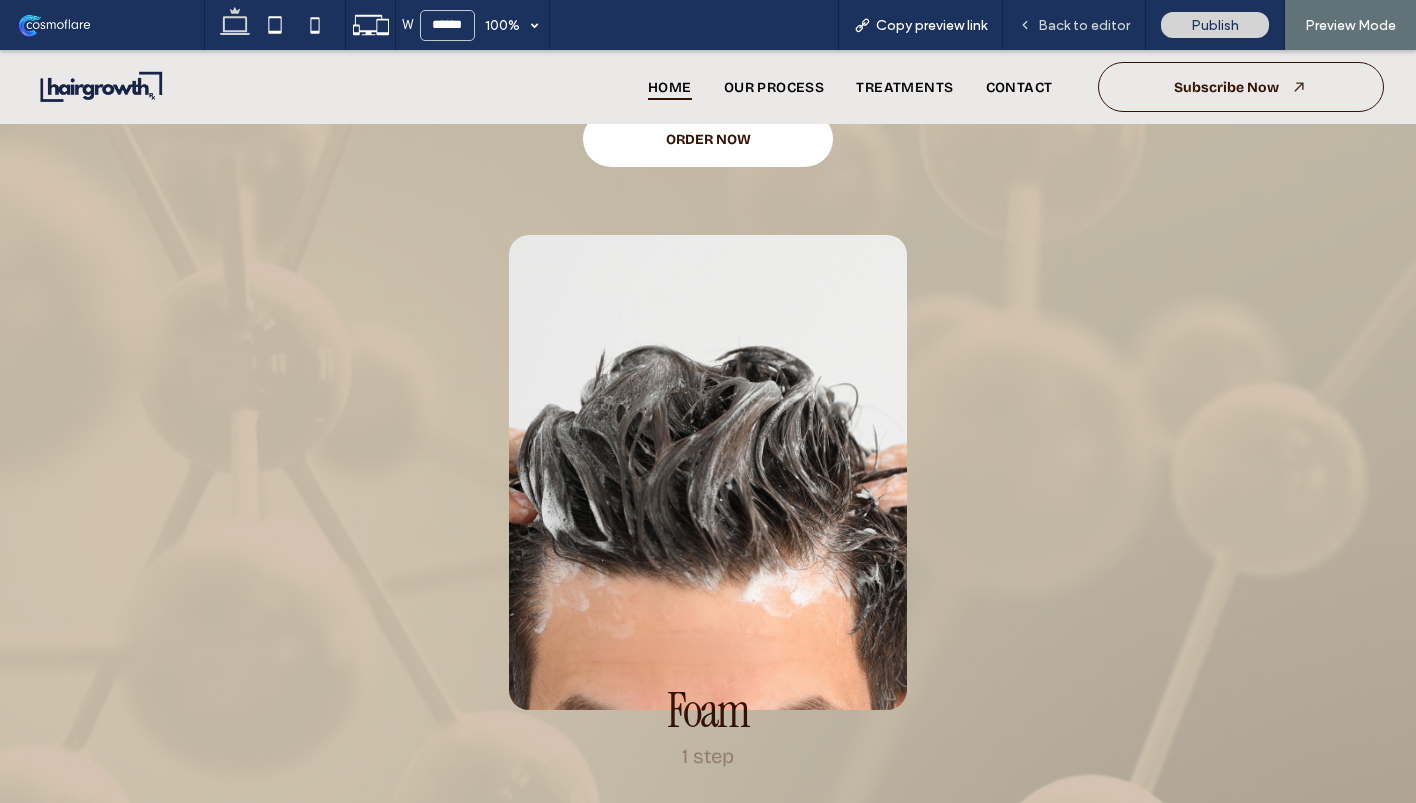 click on "Back to editor" at bounding box center (1084, 25) 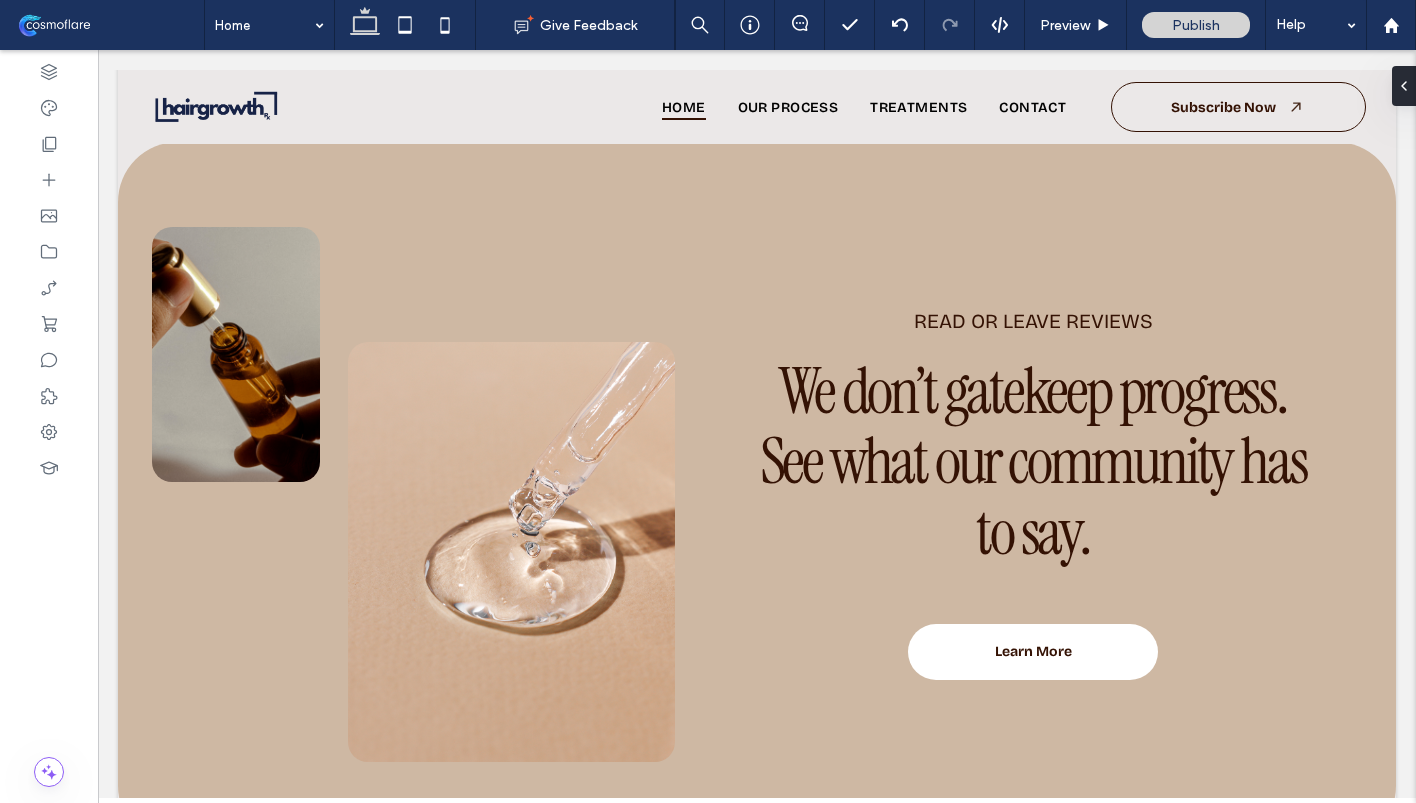 scroll, scrollTop: 4336, scrollLeft: 0, axis: vertical 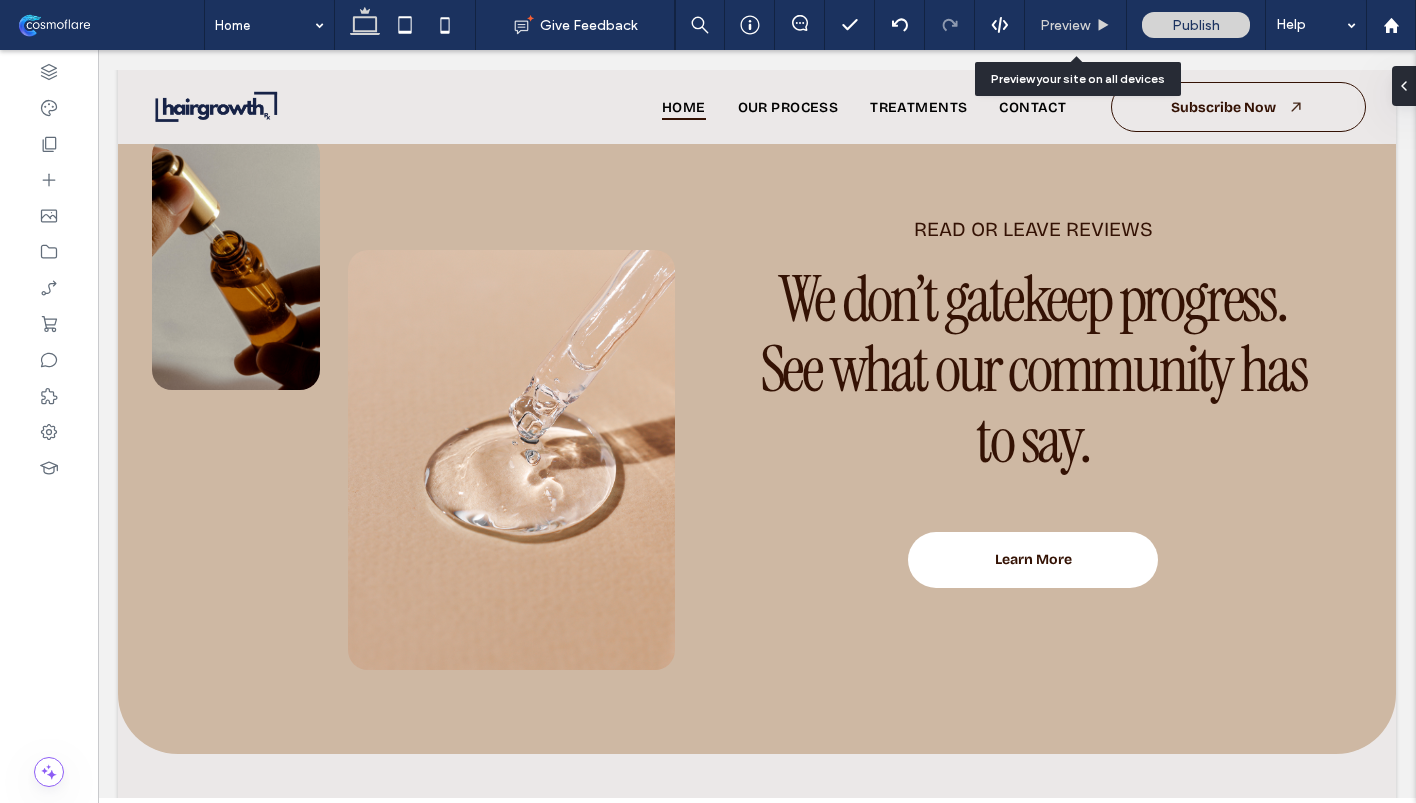 click on "Preview" at bounding box center (1076, 25) 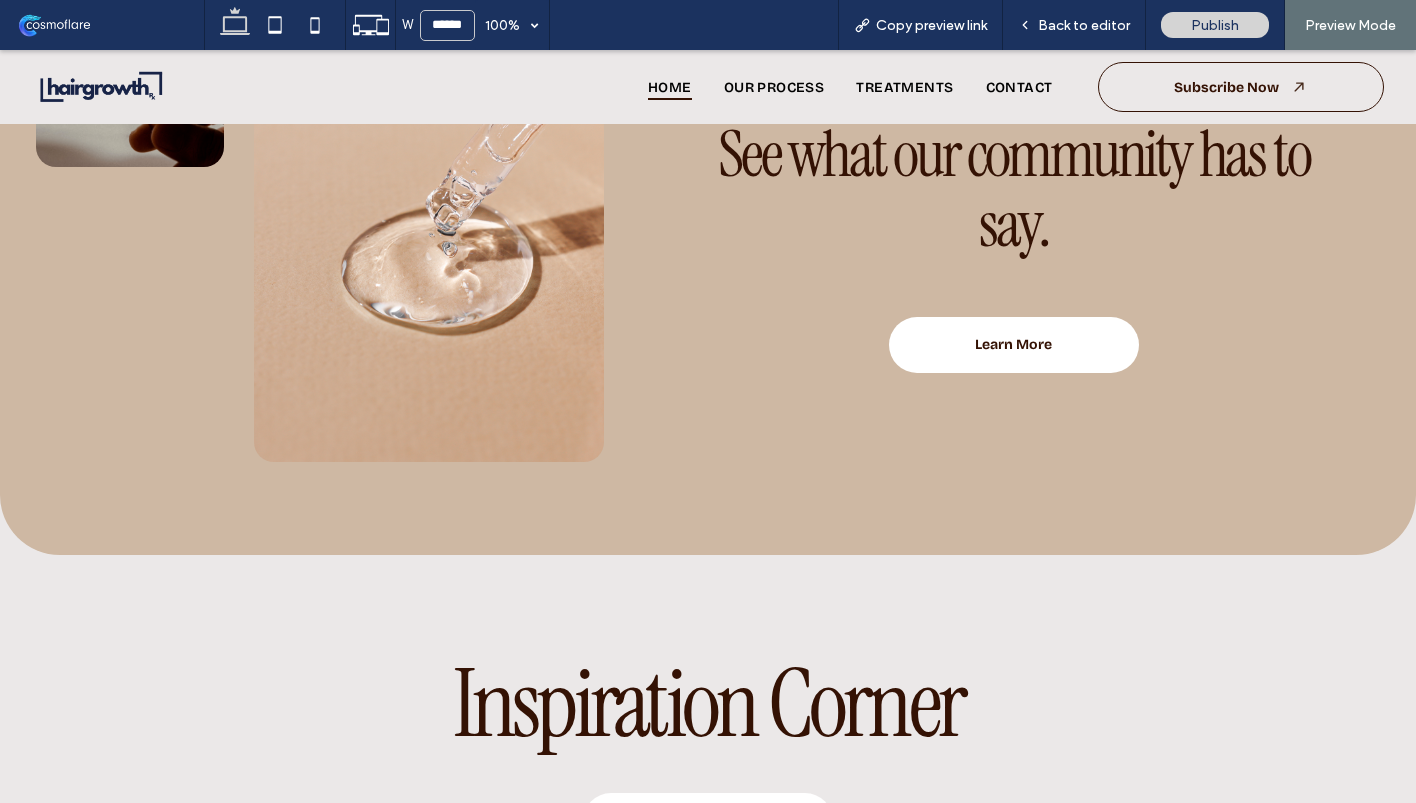 scroll, scrollTop: 4329, scrollLeft: 0, axis: vertical 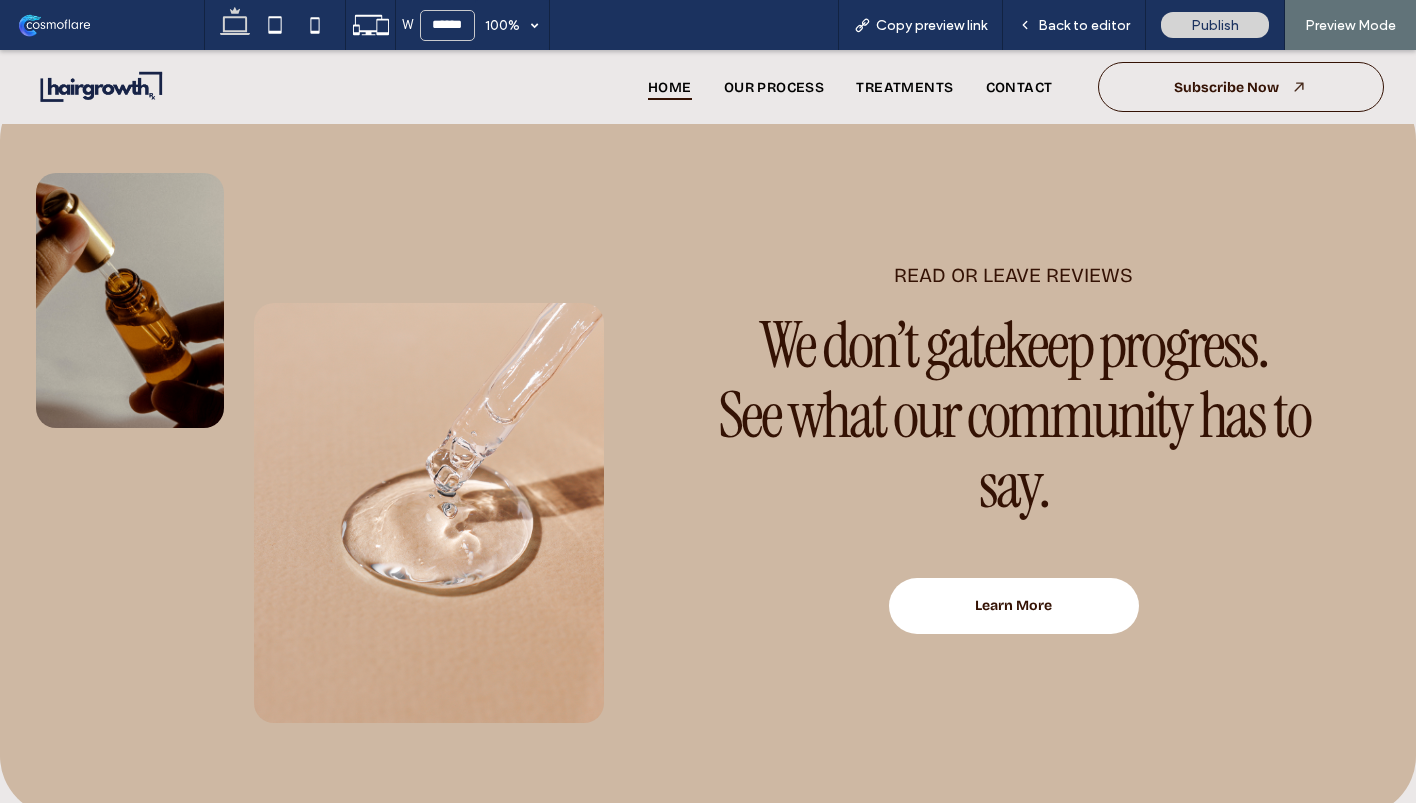 click at bounding box center [130, 300] 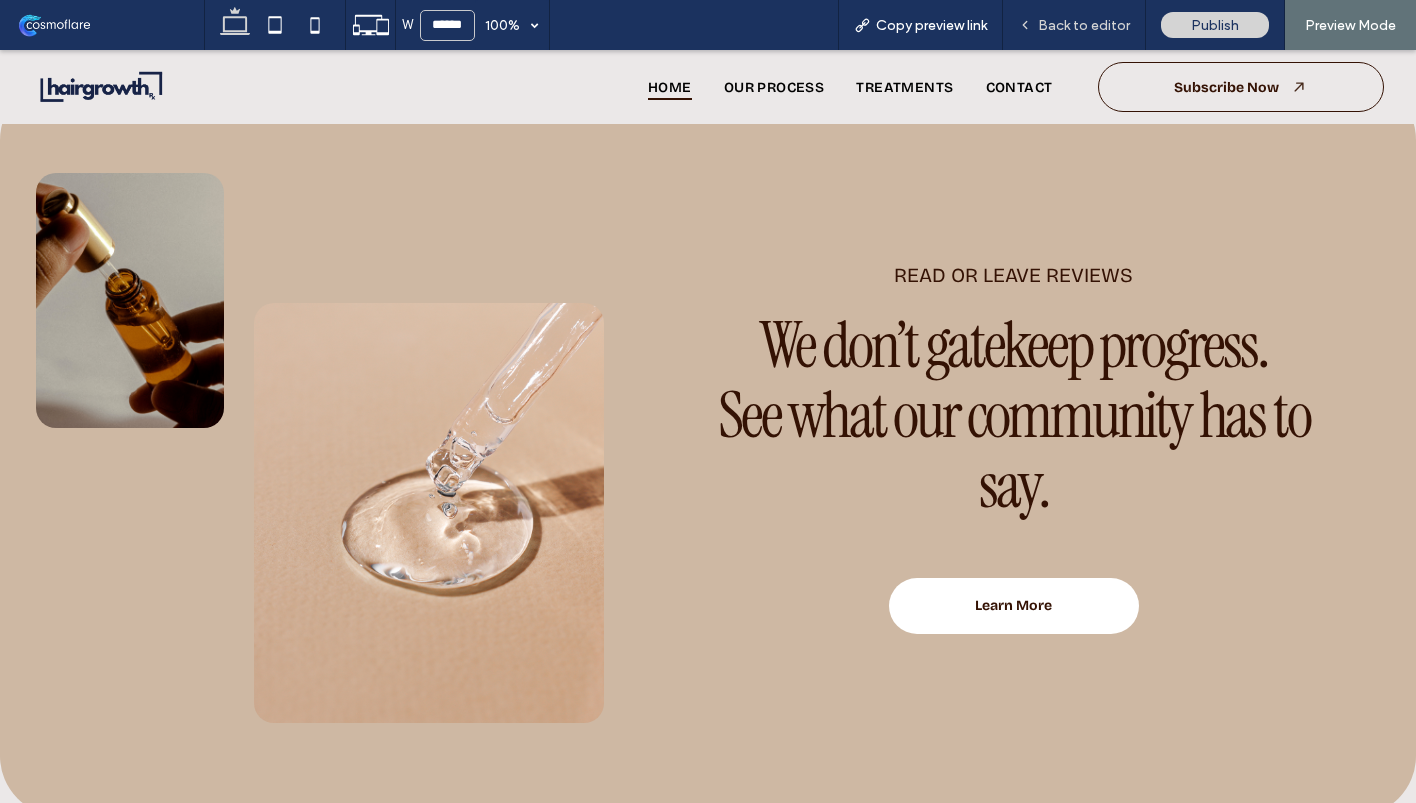 click on "Back to editor" at bounding box center (1084, 25) 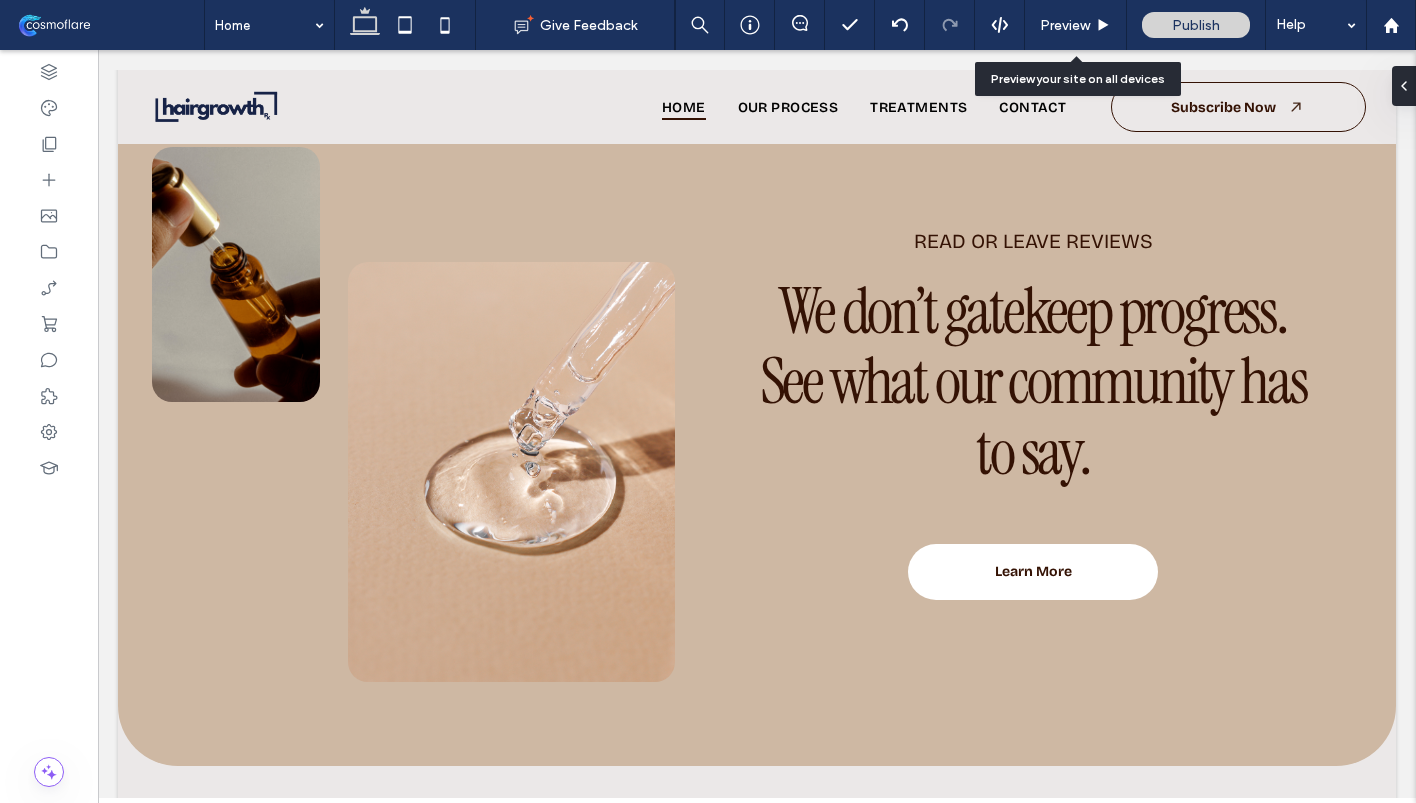 scroll, scrollTop: 4288, scrollLeft: 0, axis: vertical 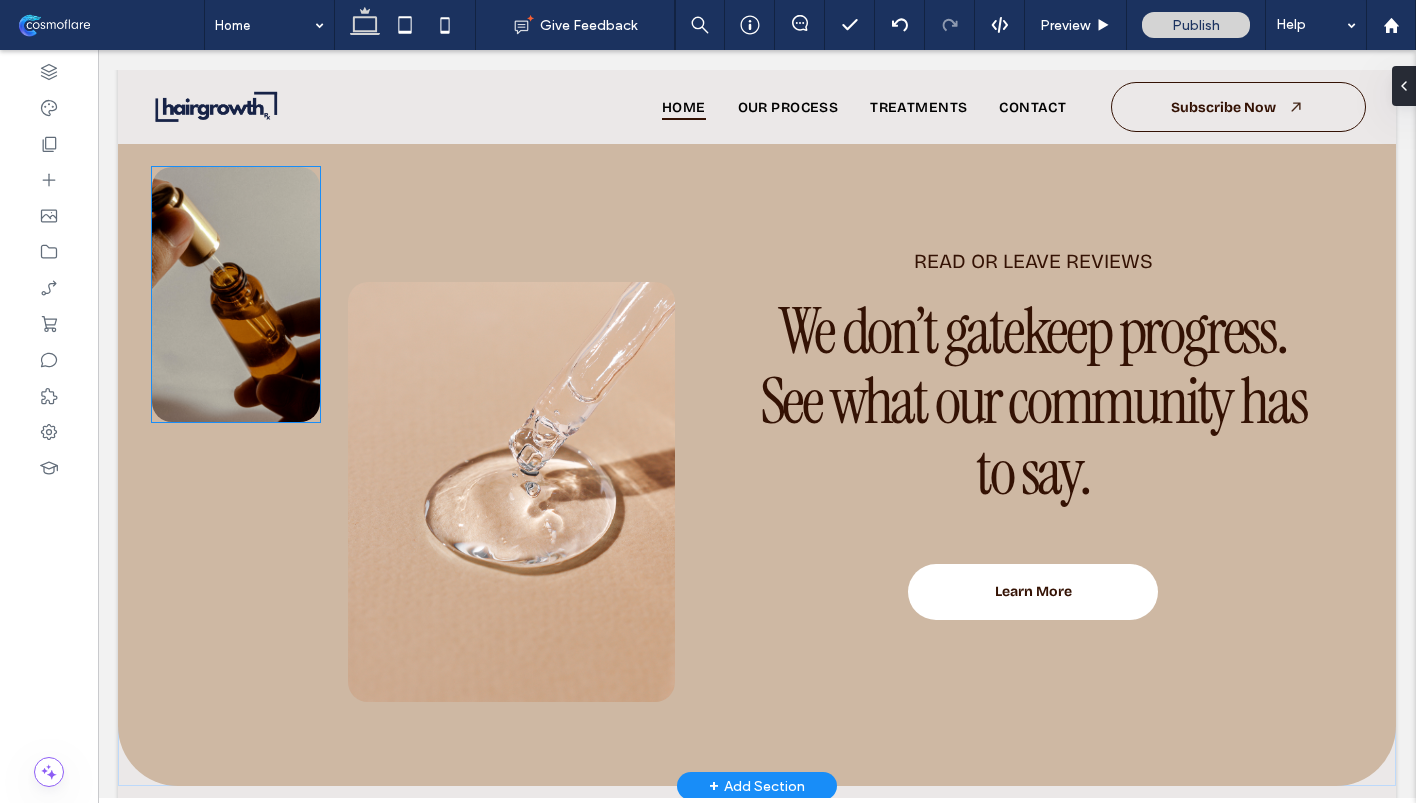click at bounding box center [236, 294] 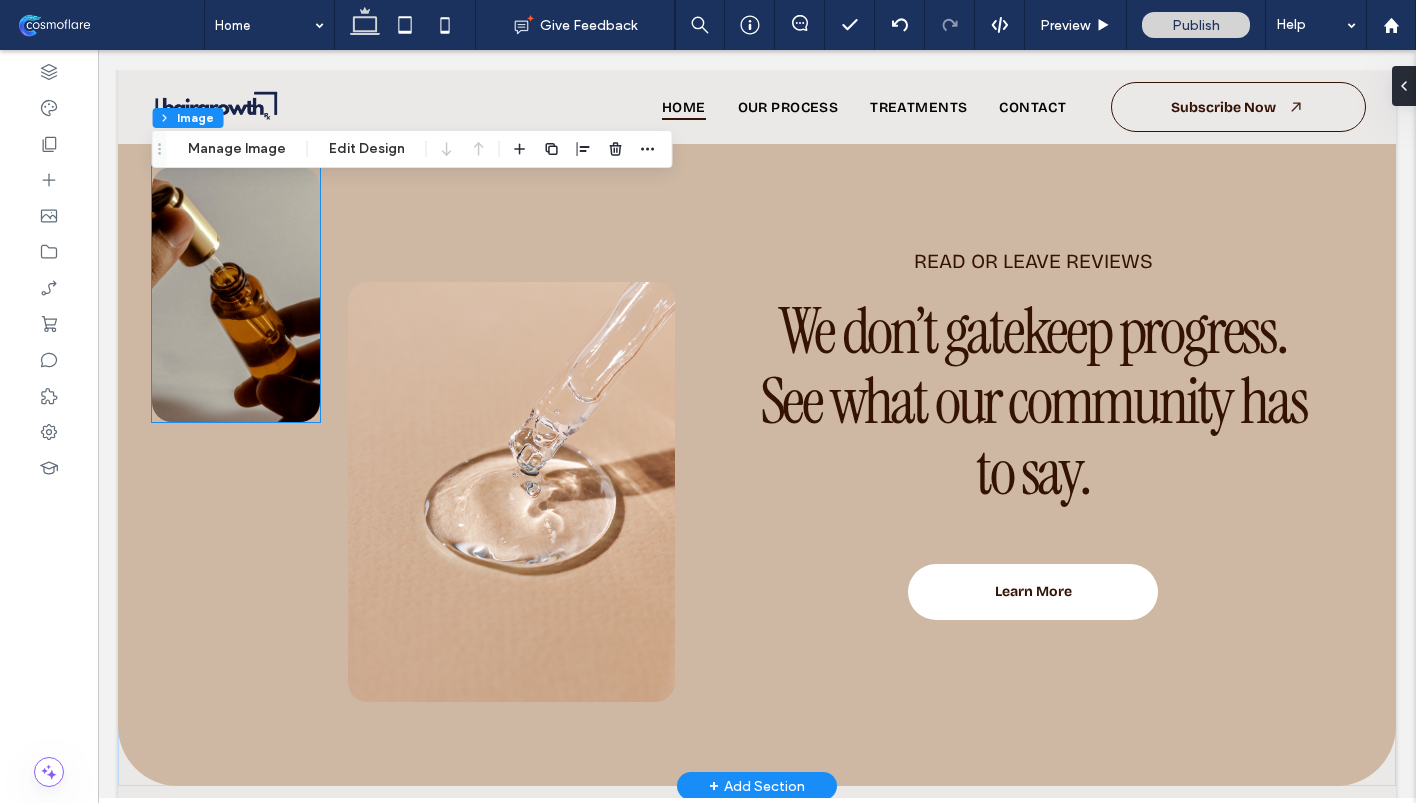 type on "**" 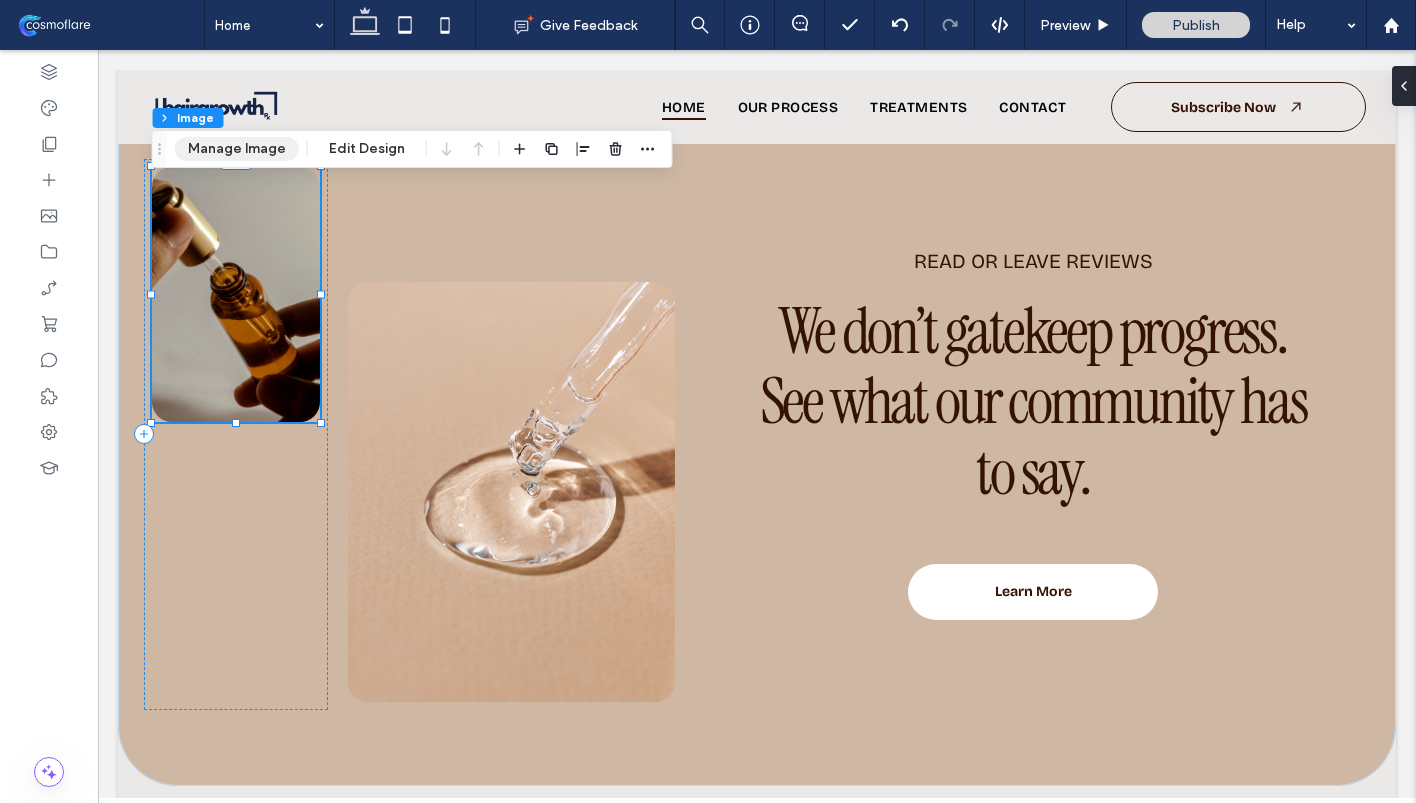 click on "Manage Image" at bounding box center [237, 149] 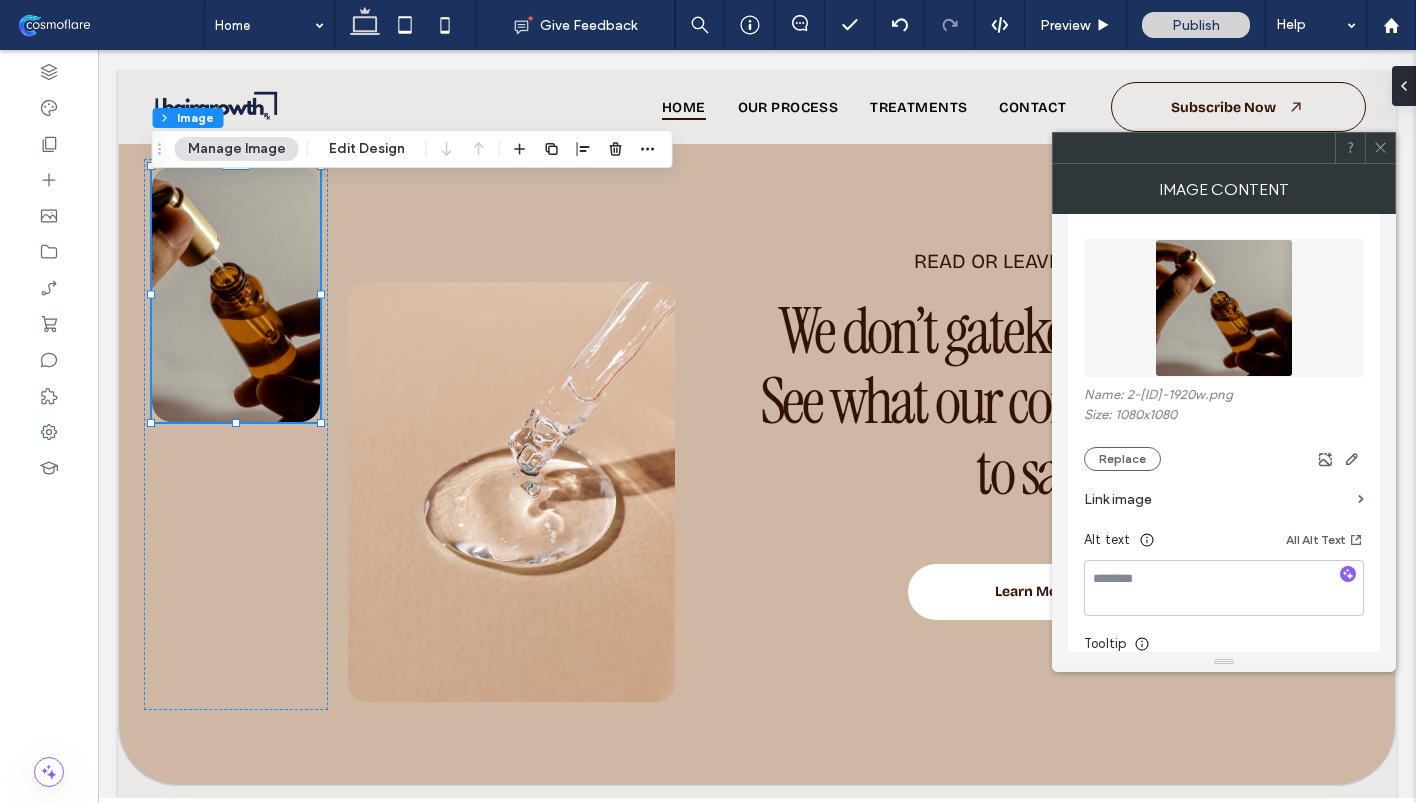 scroll, scrollTop: 230, scrollLeft: 0, axis: vertical 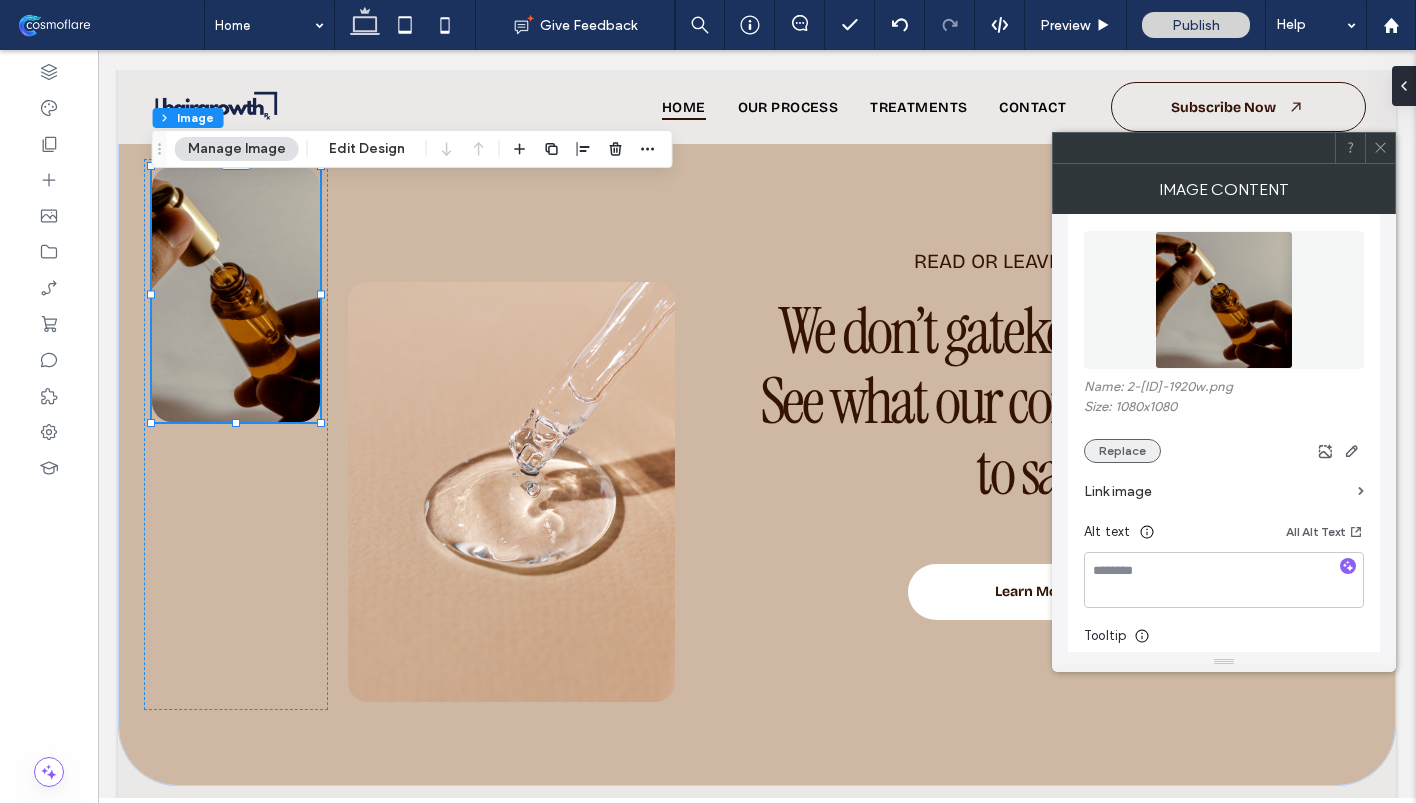 click on "Replace" at bounding box center [1122, 451] 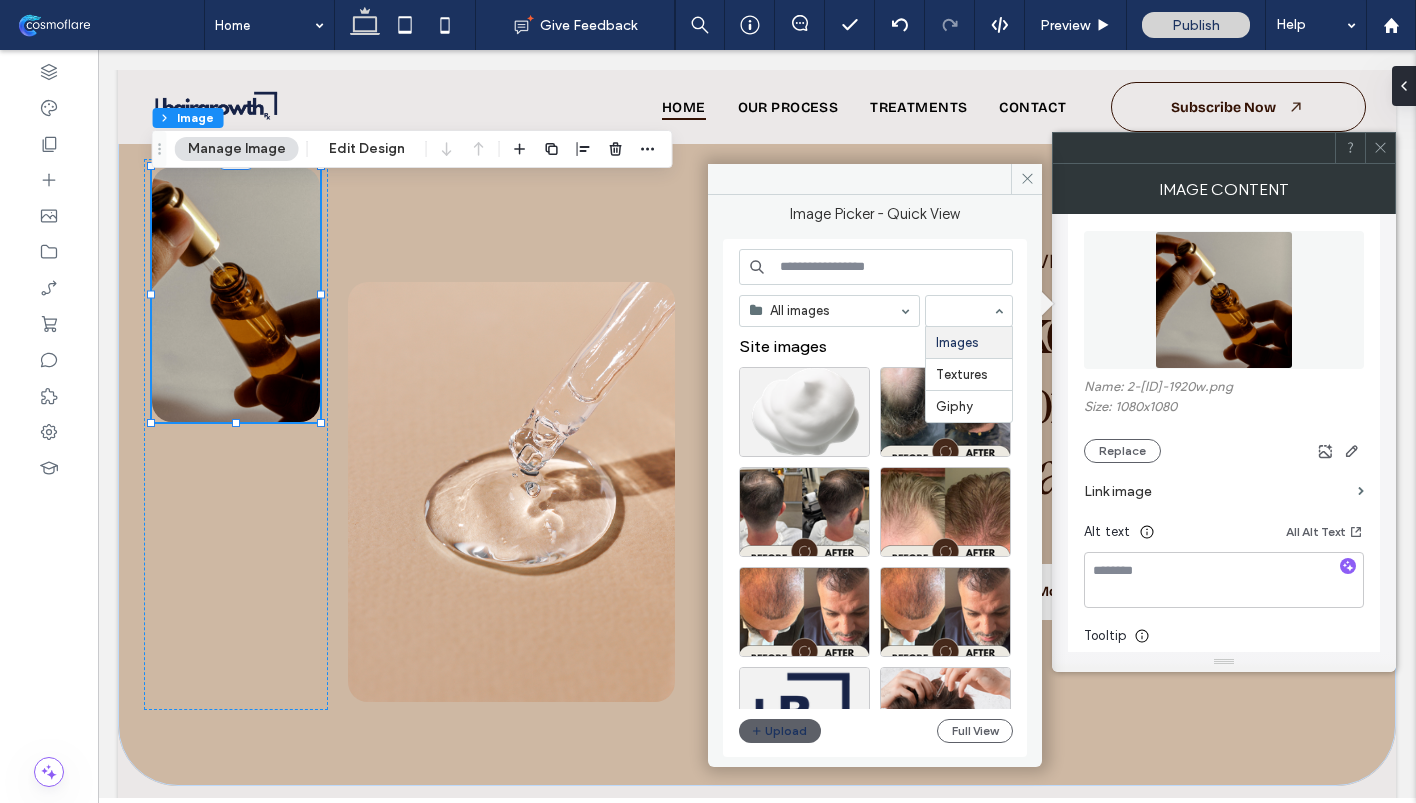 click on "Image Picker - Quick View All images Images Textures Giphy Site images Upload Full View" at bounding box center (875, 481) 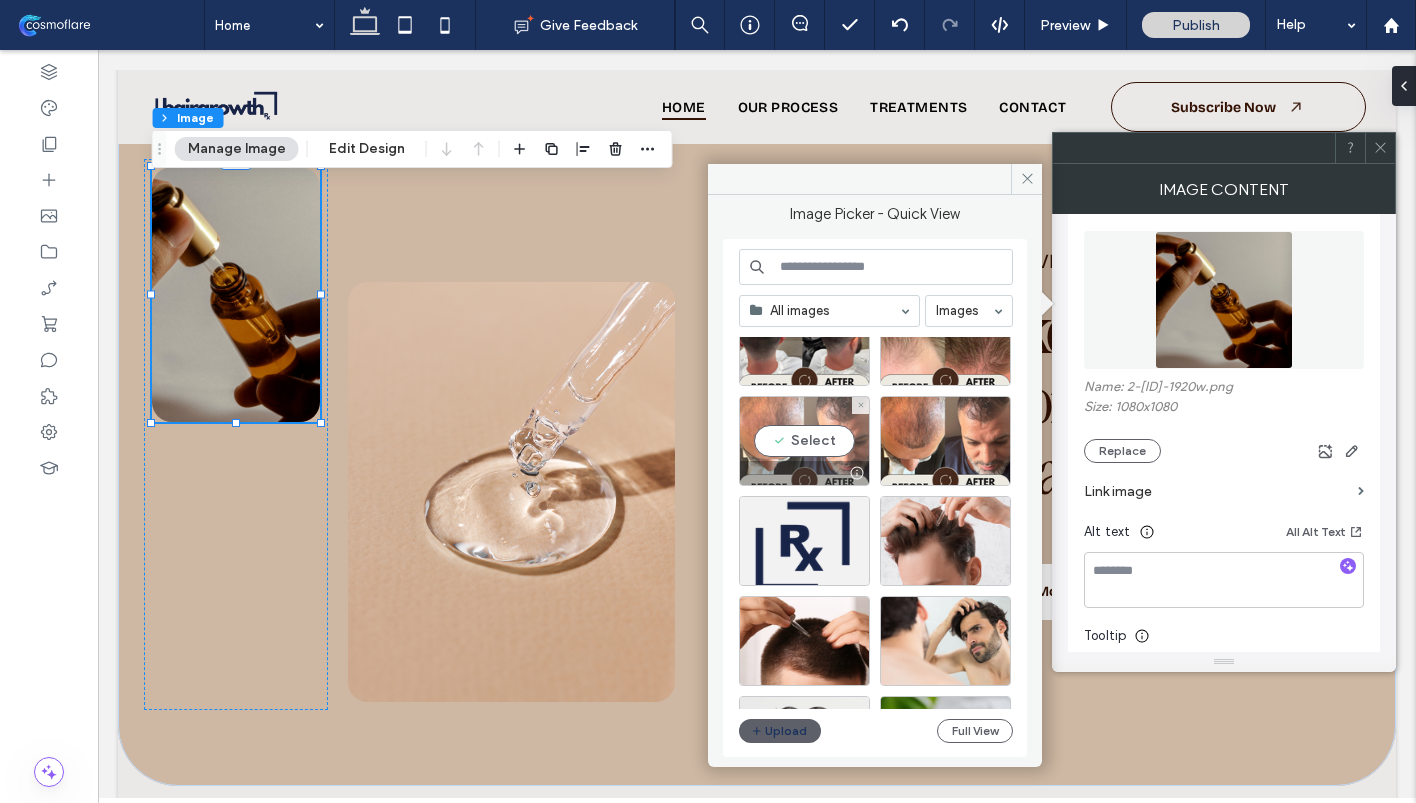 scroll, scrollTop: 0, scrollLeft: 0, axis: both 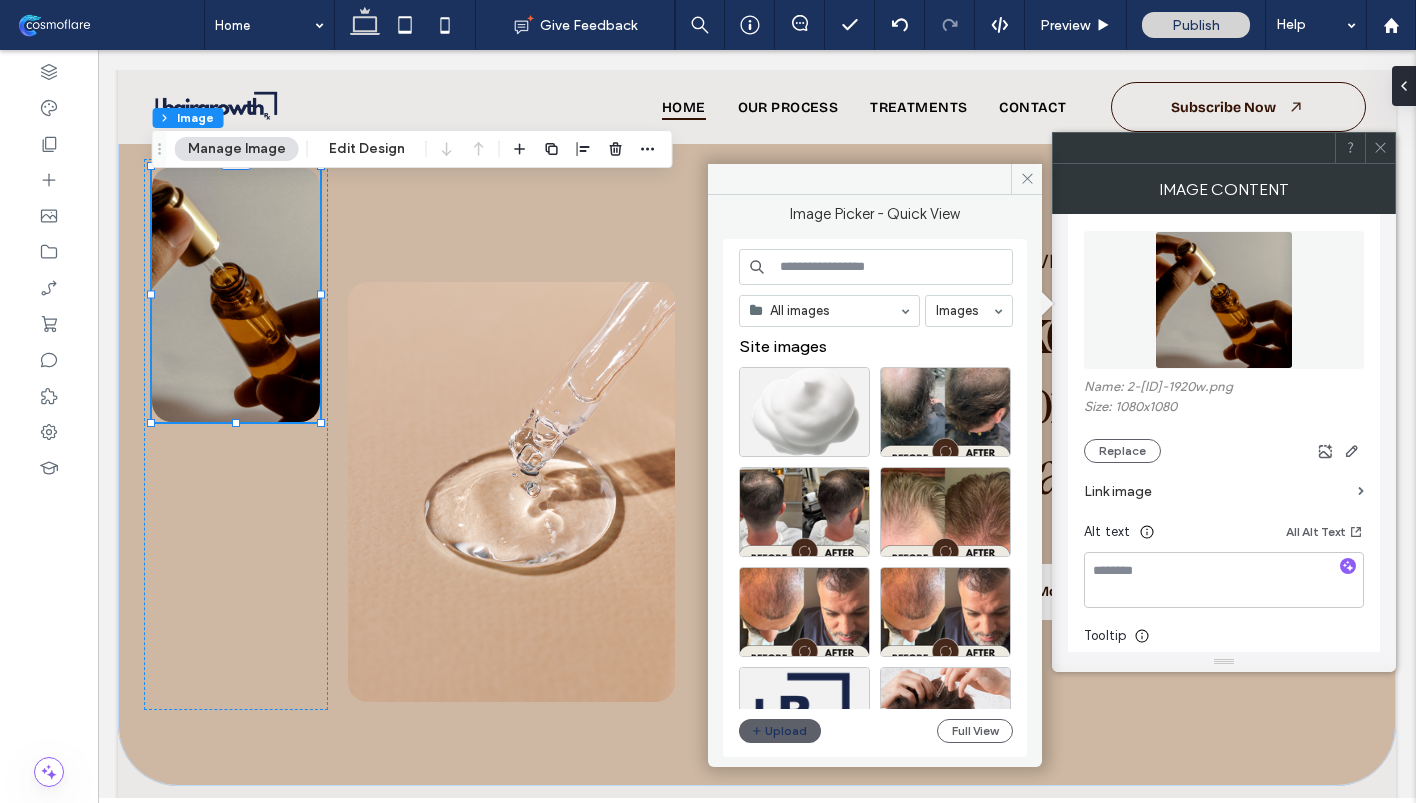 click on "All images Images Site images Upload Full View" at bounding box center [876, 498] 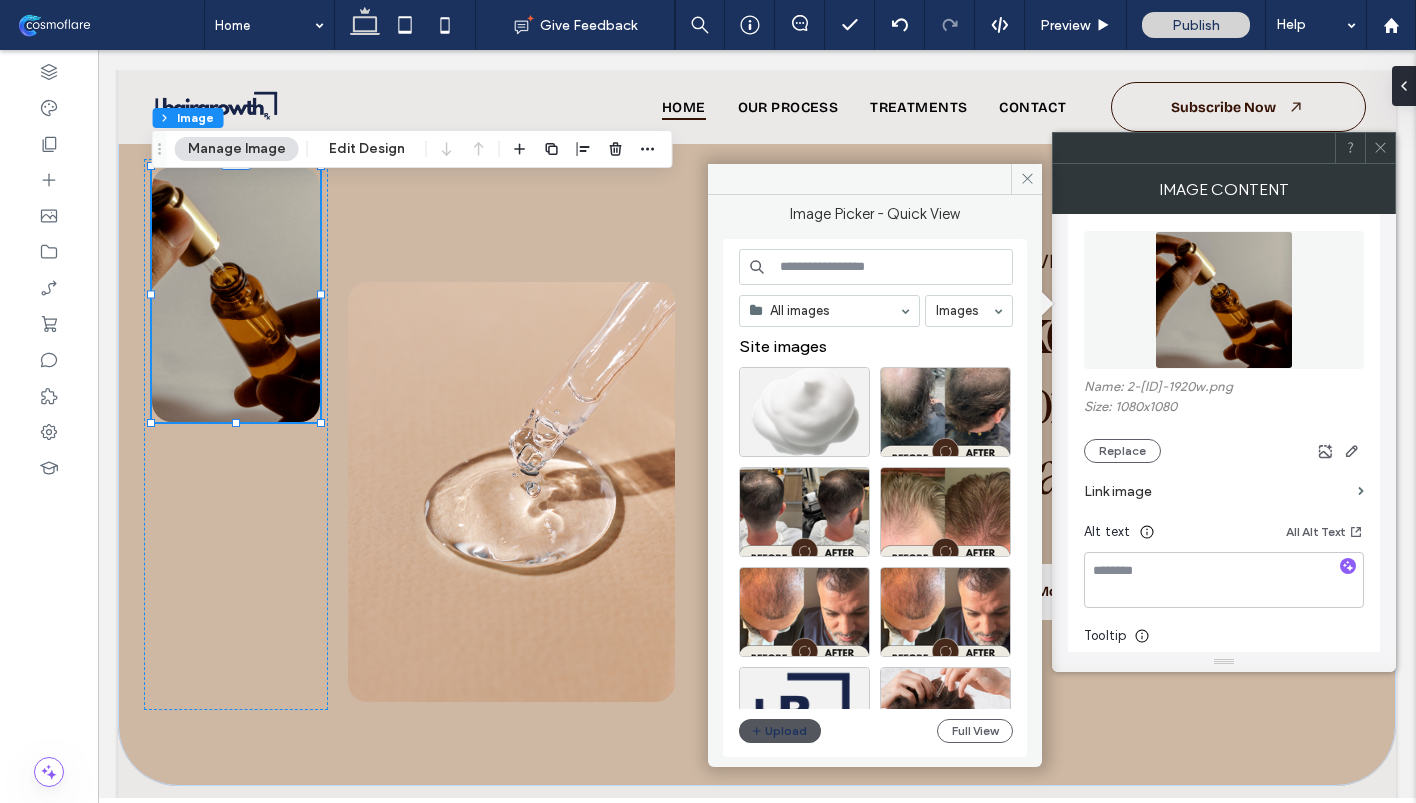 click on "Upload" at bounding box center (780, 731) 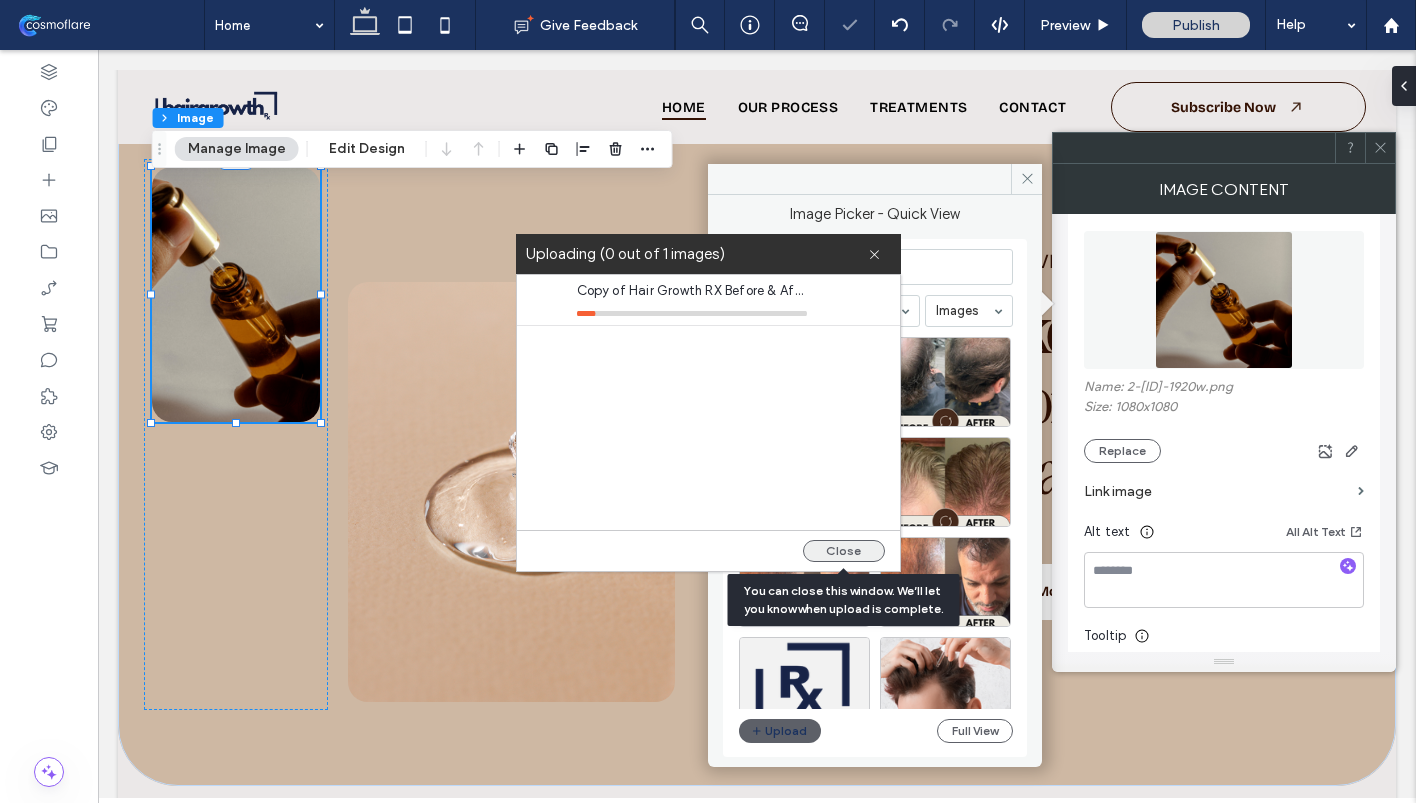 click on "Close" at bounding box center (844, 551) 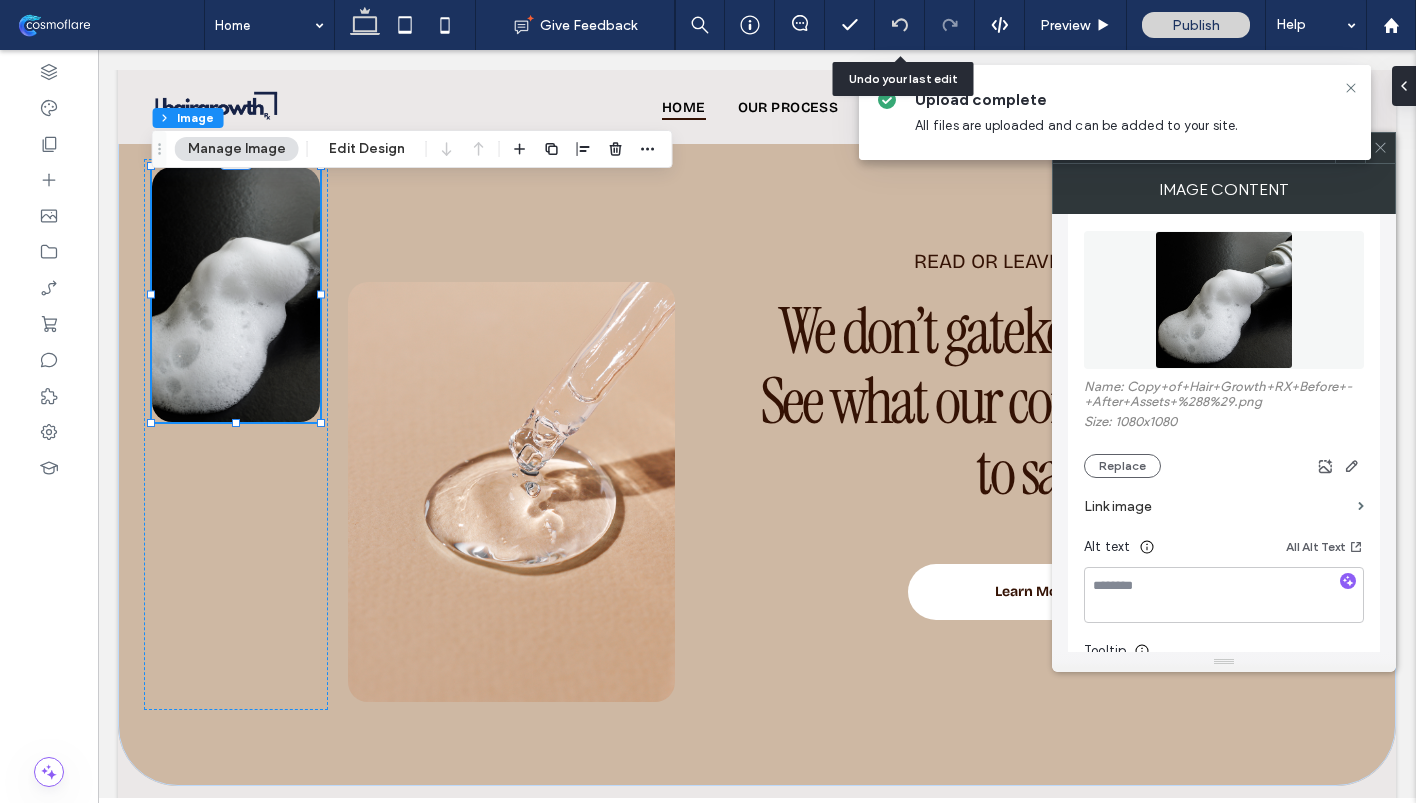 click 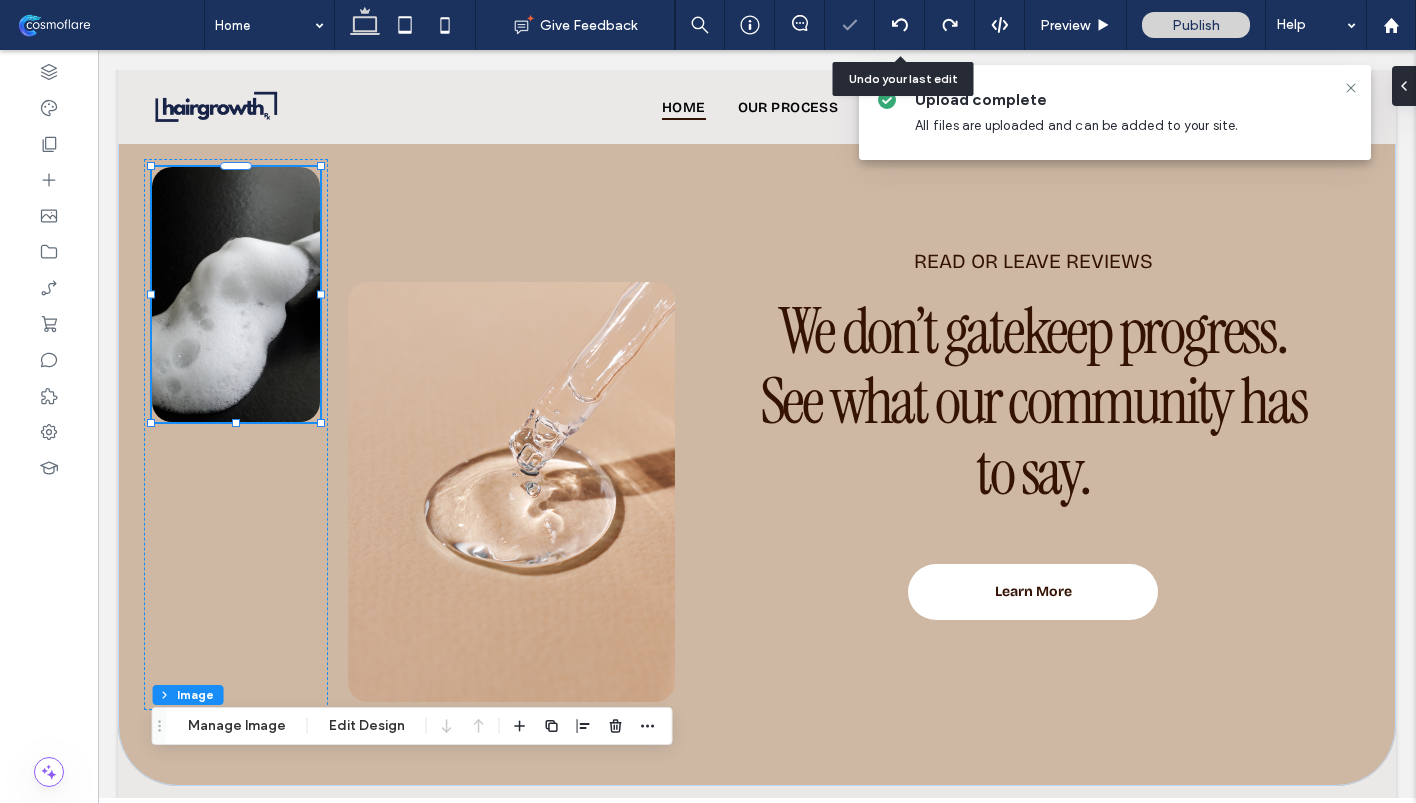 type on "**" 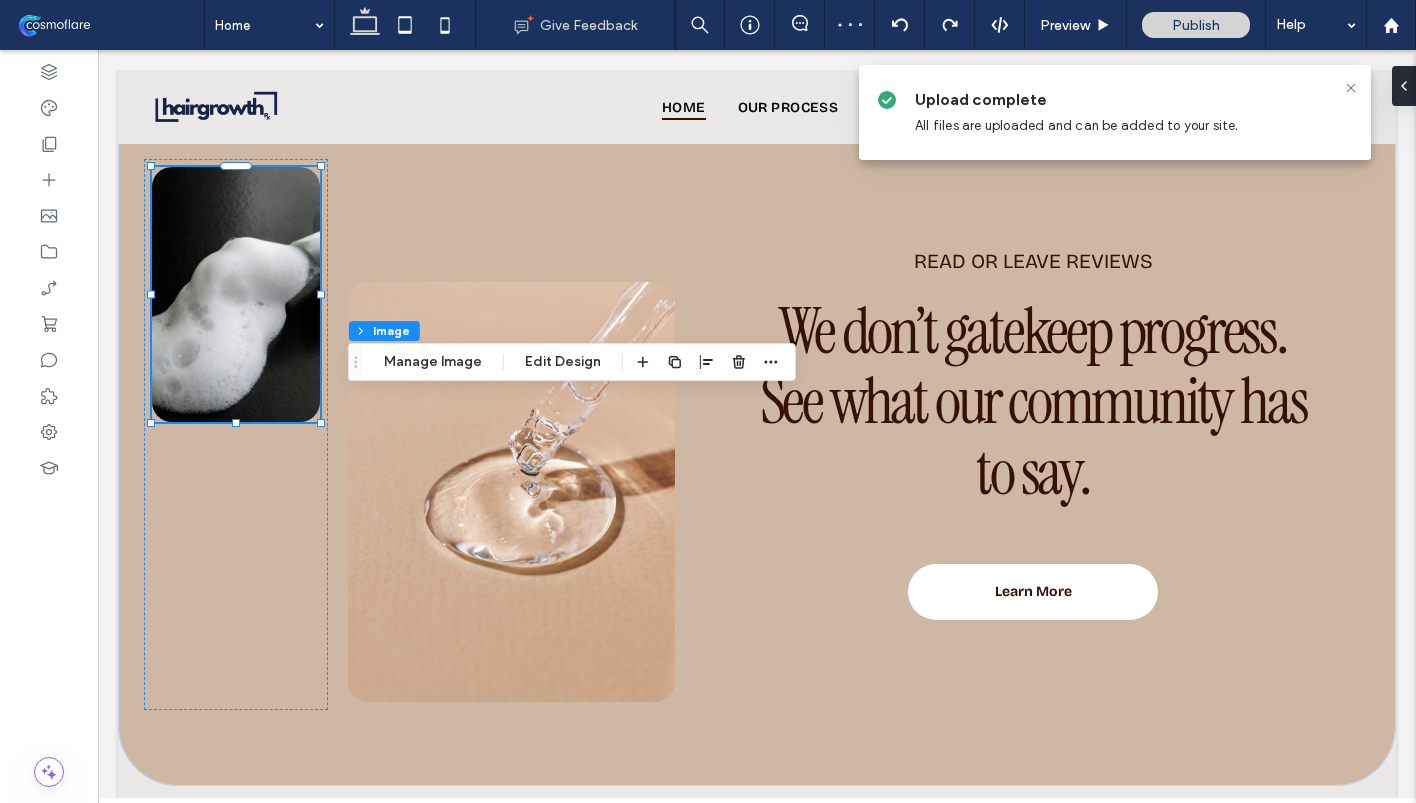 type on "**" 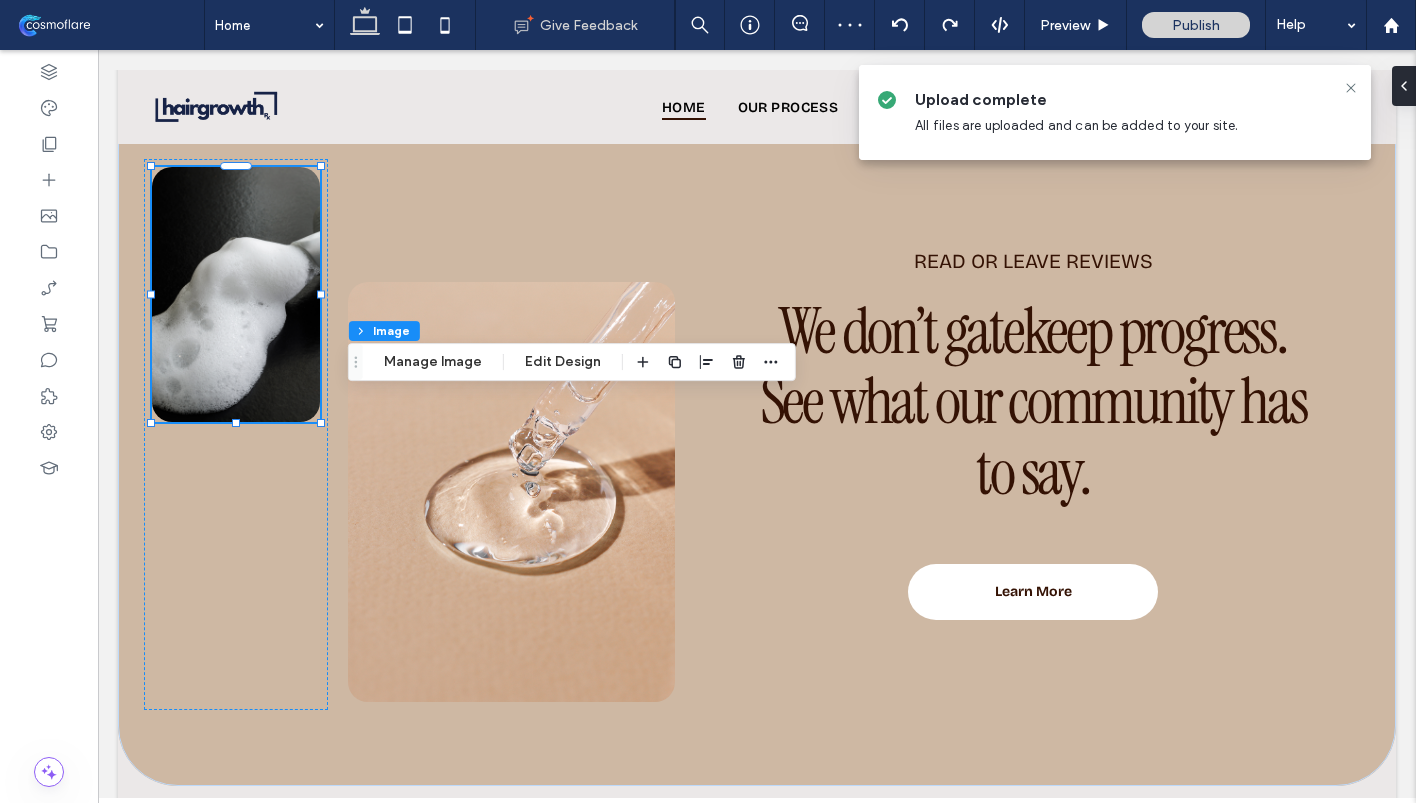 type on "**" 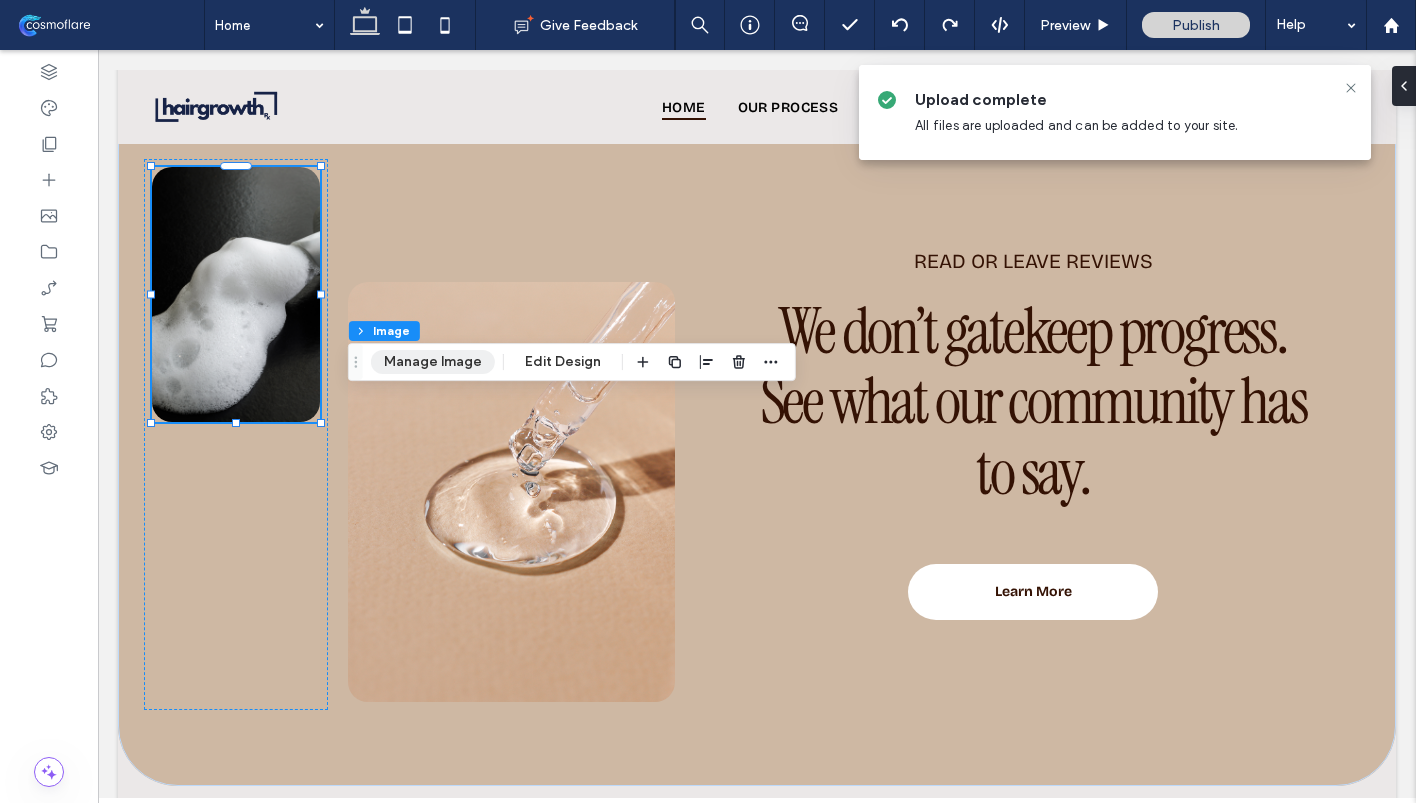 click on "Manage Image" at bounding box center (433, 362) 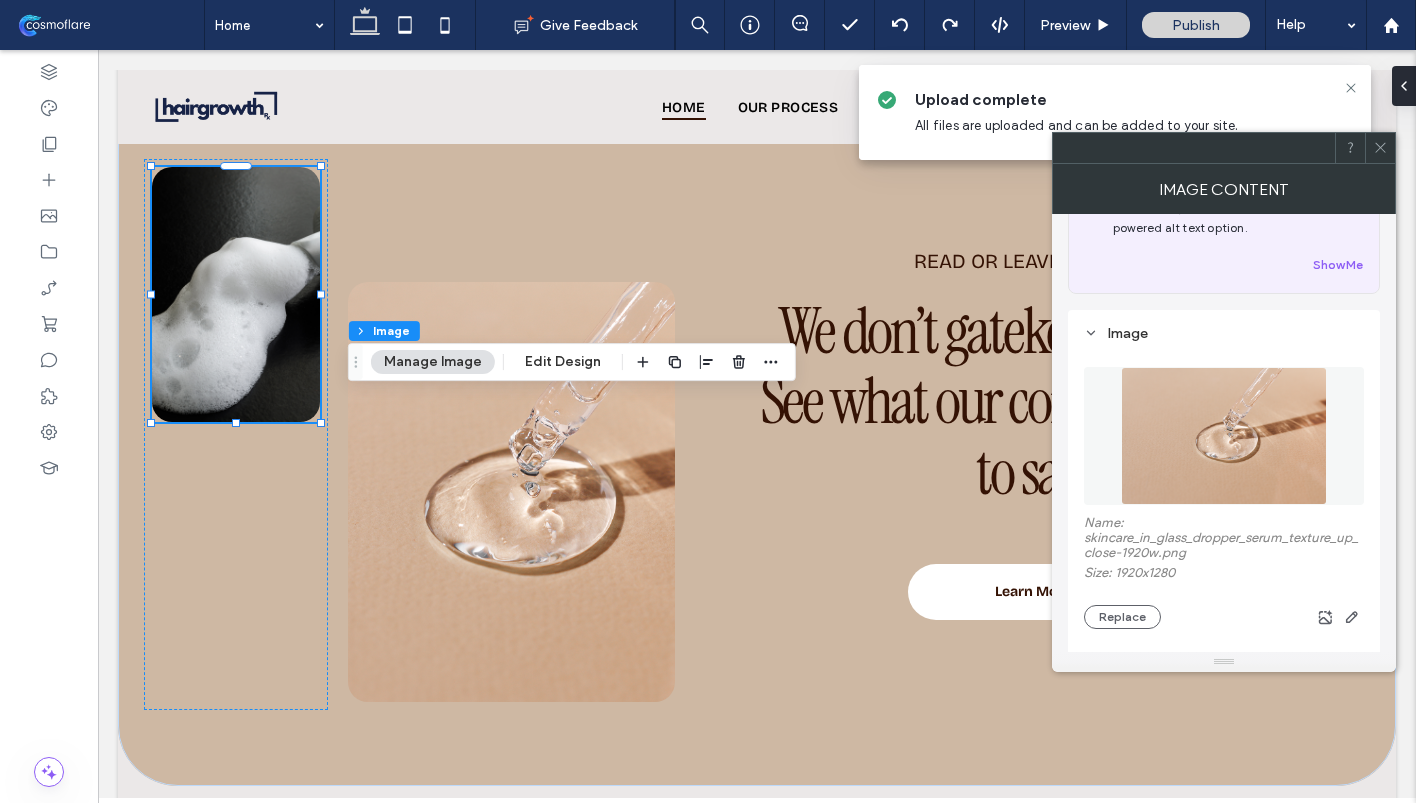 scroll, scrollTop: 134, scrollLeft: 0, axis: vertical 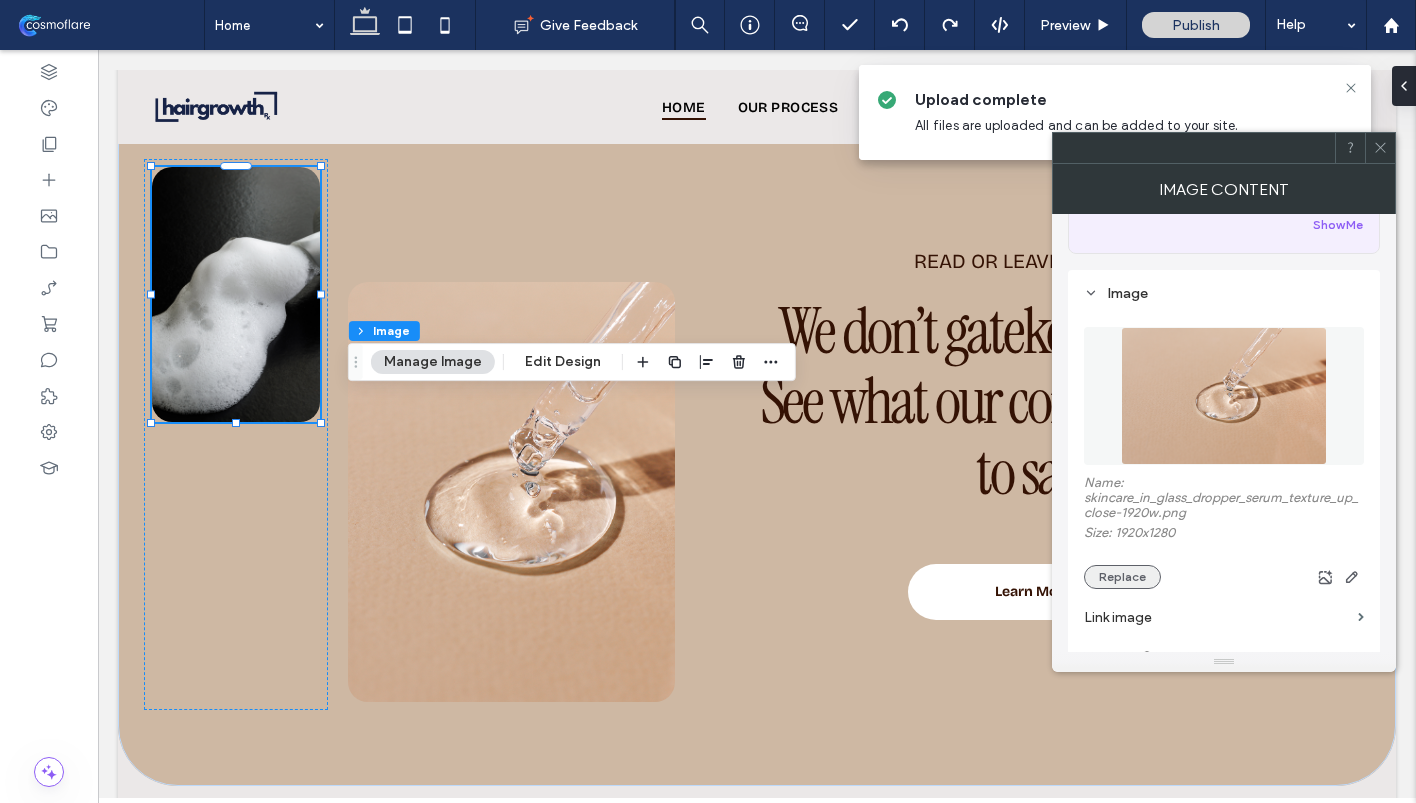 click on "Replace" at bounding box center (1122, 577) 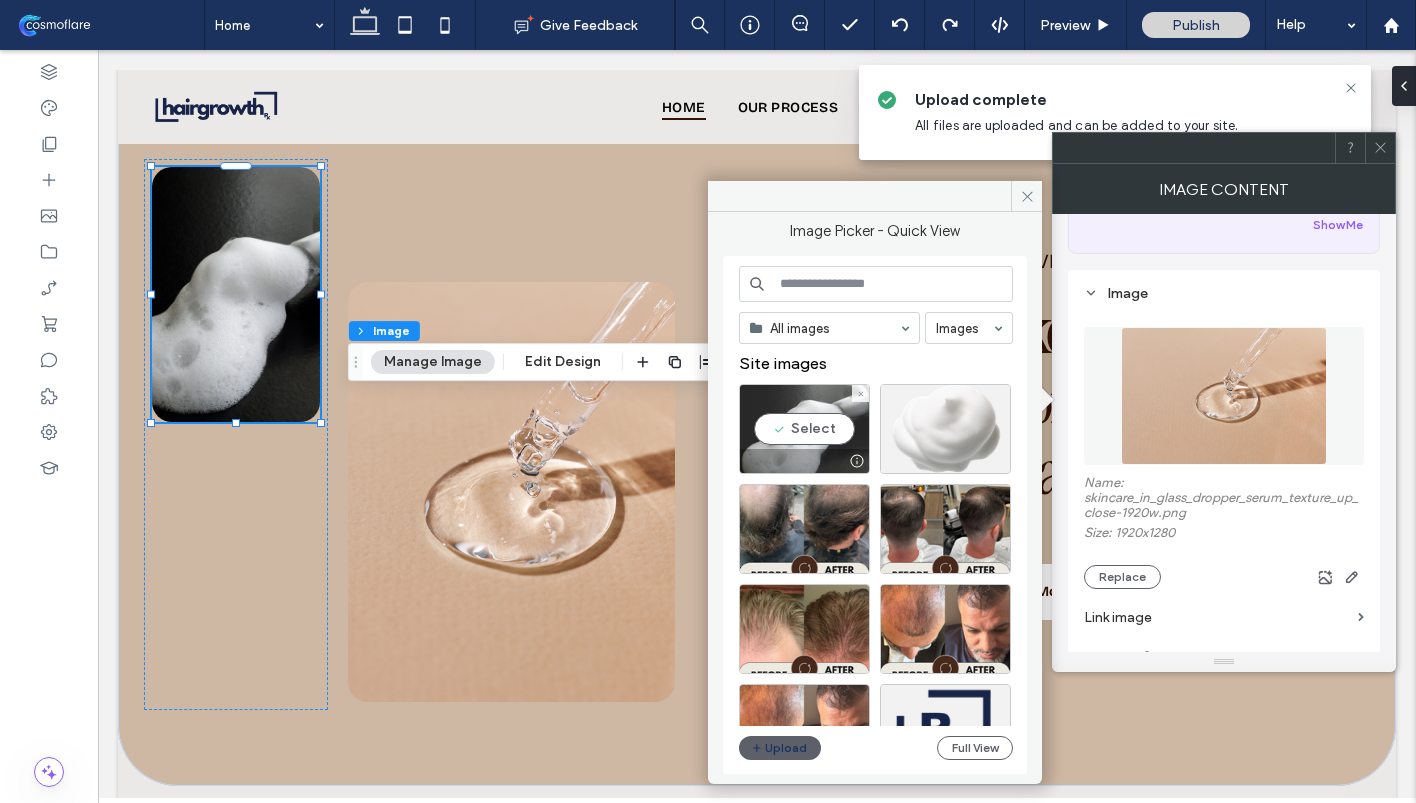 click on "Select" at bounding box center (804, 429) 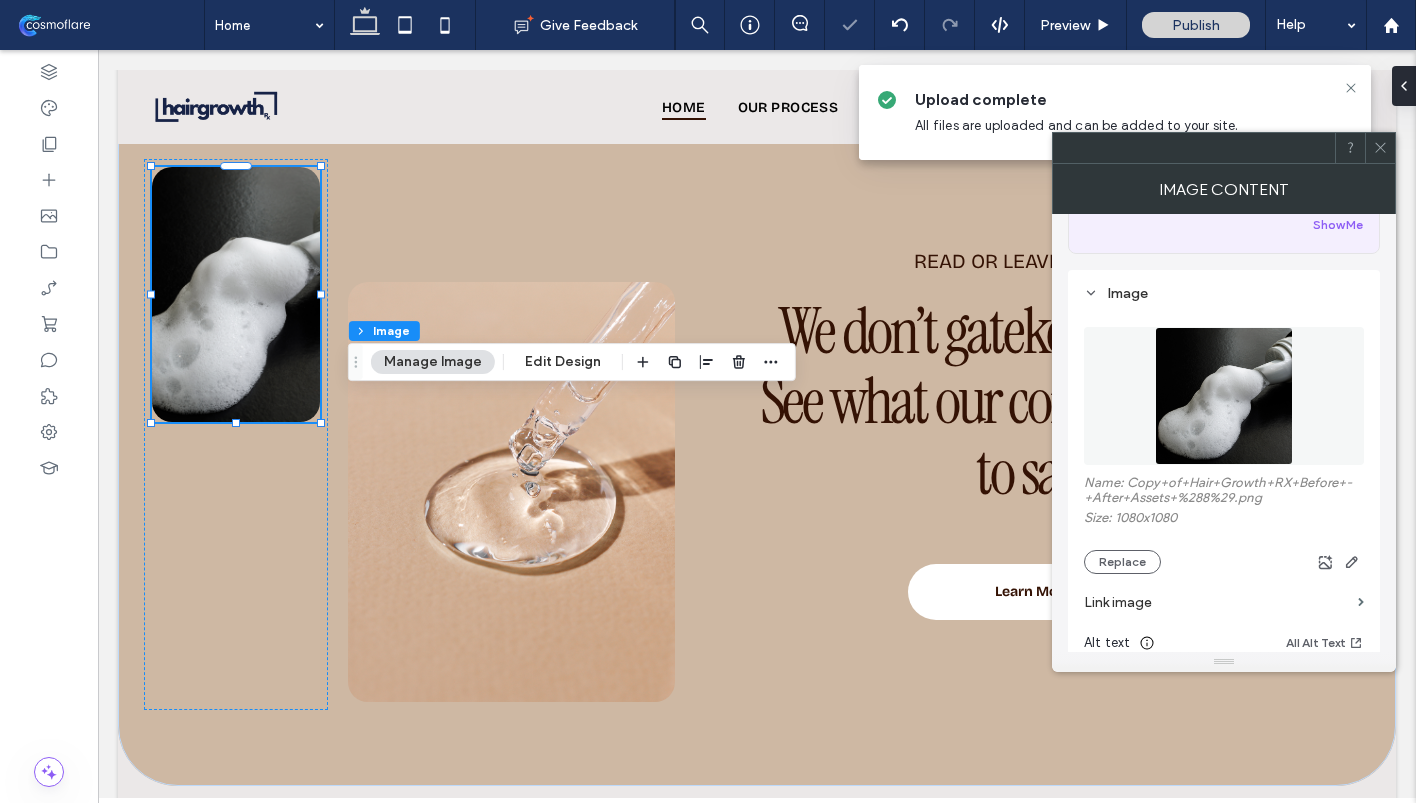 click at bounding box center (1380, 148) 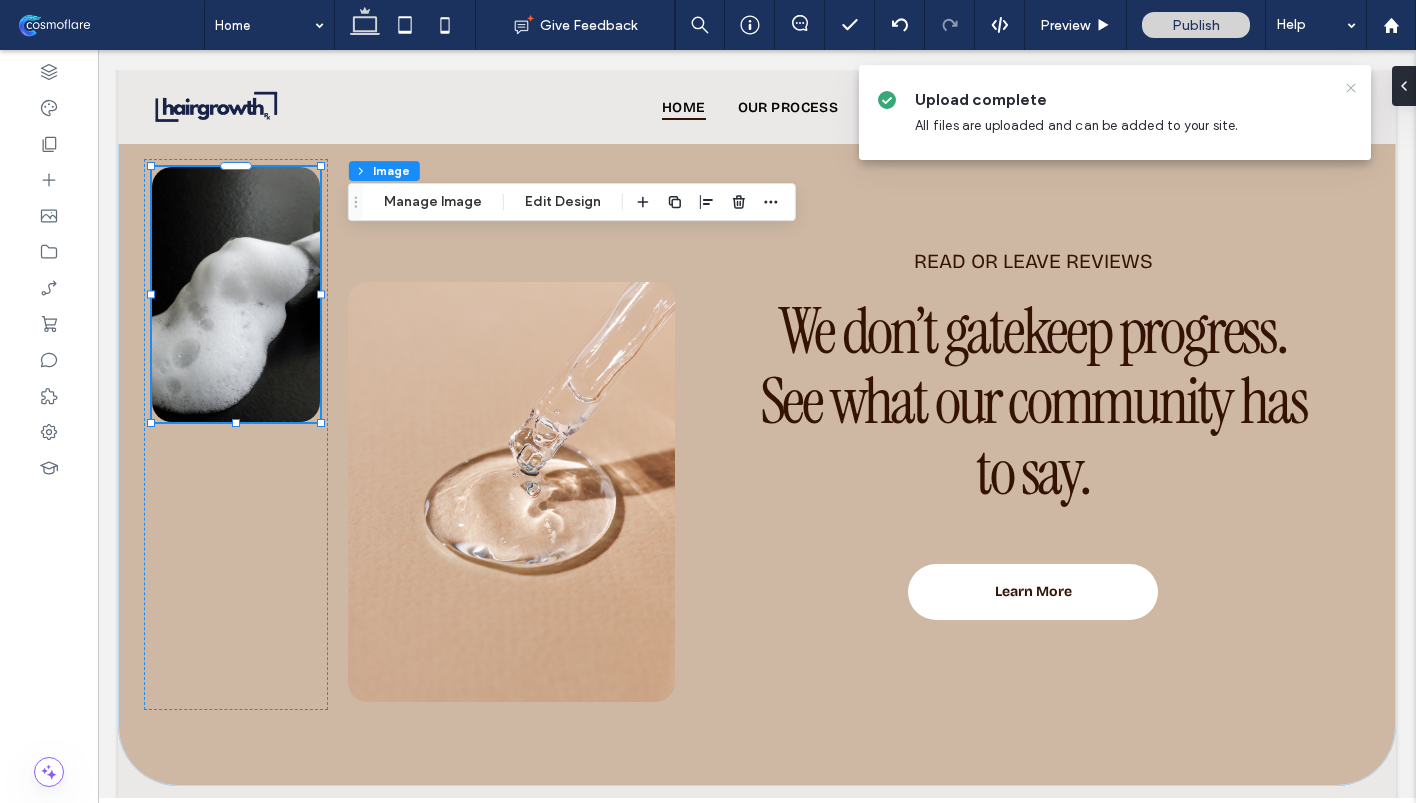 click 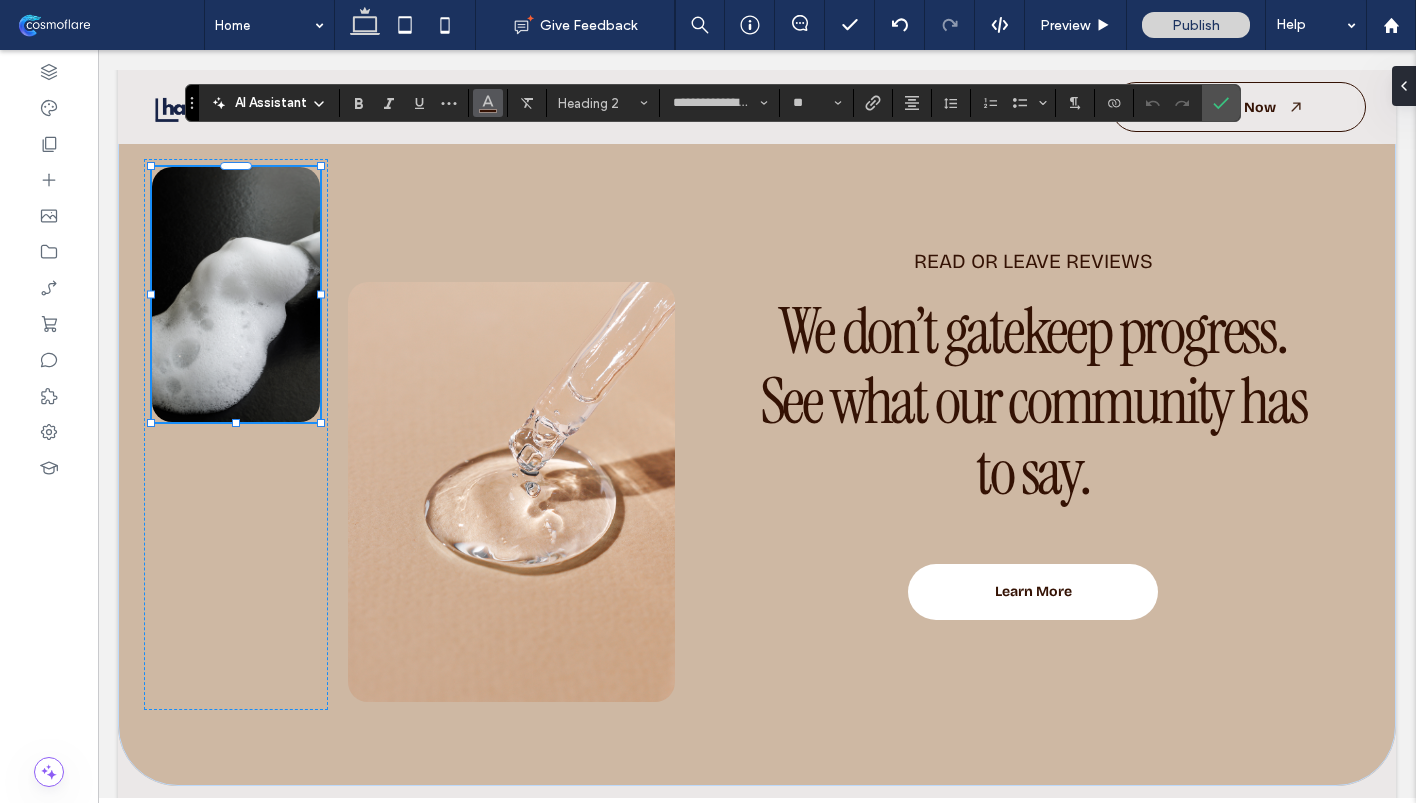 click 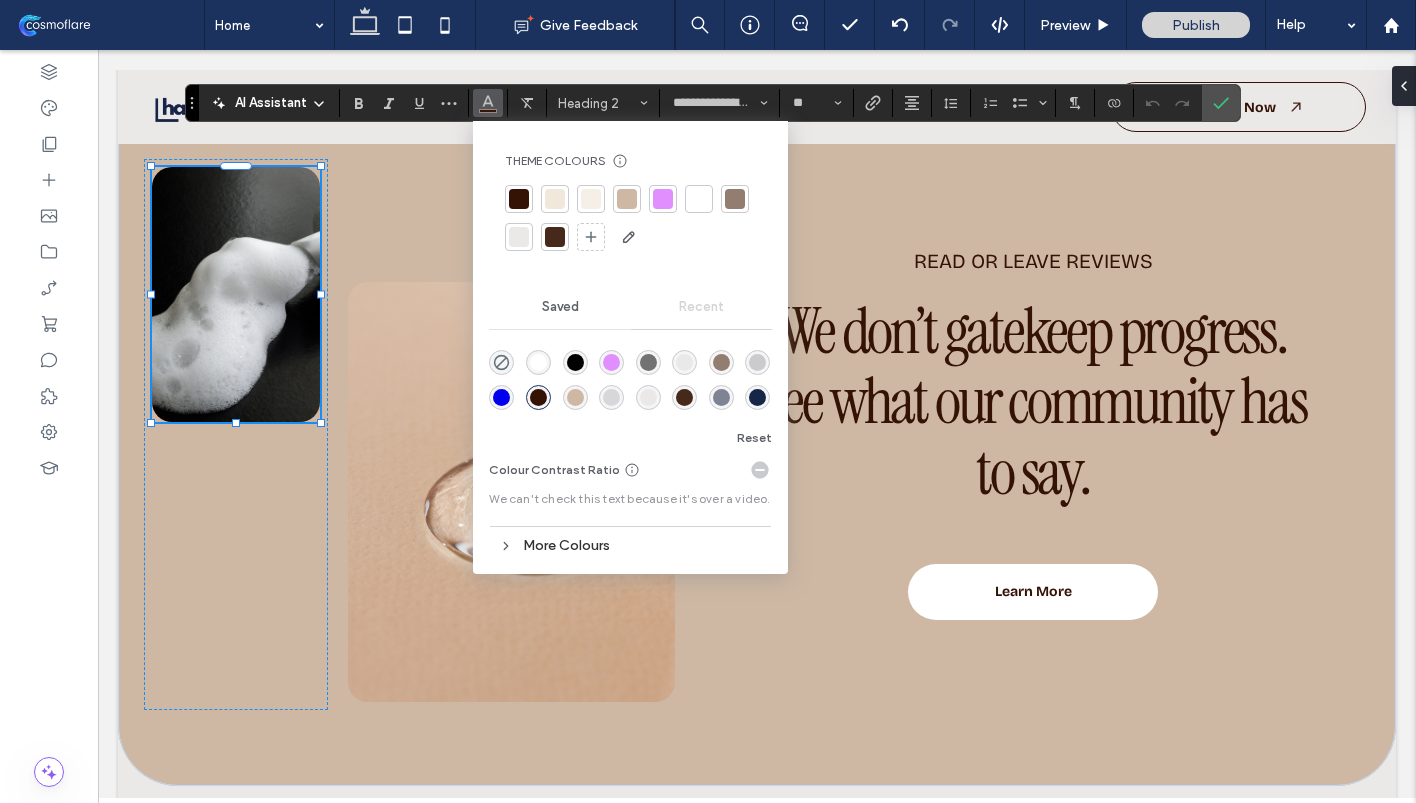click at bounding box center (757, 397) 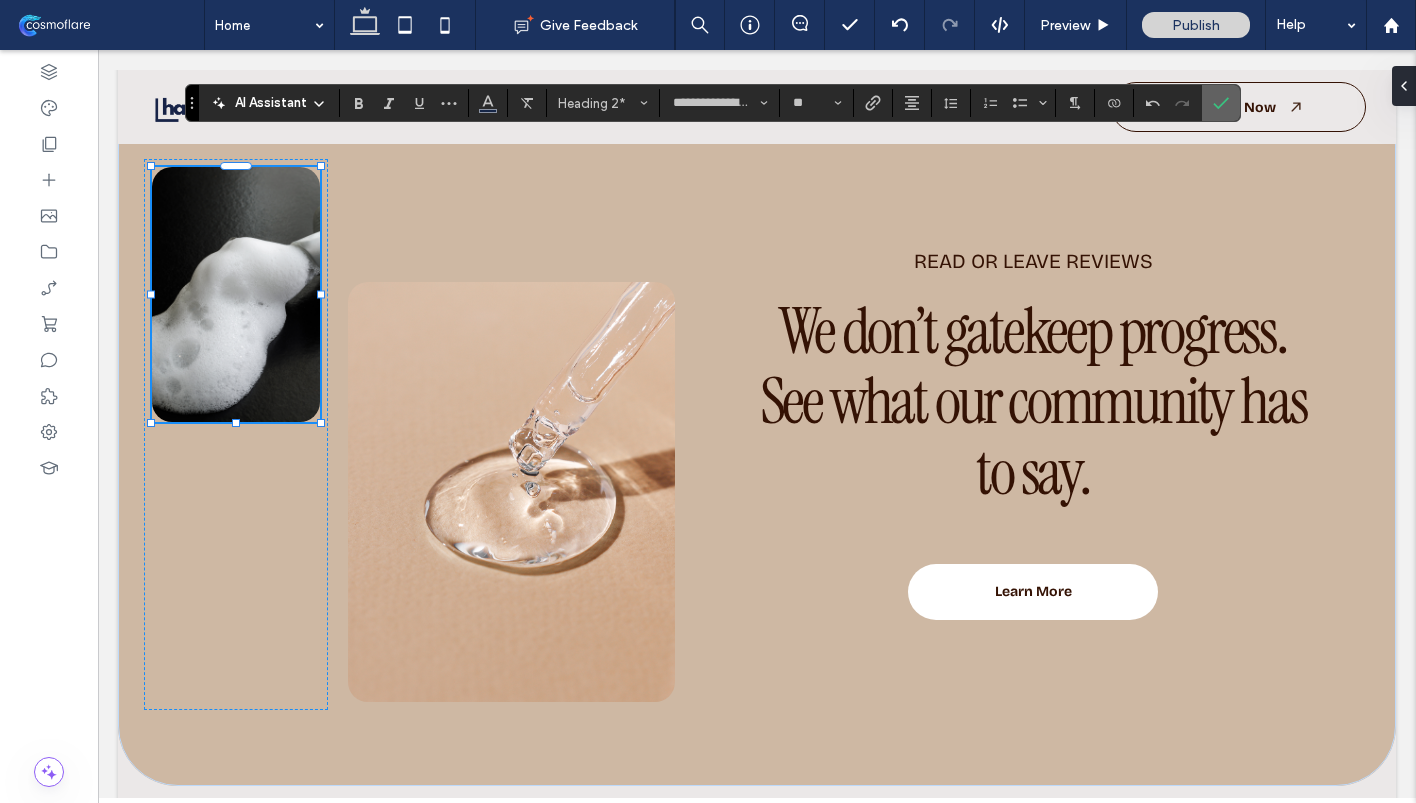 click at bounding box center [1217, 103] 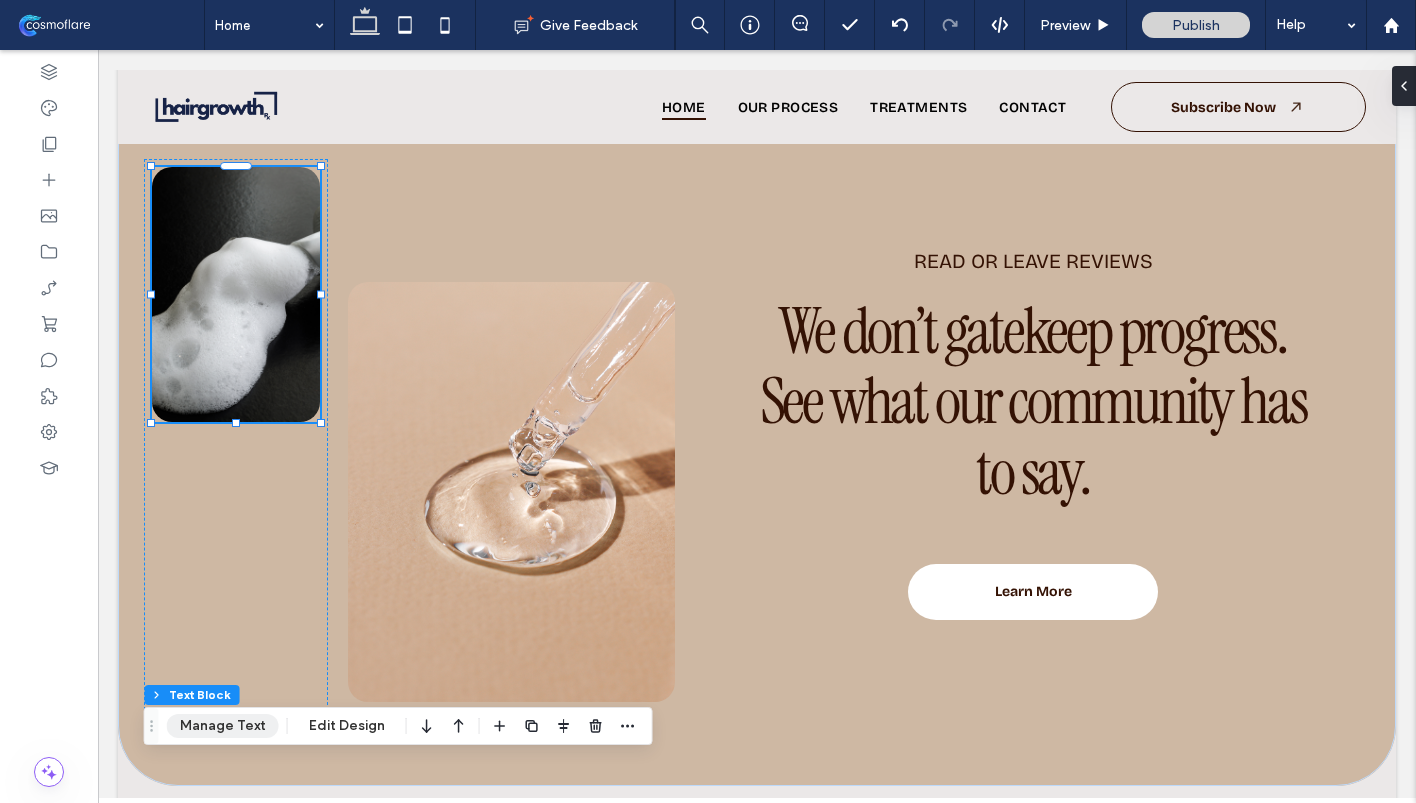 click on "Manage Text" at bounding box center (223, 726) 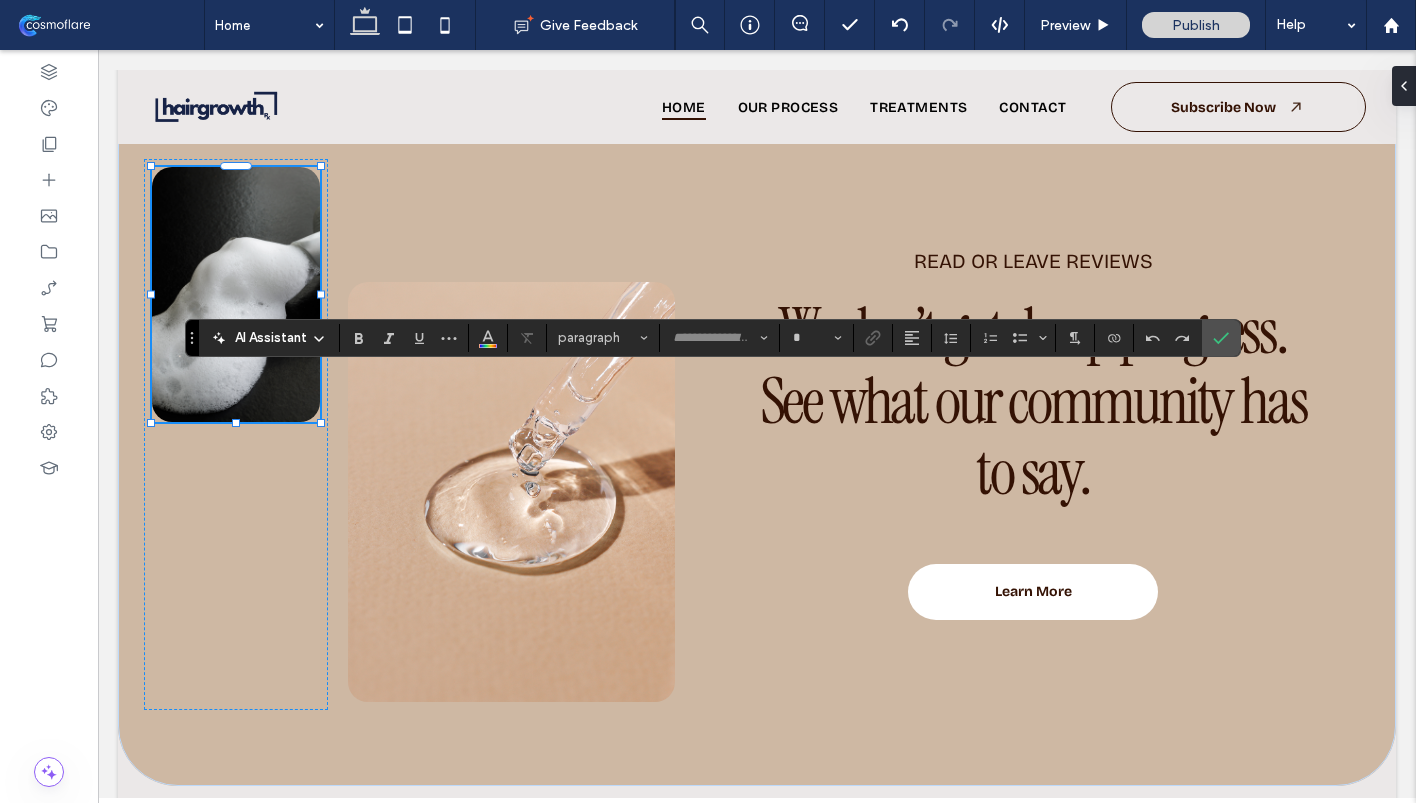 type on "**********" 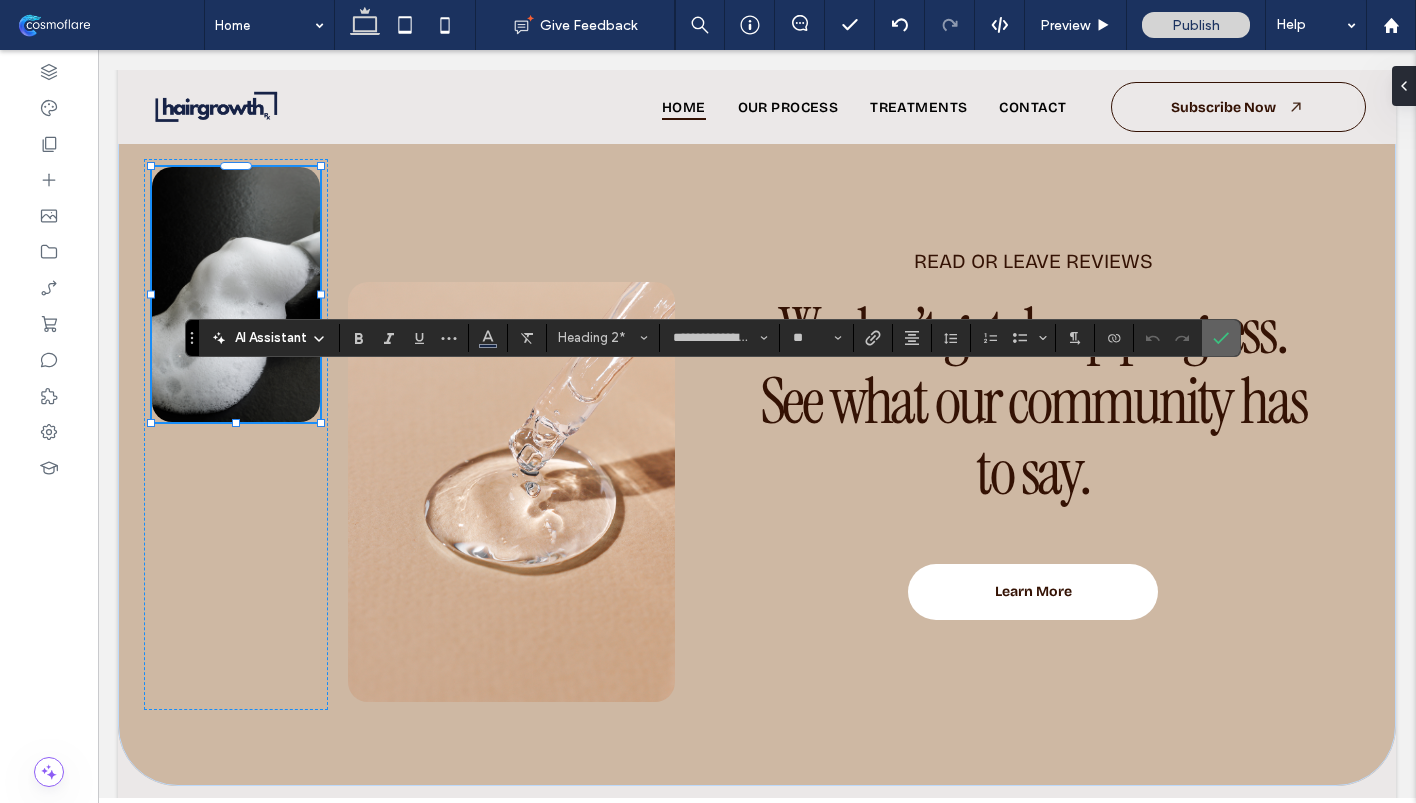 click 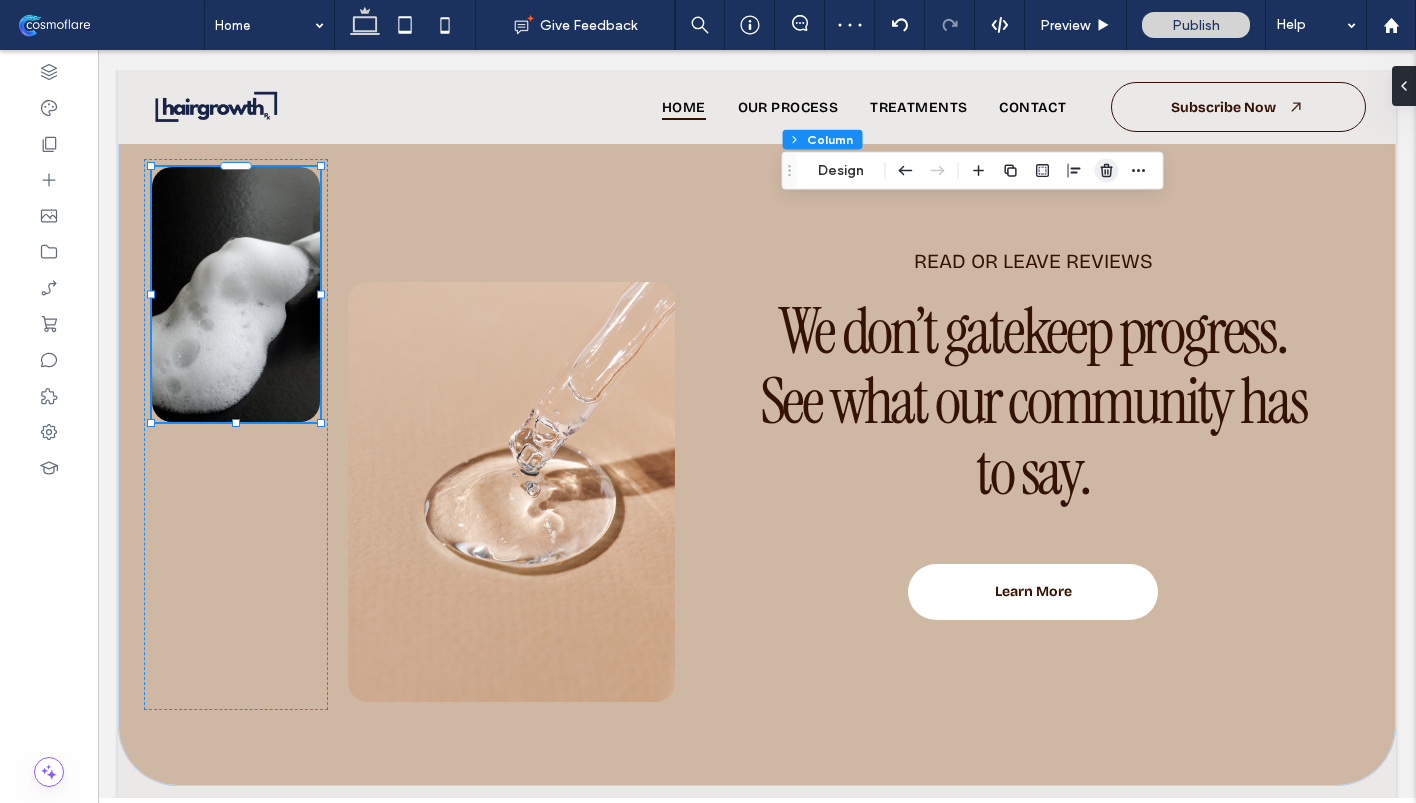click 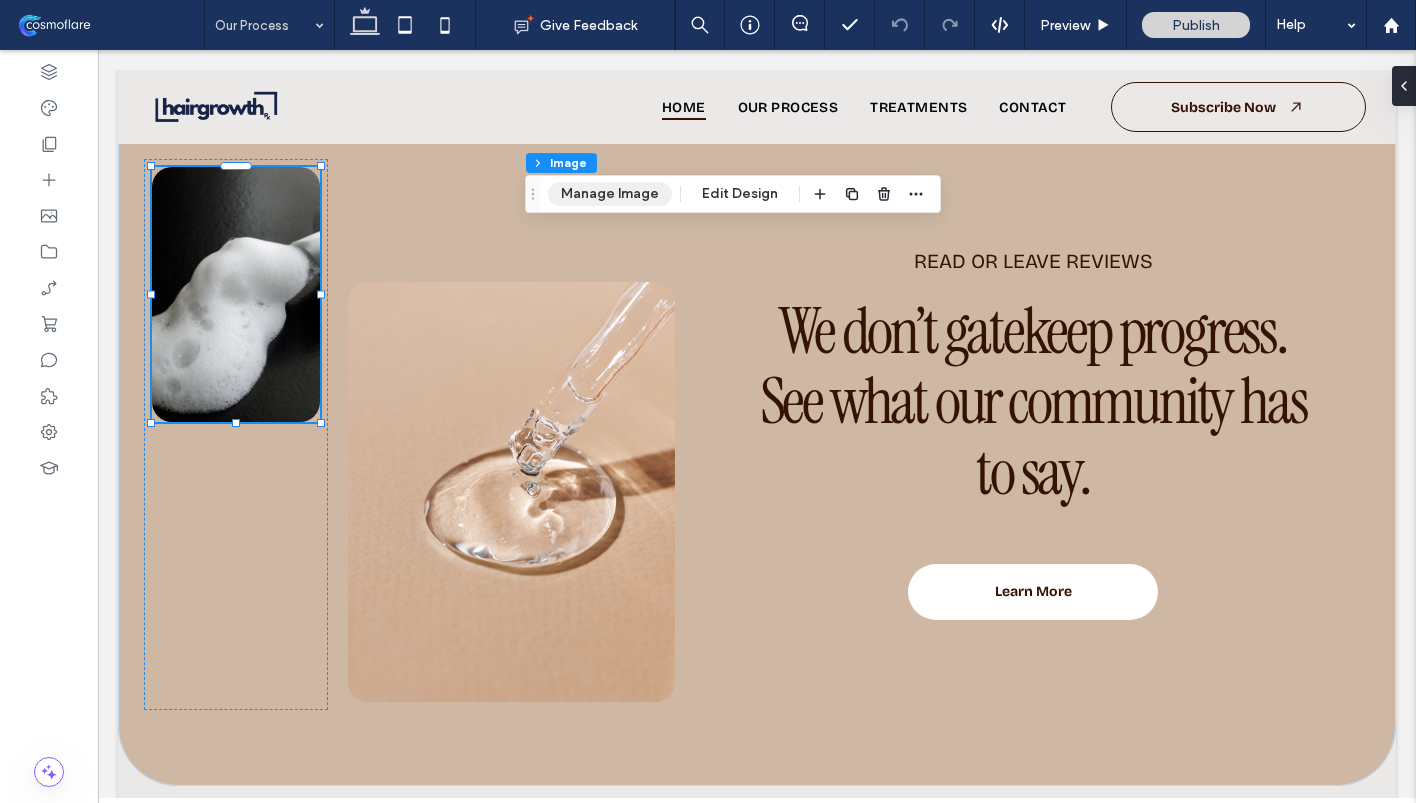 click on "Manage Image" at bounding box center [610, 194] 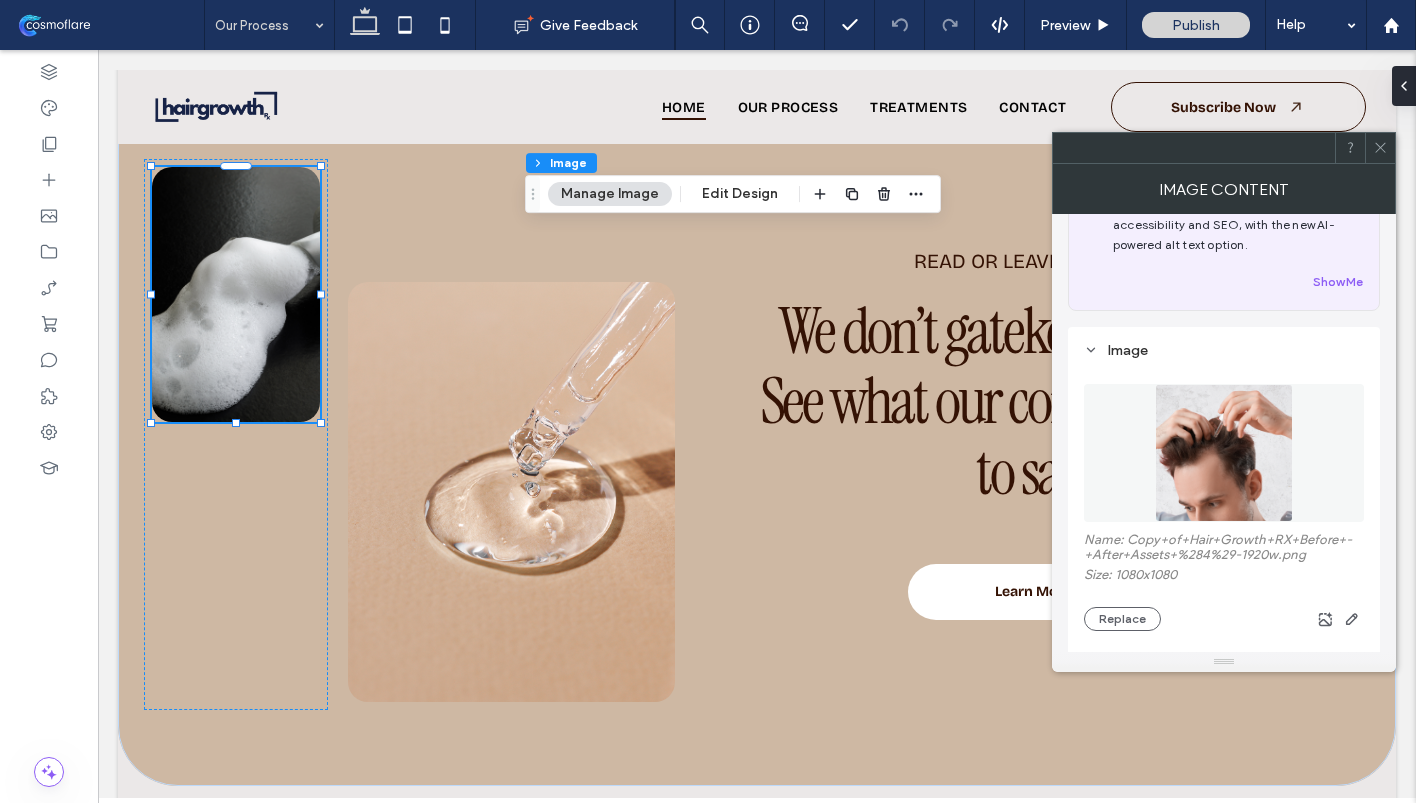 scroll, scrollTop: 82, scrollLeft: 0, axis: vertical 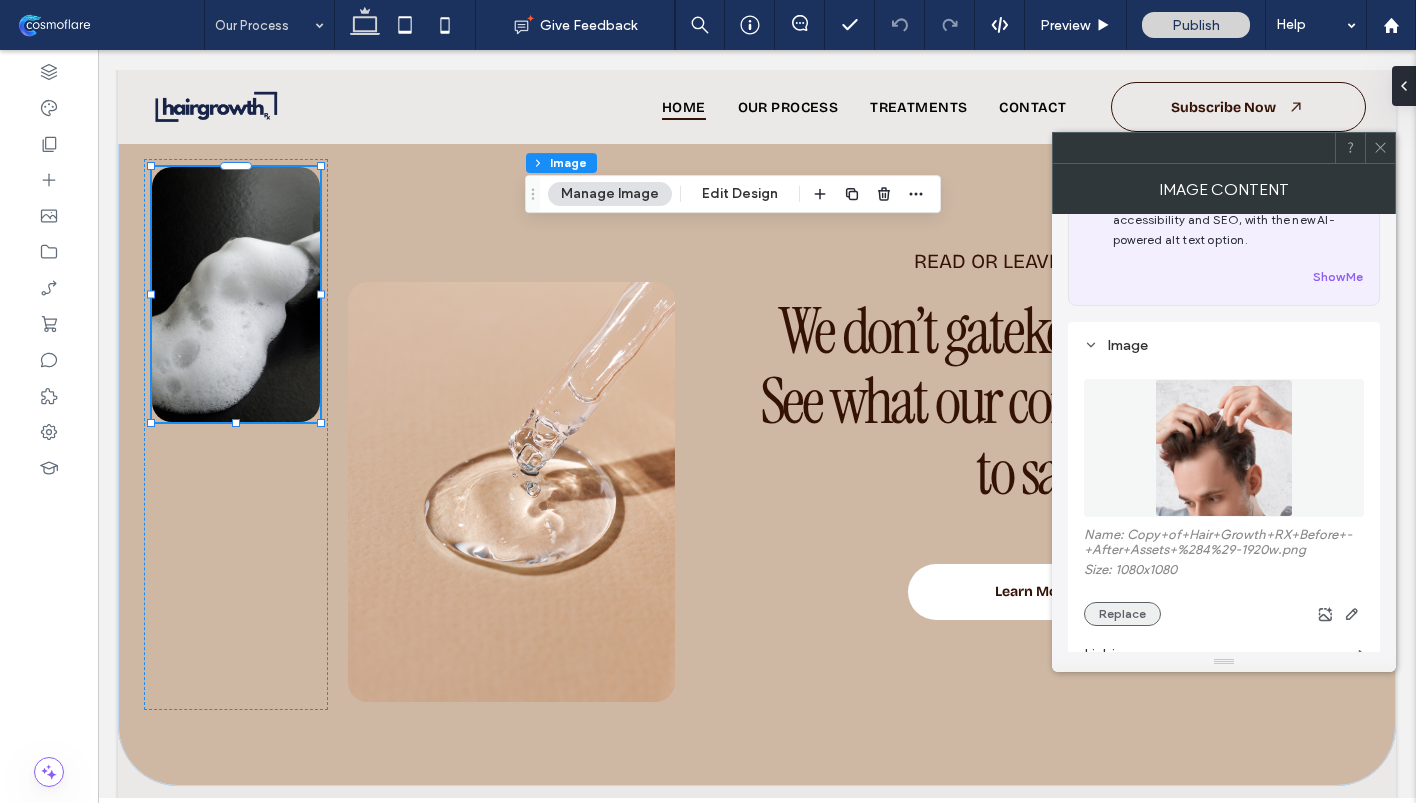 click on "Replace" at bounding box center (1122, 614) 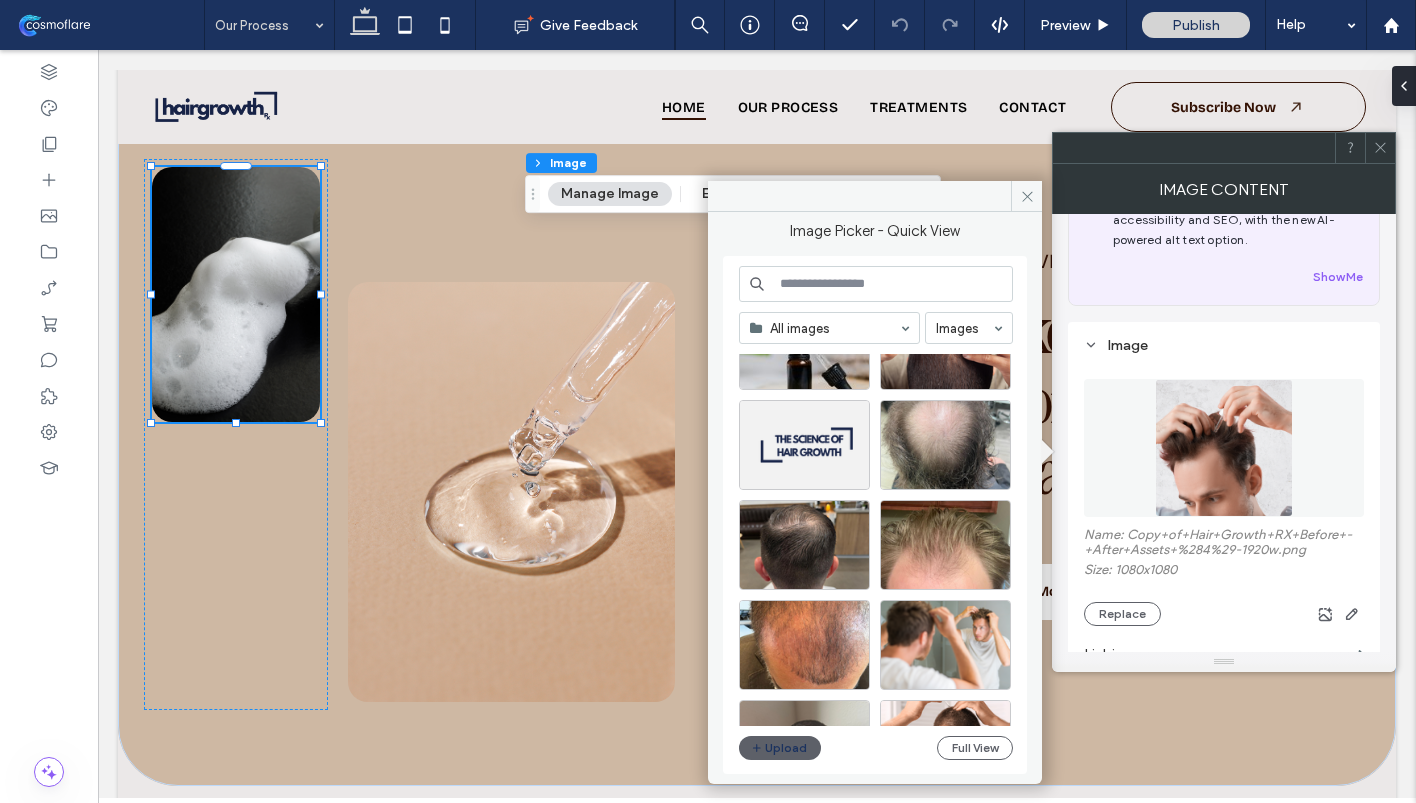 scroll, scrollTop: 697, scrollLeft: 0, axis: vertical 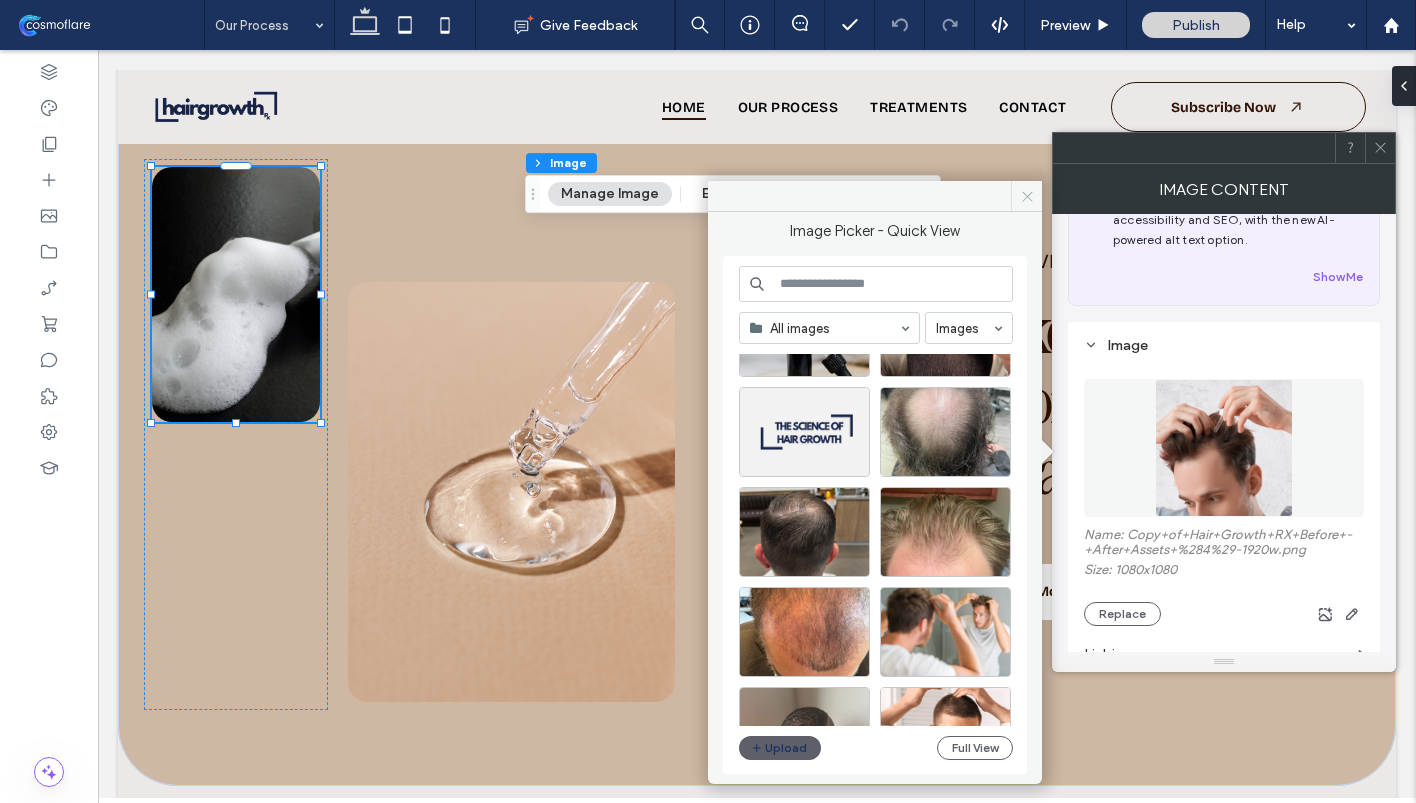 click 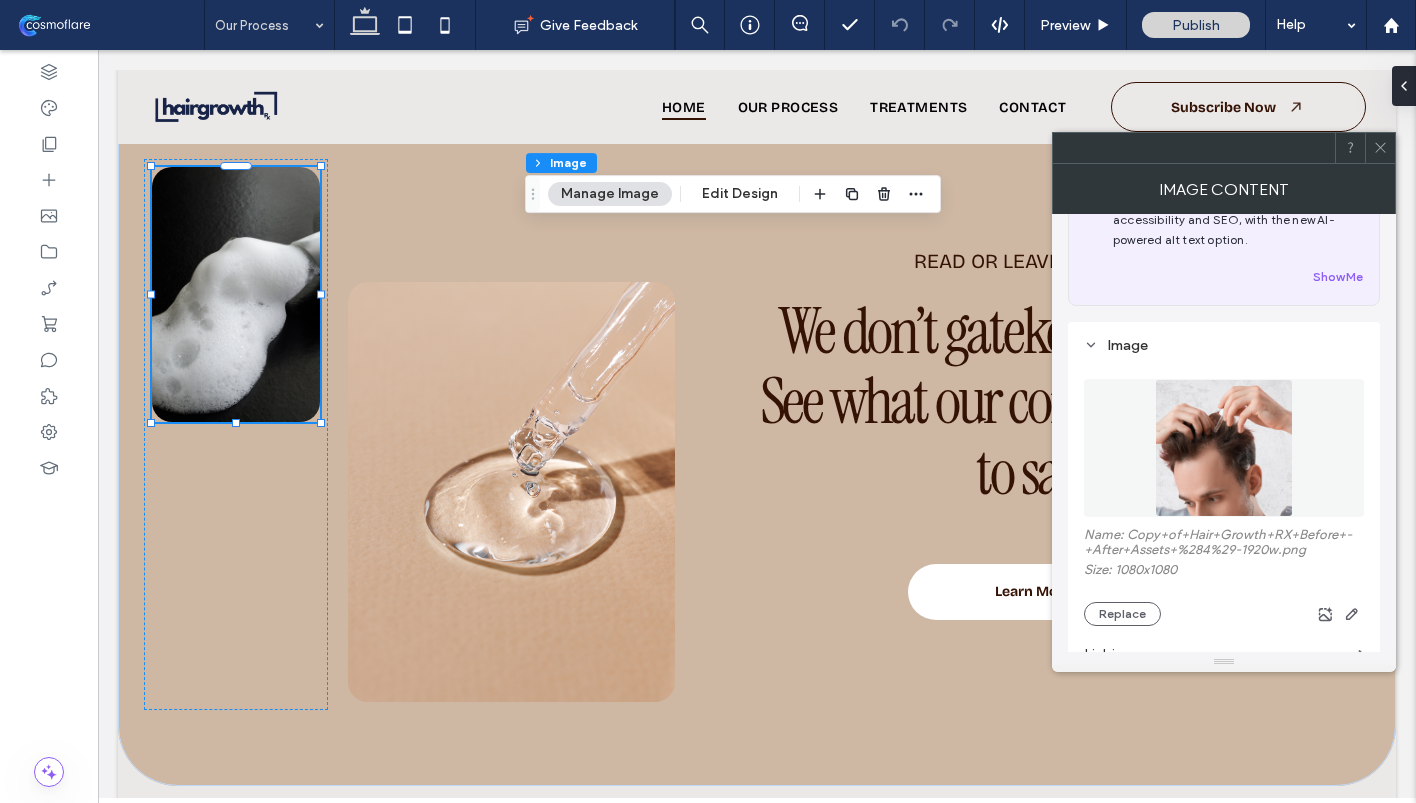 click at bounding box center (1380, 148) 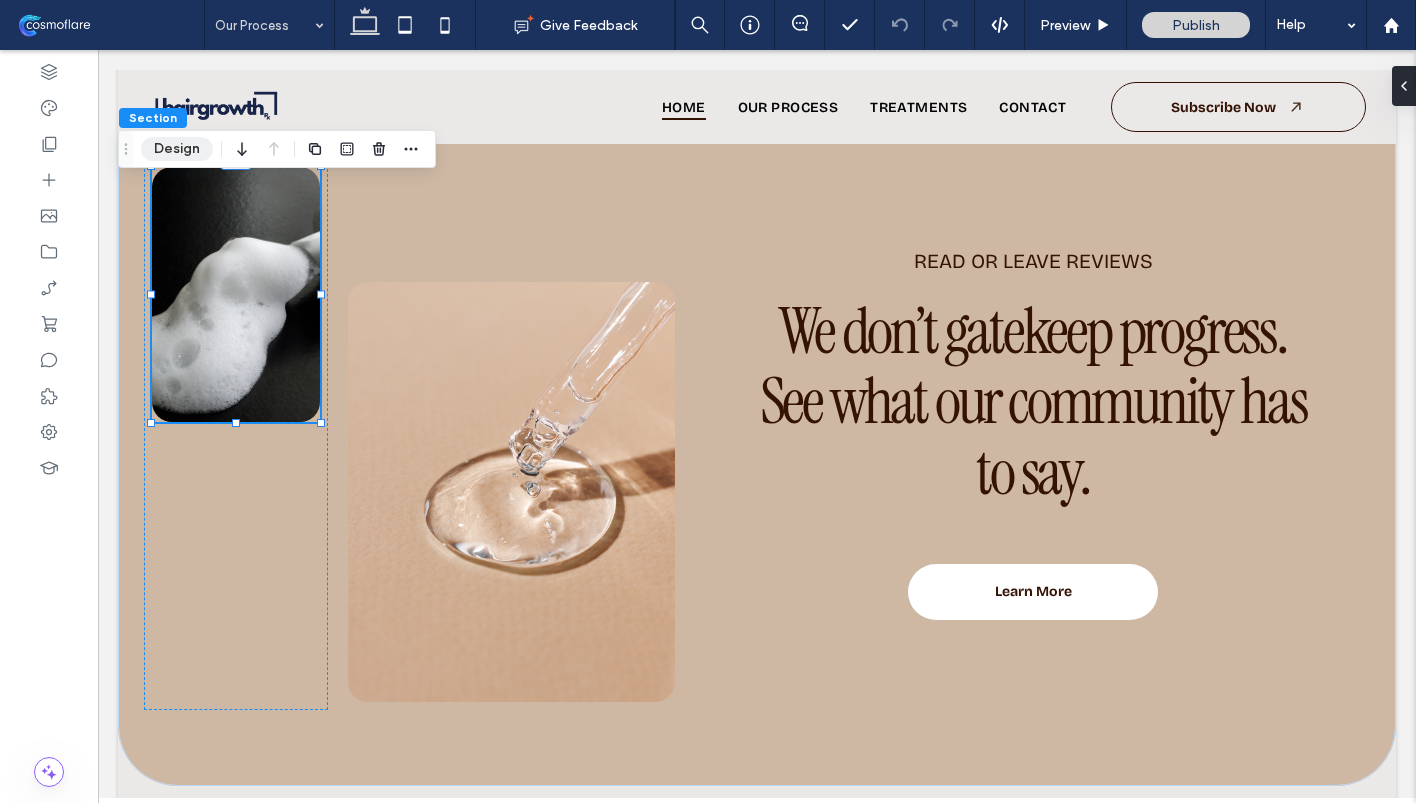 click on "Design" at bounding box center (177, 149) 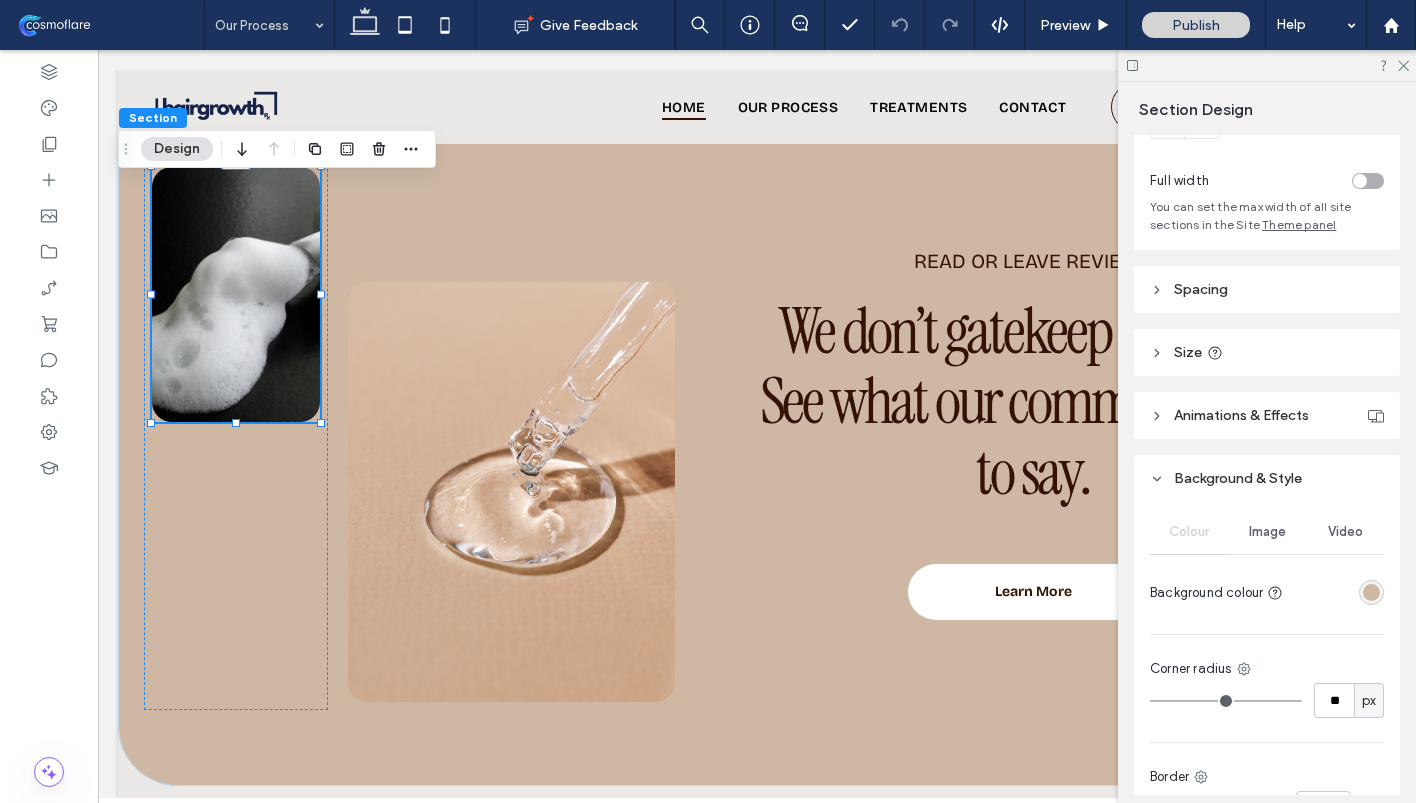 scroll, scrollTop: 129, scrollLeft: 0, axis: vertical 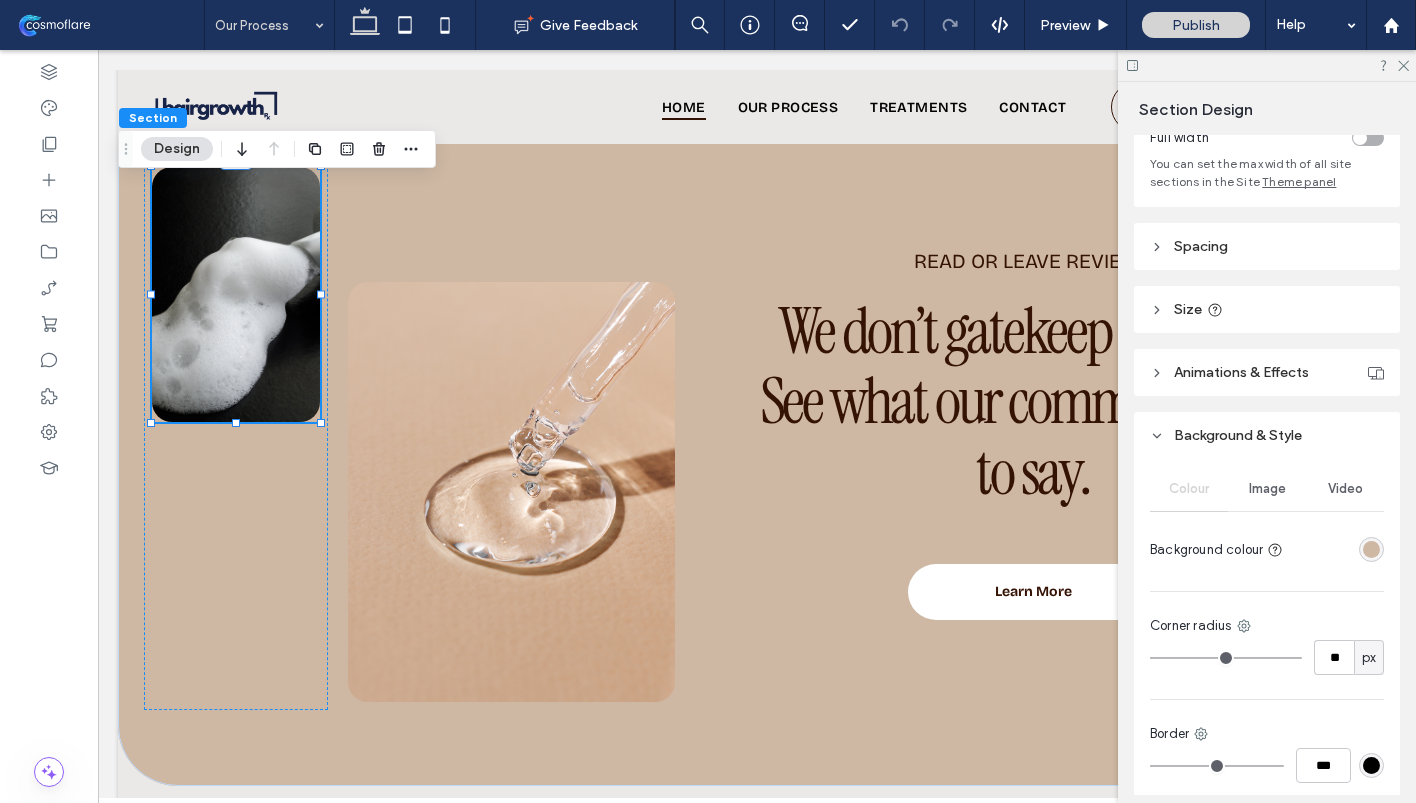 click on "Image" at bounding box center [1267, 489] 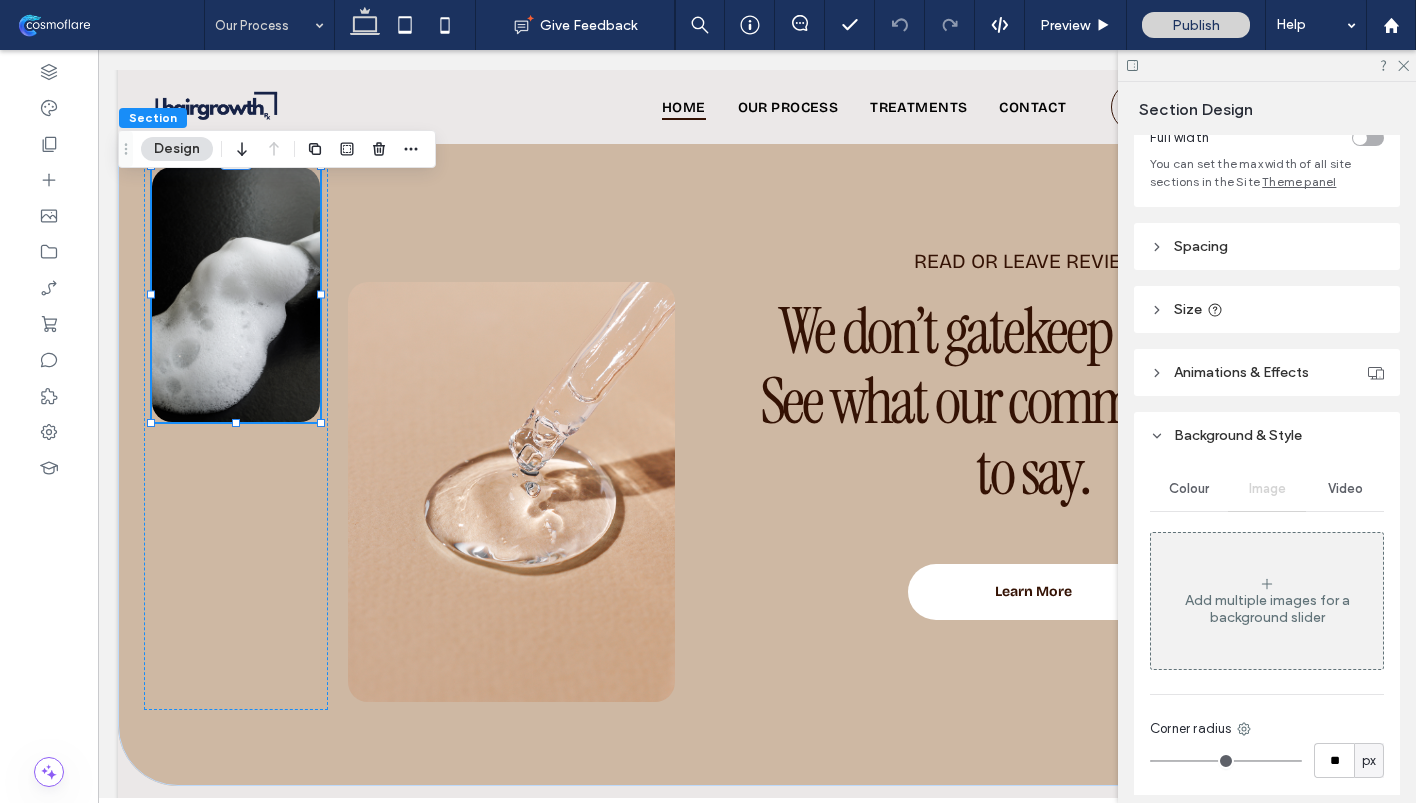click on "Add multiple images for a background slider" at bounding box center [1267, 609] 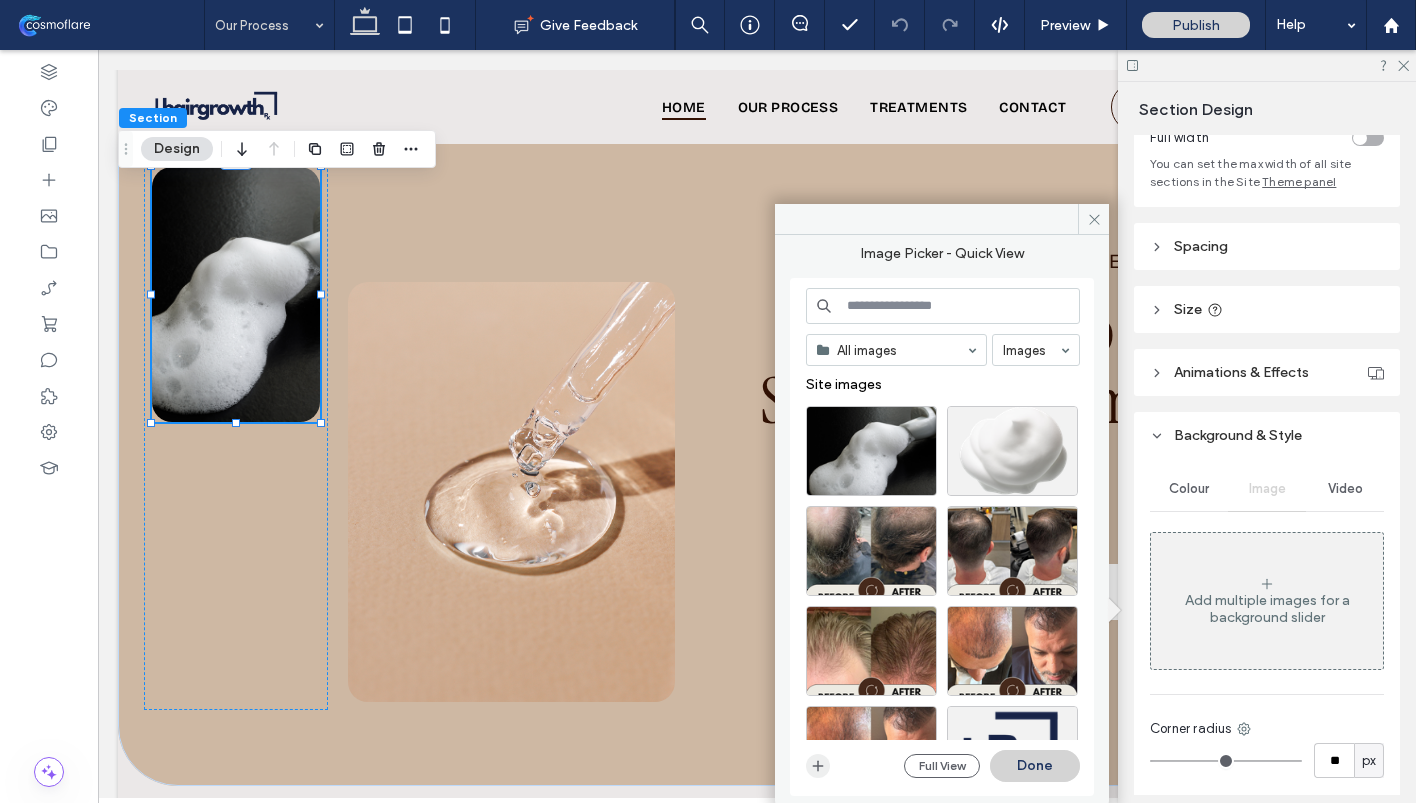 click 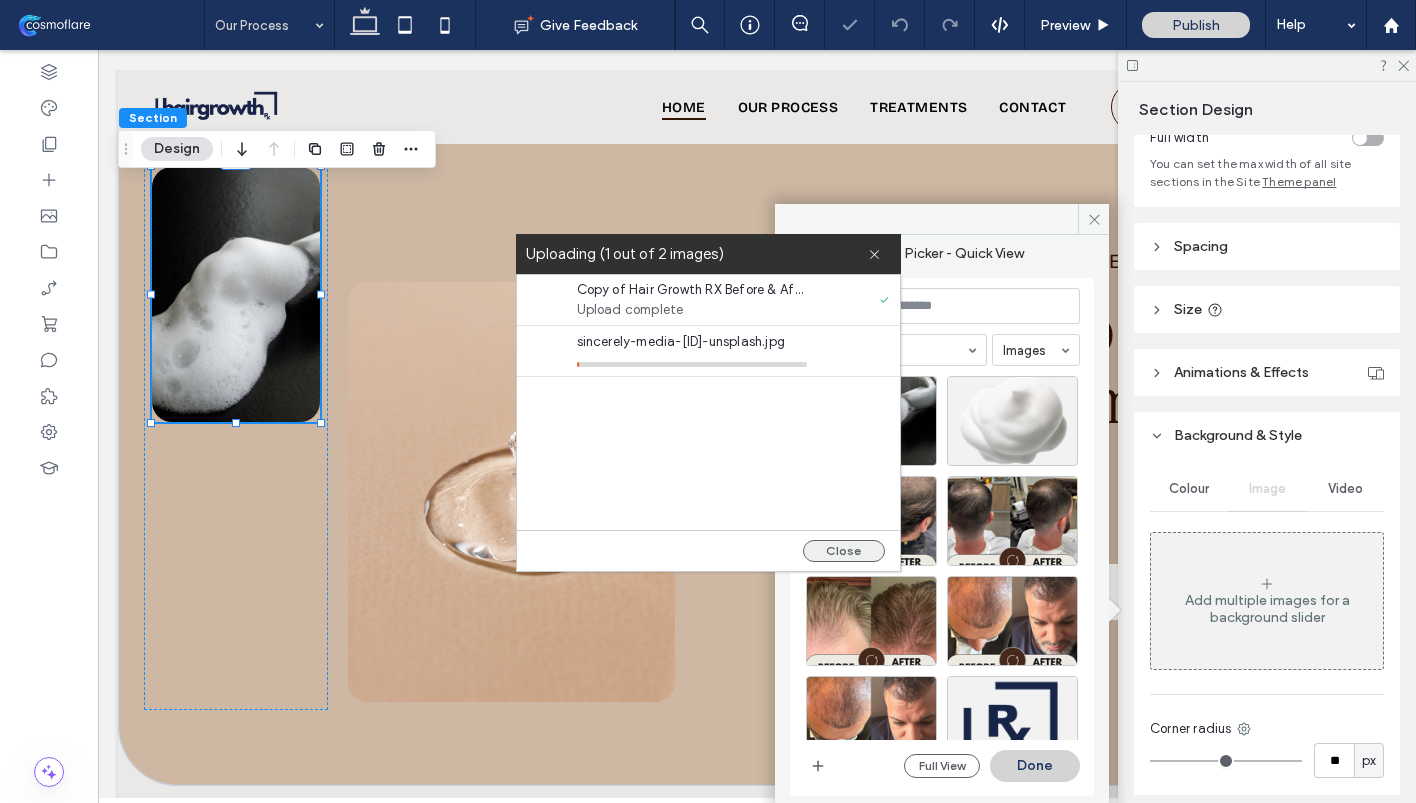 click on "Close" at bounding box center [844, 551] 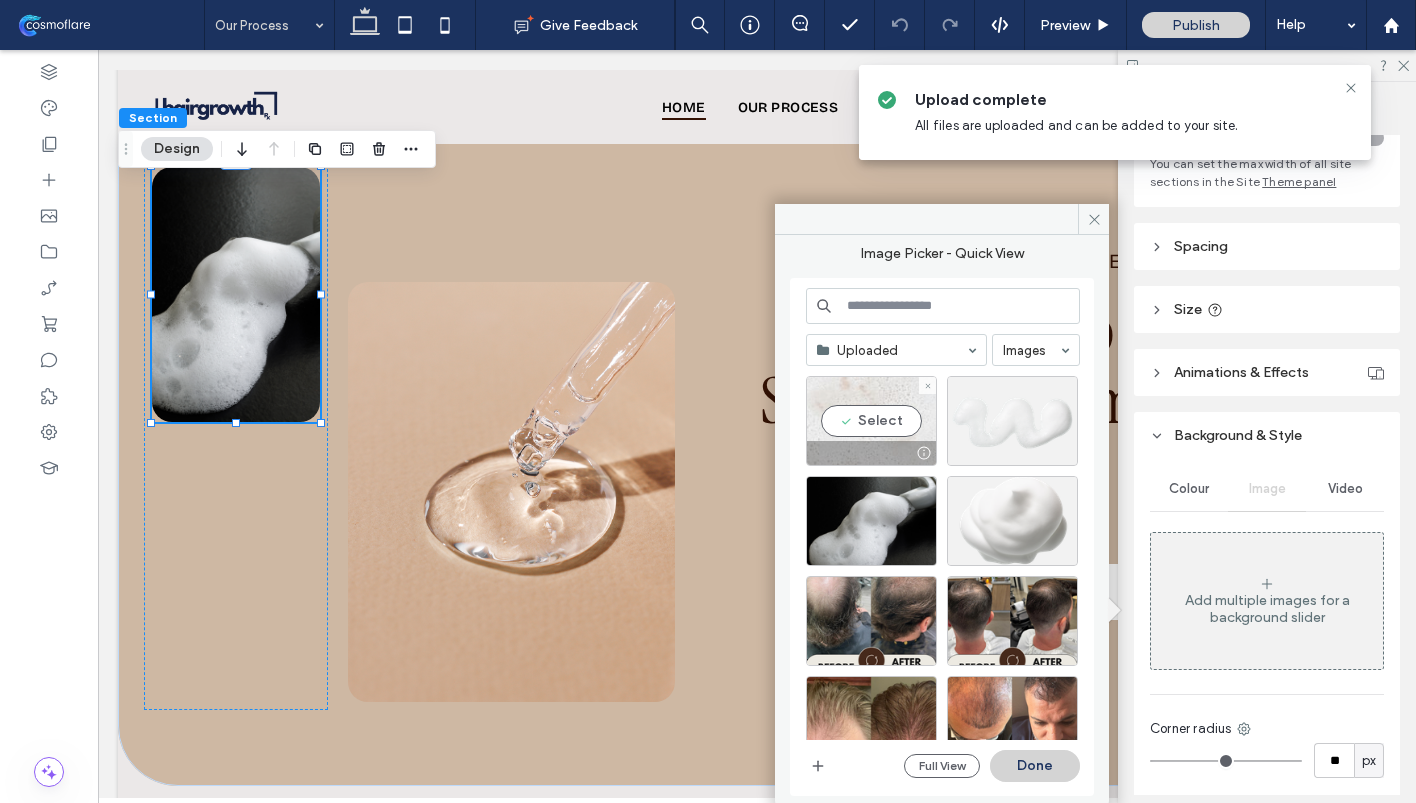 click on "Select" at bounding box center [871, 421] 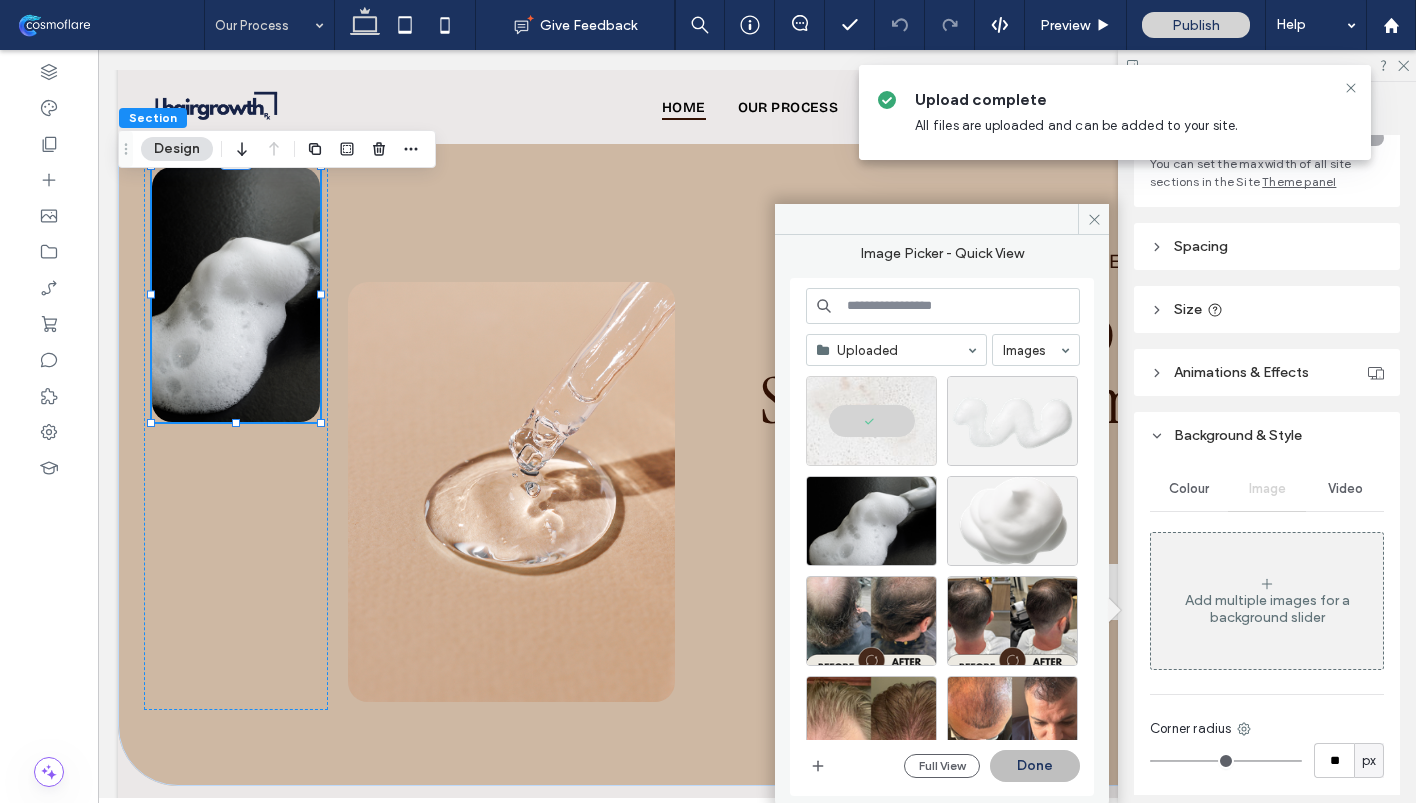 click on "Done" at bounding box center (1035, 766) 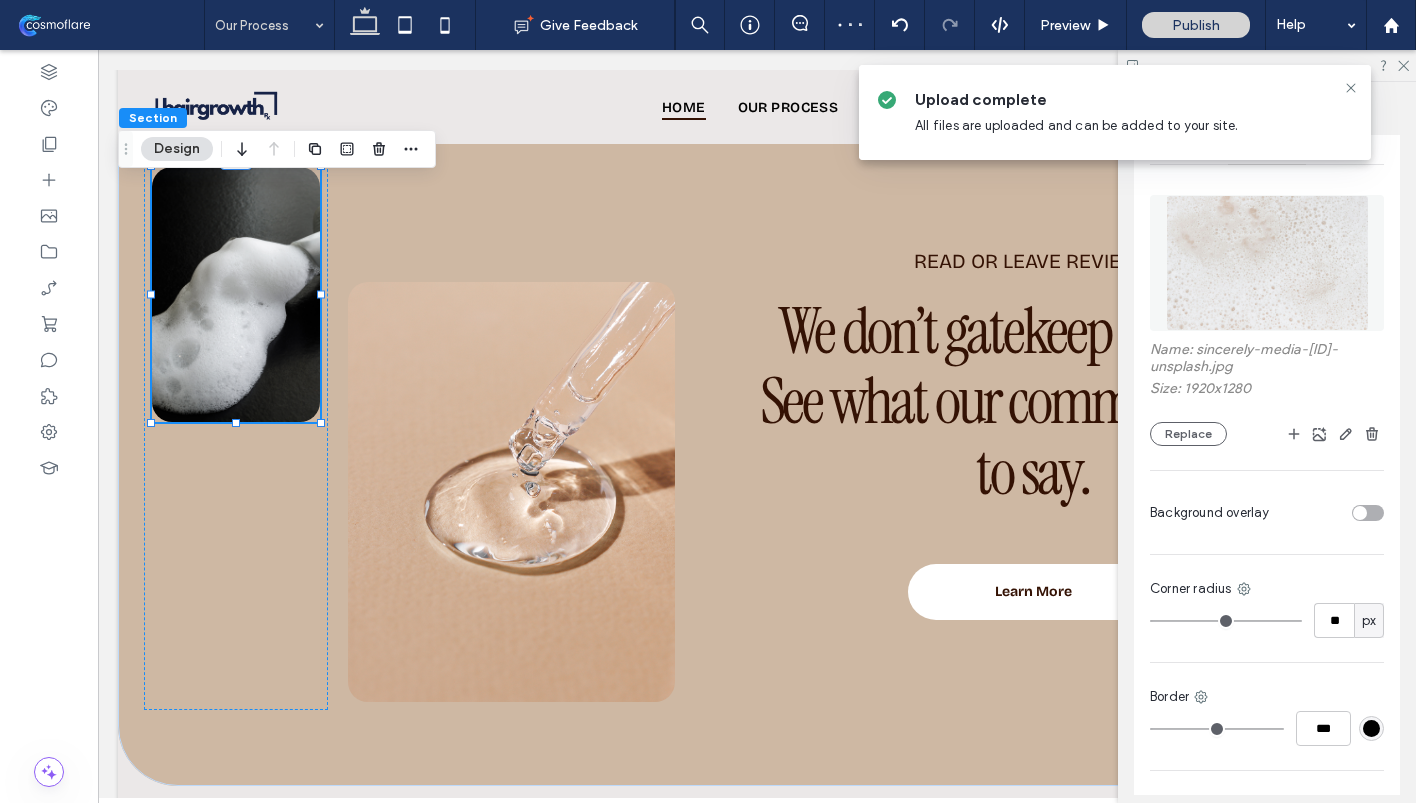 scroll, scrollTop: 608, scrollLeft: 0, axis: vertical 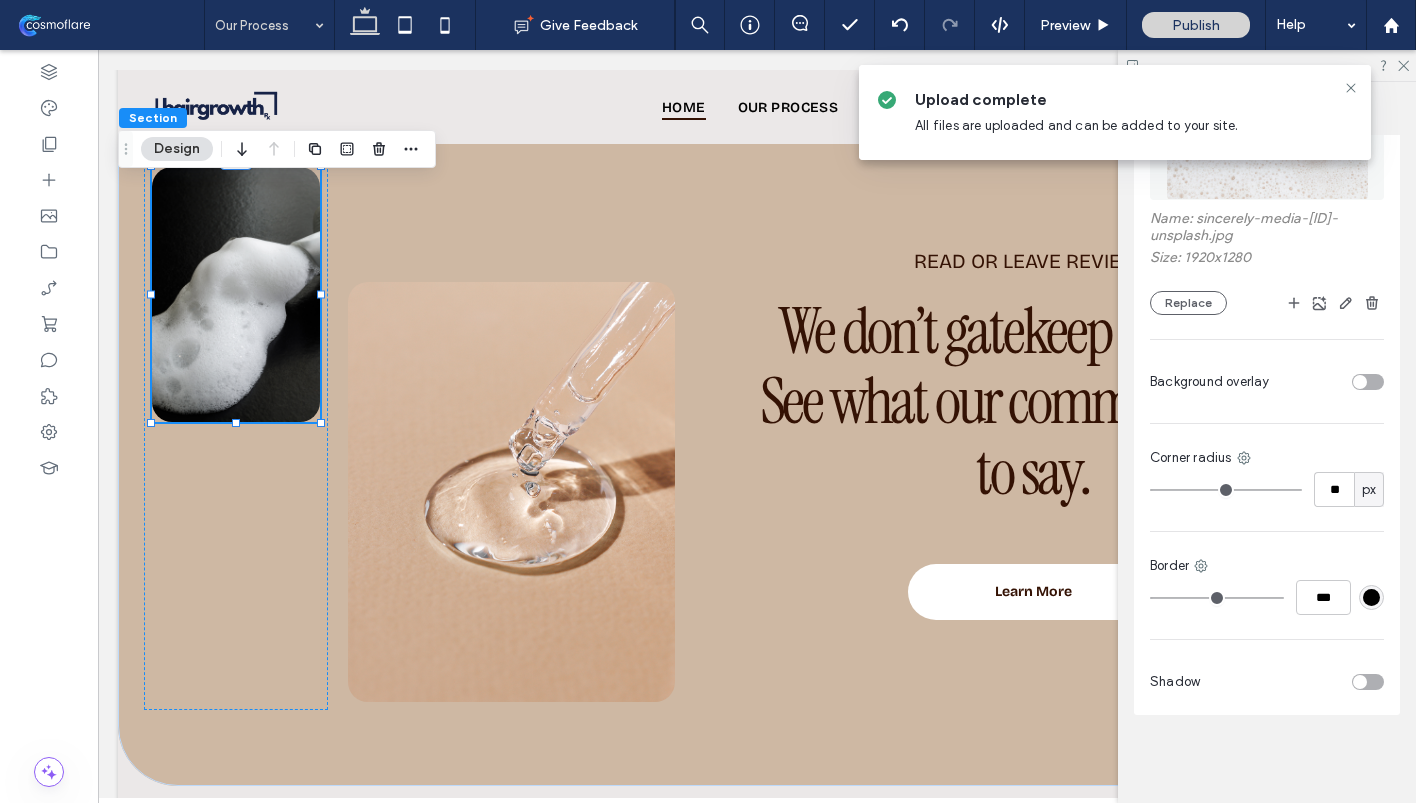 click at bounding box center [1331, 381] 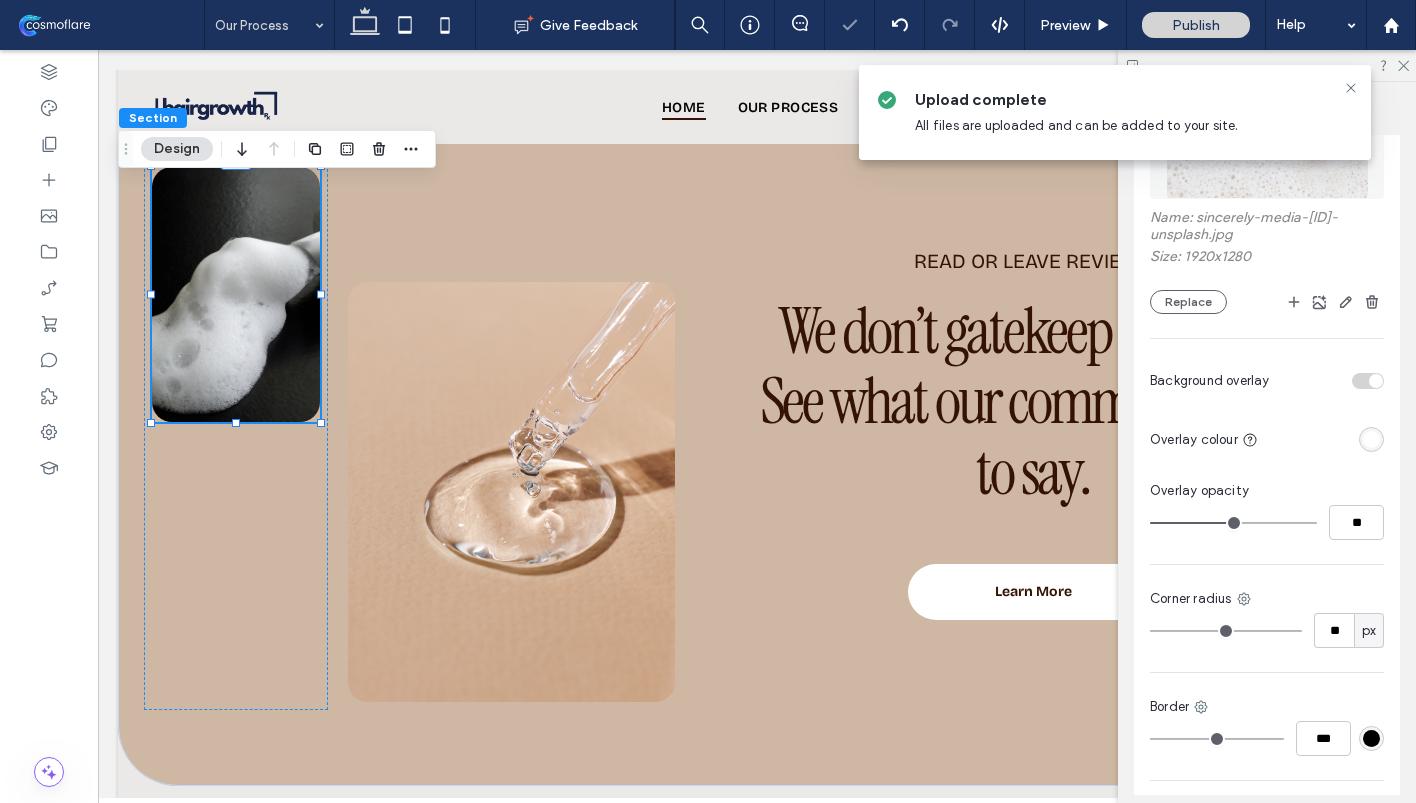 click at bounding box center (1371, 439) 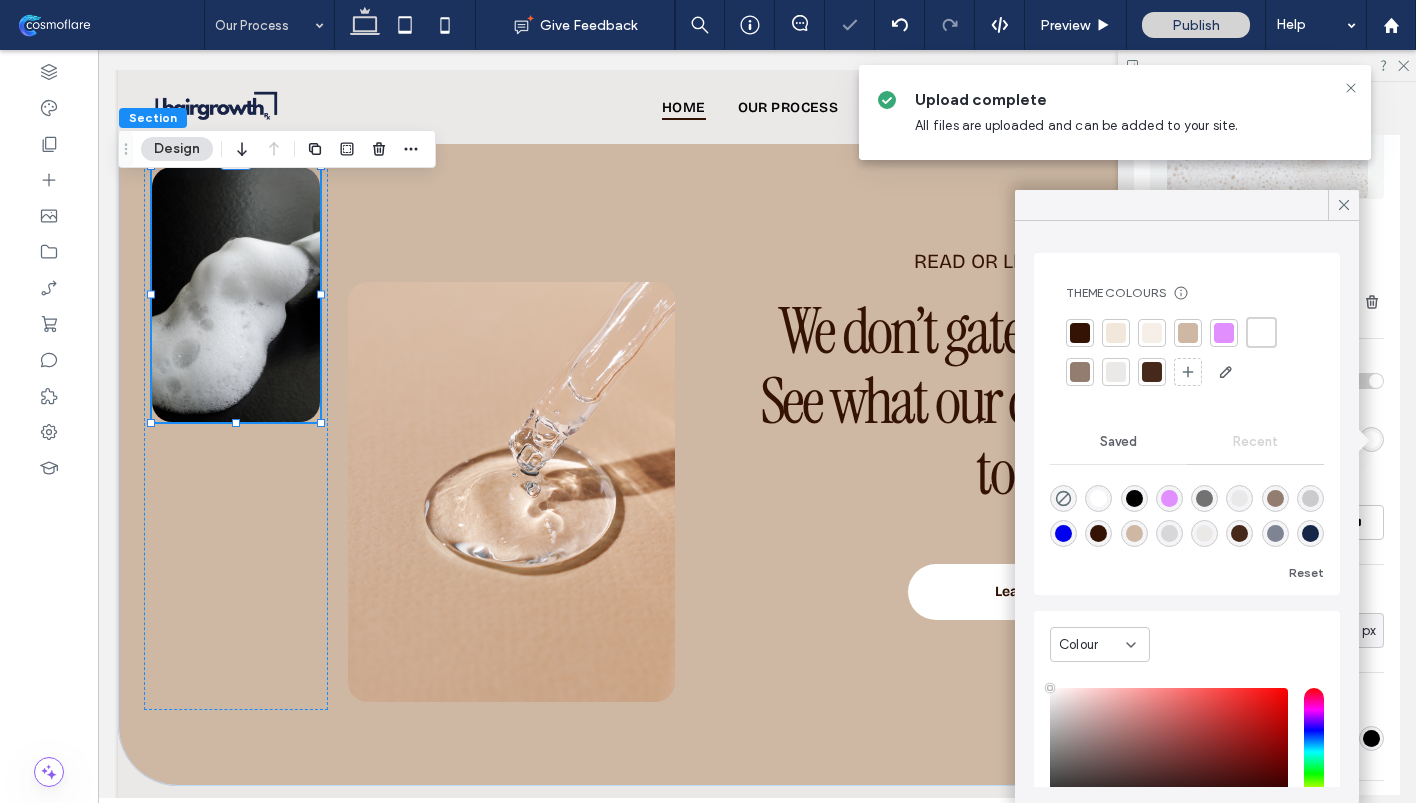 click at bounding box center [1188, 333] 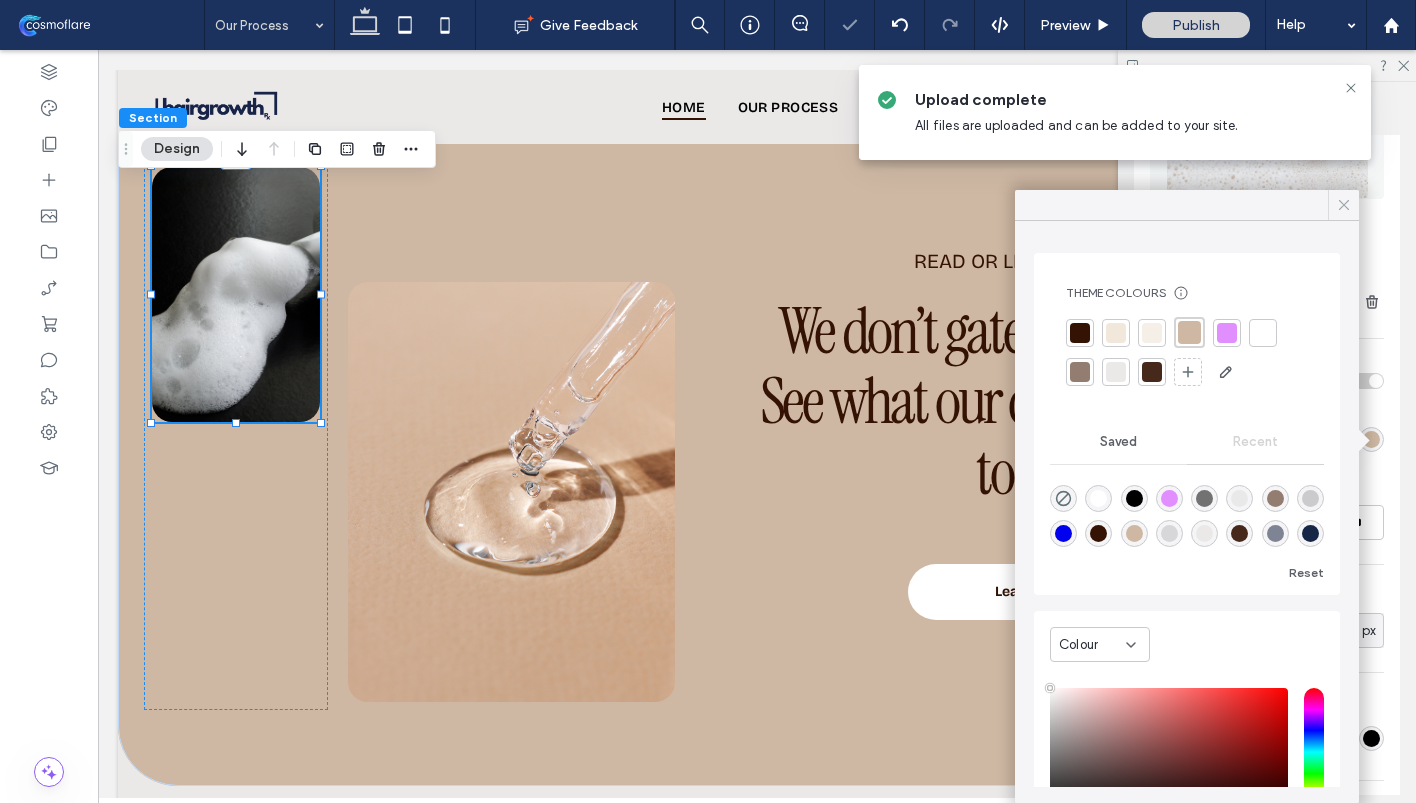 click 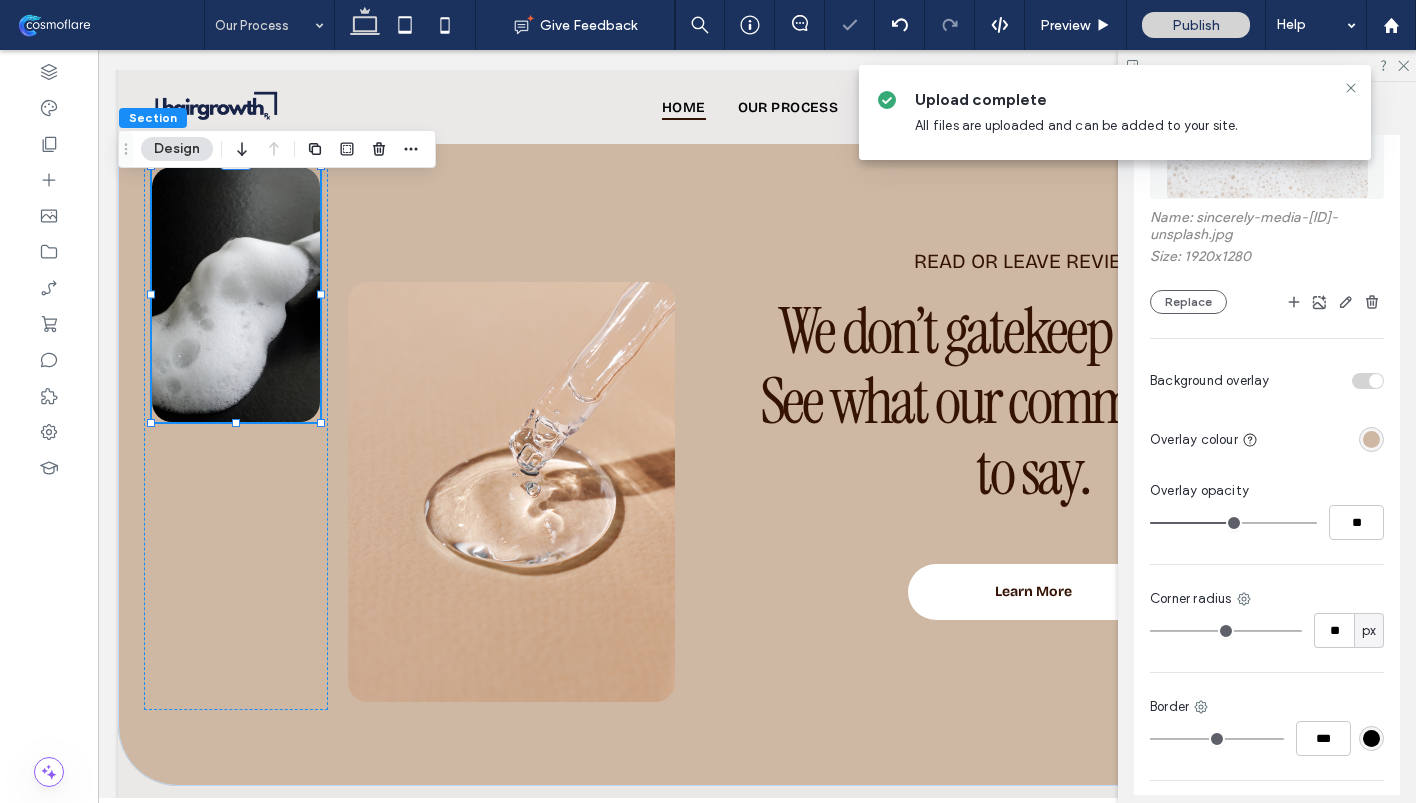 type on "**" 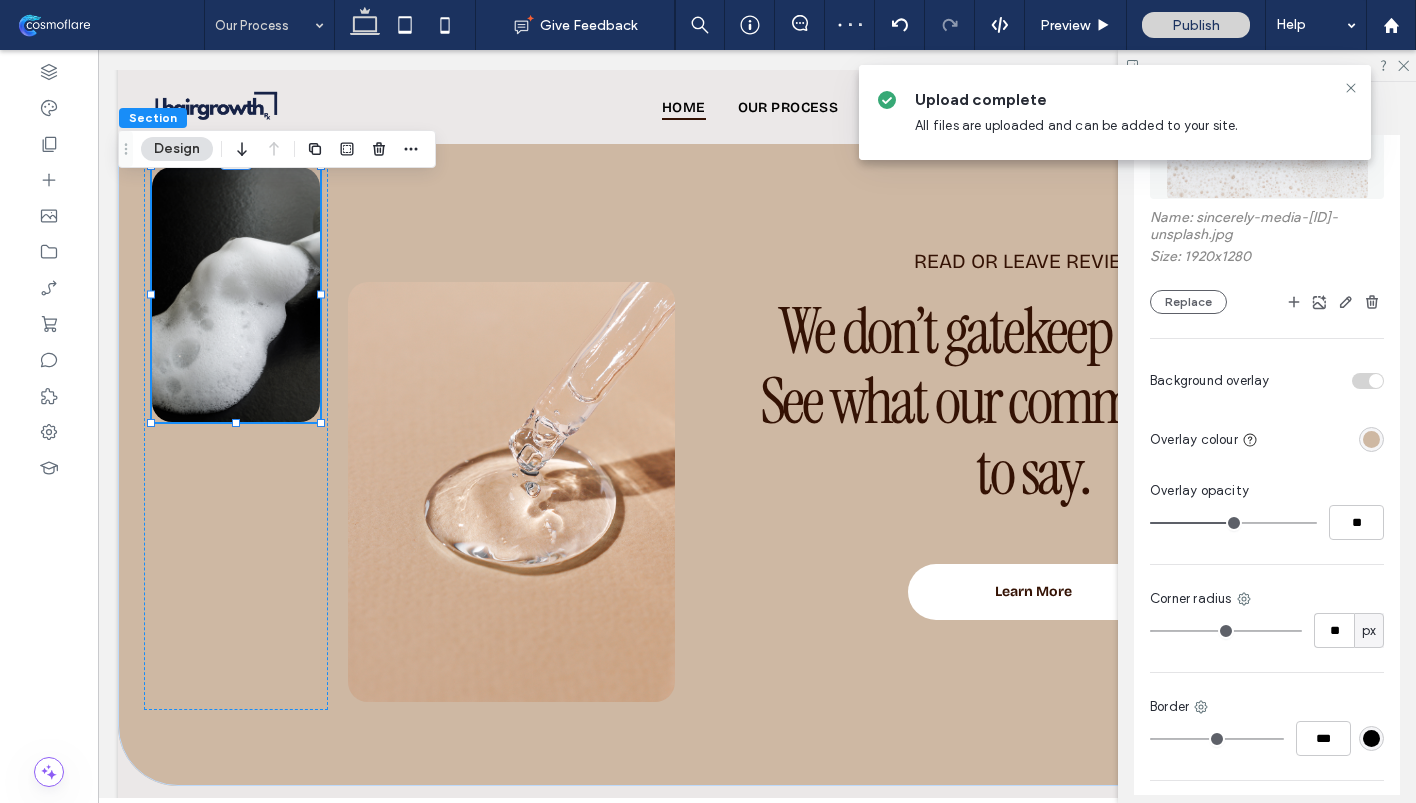 type on "**" 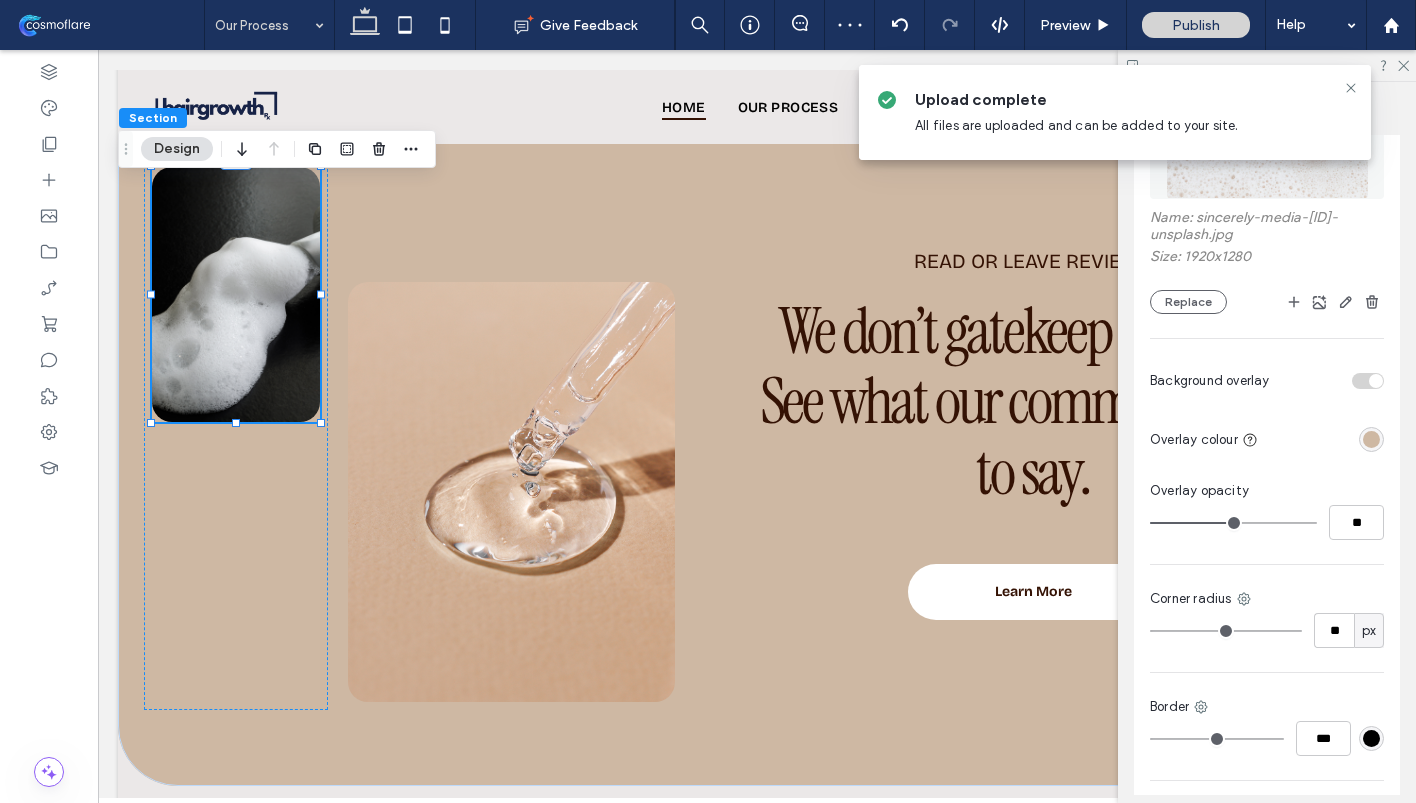 type on "**" 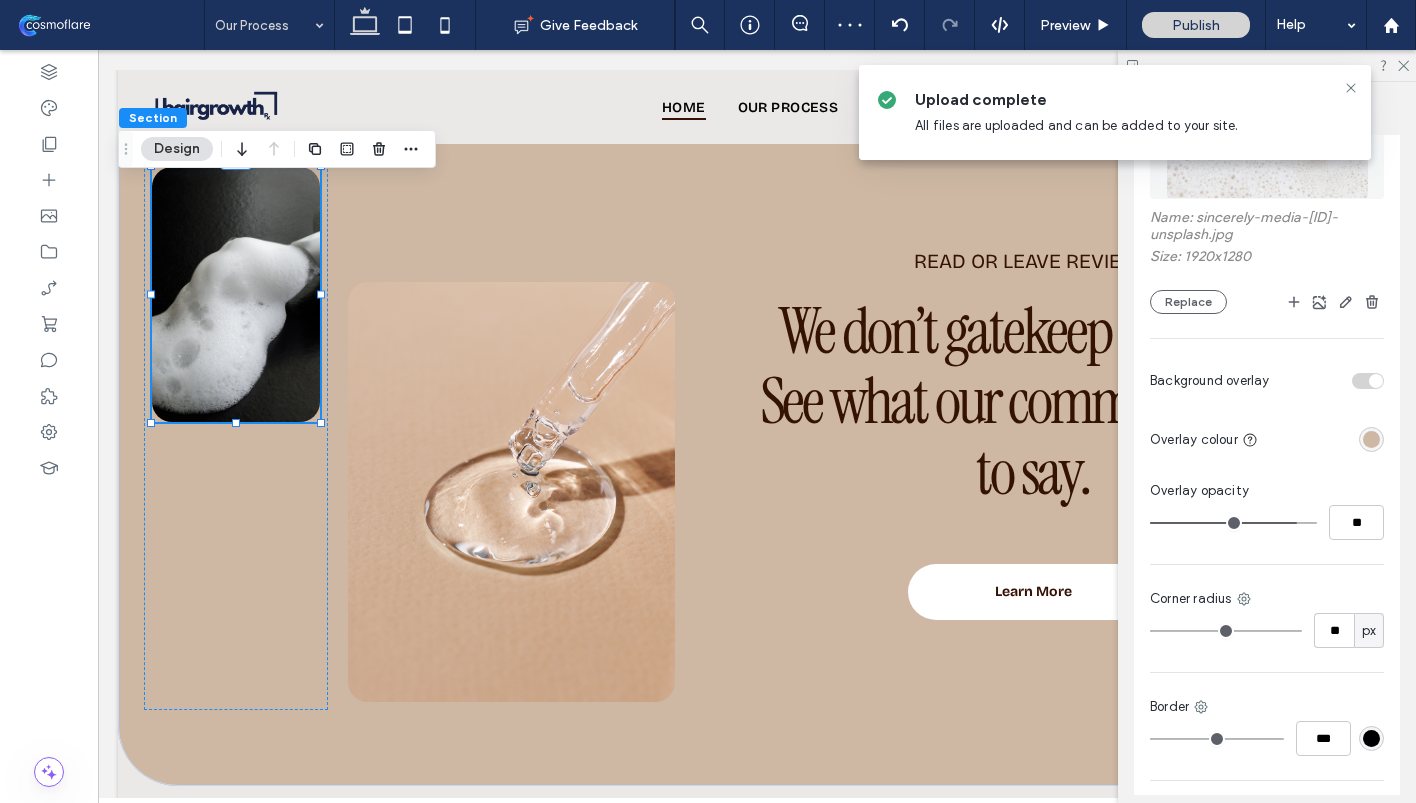 type on "**" 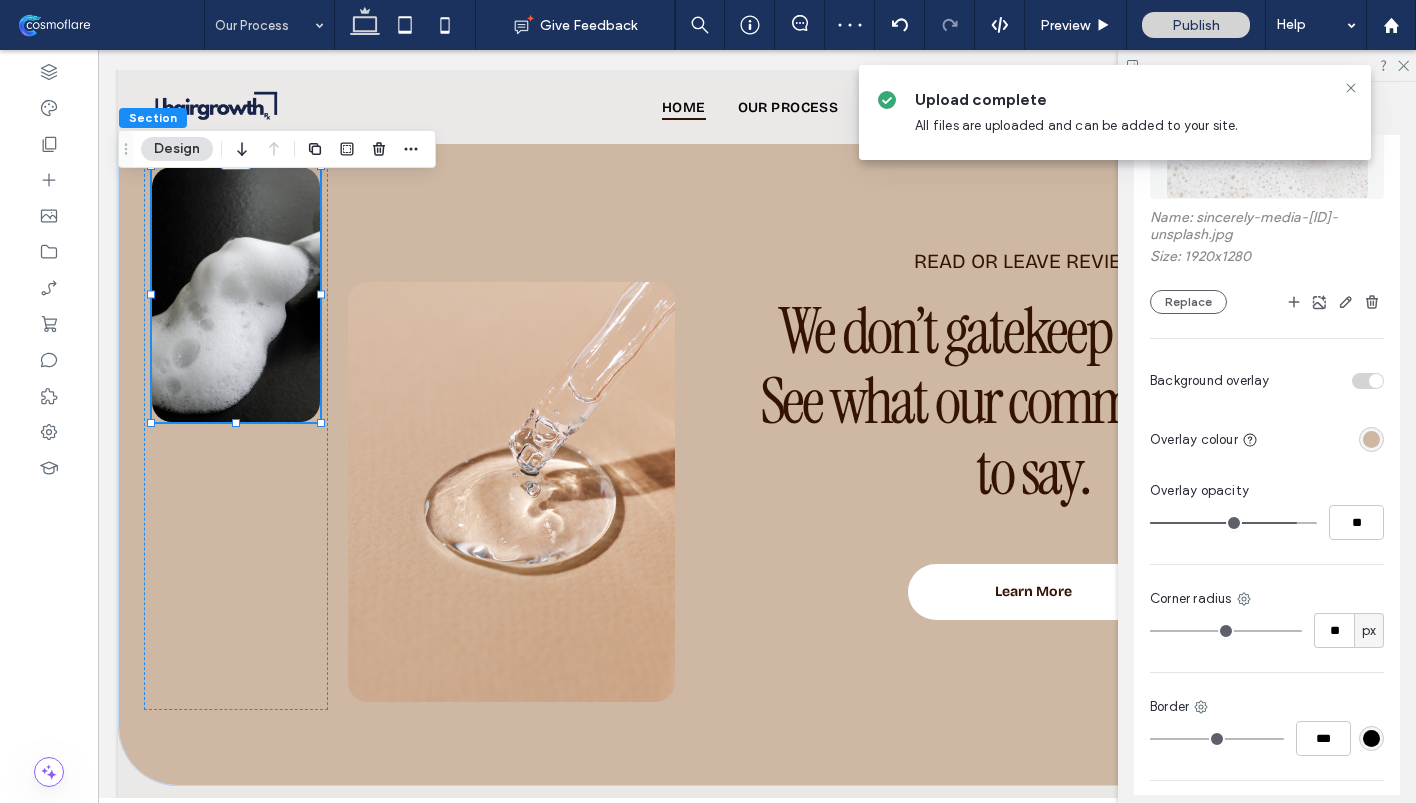 type on "**" 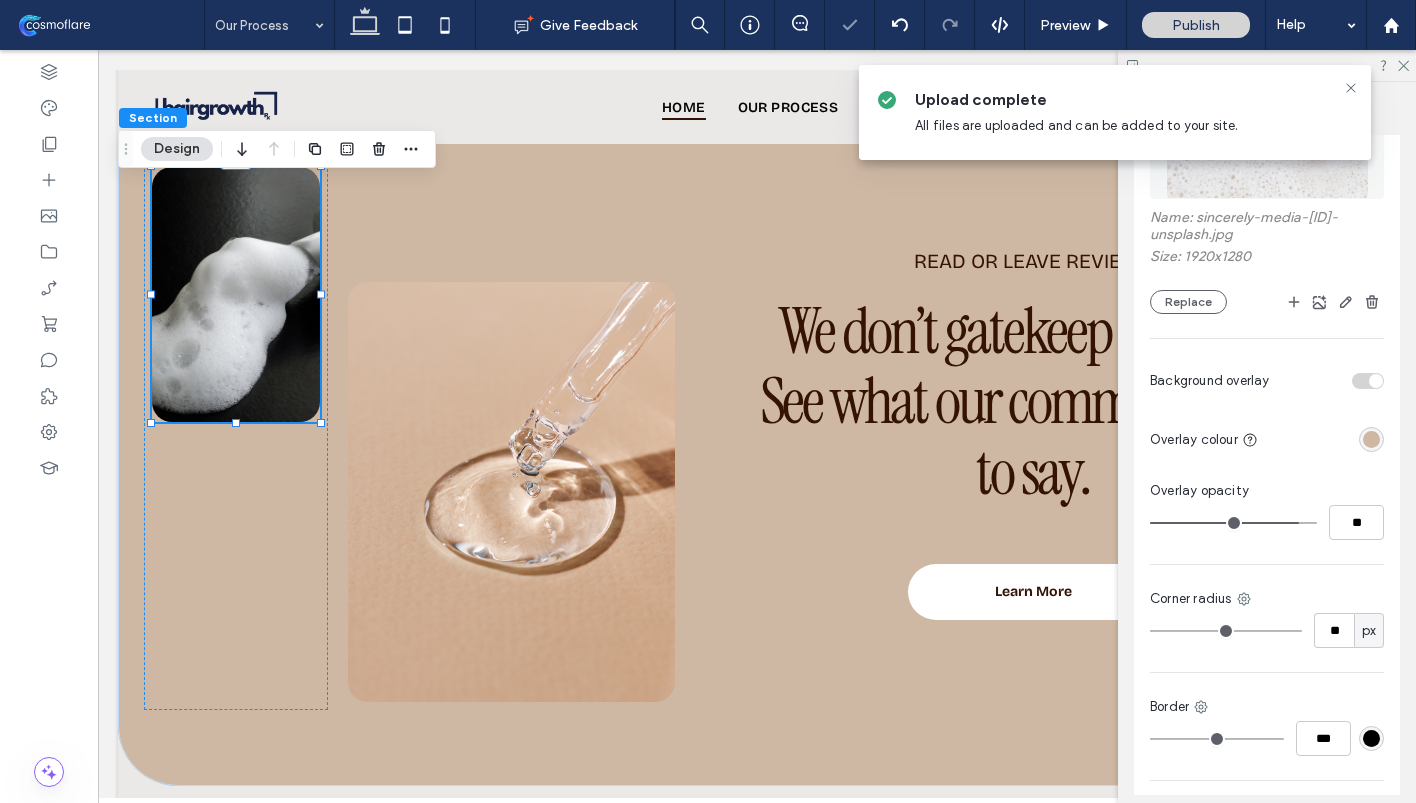 type on "**" 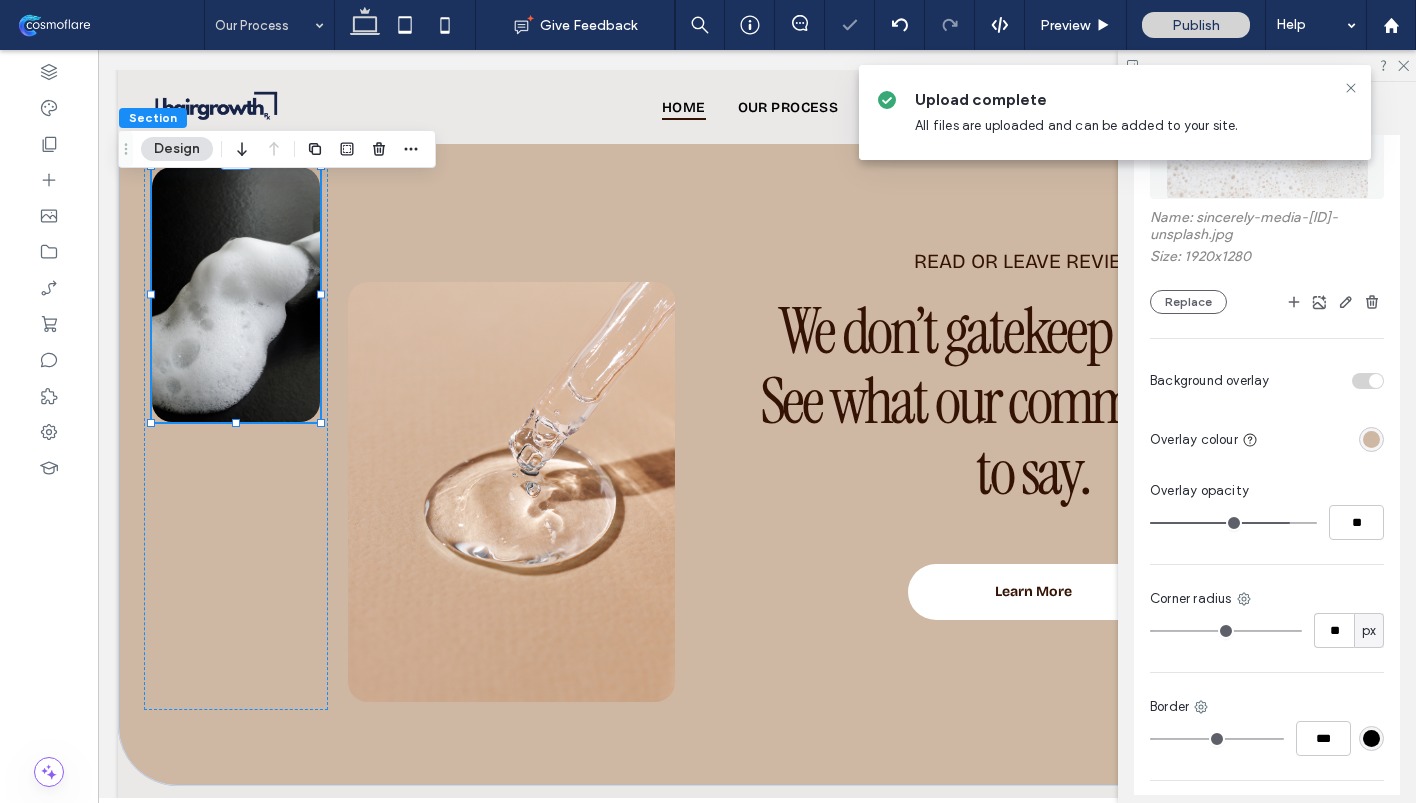 type on "**" 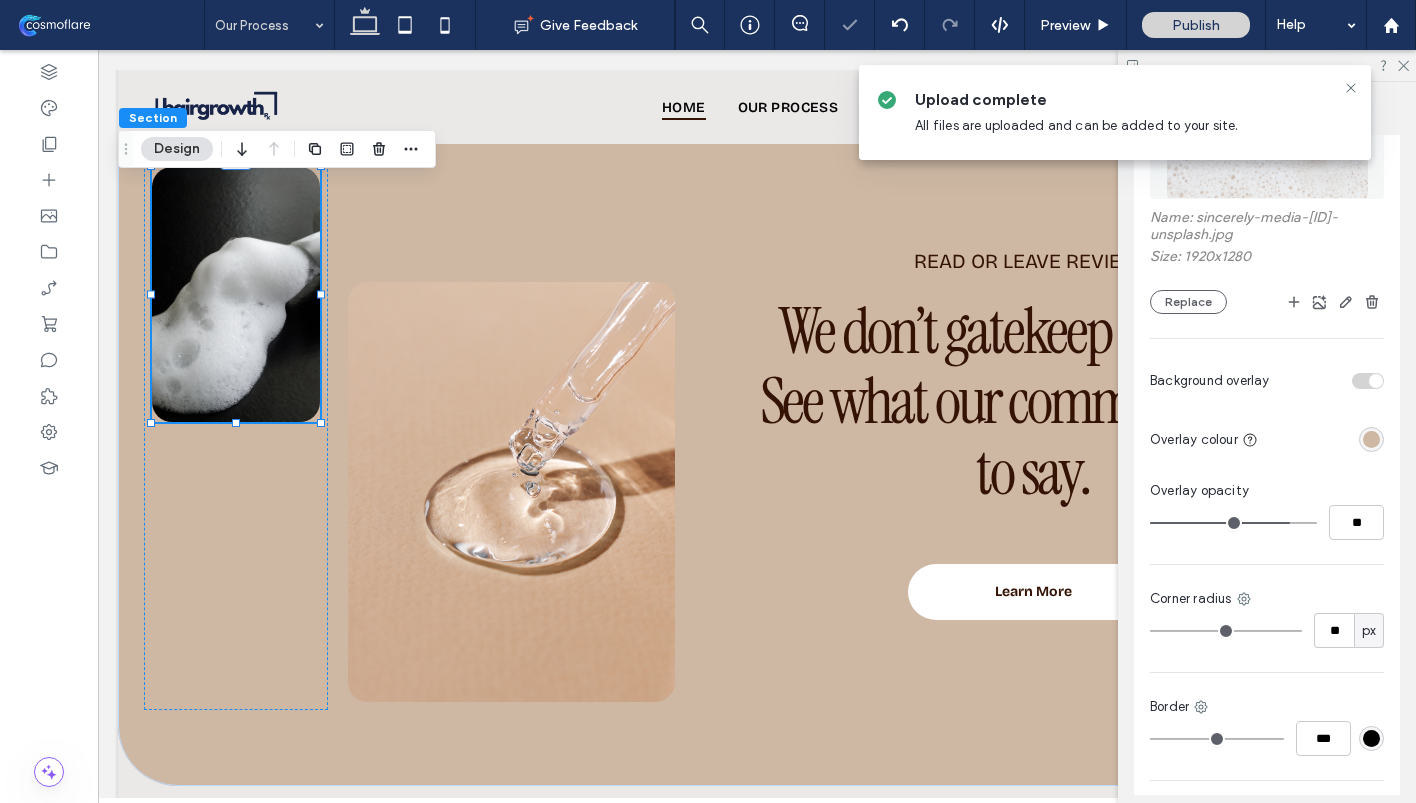 type on "**" 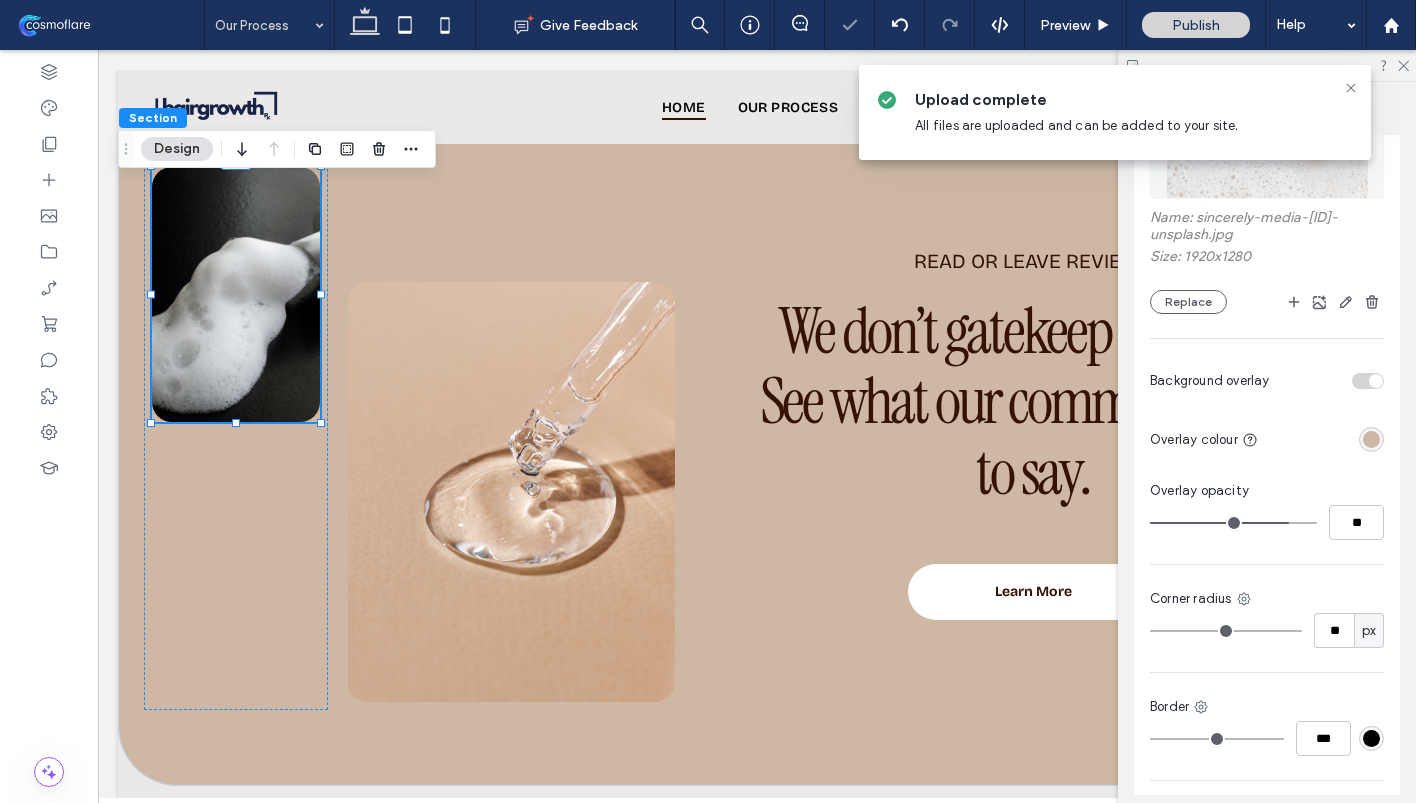 type on "**" 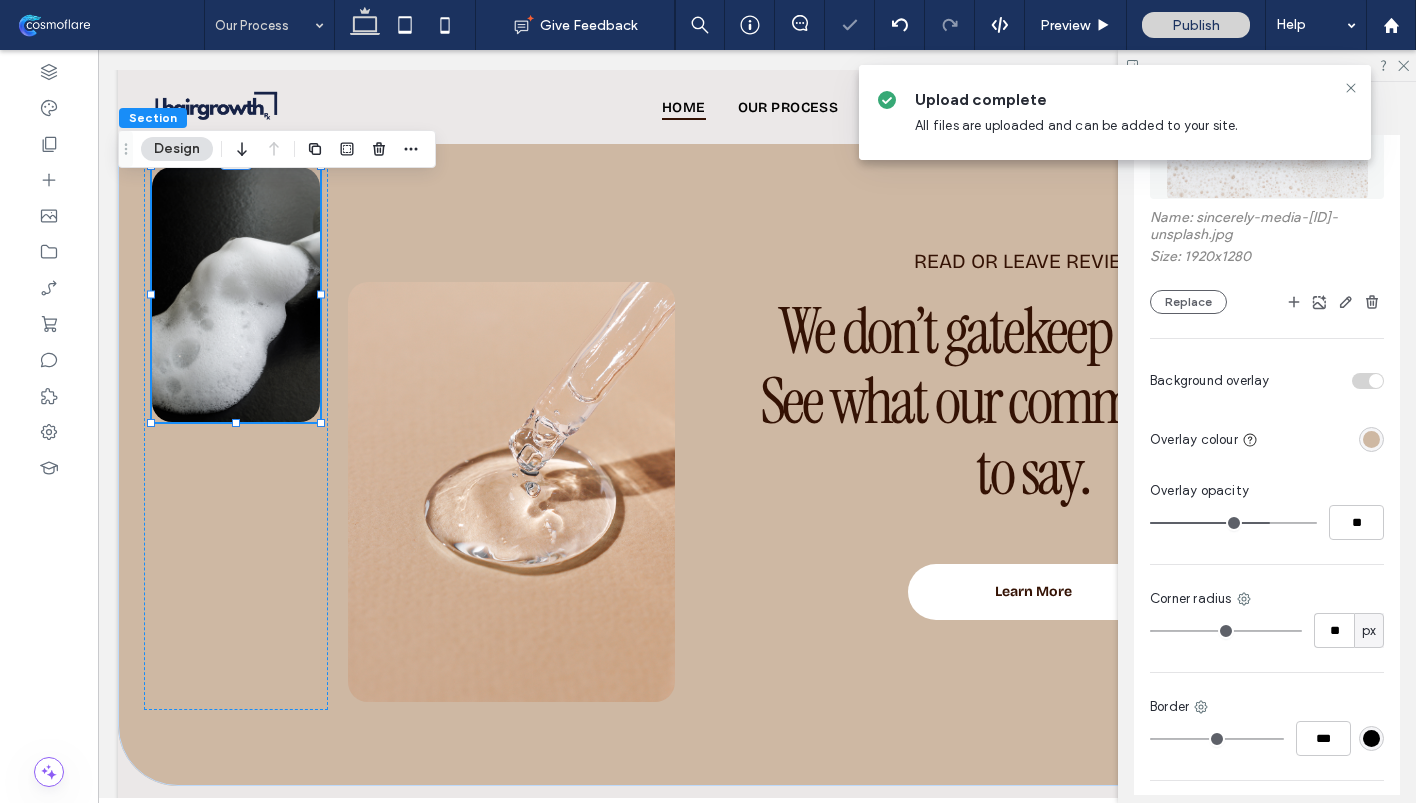 click at bounding box center (1233, 523) 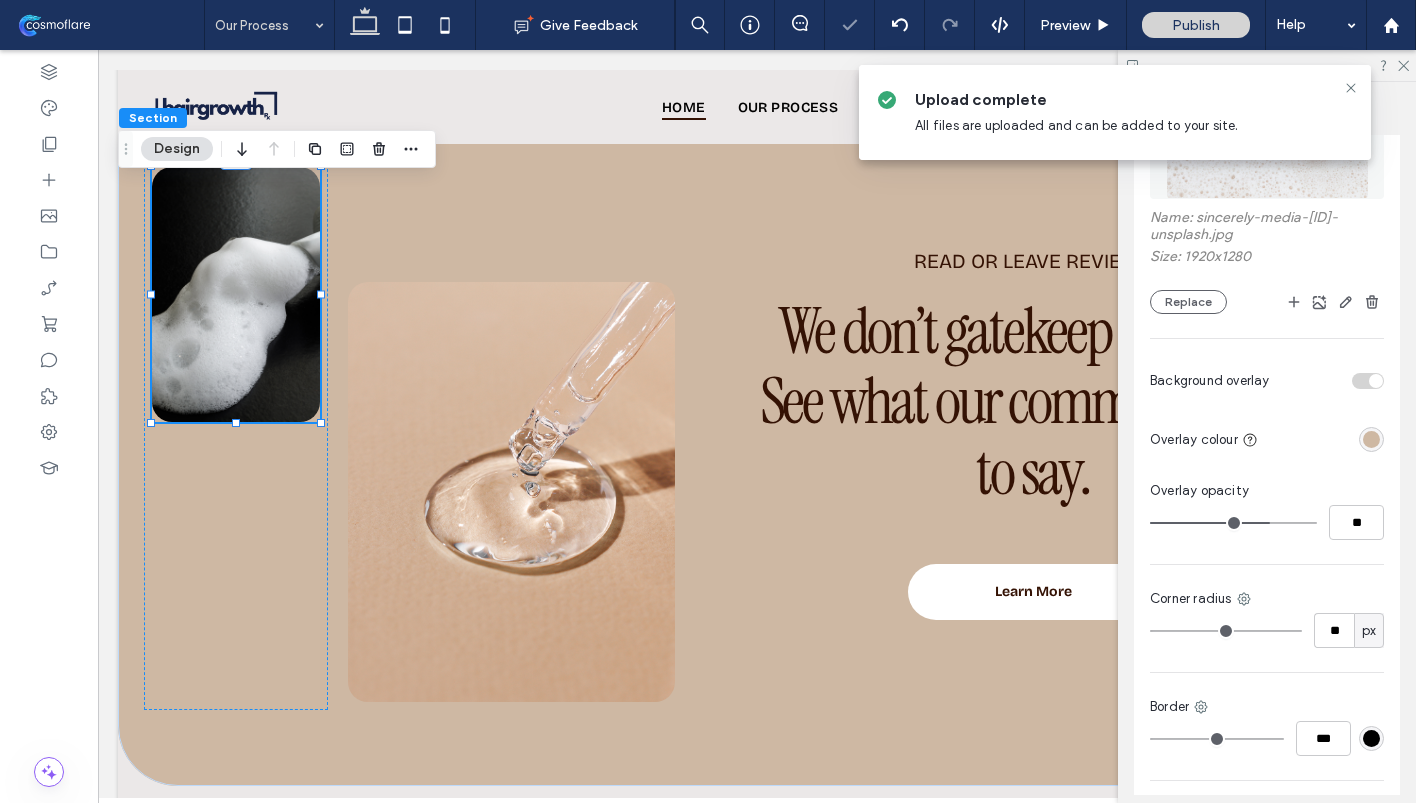 type on "**" 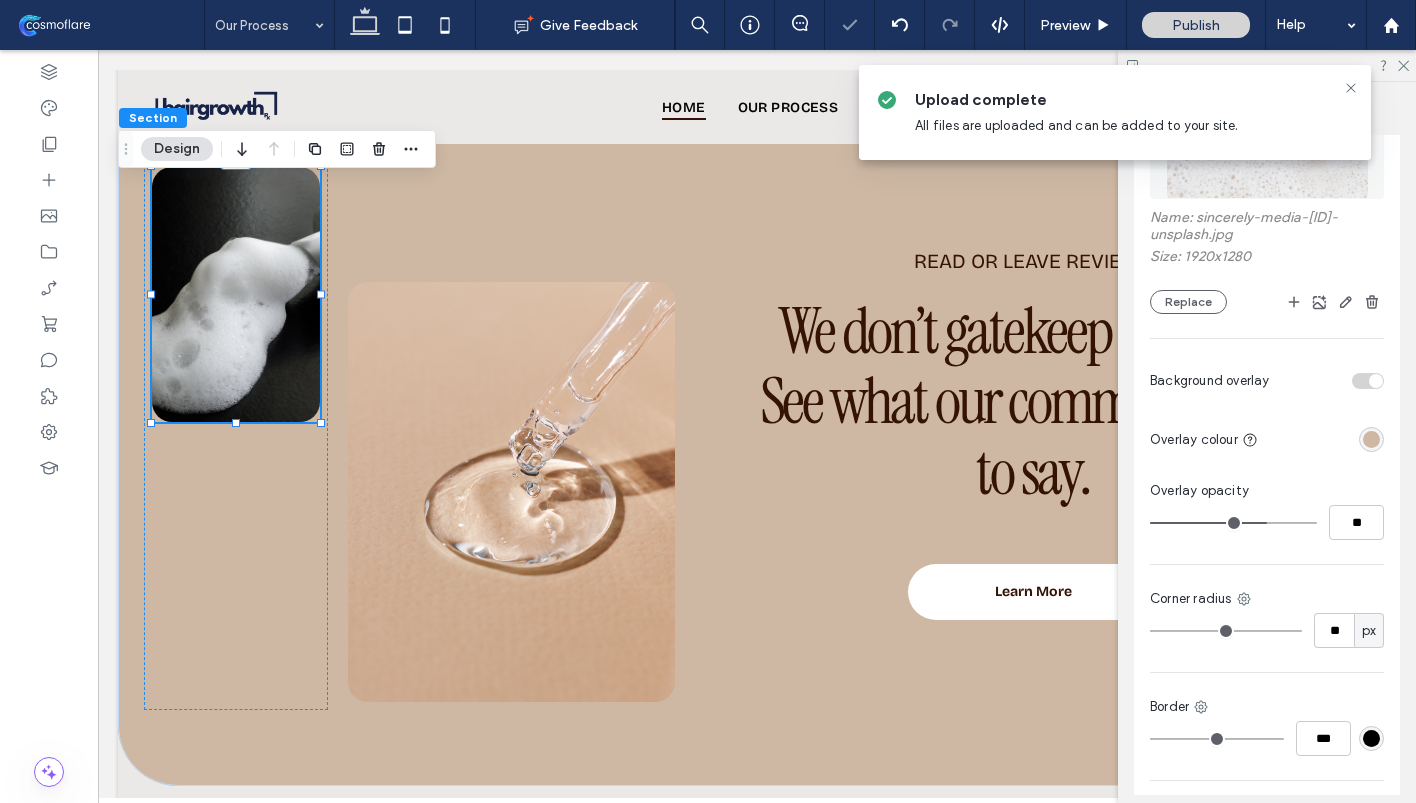 type on "**" 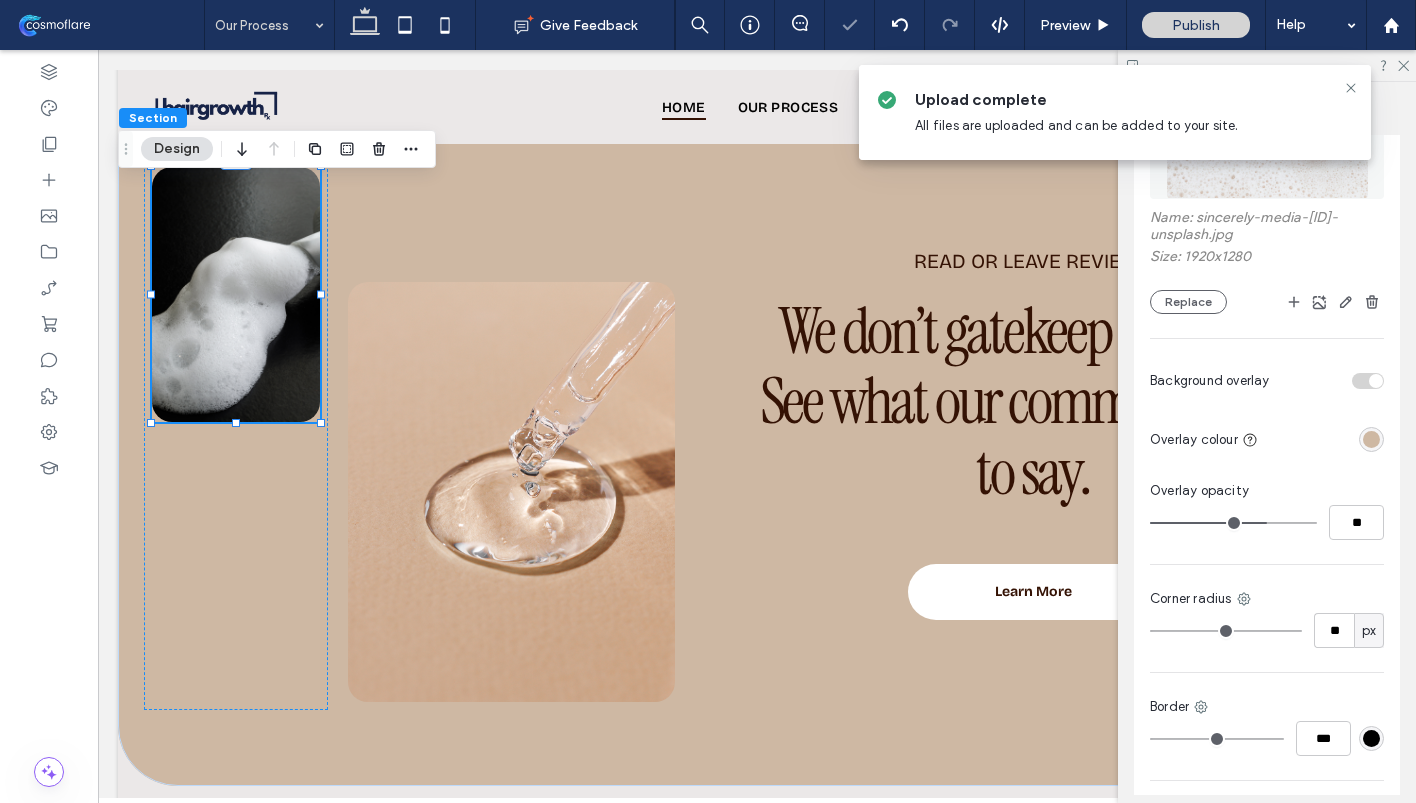type on "**" 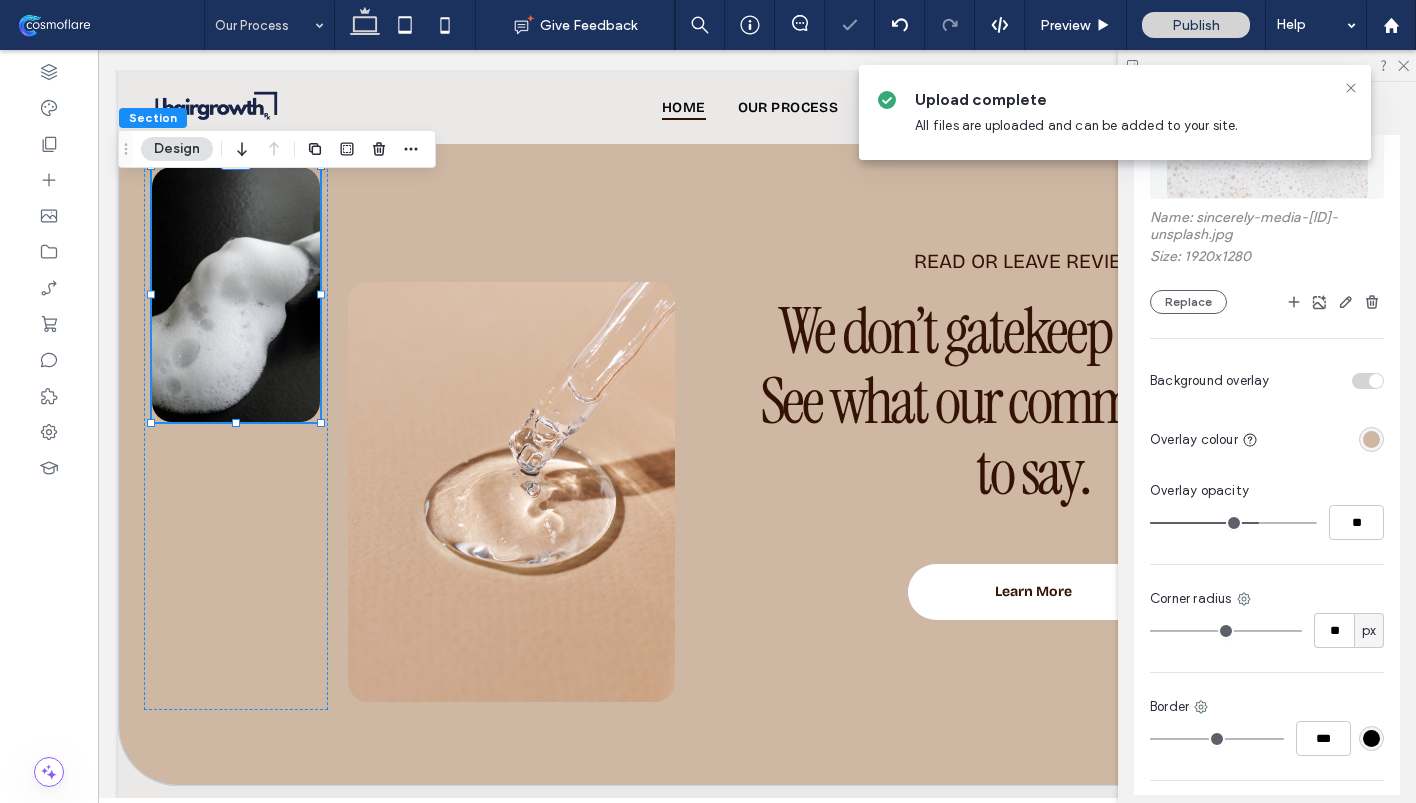 drag, startPoint x: 1266, startPoint y: 522, endPoint x: 1256, endPoint y: 521, distance: 10.049875 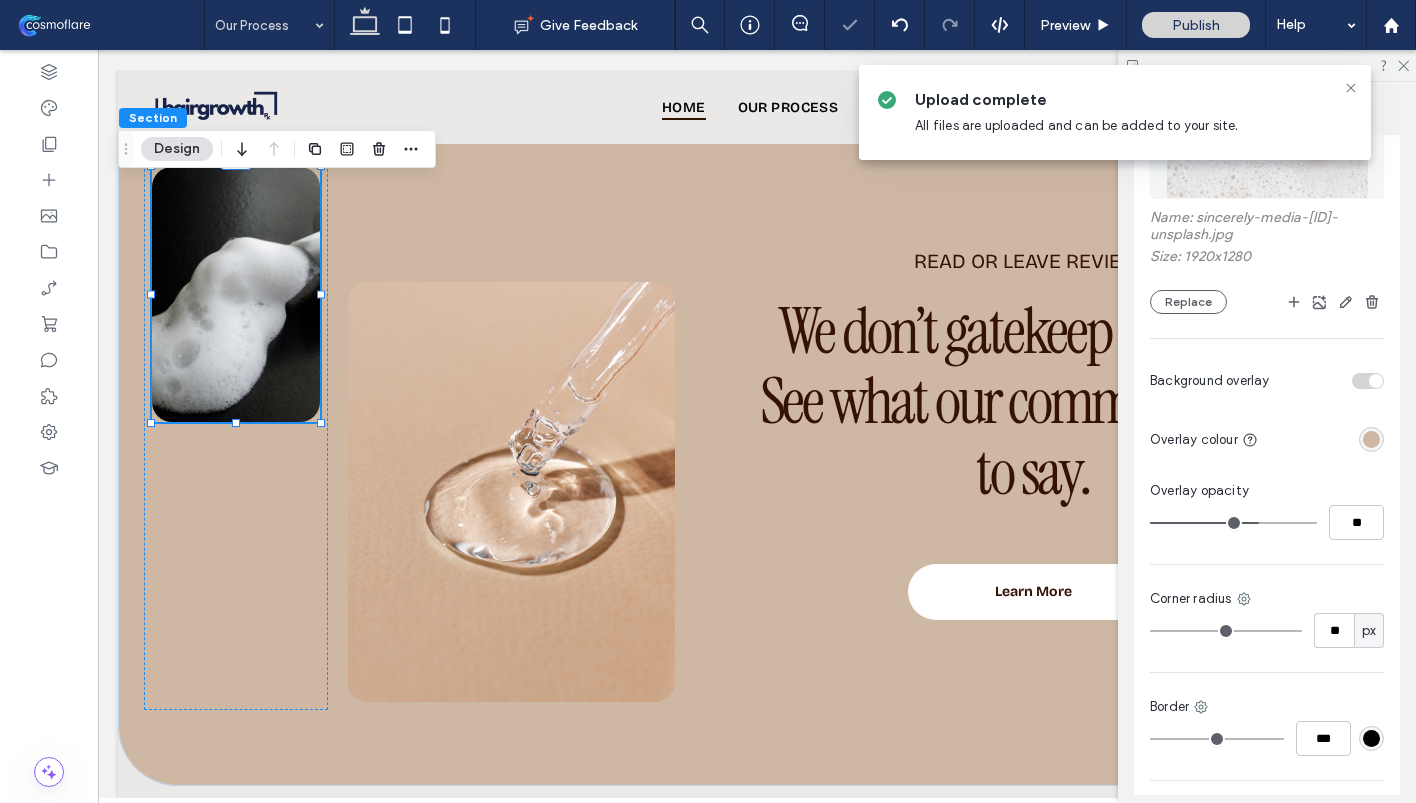 click at bounding box center (1233, 523) 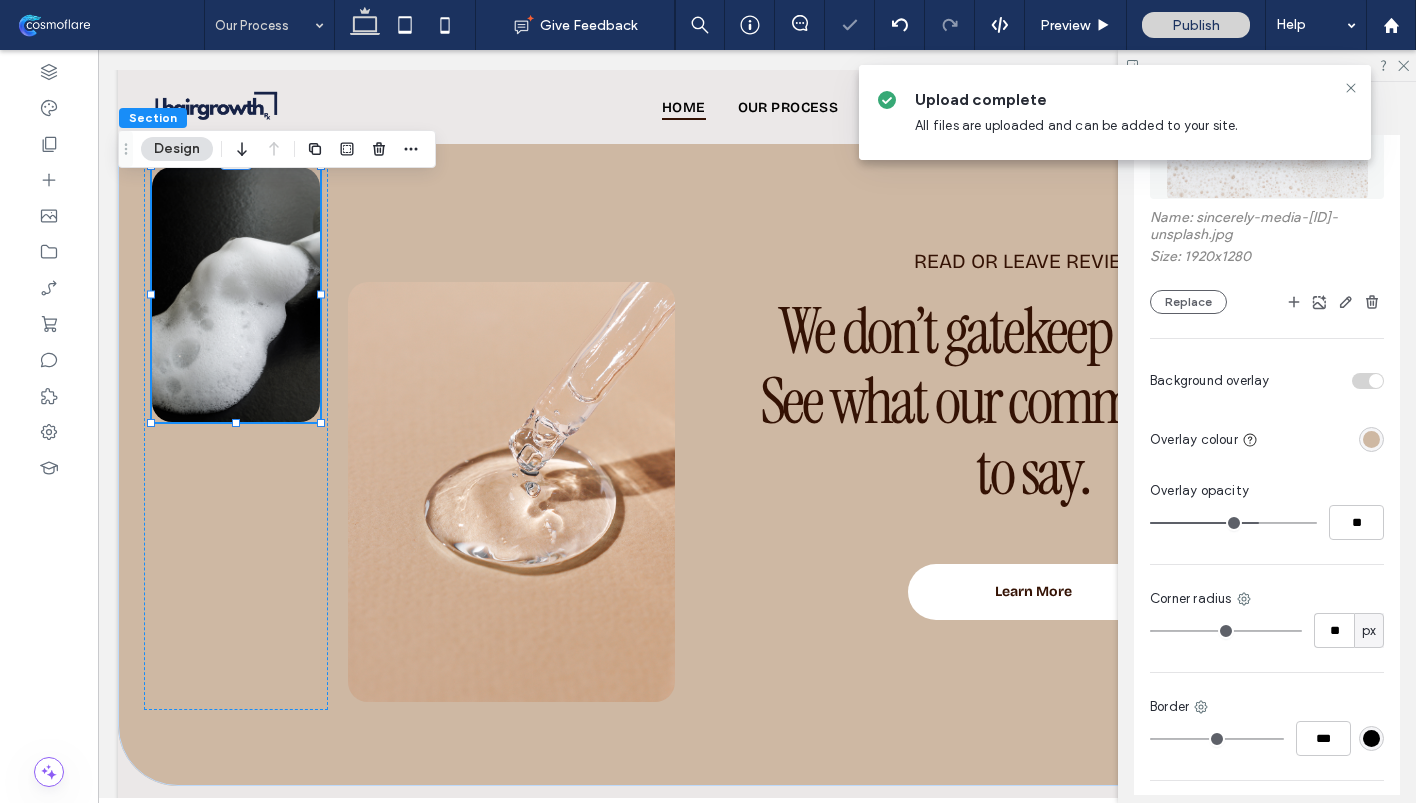 type on "**" 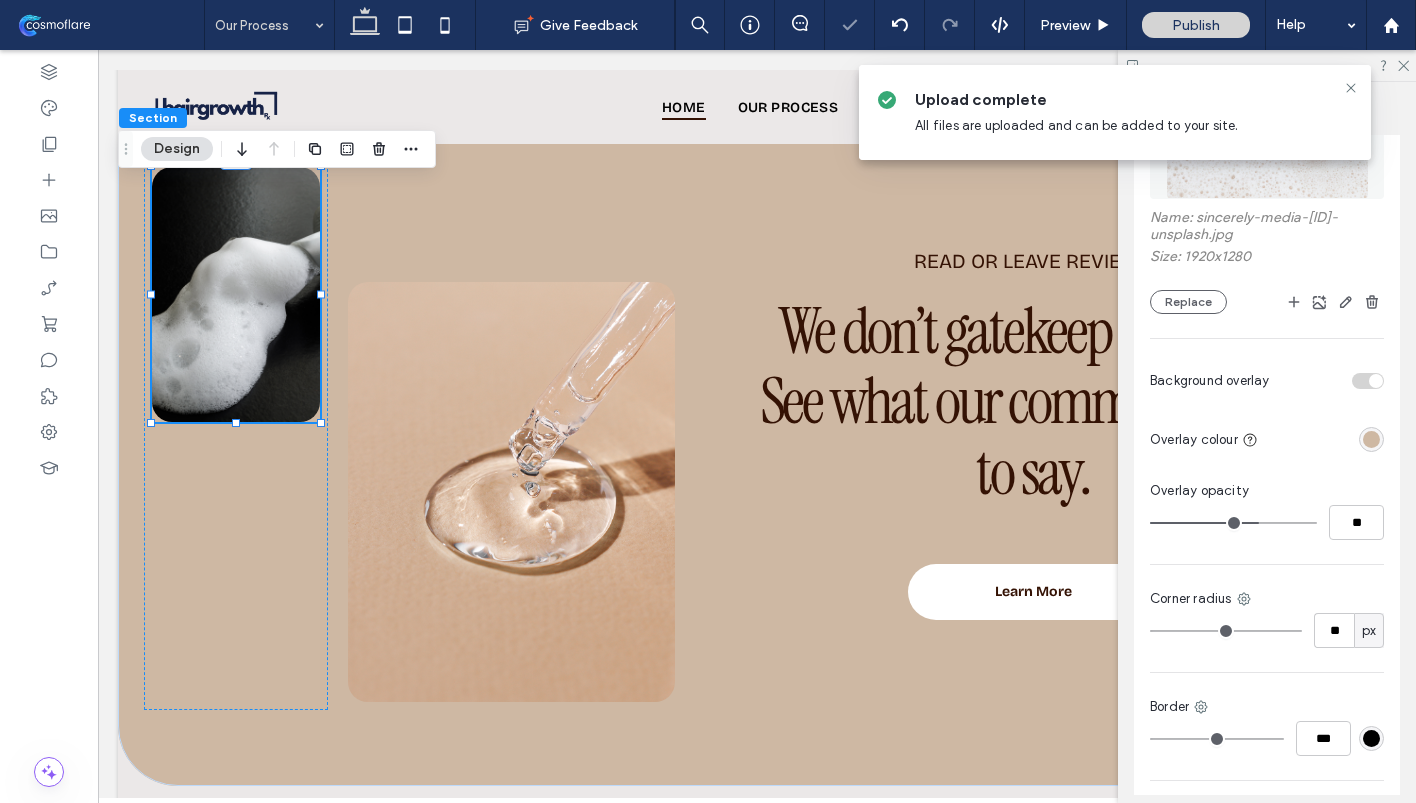 type on "**" 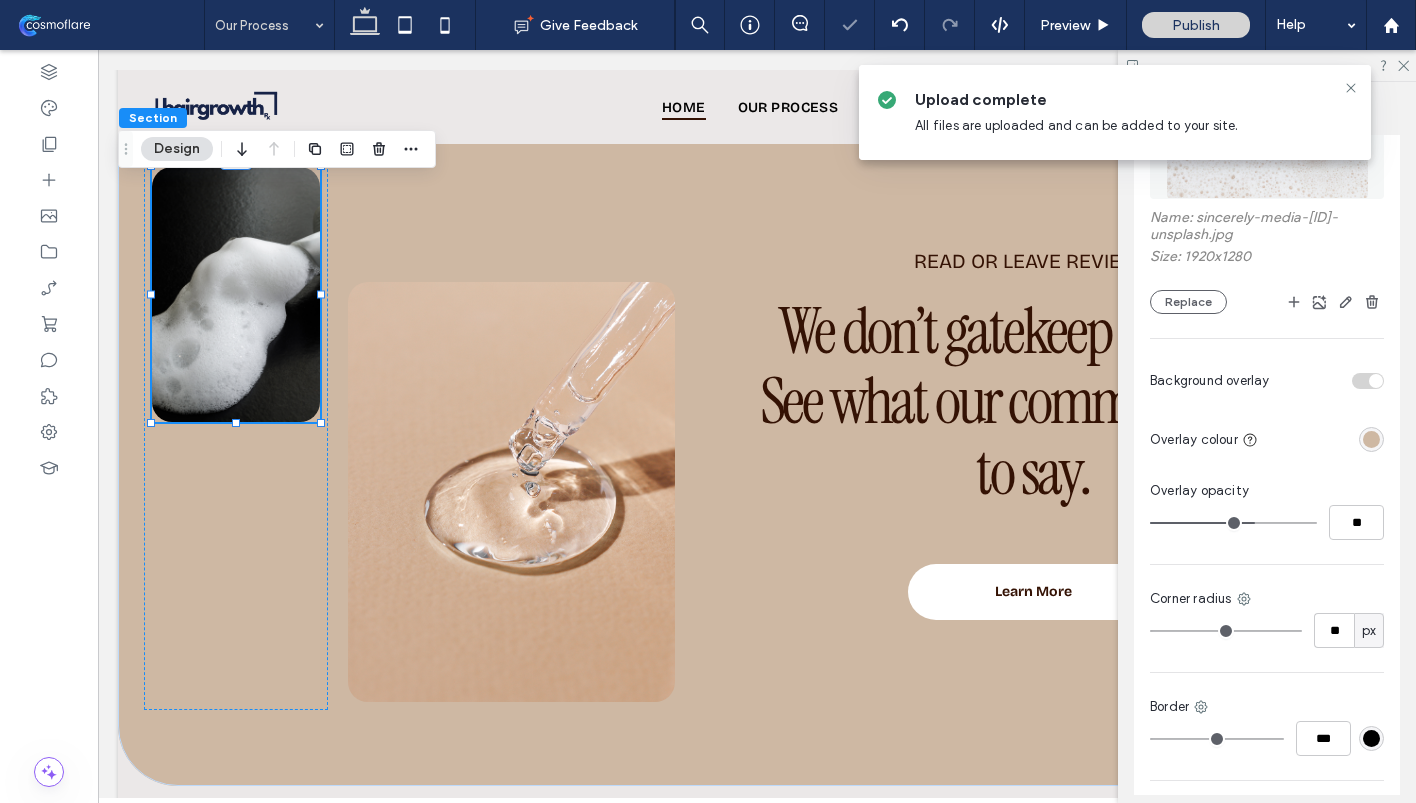 type on "**" 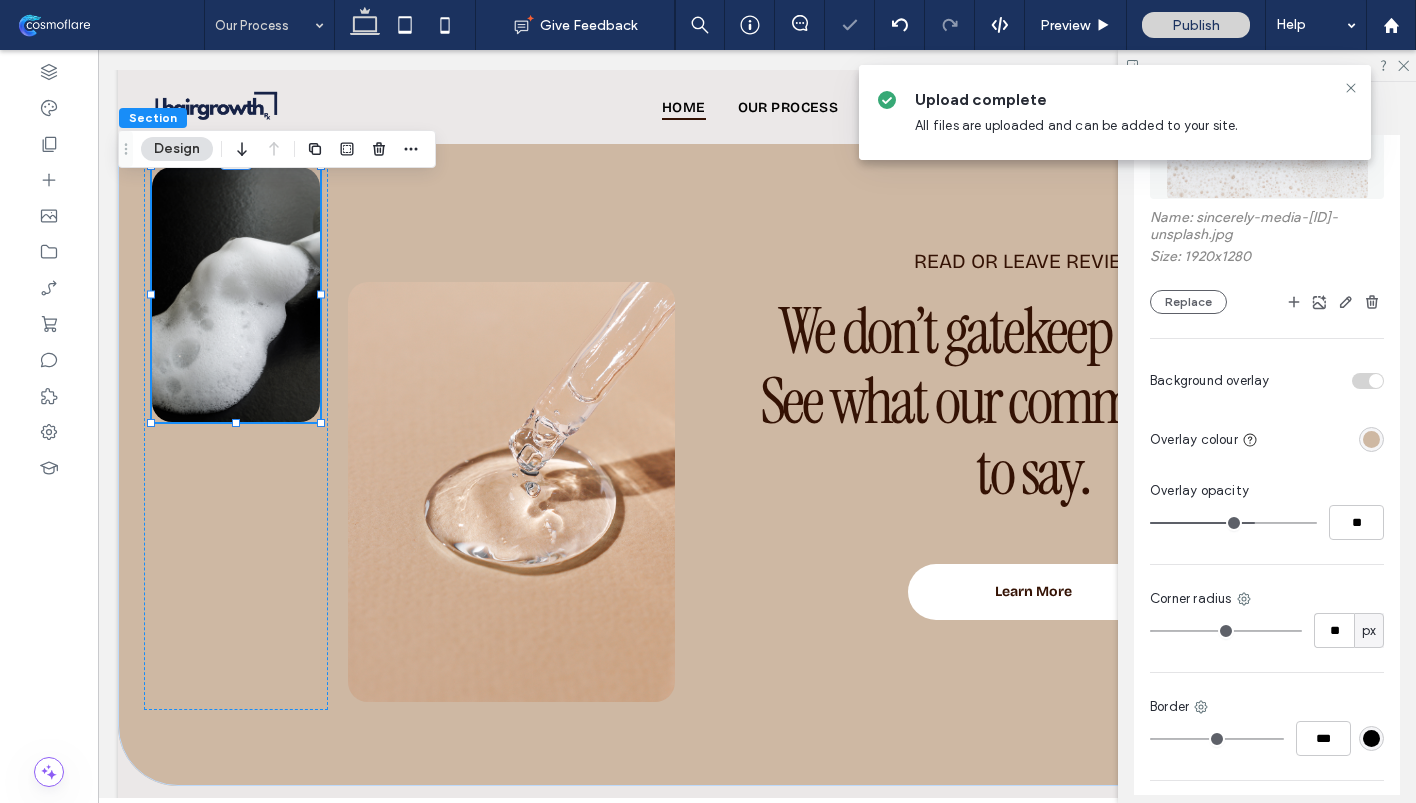 type on "**" 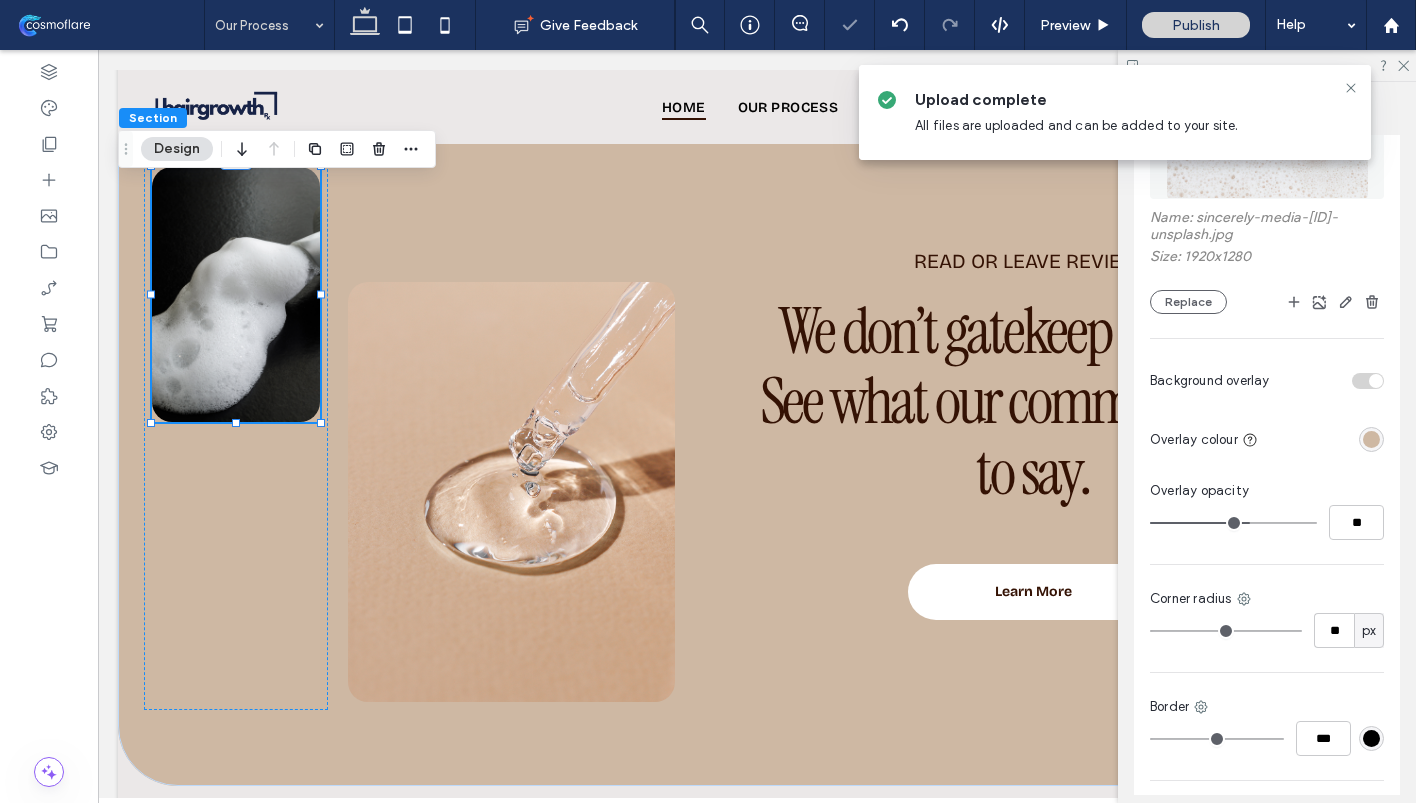 type on "**" 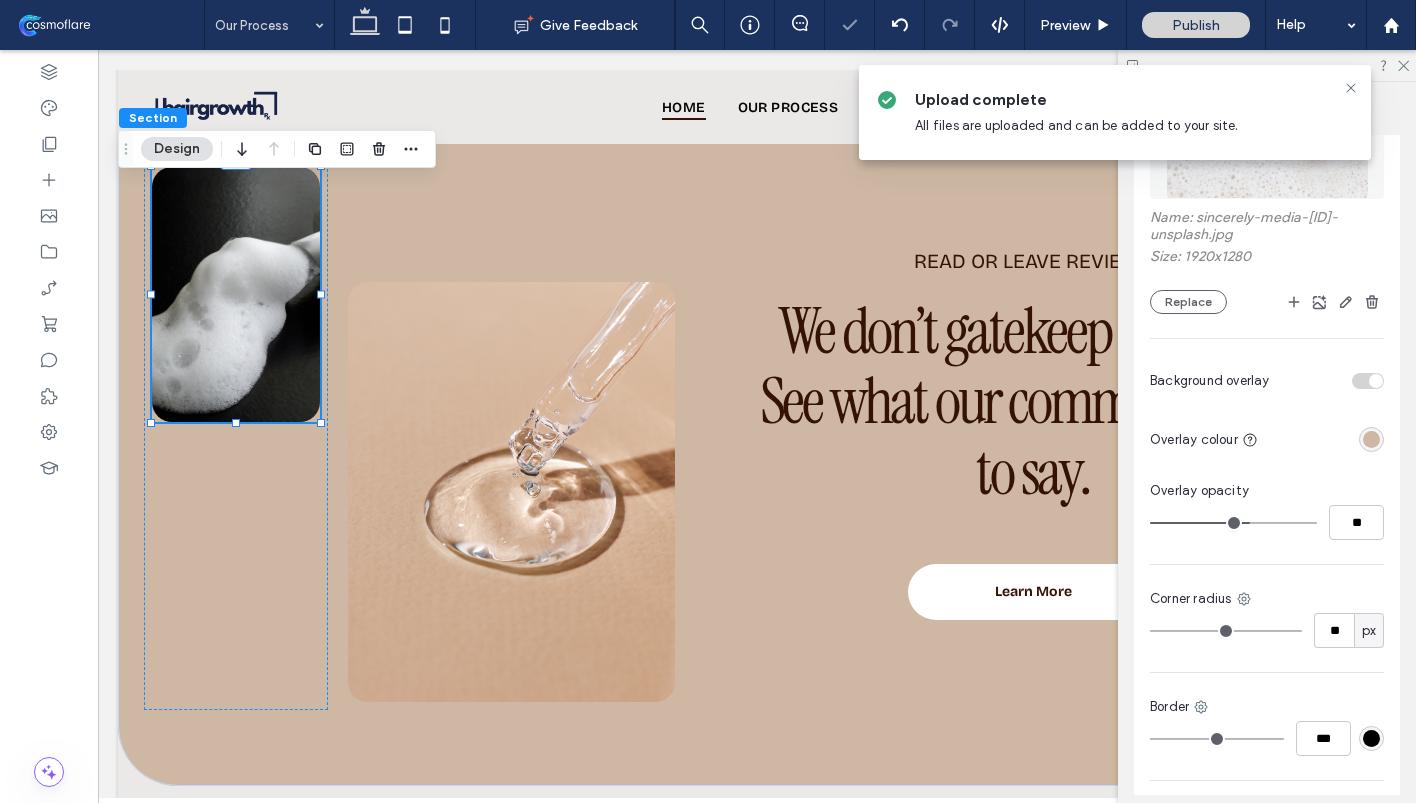type on "**" 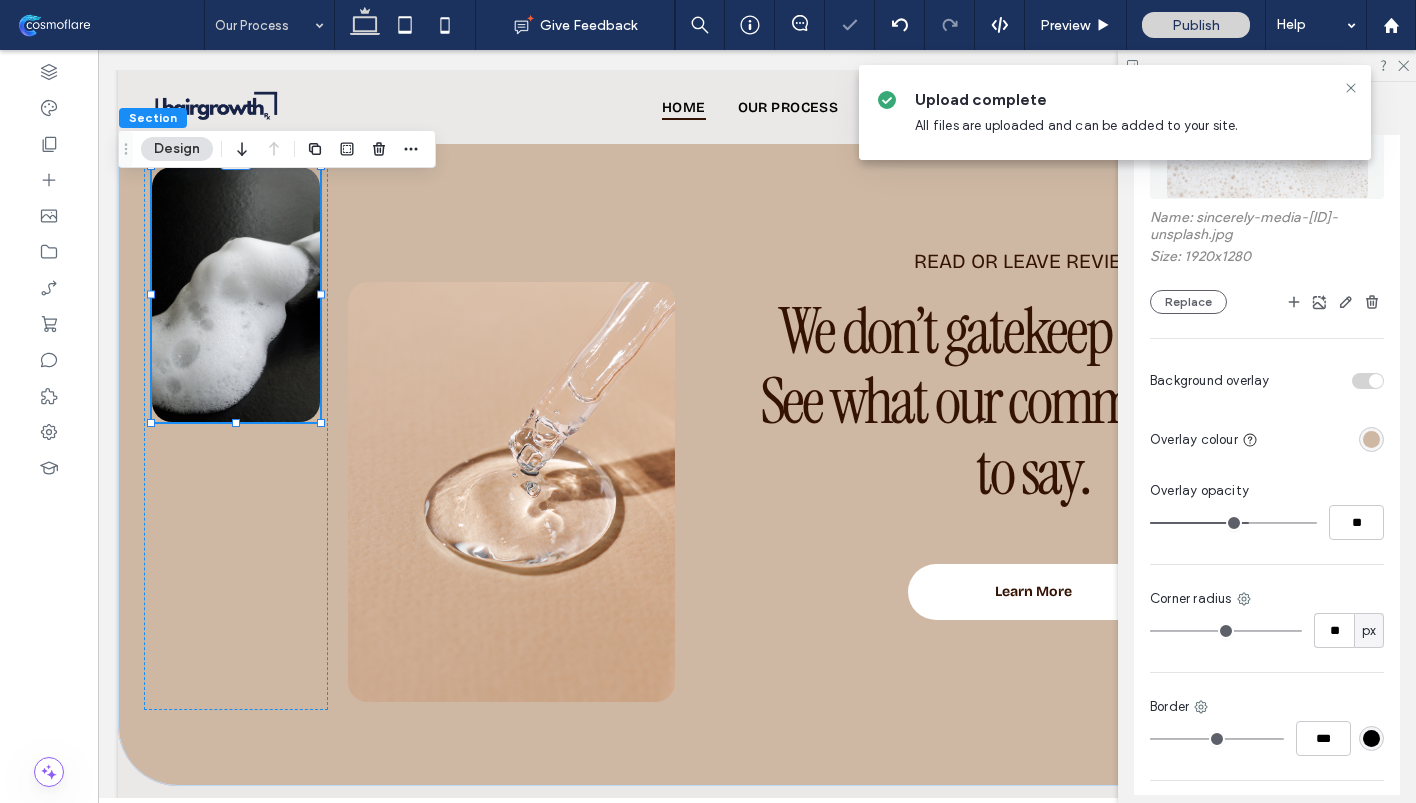 type on "**" 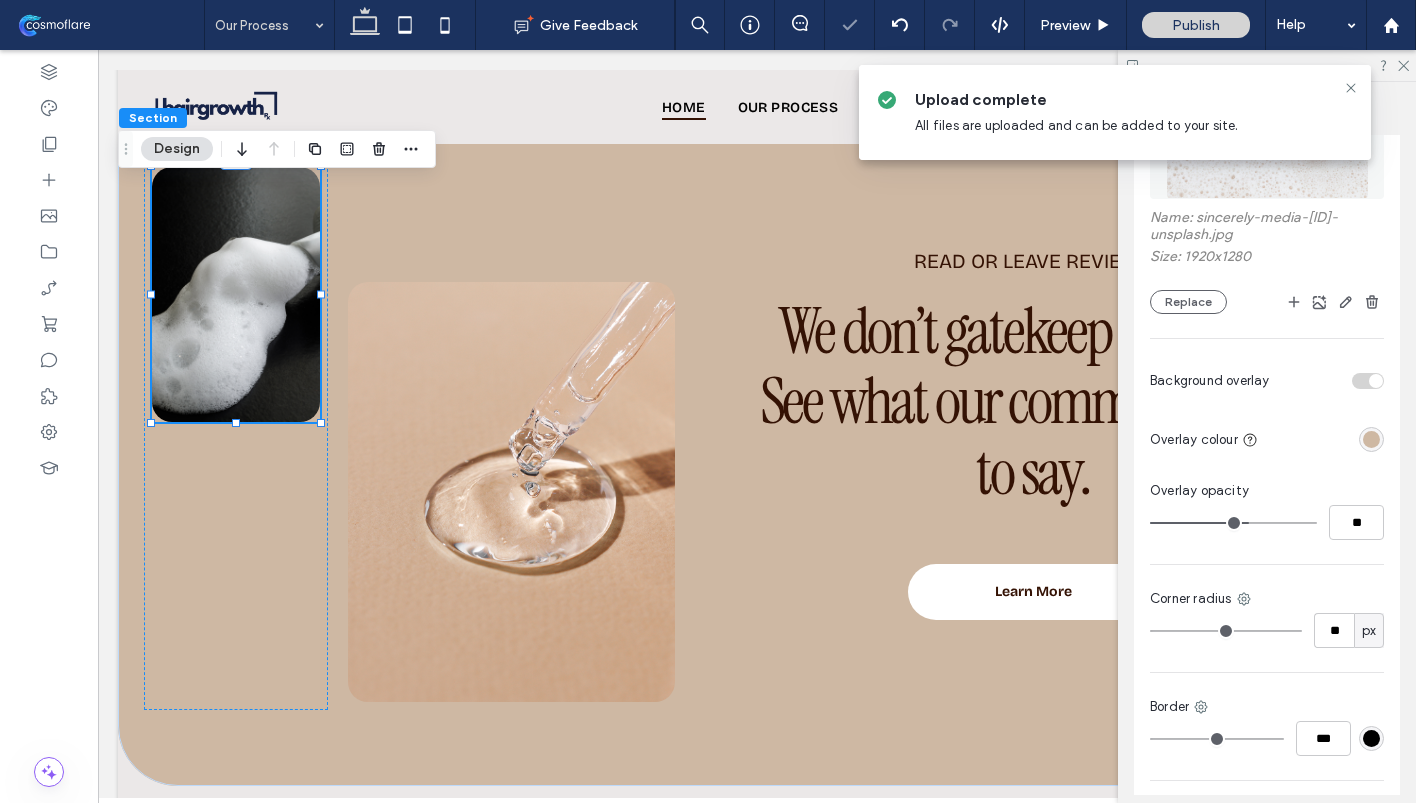type on "**" 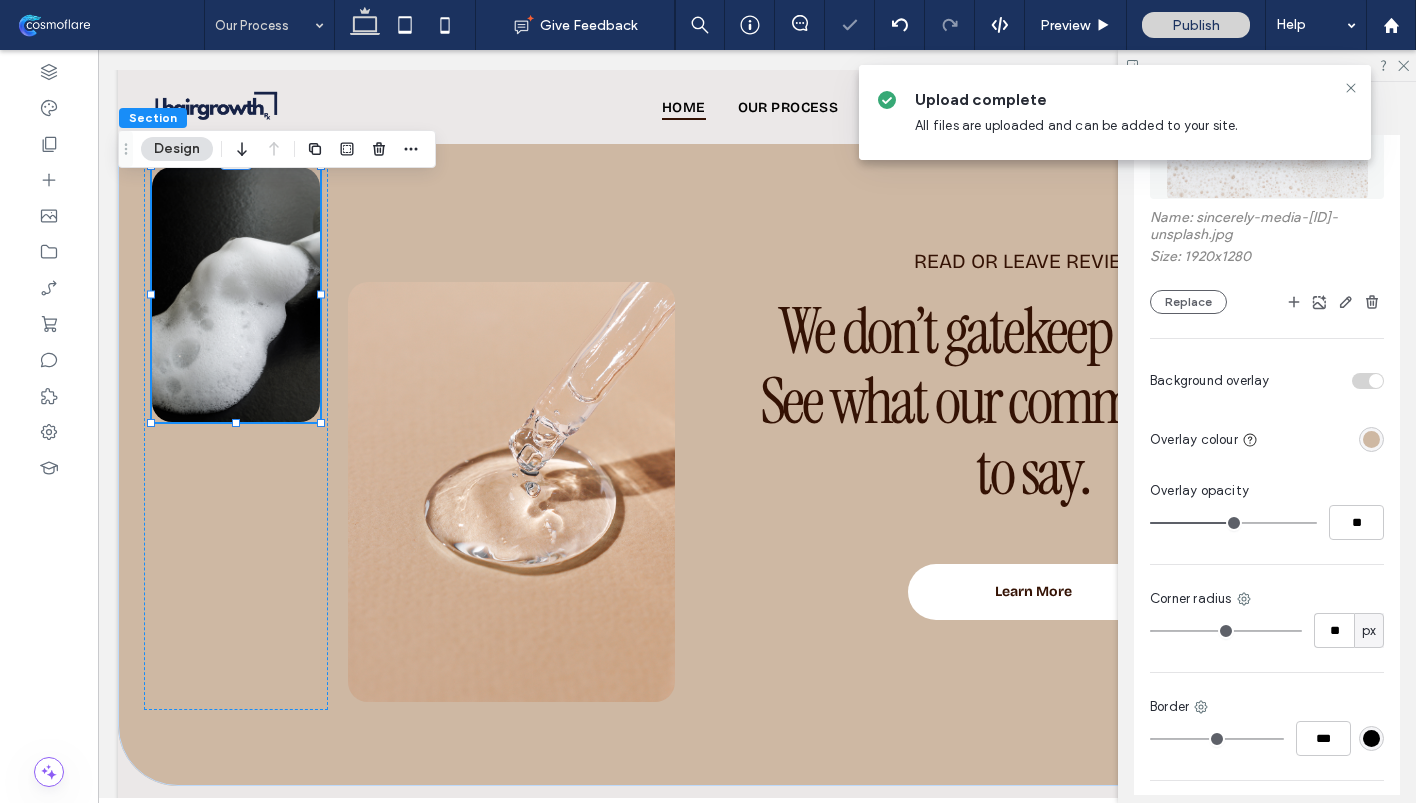 click at bounding box center [1267, 65] 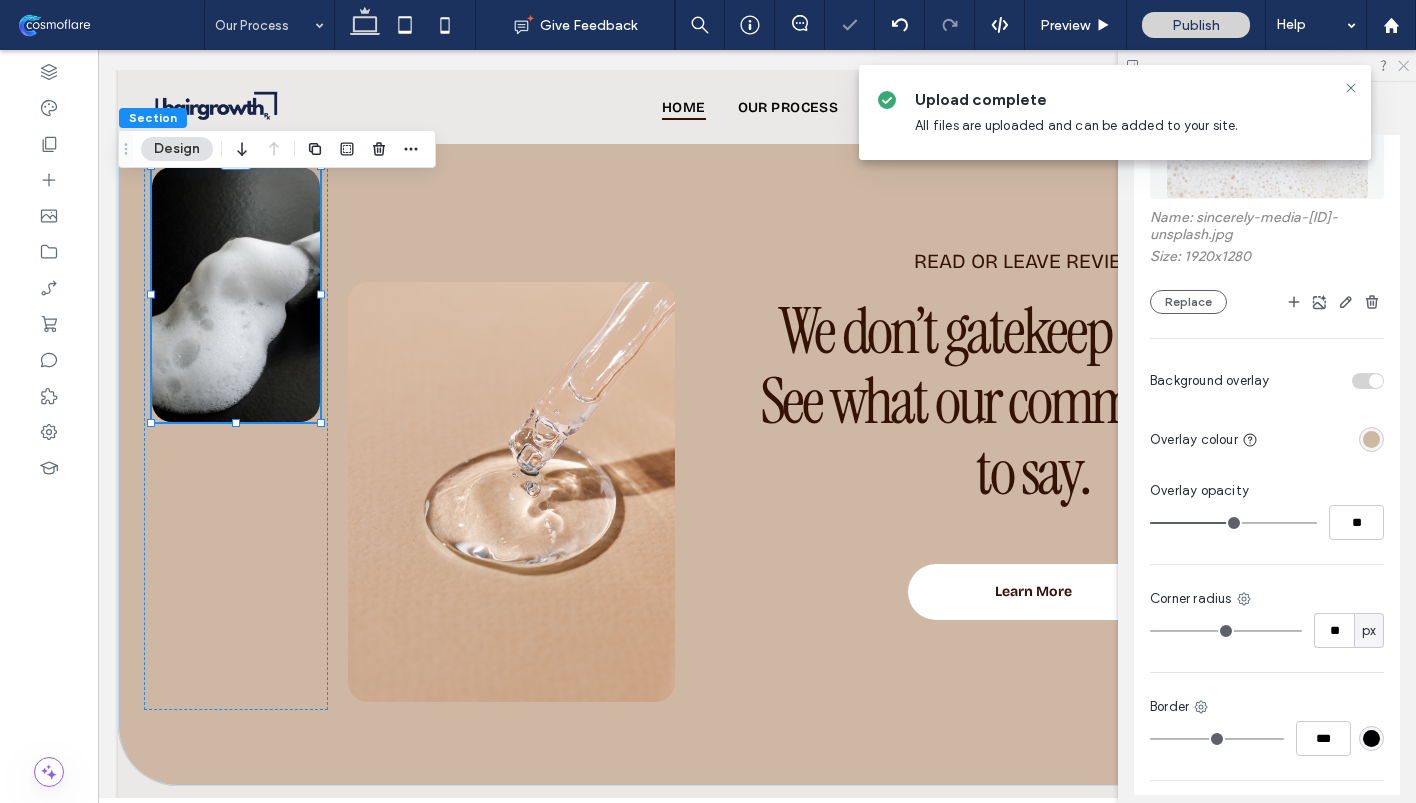 click 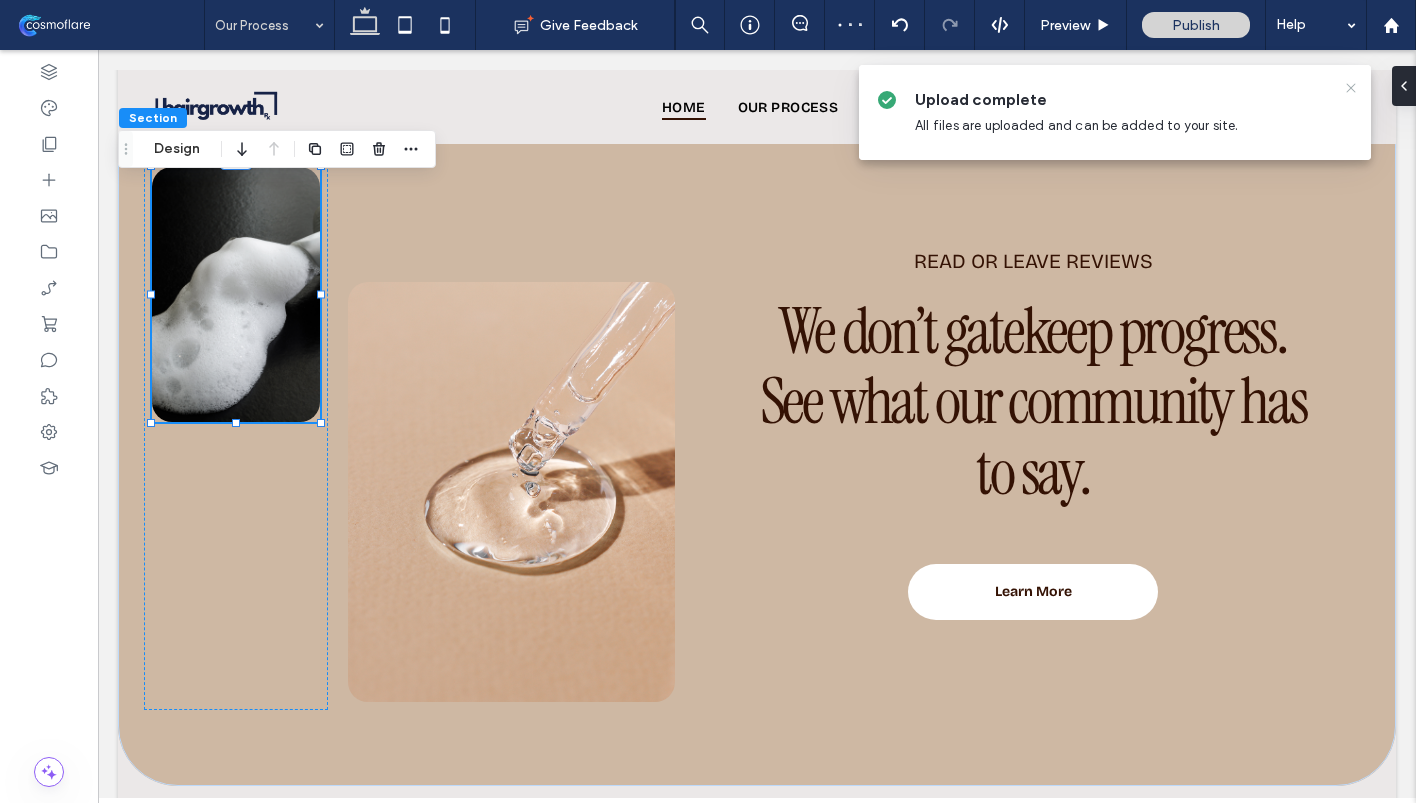 click 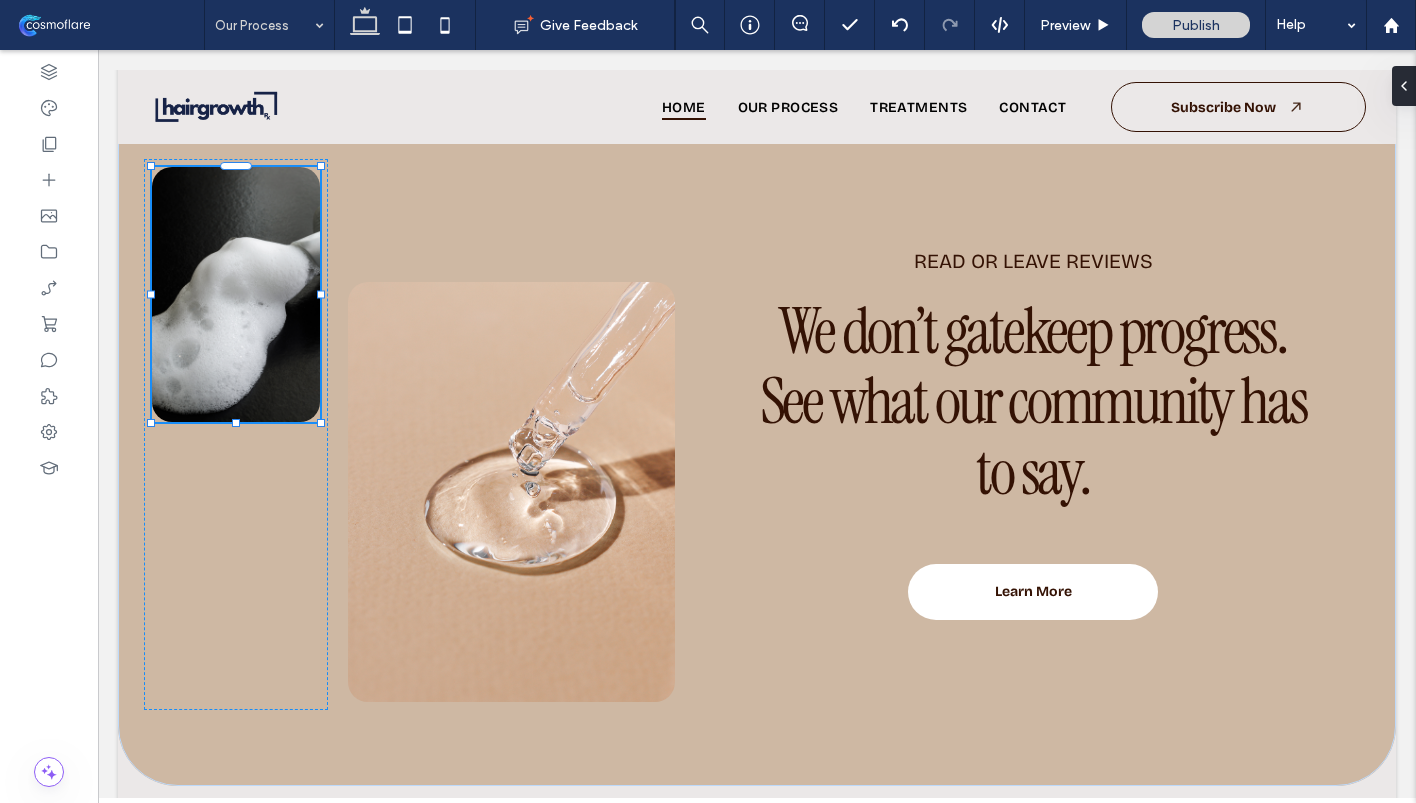 type on "**********" 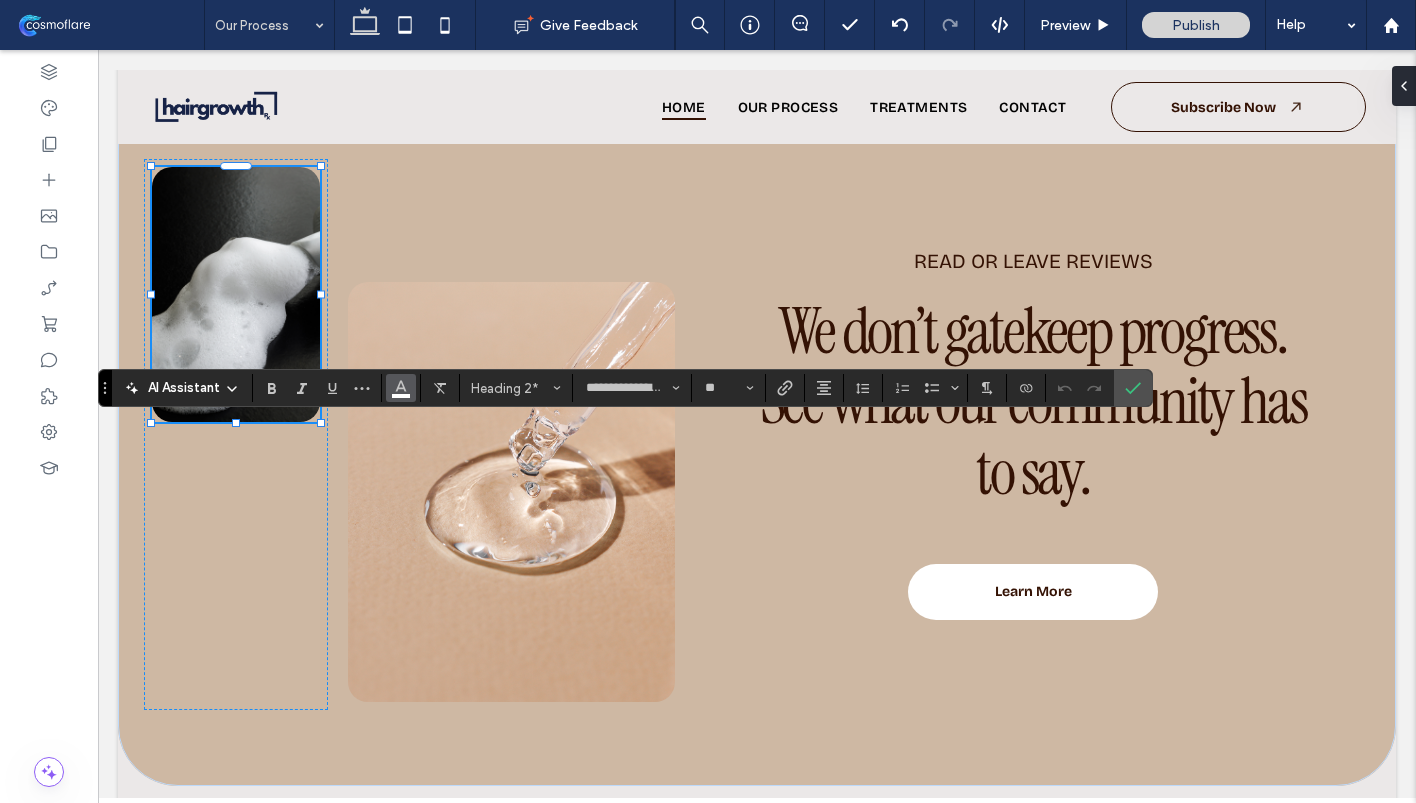 click at bounding box center [401, 388] 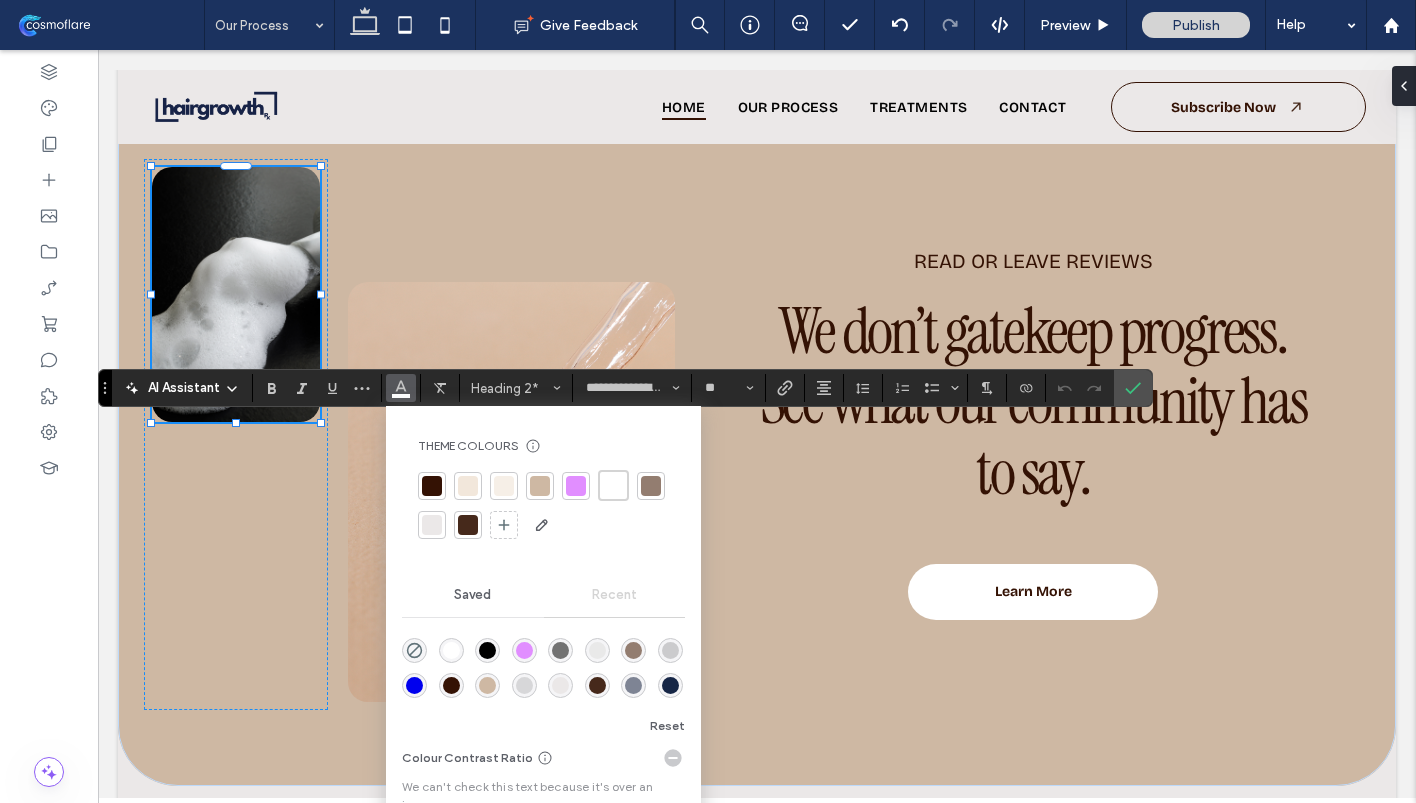 click at bounding box center (670, 685) 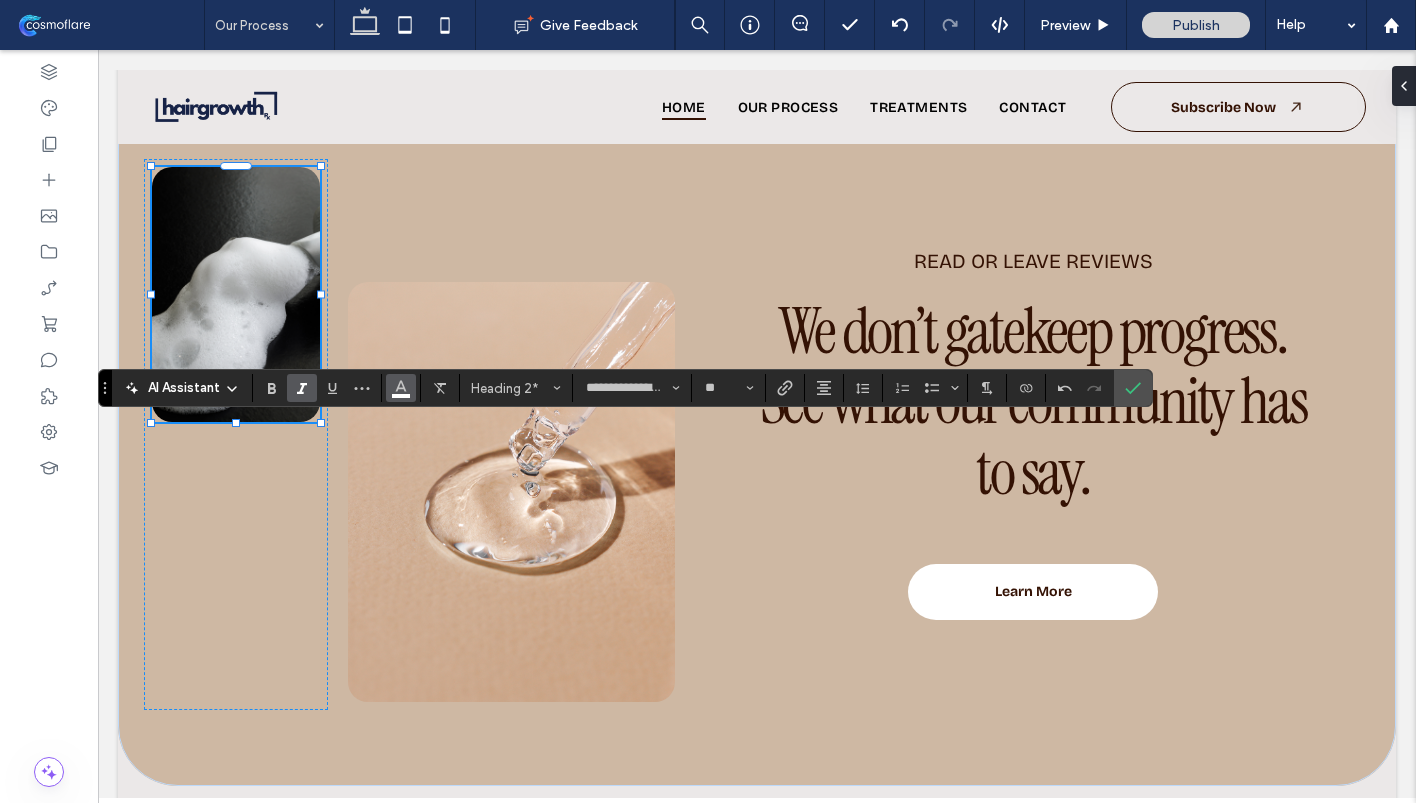 click at bounding box center (401, 388) 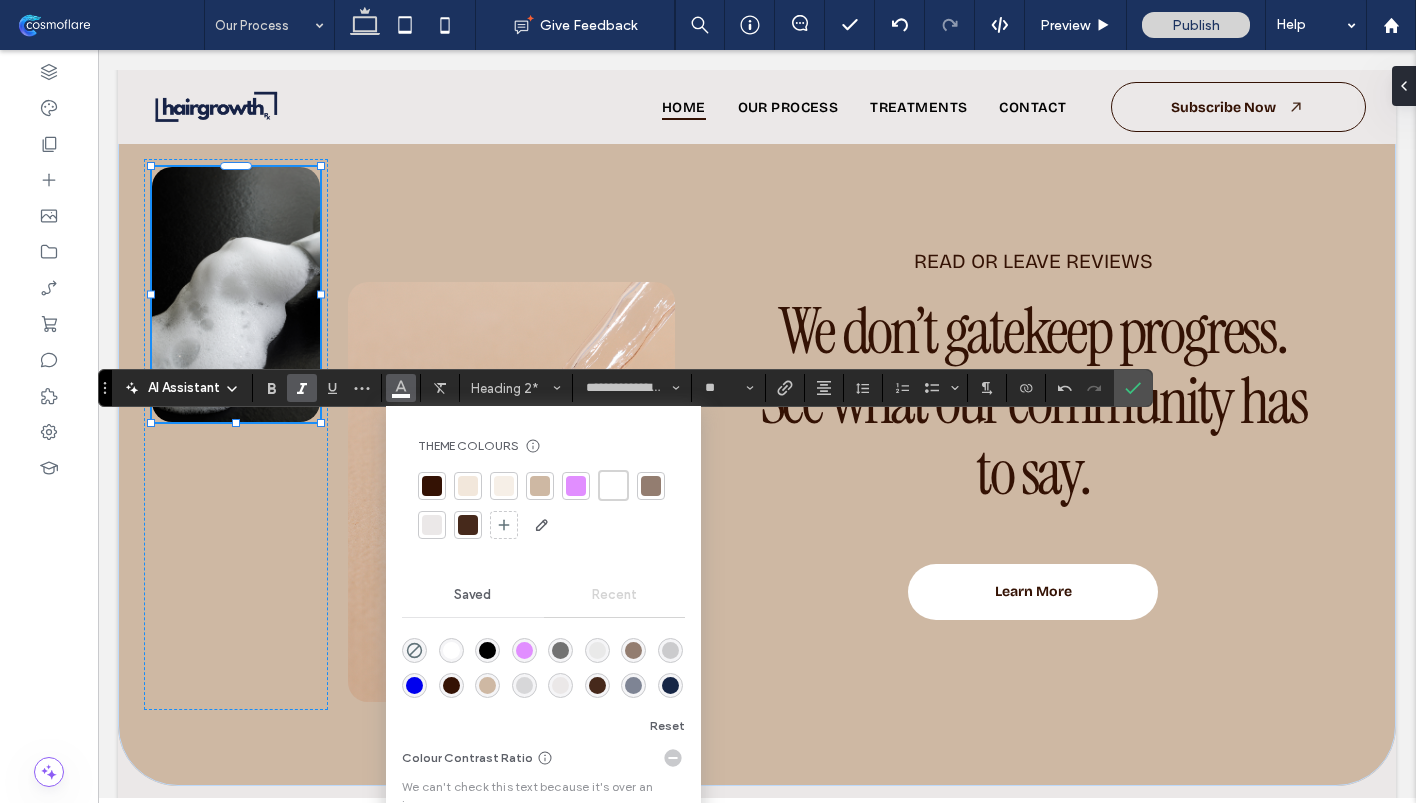 click at bounding box center [468, 525] 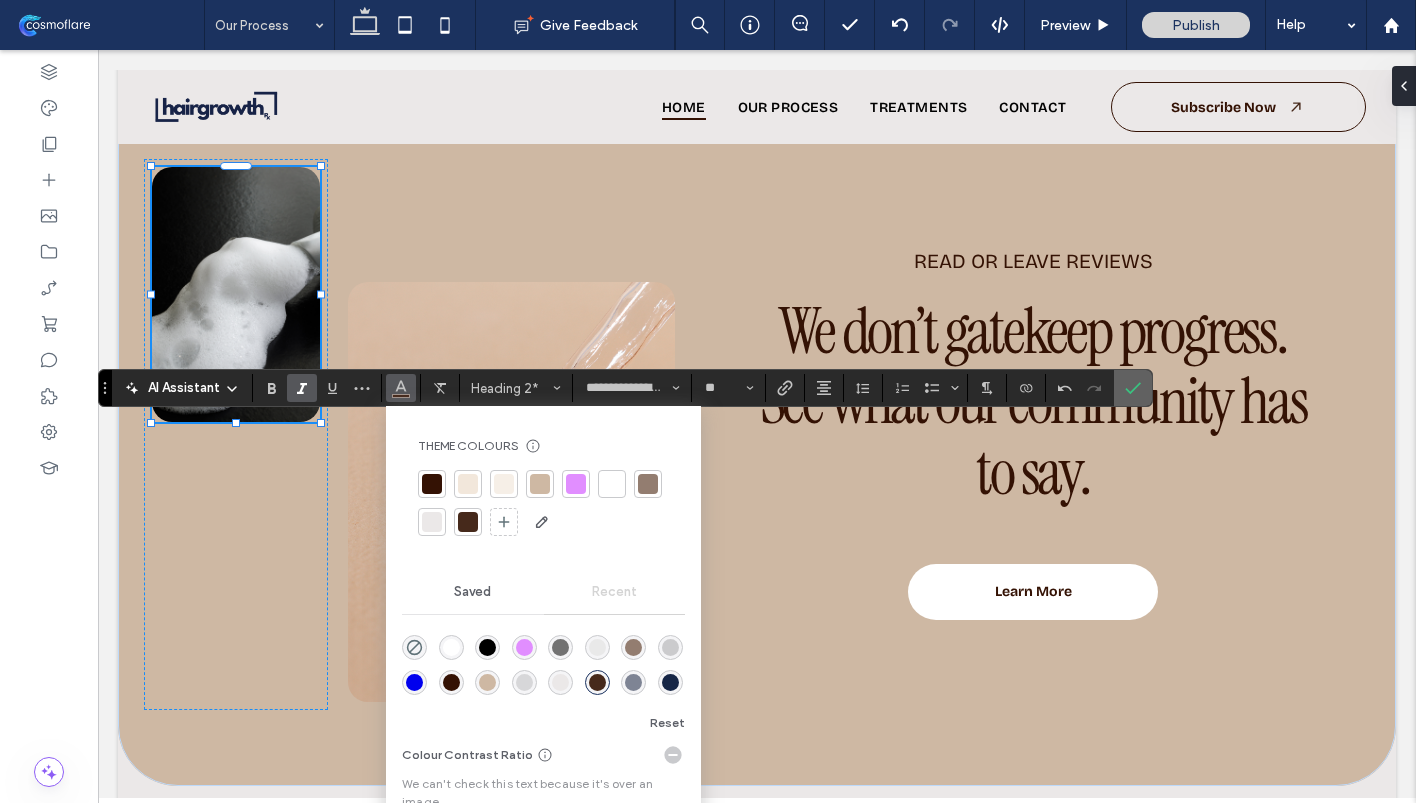 click at bounding box center (1133, 388) 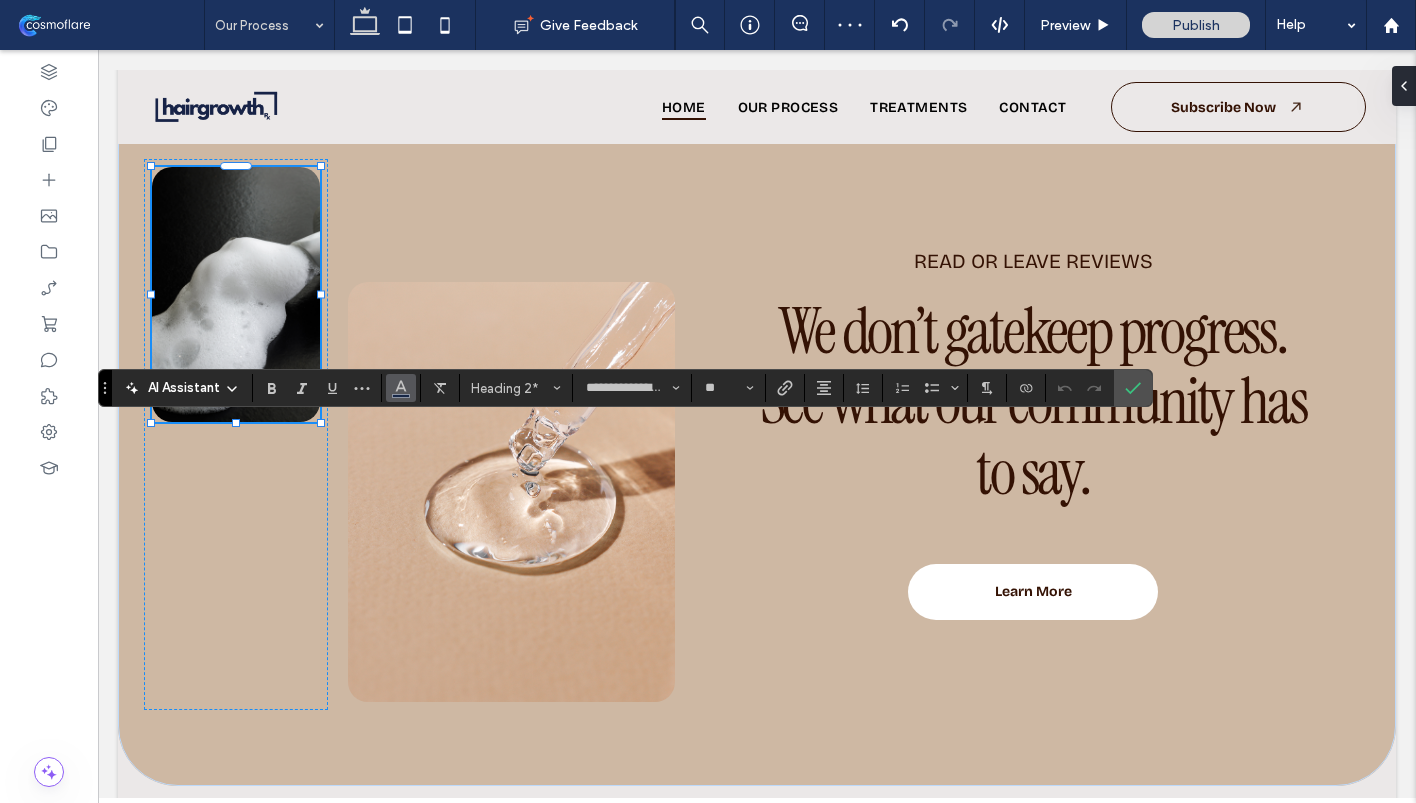 click at bounding box center (401, 388) 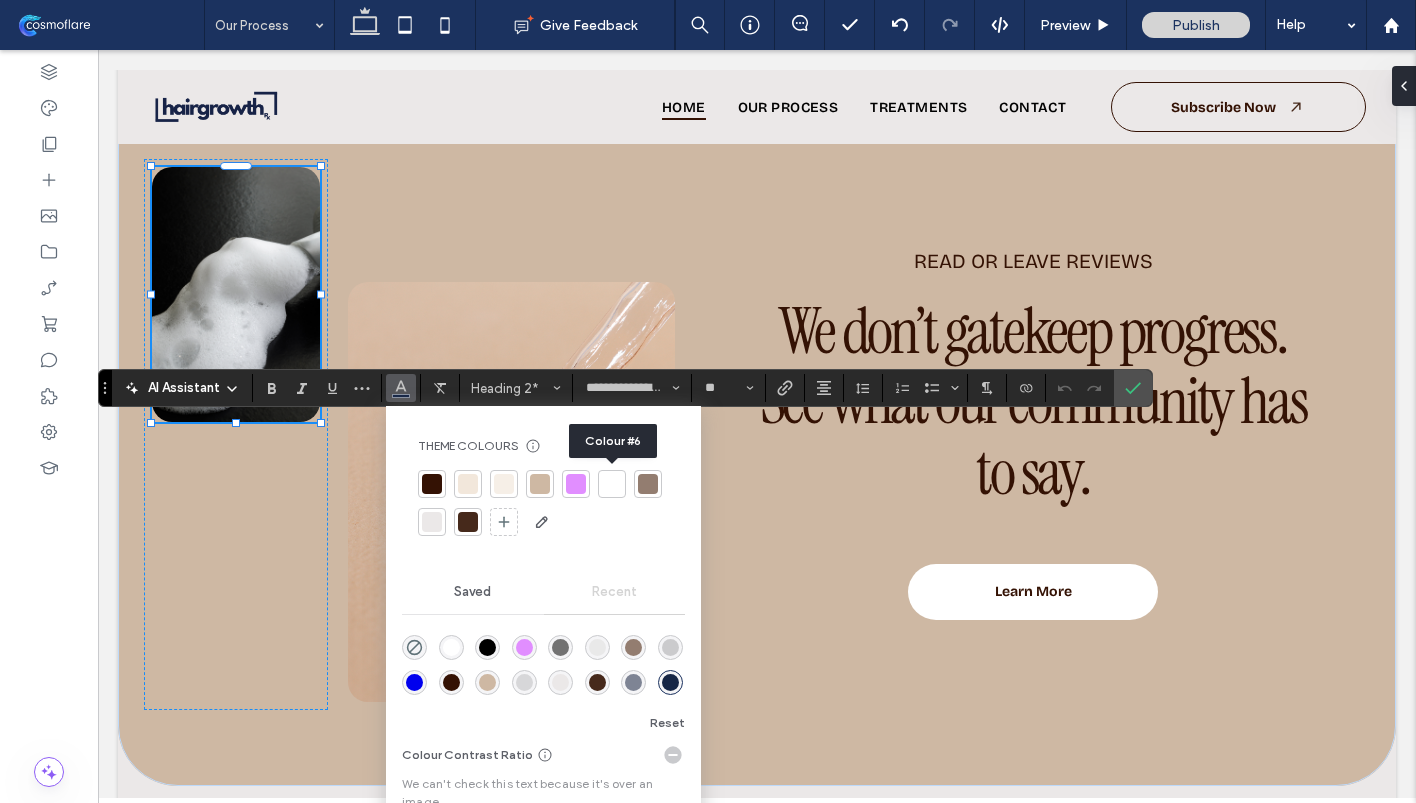 click at bounding box center [612, 484] 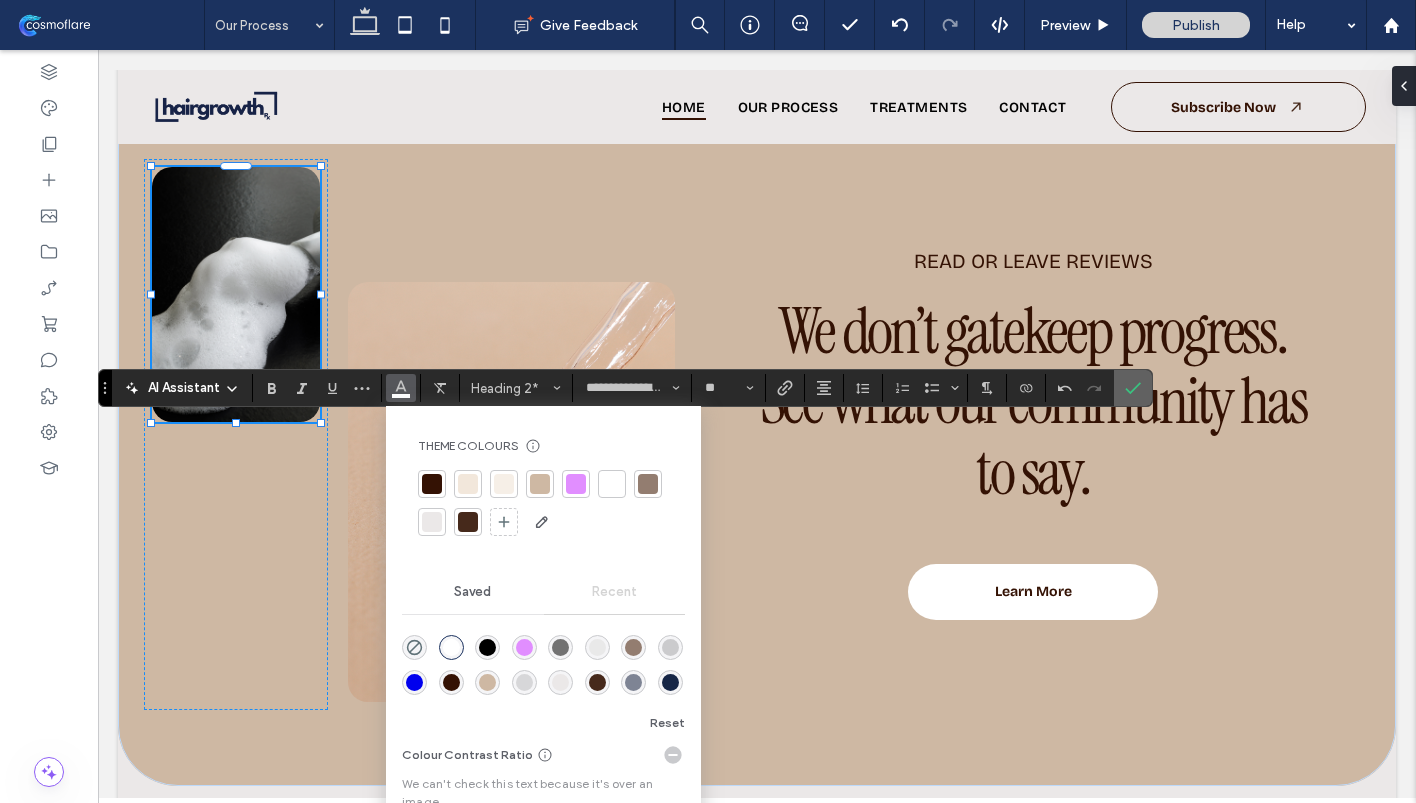click at bounding box center (1129, 388) 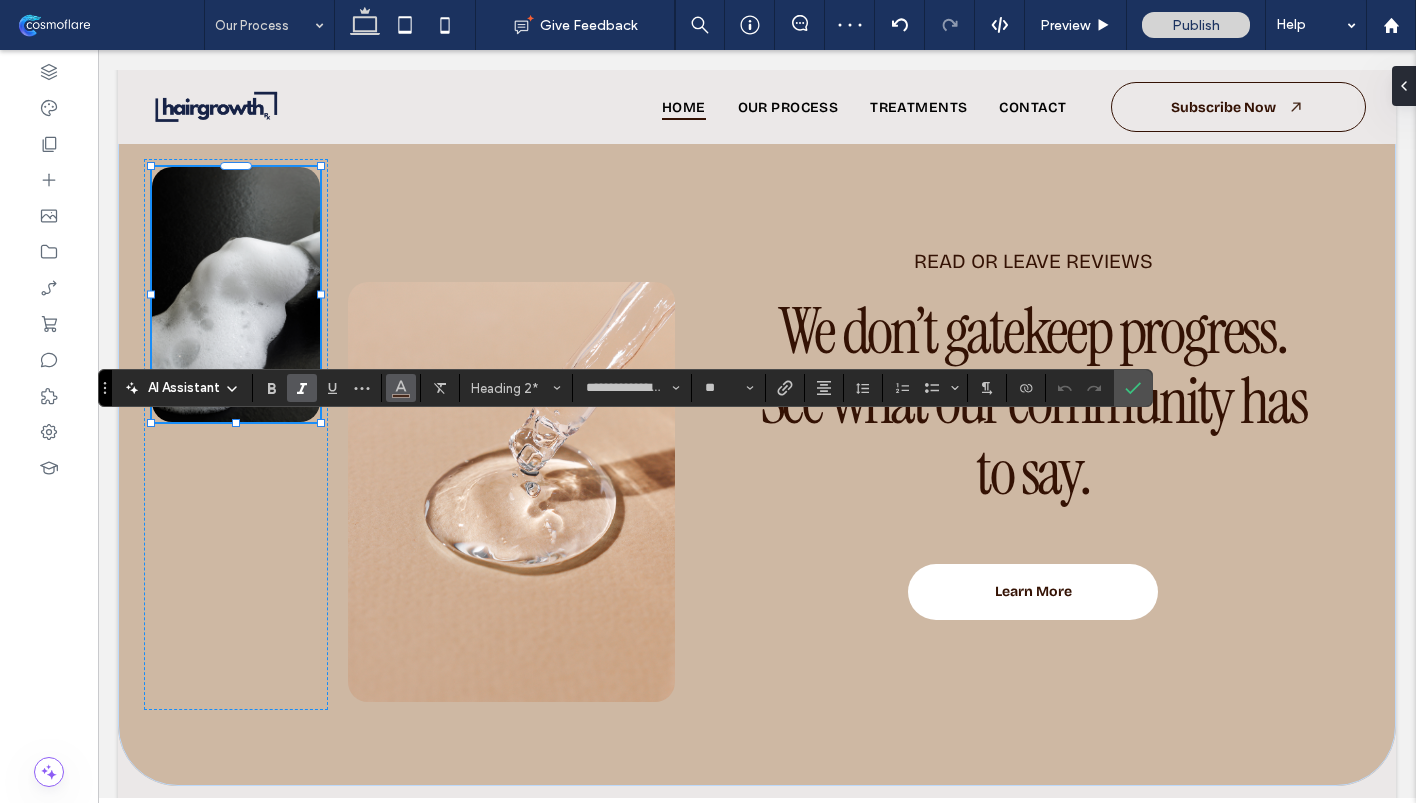 click 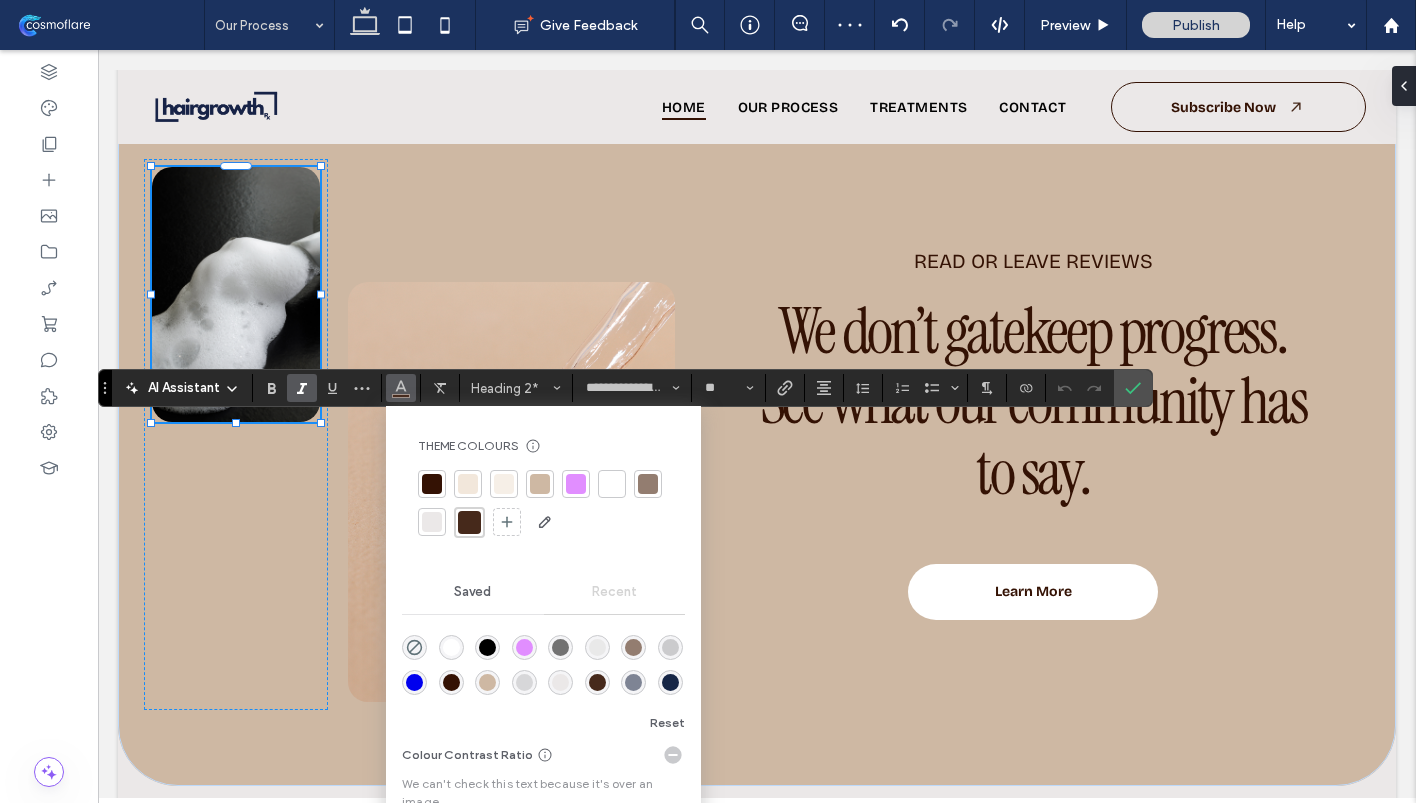click at bounding box center [612, 484] 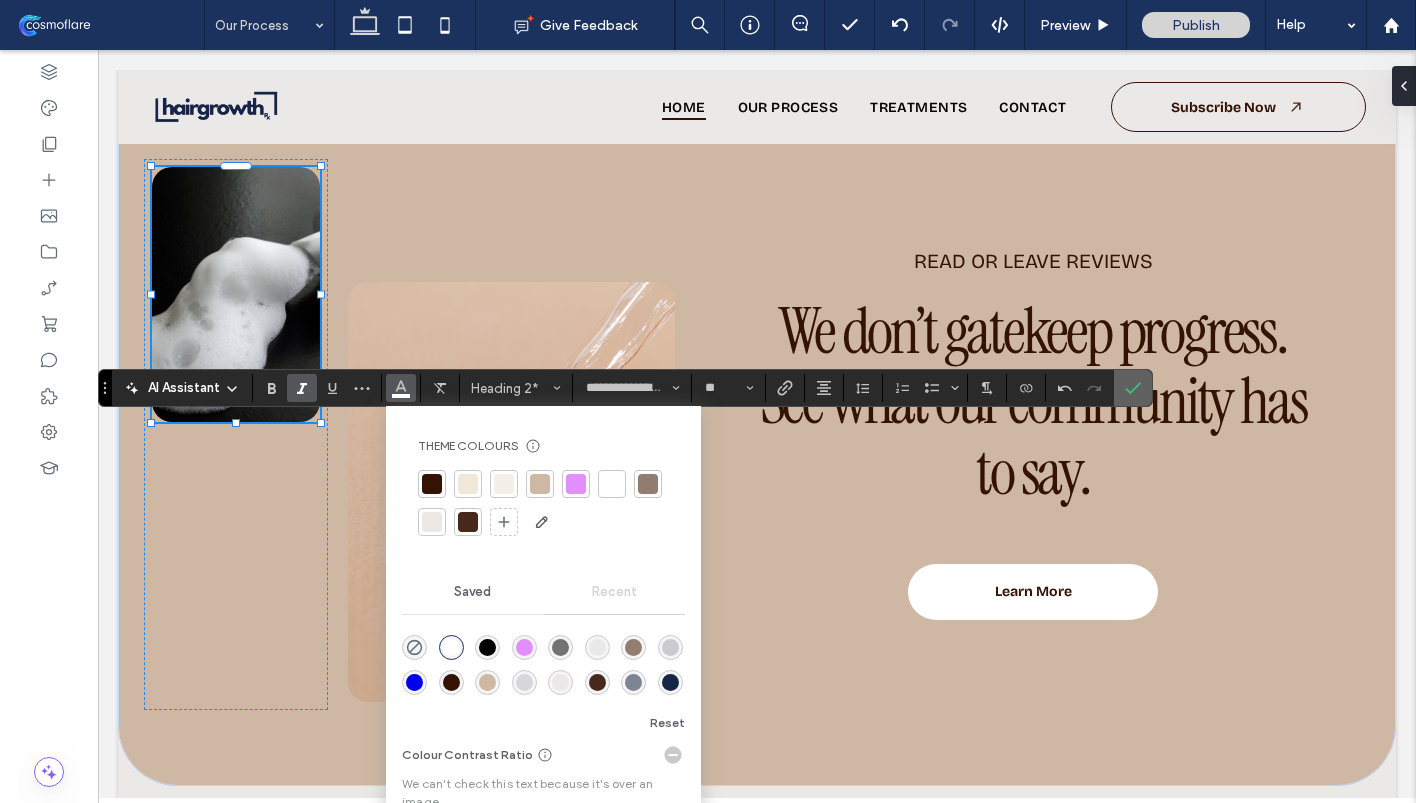 click 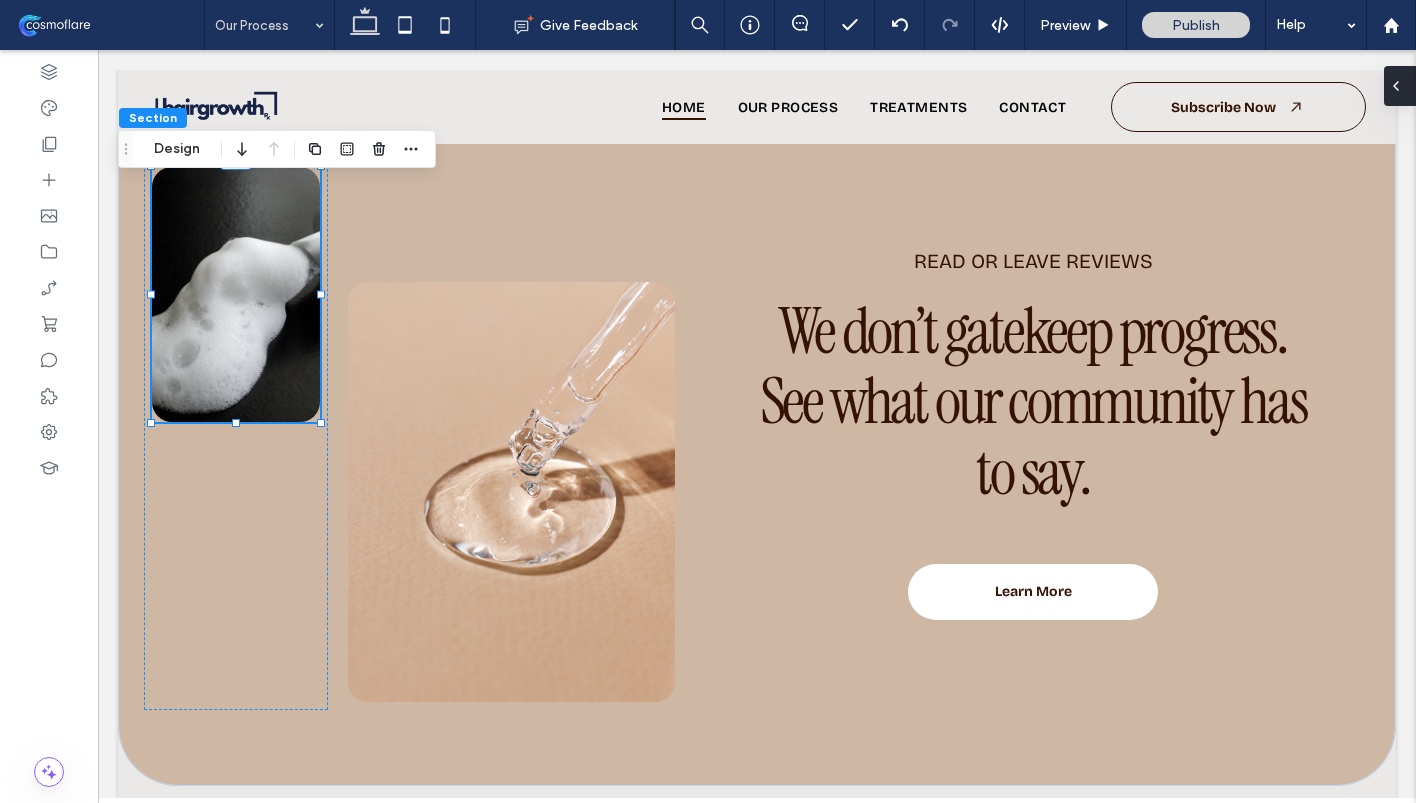 click 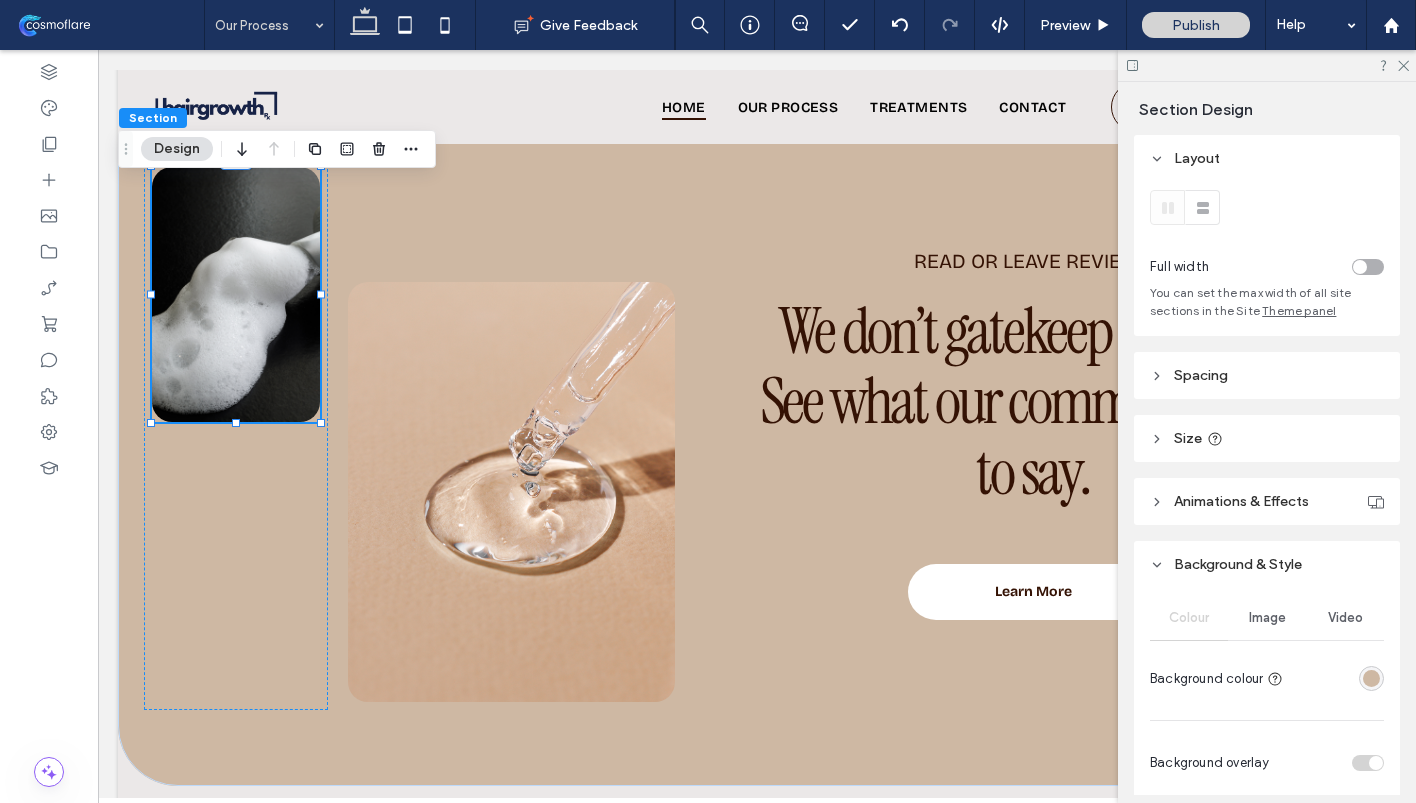 click at bounding box center (1371, 678) 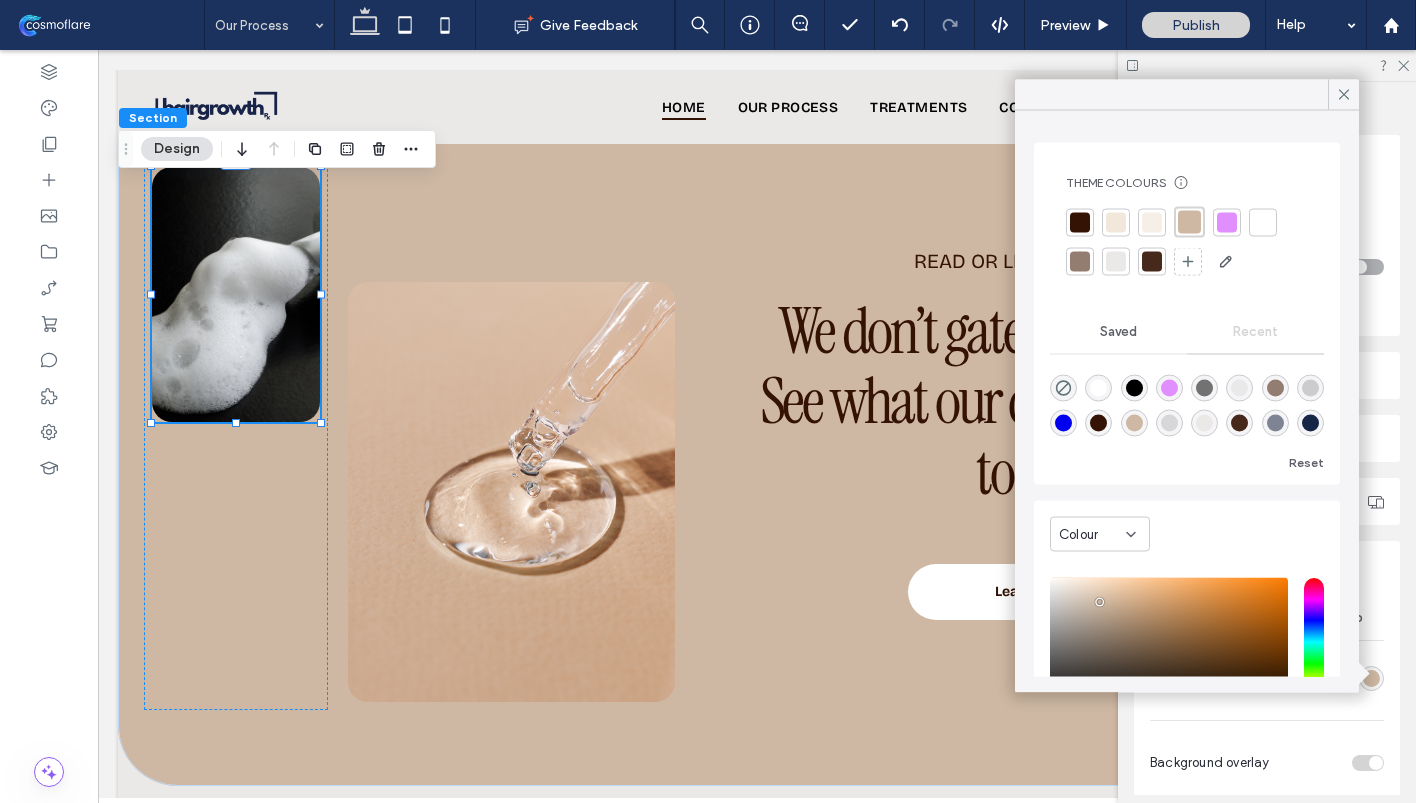 click at bounding box center [1310, 423] 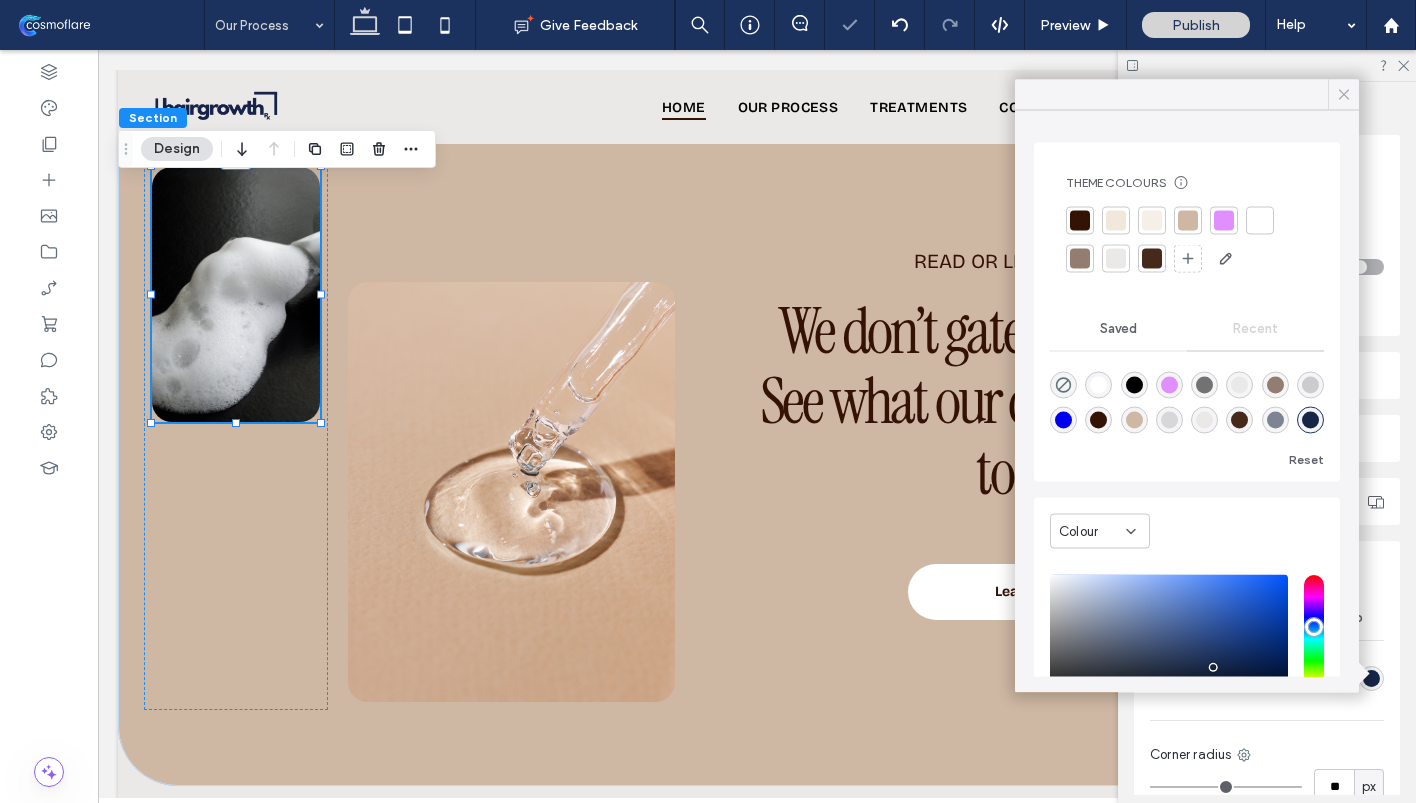 click 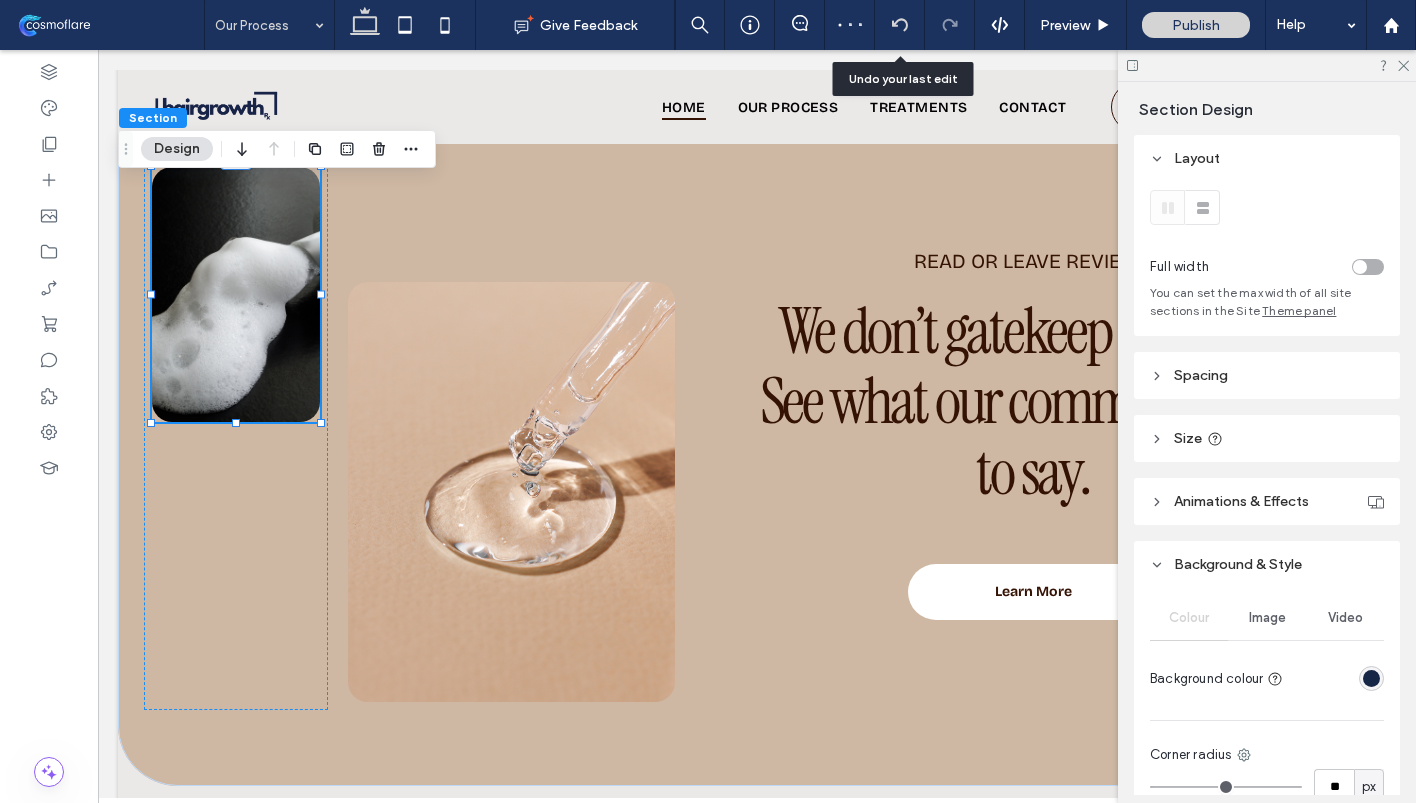 click at bounding box center (900, 25) 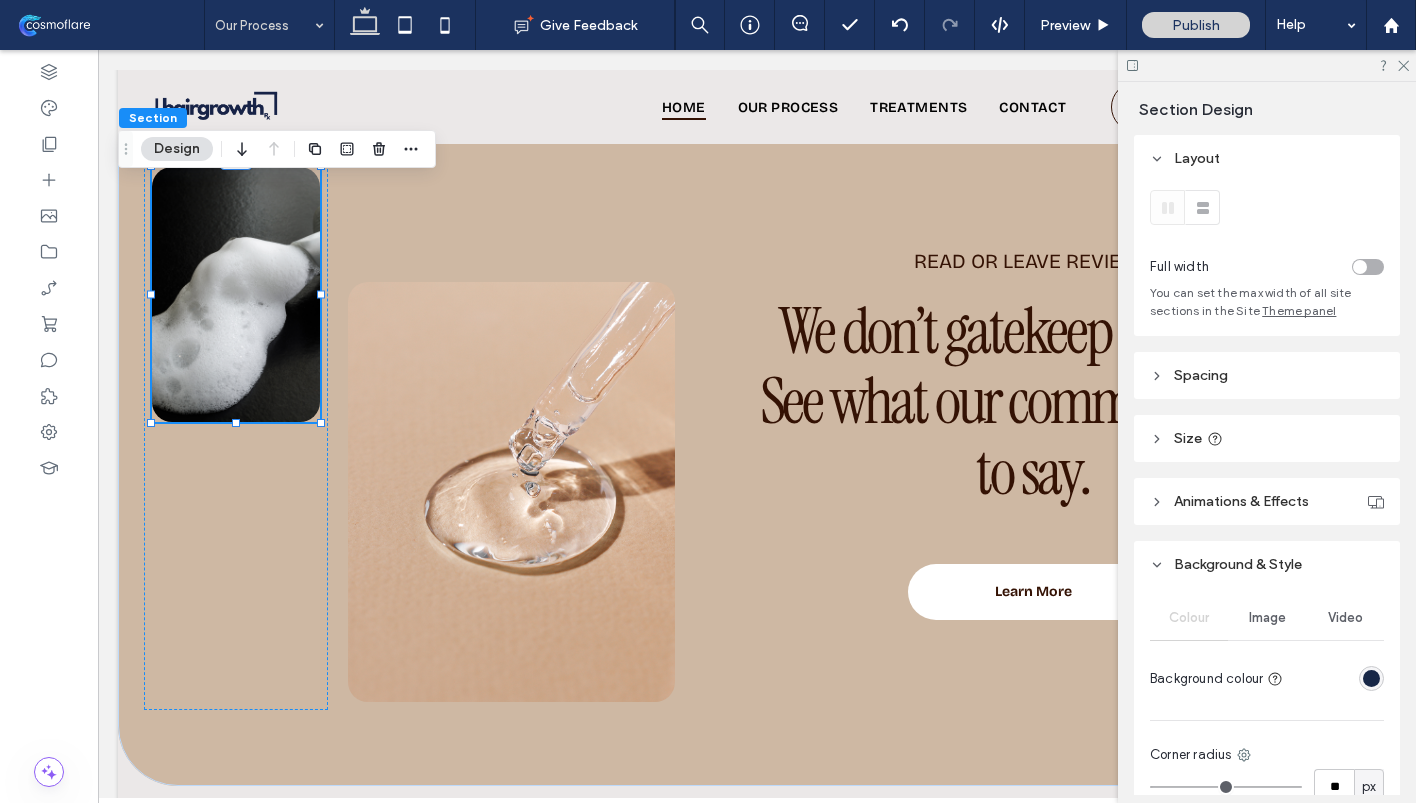 click on "Image" at bounding box center (1267, 618) 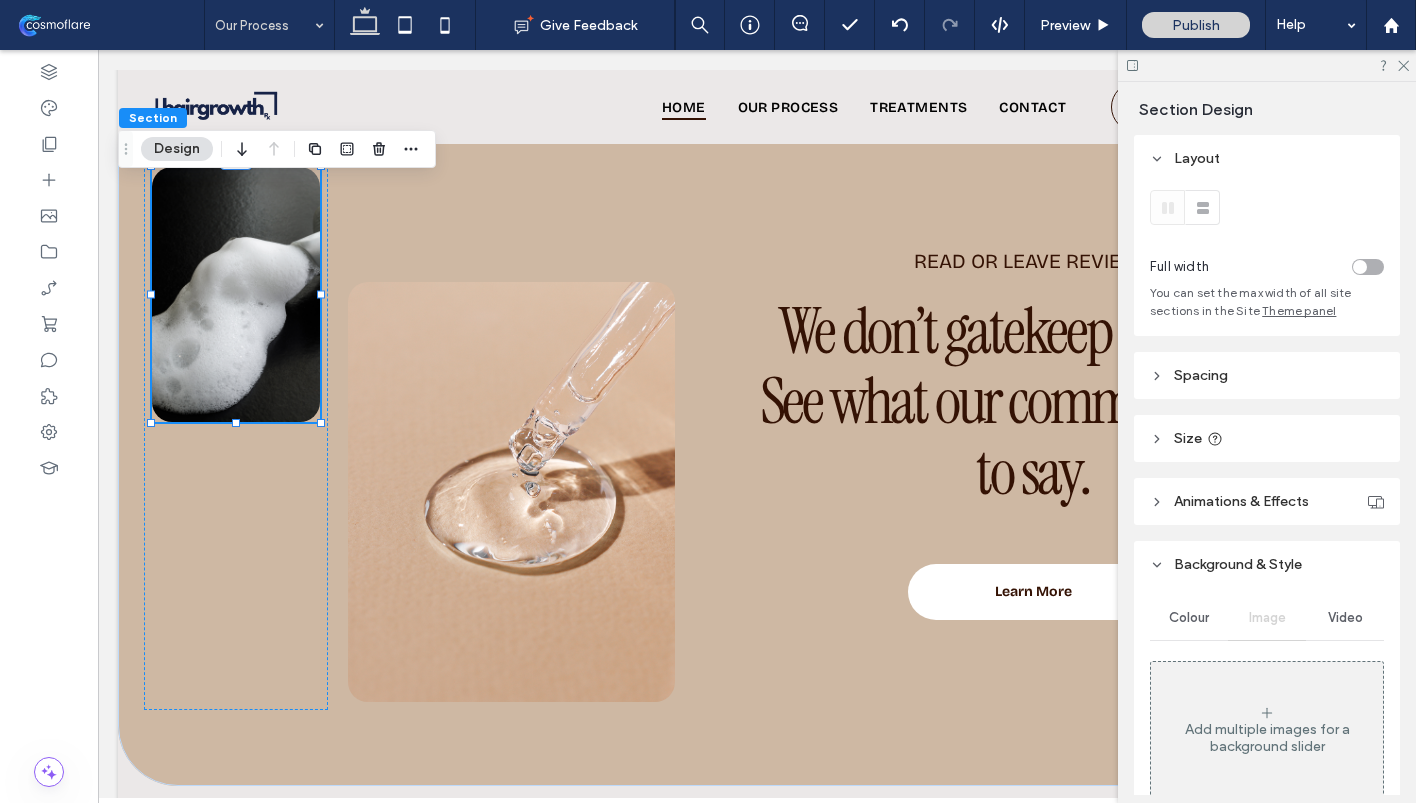 click on "Add multiple images for a background slider" at bounding box center (1267, 730) 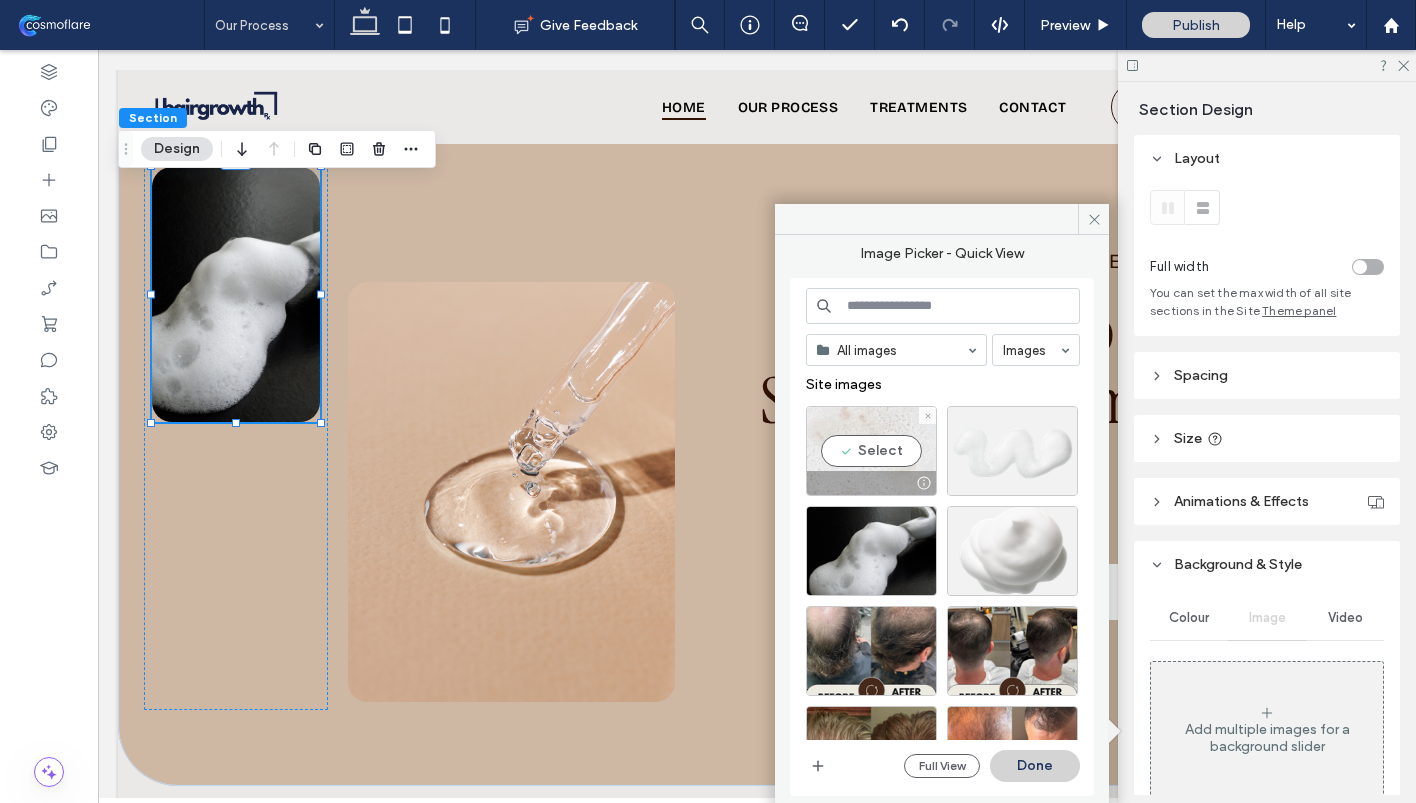 click on "Select" at bounding box center [871, 451] 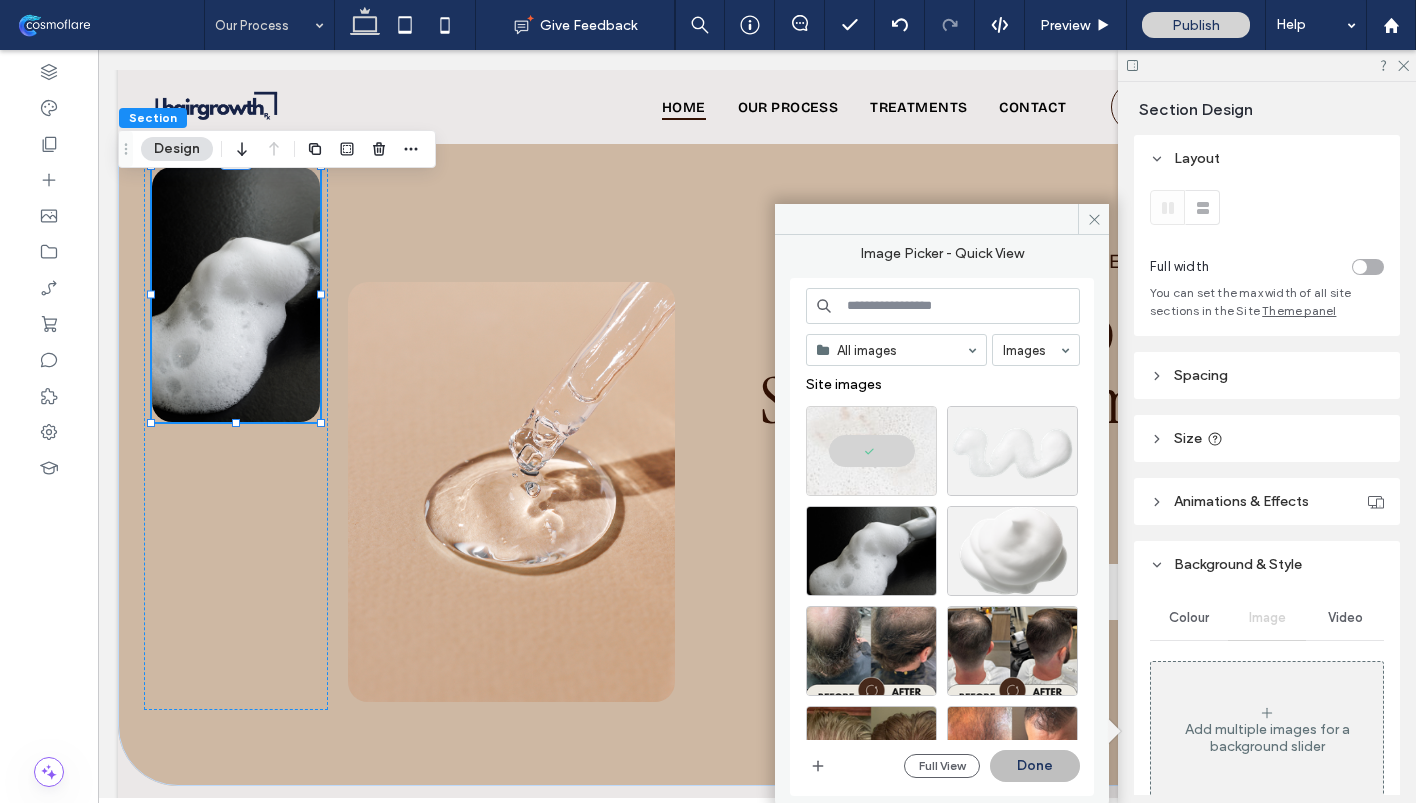 click on "Done" at bounding box center [1035, 766] 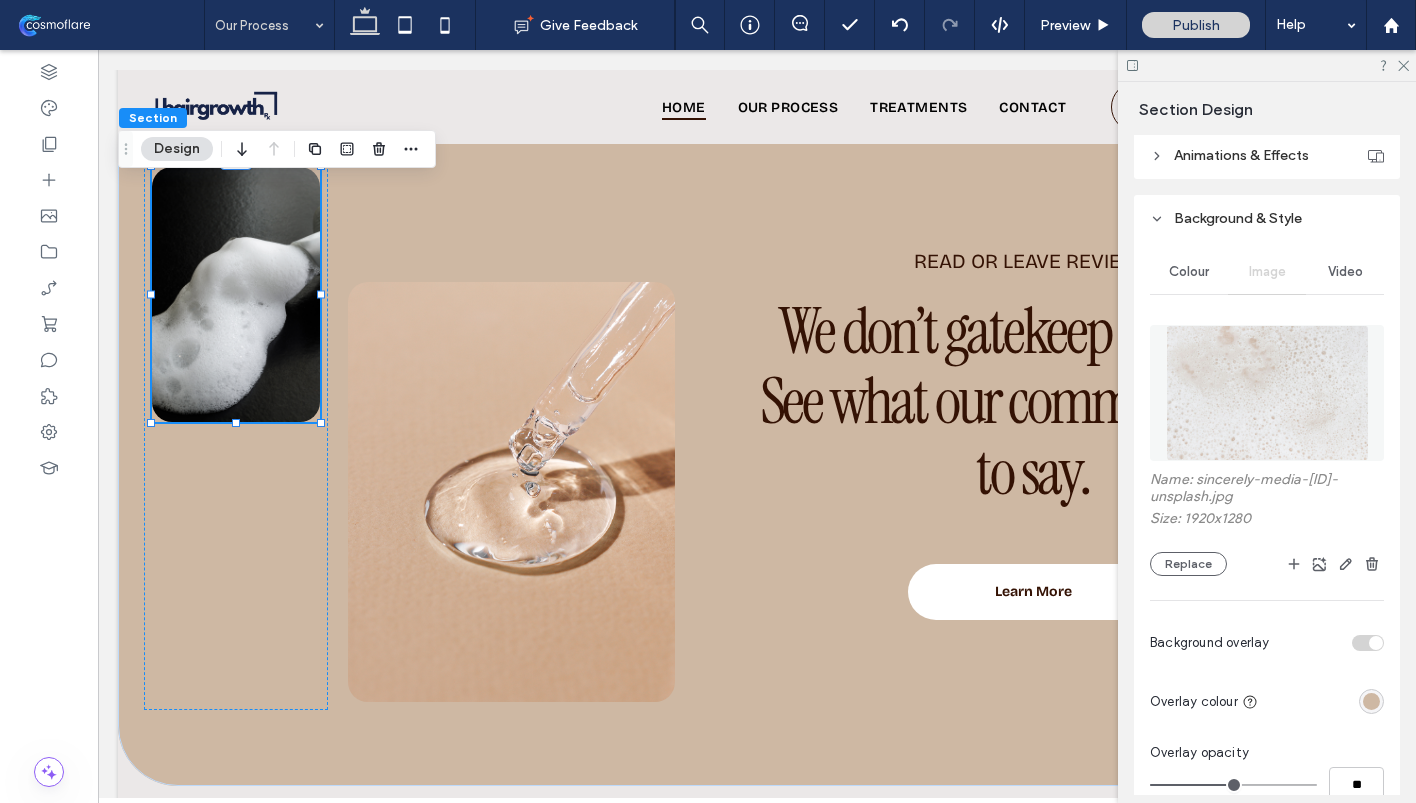 scroll, scrollTop: 366, scrollLeft: 0, axis: vertical 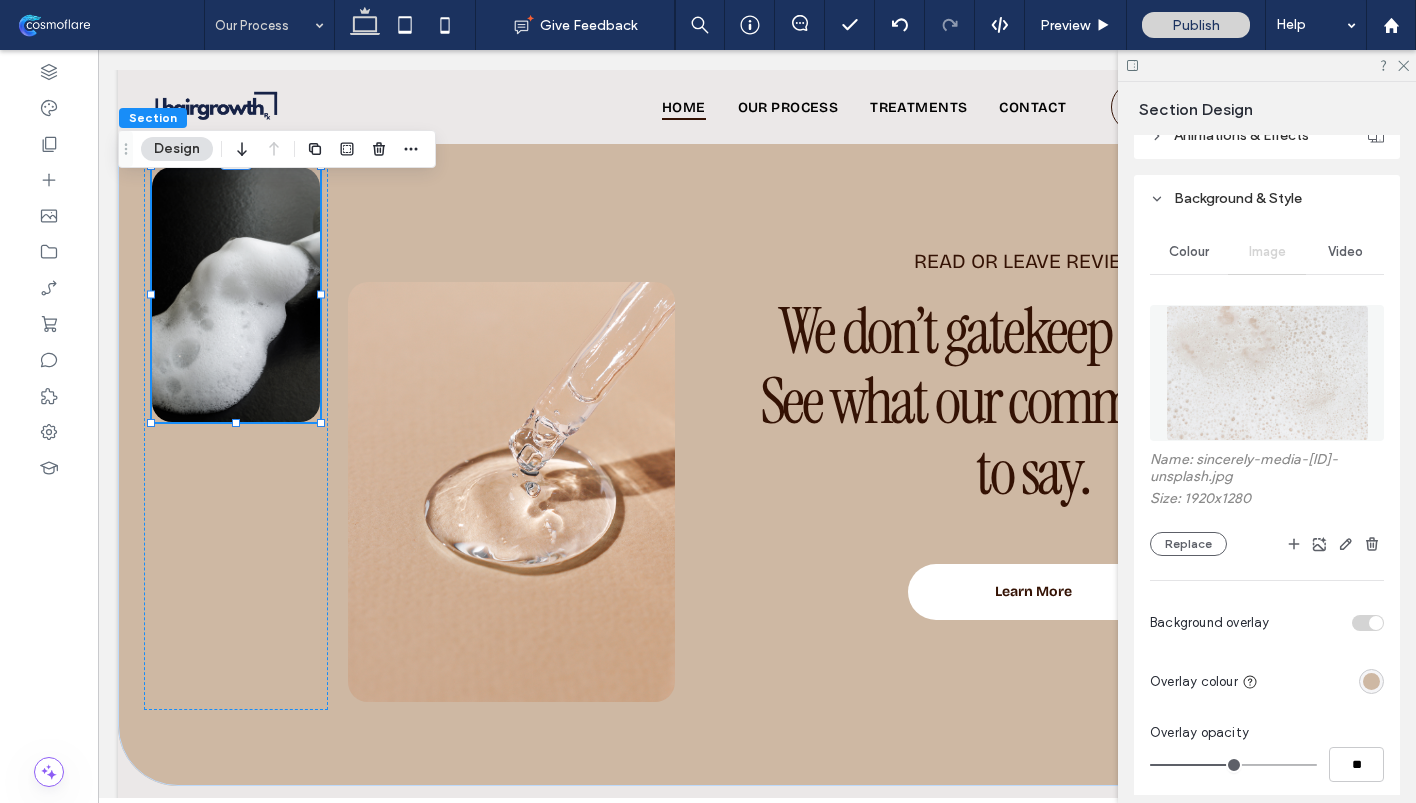 click at bounding box center (1371, 681) 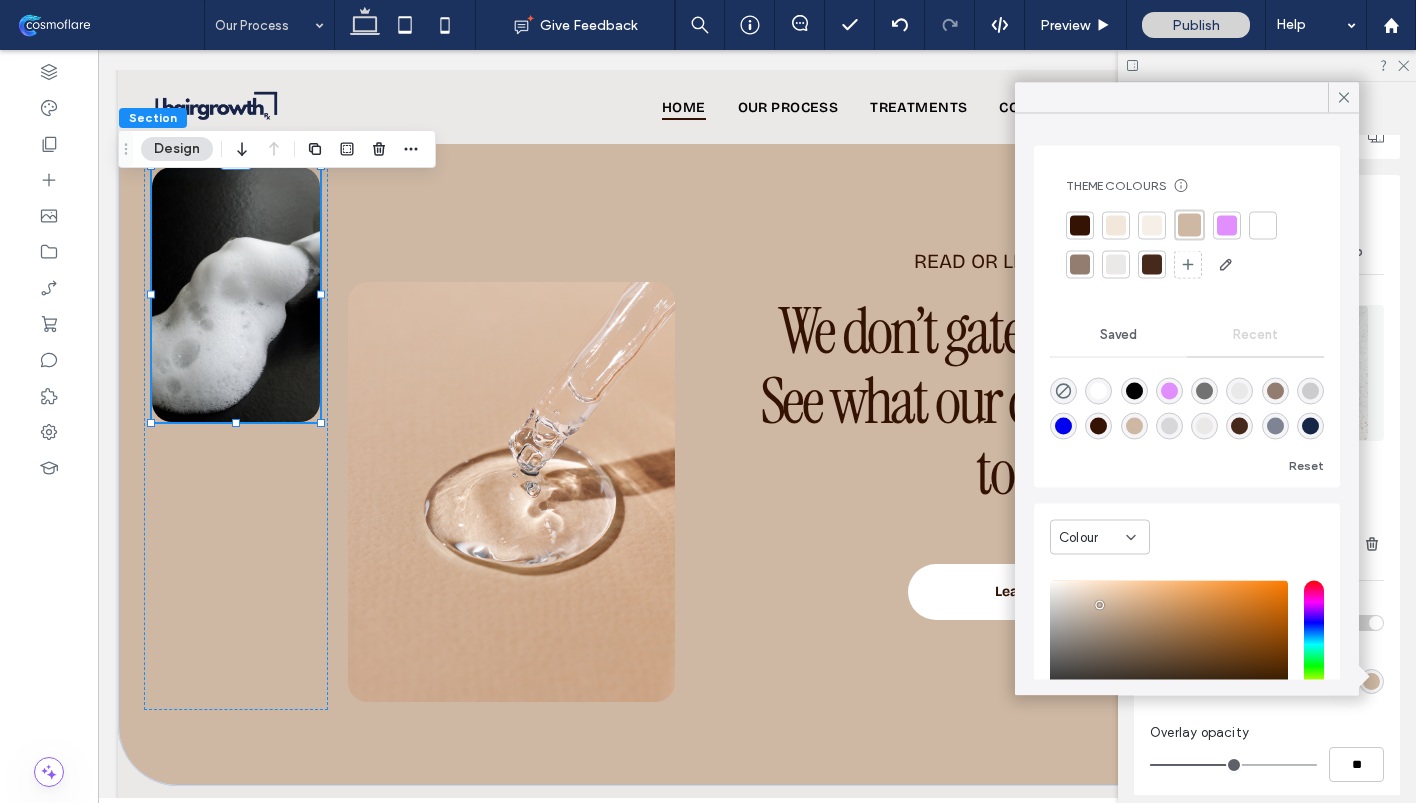 click at bounding box center (1310, 426) 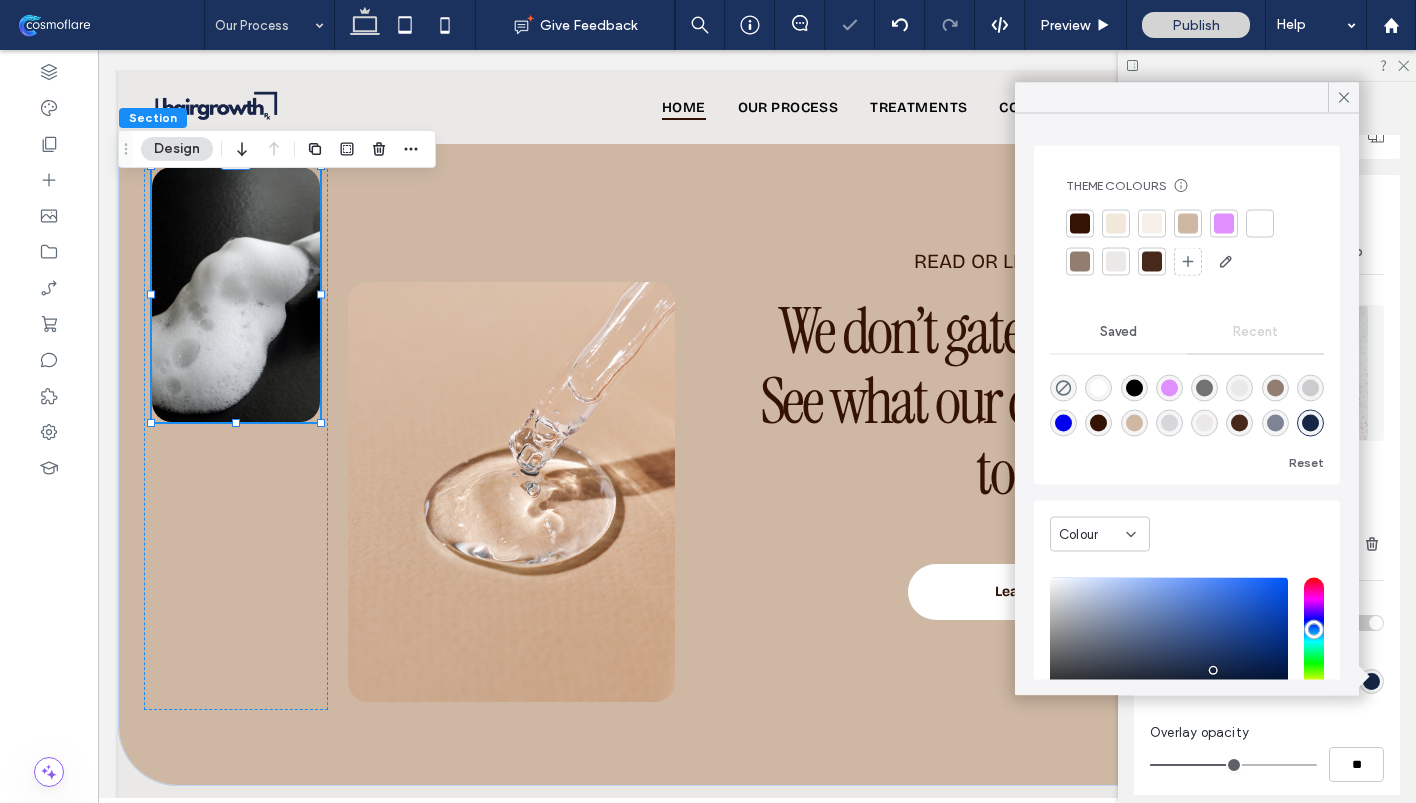 type on "*******" 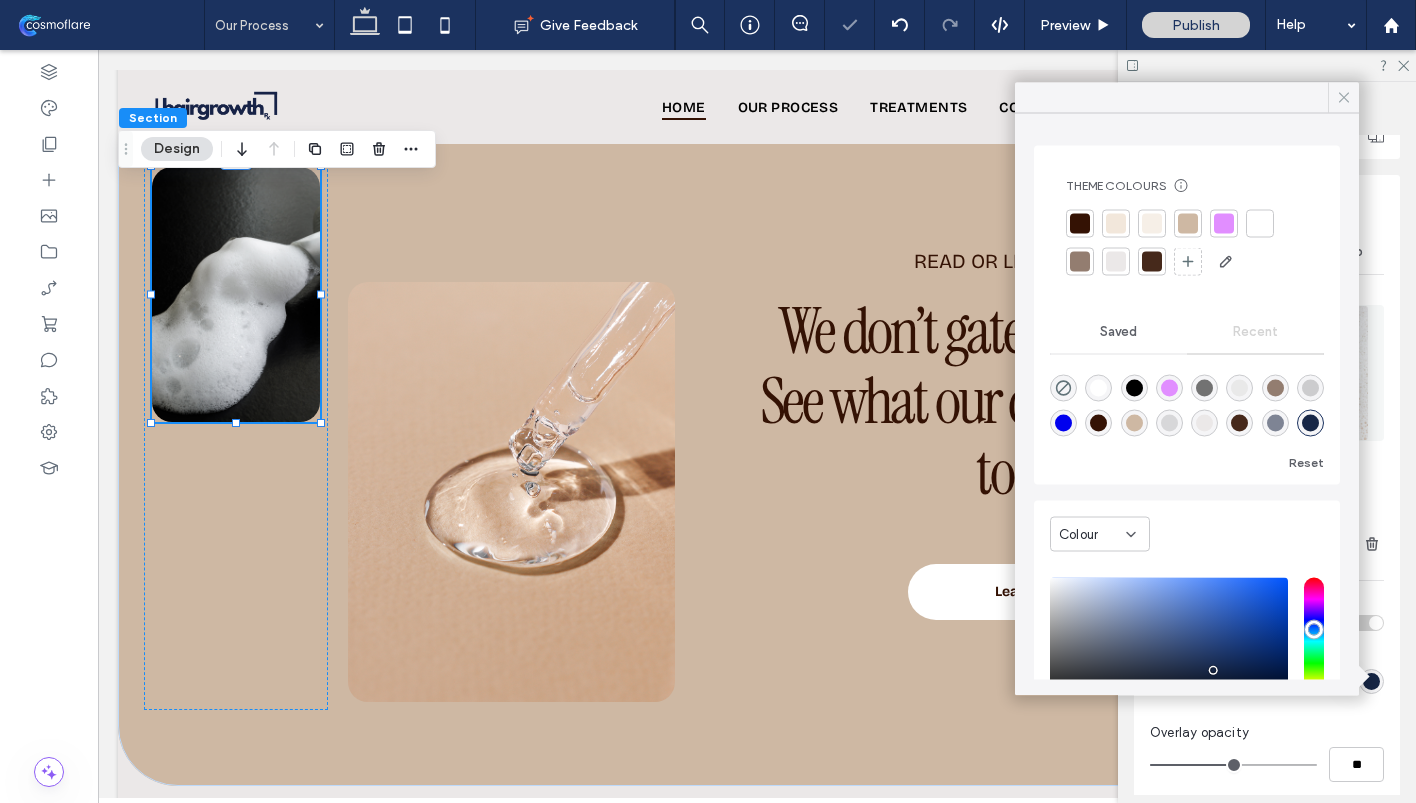 click 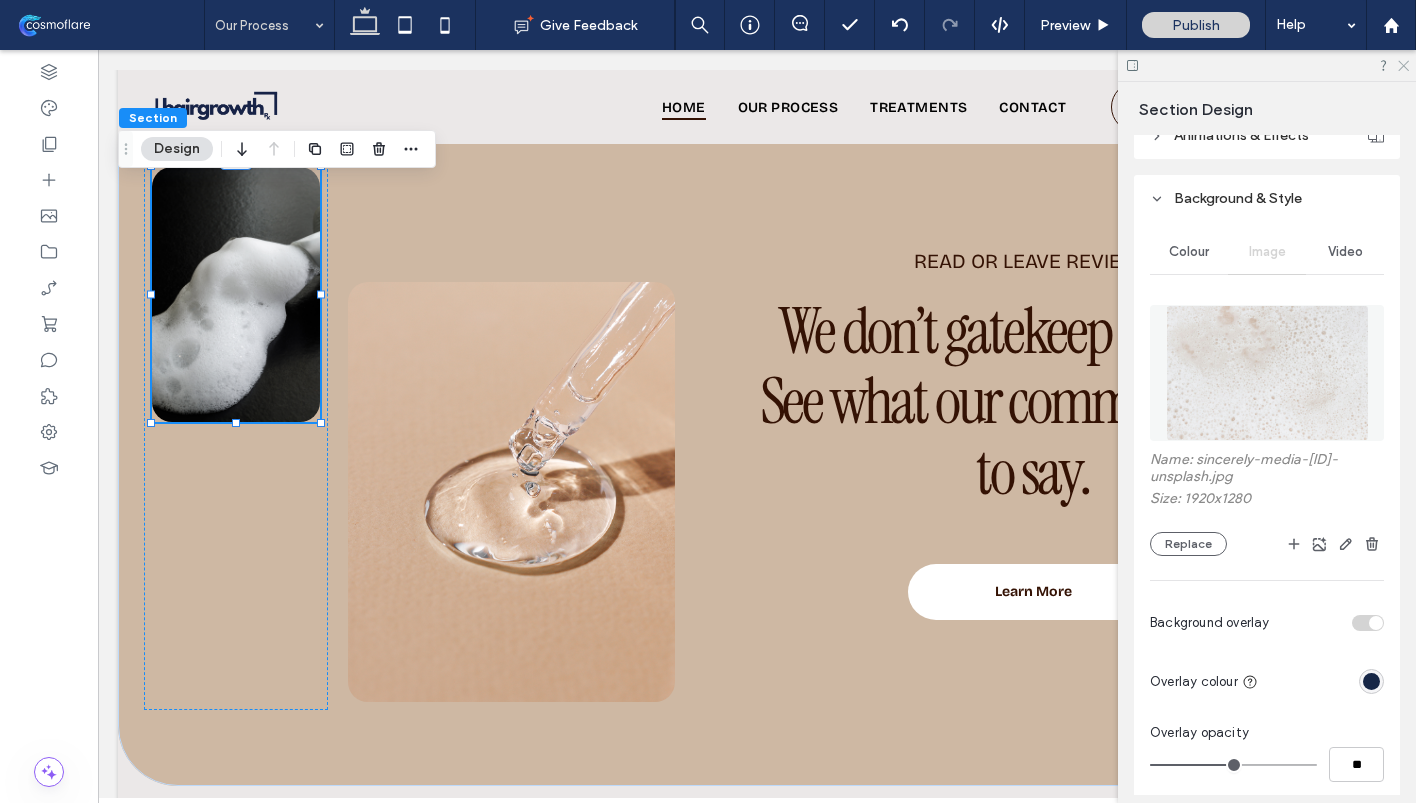 click 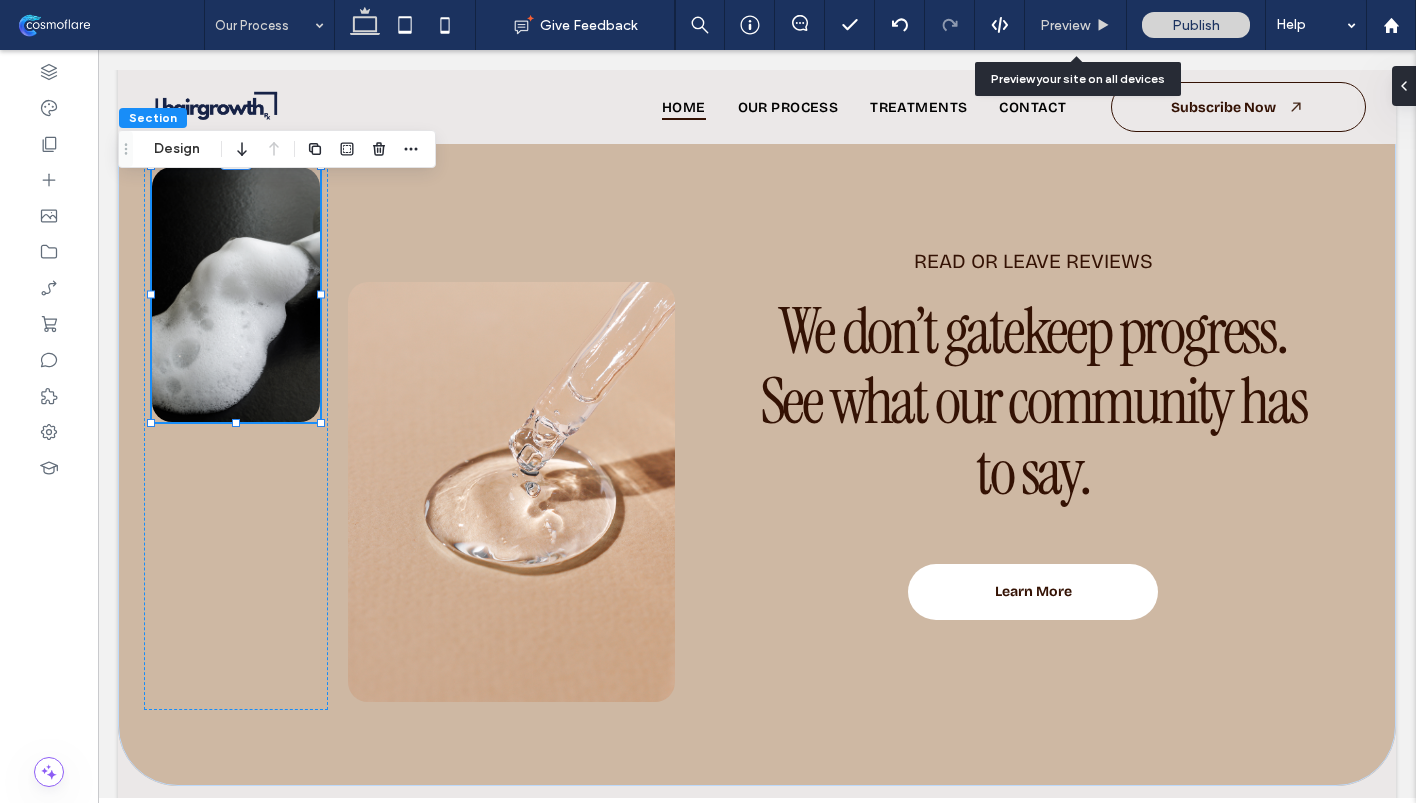 click 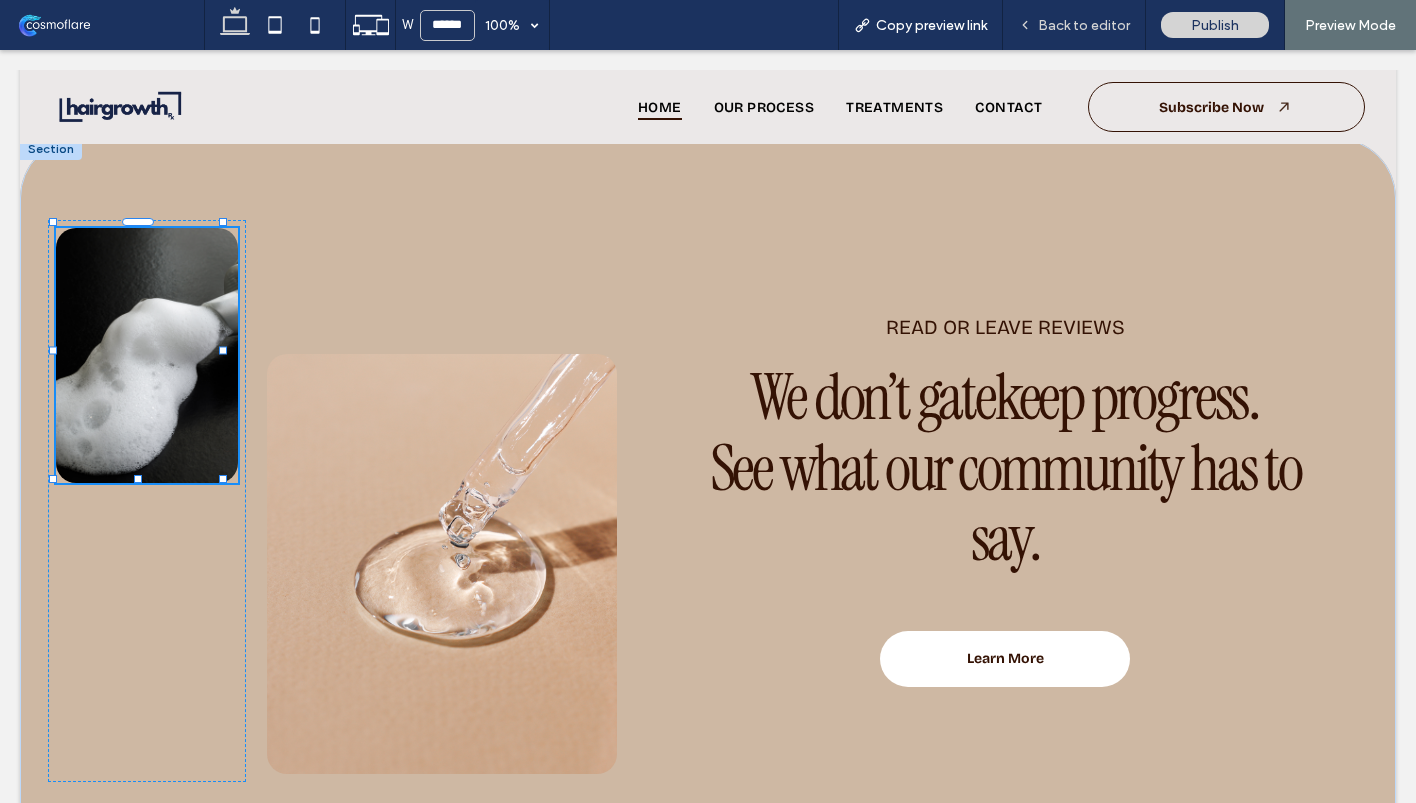 click on "Back to editor" at bounding box center [1084, 25] 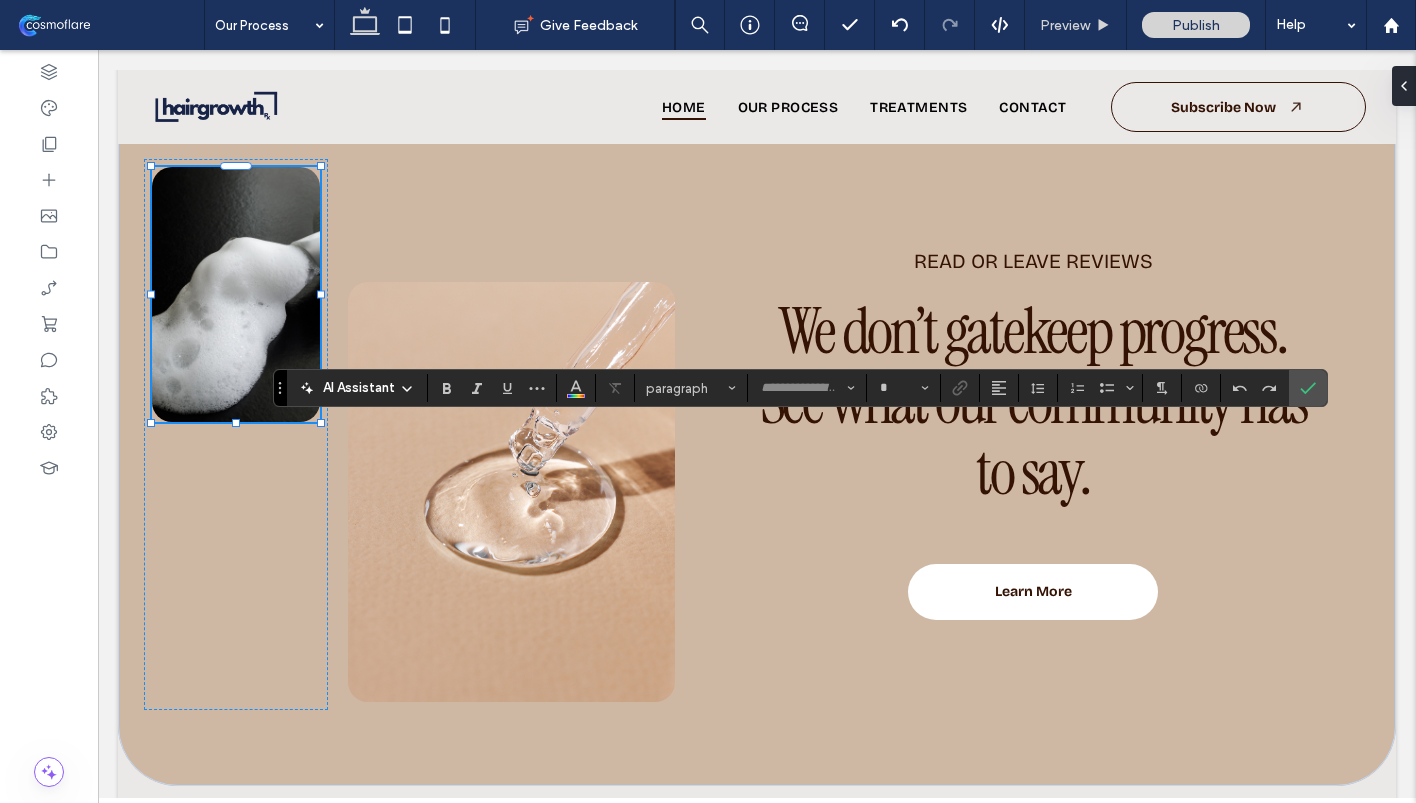 type on "**********" 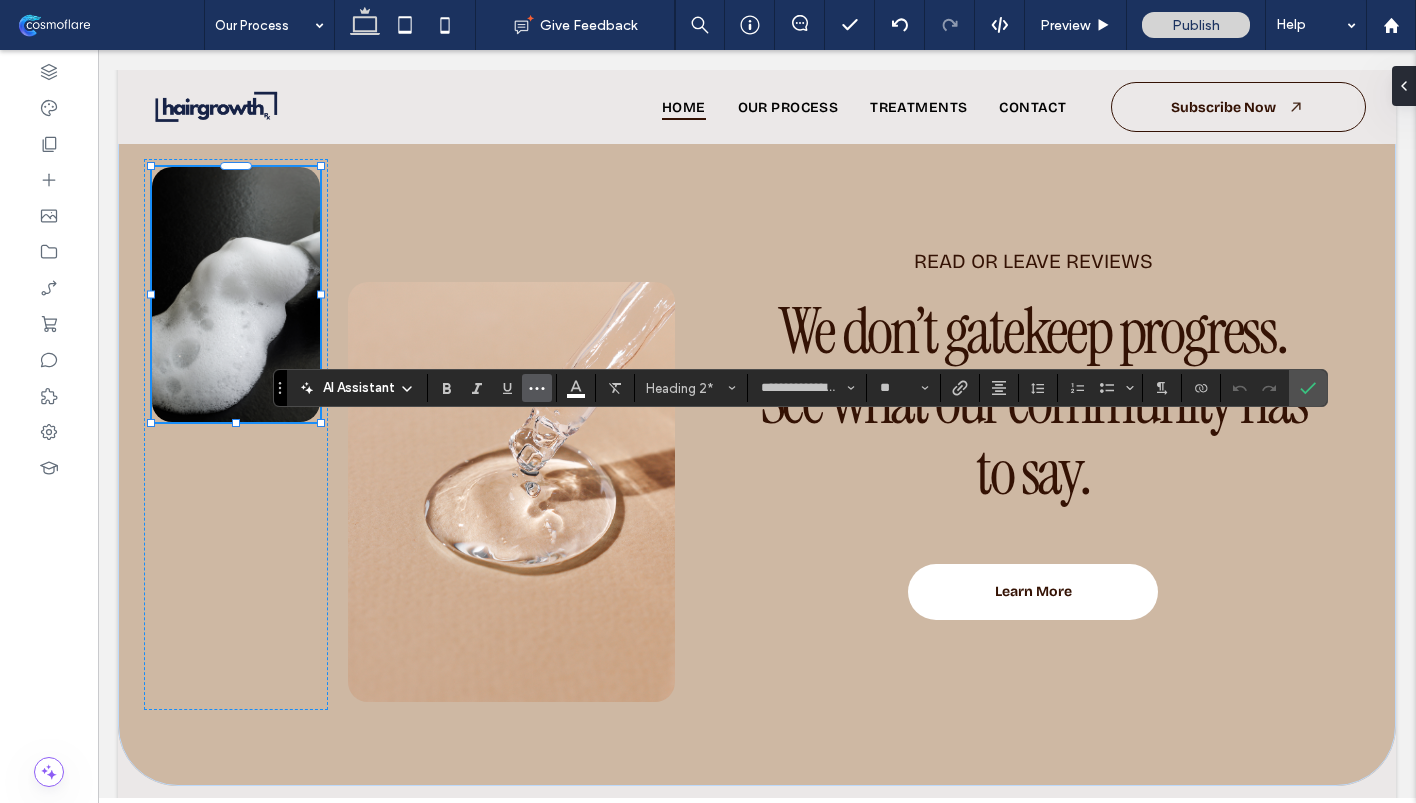 click 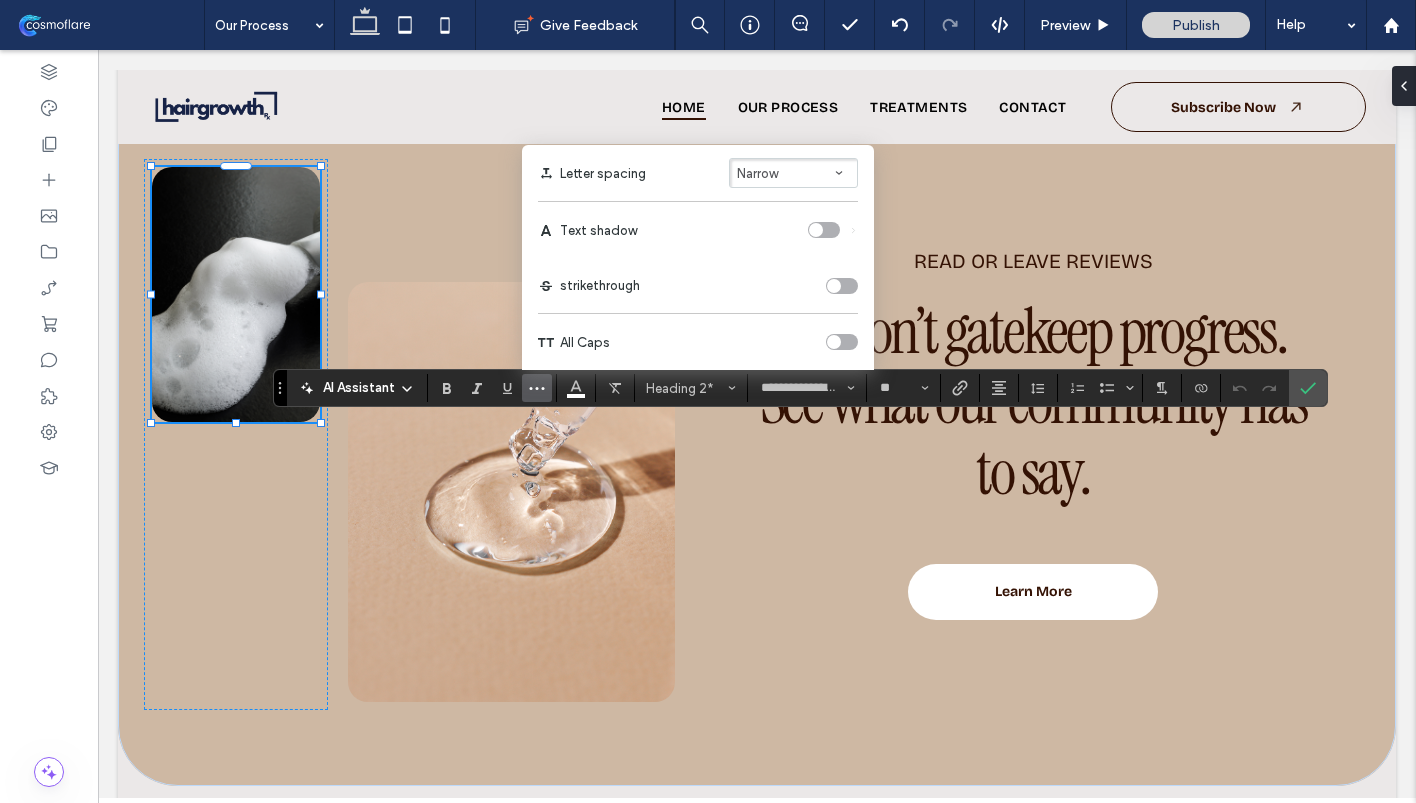 click at bounding box center [816, 230] 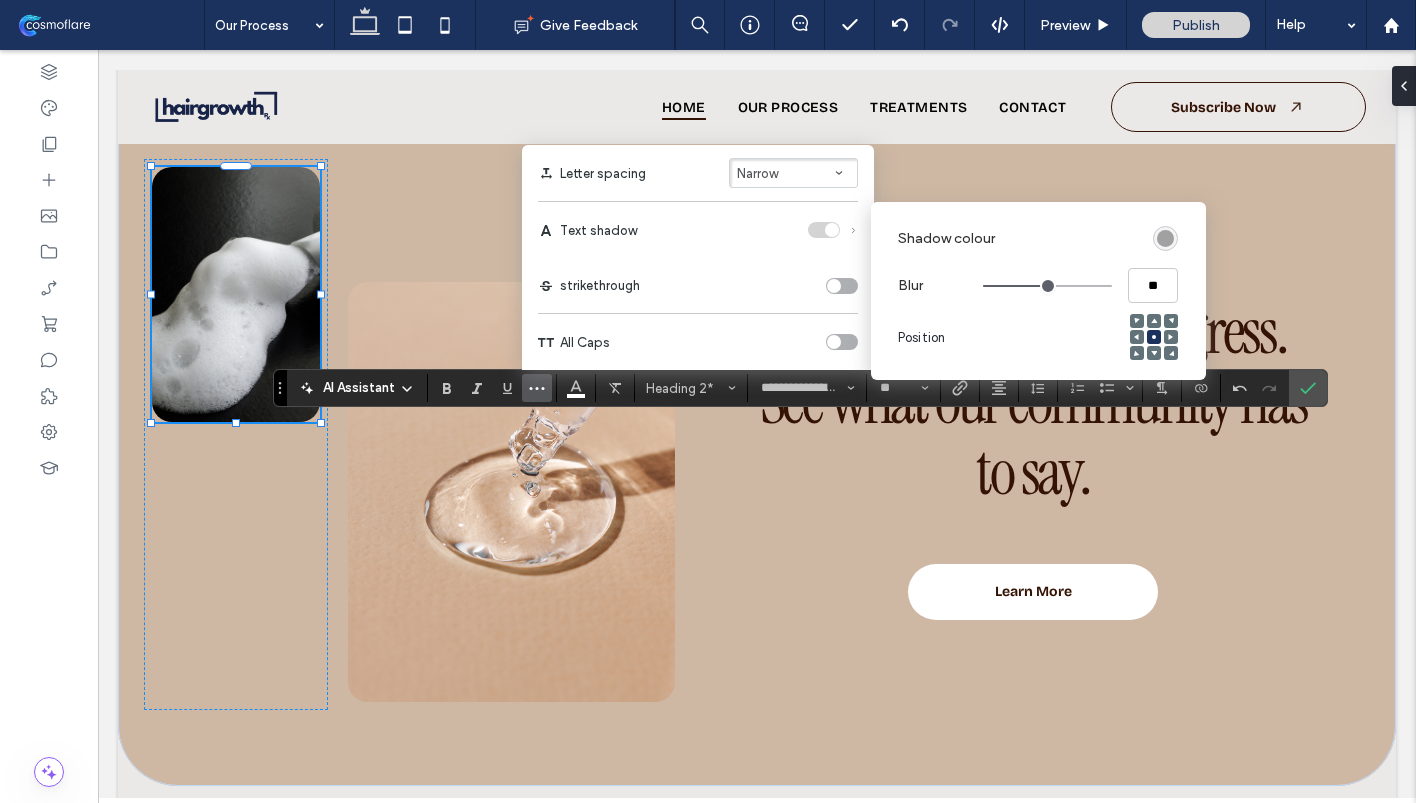 click at bounding box center [1165, 238] 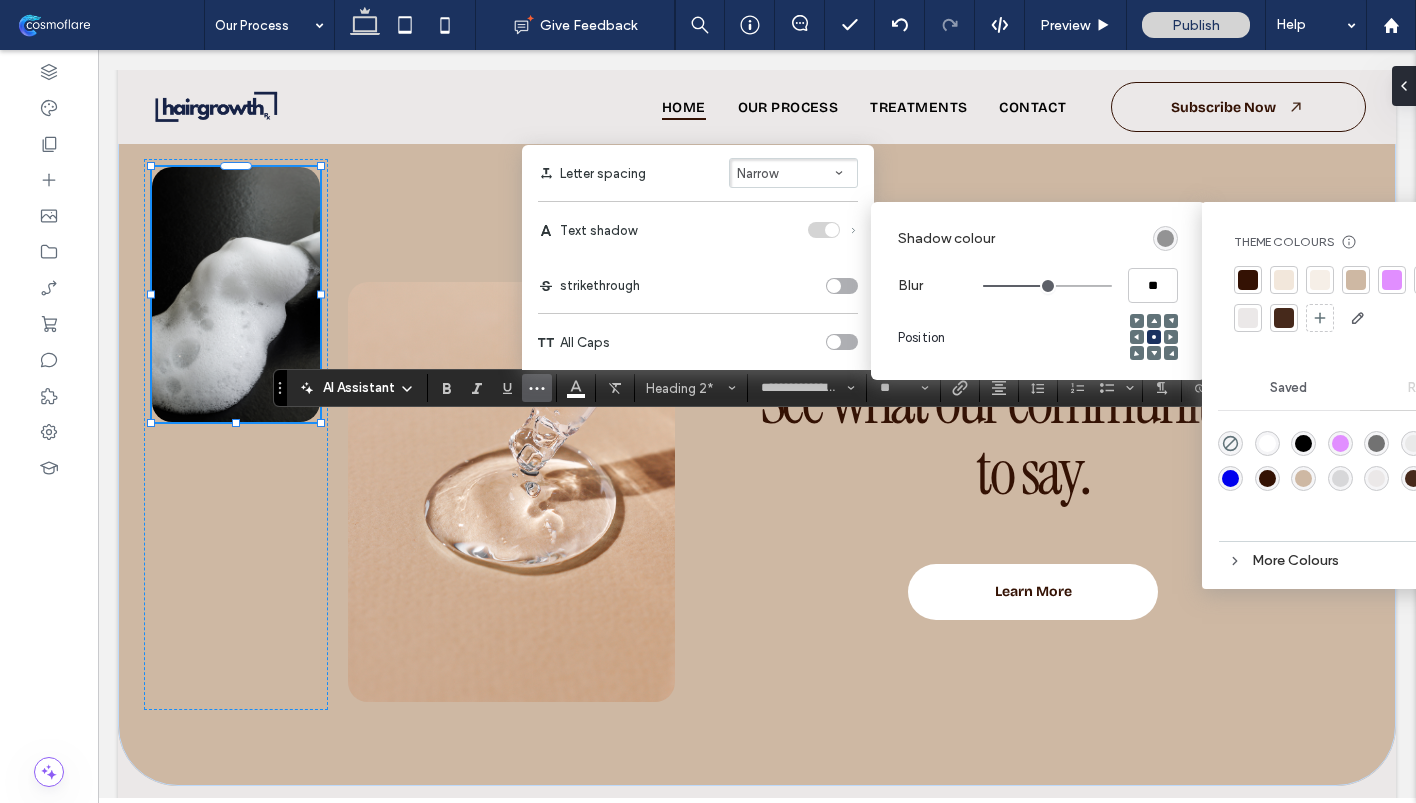 click at bounding box center (1303, 443) 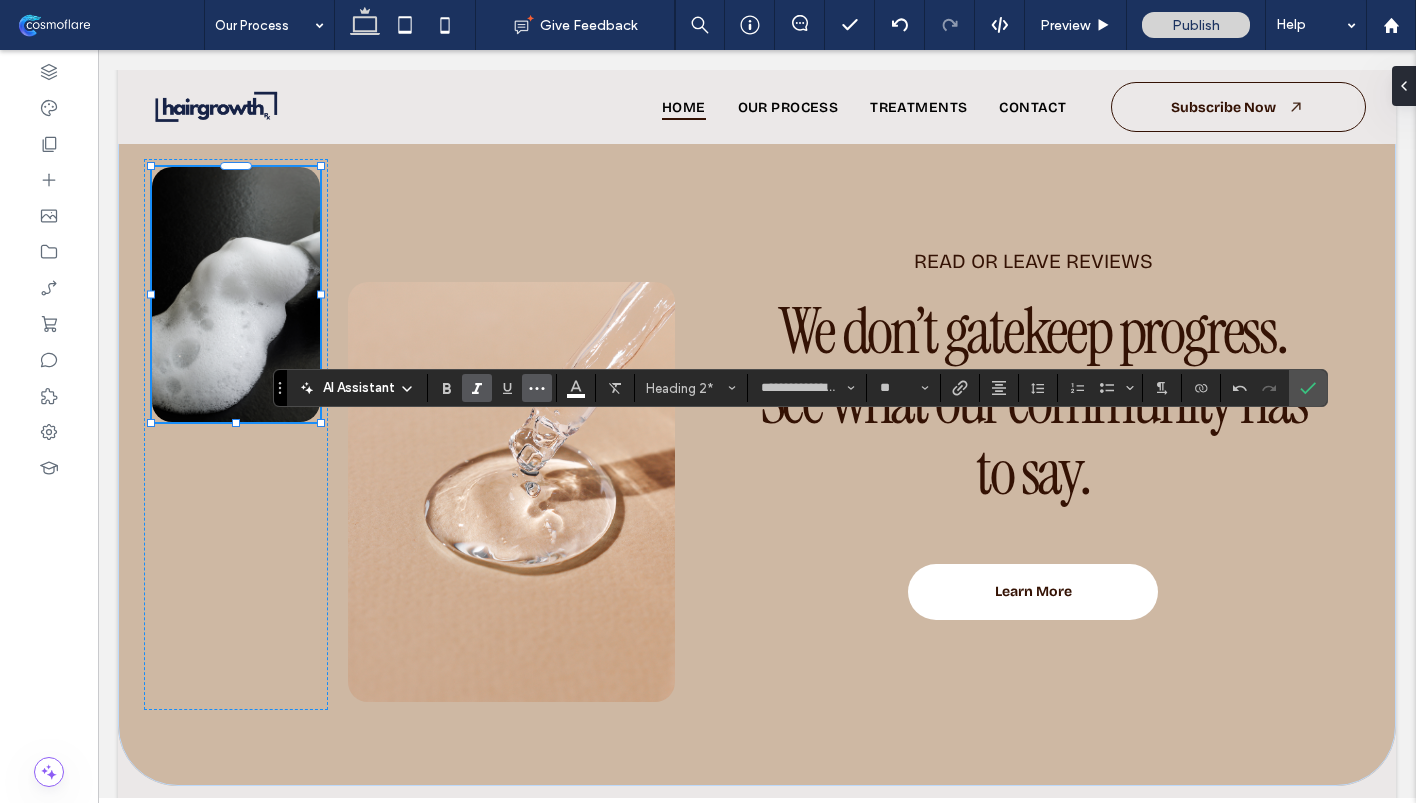 click at bounding box center [537, 388] 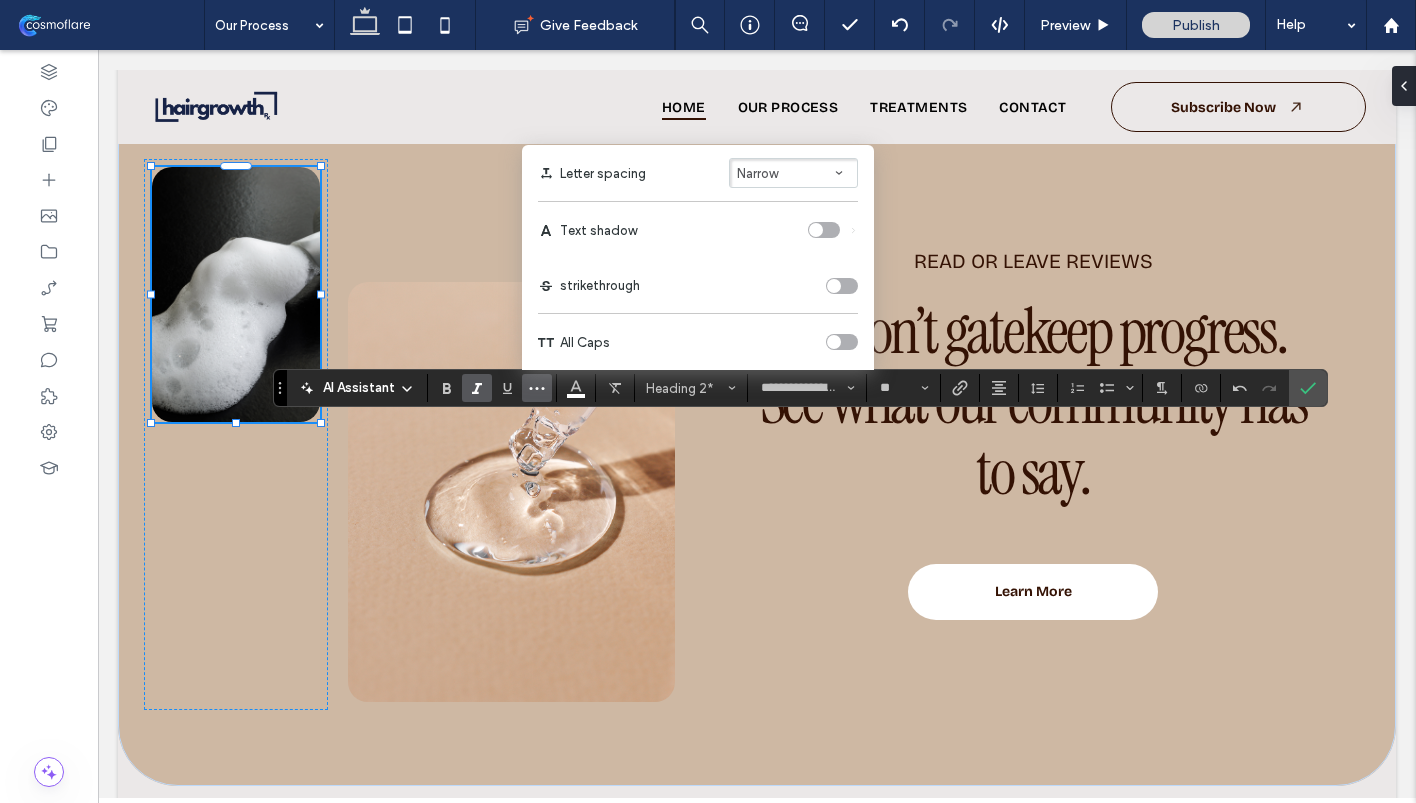 click at bounding box center [816, 230] 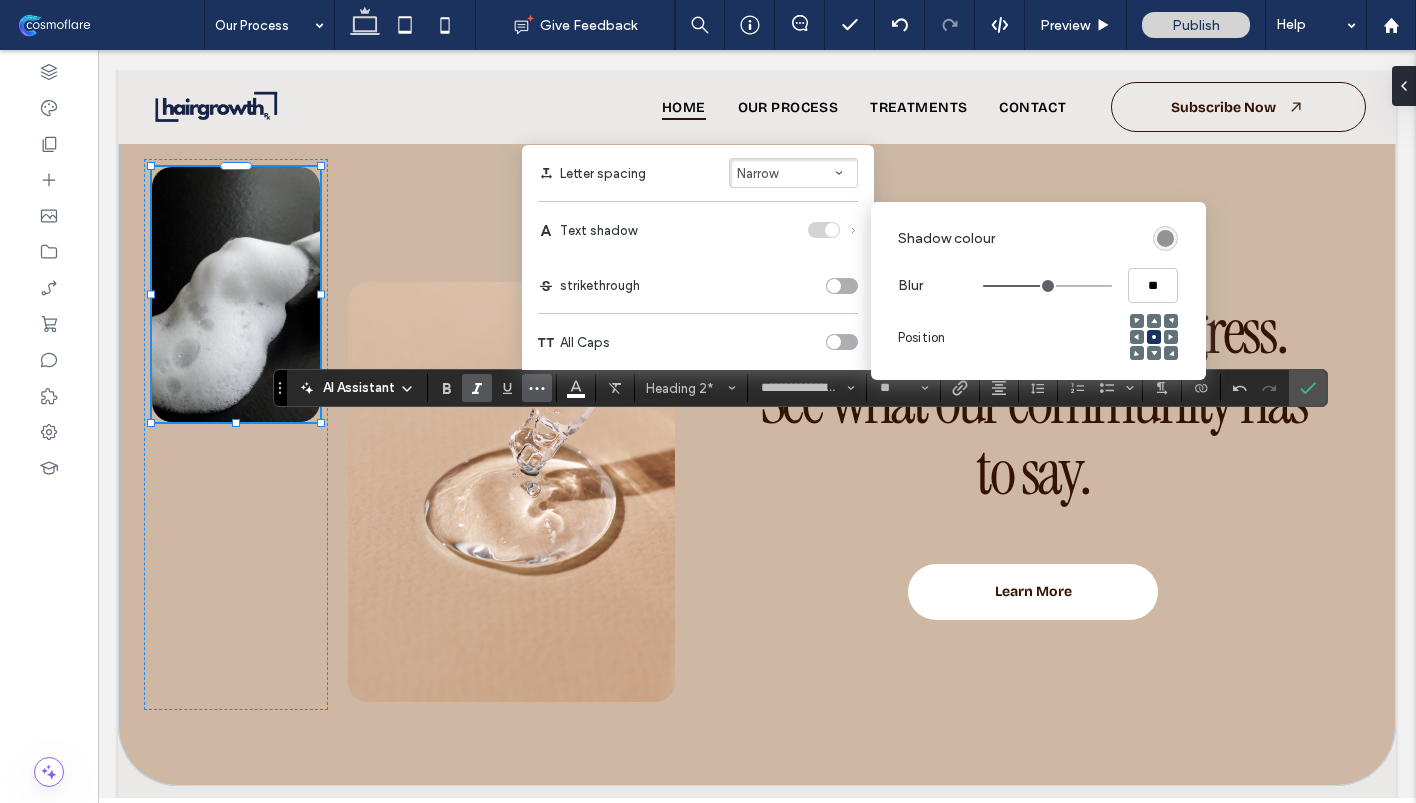 click at bounding box center [1165, 238] 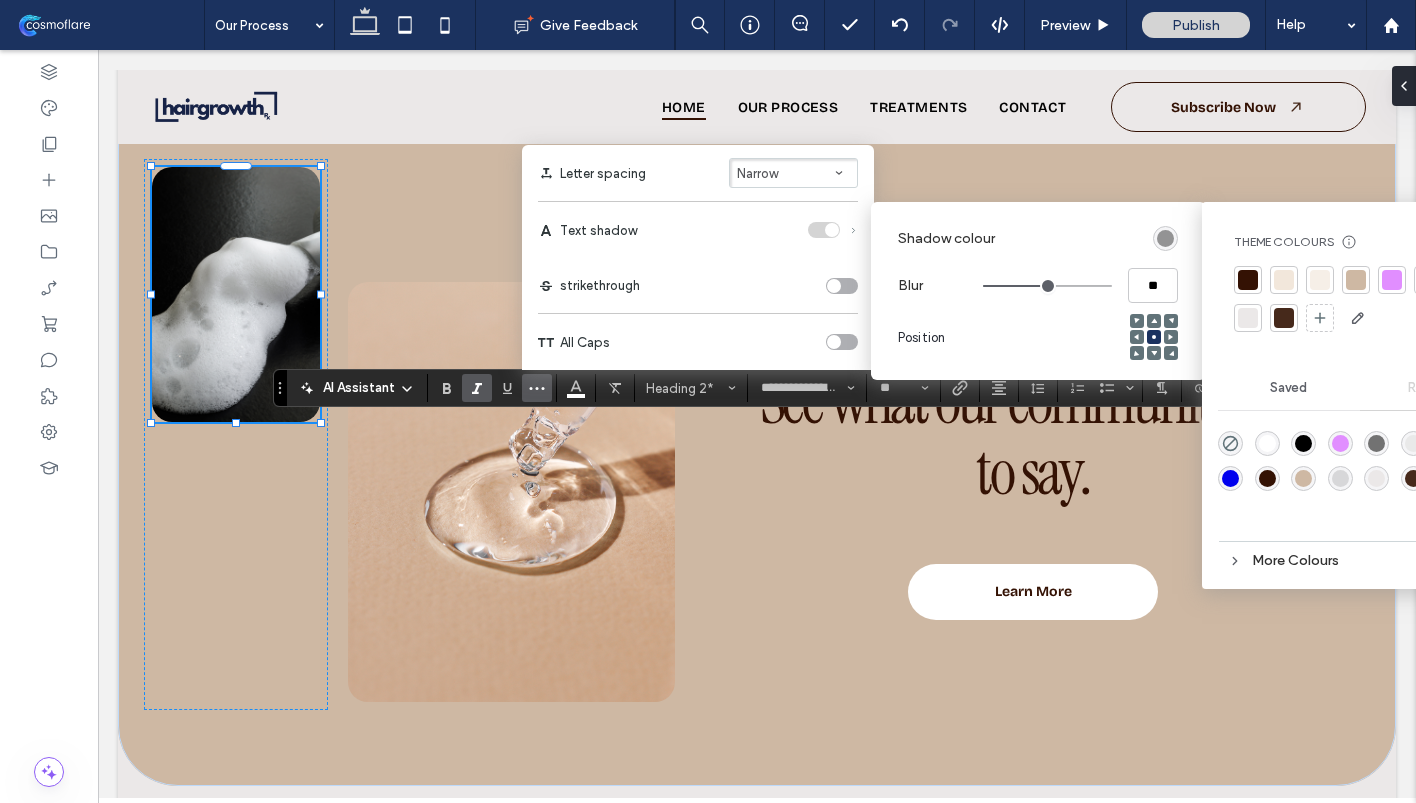 click at bounding box center (1303, 443) 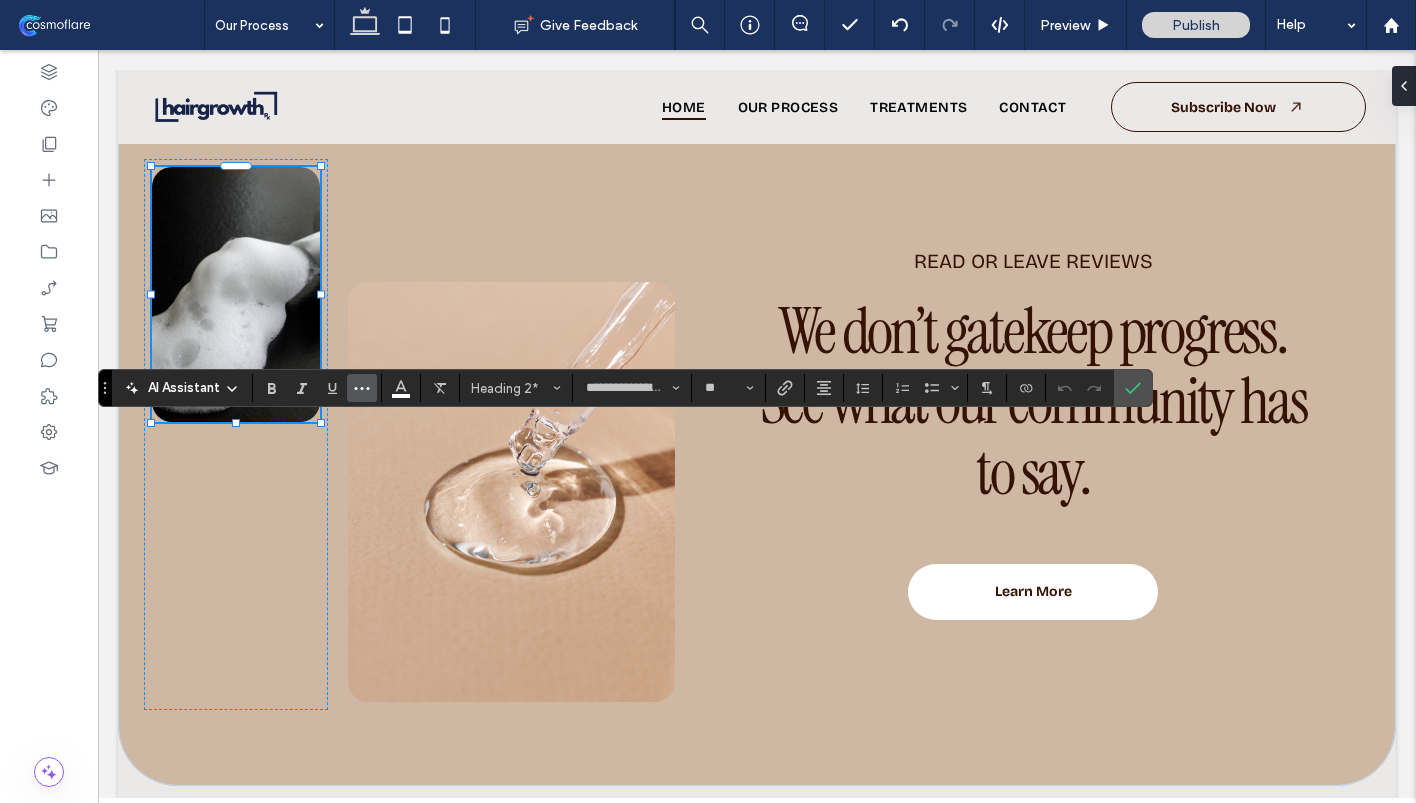 click at bounding box center [362, 388] 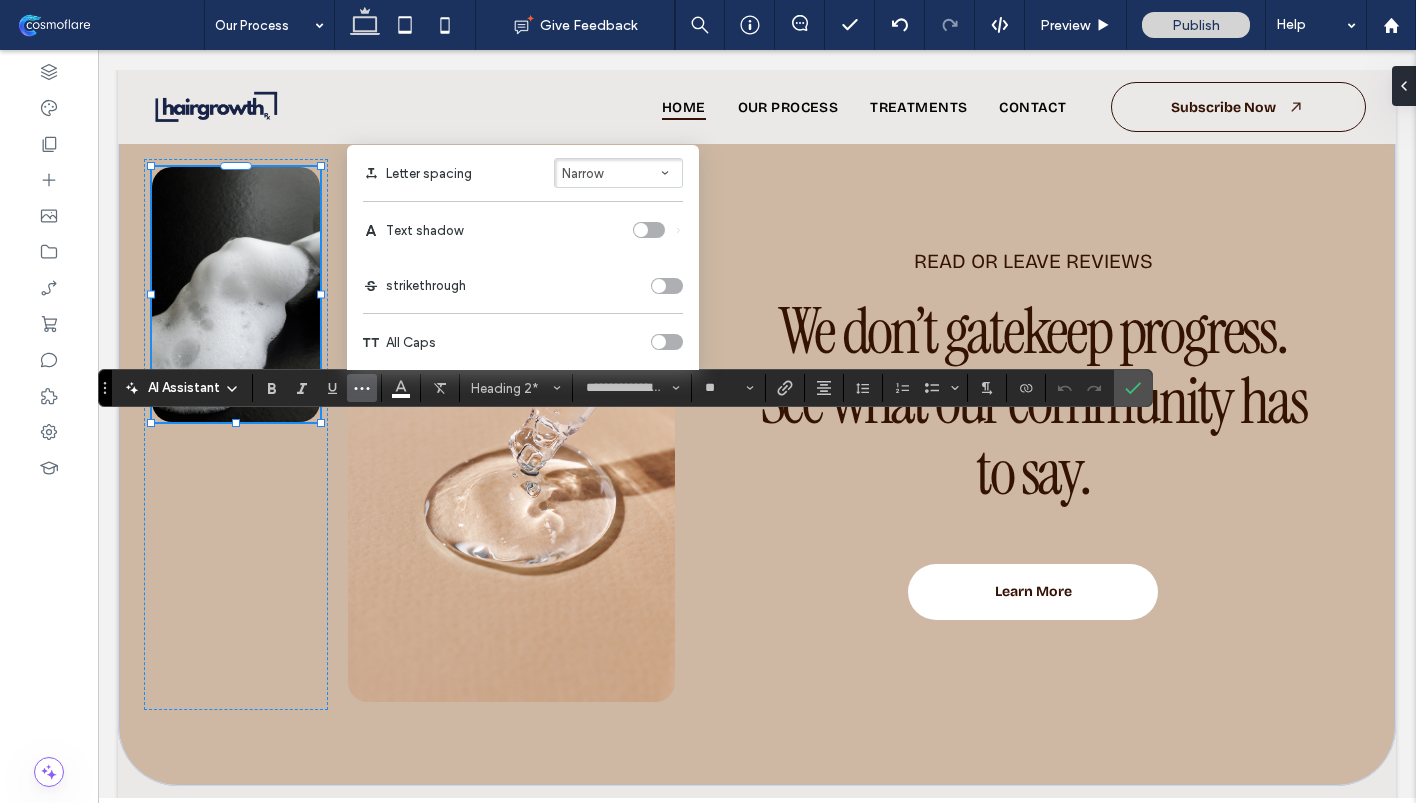 click at bounding box center (641, 230) 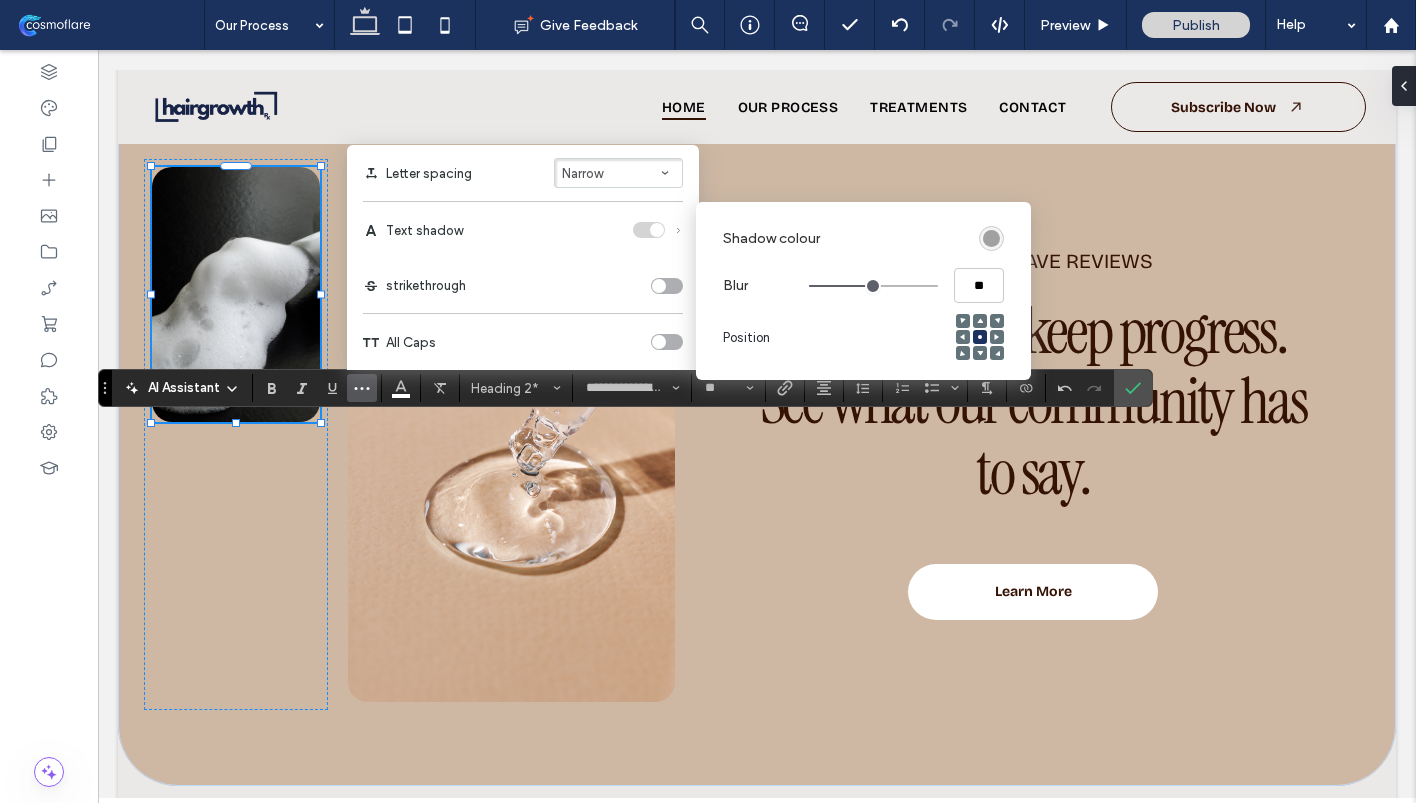 click at bounding box center [991, 238] 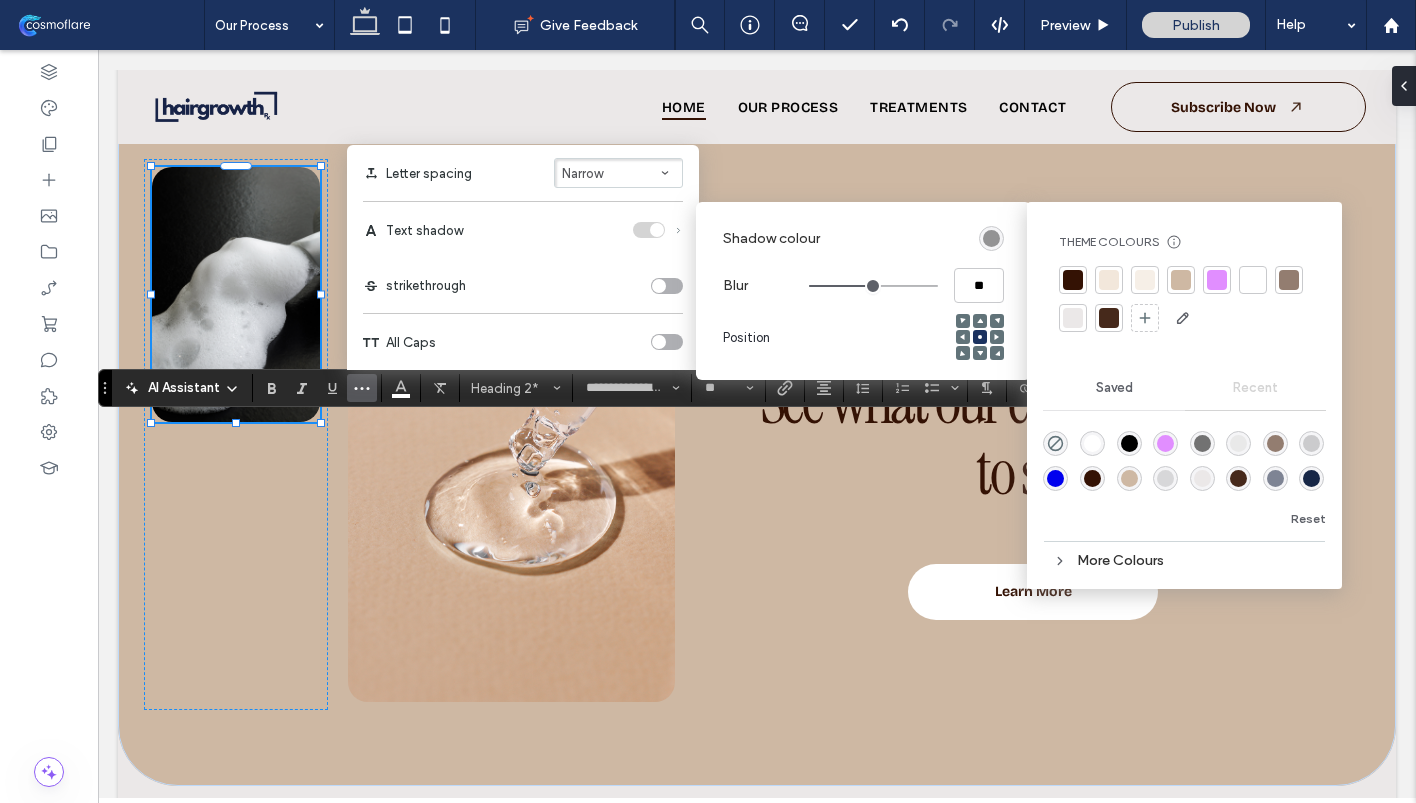 click at bounding box center (1129, 443) 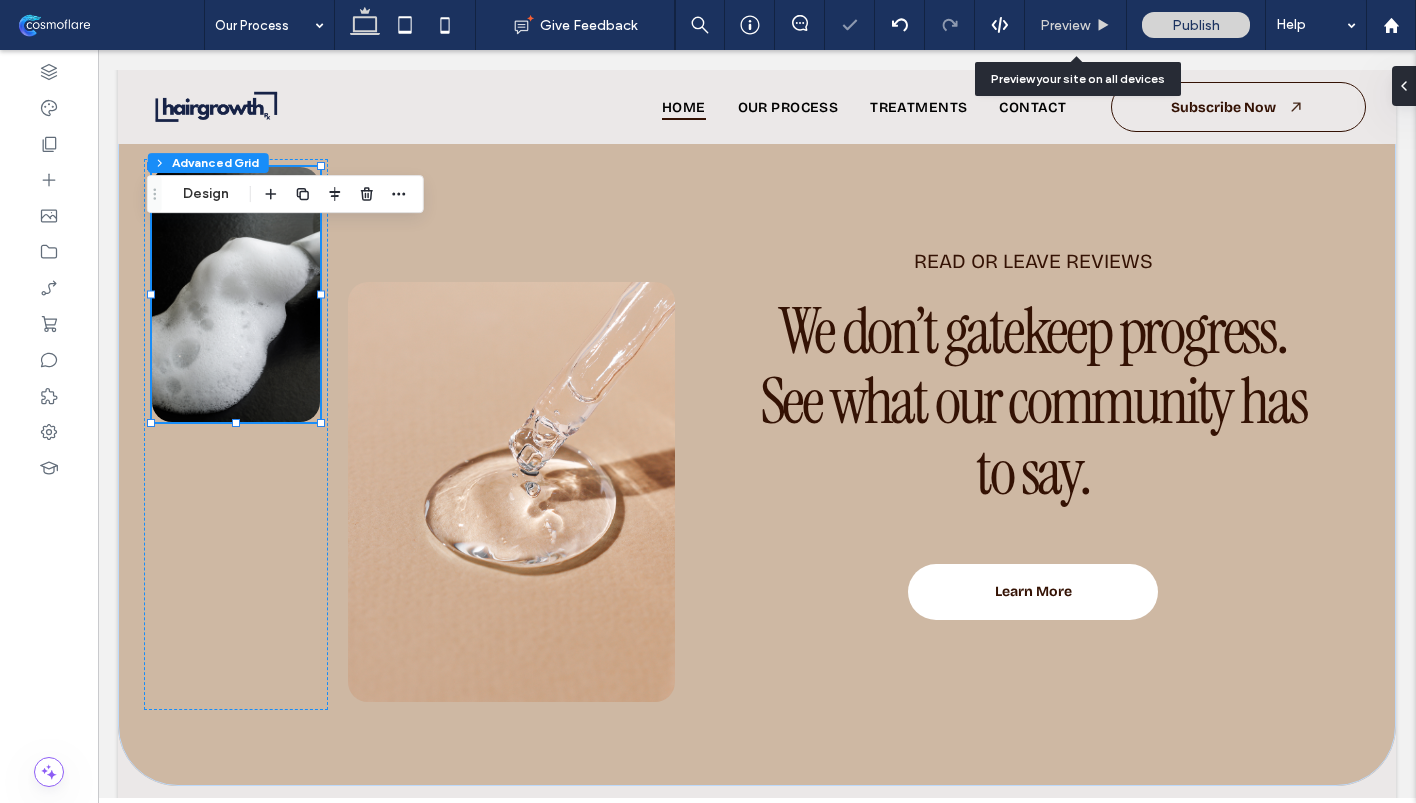 click on "Preview" at bounding box center (1065, 25) 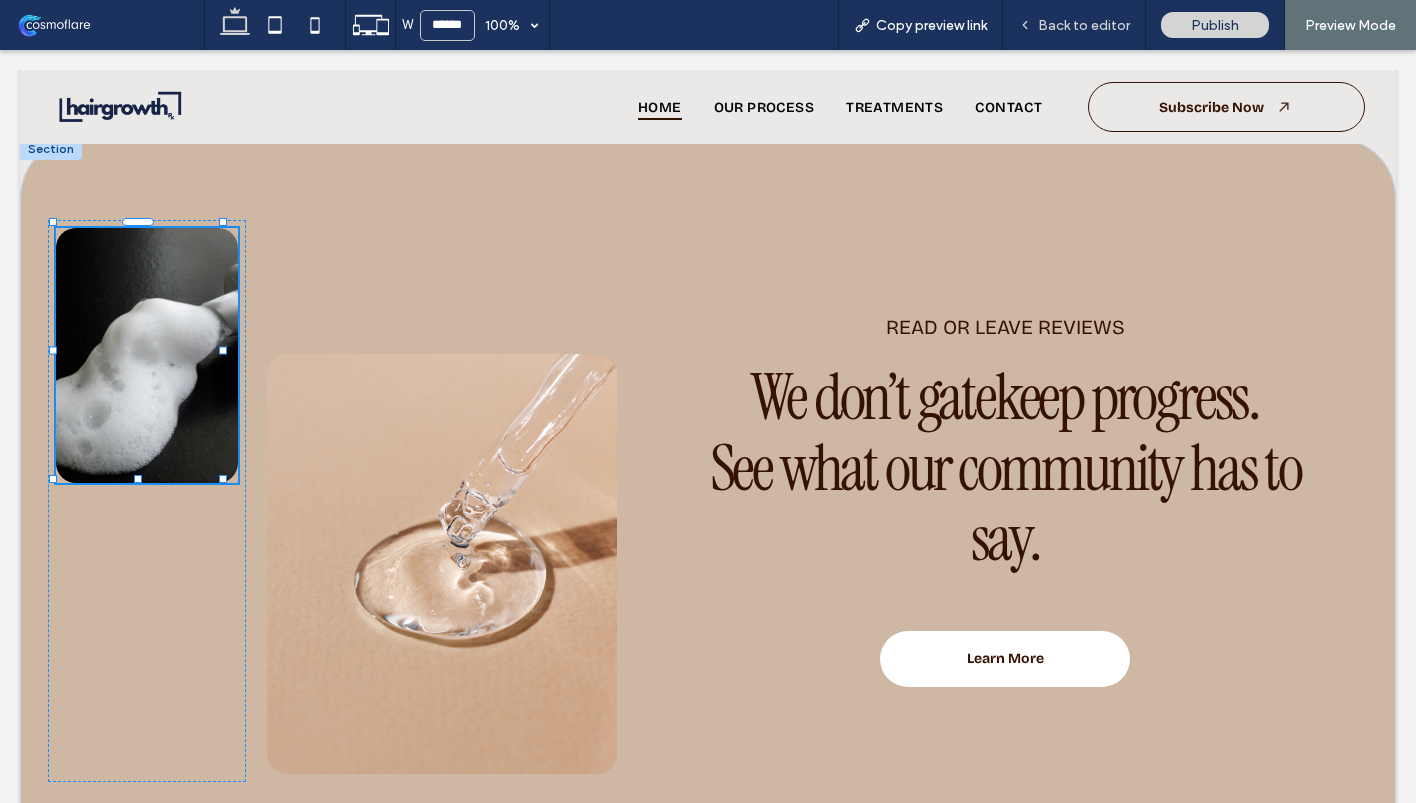 click on "Back to editor" at bounding box center (1084, 25) 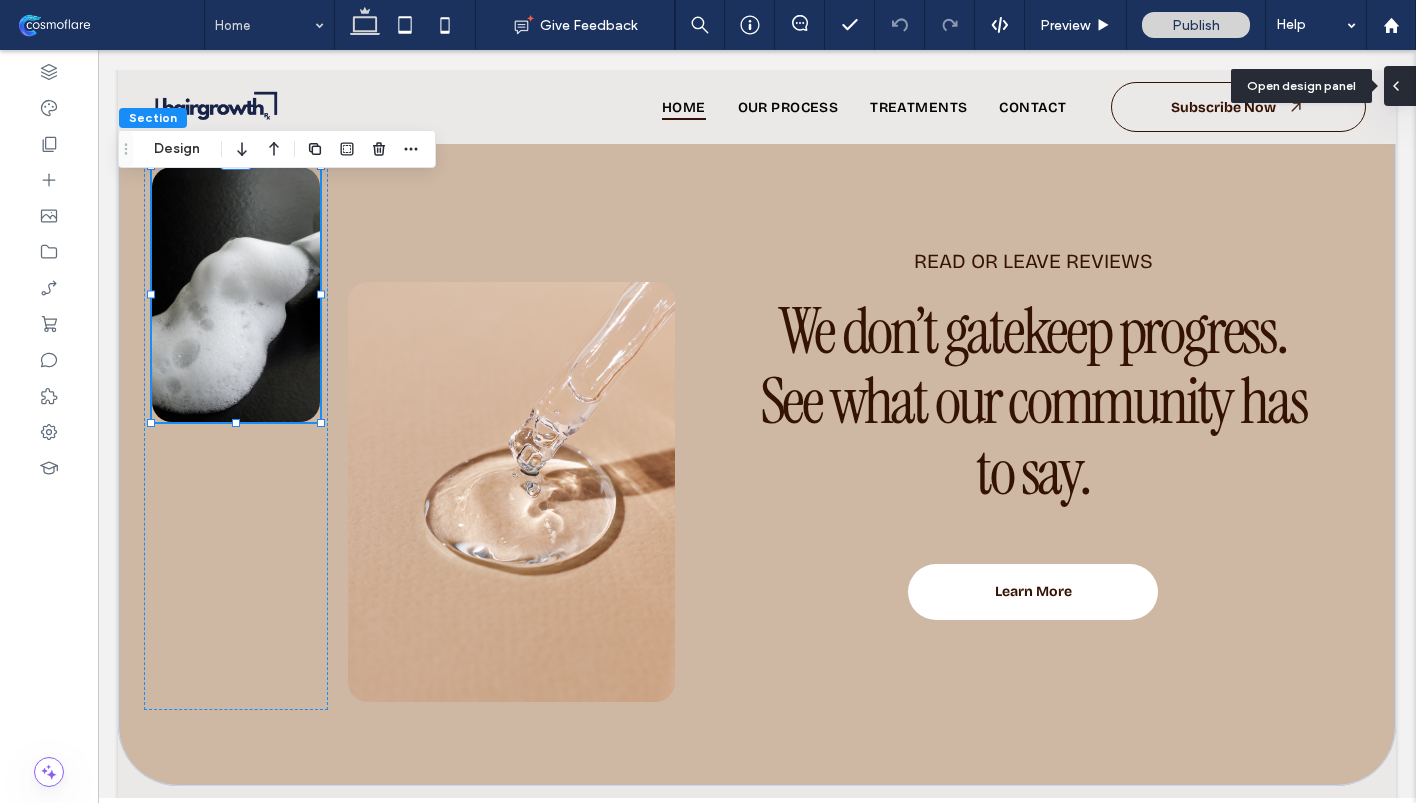 click 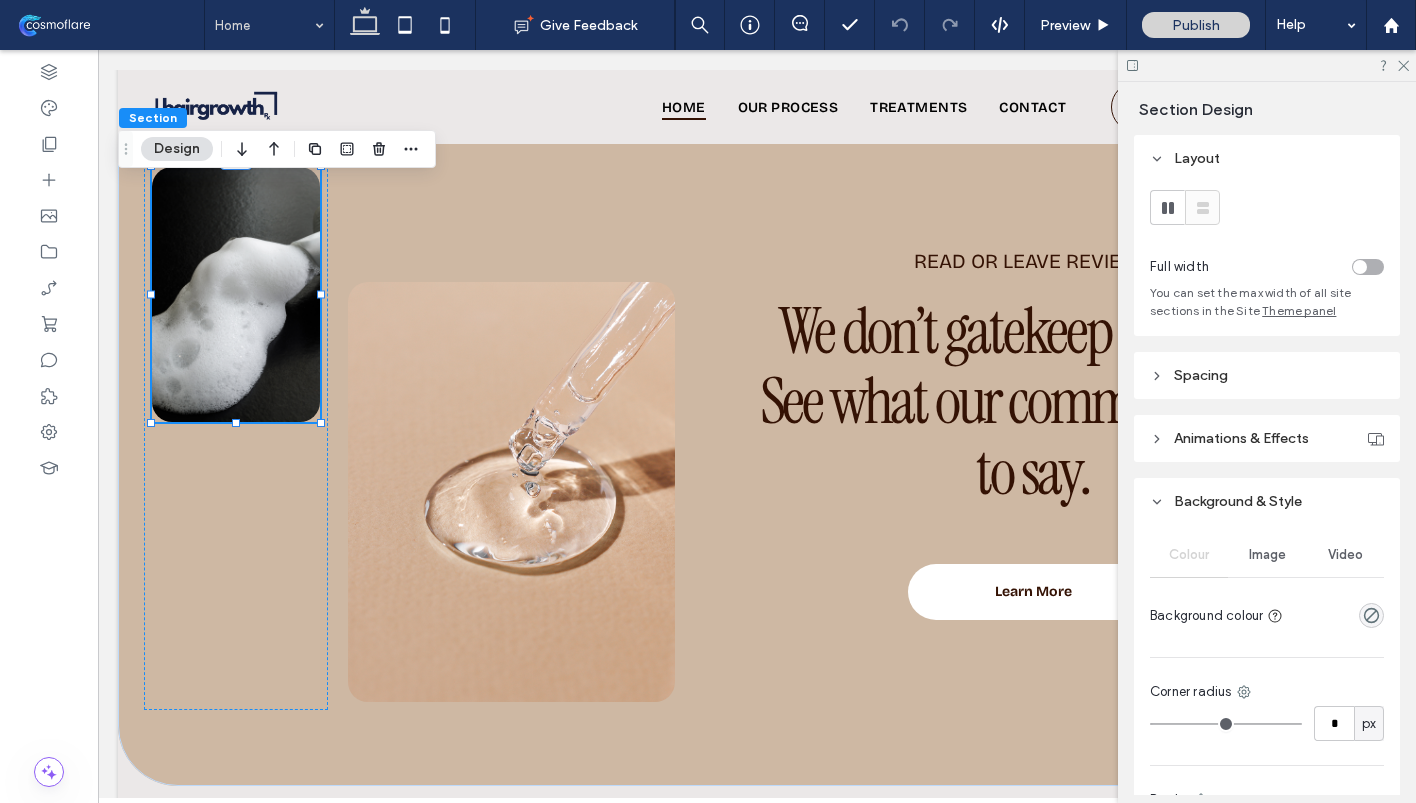 click on "Image" at bounding box center [1267, 555] 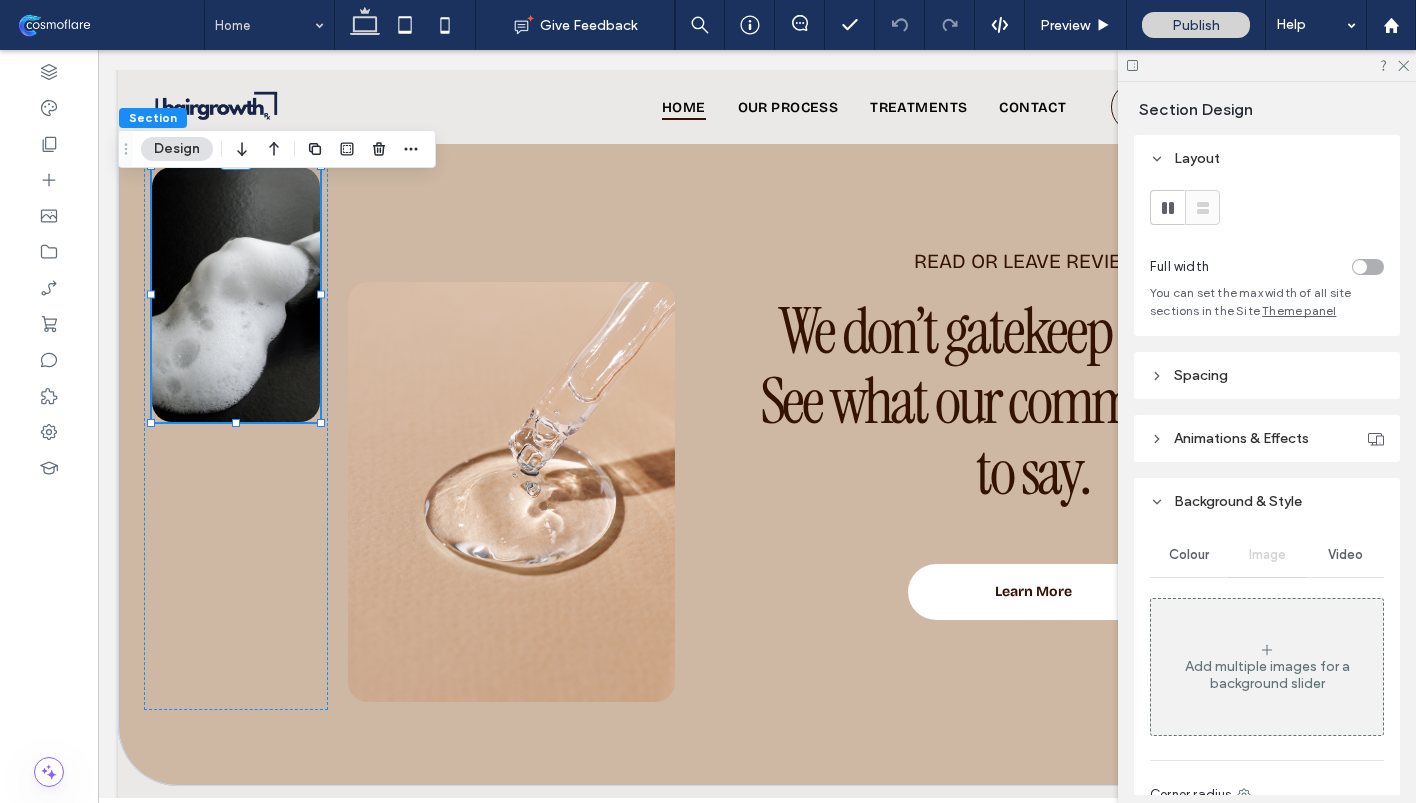 click on "Add multiple images for a background slider" at bounding box center [1267, 667] 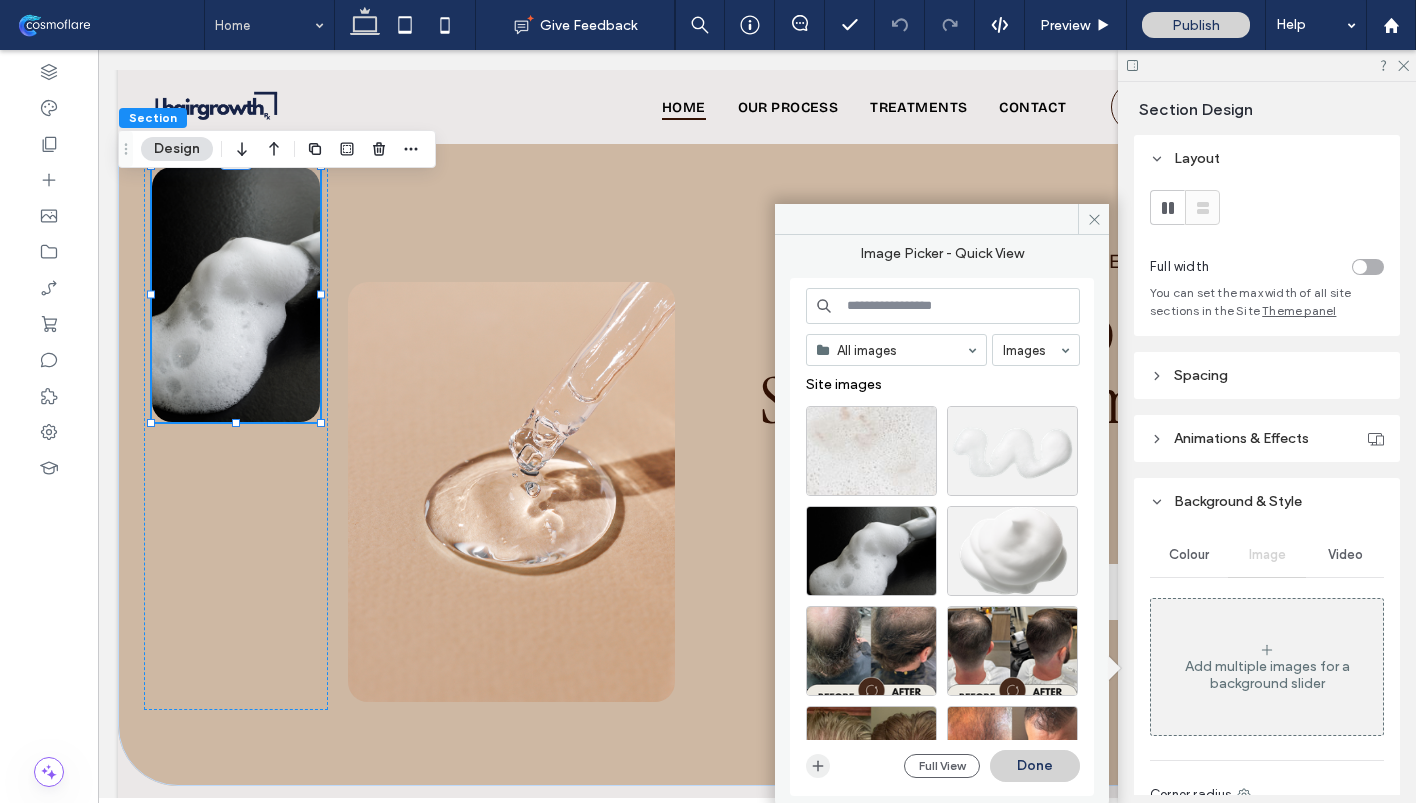 click at bounding box center [818, 766] 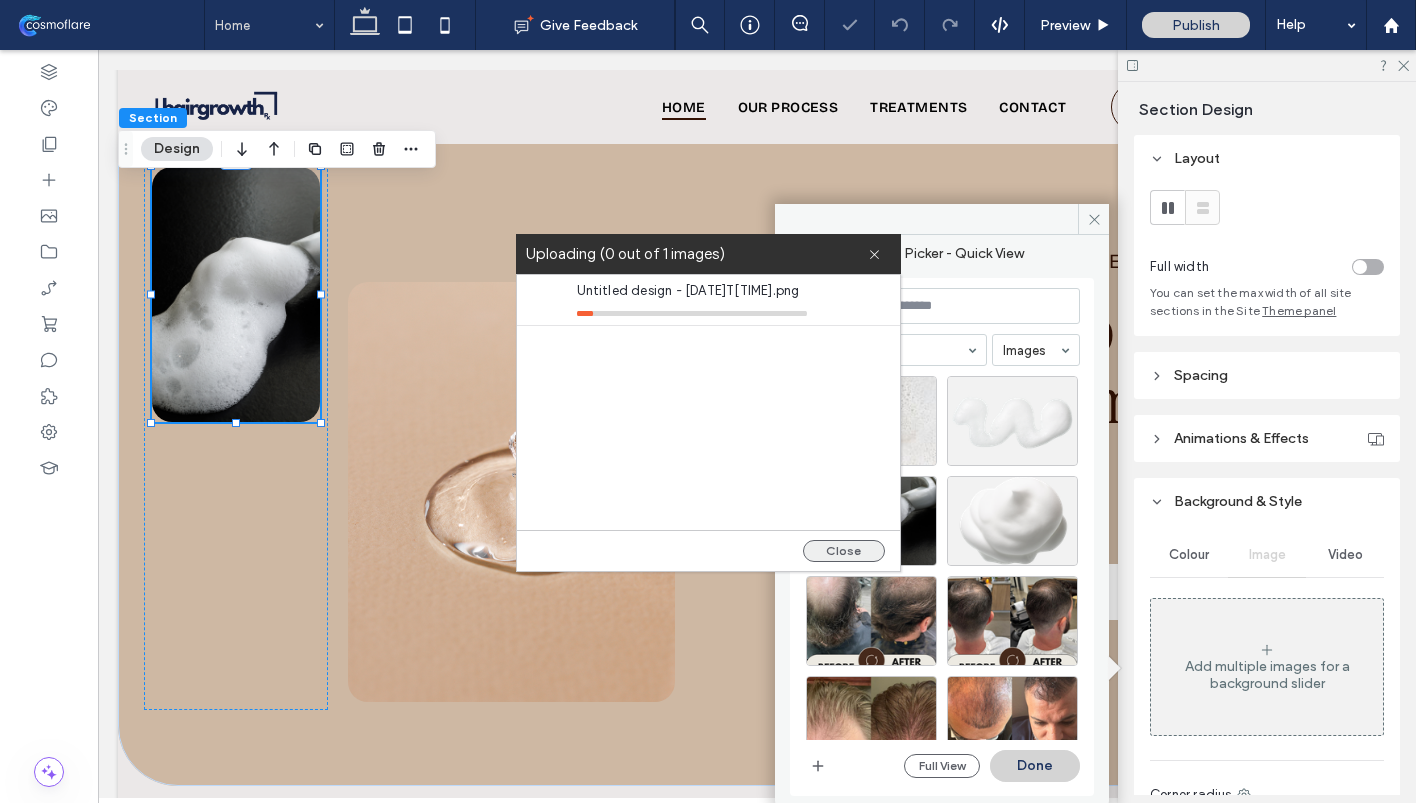 click on "Close" at bounding box center (844, 551) 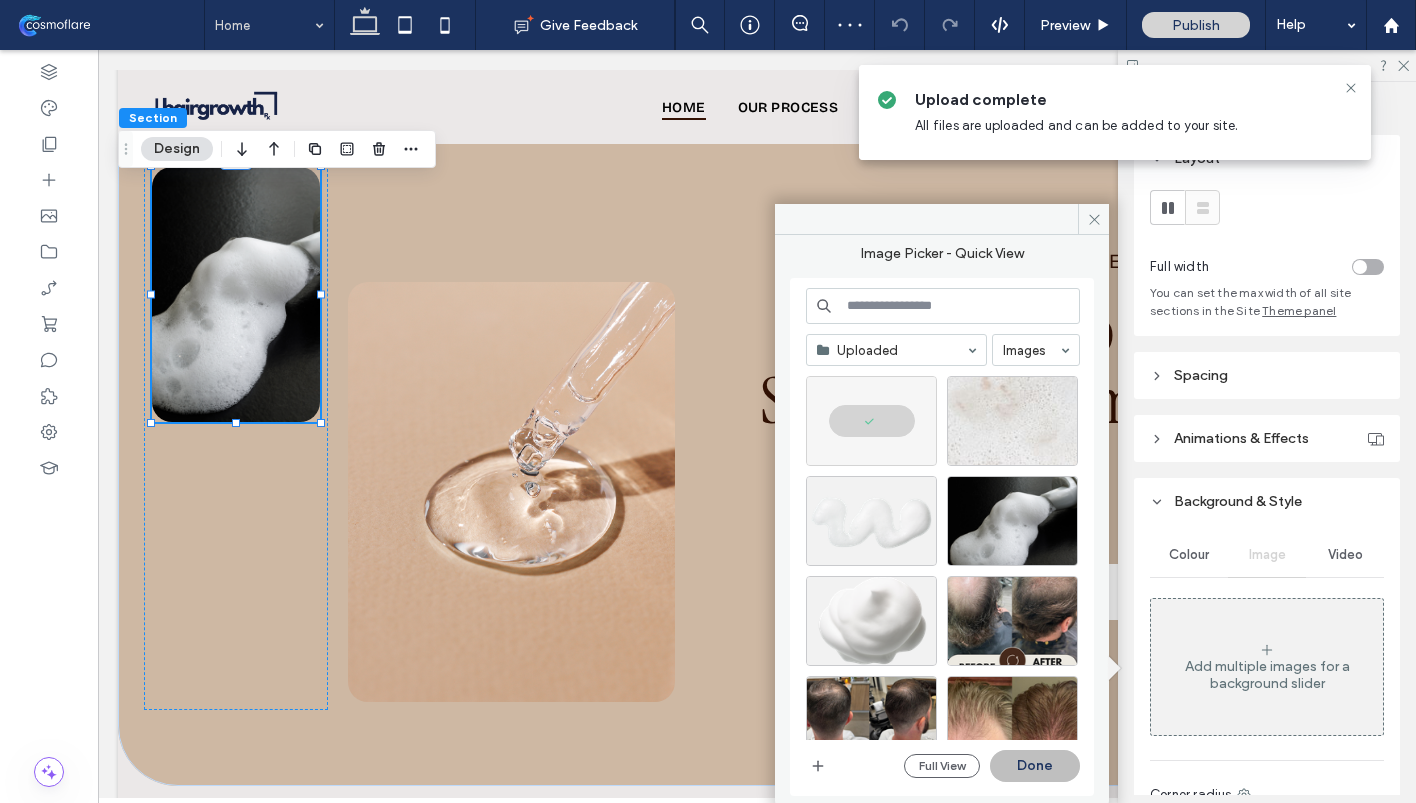 click on "Done" at bounding box center [1035, 766] 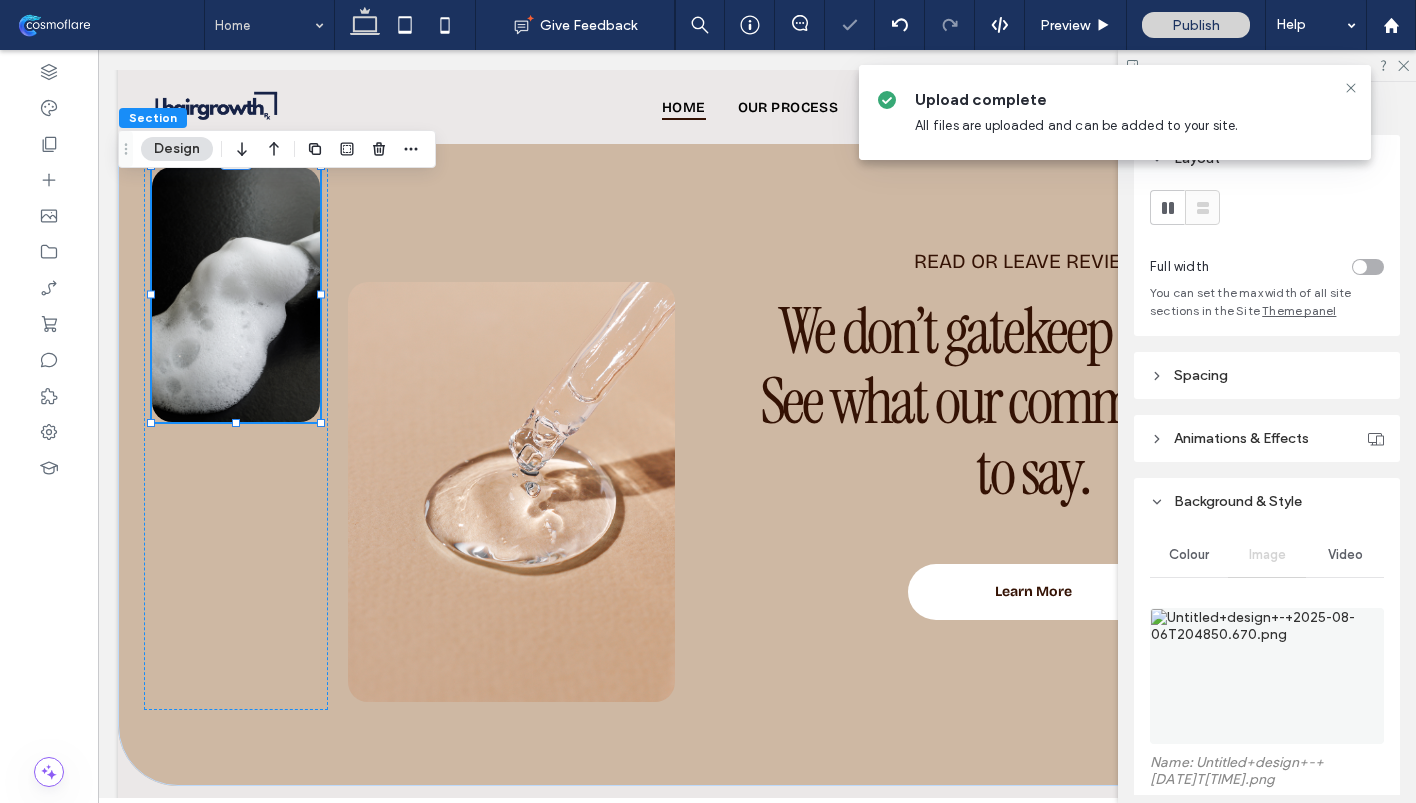 click at bounding box center [1267, 65] 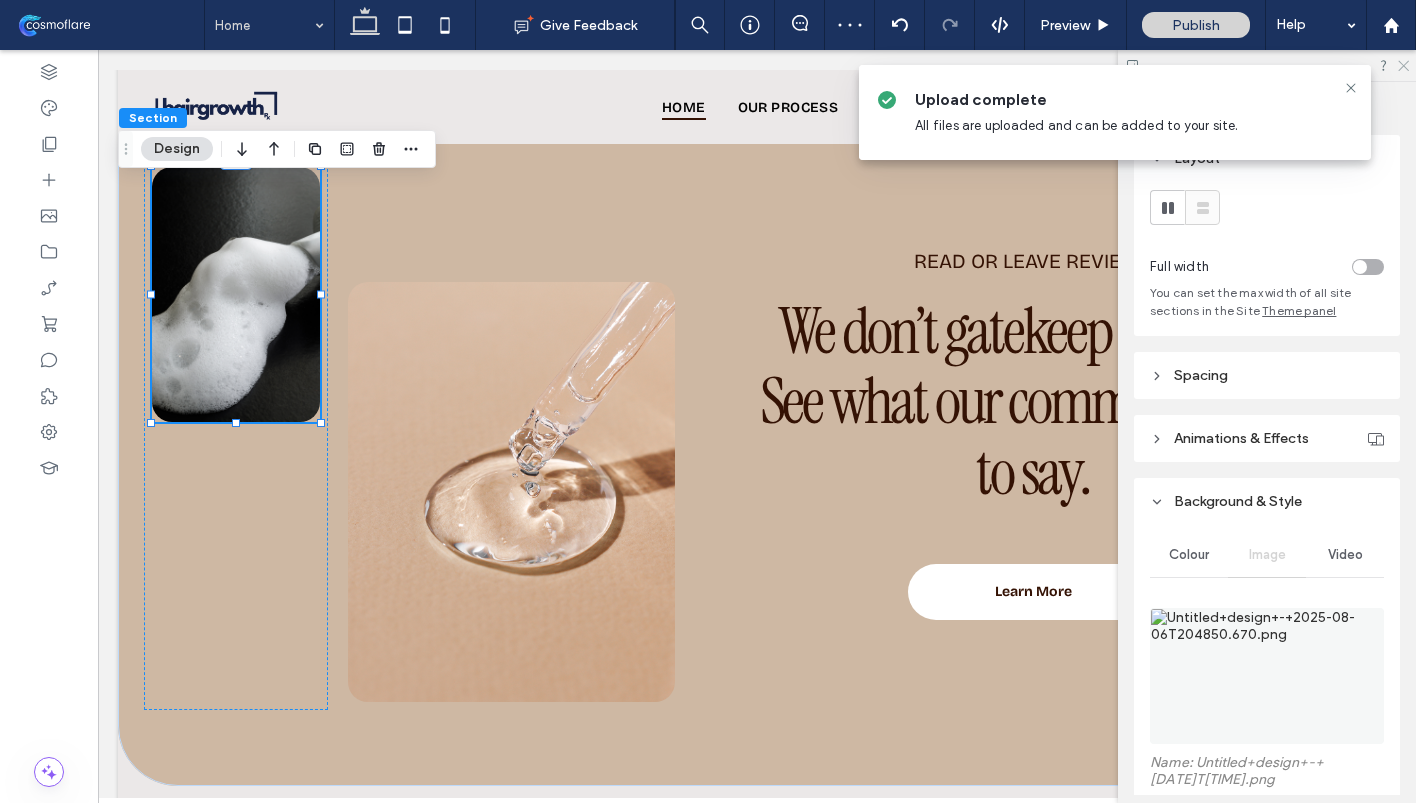 click 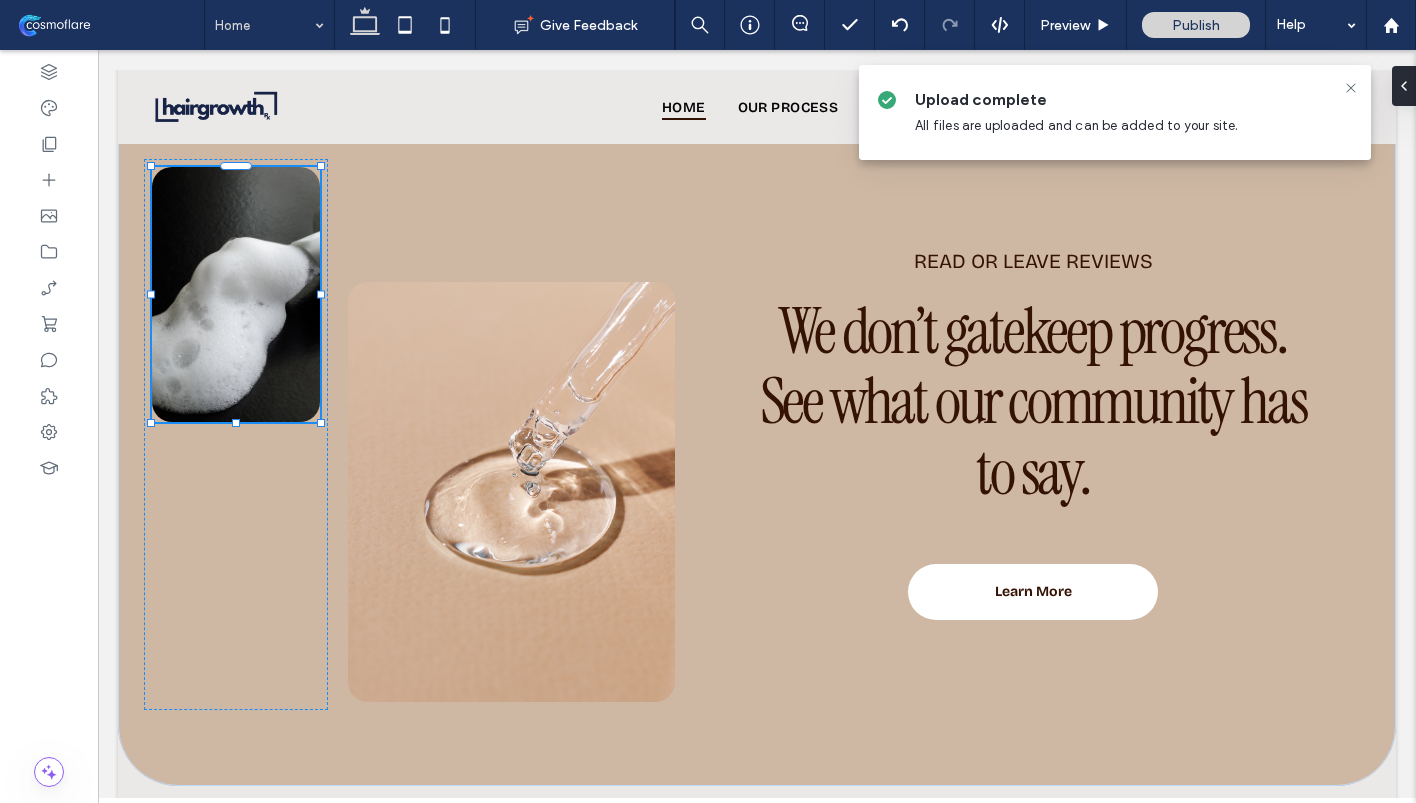 type on "***" 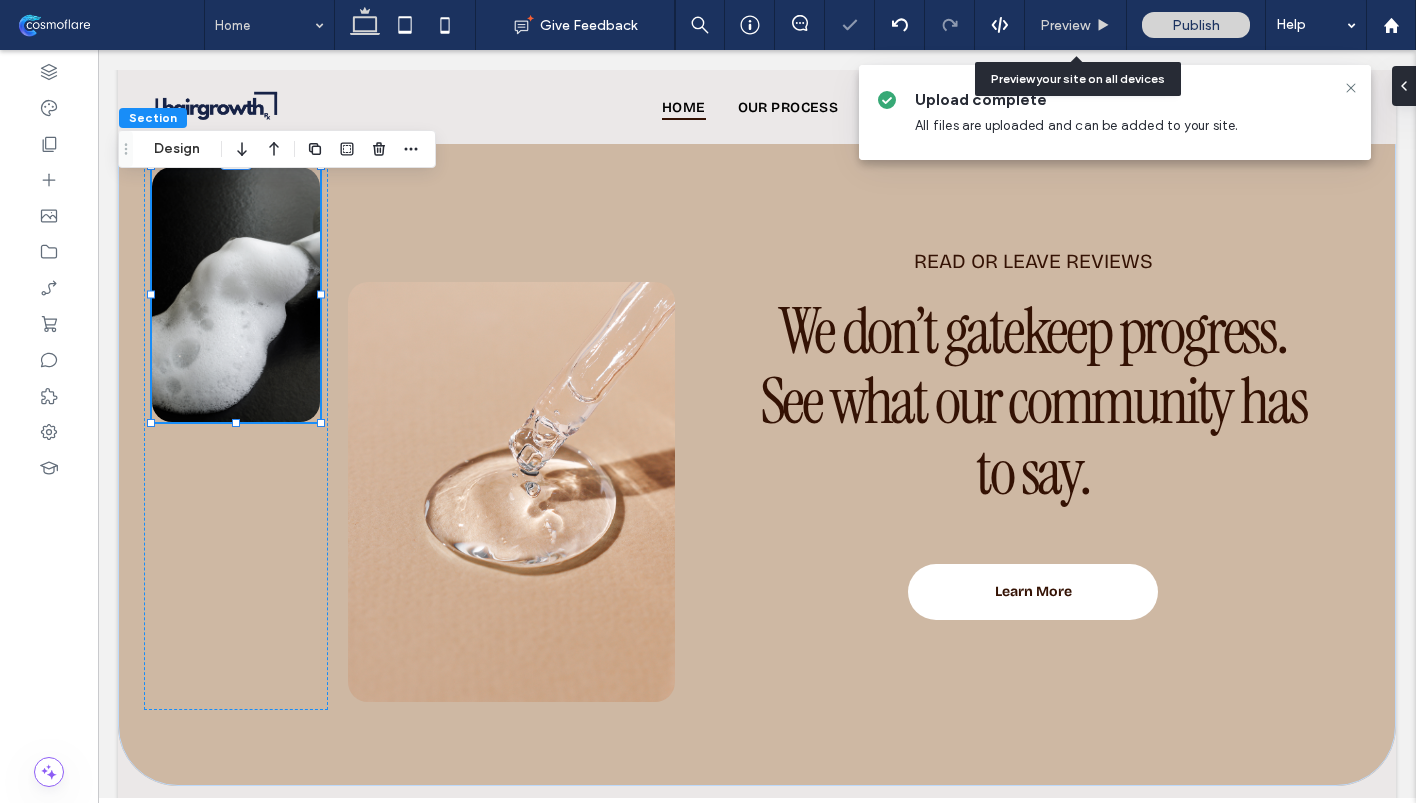 click on "Preview" at bounding box center [1065, 25] 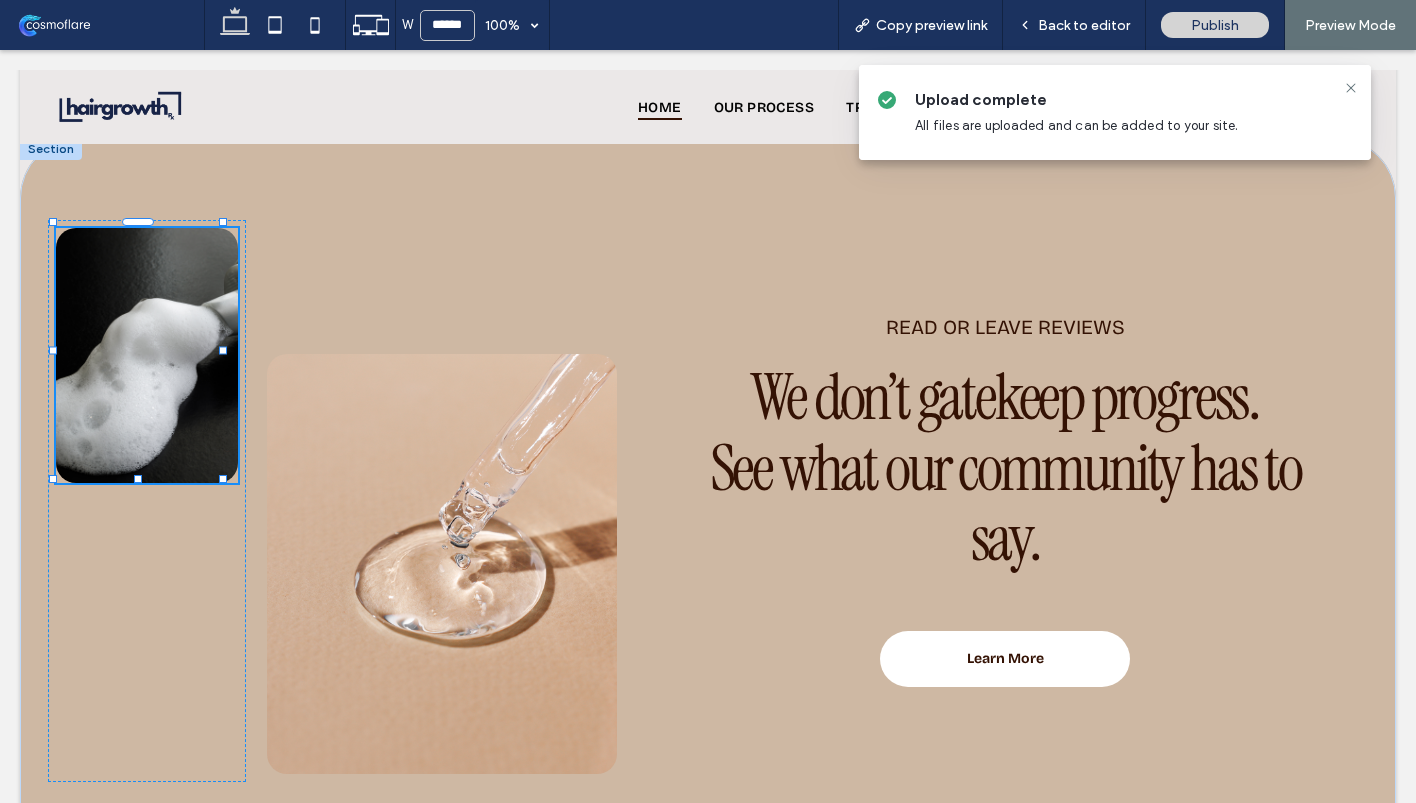 click on "Back to editor" at bounding box center (1084, 25) 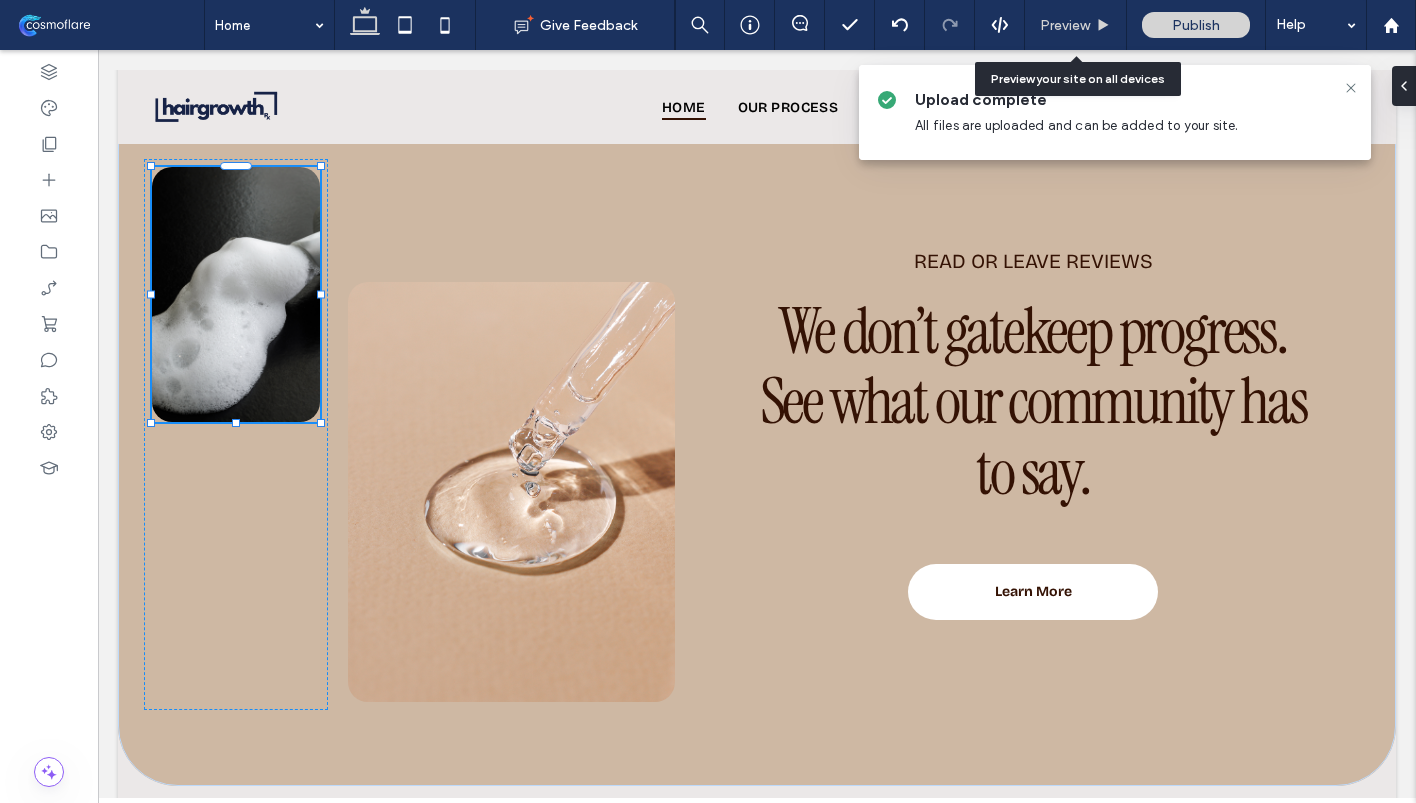 click on "Preview" at bounding box center (1065, 25) 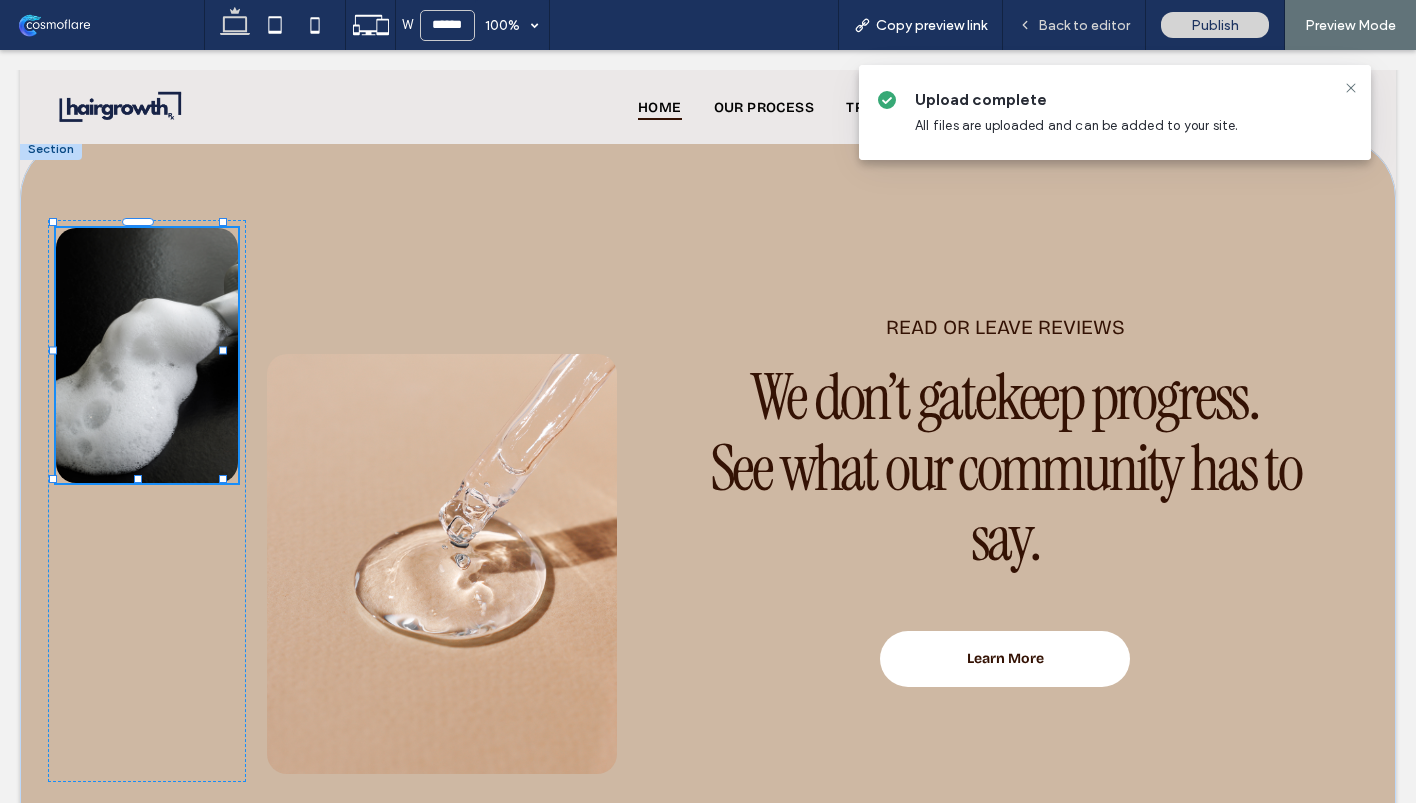 click on "Back to editor" at bounding box center (1084, 25) 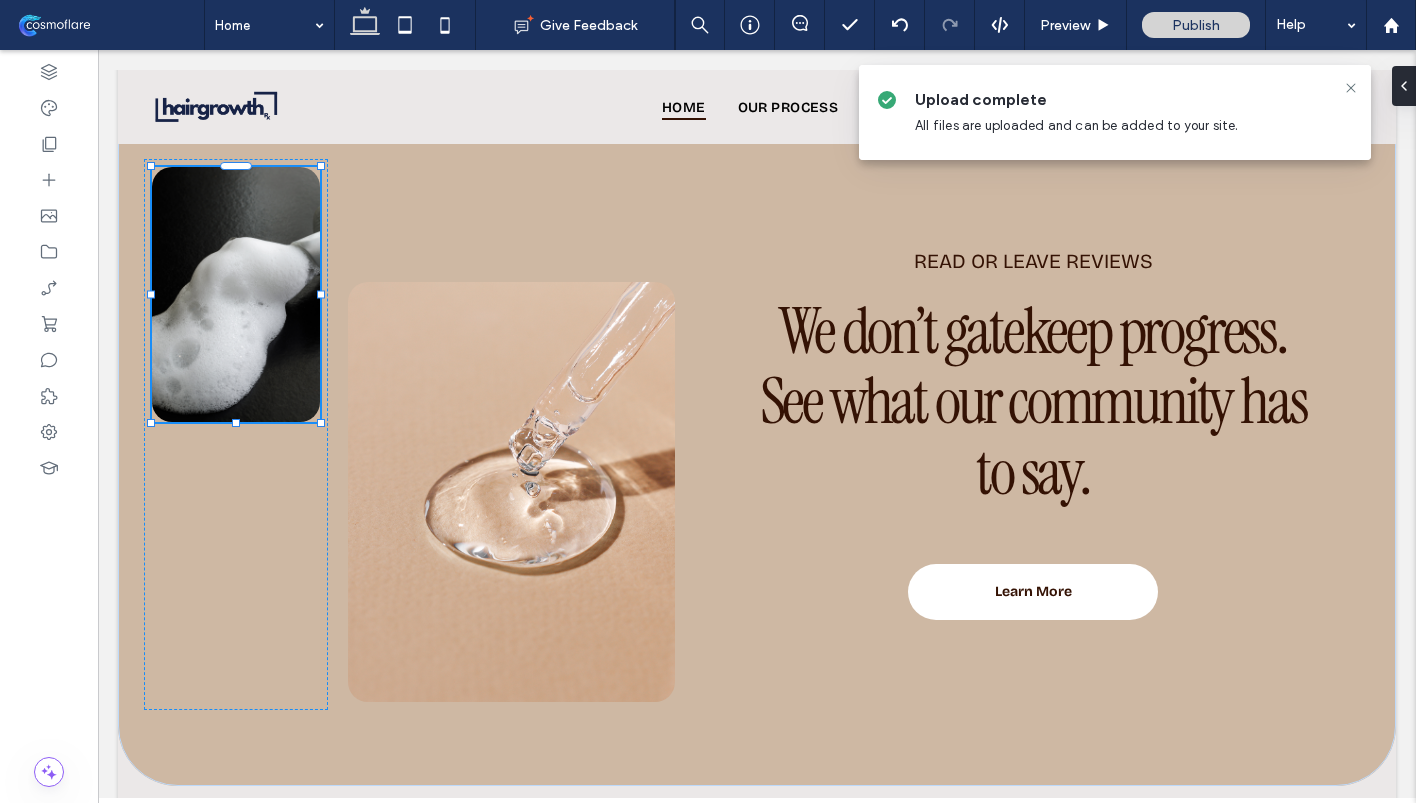 type on "***" 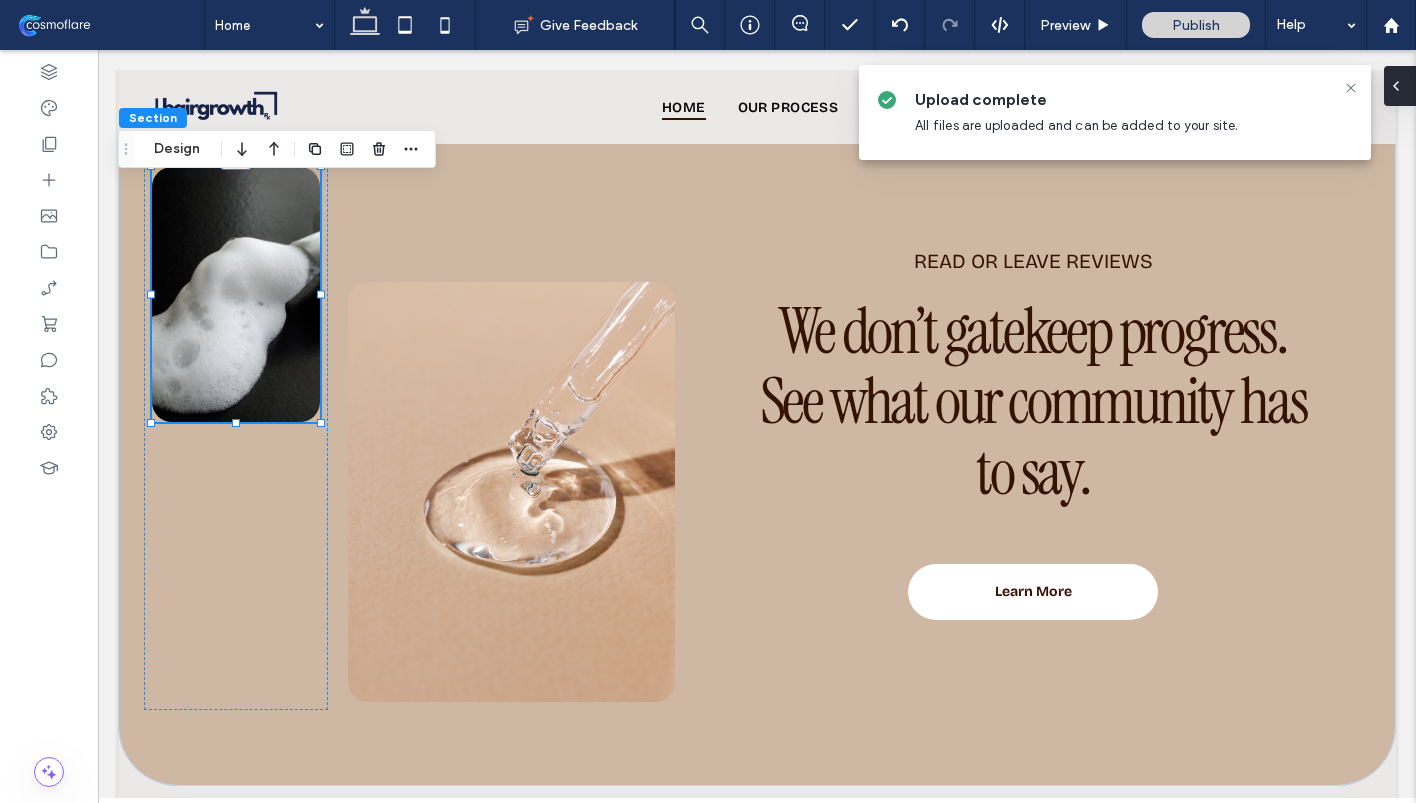 click at bounding box center [1400, 86] 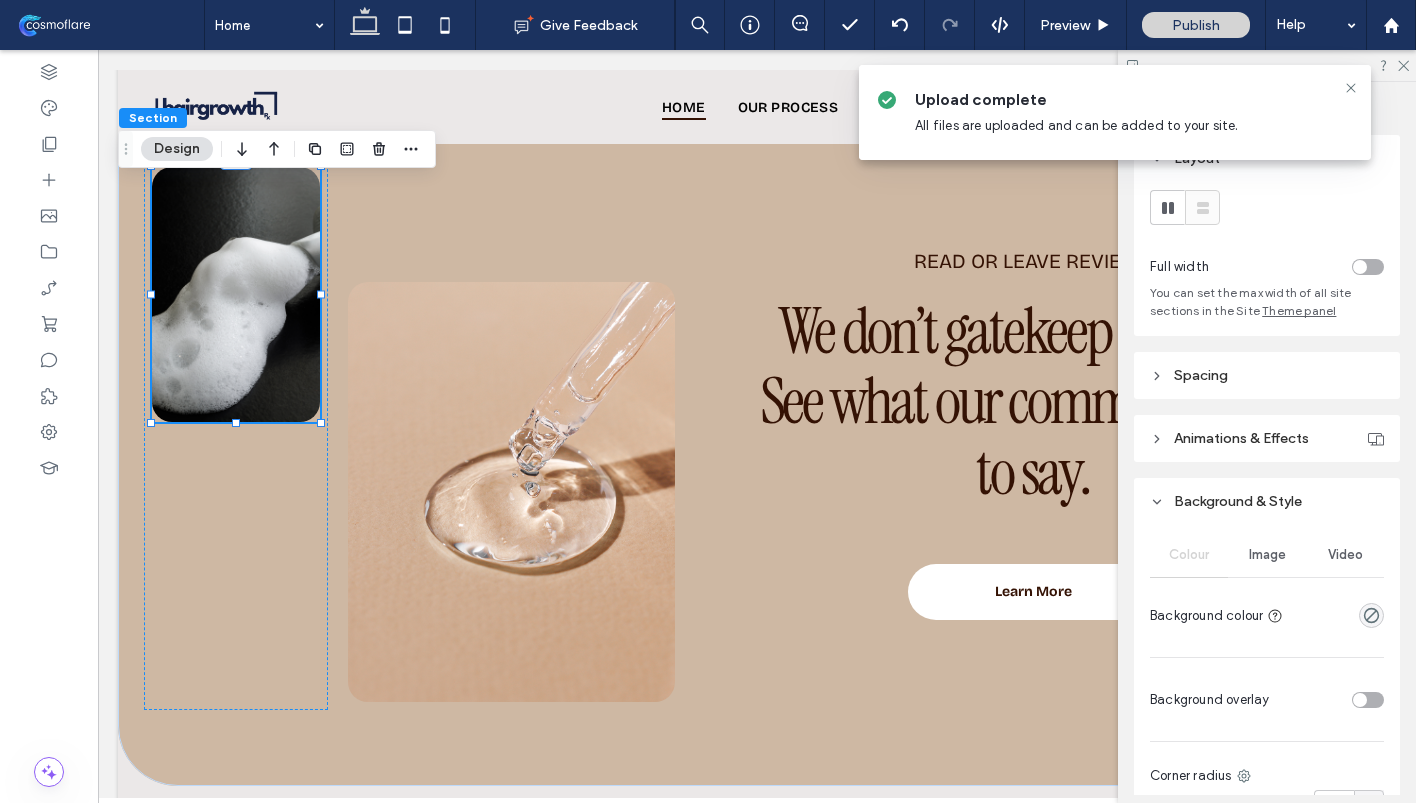 click on "Image" at bounding box center [1267, 555] 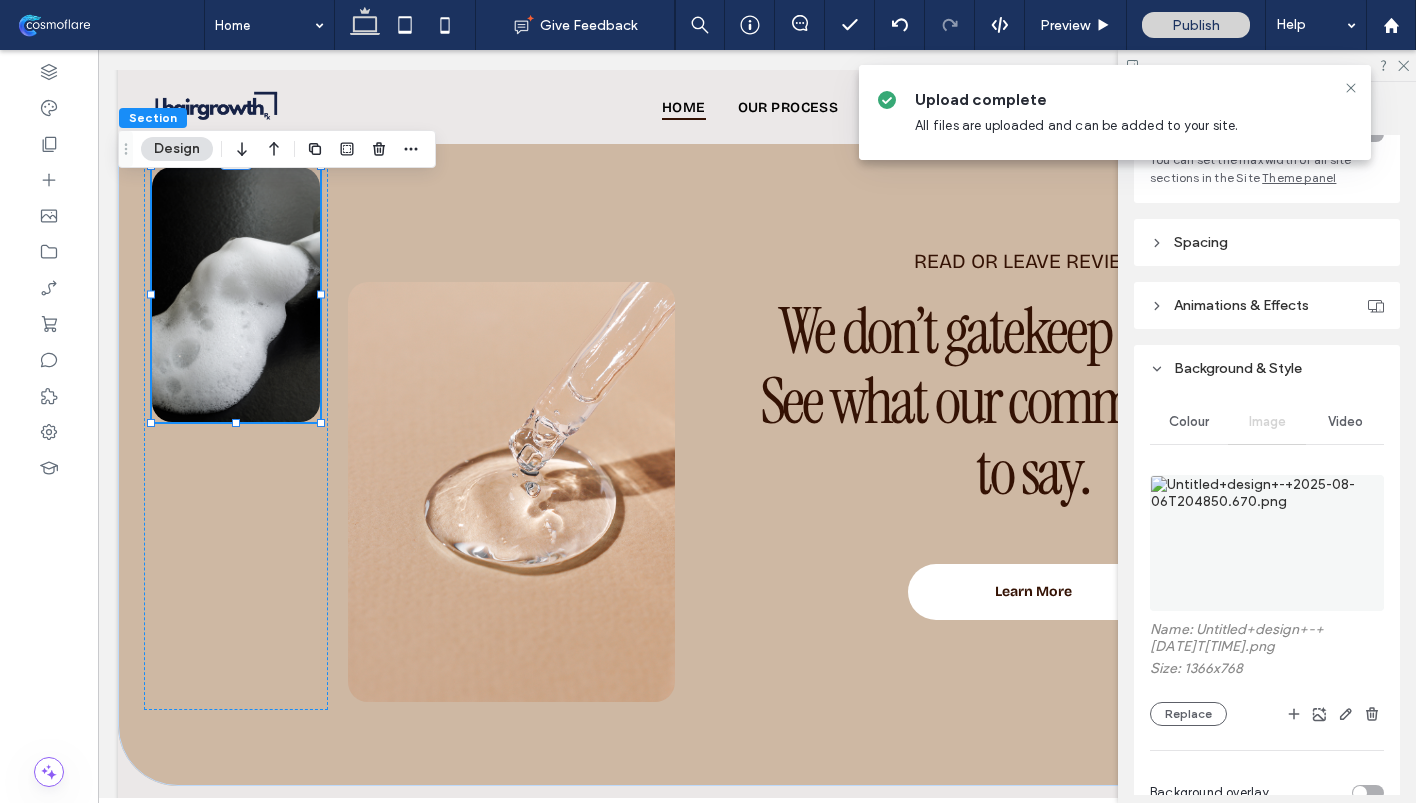 scroll, scrollTop: 198, scrollLeft: 0, axis: vertical 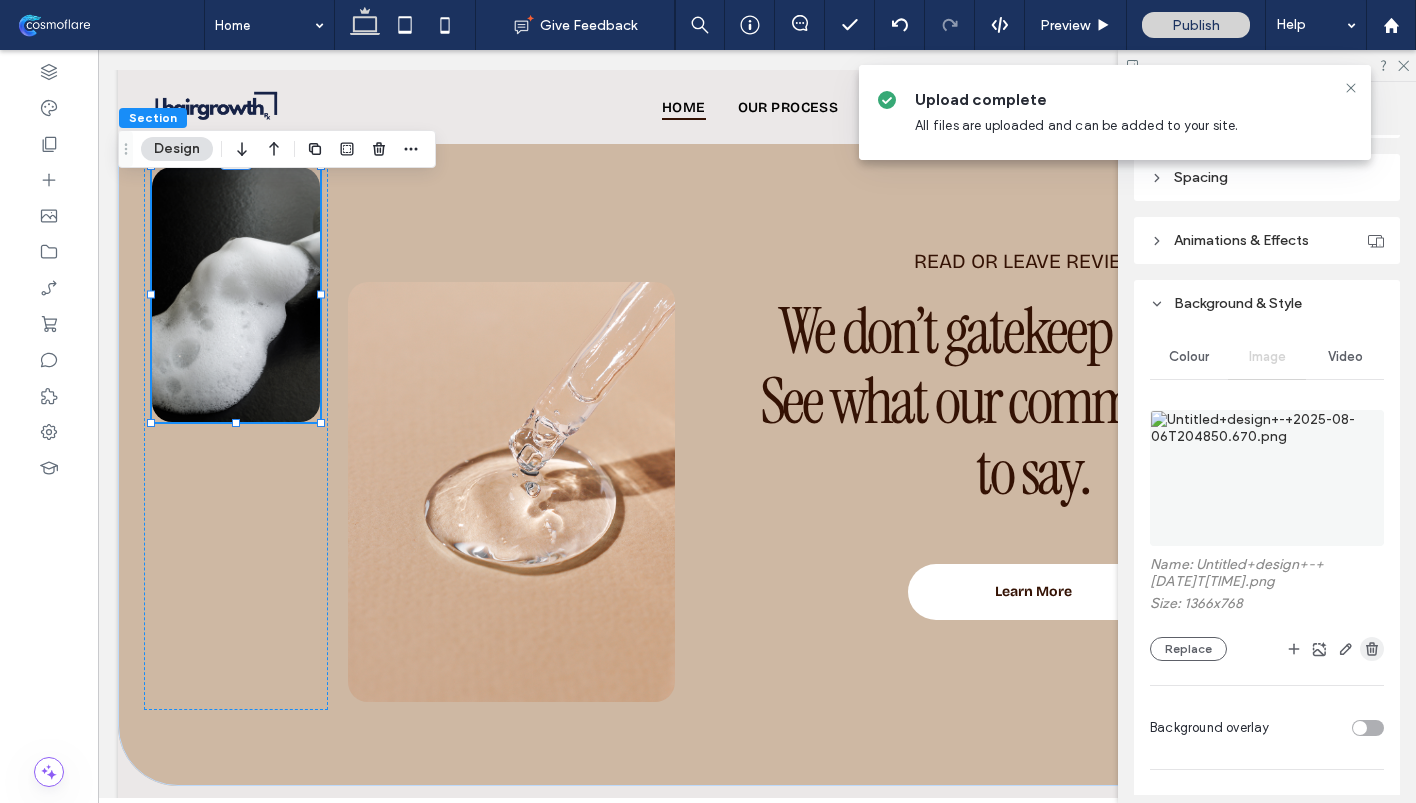 click 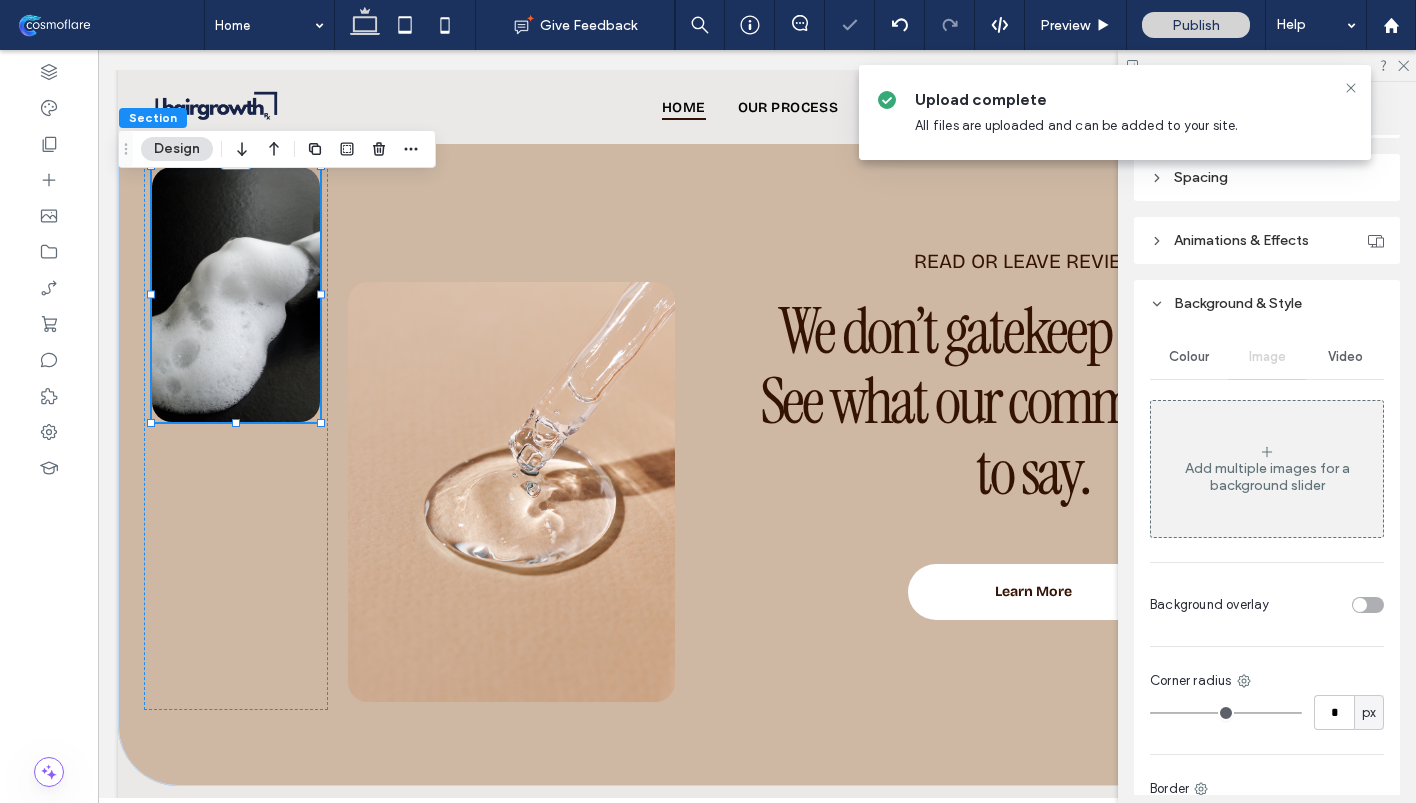 click at bounding box center (1267, 65) 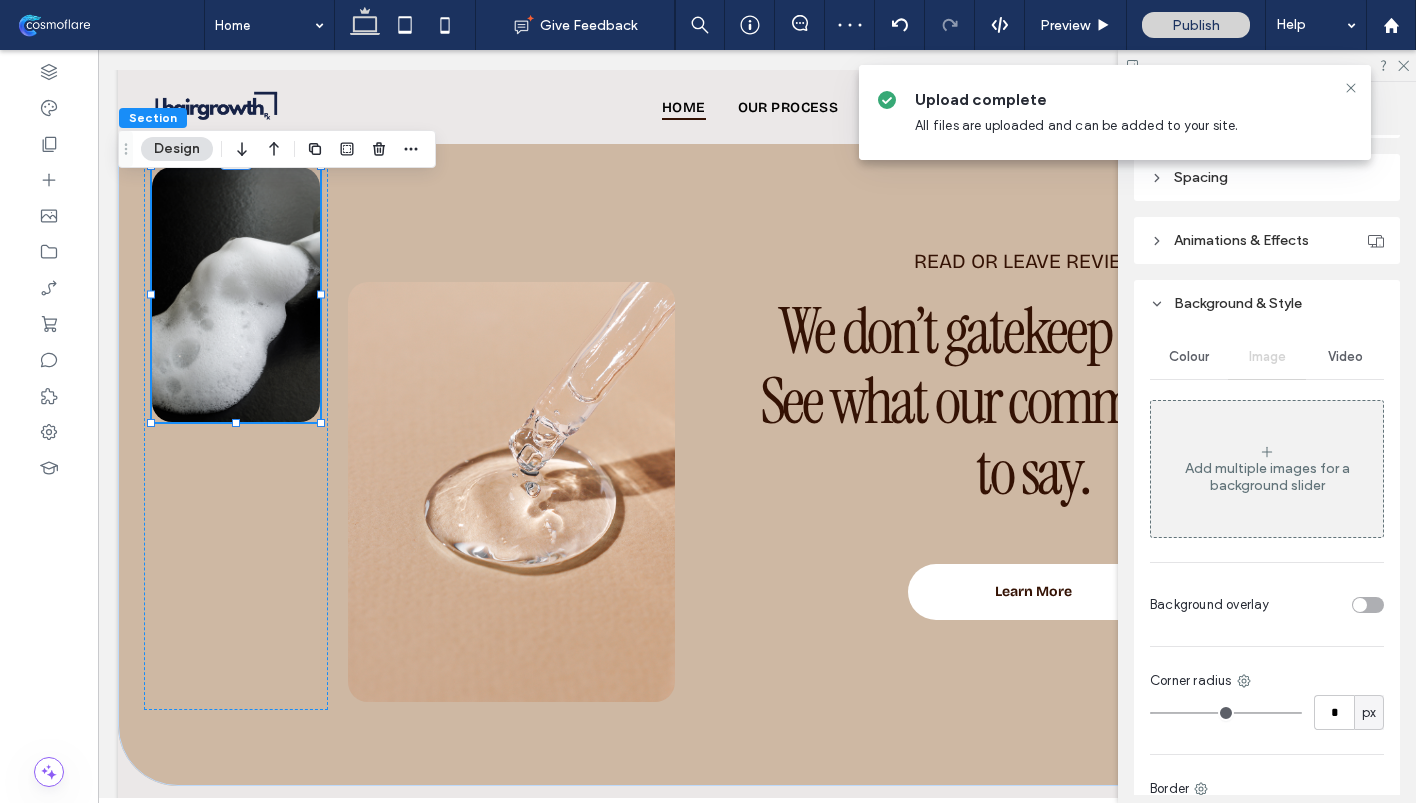 click at bounding box center [1267, 65] 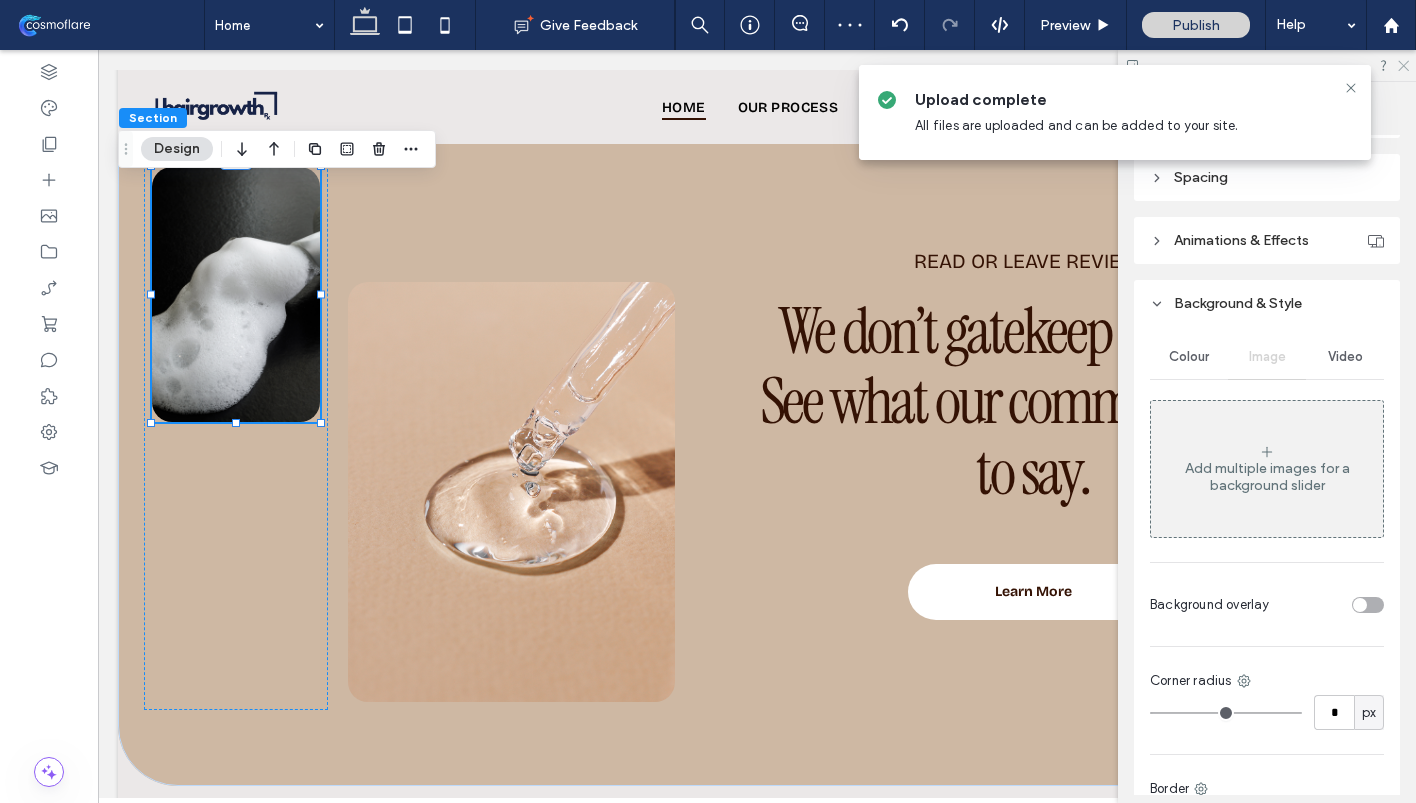 click 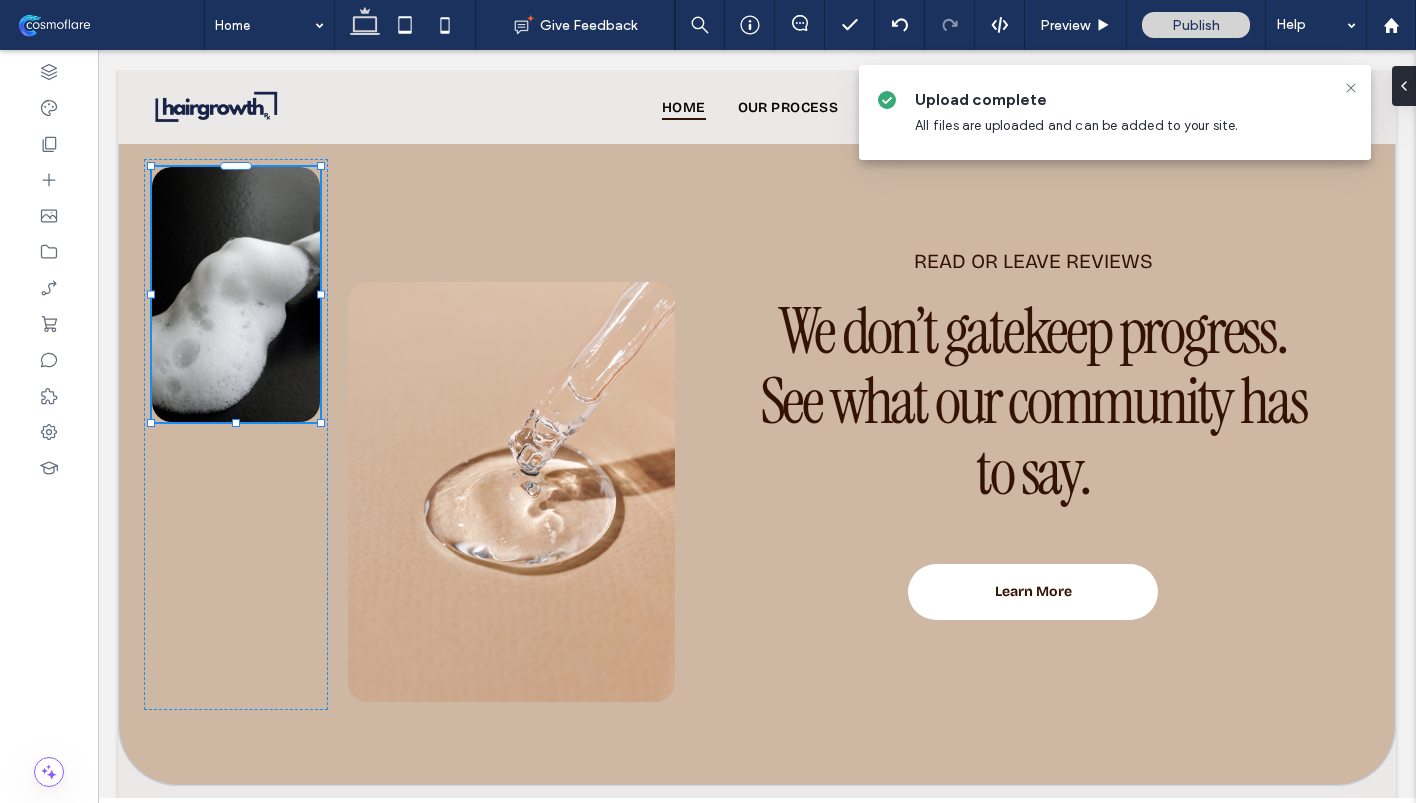type on "***" 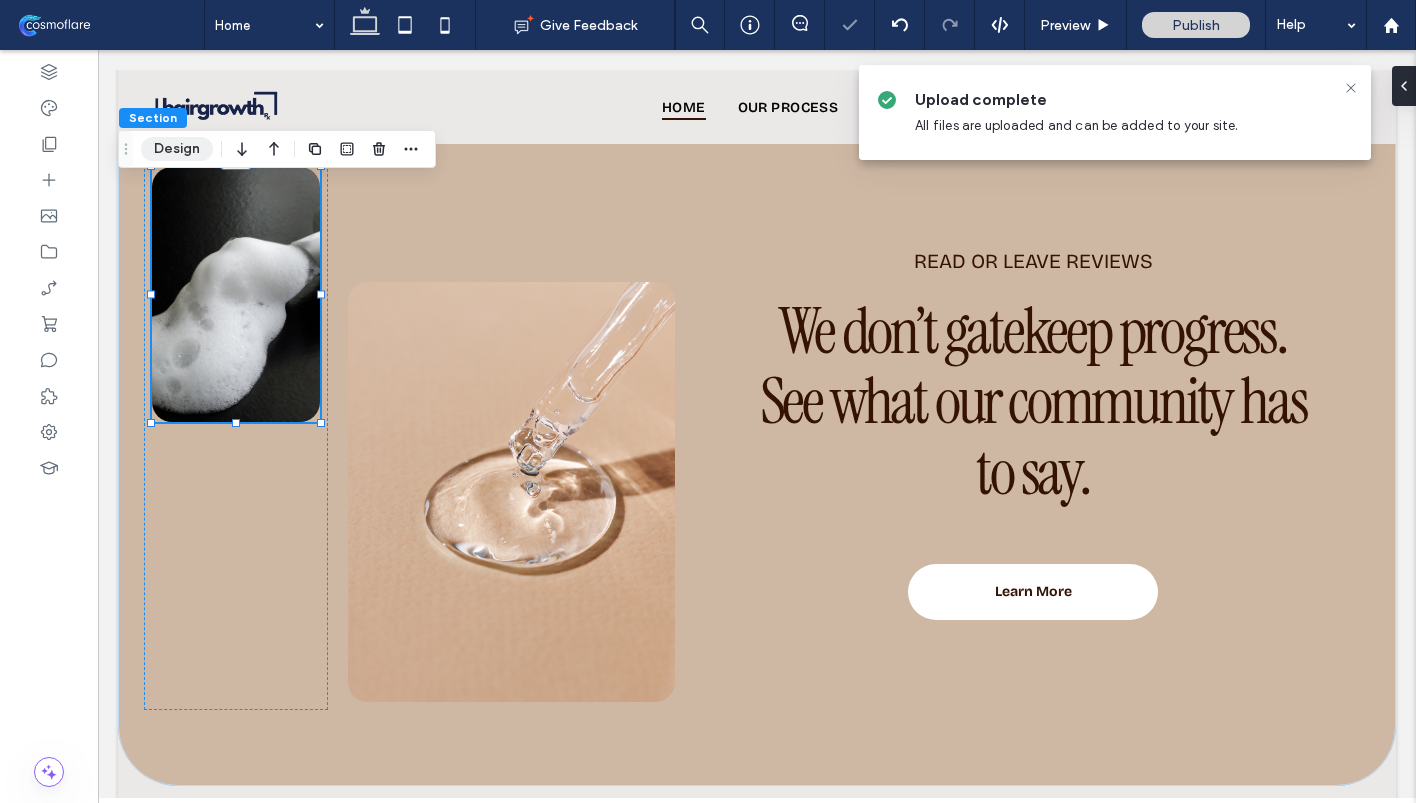 click on "Design" at bounding box center (177, 149) 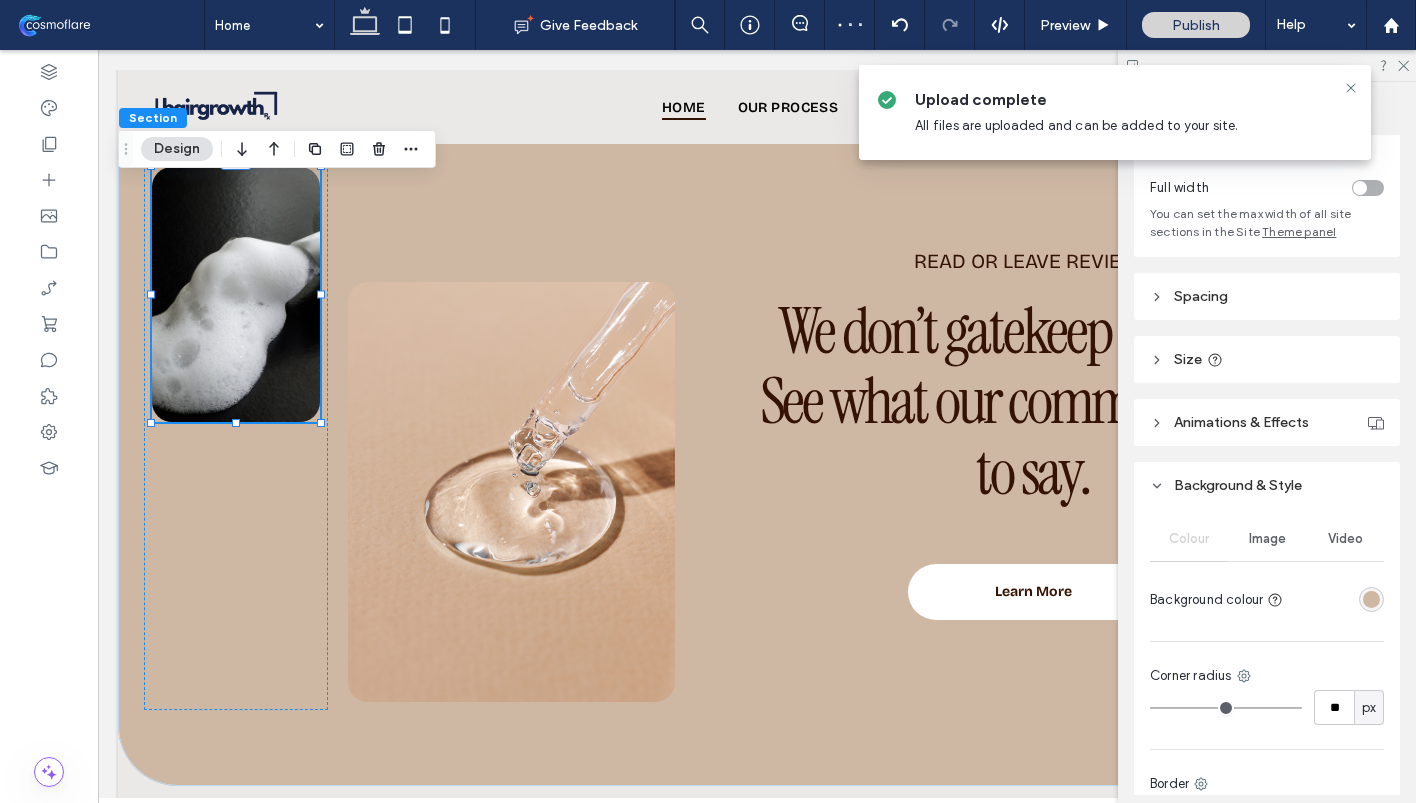 scroll, scrollTop: 122, scrollLeft: 0, axis: vertical 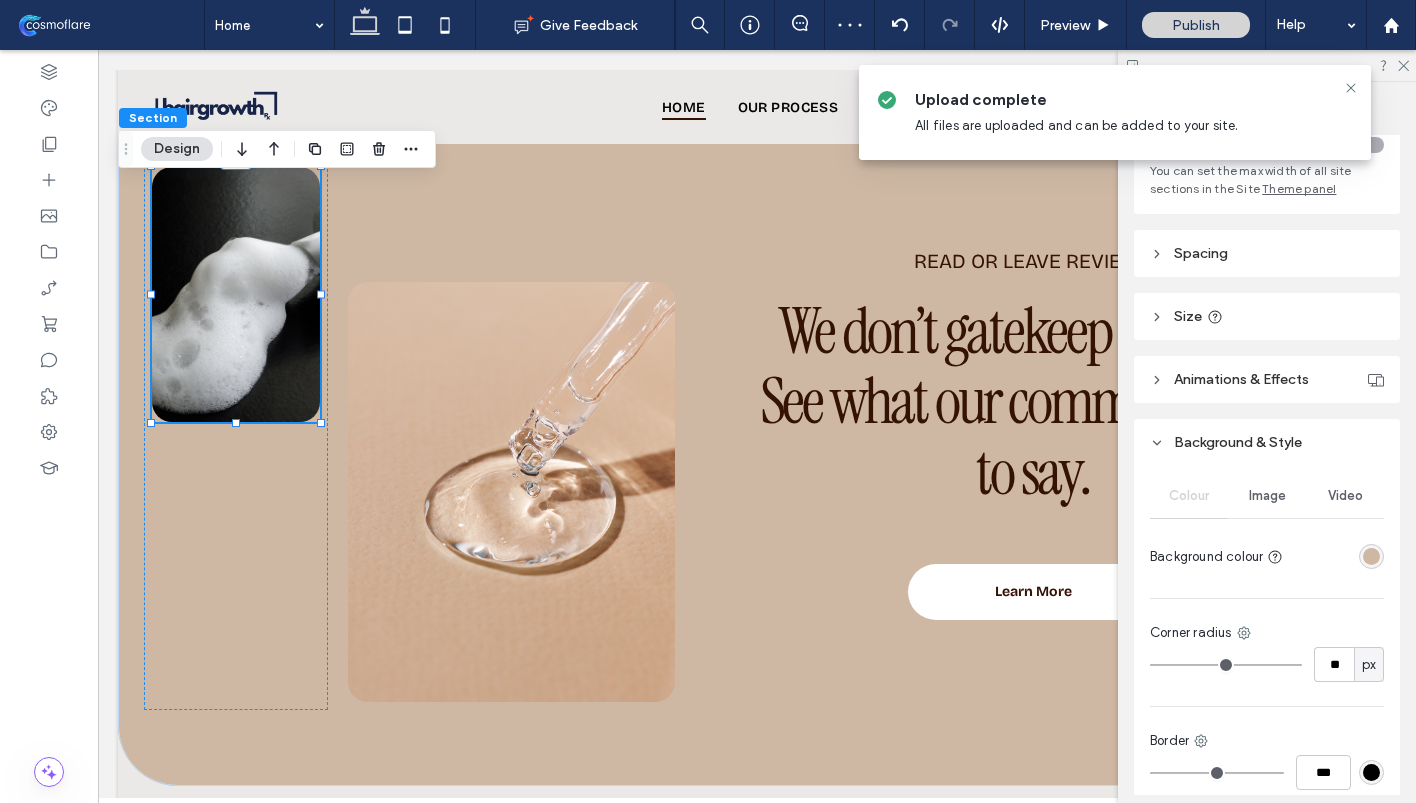 click on "Image" at bounding box center (1267, 496) 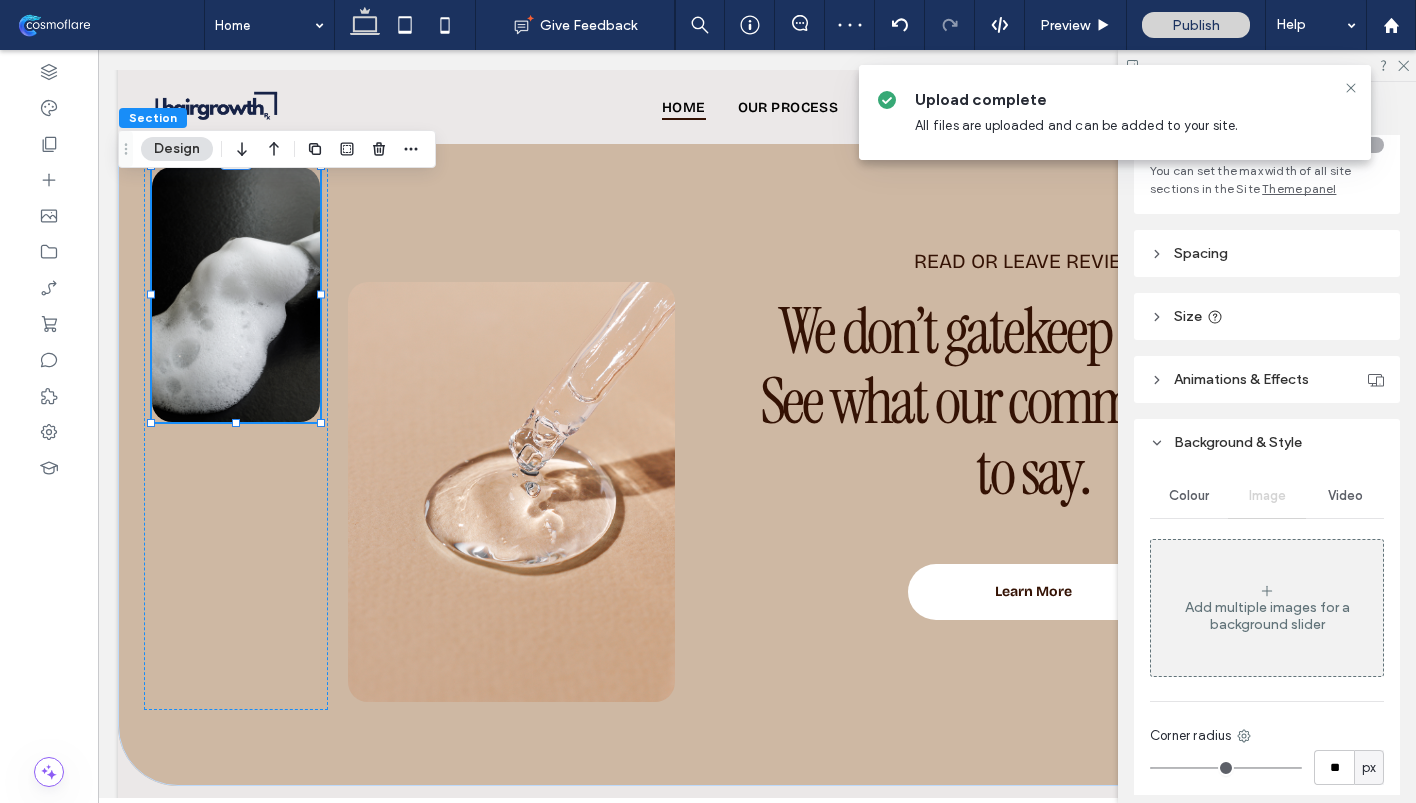 click on "Add multiple images for a background slider" at bounding box center [1267, 616] 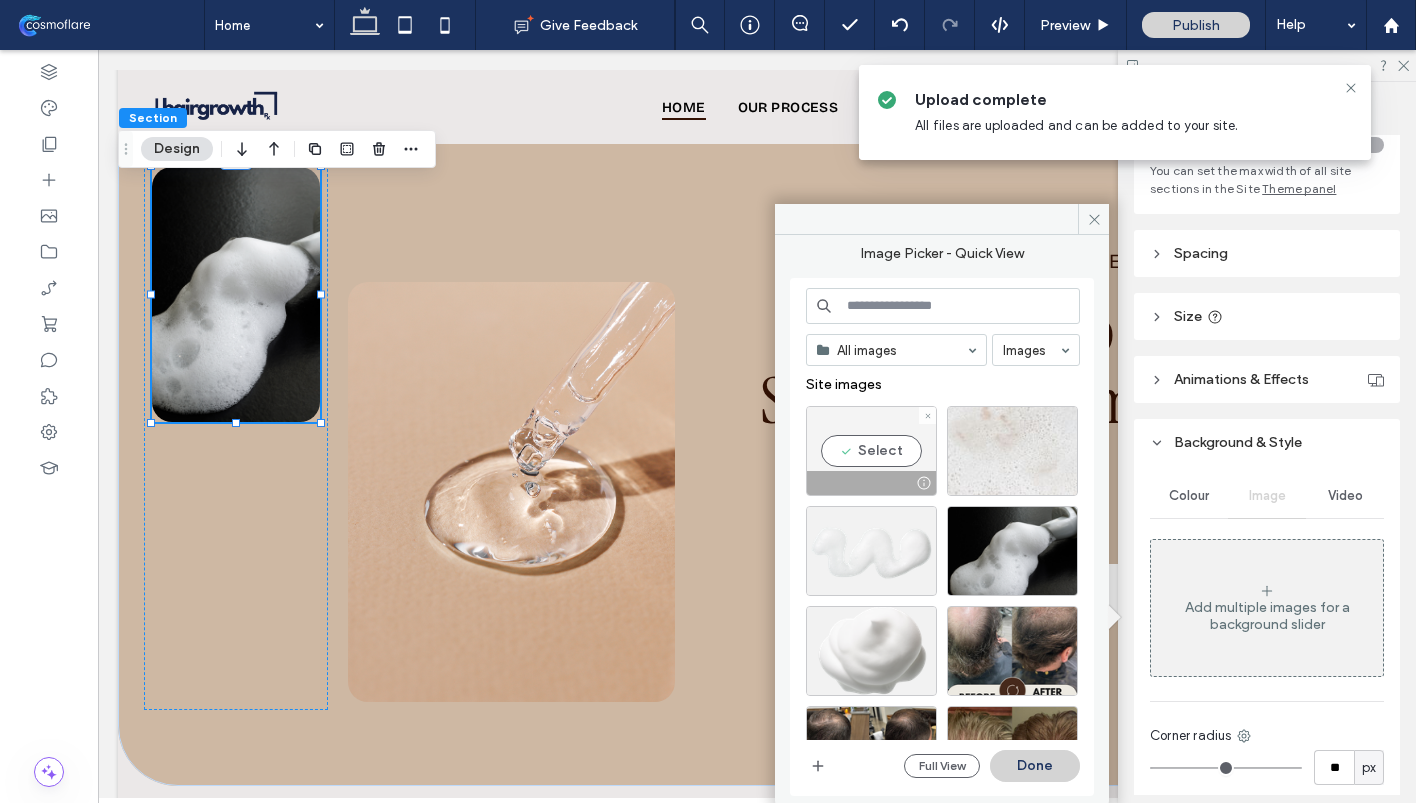 click on "Select" at bounding box center (871, 451) 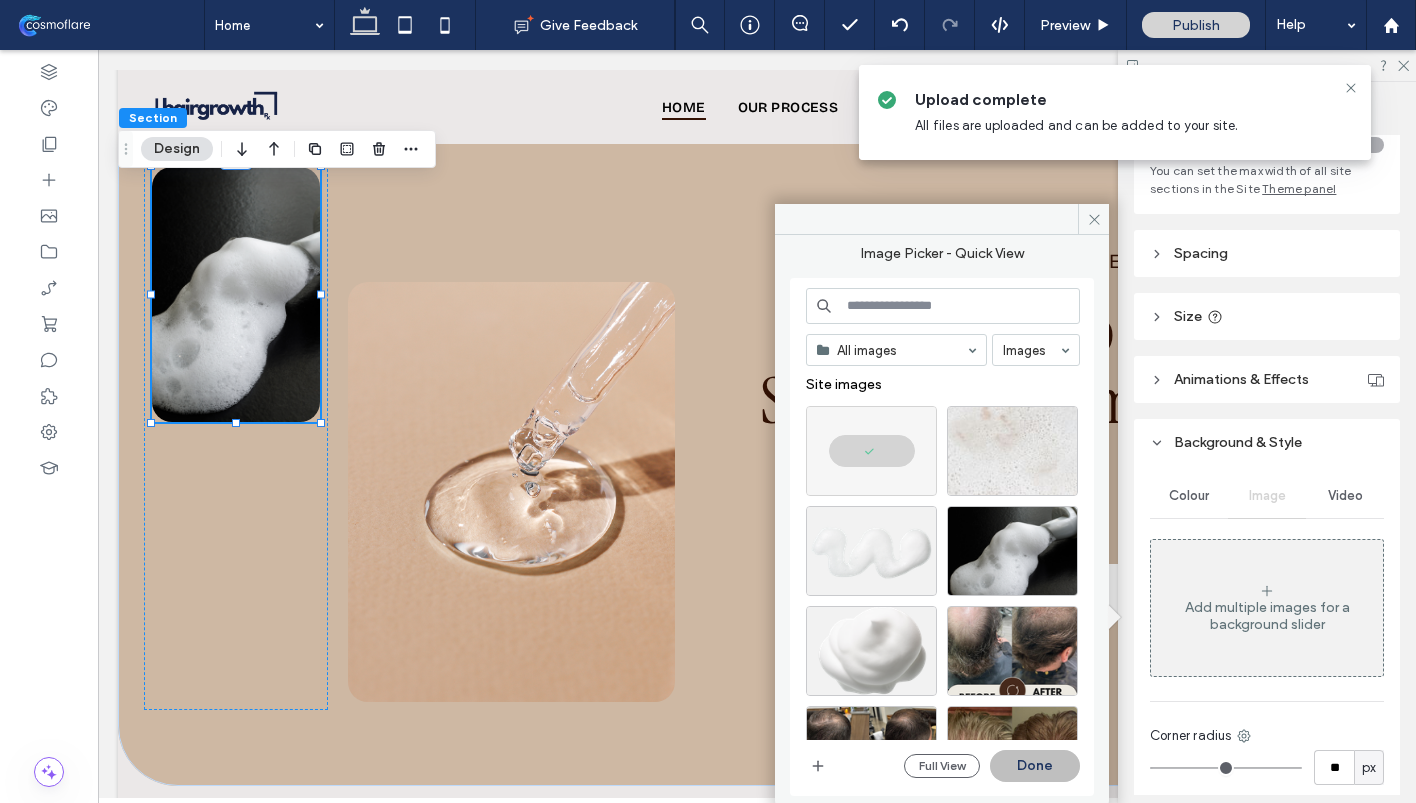 click on "Done" at bounding box center [1035, 766] 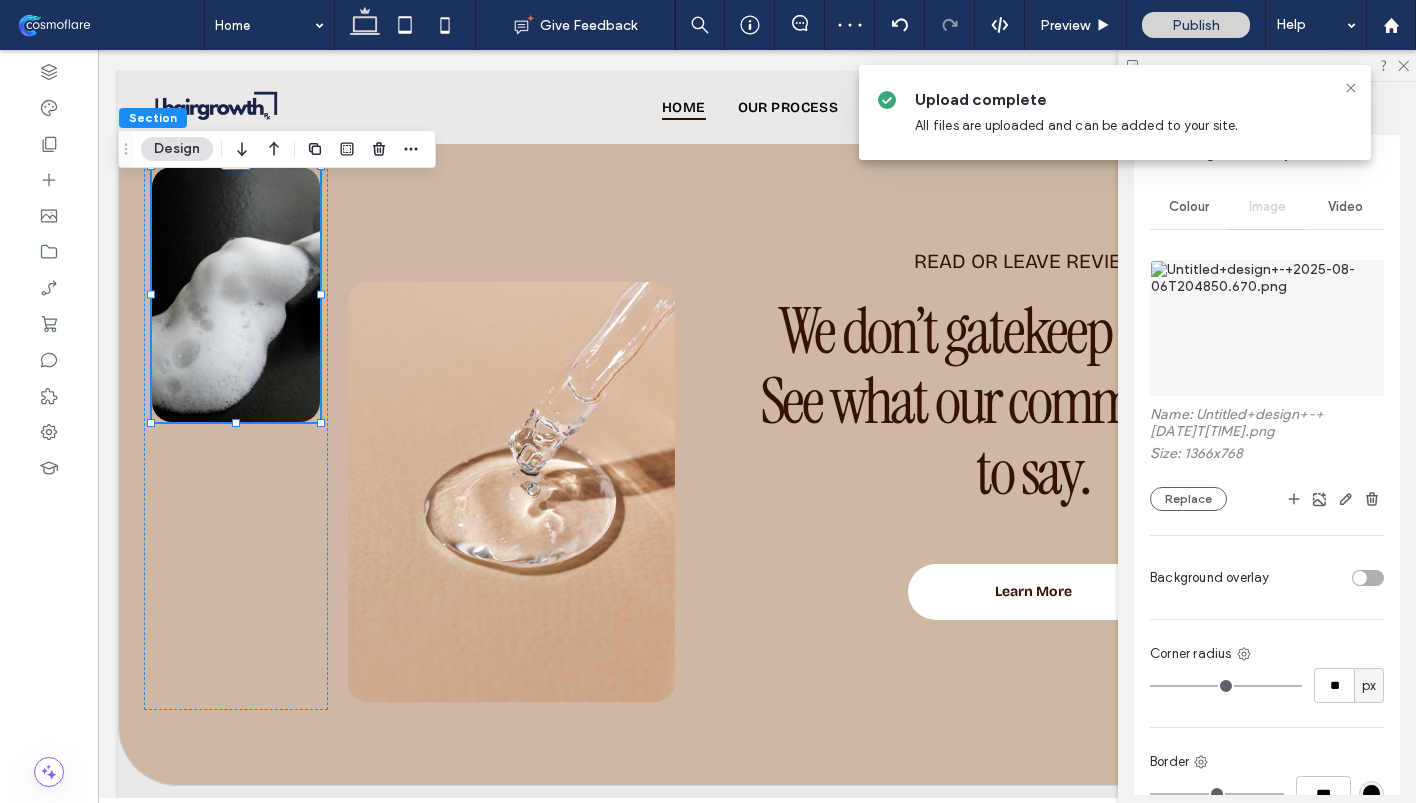 scroll, scrollTop: 414, scrollLeft: 0, axis: vertical 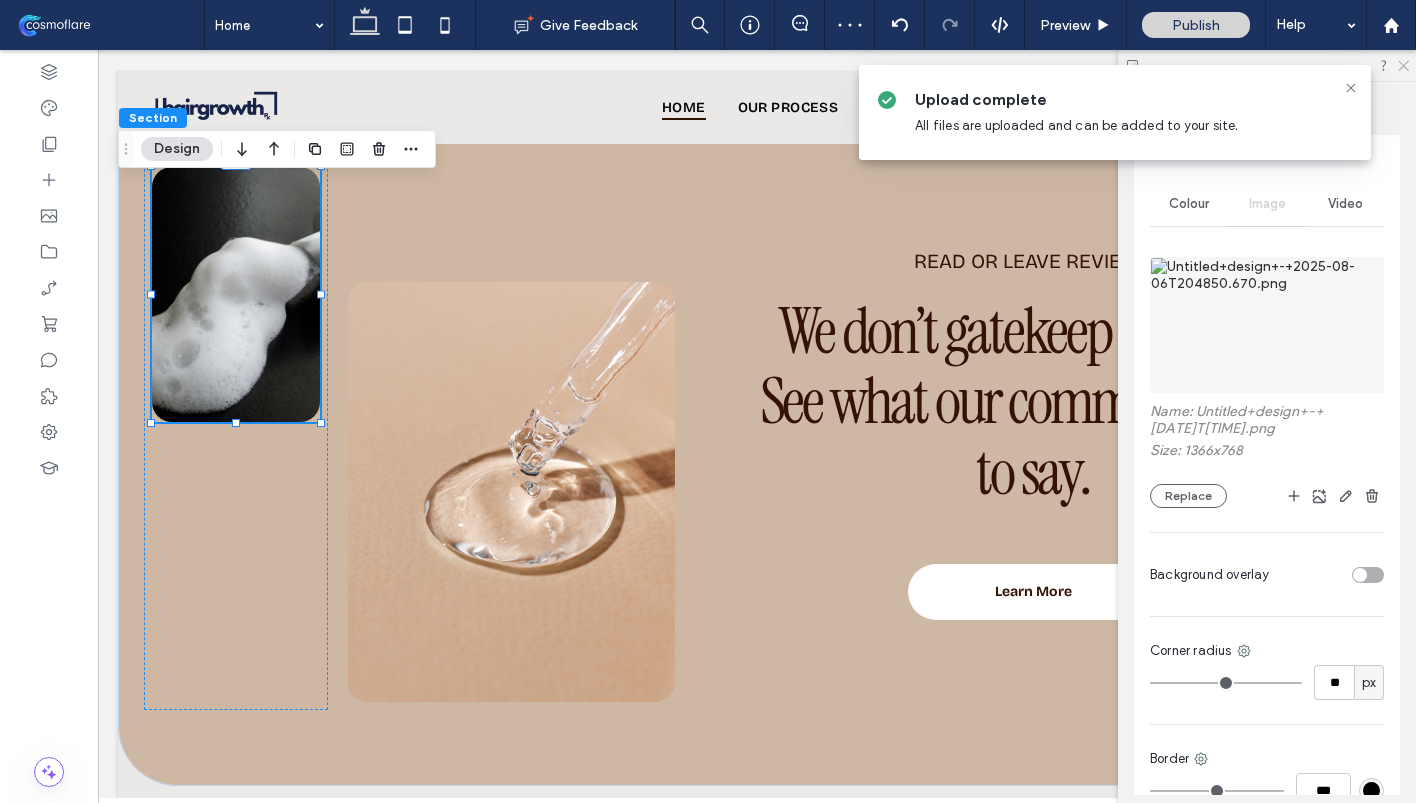 click 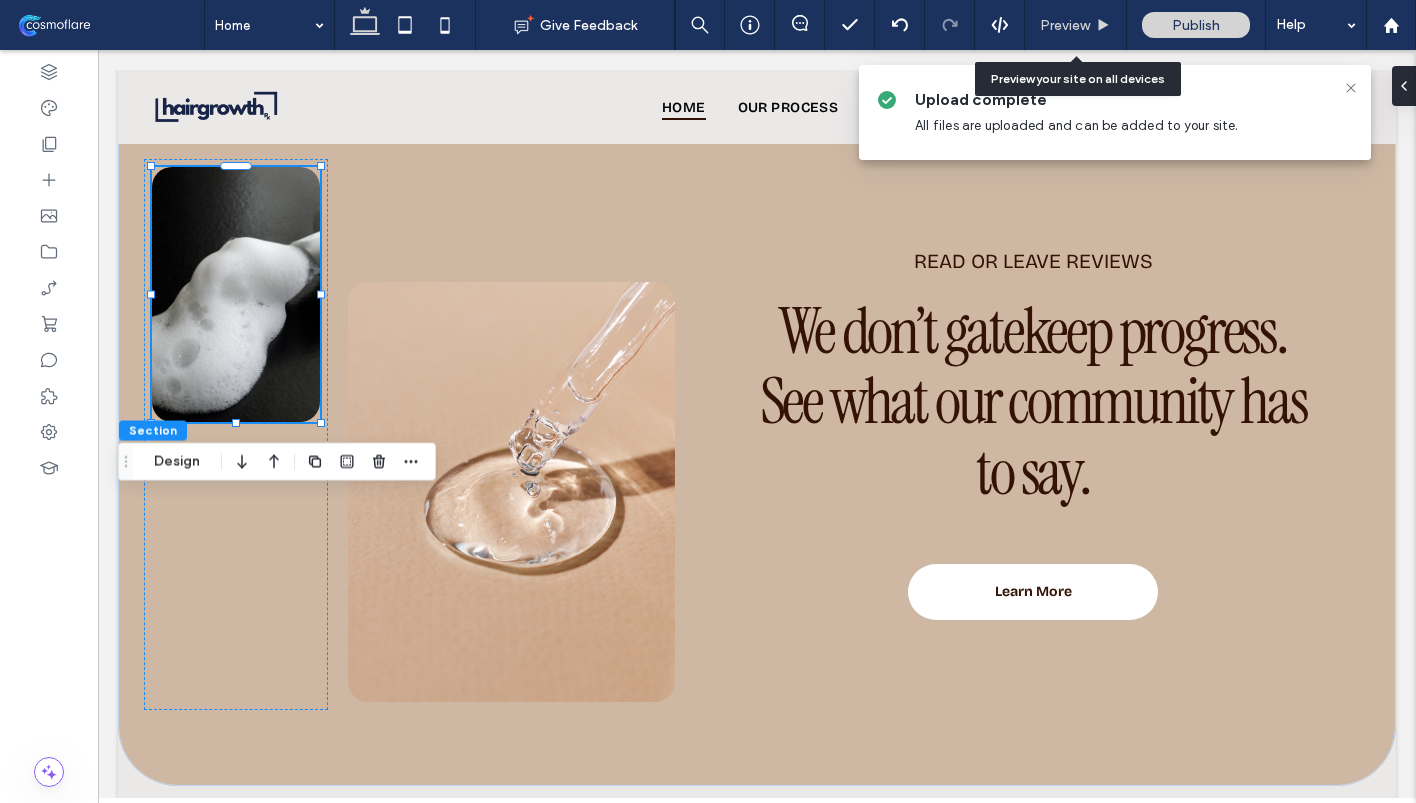click 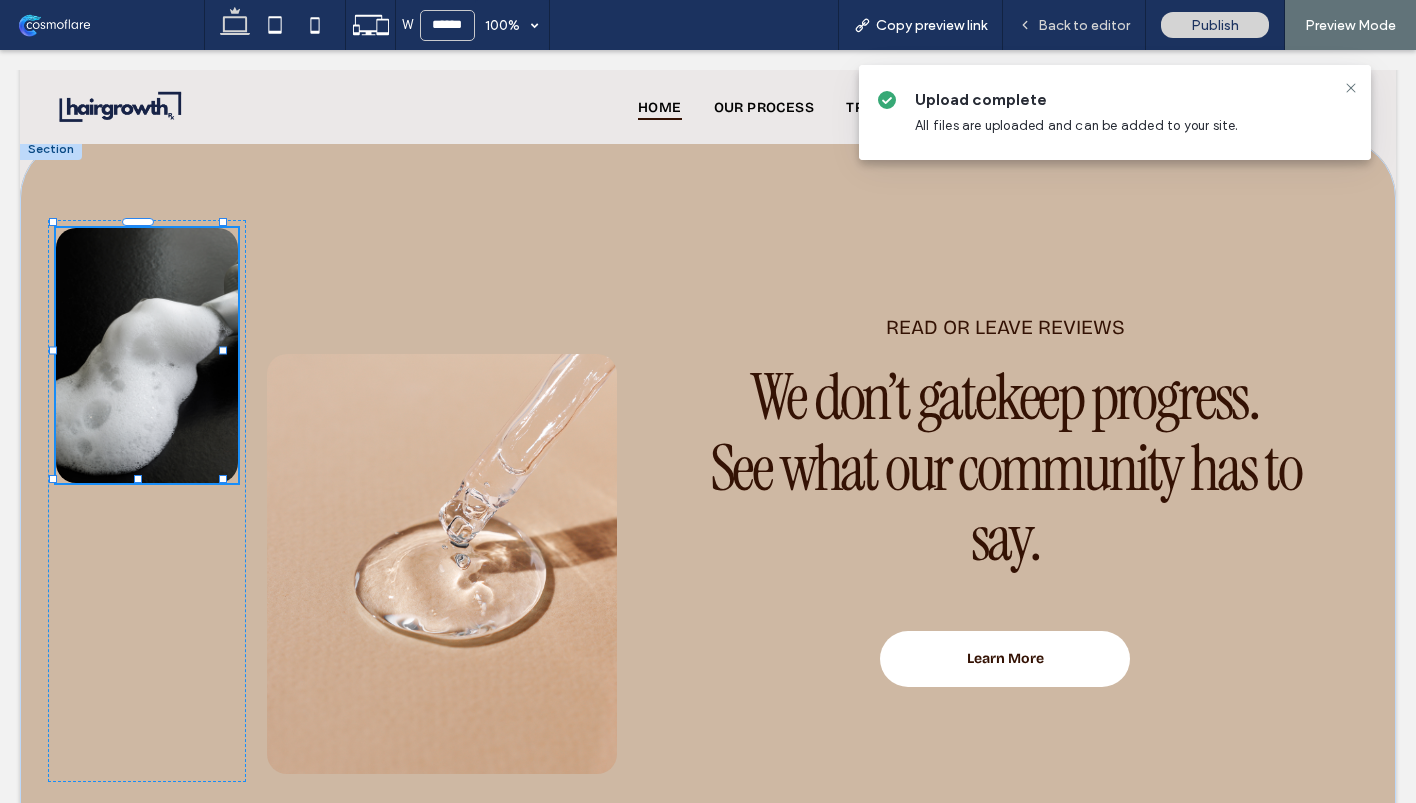 click on "Back to editor" at bounding box center [1084, 25] 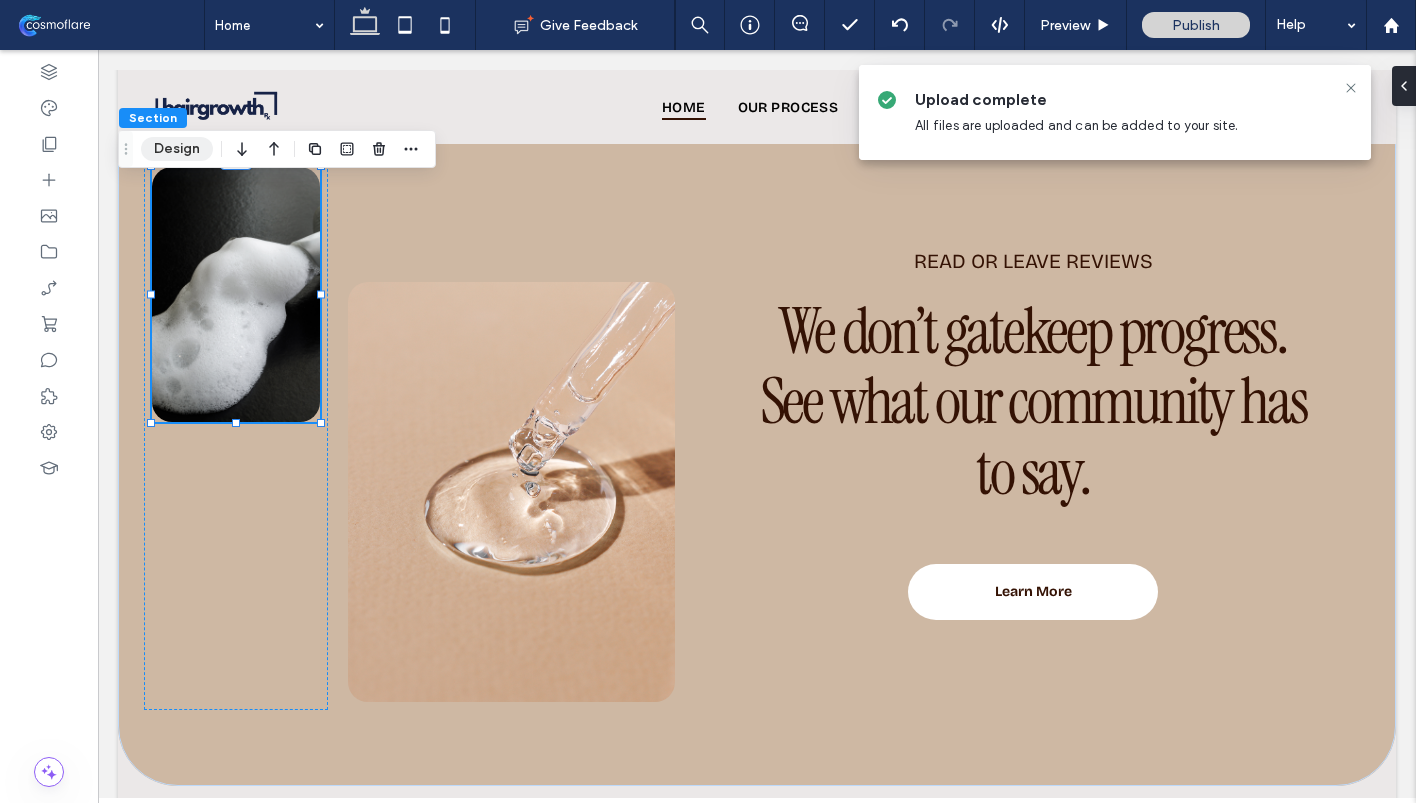 click on "Design" at bounding box center [177, 149] 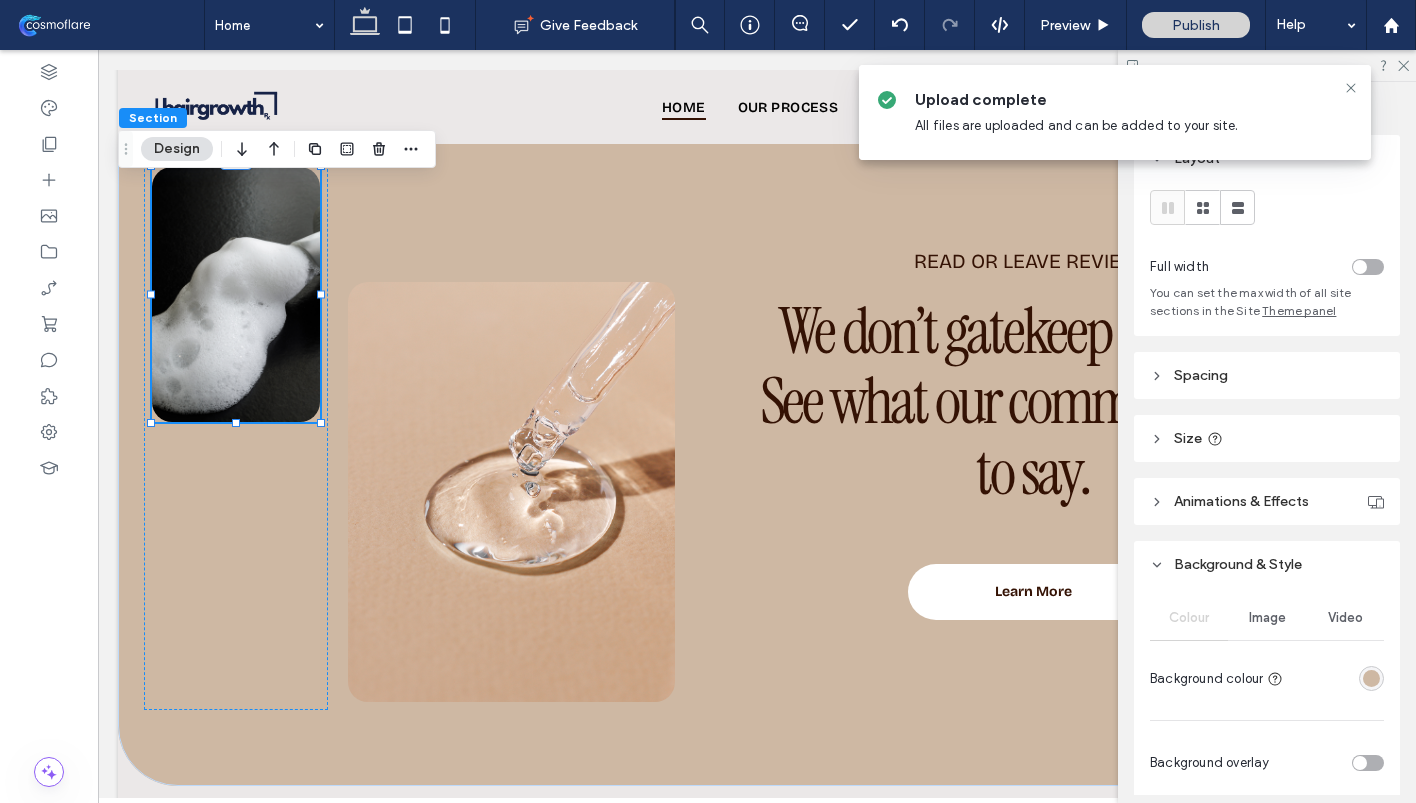 click on "Image" at bounding box center (1267, 618) 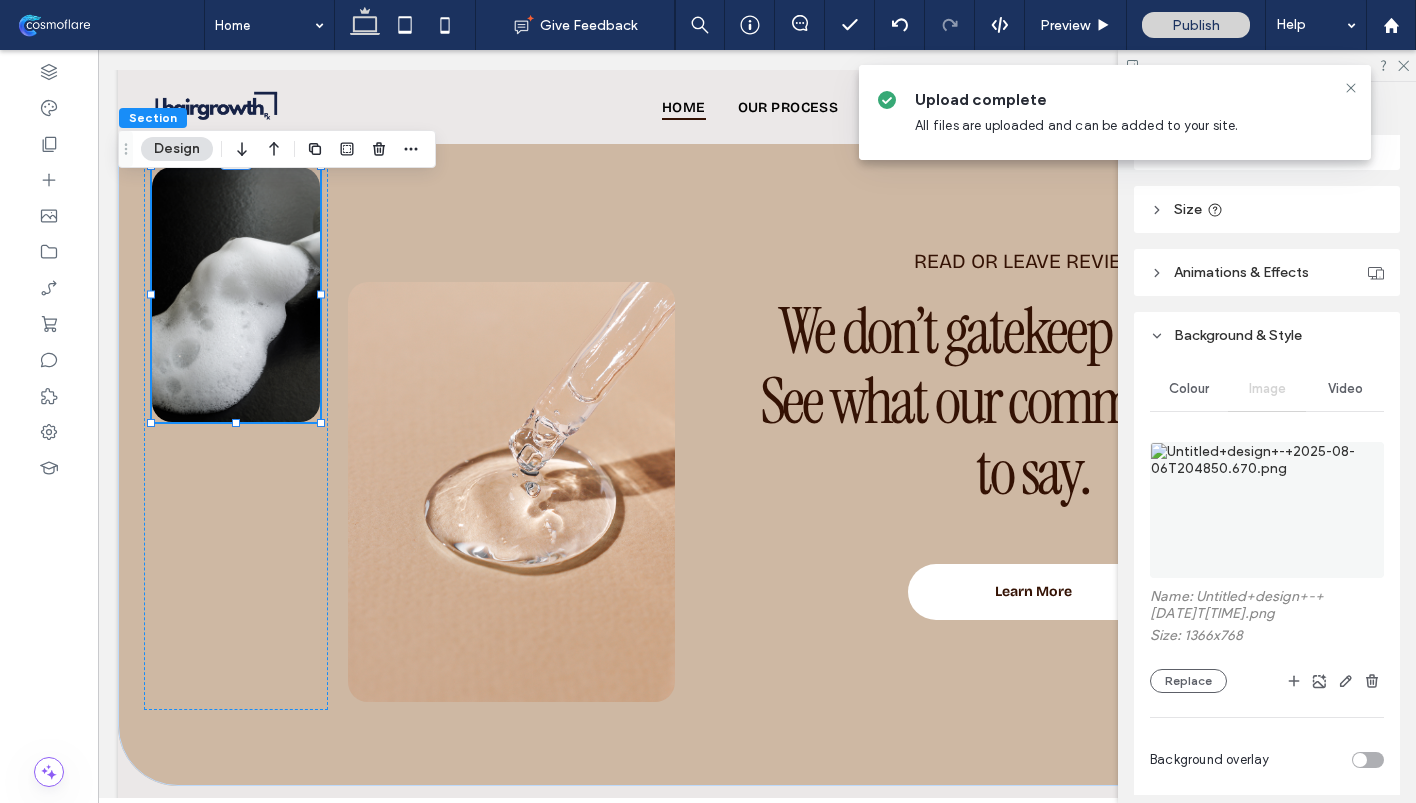 scroll, scrollTop: 248, scrollLeft: 0, axis: vertical 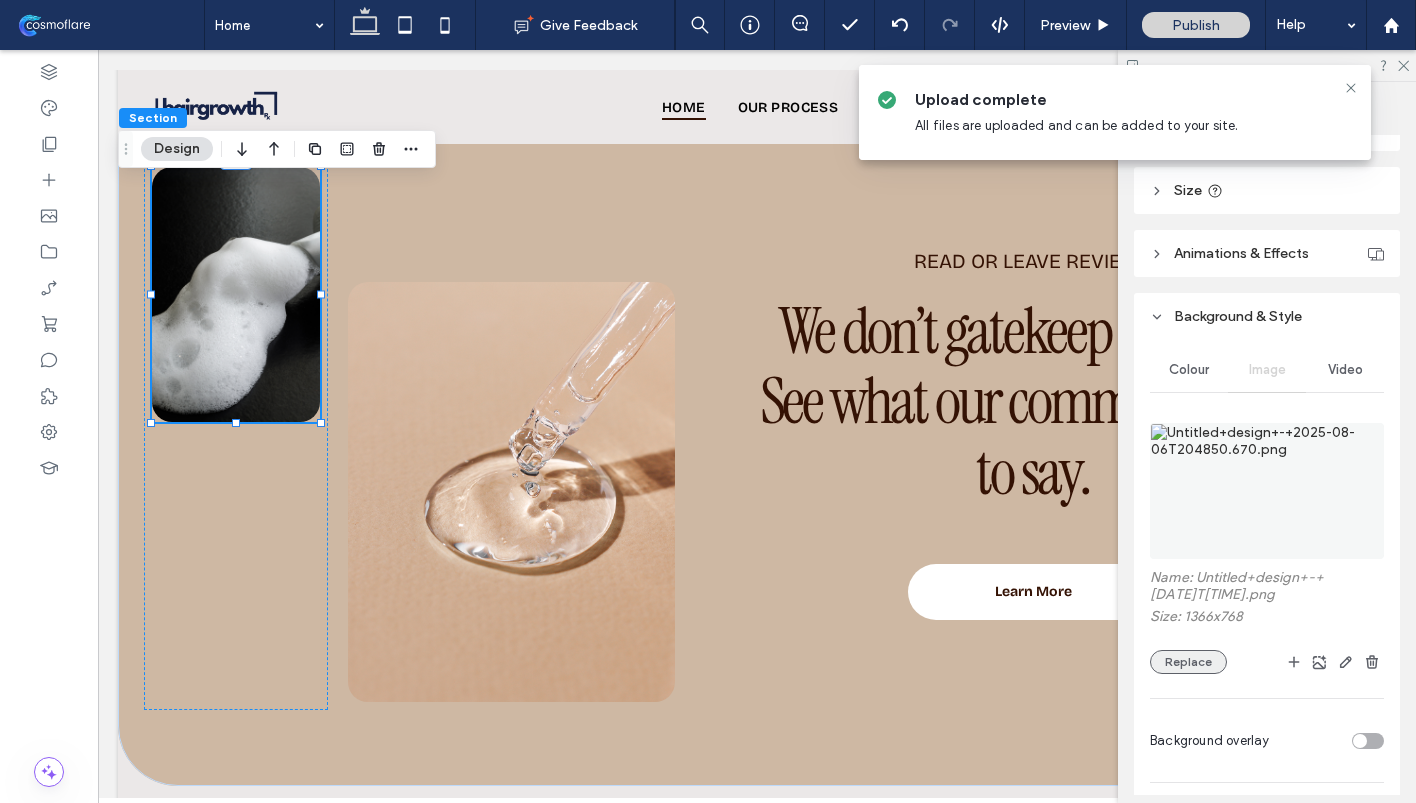 click on "Replace" at bounding box center [1188, 662] 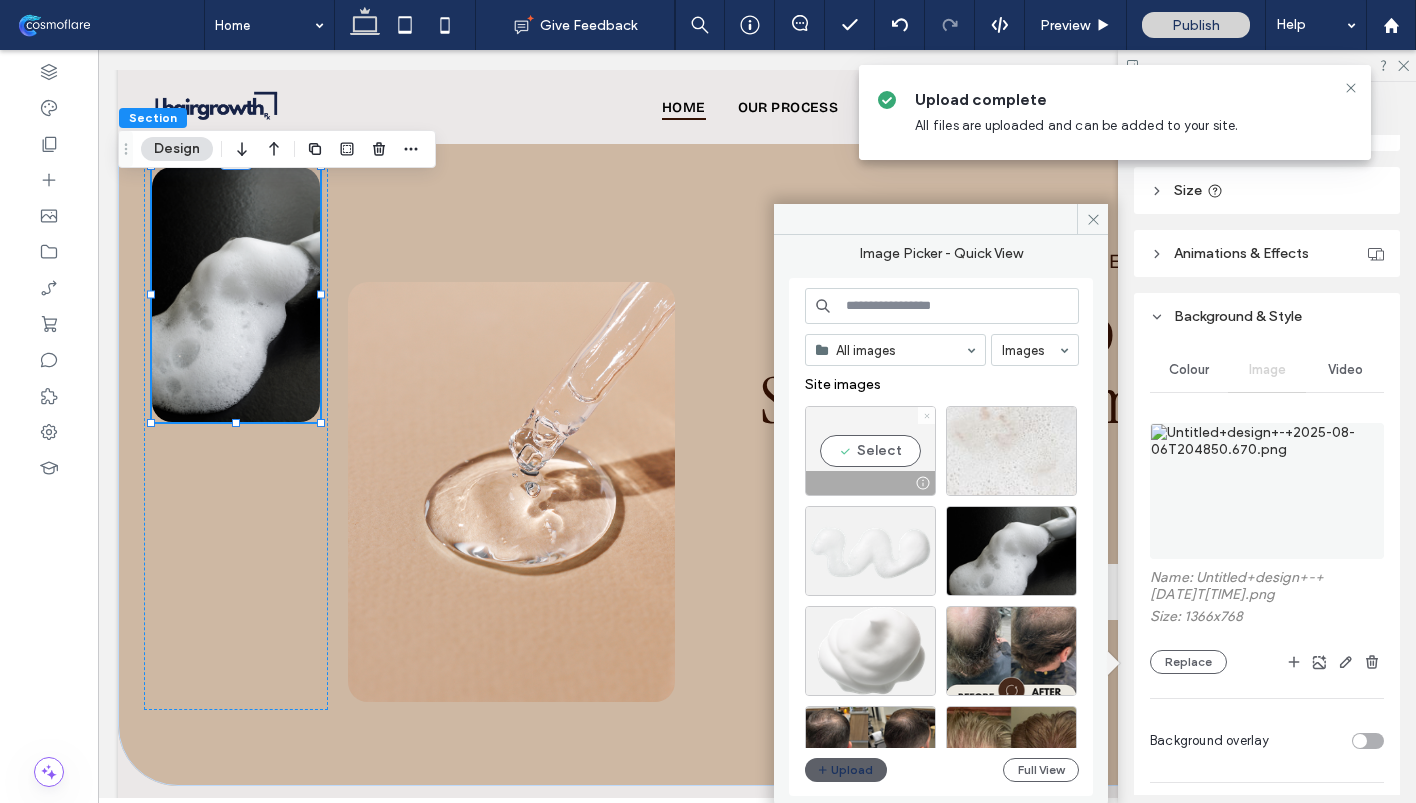 click 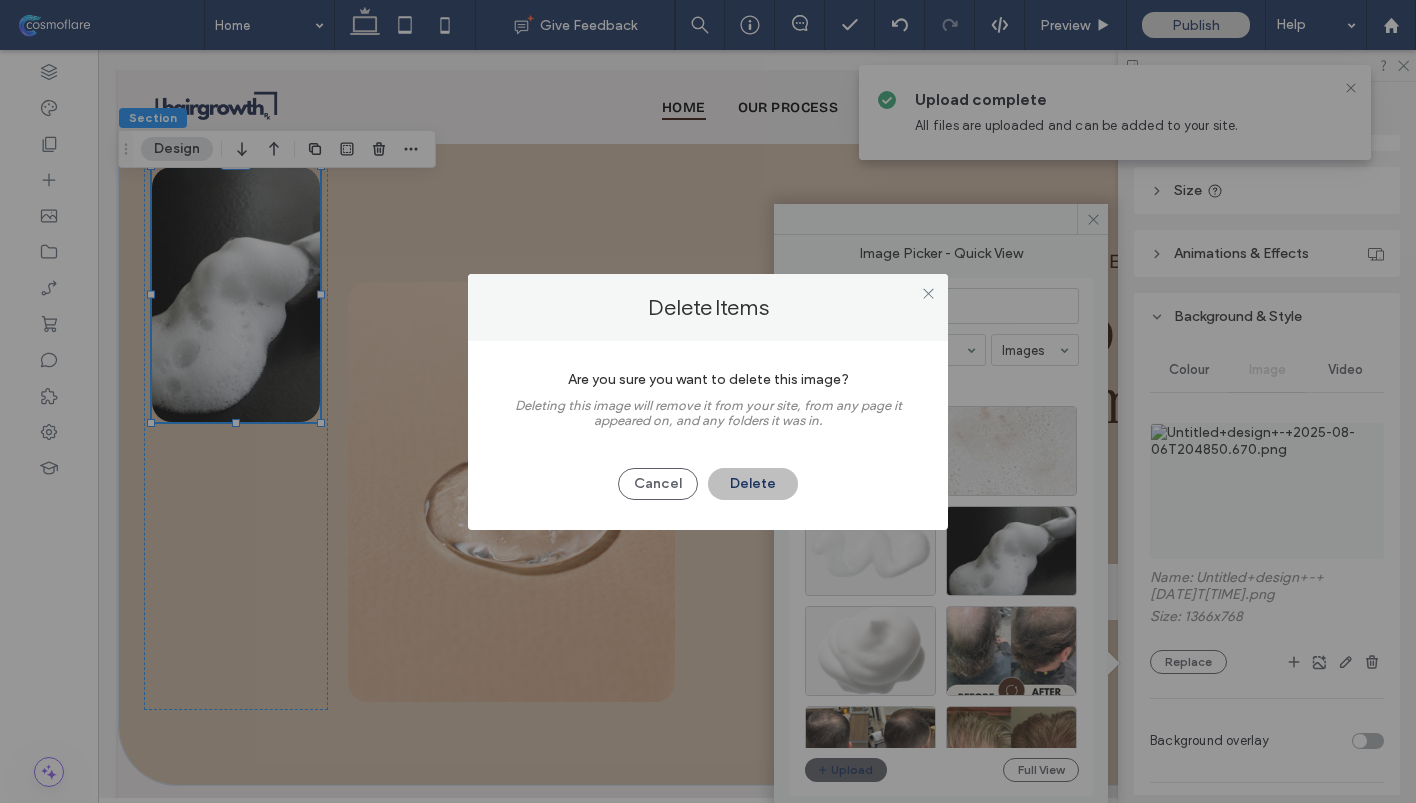 click on "Delete" at bounding box center [753, 484] 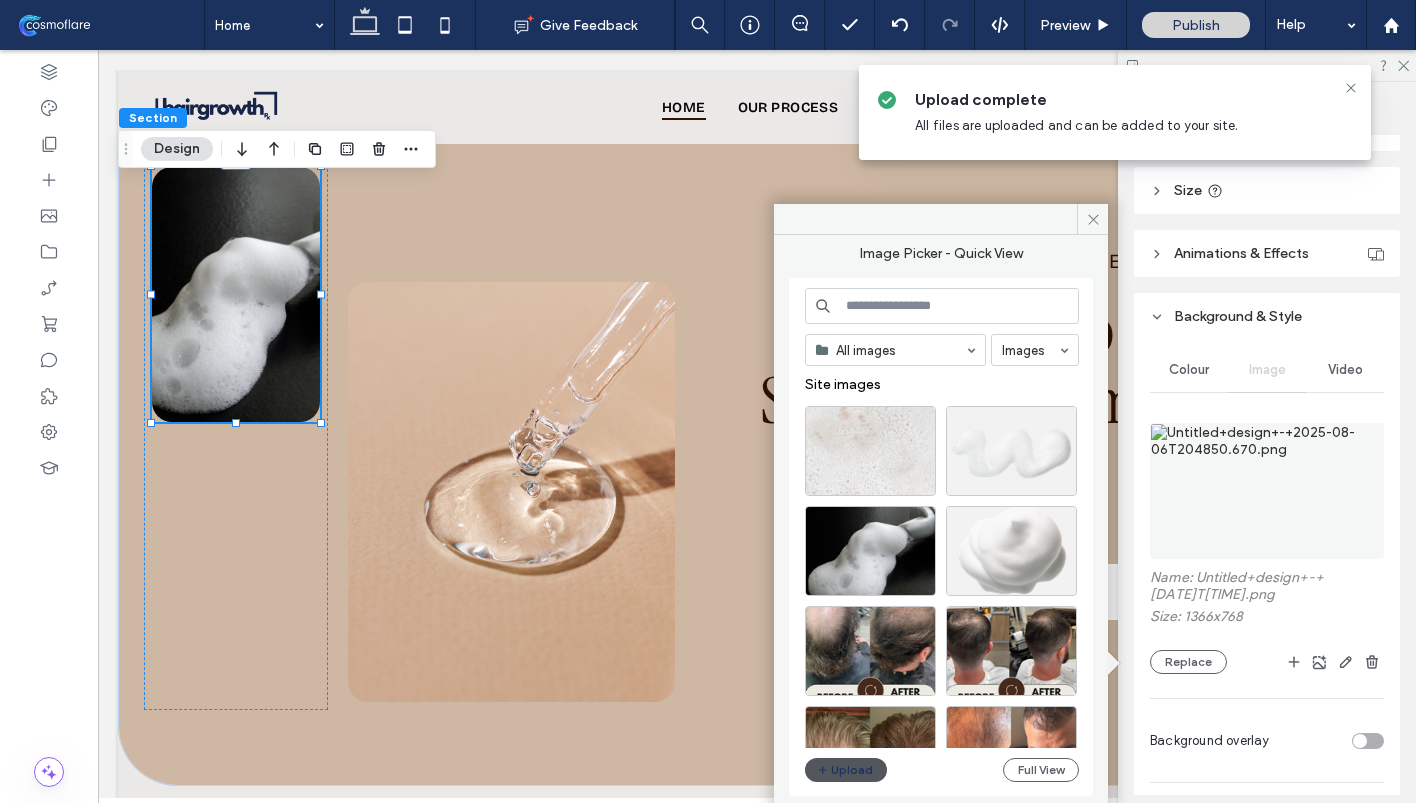 click on "Upload" at bounding box center (846, 770) 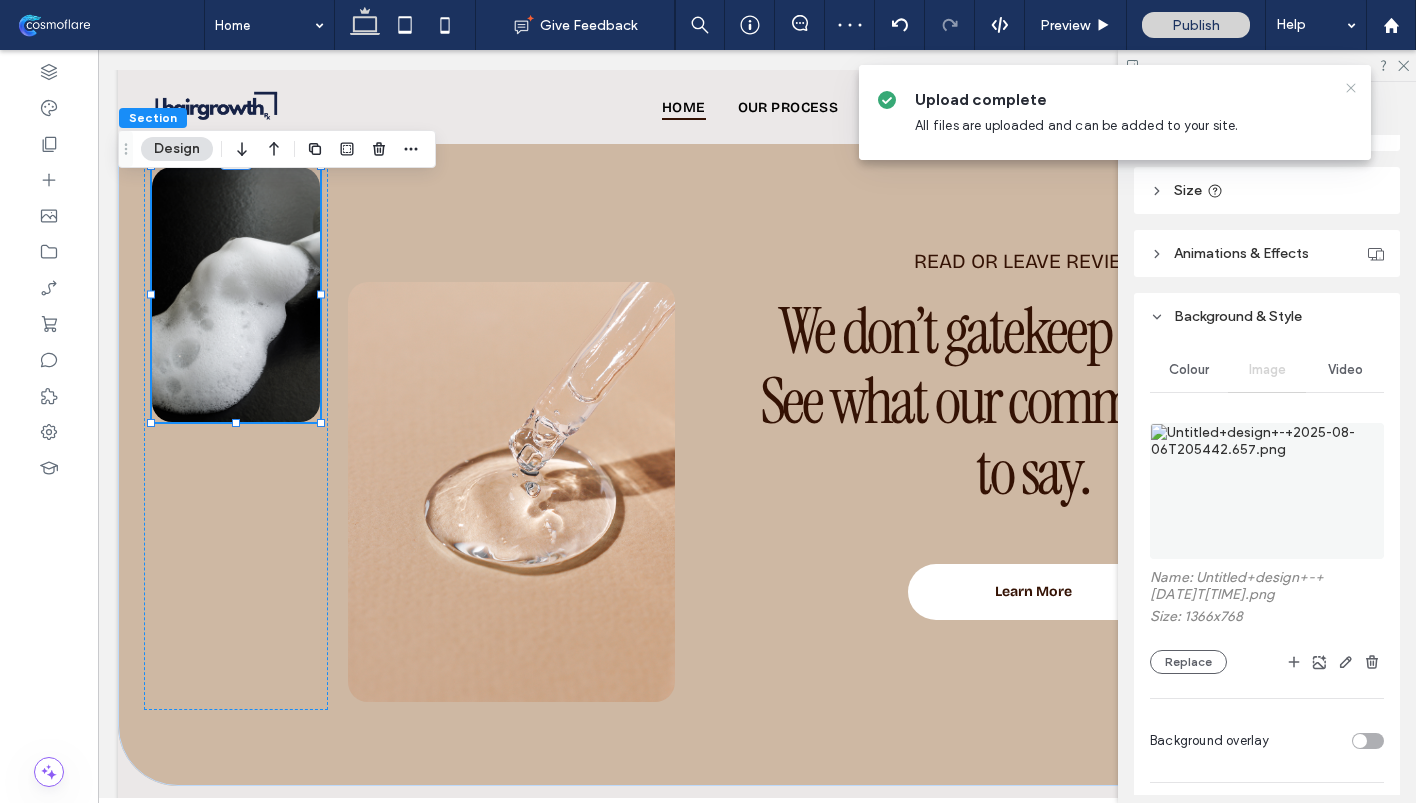 click 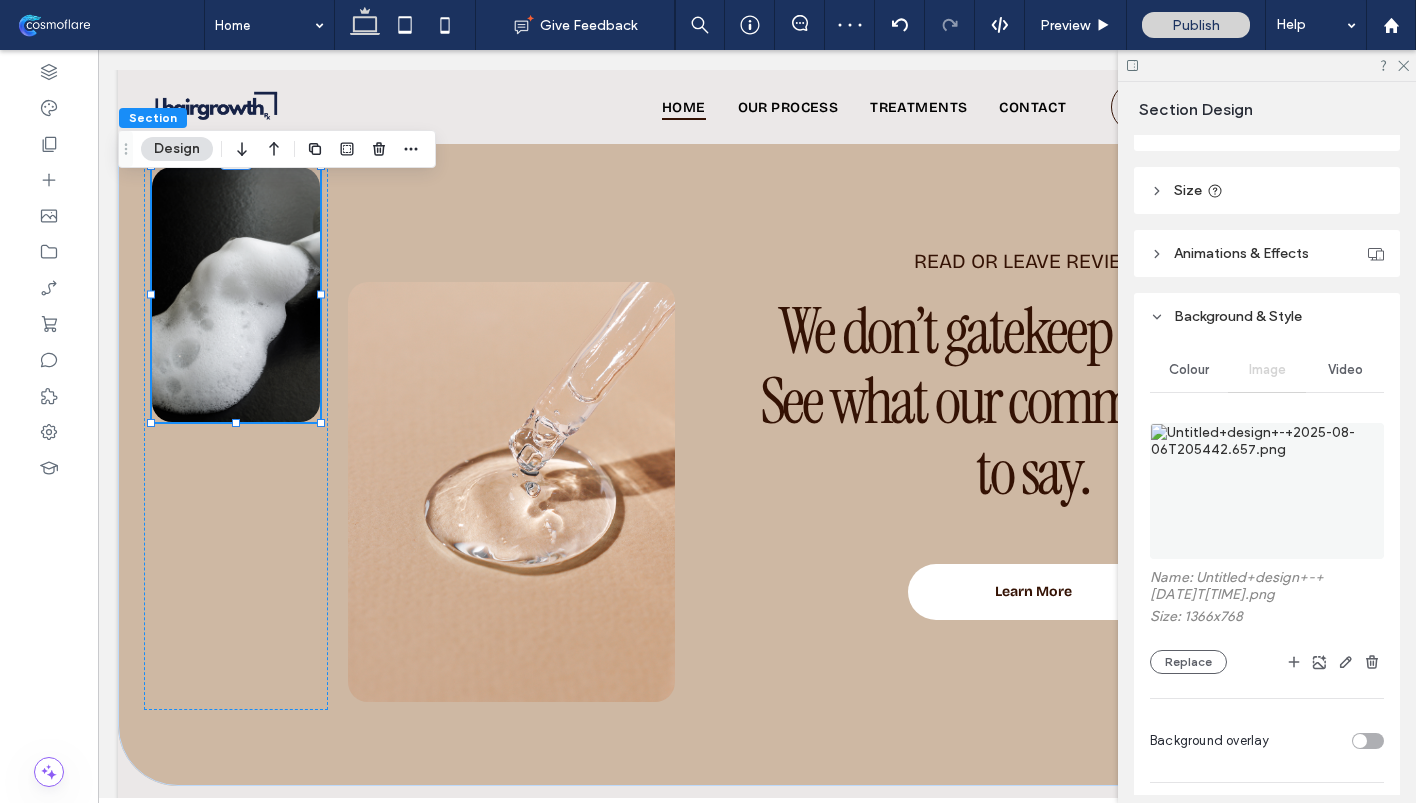 click at bounding box center [1267, 65] 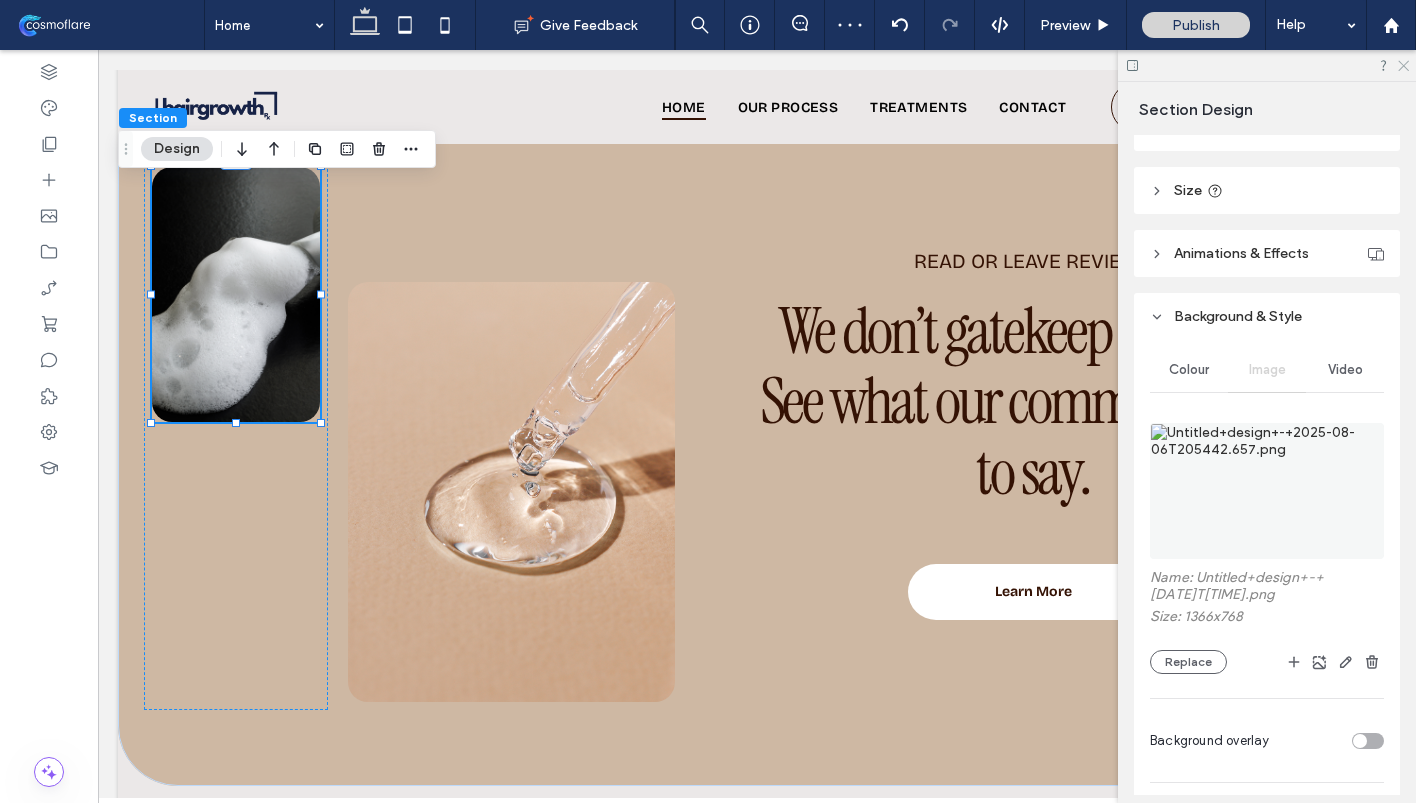 click 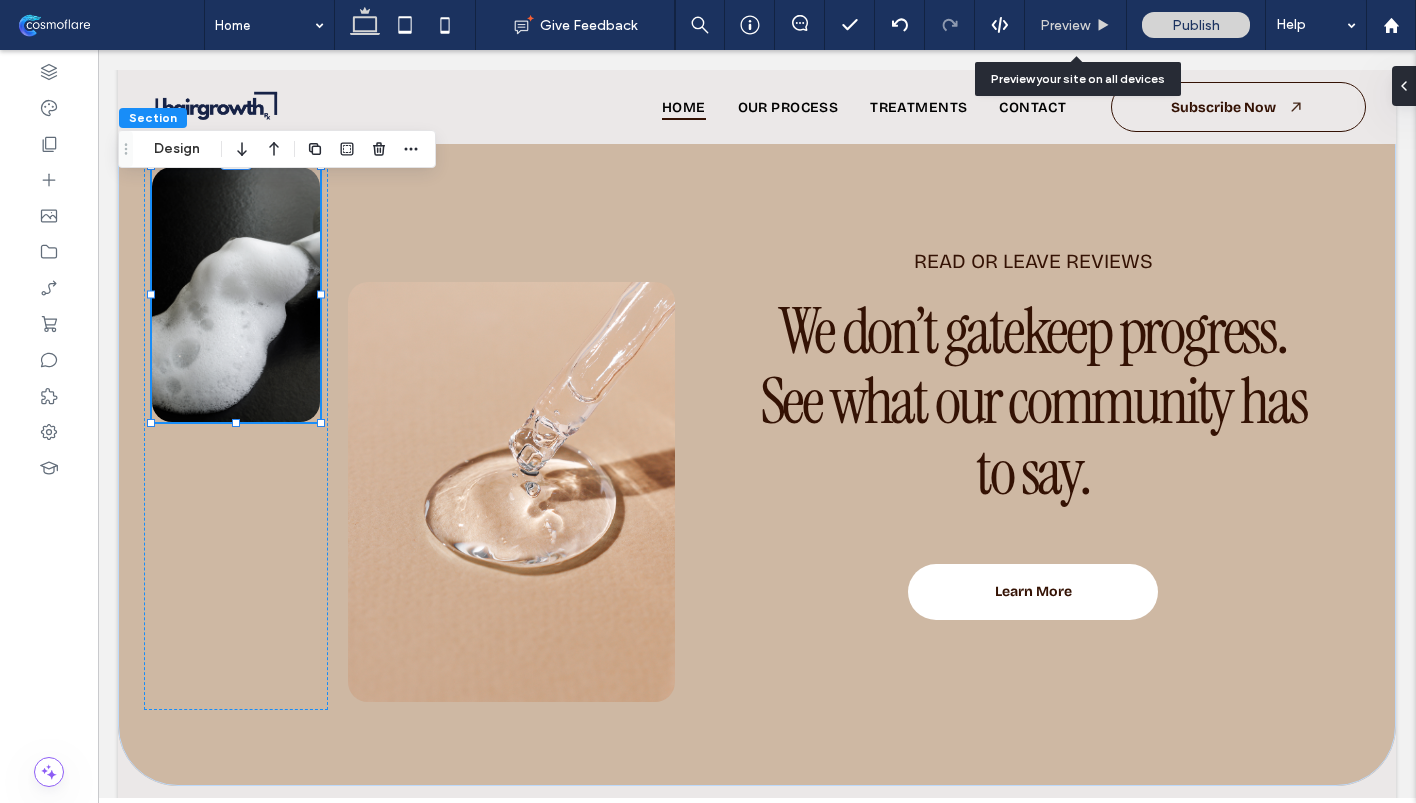 click 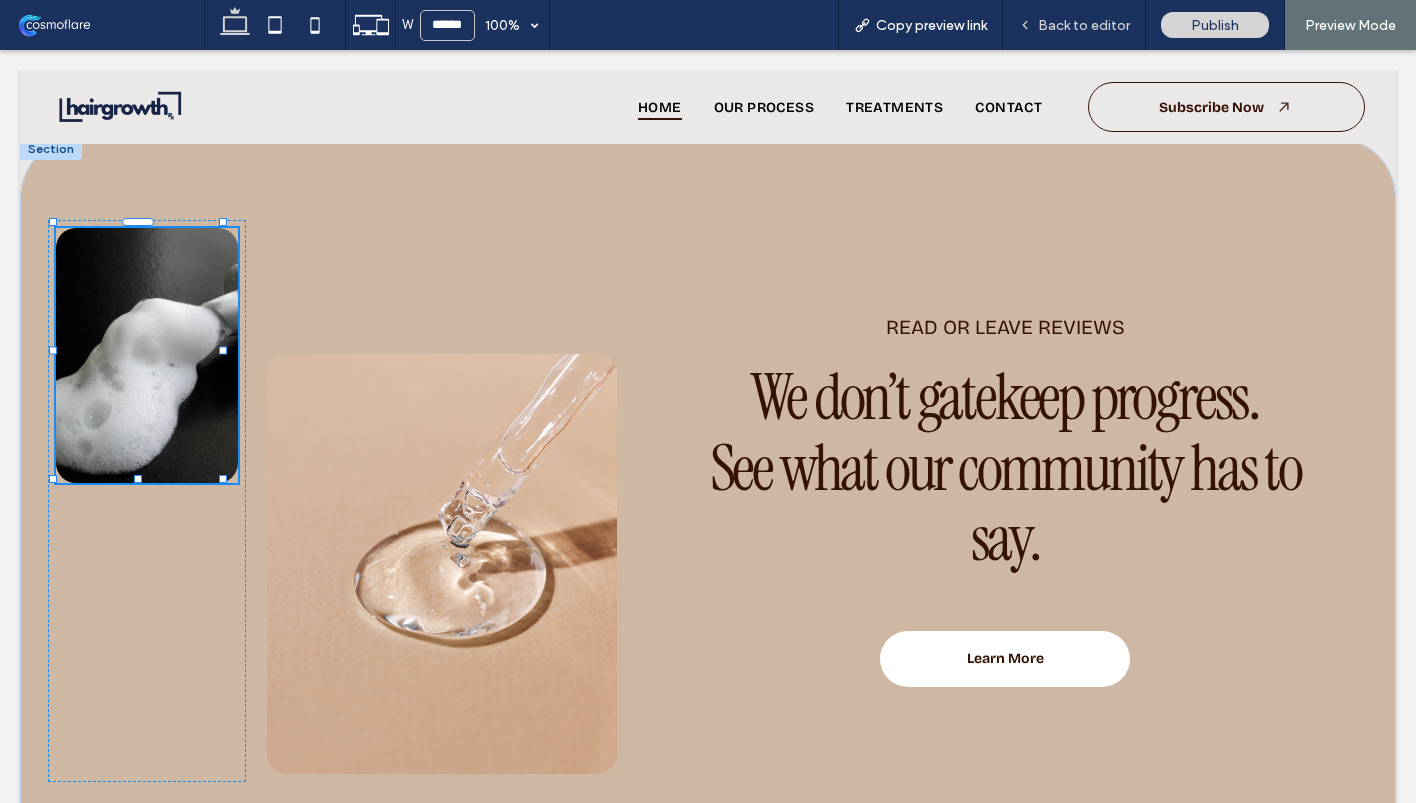click on "Back to editor" at bounding box center (1084, 25) 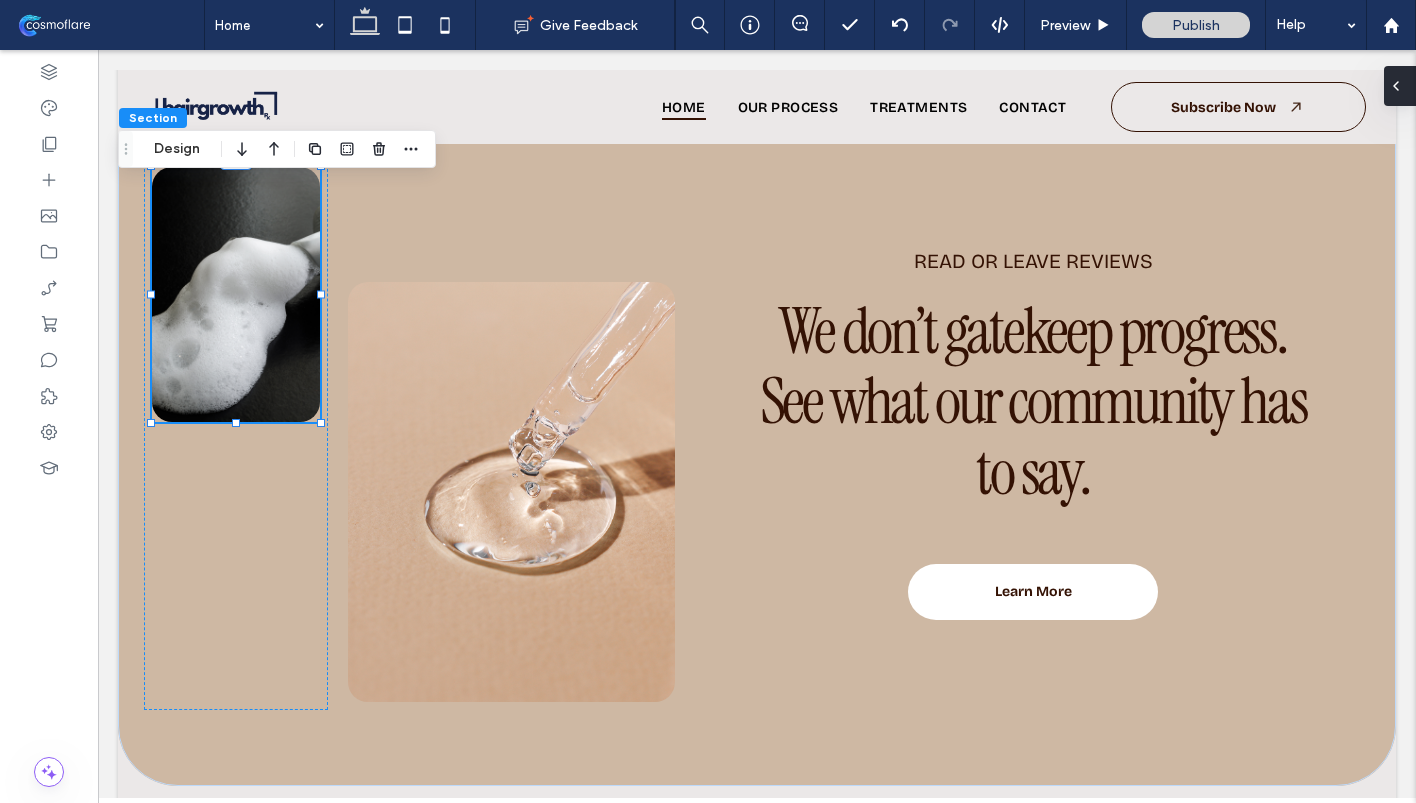 click at bounding box center [1400, 86] 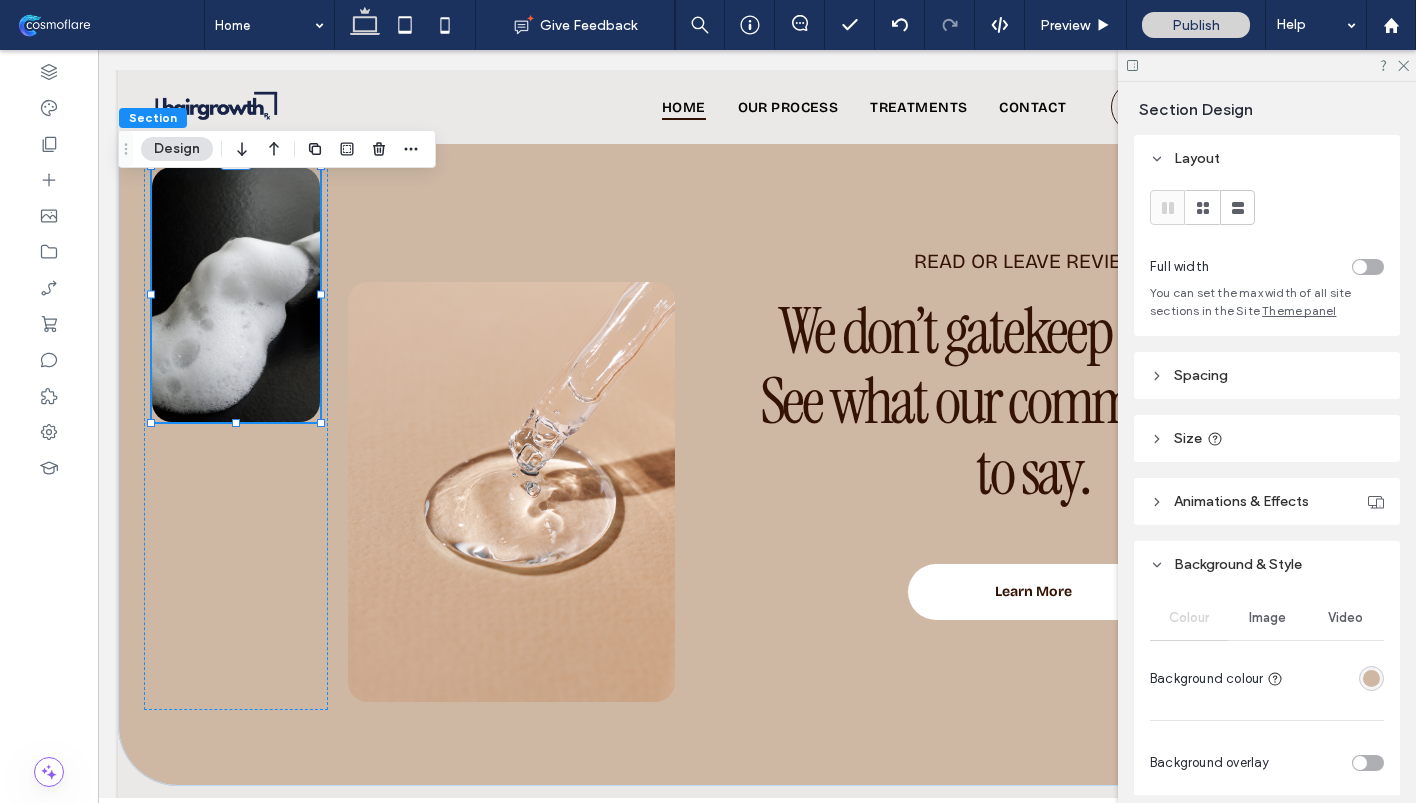 click on "Image" at bounding box center (1267, 618) 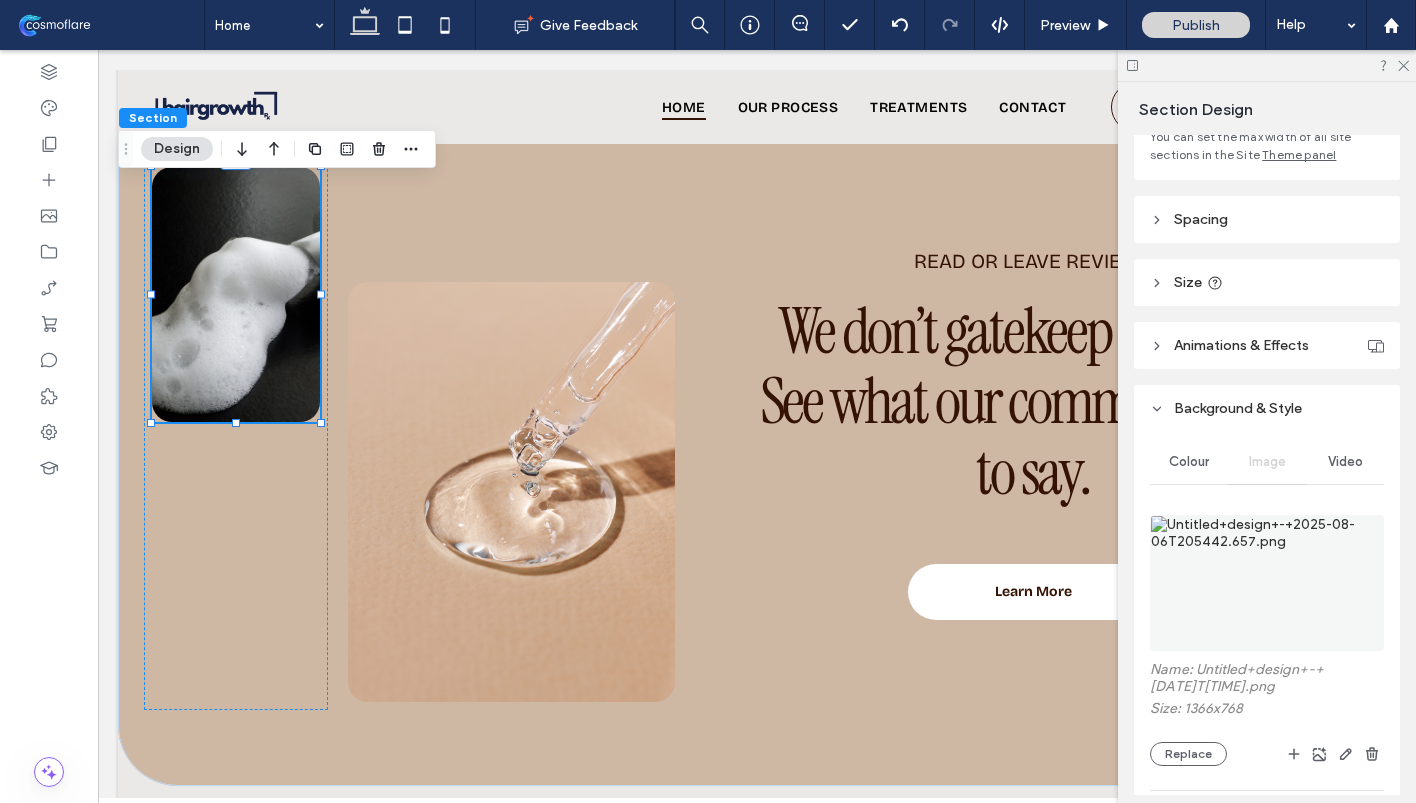scroll, scrollTop: 197, scrollLeft: 0, axis: vertical 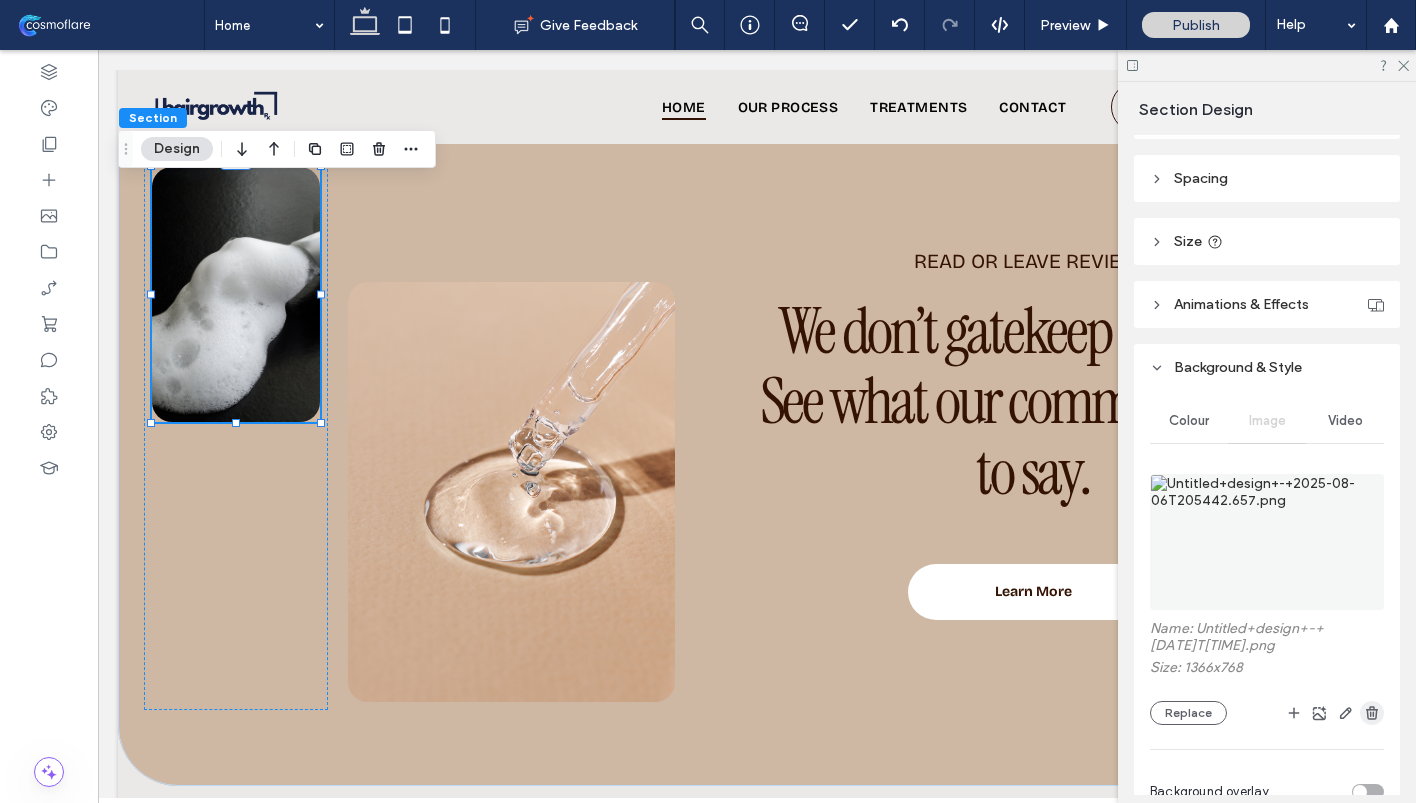 click 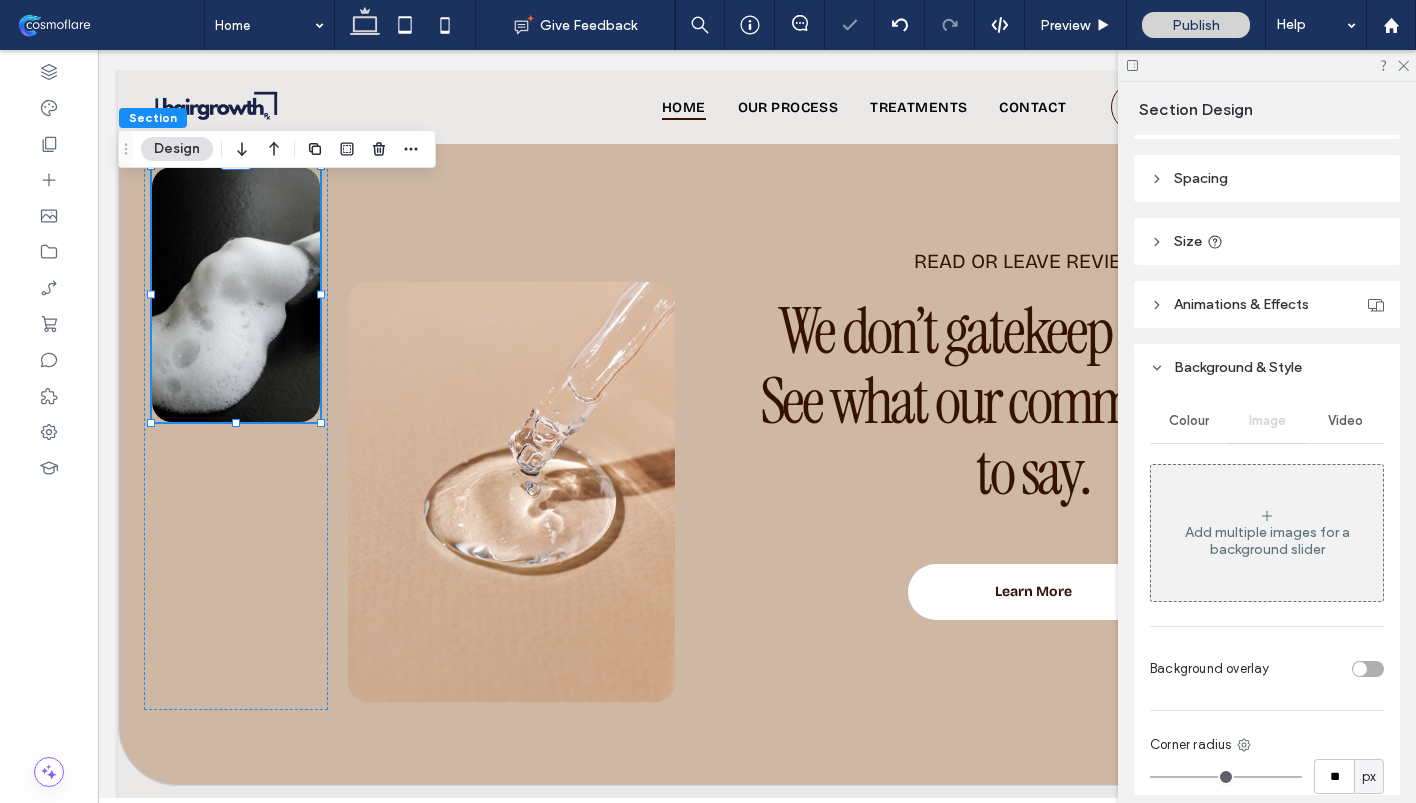 click on "Add multiple images for a background slider" at bounding box center (1267, 541) 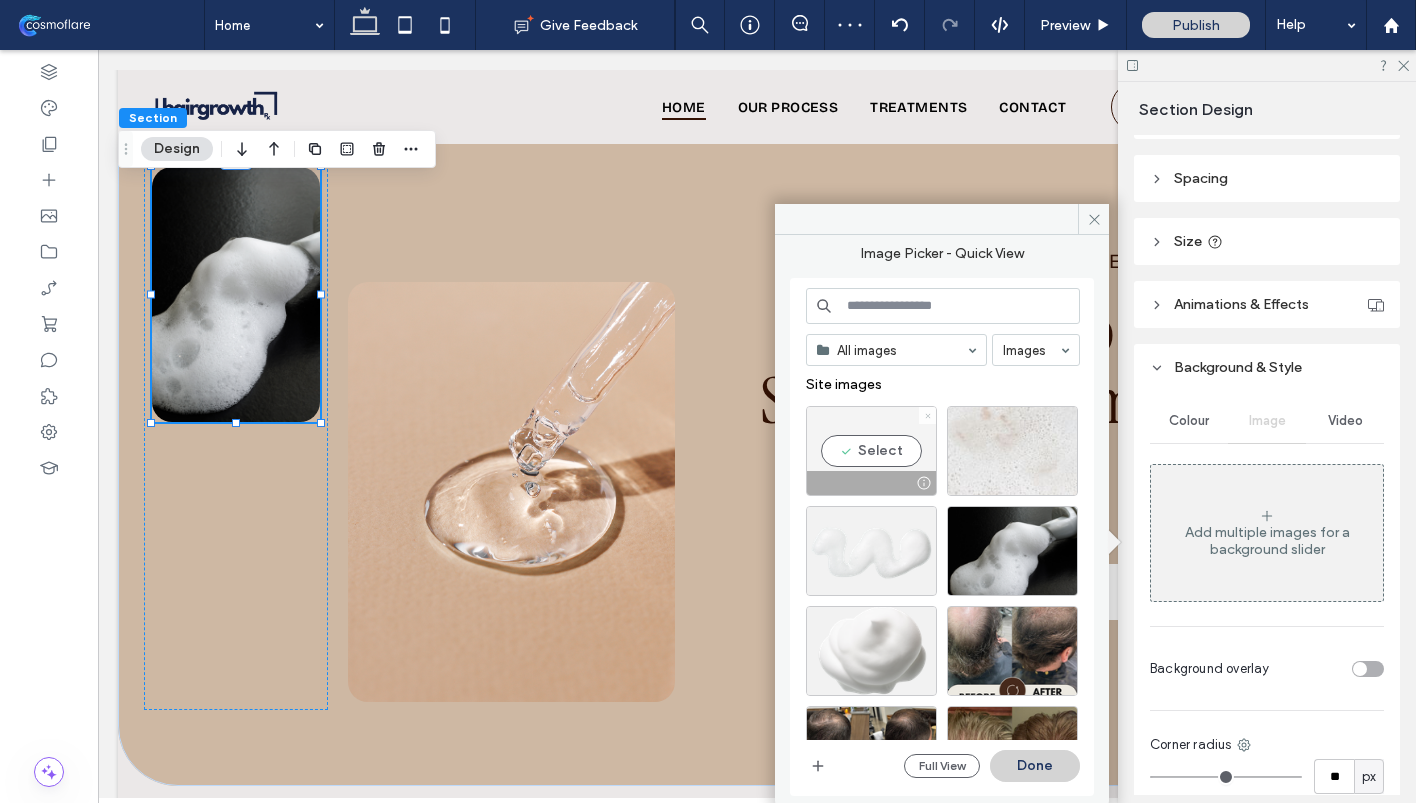 click 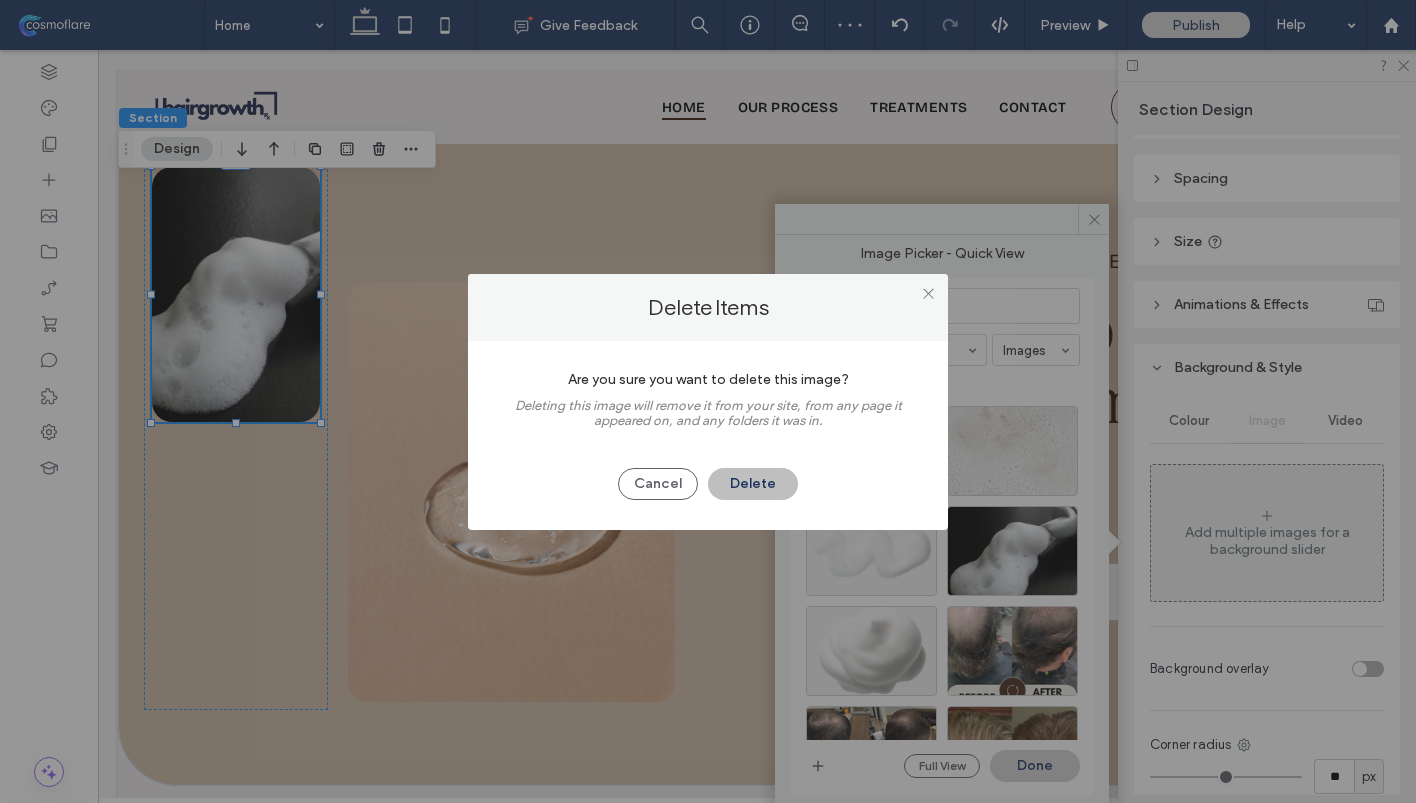 click on "Delete" at bounding box center (753, 484) 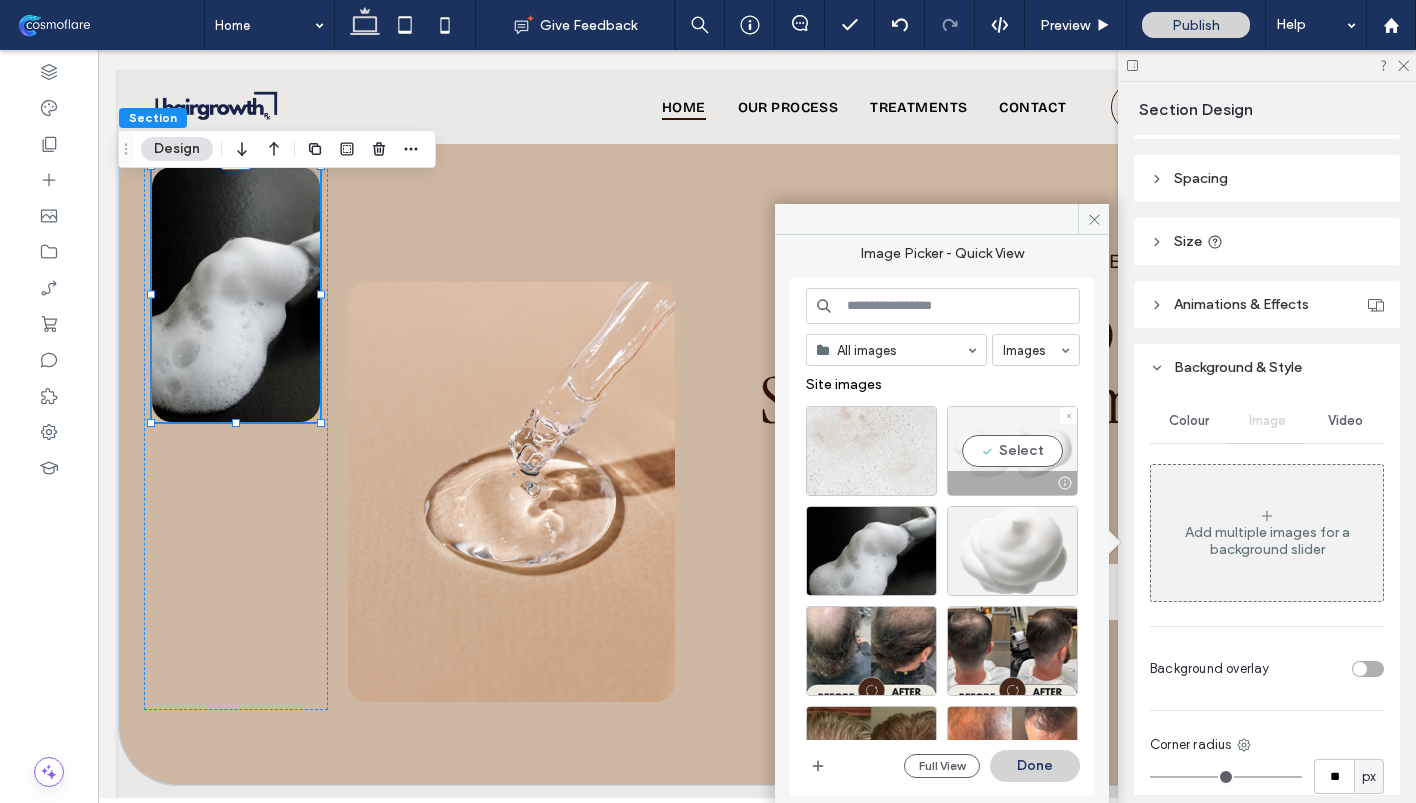 click on "Select" at bounding box center [1012, 451] 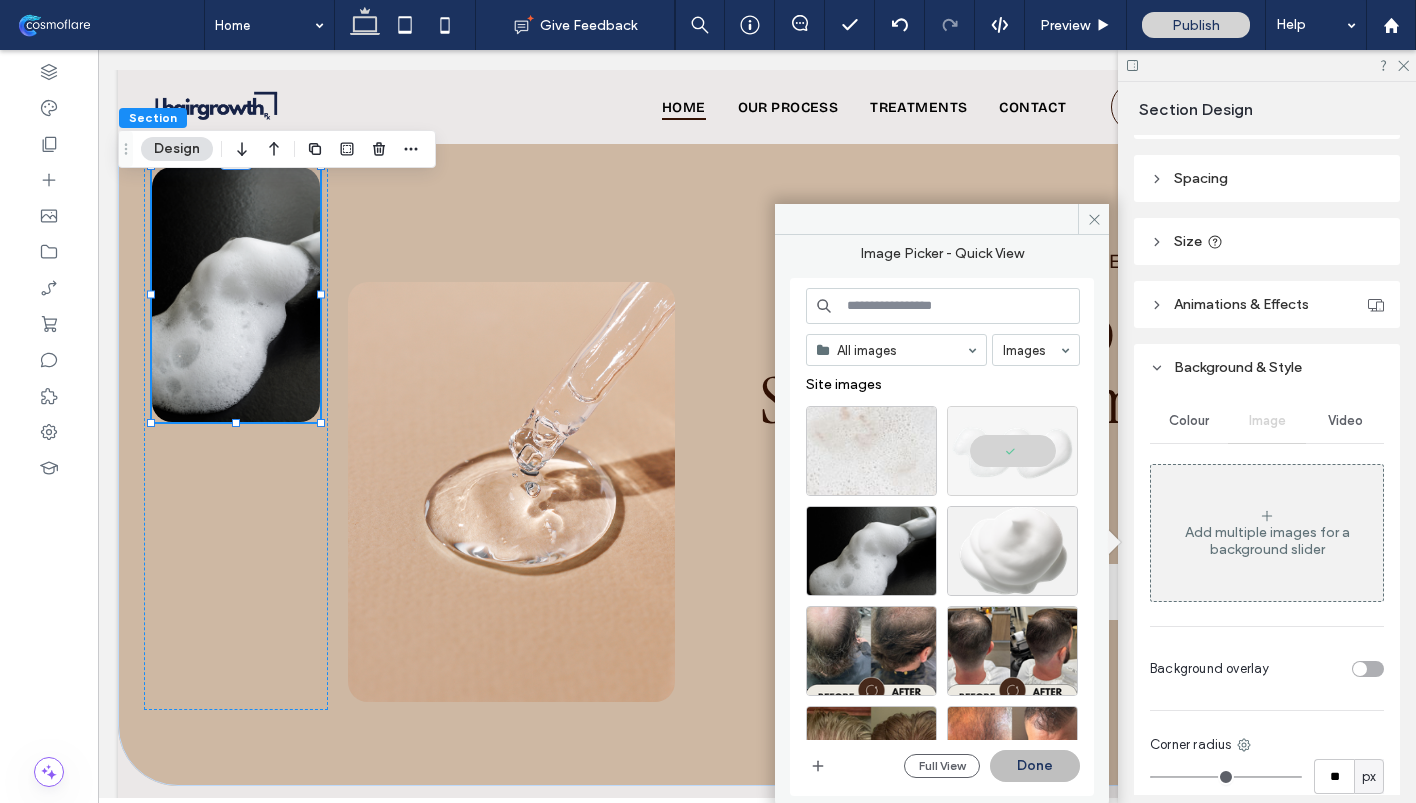 click on "Done" at bounding box center (1035, 766) 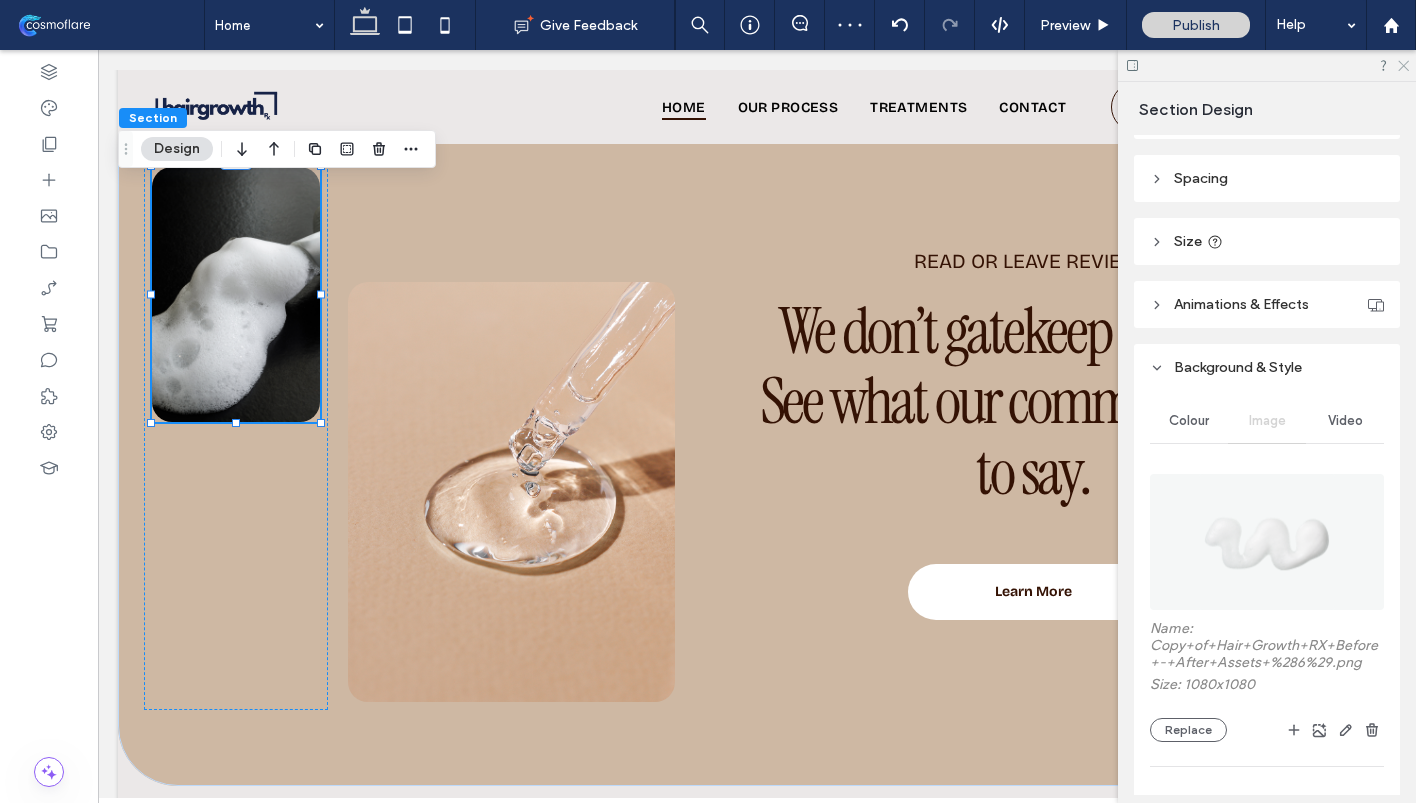 click 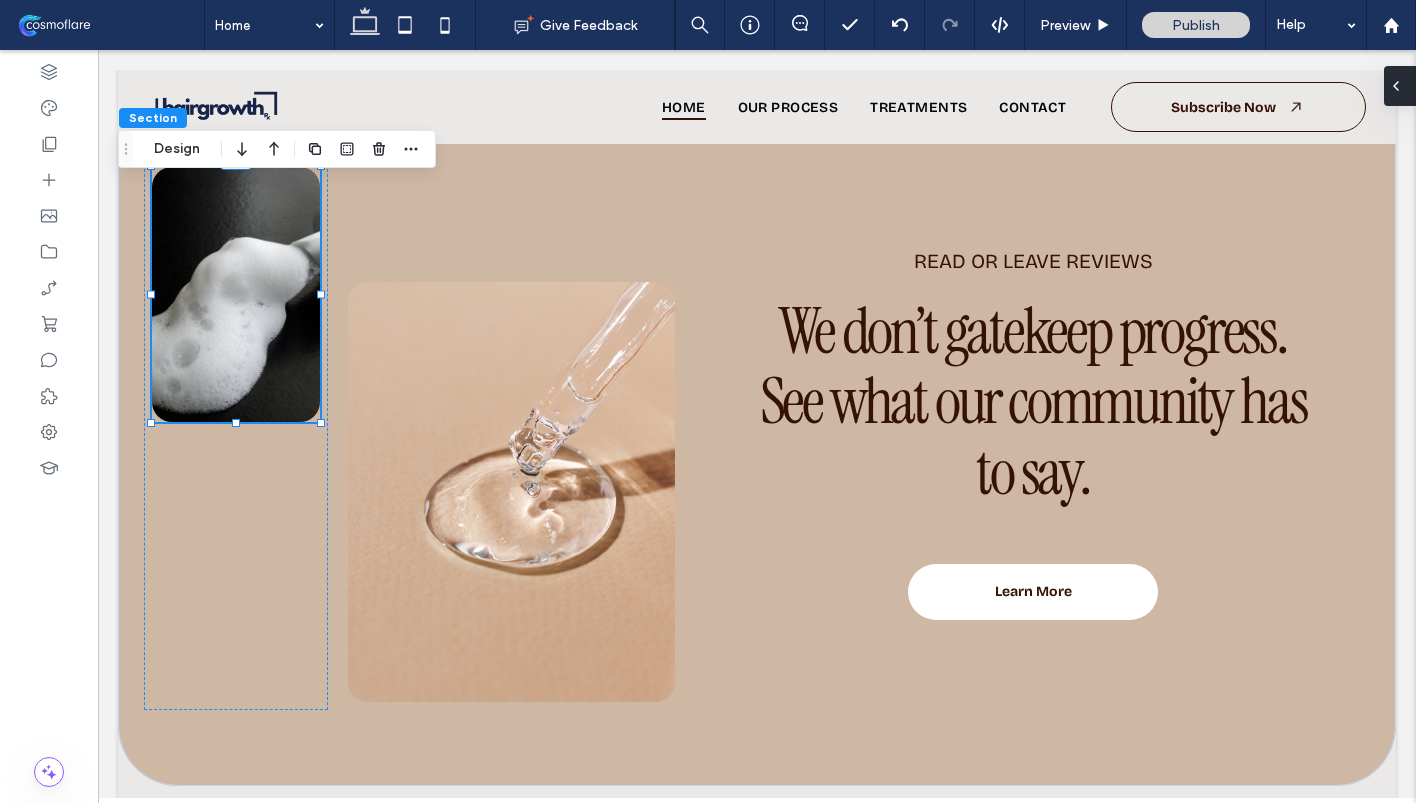 click at bounding box center [1400, 86] 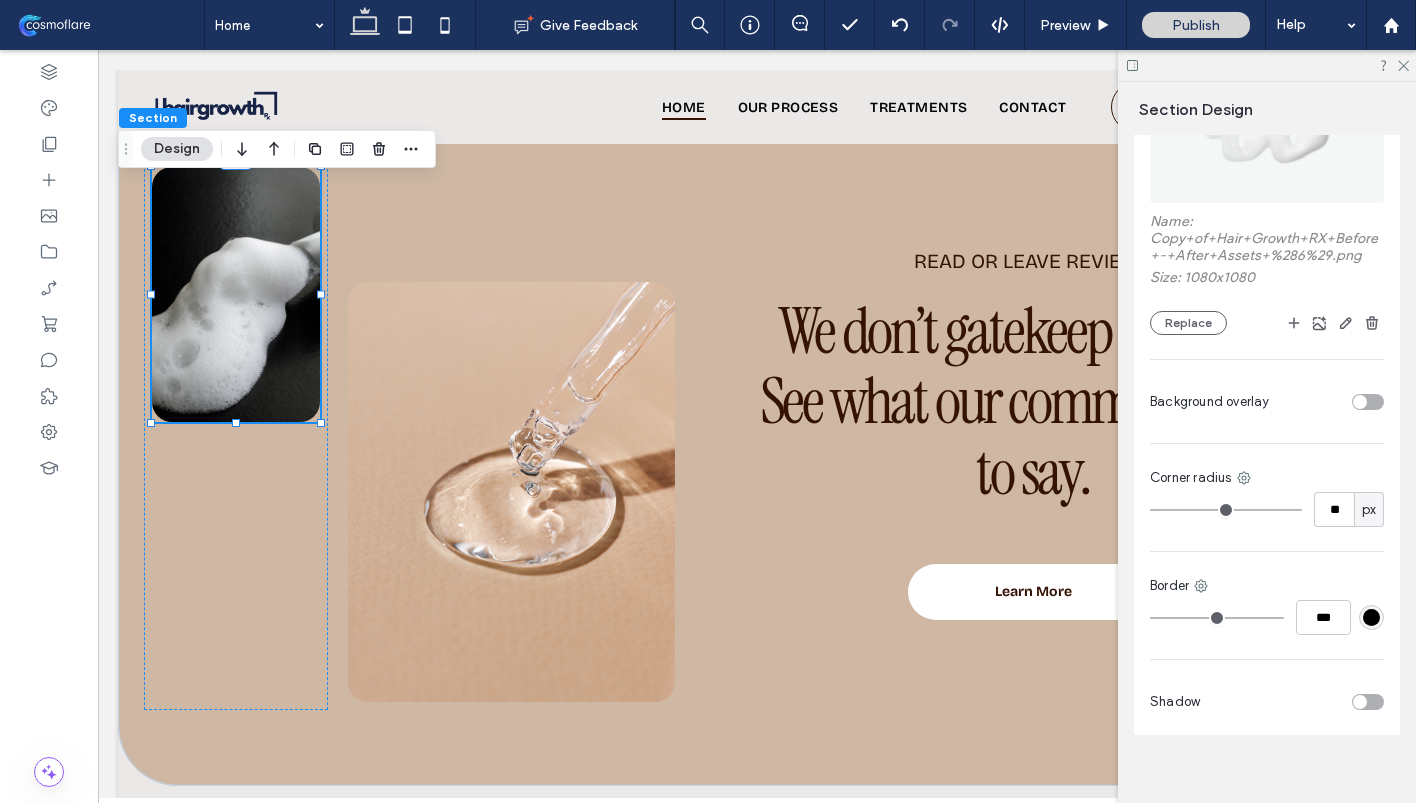 scroll, scrollTop: 625, scrollLeft: 0, axis: vertical 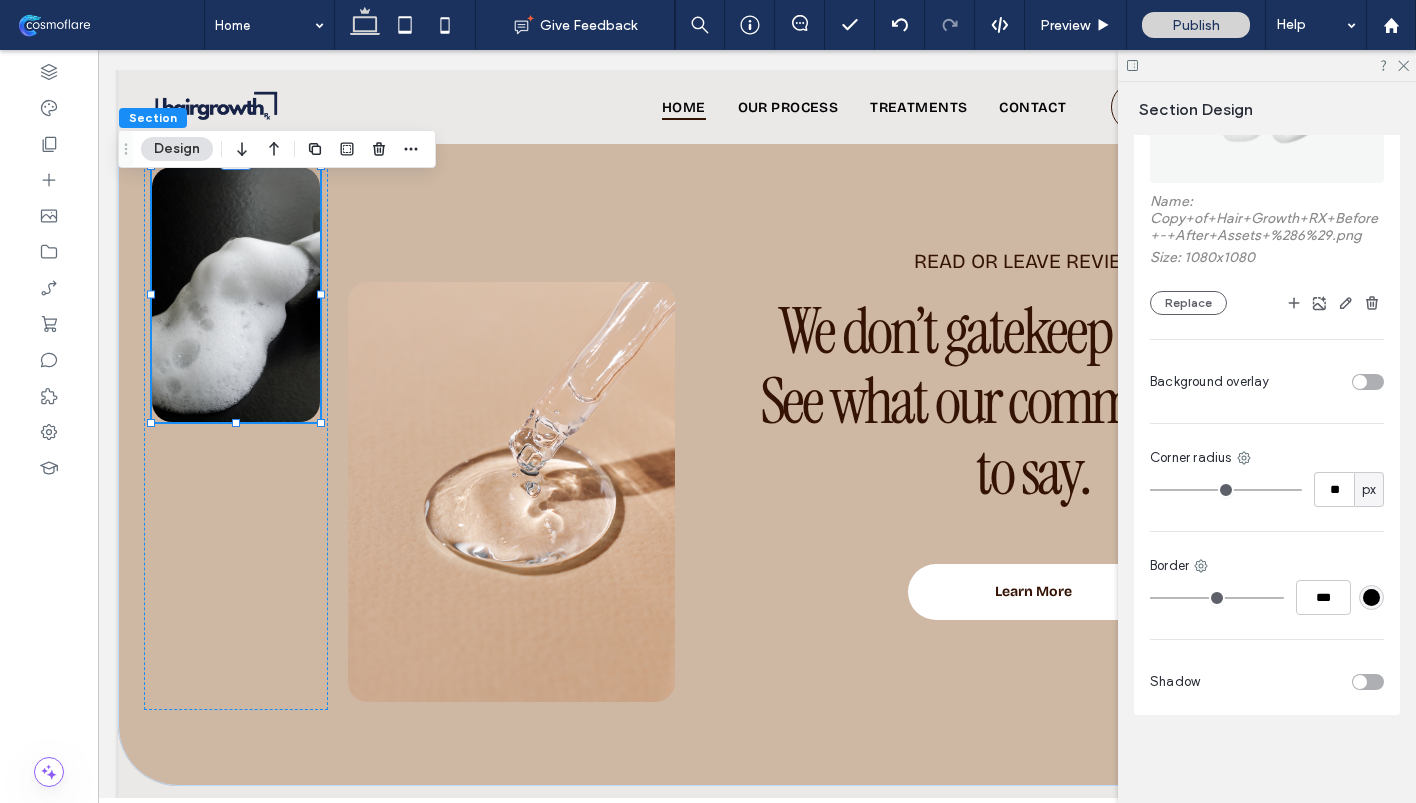 click at bounding box center (1360, 382) 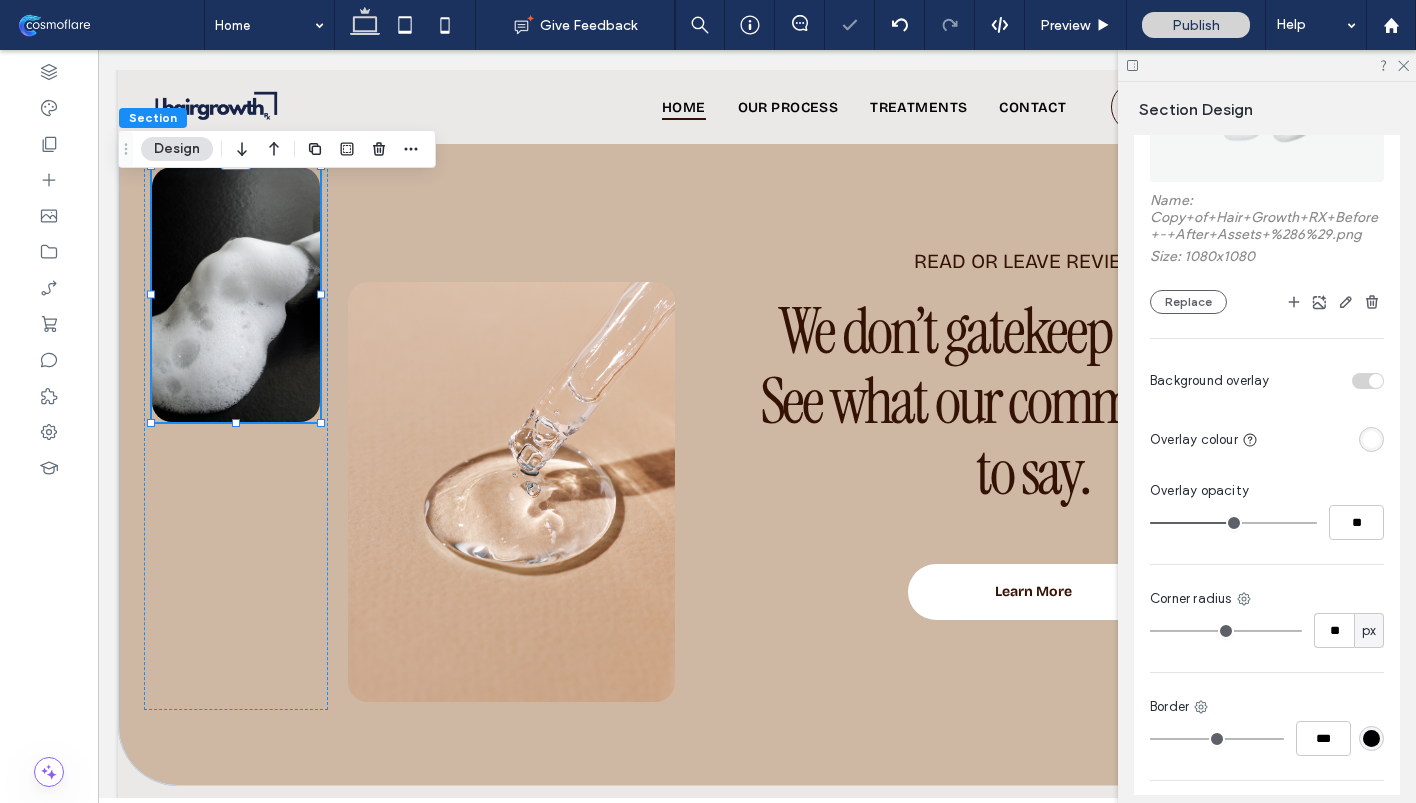 click at bounding box center (1371, 439) 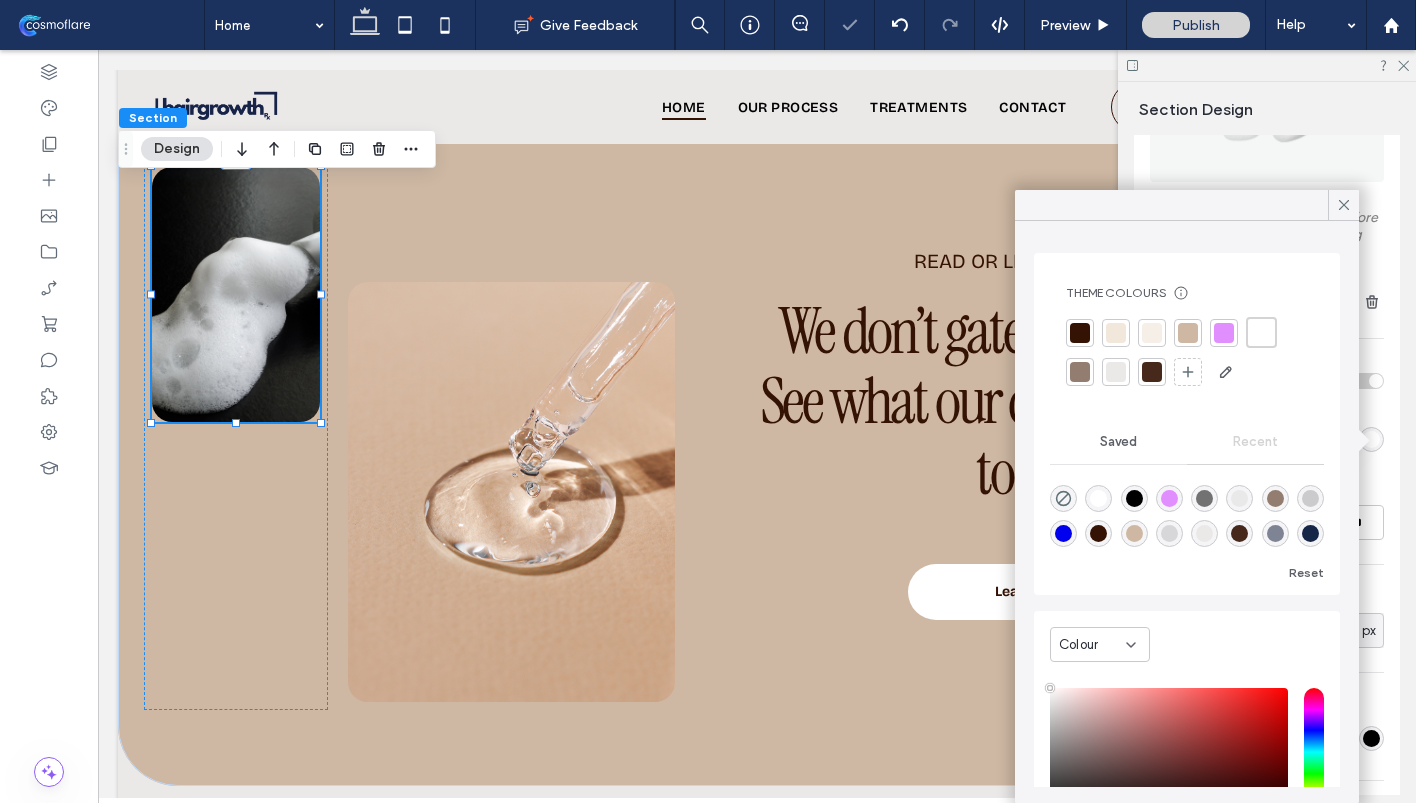 click at bounding box center [1188, 333] 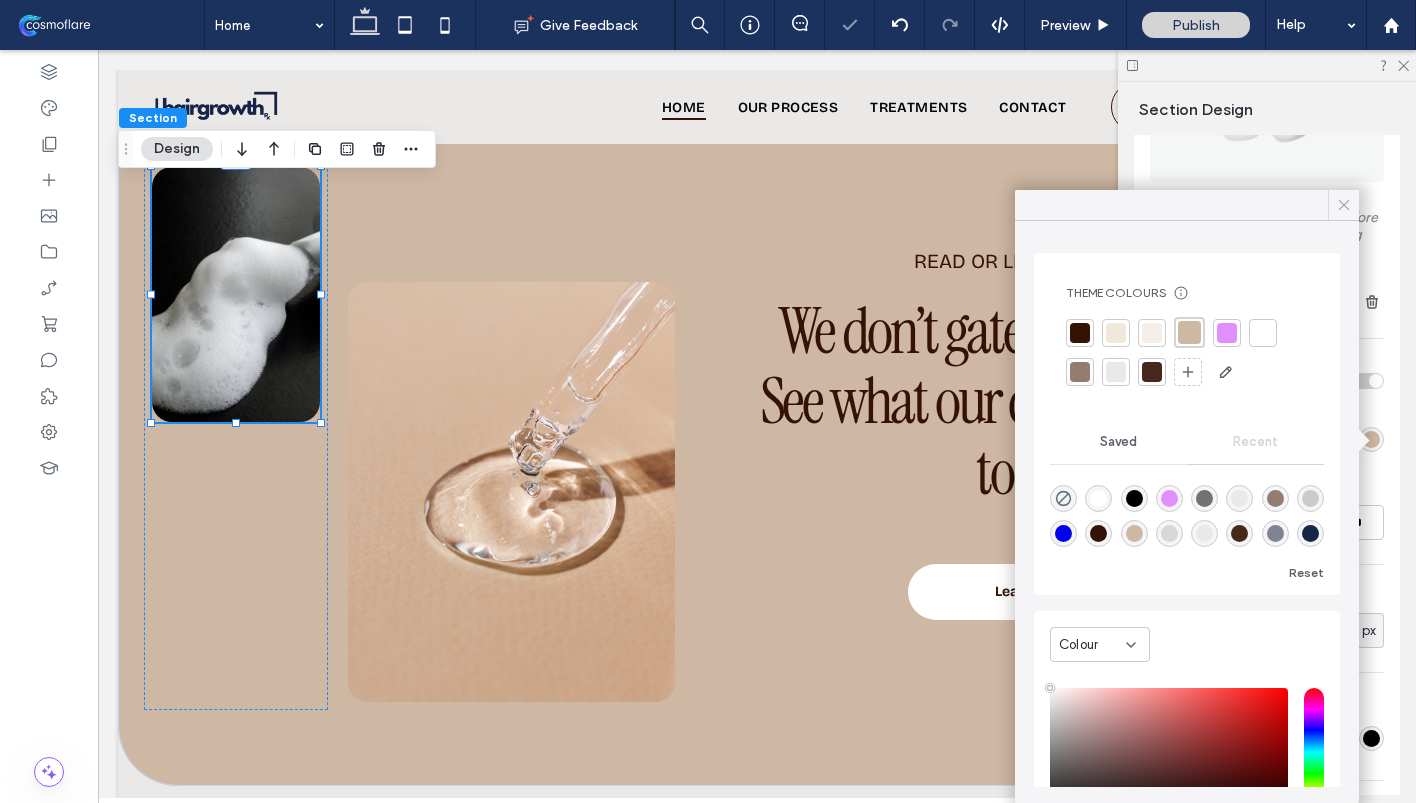 click 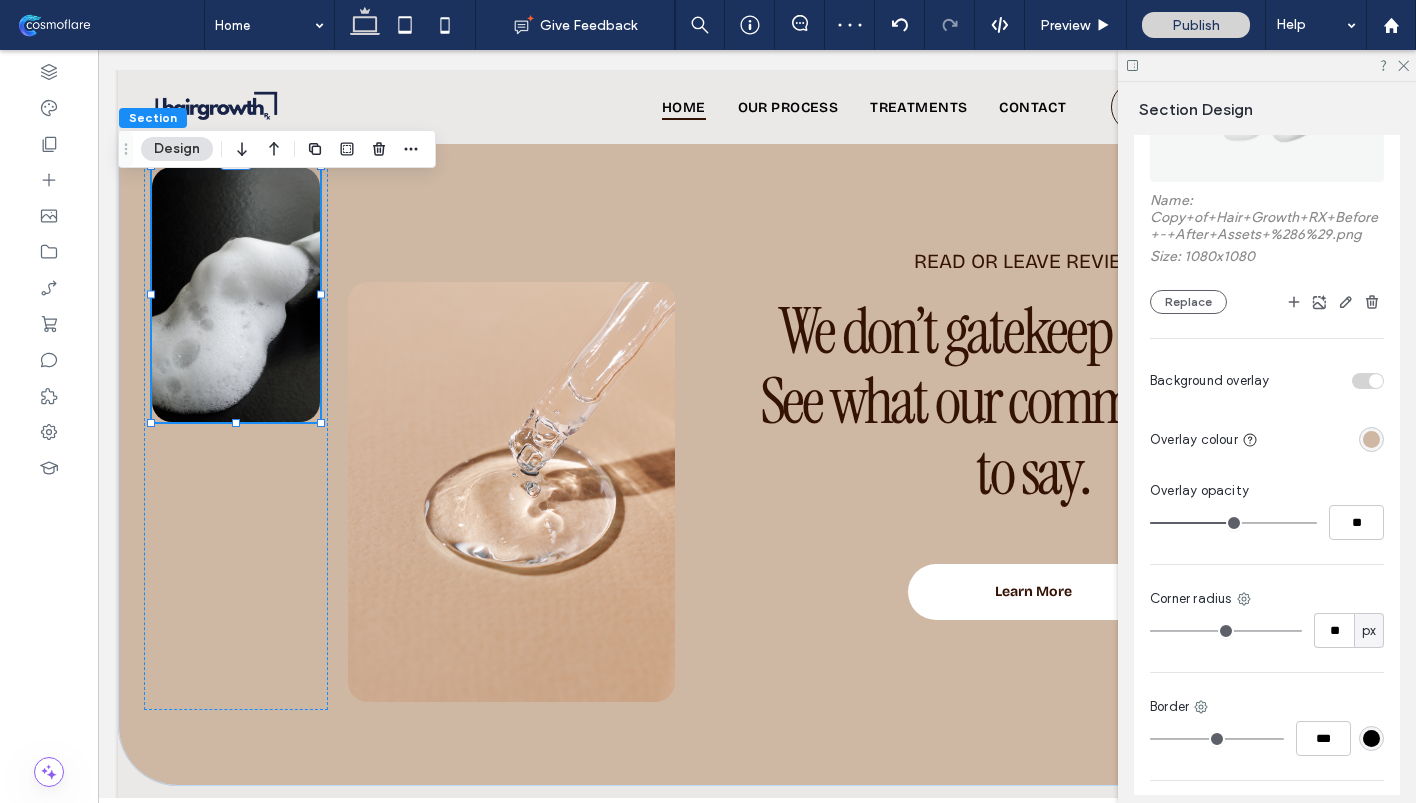 type on "**" 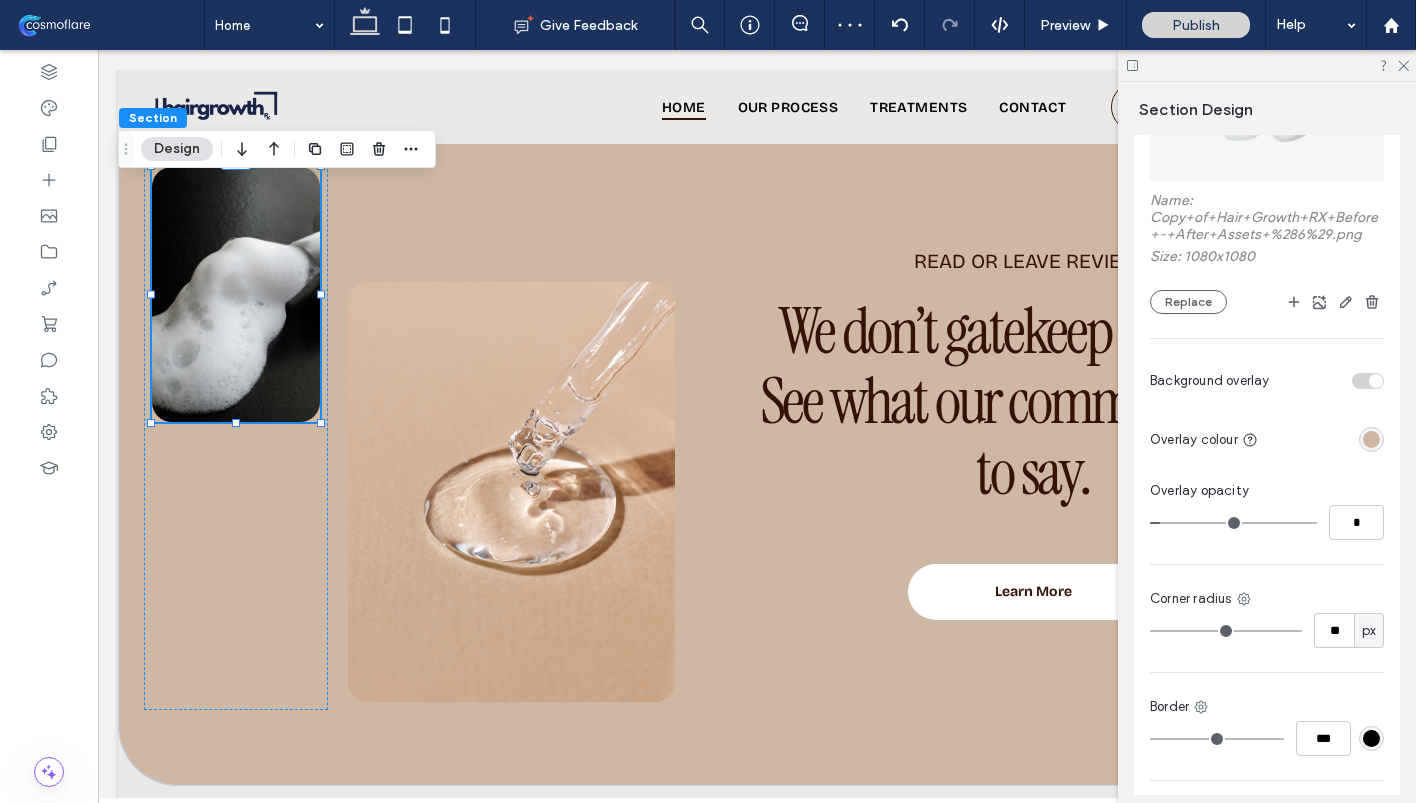drag, startPoint x: 1234, startPoint y: 523, endPoint x: 1164, endPoint y: 520, distance: 70.064255 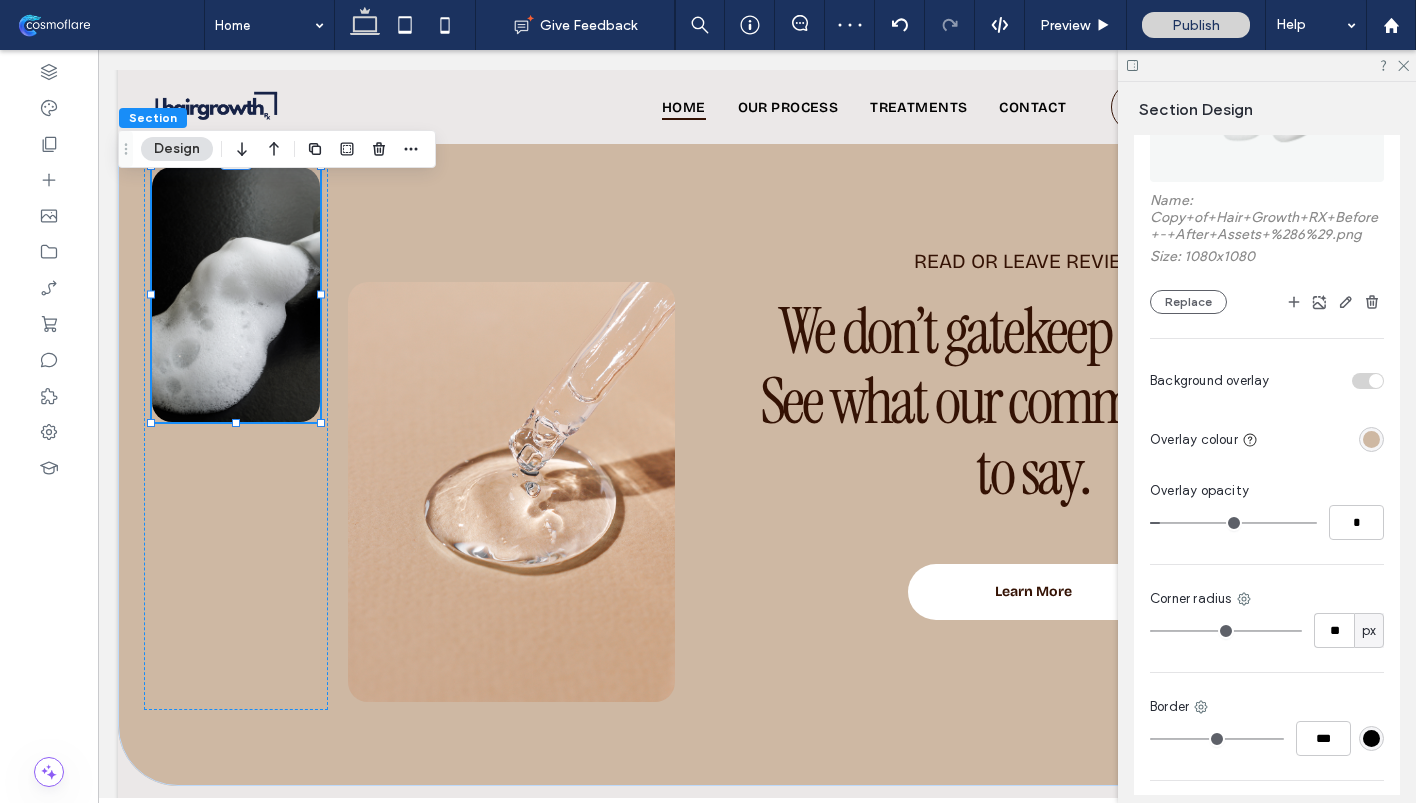 click at bounding box center [1233, 523] 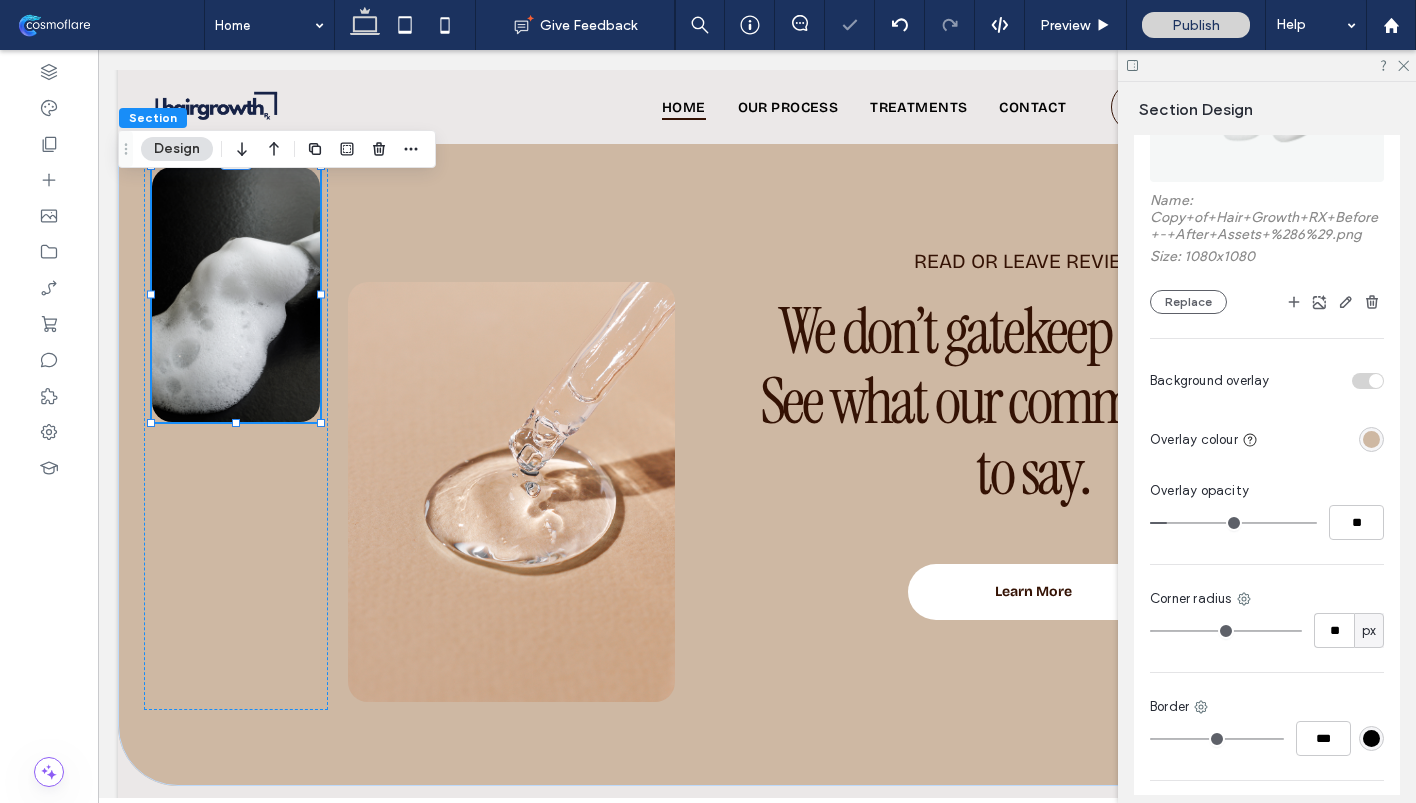 drag, startPoint x: 1164, startPoint y: 520, endPoint x: 1180, endPoint y: 520, distance: 16 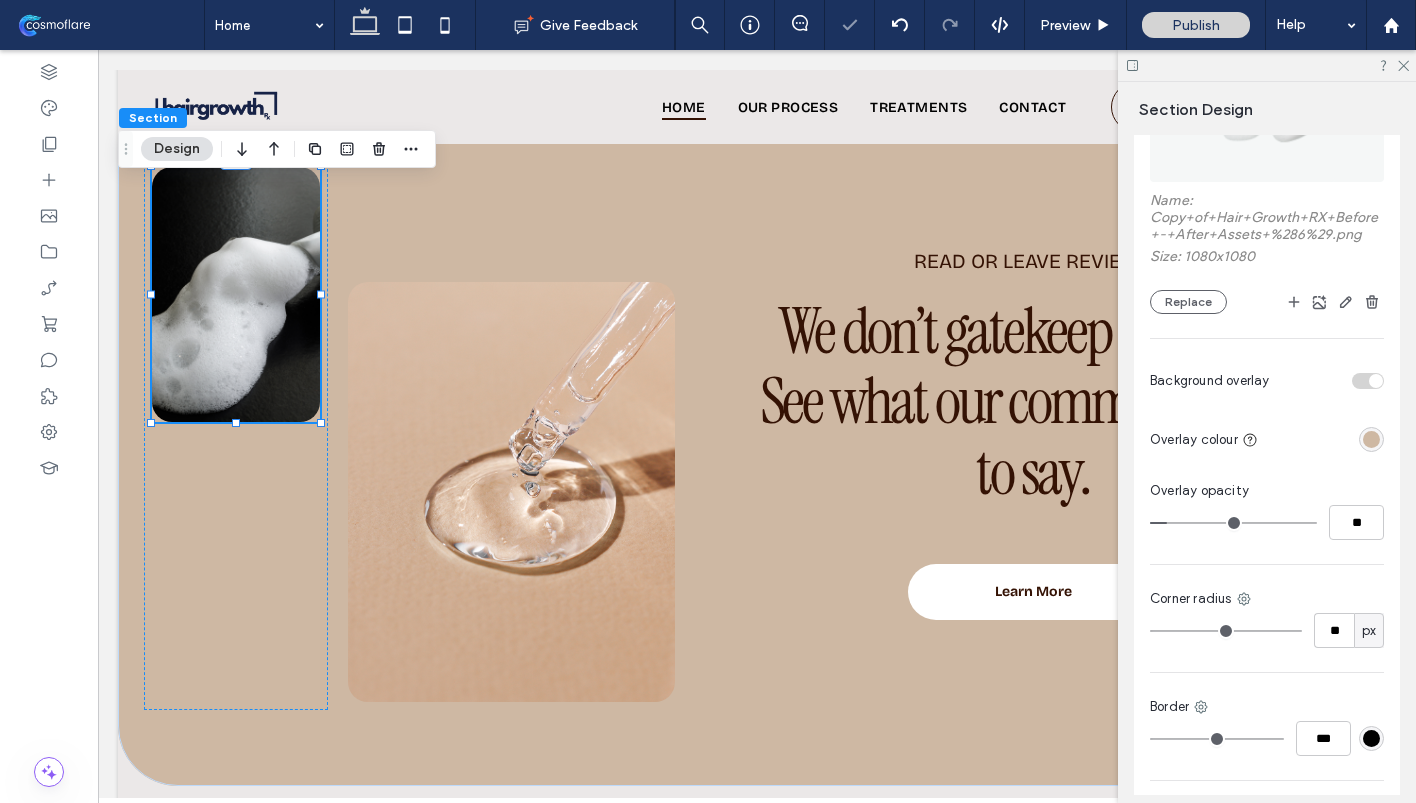 click at bounding box center [1233, 523] 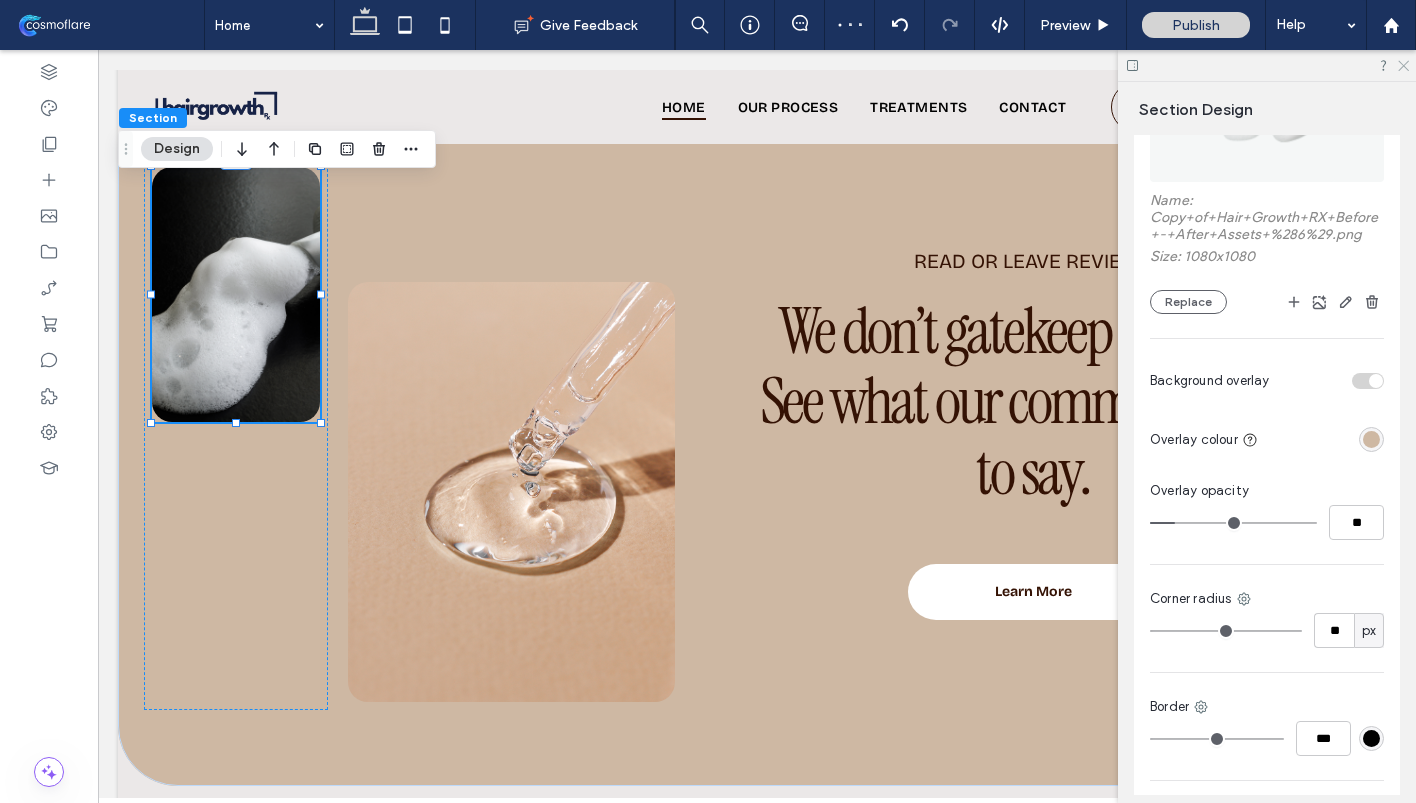 click 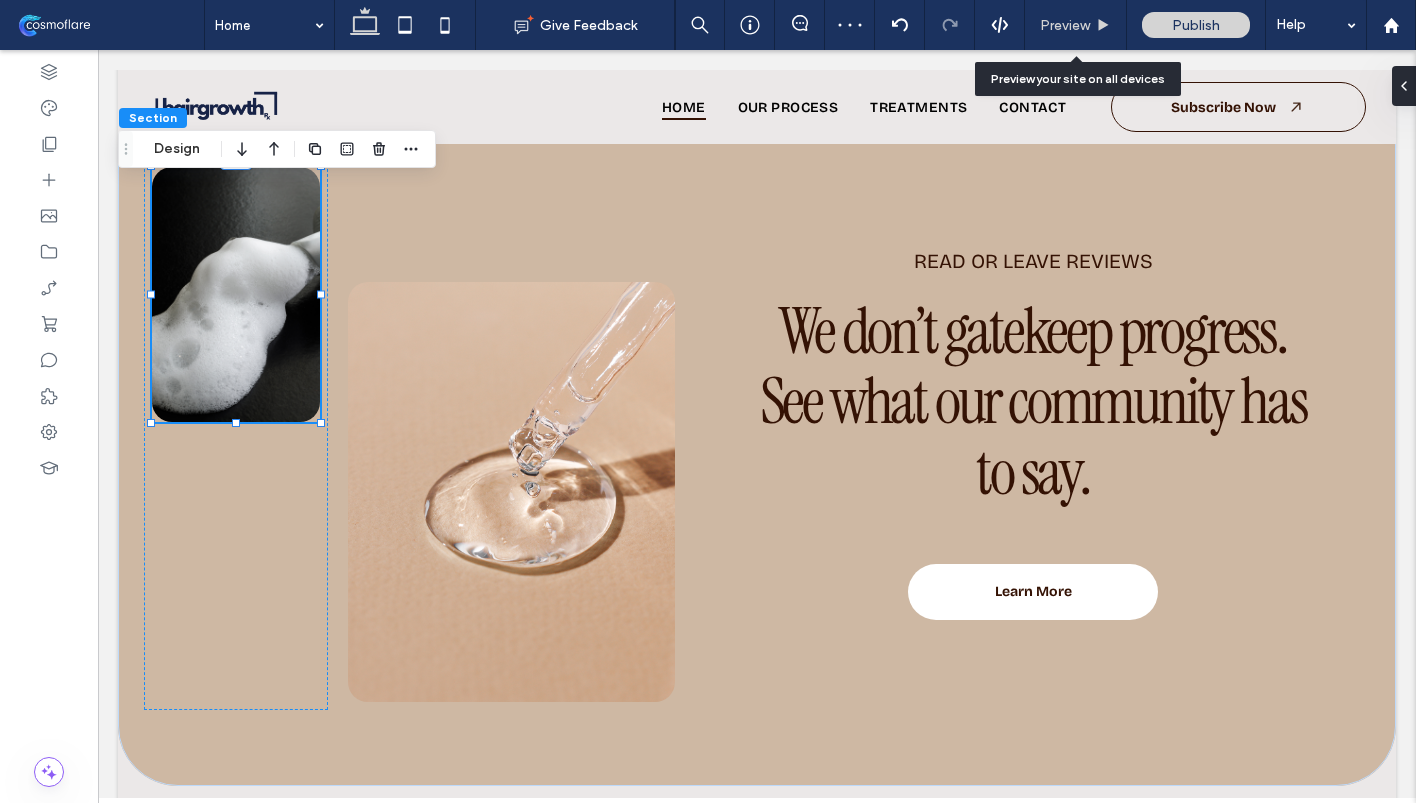 click on "Preview" at bounding box center [1076, 25] 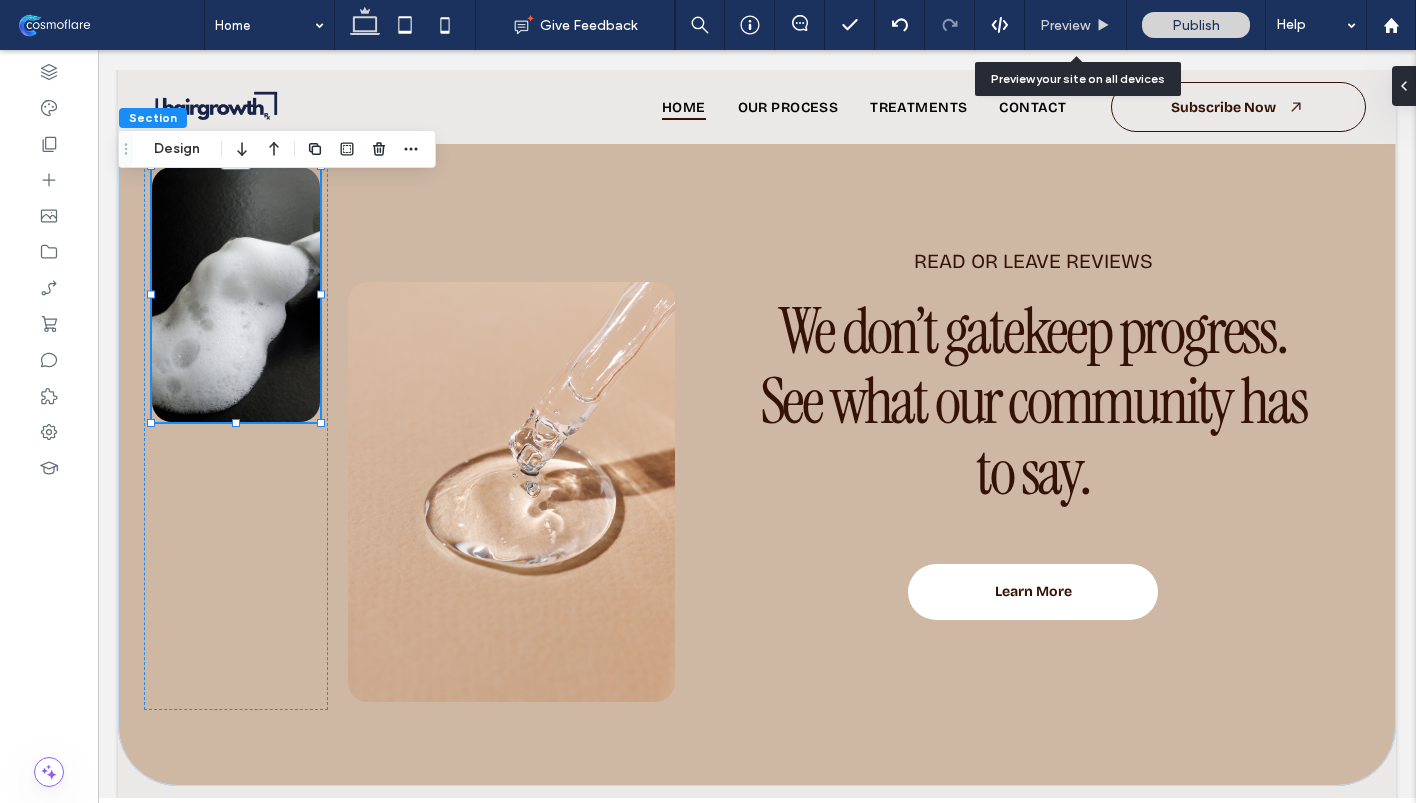 click on "Preview" at bounding box center (1076, 25) 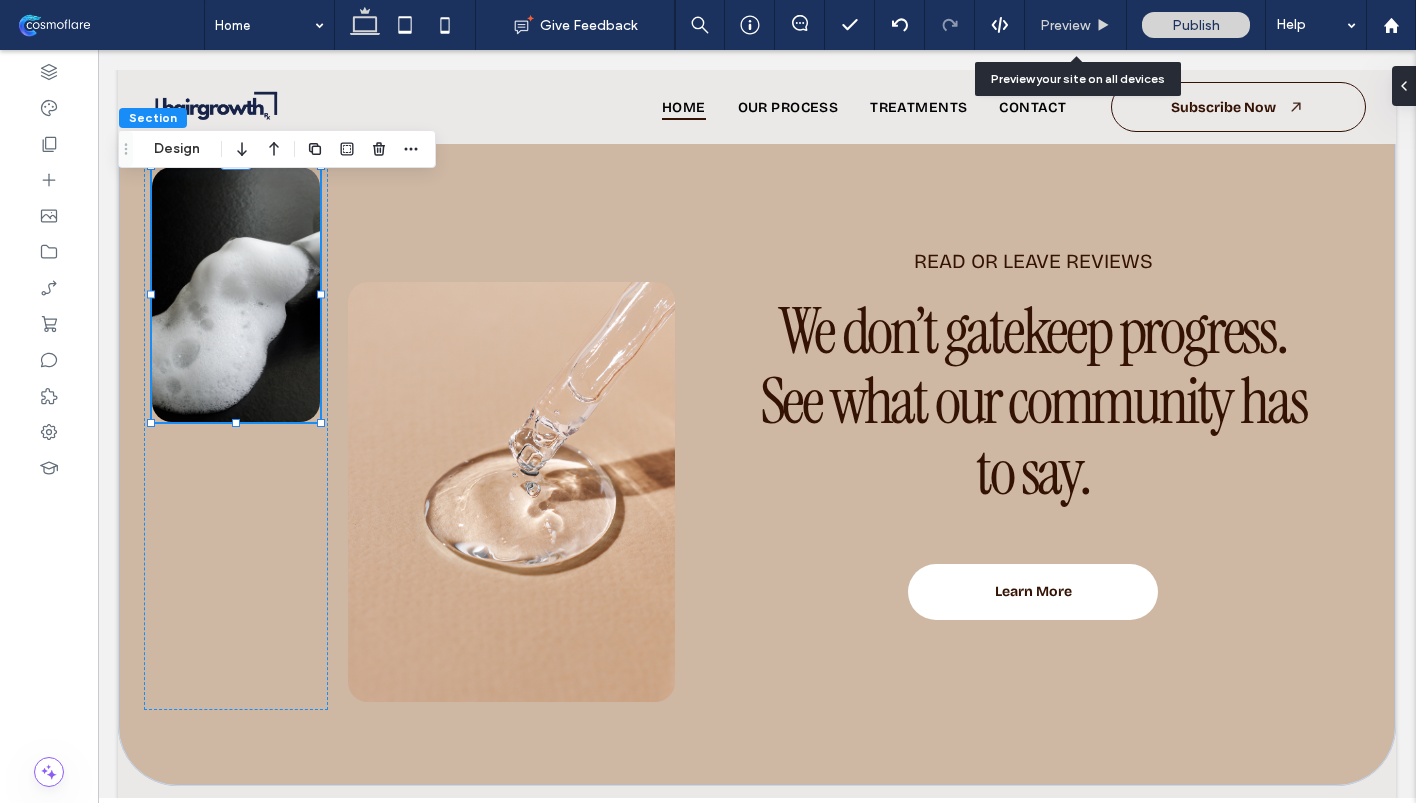 click on "Preview" at bounding box center (1076, 25) 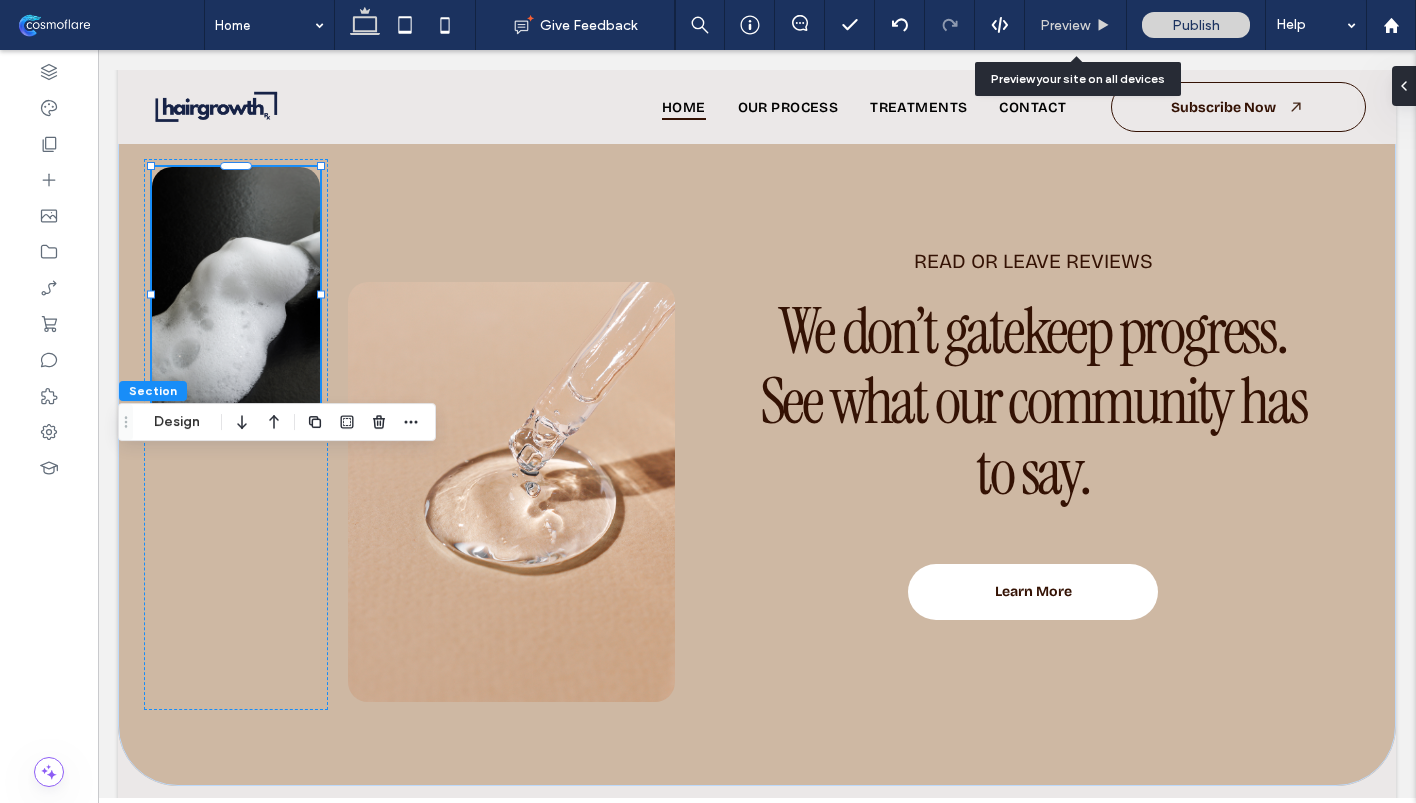 click on "Preview" at bounding box center [1065, 25] 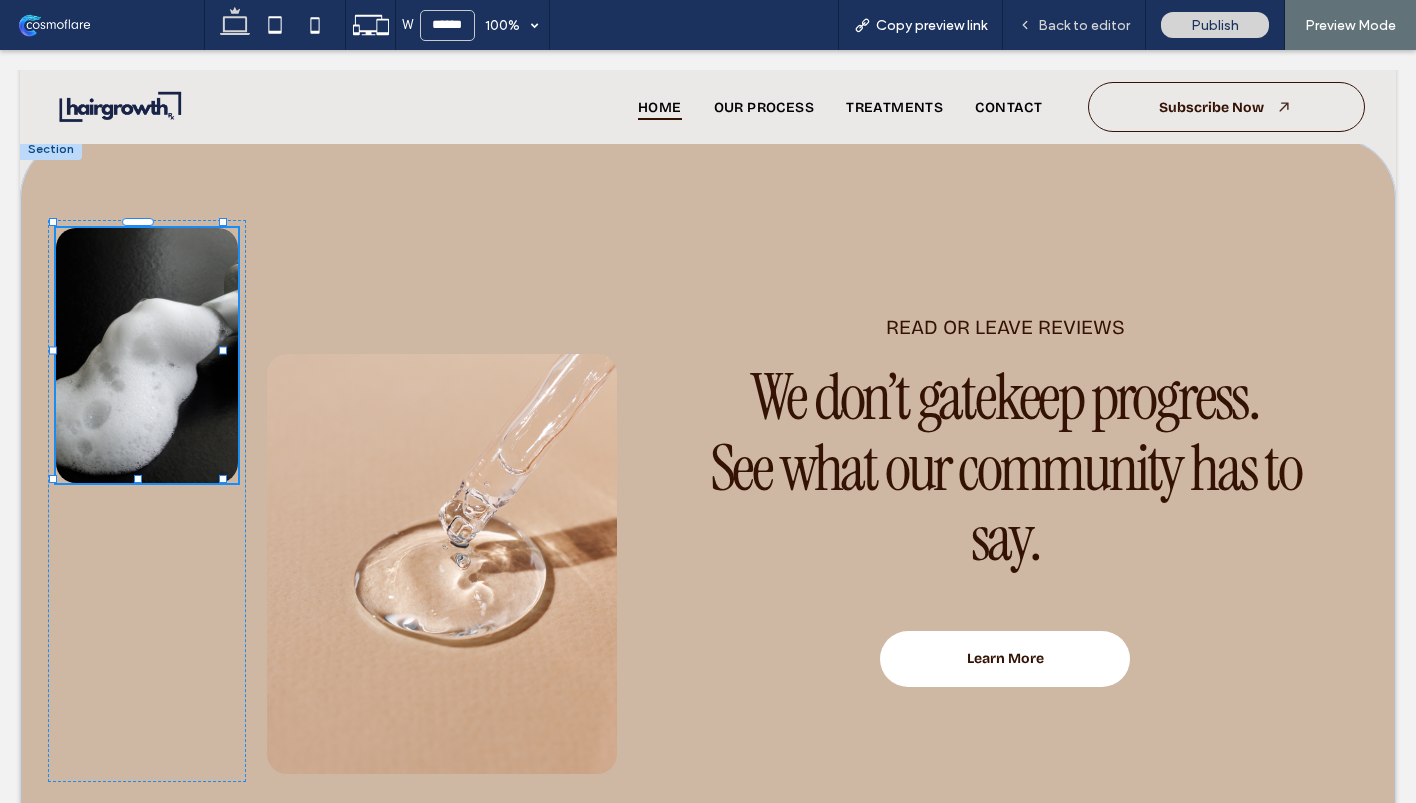 click on "Back to editor" at bounding box center [1074, 25] 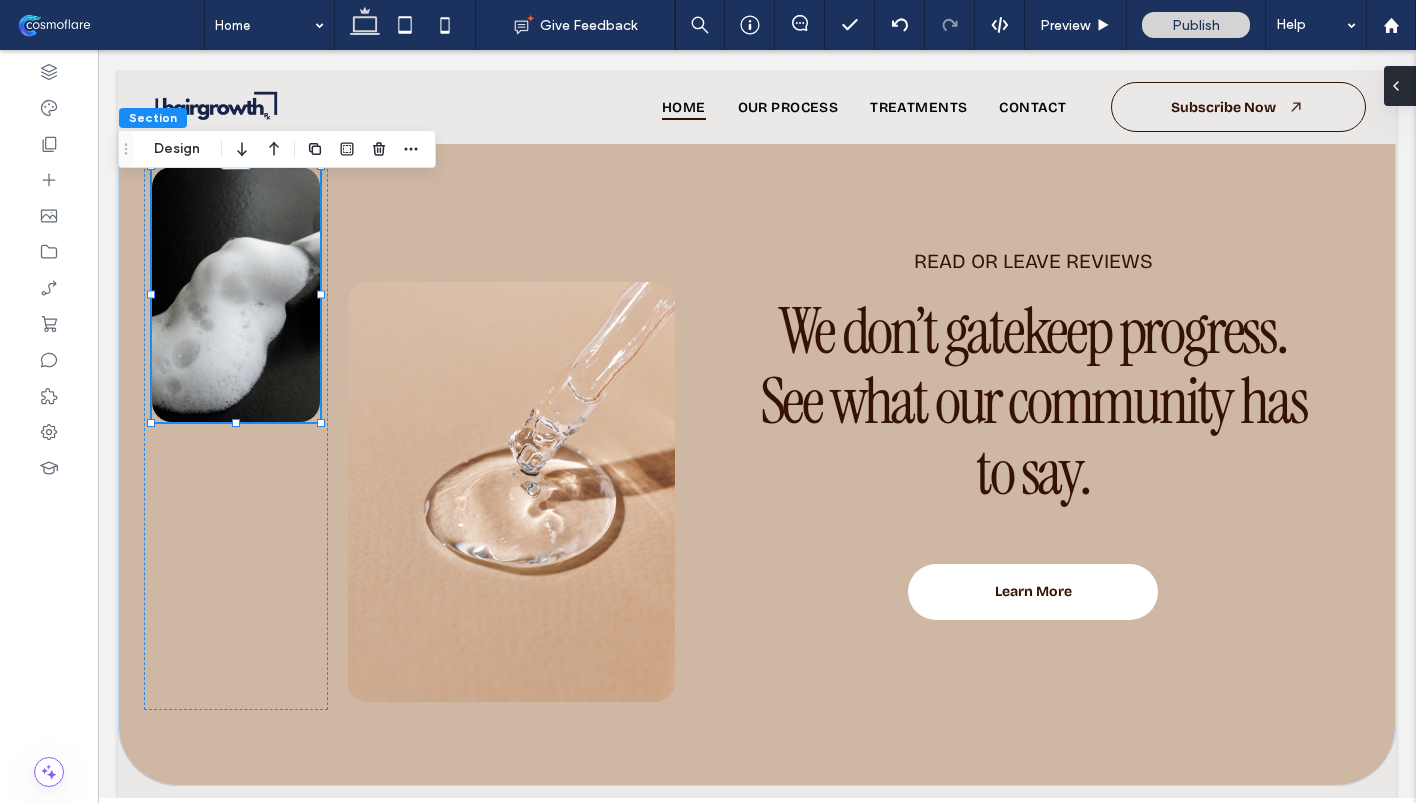 click at bounding box center (1396, 86) 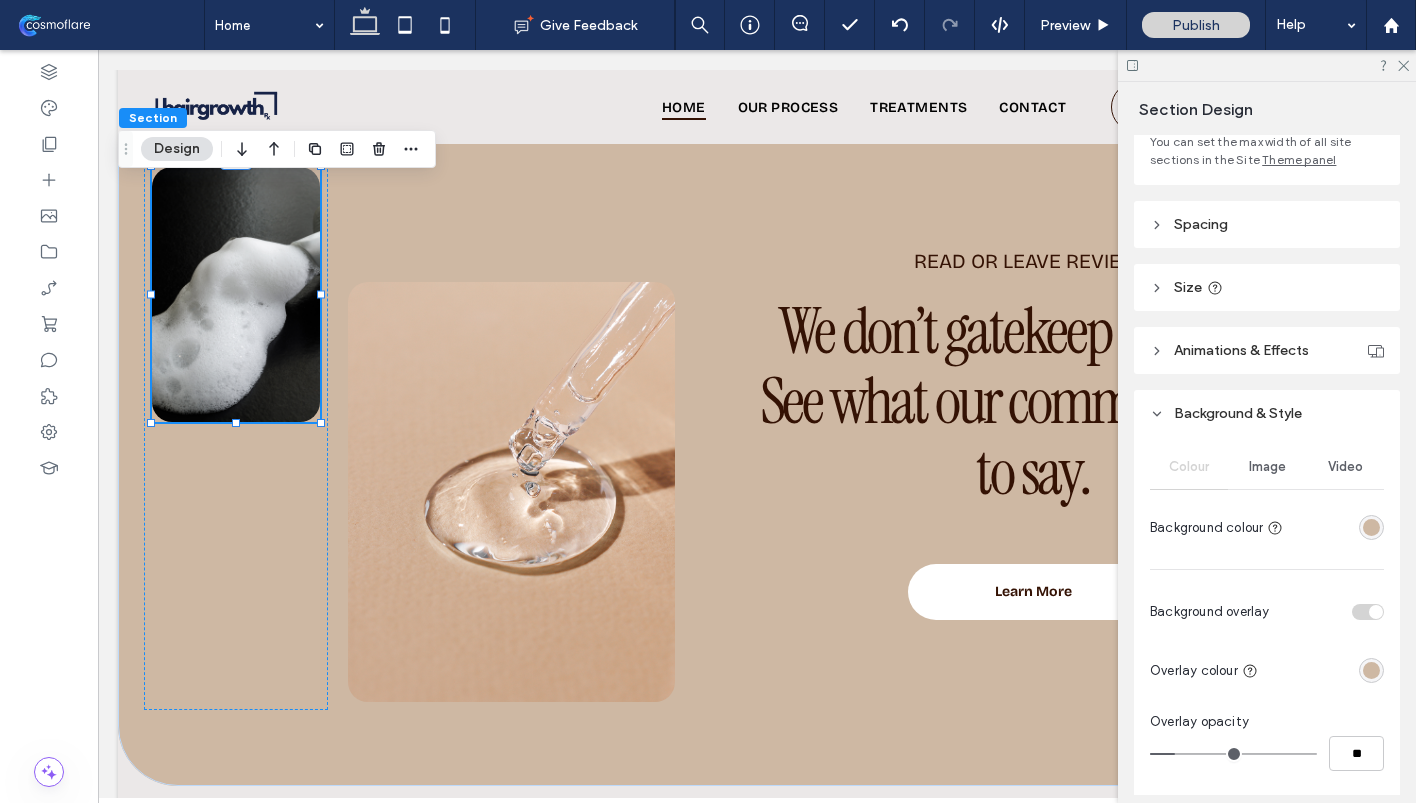 scroll, scrollTop: 284, scrollLeft: 0, axis: vertical 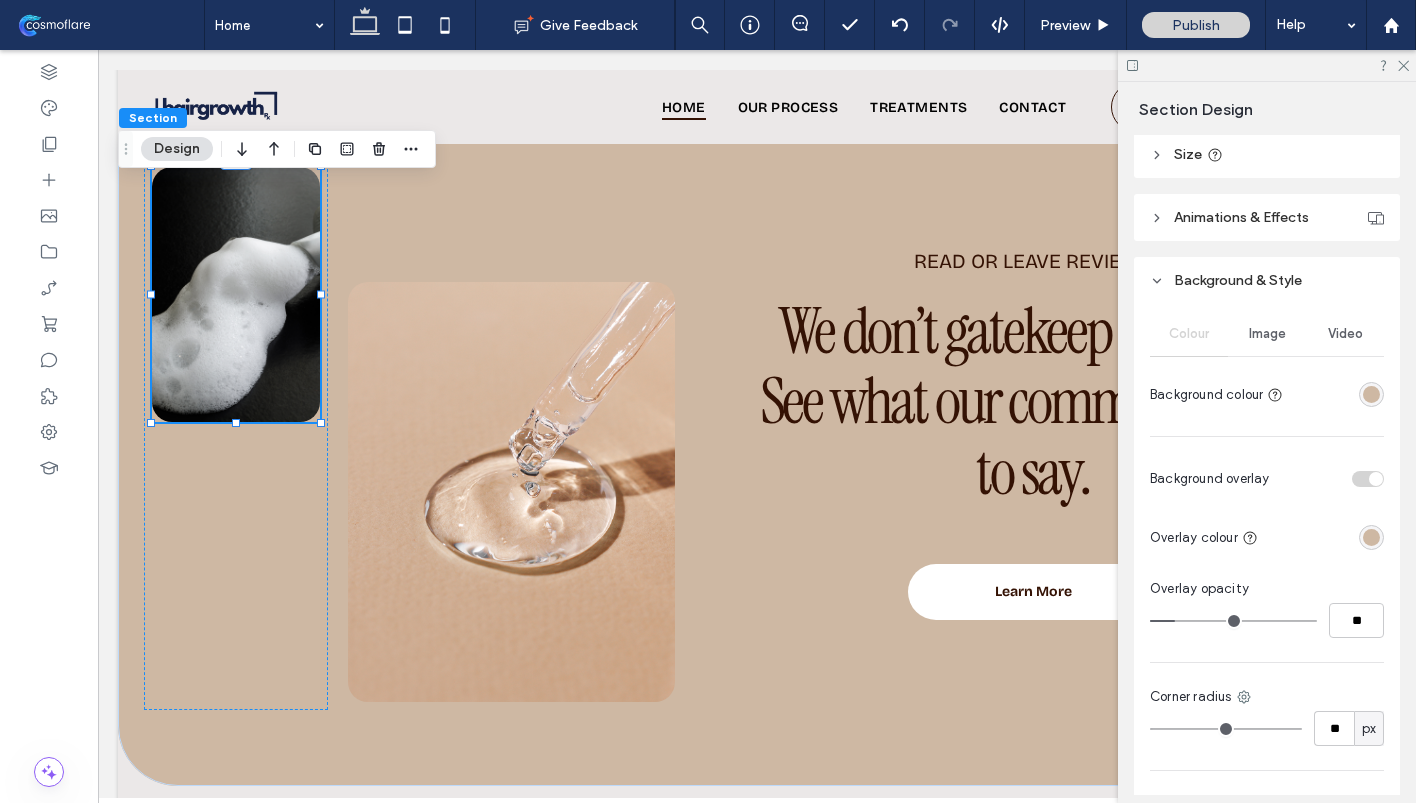 click on "Image" at bounding box center [1267, 334] 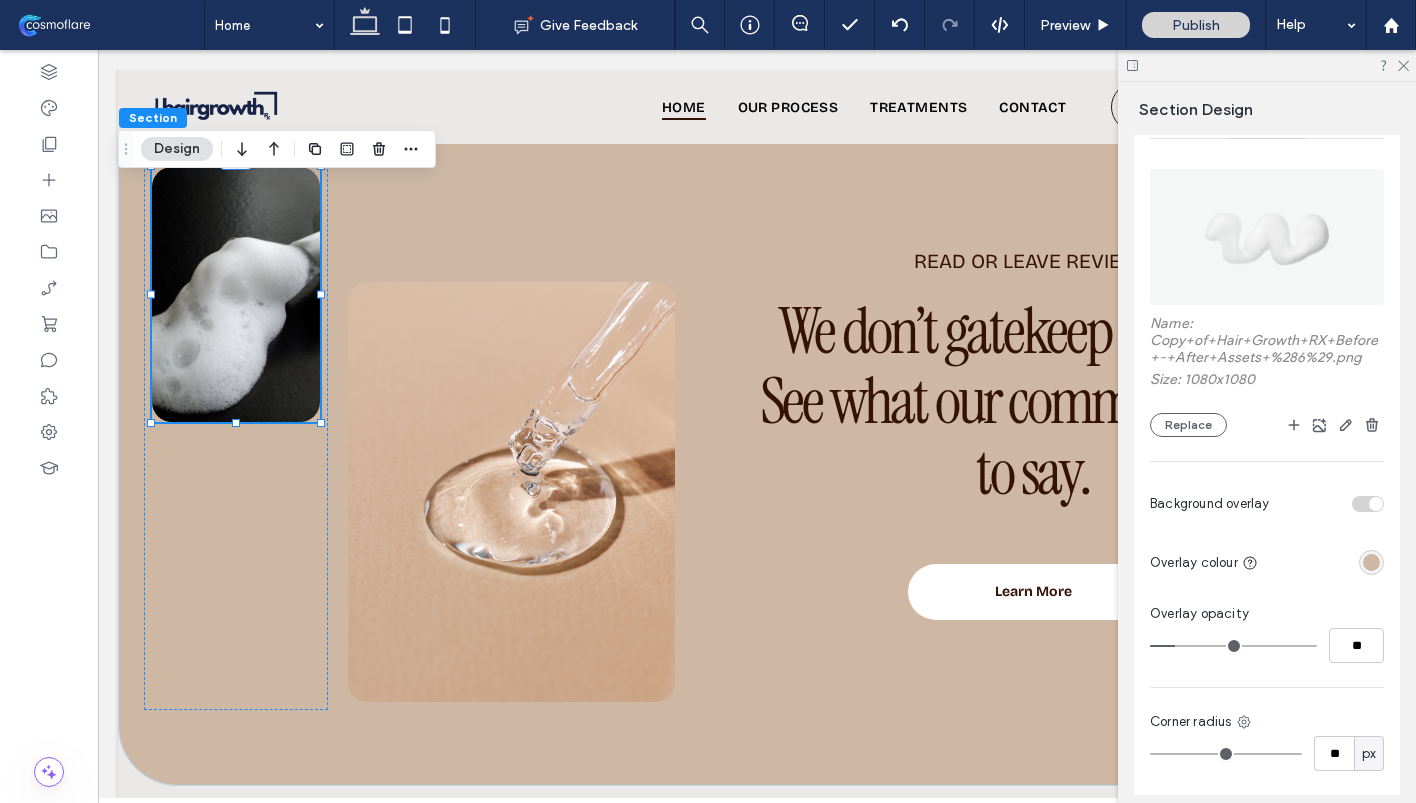 scroll, scrollTop: 539, scrollLeft: 0, axis: vertical 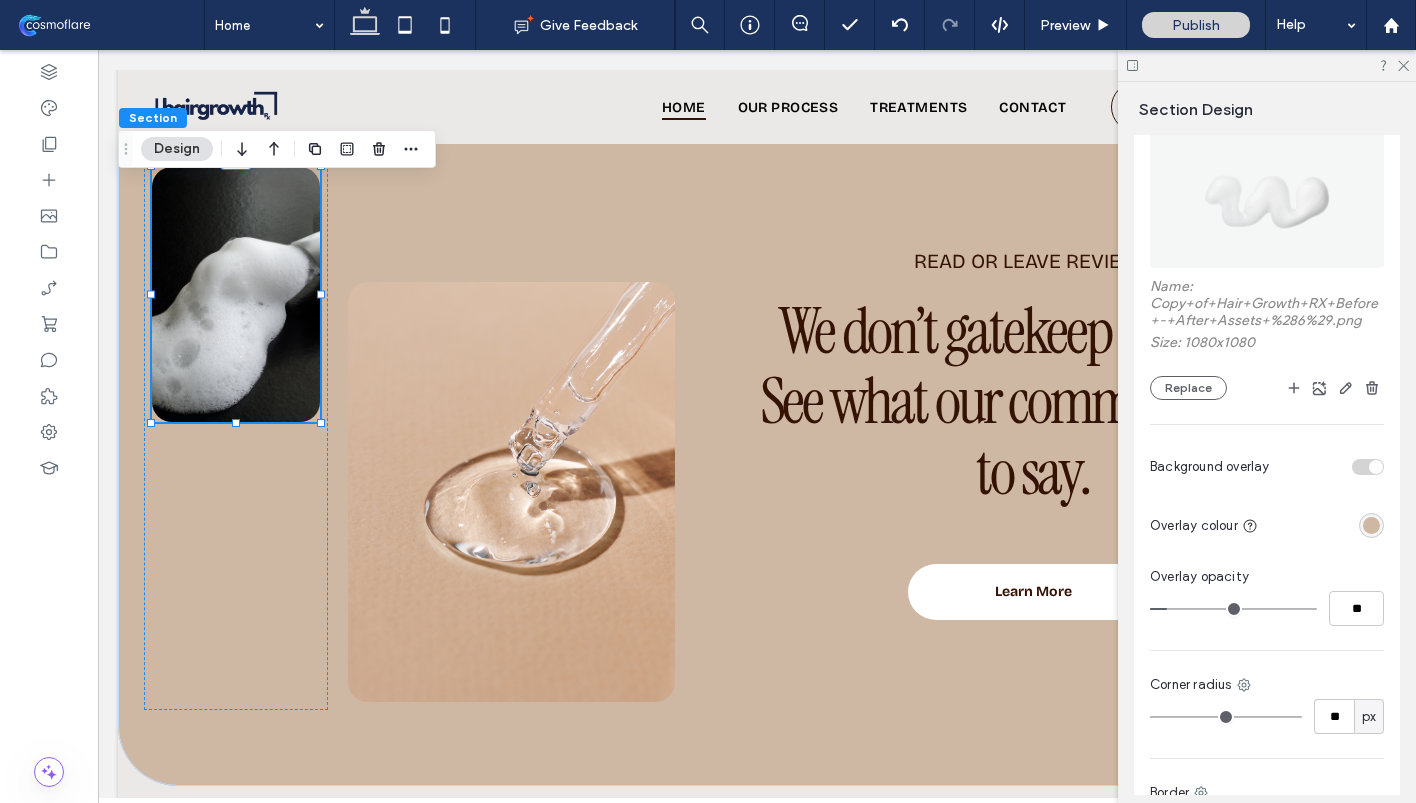 click at bounding box center [1233, 609] 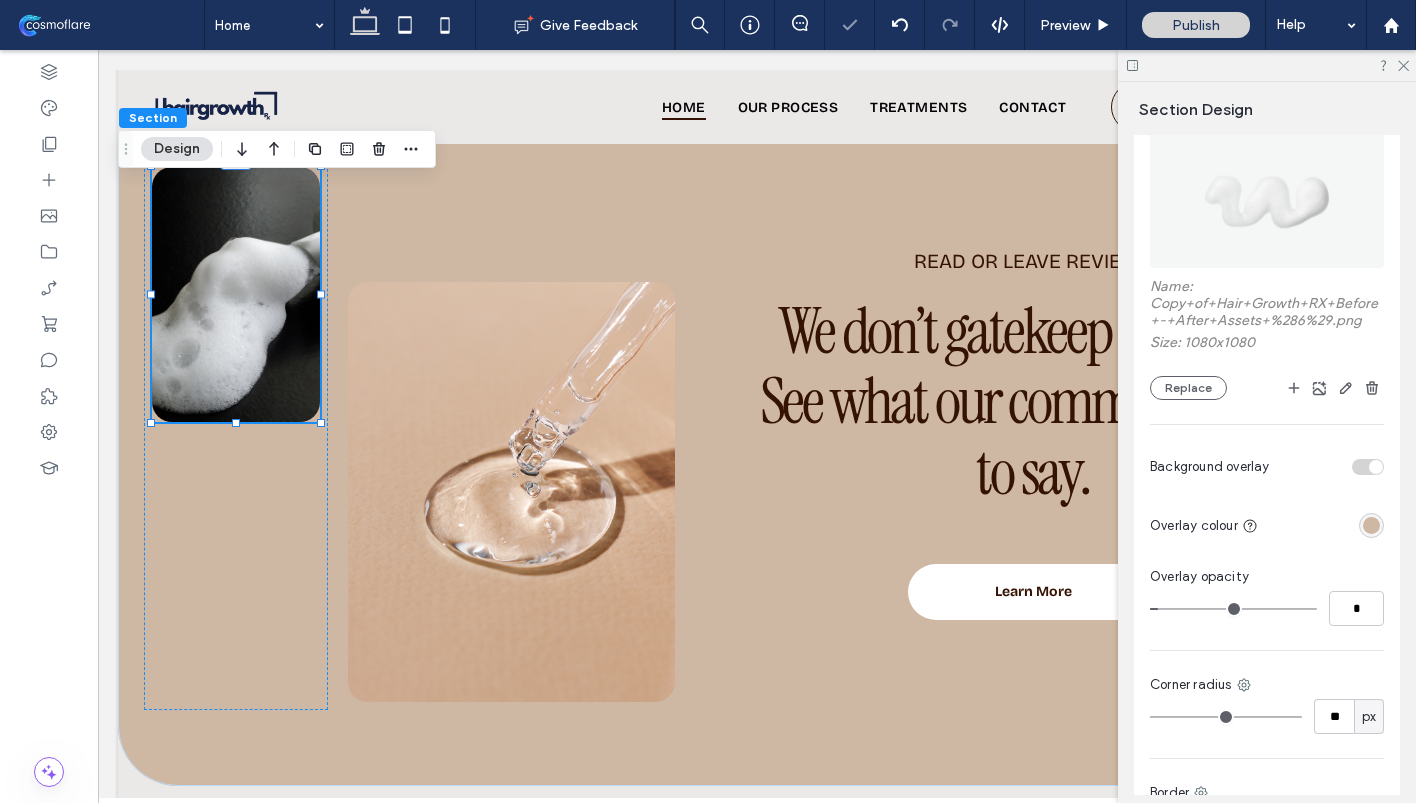 click at bounding box center (1233, 609) 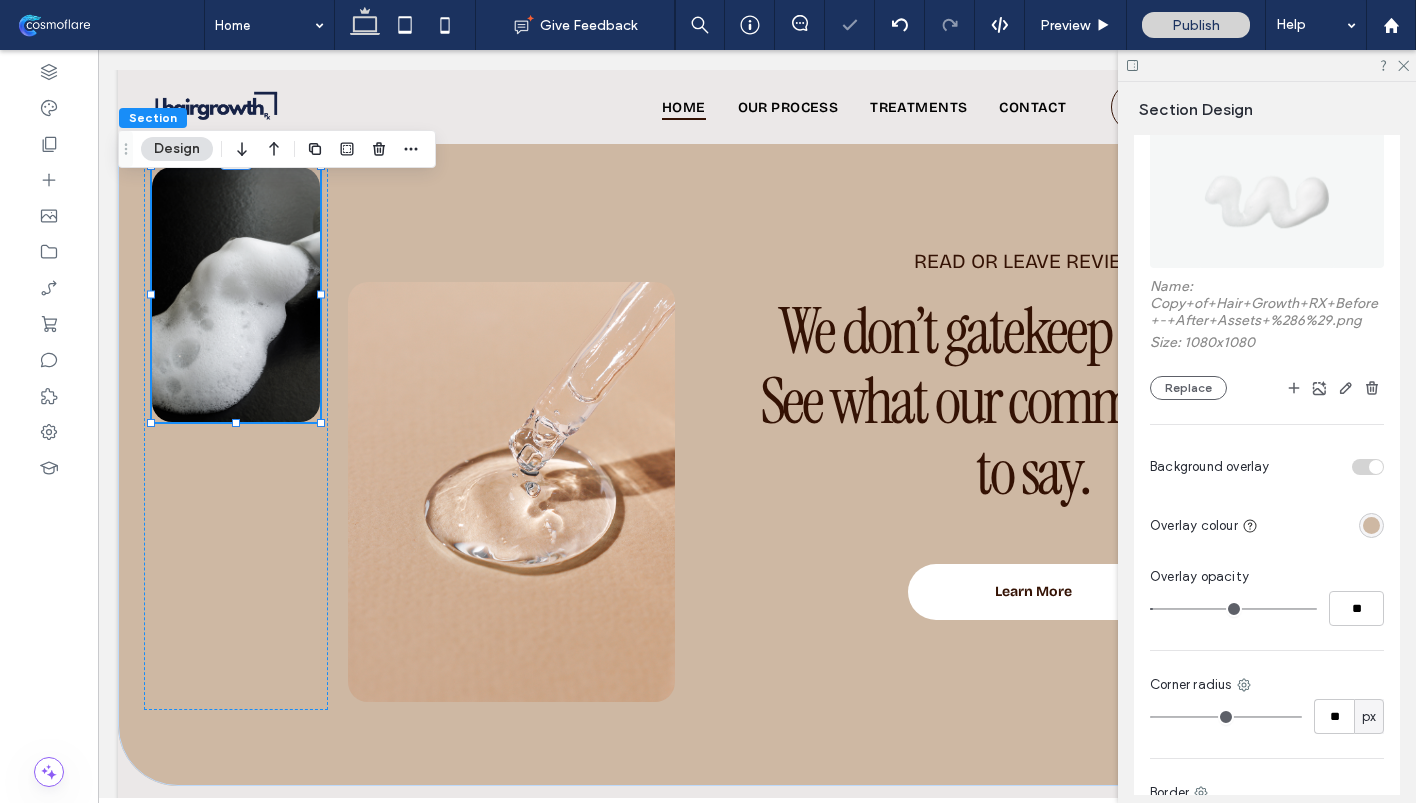 drag, startPoint x: 1160, startPoint y: 611, endPoint x: 1190, endPoint y: 611, distance: 30 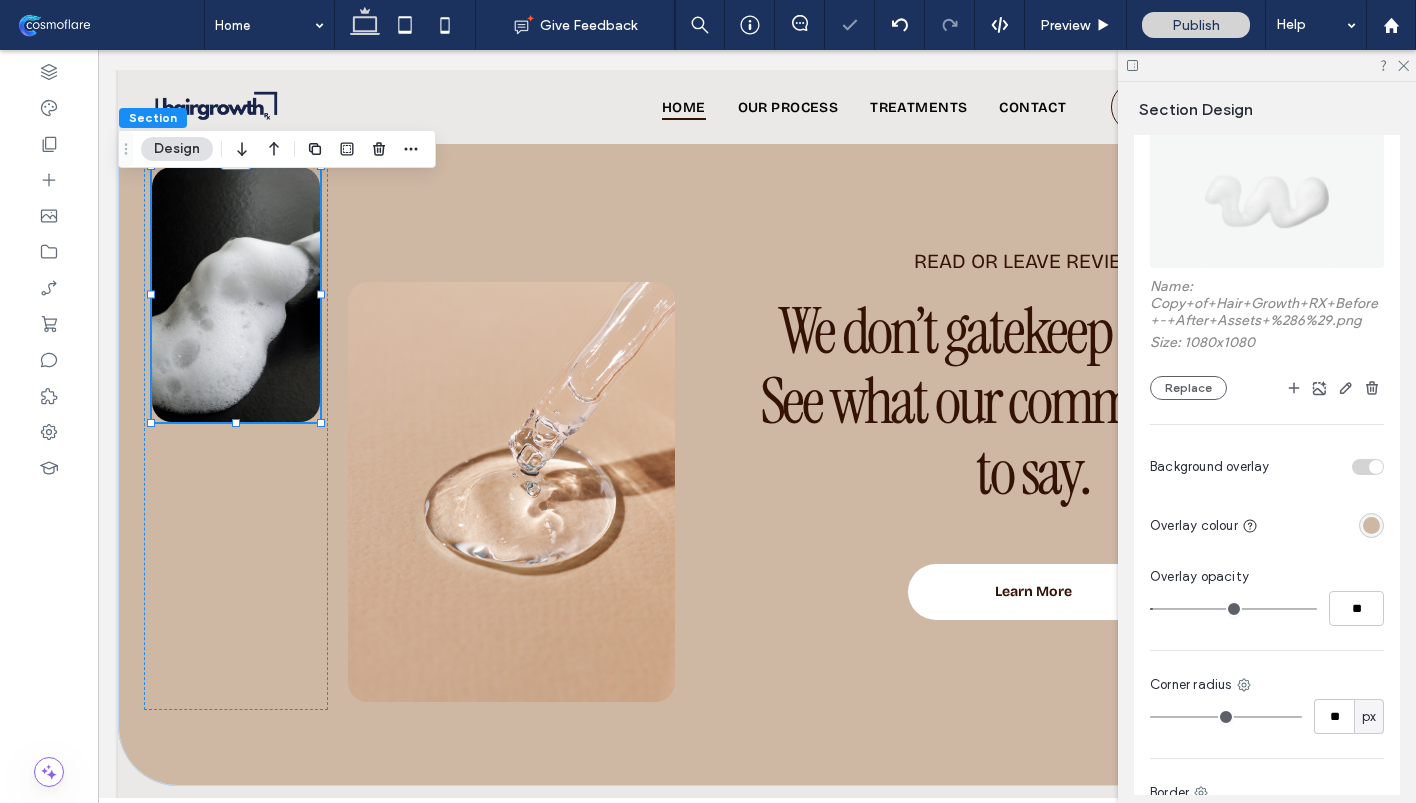 click at bounding box center [1233, 609] 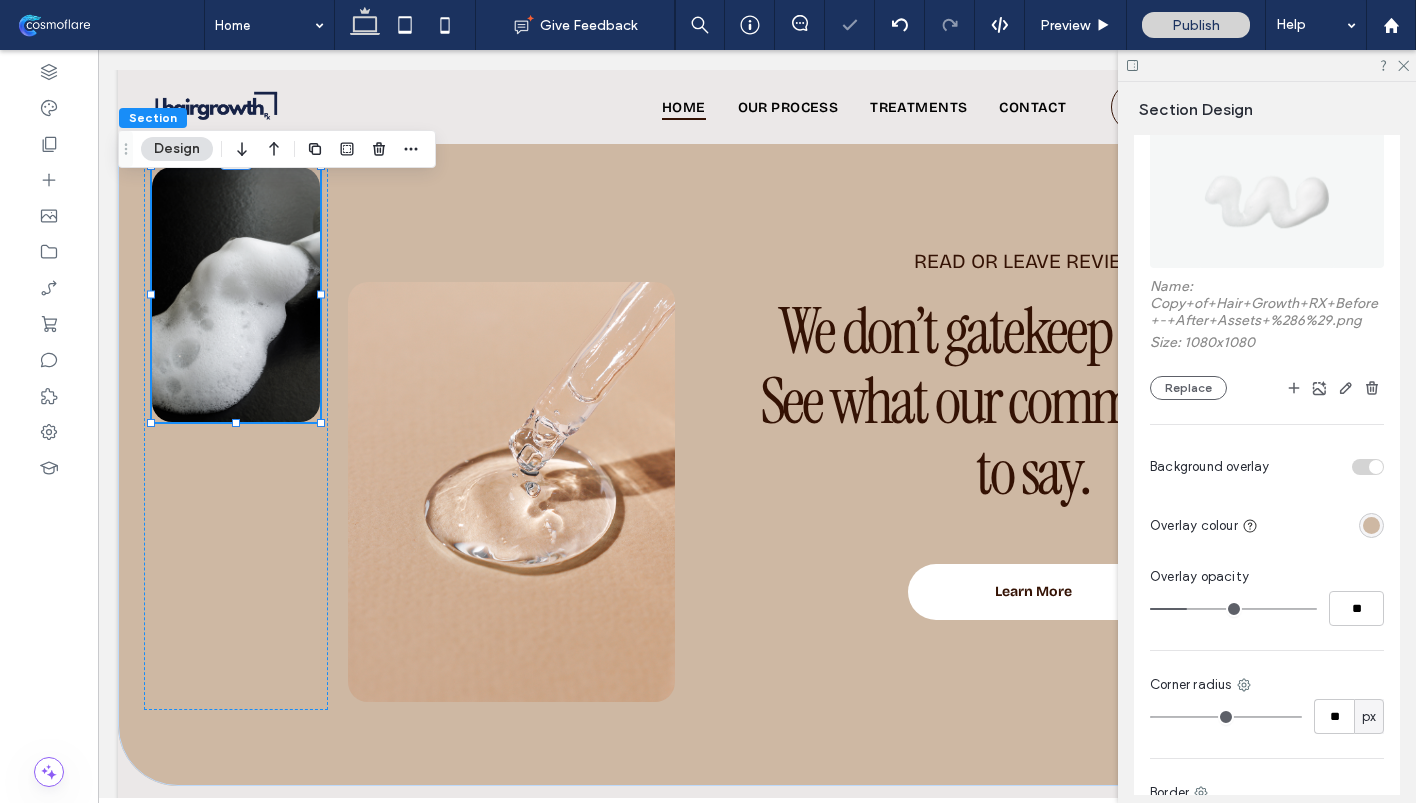 drag, startPoint x: 1190, startPoint y: 611, endPoint x: 1204, endPoint y: 611, distance: 14 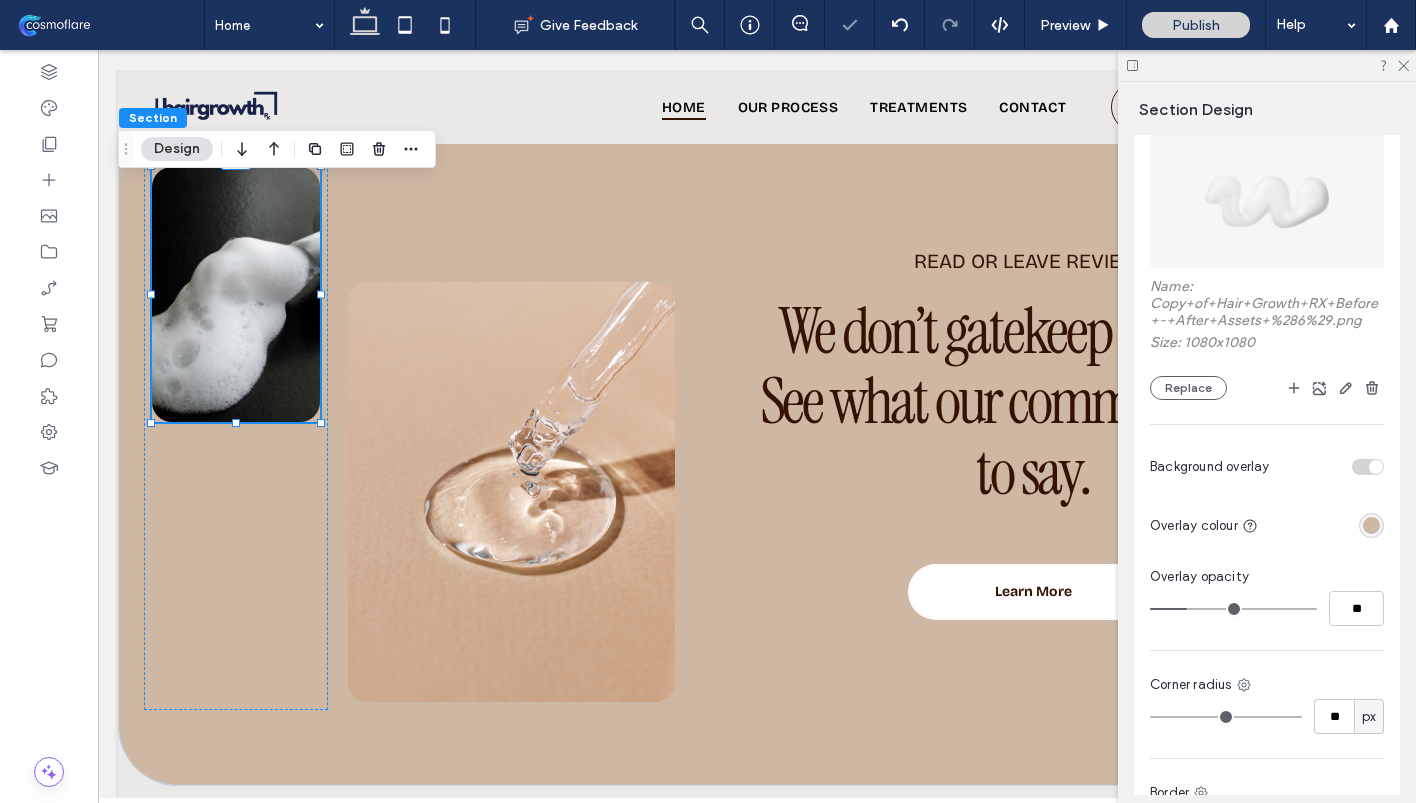 click at bounding box center (1233, 609) 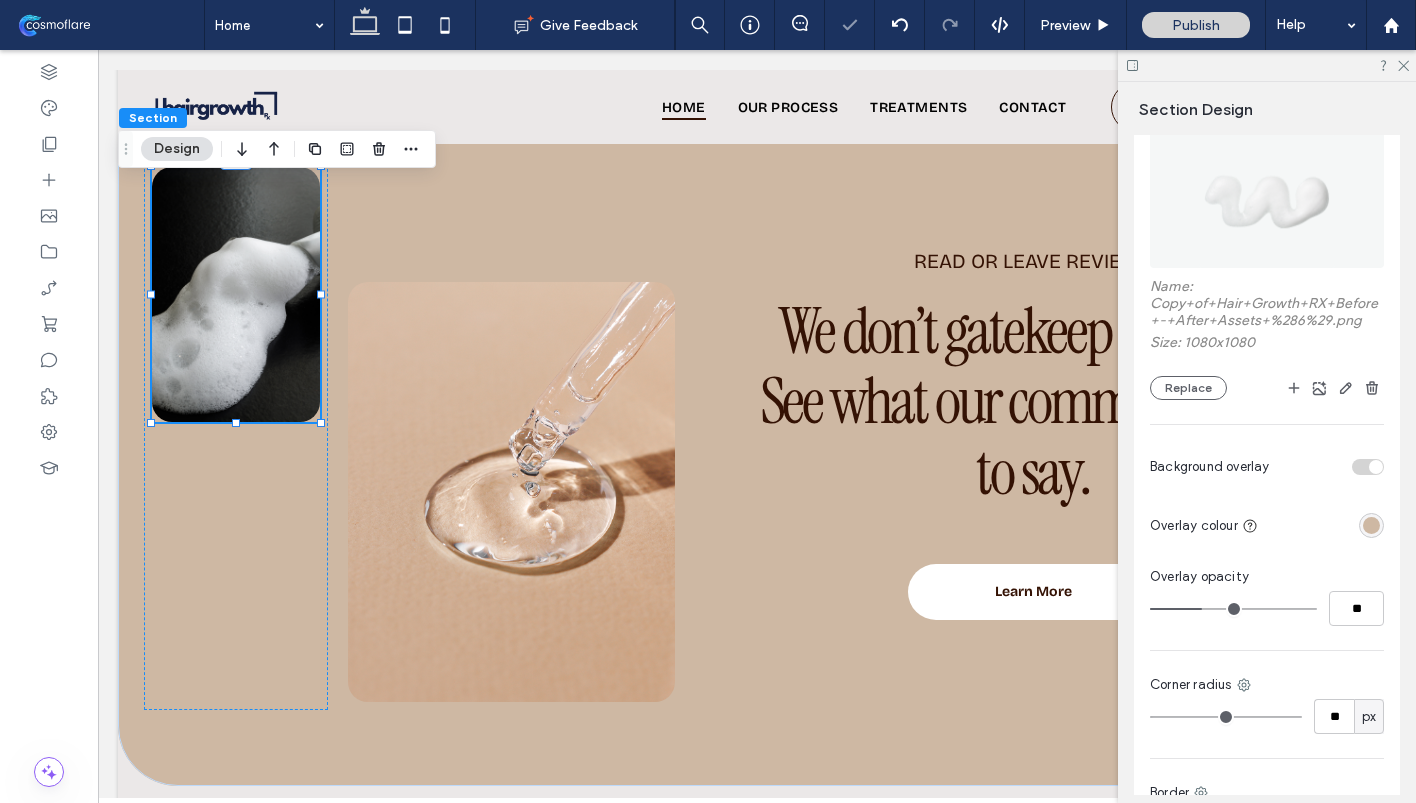 drag, startPoint x: 1204, startPoint y: 611, endPoint x: 1221, endPoint y: 611, distance: 17 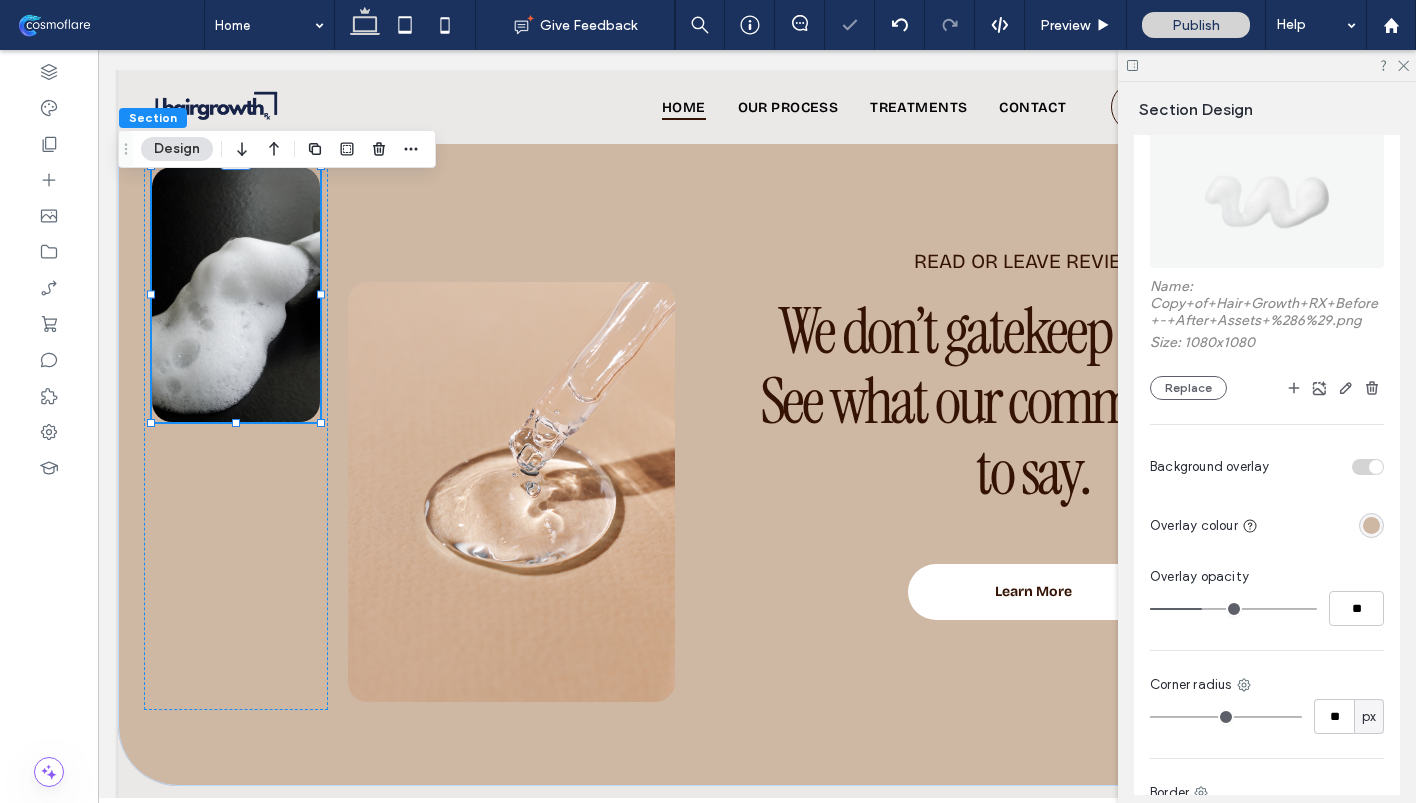 click at bounding box center (1233, 609) 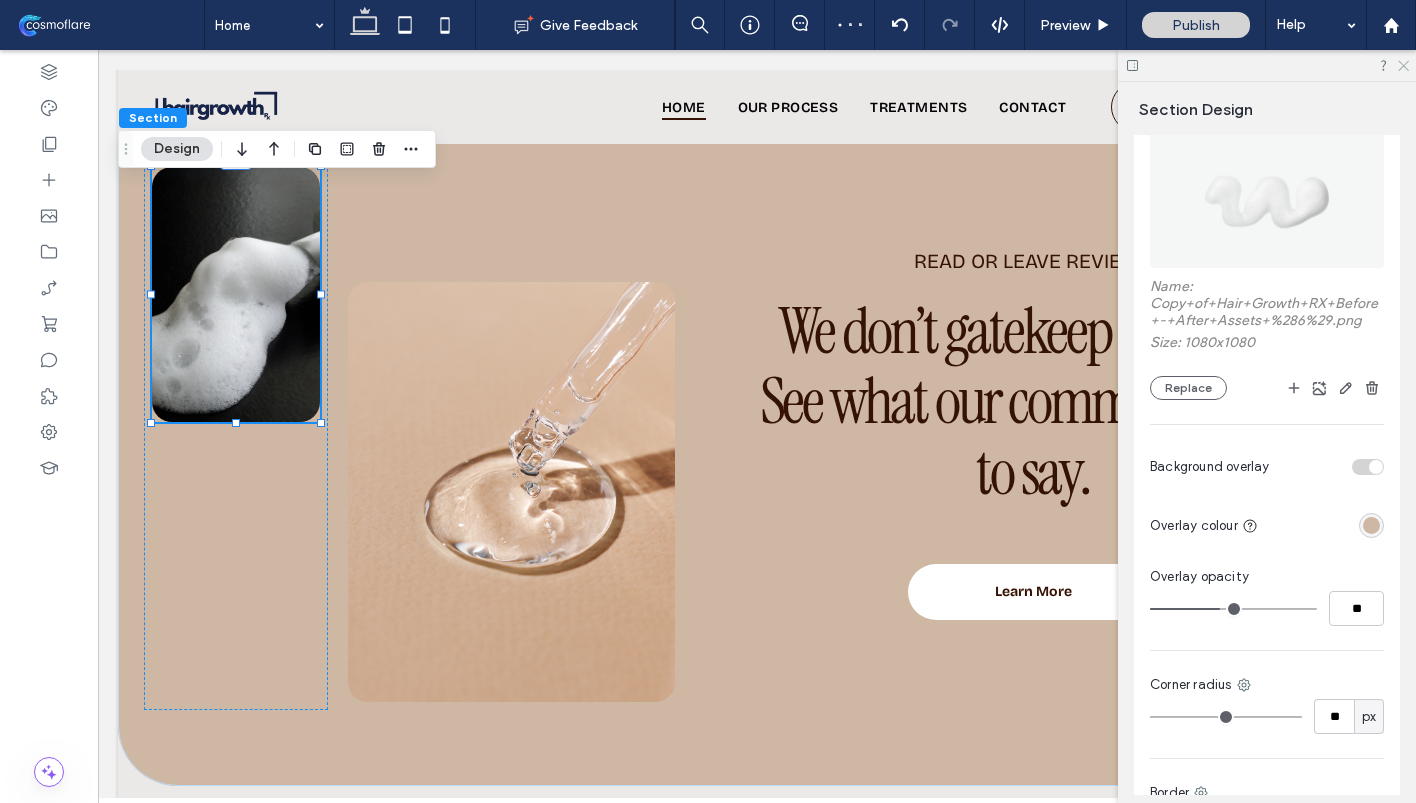 click 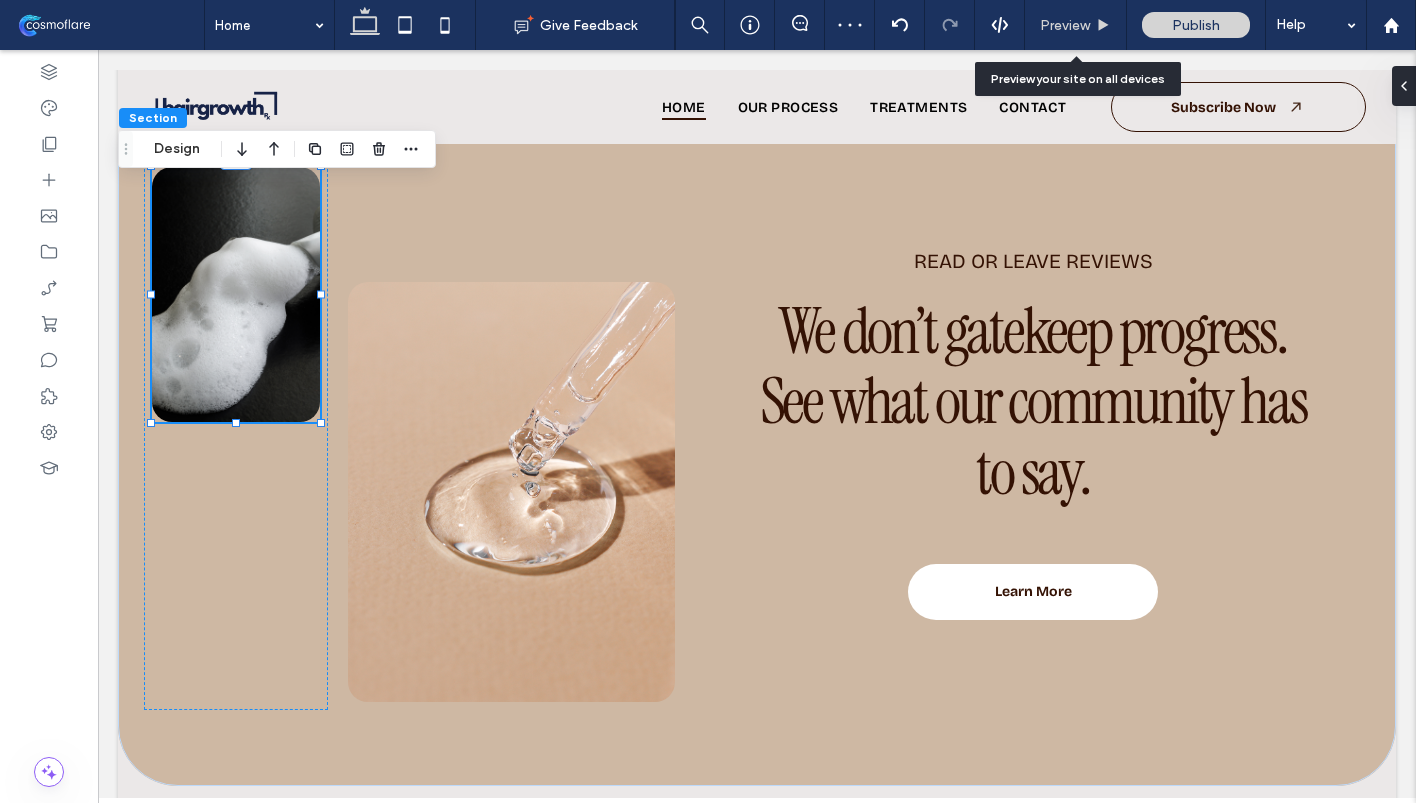 click on "Preview" at bounding box center [1065, 25] 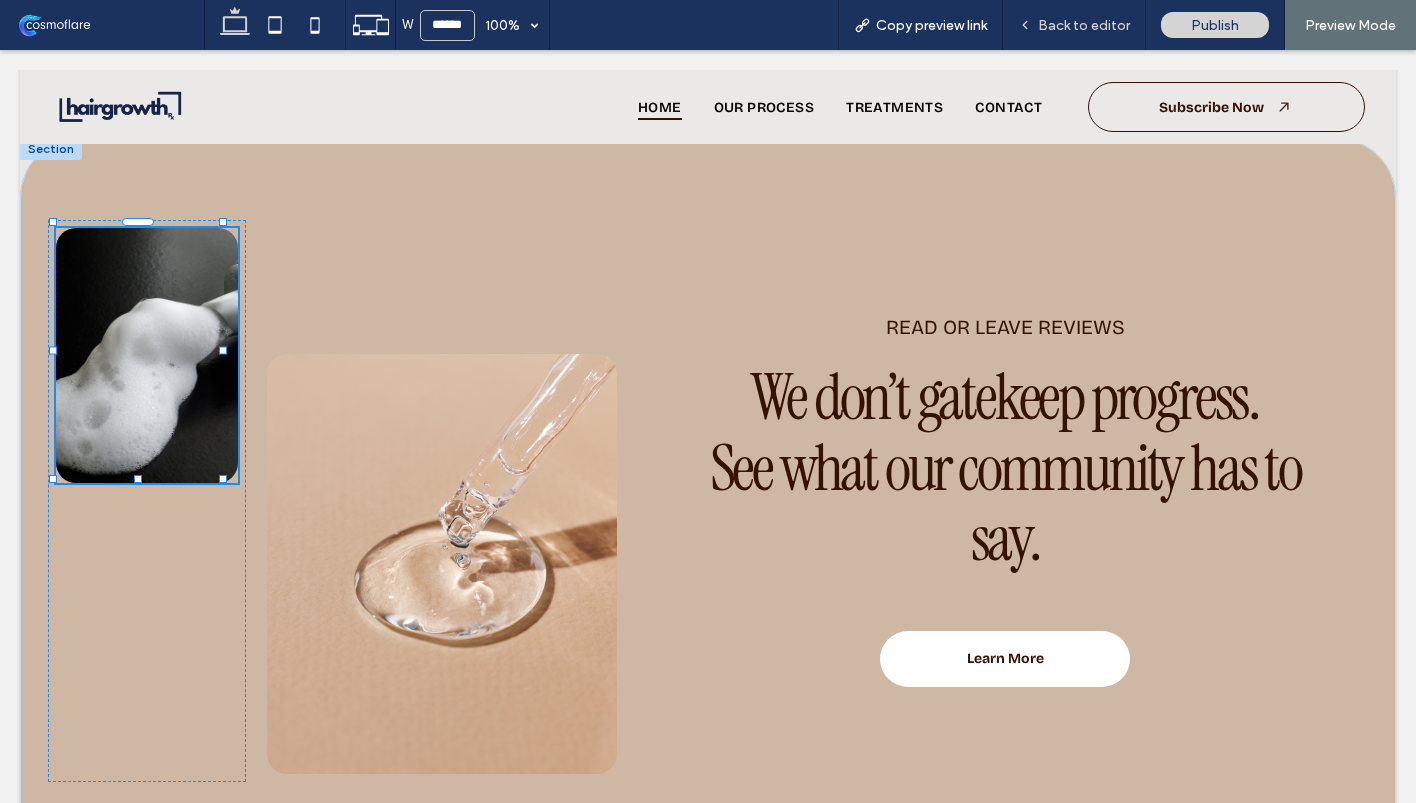 click on "Back to editor" at bounding box center (1084, 25) 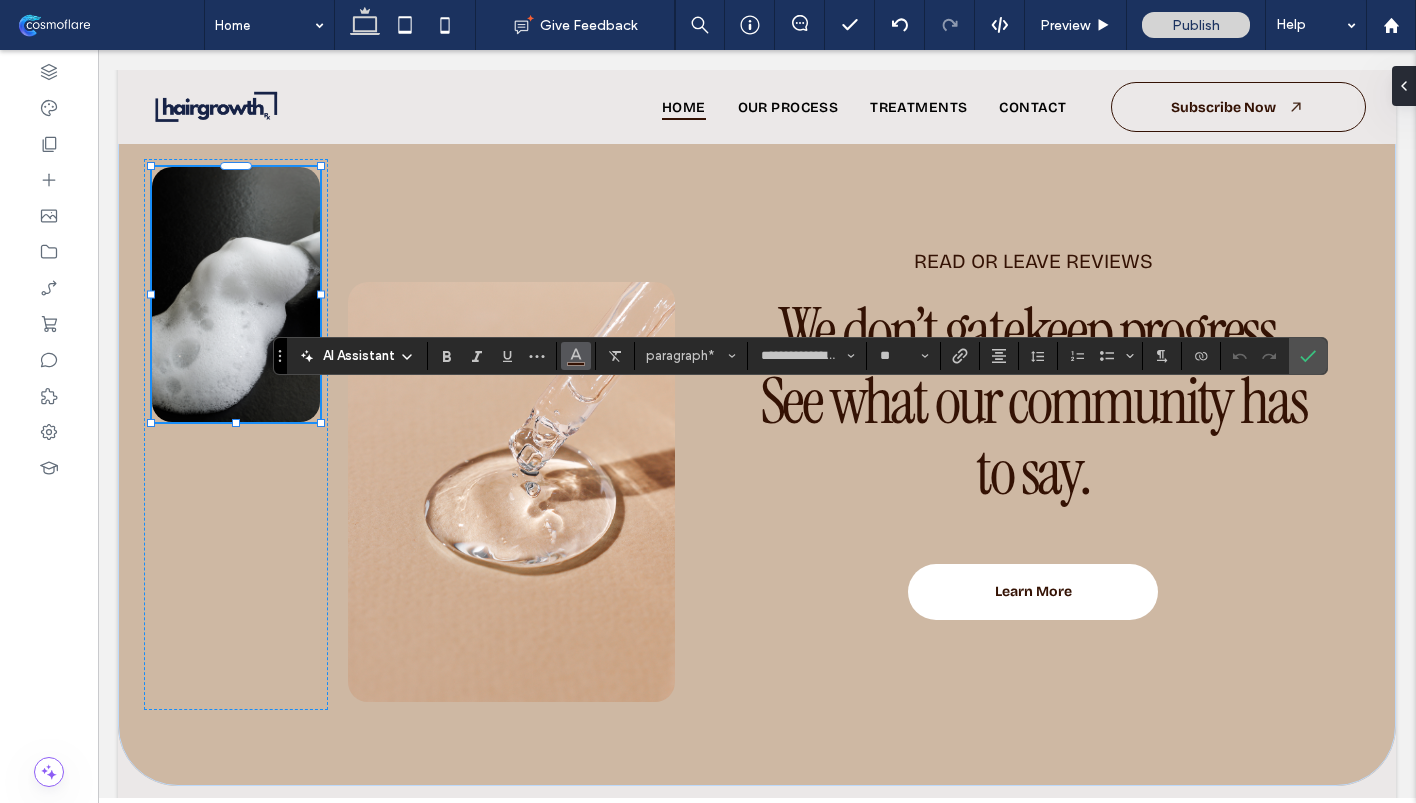 click at bounding box center [576, 356] 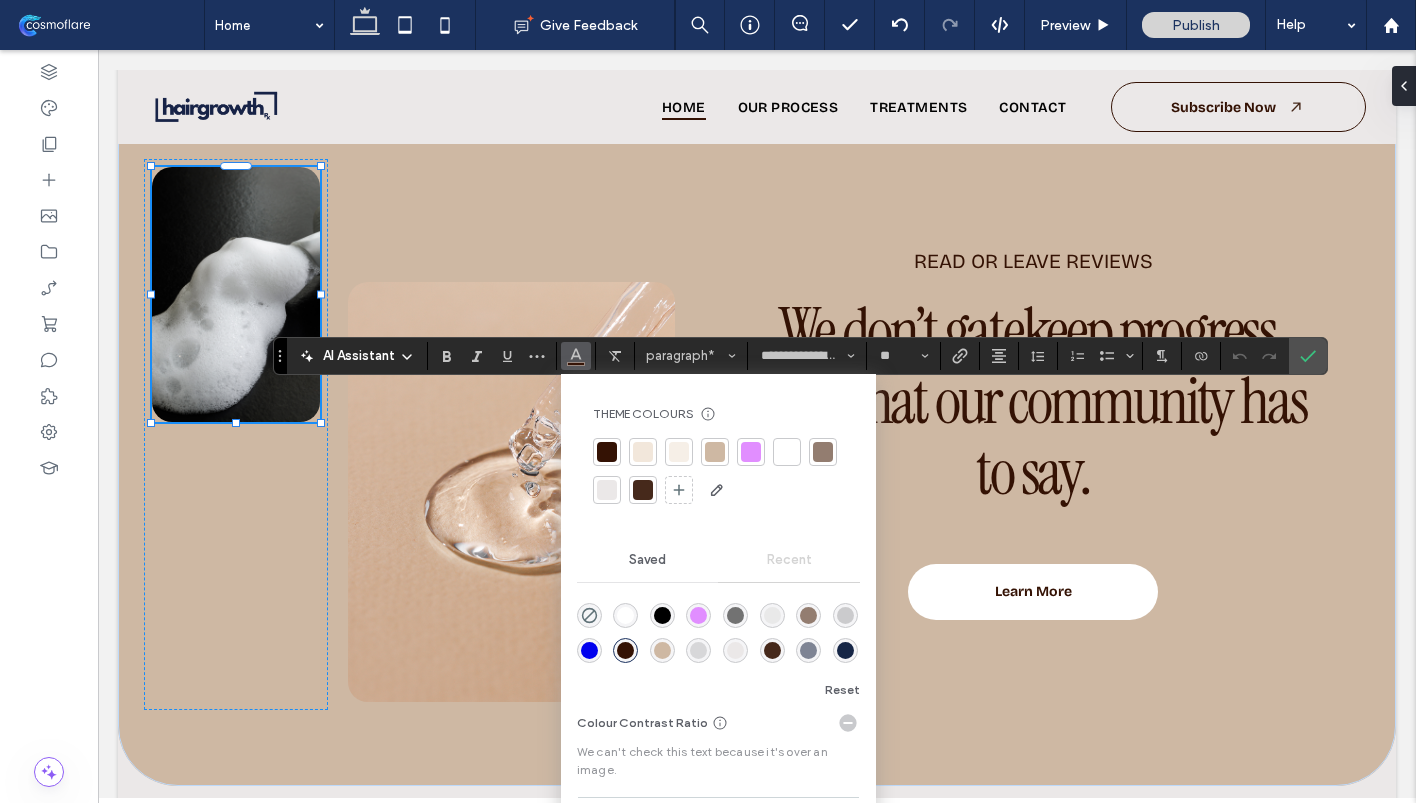 click at bounding box center [845, 650] 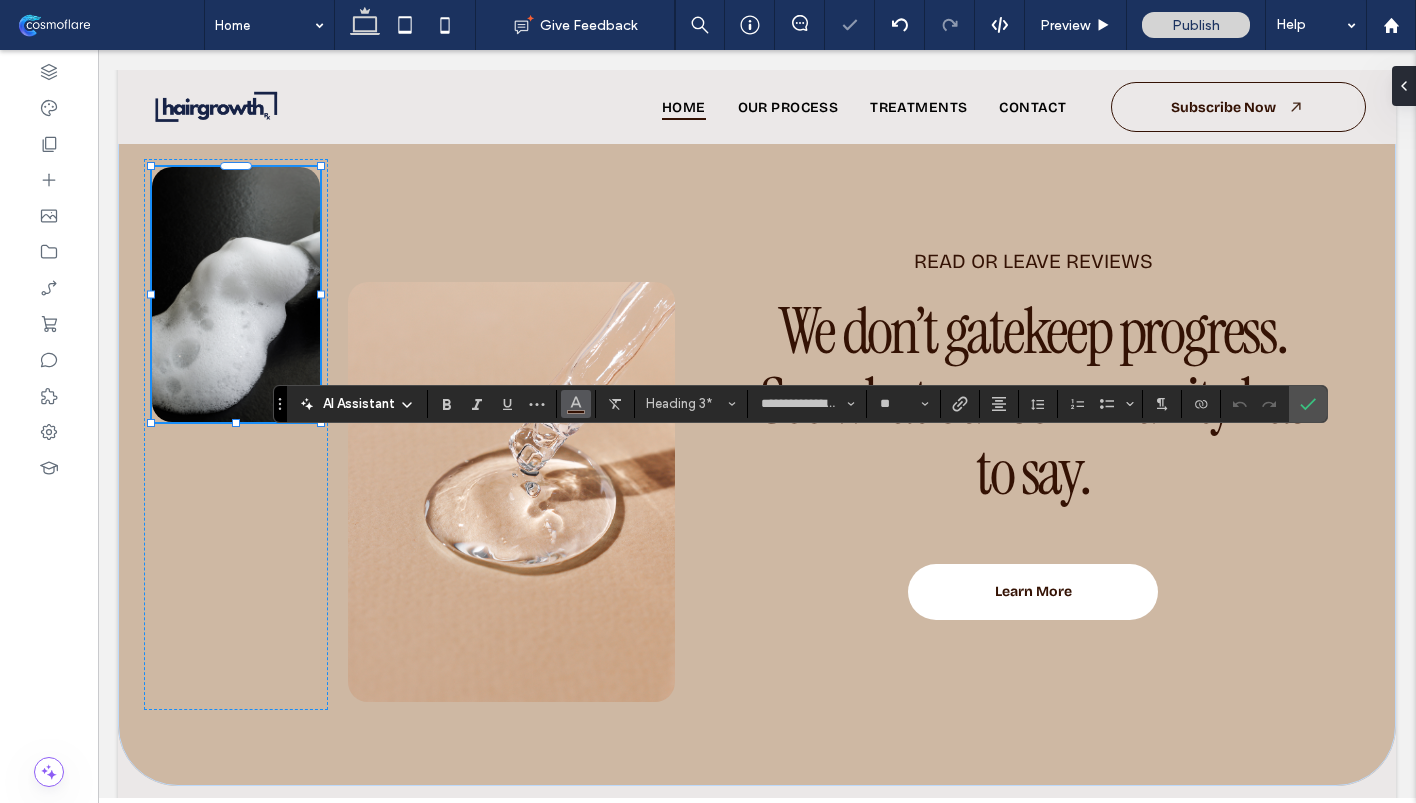 click 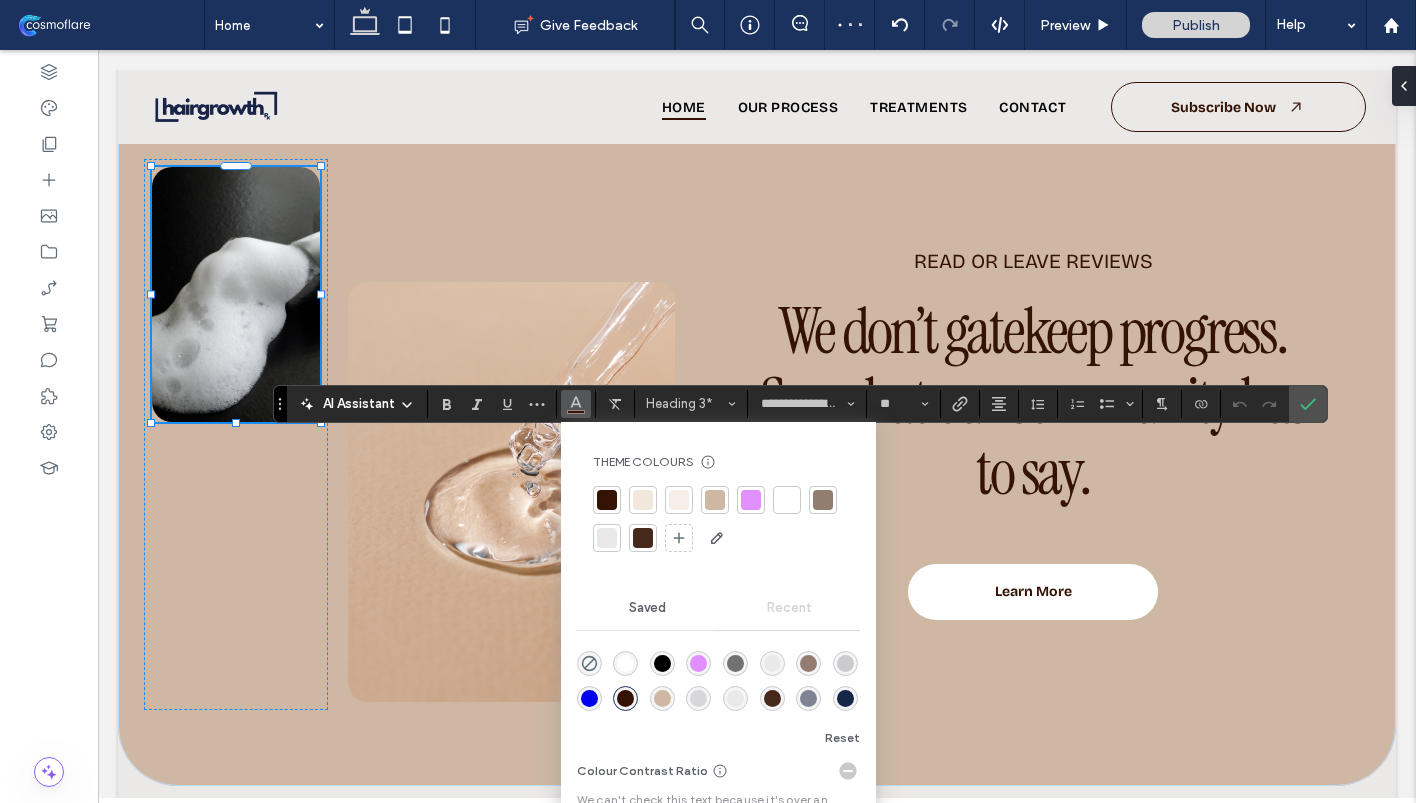 click at bounding box center (845, 698) 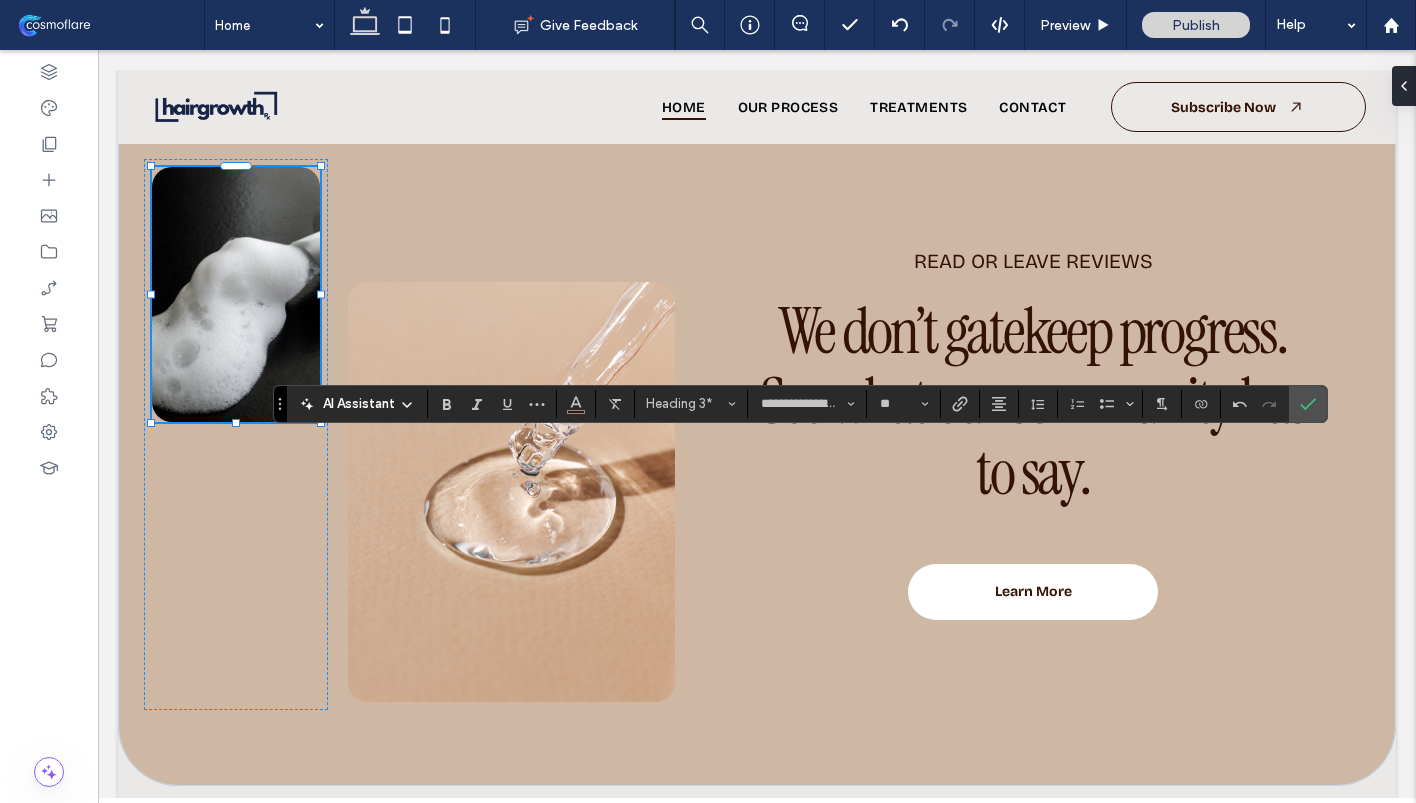 click at bounding box center (576, 404) 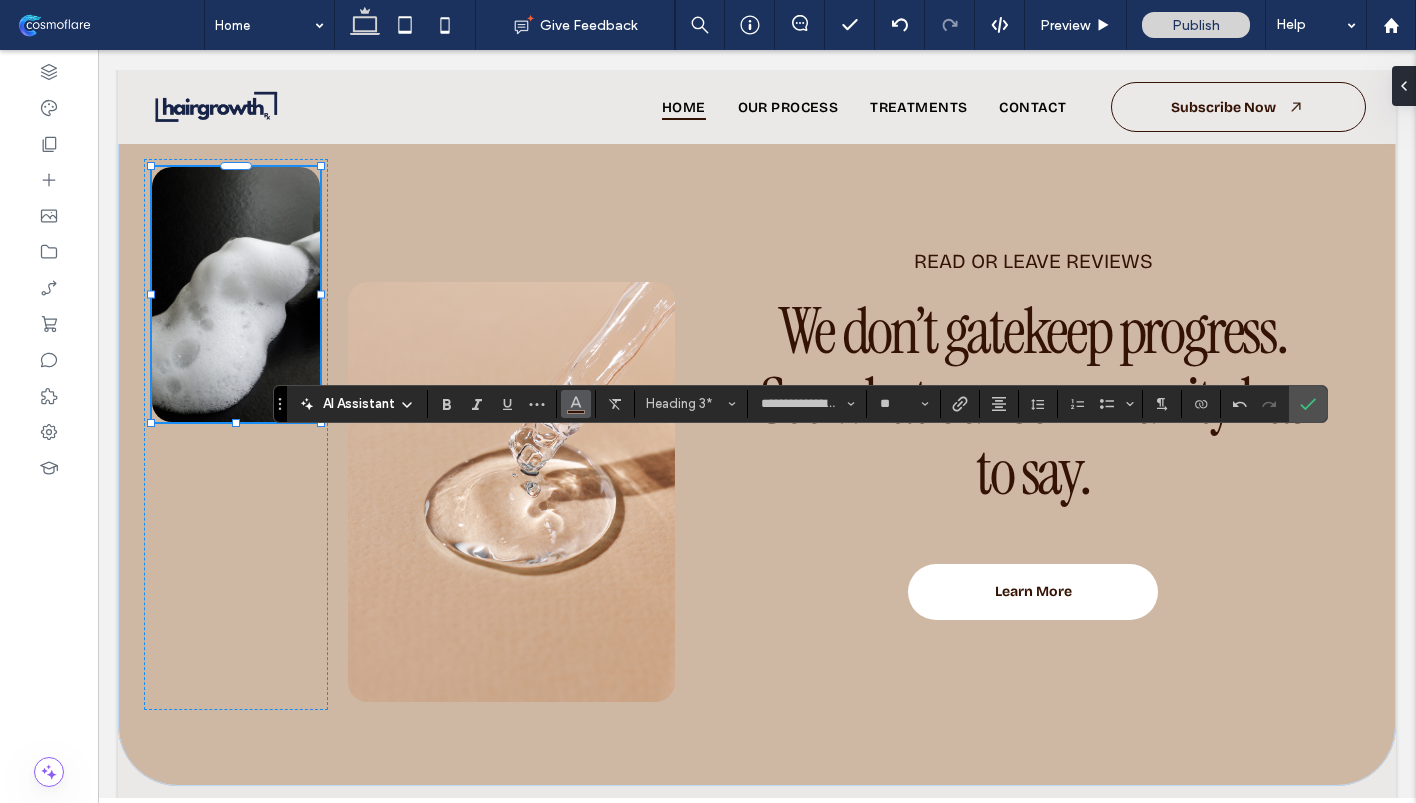 click 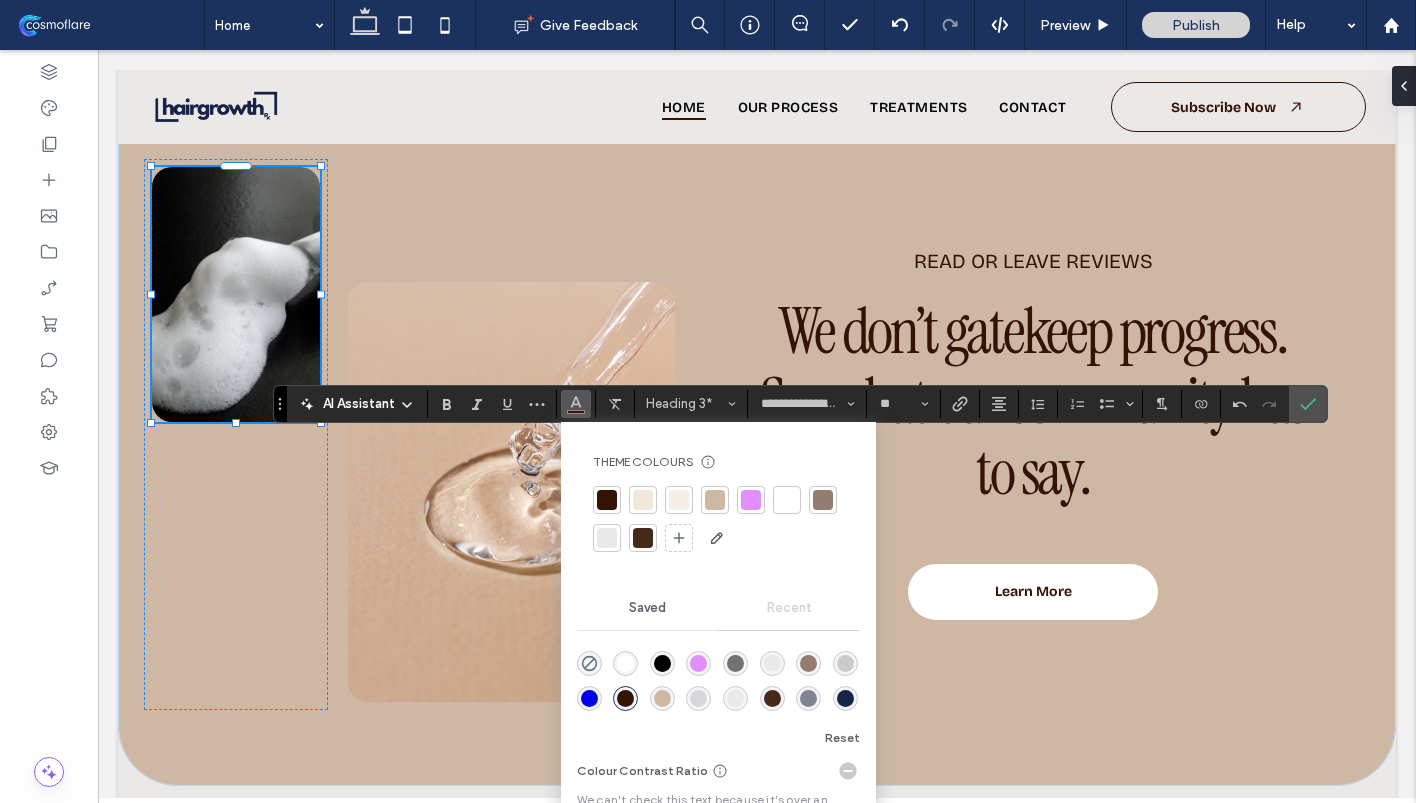 click at bounding box center (845, 698) 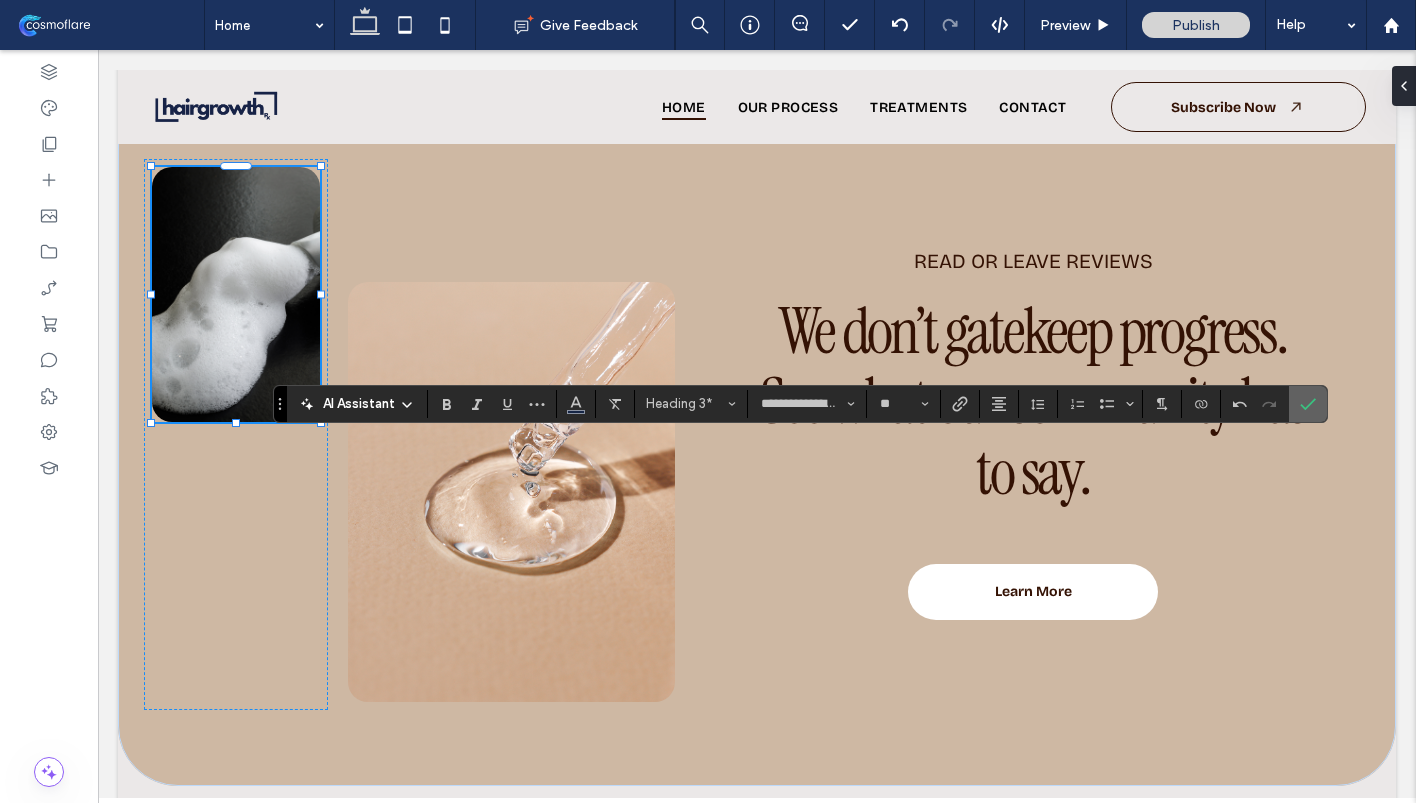 click 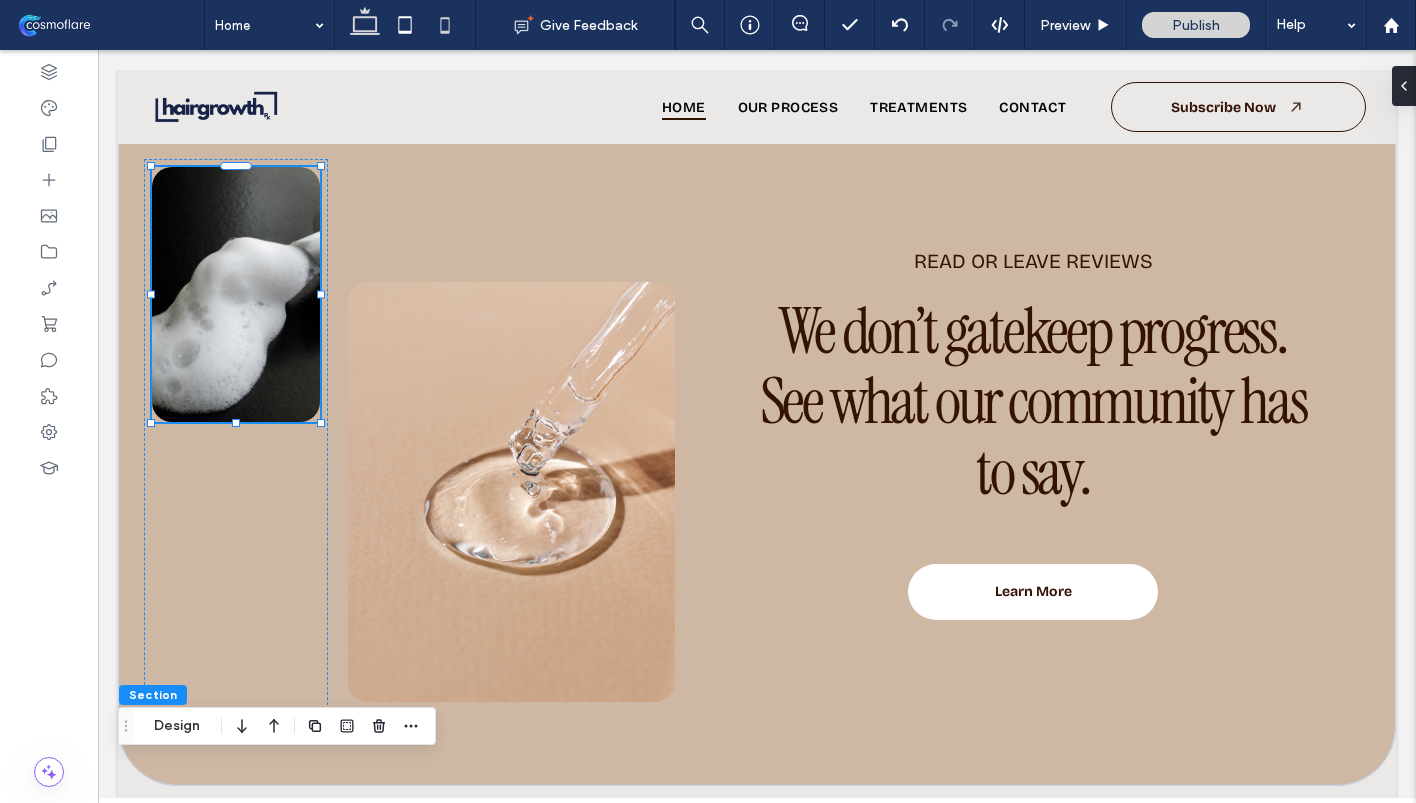 click 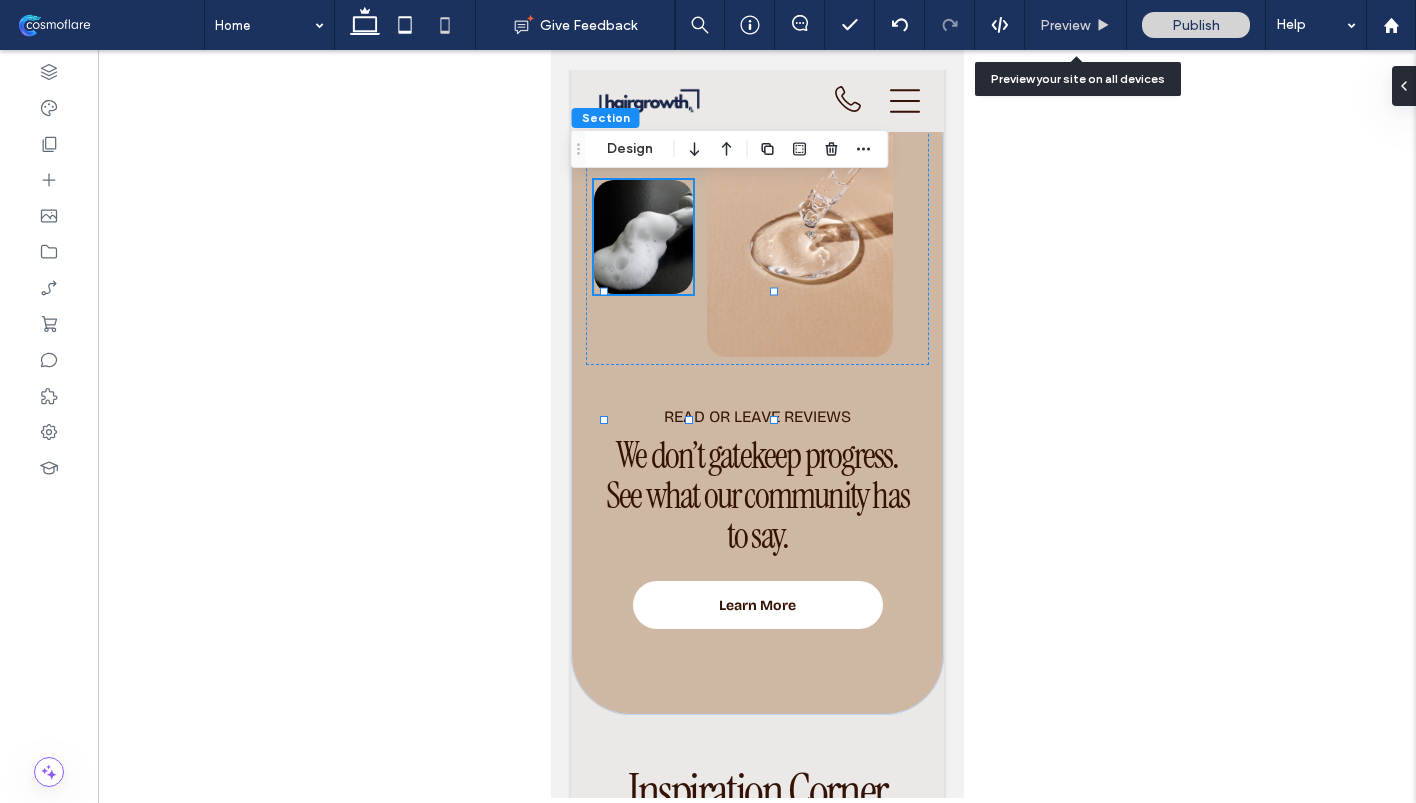 click on "Preview" at bounding box center [1076, 25] 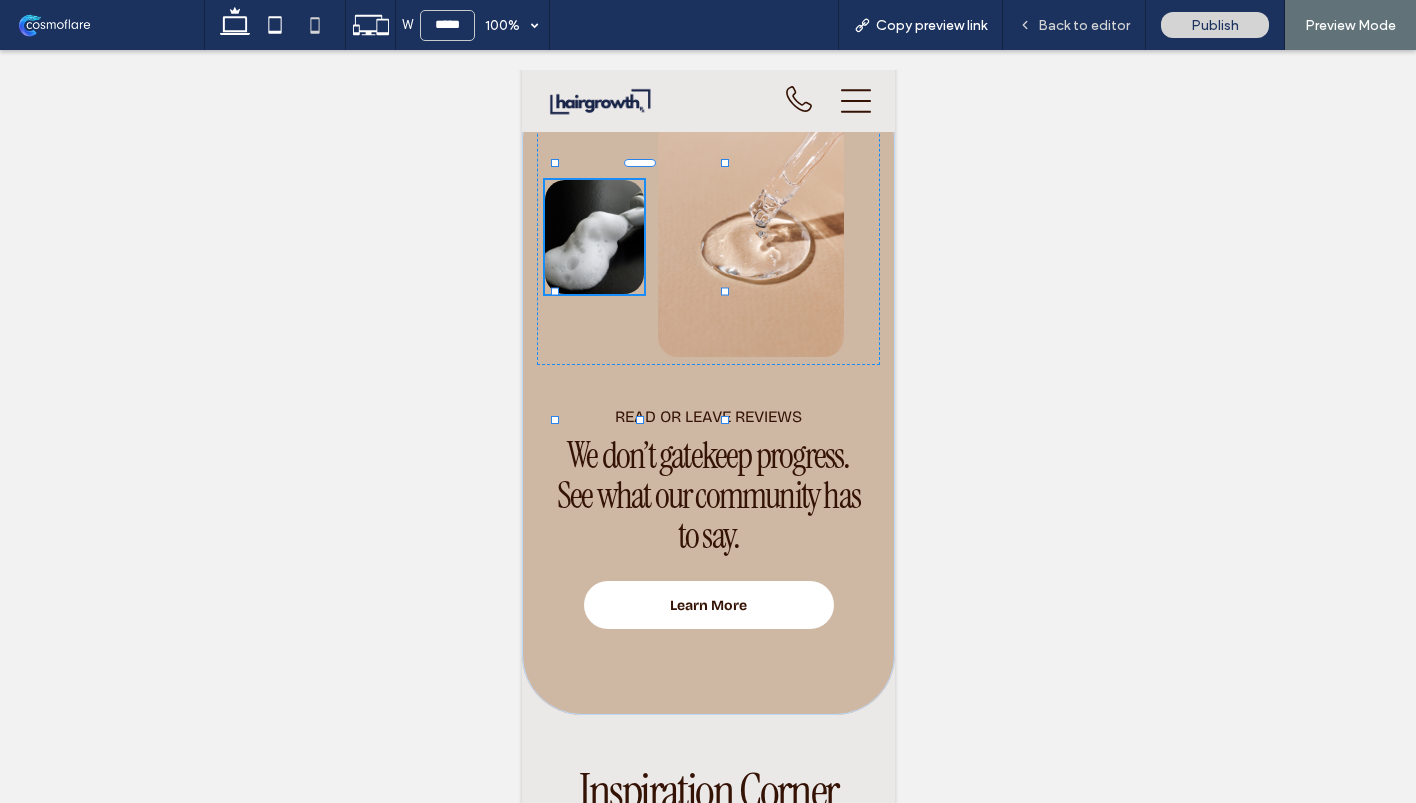 click on "Back to editor" at bounding box center [1084, 25] 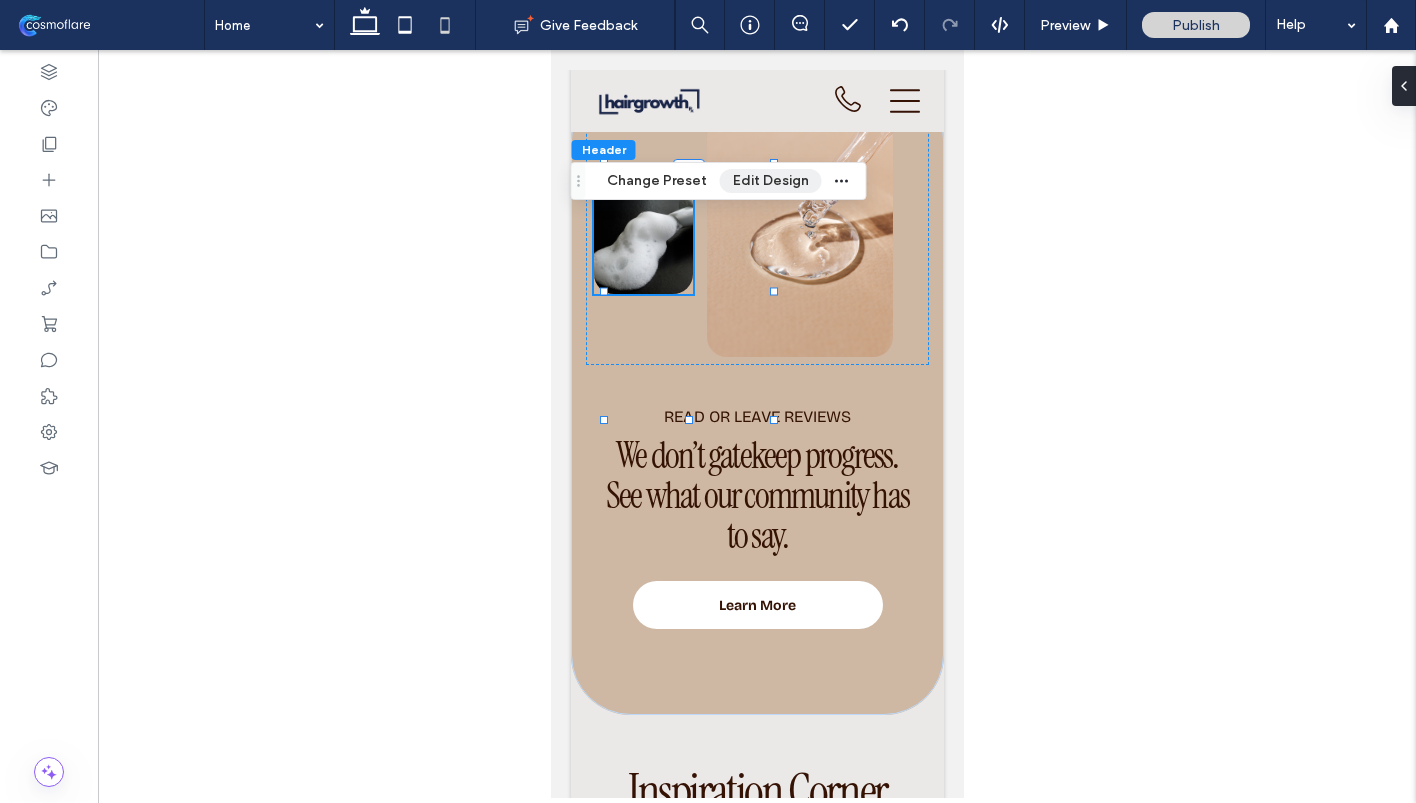 click on "Edit Design" at bounding box center [771, 181] 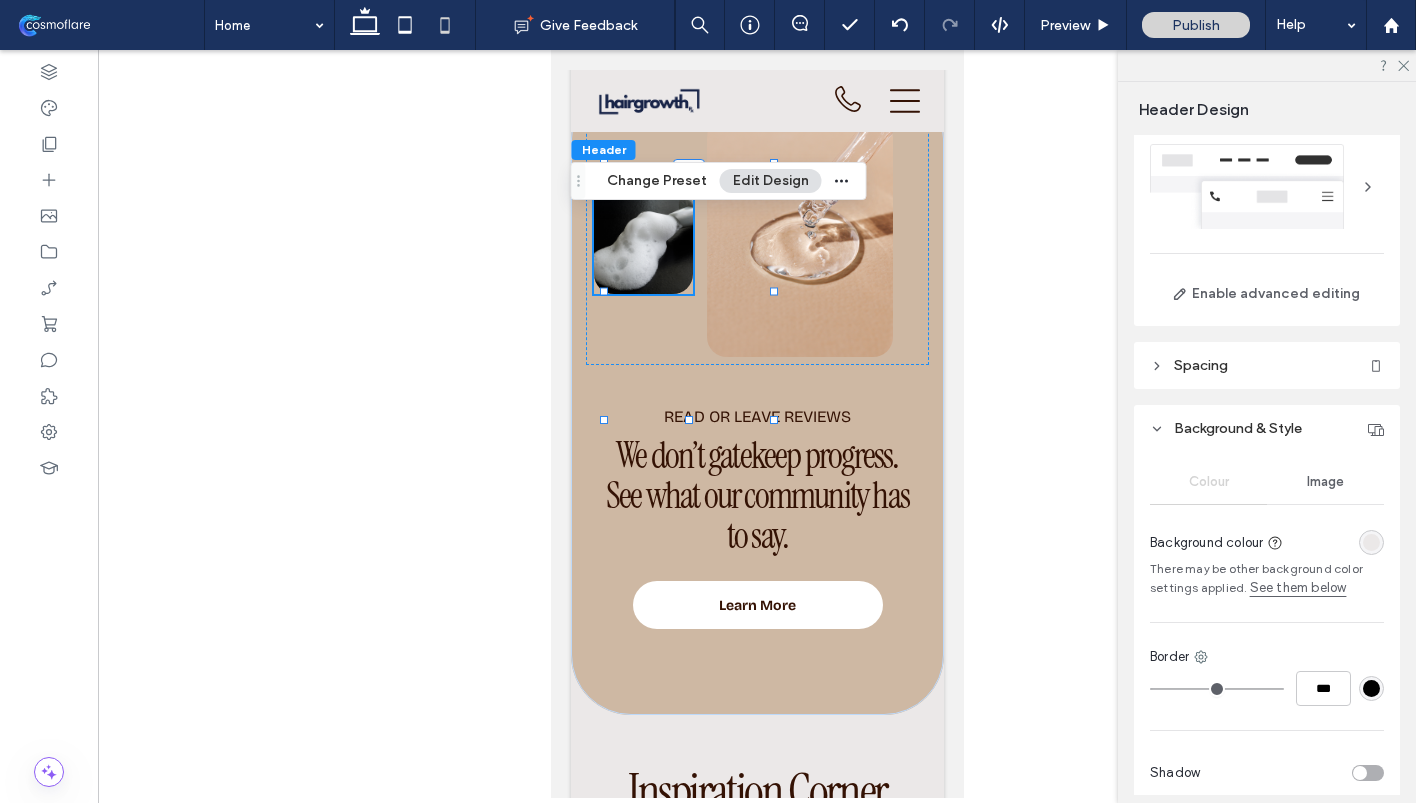 scroll, scrollTop: 0, scrollLeft: 0, axis: both 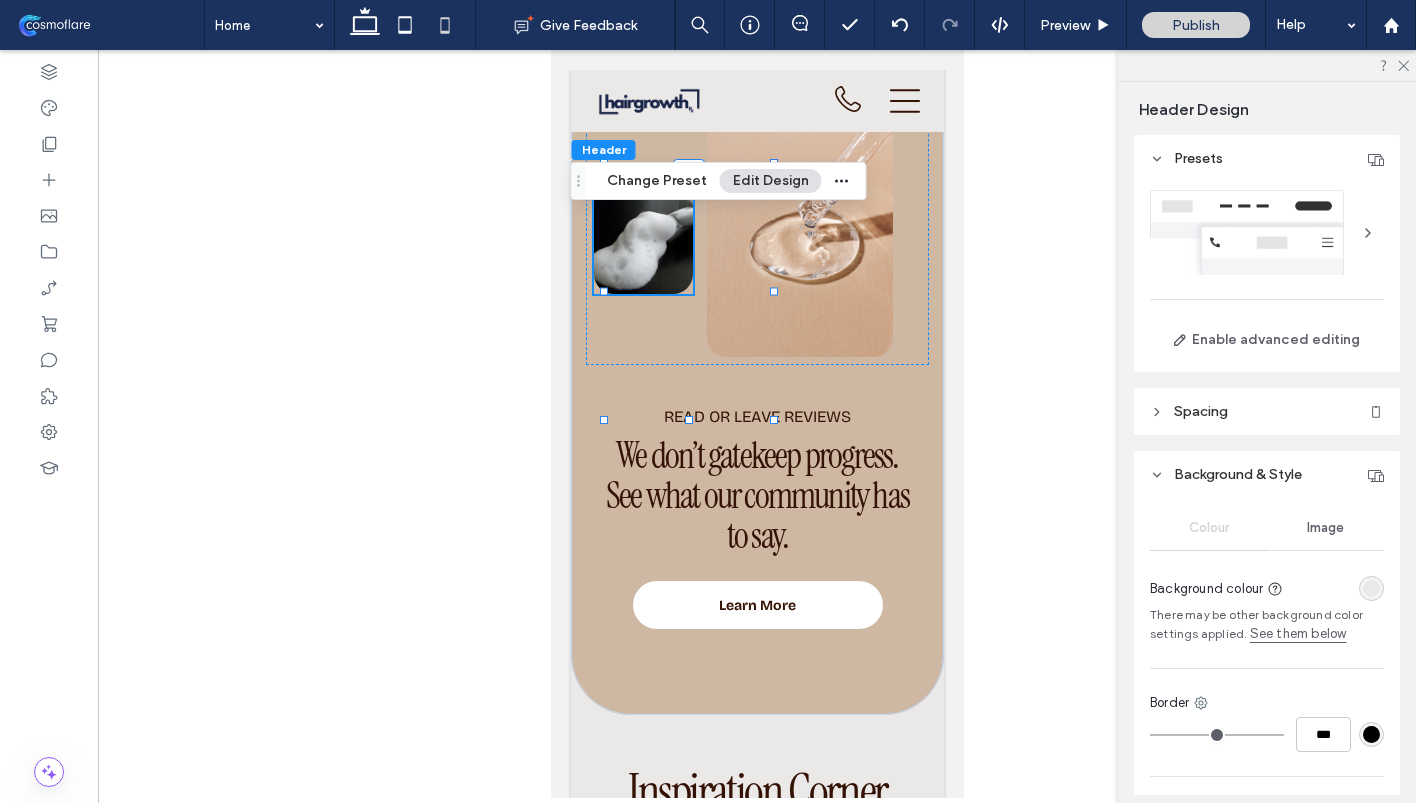click at bounding box center (1368, 233) 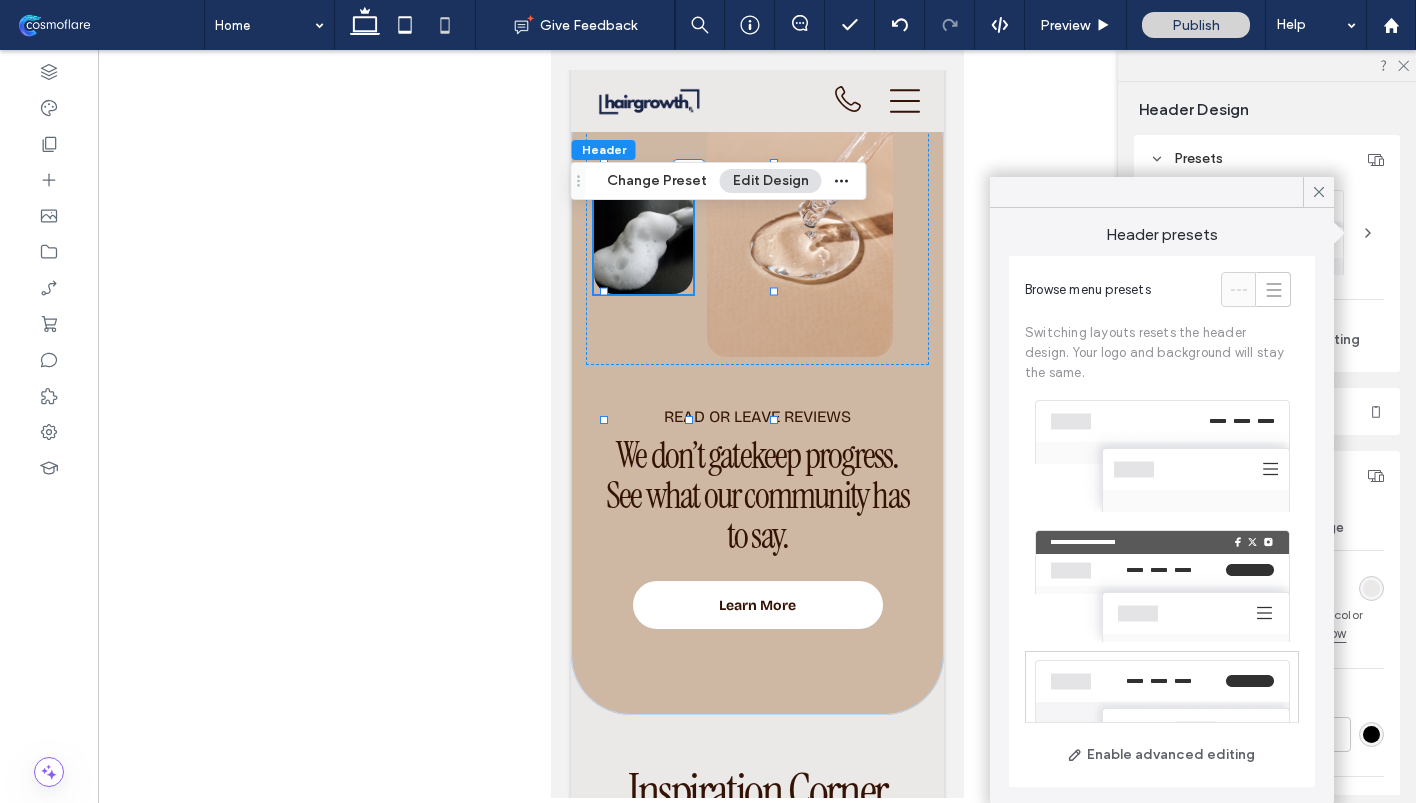 scroll, scrollTop: 219, scrollLeft: 0, axis: vertical 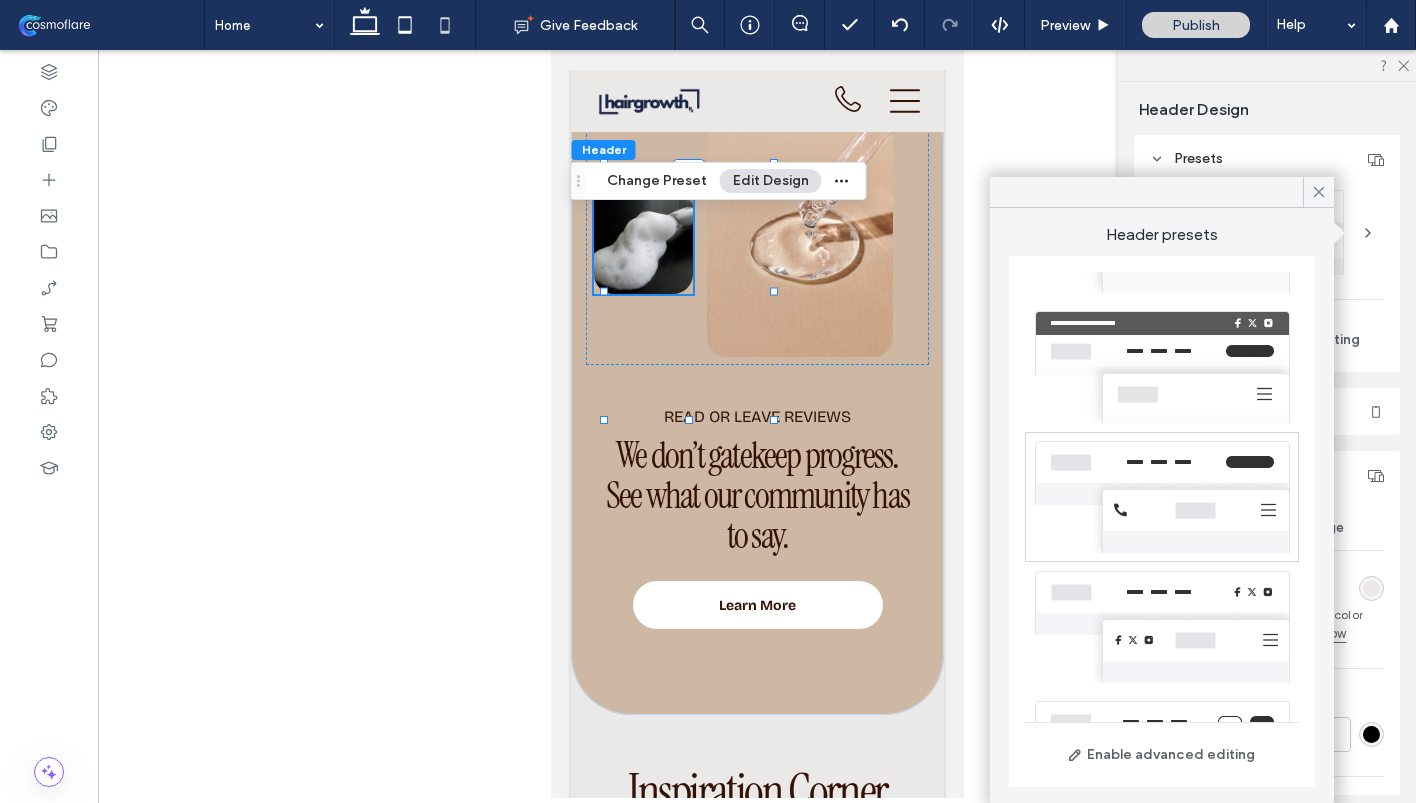 click at bounding box center [1162, 627] 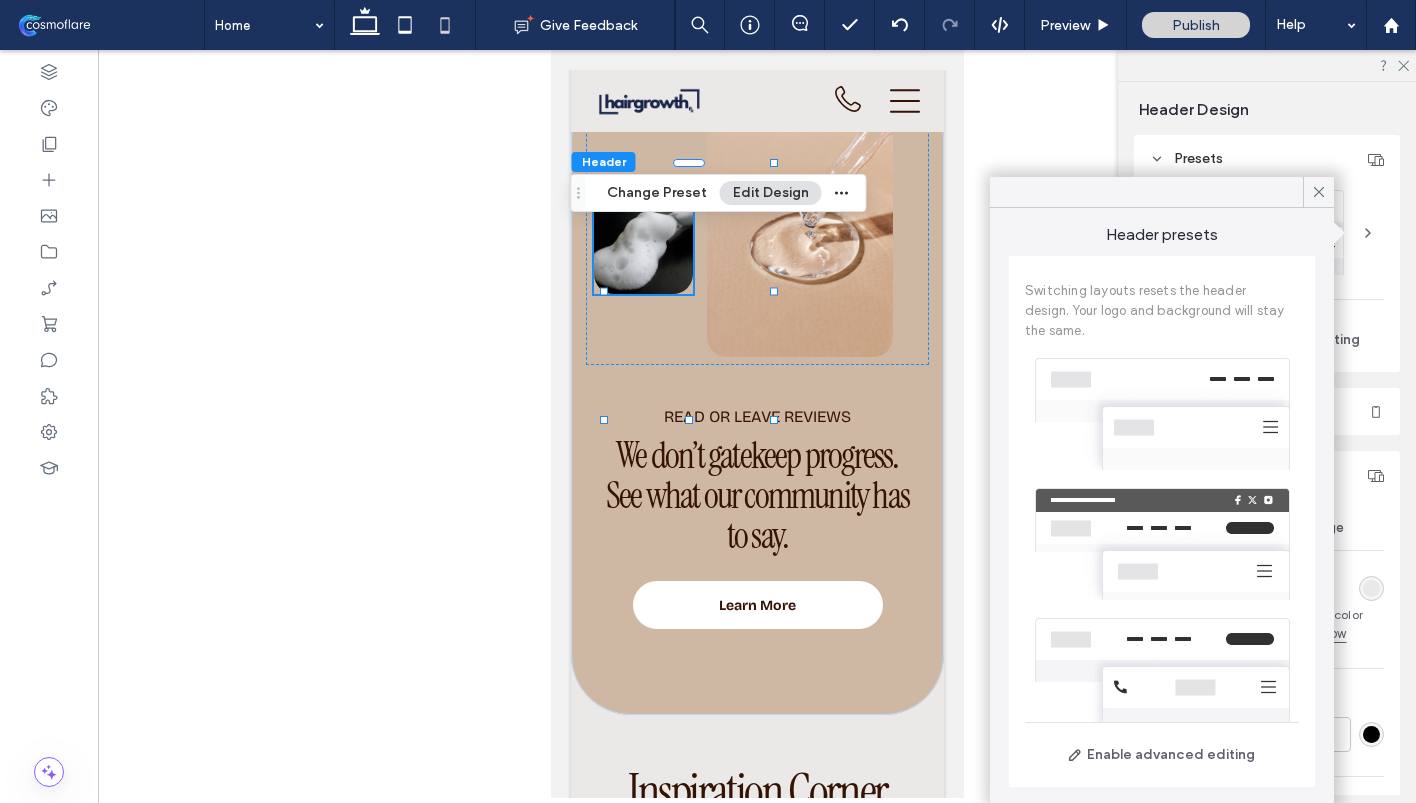 scroll, scrollTop: 34, scrollLeft: 0, axis: vertical 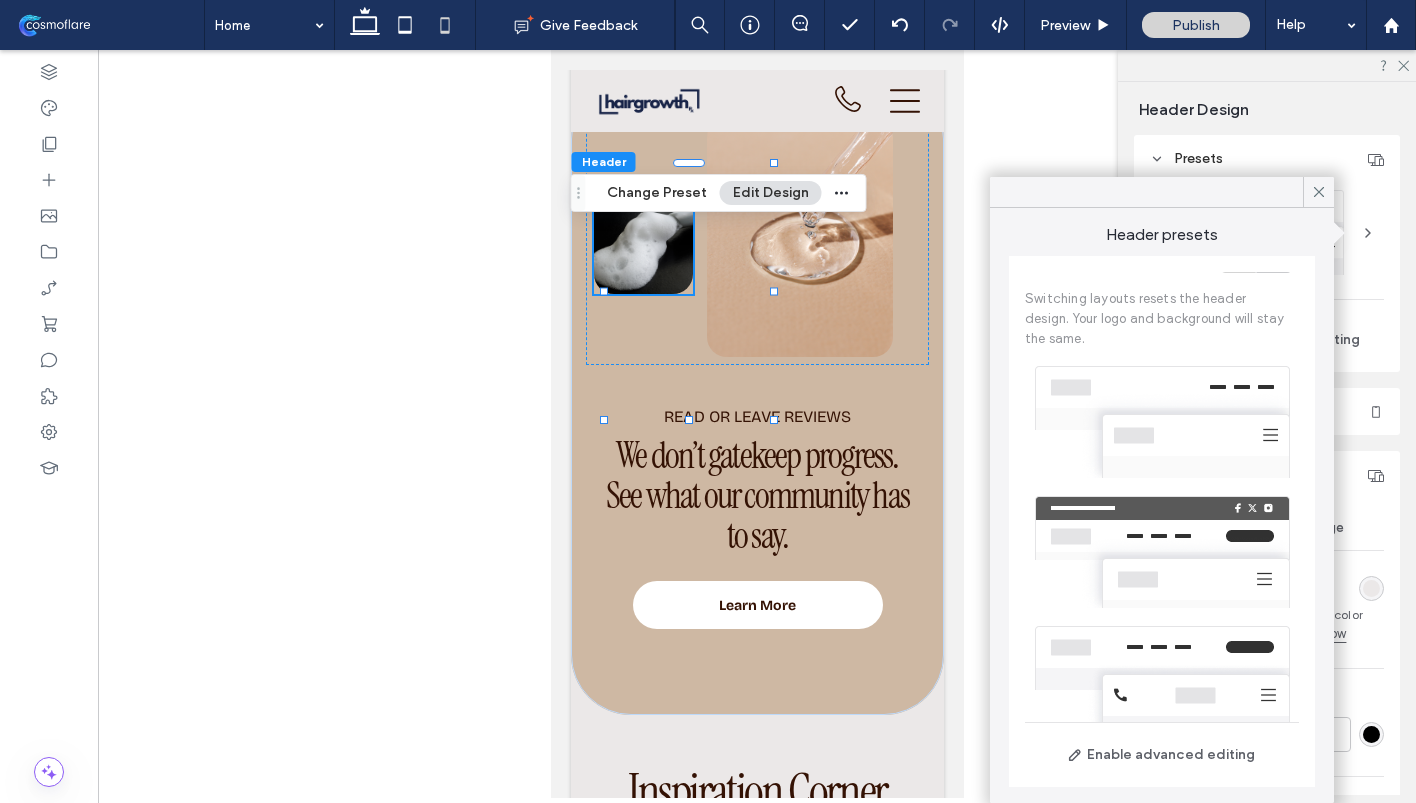 click at bounding box center [1162, 422] 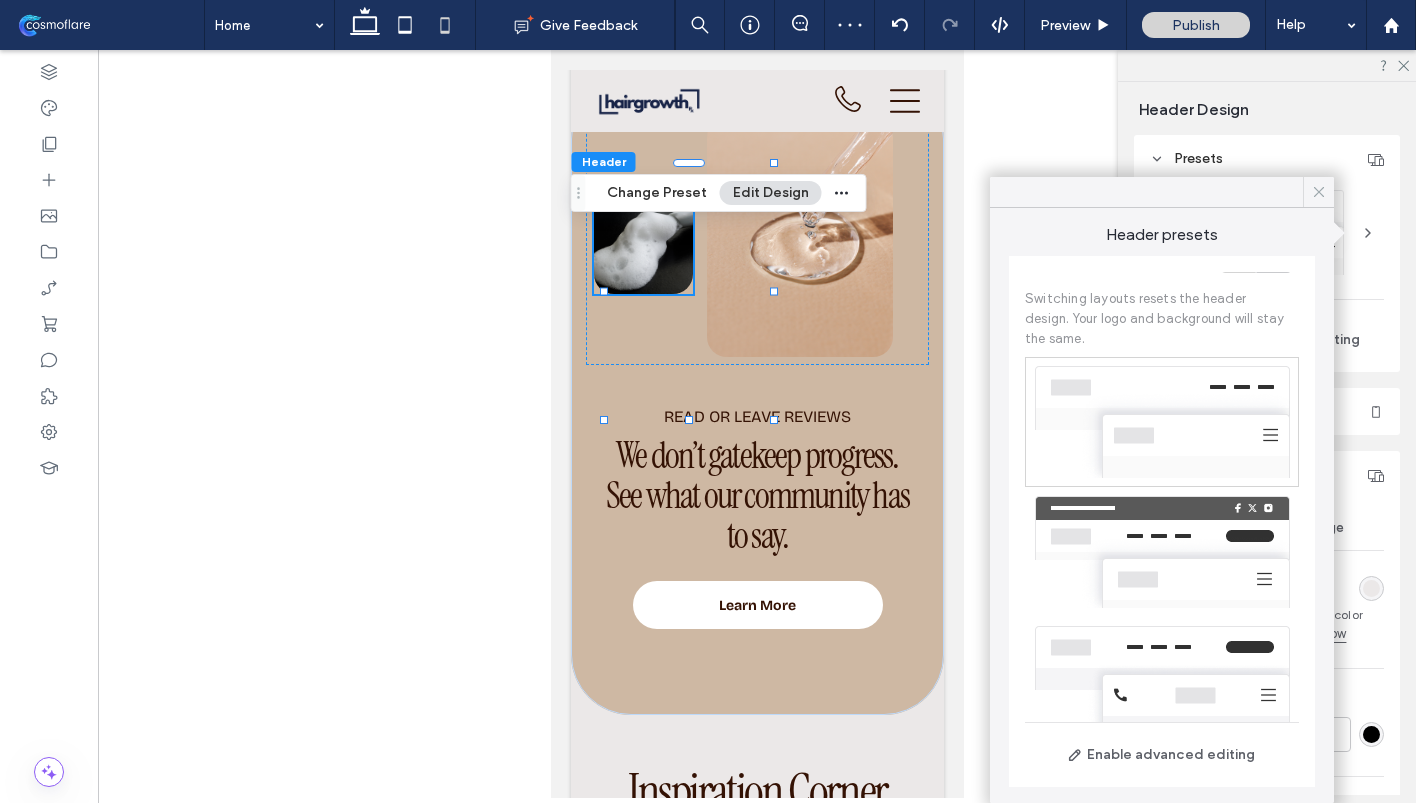click 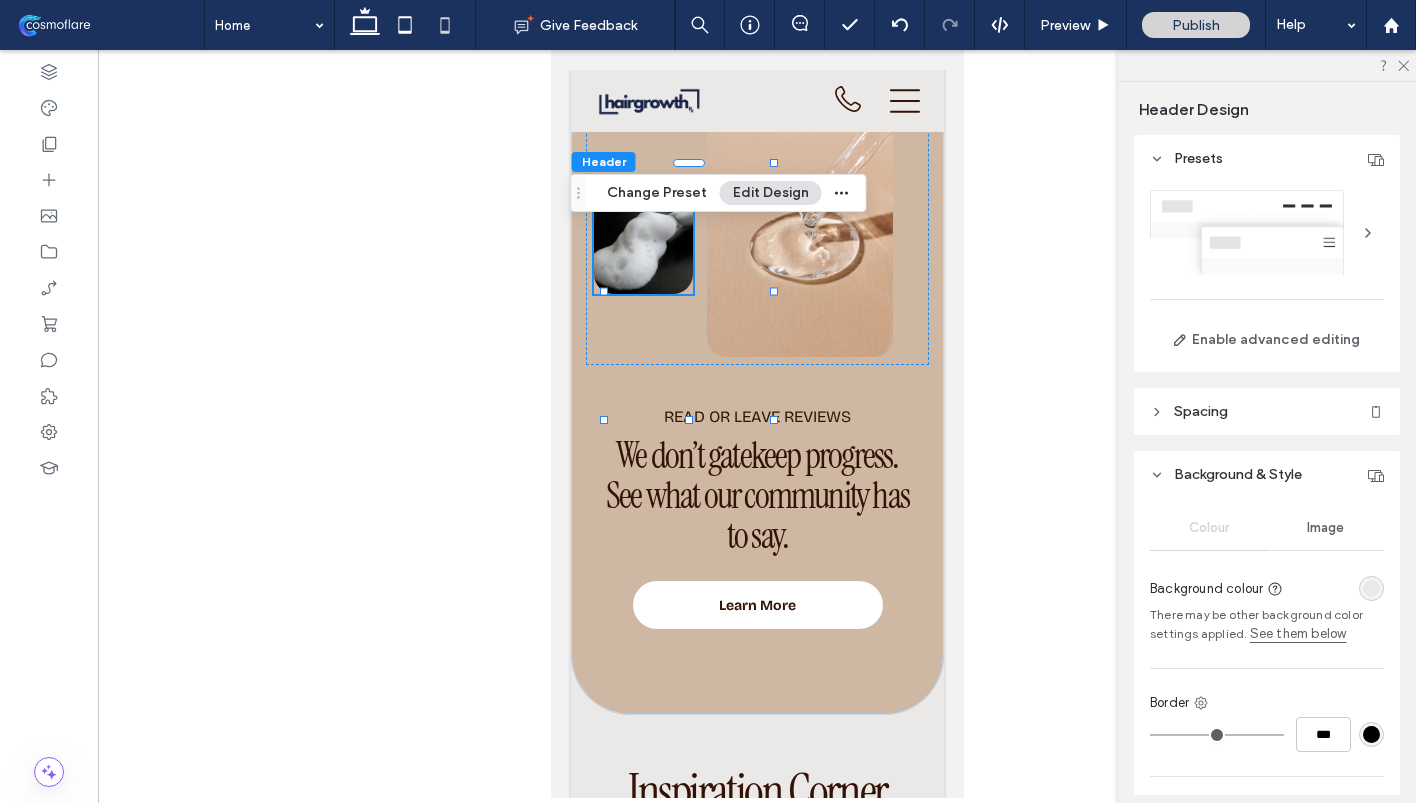 click at bounding box center [1371, 588] 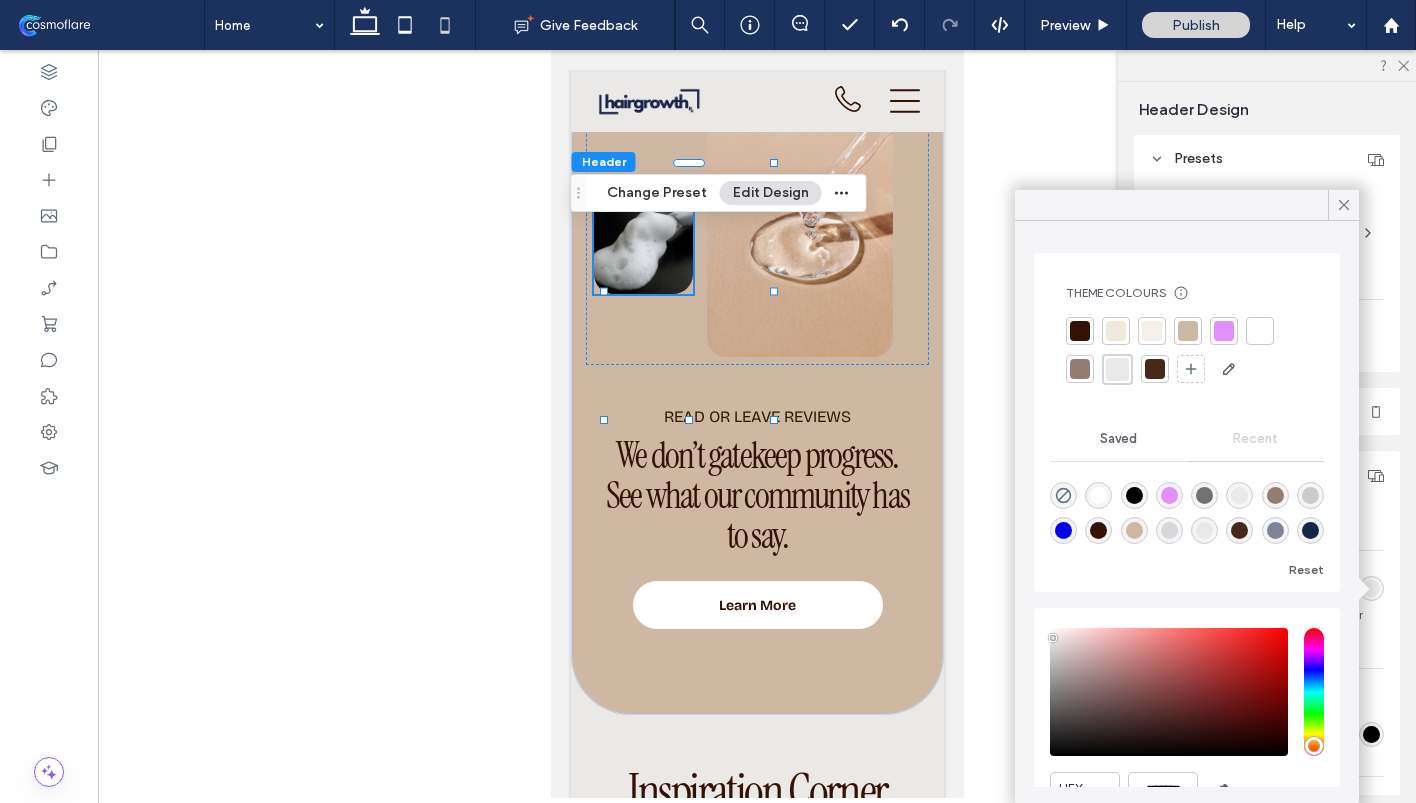 click at bounding box center (1117, 369) 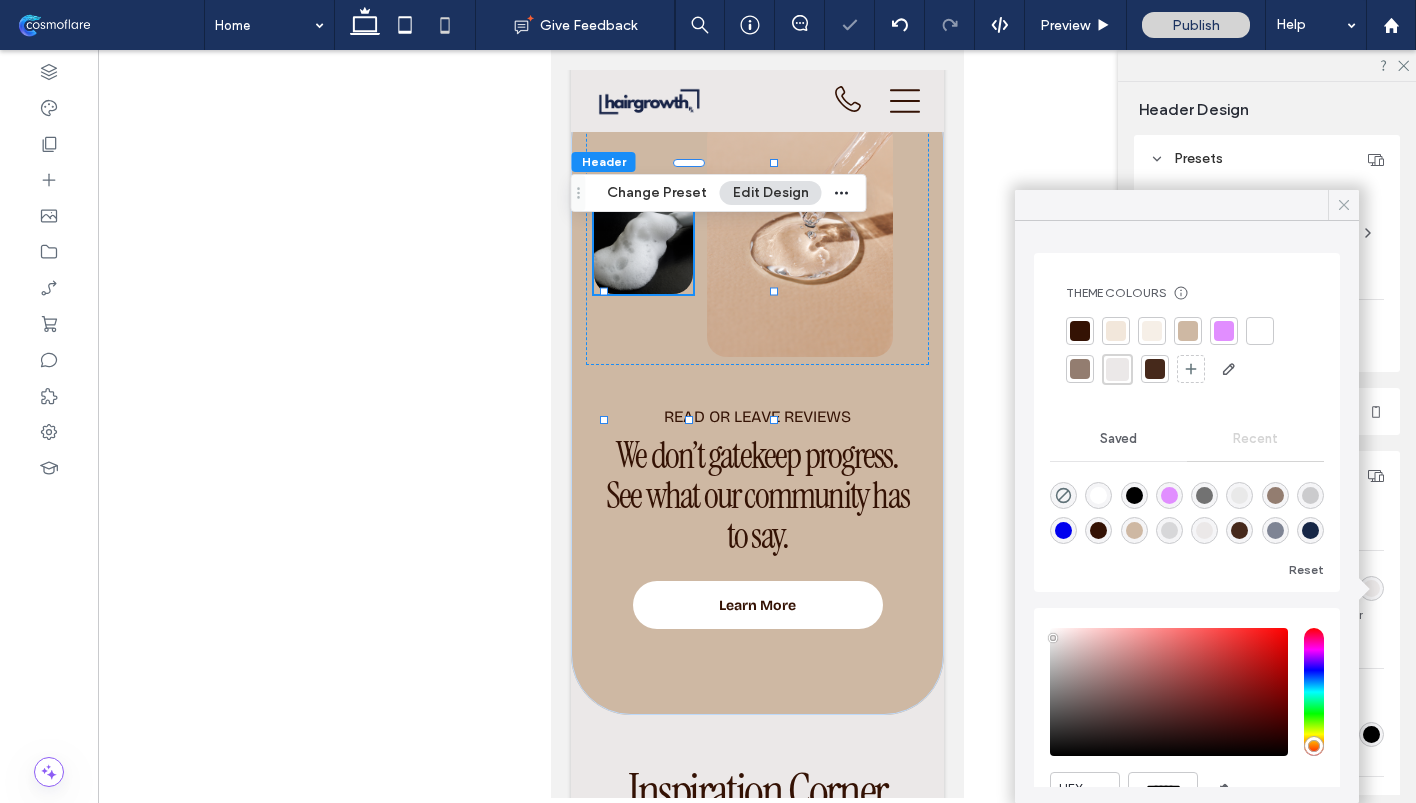 click 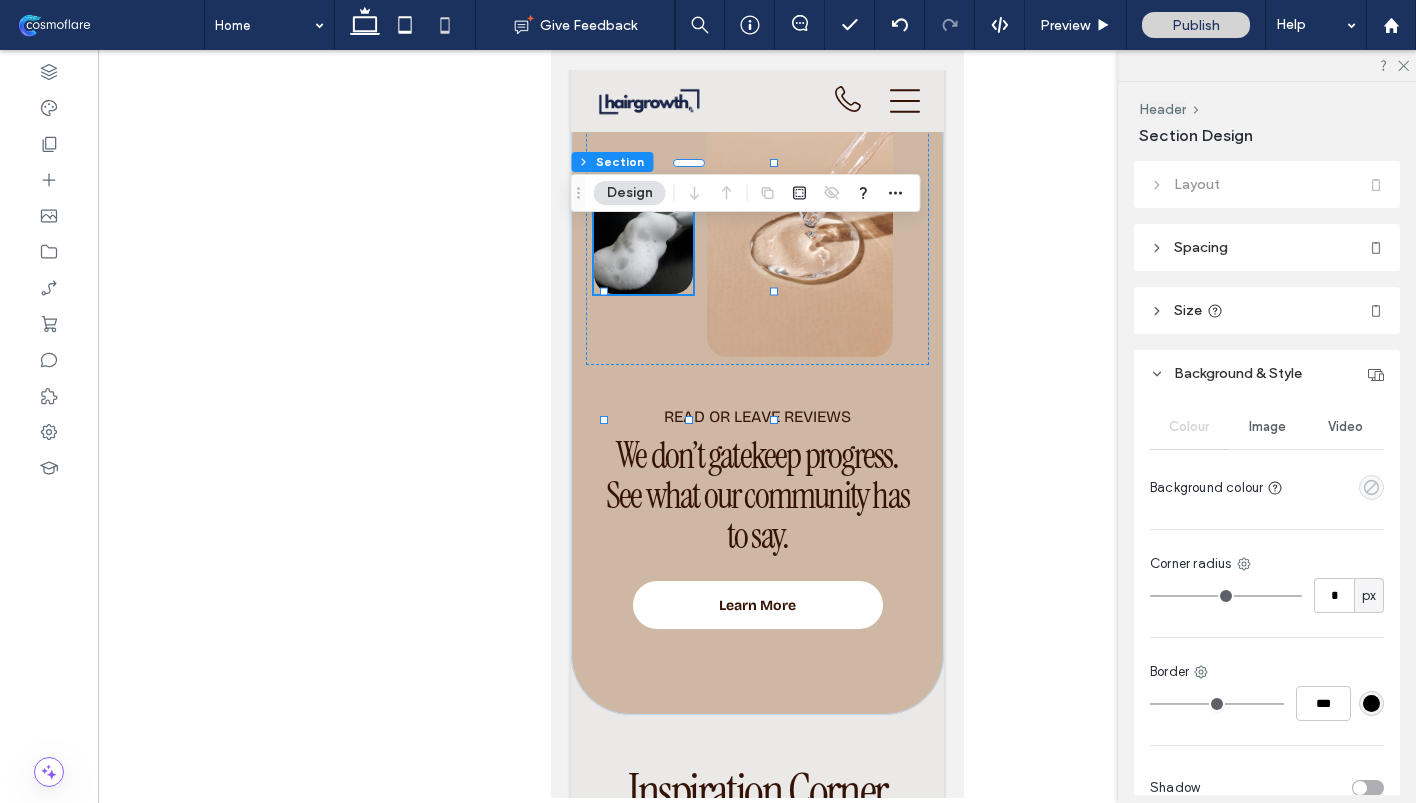 click 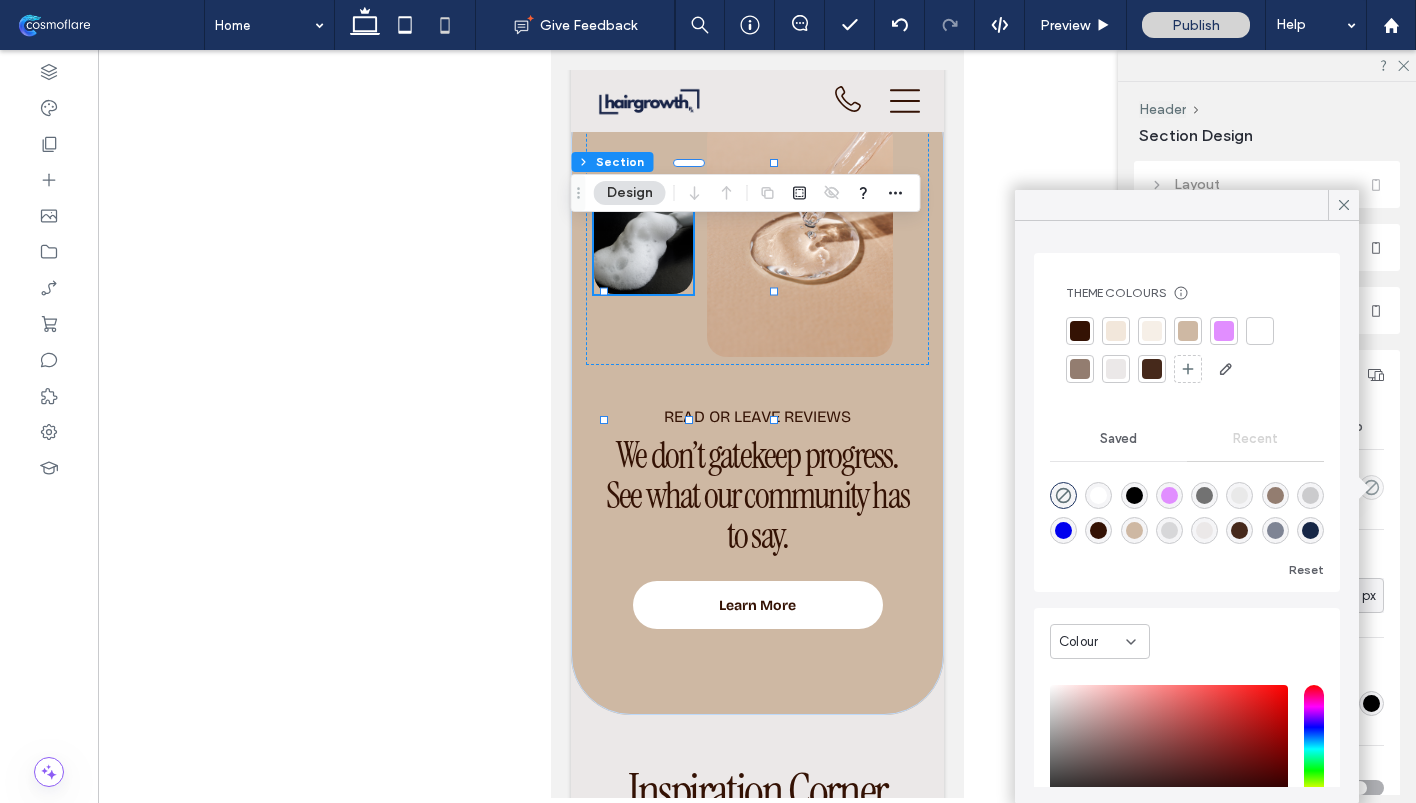 click at bounding box center (1310, 495) 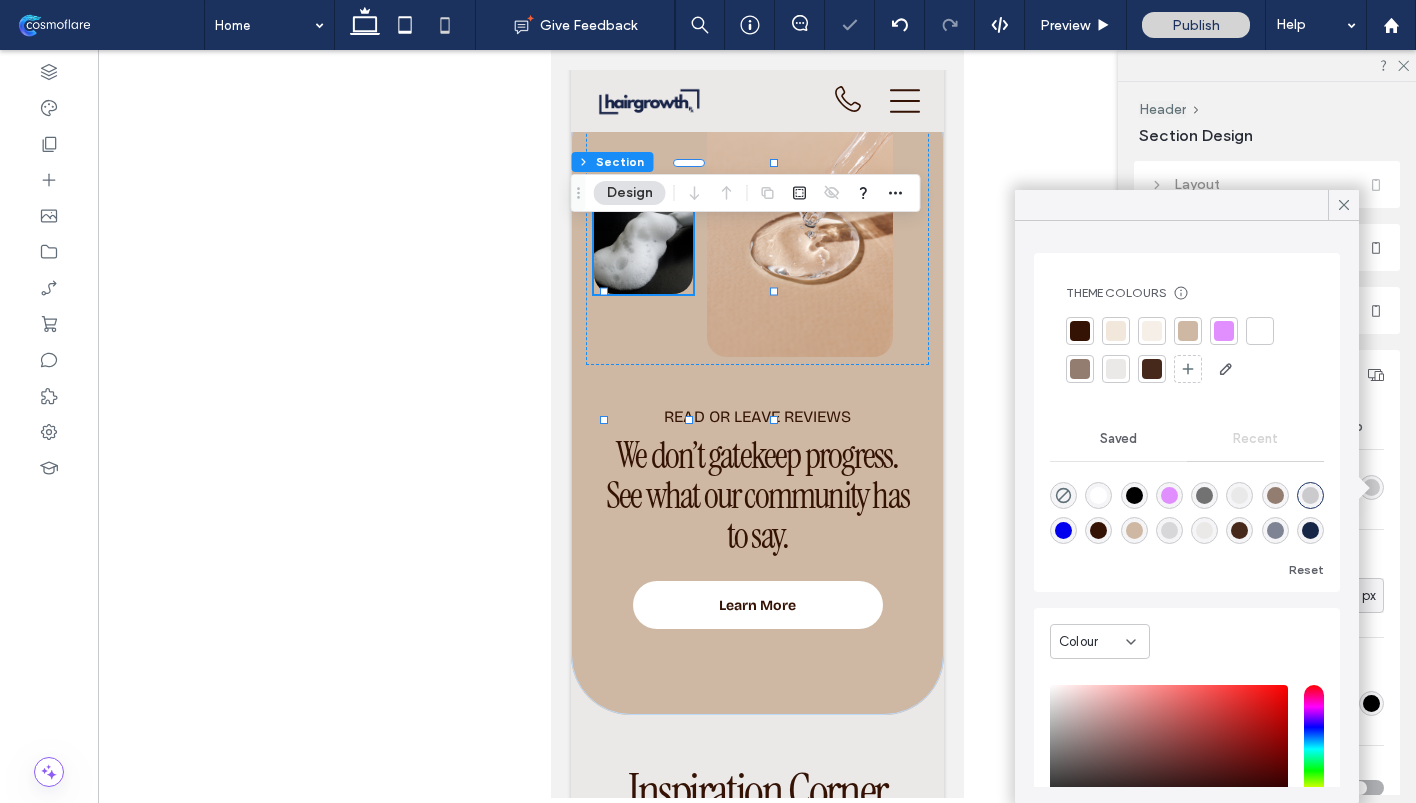 click at bounding box center (1116, 369) 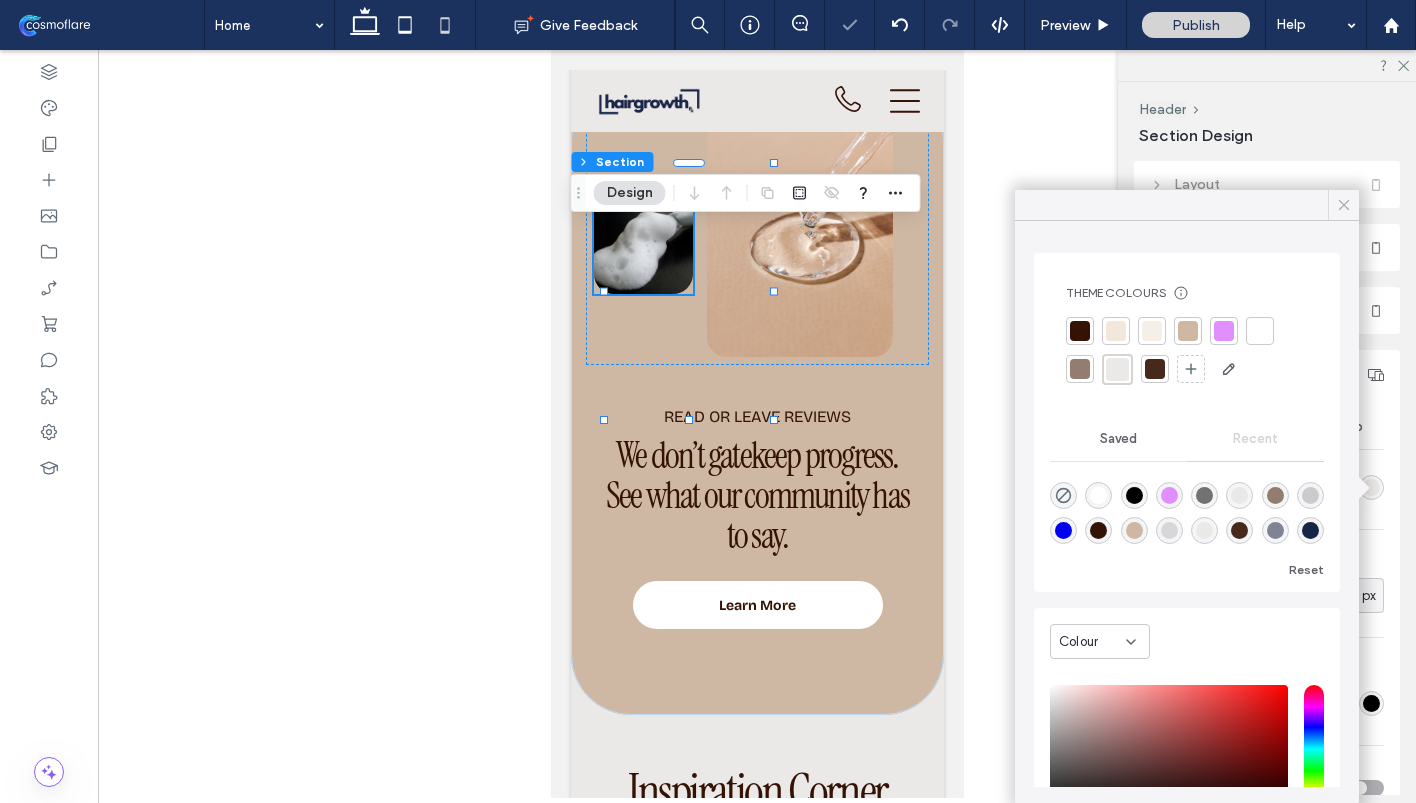 click 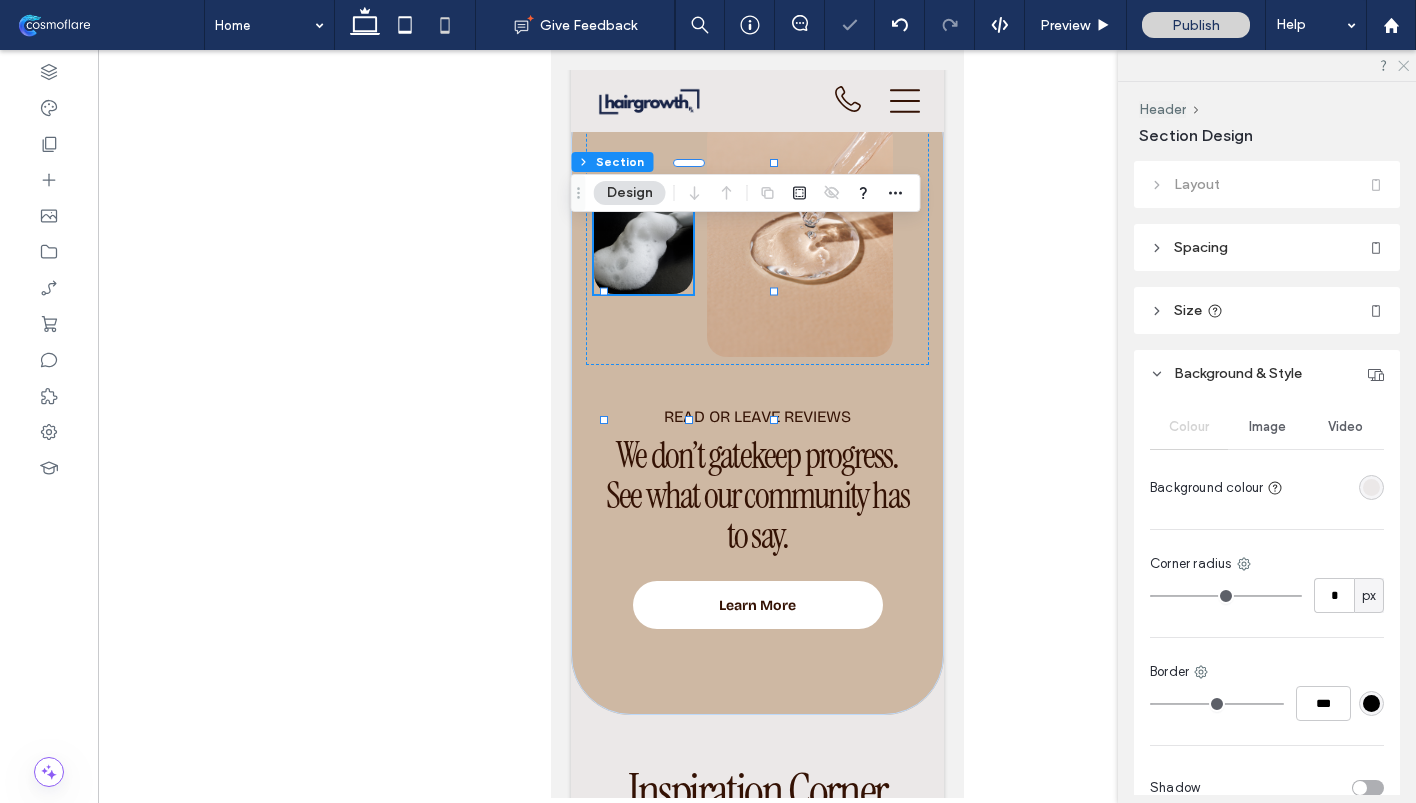 click 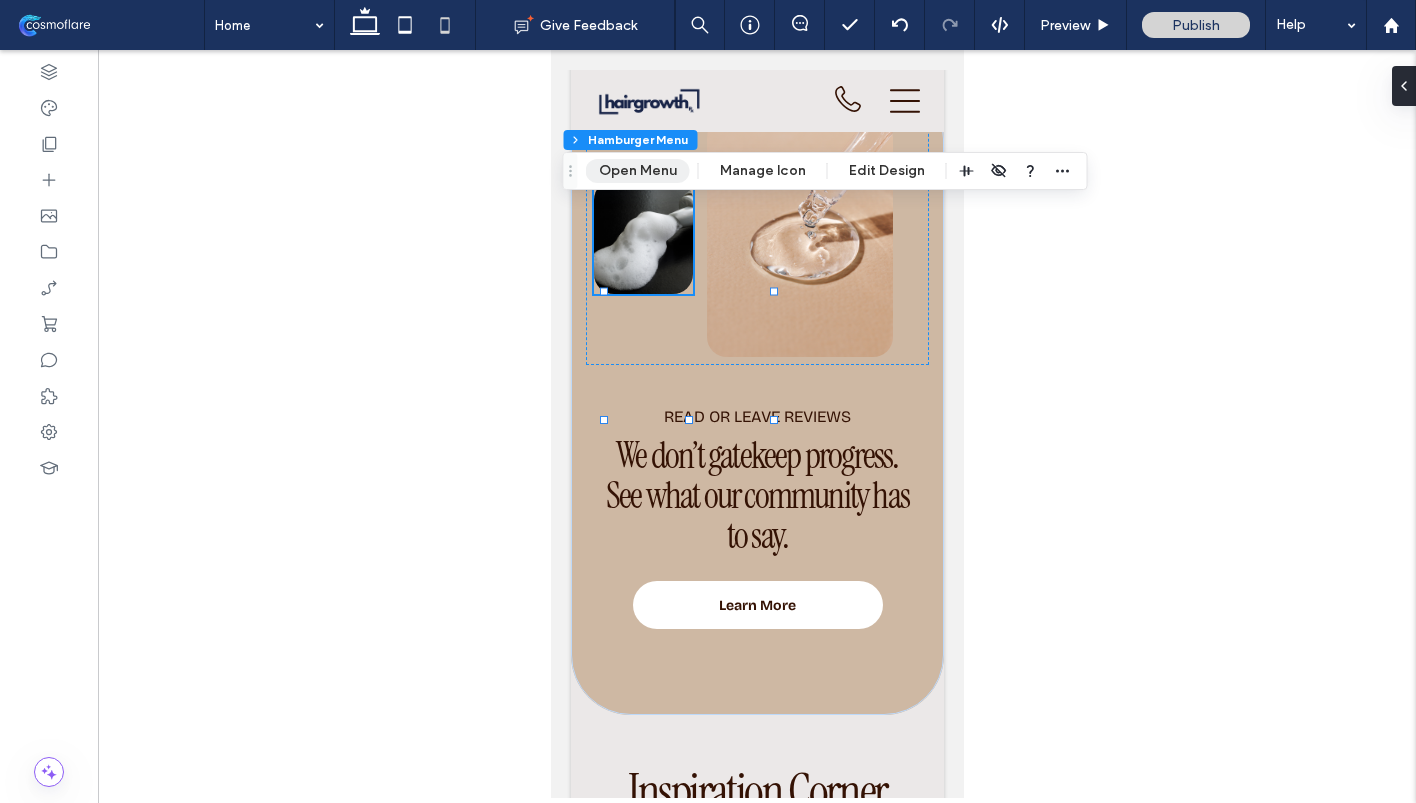 click on "Open Menu" at bounding box center [638, 171] 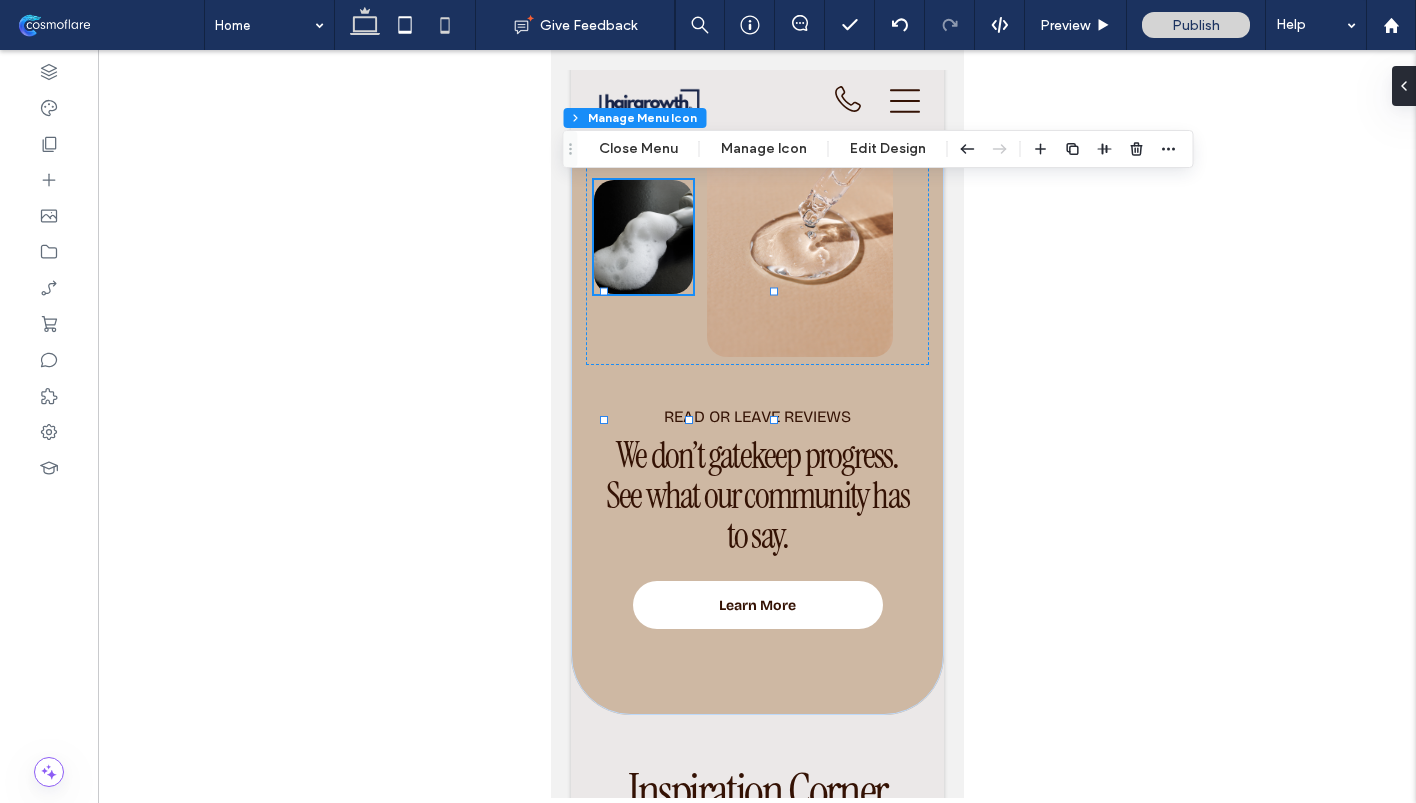 click 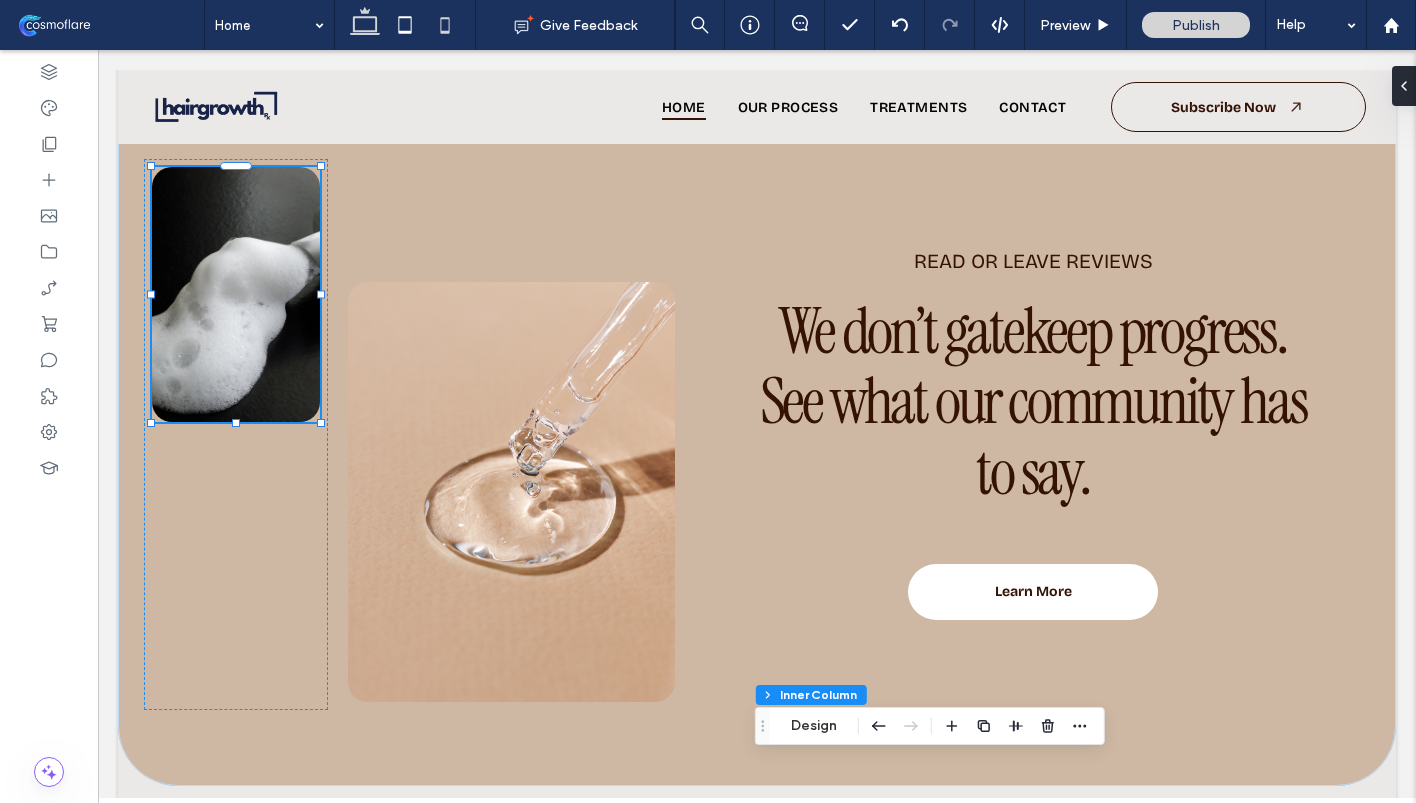 click 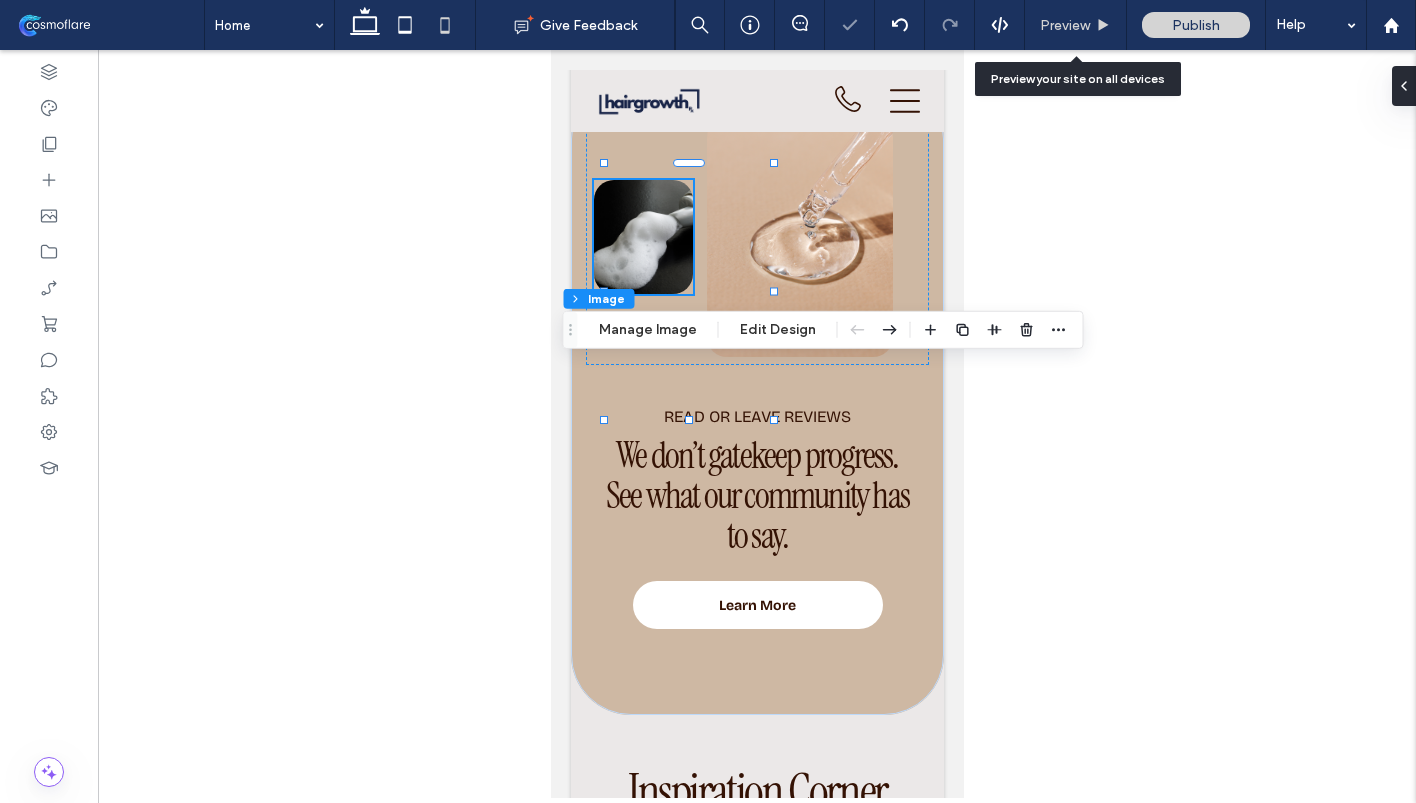 click on "Preview" at bounding box center (1076, 25) 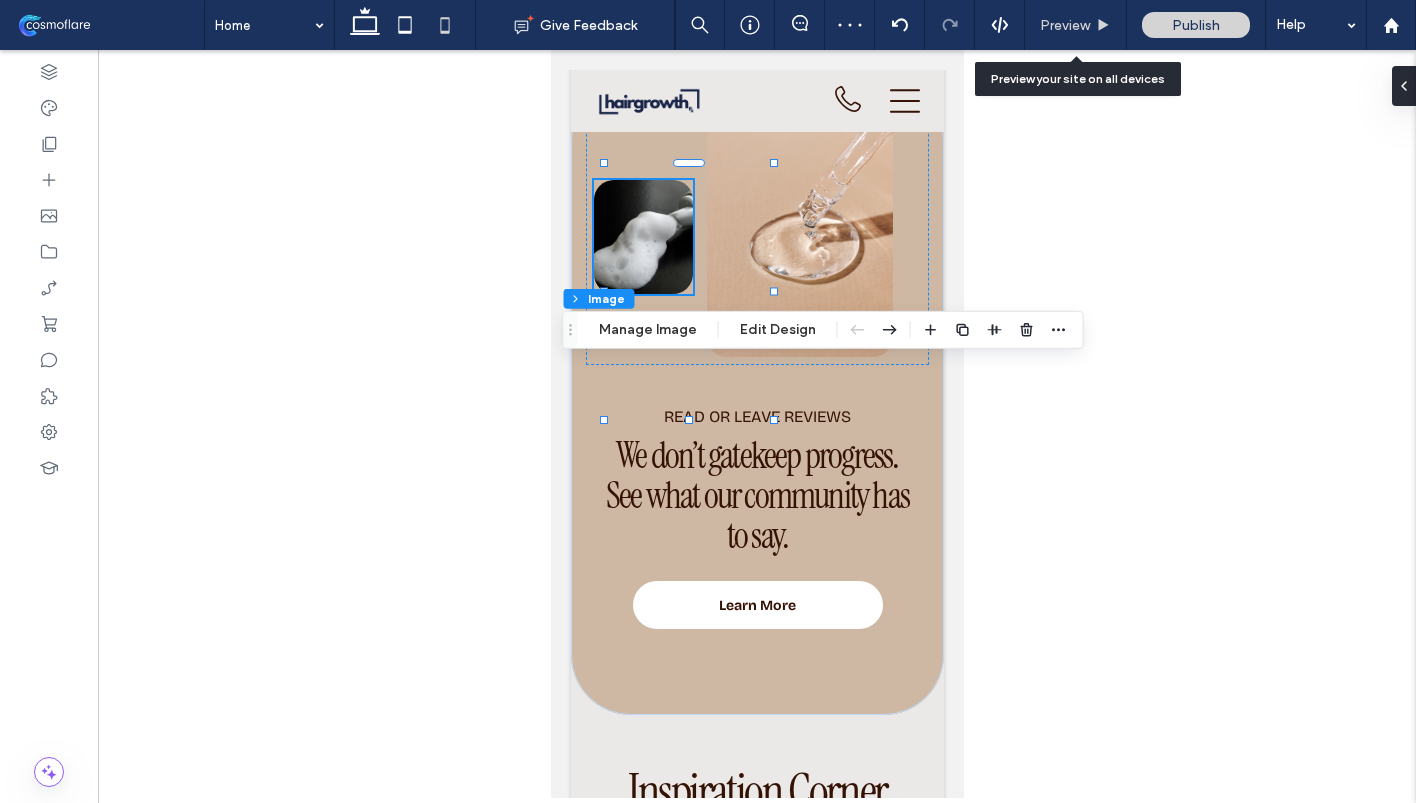 click on "Preview" at bounding box center (1065, 25) 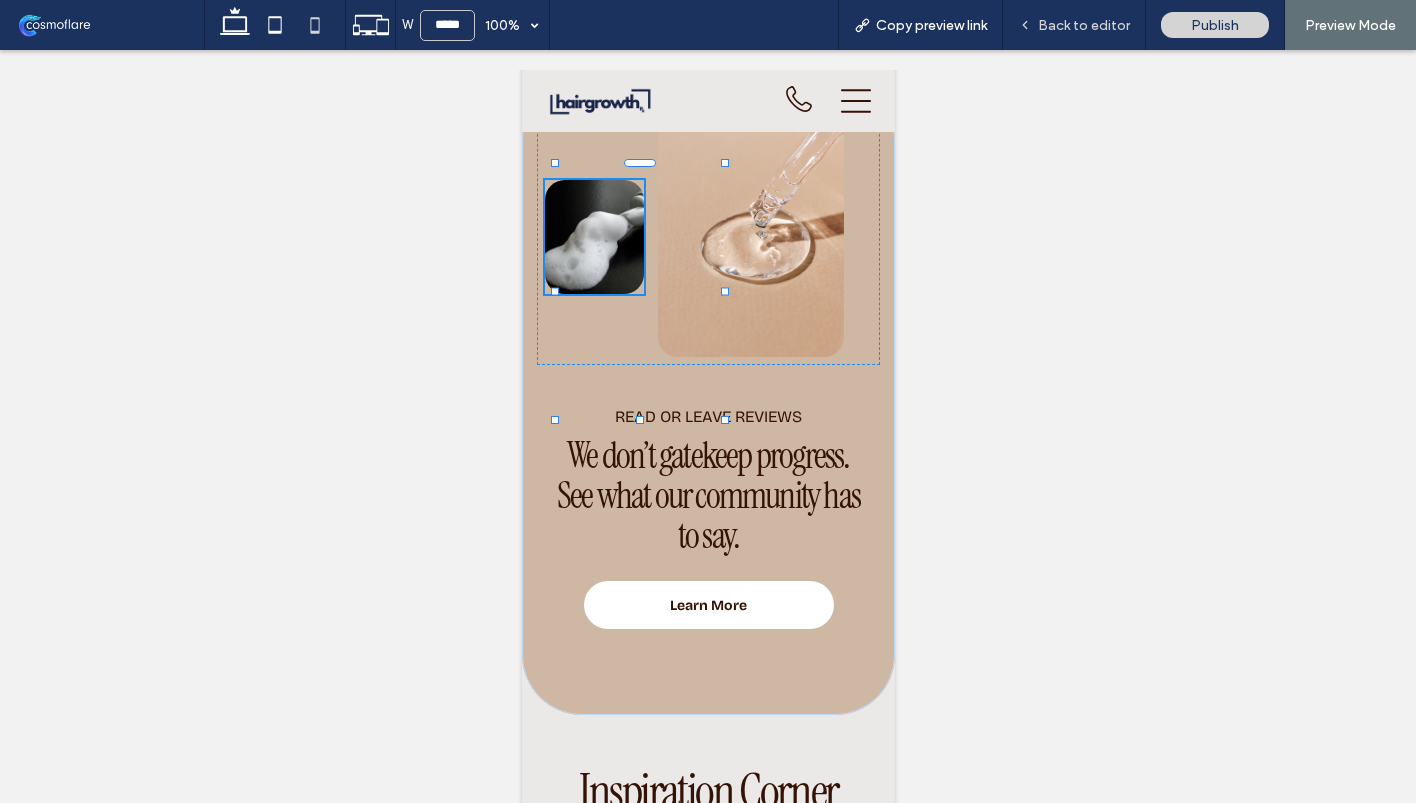 click on "Back to editor" at bounding box center [1084, 25] 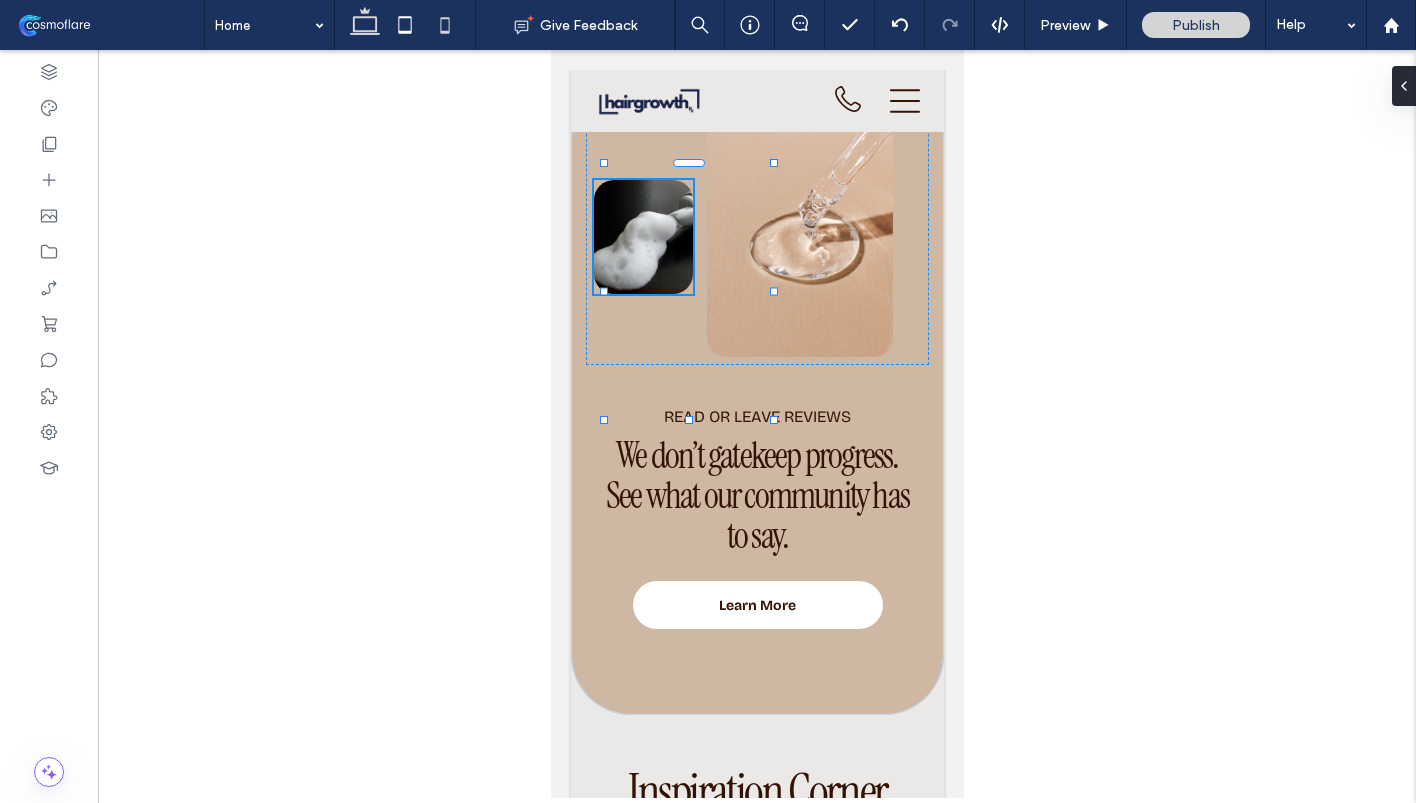 click 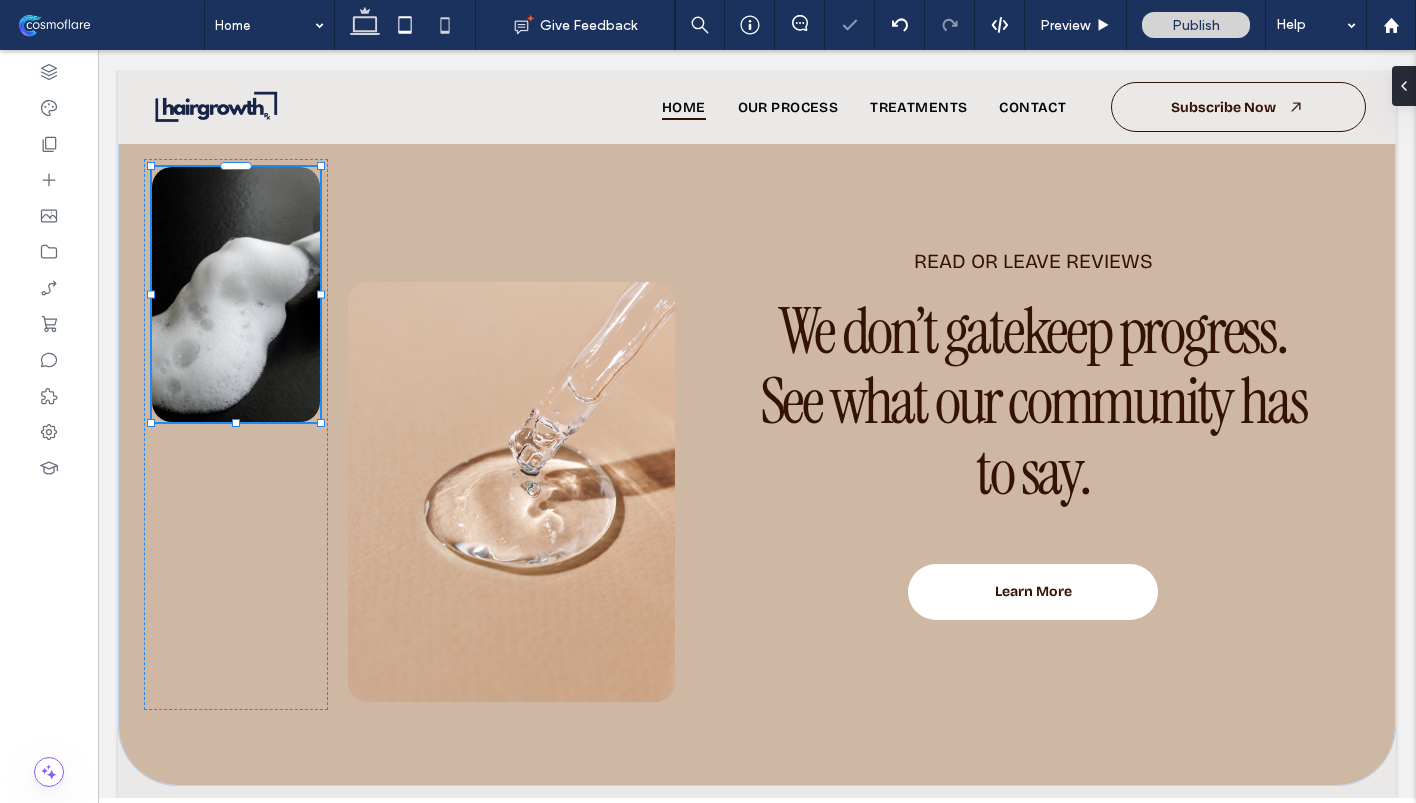 click 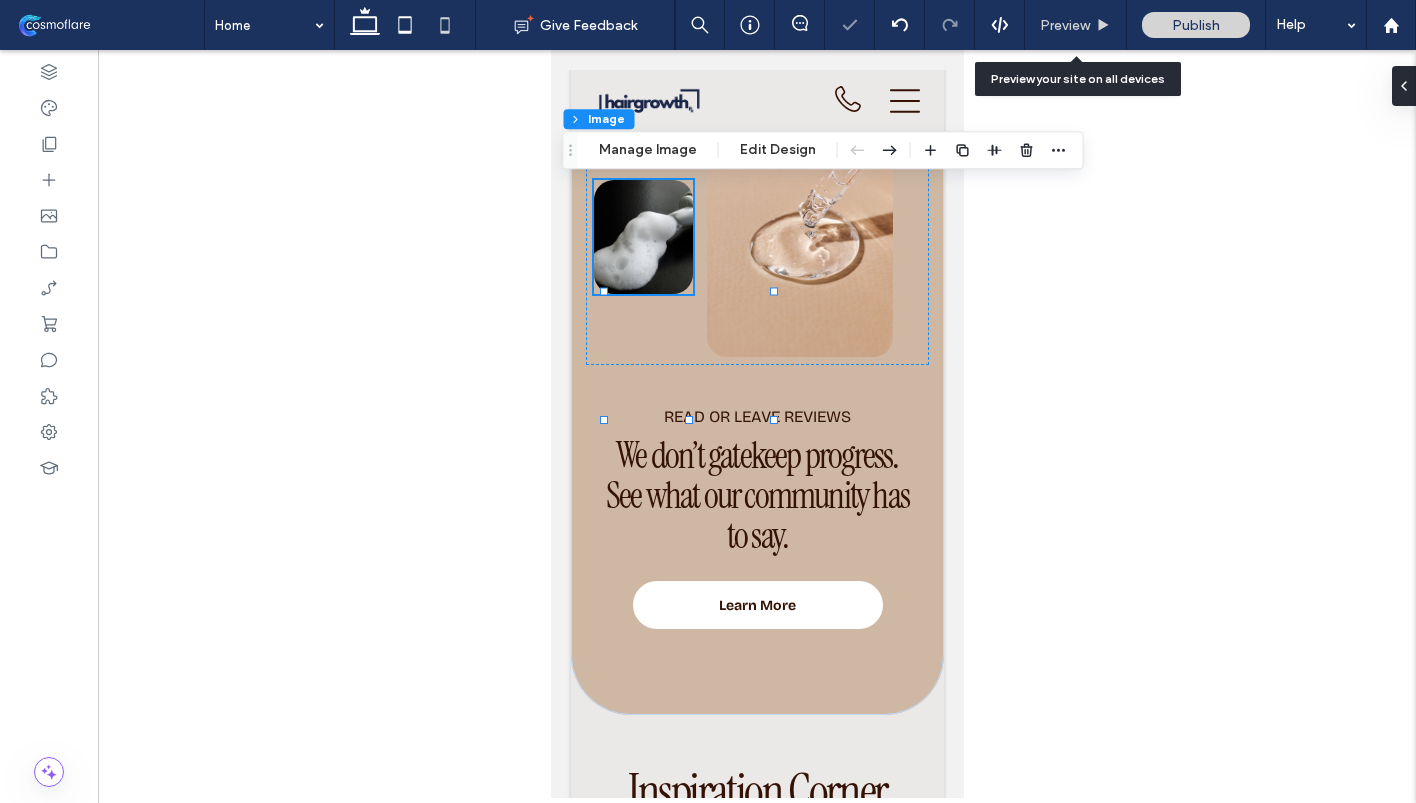 click on "Preview" at bounding box center [1065, 25] 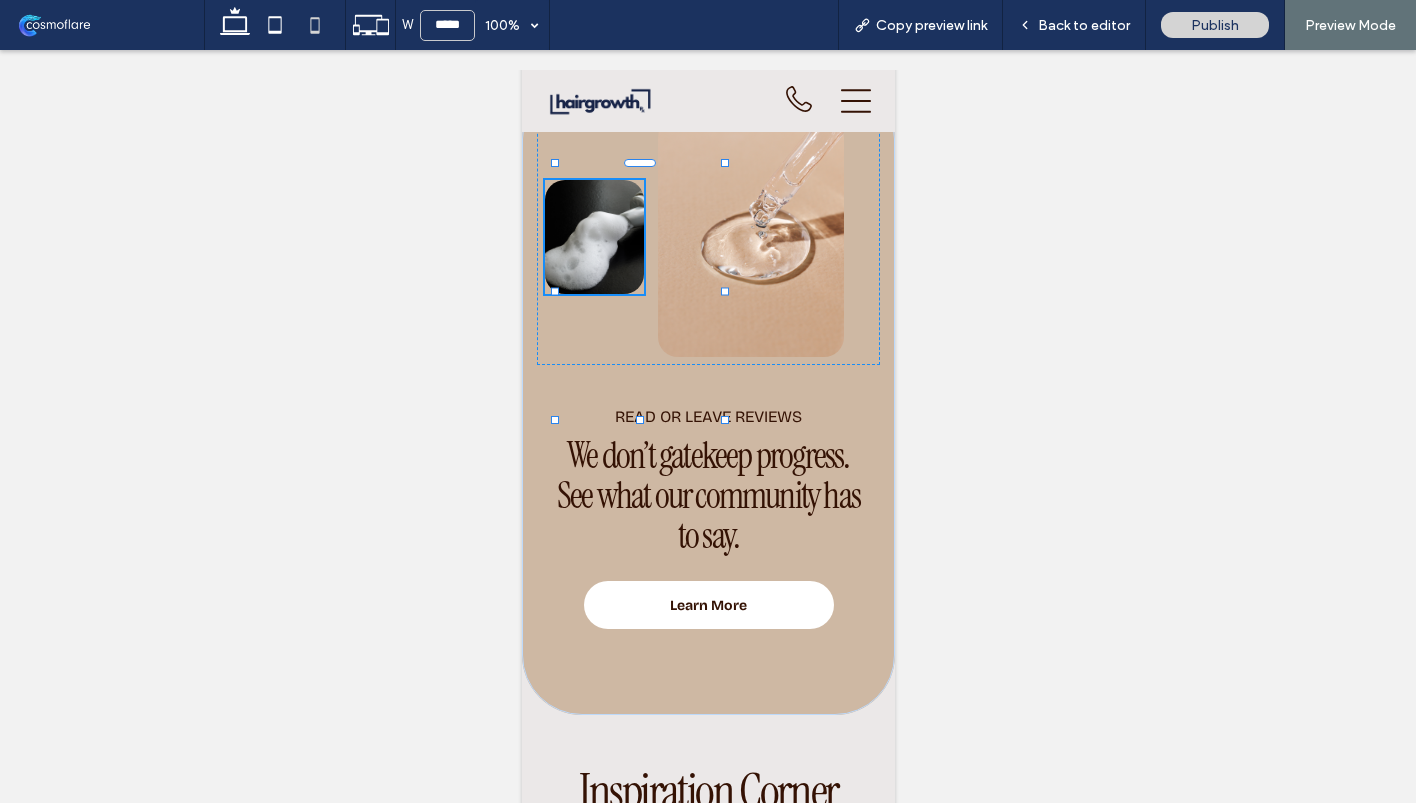 click on "Back to editor" at bounding box center (1084, 25) 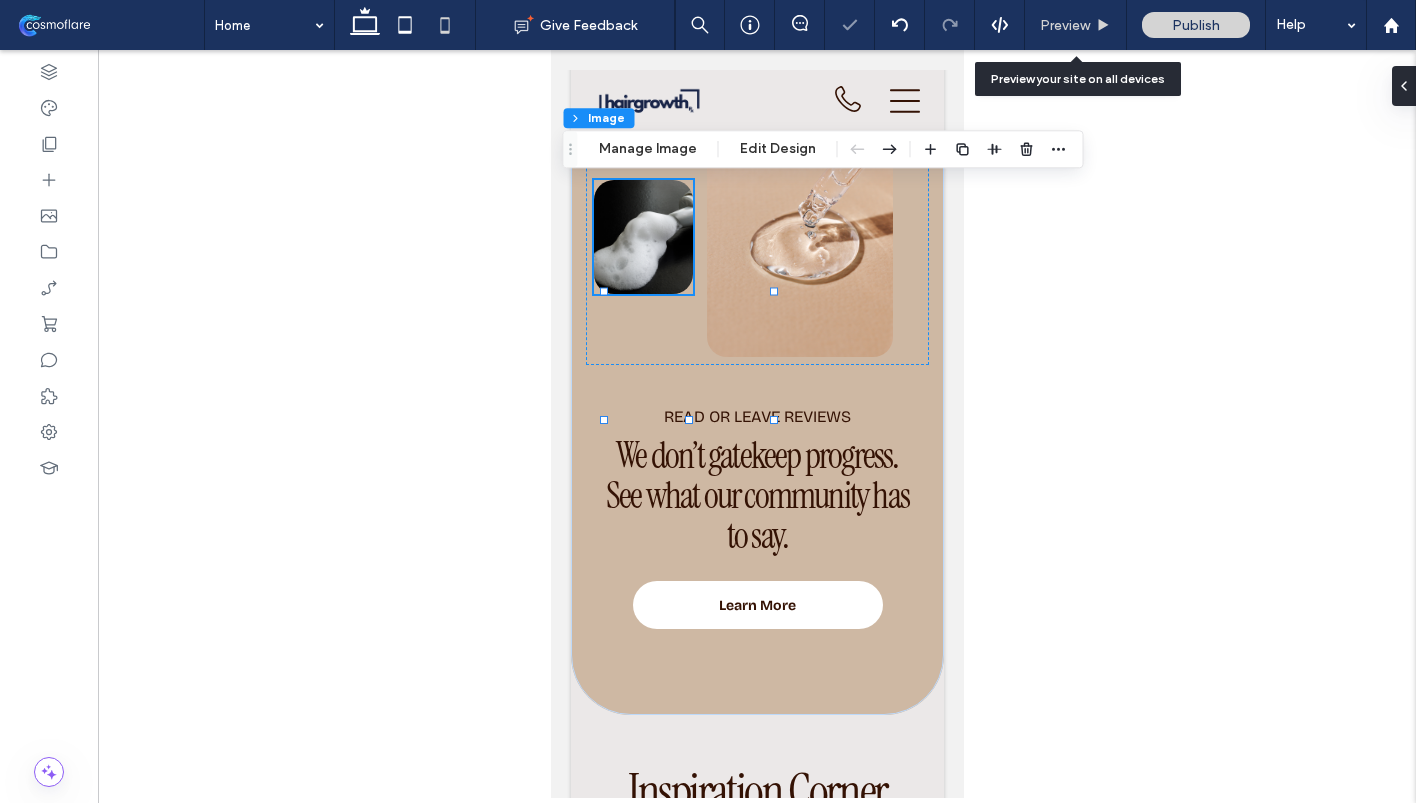click on "Preview" at bounding box center (1076, 25) 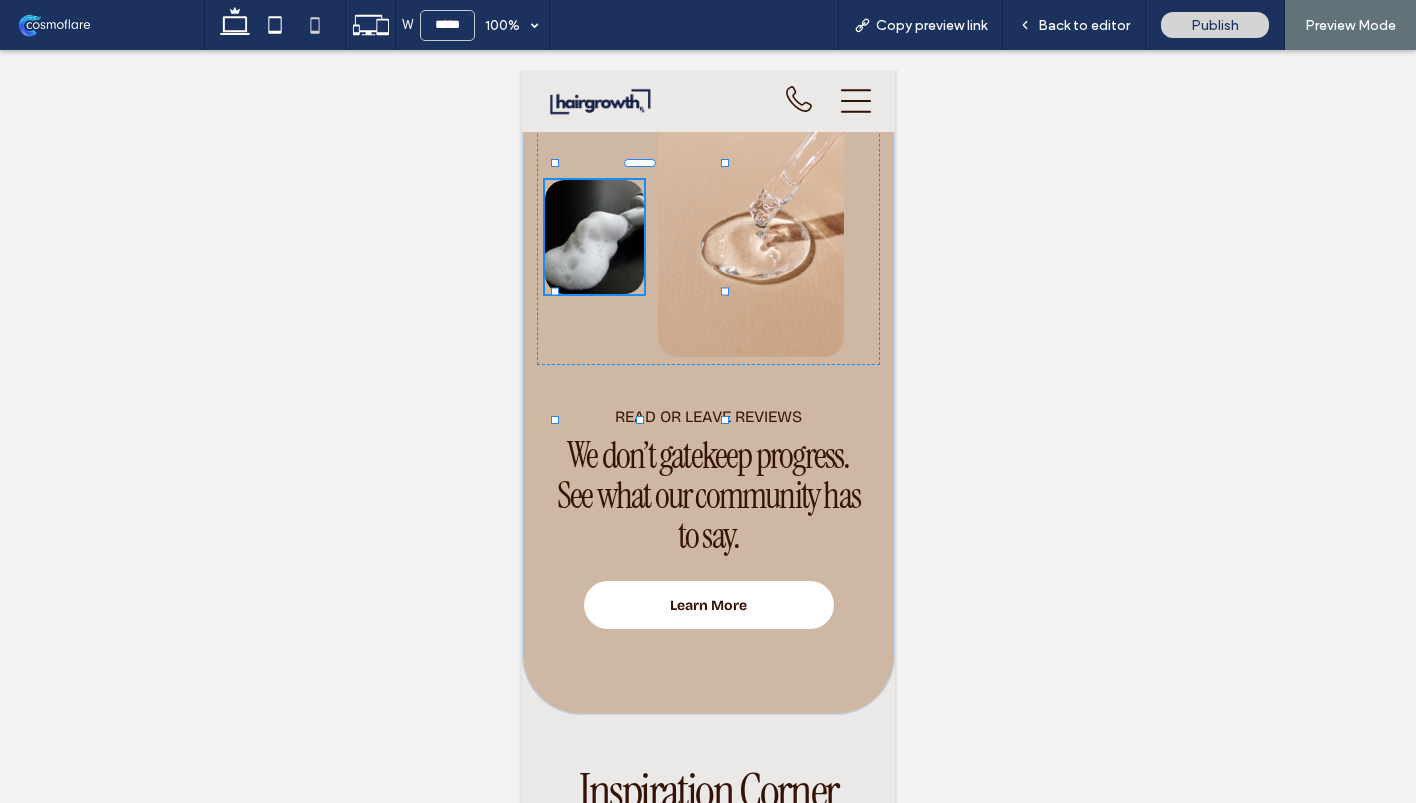 click on "Back to editor" at bounding box center (1084, 25) 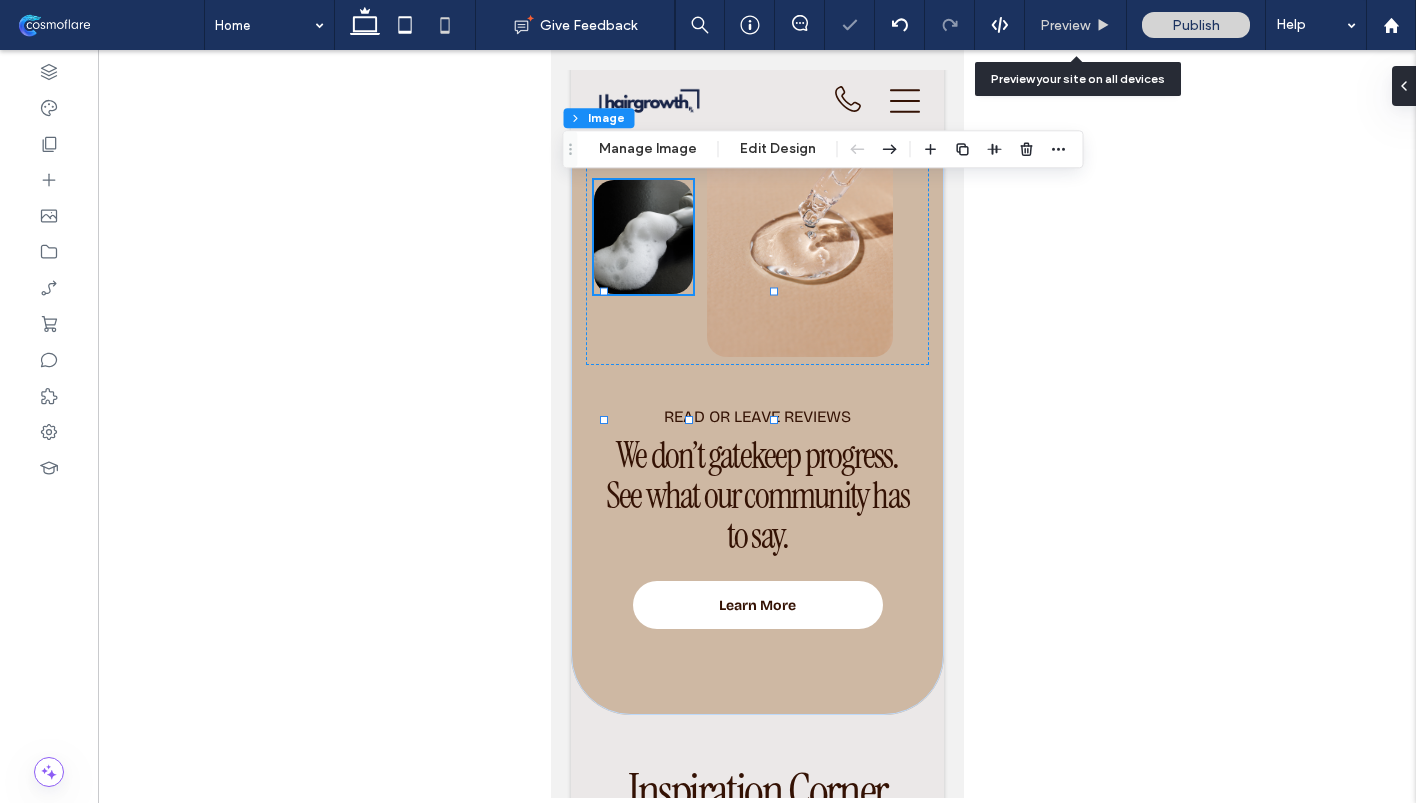 click on "Preview" at bounding box center (1076, 25) 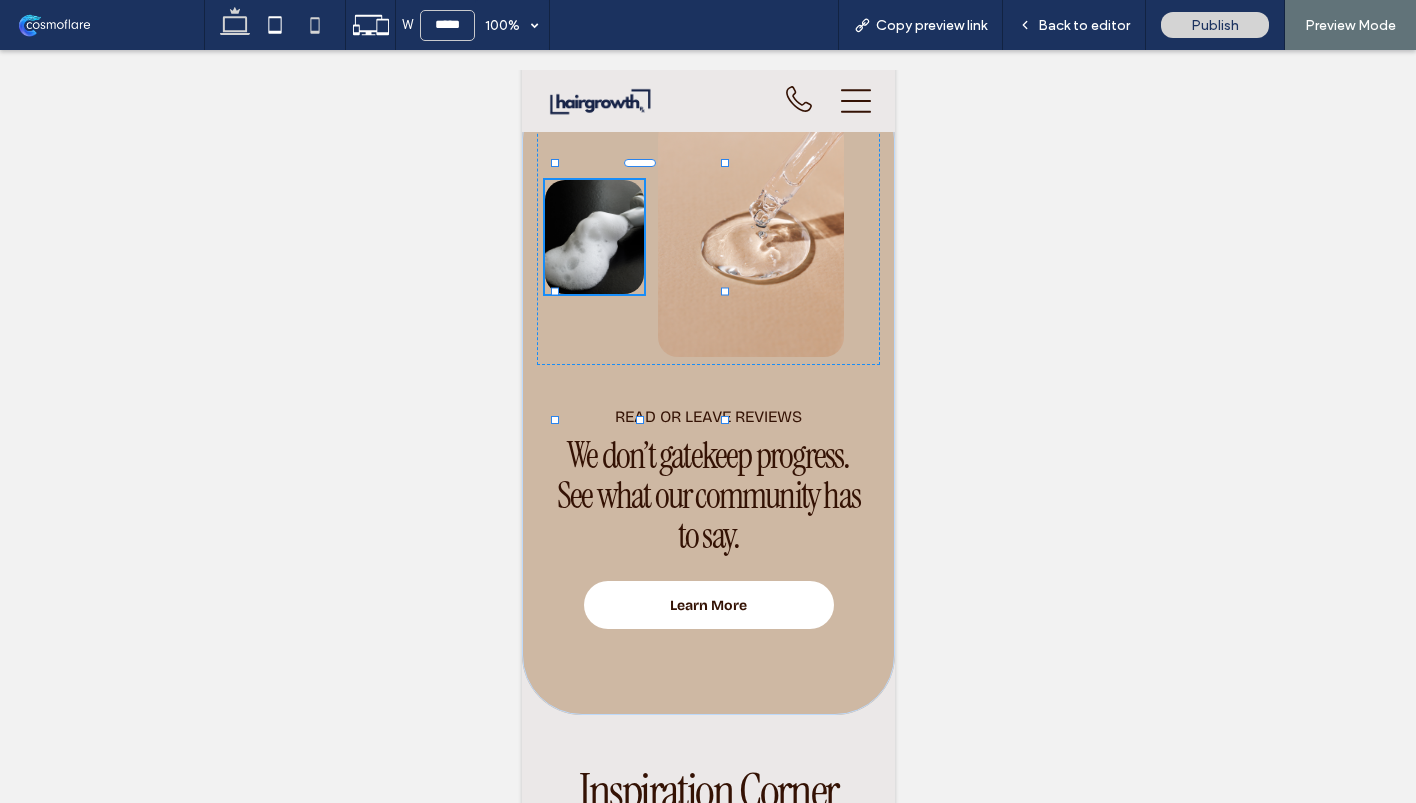 click 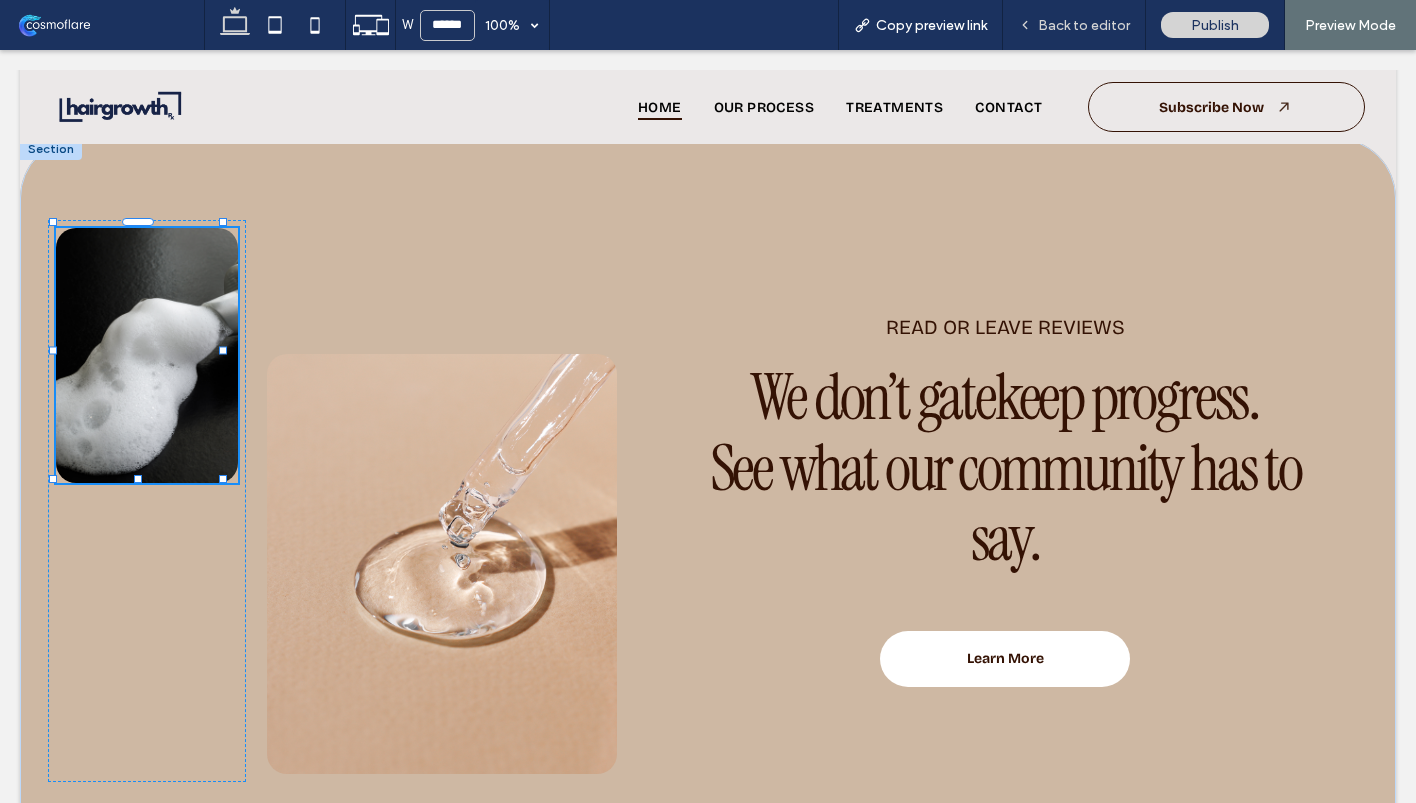 click on "Back to editor" at bounding box center [1084, 25] 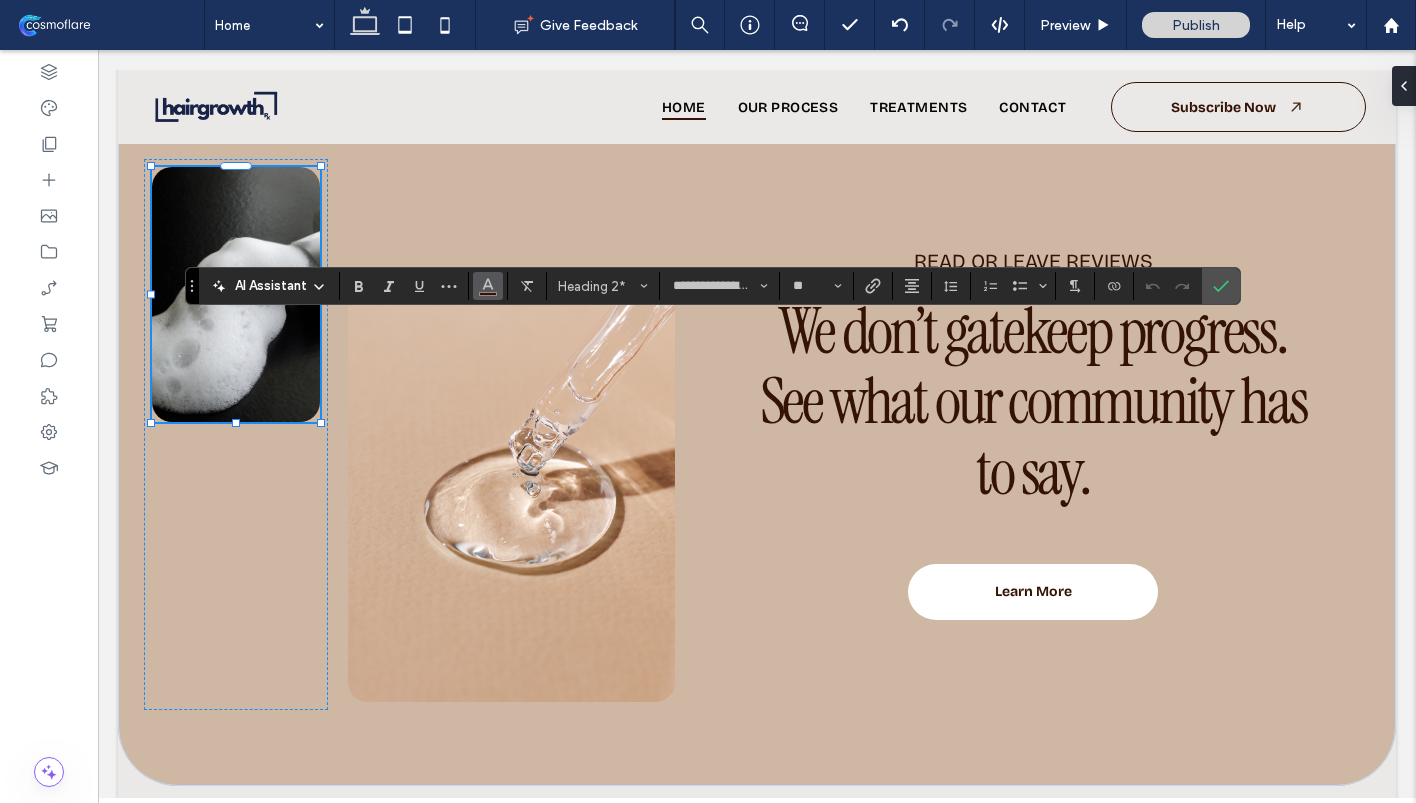 click at bounding box center [488, 286] 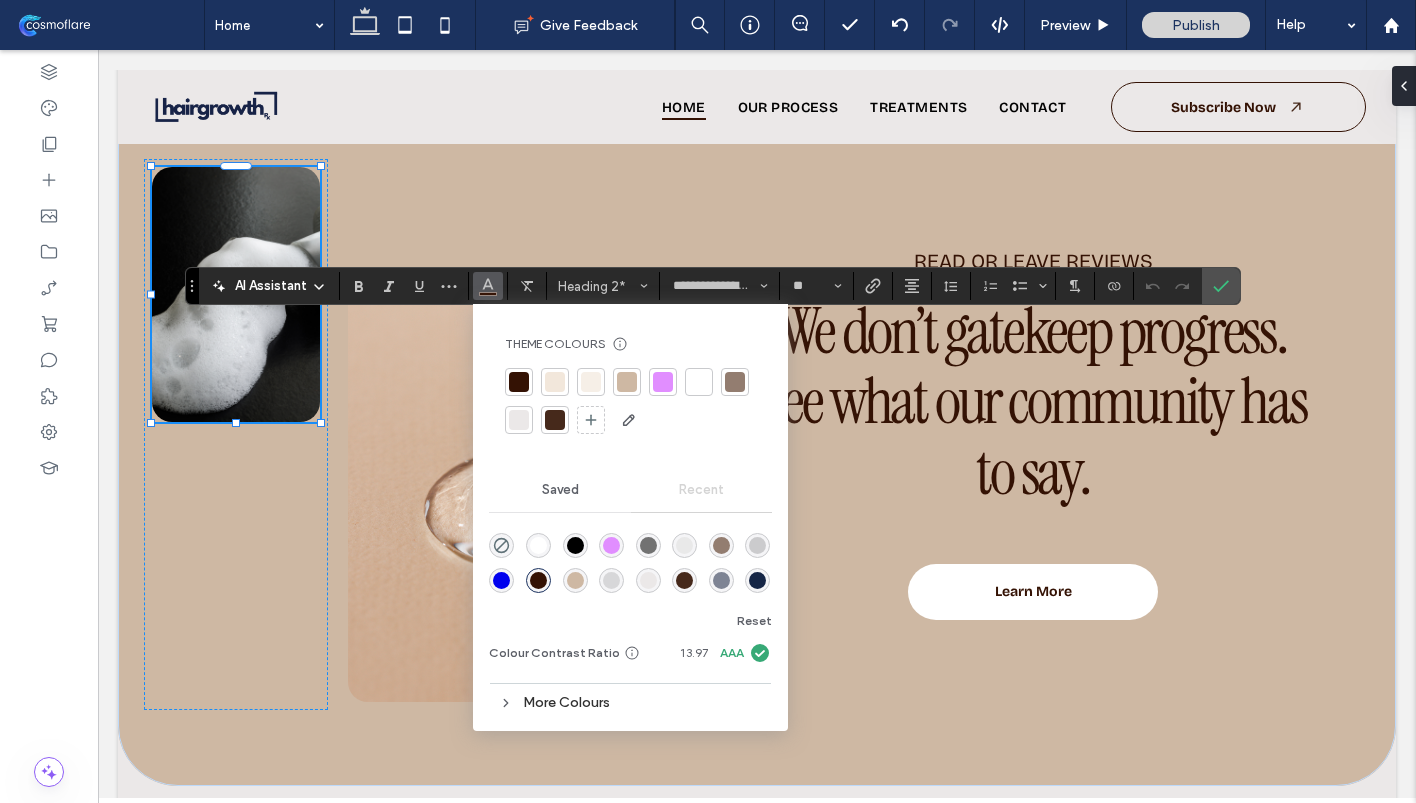 click at bounding box center [757, 580] 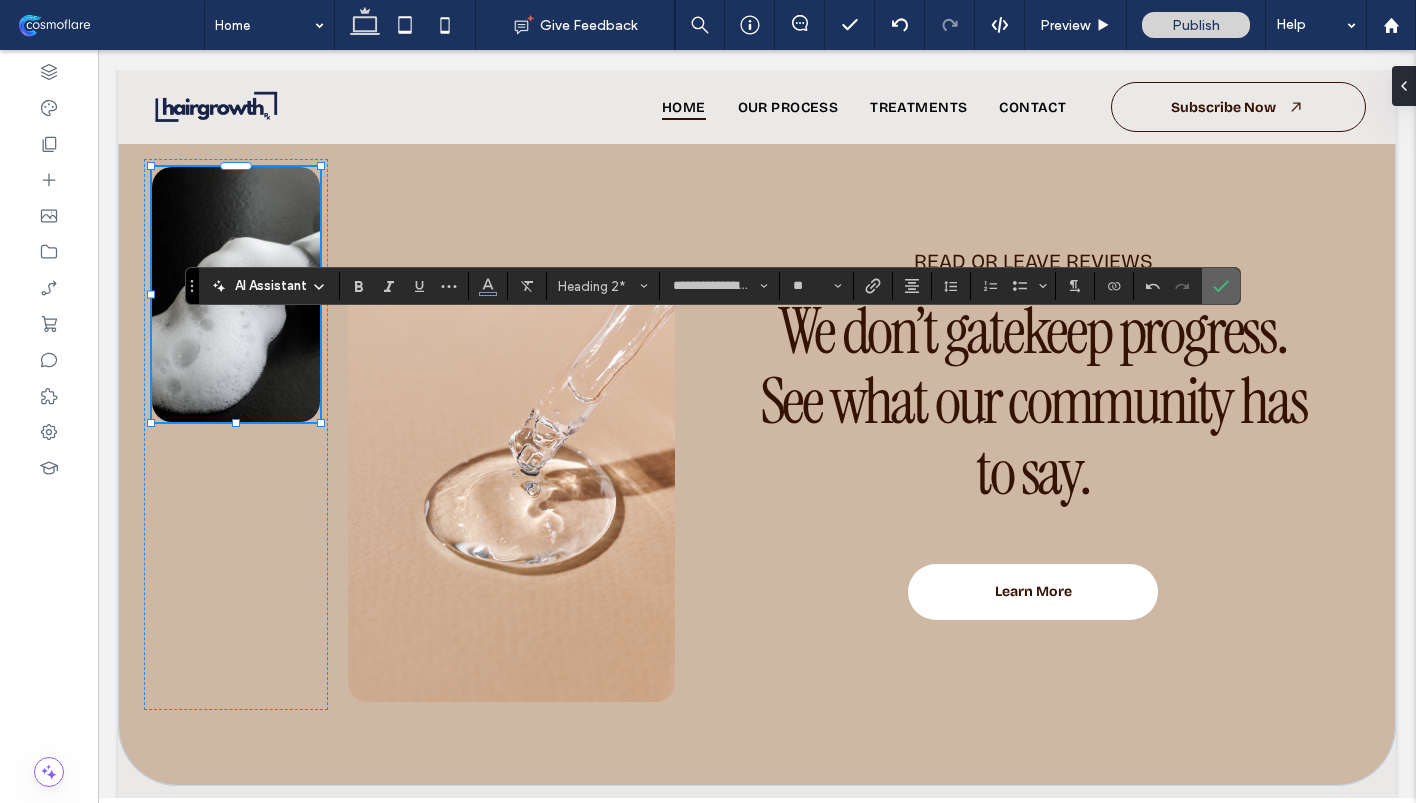 click 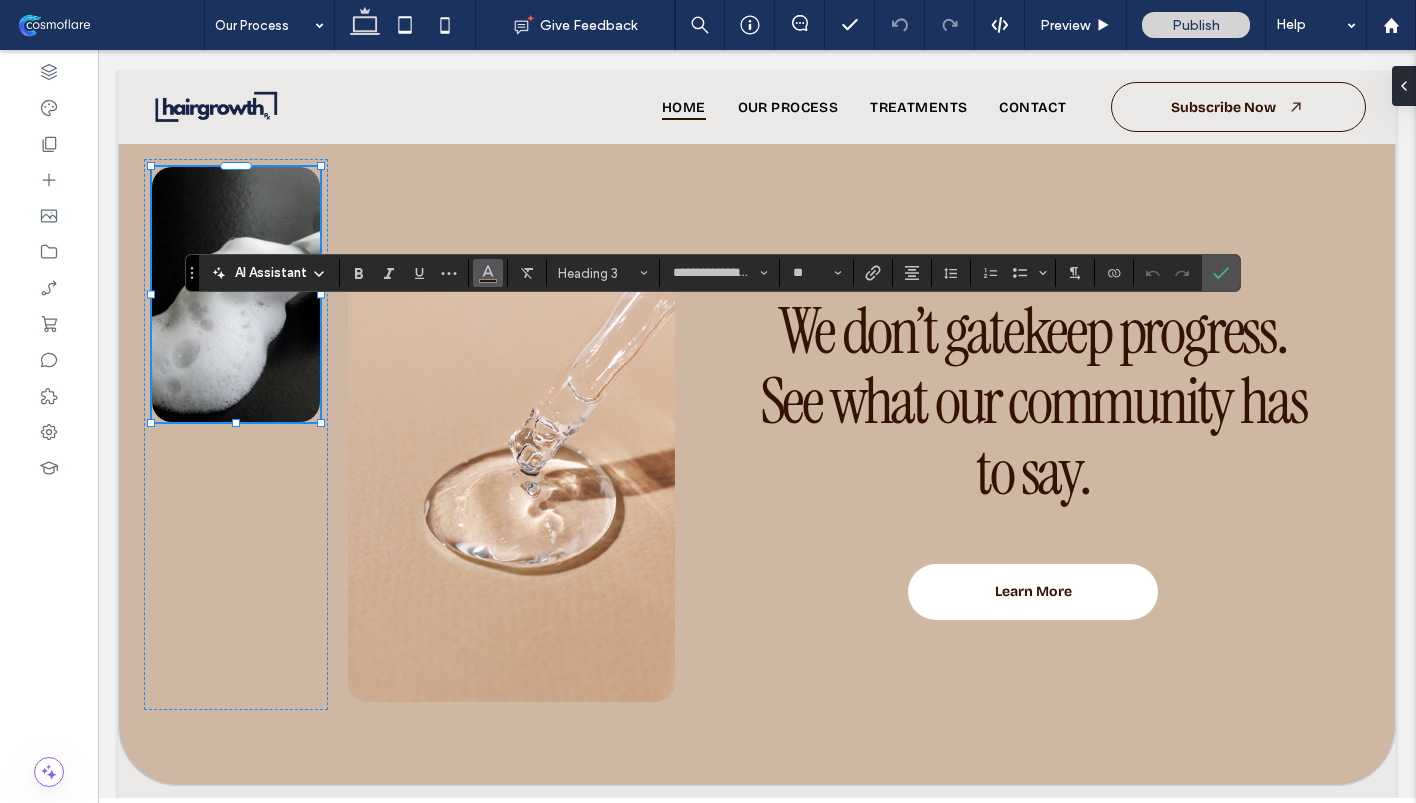 click 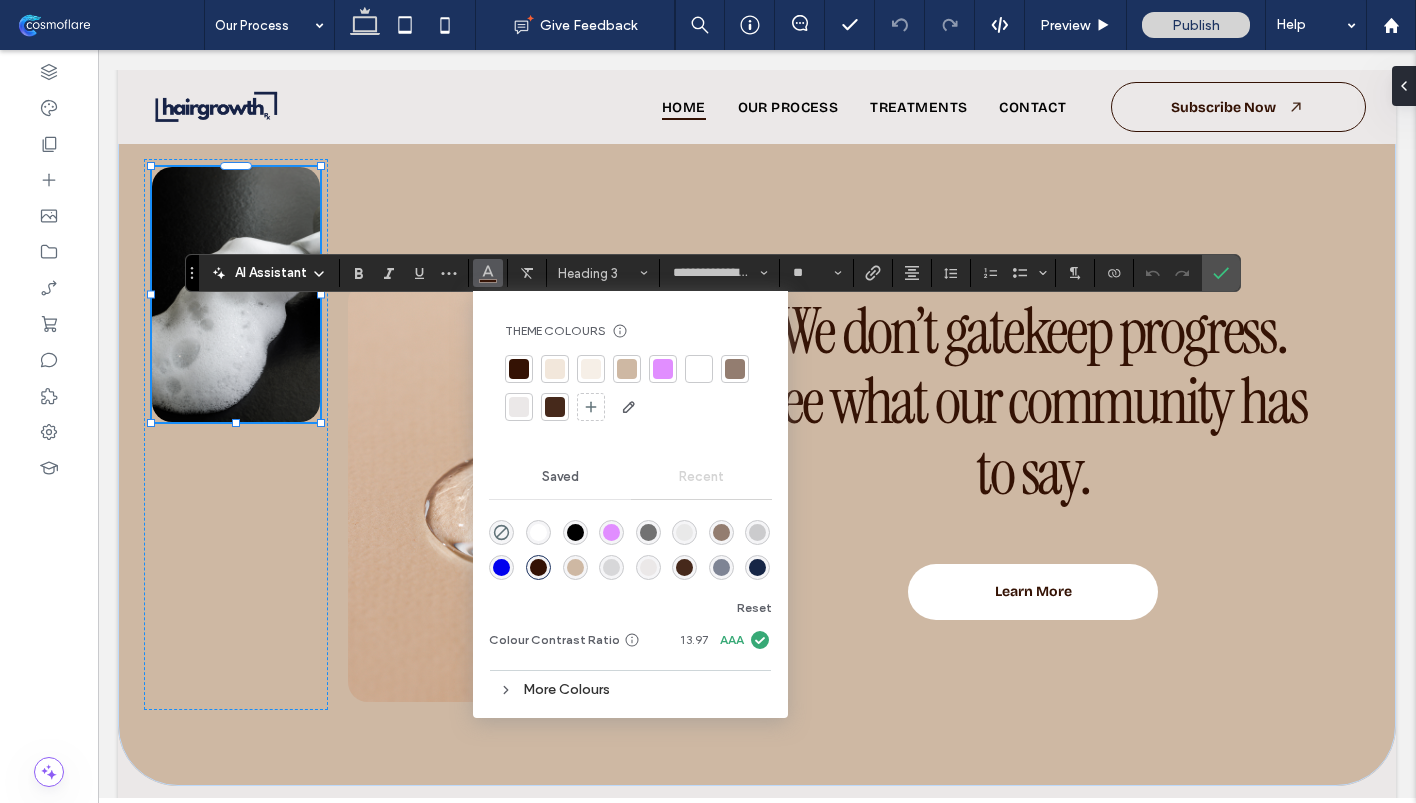 click at bounding box center [757, 567] 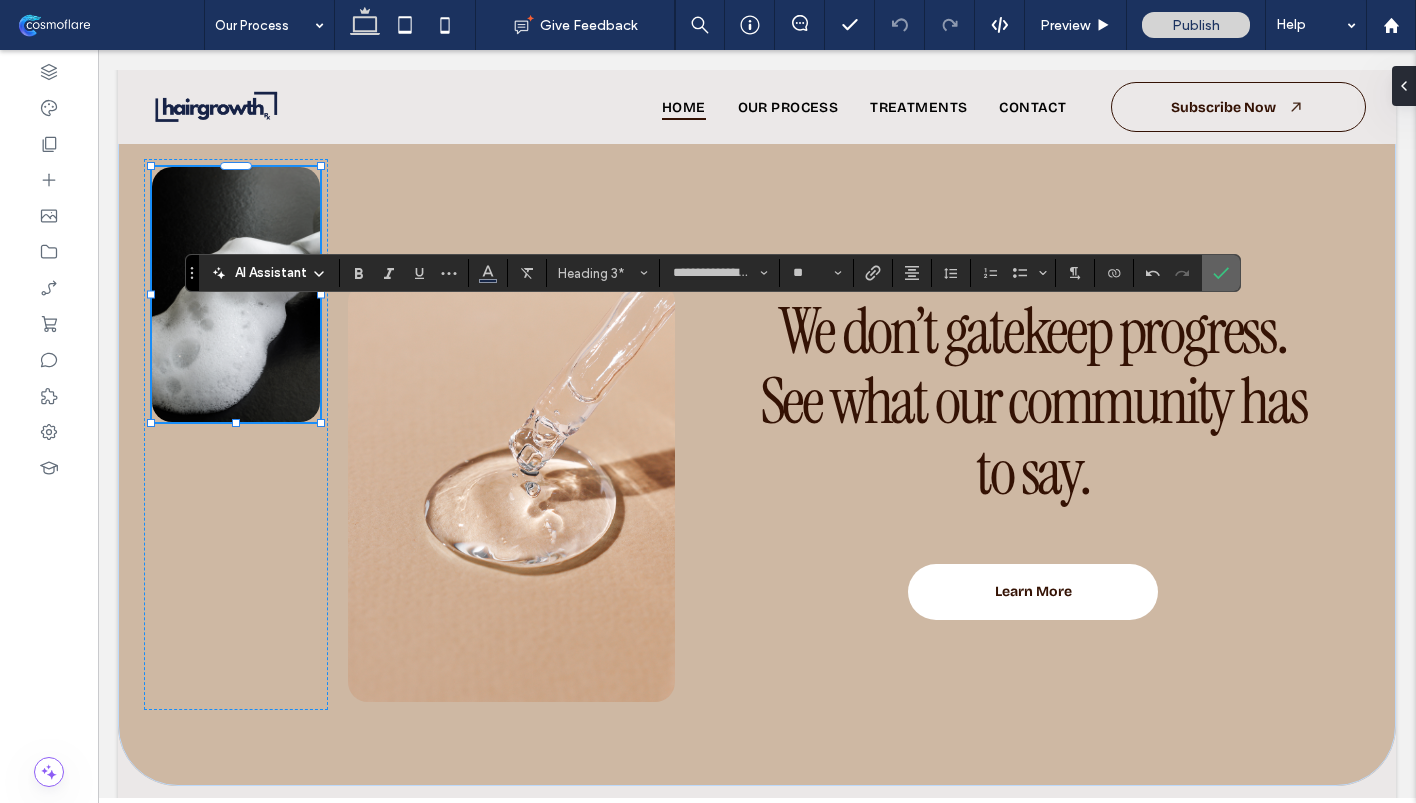 click at bounding box center [1221, 273] 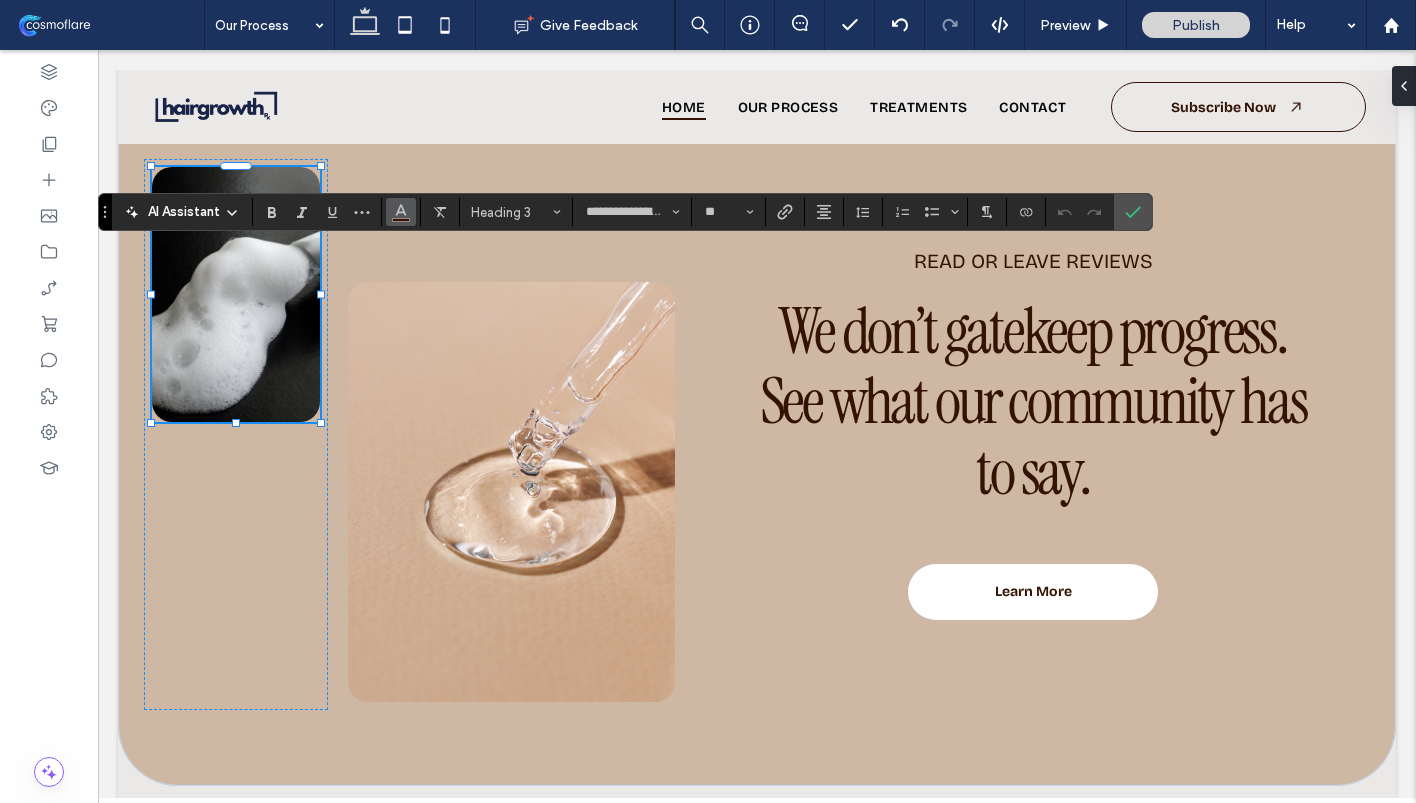 click 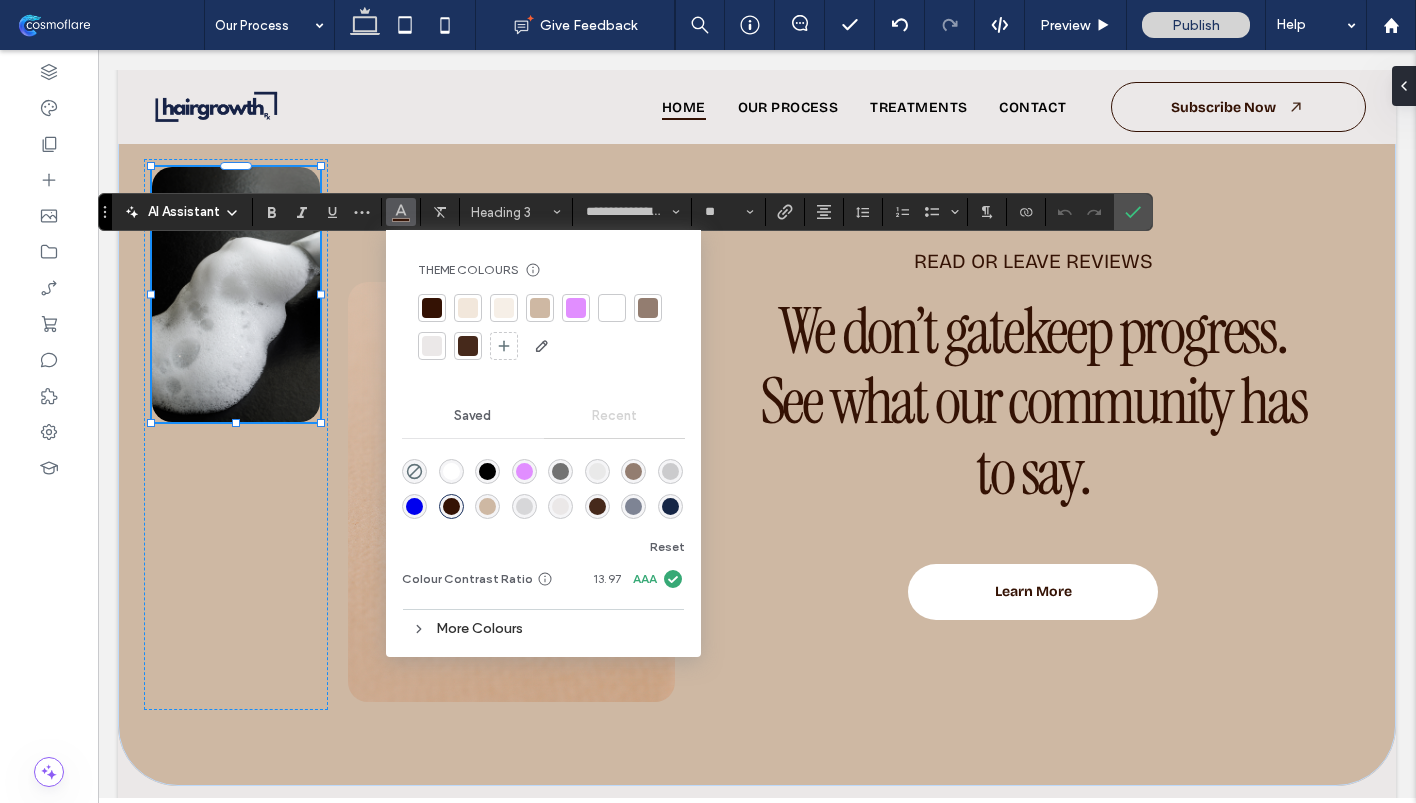 click at bounding box center [670, 506] 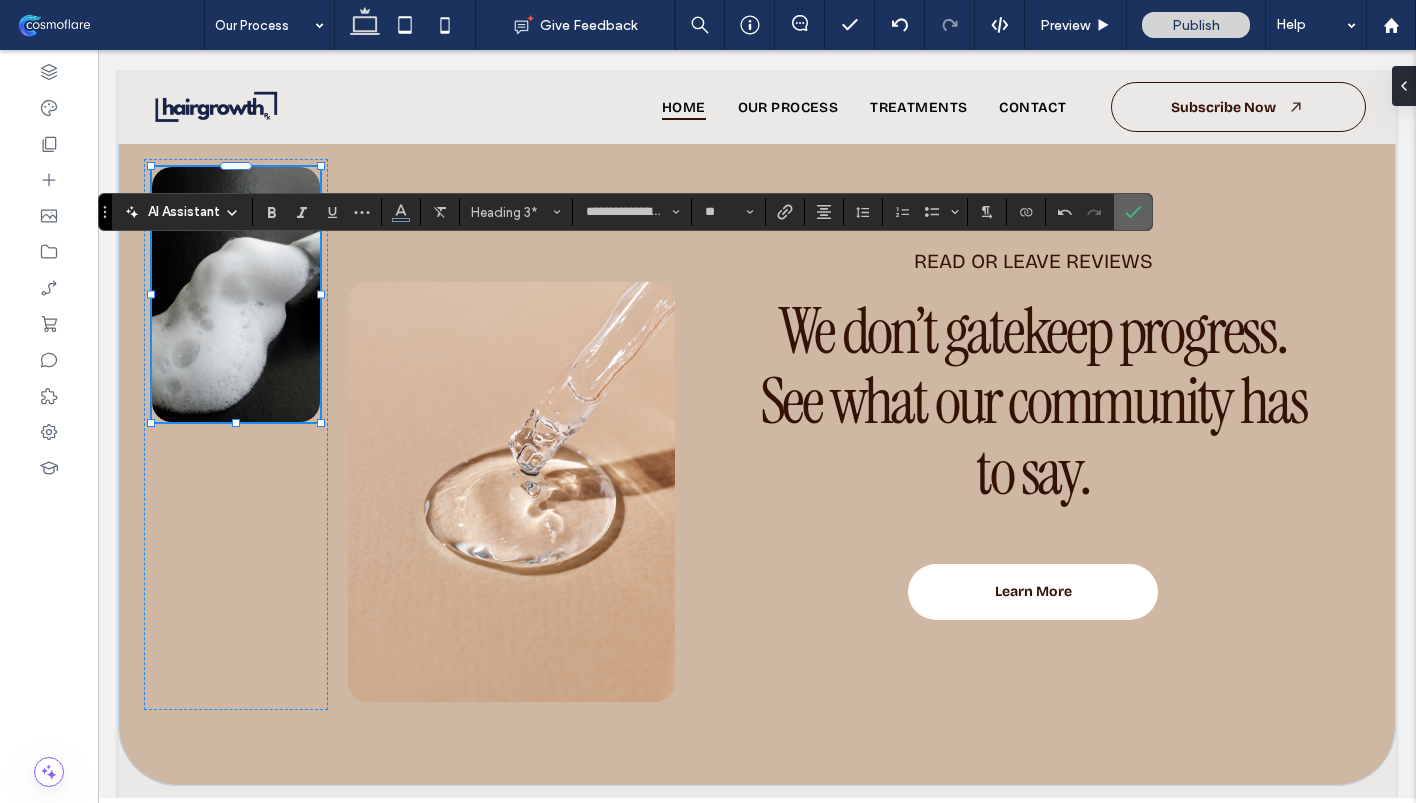 click at bounding box center (1133, 212) 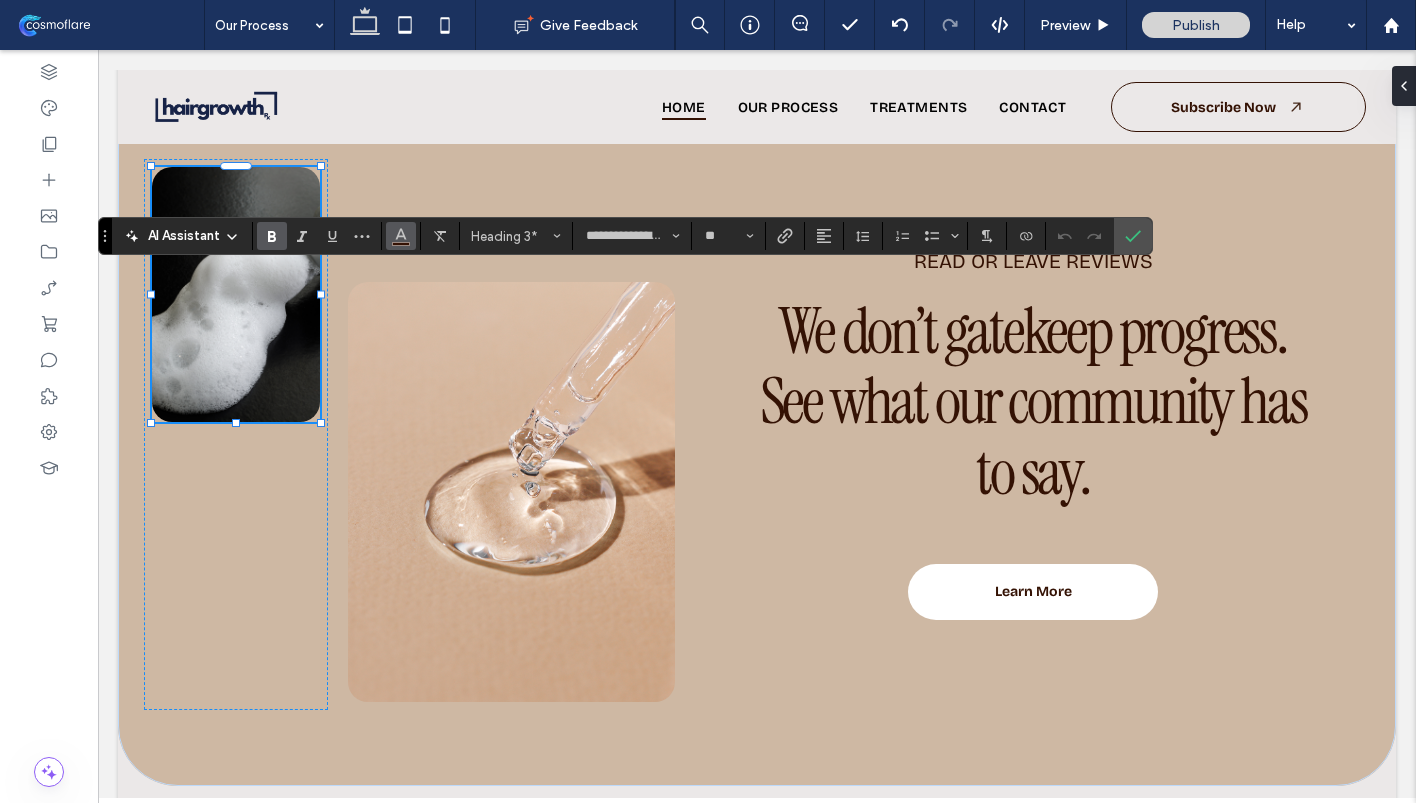 click 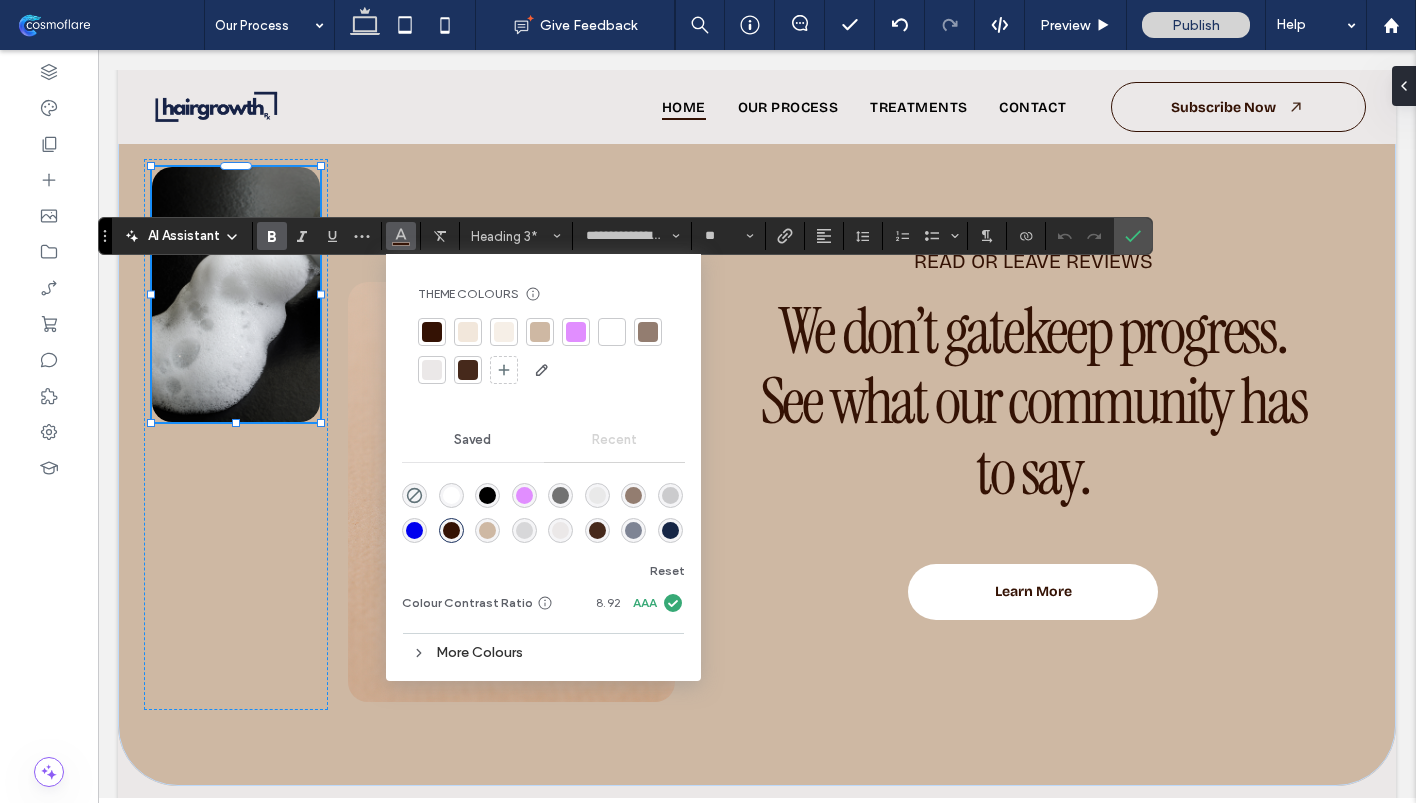 click at bounding box center (670, 530) 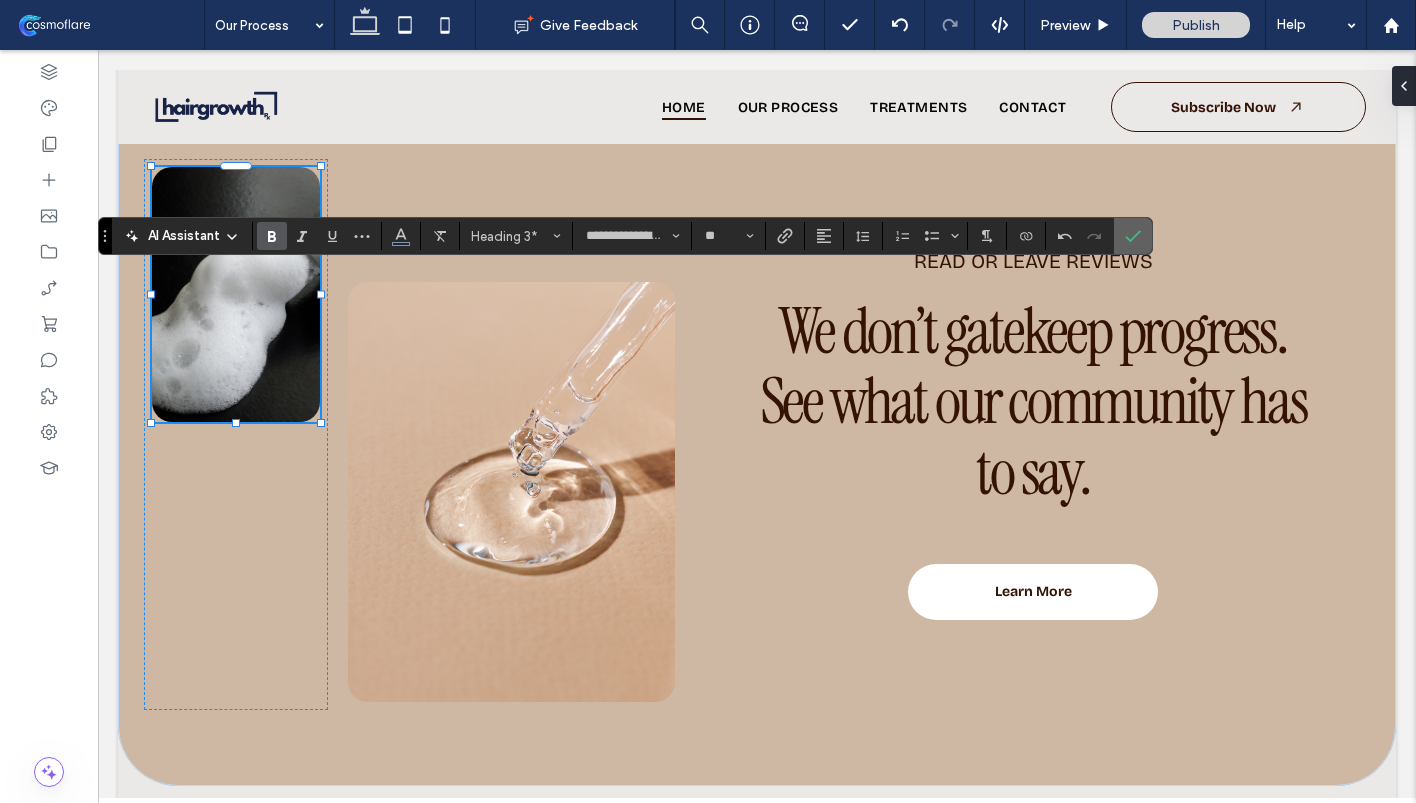 click at bounding box center (1133, 236) 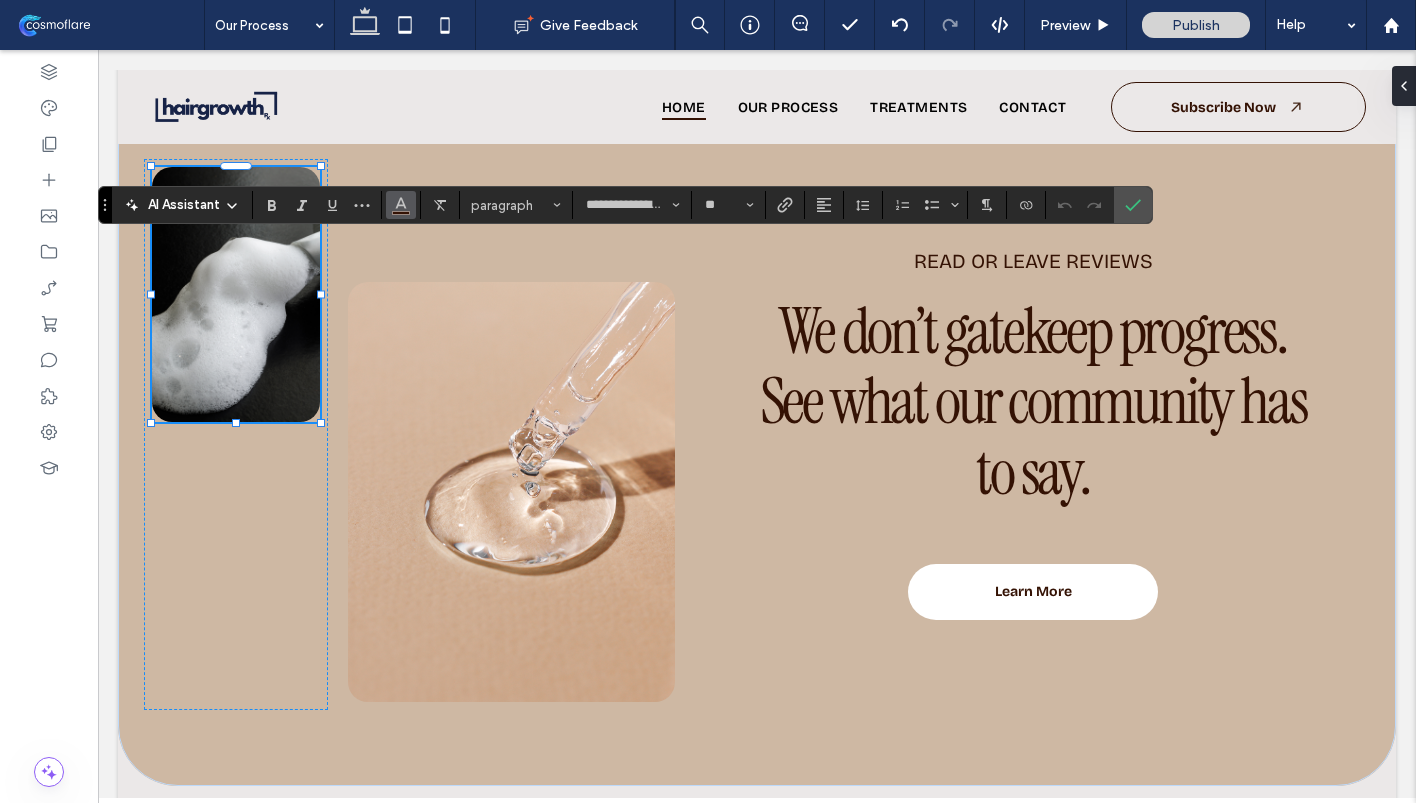 click at bounding box center (401, 205) 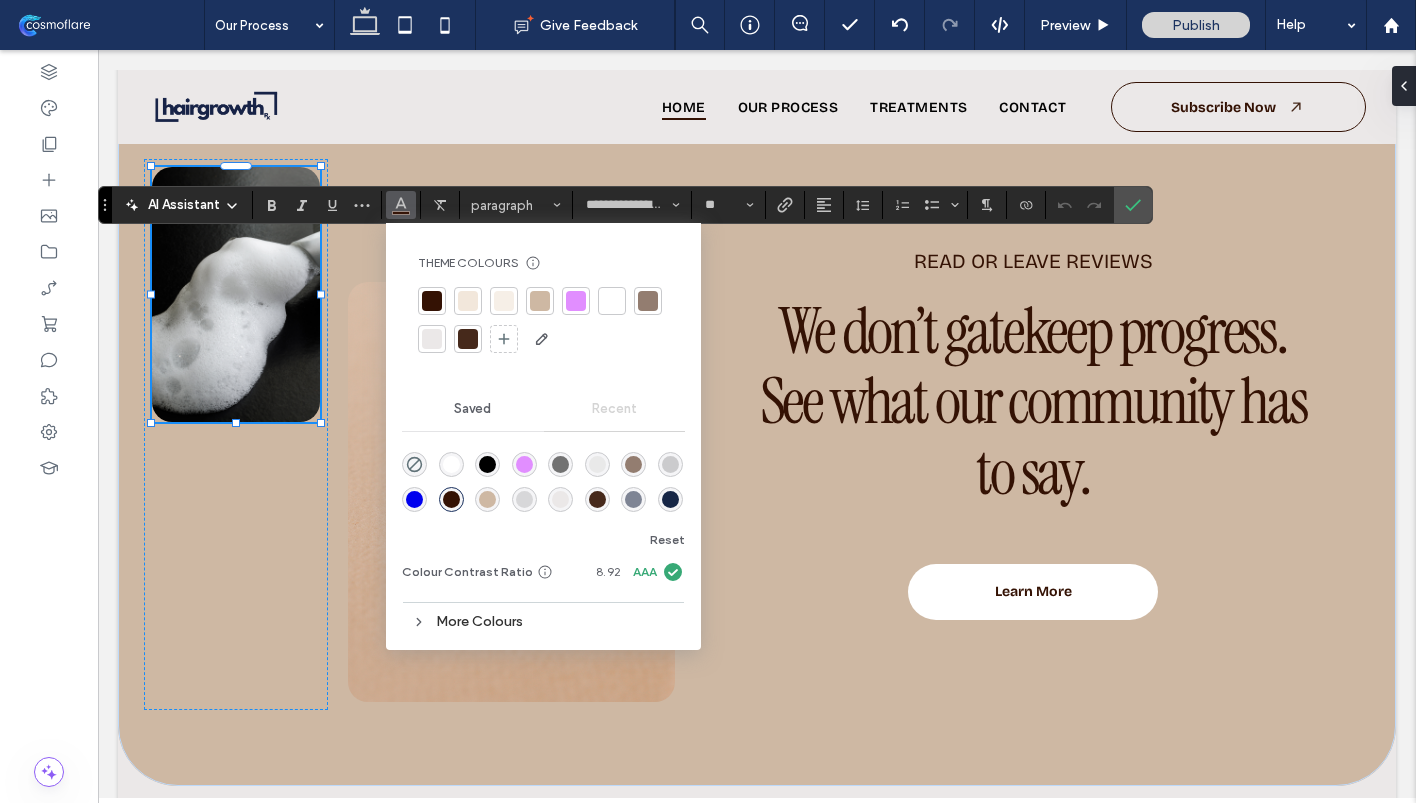 click at bounding box center (487, 464) 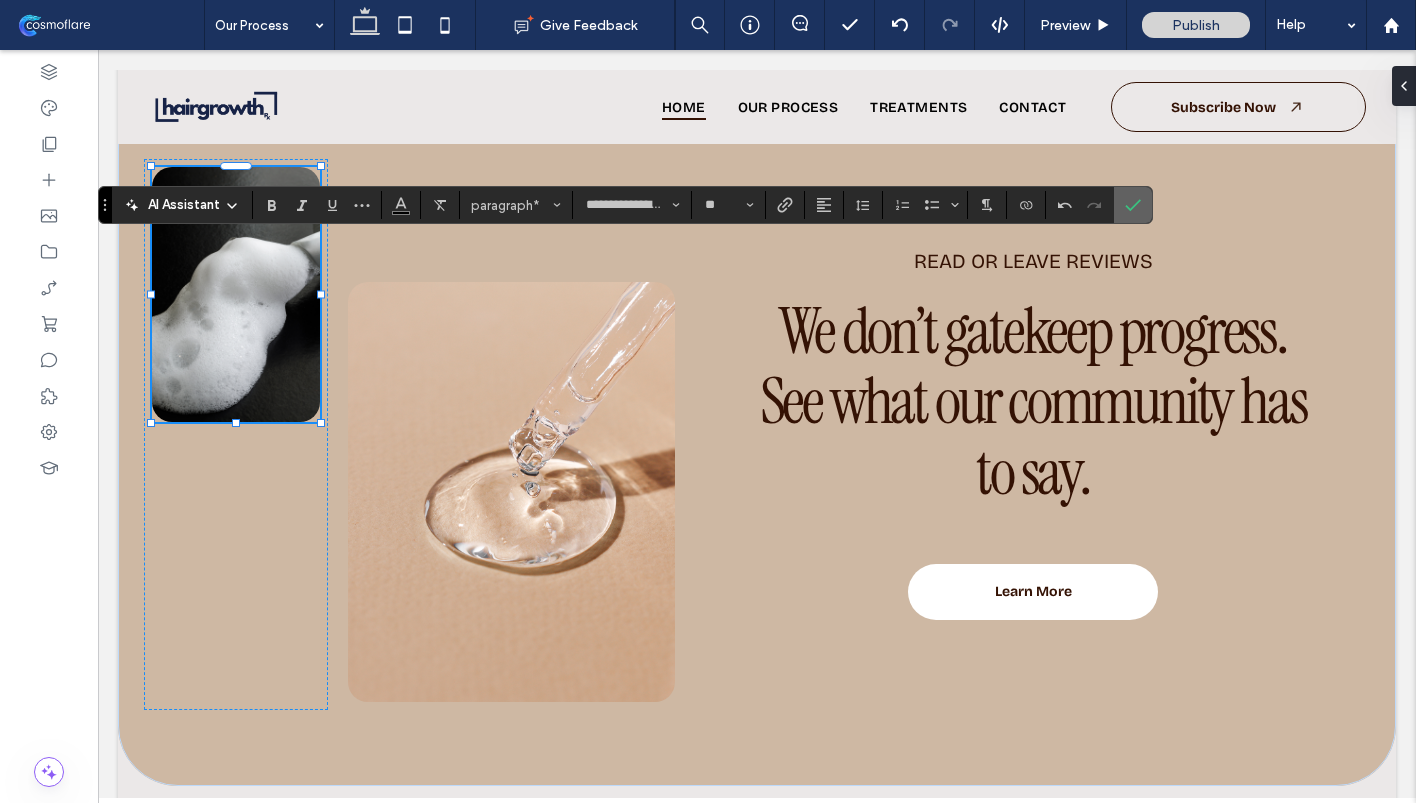 click at bounding box center [1133, 205] 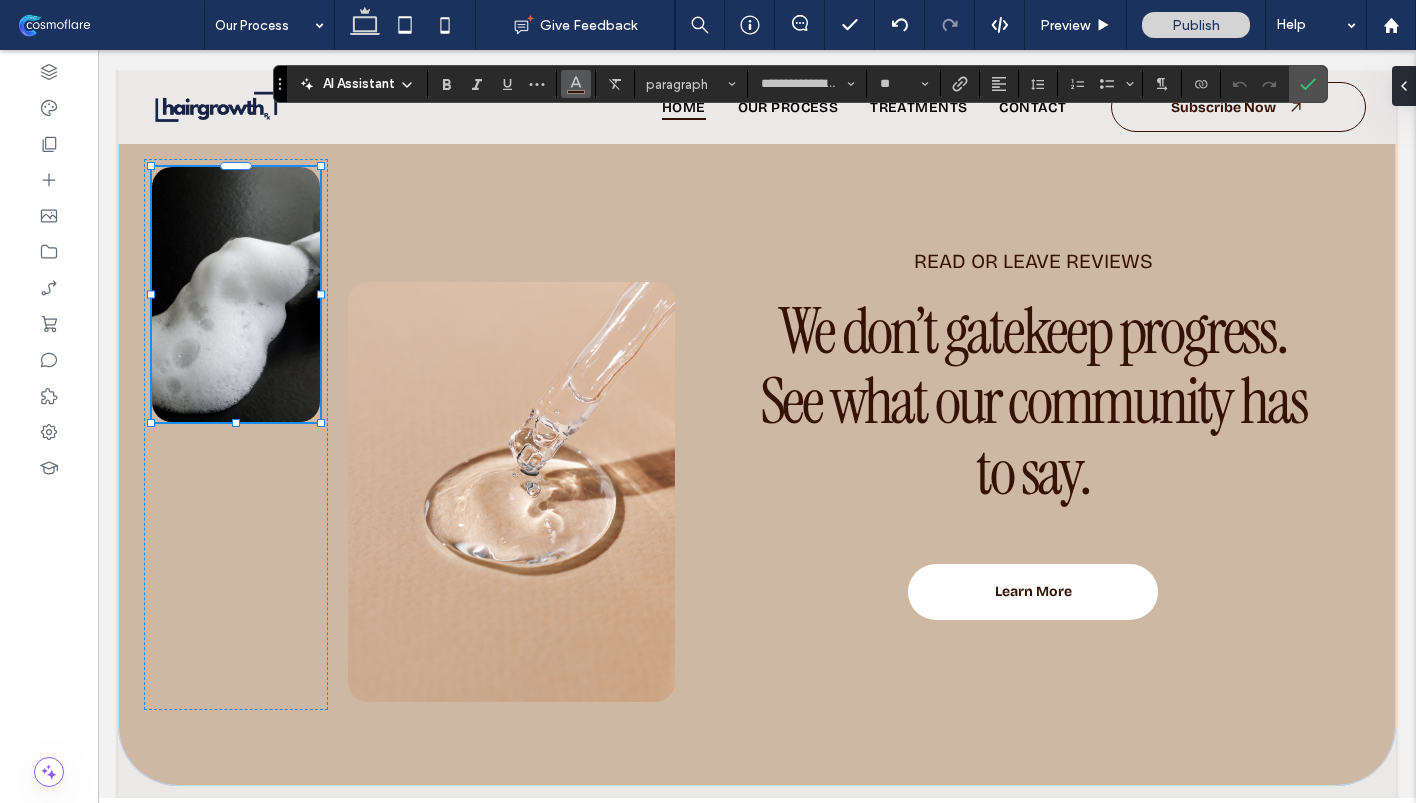 click 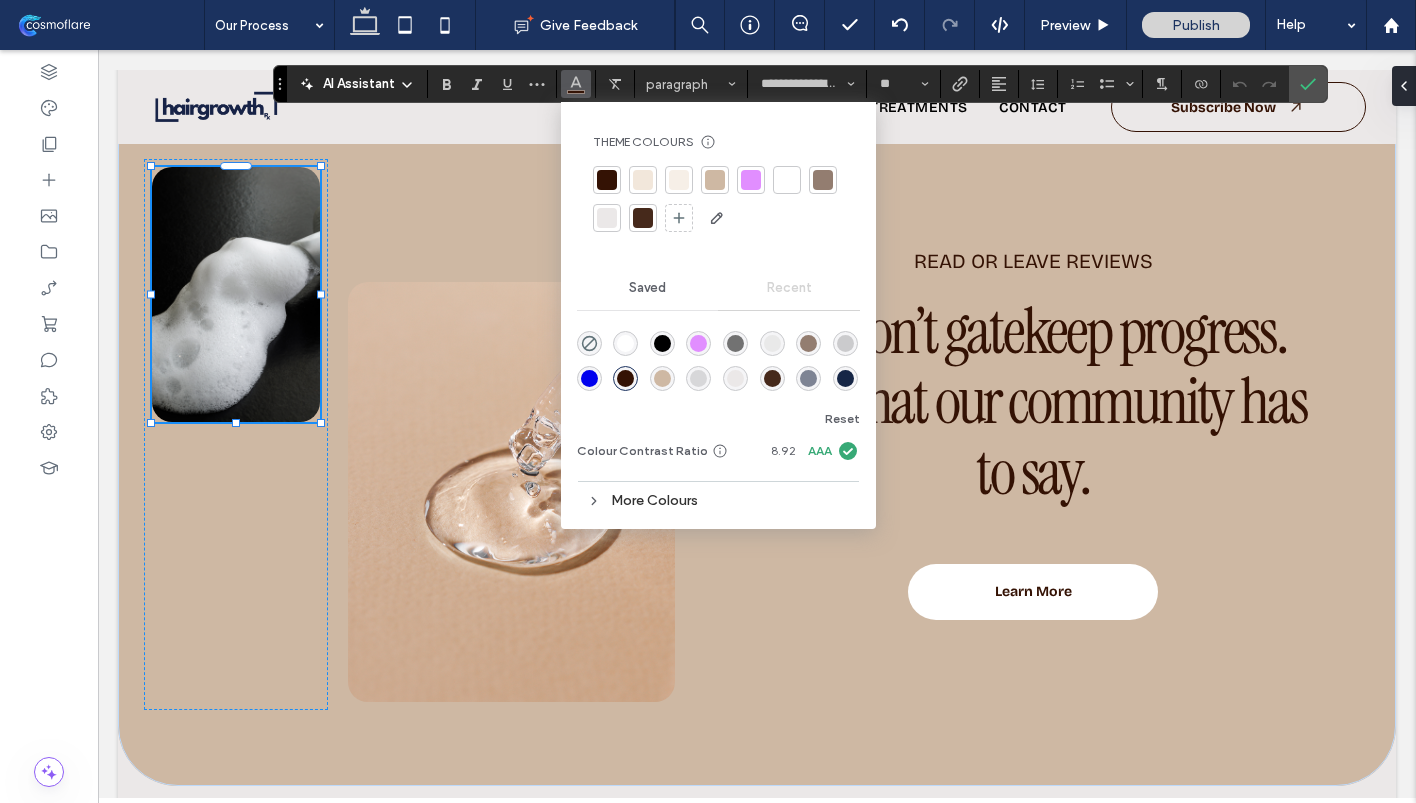 click at bounding box center [662, 343] 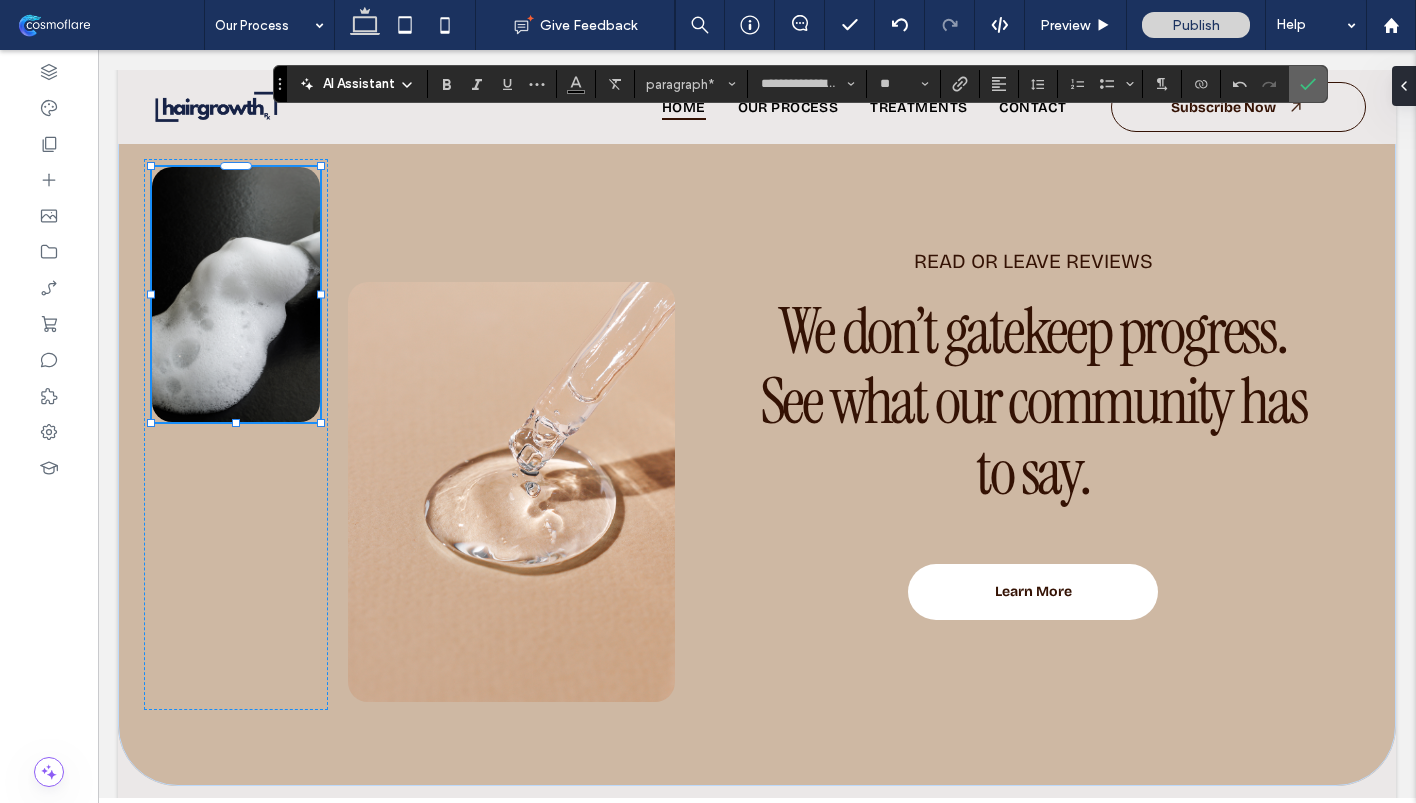 click 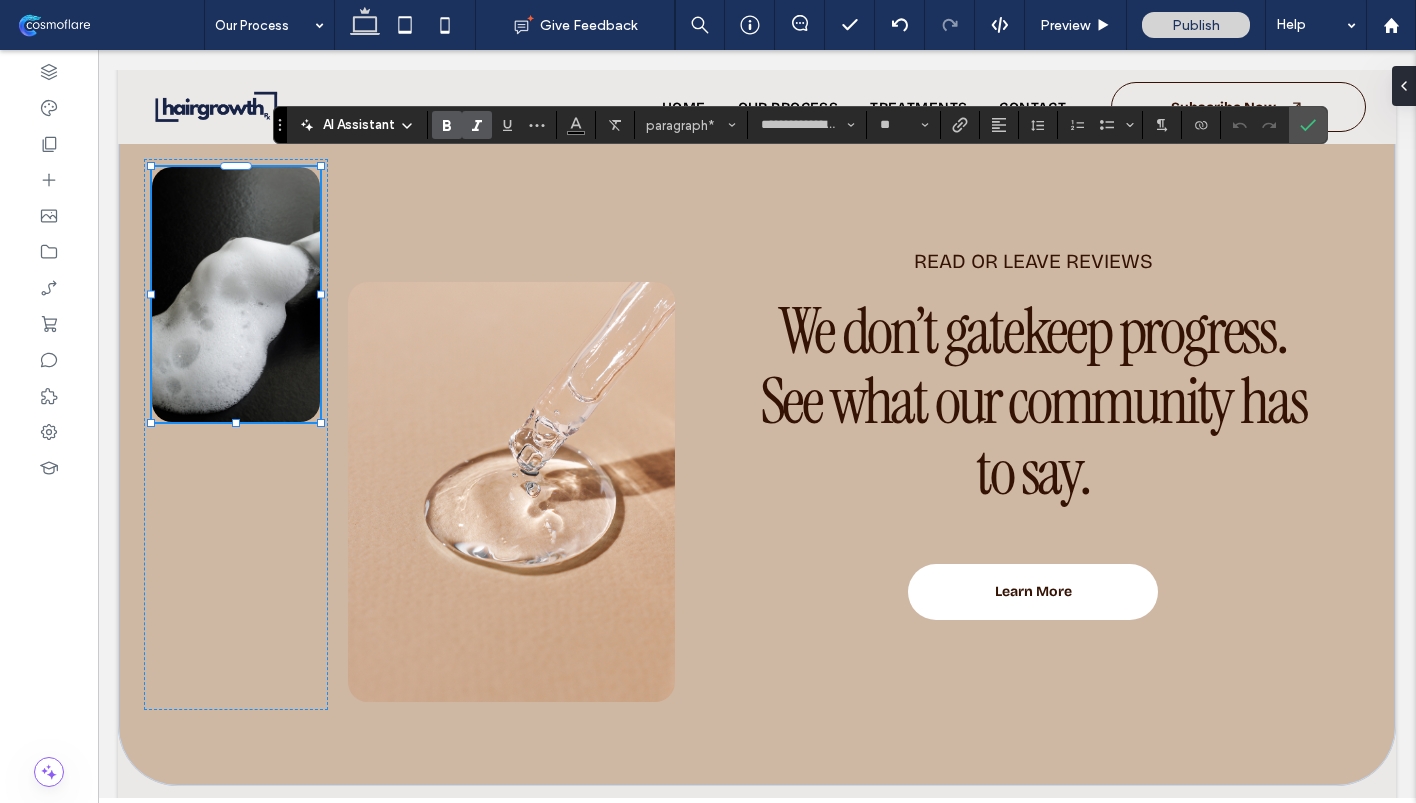 click 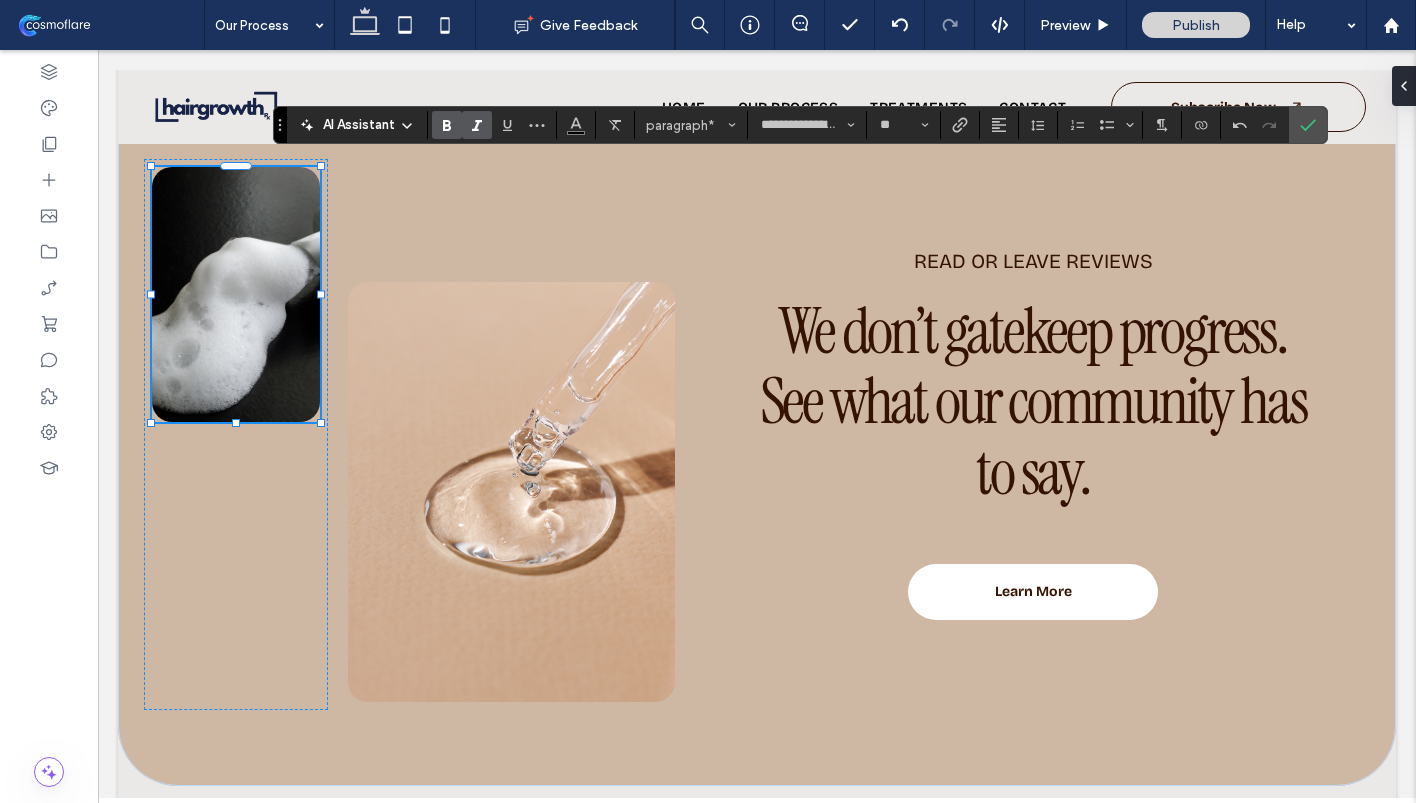 click 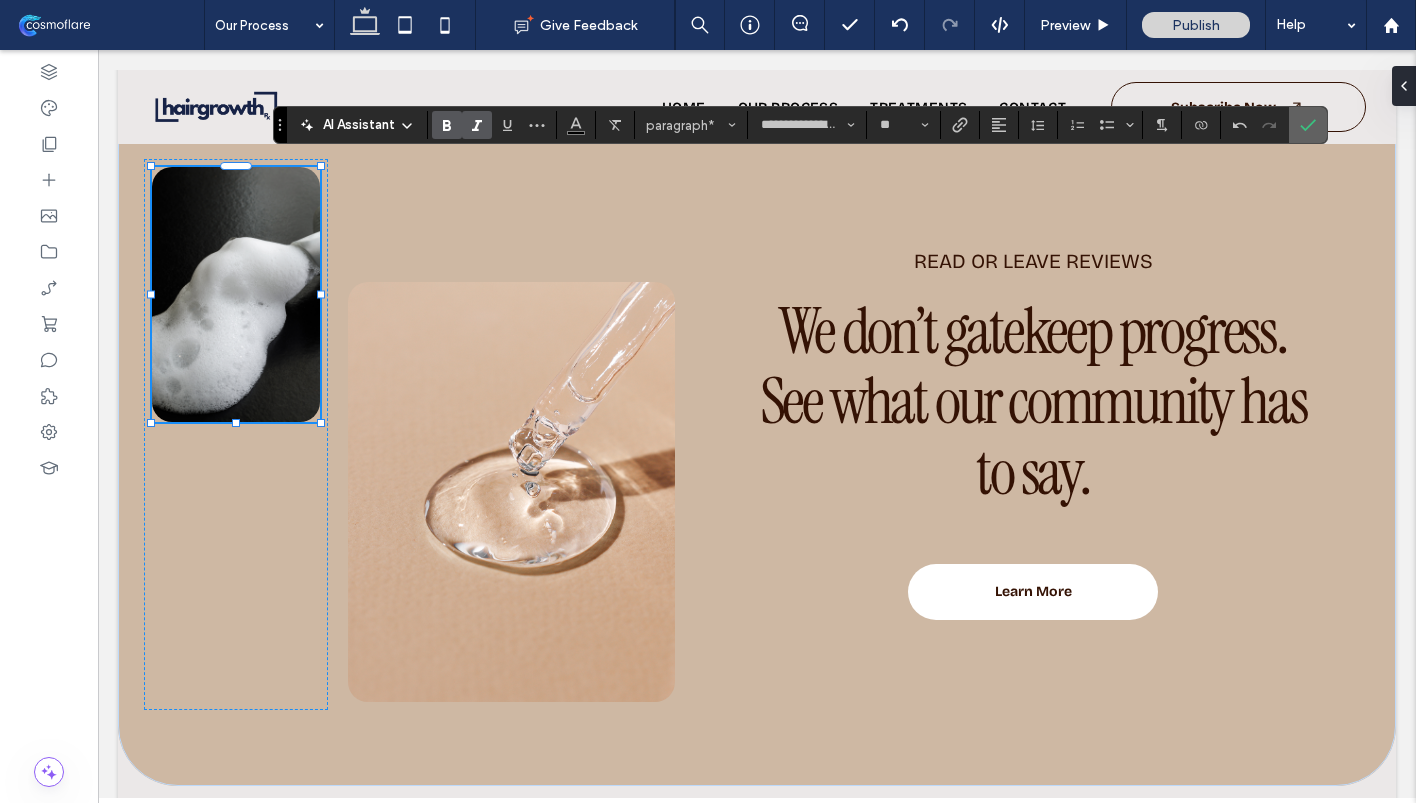 click 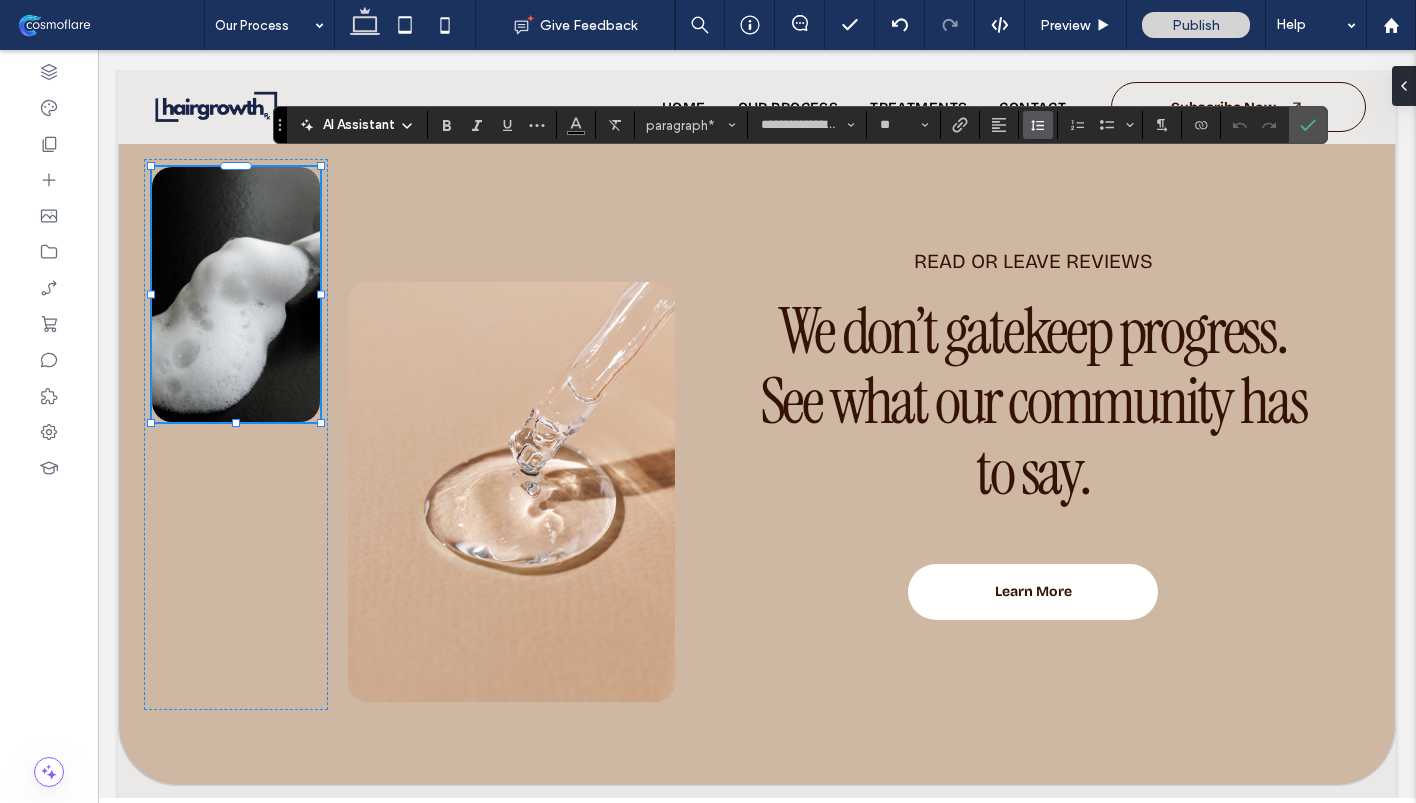 click 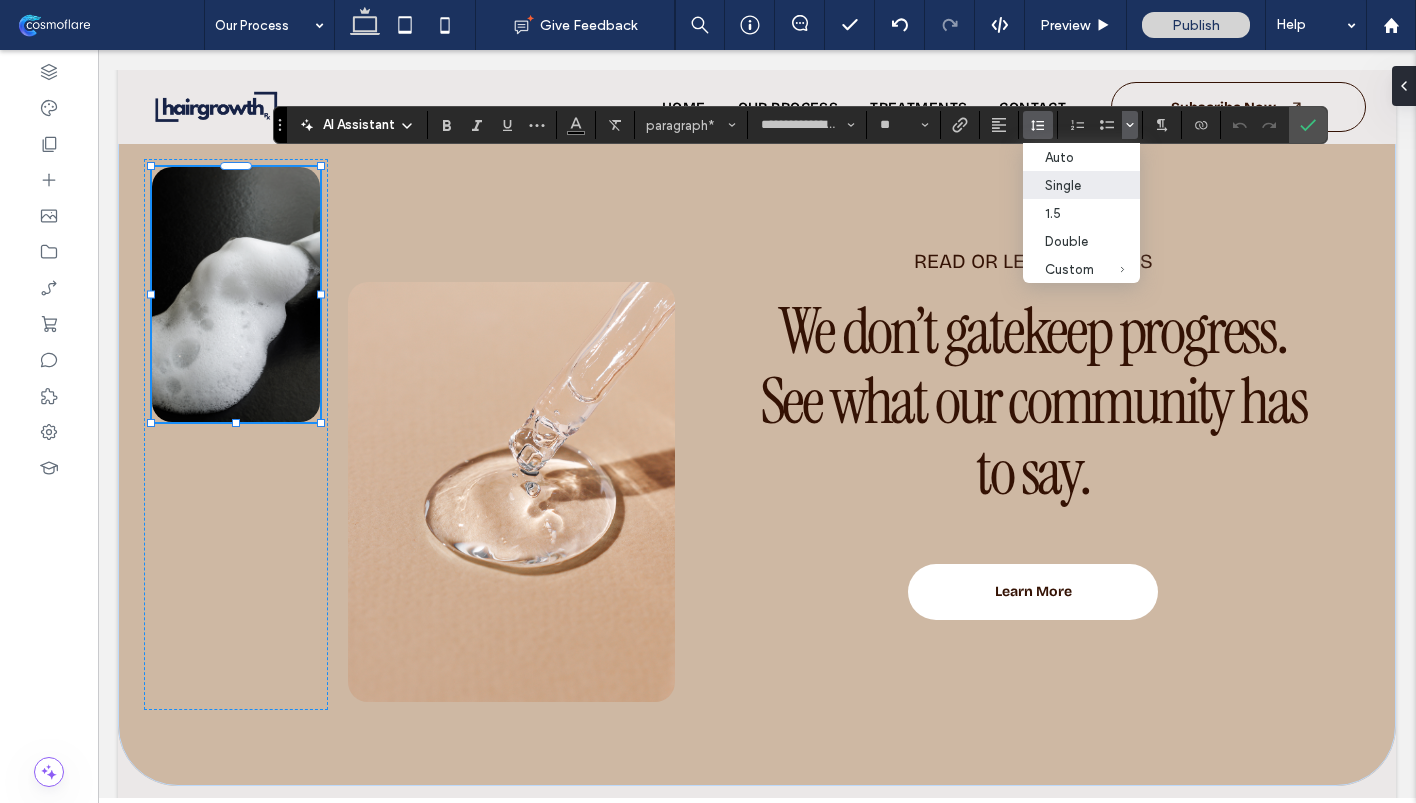 click 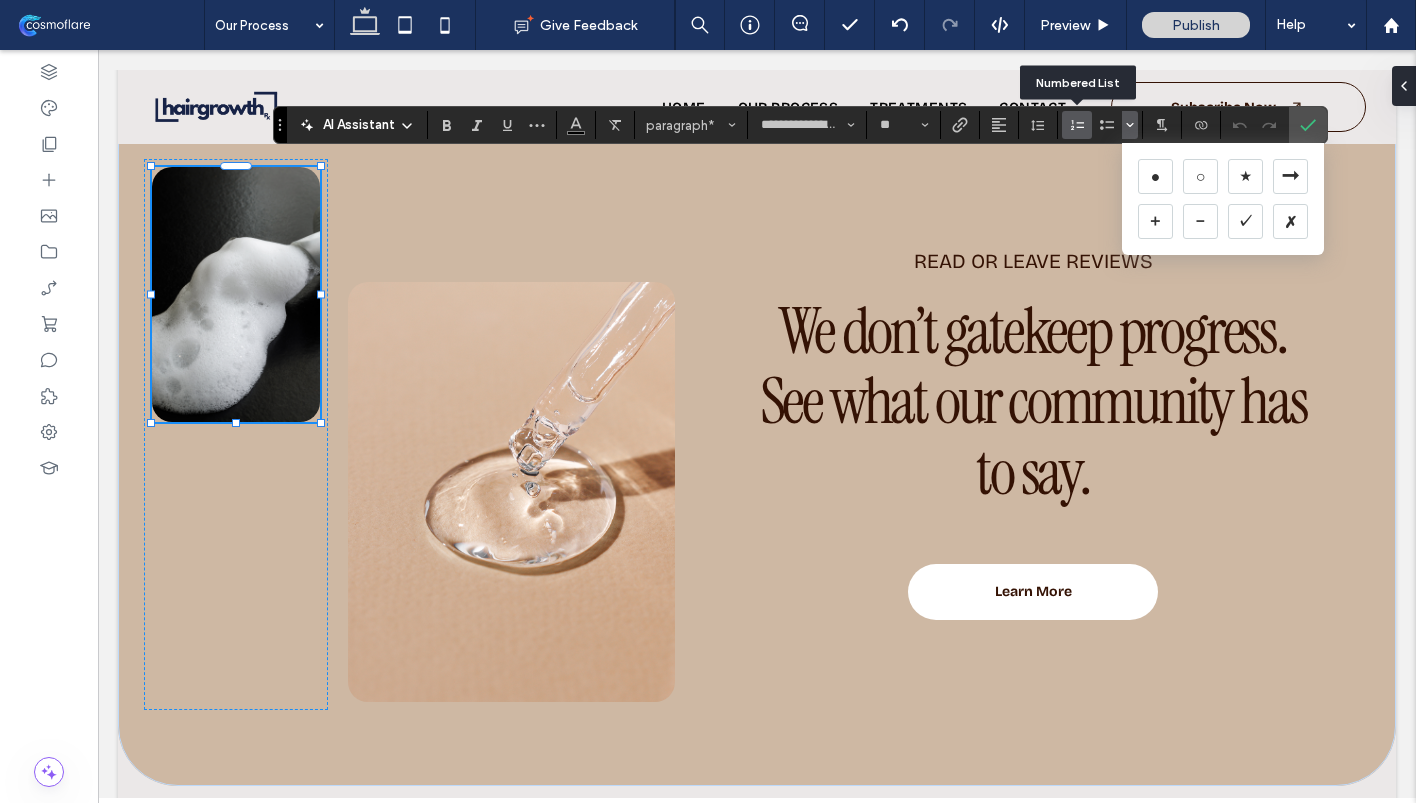 click 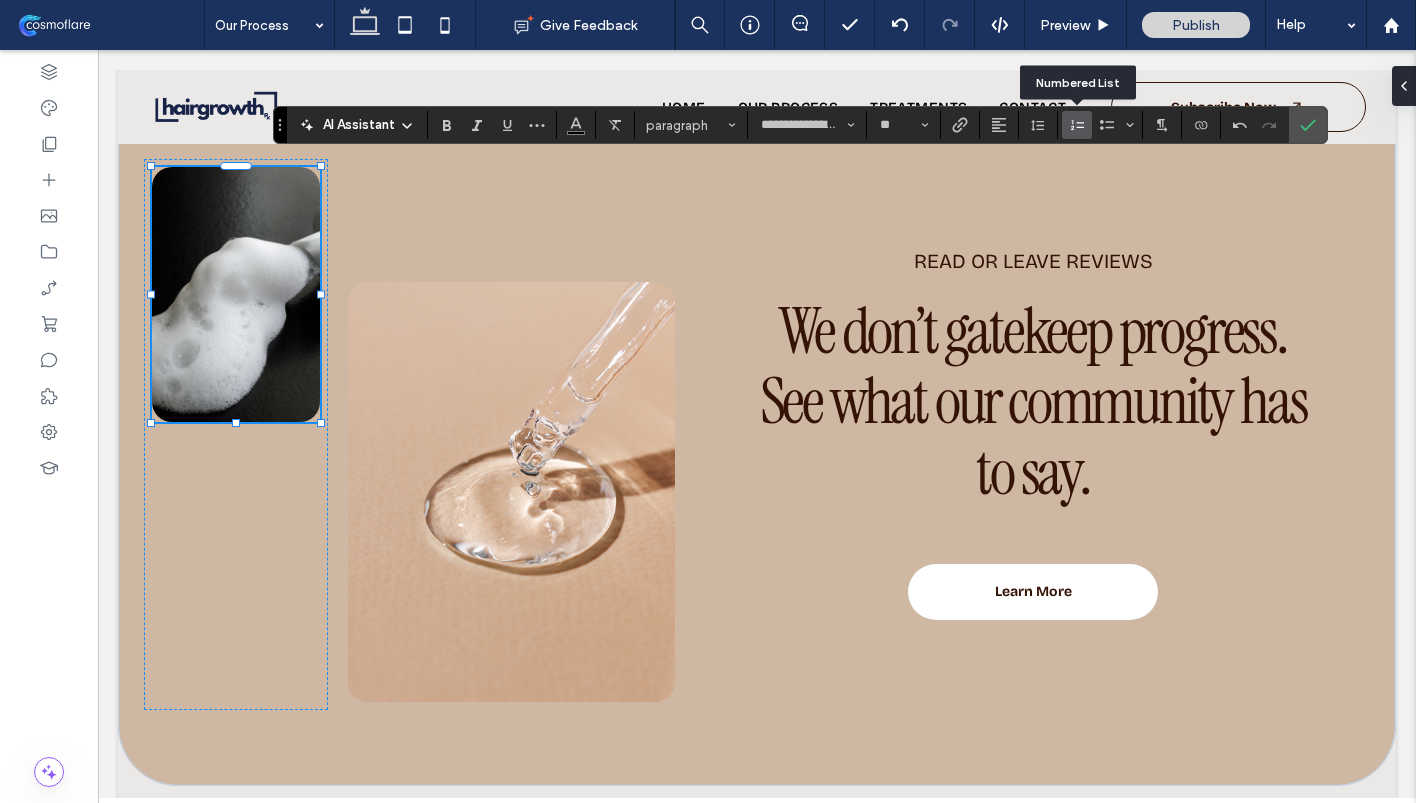 click 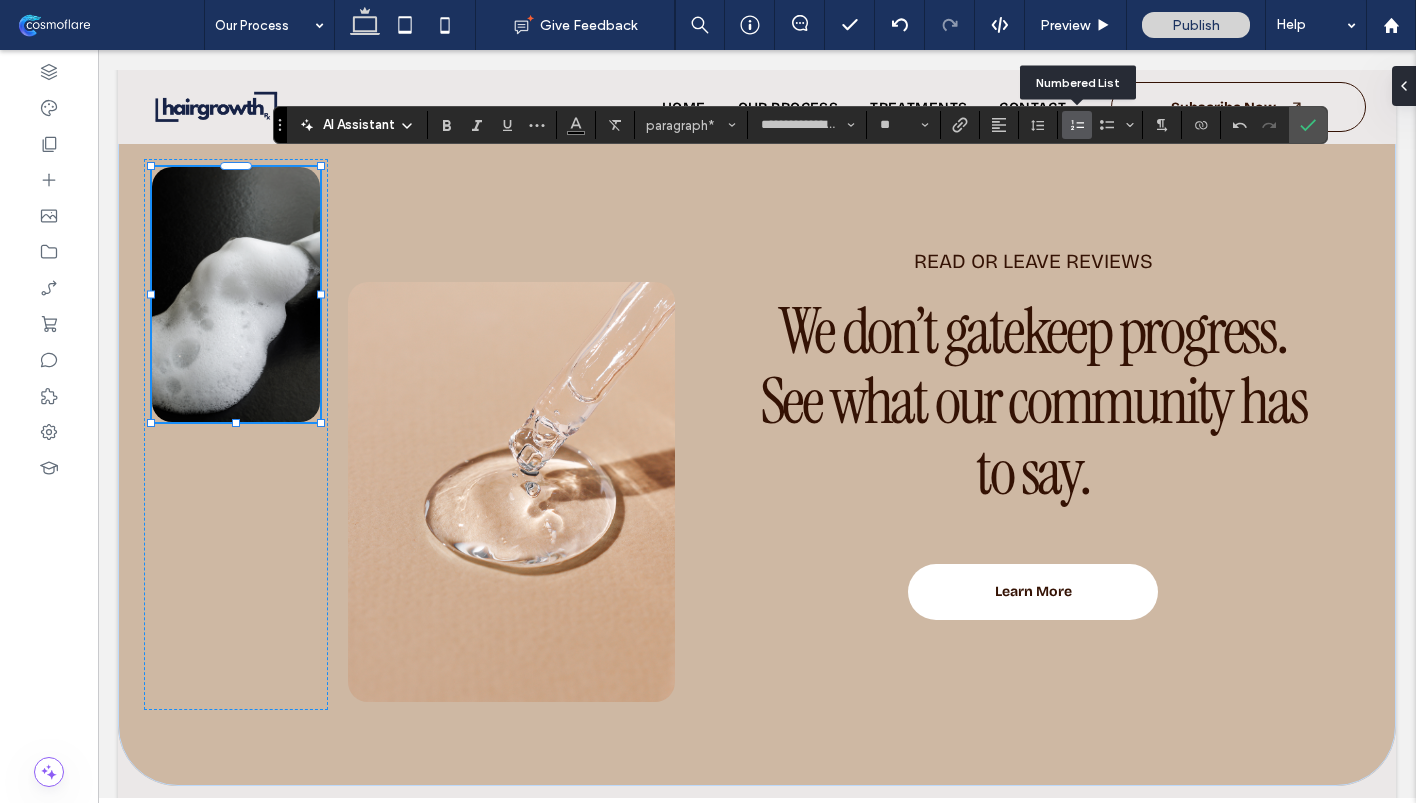 click 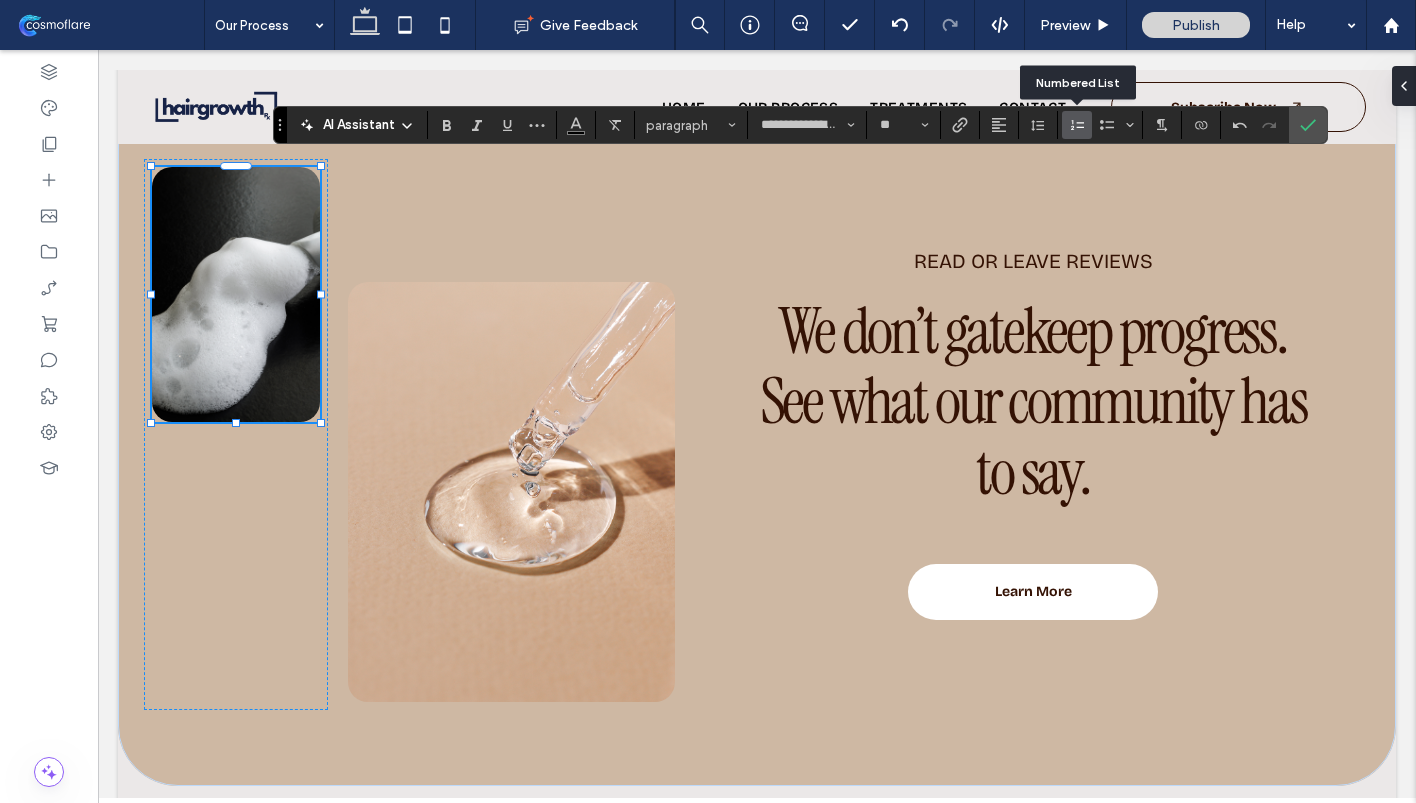 click 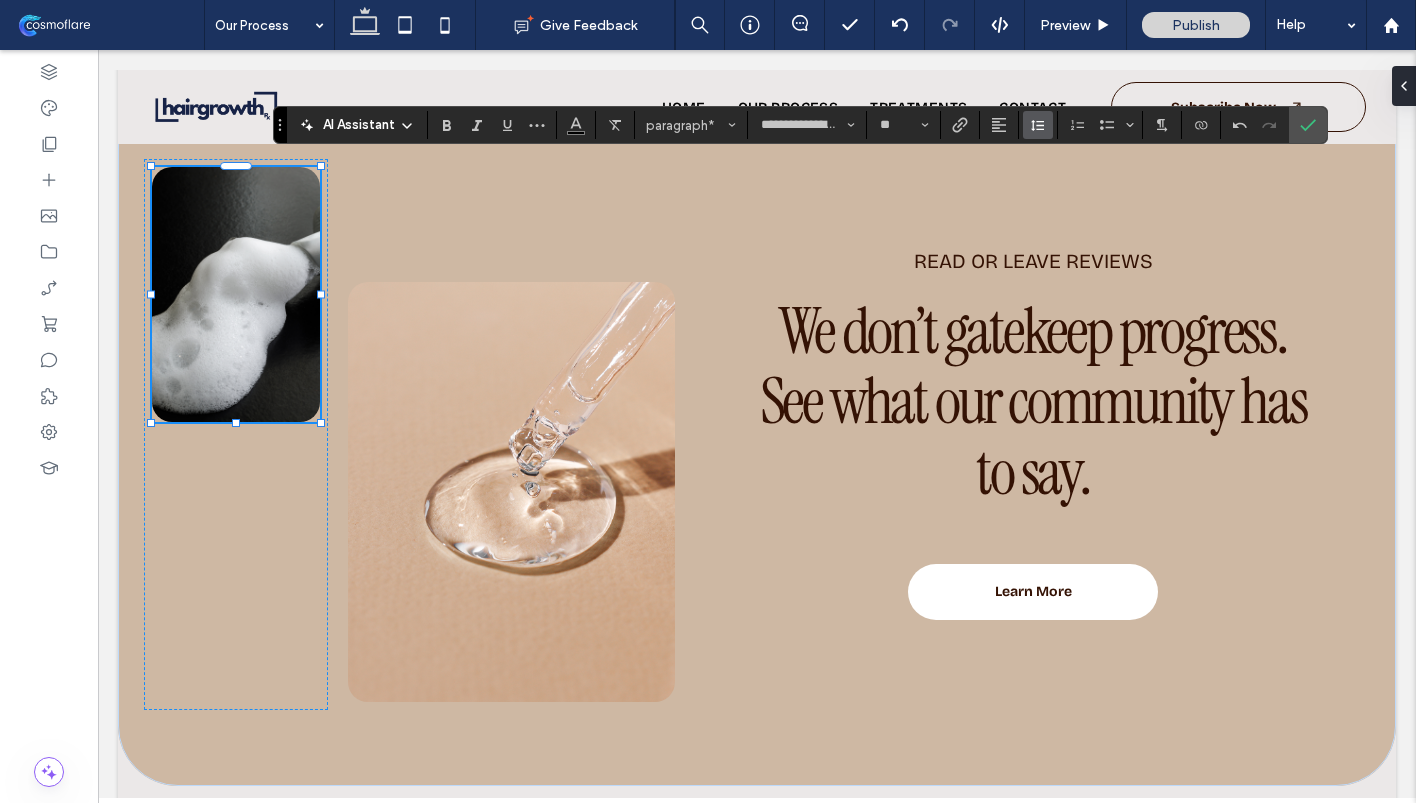click 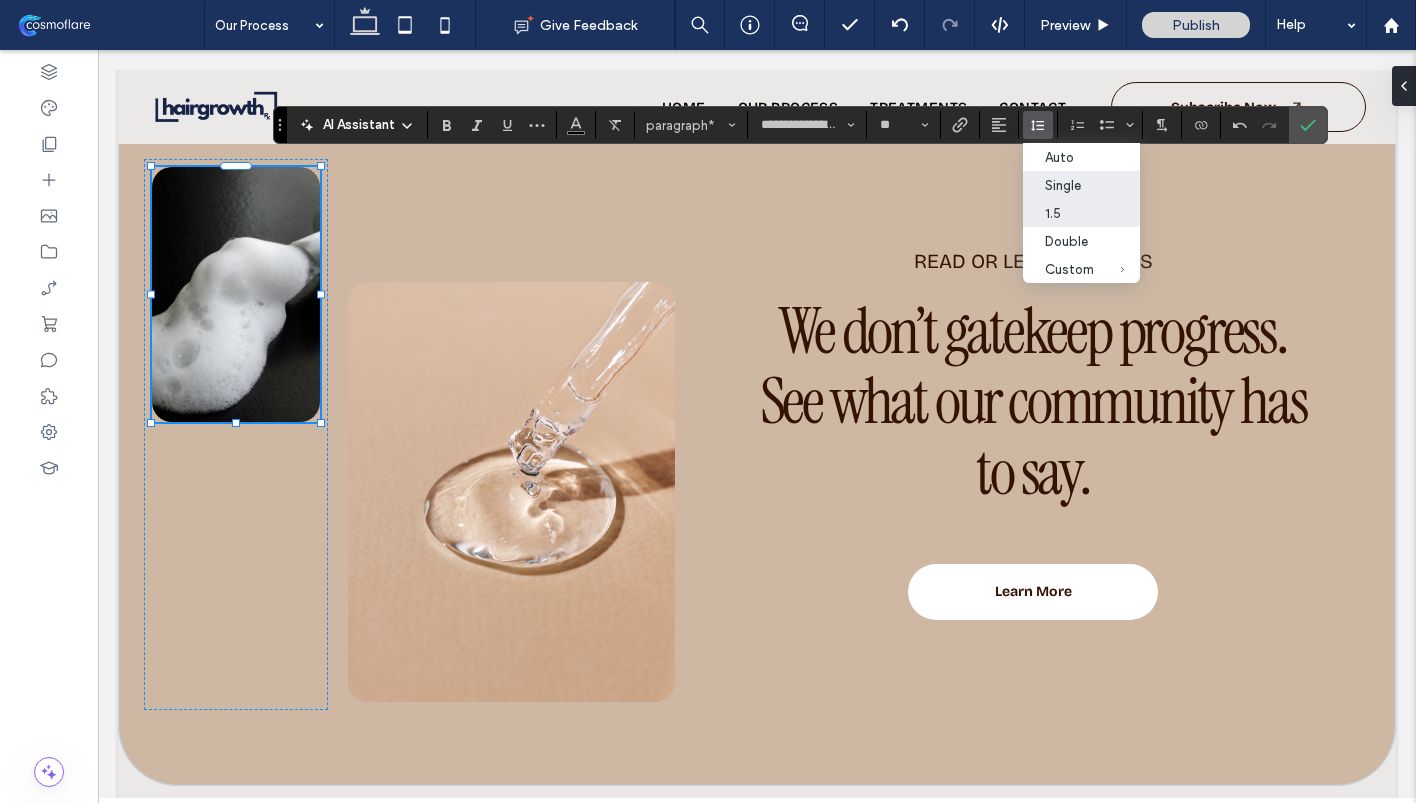 click on "1.5" at bounding box center (1069, 213) 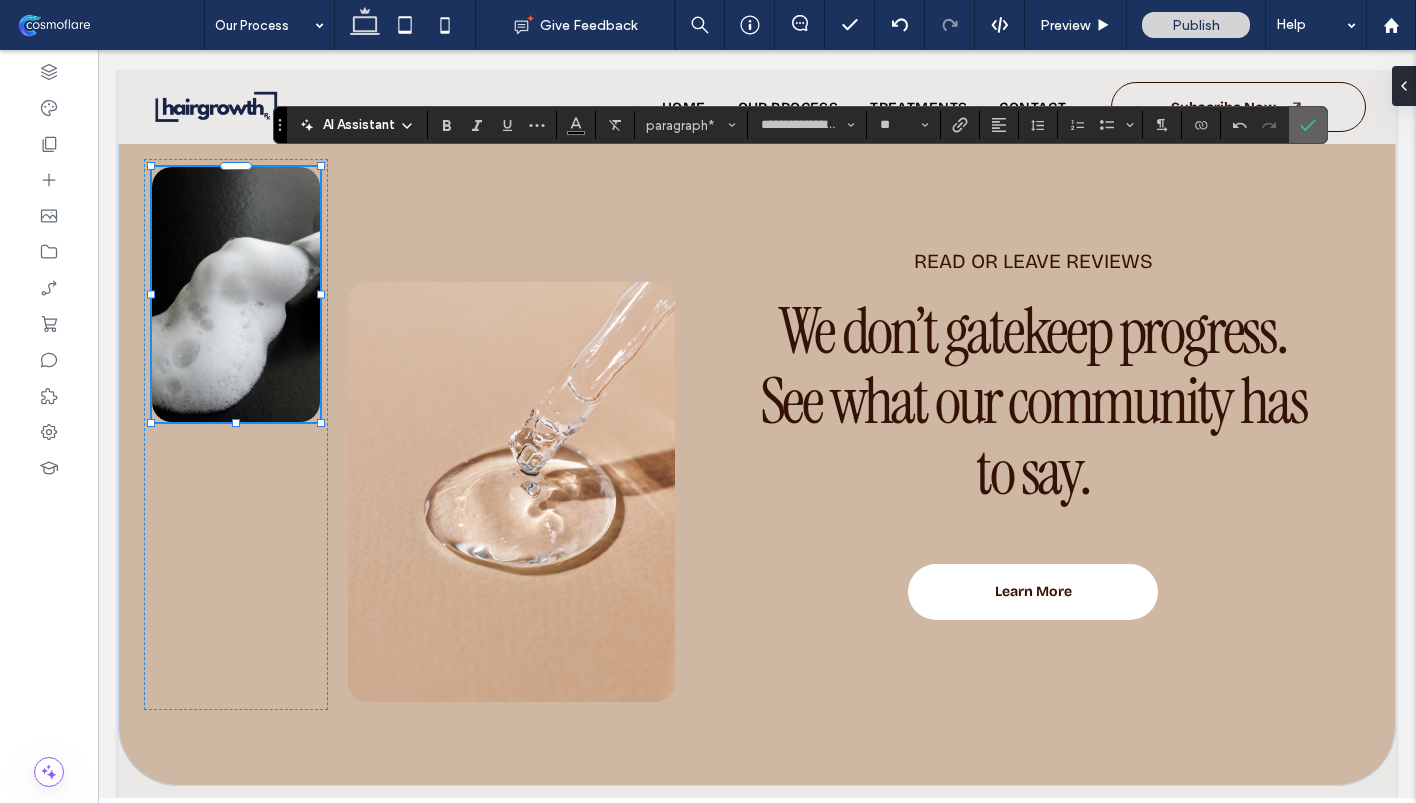 click at bounding box center (1308, 125) 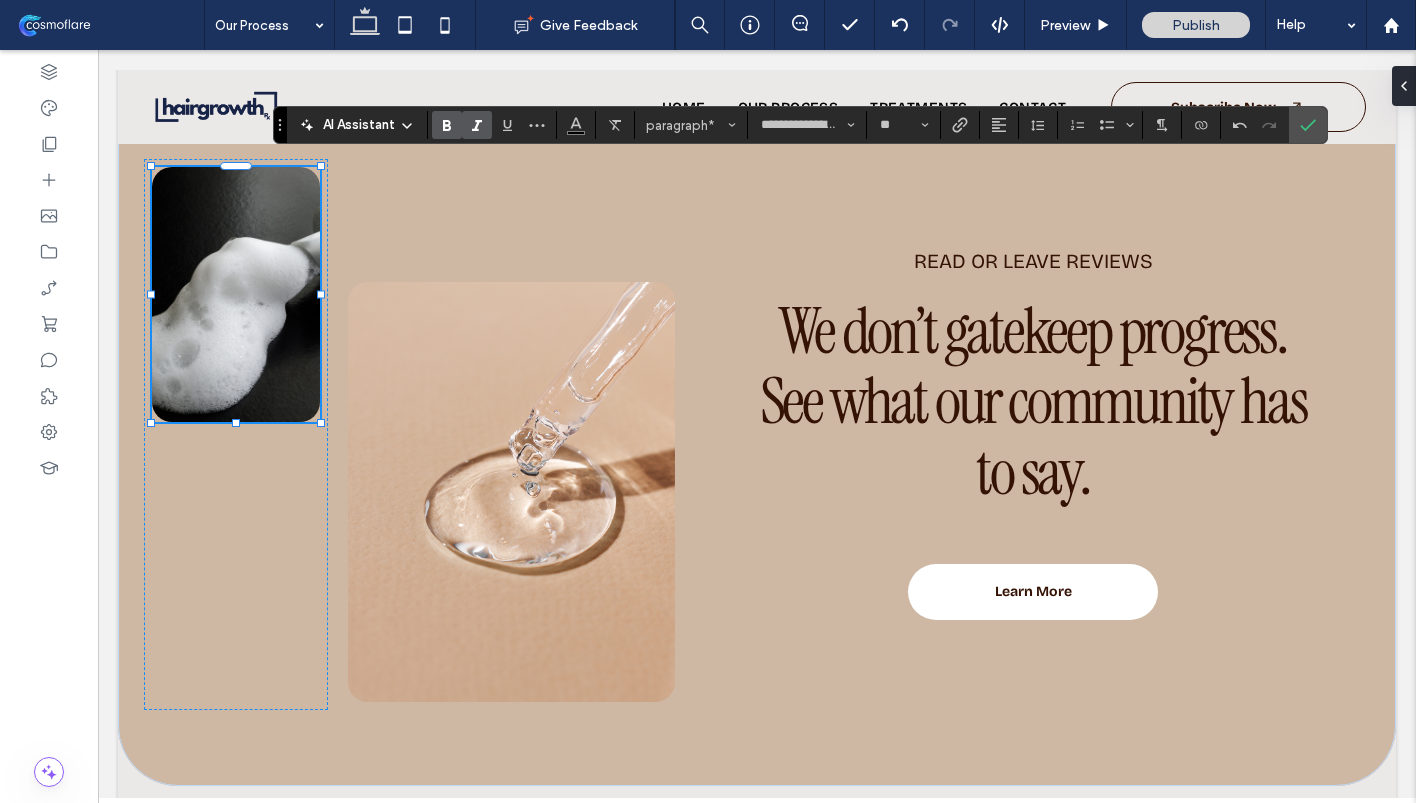 click at bounding box center (477, 125) 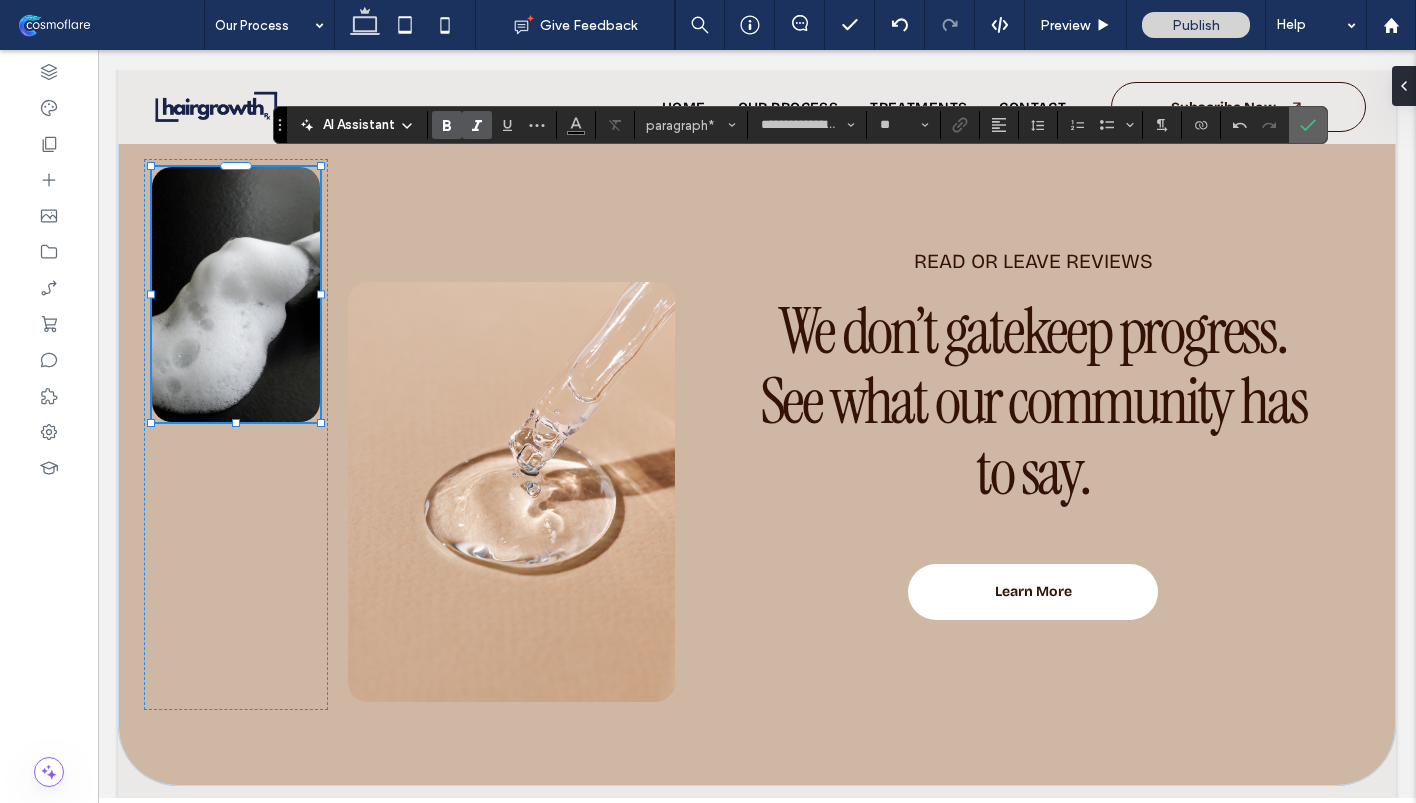 click 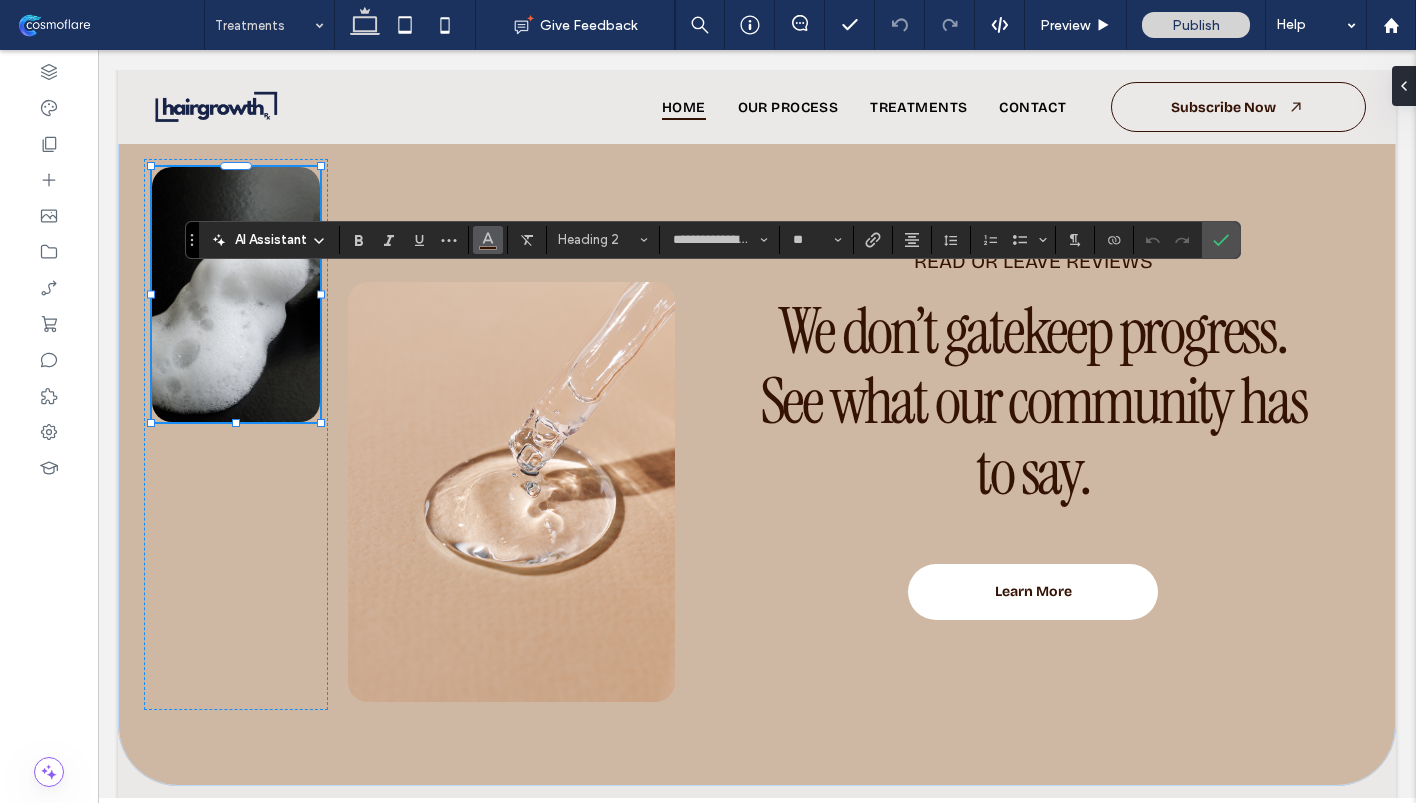 click 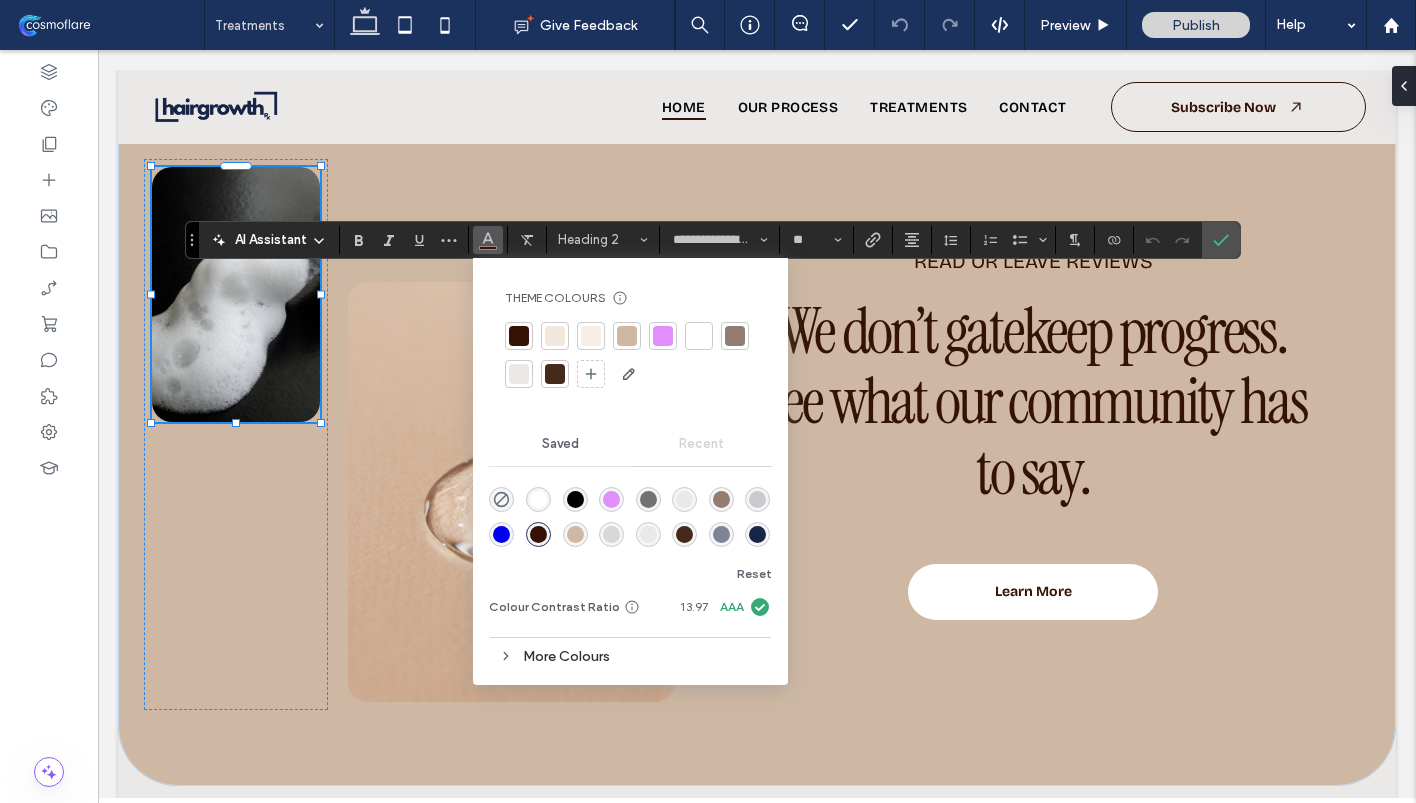 click at bounding box center [757, 534] 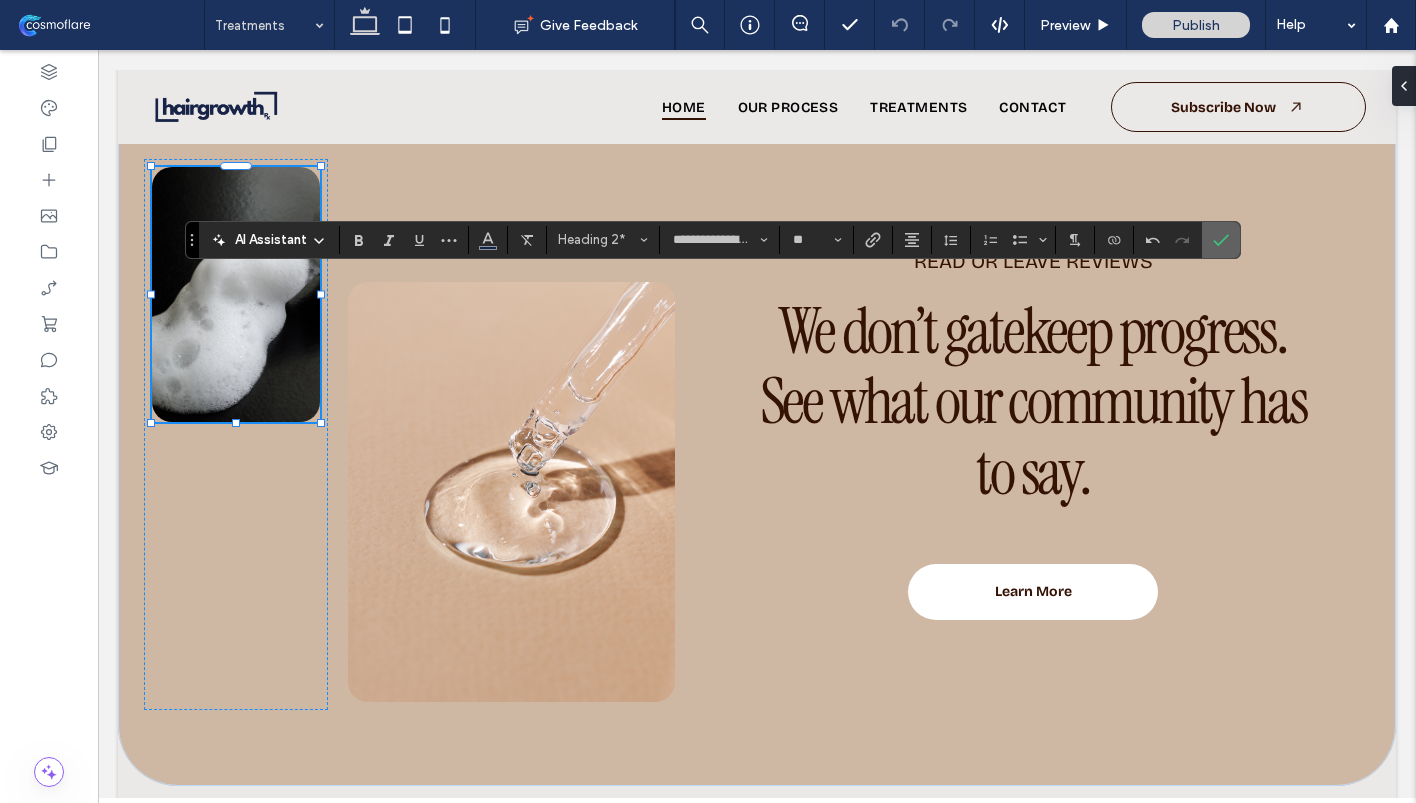 click 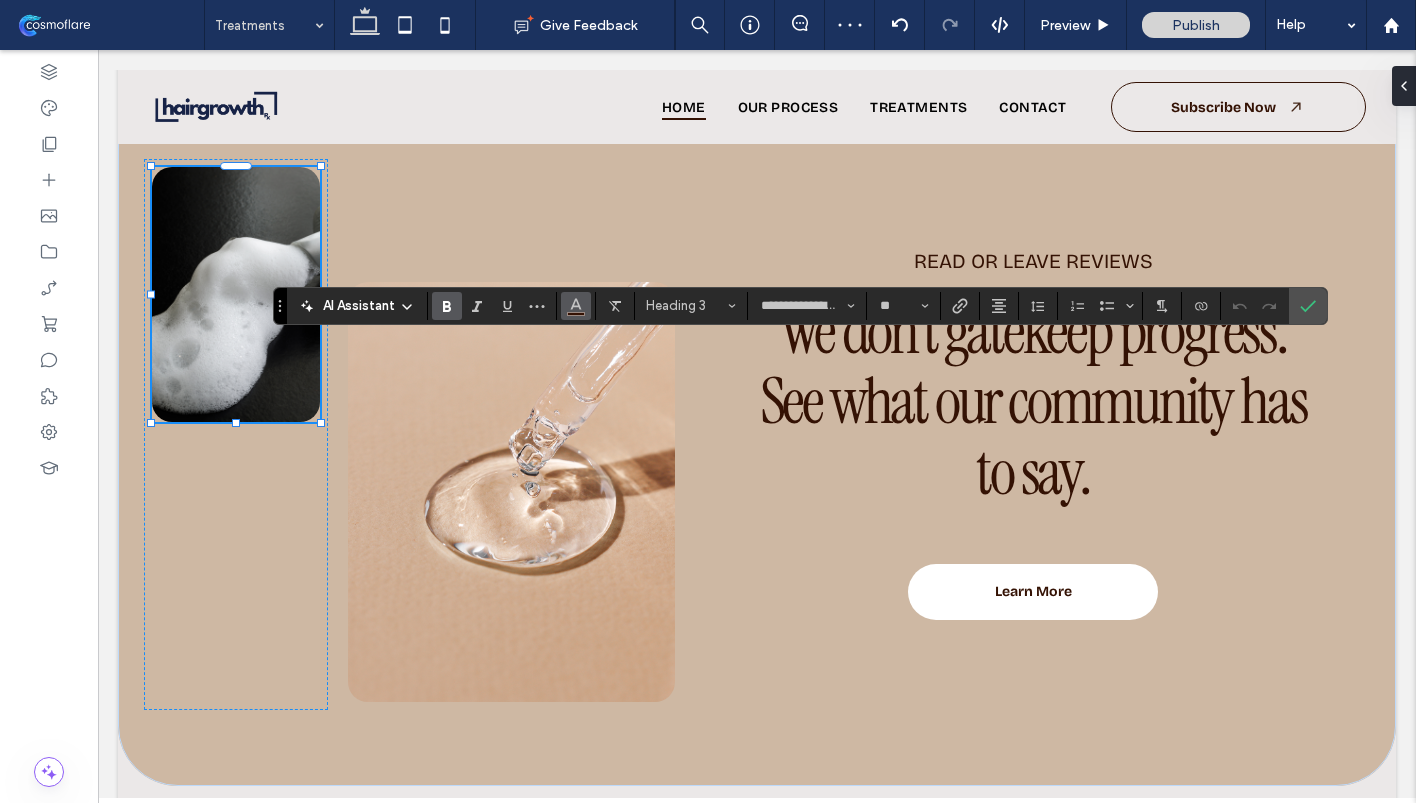 click 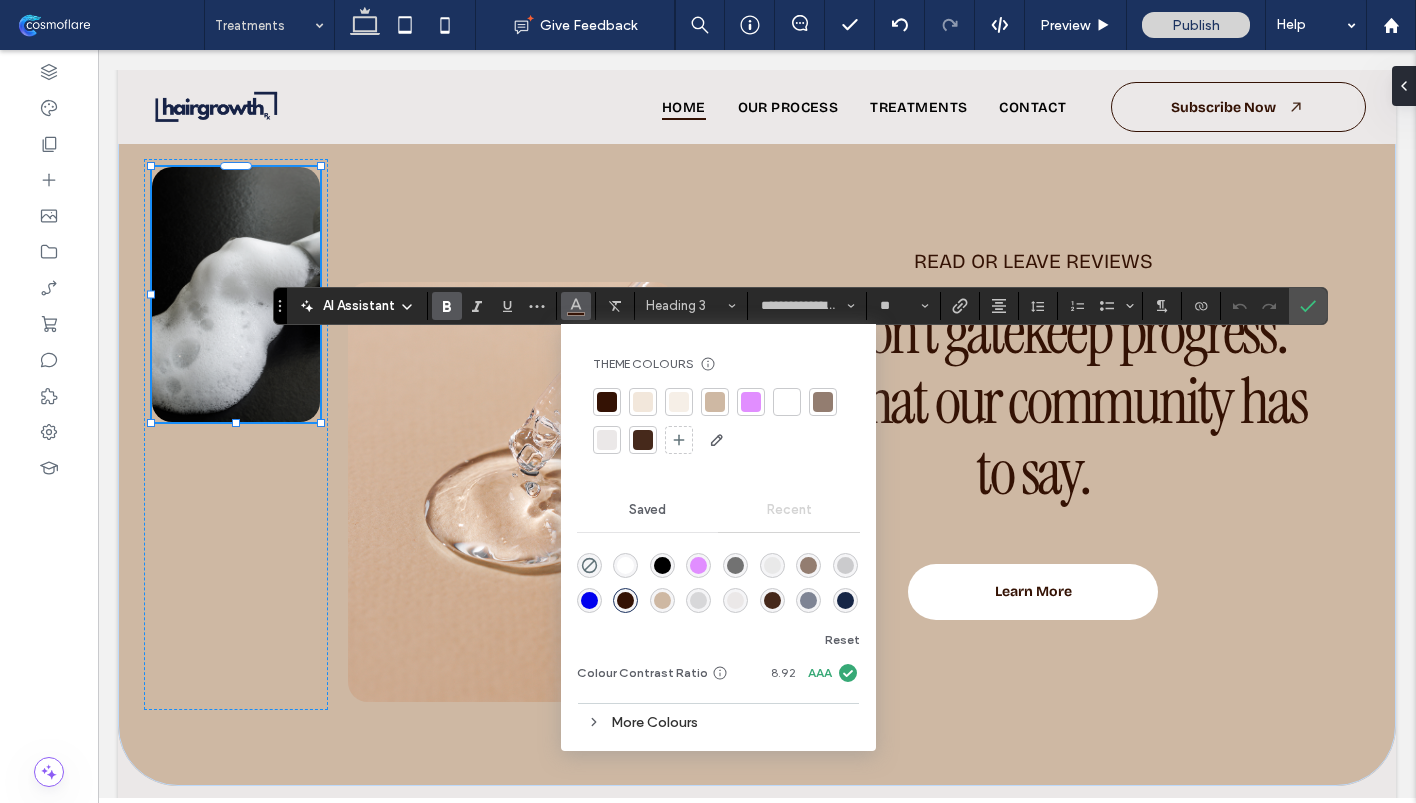 click at bounding box center [845, 600] 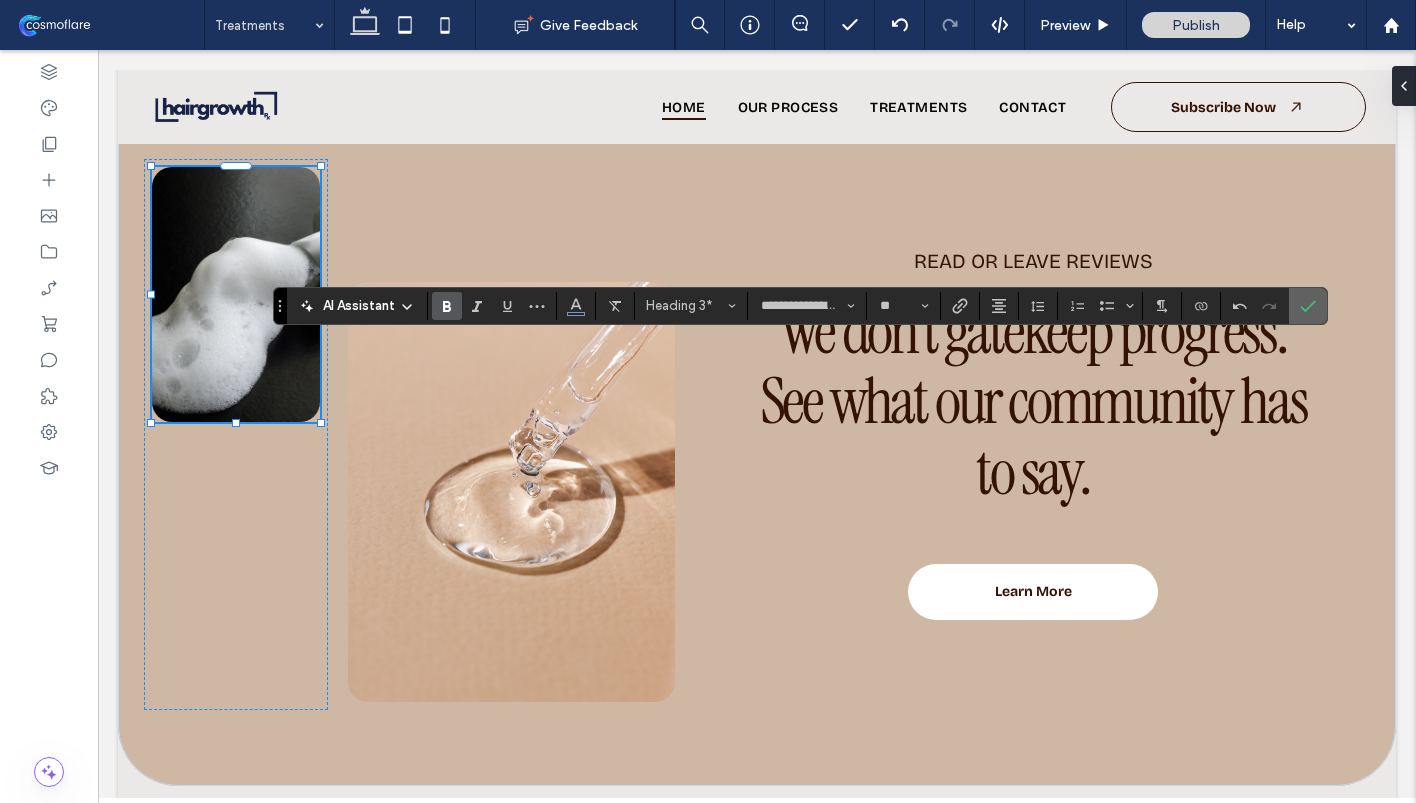 click 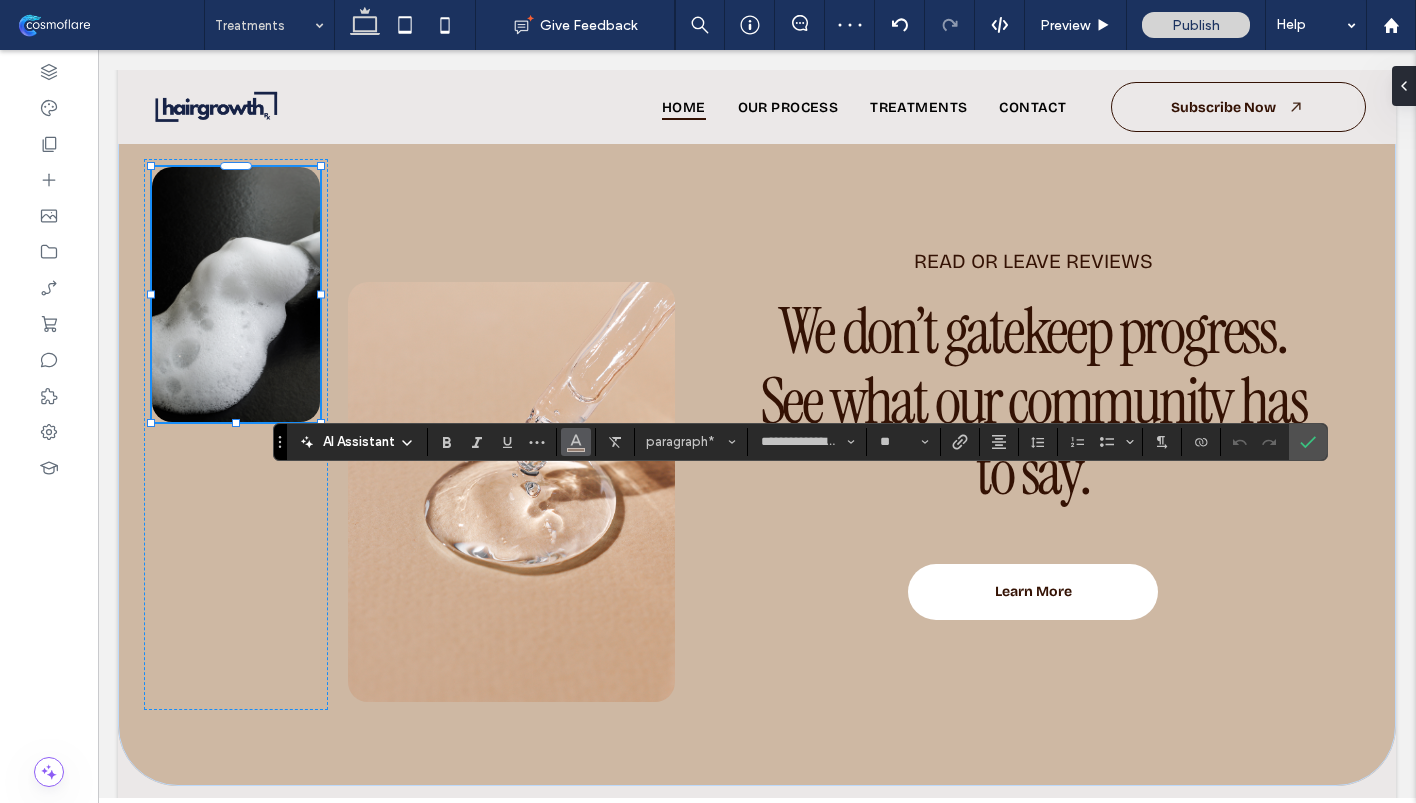 click 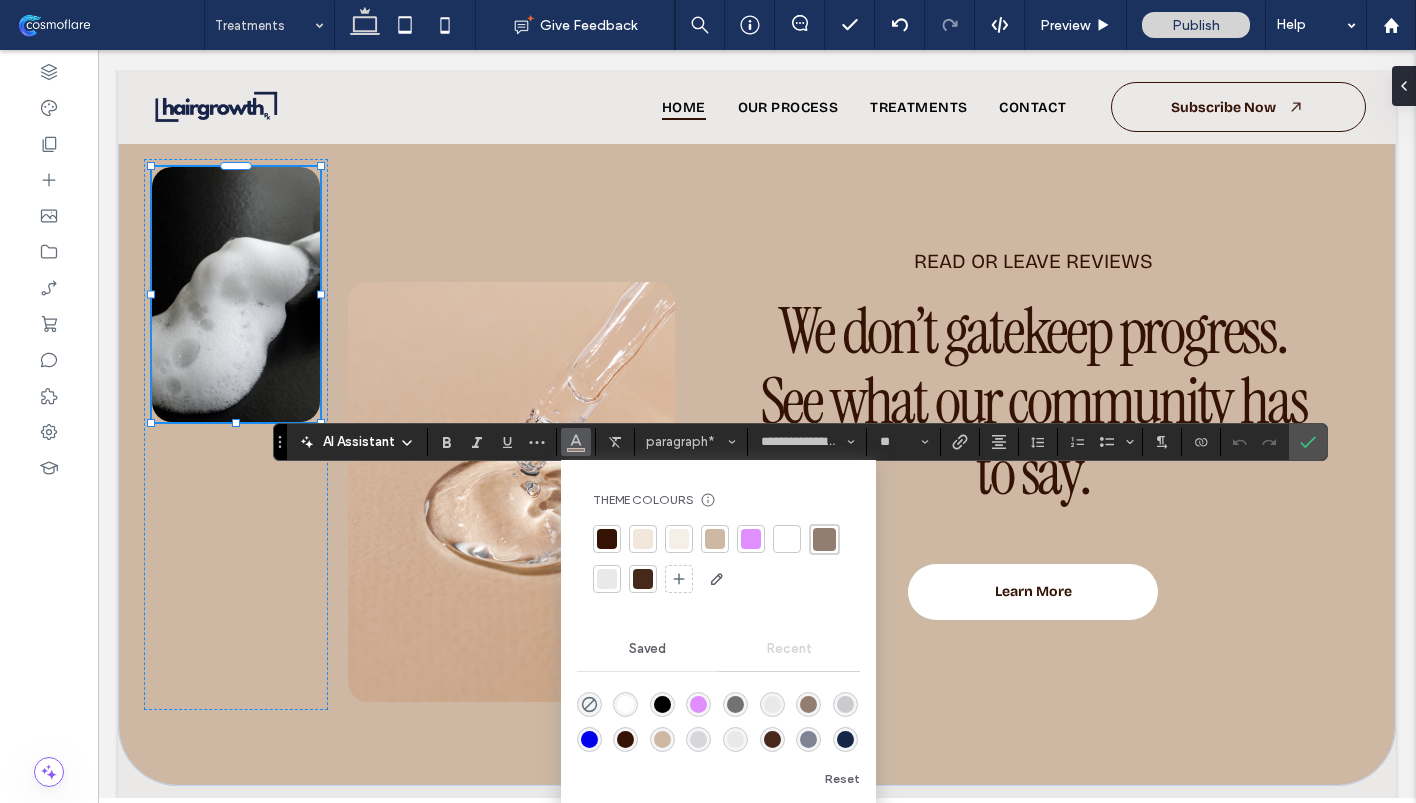 click at bounding box center [787, 539] 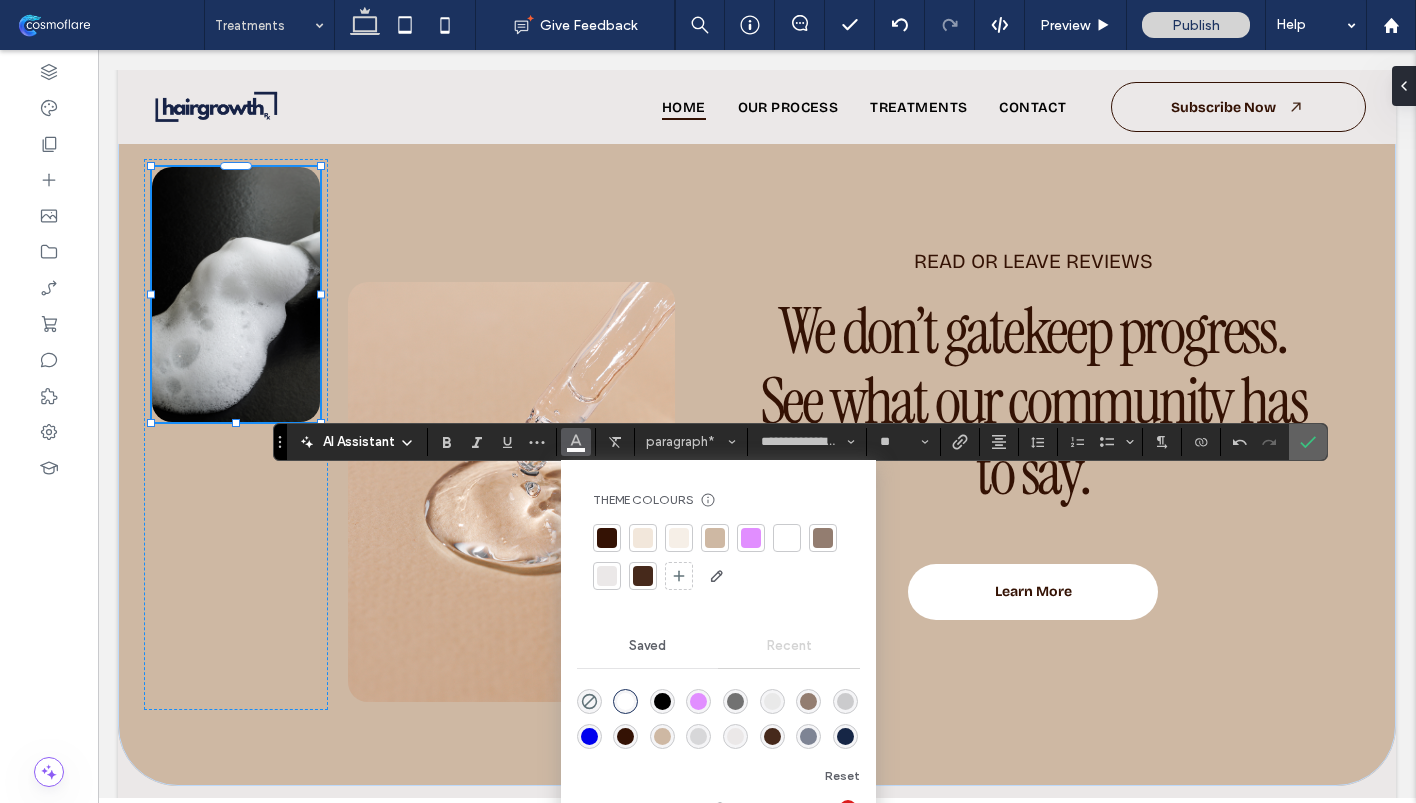 click 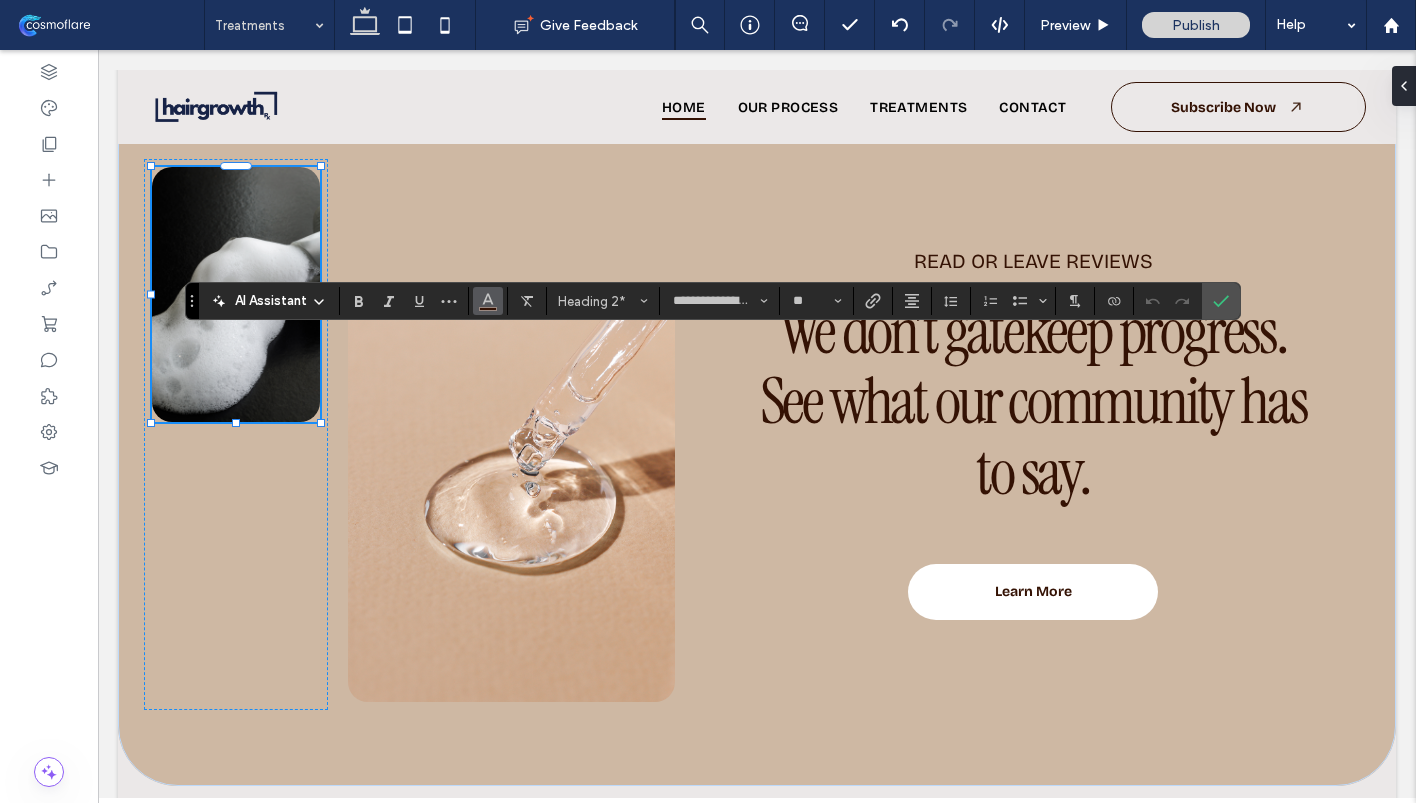 click at bounding box center (488, 299) 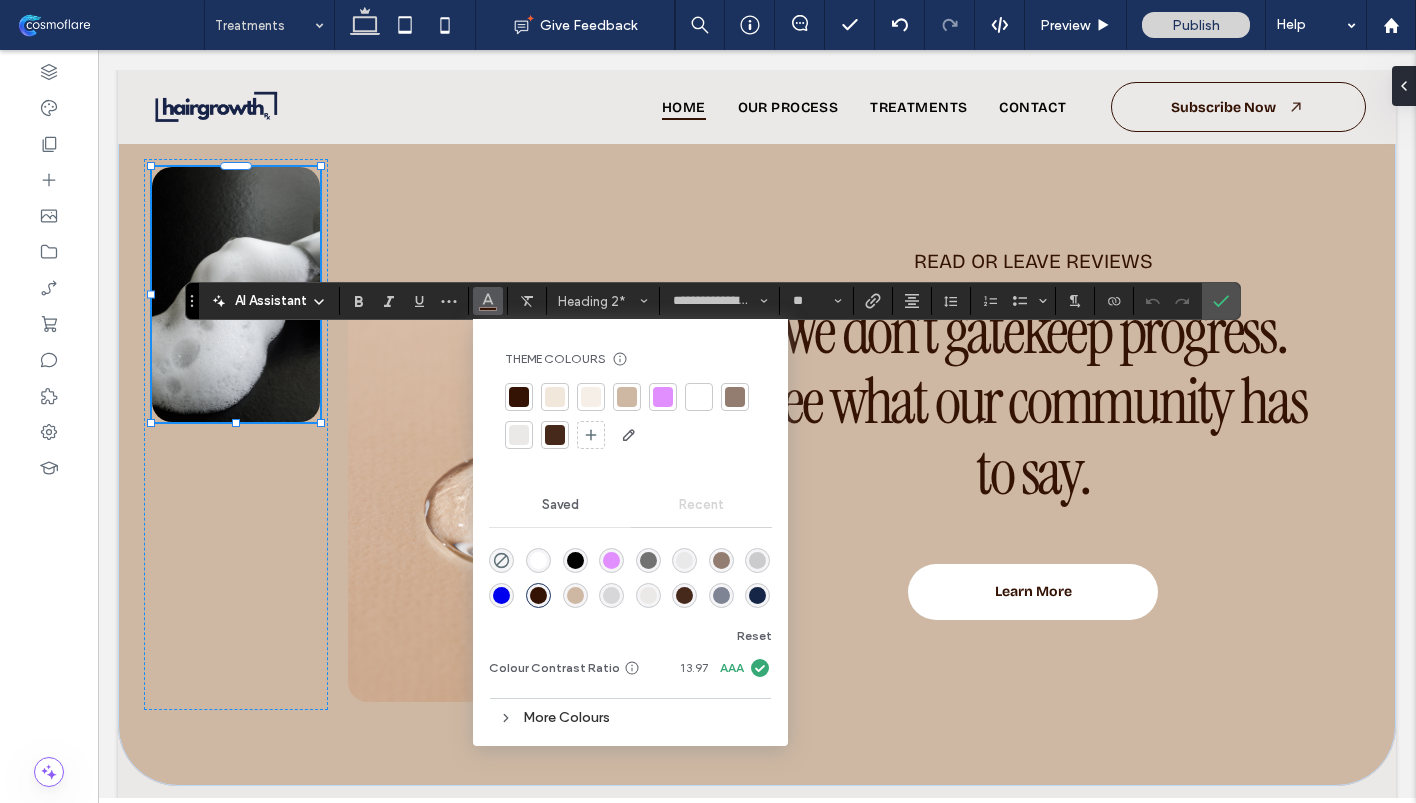 click at bounding box center [757, 595] 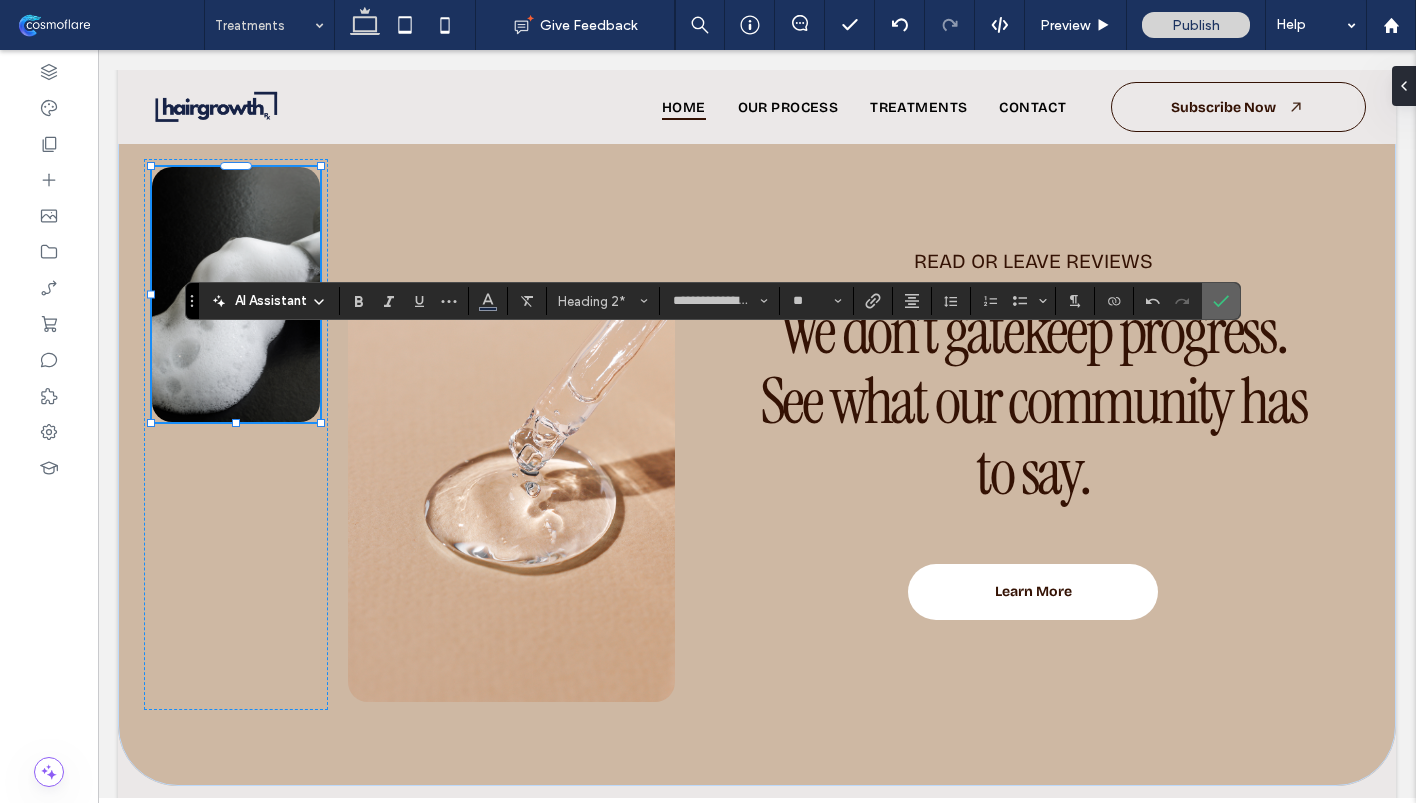 click at bounding box center (1221, 301) 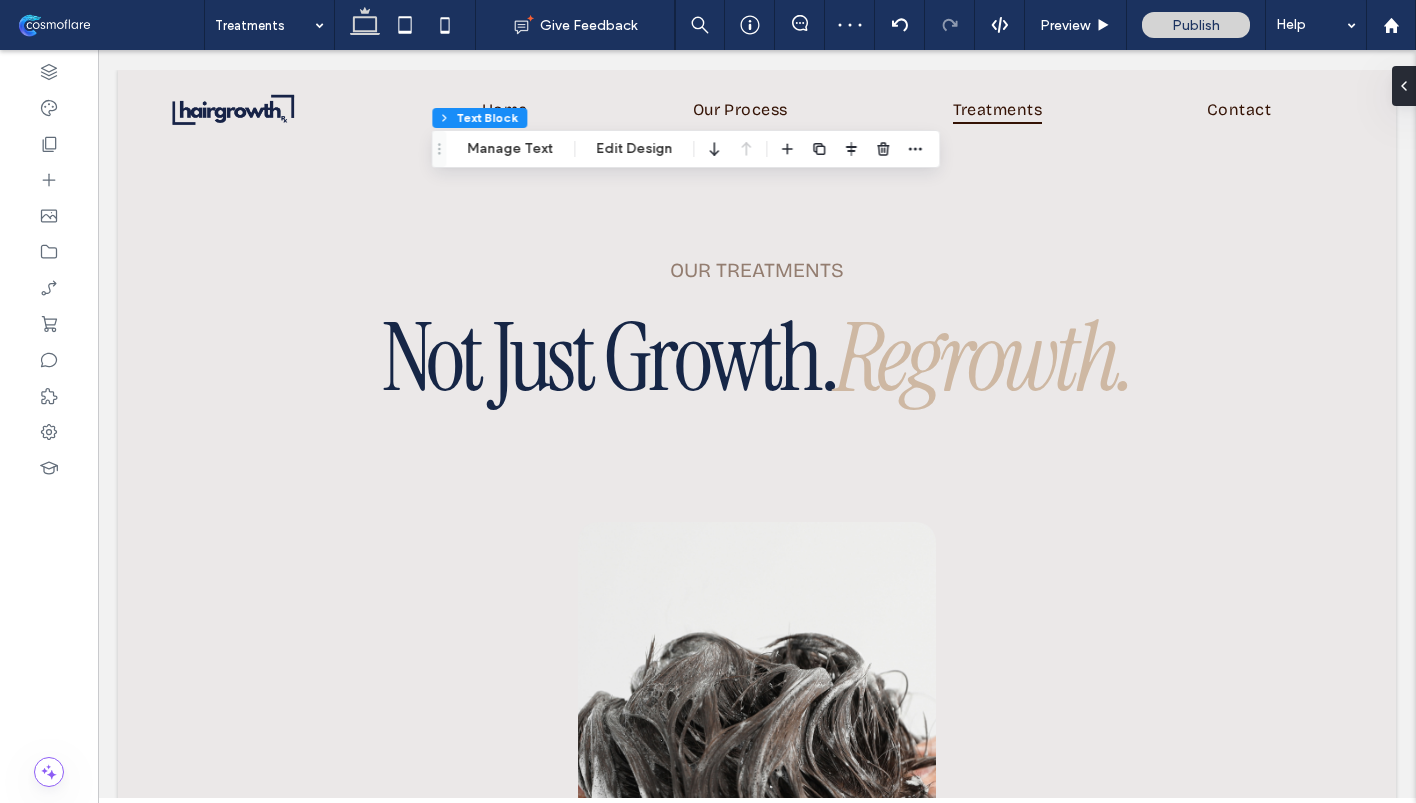 scroll, scrollTop: 2538, scrollLeft: 0, axis: vertical 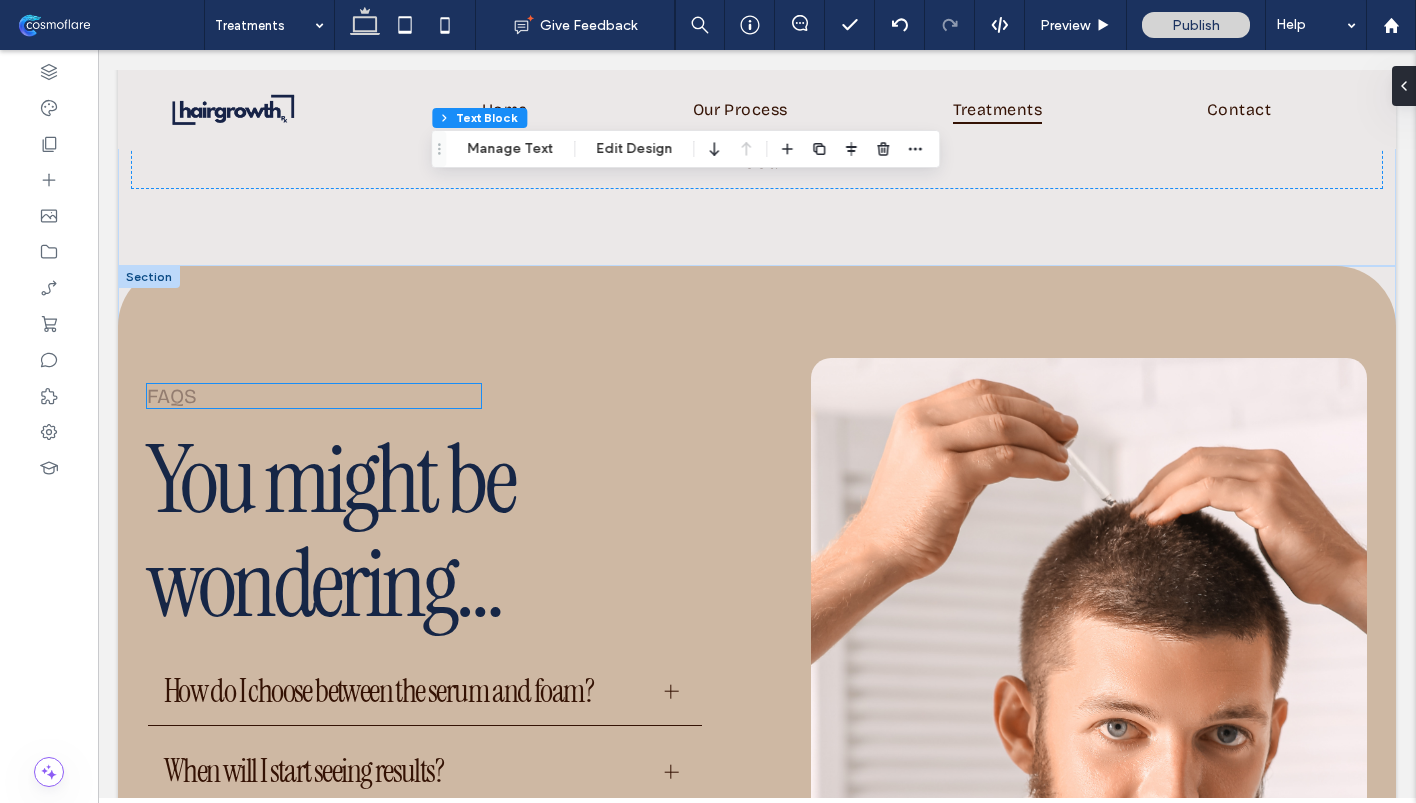 click on "faqs" at bounding box center [172, 396] 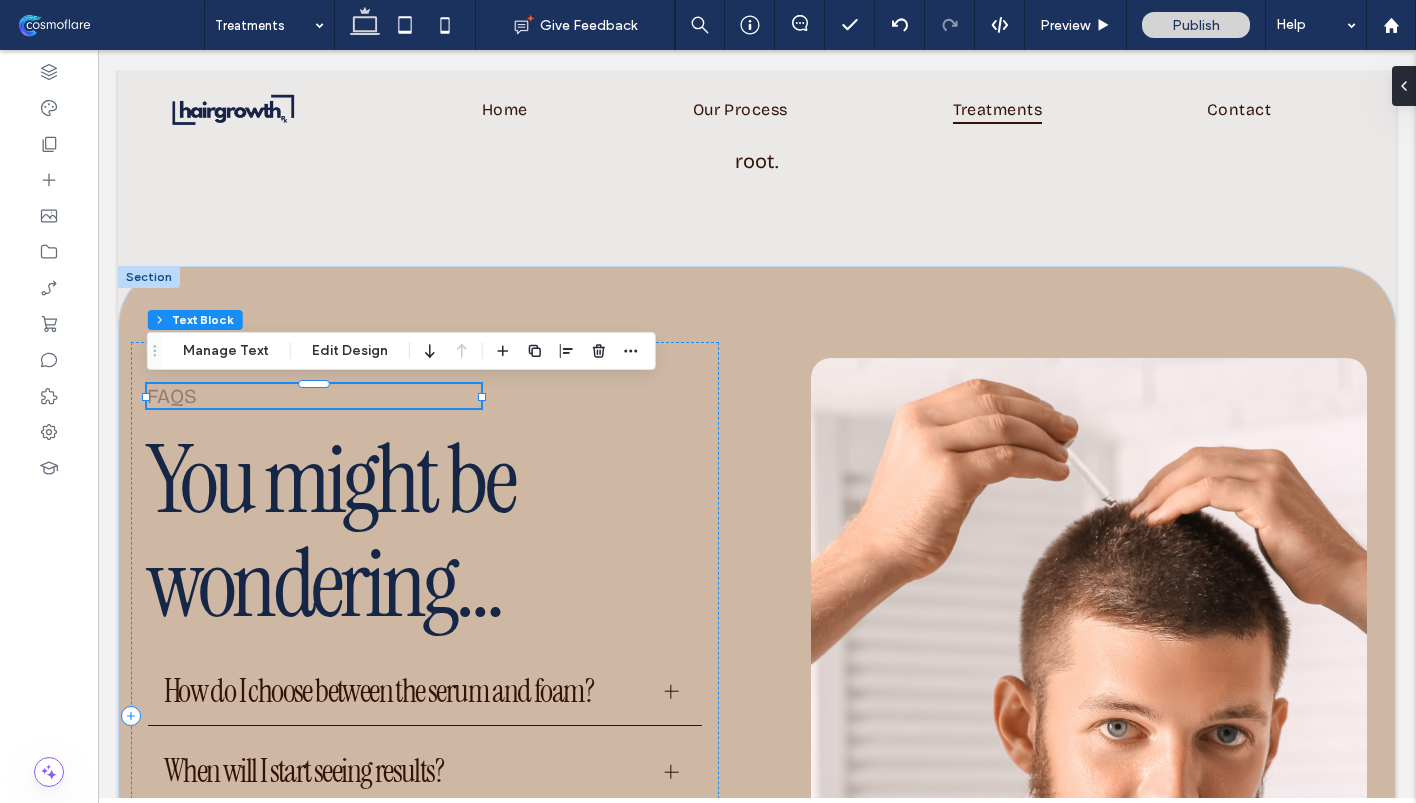 click on "faqs" at bounding box center [172, 396] 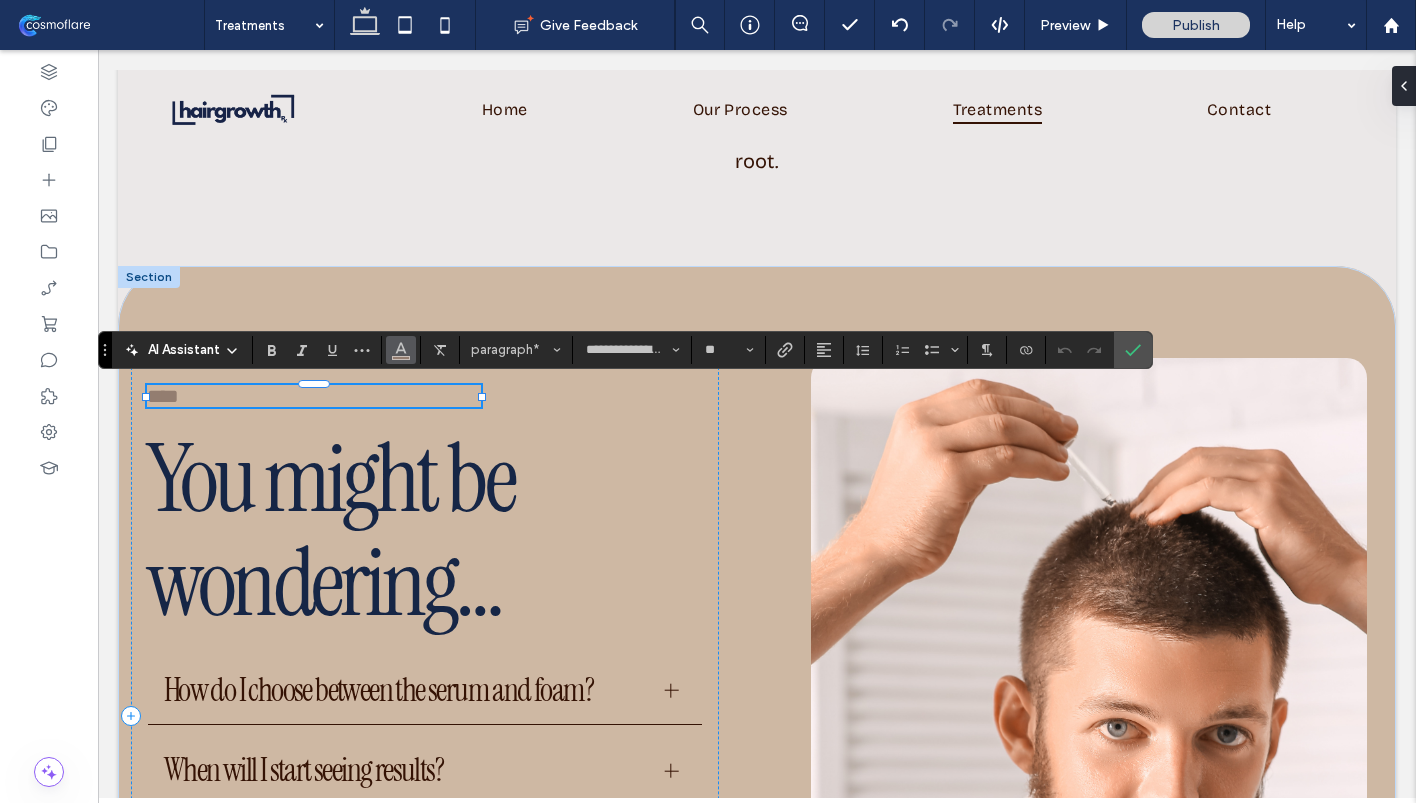 click at bounding box center [401, 350] 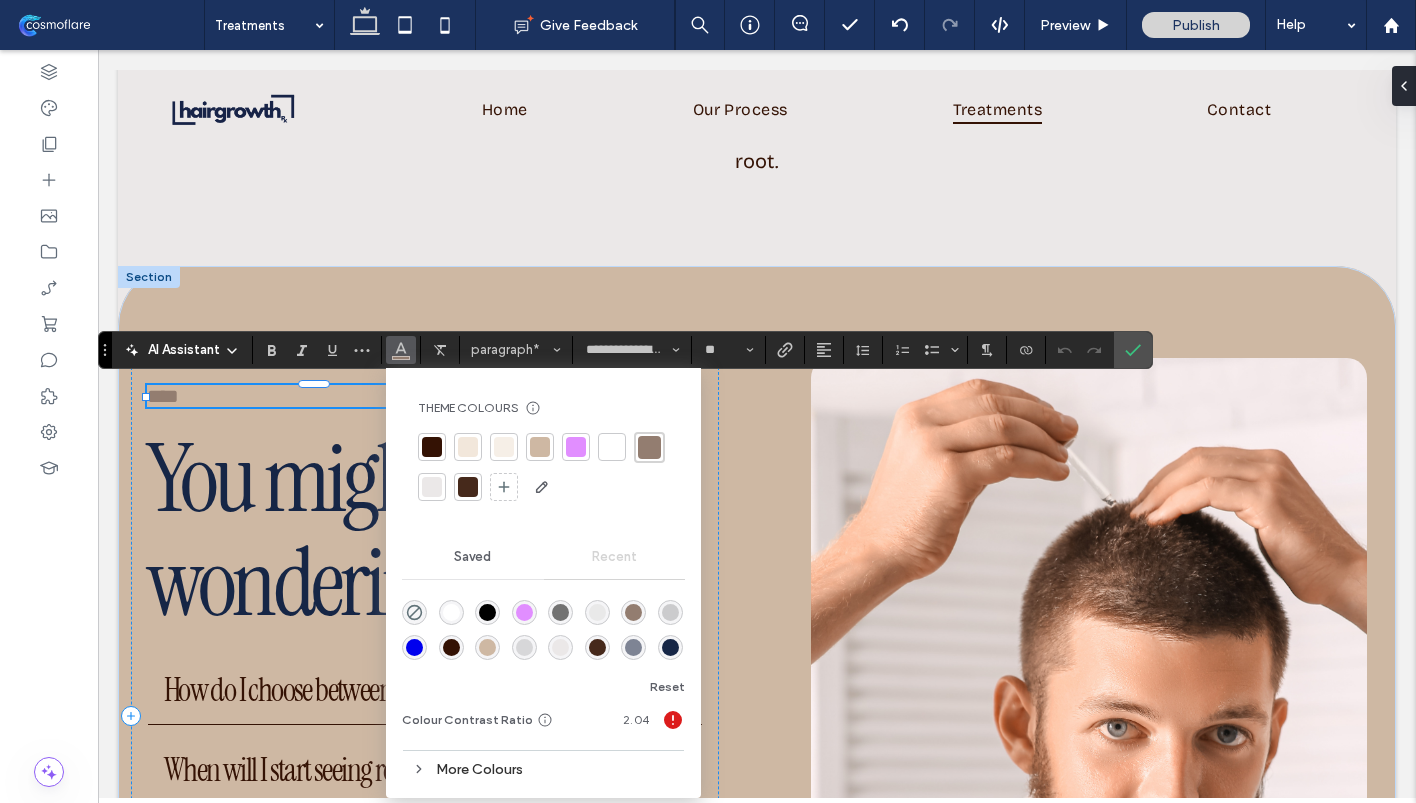 click at bounding box center [612, 447] 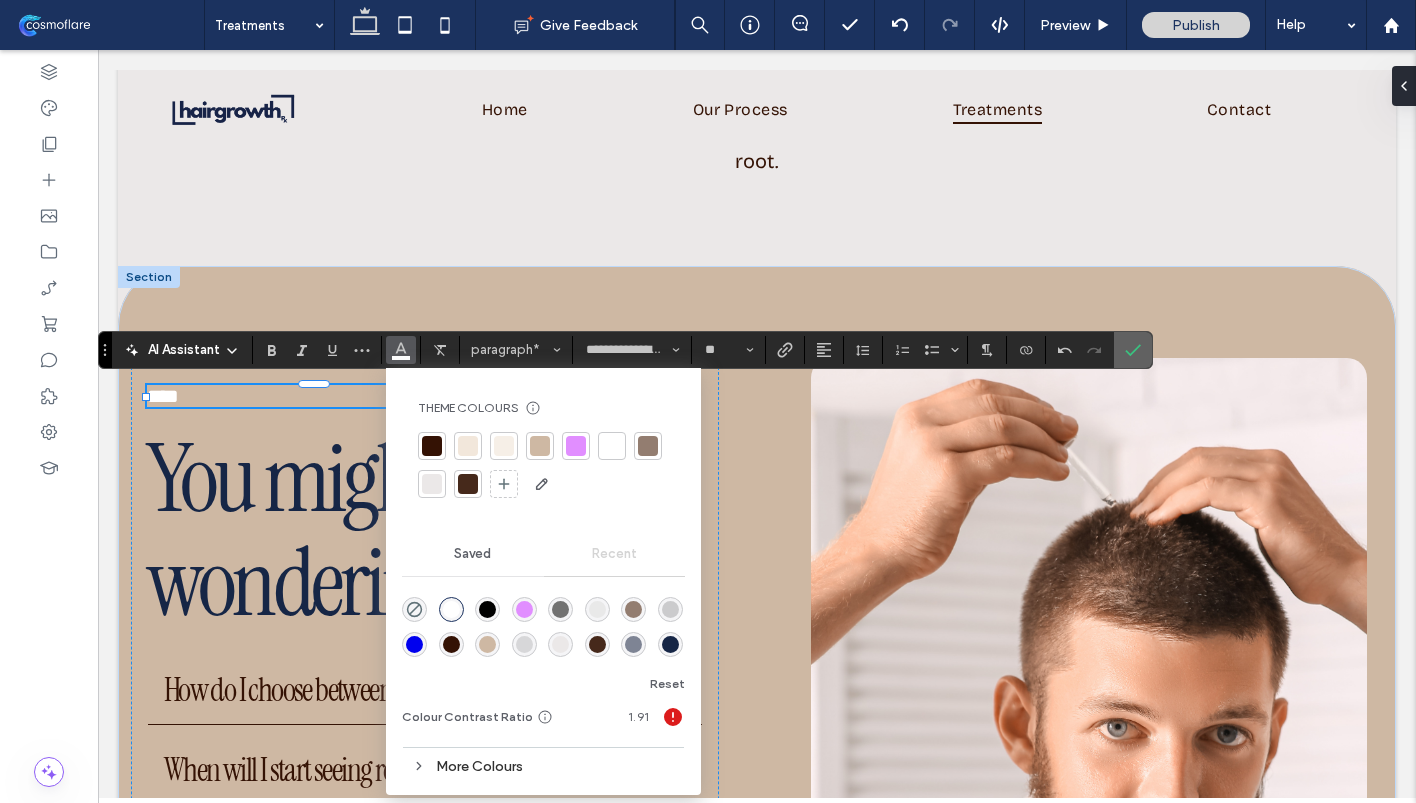 click at bounding box center [1129, 350] 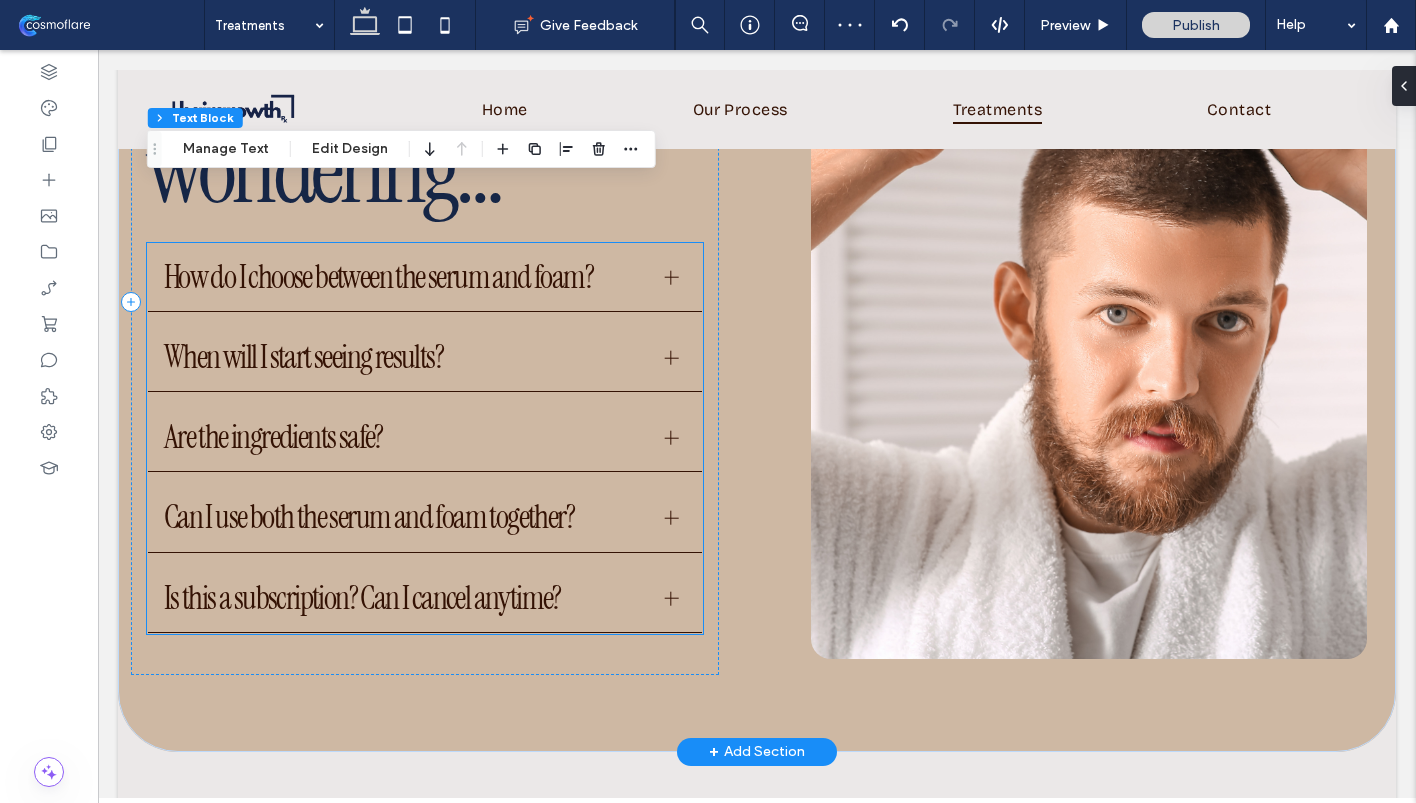 click on "Are the ingredients safe?" at bounding box center (406, 437) 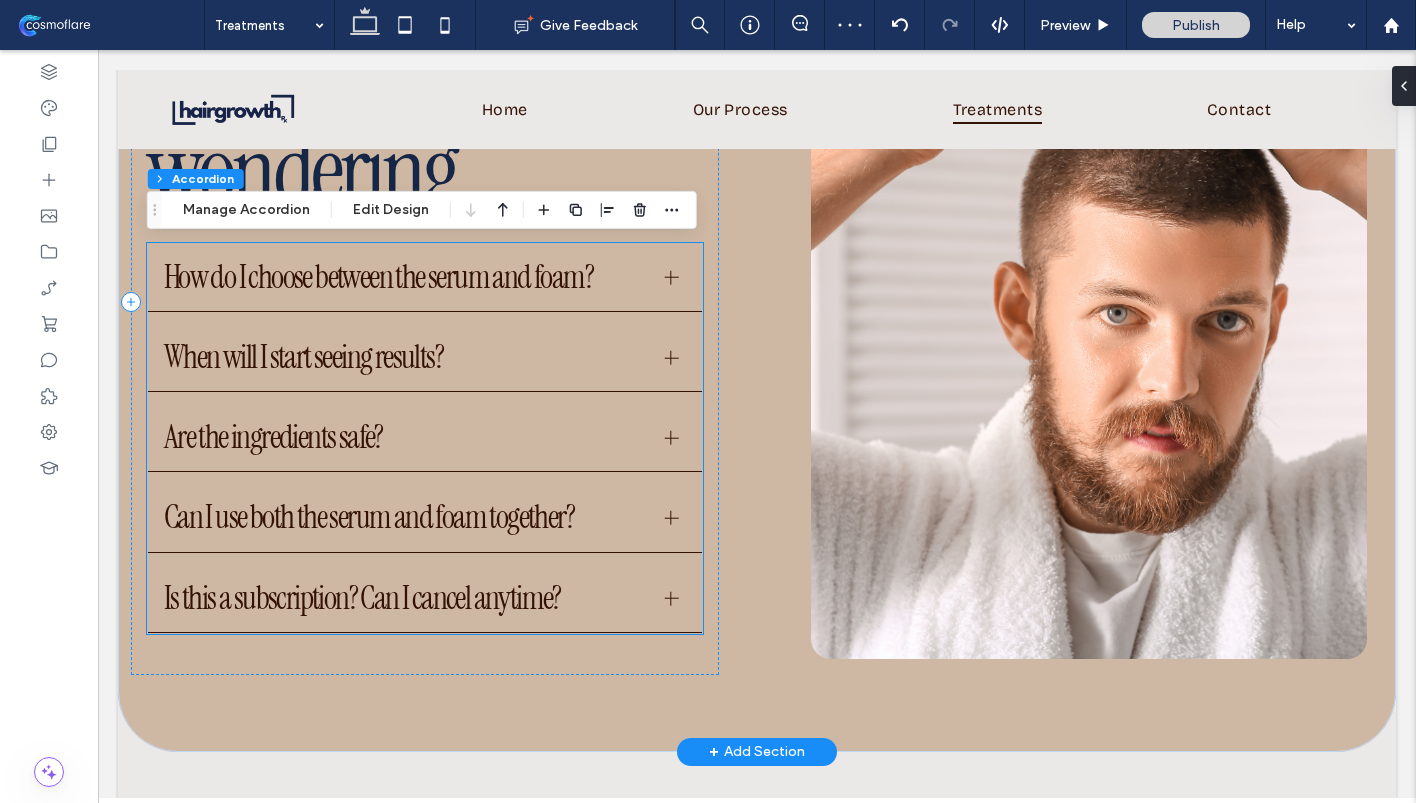 scroll, scrollTop: 2843, scrollLeft: 0, axis: vertical 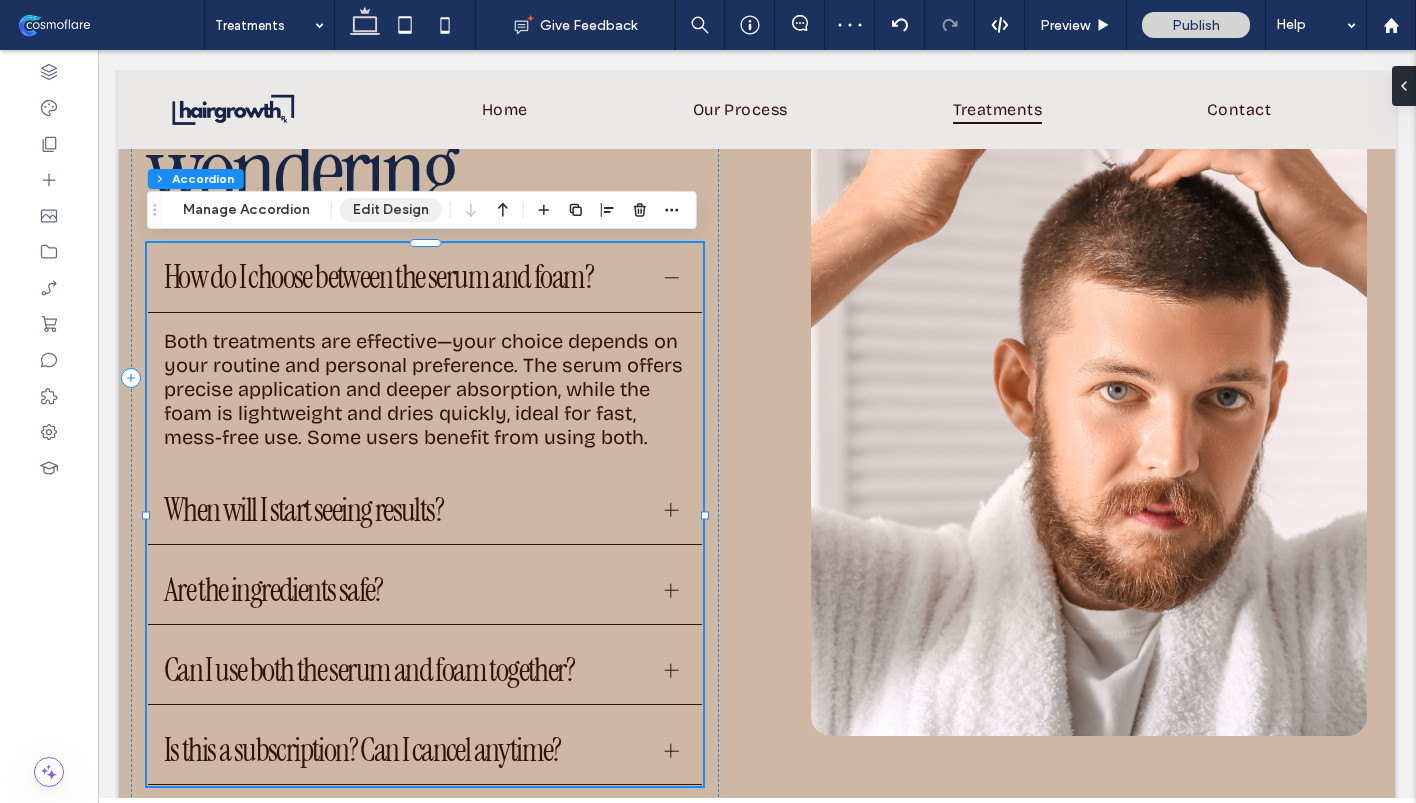 click on "Edit Design" at bounding box center (391, 210) 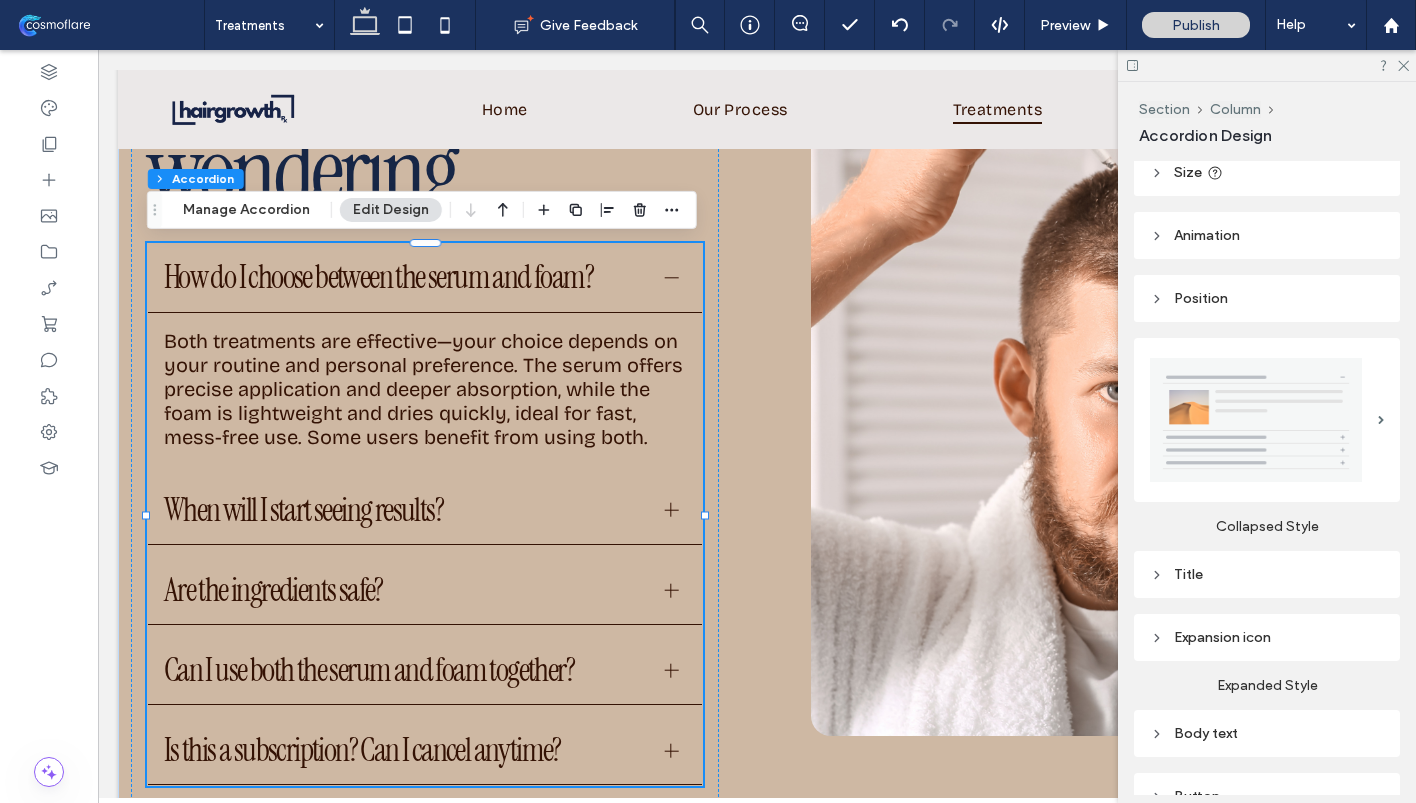 scroll, scrollTop: 141, scrollLeft: 0, axis: vertical 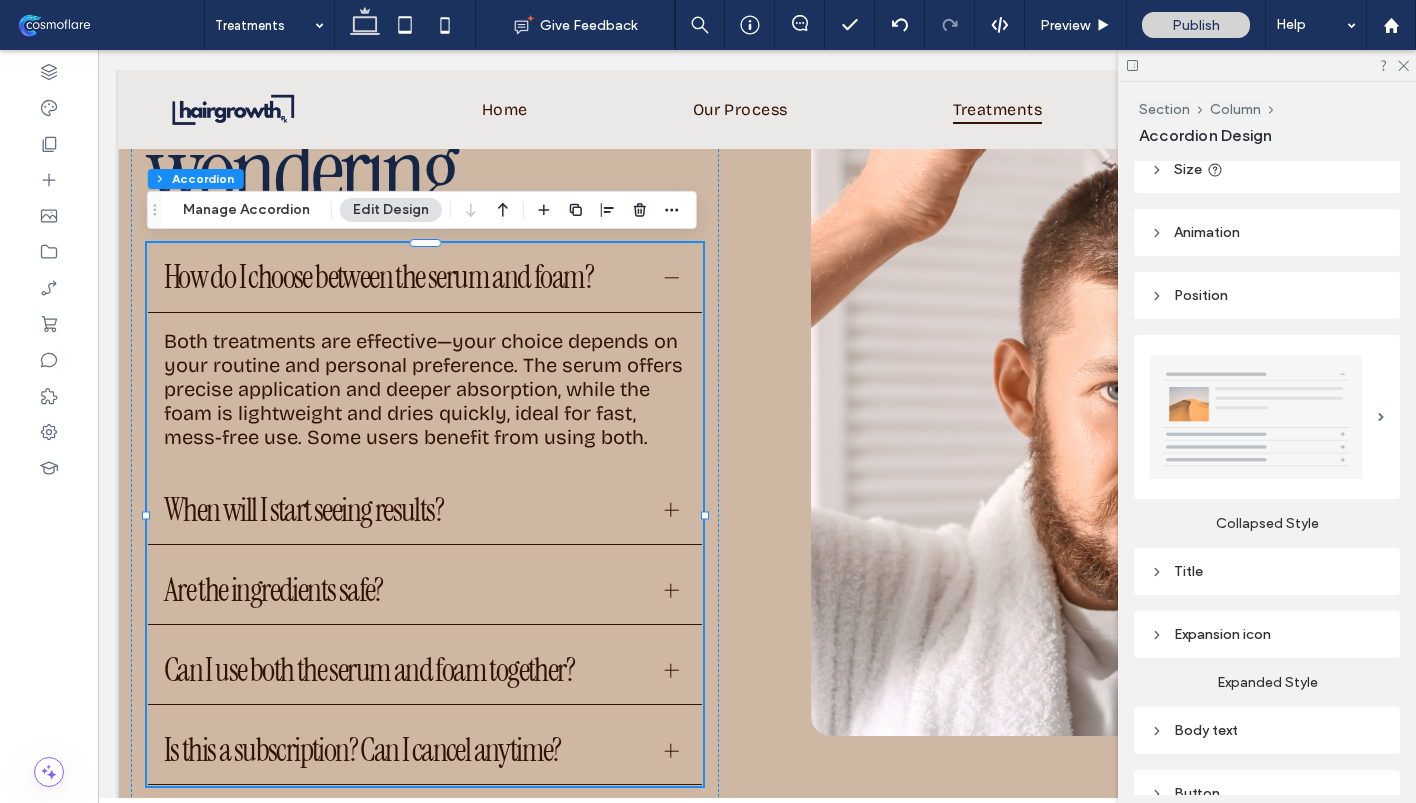 click on "Title" at bounding box center [1267, 571] 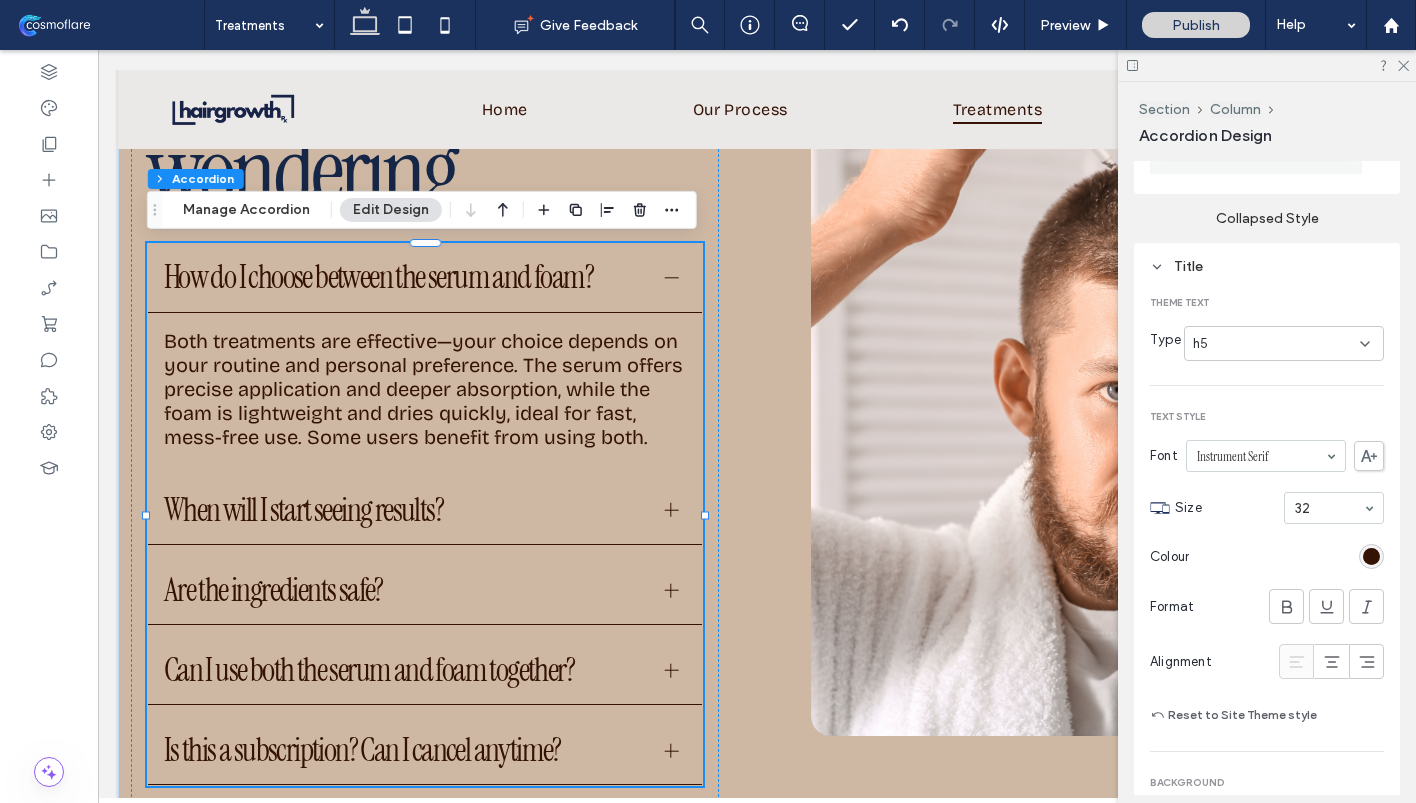 scroll, scrollTop: 456, scrollLeft: 0, axis: vertical 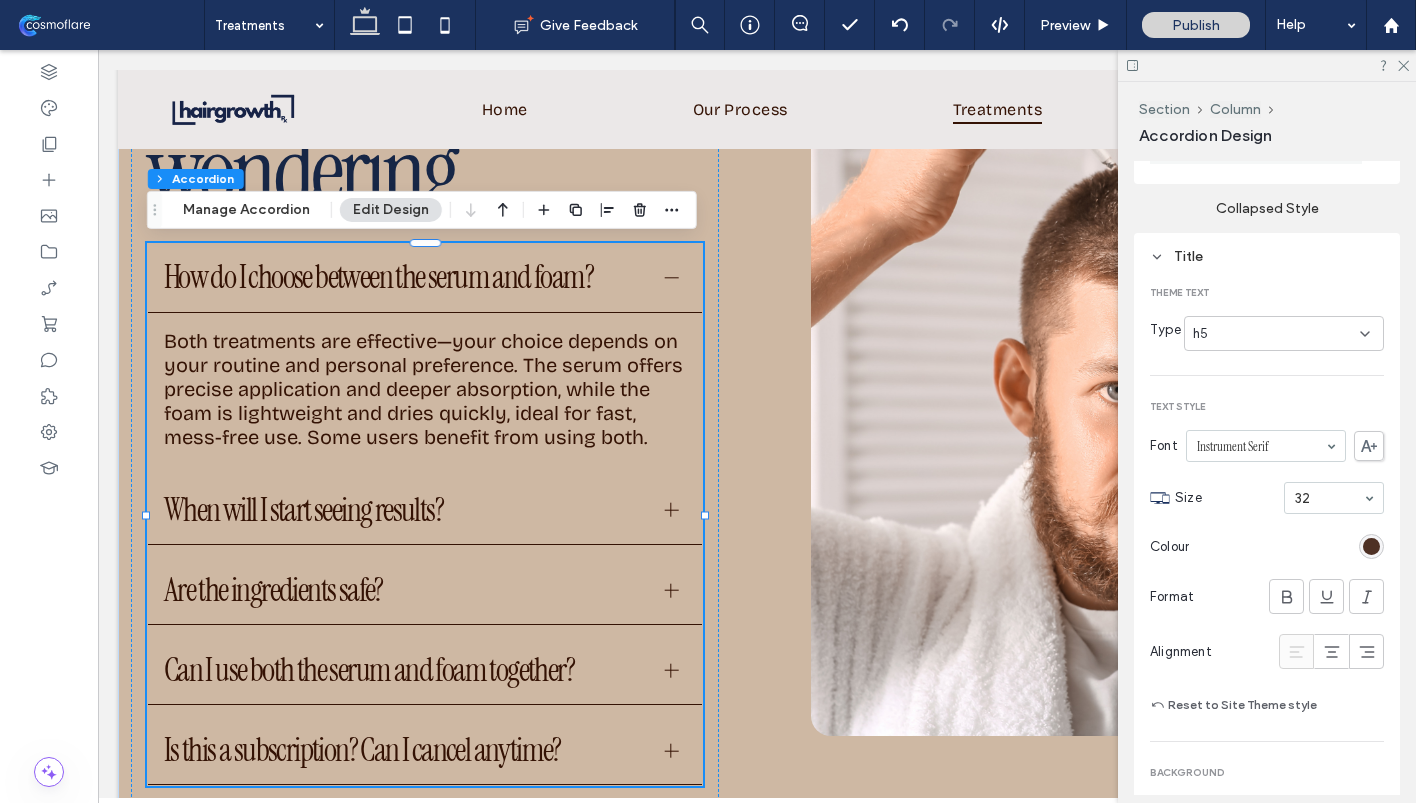 click at bounding box center [1371, 546] 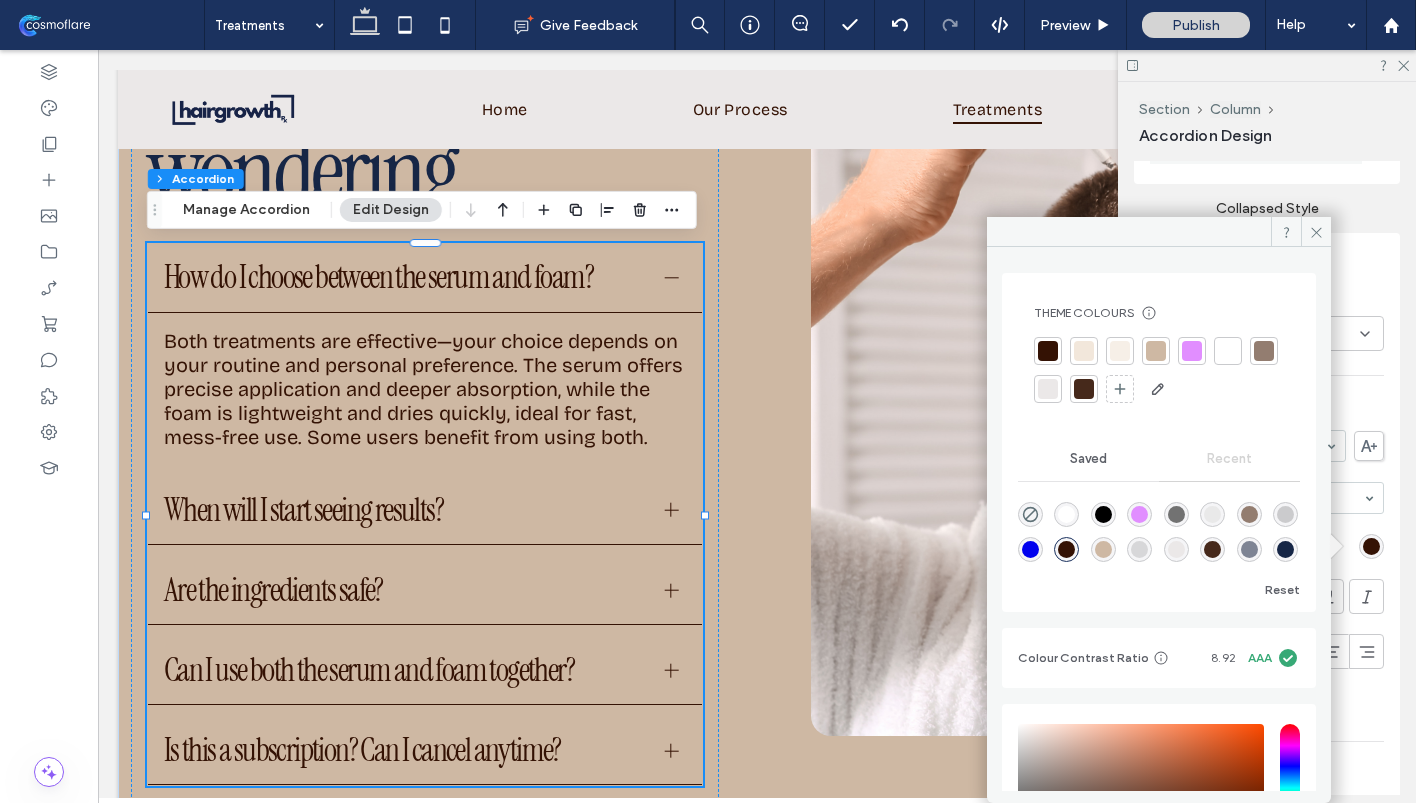 scroll, scrollTop: 188, scrollLeft: 0, axis: vertical 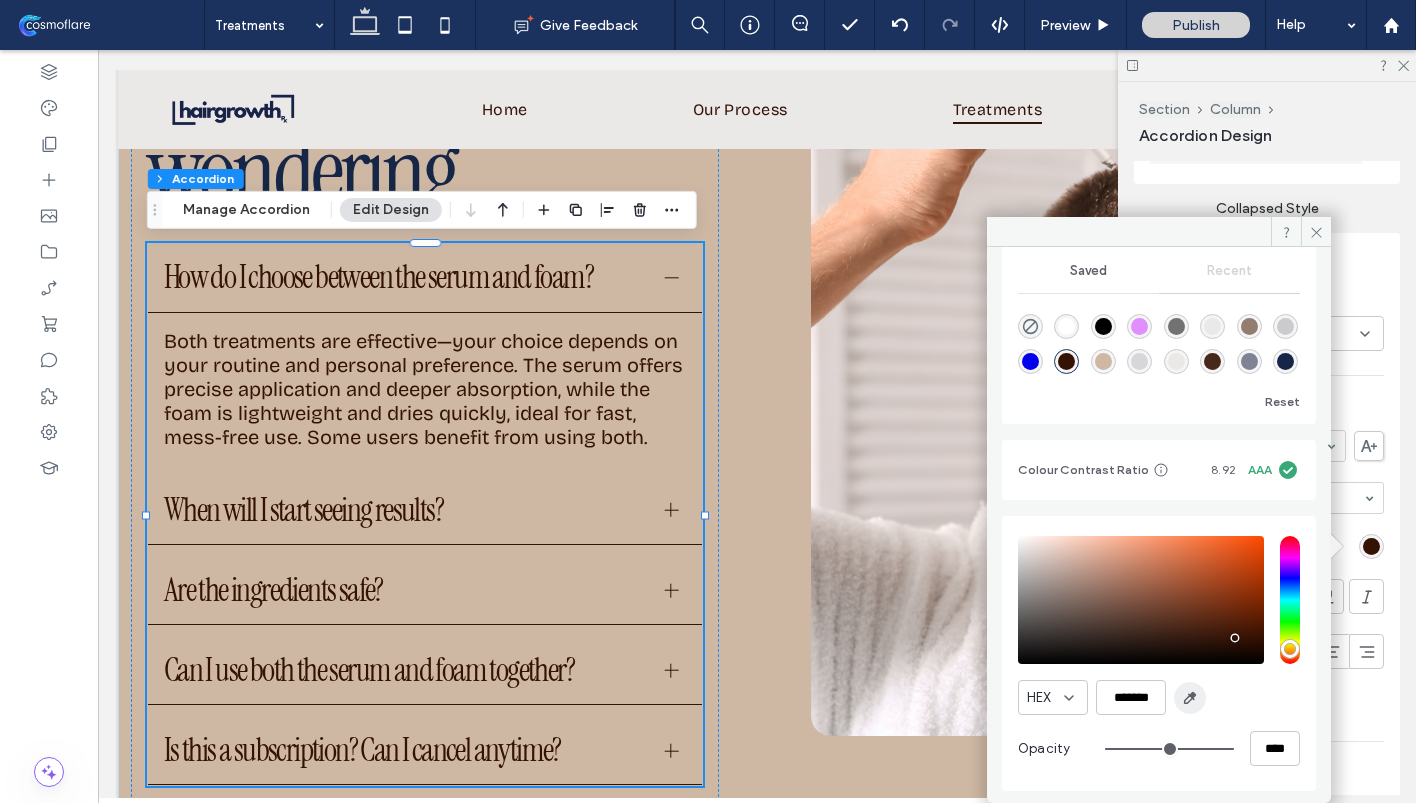click 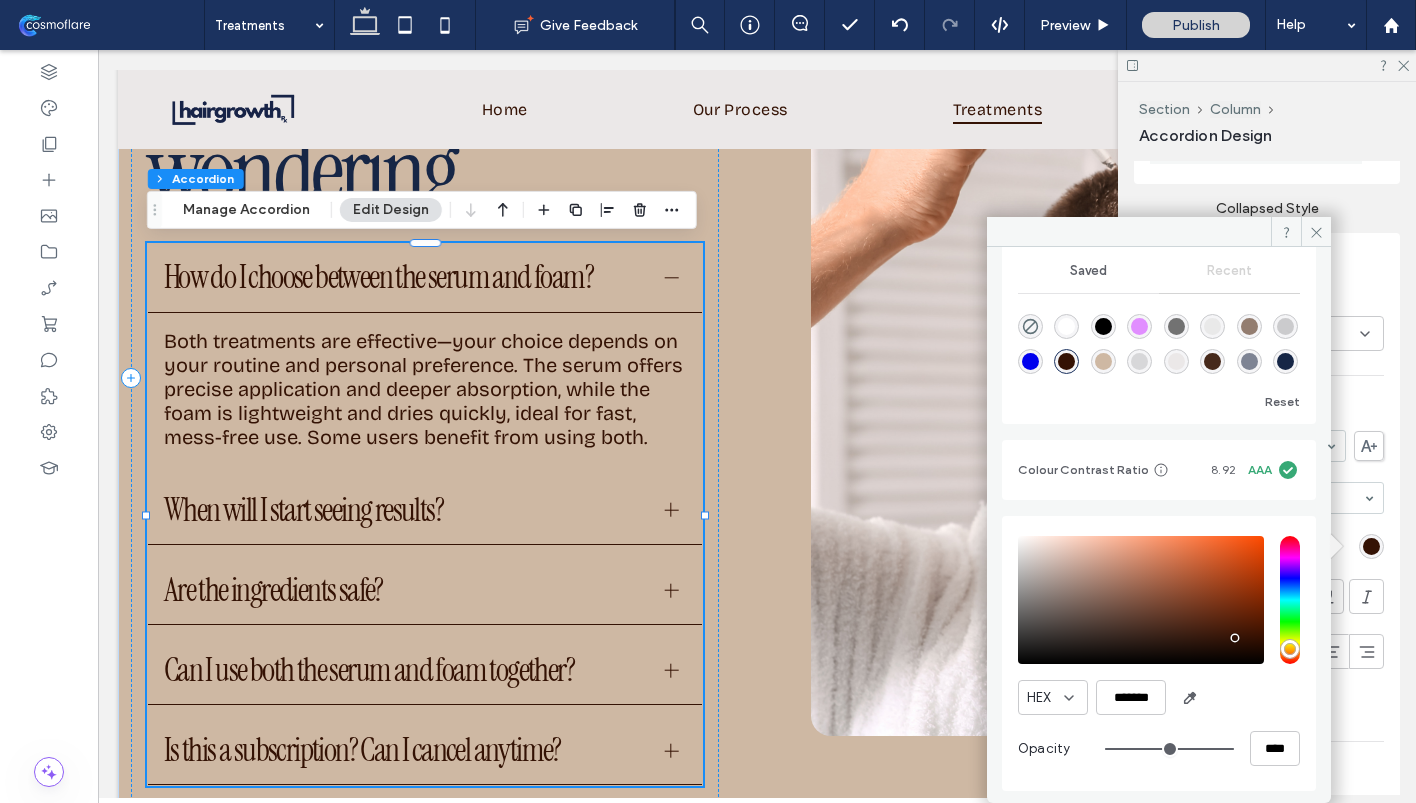 type on "*******" 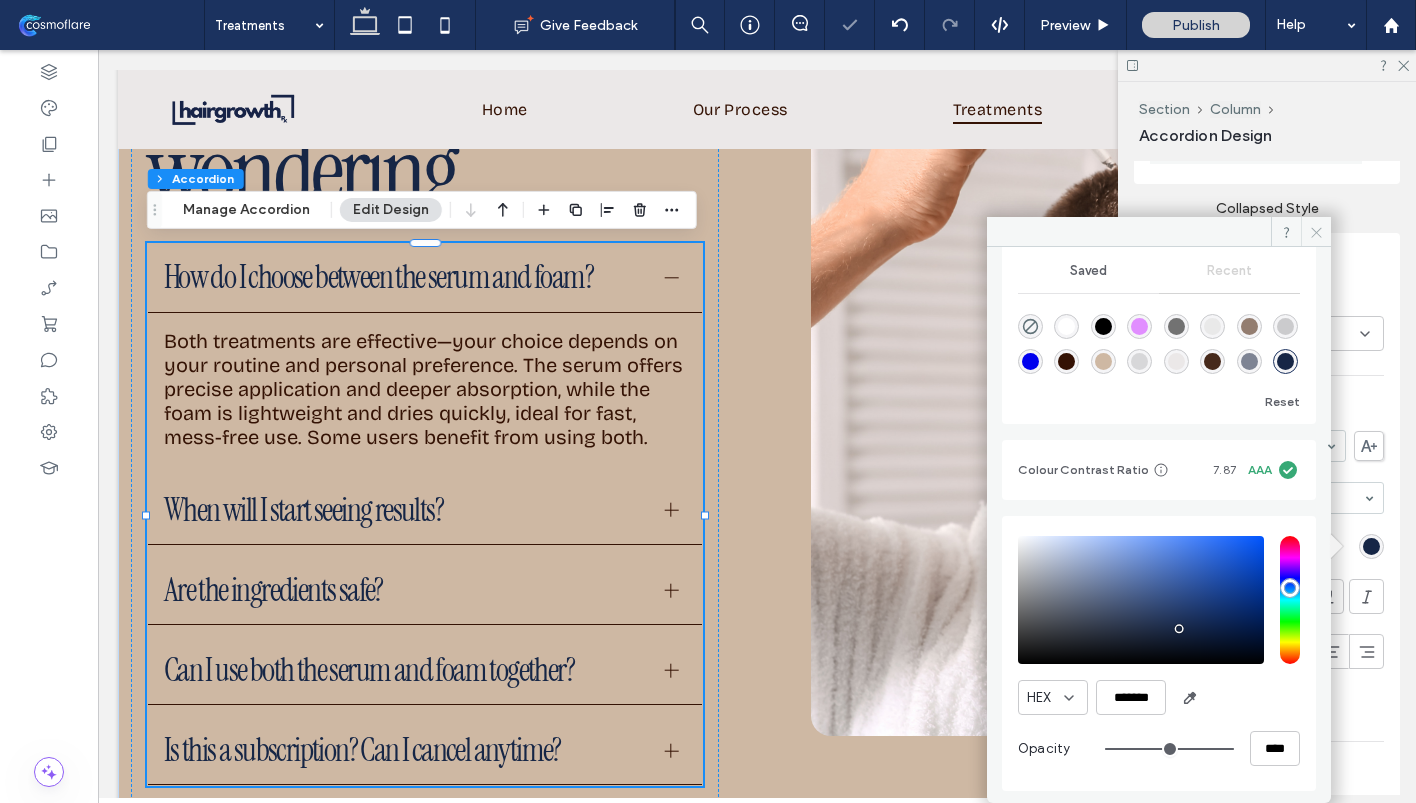 click at bounding box center (1316, 232) 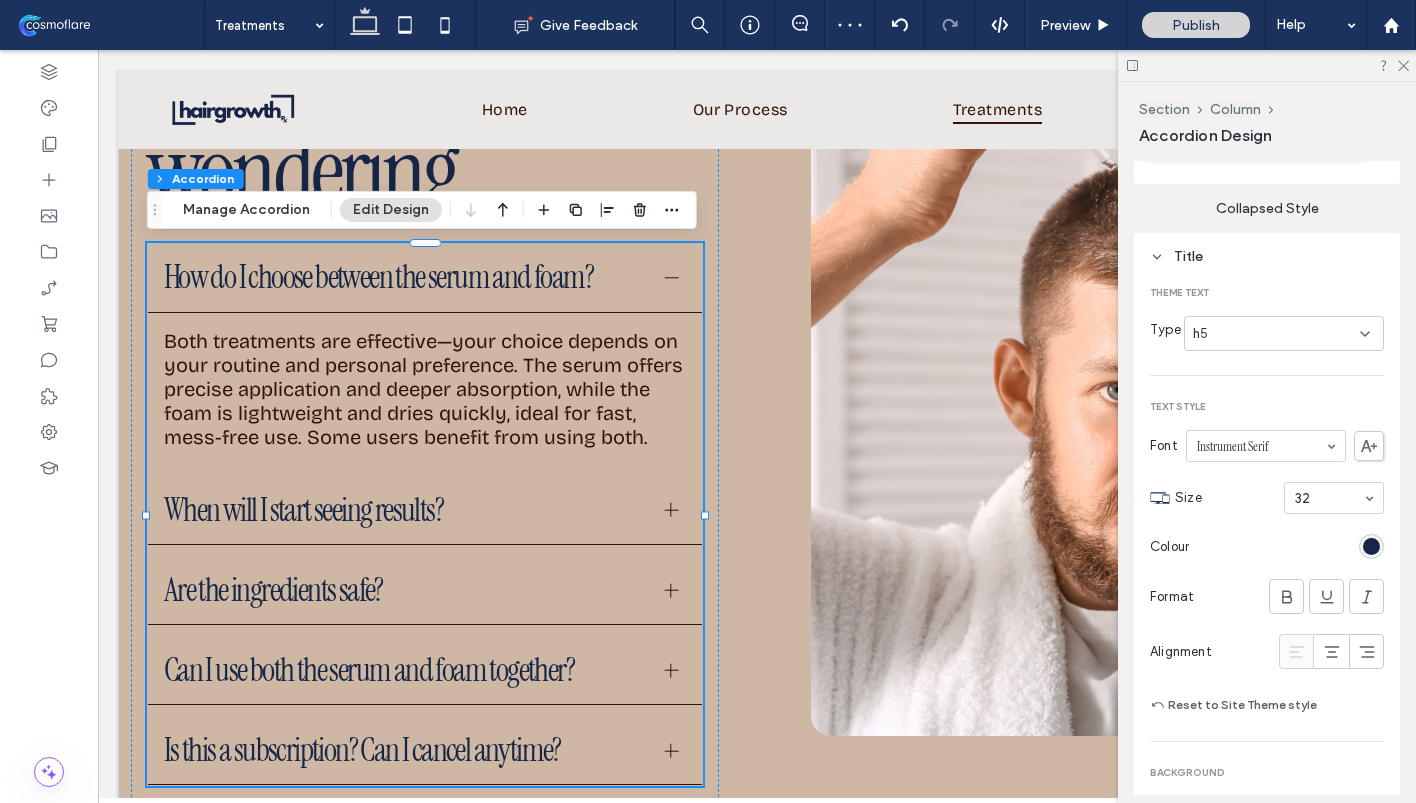click 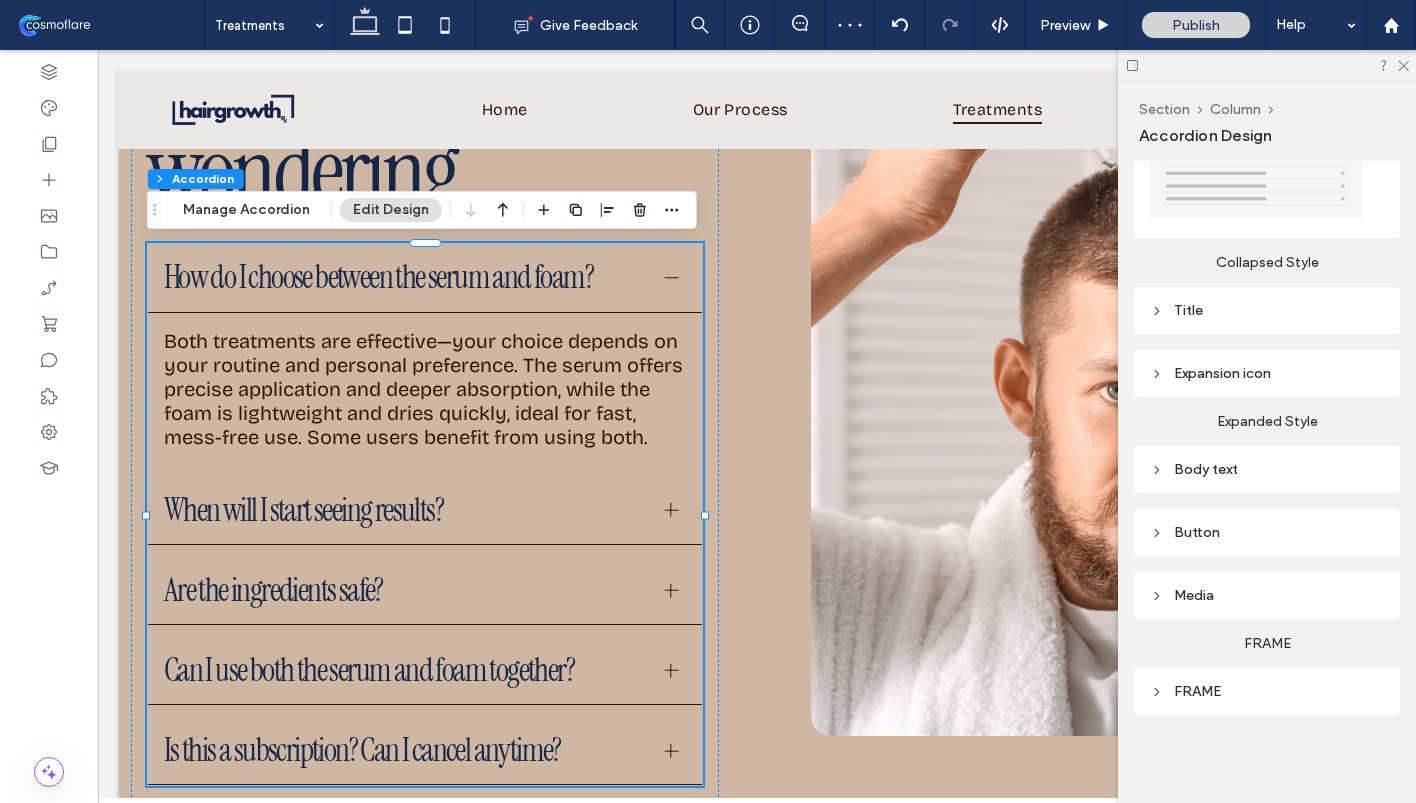 scroll, scrollTop: 402, scrollLeft: 0, axis: vertical 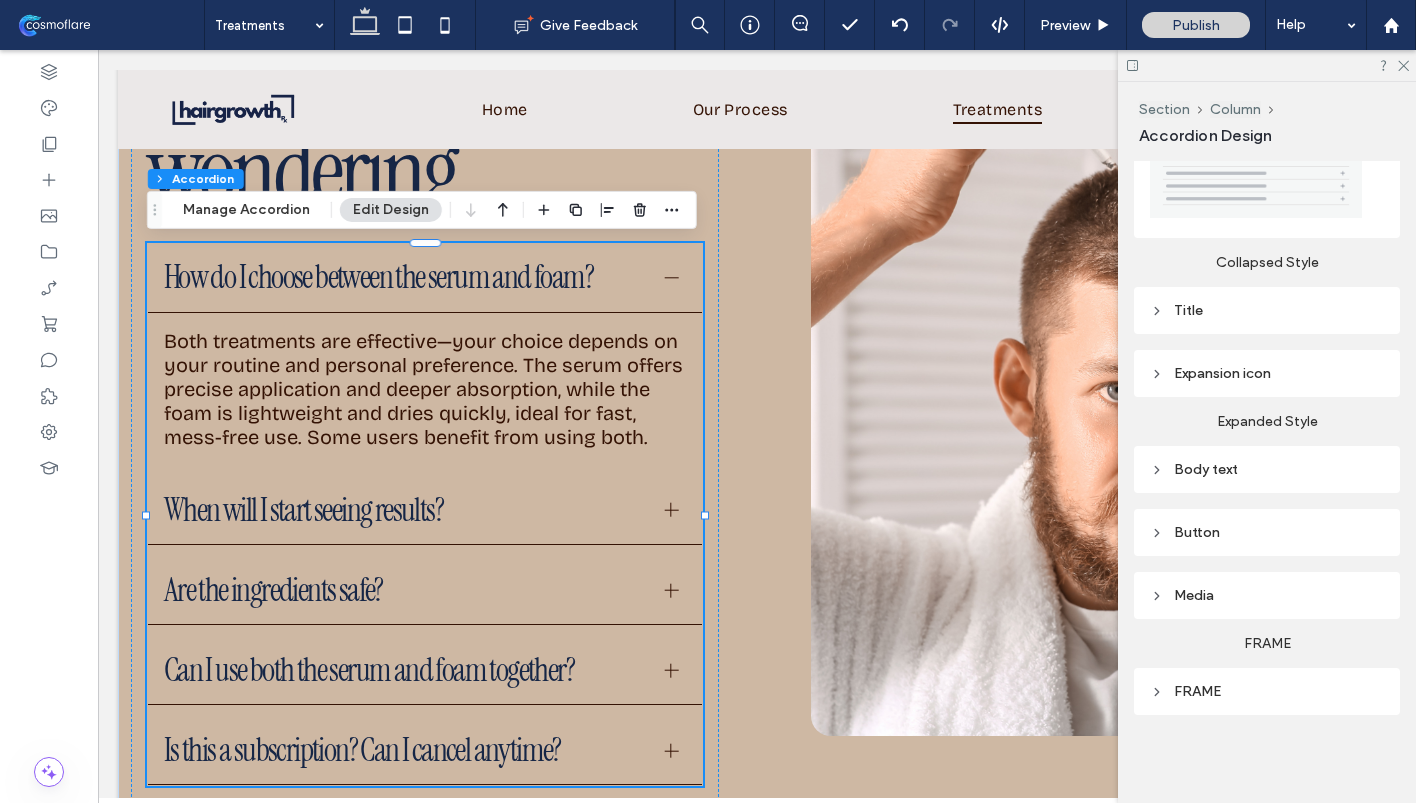 click on "Body text" at bounding box center [1267, 469] 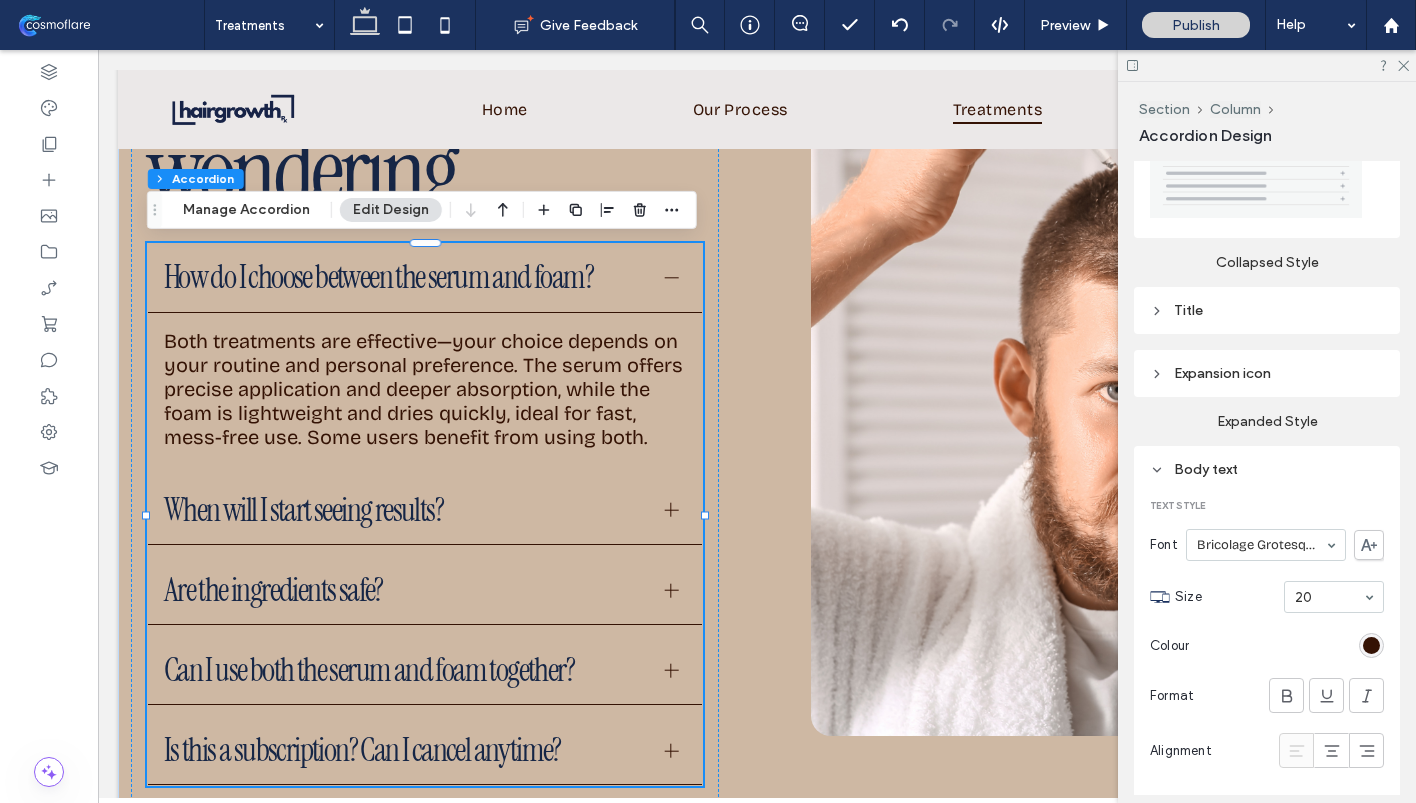 scroll, scrollTop: 456, scrollLeft: 0, axis: vertical 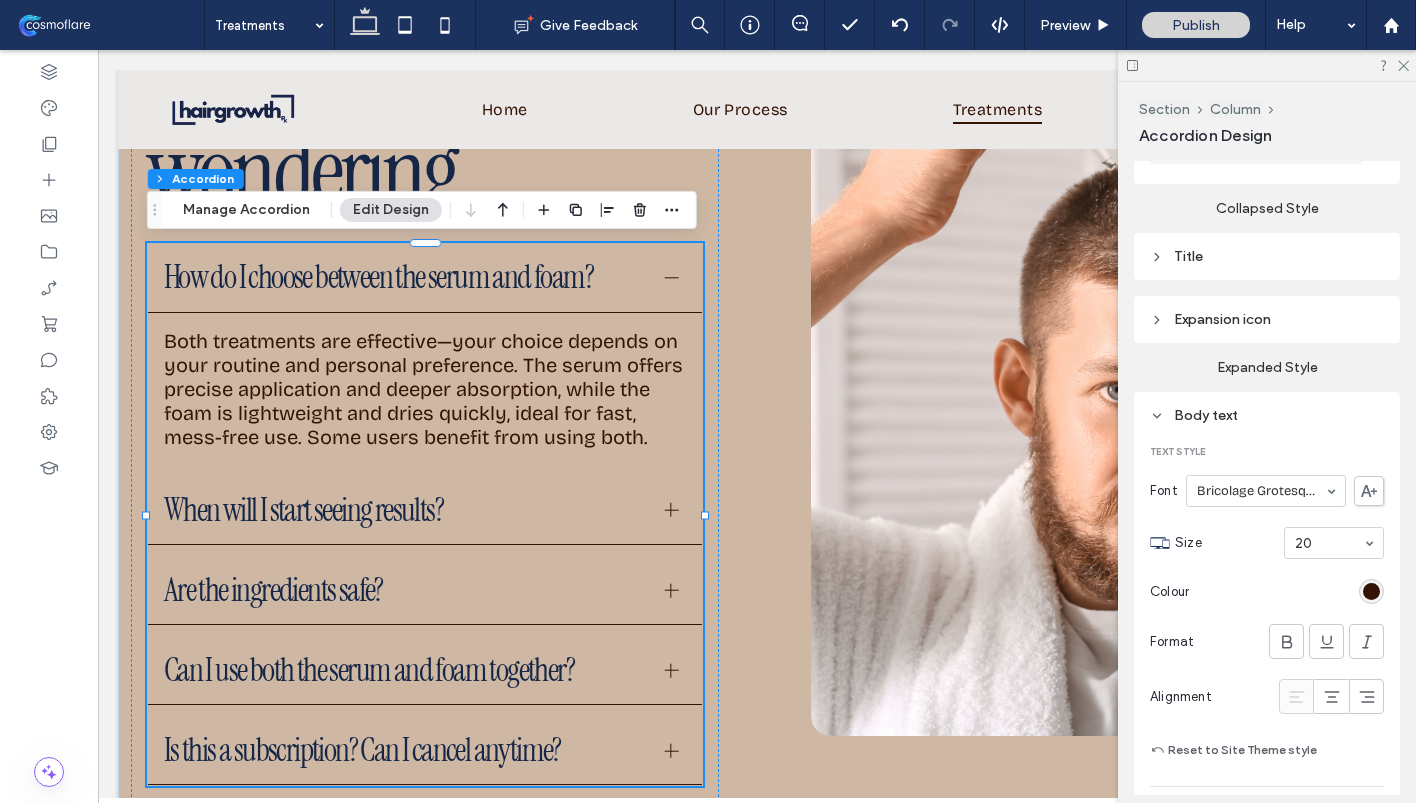 click at bounding box center (1371, 591) 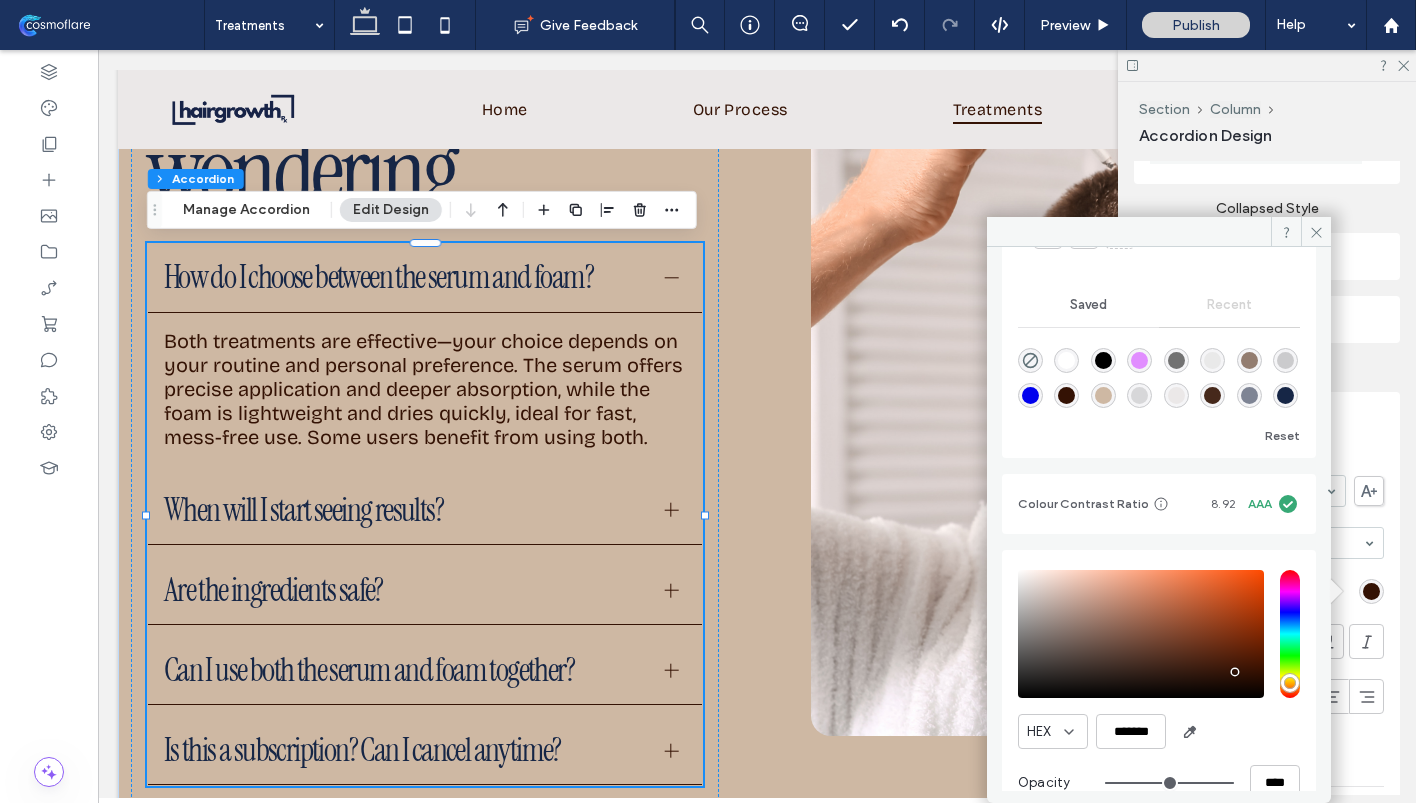 scroll, scrollTop: 191, scrollLeft: 0, axis: vertical 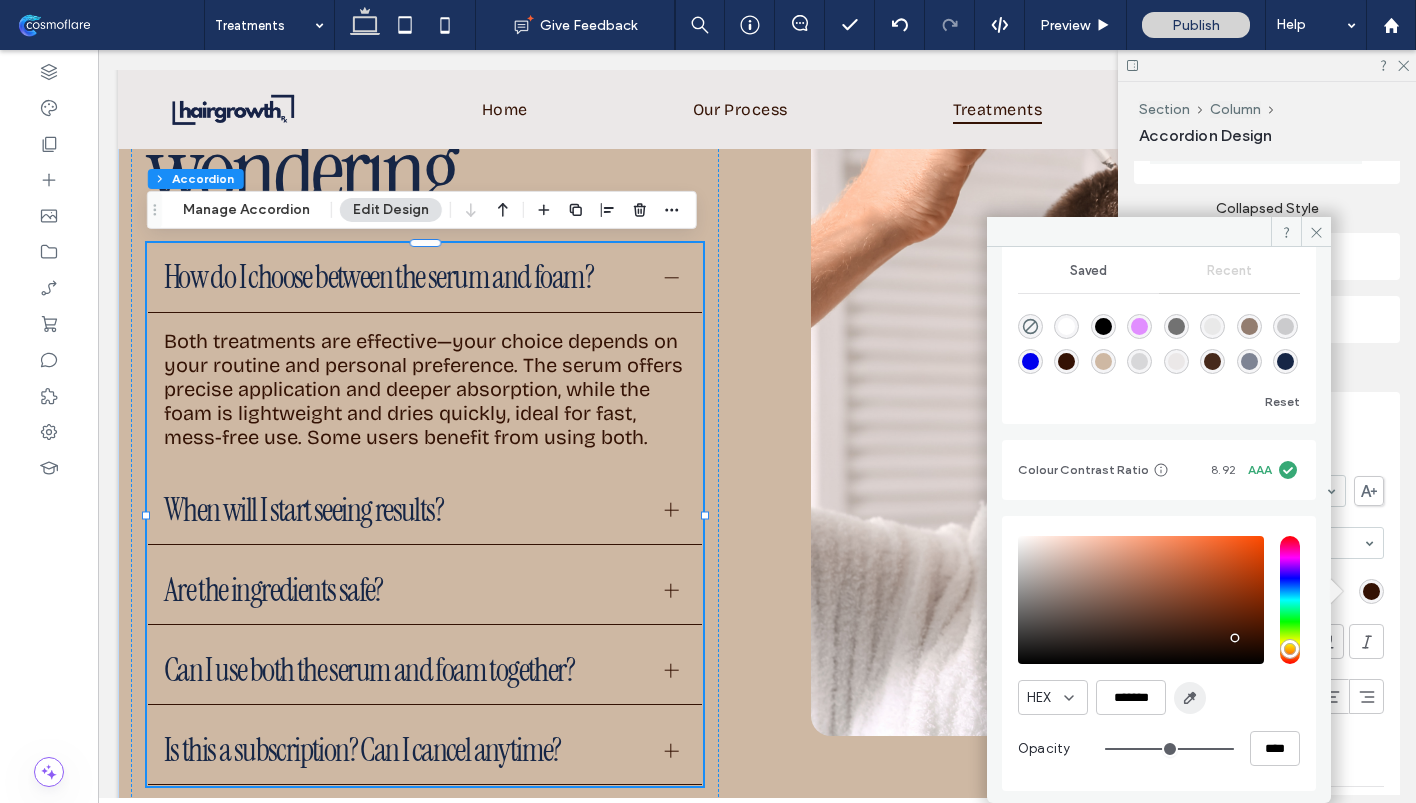 click 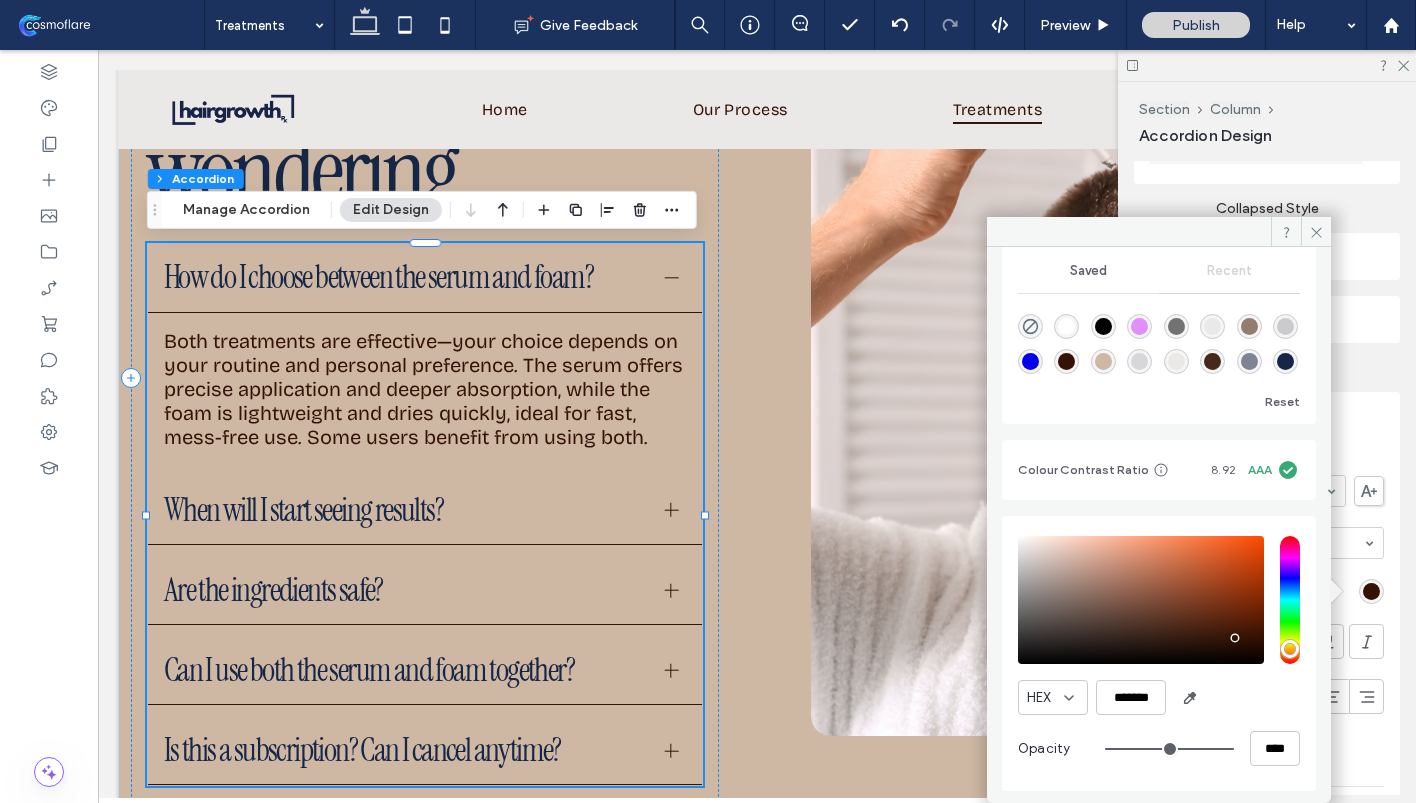 type on "*******" 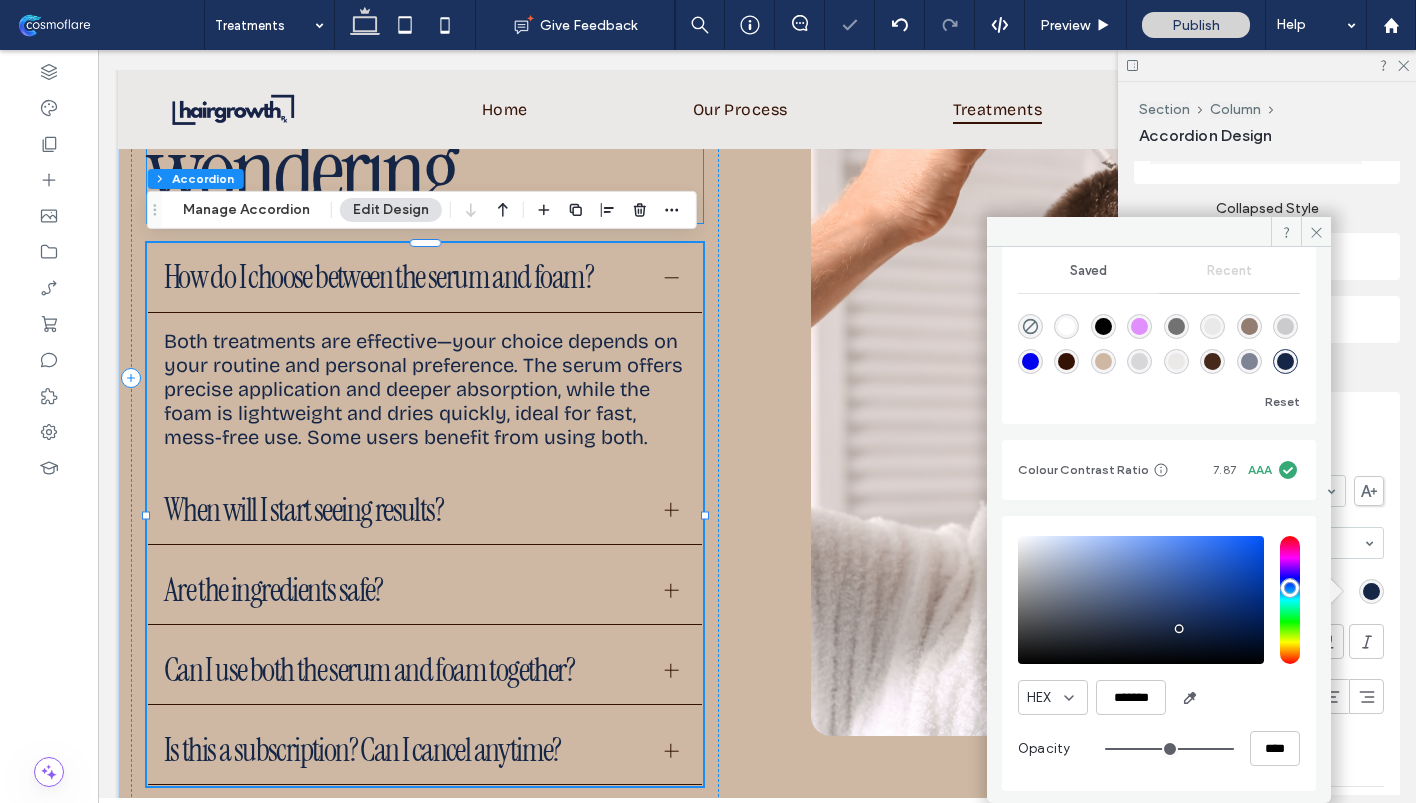 scroll, scrollTop: 188, scrollLeft: 0, axis: vertical 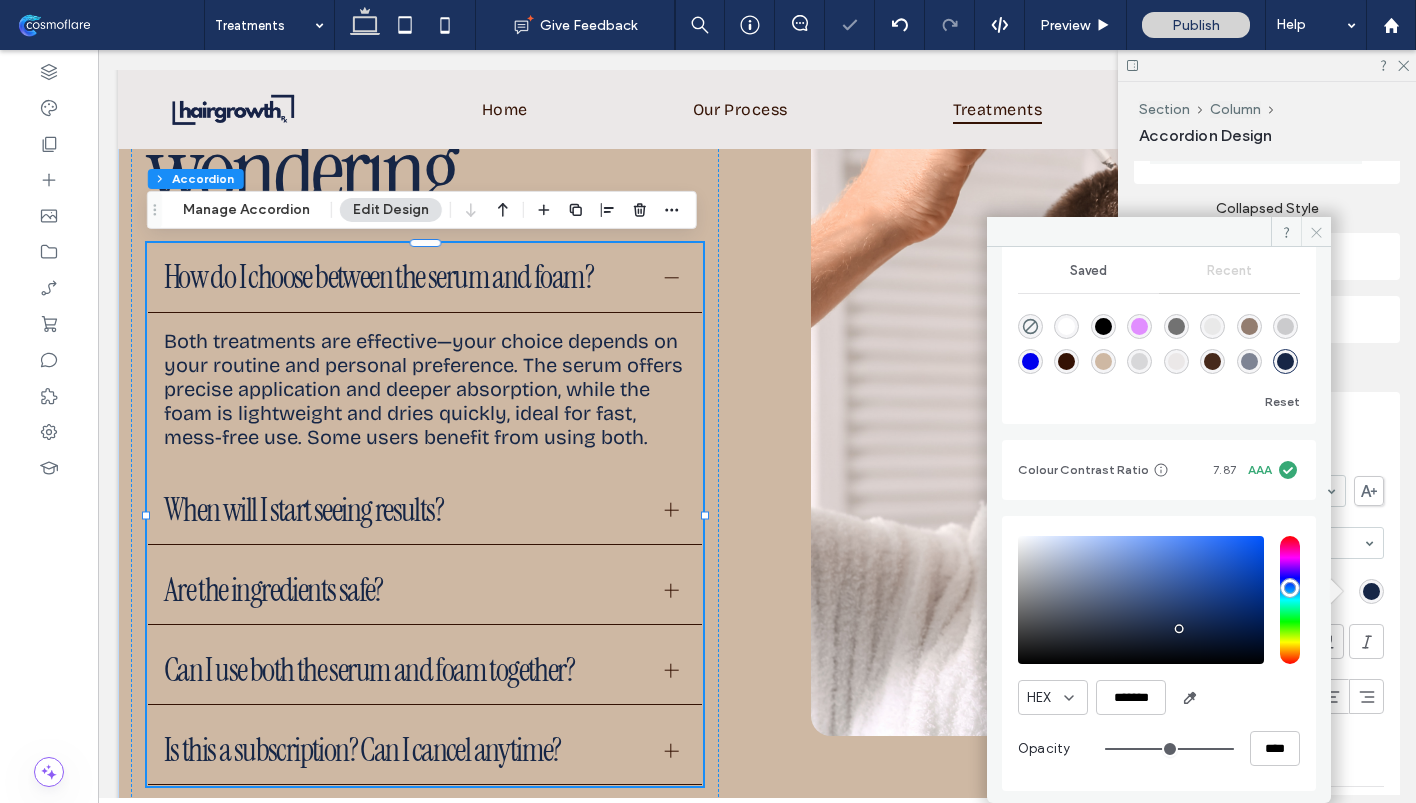 click 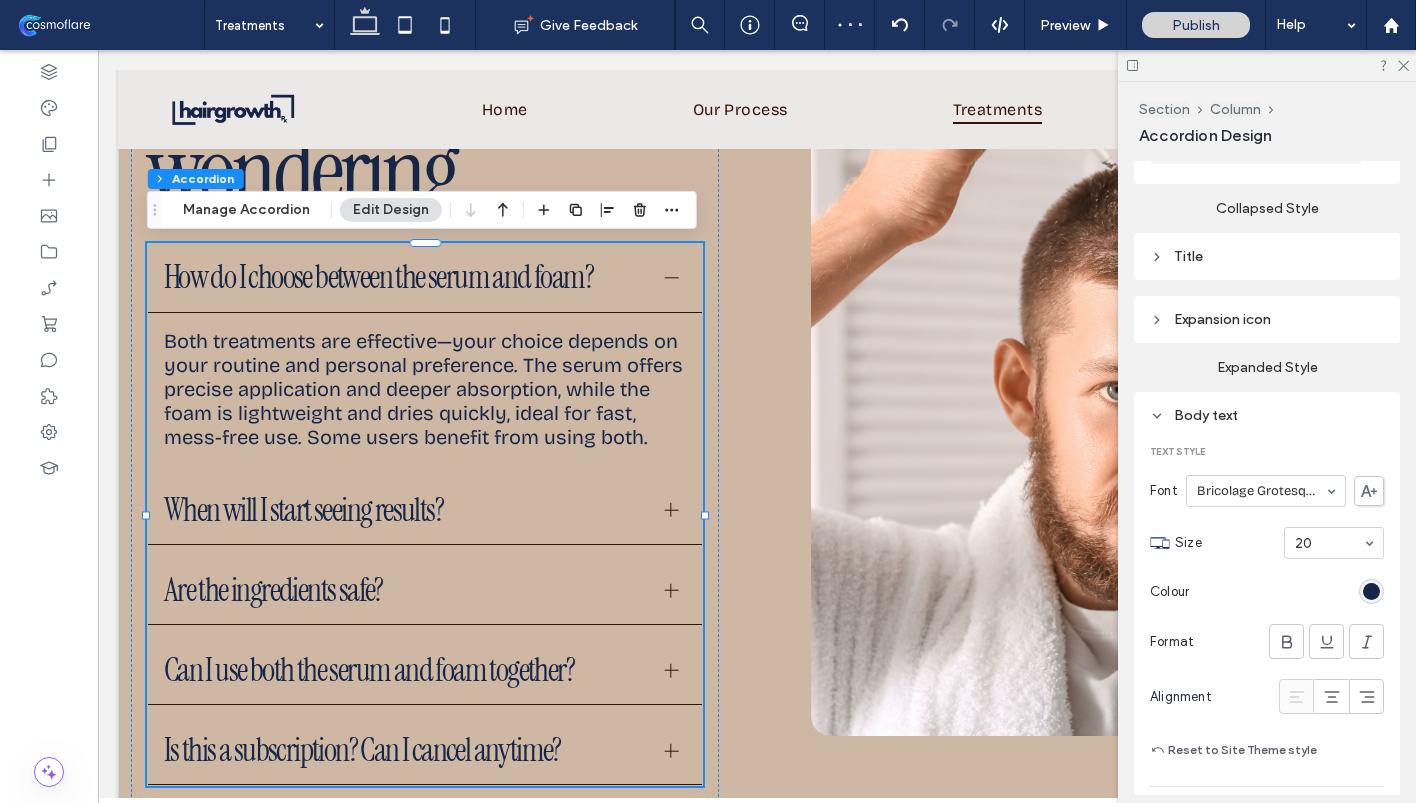 click 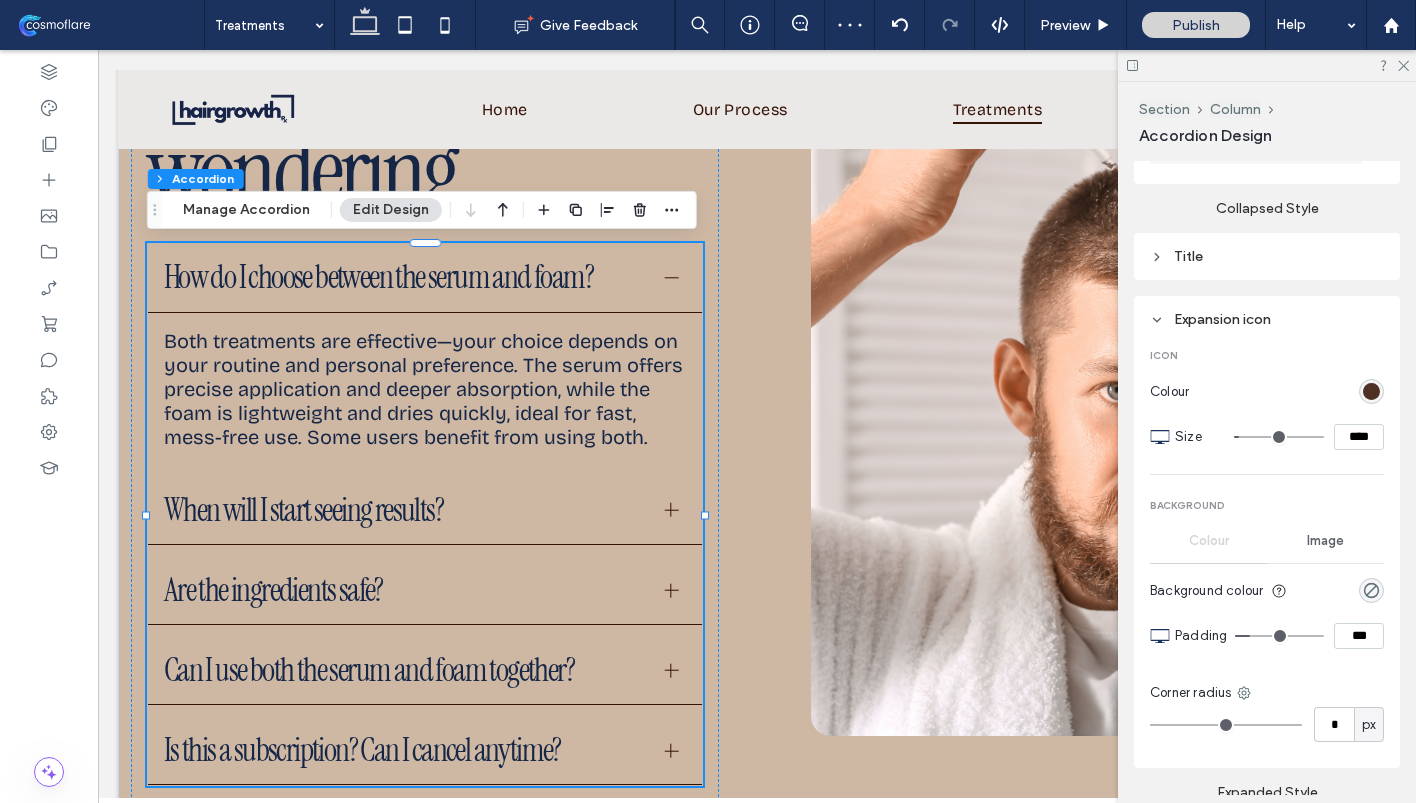 click at bounding box center (1371, 391) 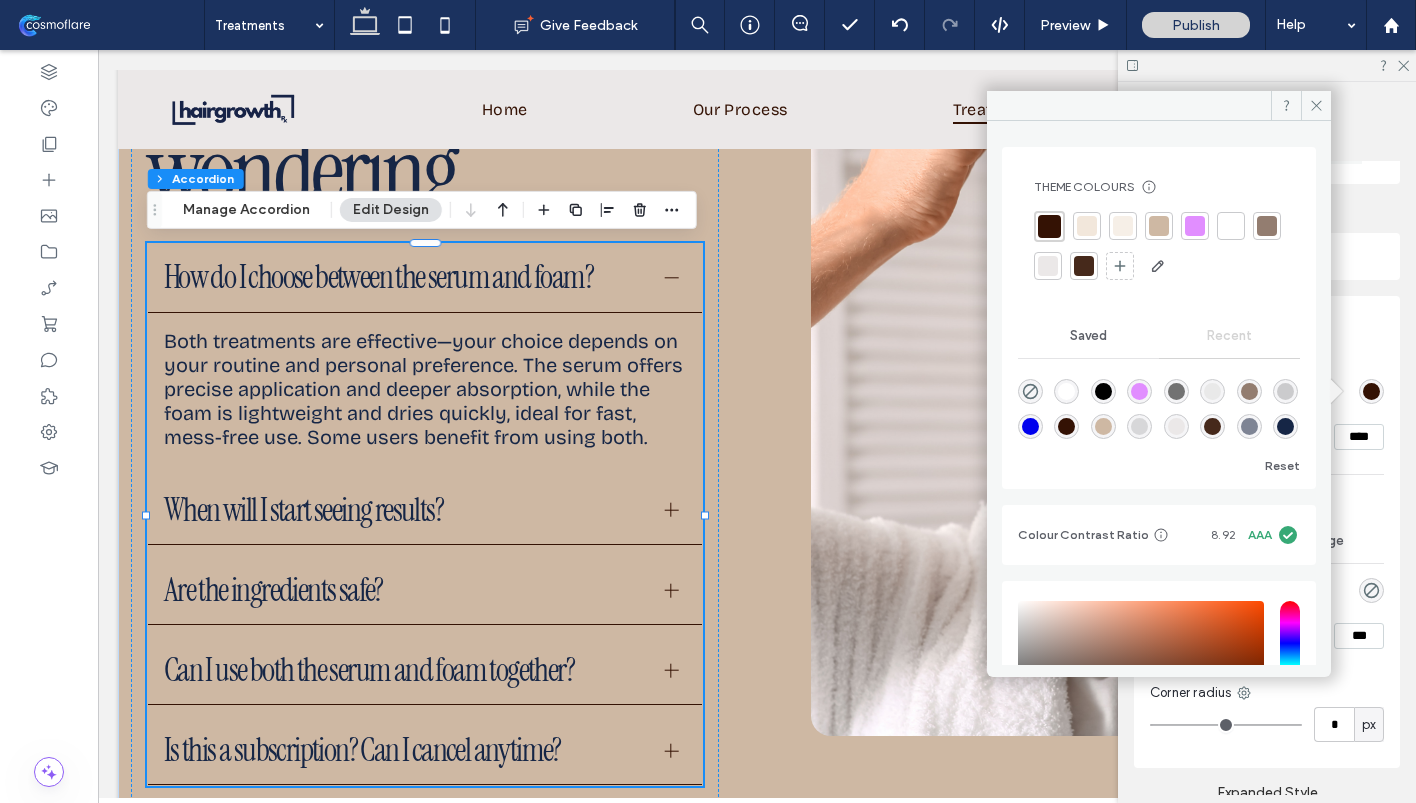 click at bounding box center [1231, 226] 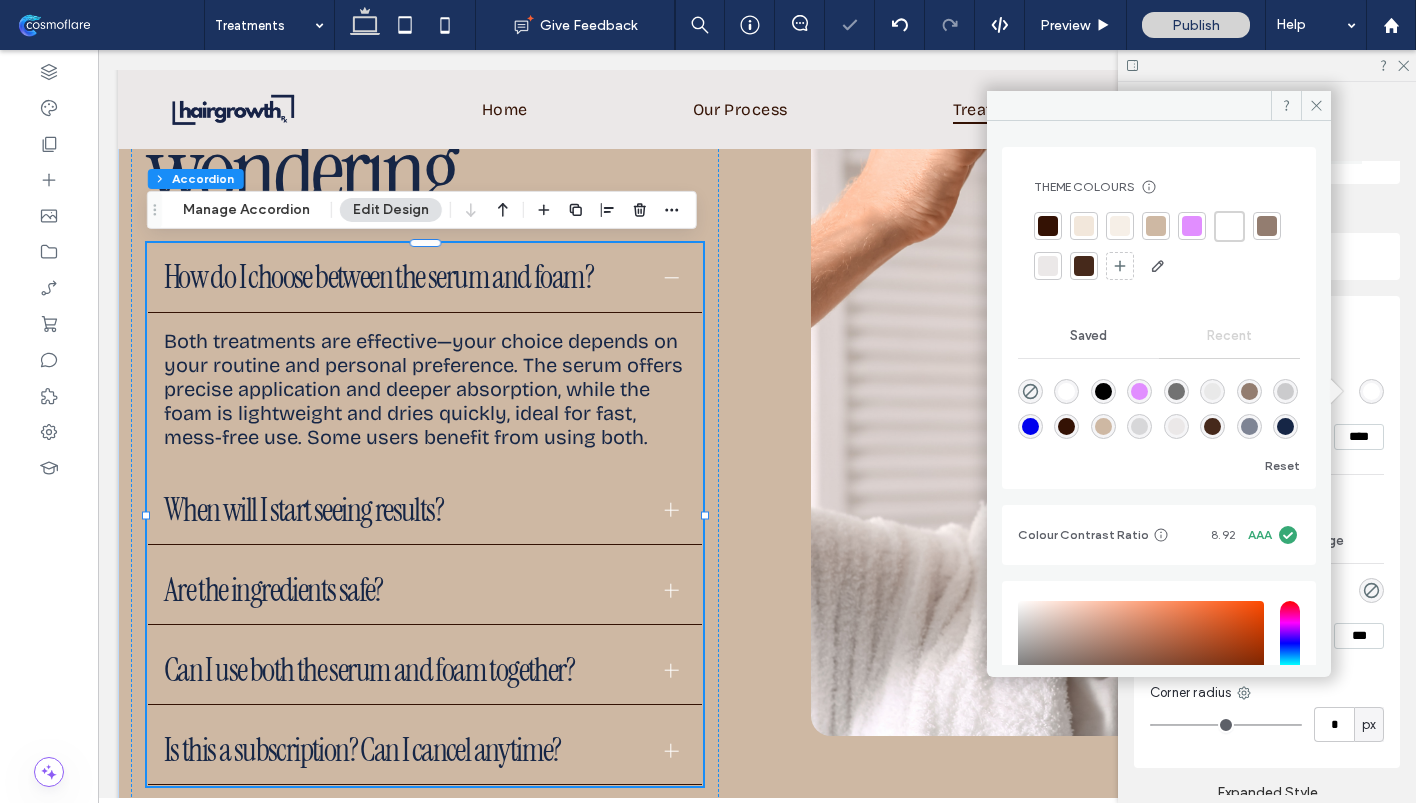 click at bounding box center [1048, 266] 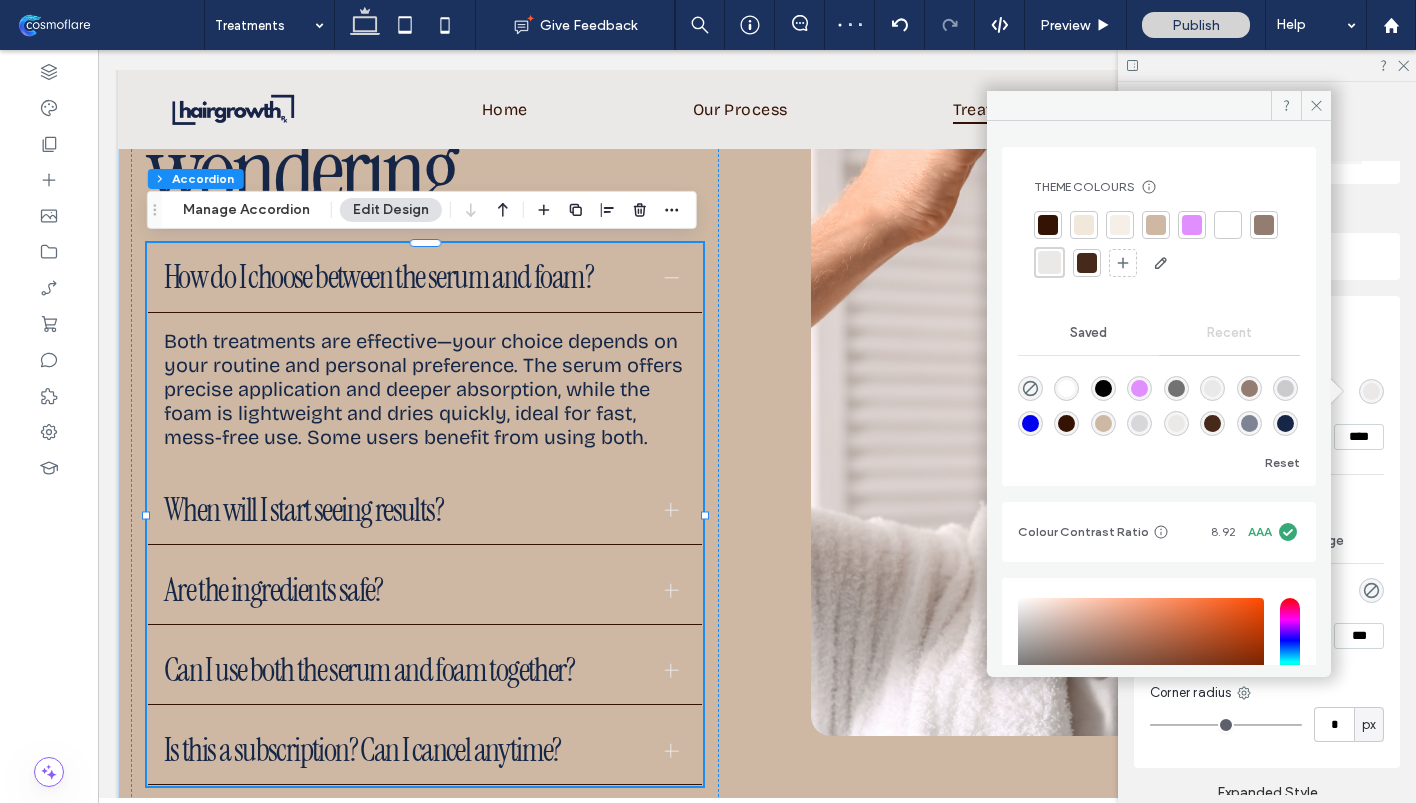 click at bounding box center (1228, 225) 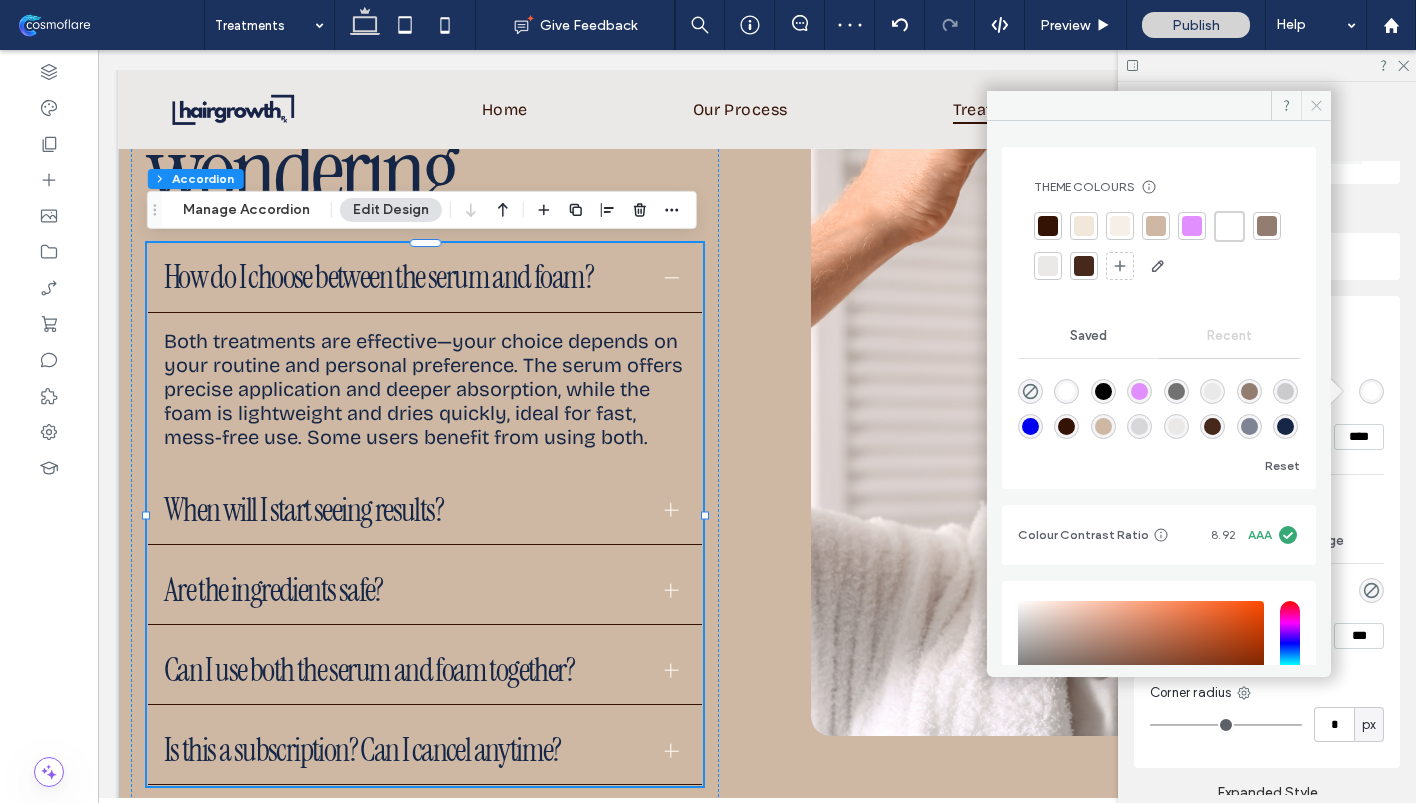click 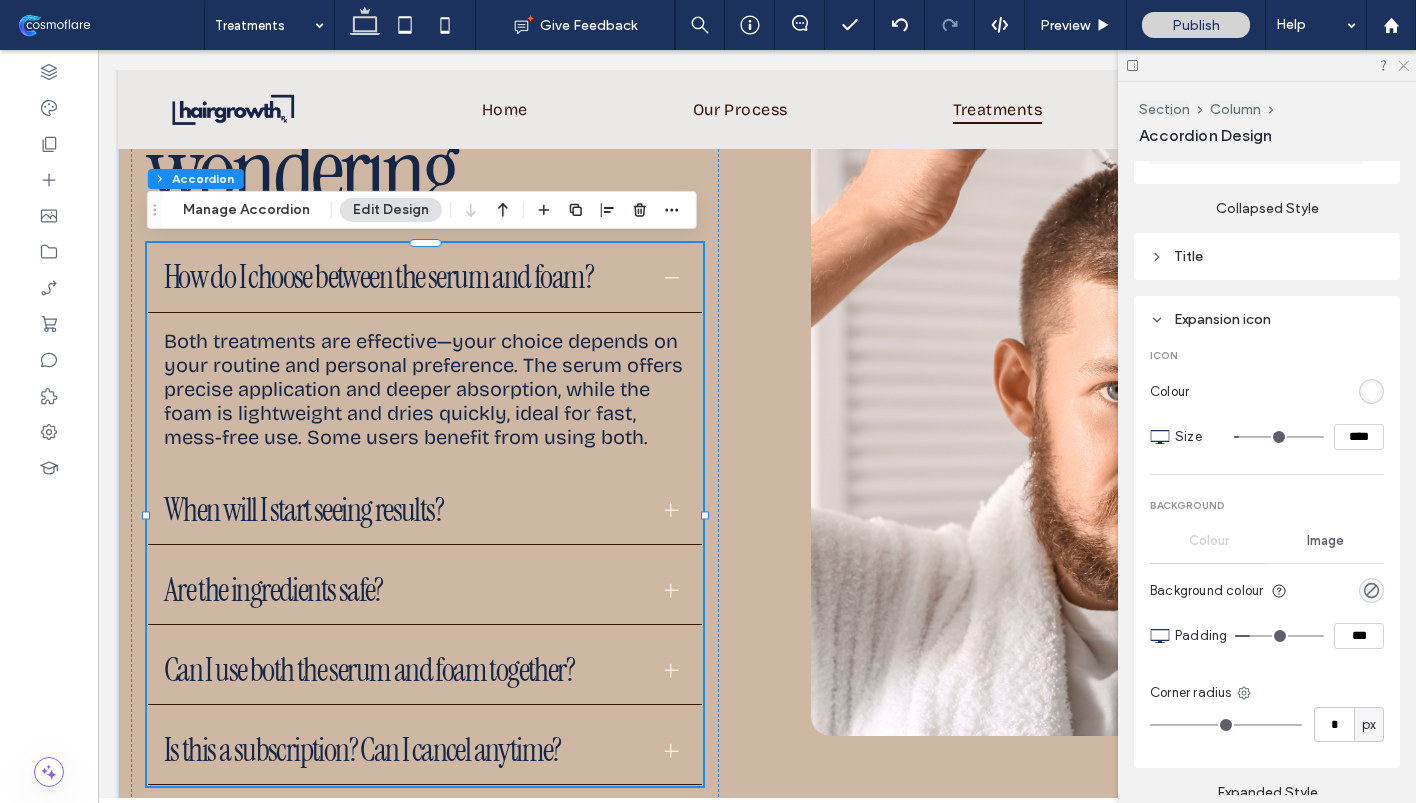 click 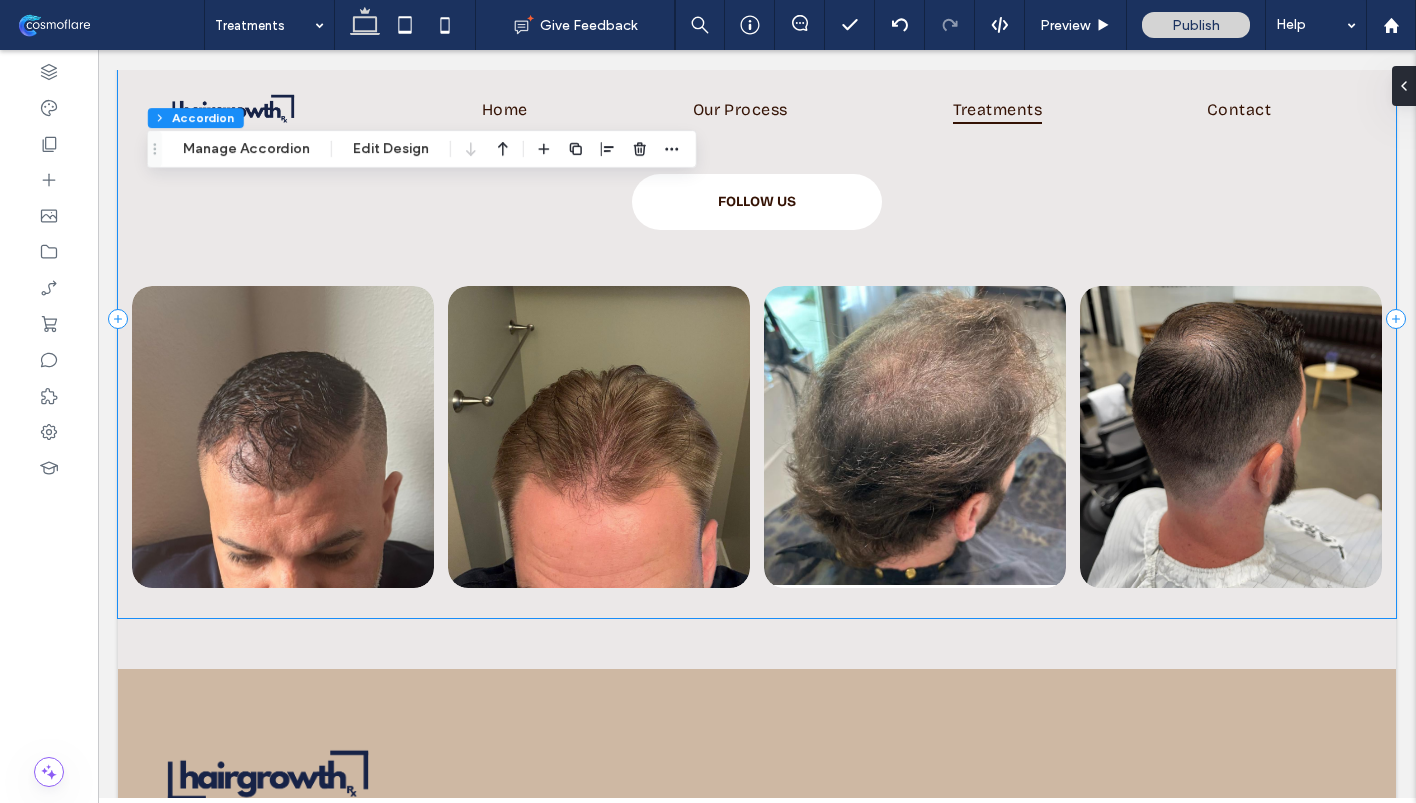 scroll, scrollTop: 3802, scrollLeft: 0, axis: vertical 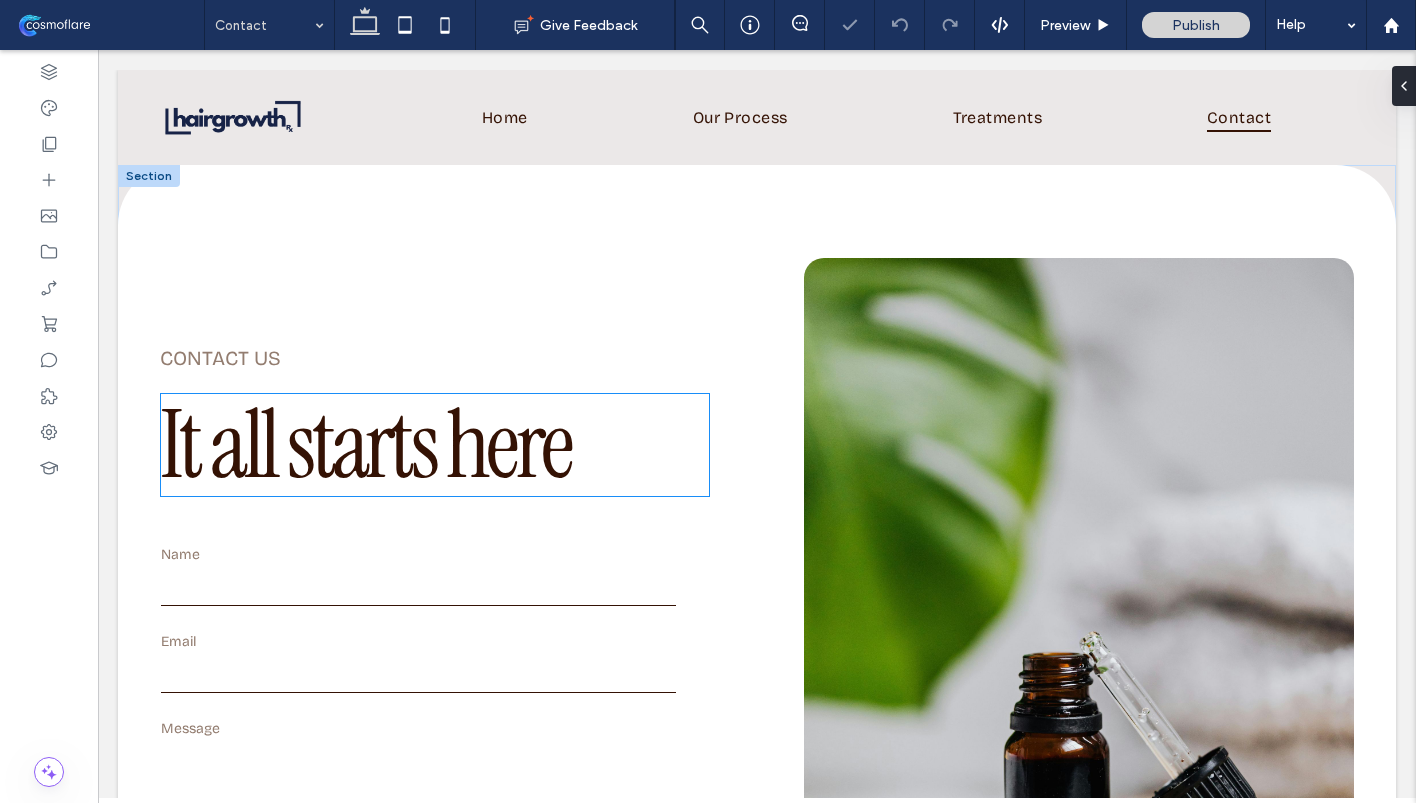 click on "It all starts here" at bounding box center (365, 444) 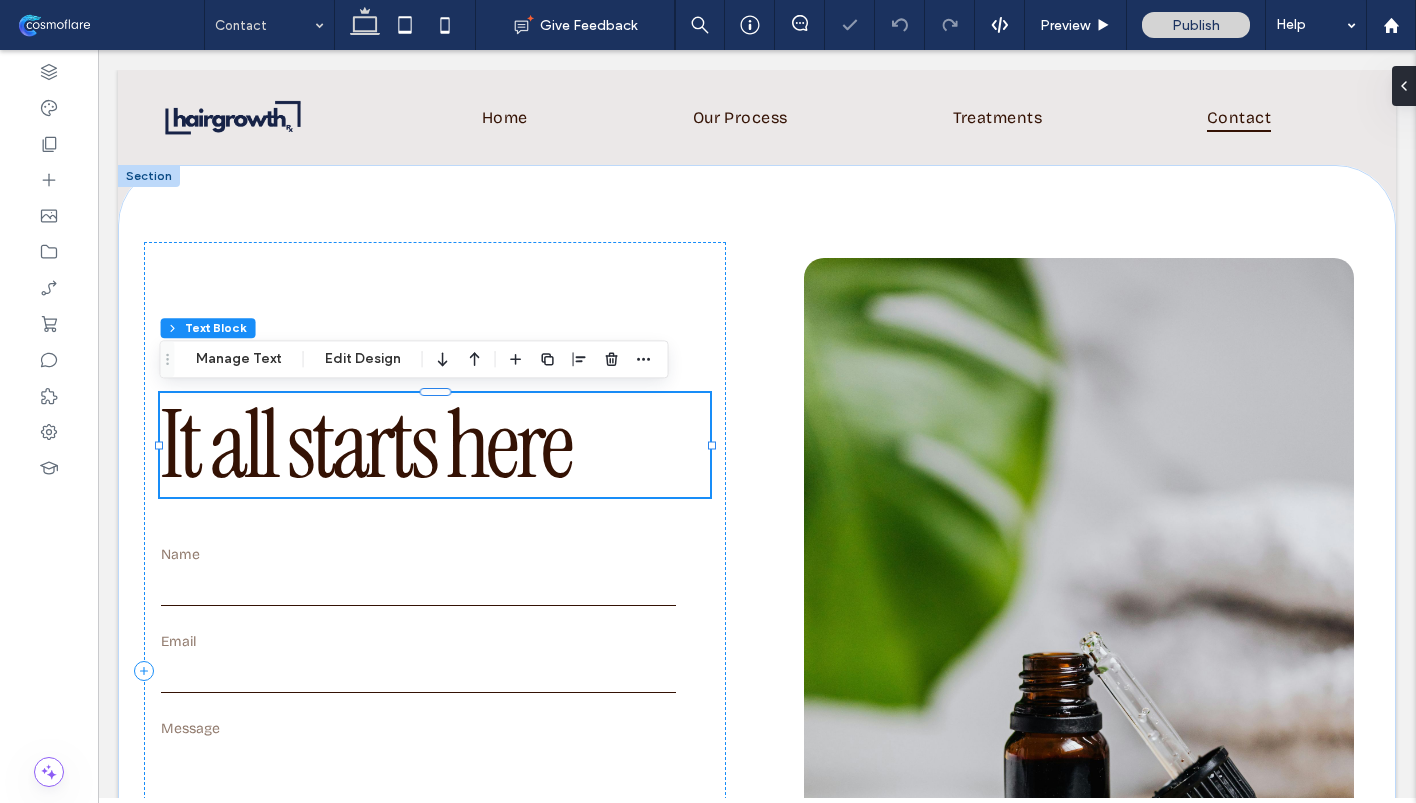 click on "It all starts here" at bounding box center (365, 444) 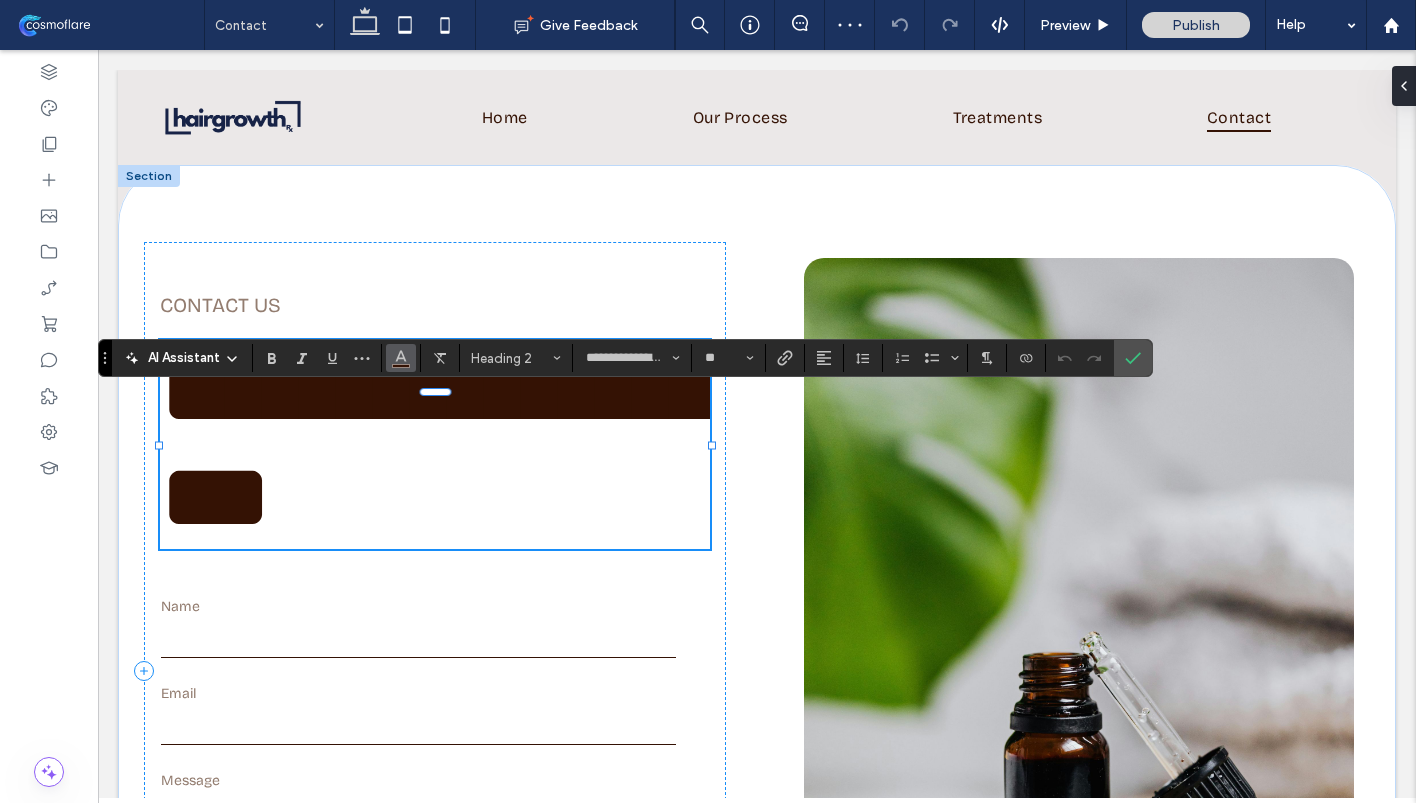 click at bounding box center [401, 356] 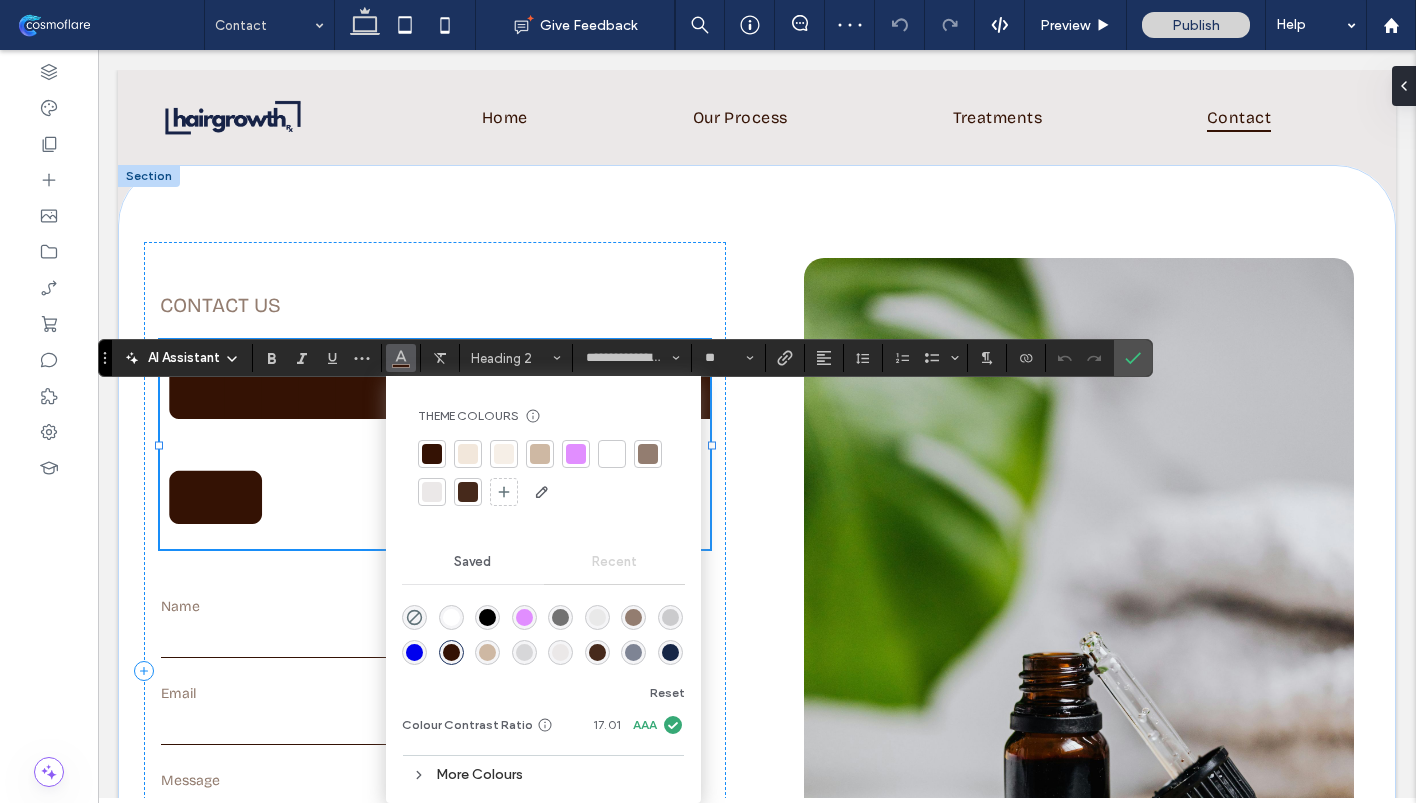 click at bounding box center (670, 652) 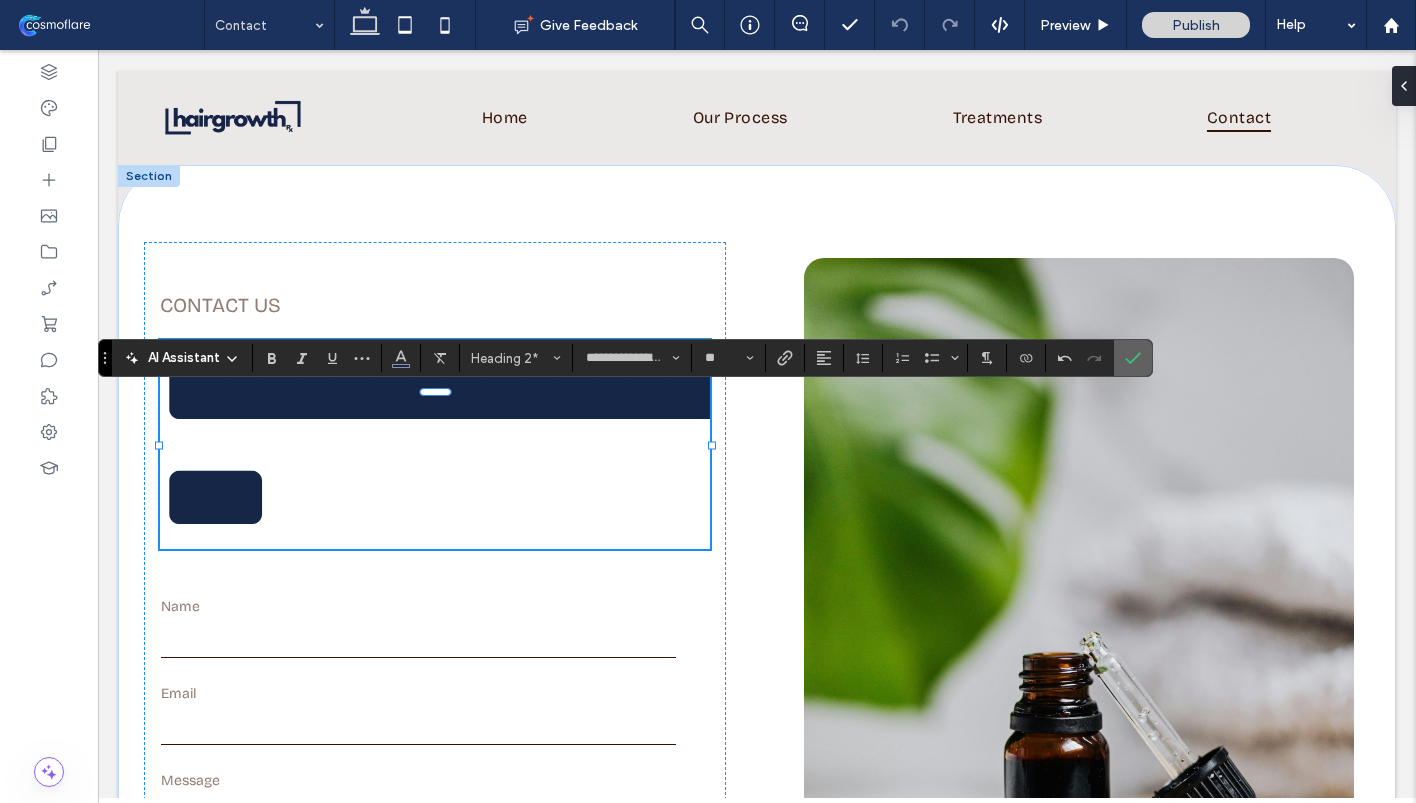 click 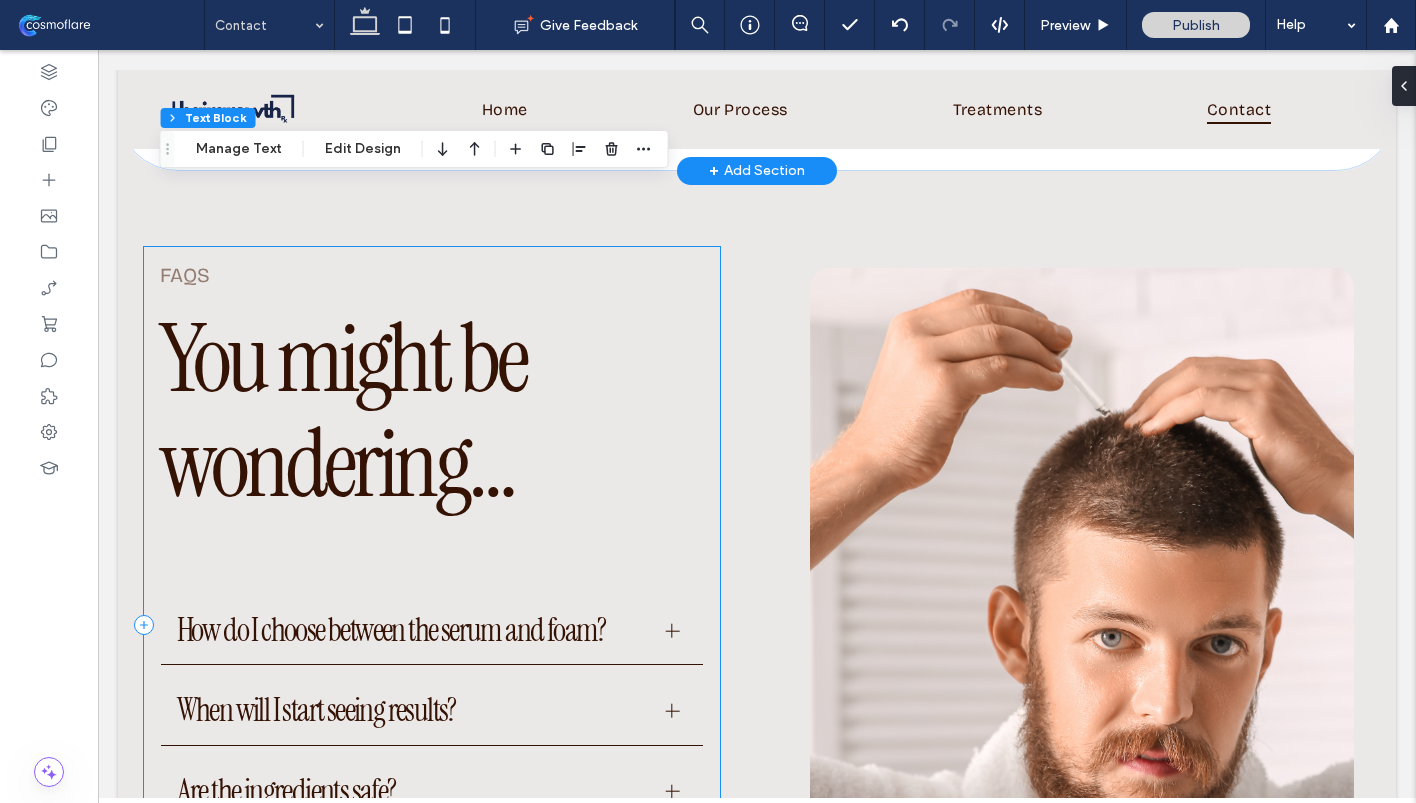 scroll, scrollTop: 951, scrollLeft: 0, axis: vertical 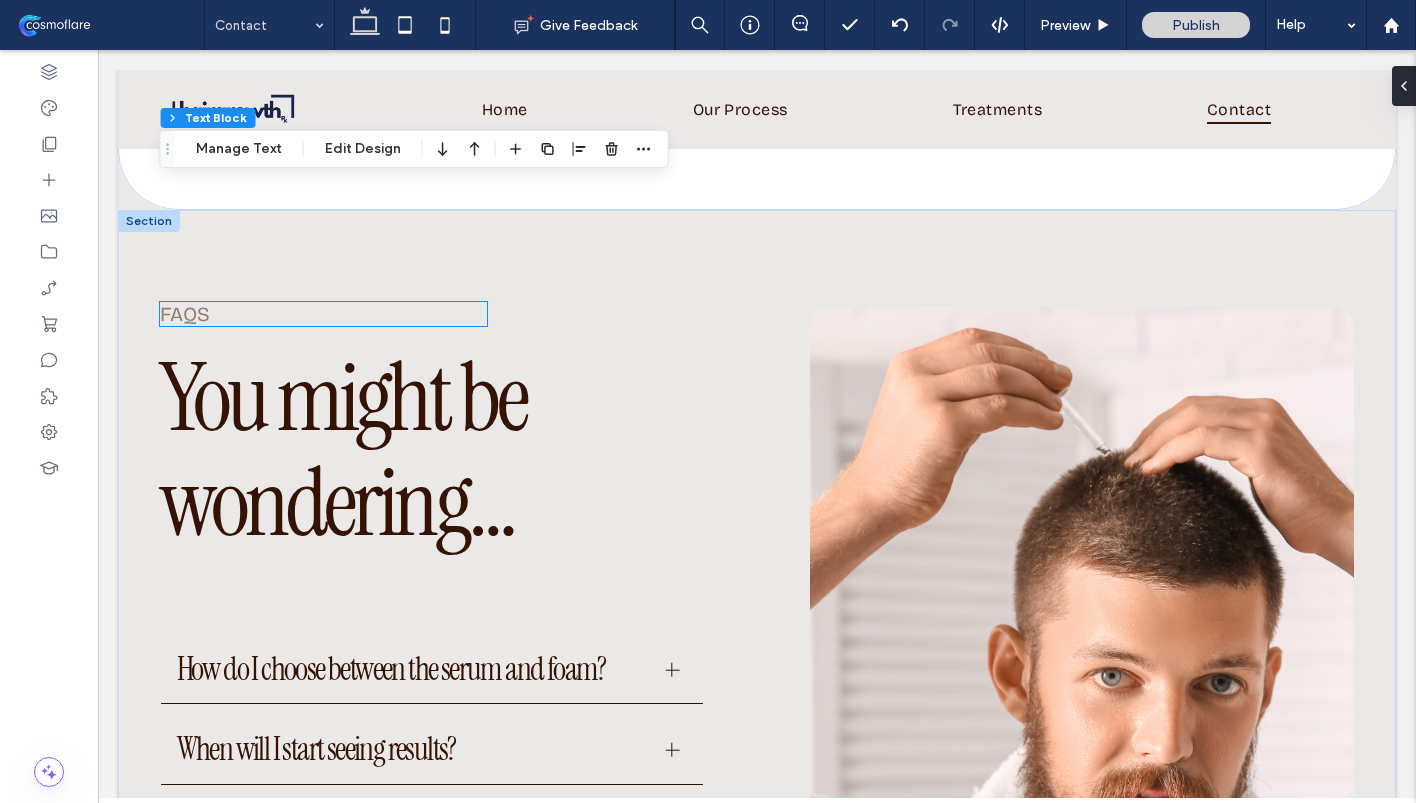 click on "faqs" at bounding box center [185, 314] 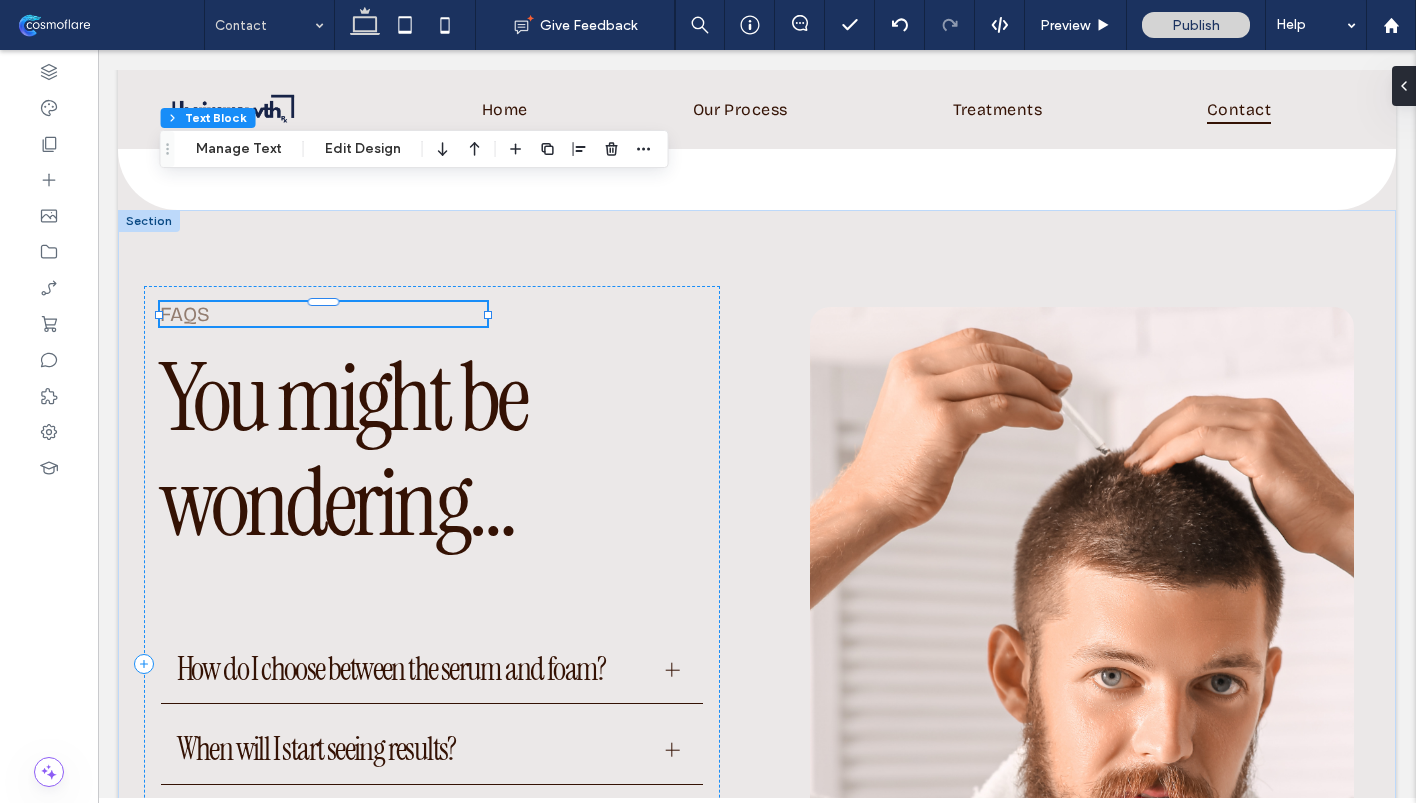 click on "faqs" at bounding box center [323, 314] 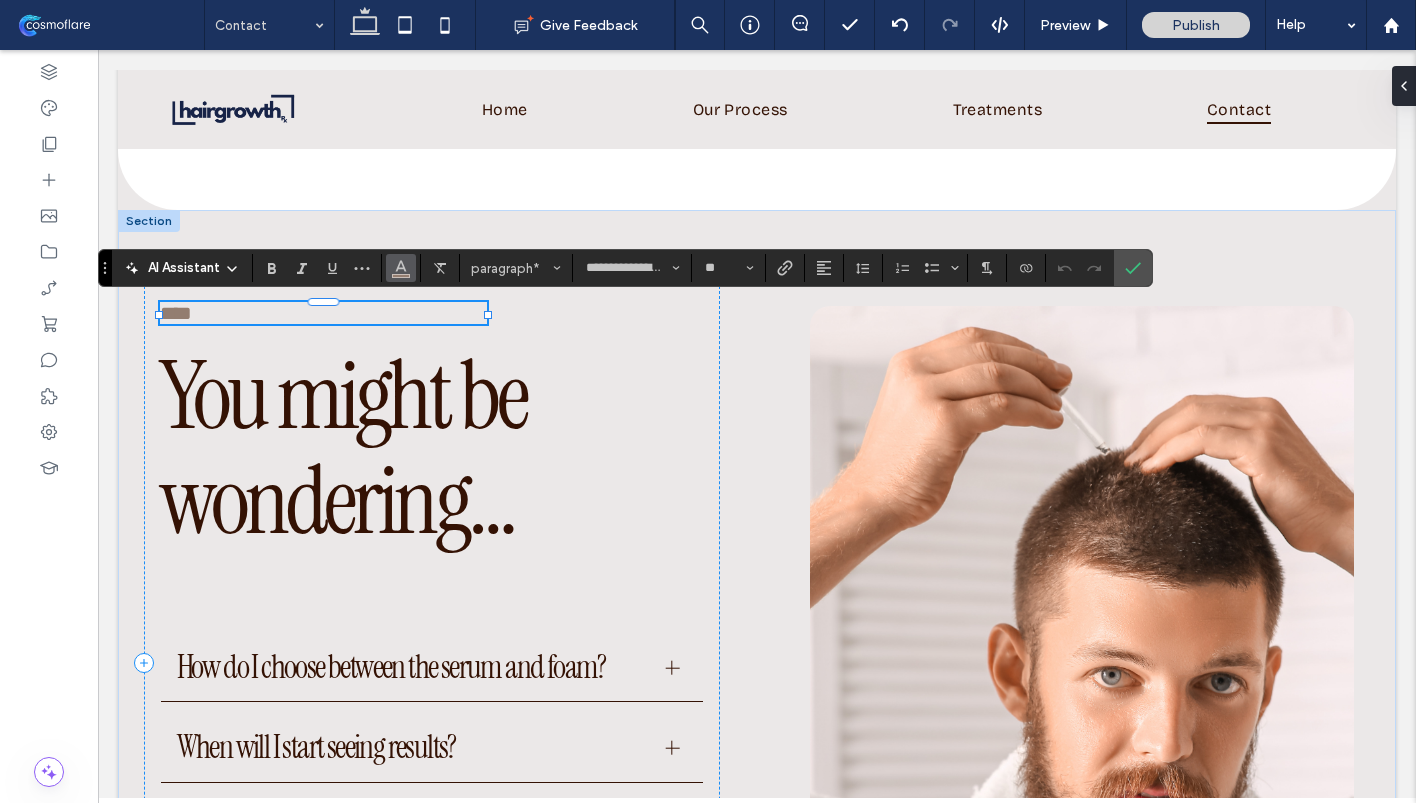 click 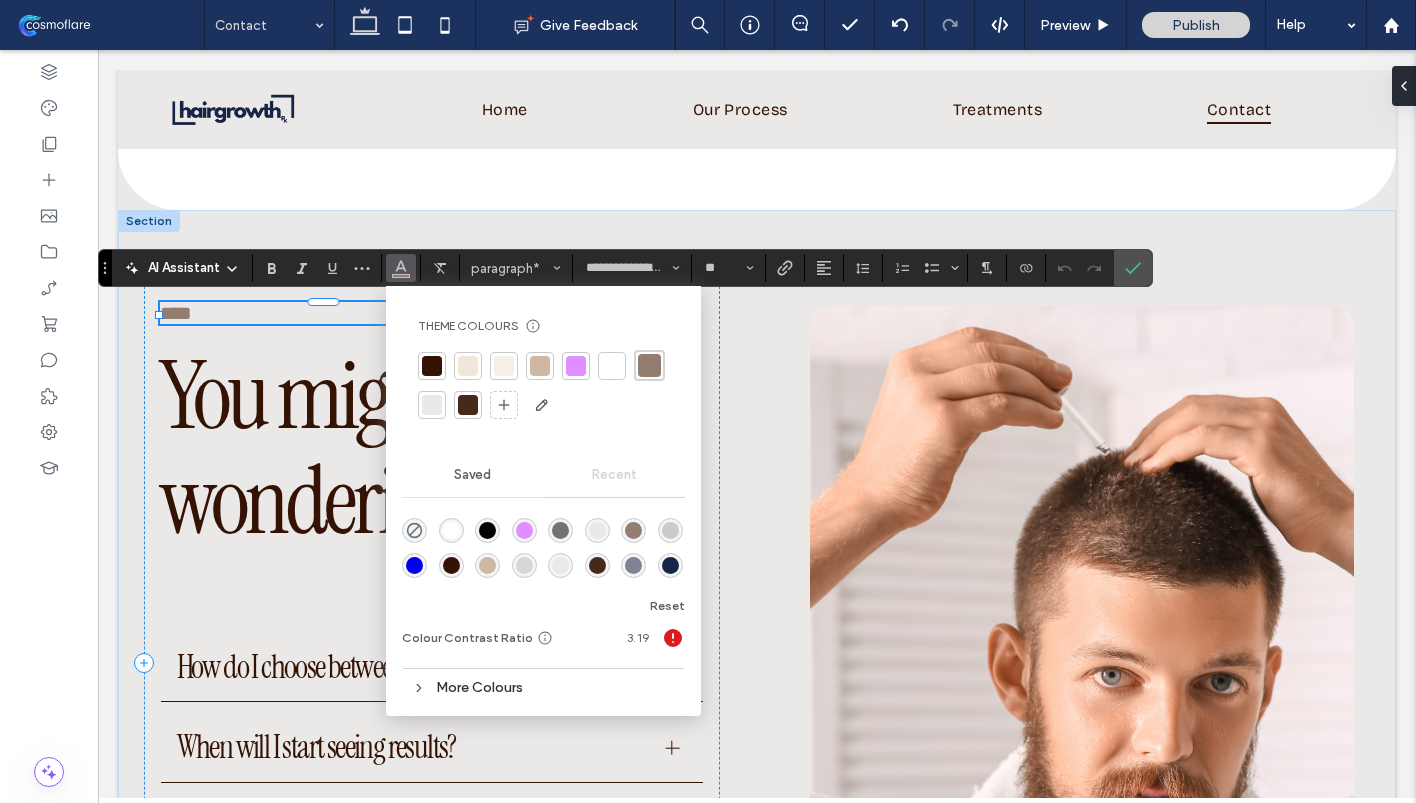 click at bounding box center (612, 366) 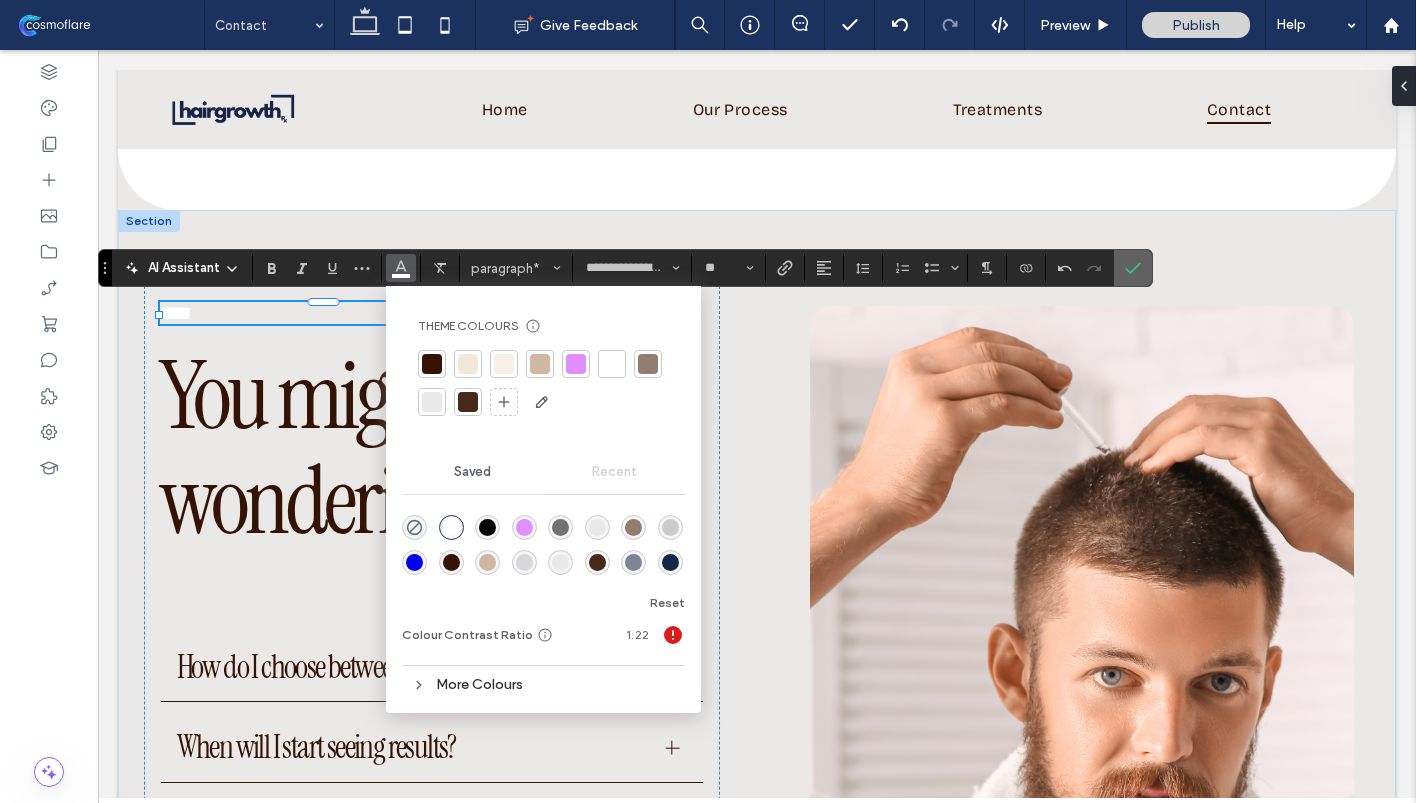 click at bounding box center (1133, 268) 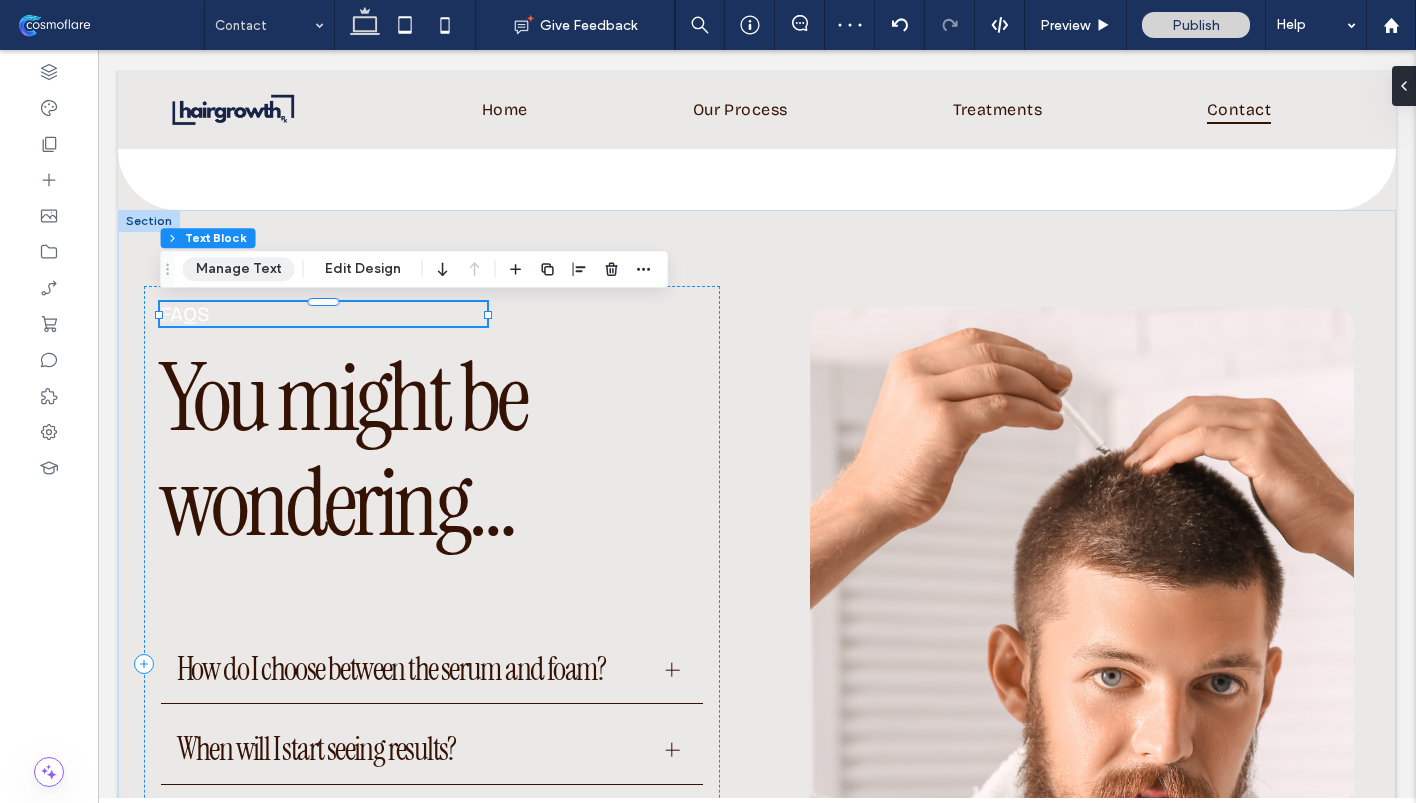 click on "Manage Text" at bounding box center (239, 269) 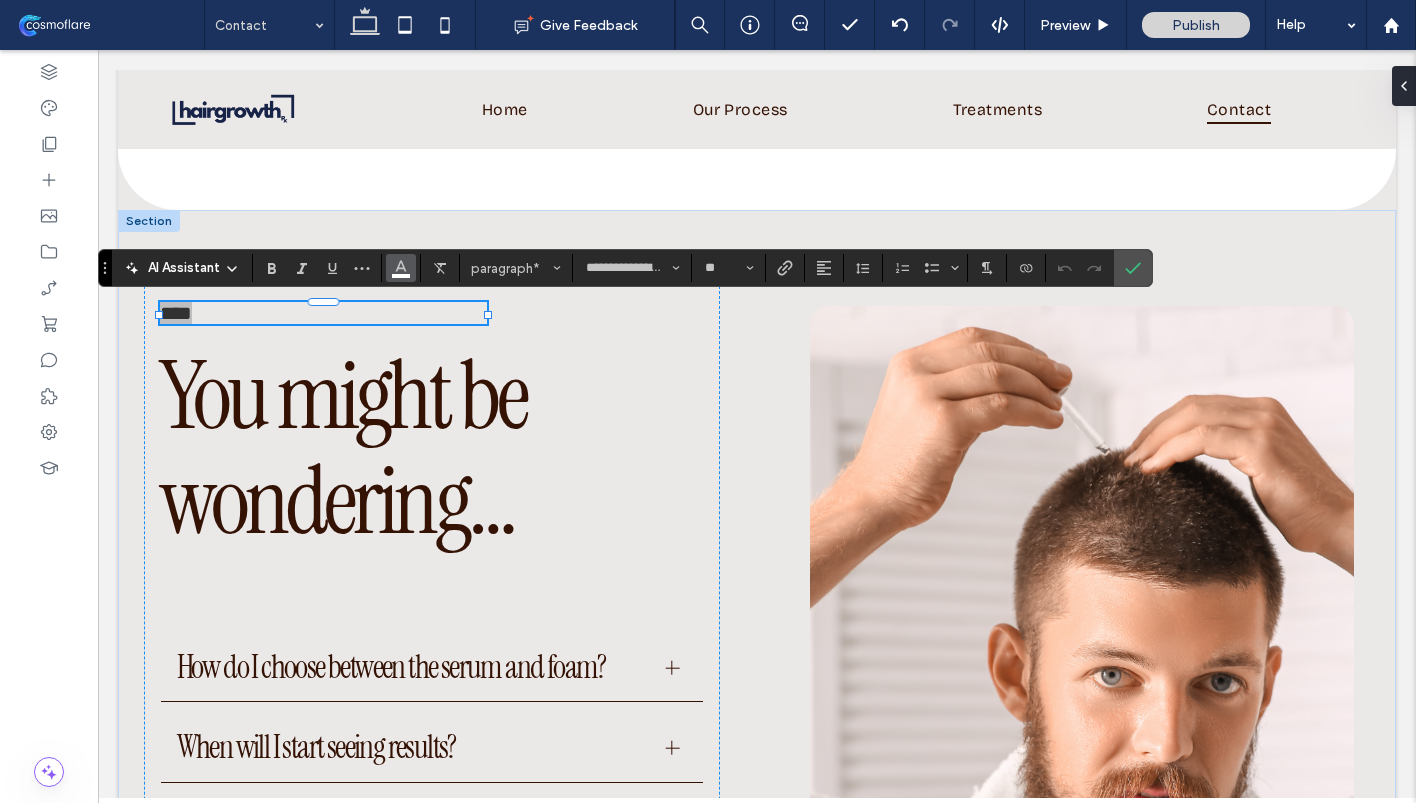 click 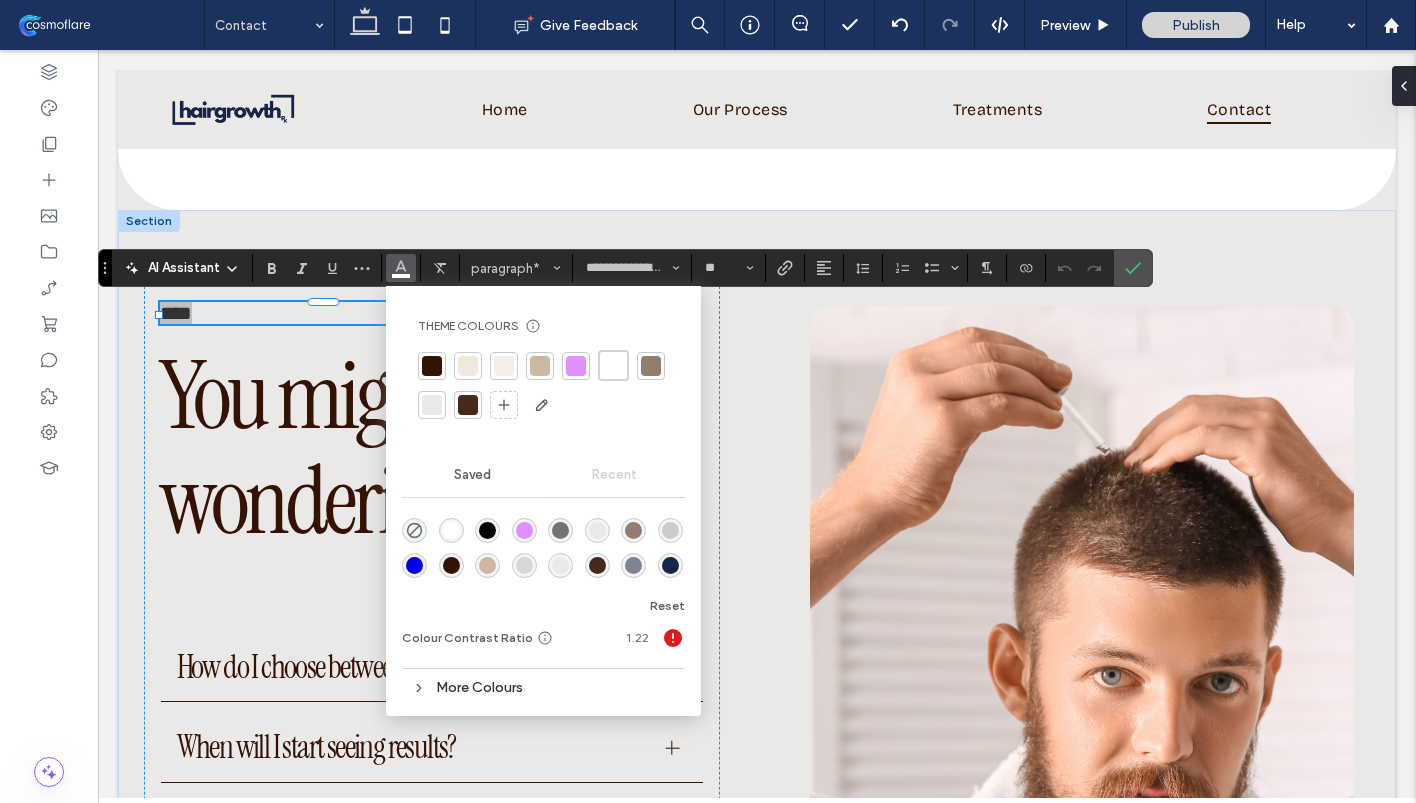 click at bounding box center (670, 565) 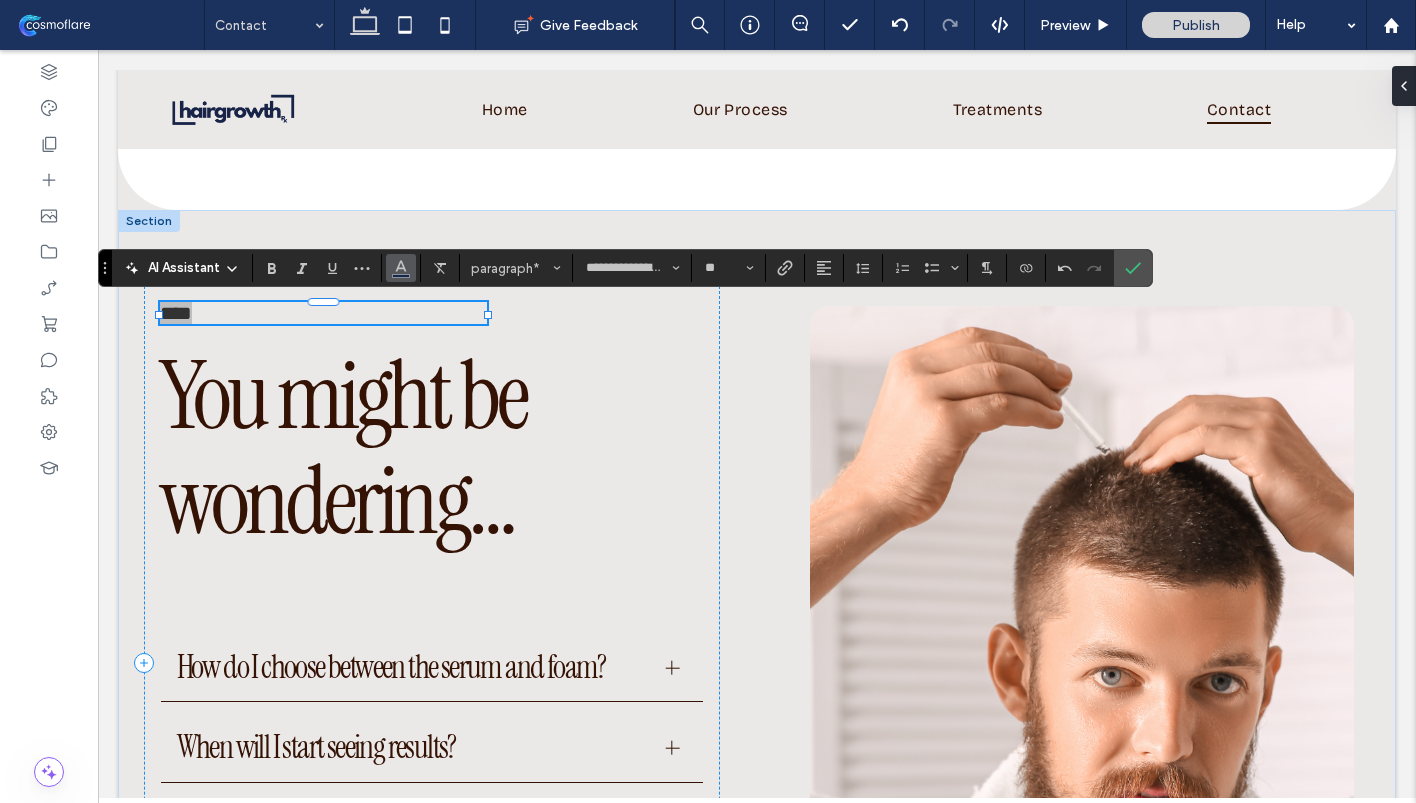 click 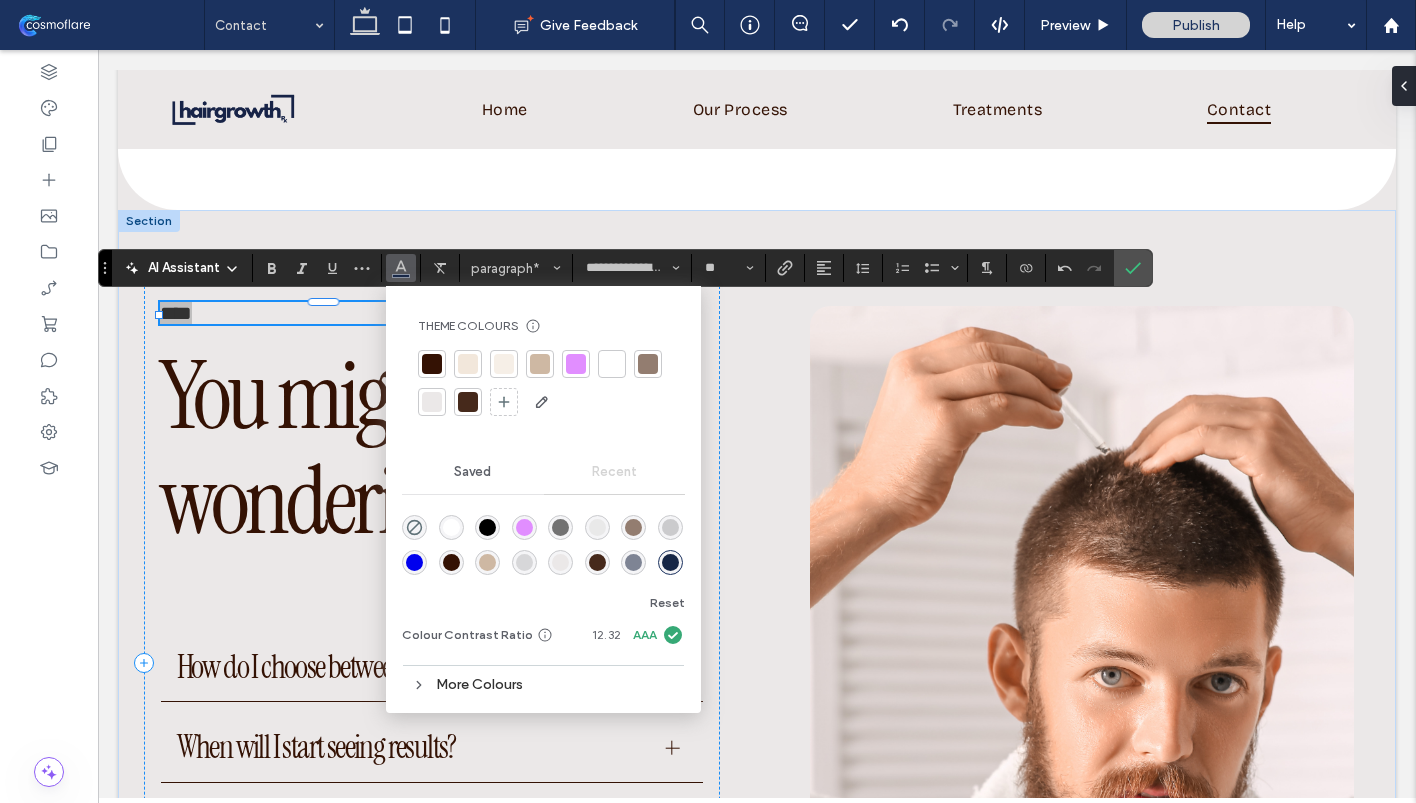 click at bounding box center (540, 364) 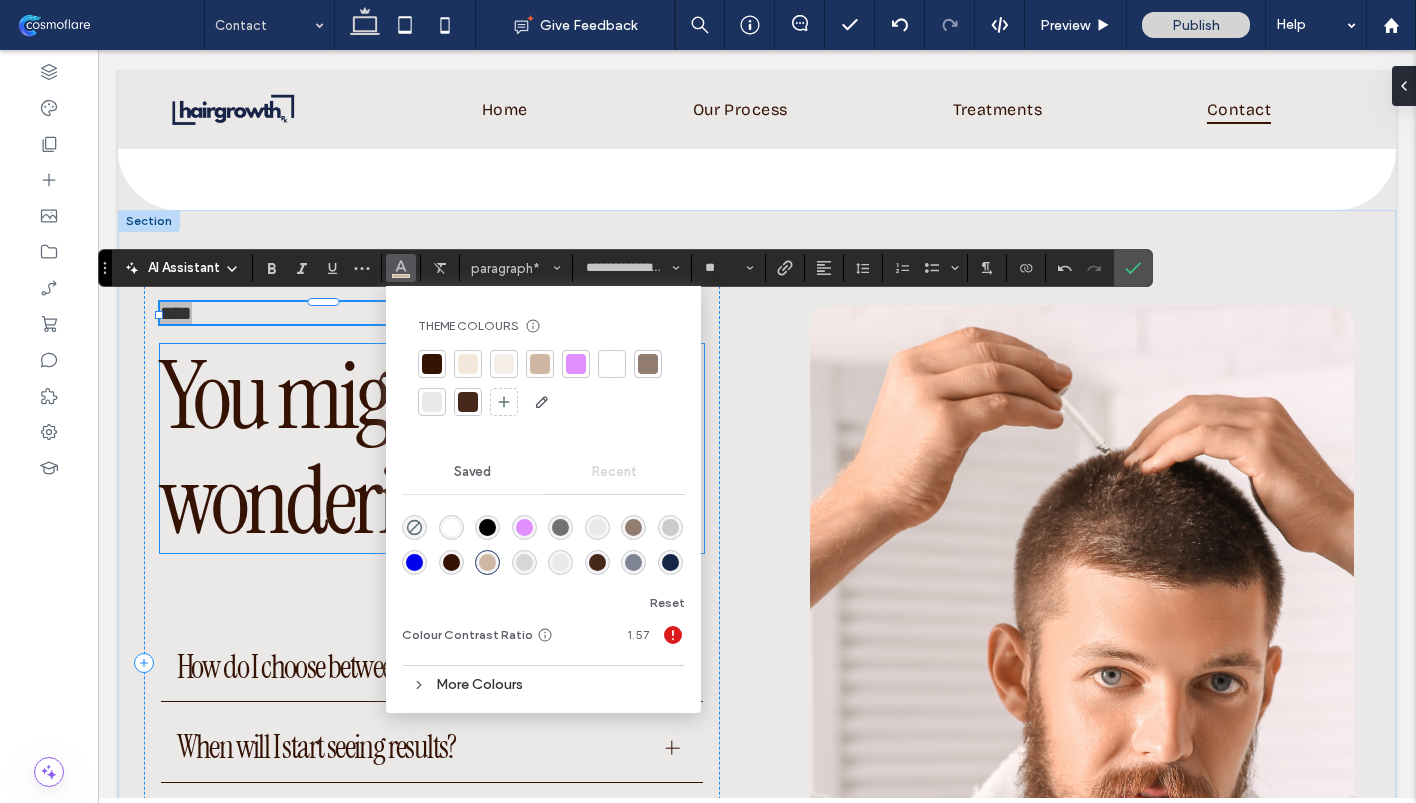 click on "You might be
wondering…" at bounding box center (343, 448) 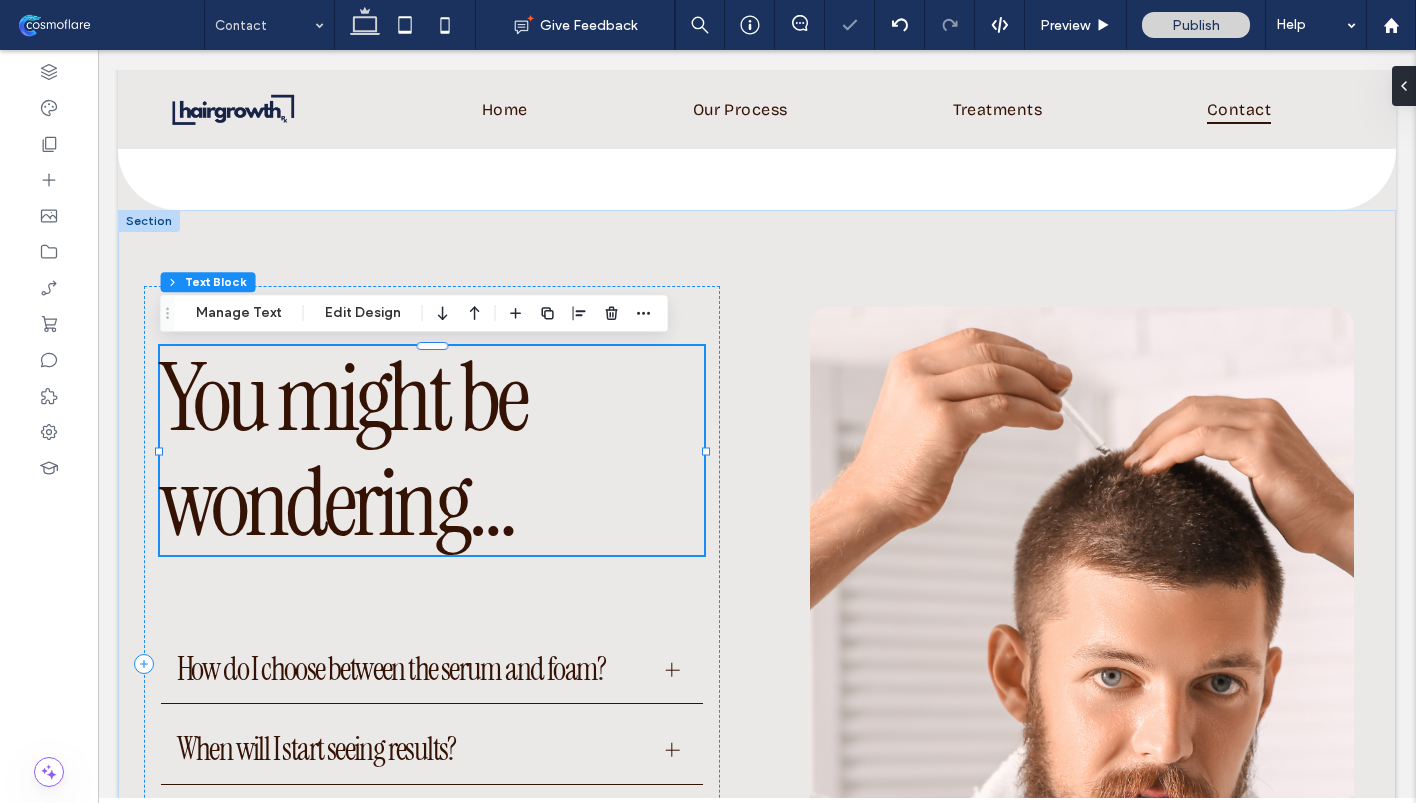 click on "You might be
wondering…" at bounding box center (343, 450) 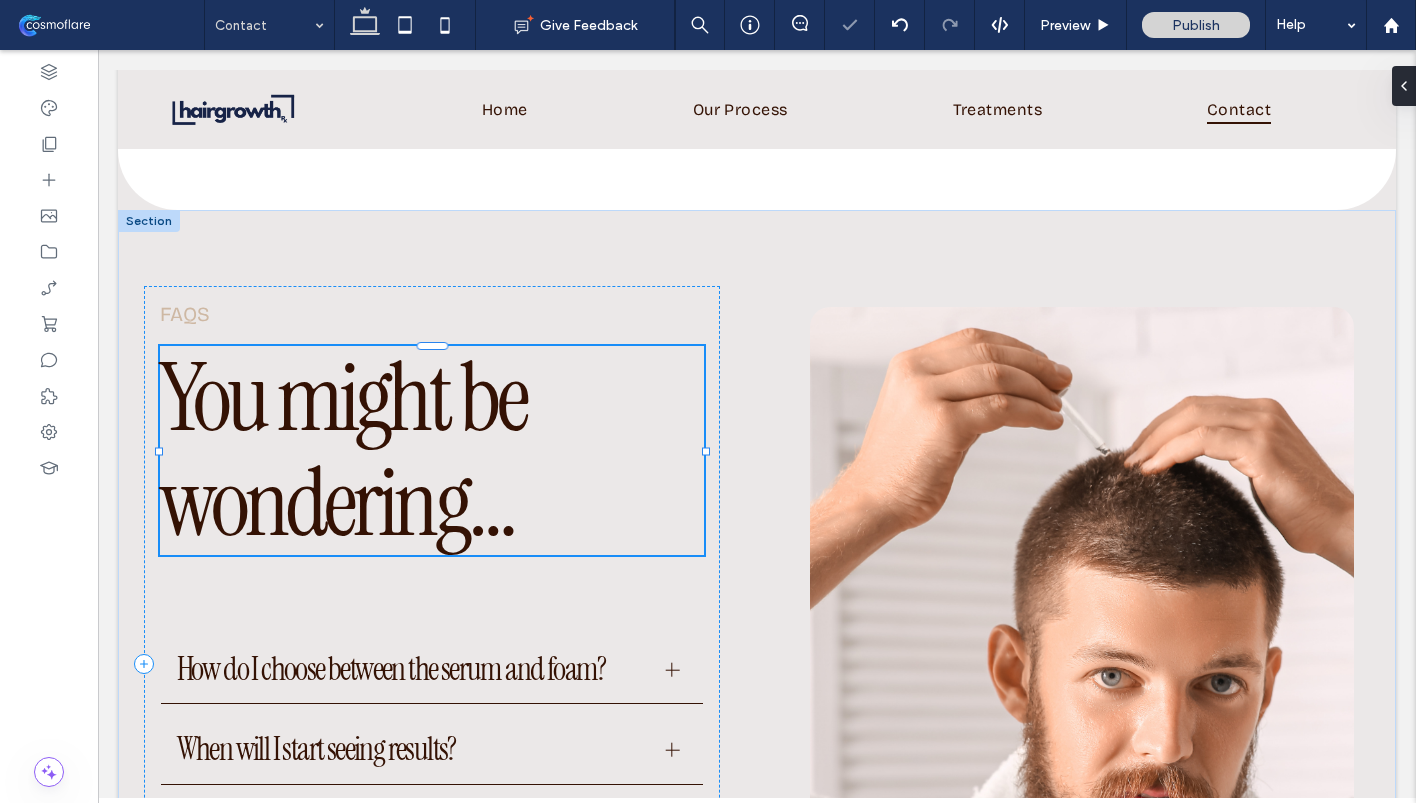 type on "**********" 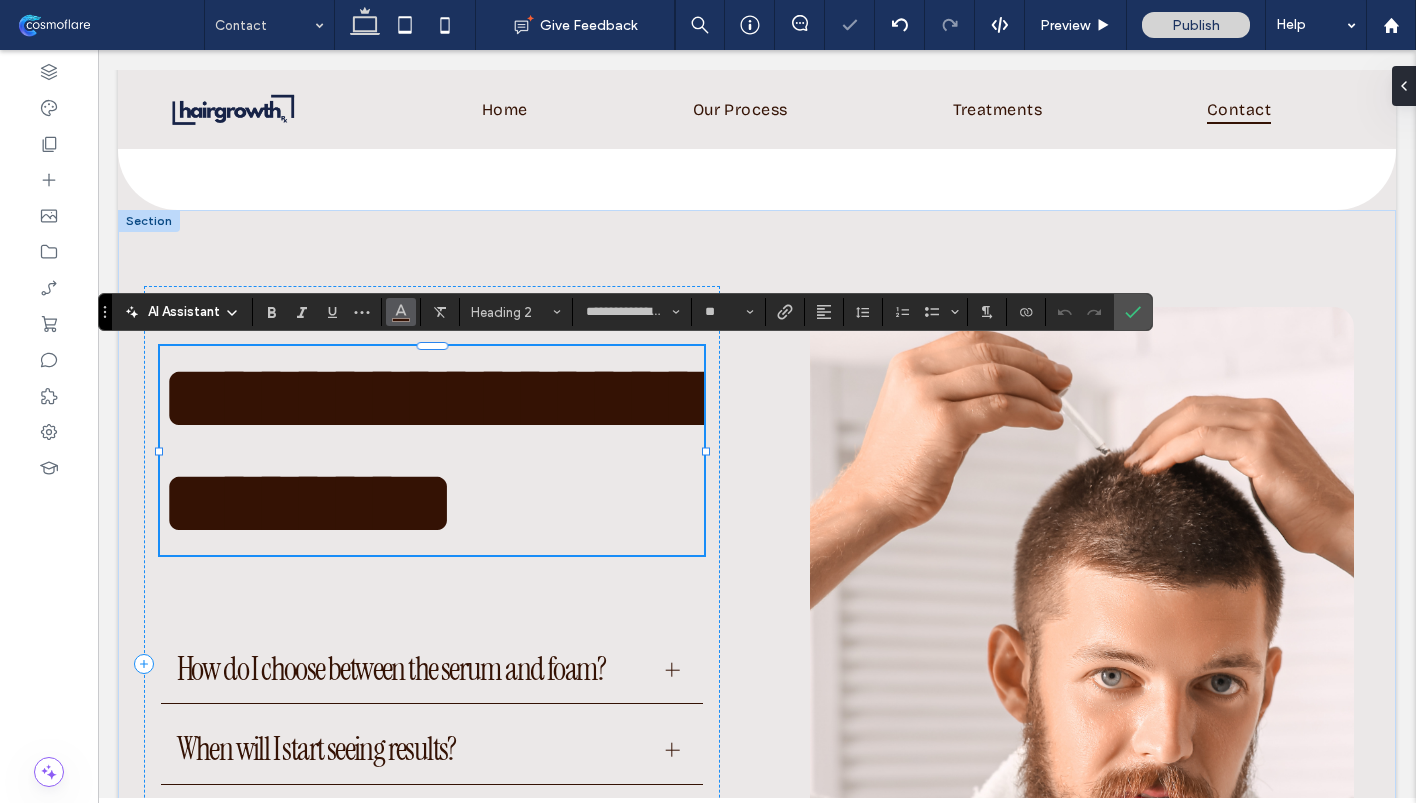 click 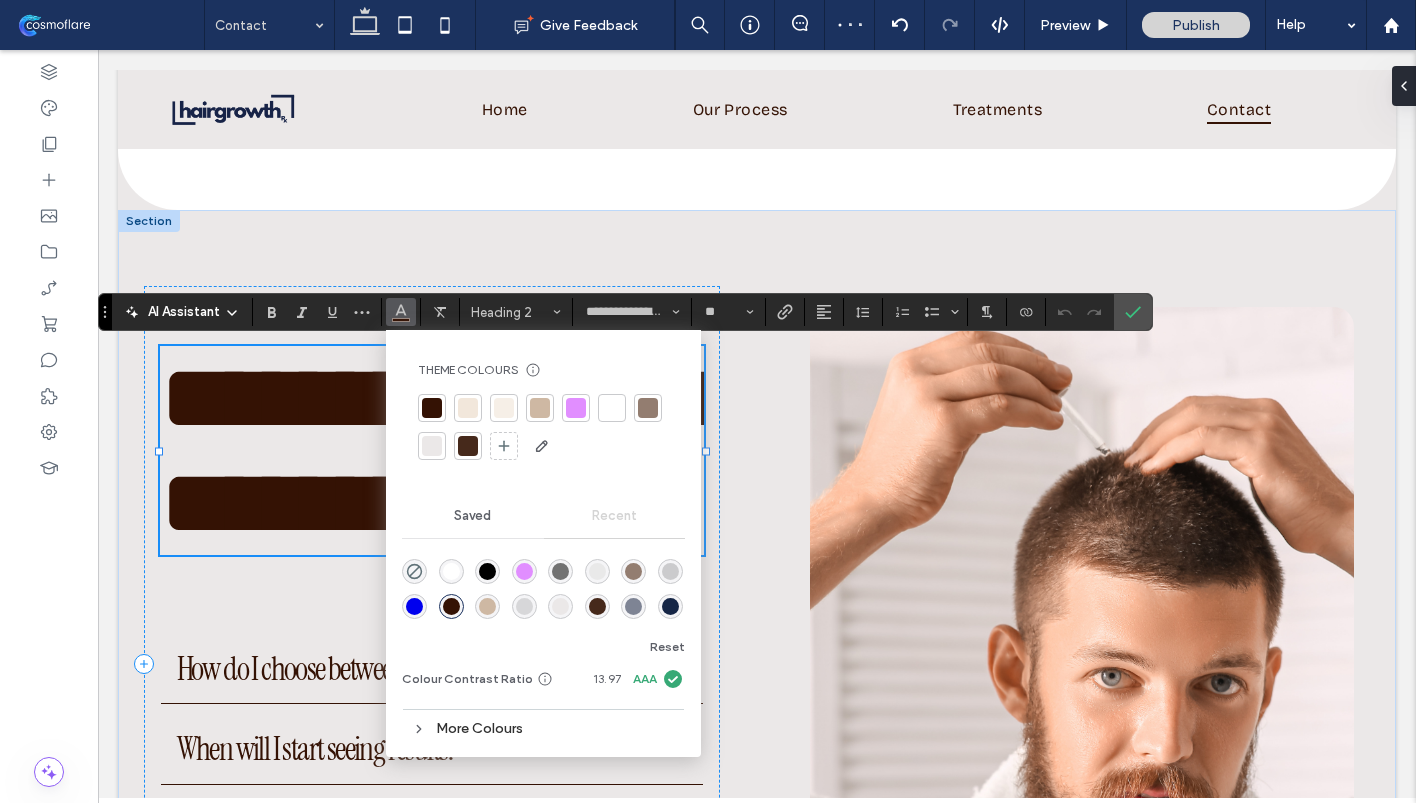 click at bounding box center (670, 606) 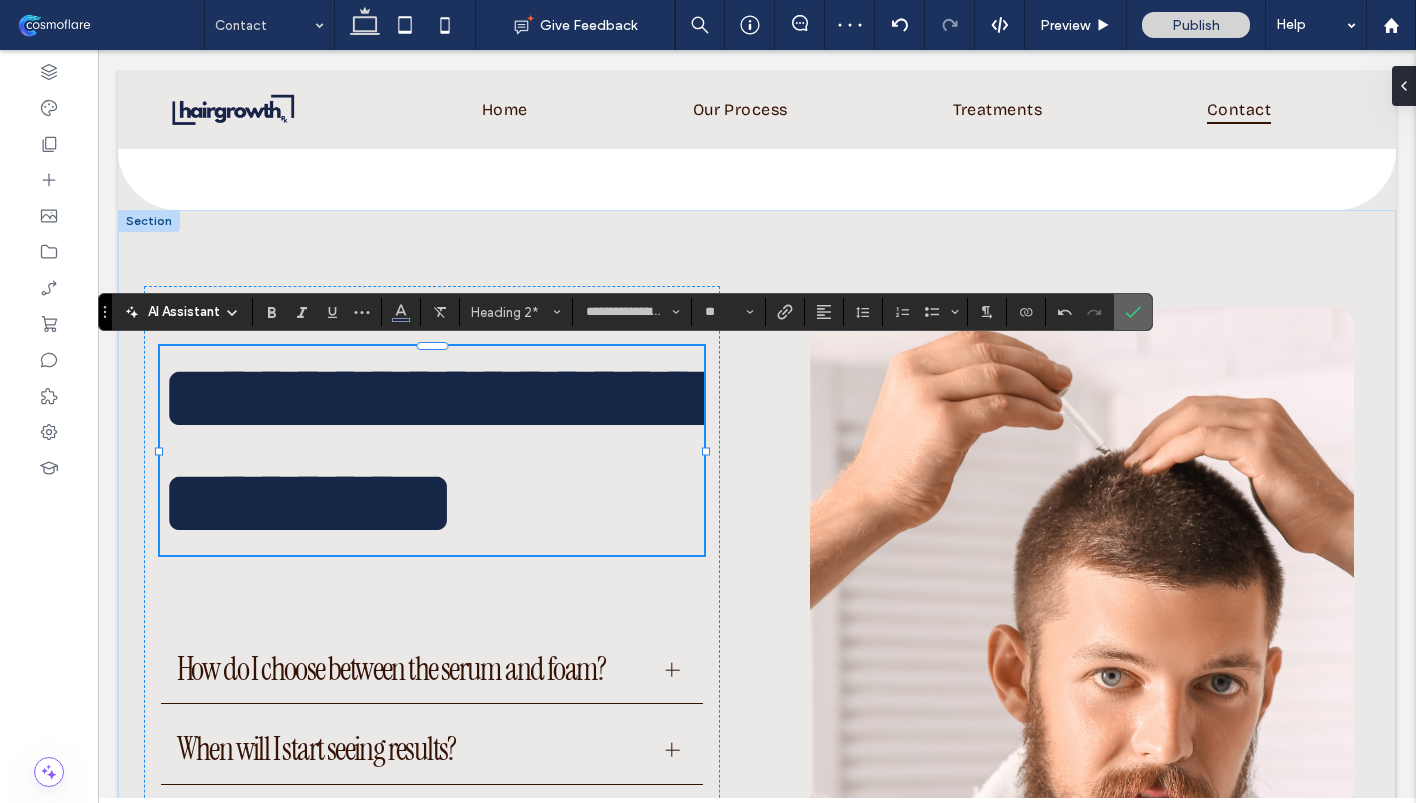 click 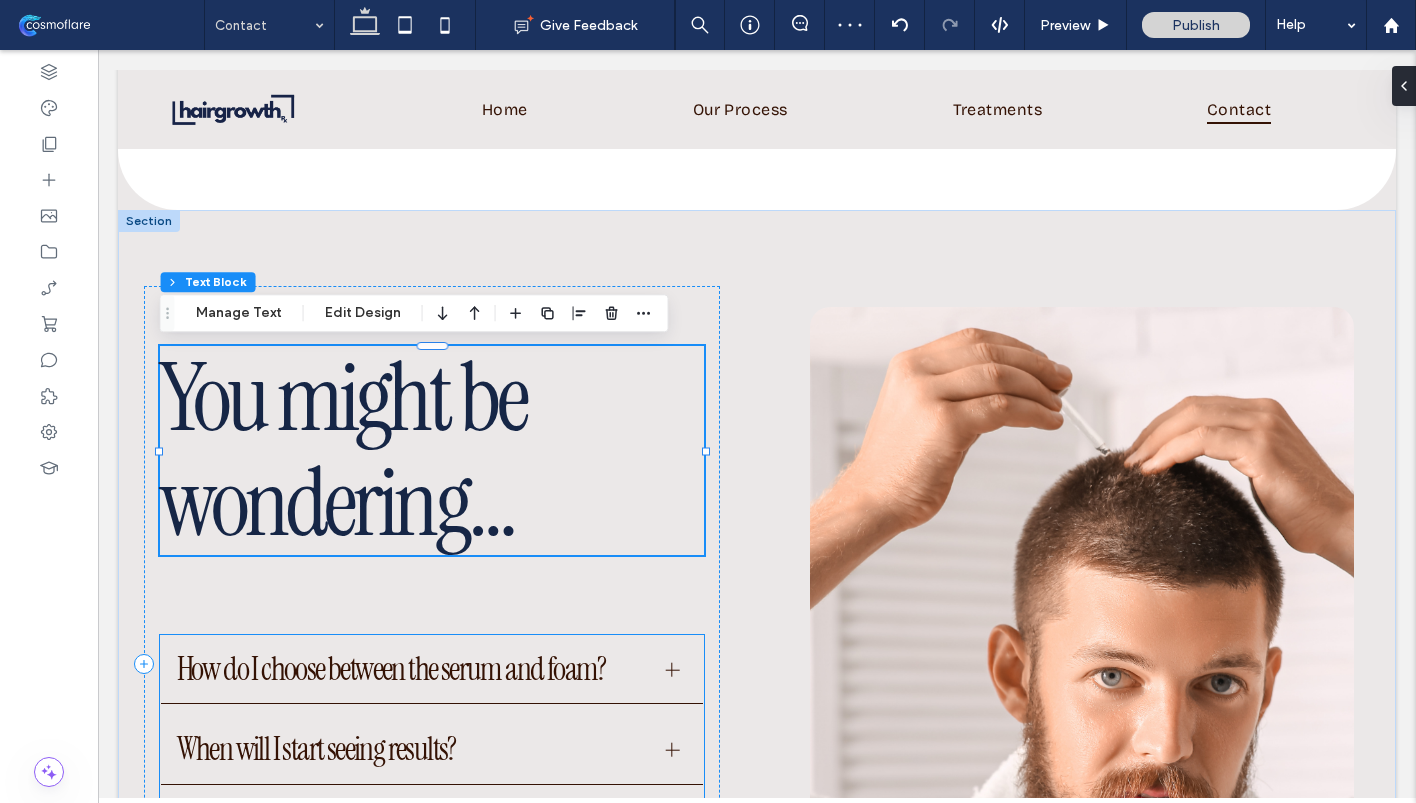 click on "How do I choose between the serum and foam?" at bounding box center [432, 670] 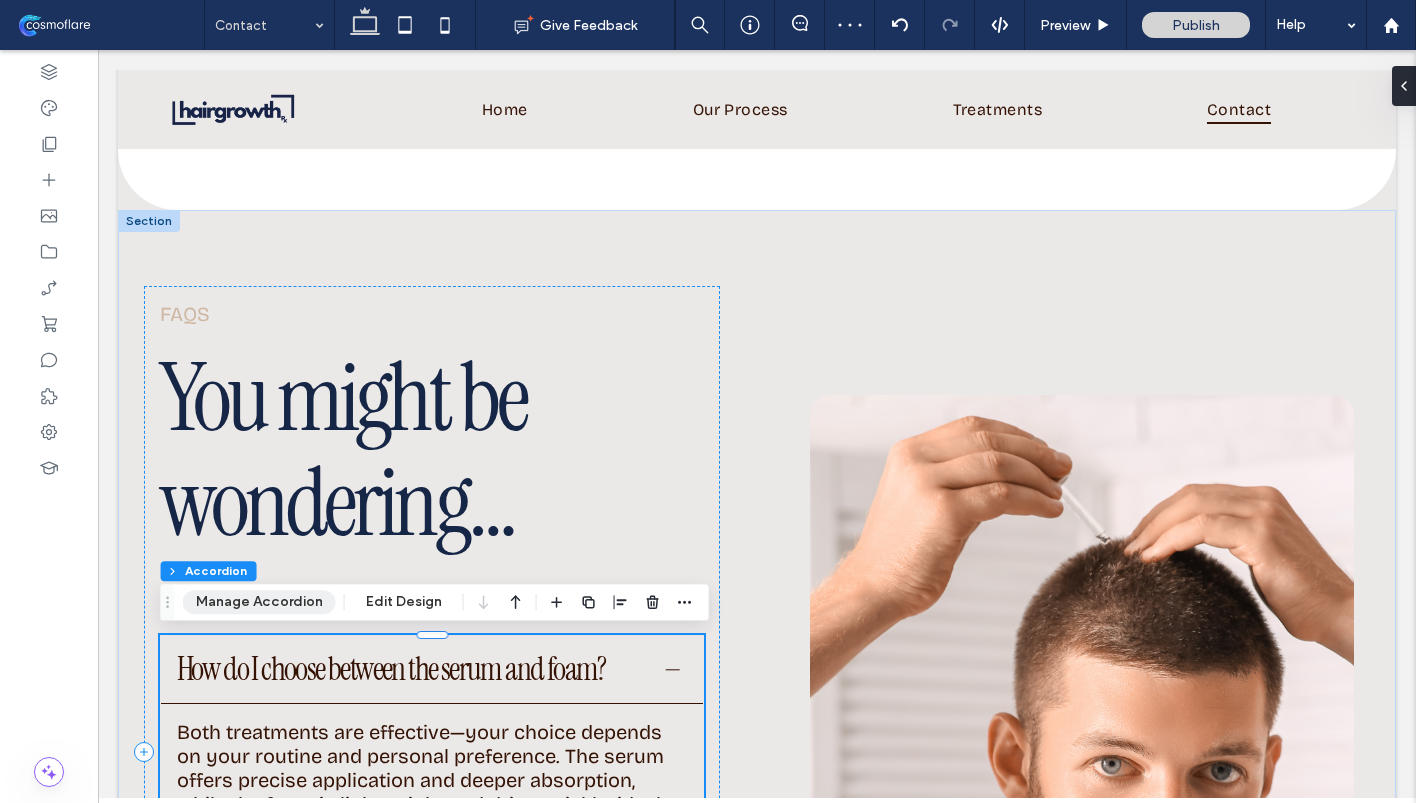 click on "Manage Accordion" at bounding box center (259, 602) 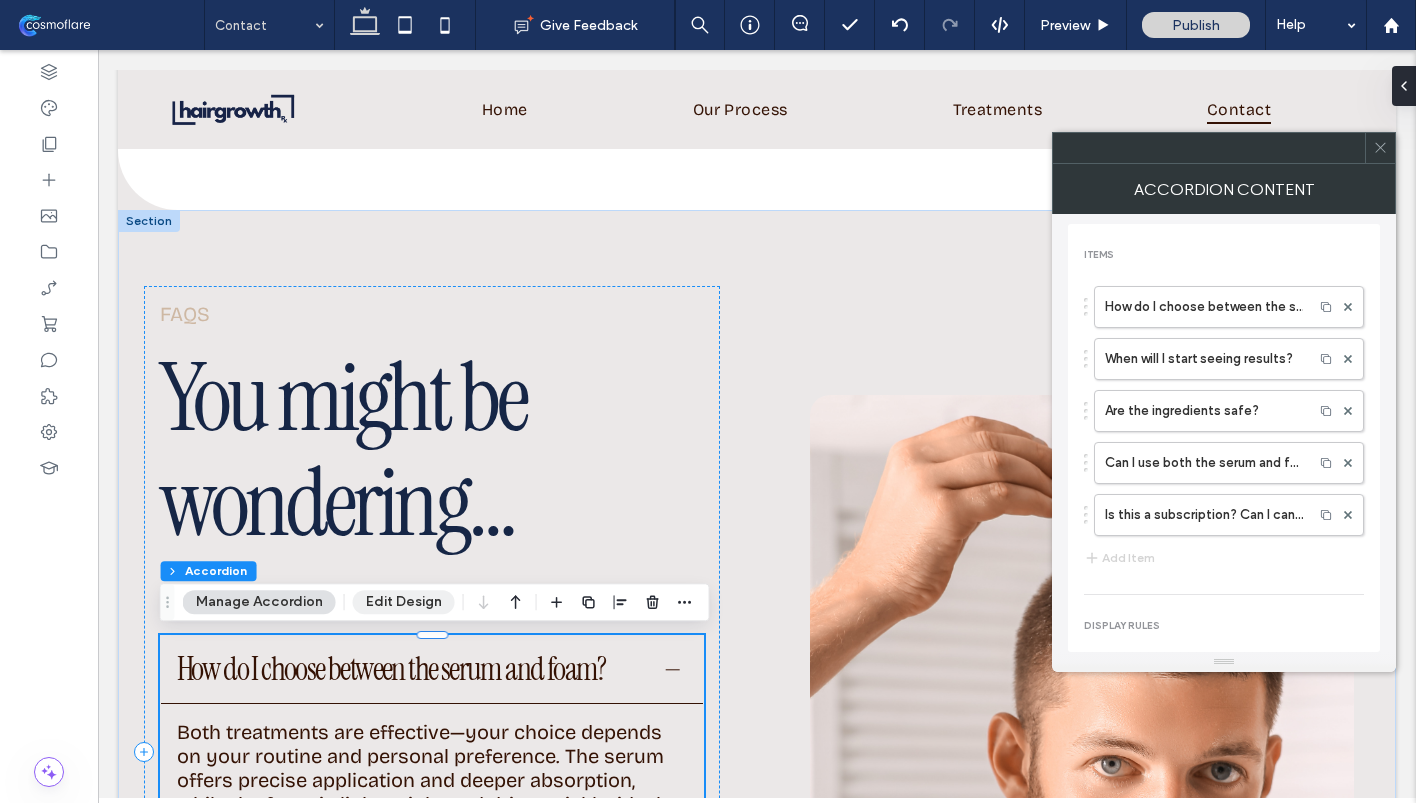 click on "Edit Design" at bounding box center [404, 602] 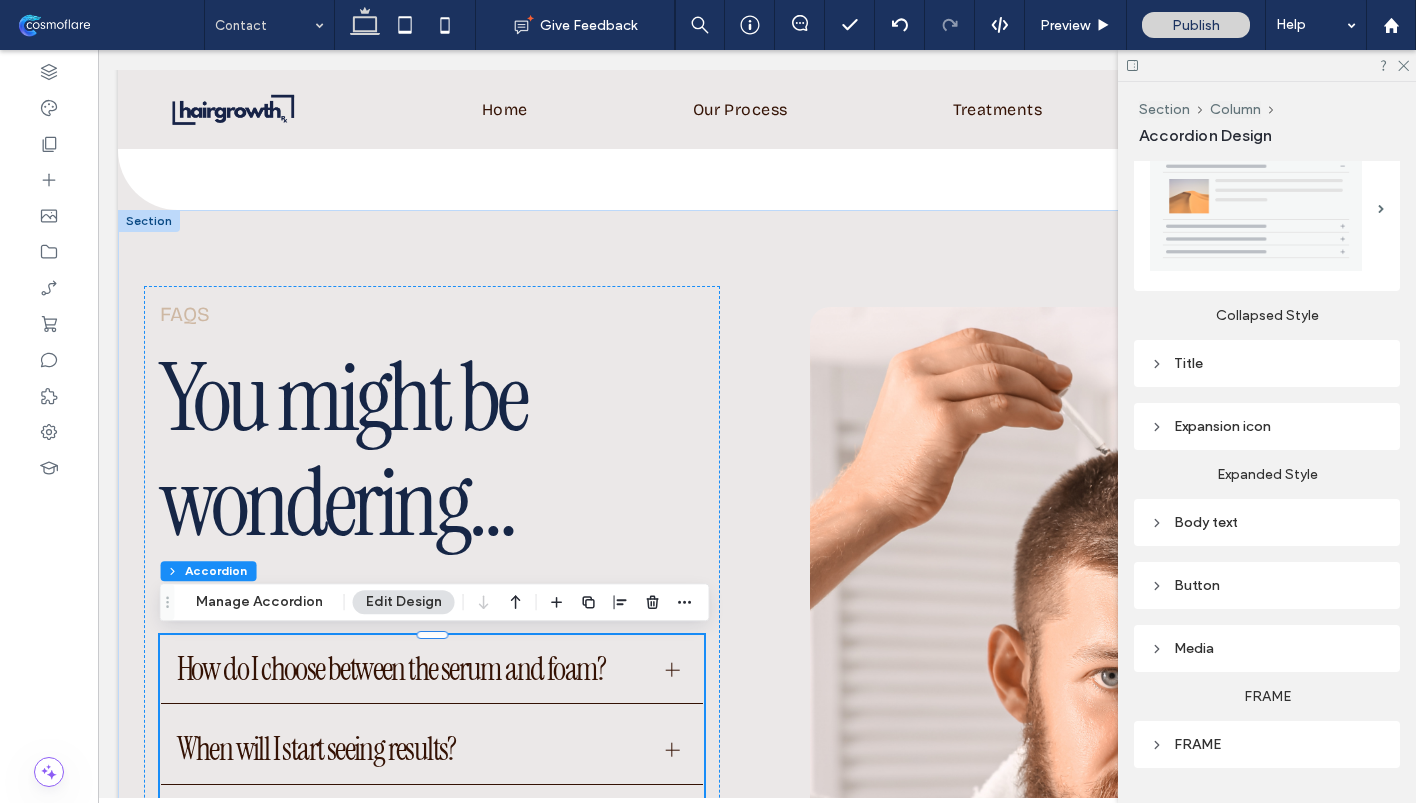 scroll, scrollTop: 388, scrollLeft: 0, axis: vertical 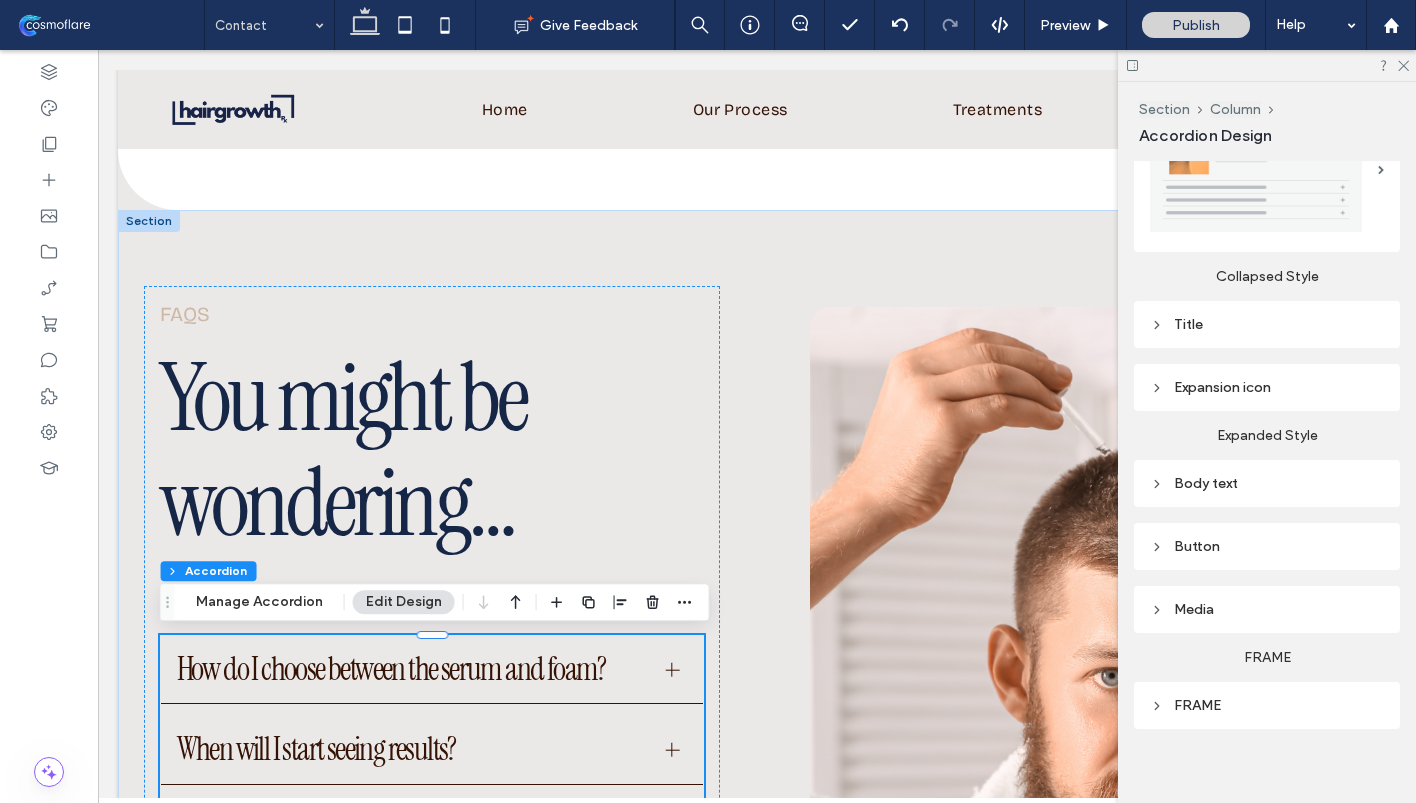 click on "Title" at bounding box center [1267, 324] 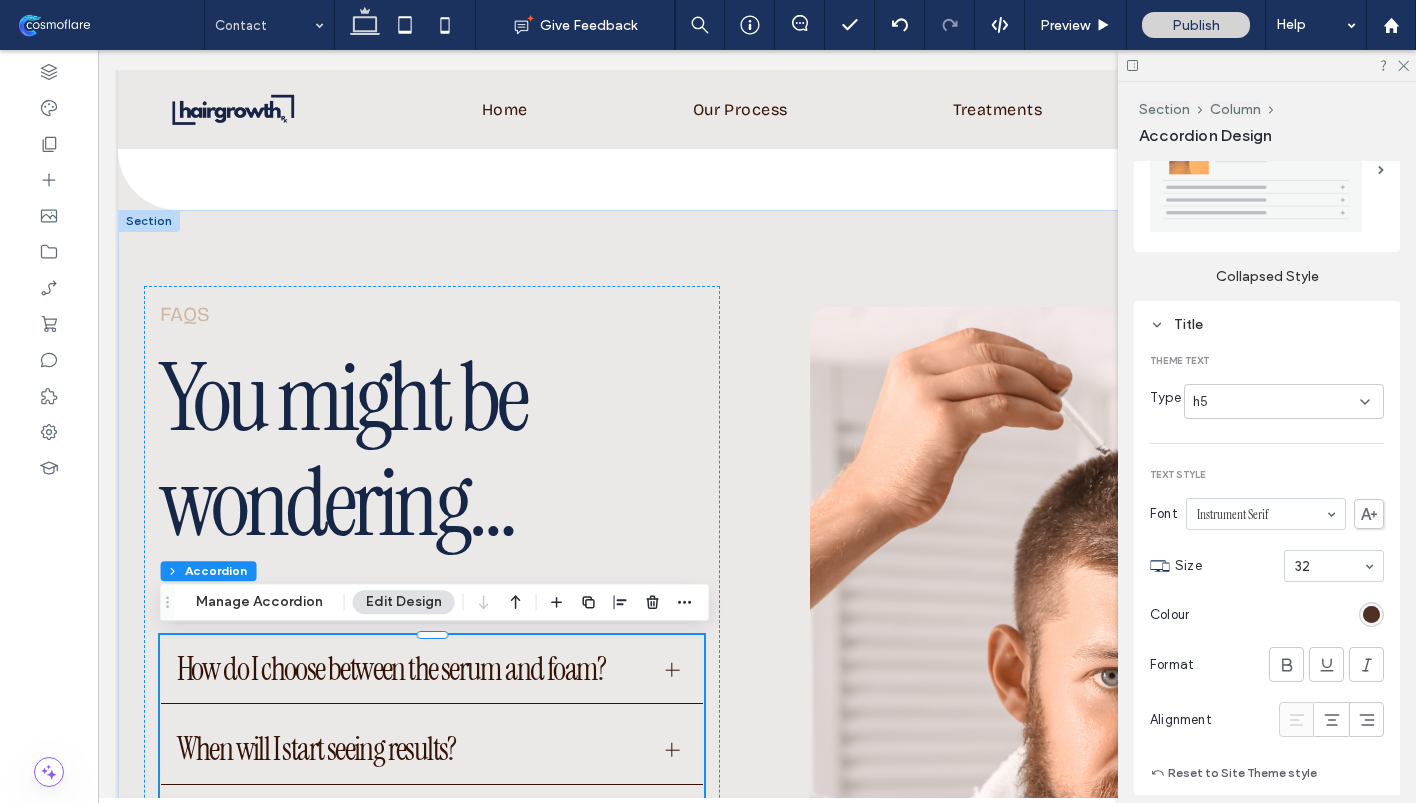 click at bounding box center (1371, 614) 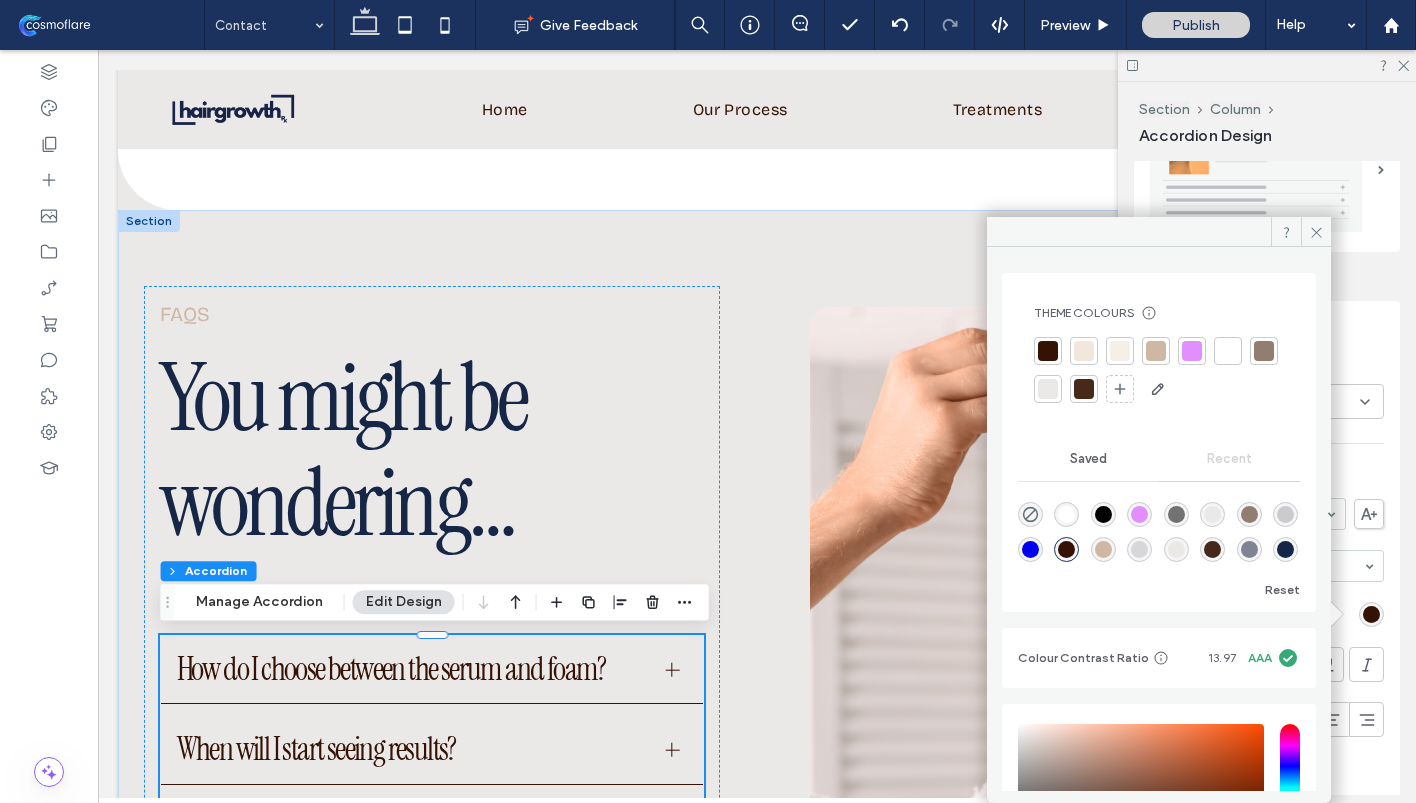 scroll, scrollTop: 188, scrollLeft: 0, axis: vertical 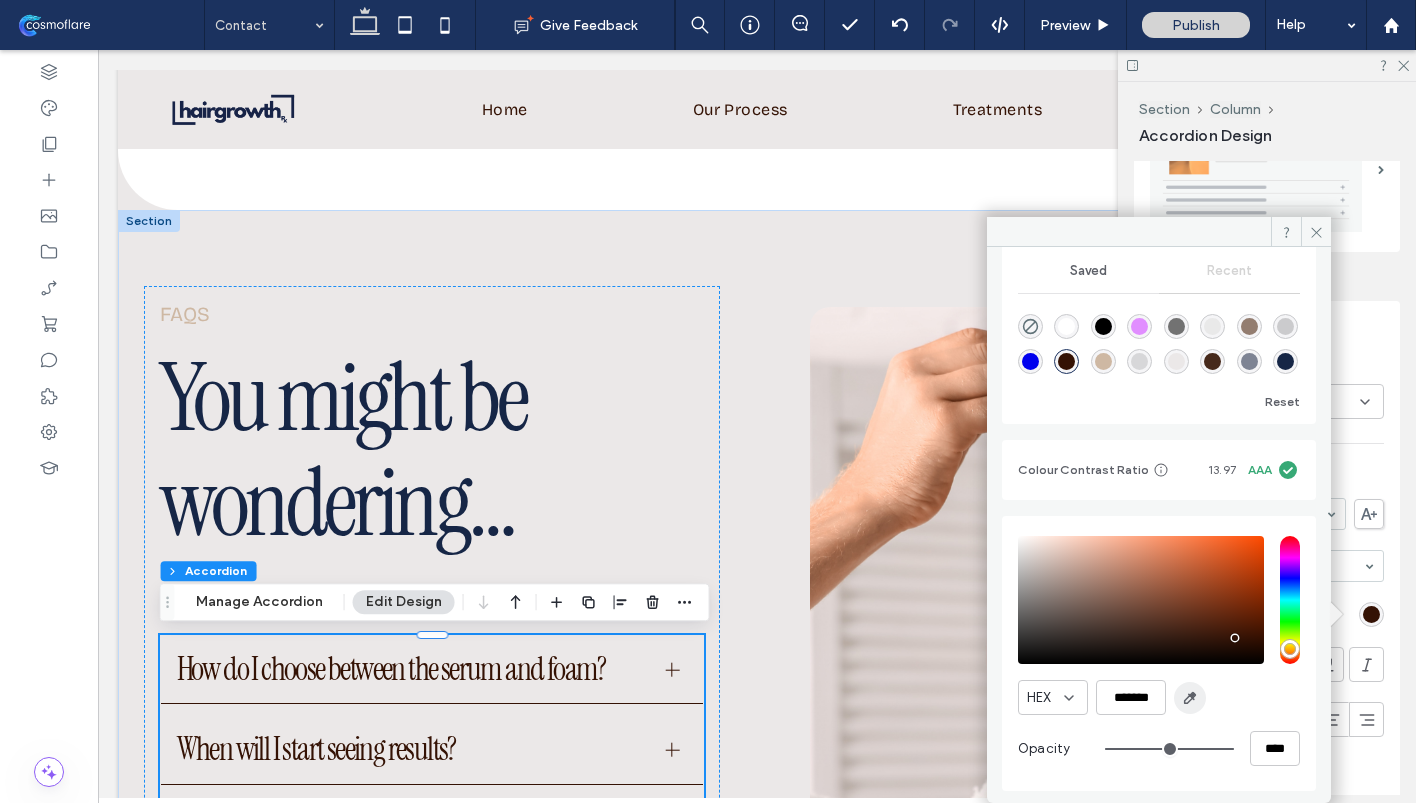 click at bounding box center [1190, 698] 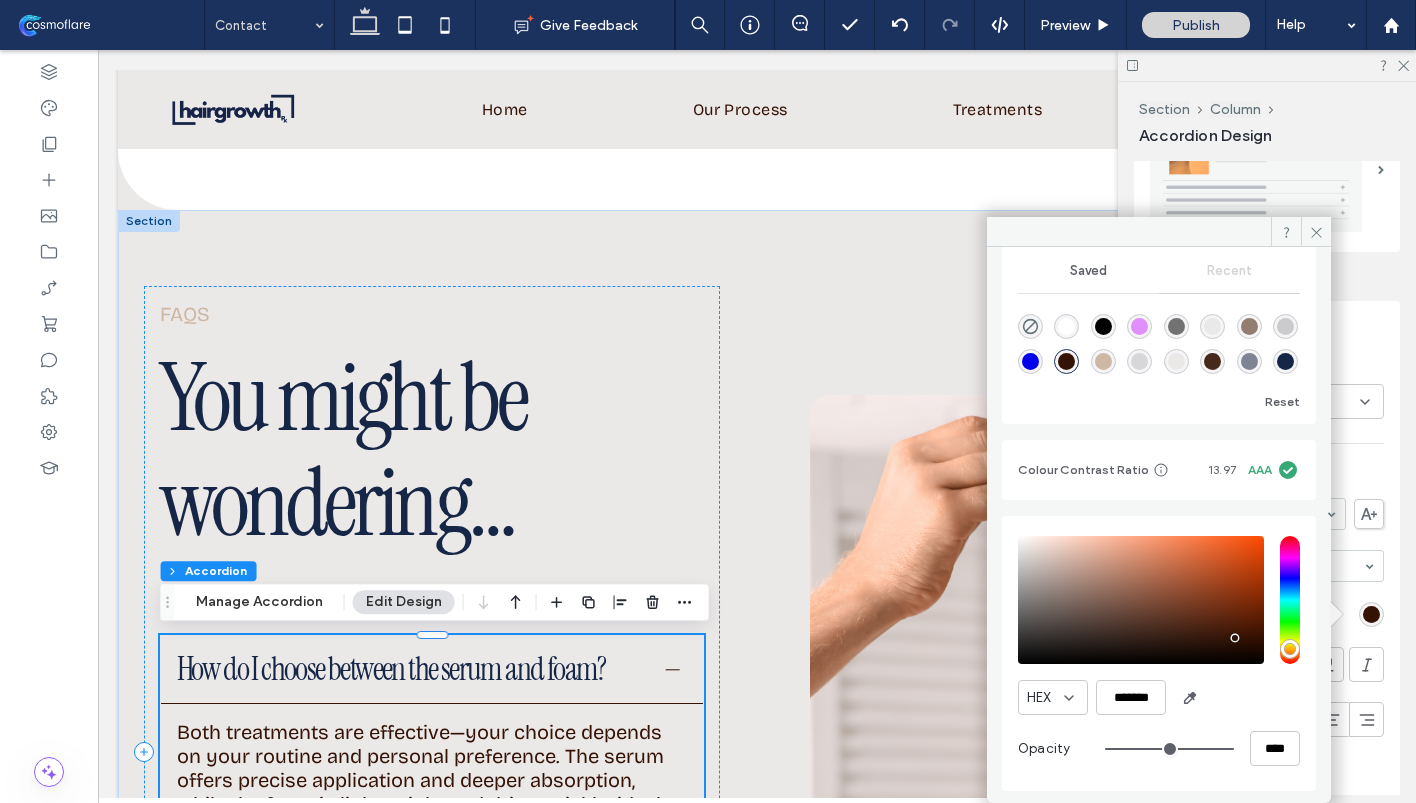 type on "*******" 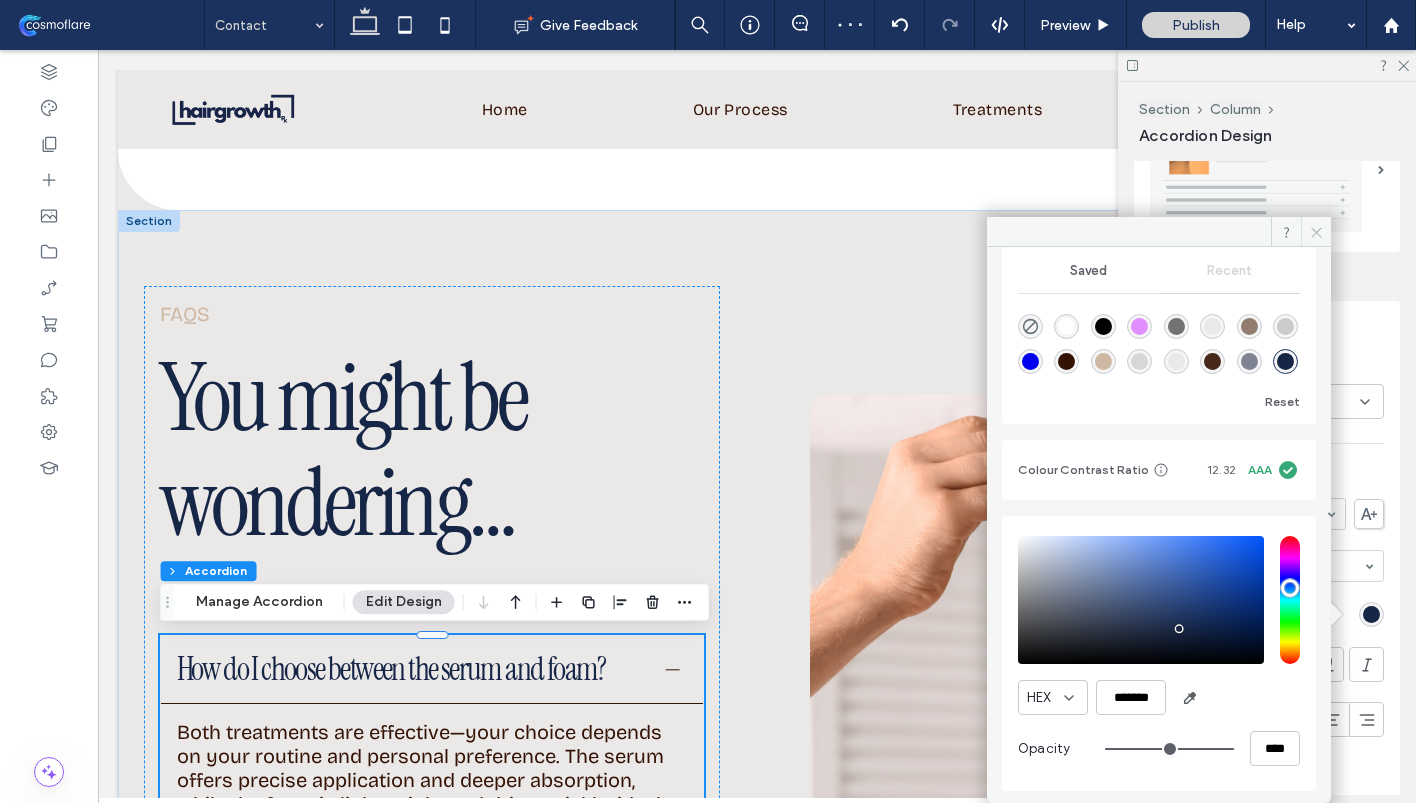 click 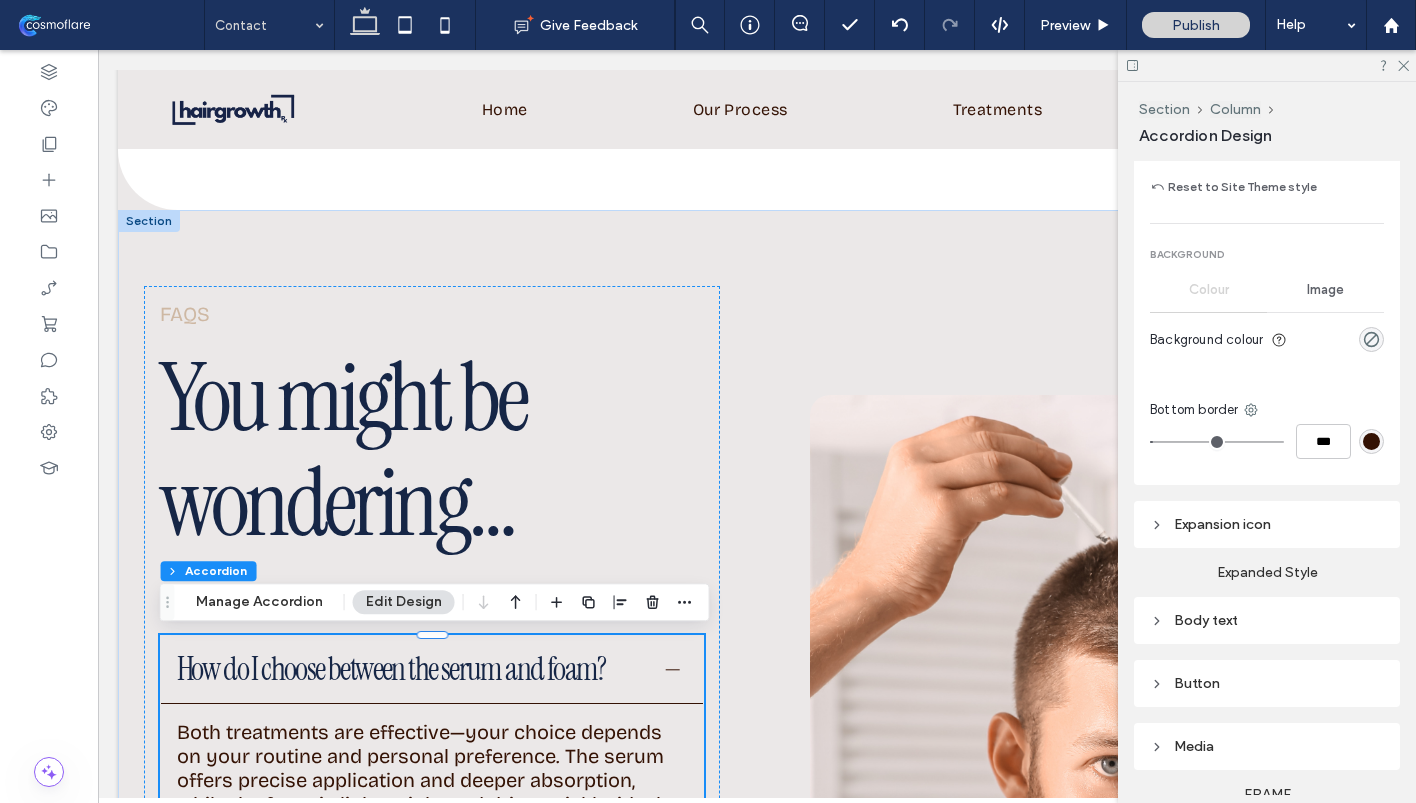 scroll, scrollTop: 1015, scrollLeft: 0, axis: vertical 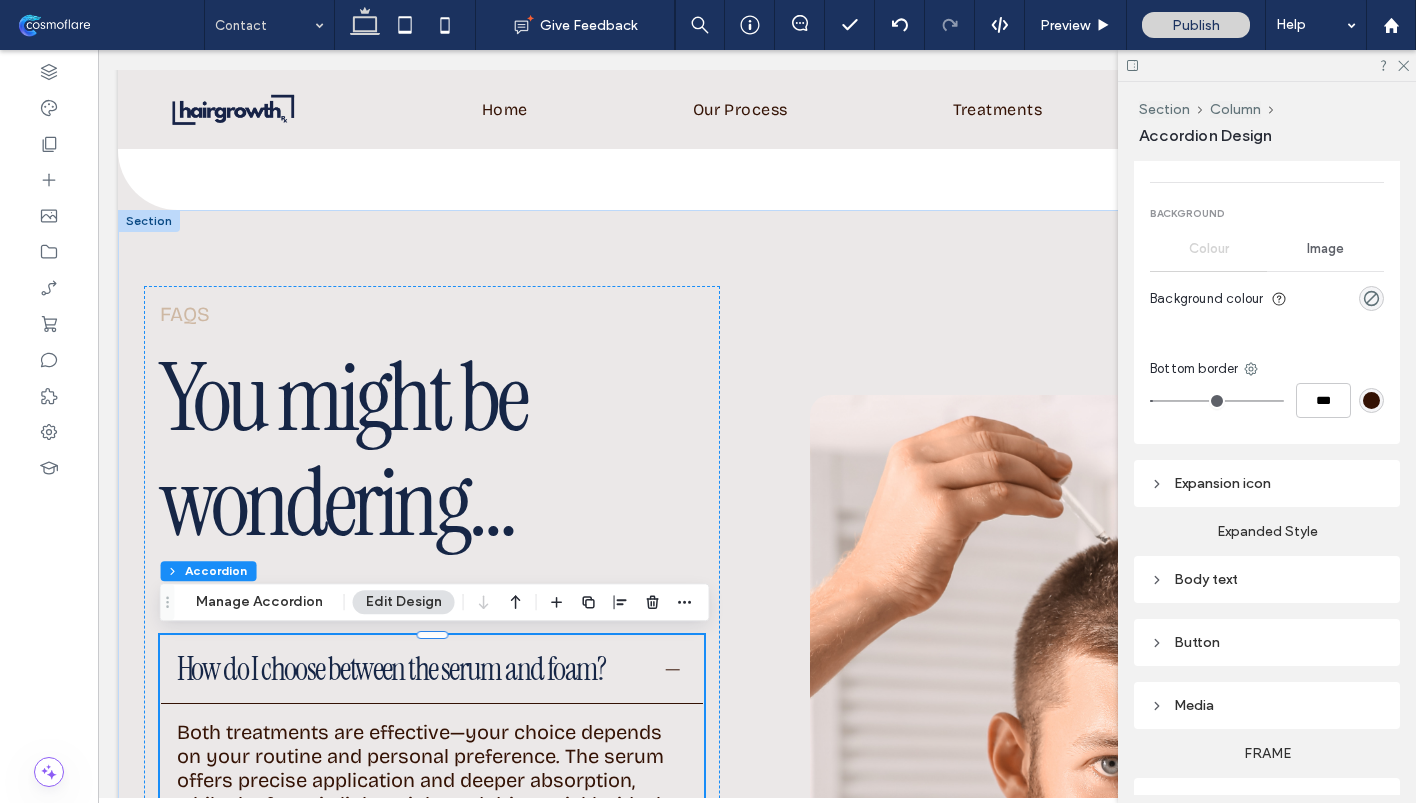 click on "Body text" at bounding box center [1267, 579] 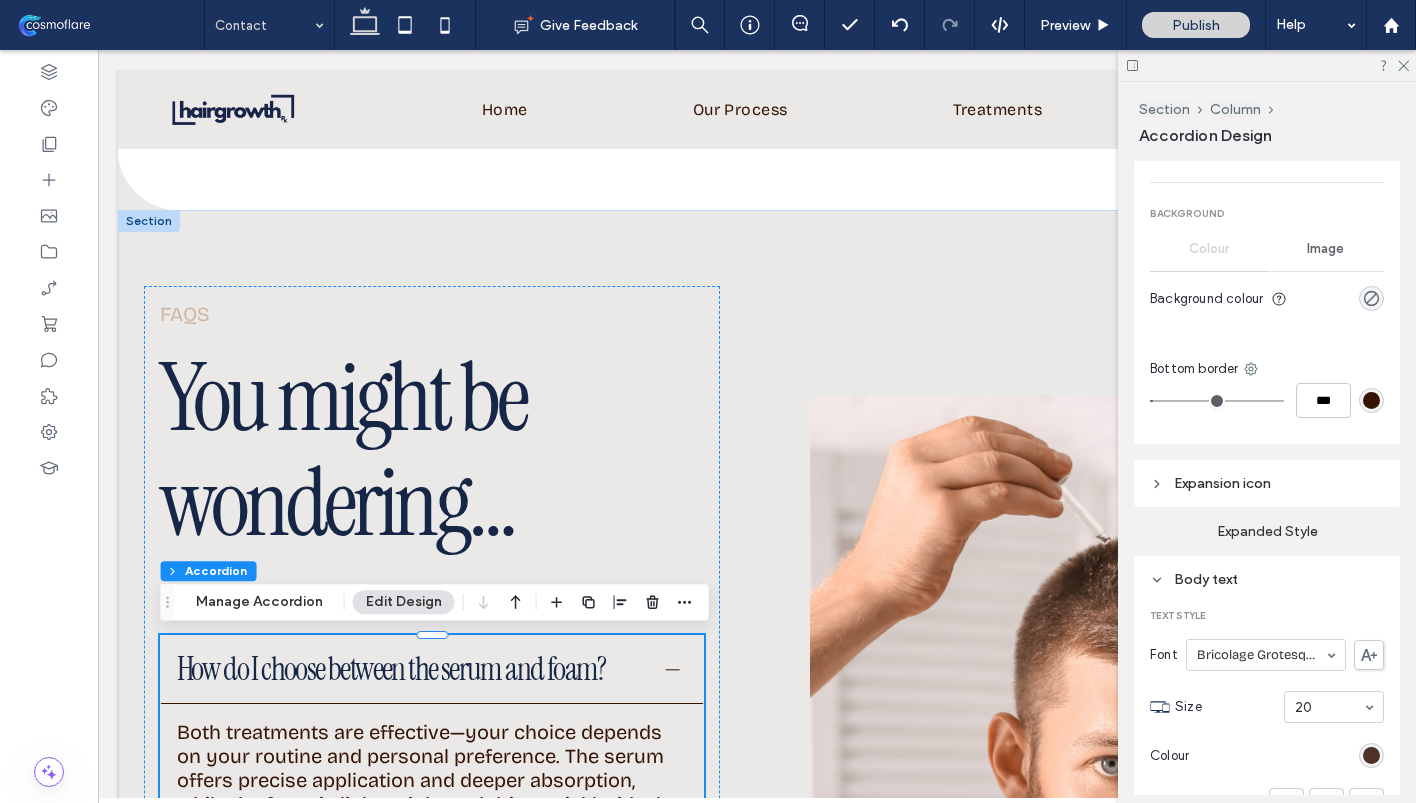 click at bounding box center (1371, 755) 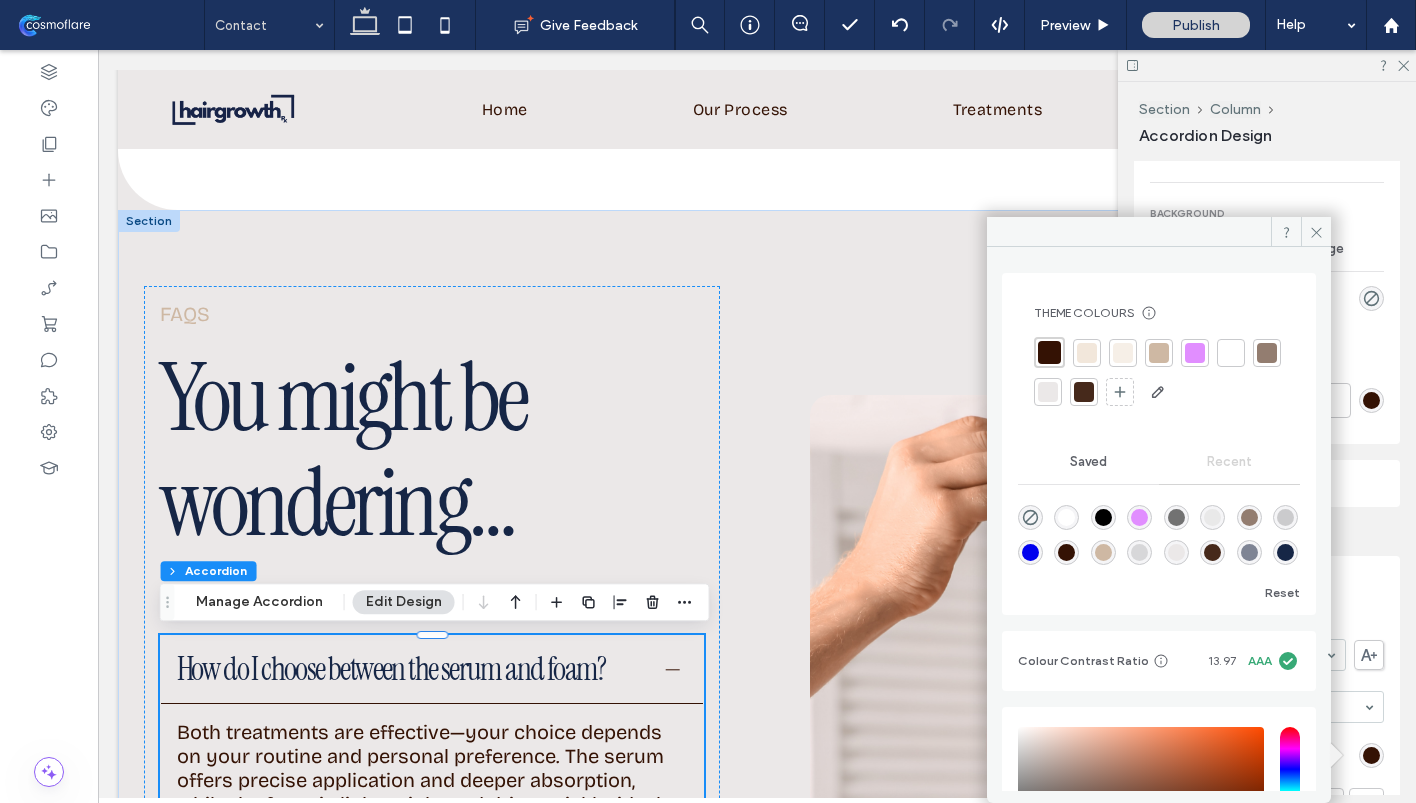 scroll, scrollTop: 191, scrollLeft: 0, axis: vertical 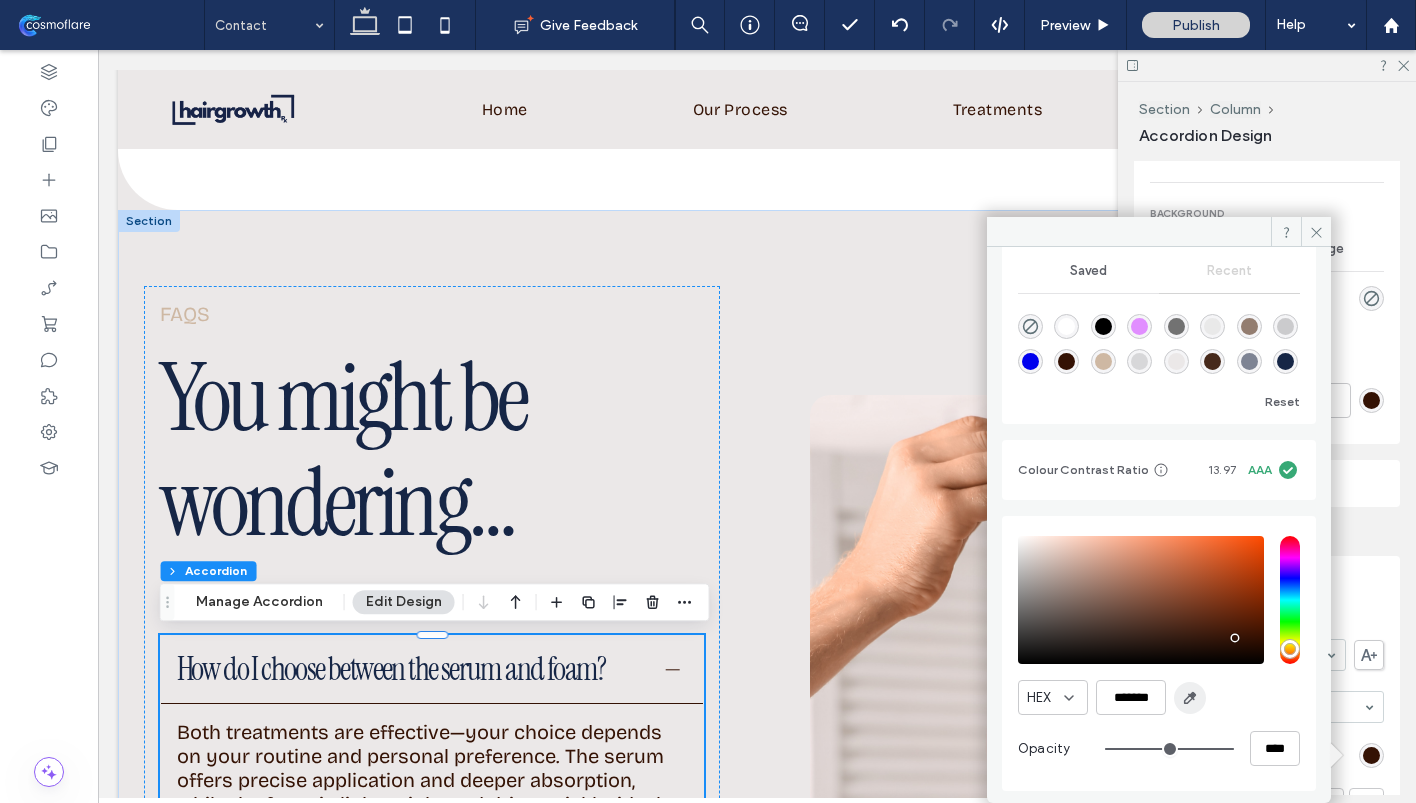 click at bounding box center [1190, 698] 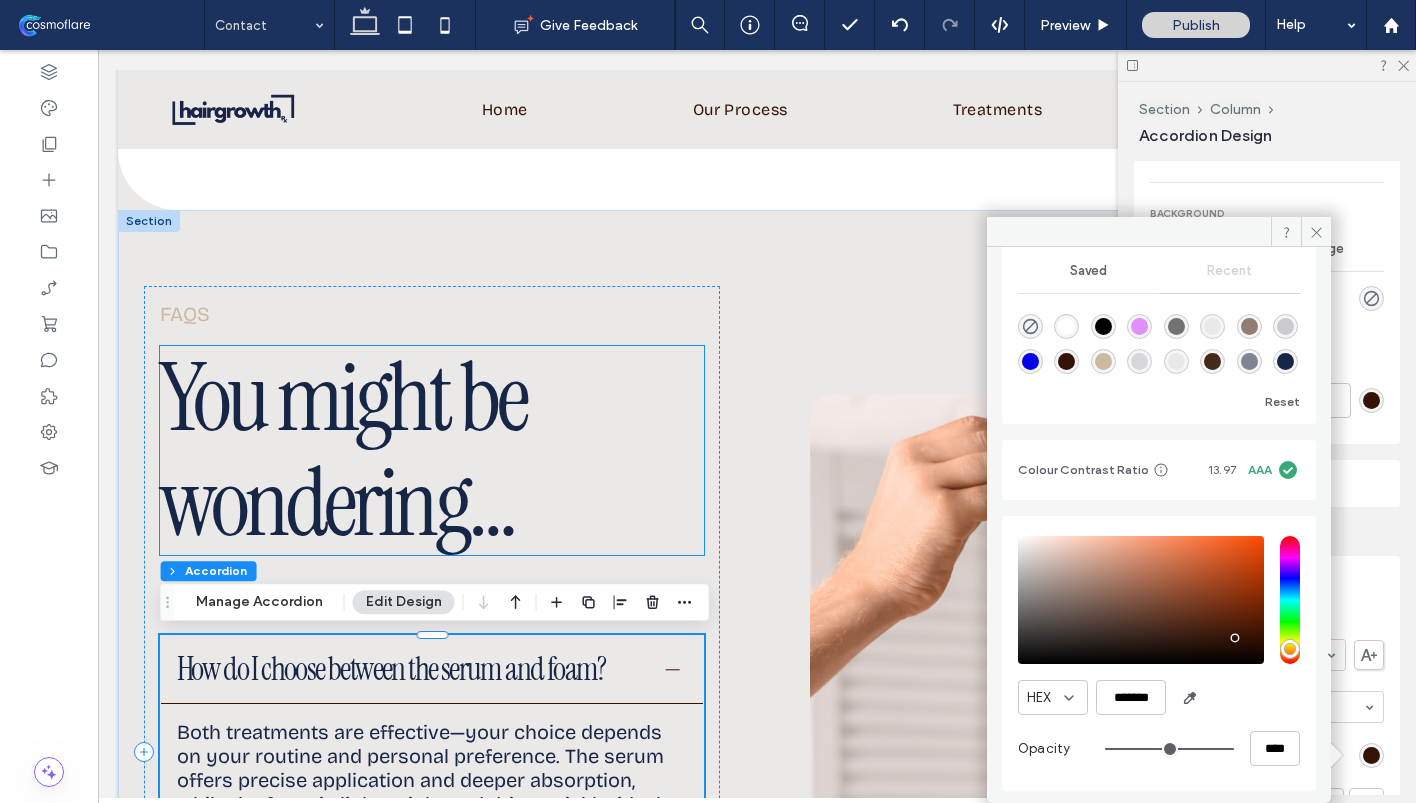type on "*******" 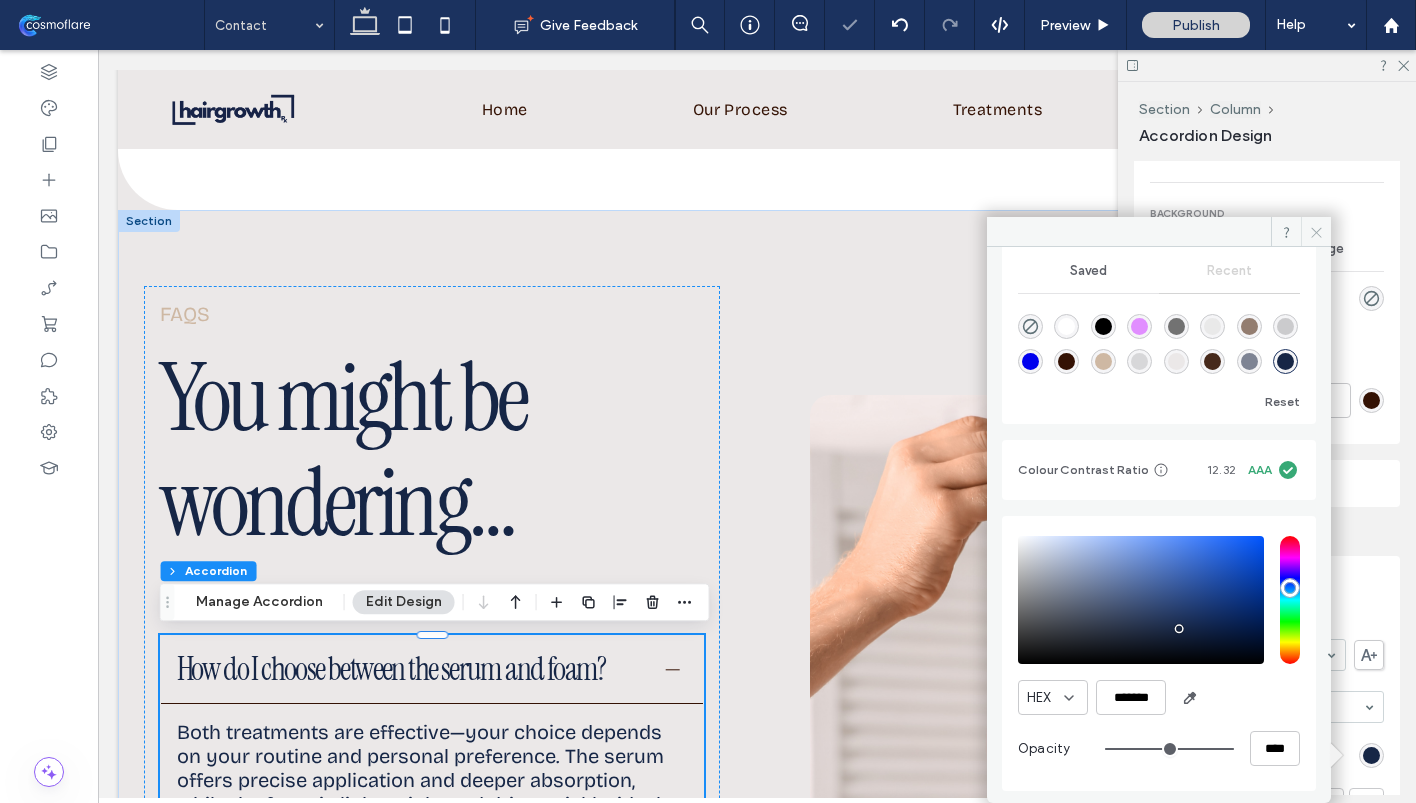 click 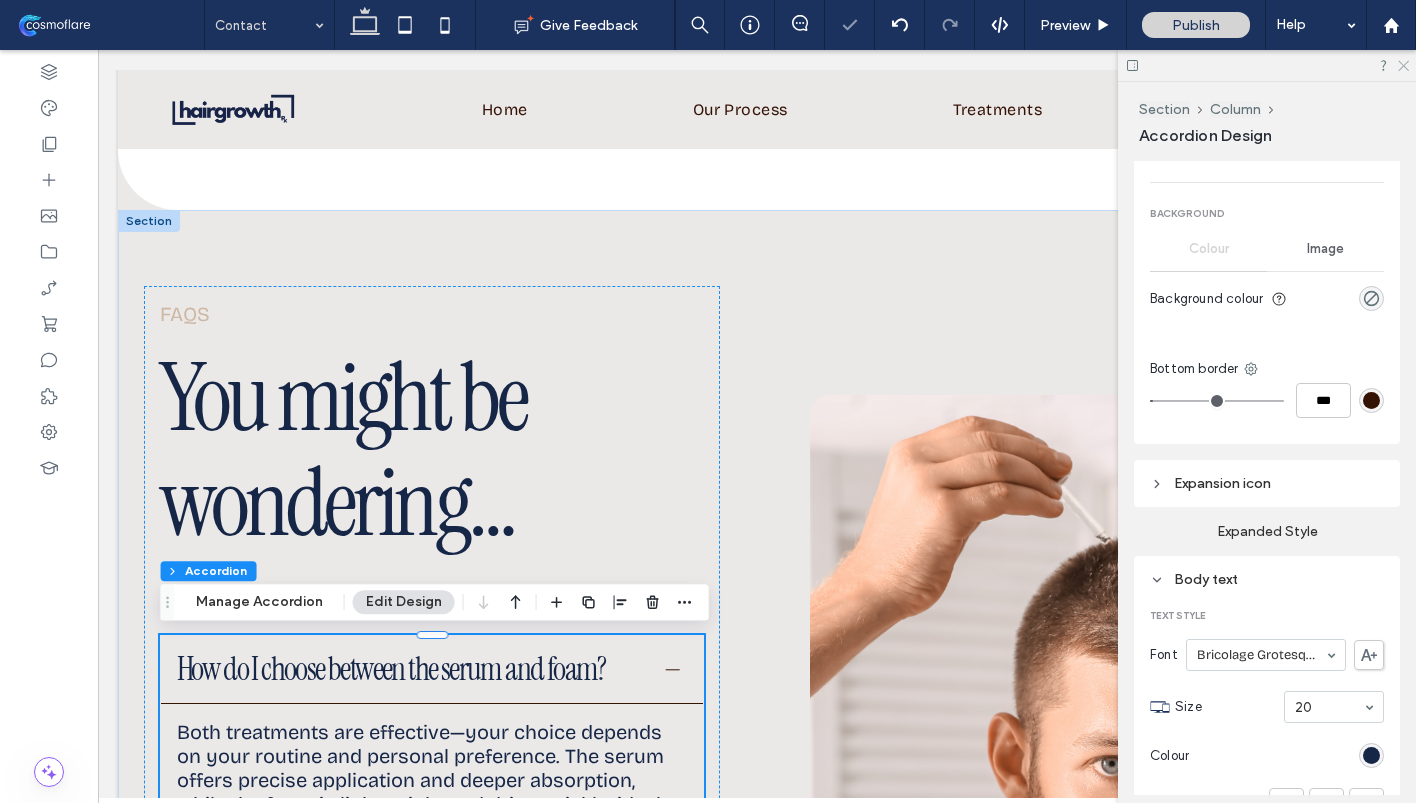 click 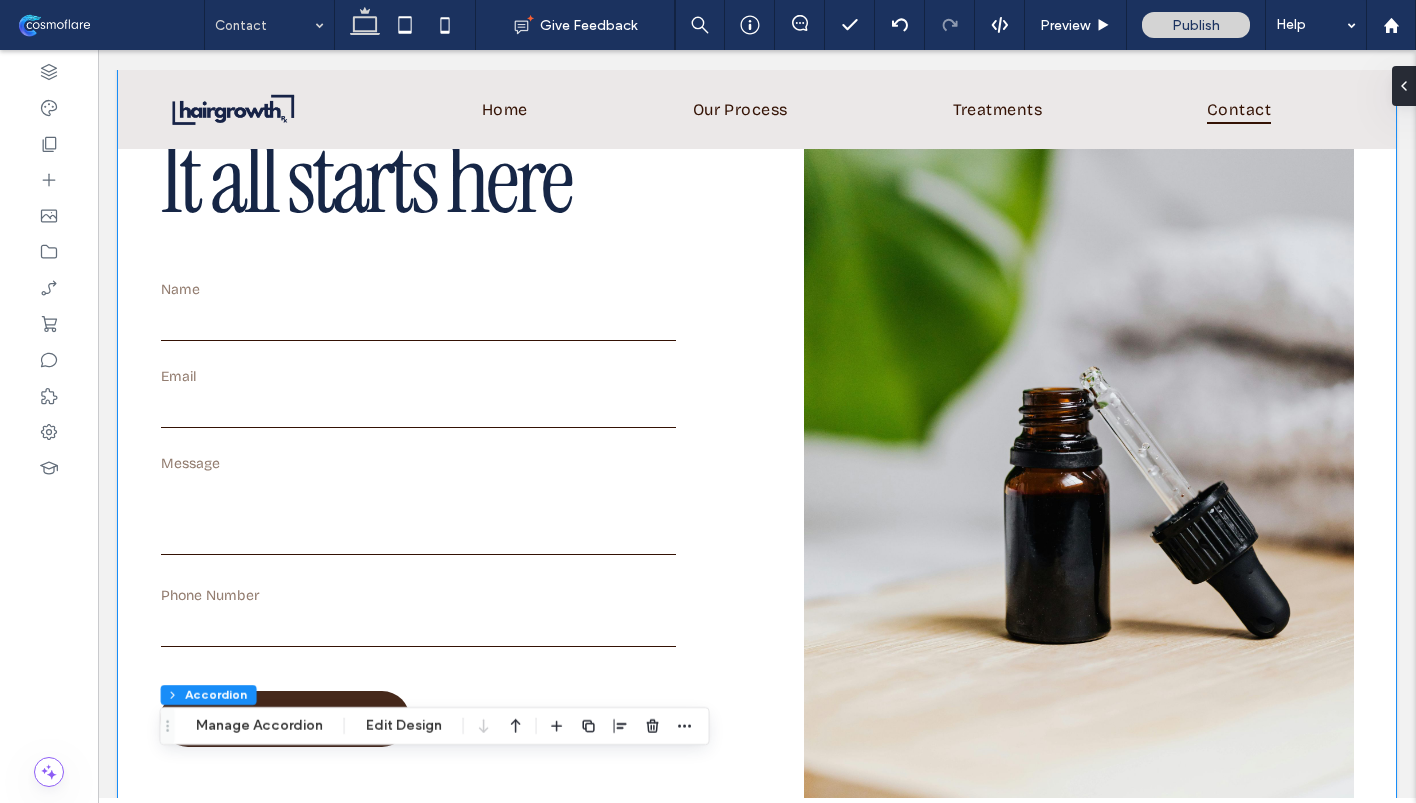 scroll, scrollTop: 0, scrollLeft: 0, axis: both 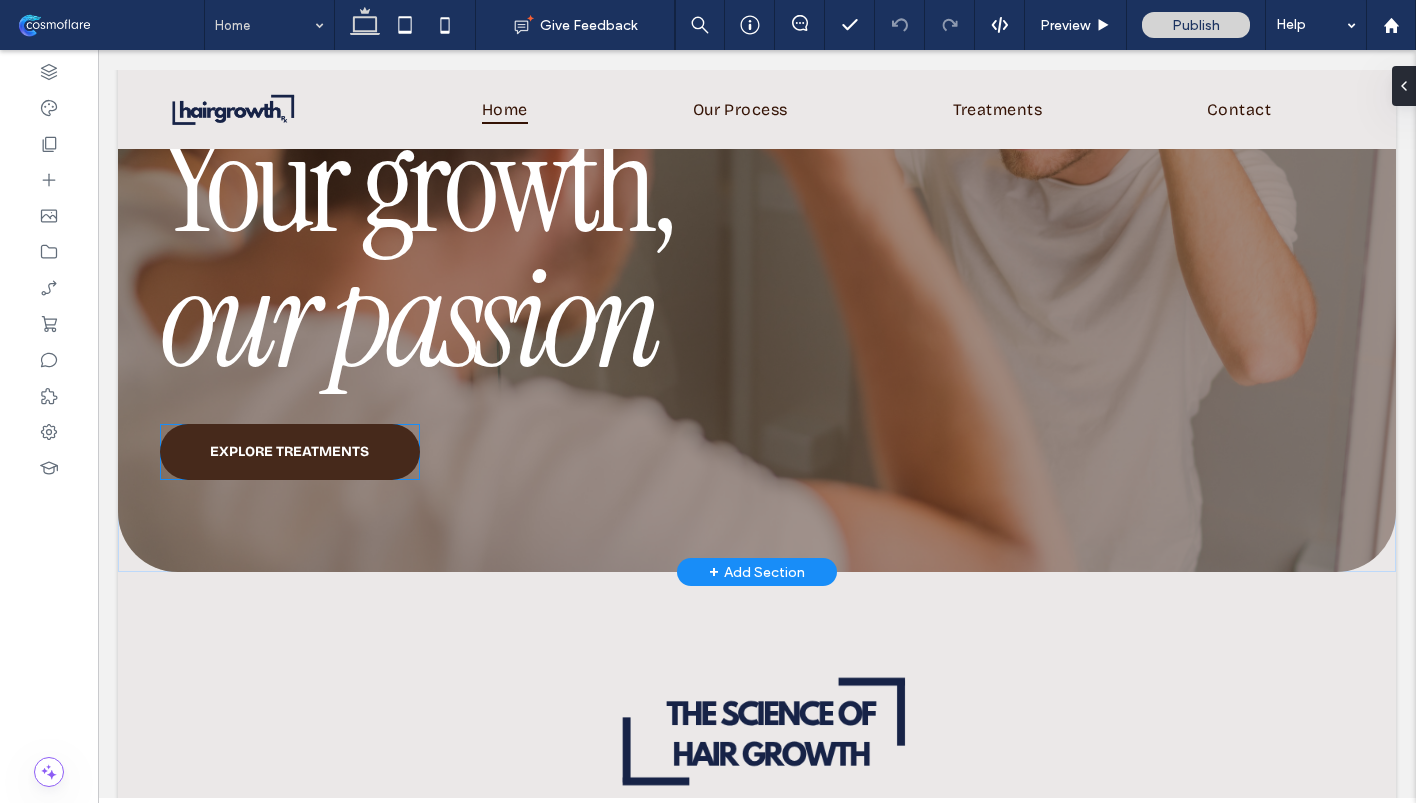 click on "EXPLORE TREATMENTS" at bounding box center (290, 452) 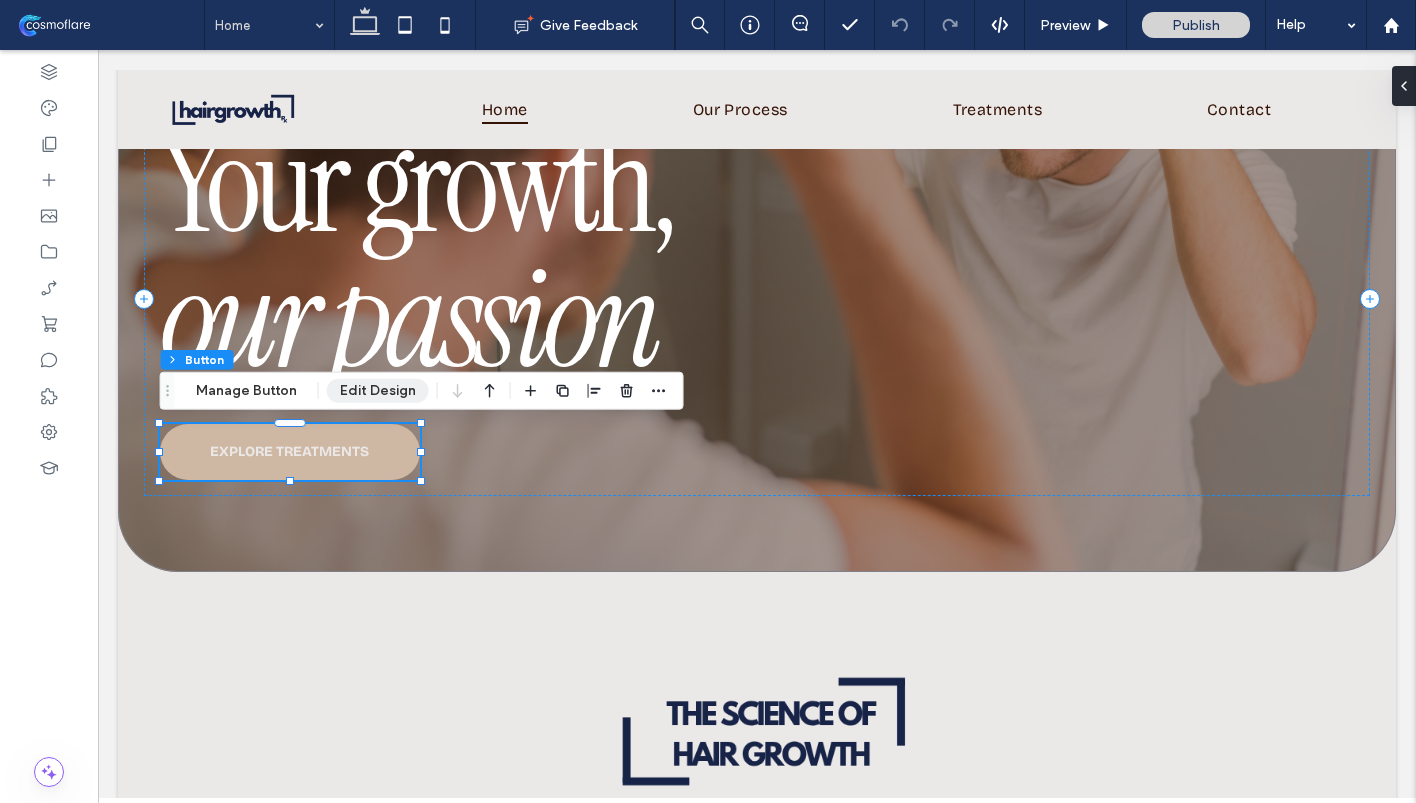 click on "Edit Design" at bounding box center (378, 391) 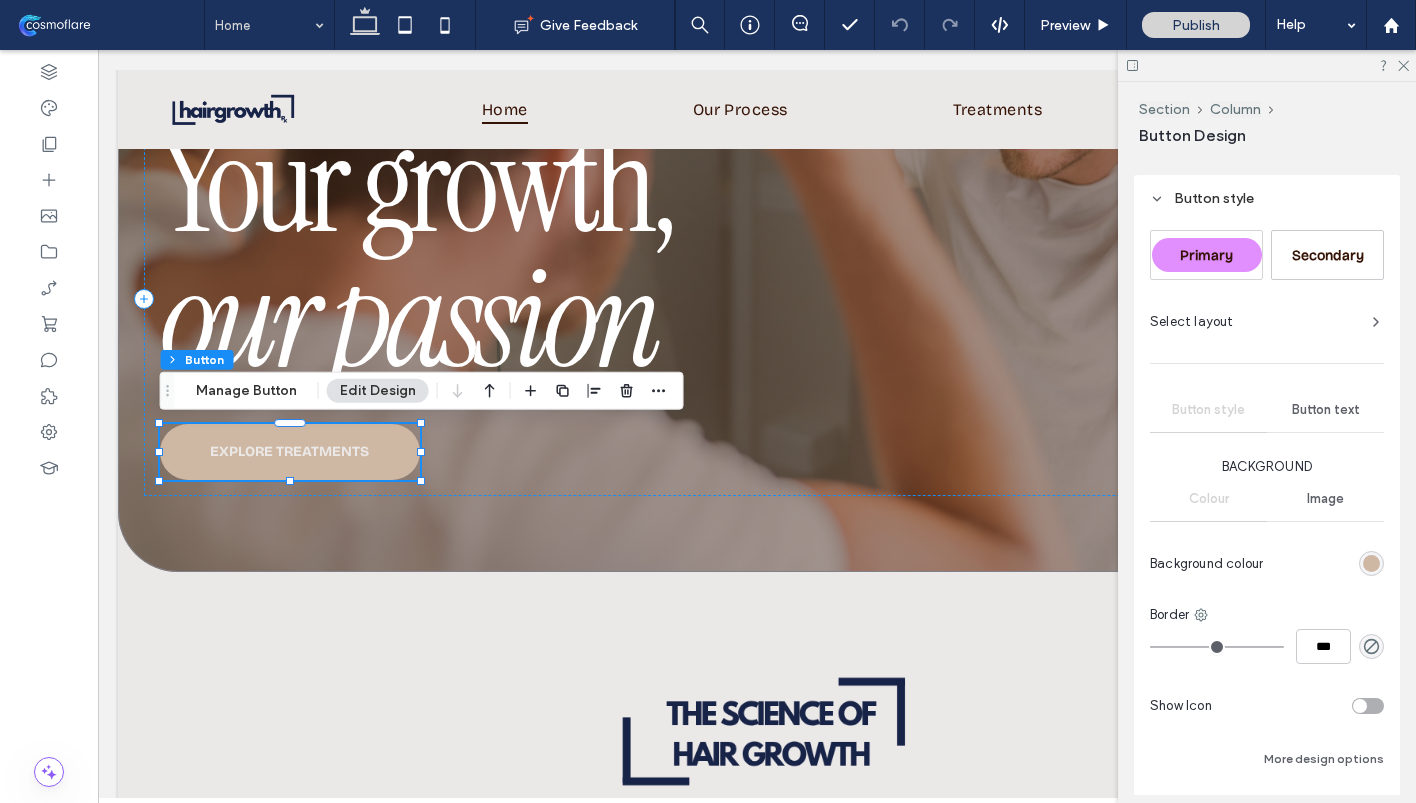 scroll, scrollTop: 446, scrollLeft: 0, axis: vertical 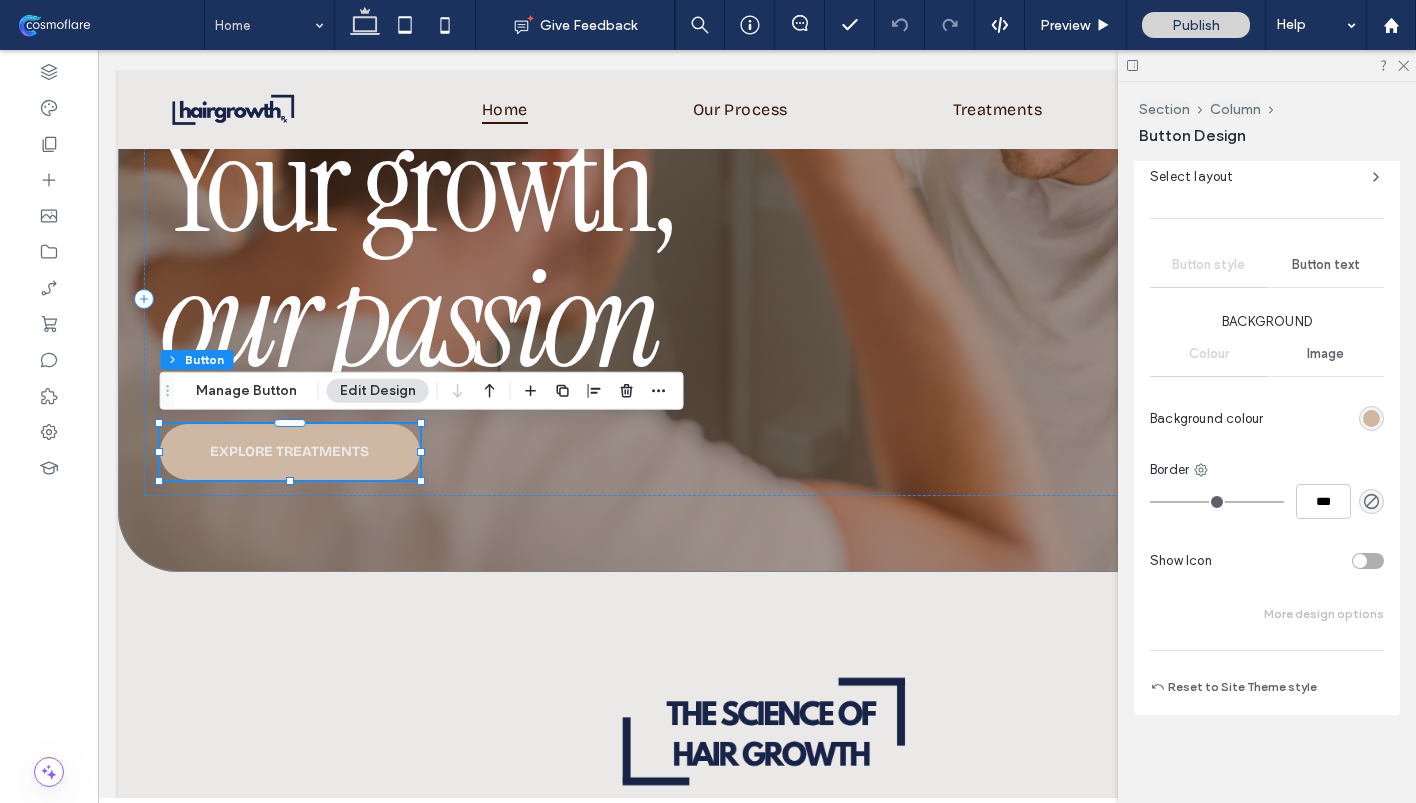click on "More design options" at bounding box center [1324, 614] 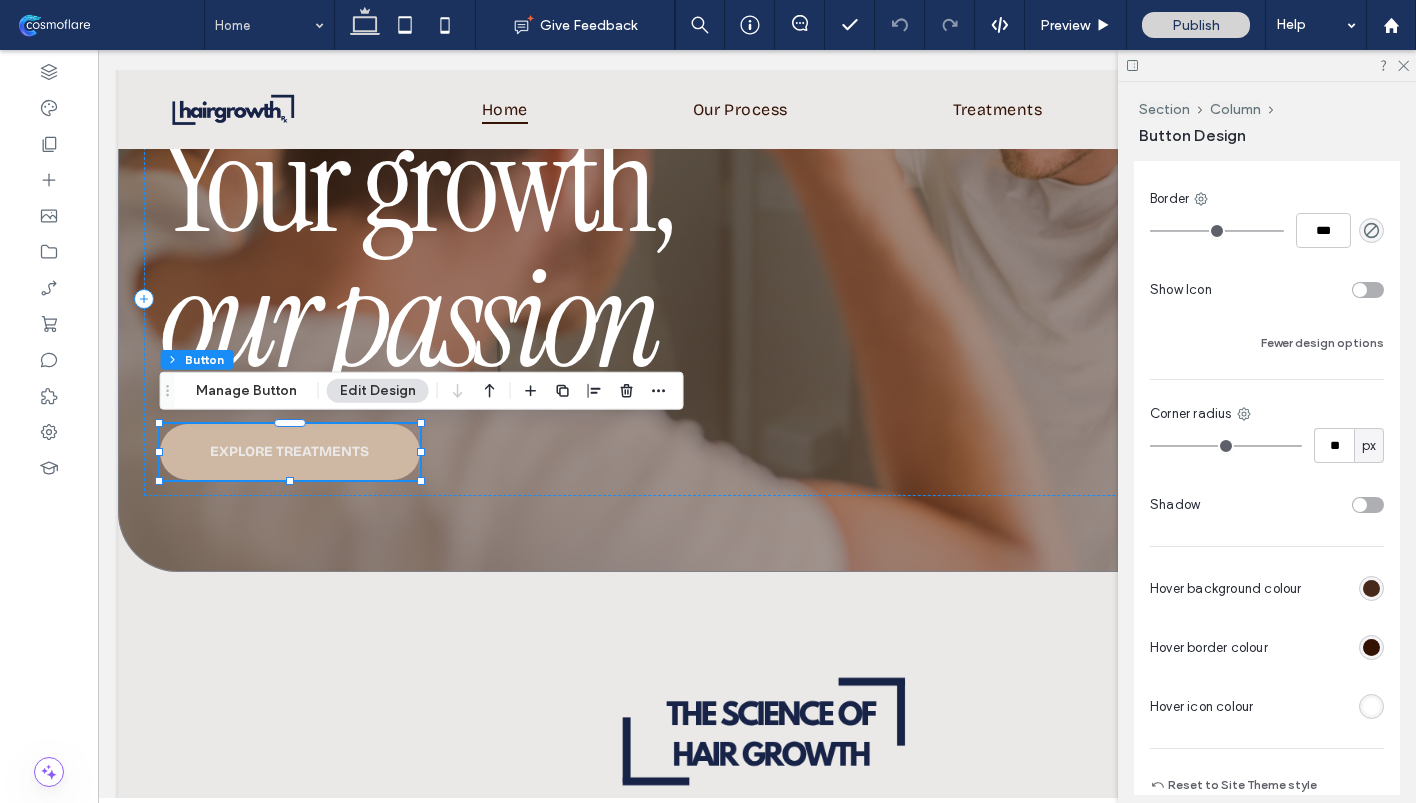 scroll, scrollTop: 815, scrollLeft: 0, axis: vertical 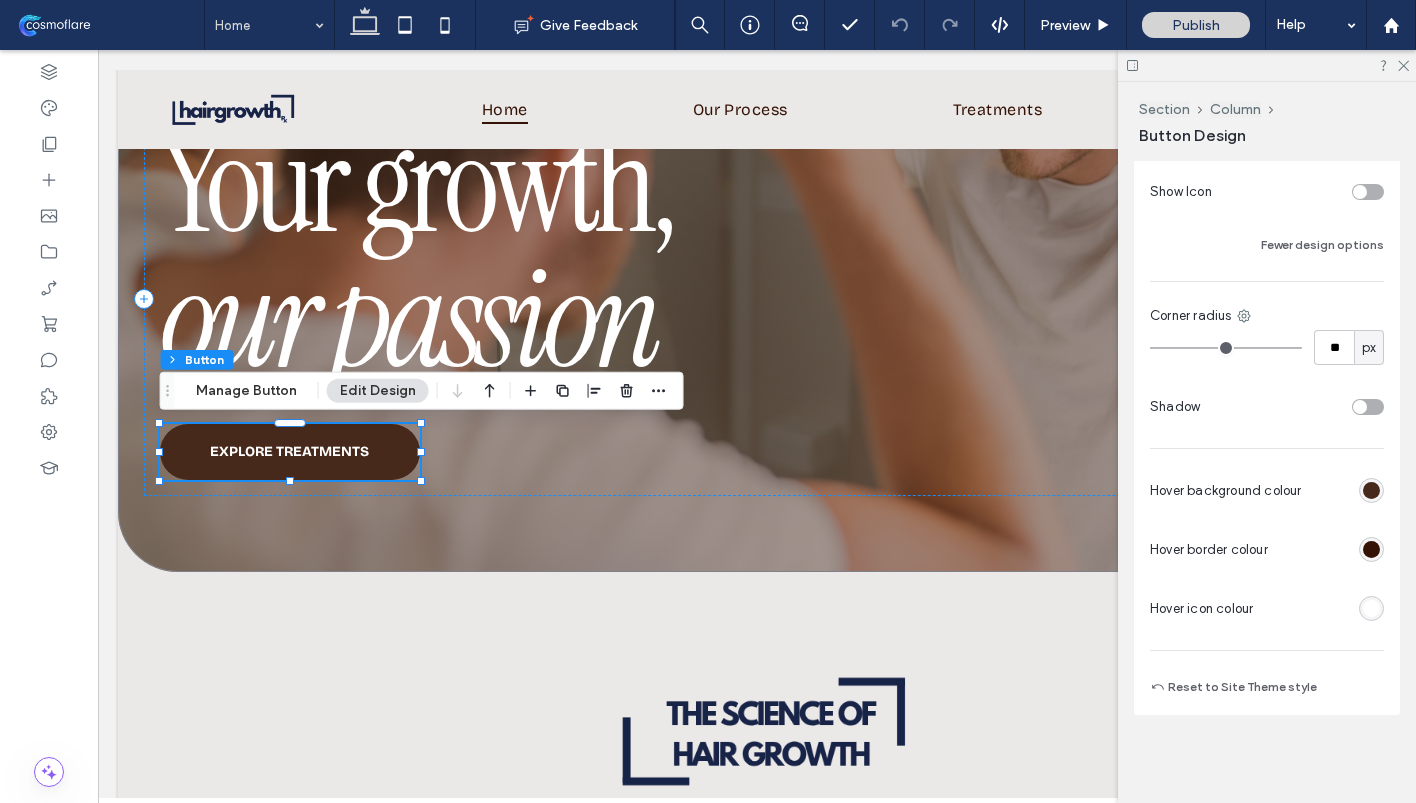 click at bounding box center (1371, 490) 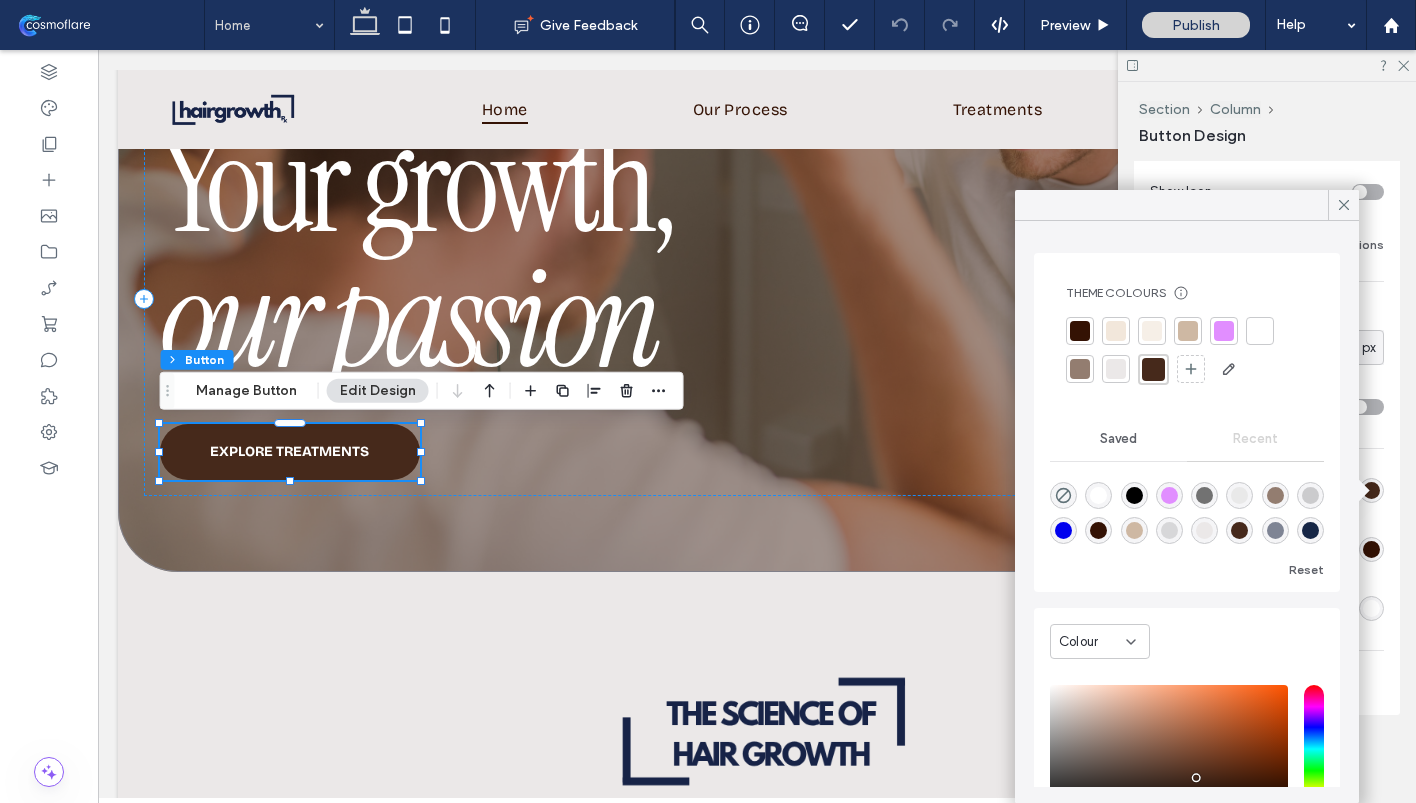click at bounding box center [1310, 530] 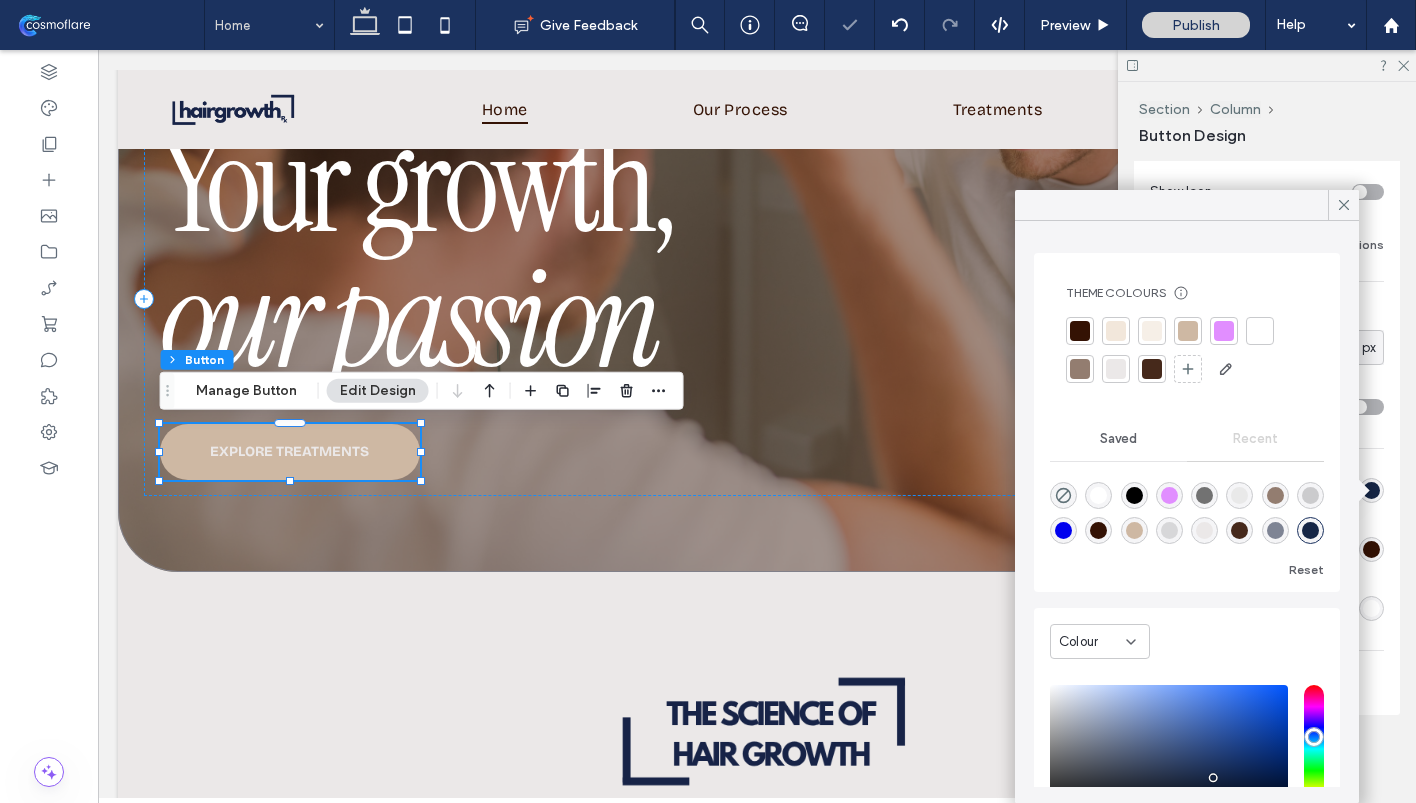 click at bounding box center (1371, 549) 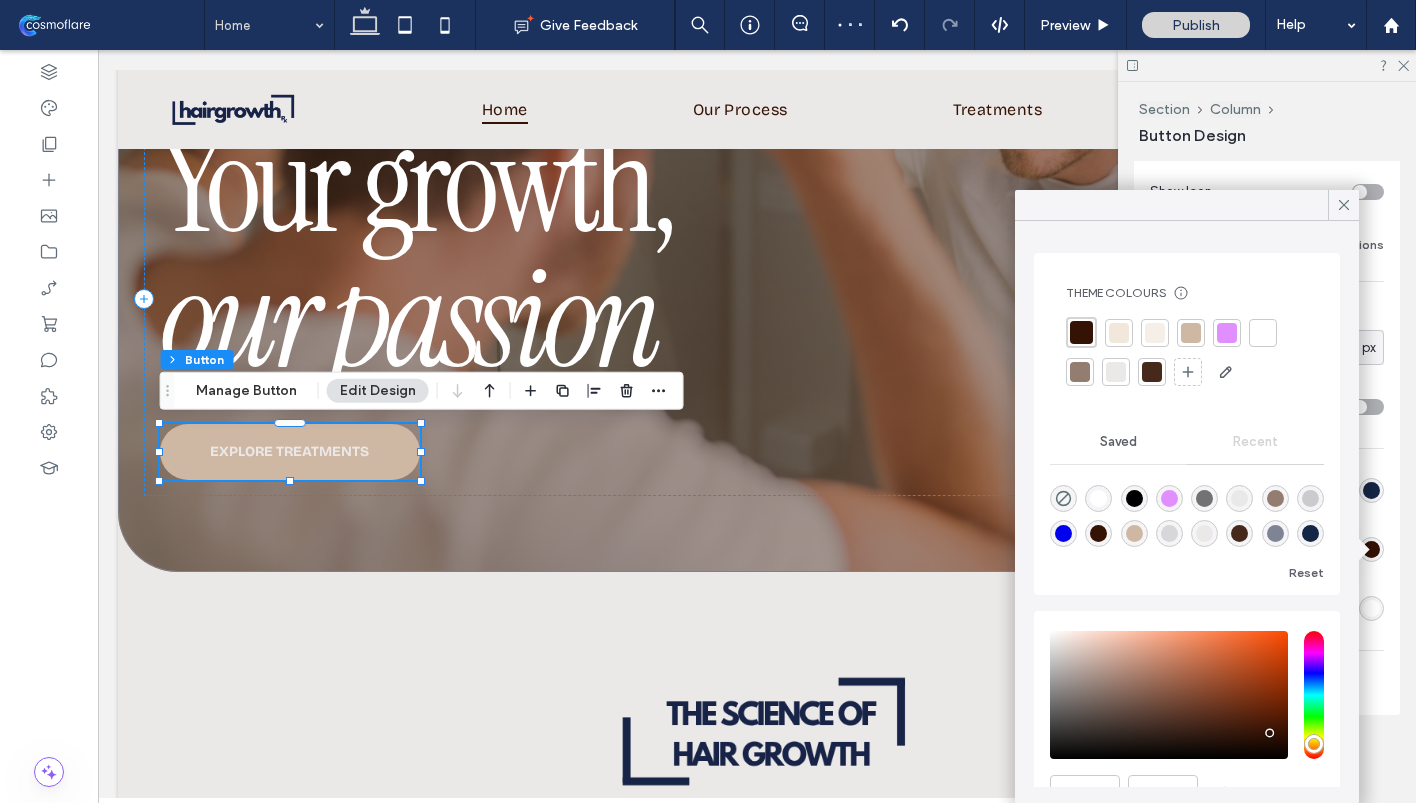 click at bounding box center (1263, 333) 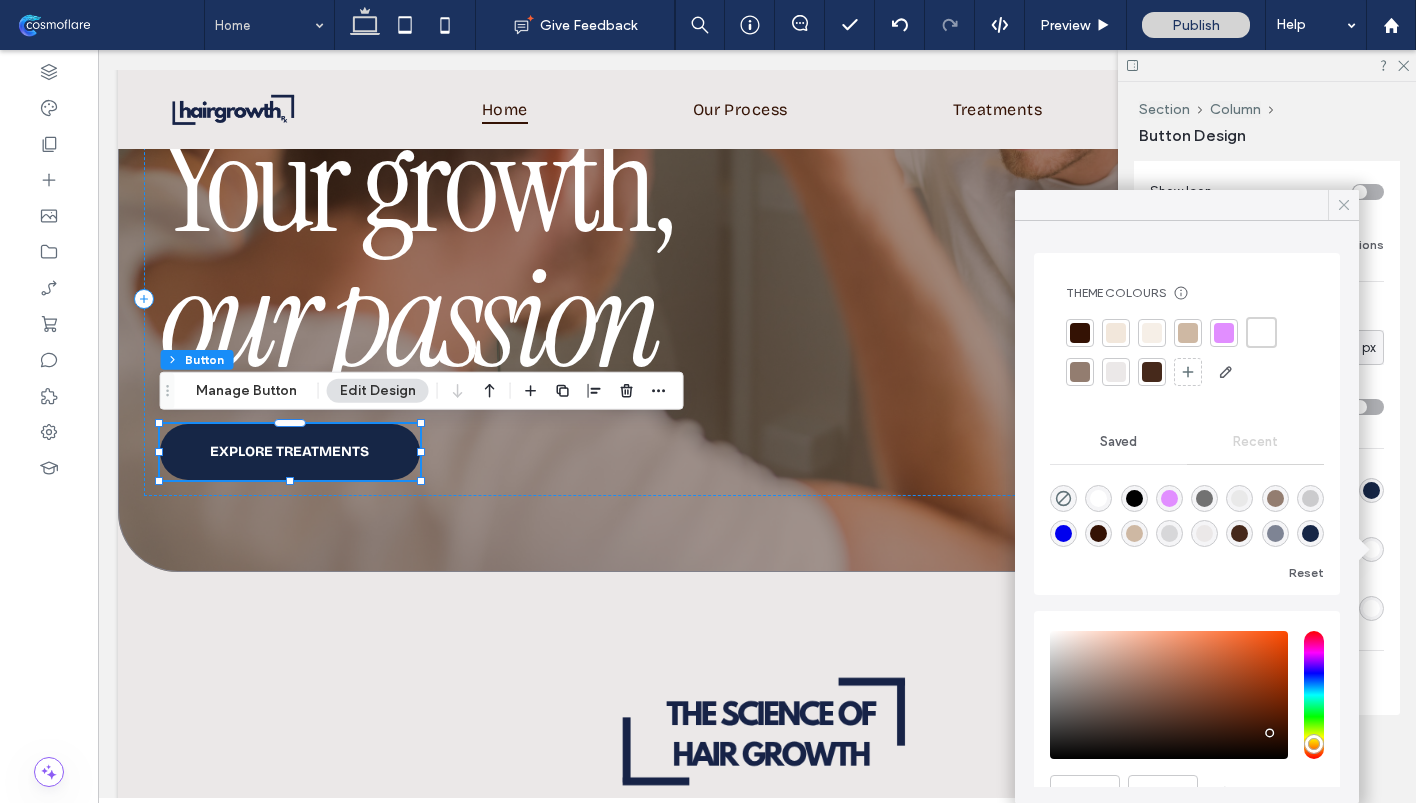 click 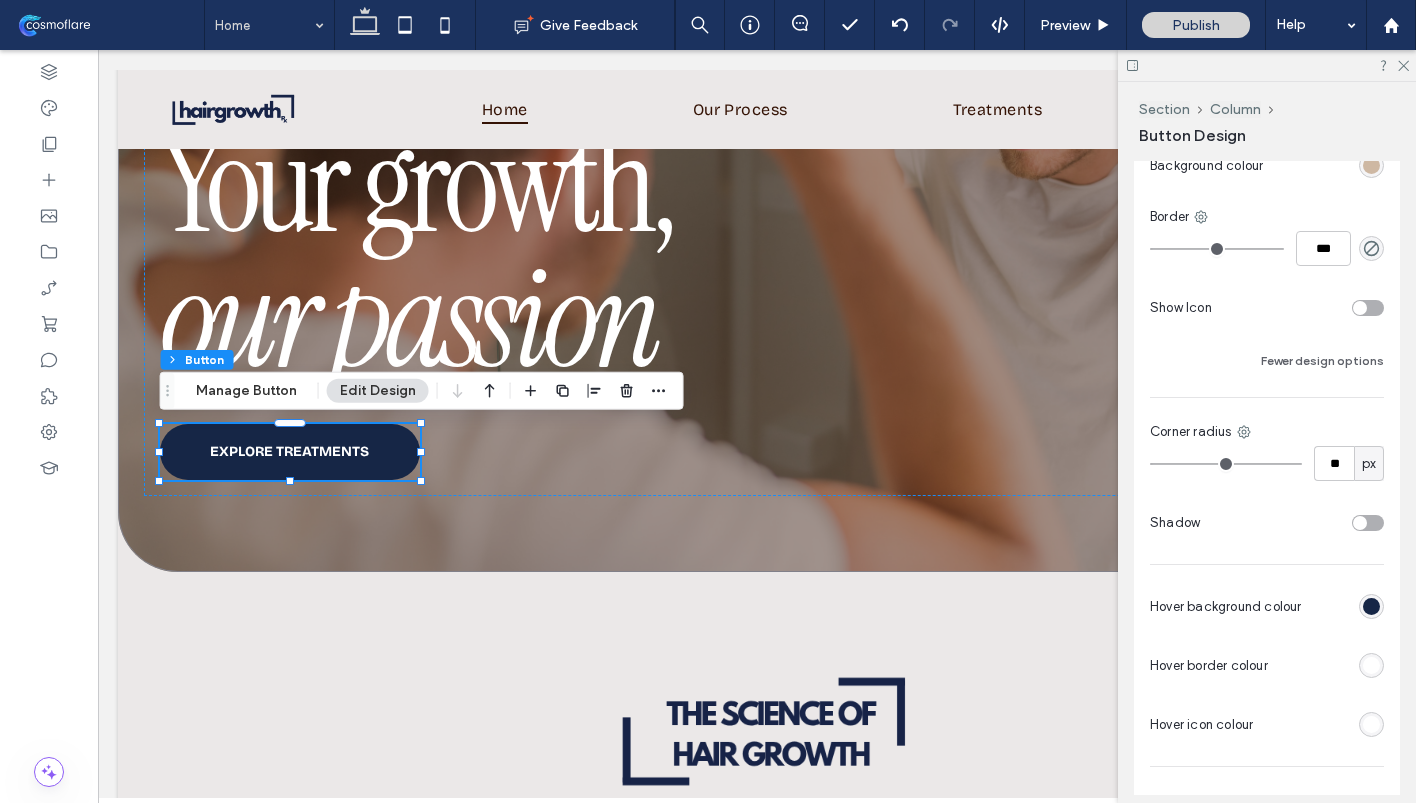 scroll, scrollTop: 676, scrollLeft: 0, axis: vertical 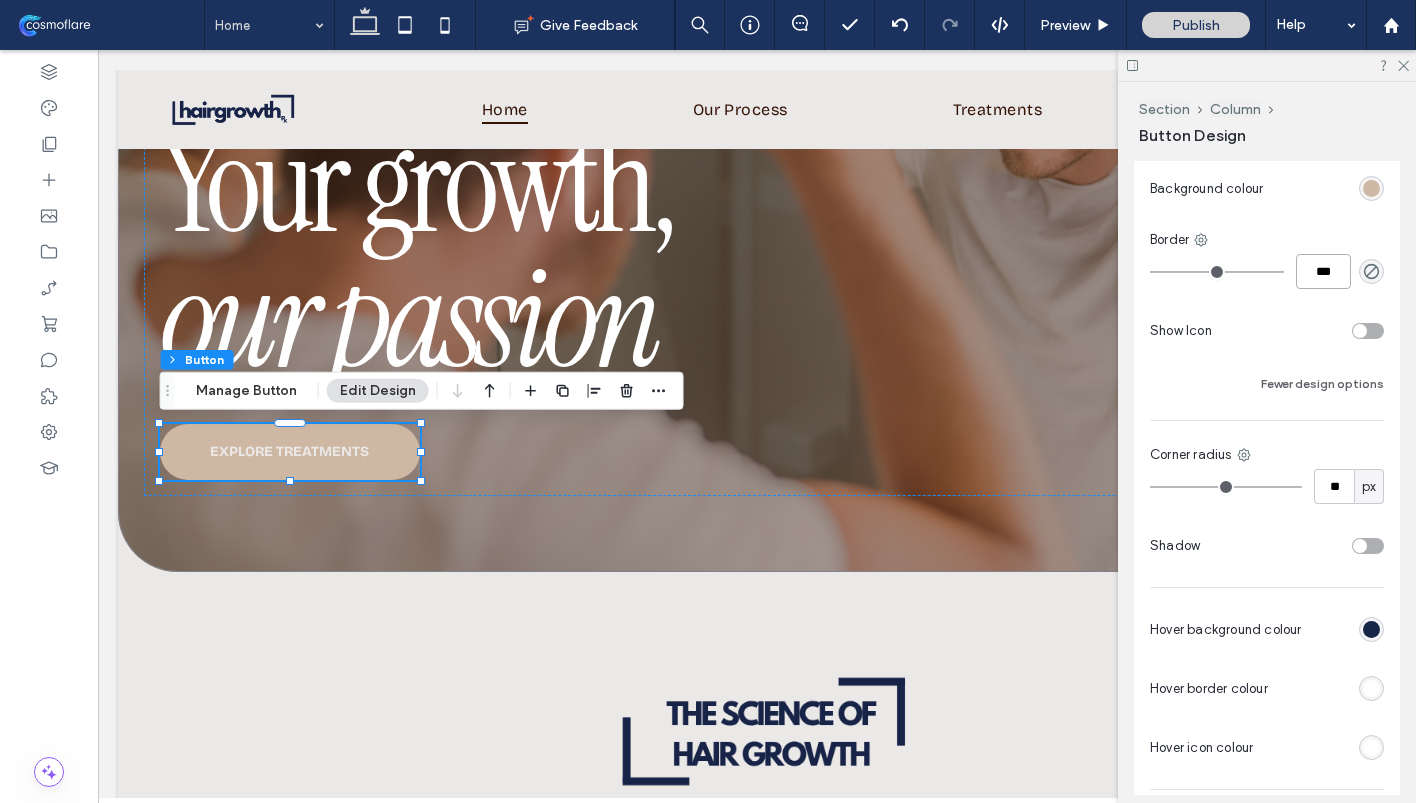 click on "***" at bounding box center [1323, 271] 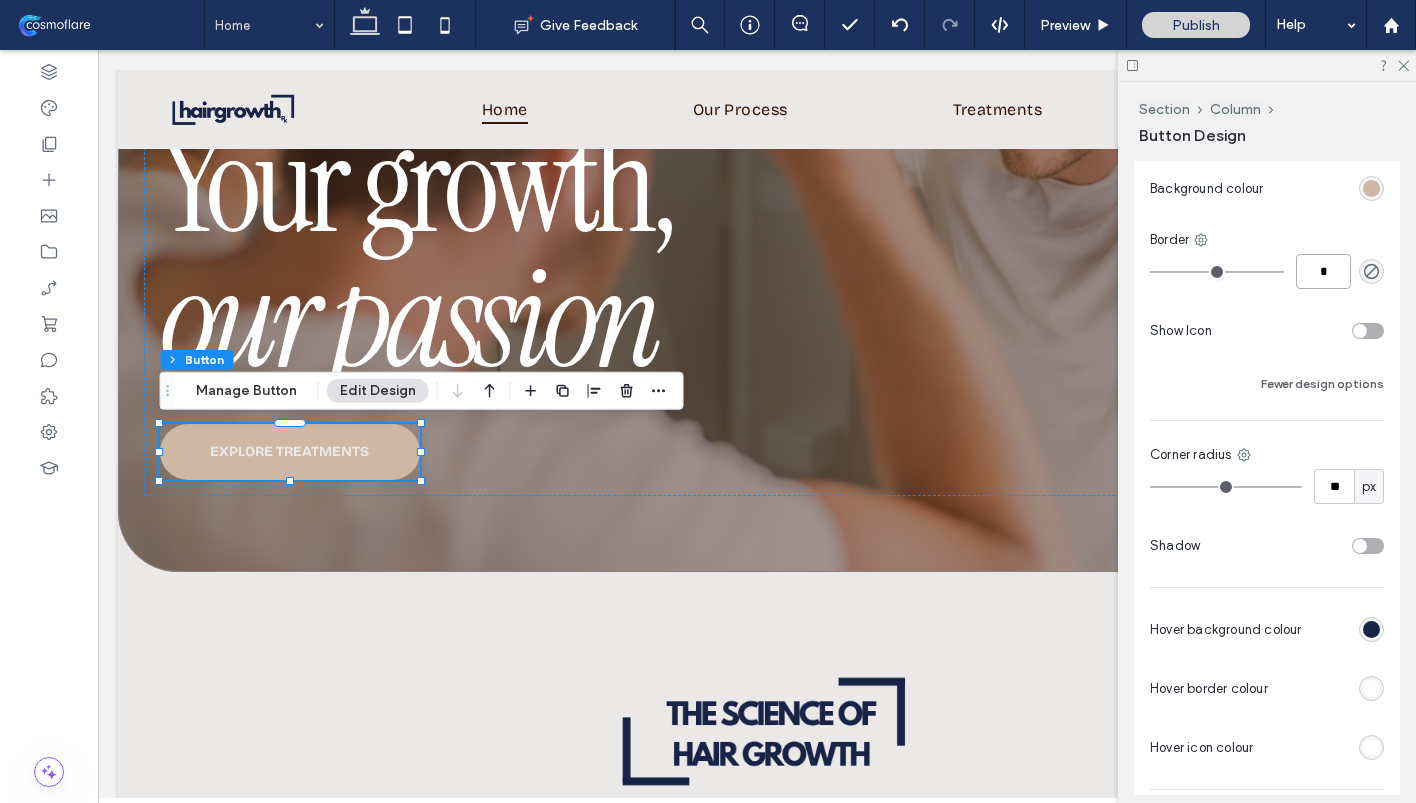 type on "*" 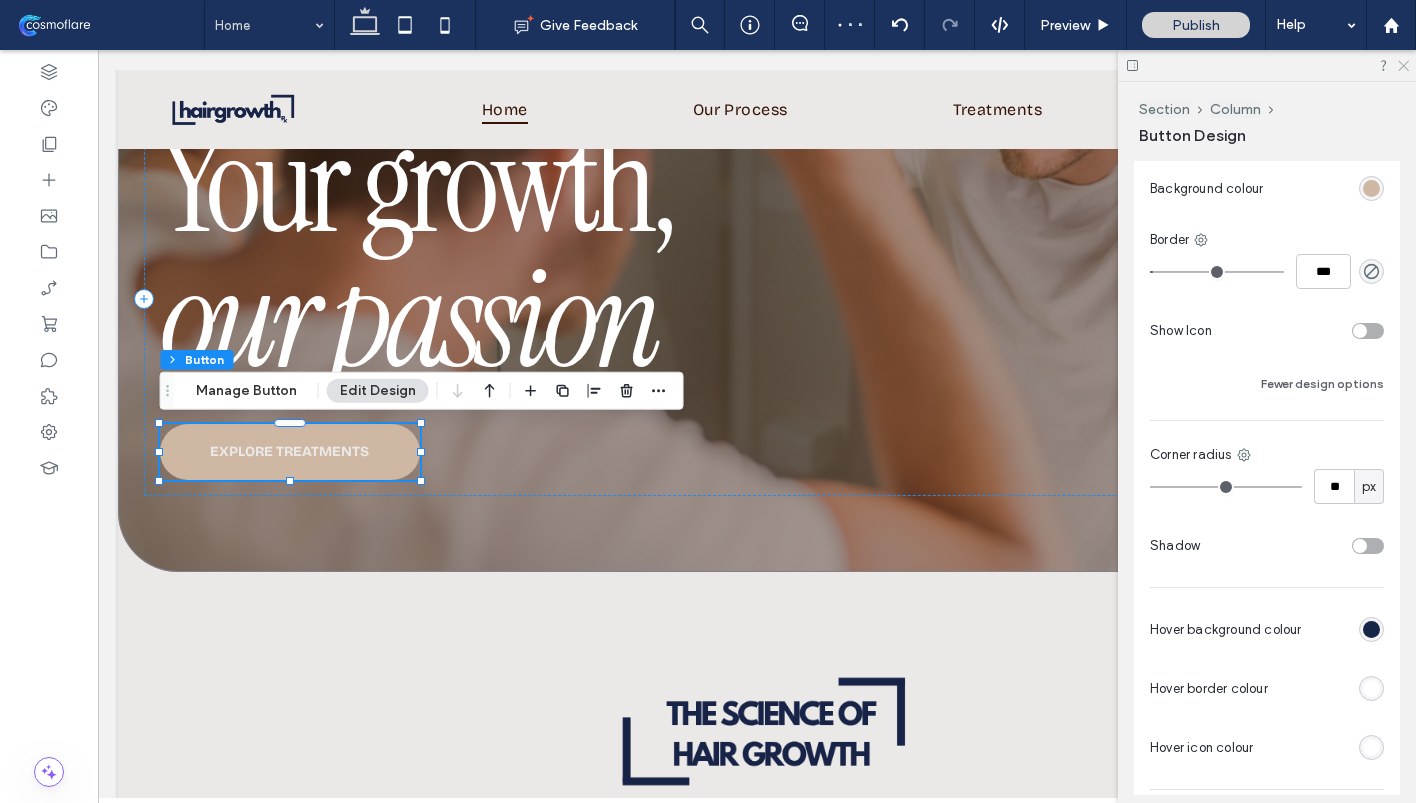 click 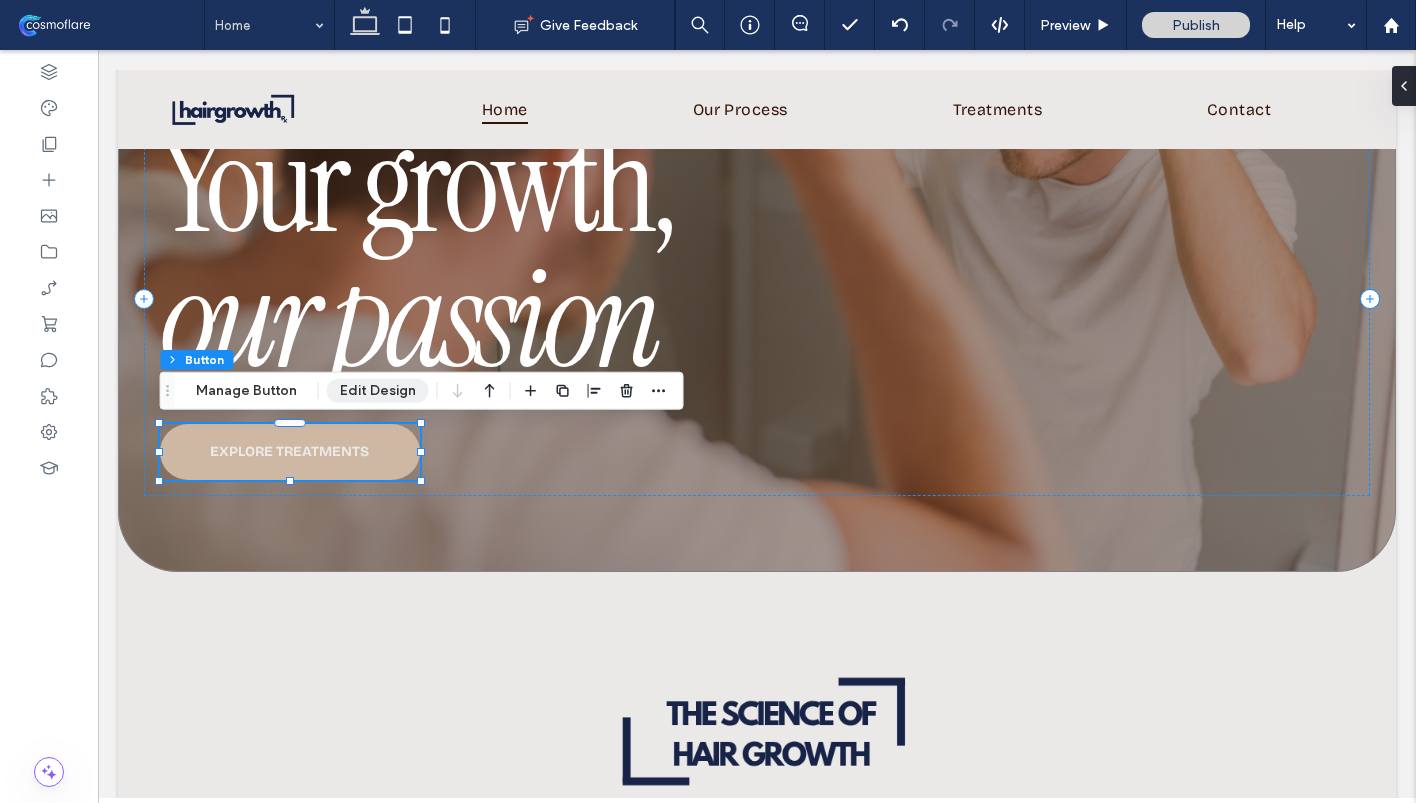 click on "Edit Design" at bounding box center [378, 391] 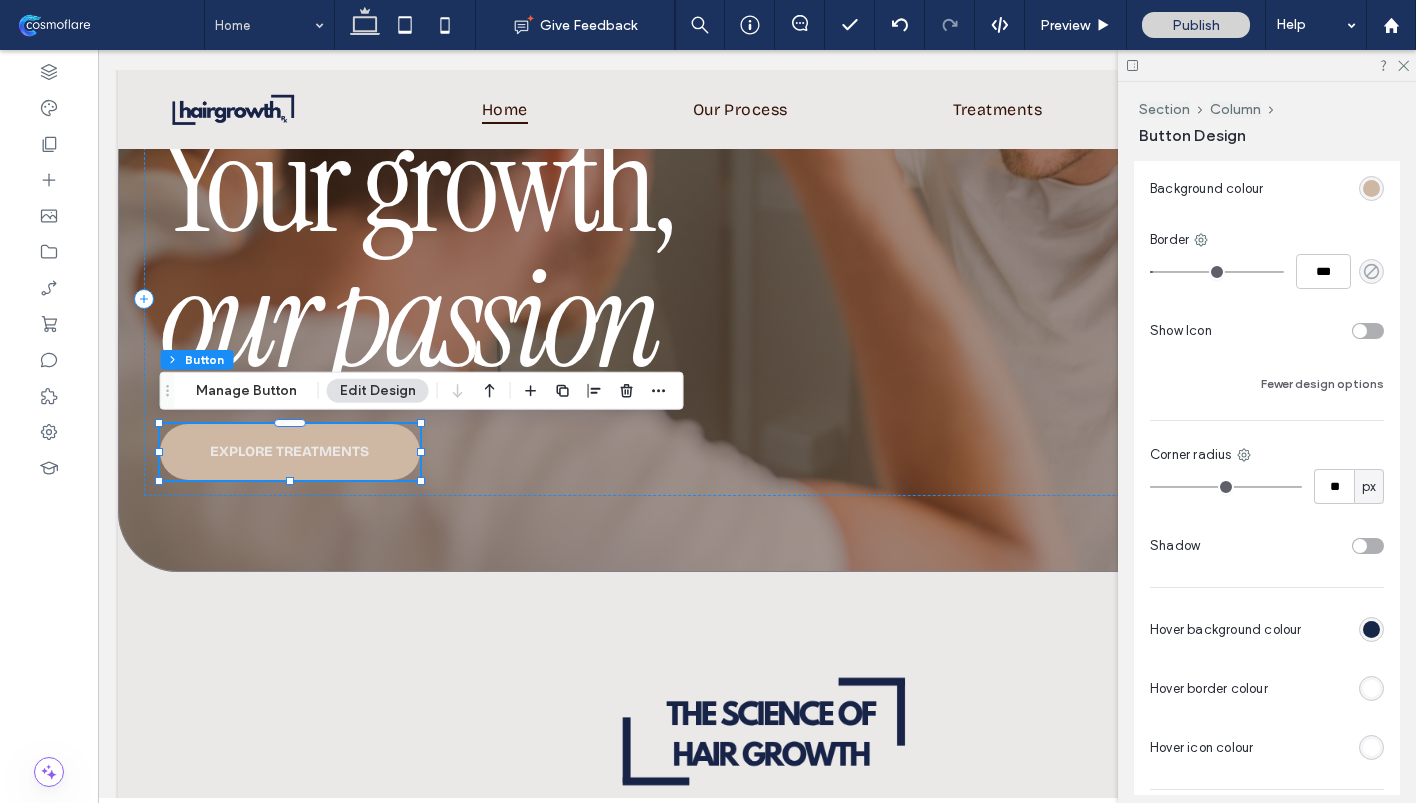 click 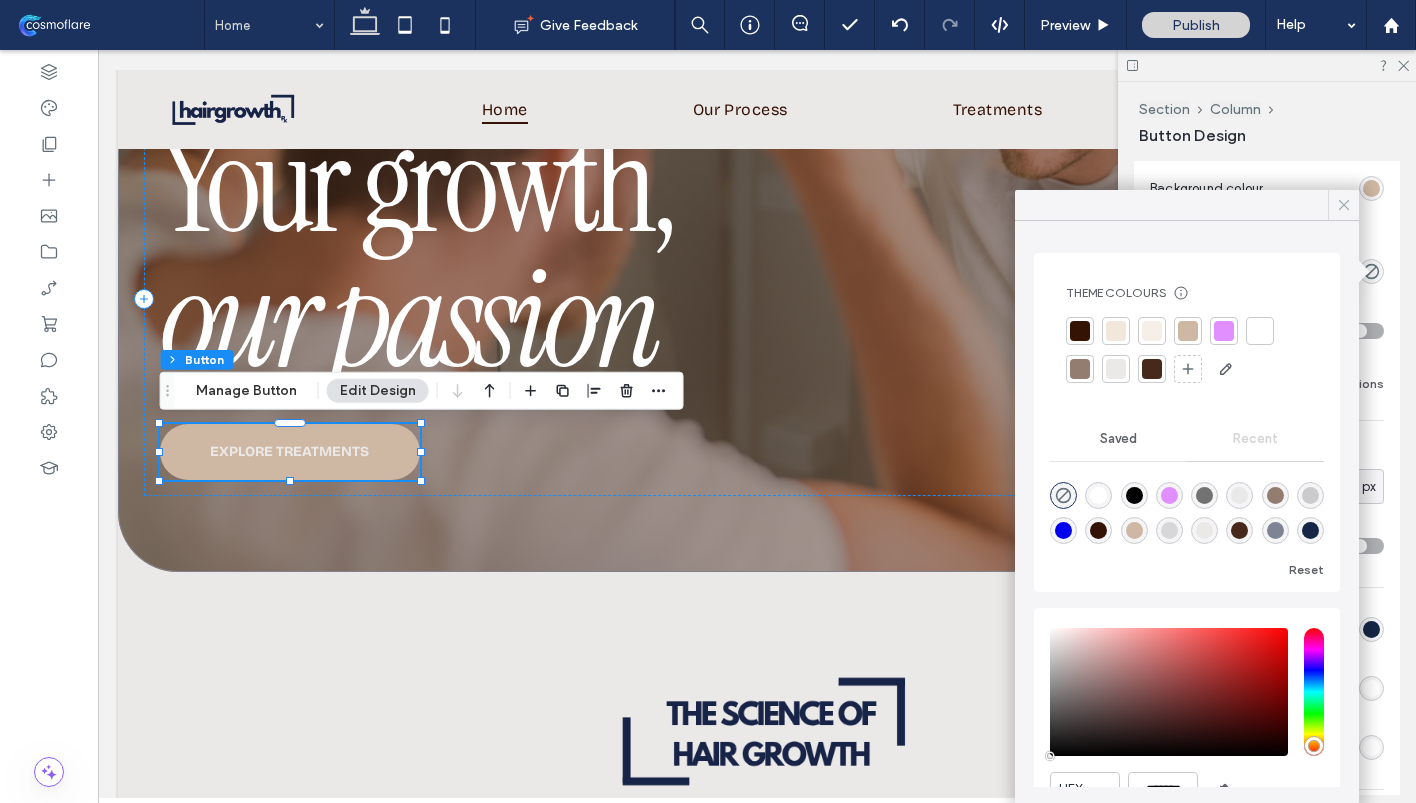 click 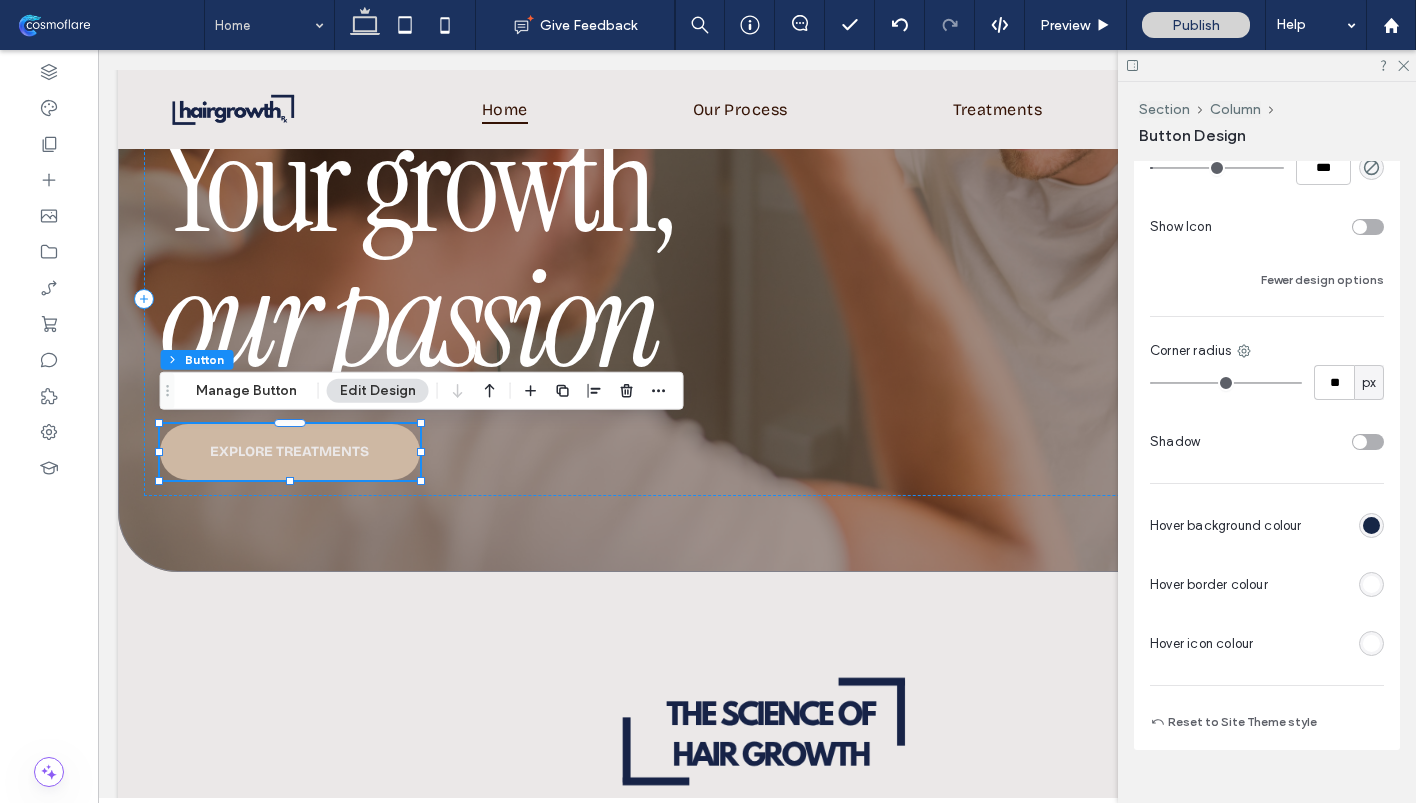 scroll, scrollTop: 815, scrollLeft: 0, axis: vertical 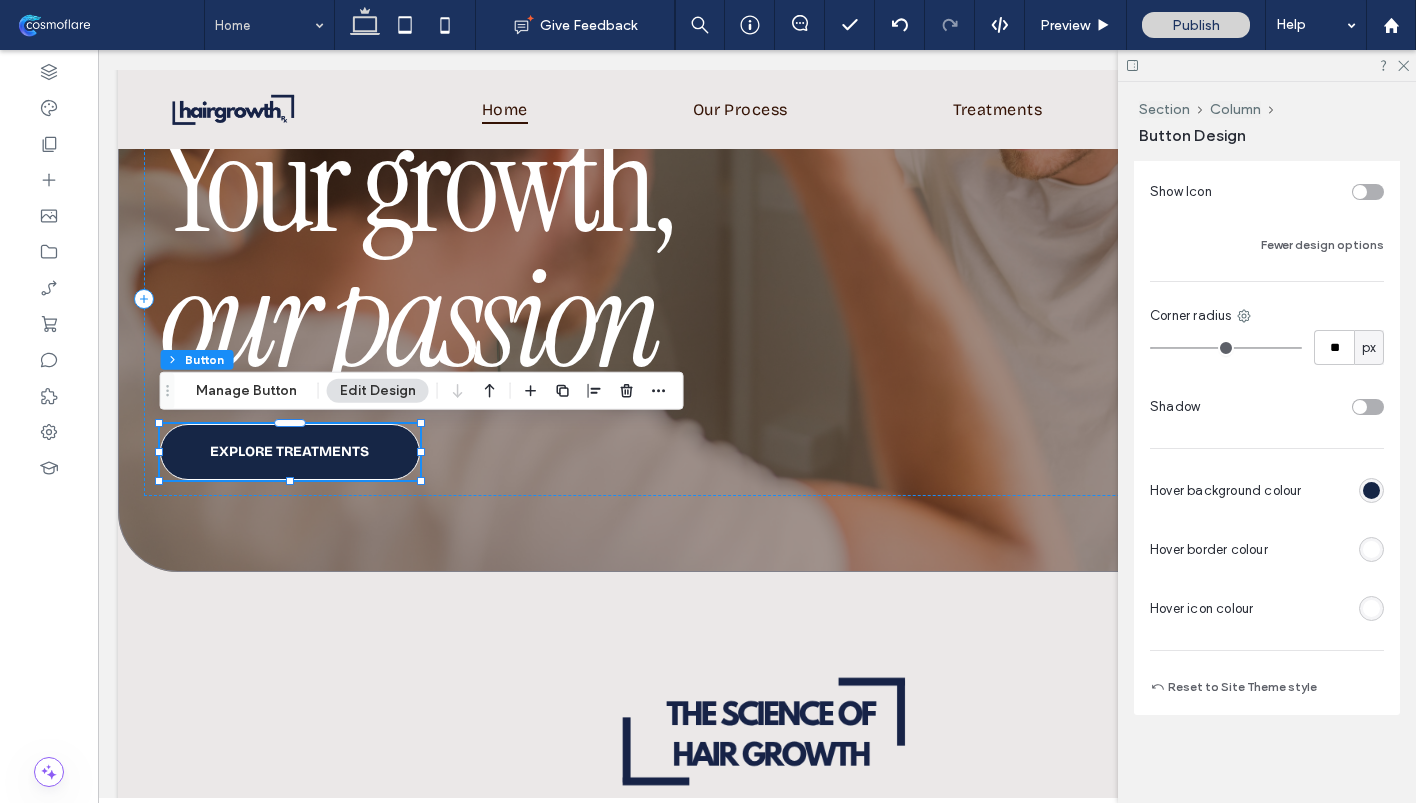 click at bounding box center (1371, 549) 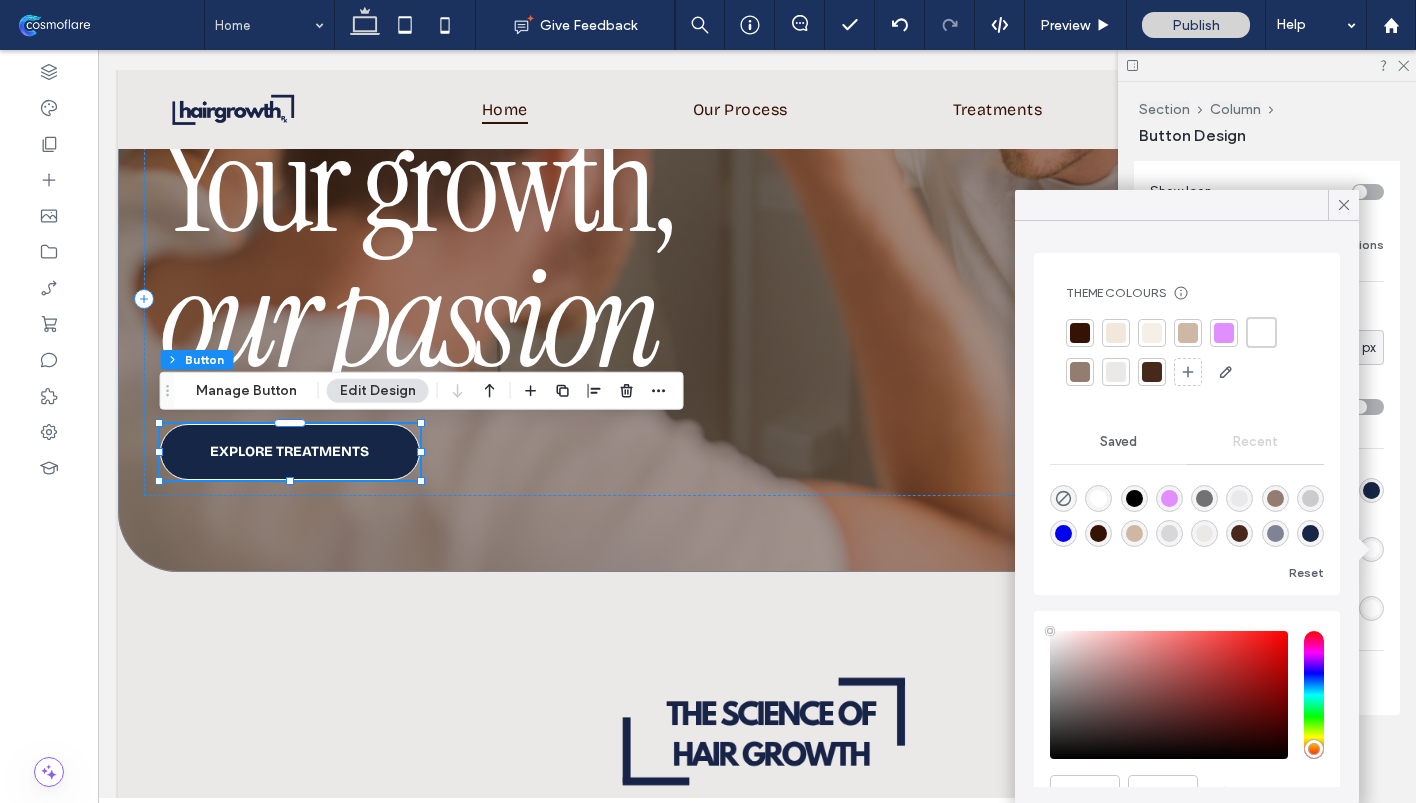 click at bounding box center (1116, 372) 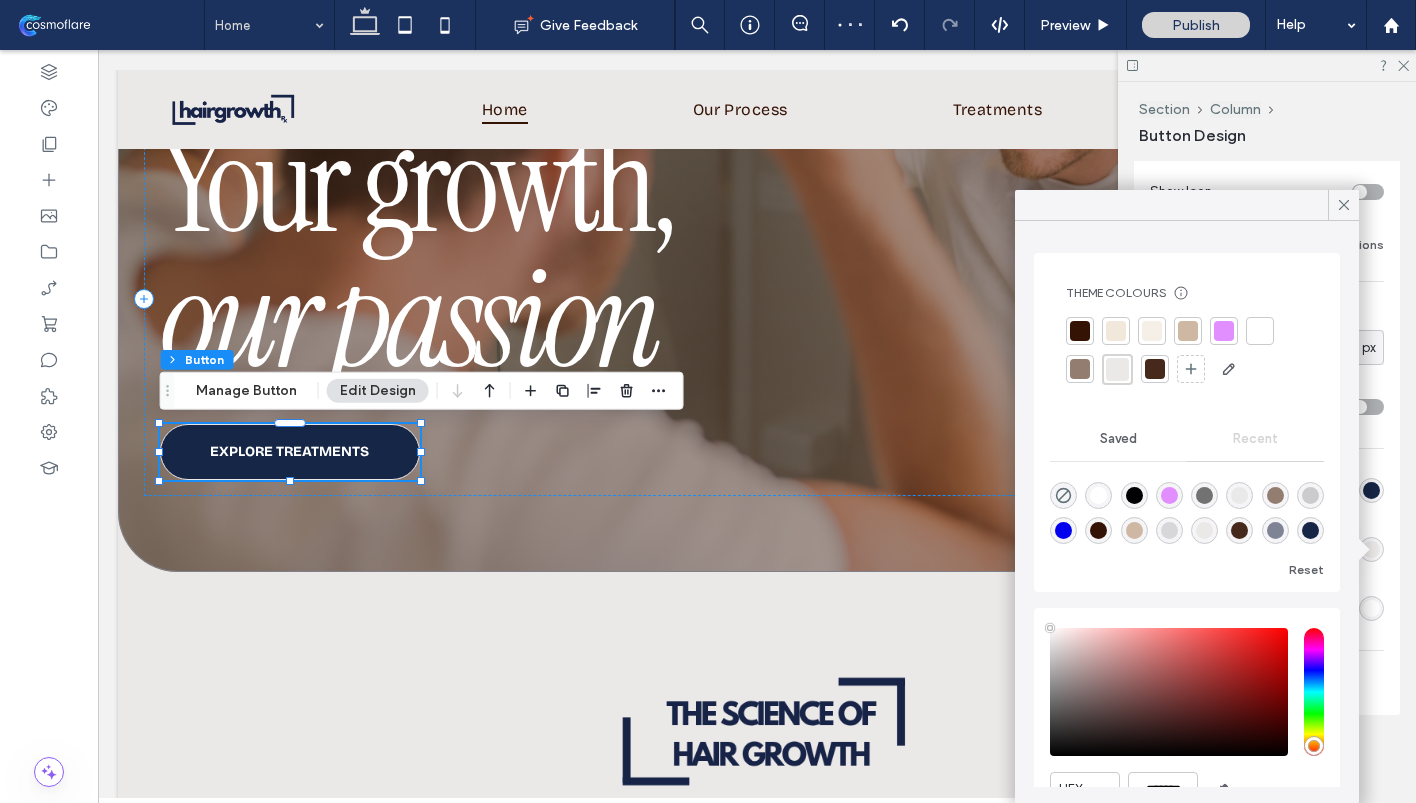 click at bounding box center [1152, 331] 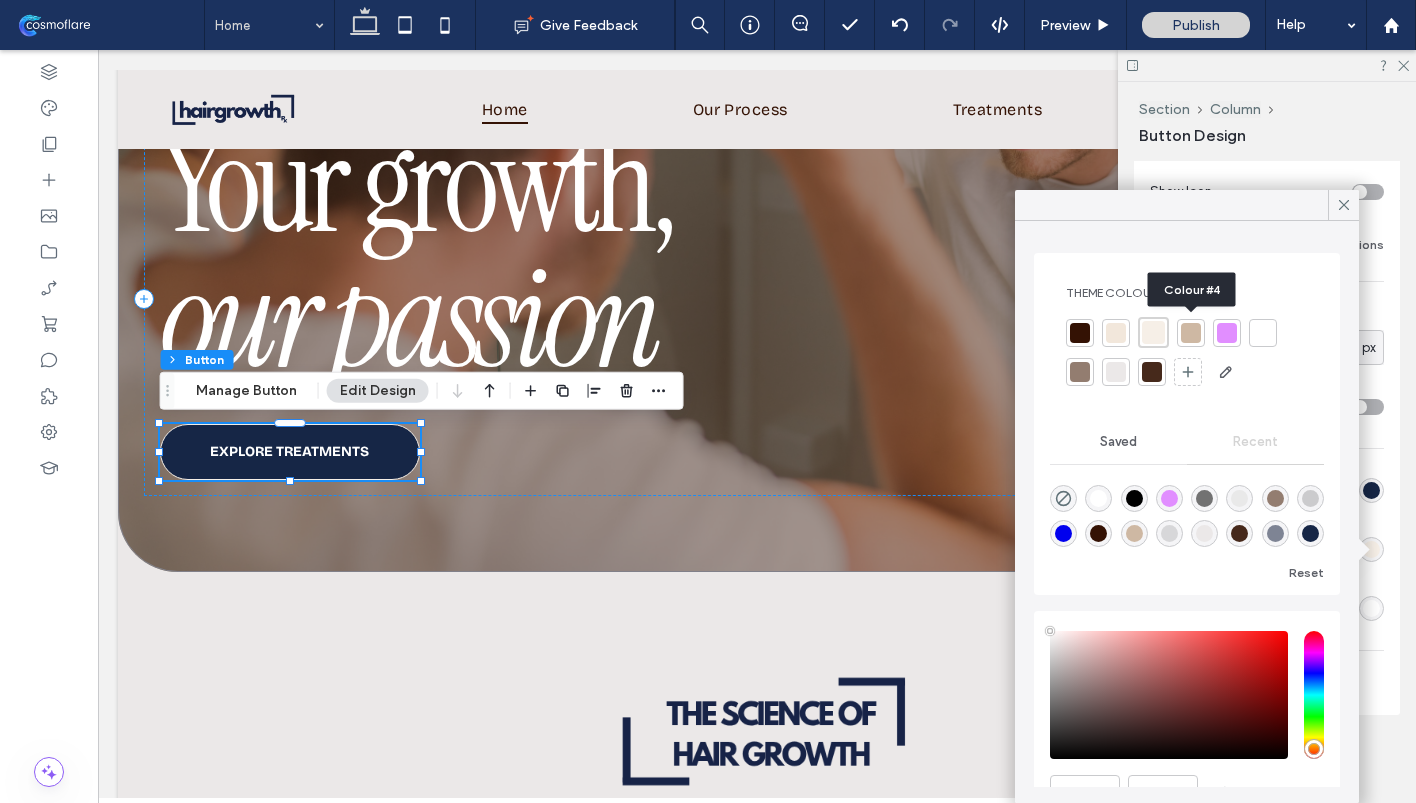 click at bounding box center [1191, 333] 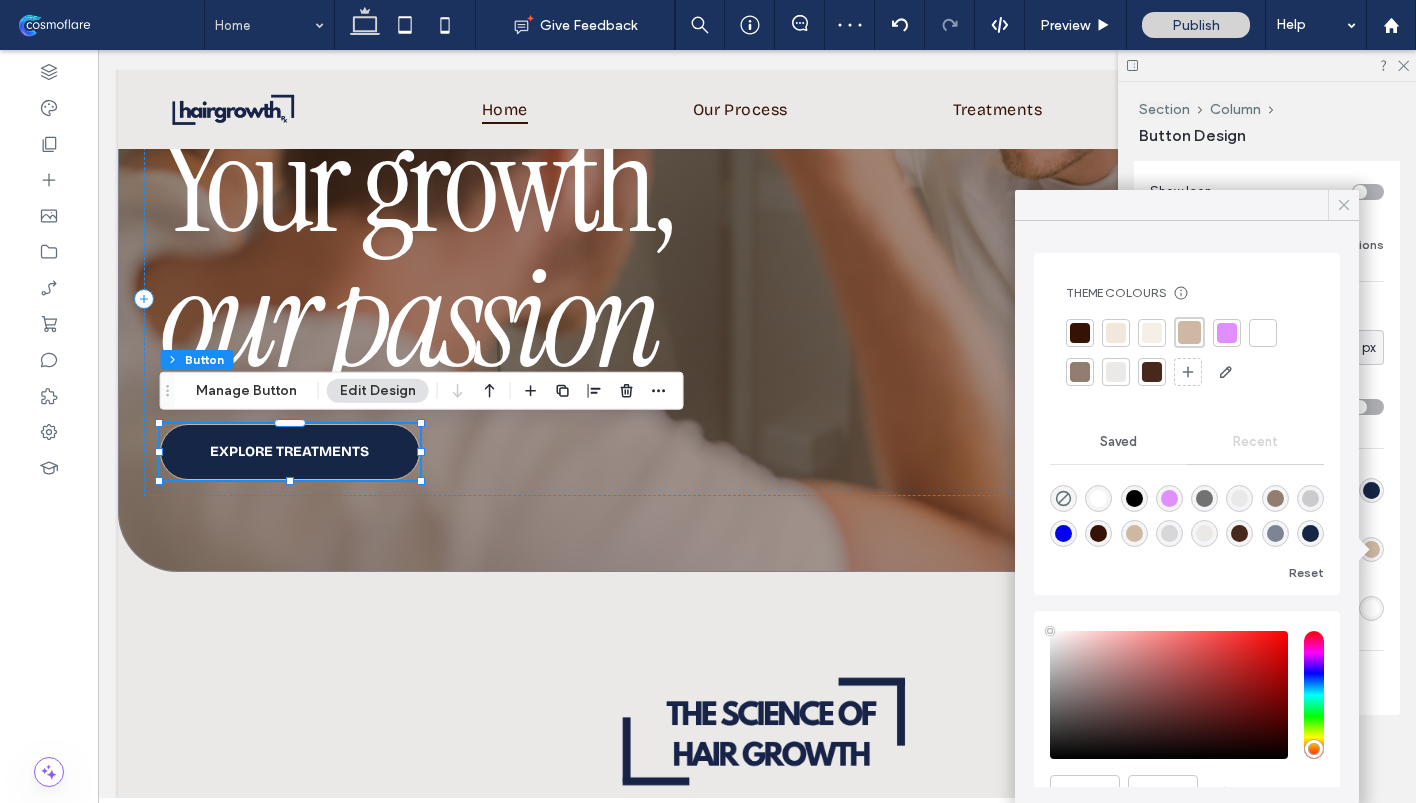 click 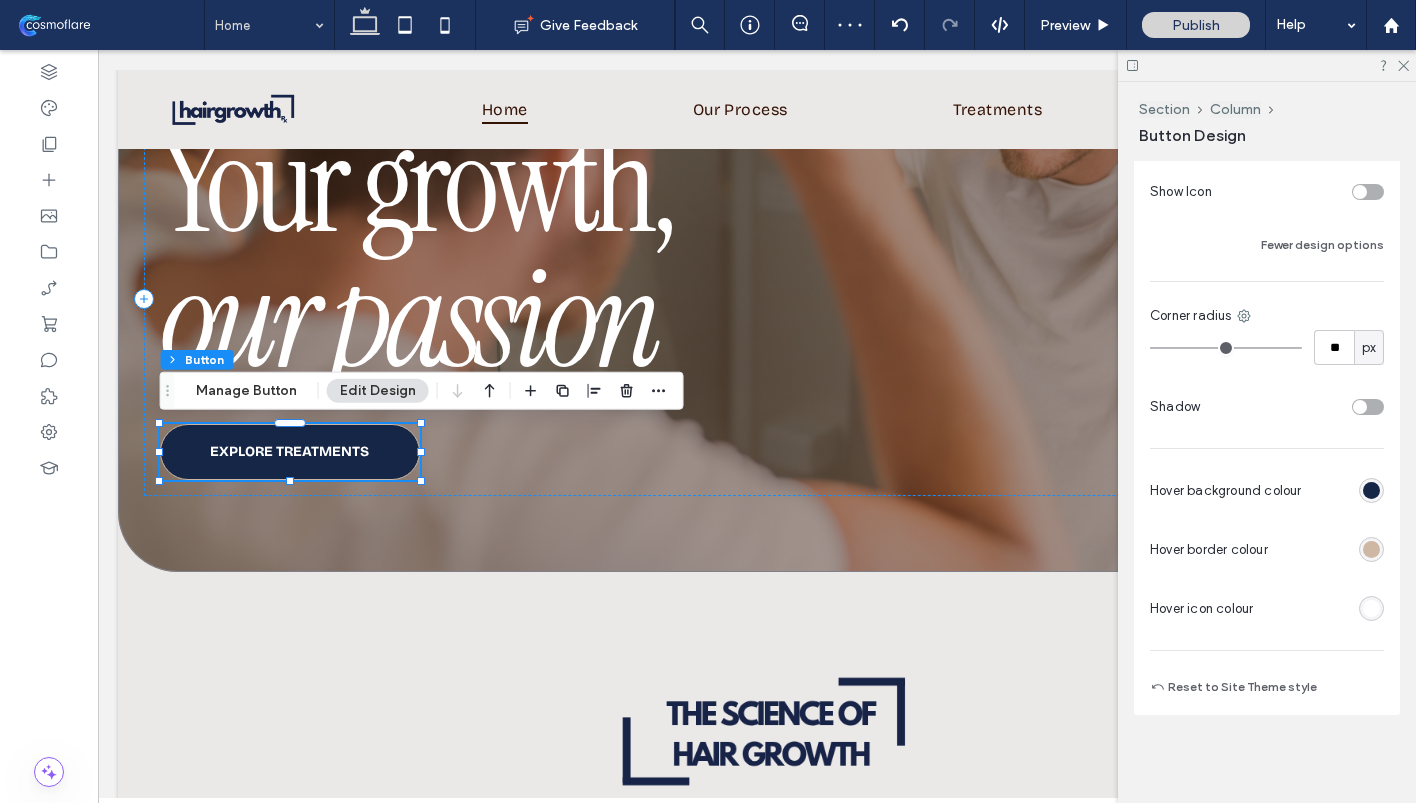 click at bounding box center (1371, 490) 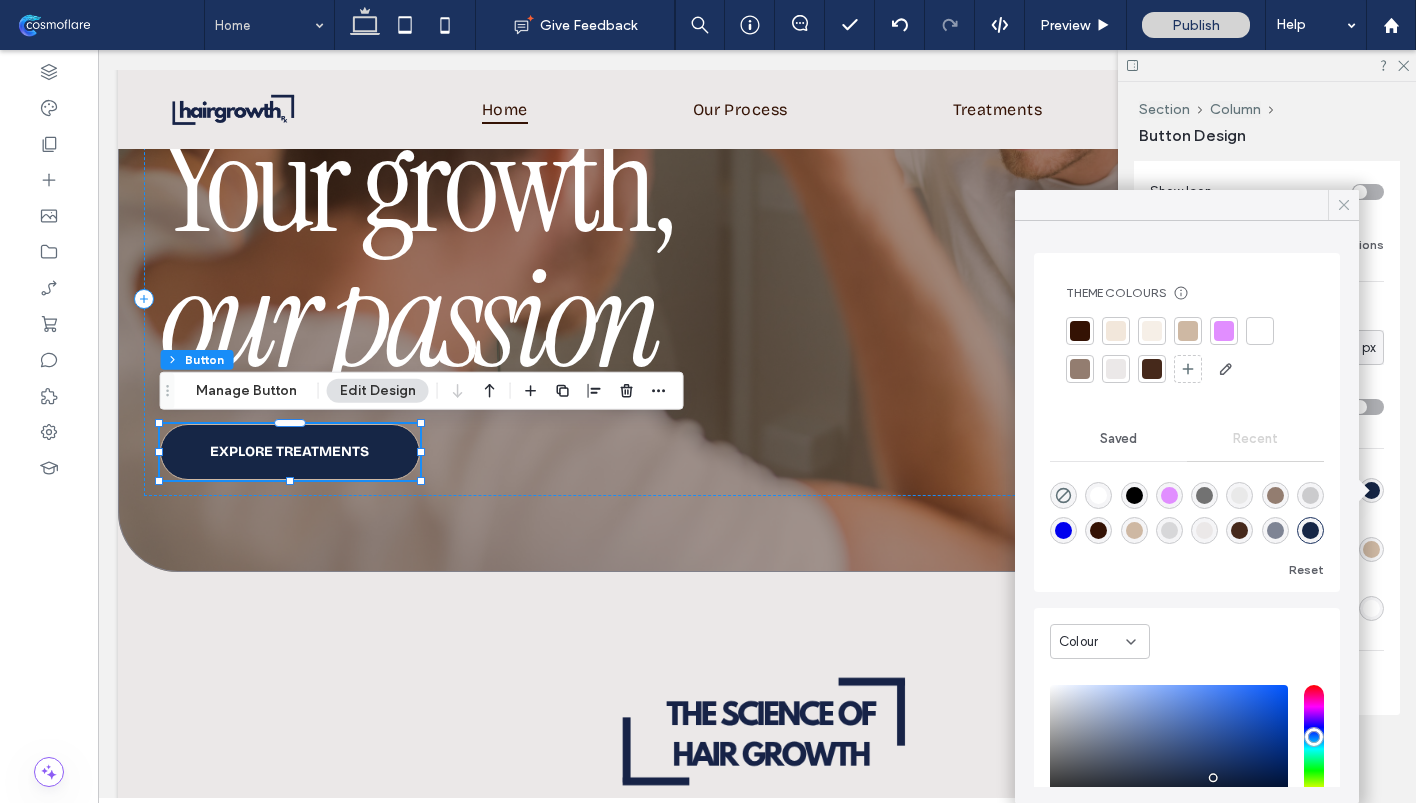 click 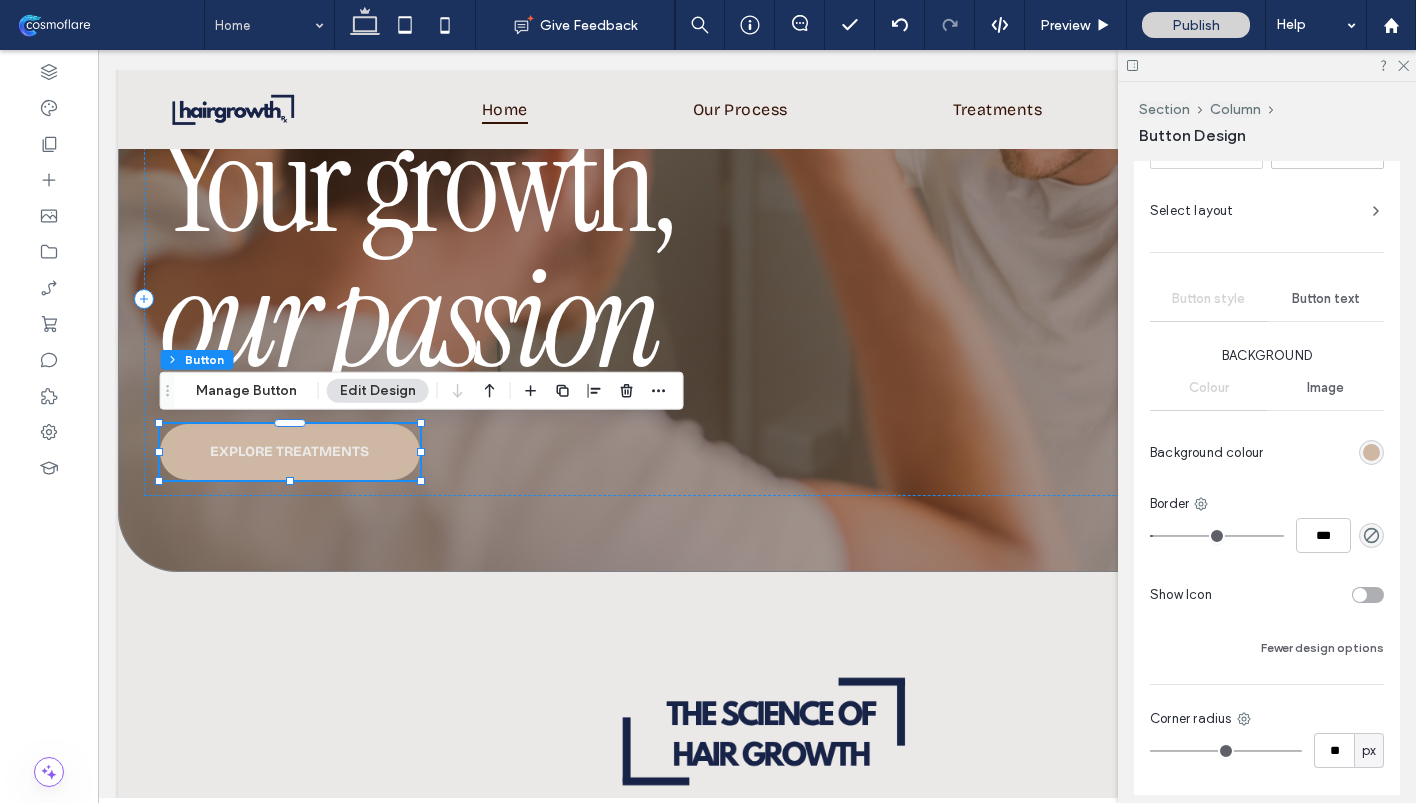 scroll, scrollTop: 402, scrollLeft: 0, axis: vertical 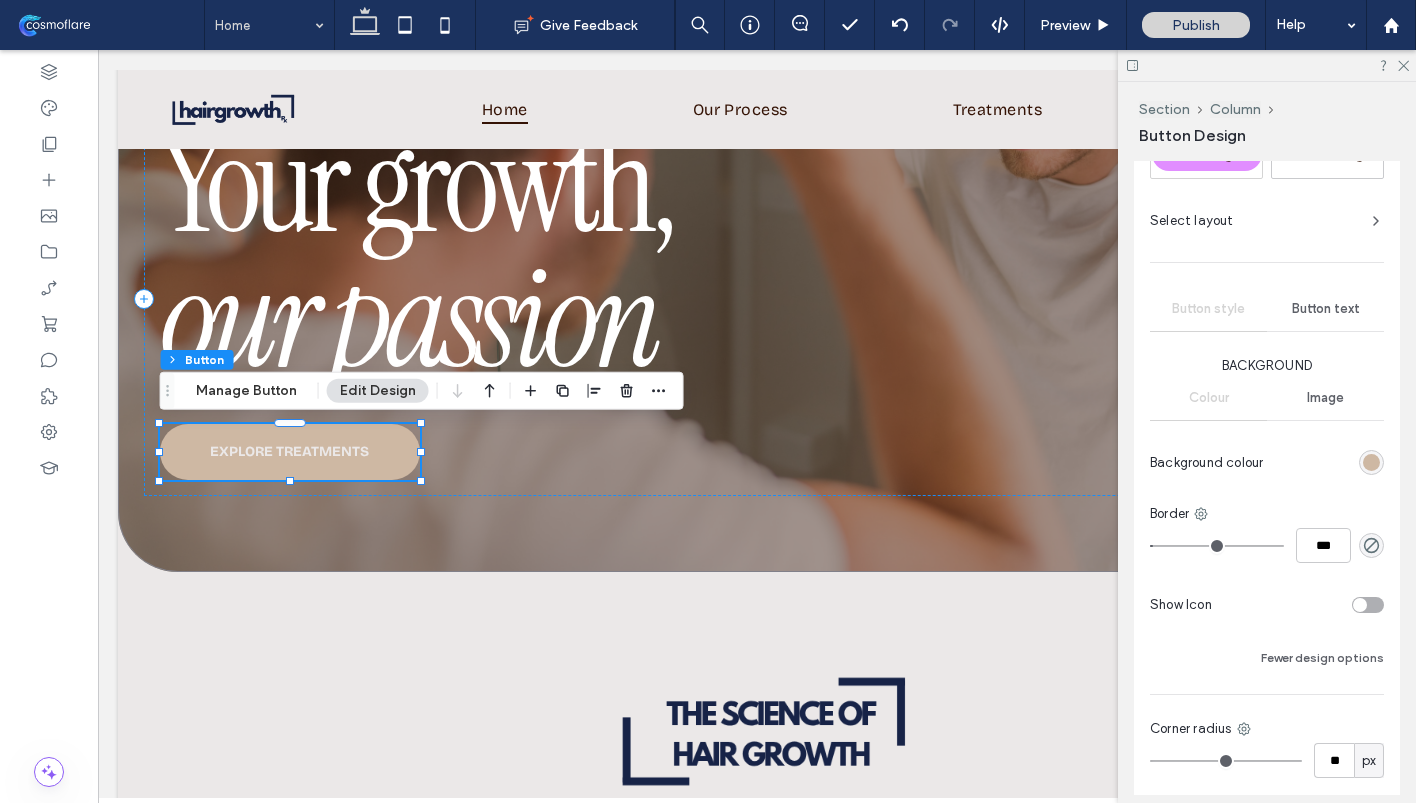 click at bounding box center [1371, 462] 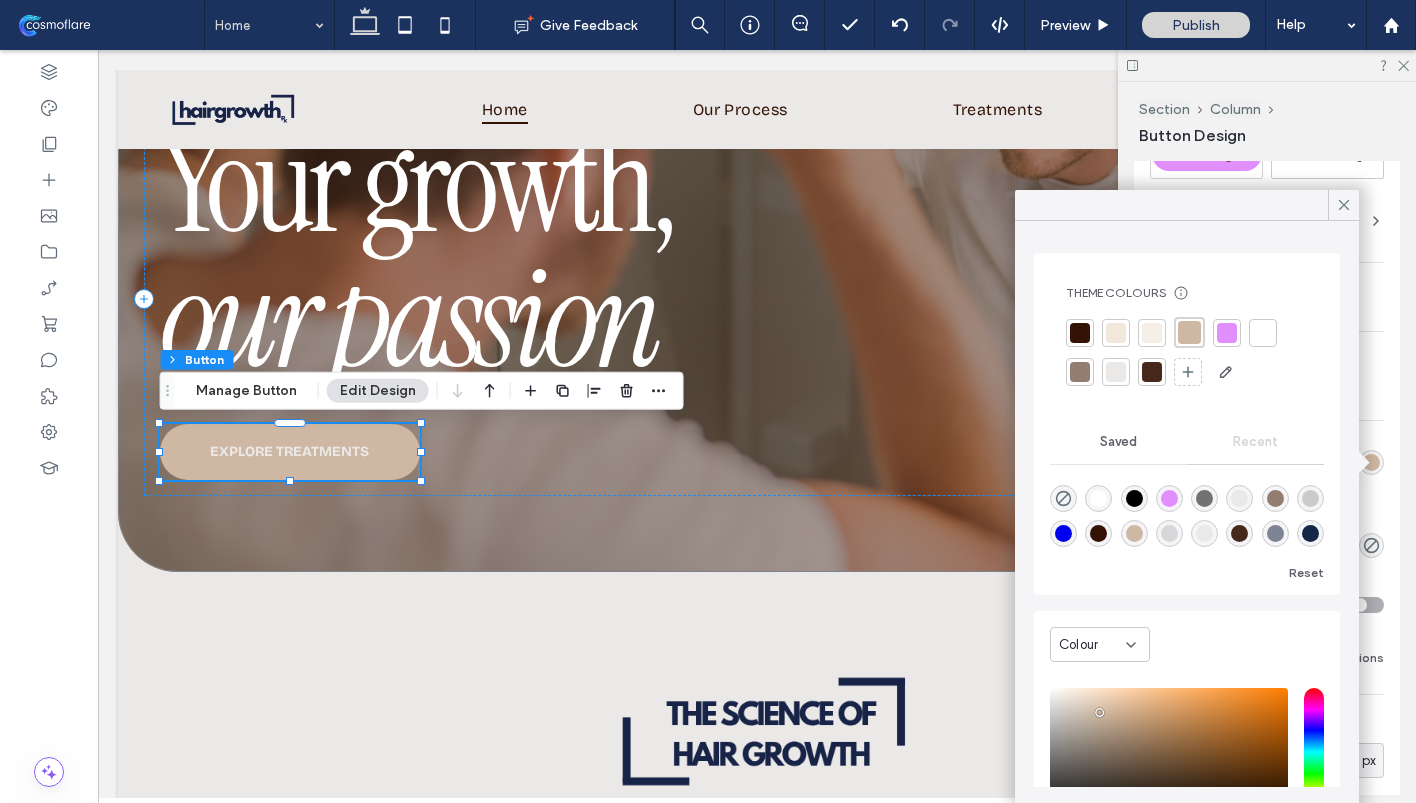 click at bounding box center [1189, 332] 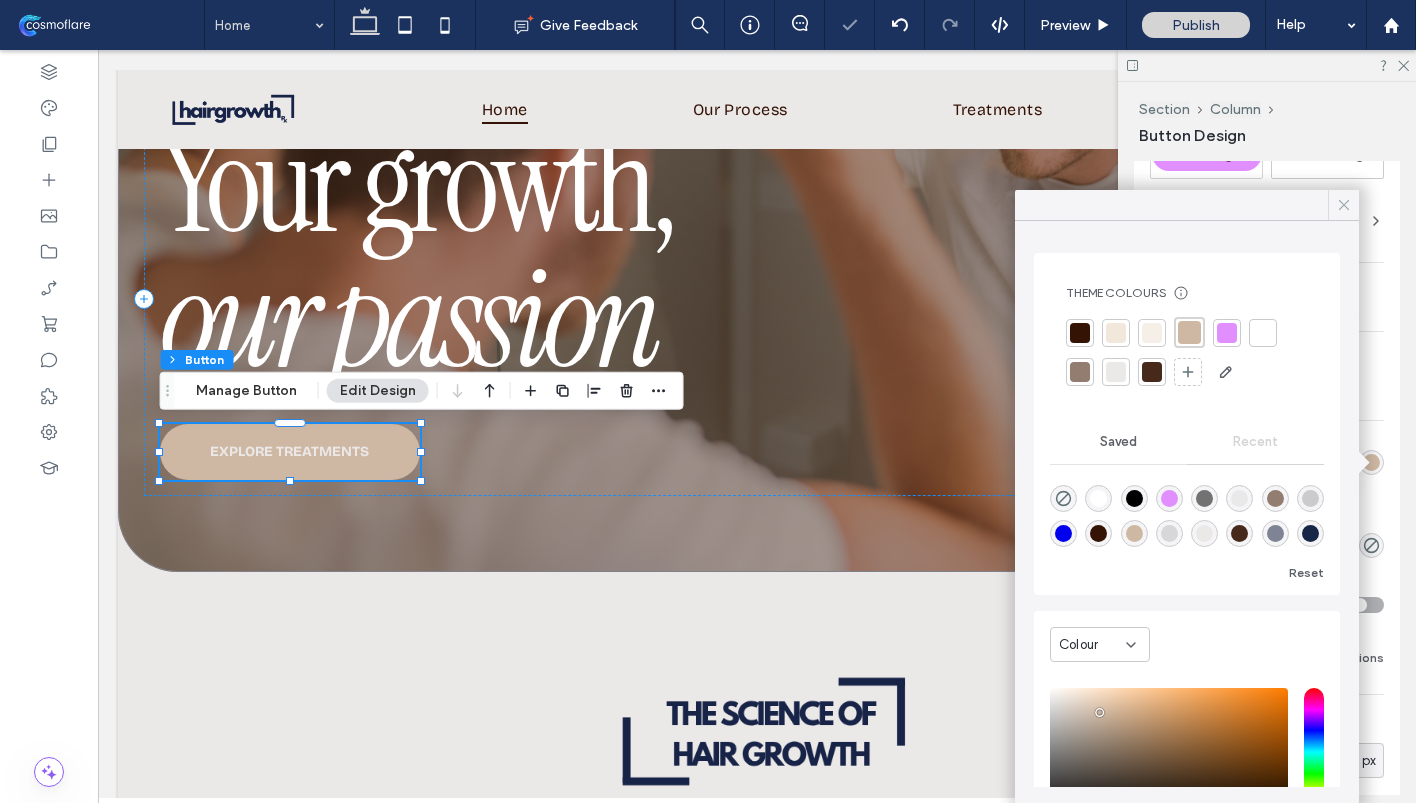 click 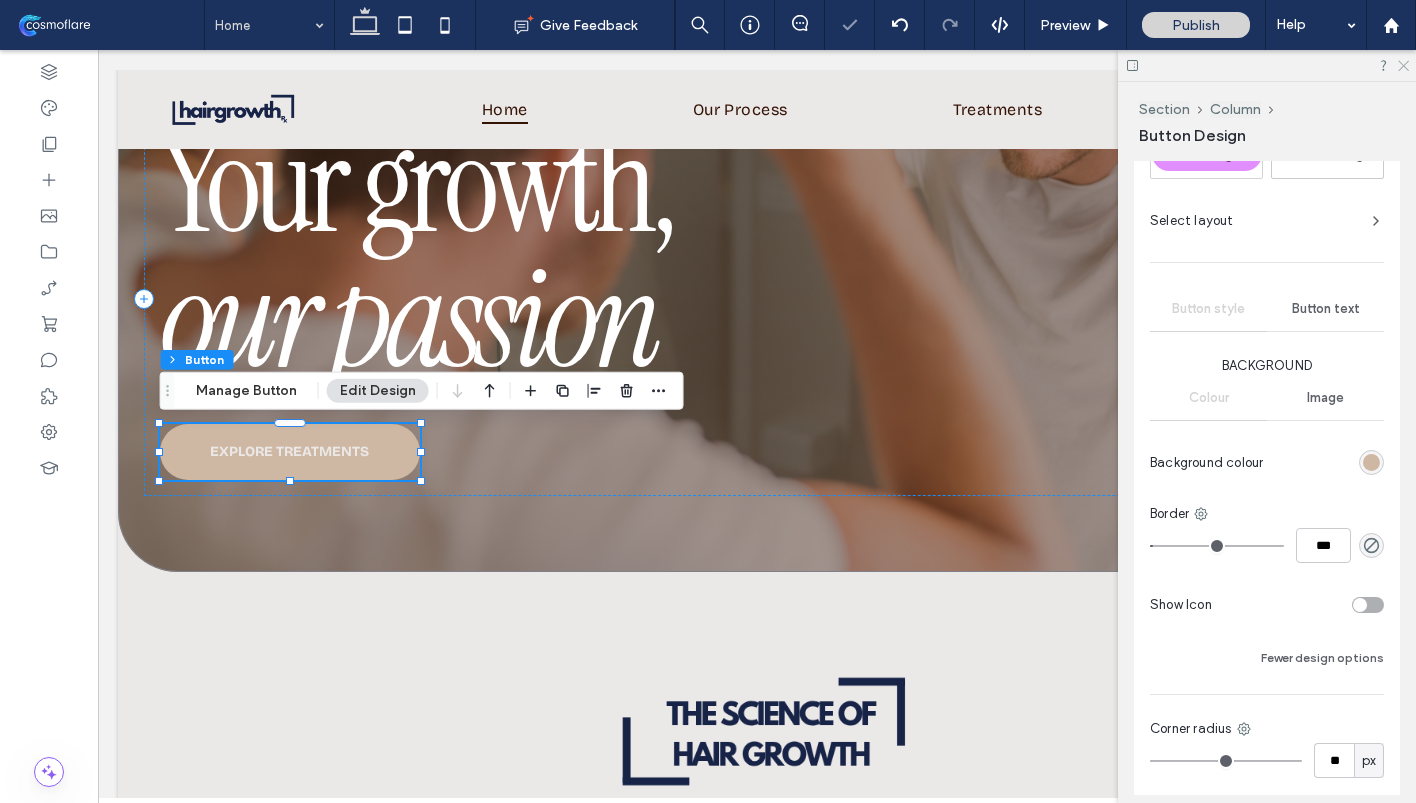 click 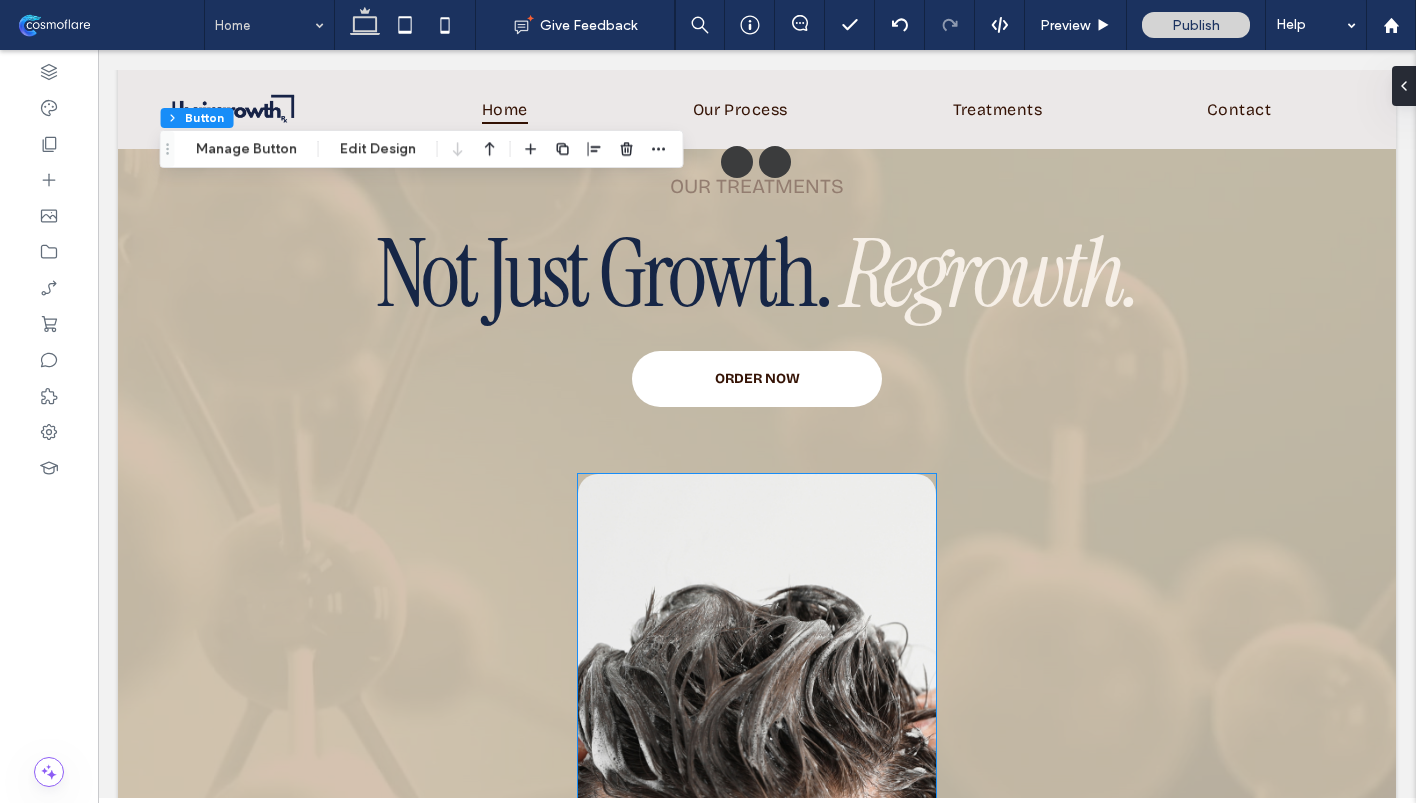 scroll, scrollTop: 2642, scrollLeft: 0, axis: vertical 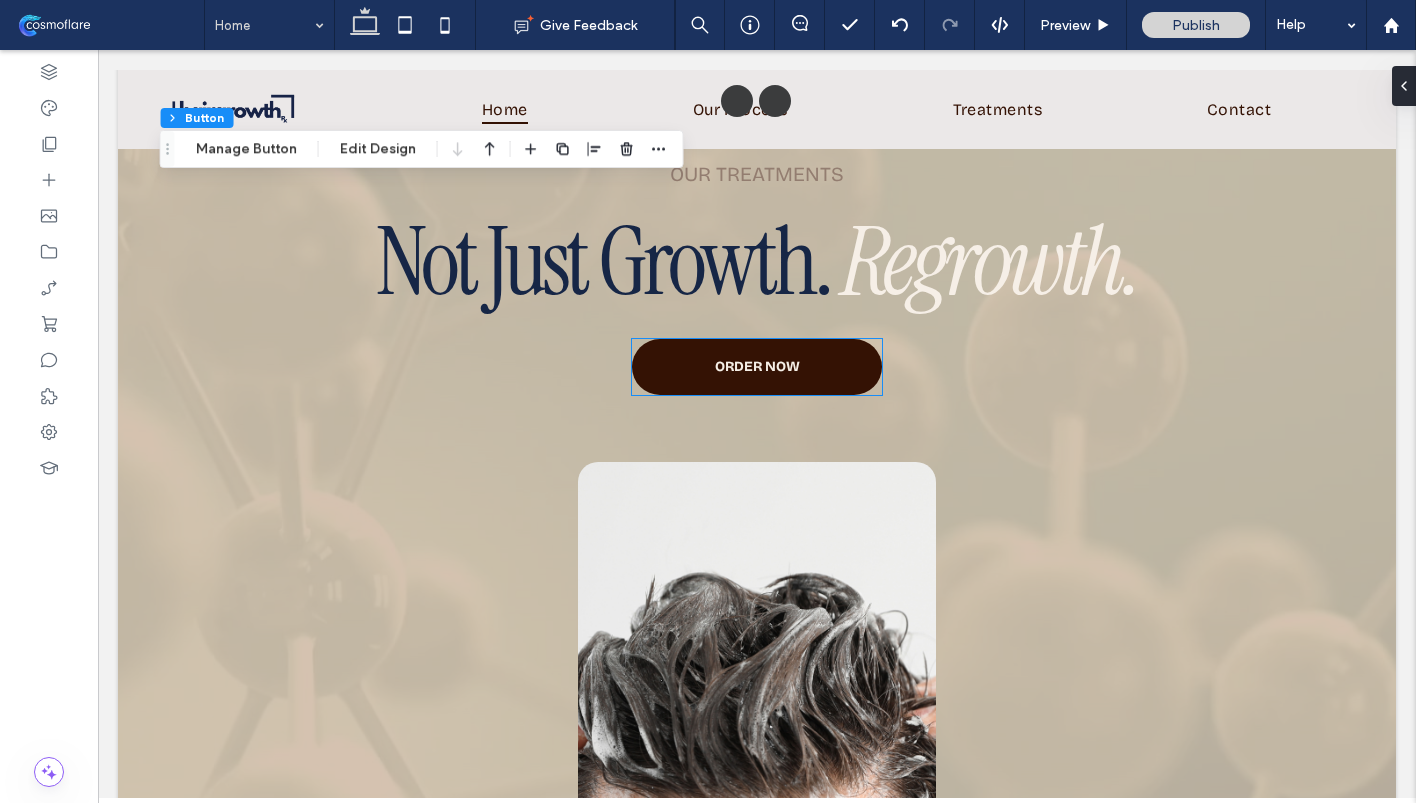 click on "ORDER NOW" at bounding box center [757, 366] 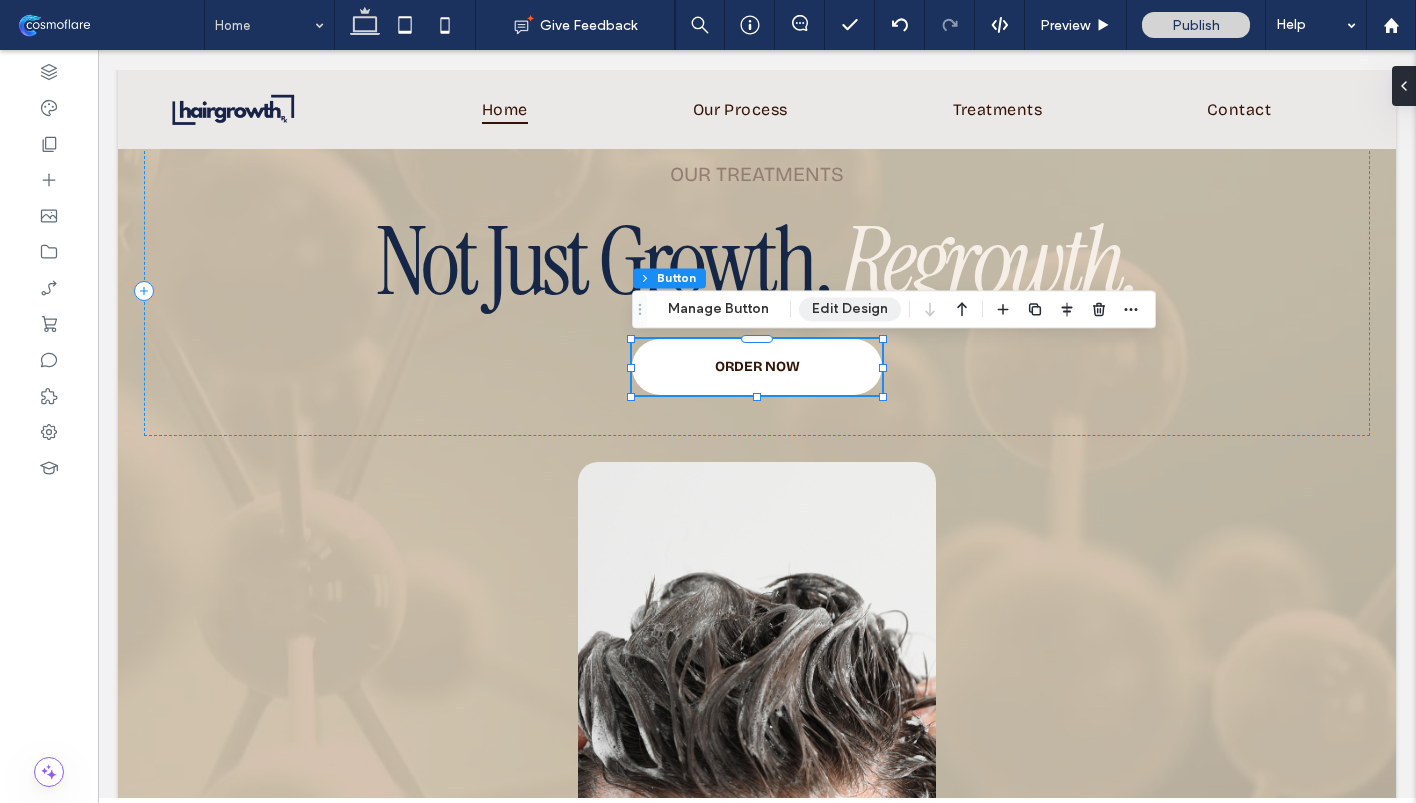 click on "Edit Design" at bounding box center [850, 309] 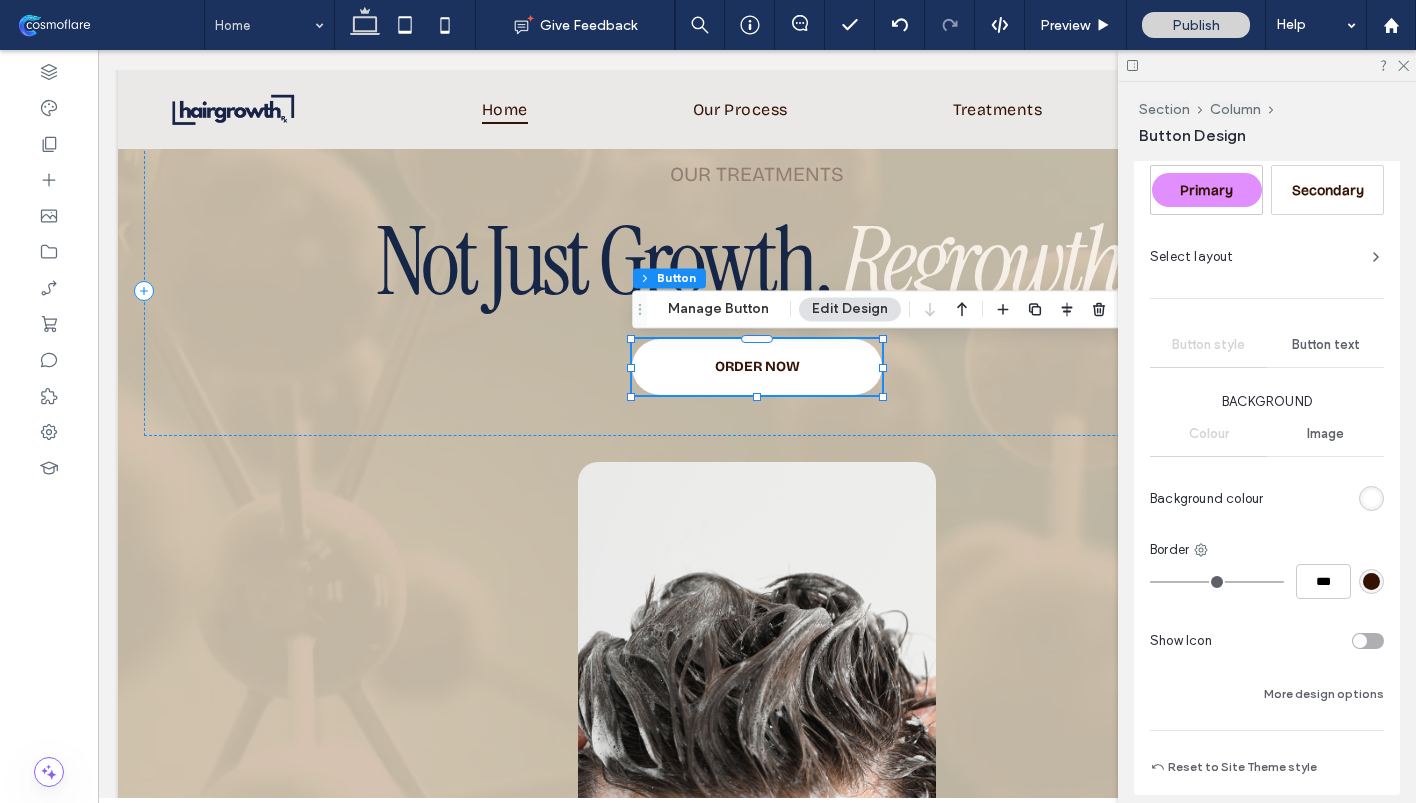 scroll, scrollTop: 413, scrollLeft: 0, axis: vertical 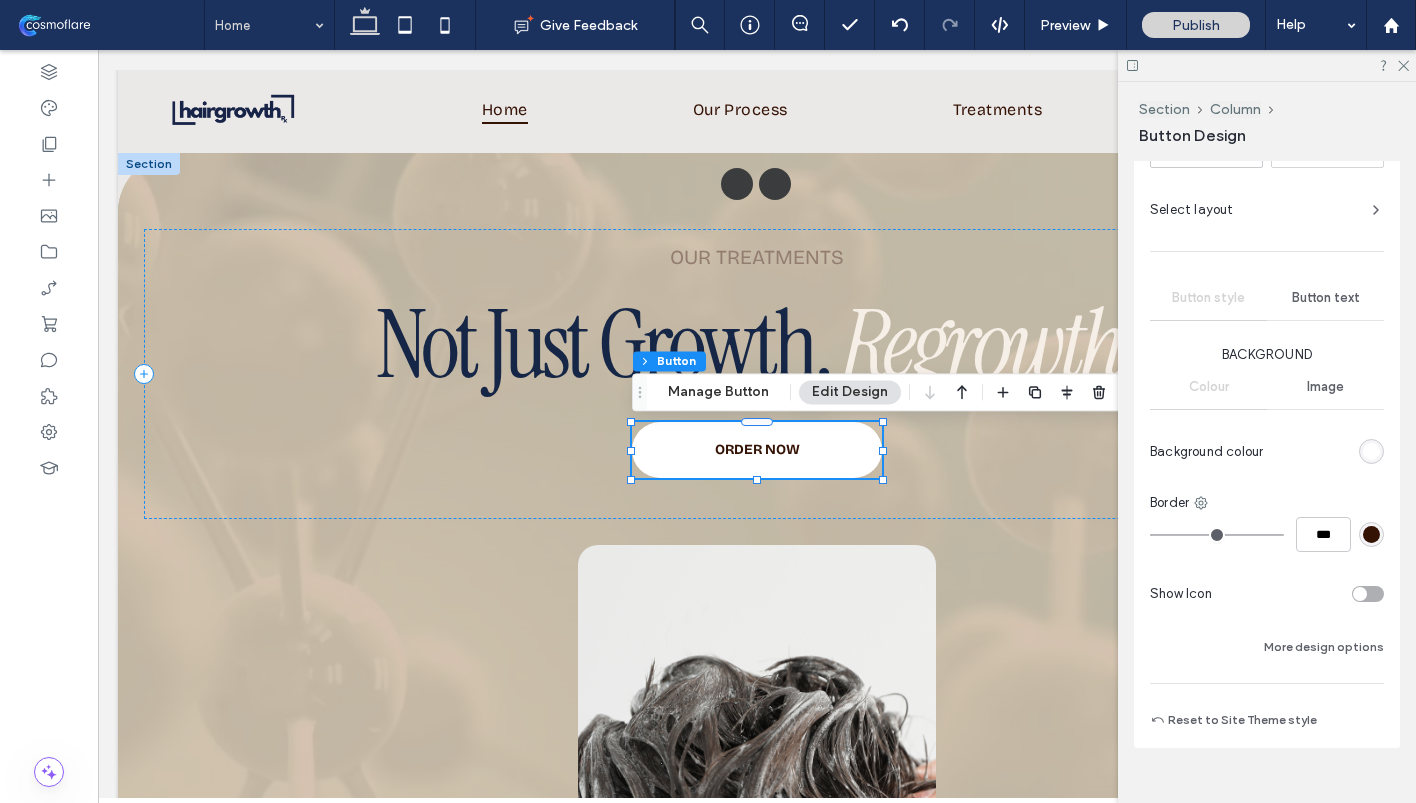 click at bounding box center [1371, 451] 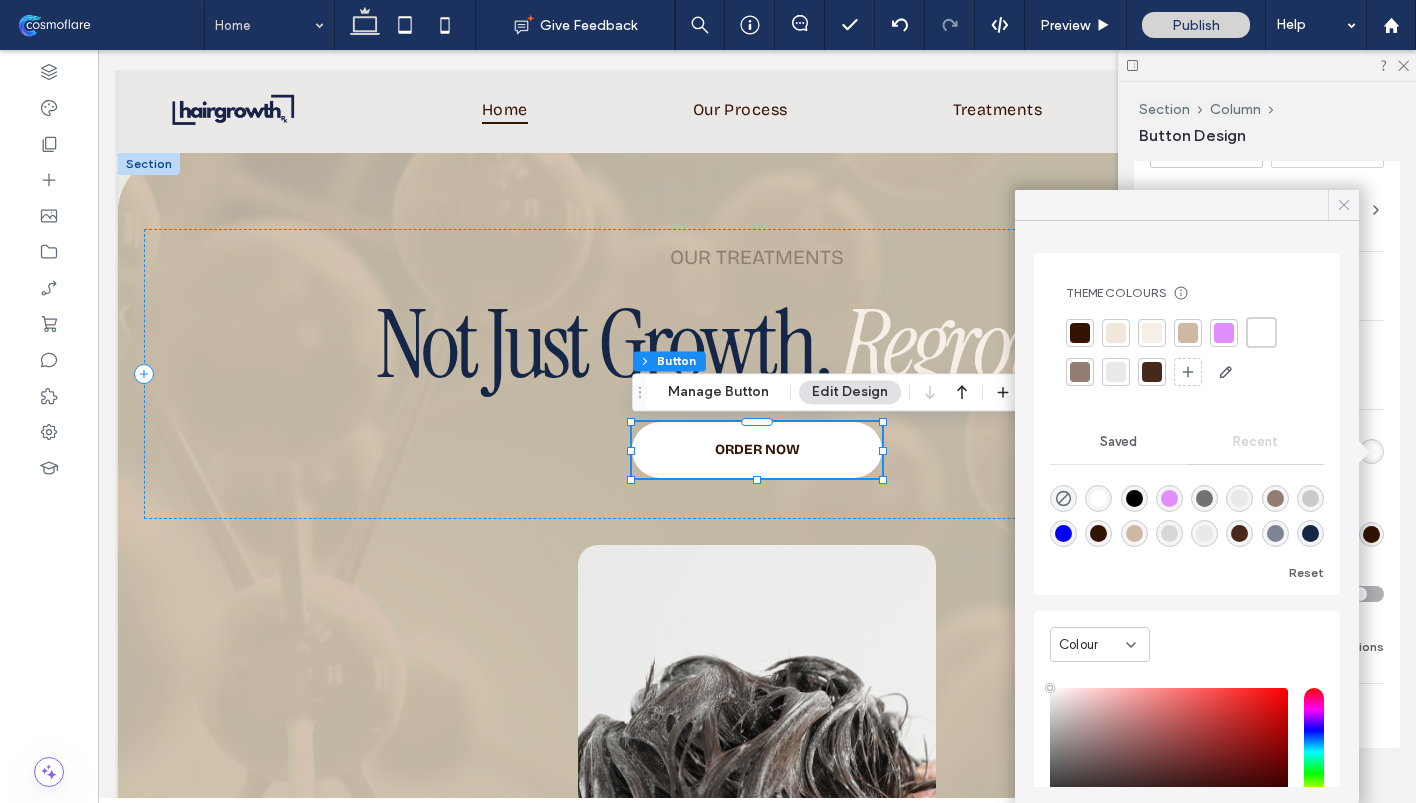 click 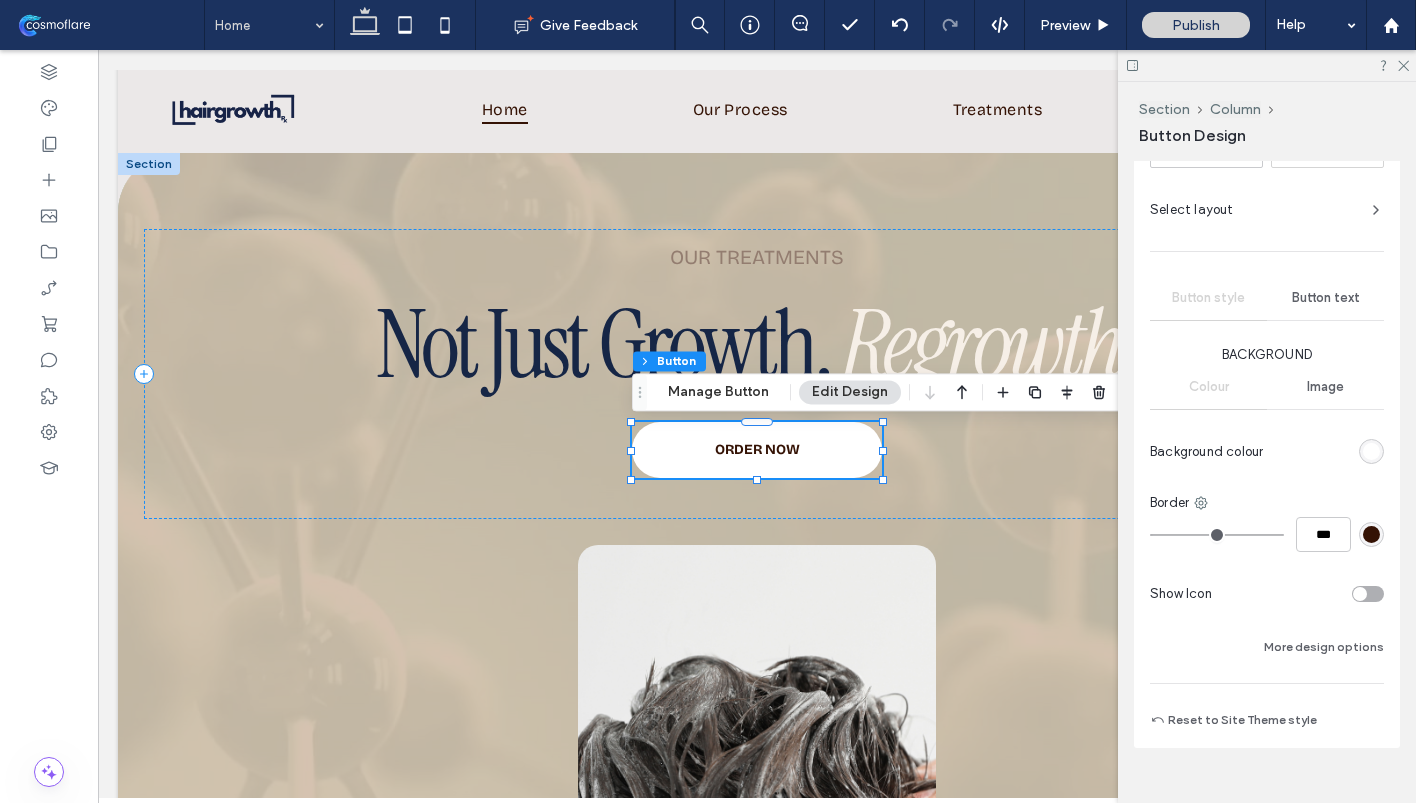 scroll, scrollTop: 446, scrollLeft: 0, axis: vertical 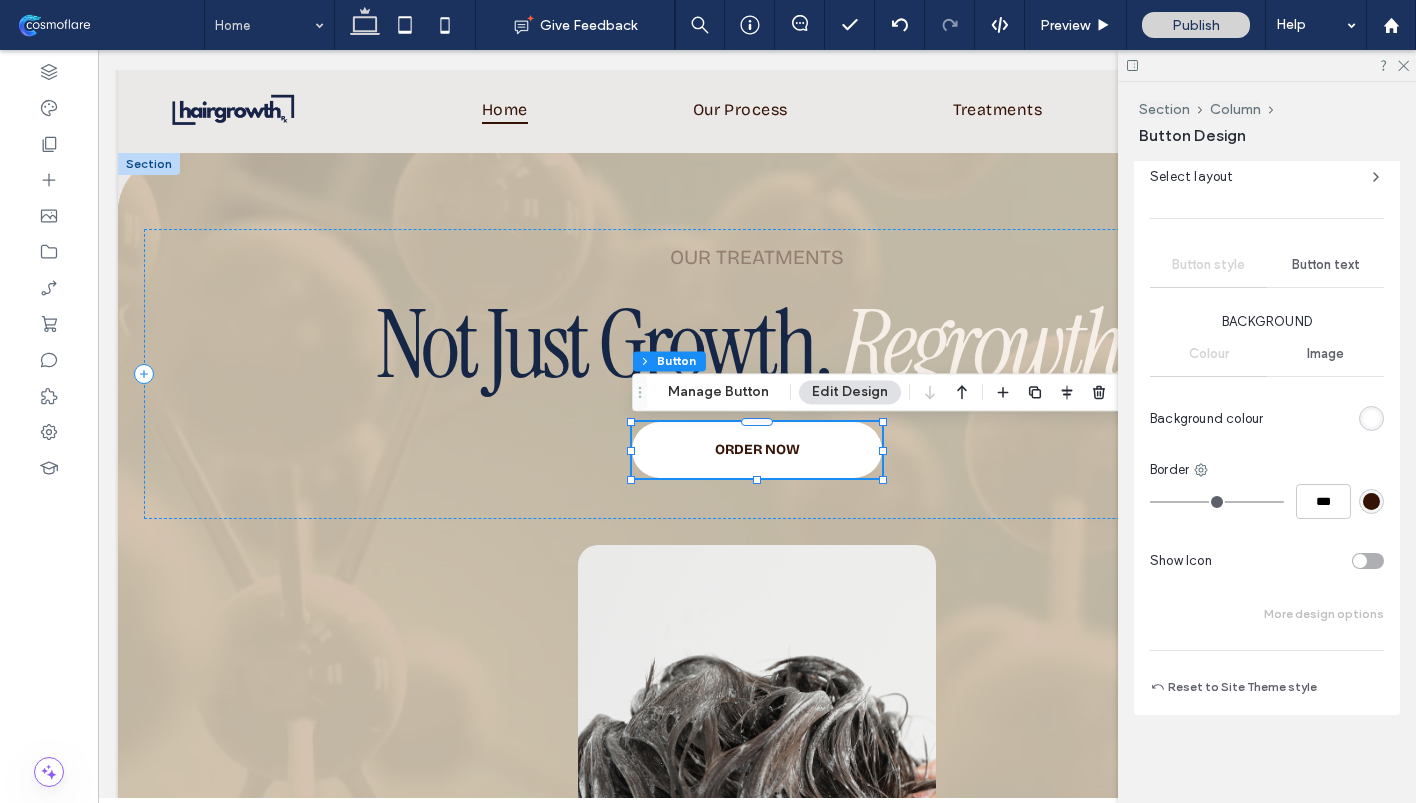 click on "More design options" at bounding box center [1324, 614] 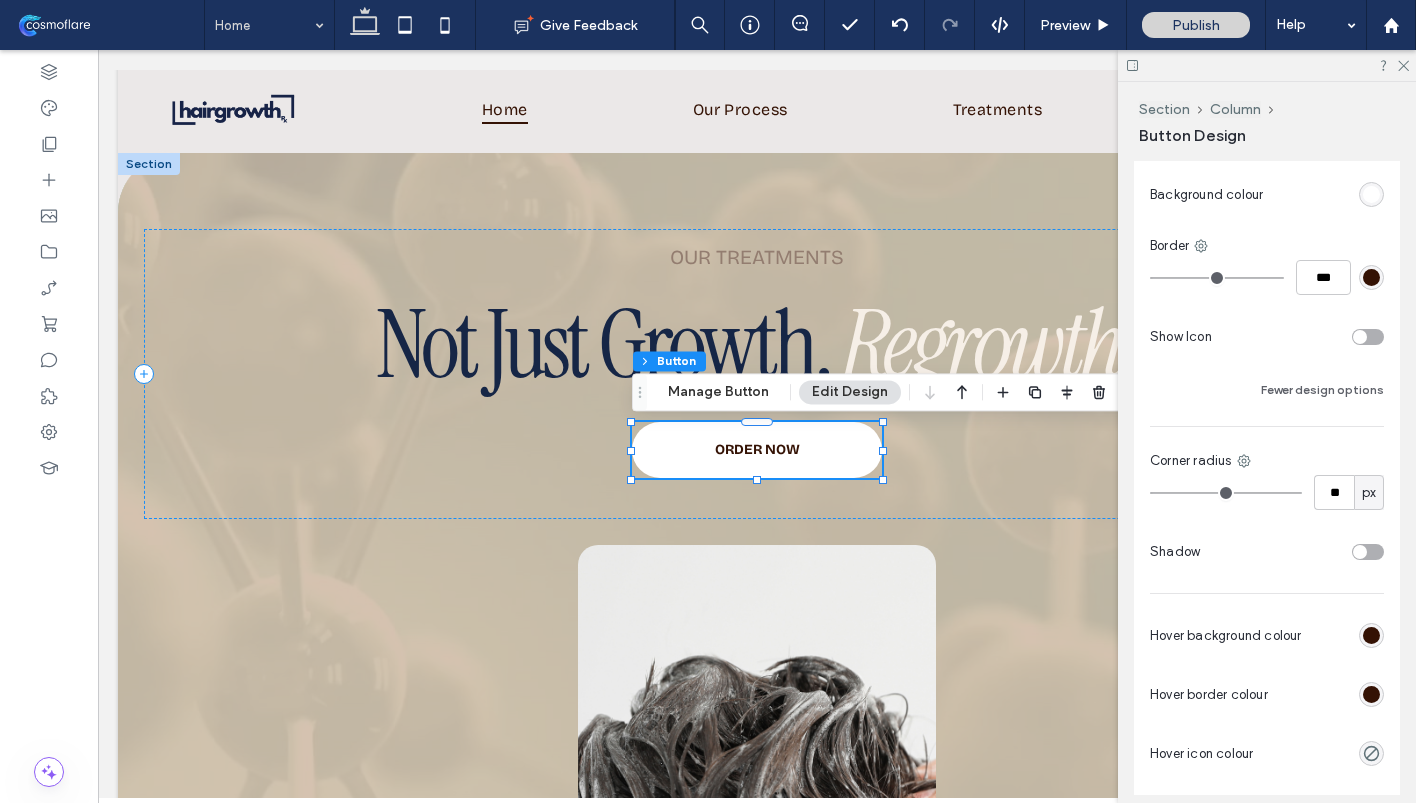 scroll, scrollTop: 815, scrollLeft: 0, axis: vertical 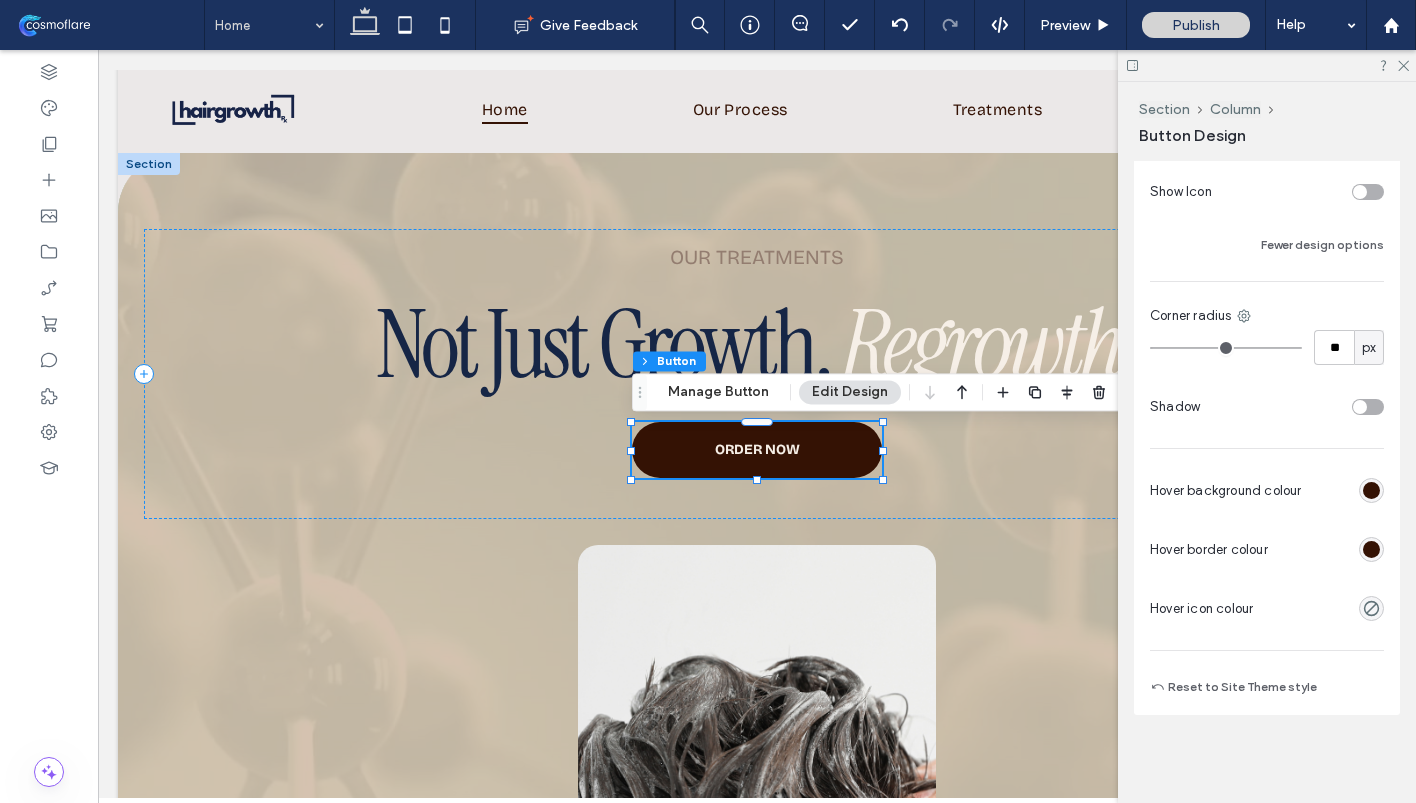 click at bounding box center (1371, 490) 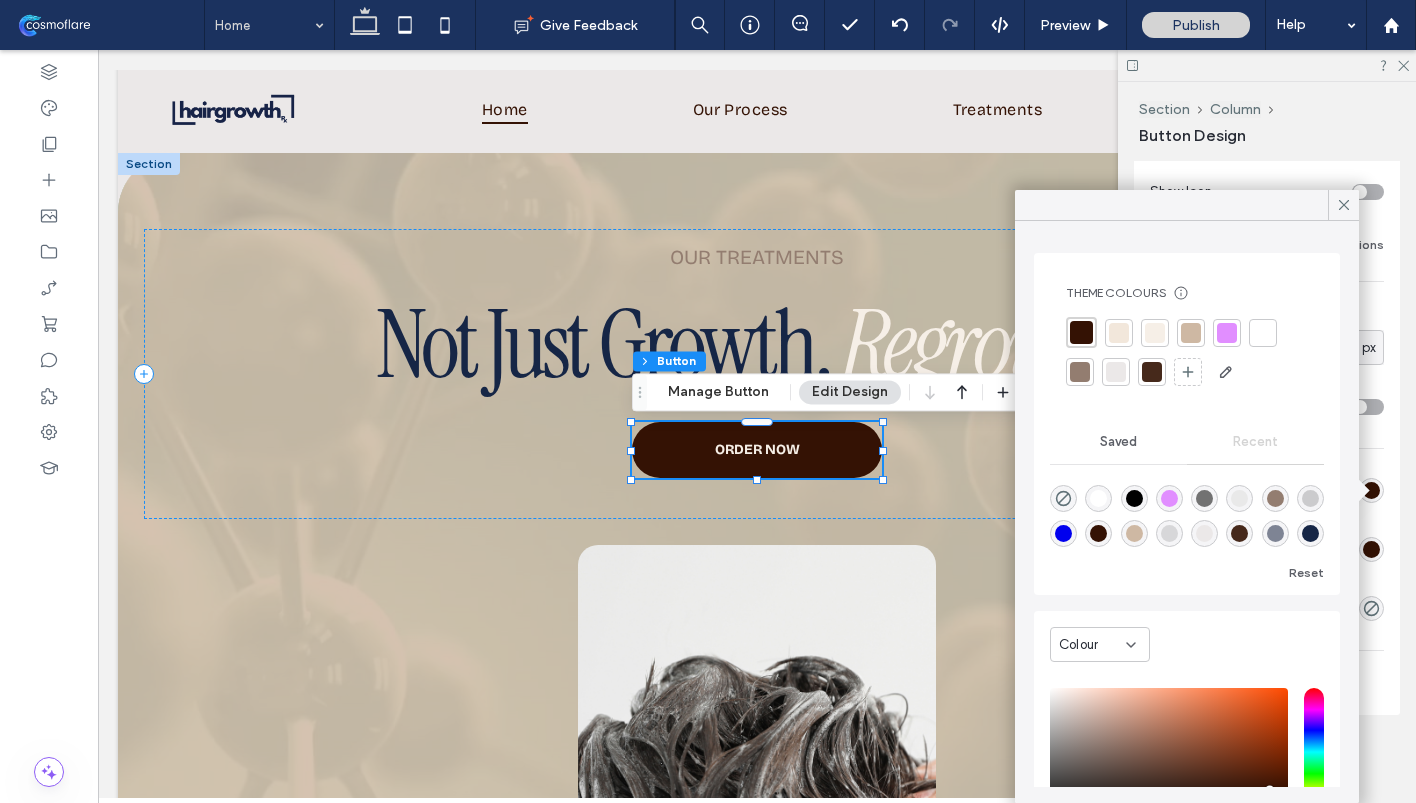 click at bounding box center (1310, 533) 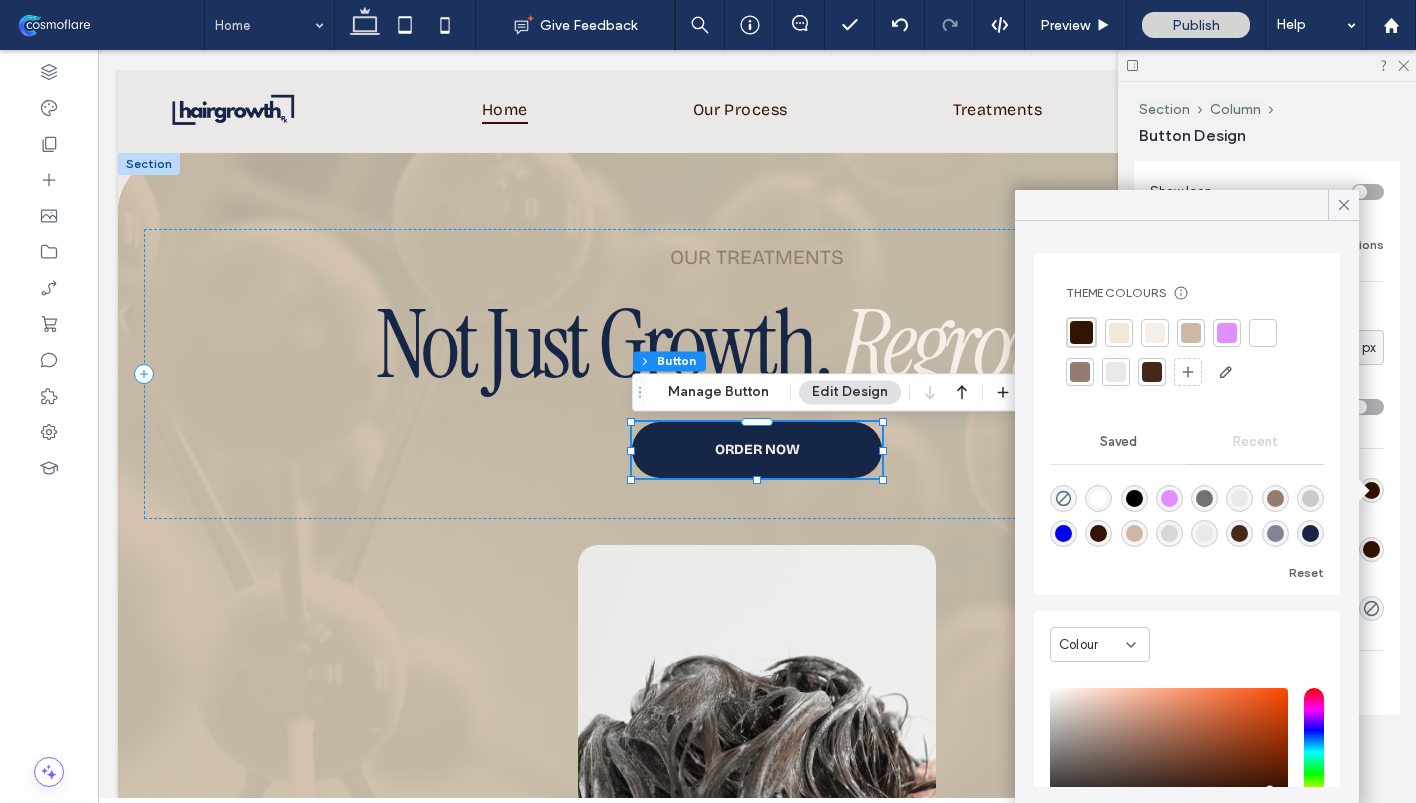 type on "*******" 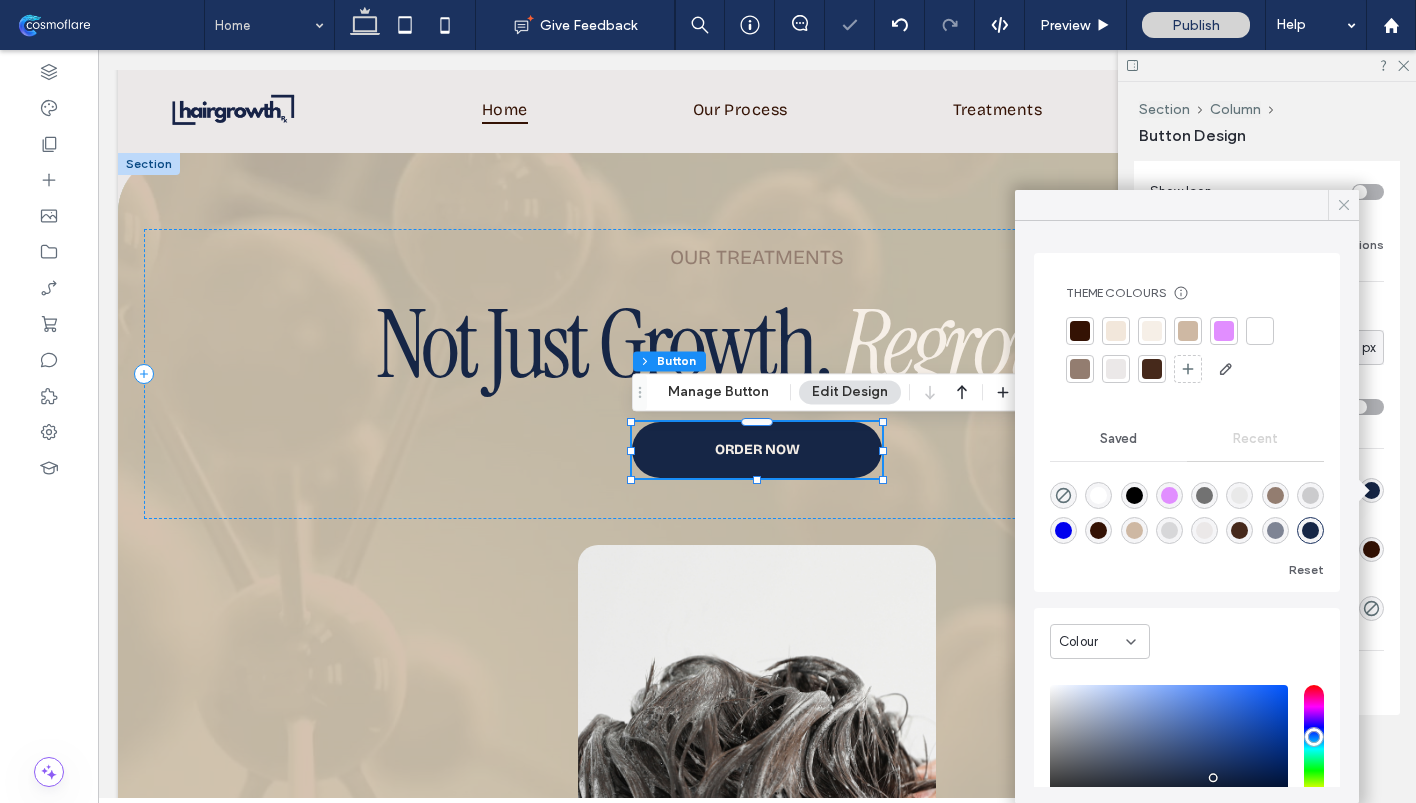 click 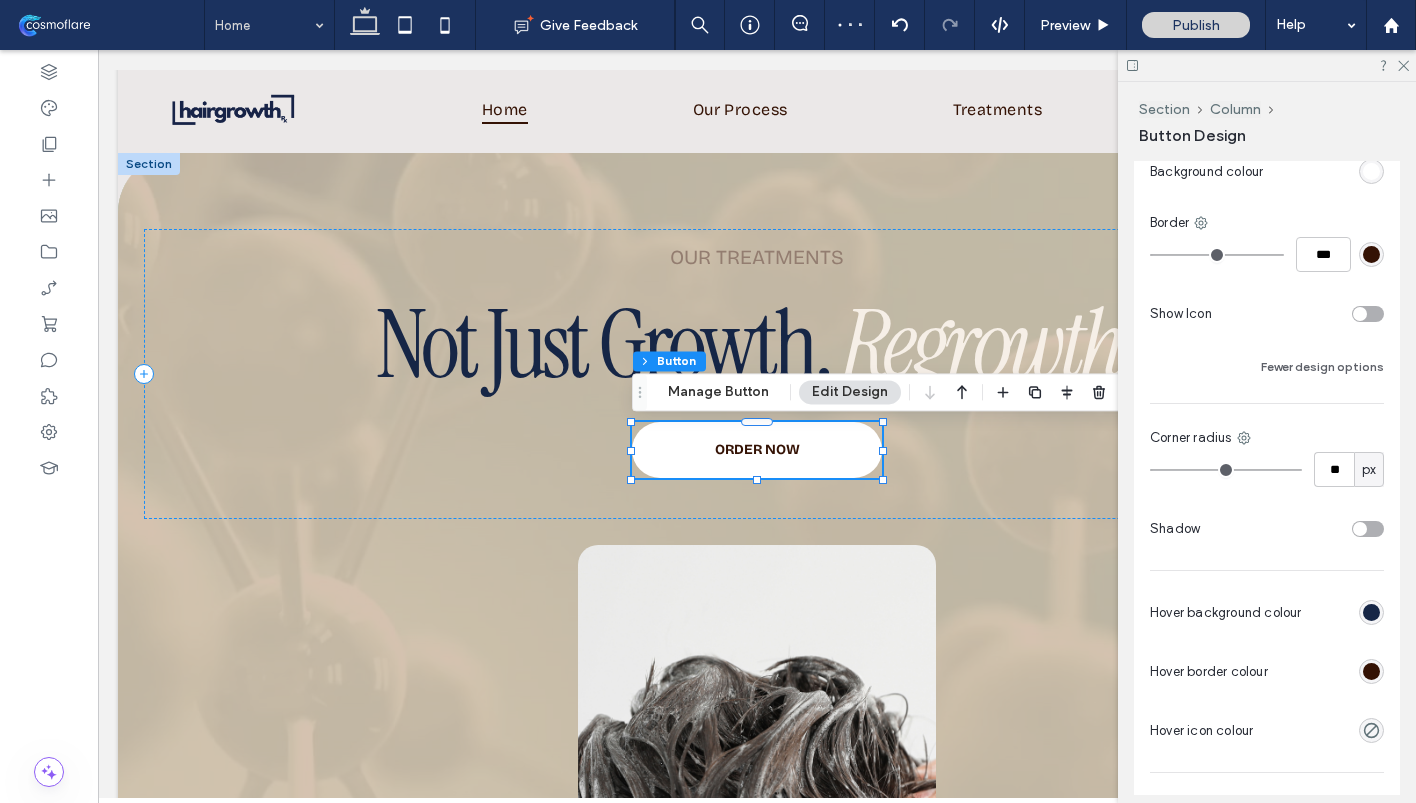 scroll, scrollTop: 674, scrollLeft: 0, axis: vertical 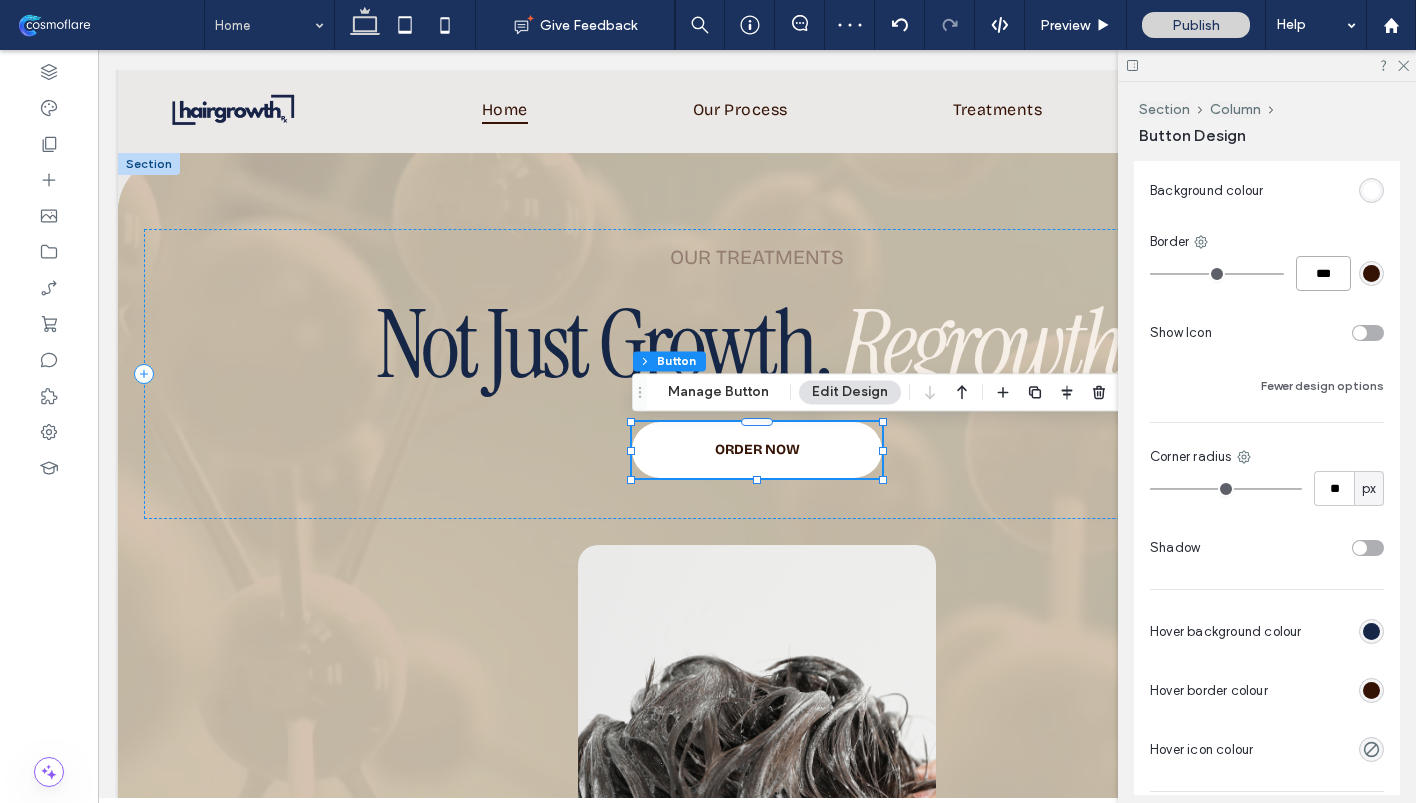 click on "***" at bounding box center (1323, 273) 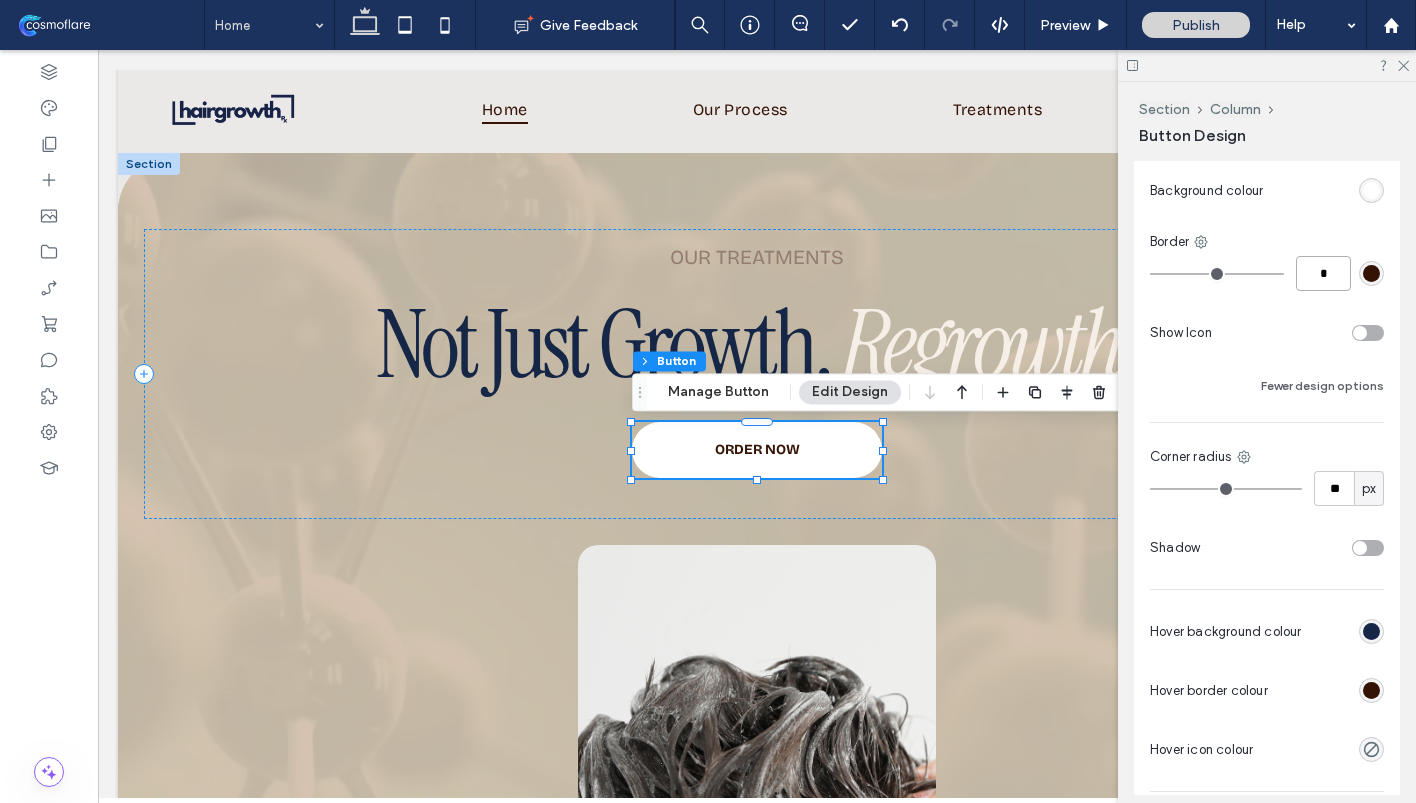 type on "*" 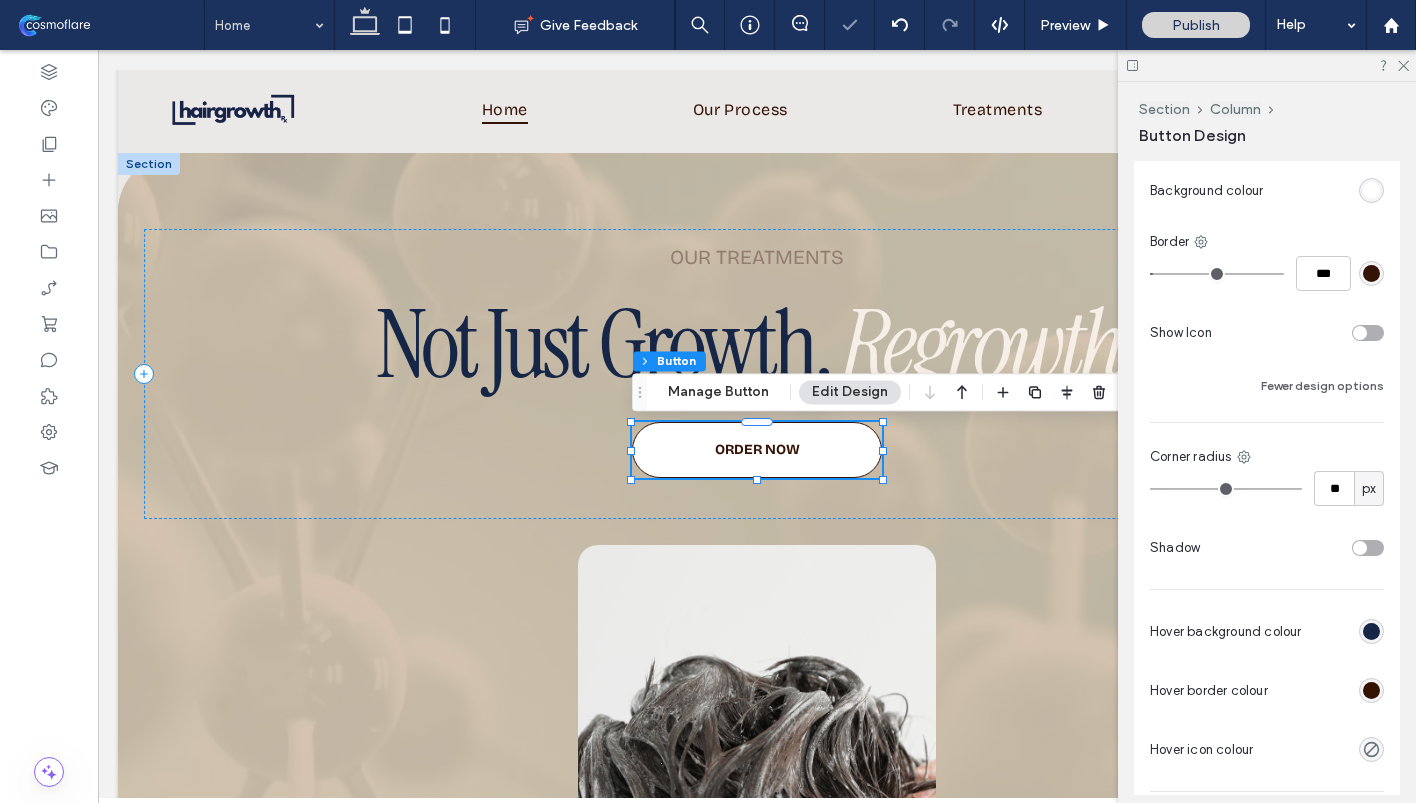 click at bounding box center (1371, 273) 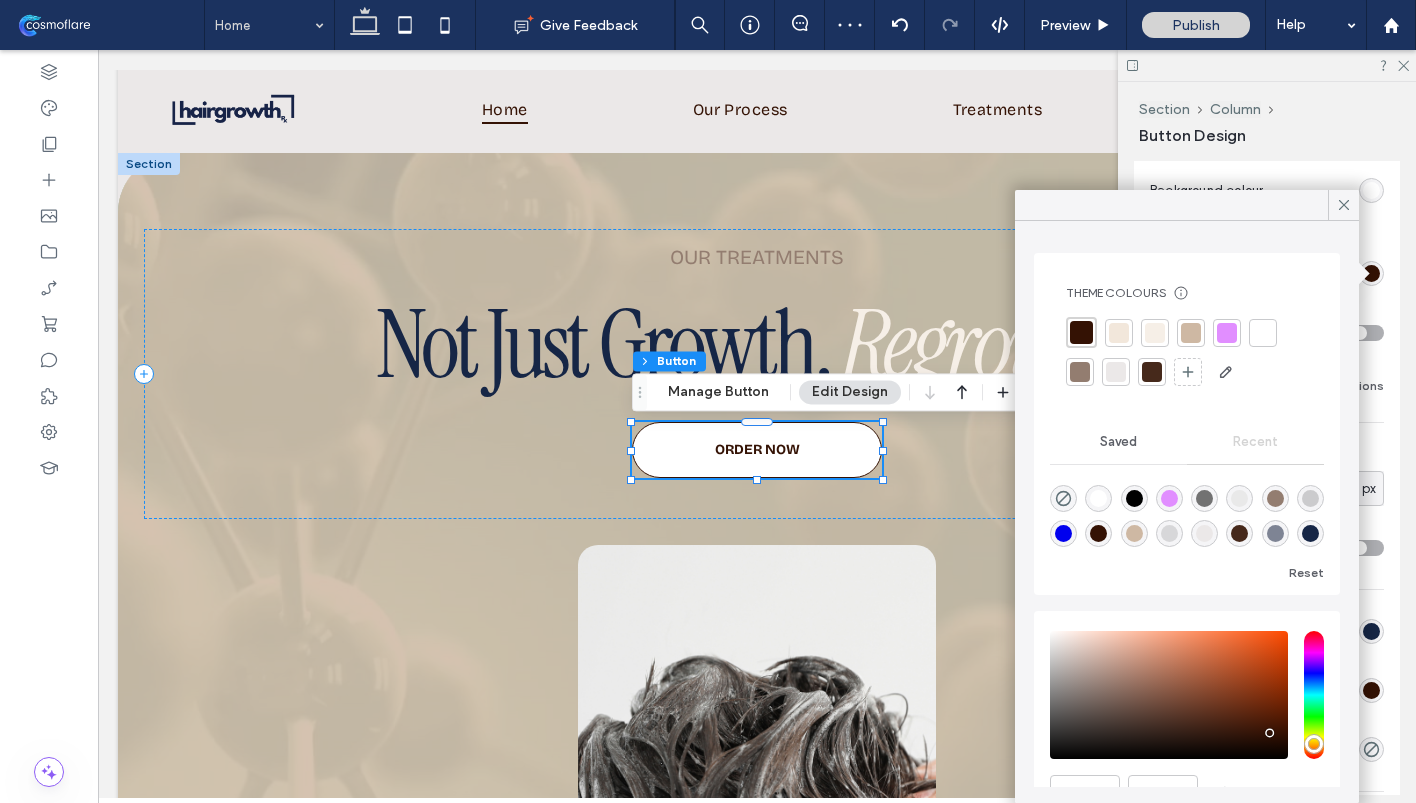 click at bounding box center [1263, 333] 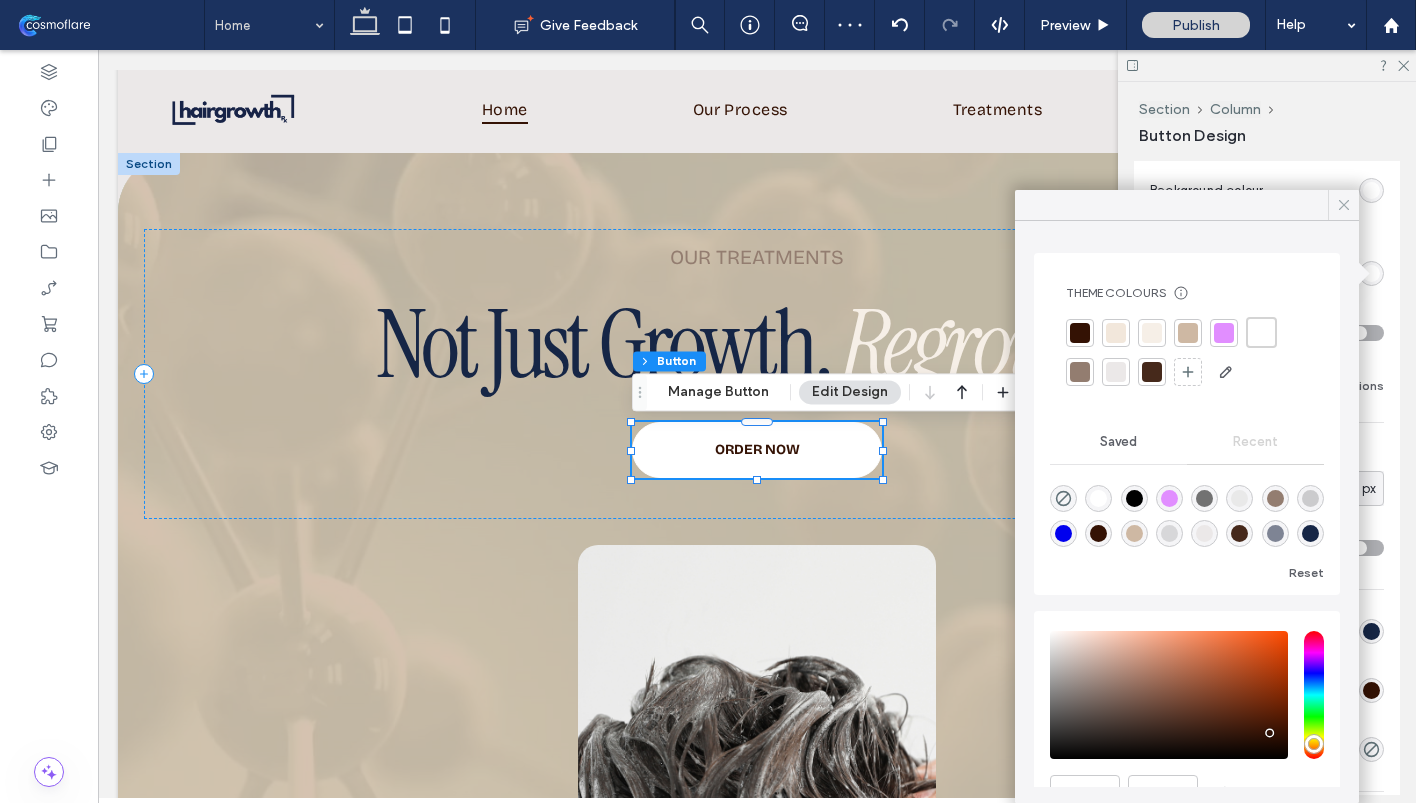 click 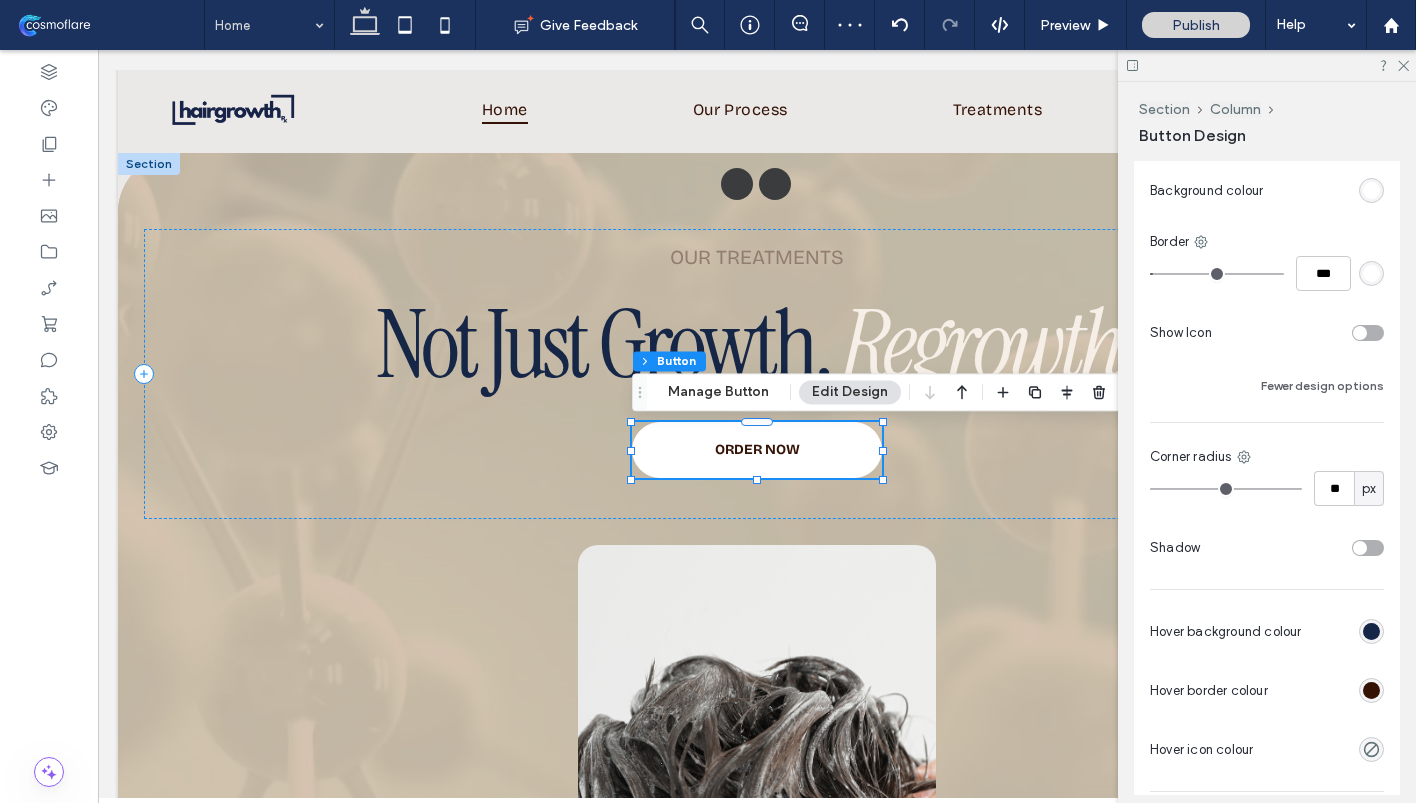 click at bounding box center (1371, 273) 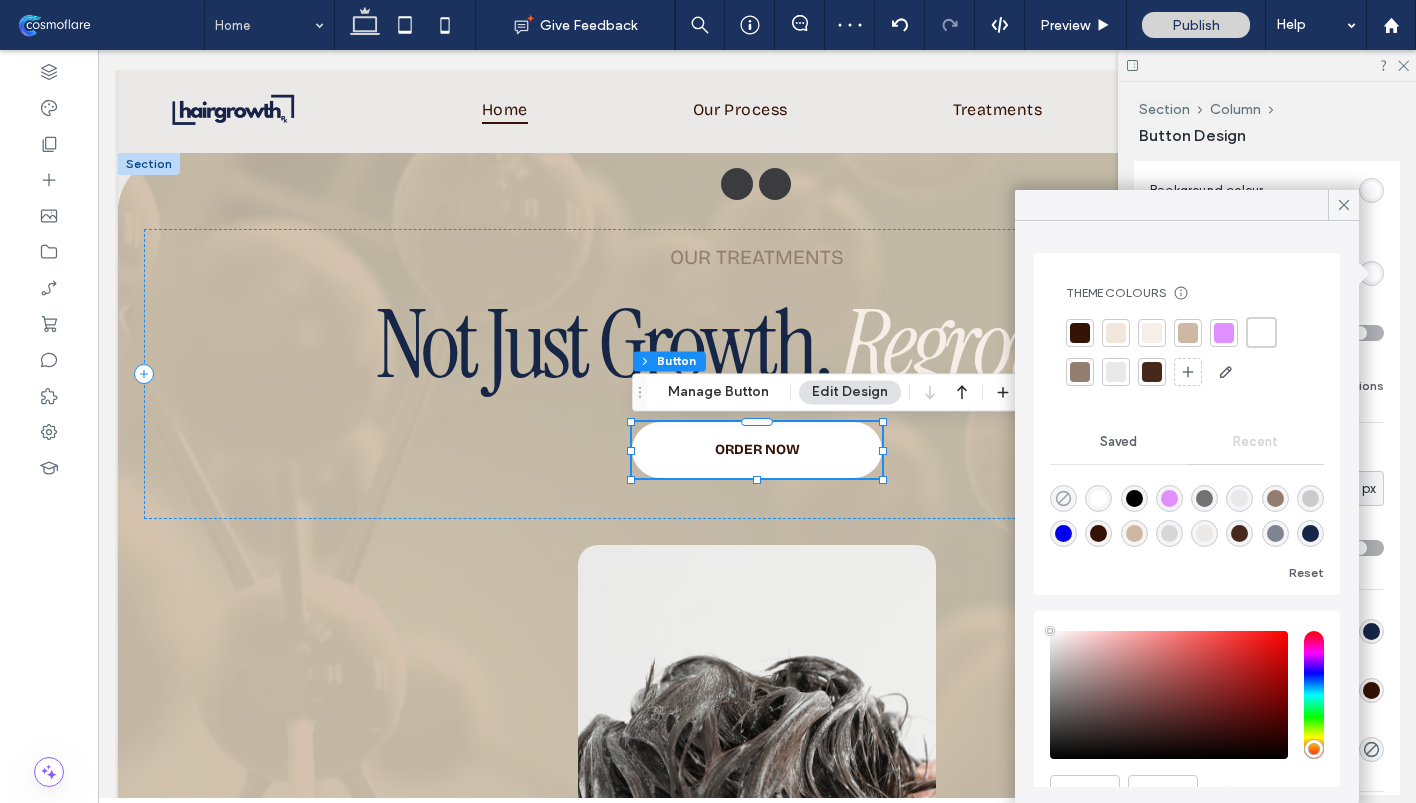click 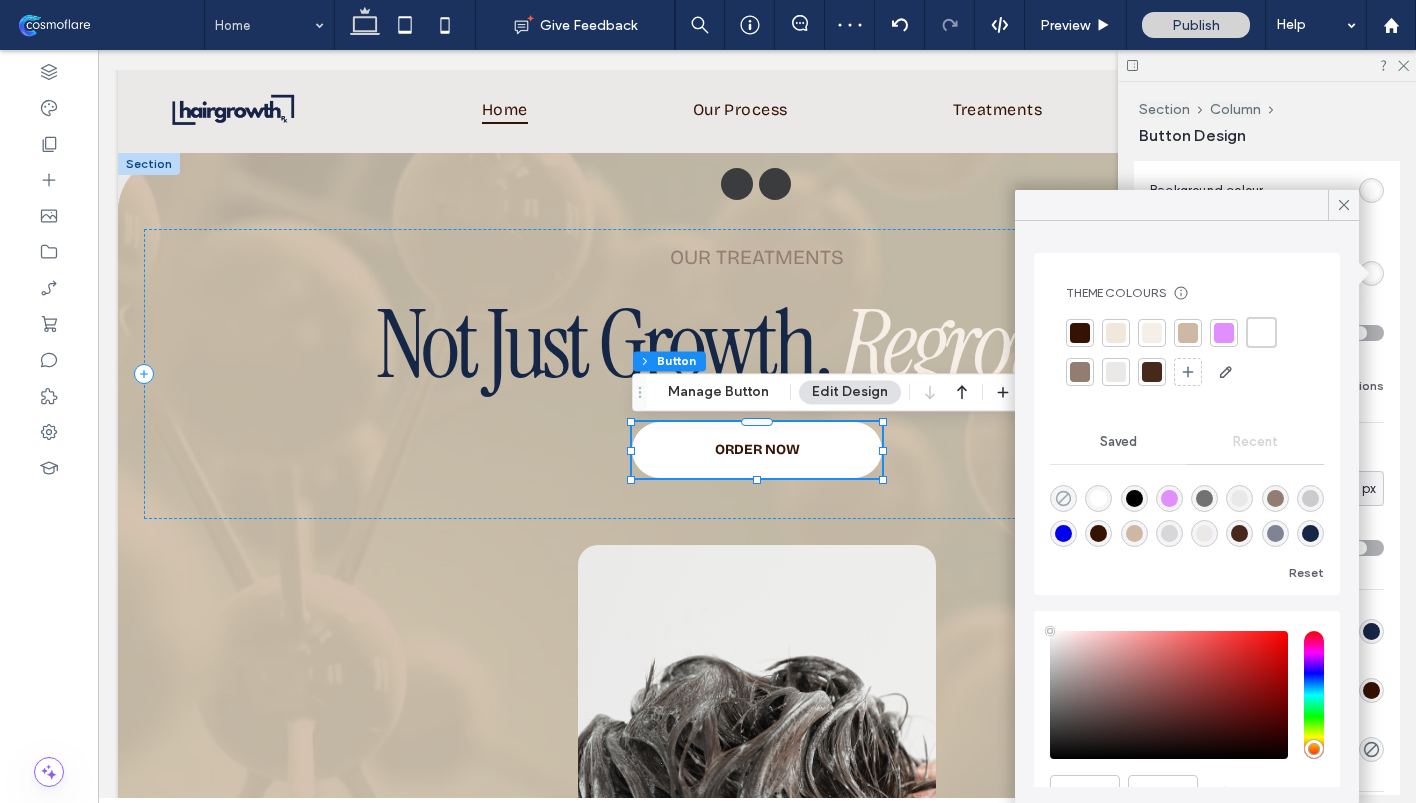 type on "*******" 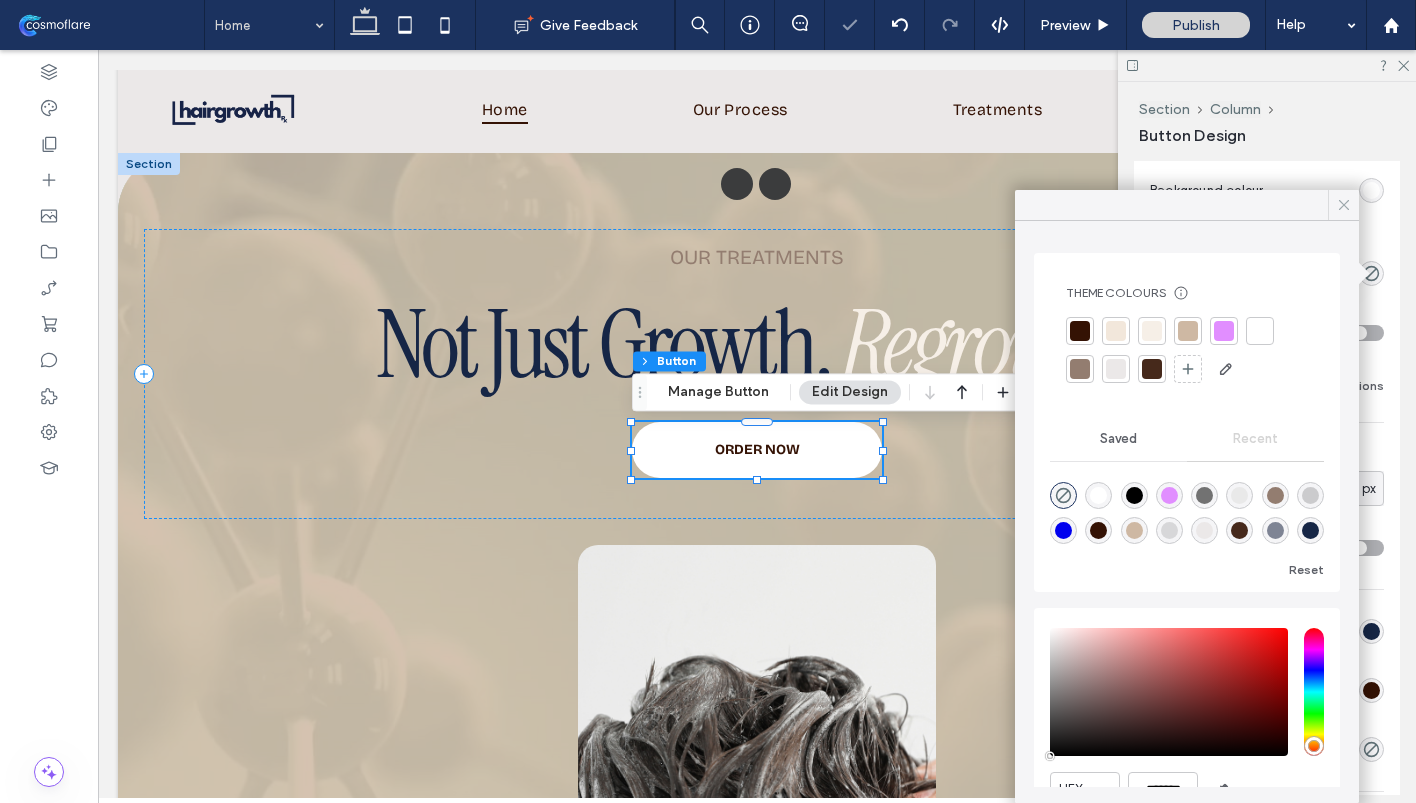 click at bounding box center (1344, 205) 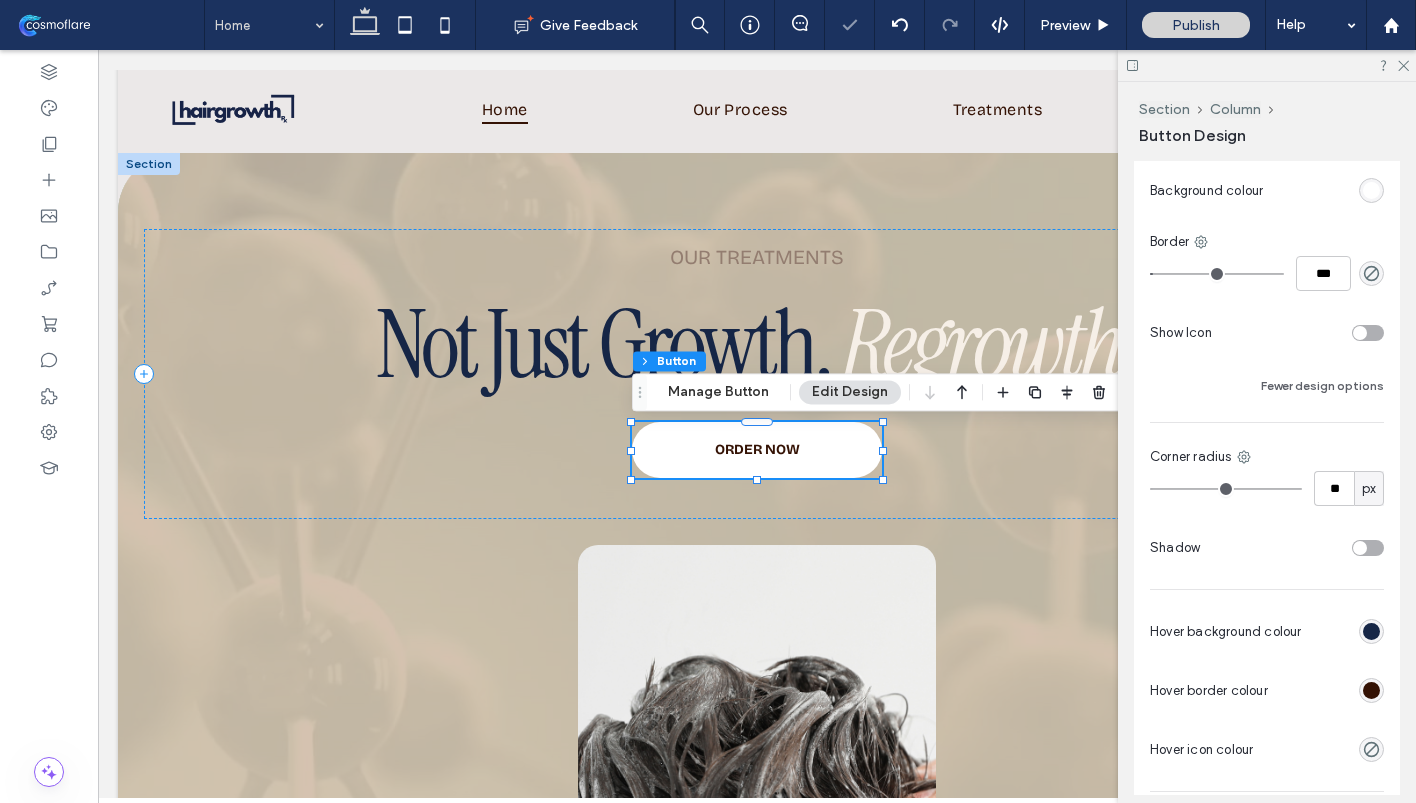 scroll, scrollTop: 815, scrollLeft: 0, axis: vertical 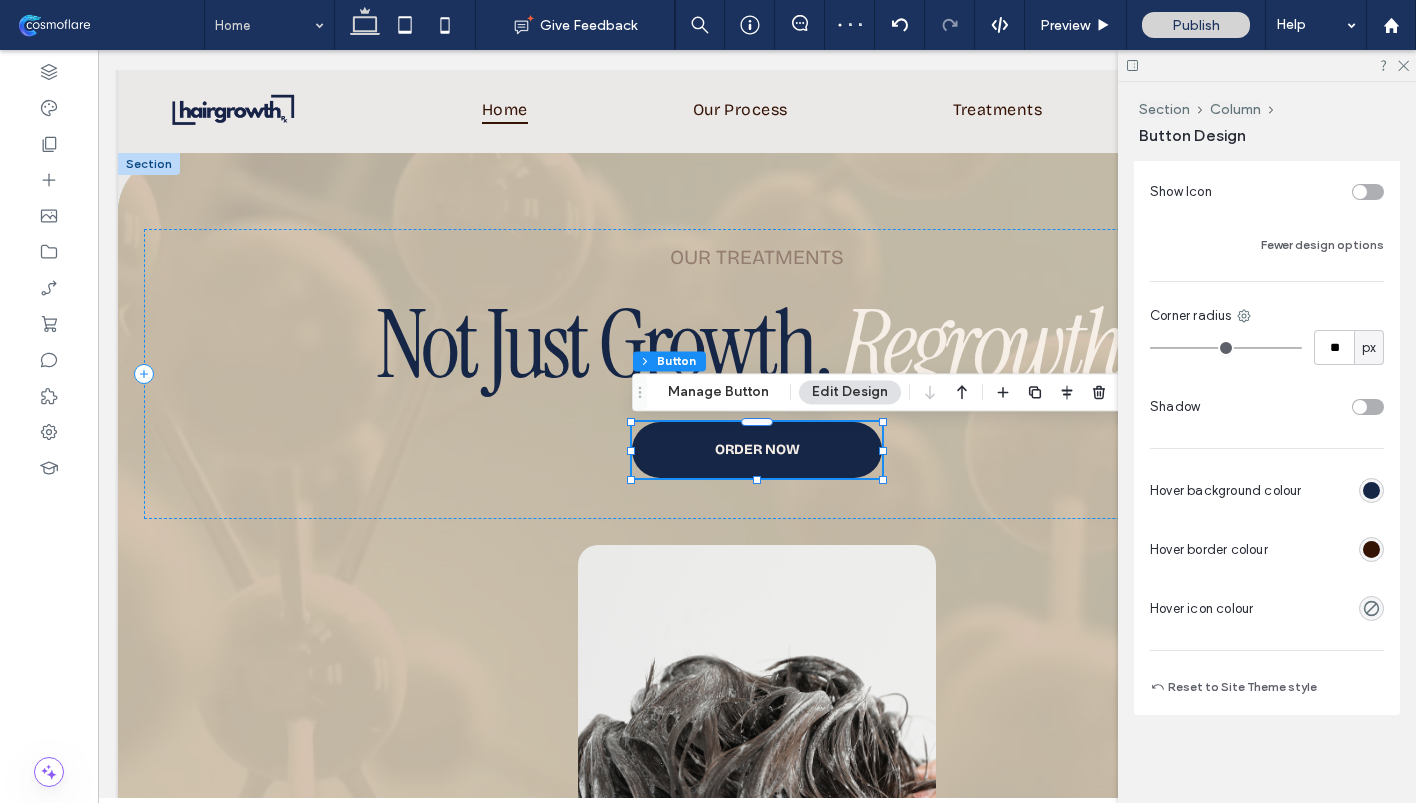 click at bounding box center [1371, 549] 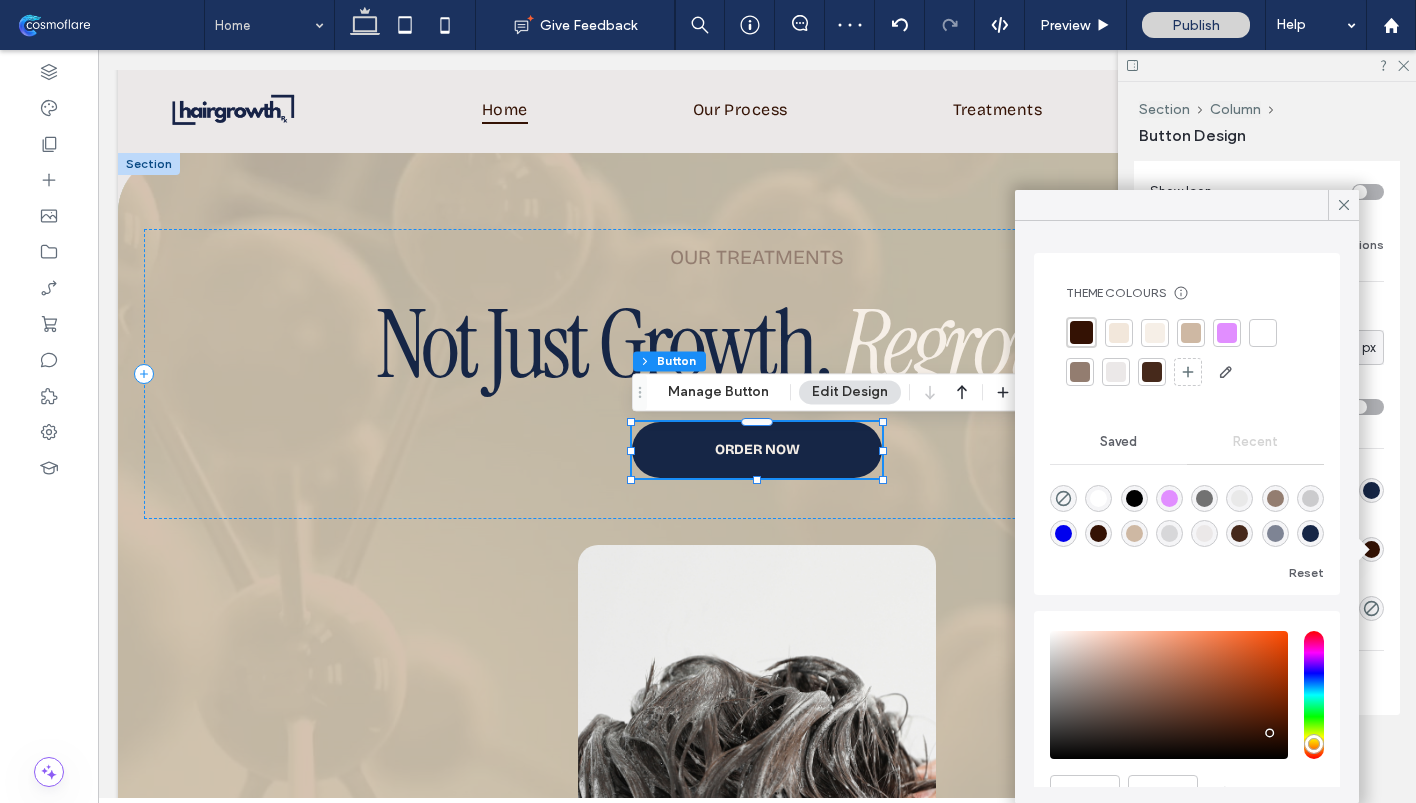 click at bounding box center [1191, 333] 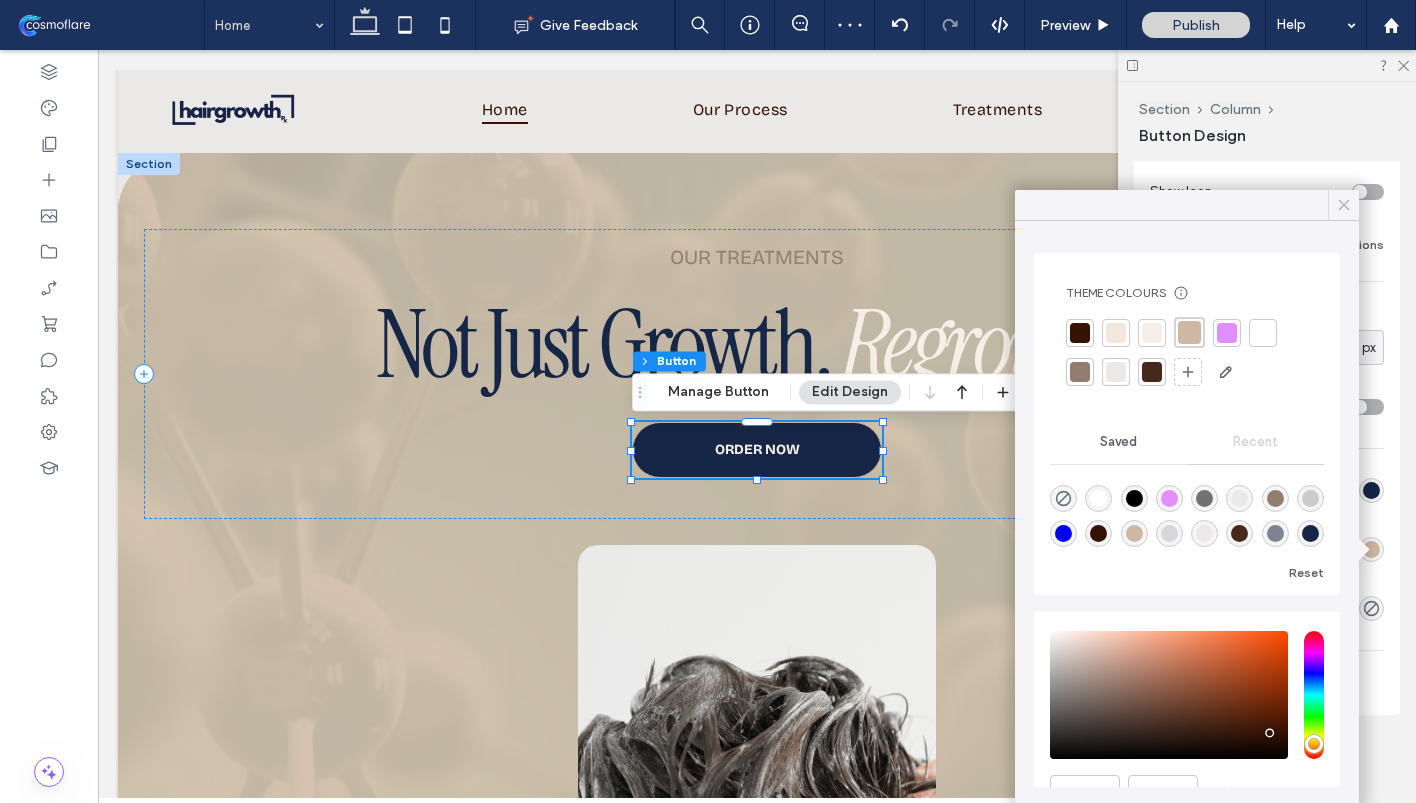 click 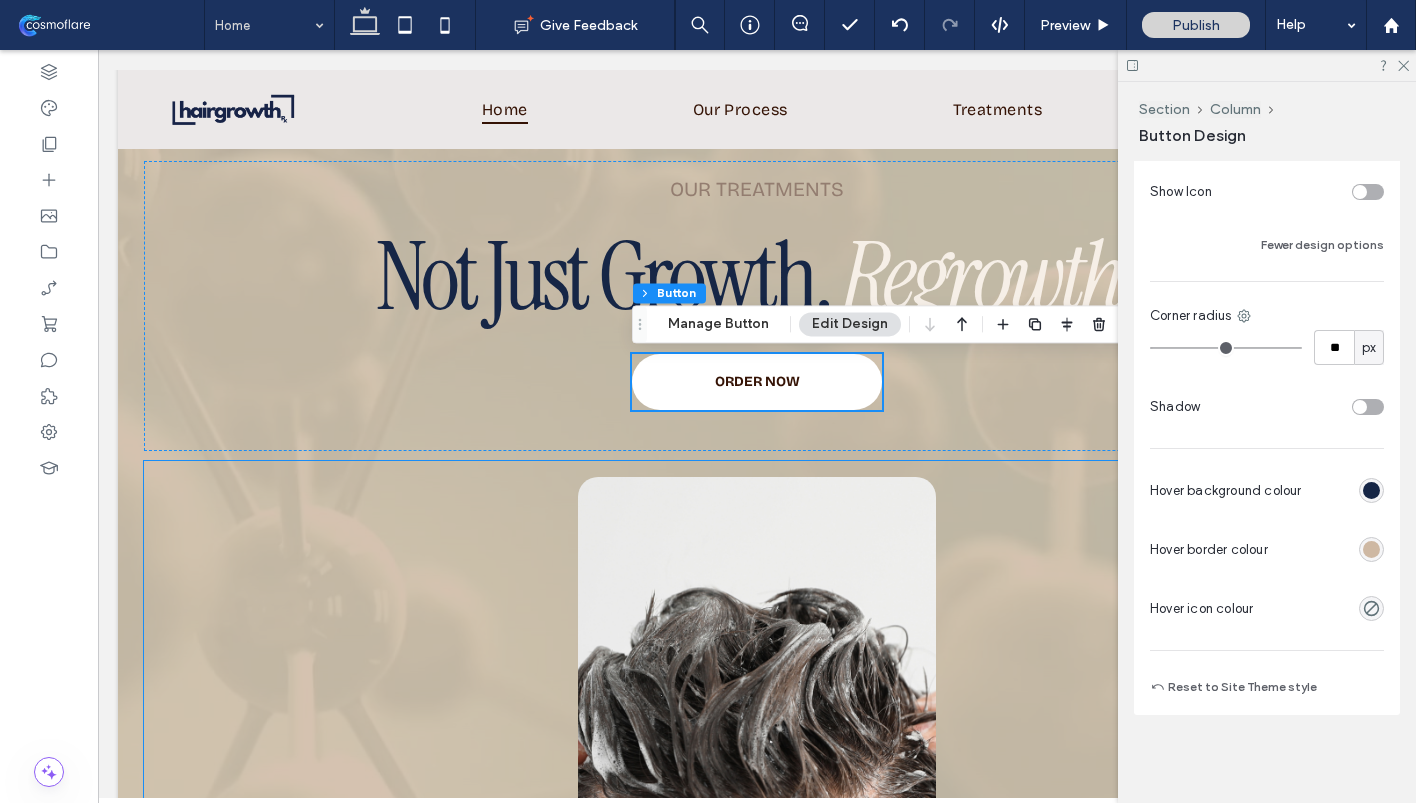 scroll, scrollTop: 2621, scrollLeft: 0, axis: vertical 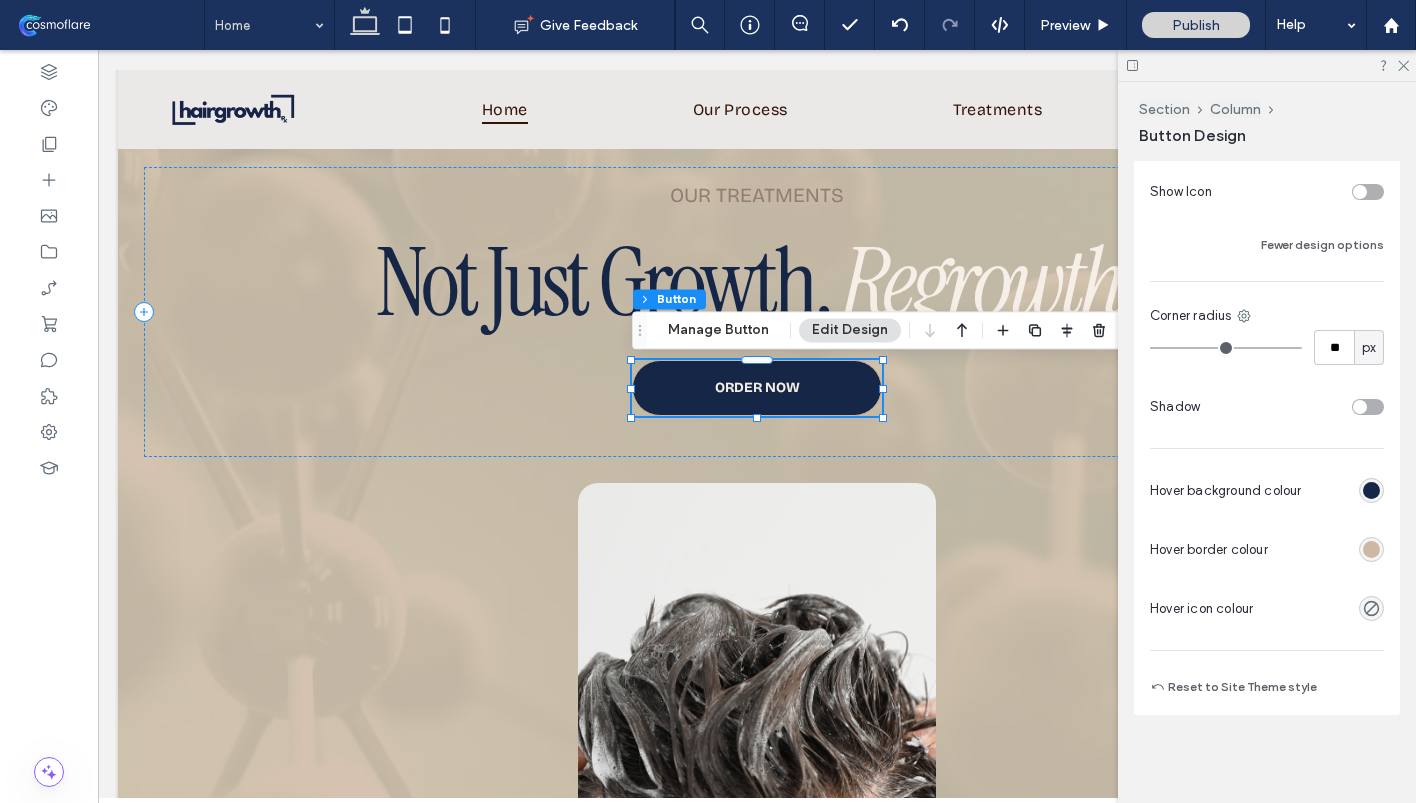click at bounding box center [1371, 549] 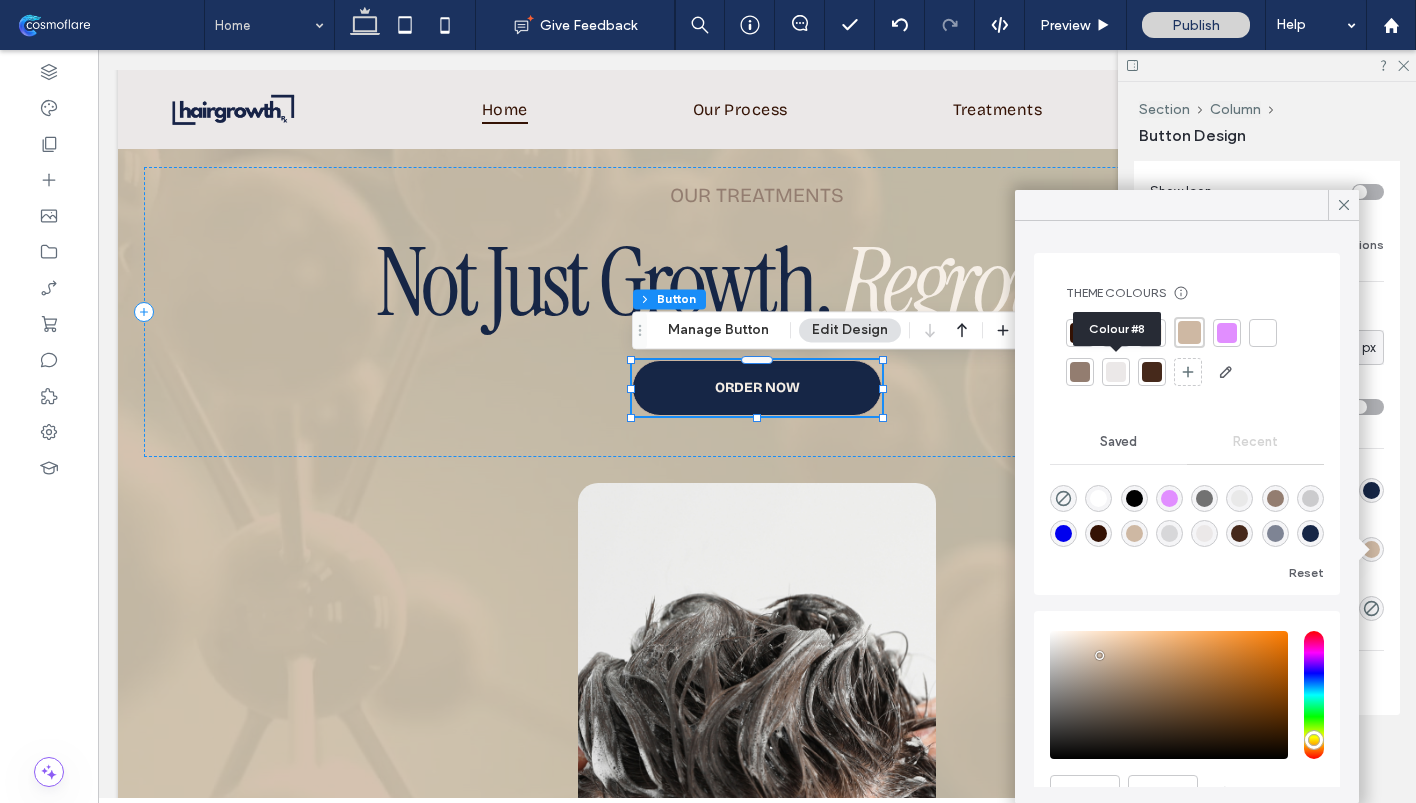 click at bounding box center [1116, 372] 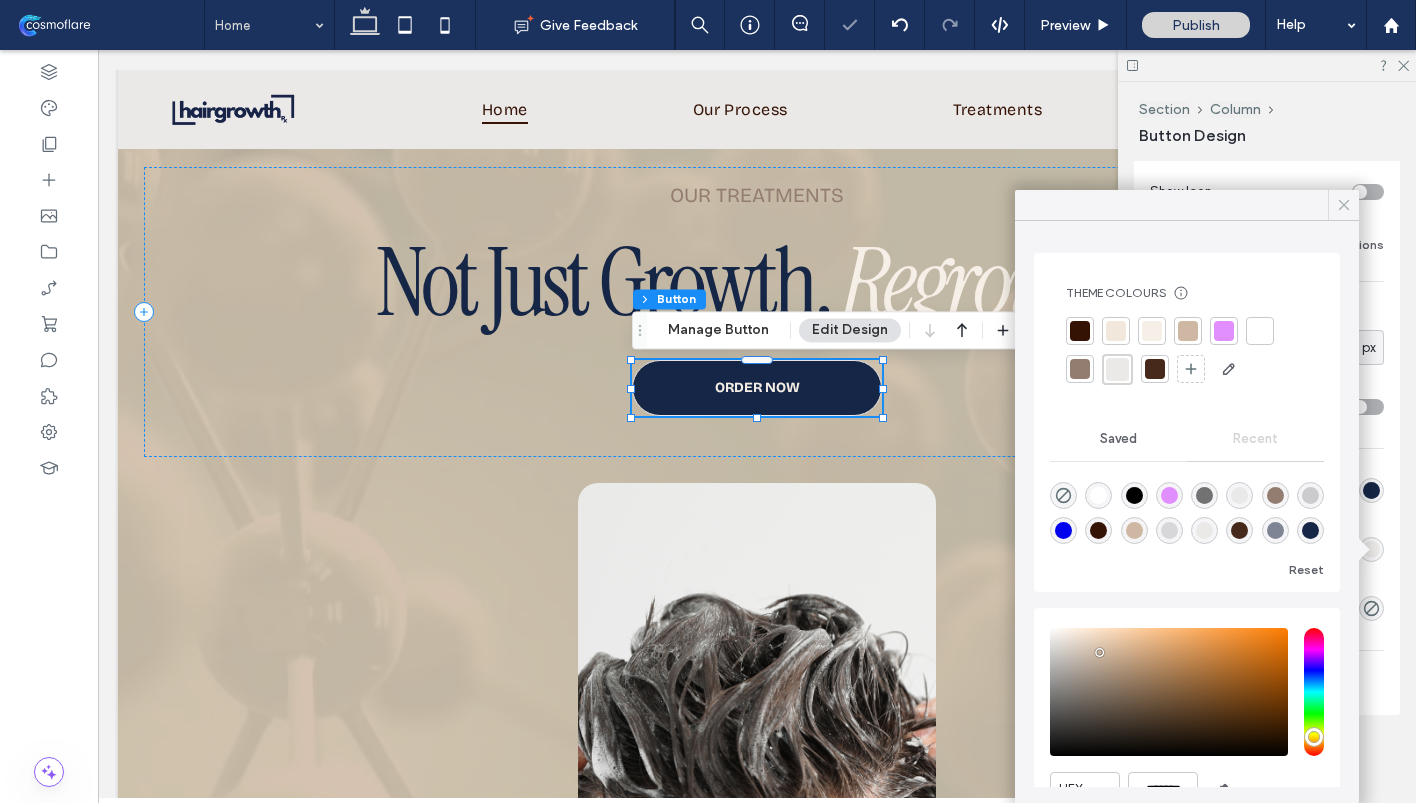 click 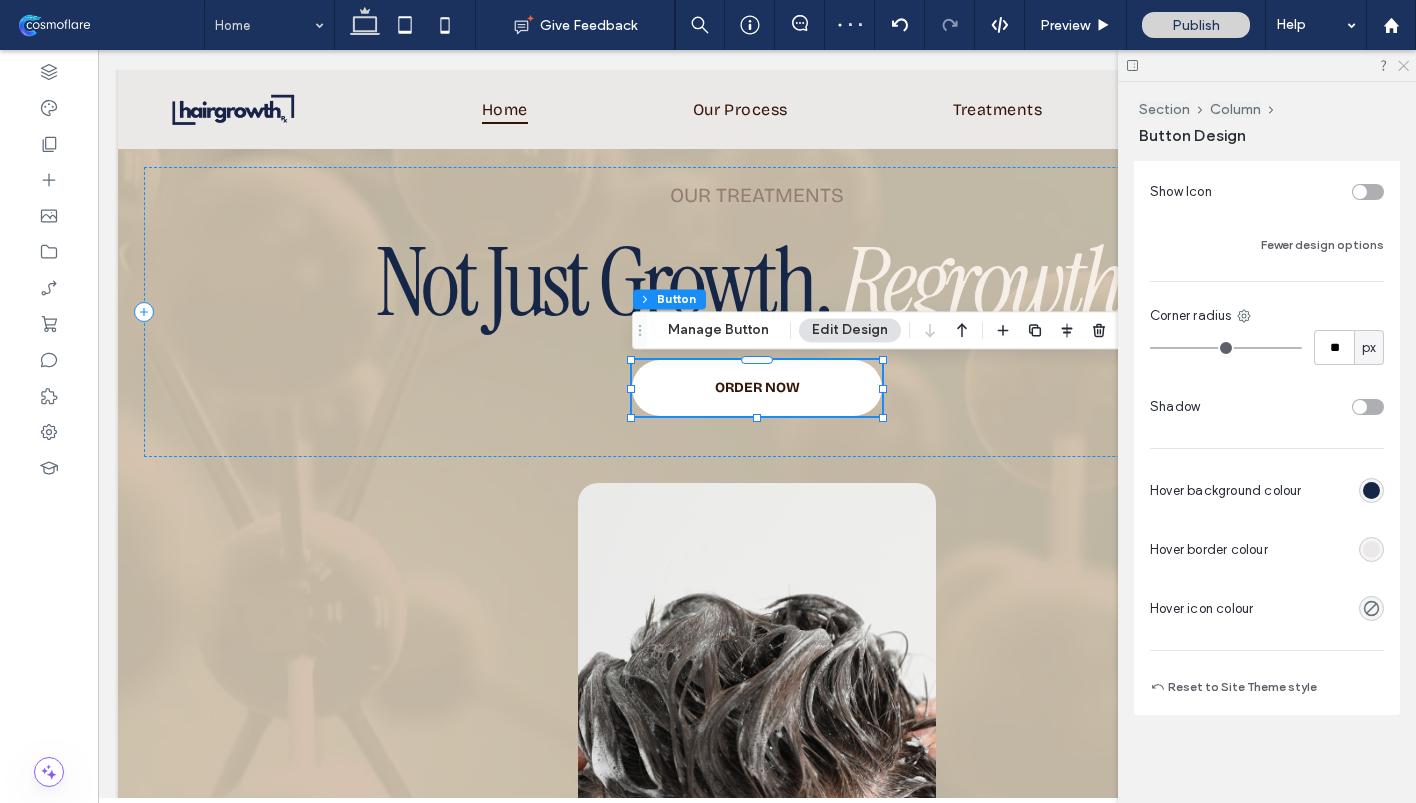 click 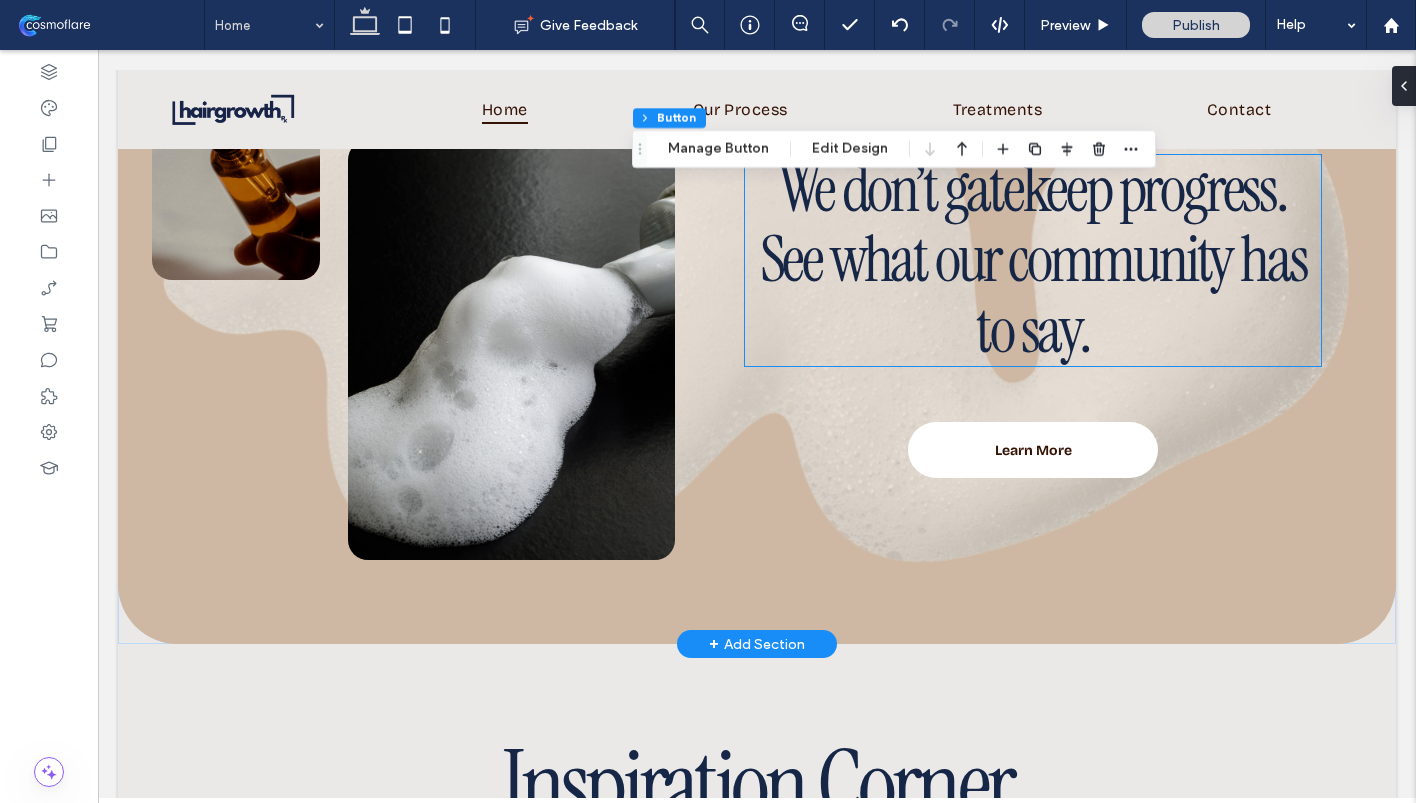 scroll, scrollTop: 4450, scrollLeft: 0, axis: vertical 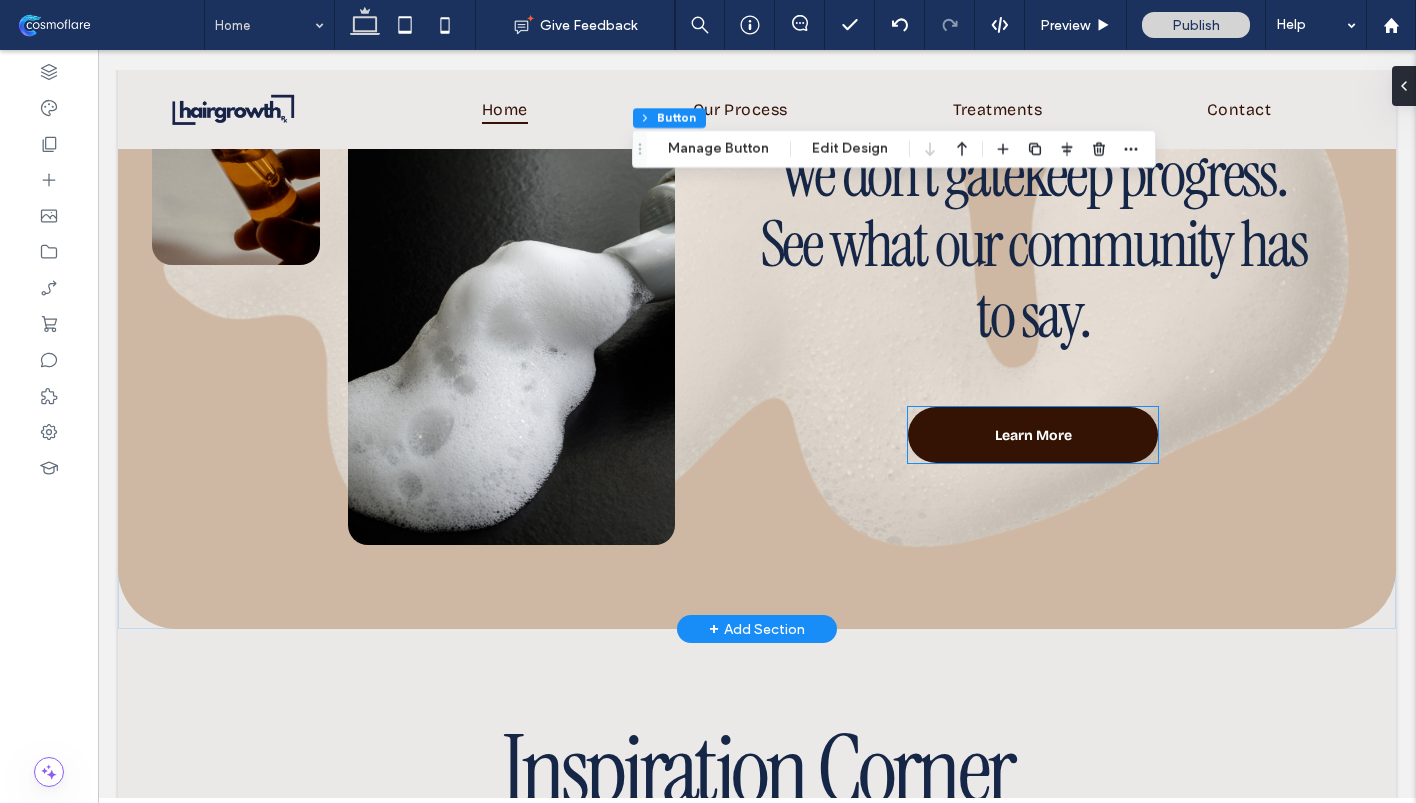 click on "Learn More" at bounding box center [1033, 435] 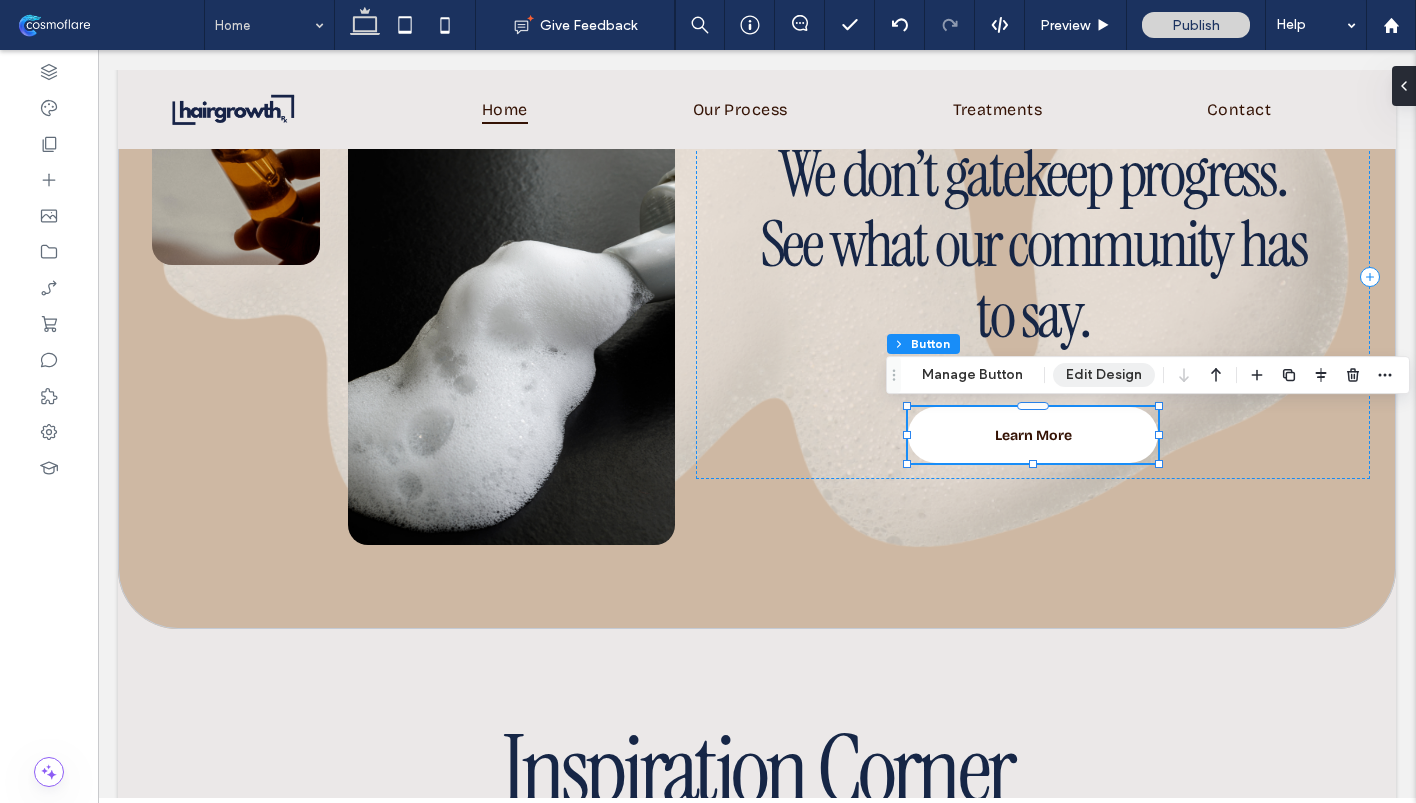 click on "Edit Design" at bounding box center [1104, 375] 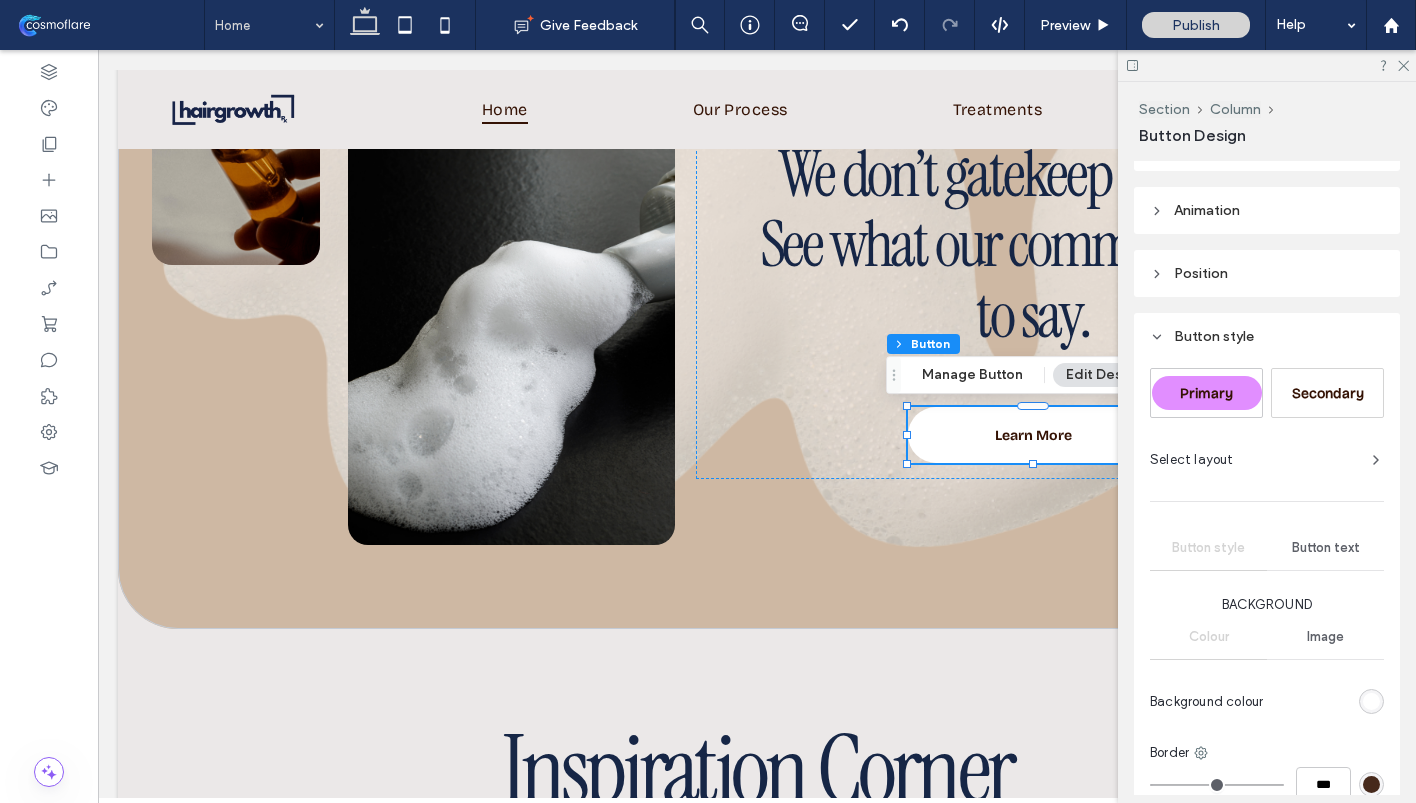 scroll, scrollTop: 446, scrollLeft: 0, axis: vertical 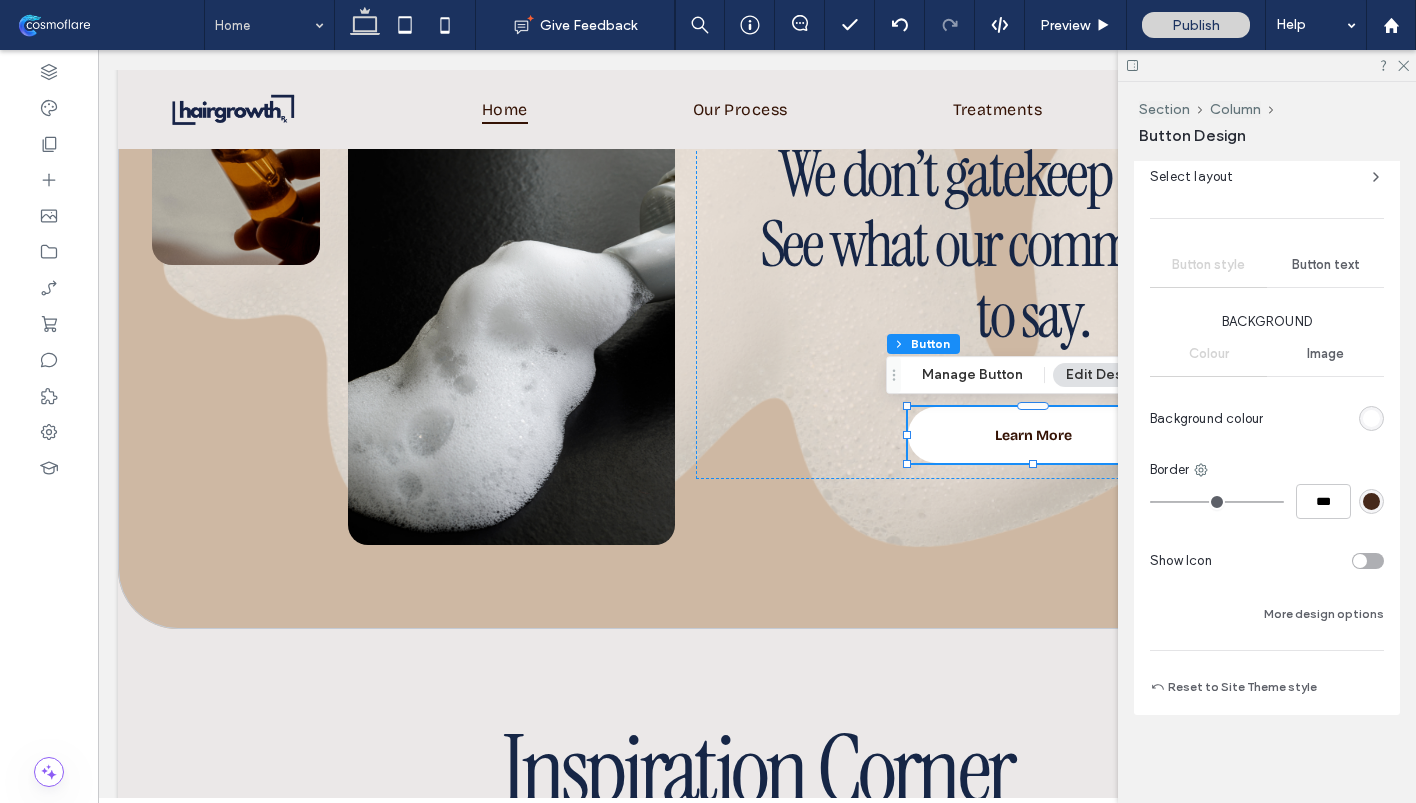 click at bounding box center [1371, 501] 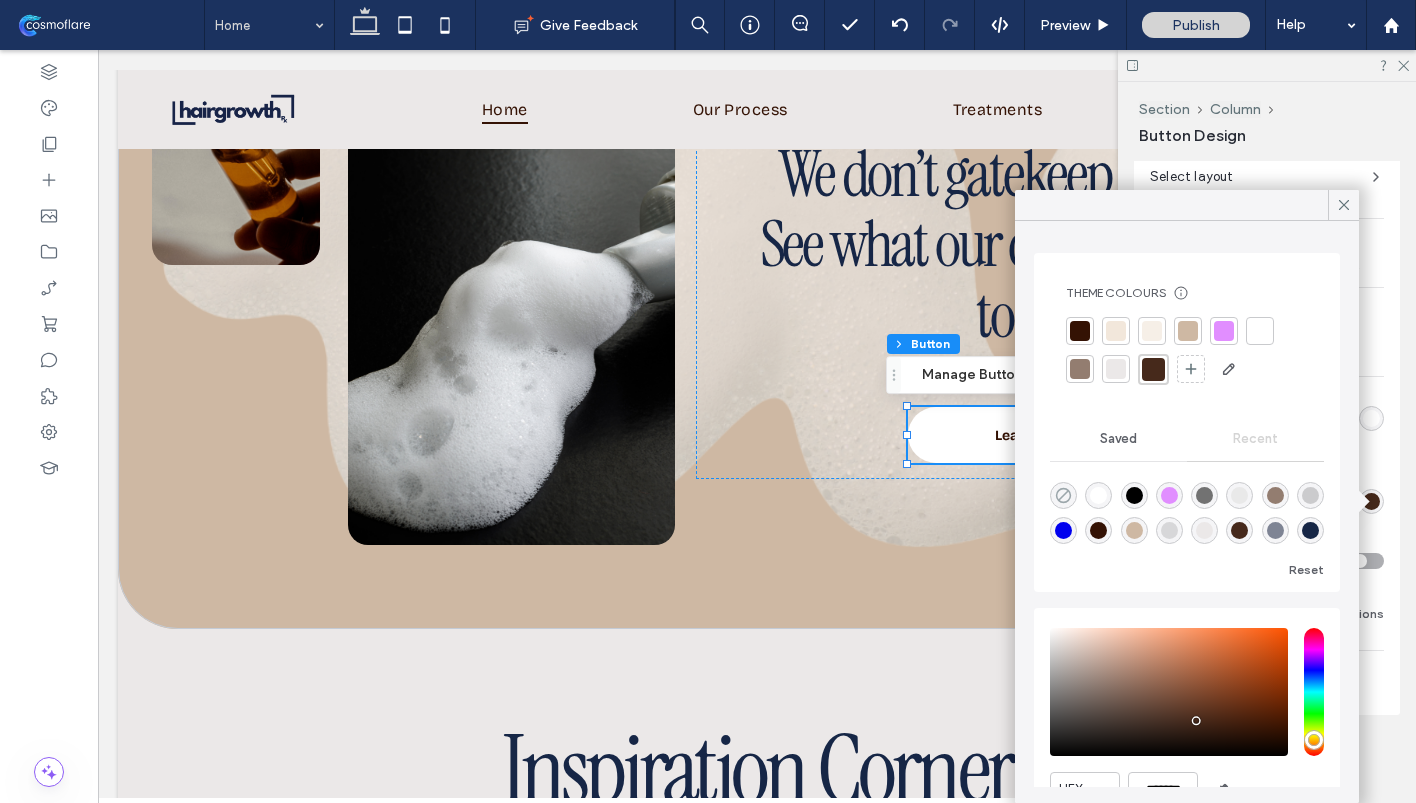 click 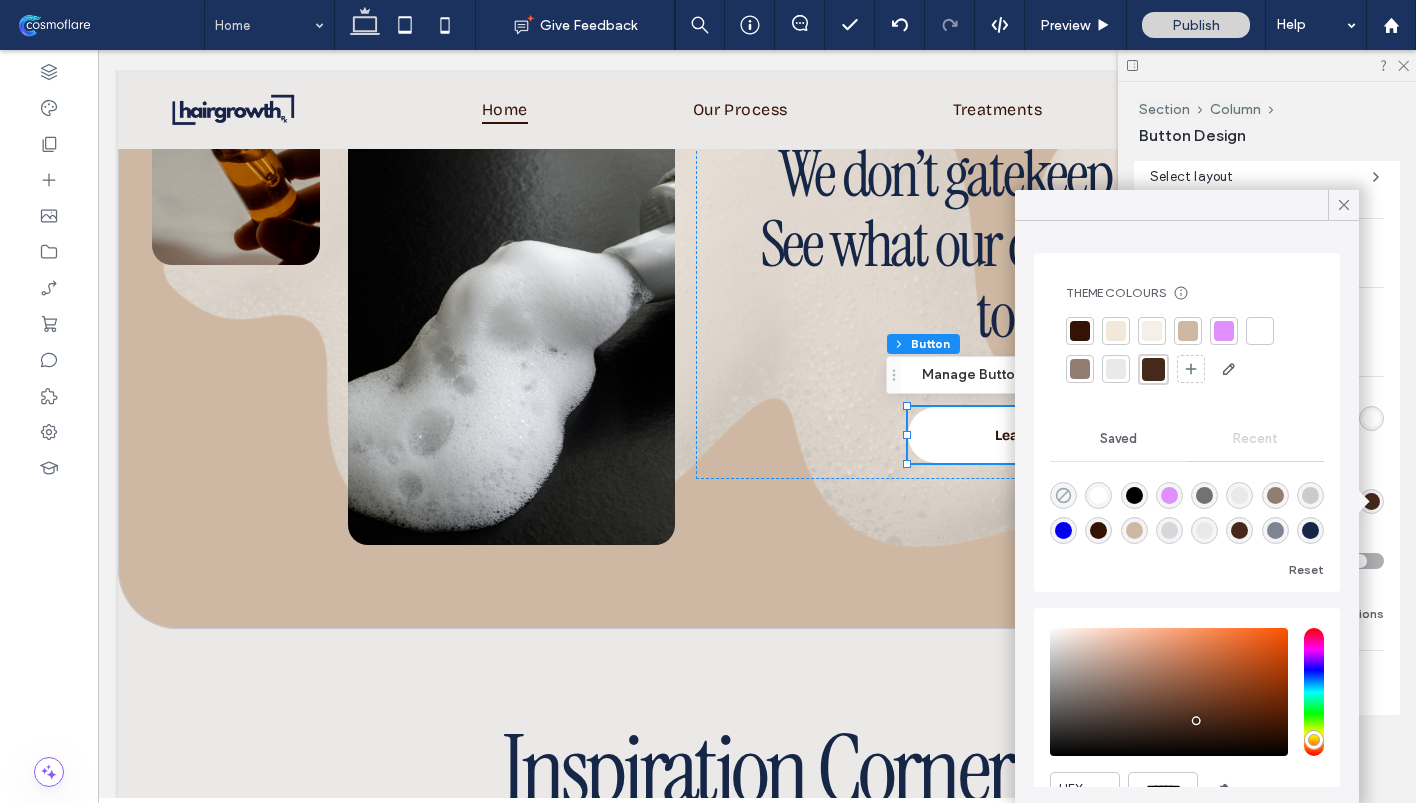 type on "*******" 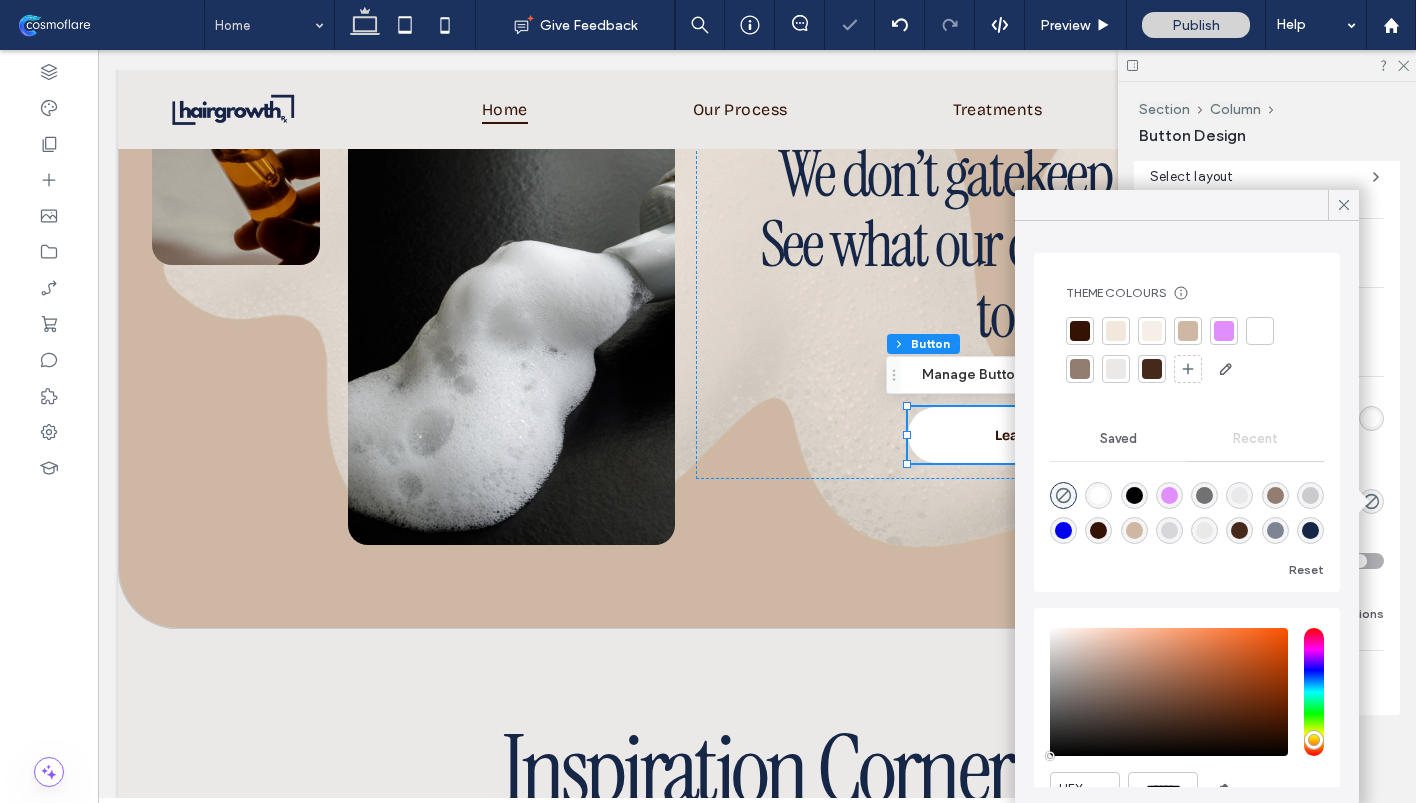 click 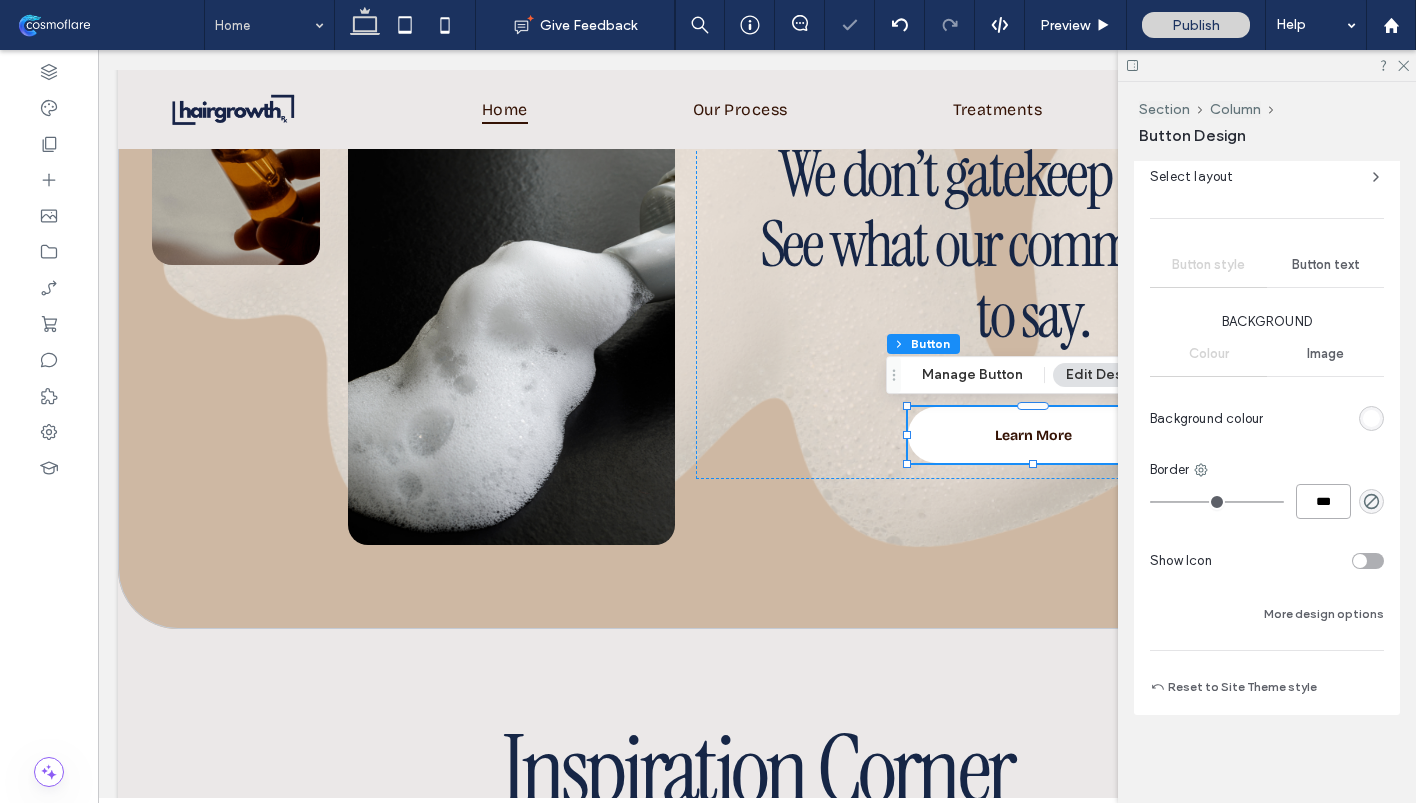 click on "***" at bounding box center (1323, 501) 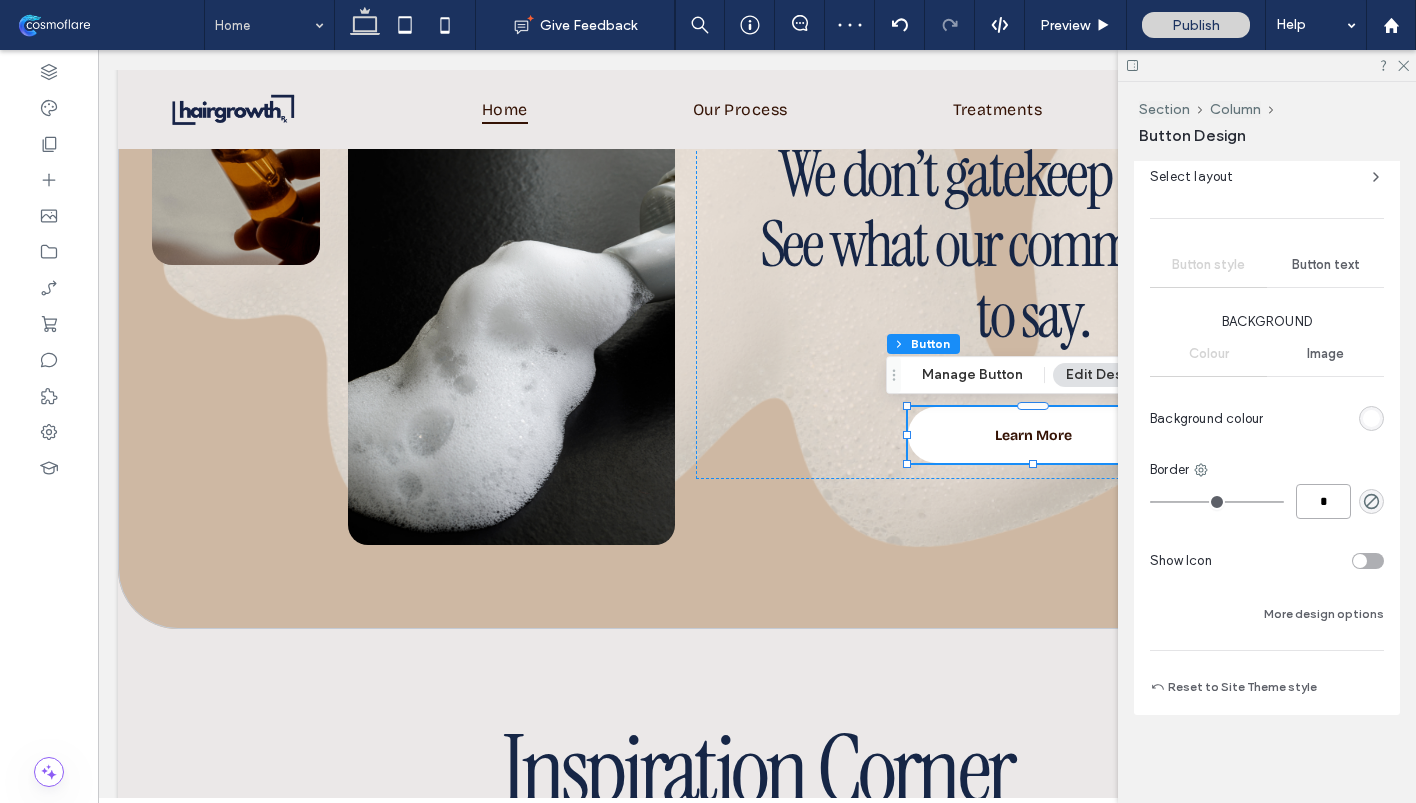 type on "*" 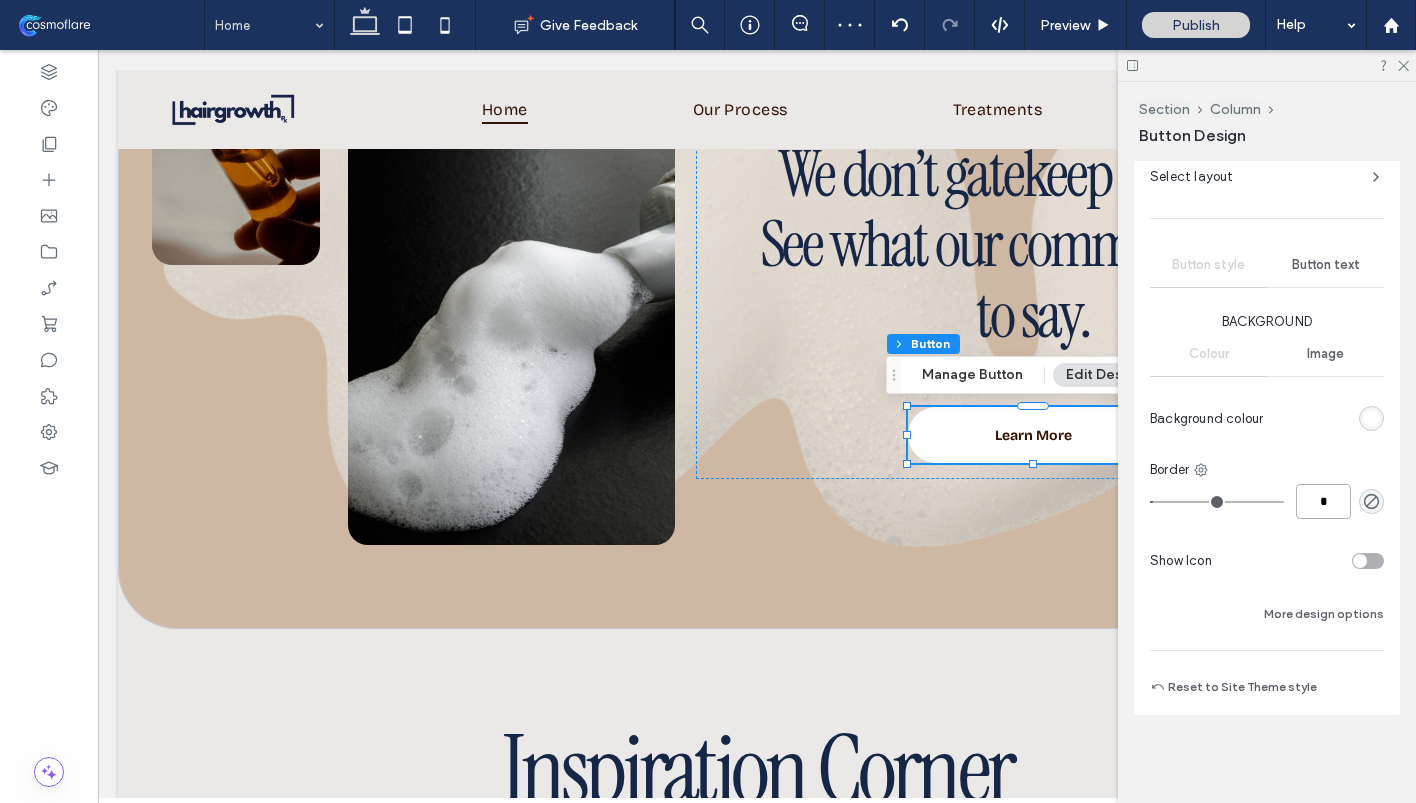 type on "*" 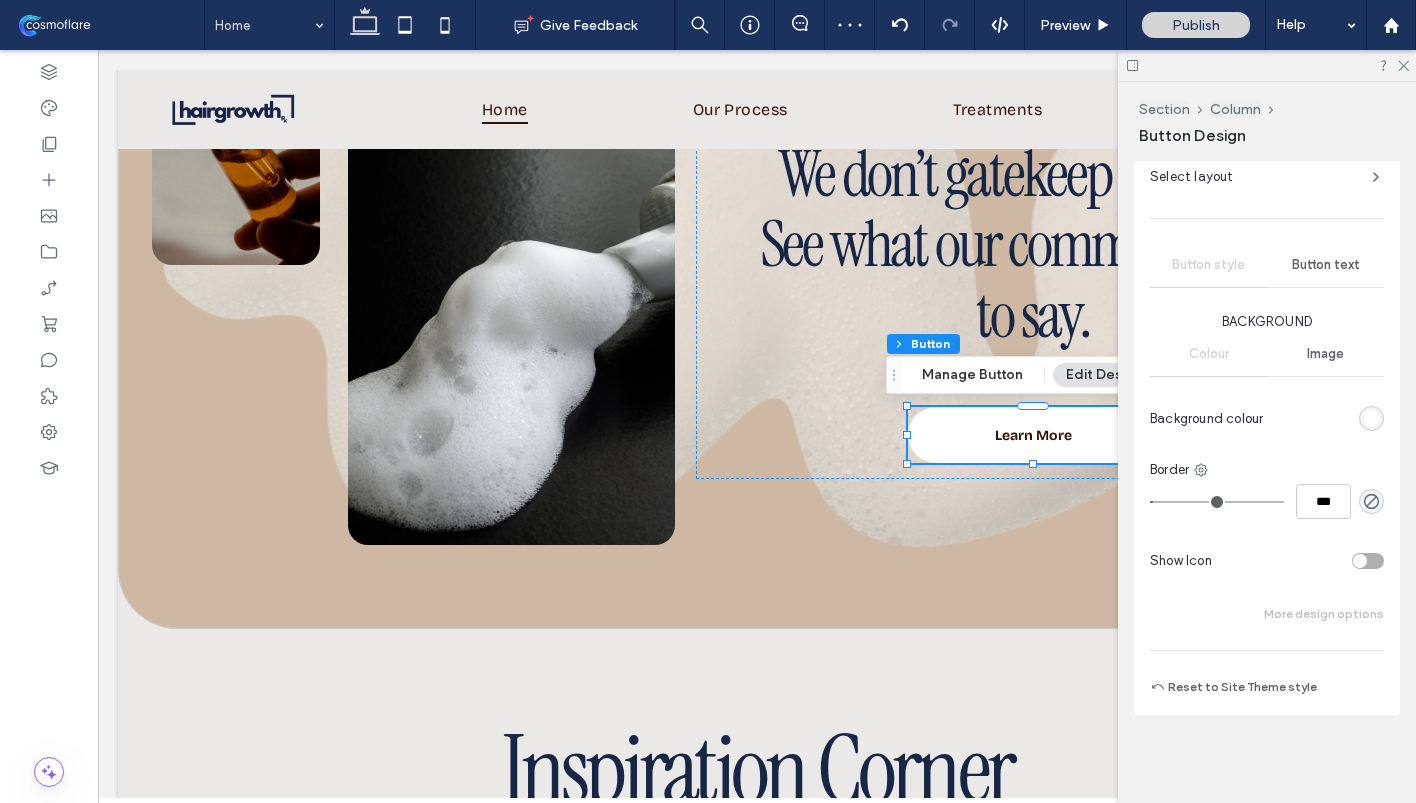 click on "More design options" at bounding box center [1324, 614] 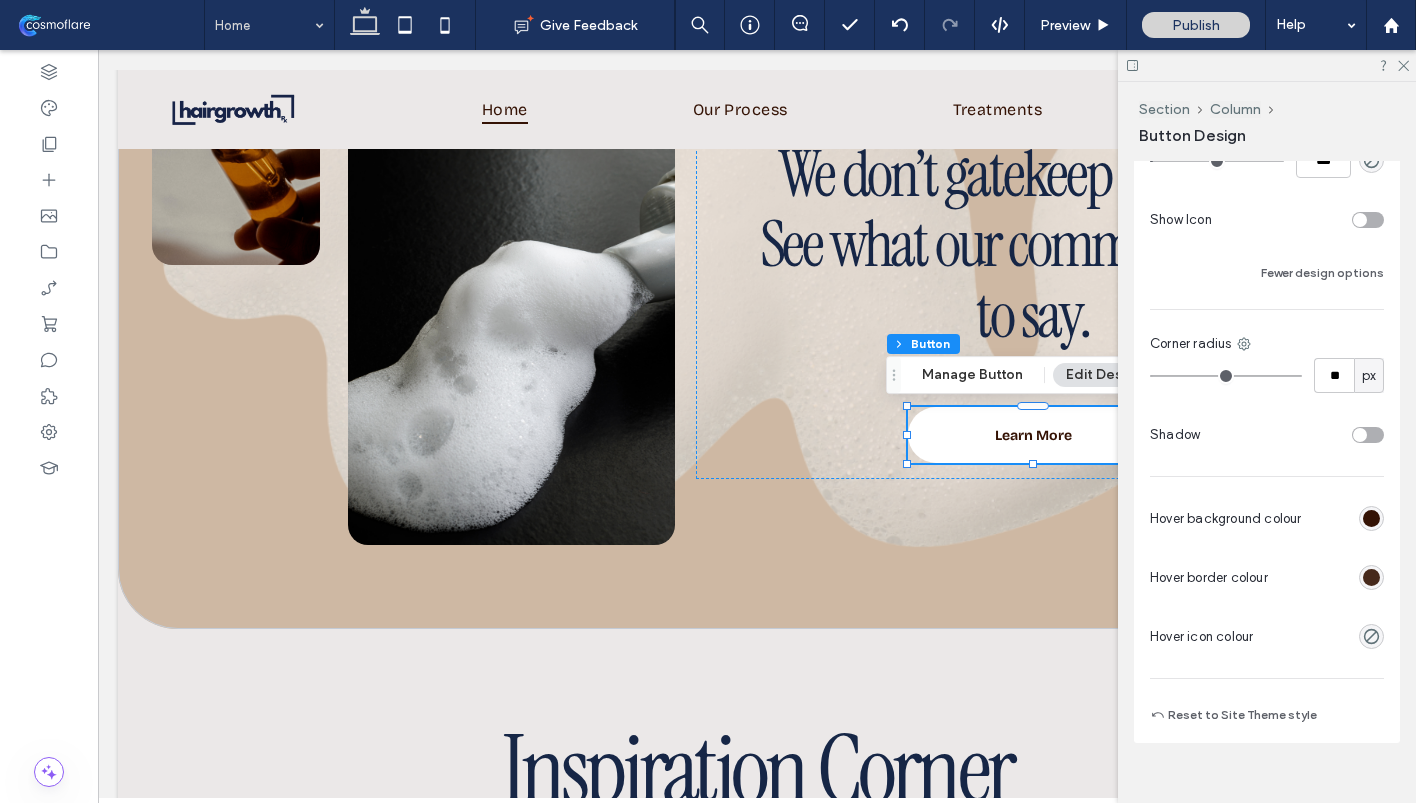 scroll, scrollTop: 815, scrollLeft: 0, axis: vertical 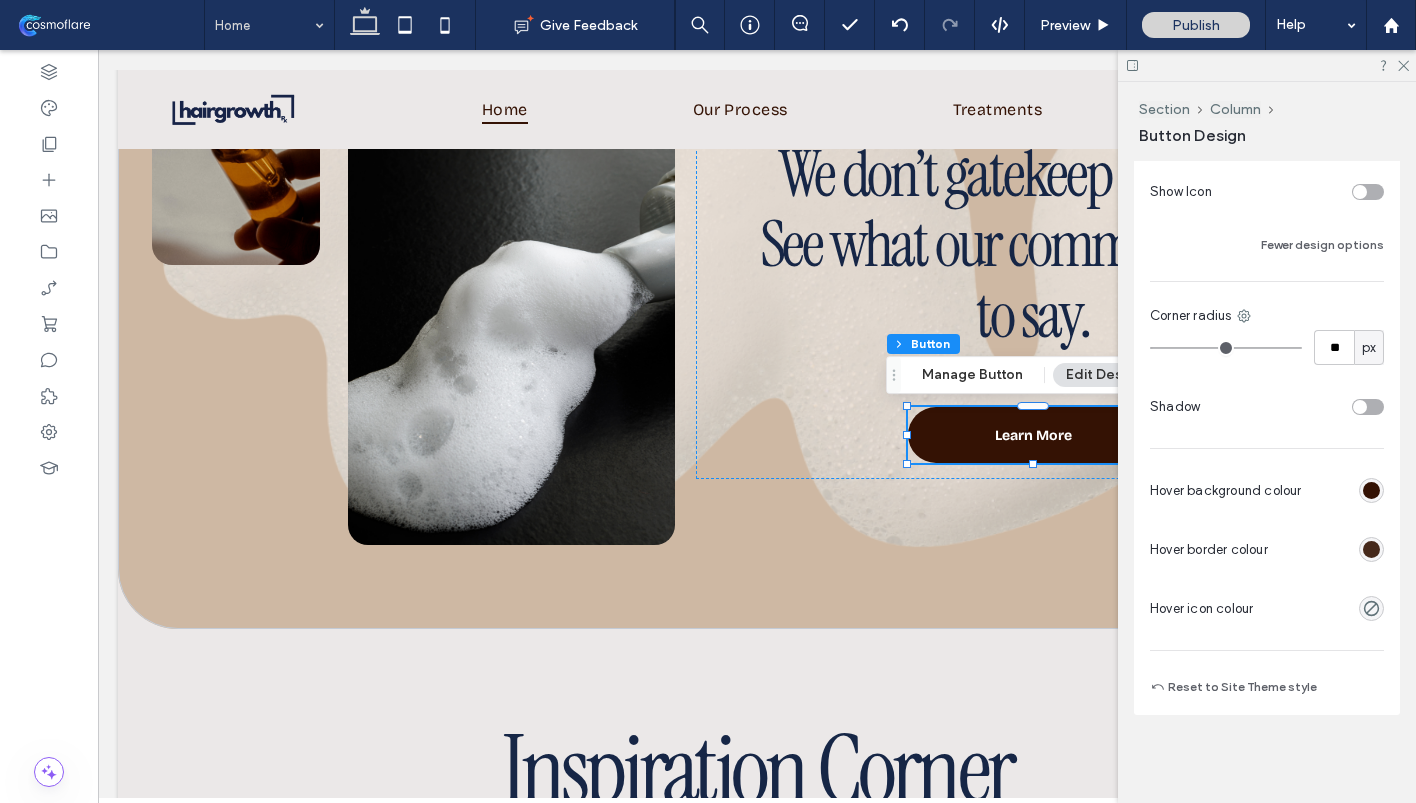 click at bounding box center [1371, 490] 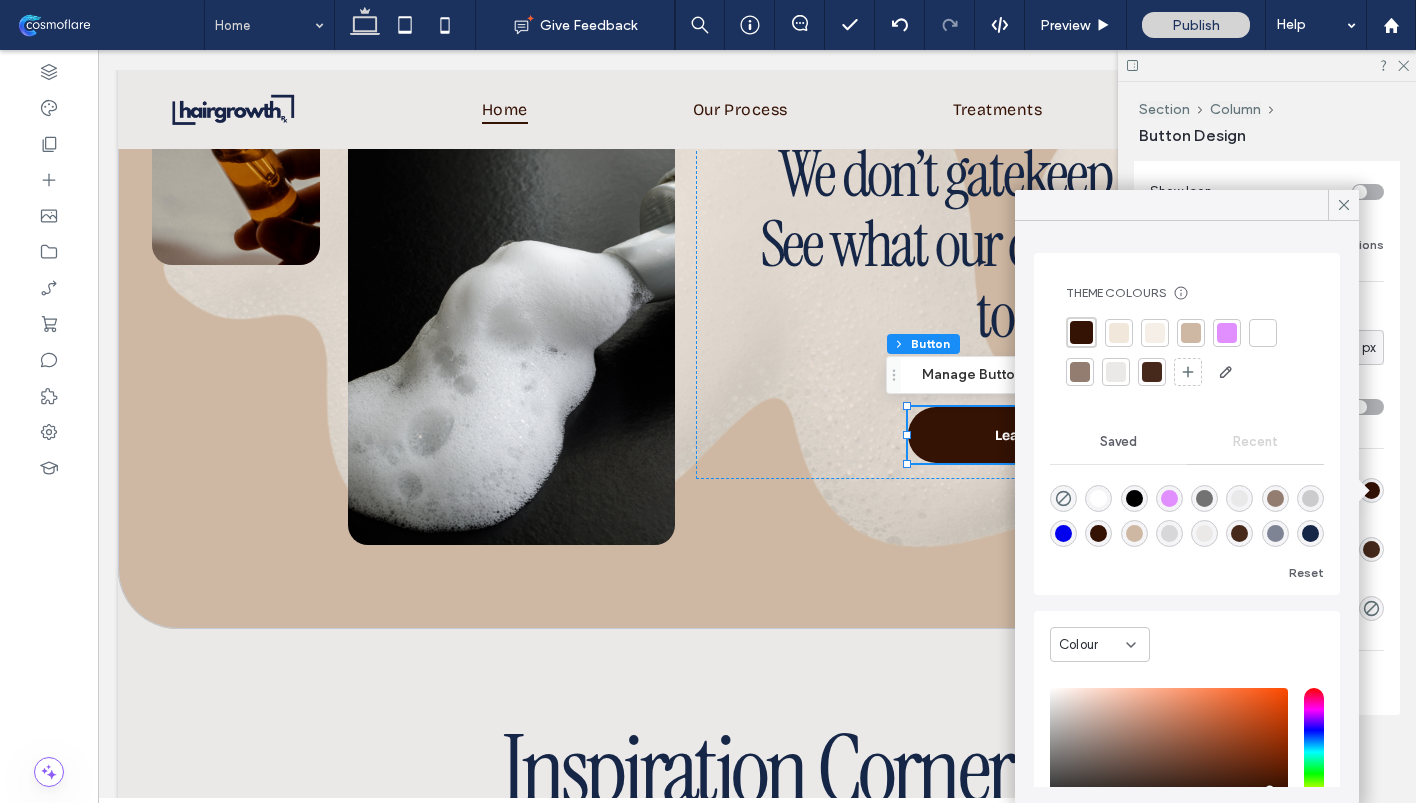 click at bounding box center [1310, 533] 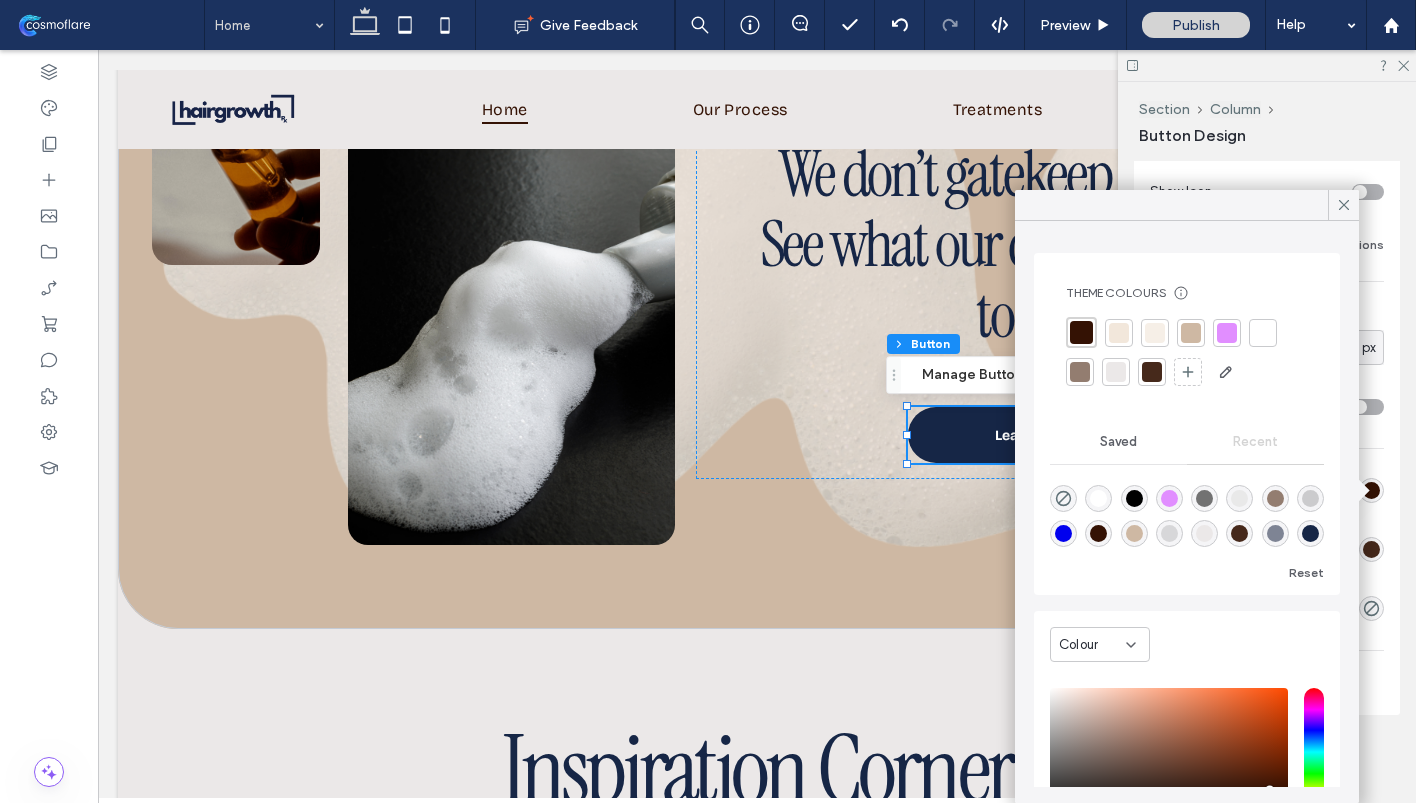 type on "*******" 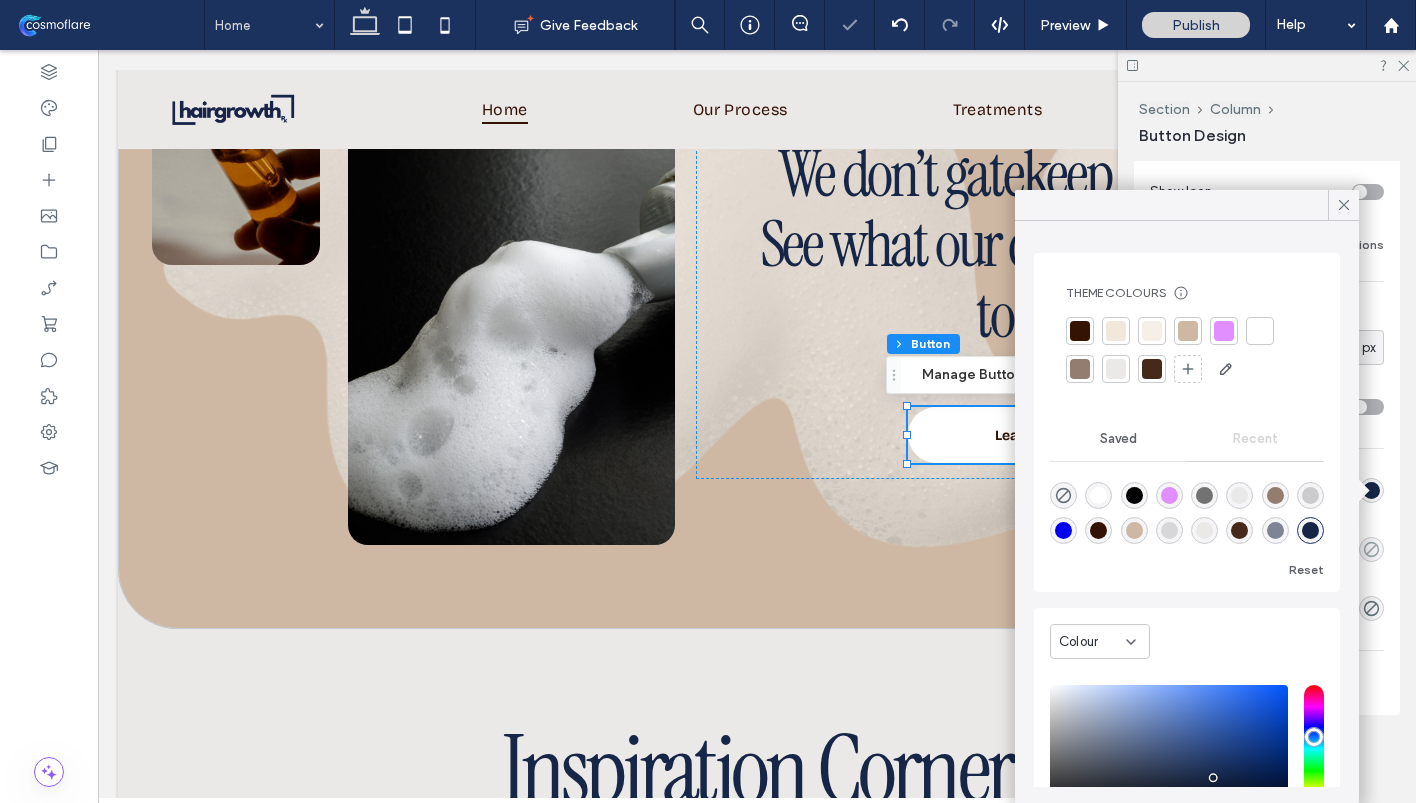 click 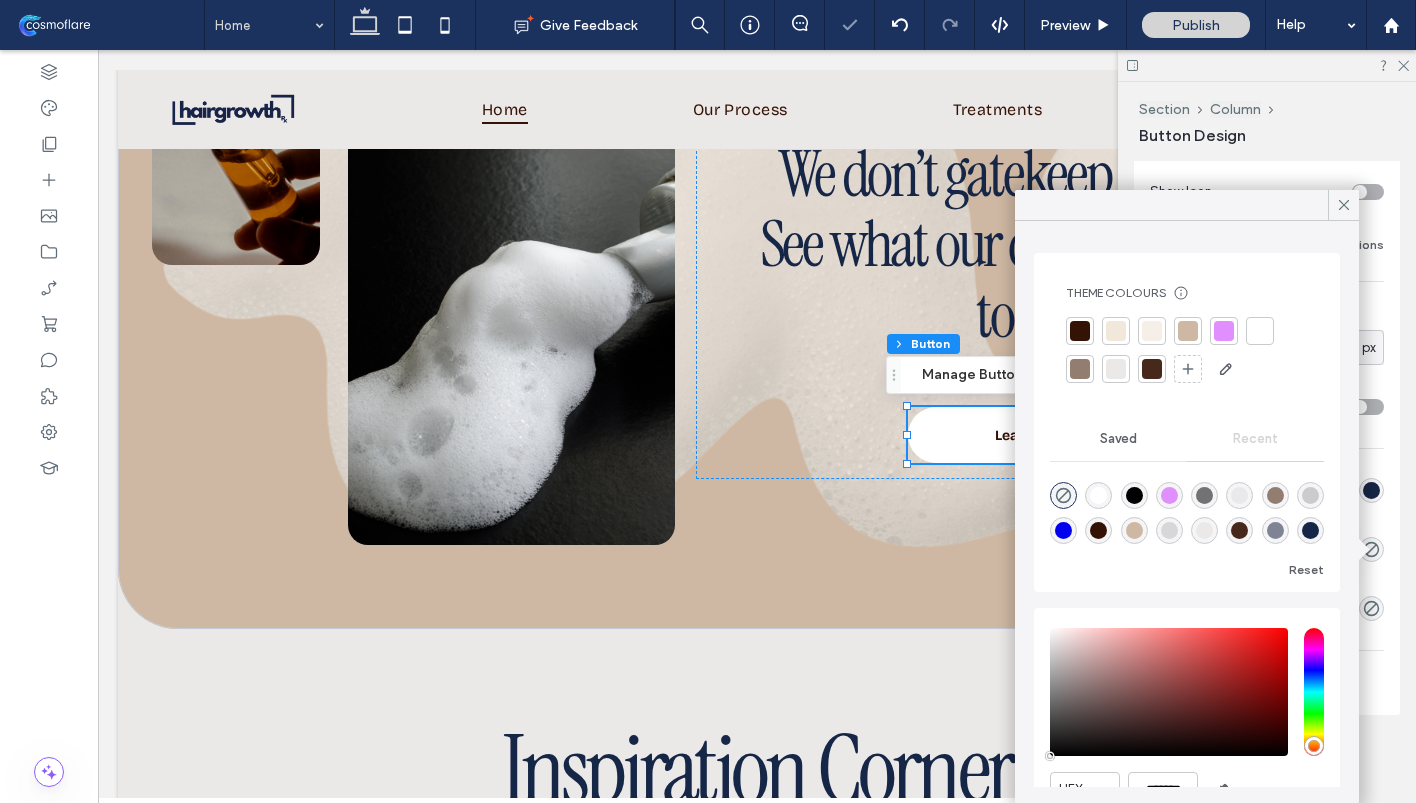 click at bounding box center [1116, 369] 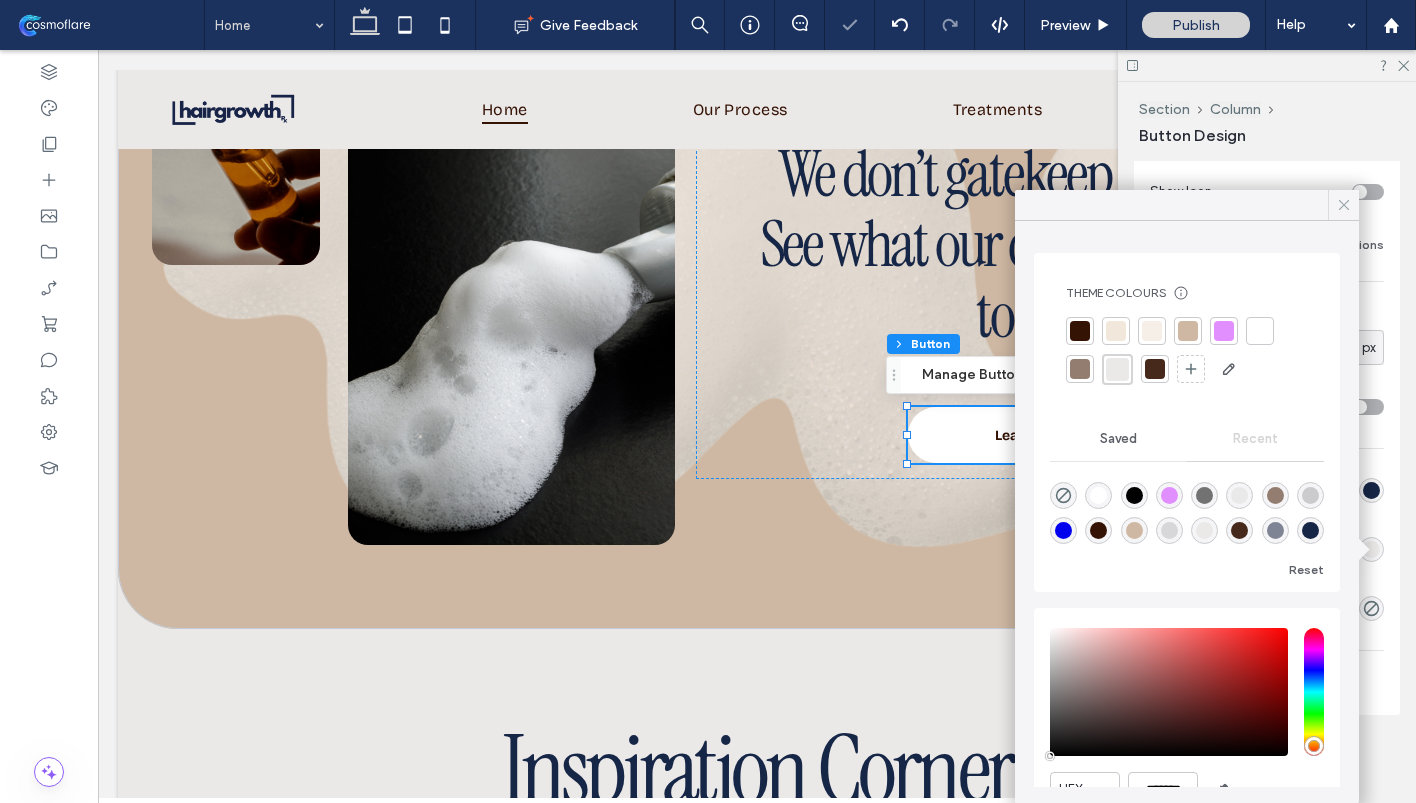 click 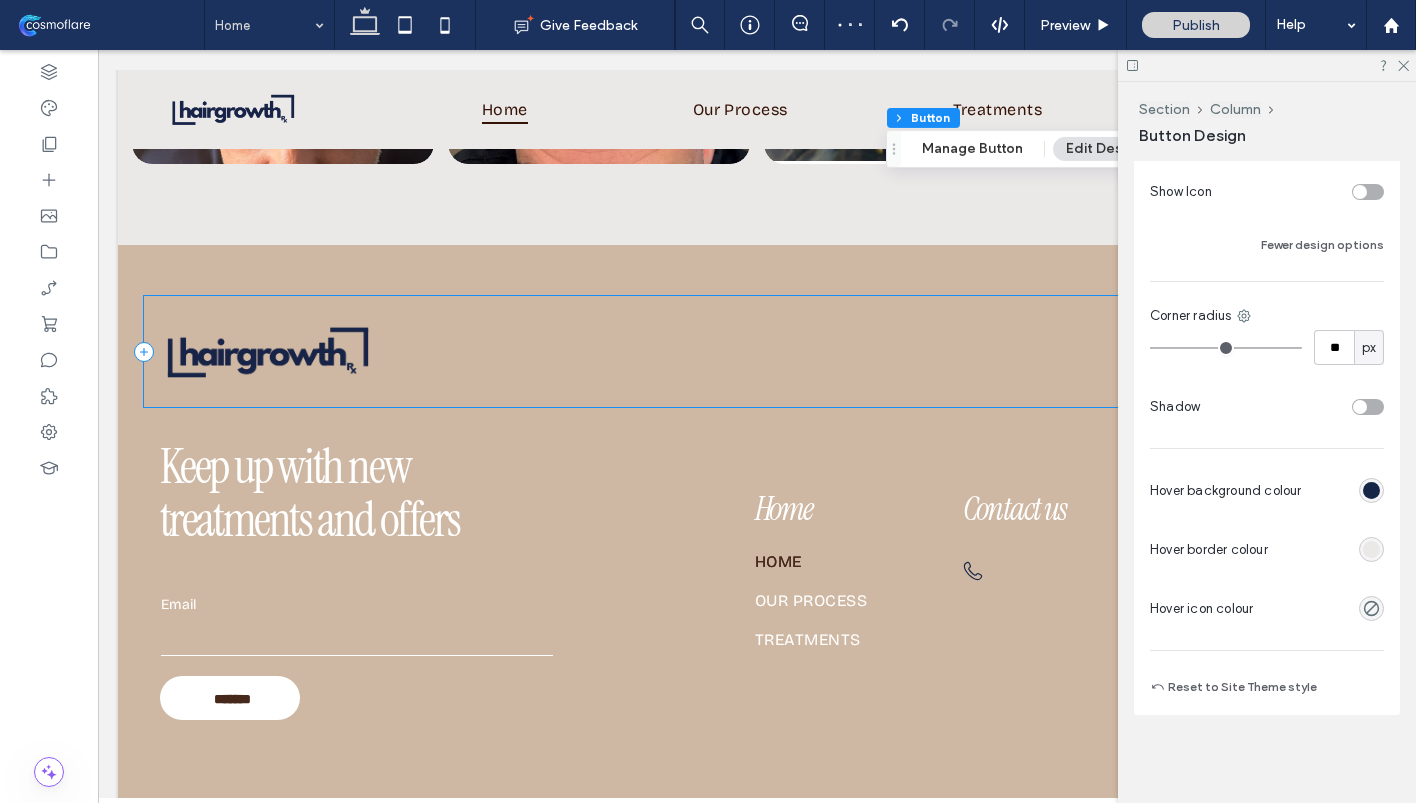 scroll, scrollTop: 5637, scrollLeft: 0, axis: vertical 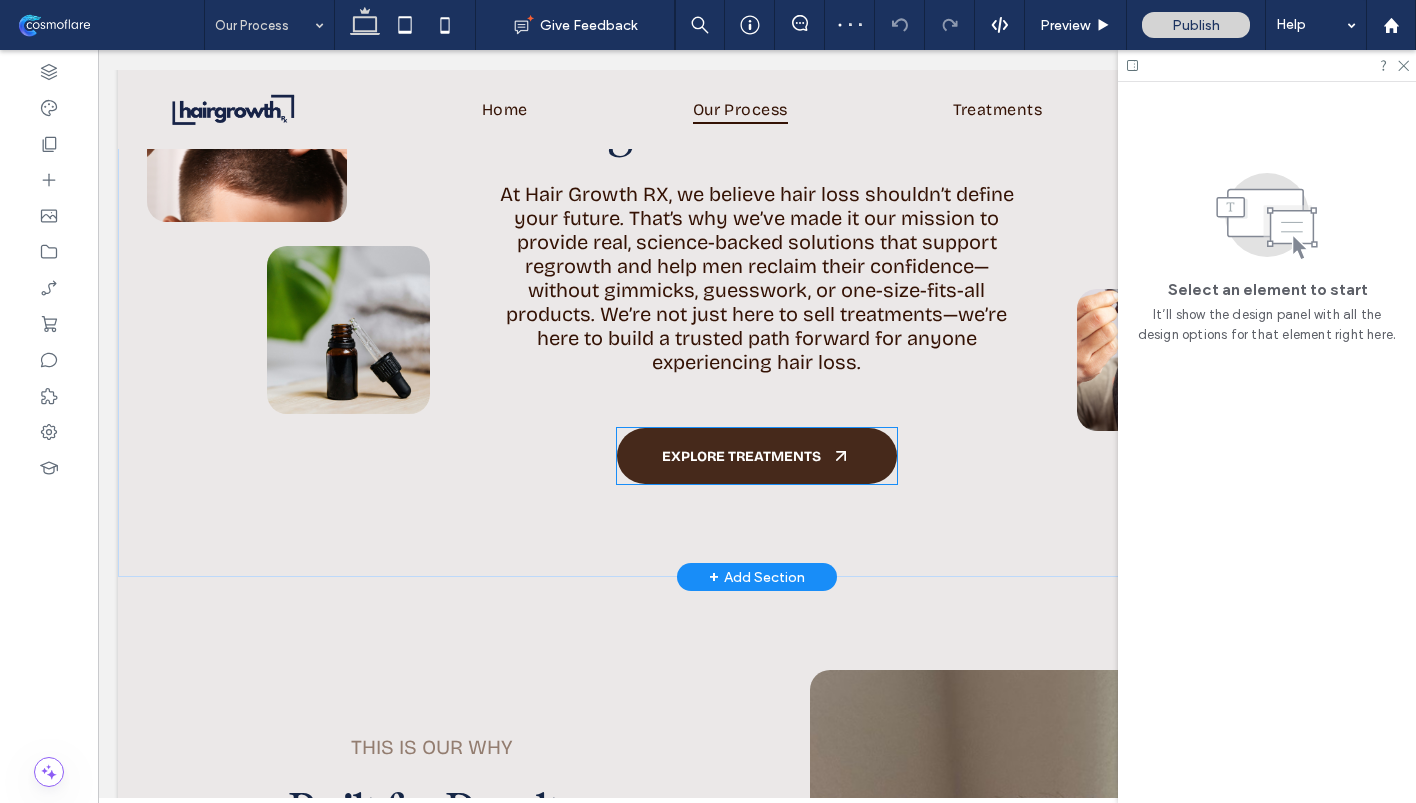 click on "EXPLORE TREATMENTS" at bounding box center (757, 456) 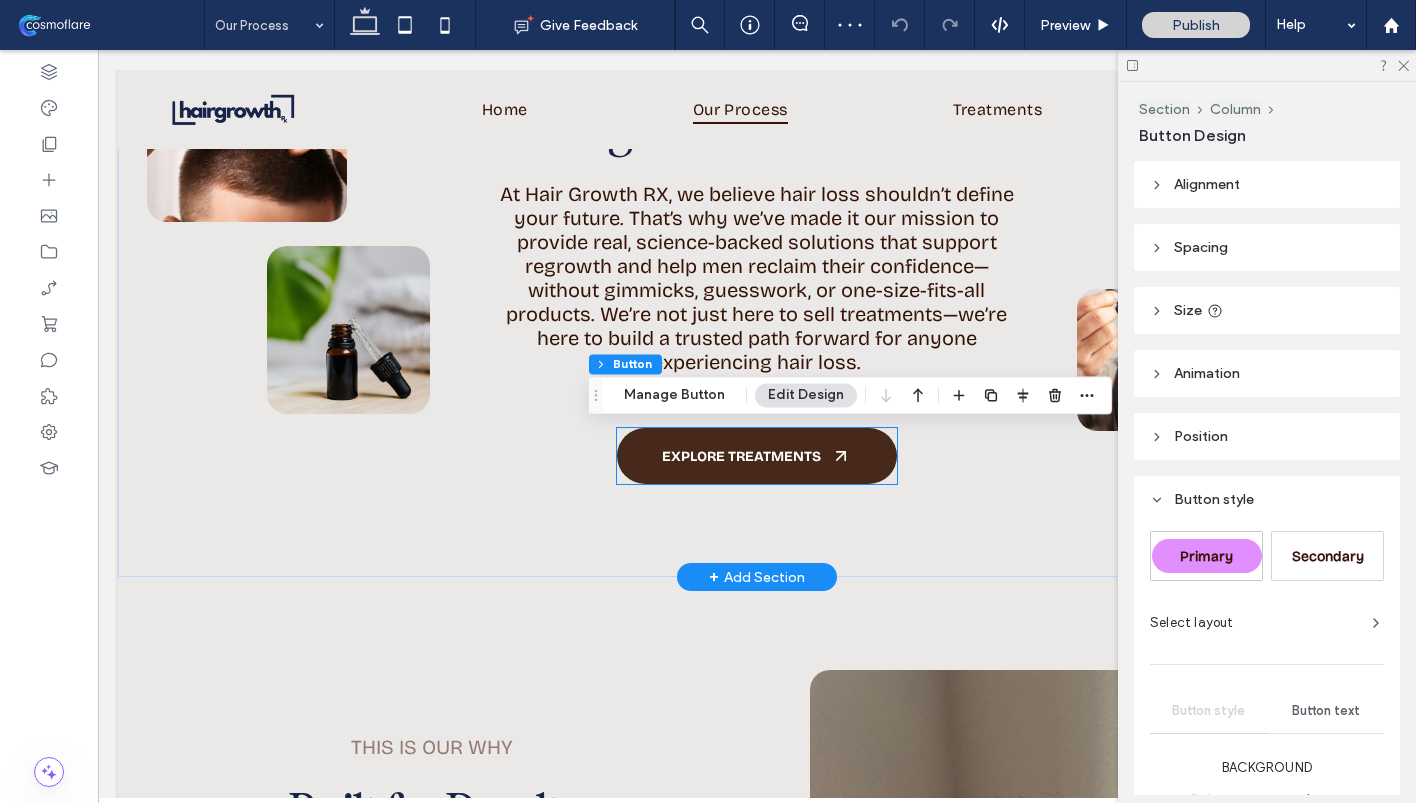 type on "**" 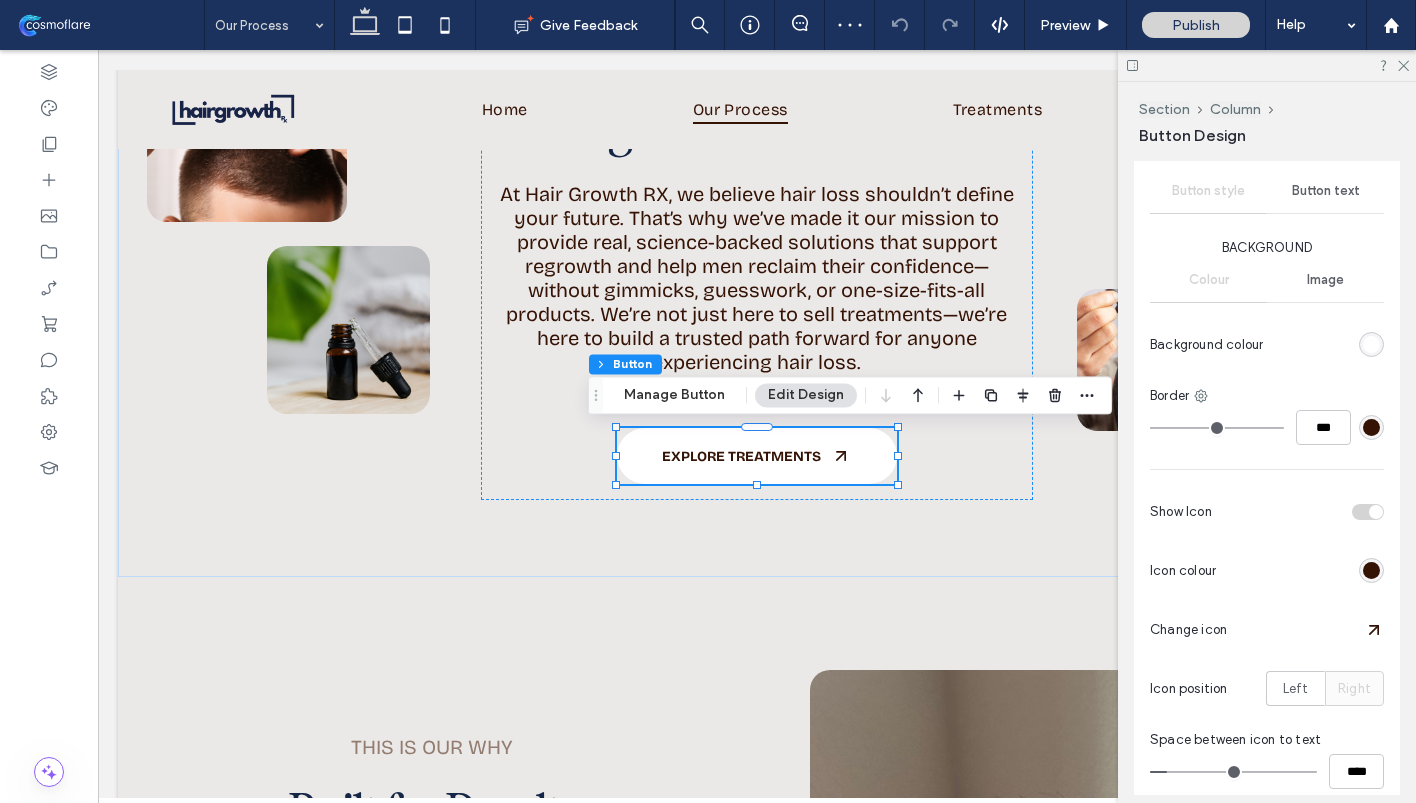 scroll, scrollTop: 562, scrollLeft: 0, axis: vertical 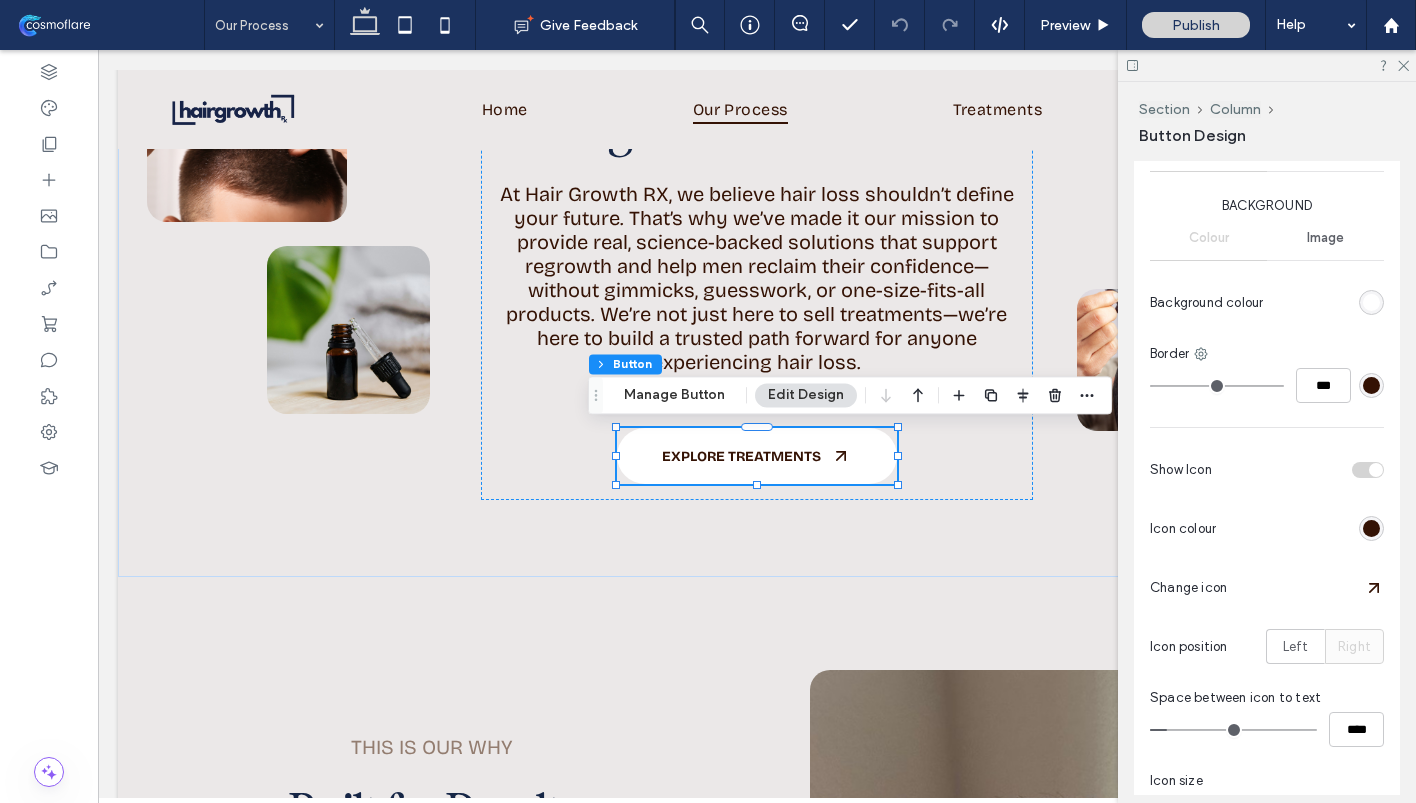 click at bounding box center [1371, 385] 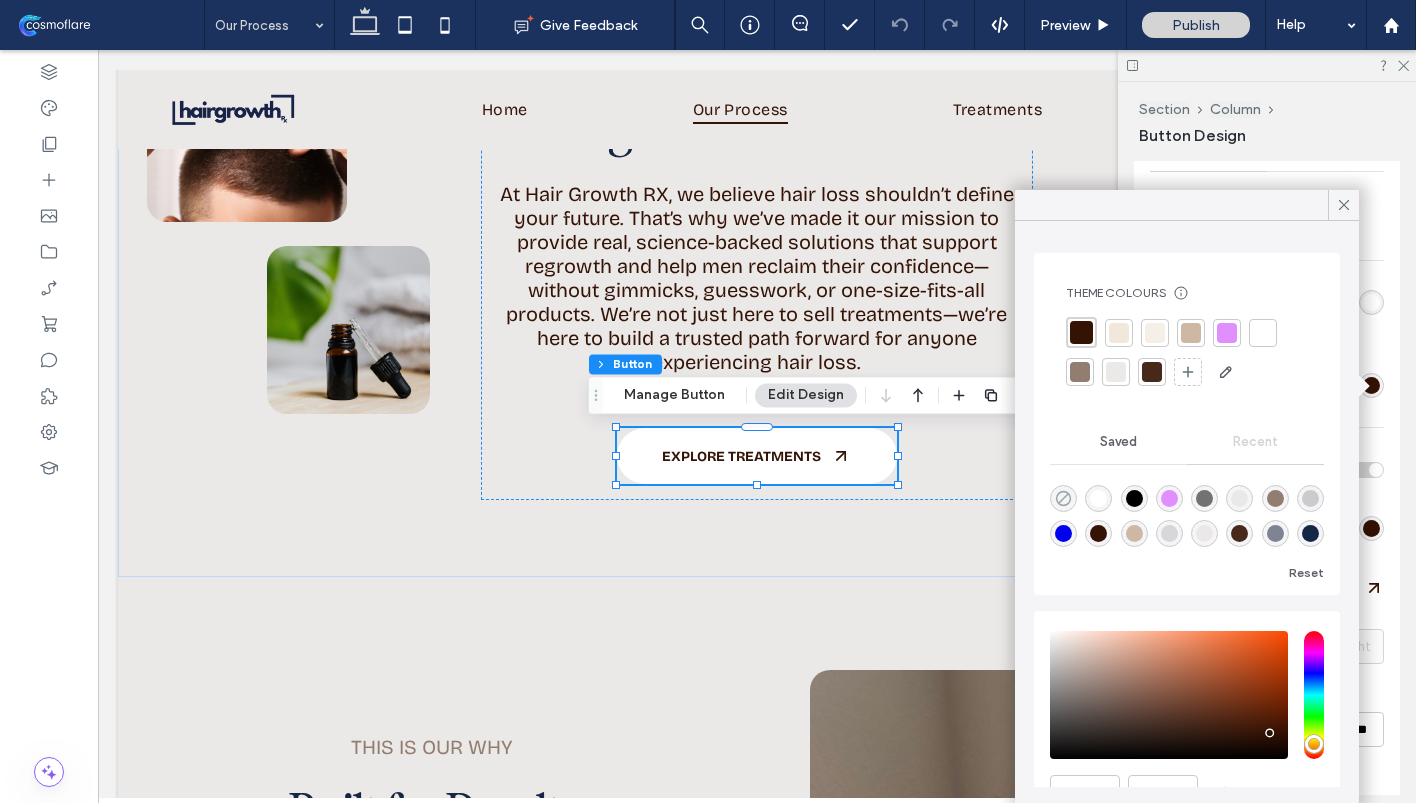 click 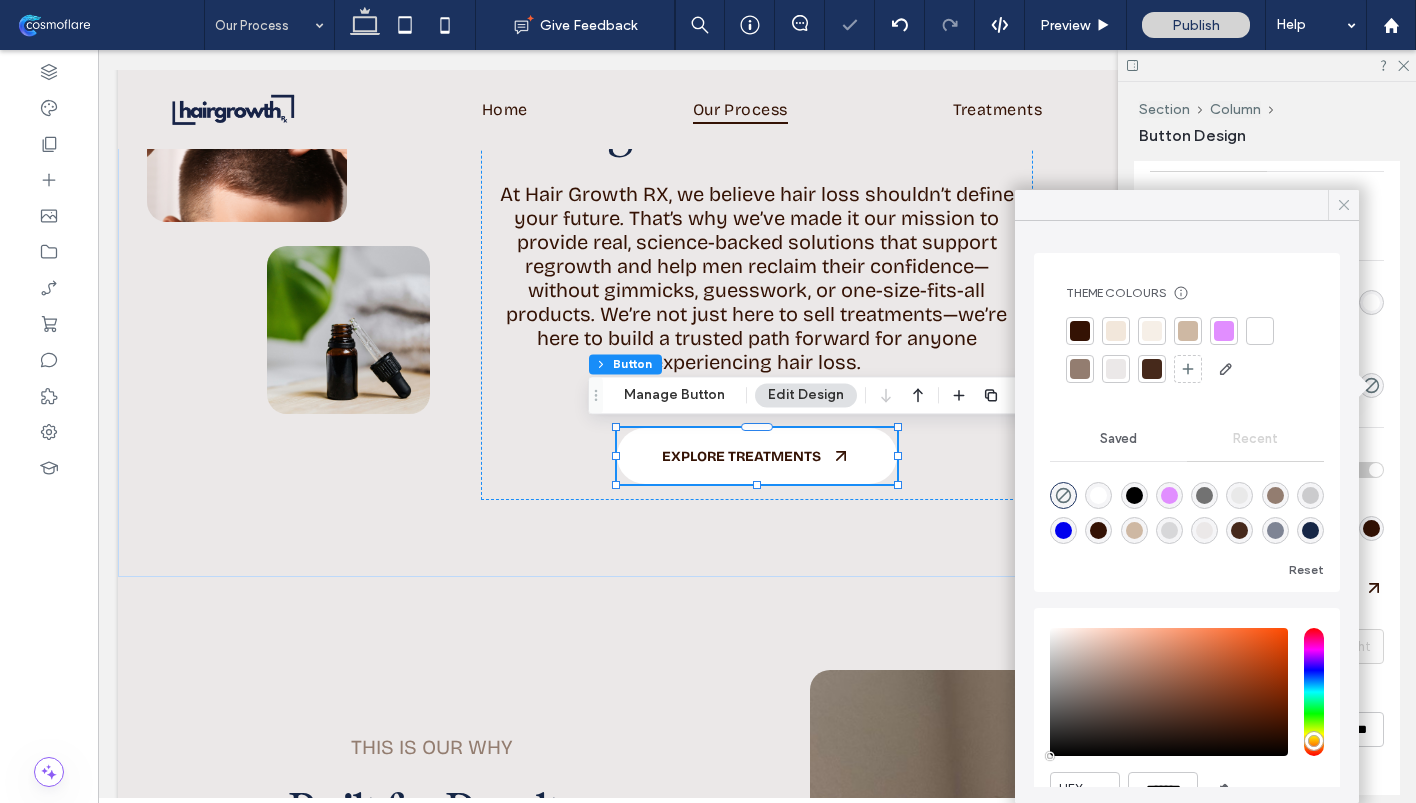 click 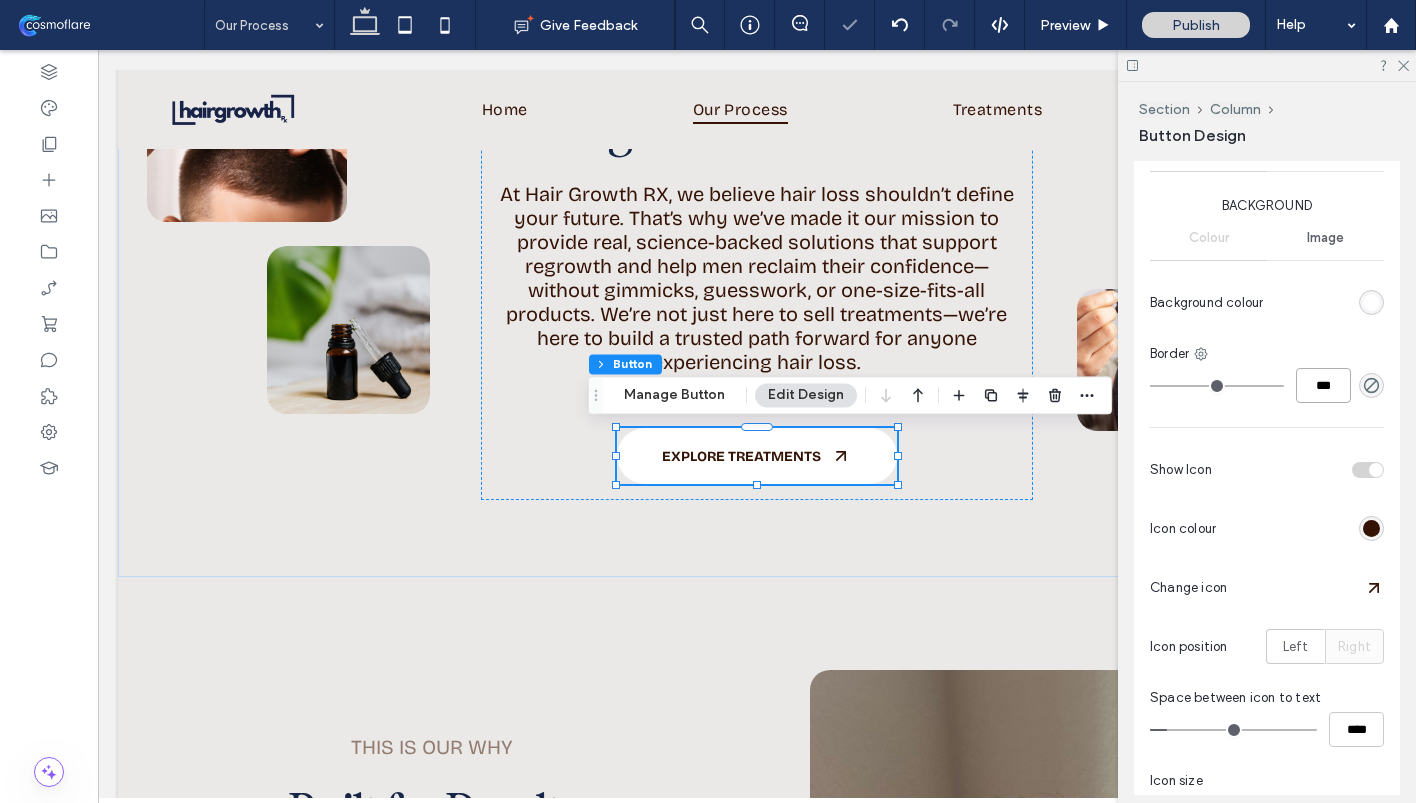 click on "***" at bounding box center [1323, 385] 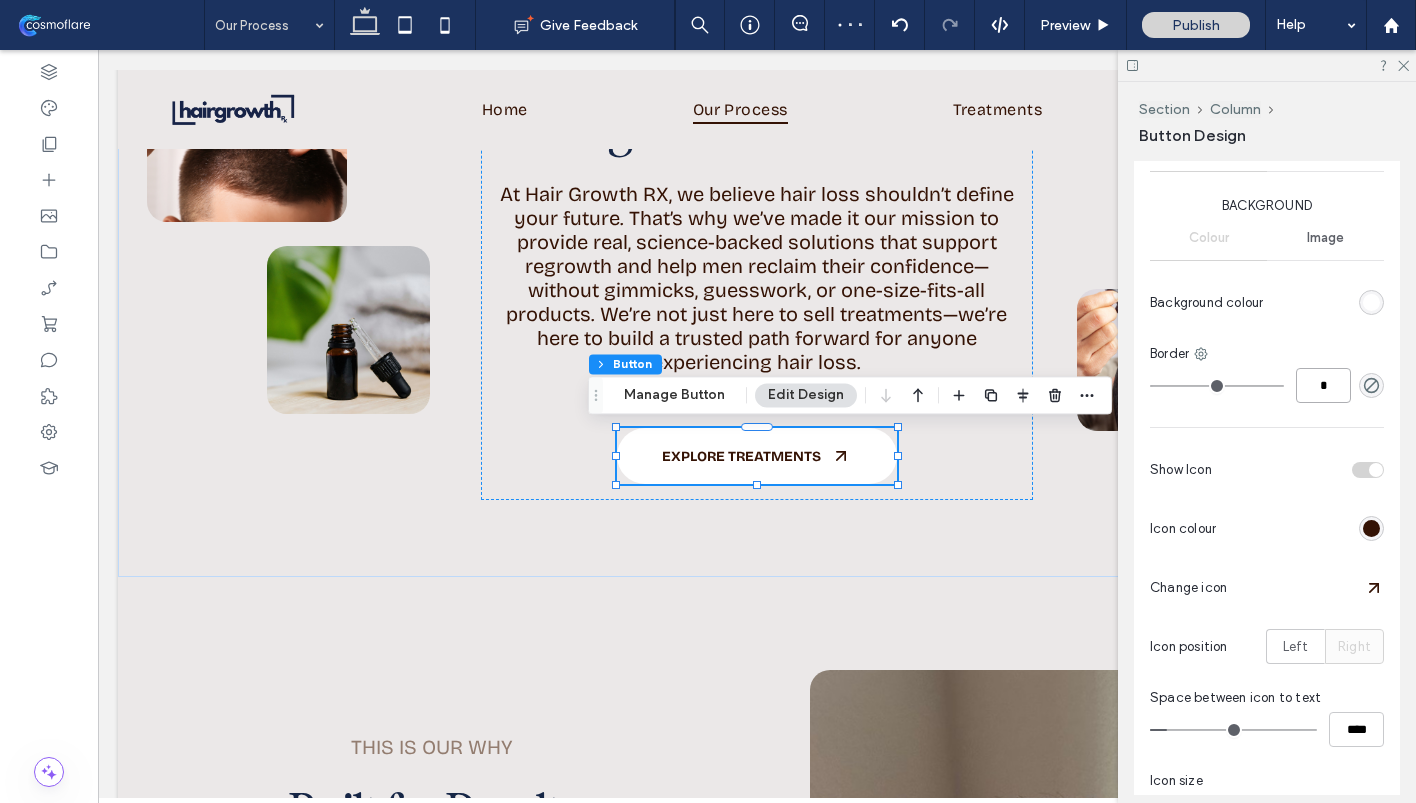type on "*" 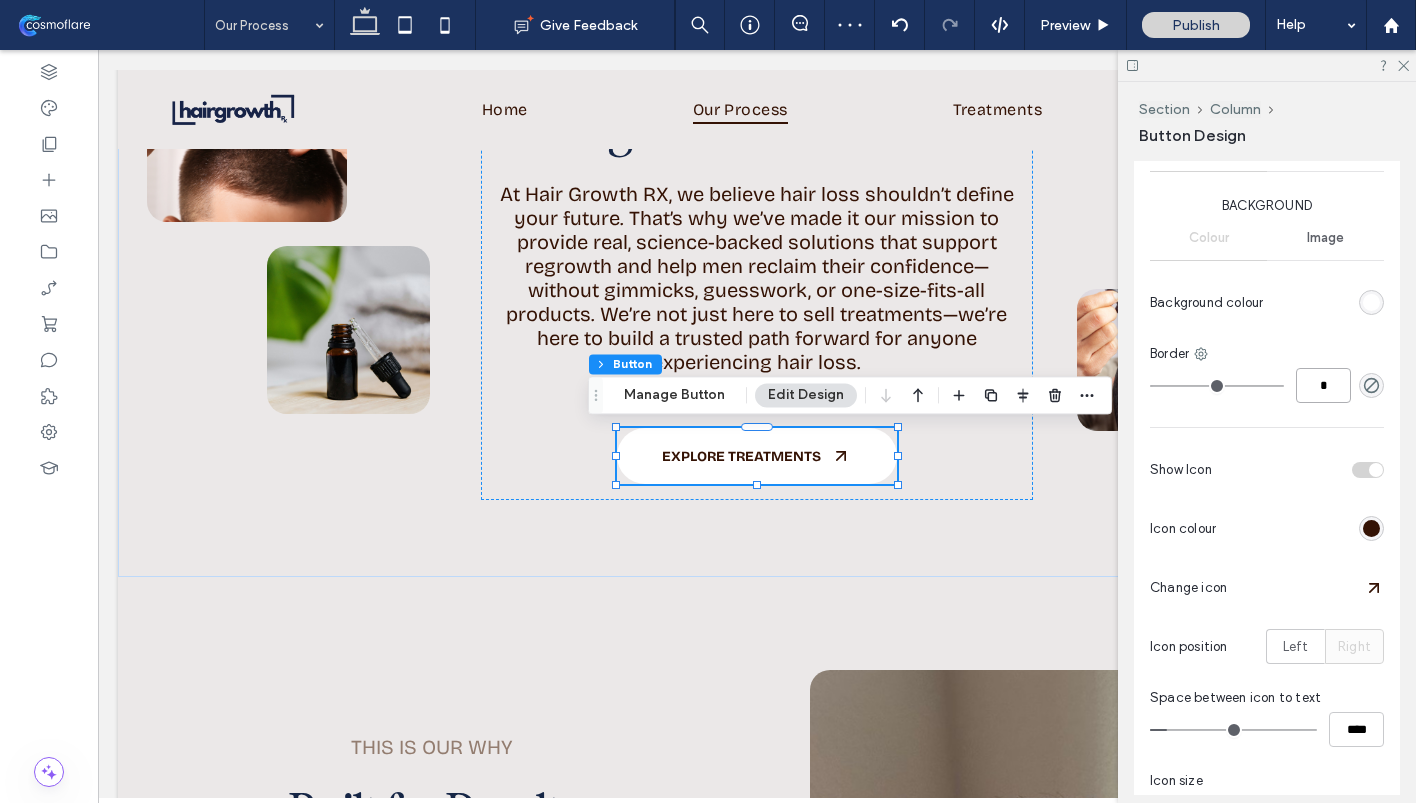 type on "*" 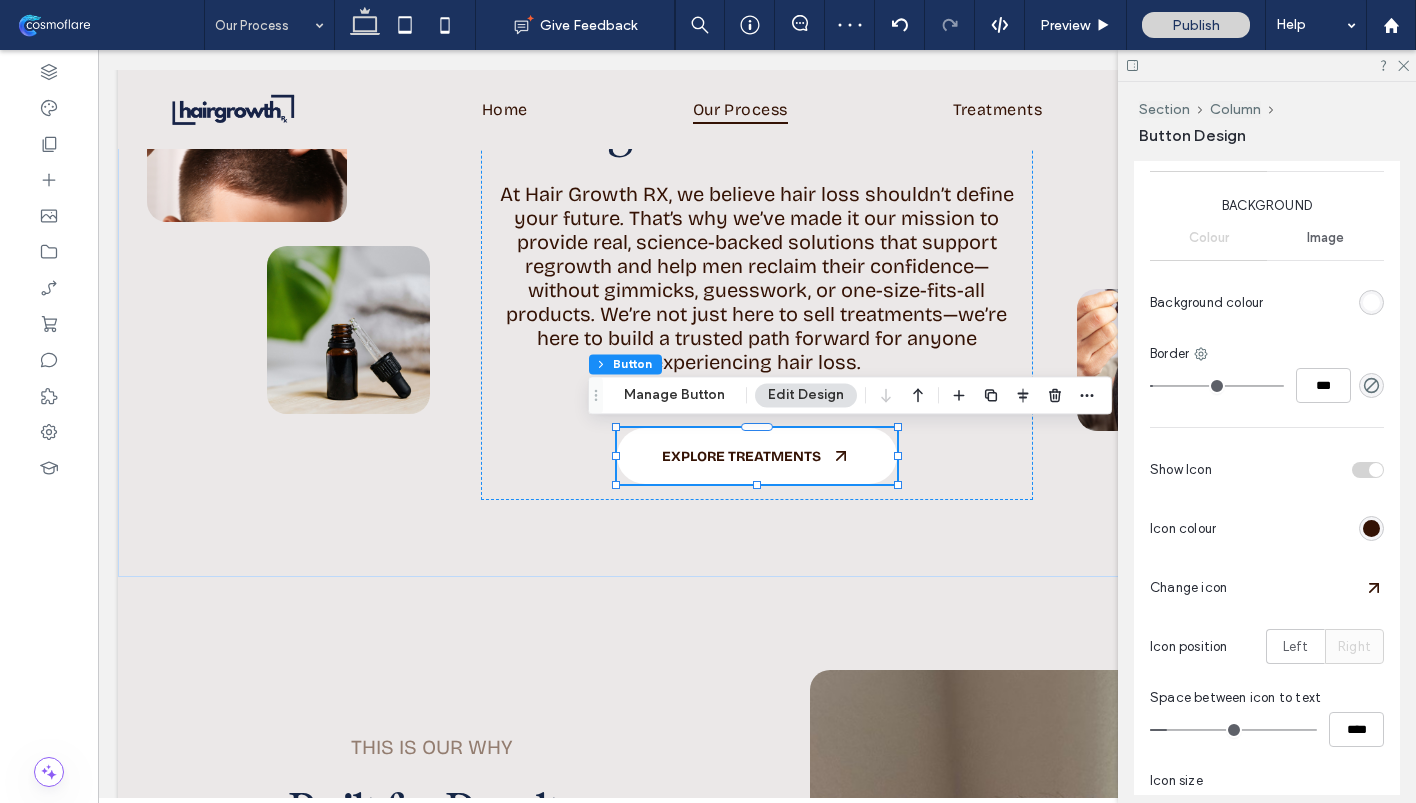 click at bounding box center [1371, 528] 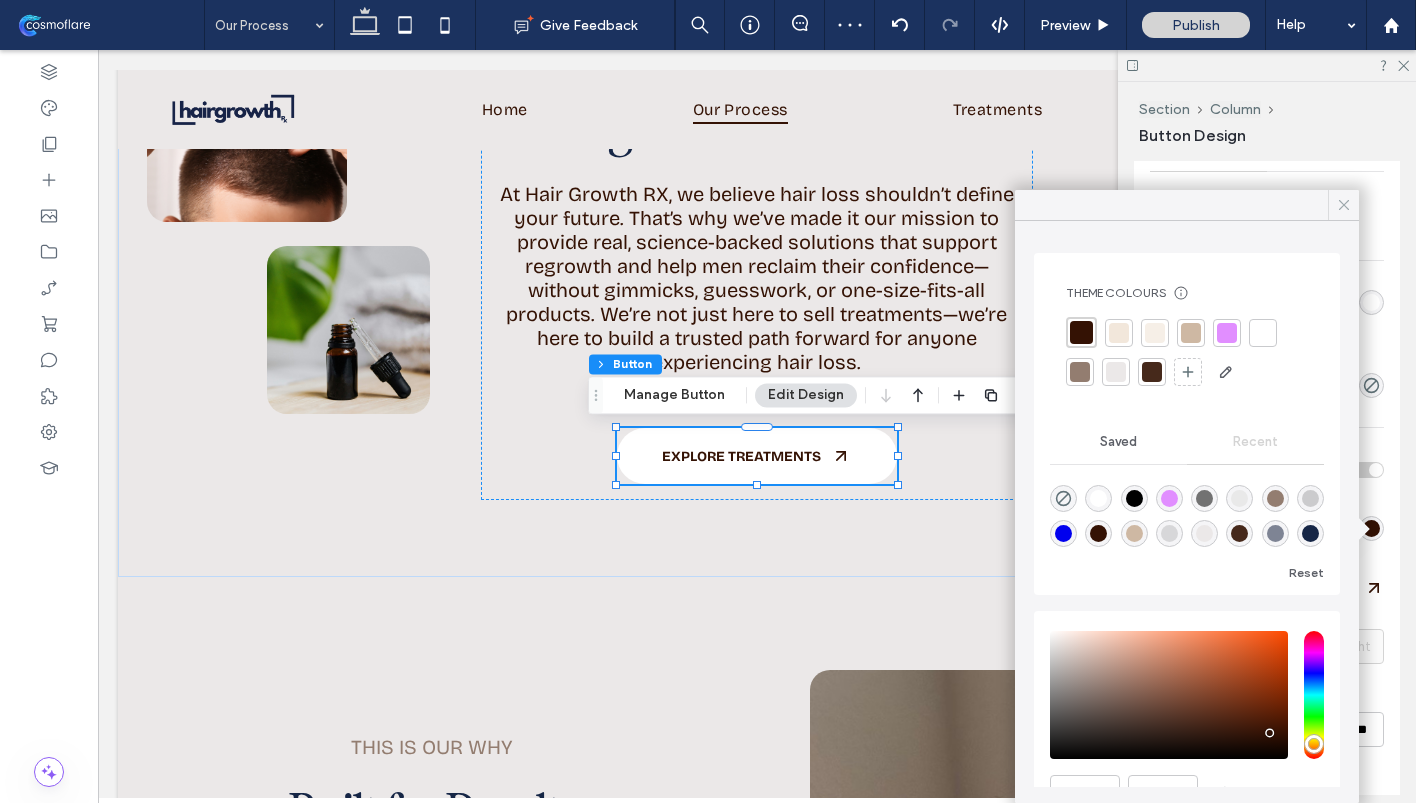 click 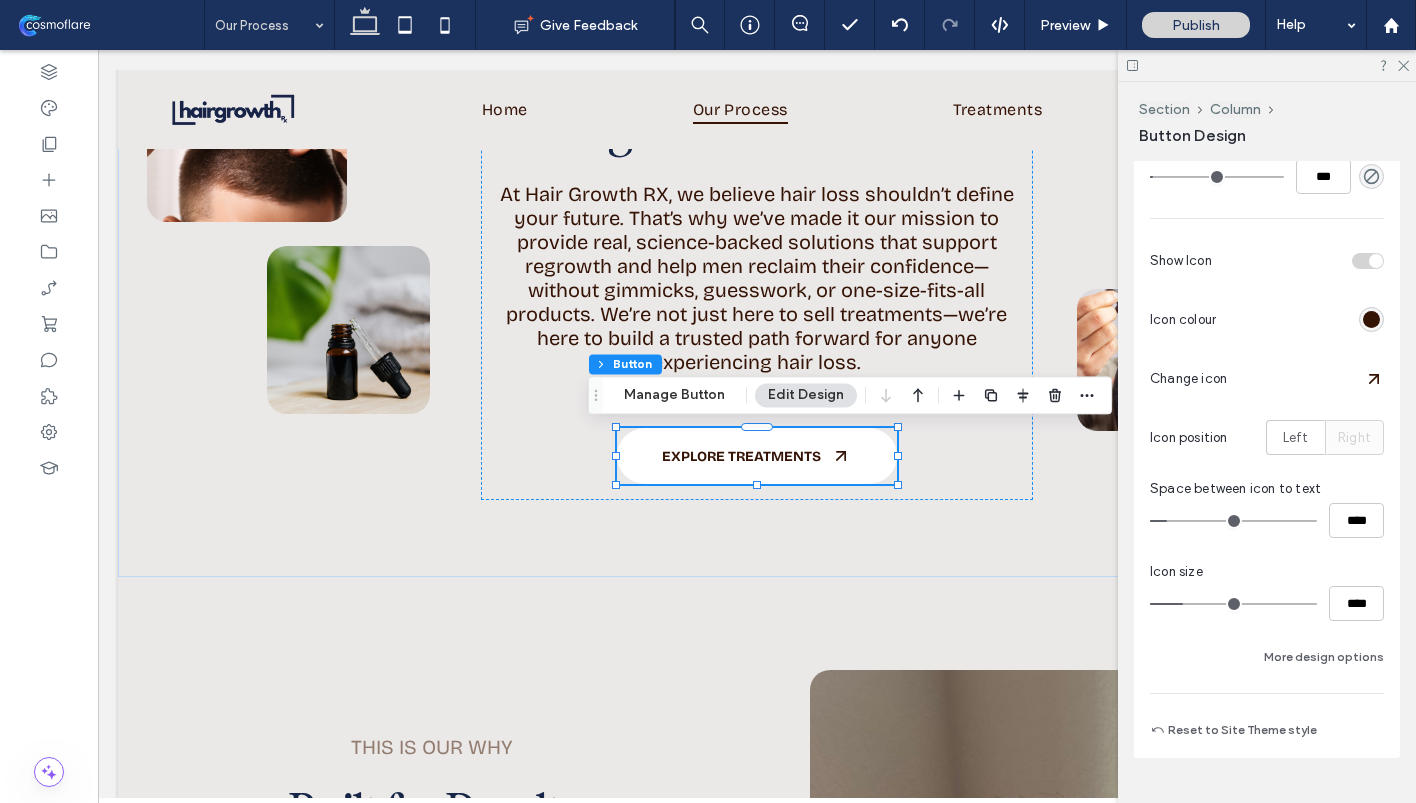 scroll, scrollTop: 814, scrollLeft: 0, axis: vertical 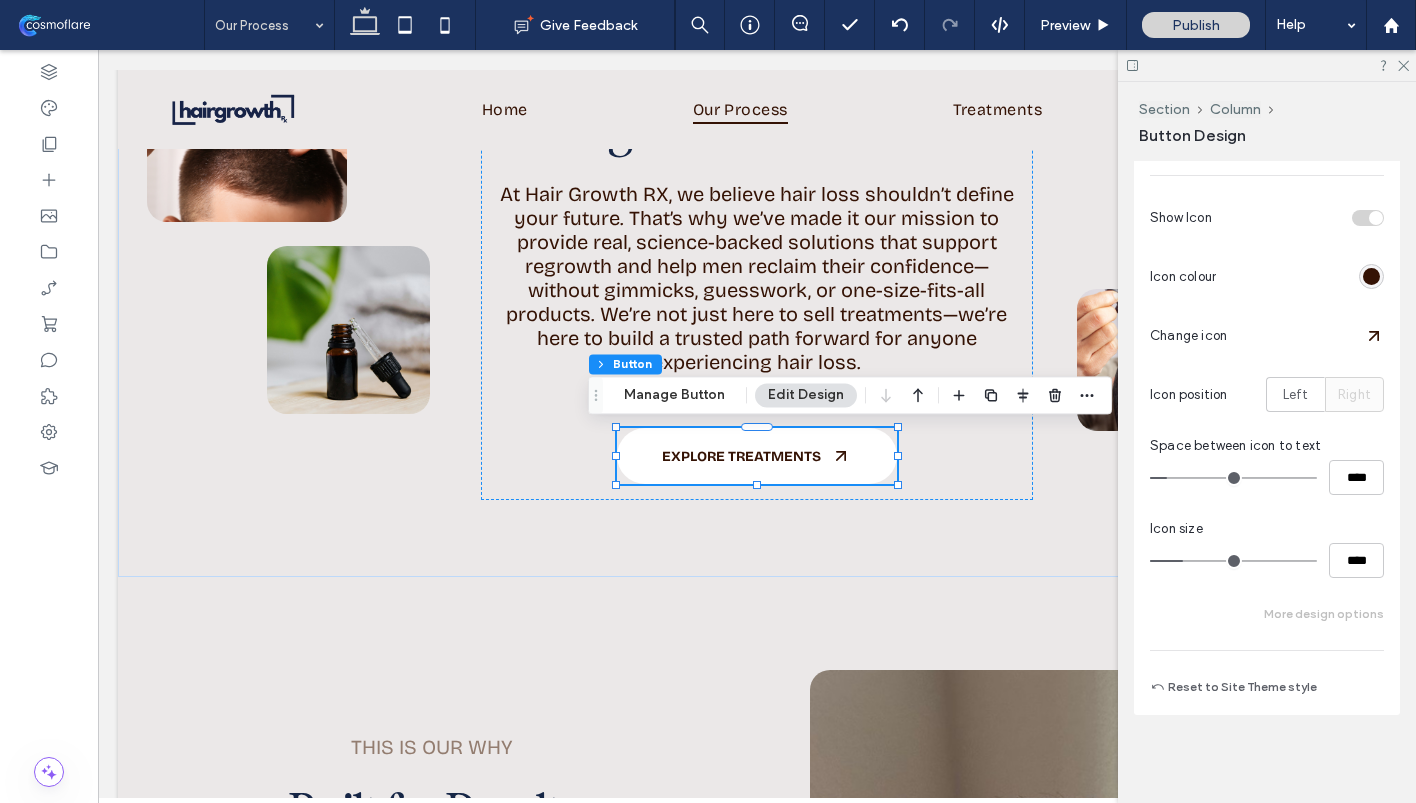 click on "More design options" at bounding box center [1324, 614] 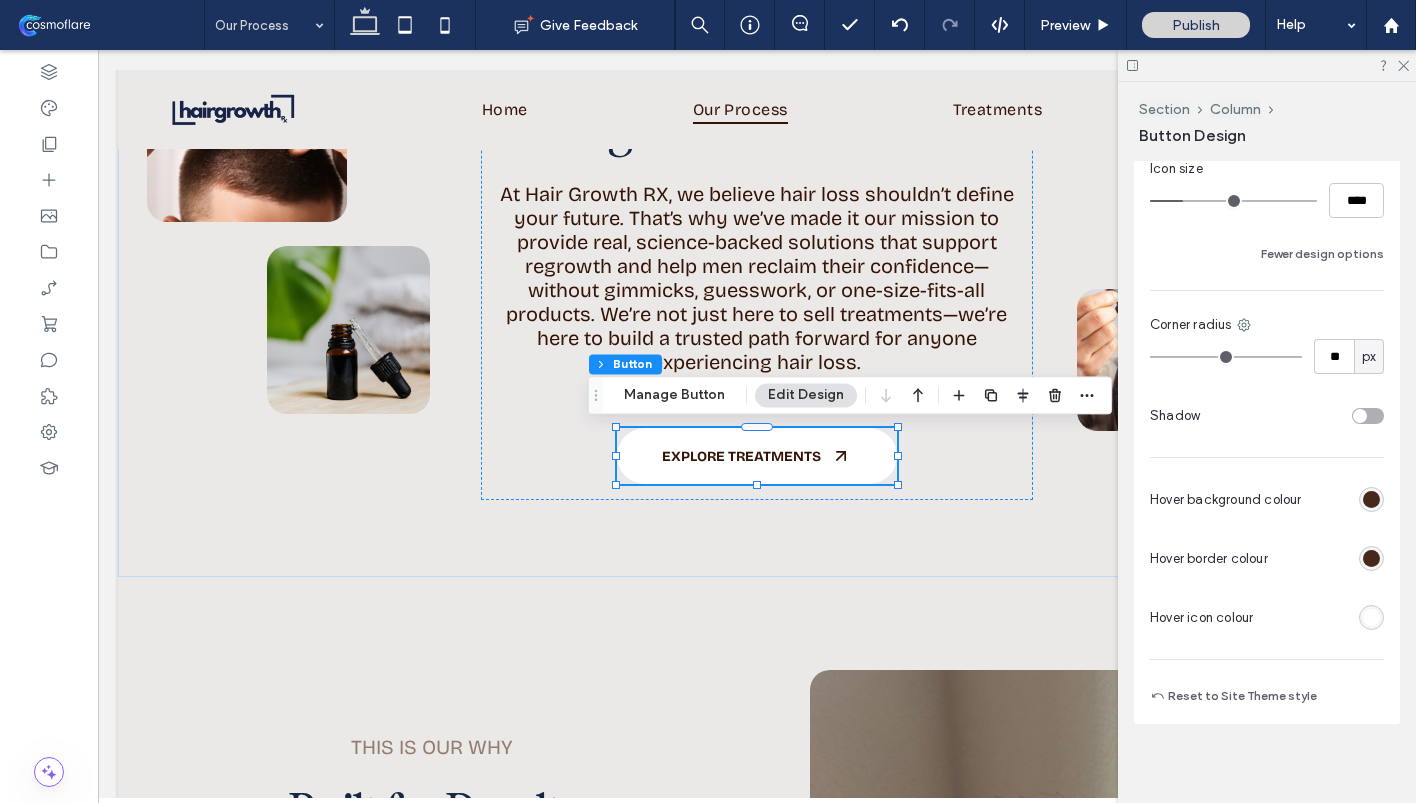 scroll, scrollTop: 1178, scrollLeft: 0, axis: vertical 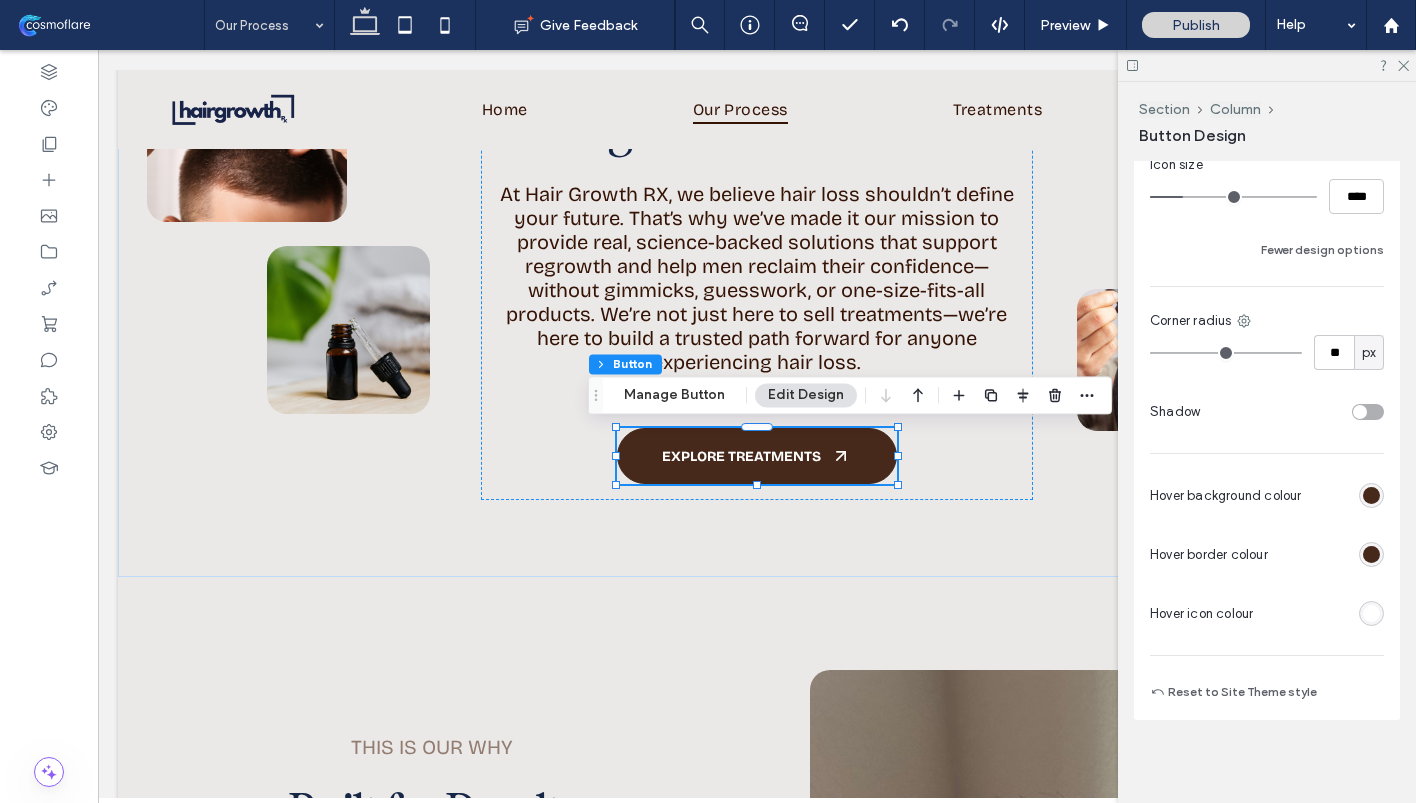 click at bounding box center (1371, 495) 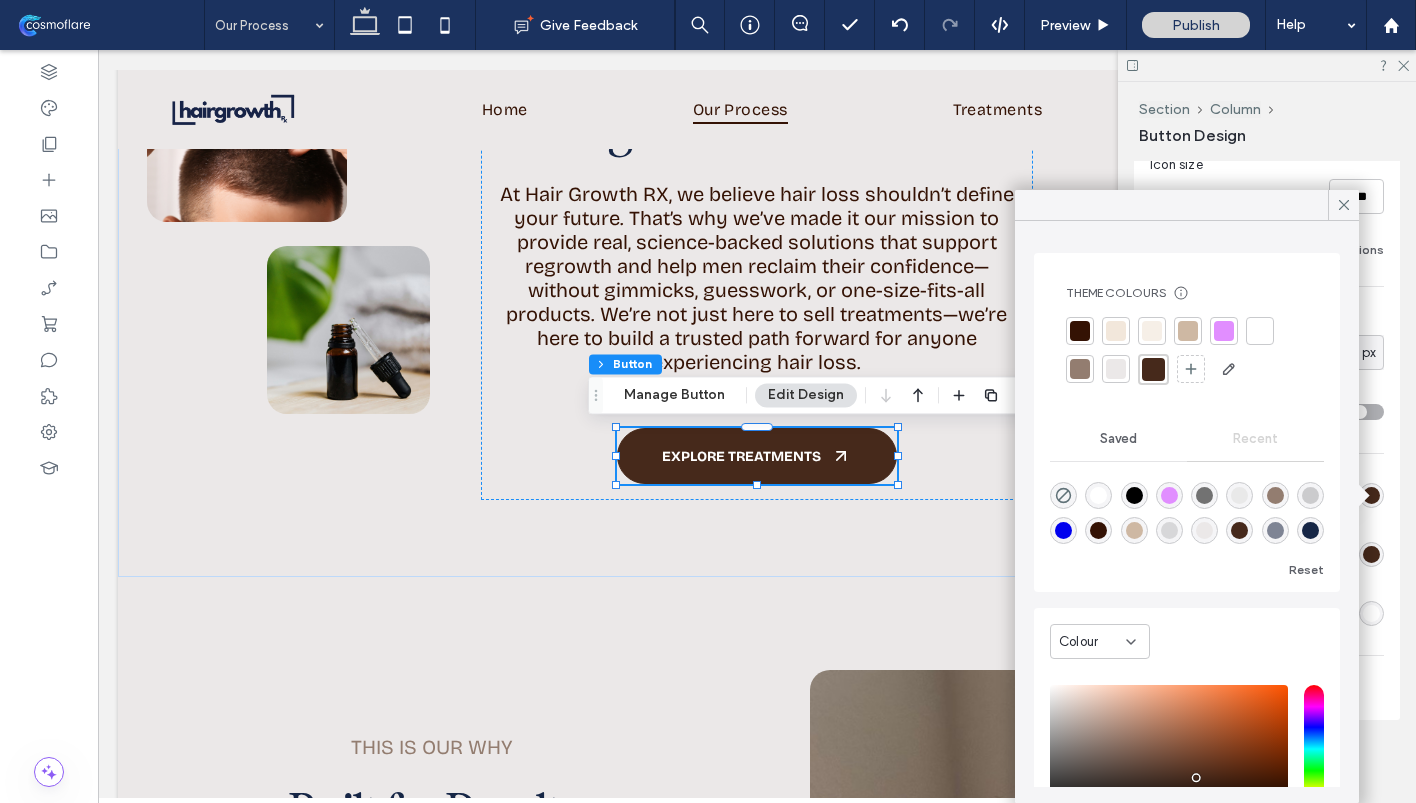 click at bounding box center (1310, 530) 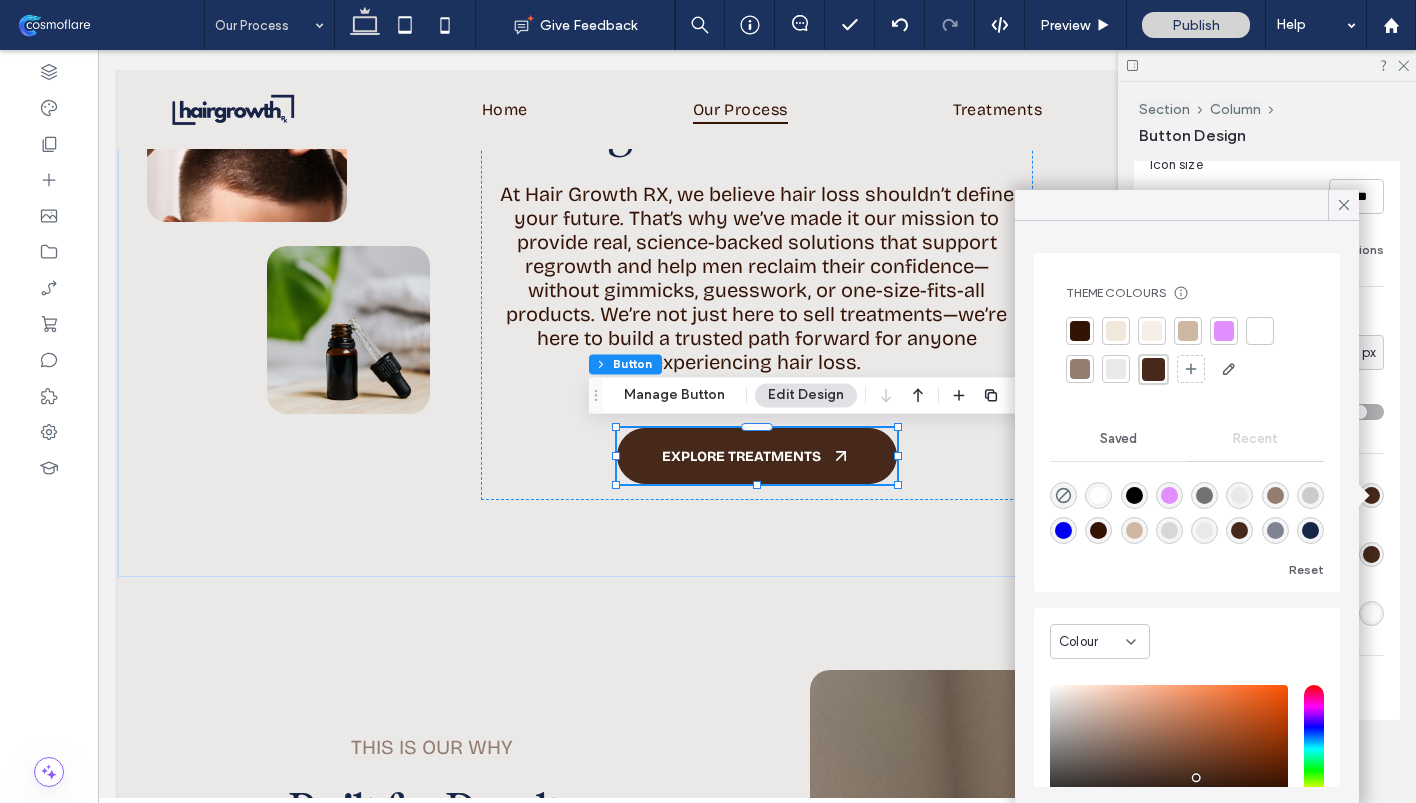 type on "*******" 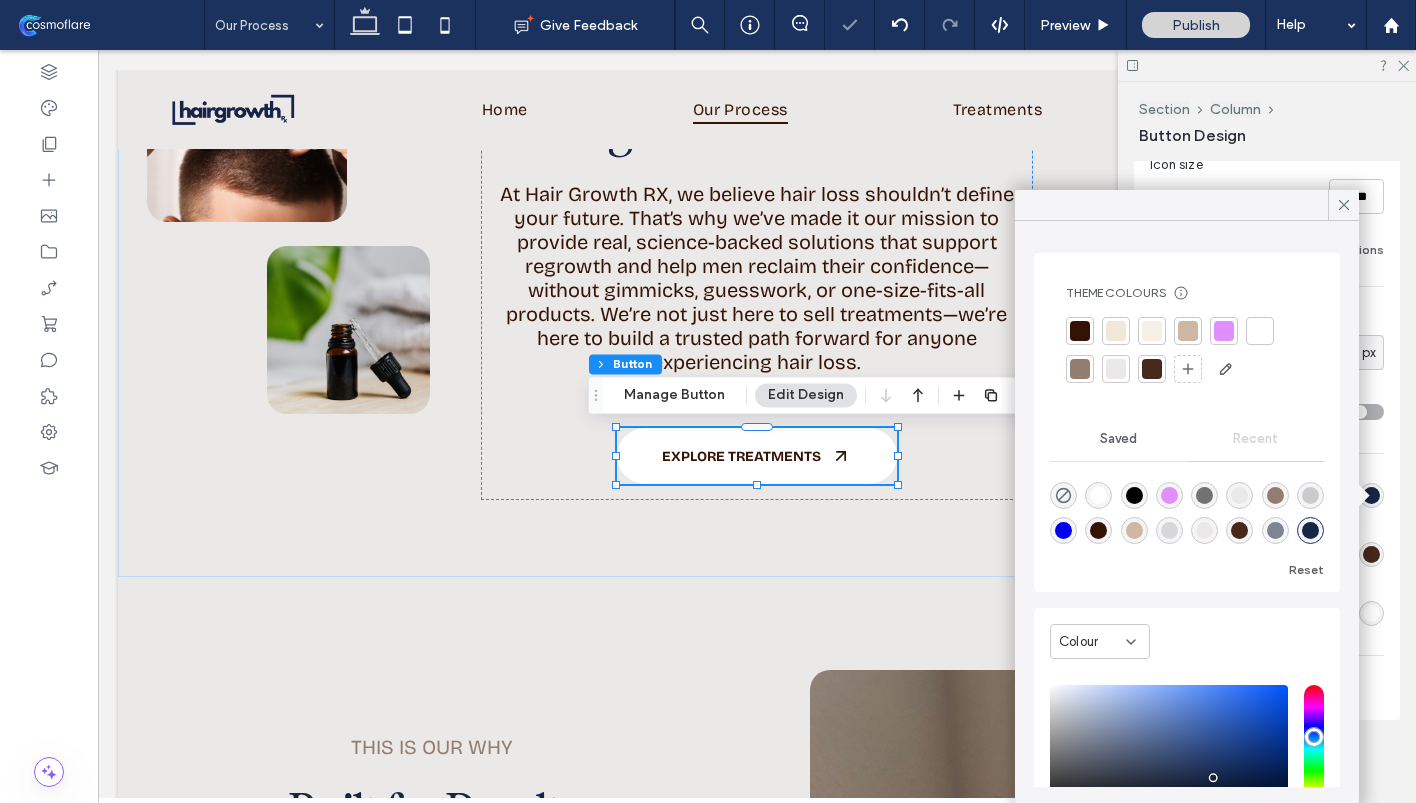 click at bounding box center (1371, 554) 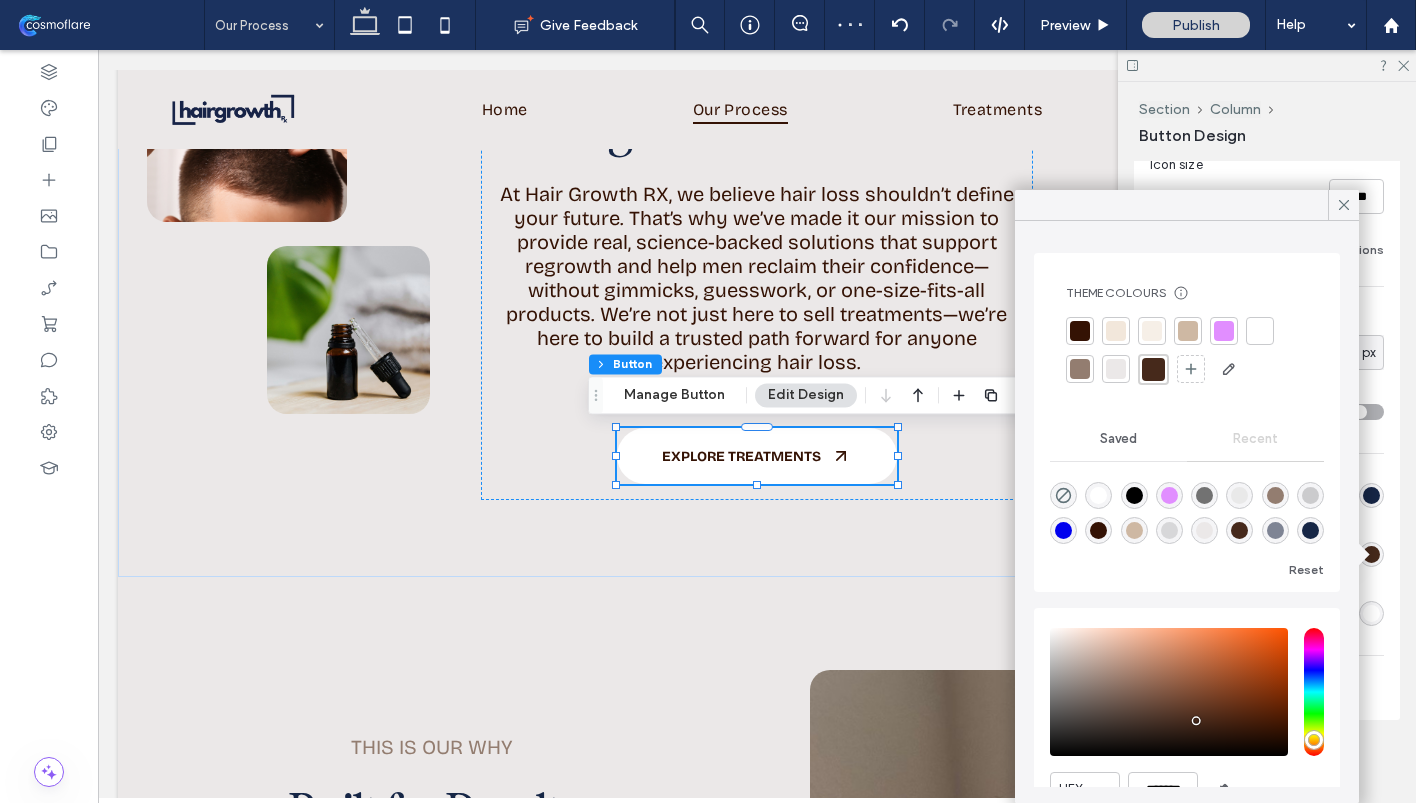 click at bounding box center [1116, 369] 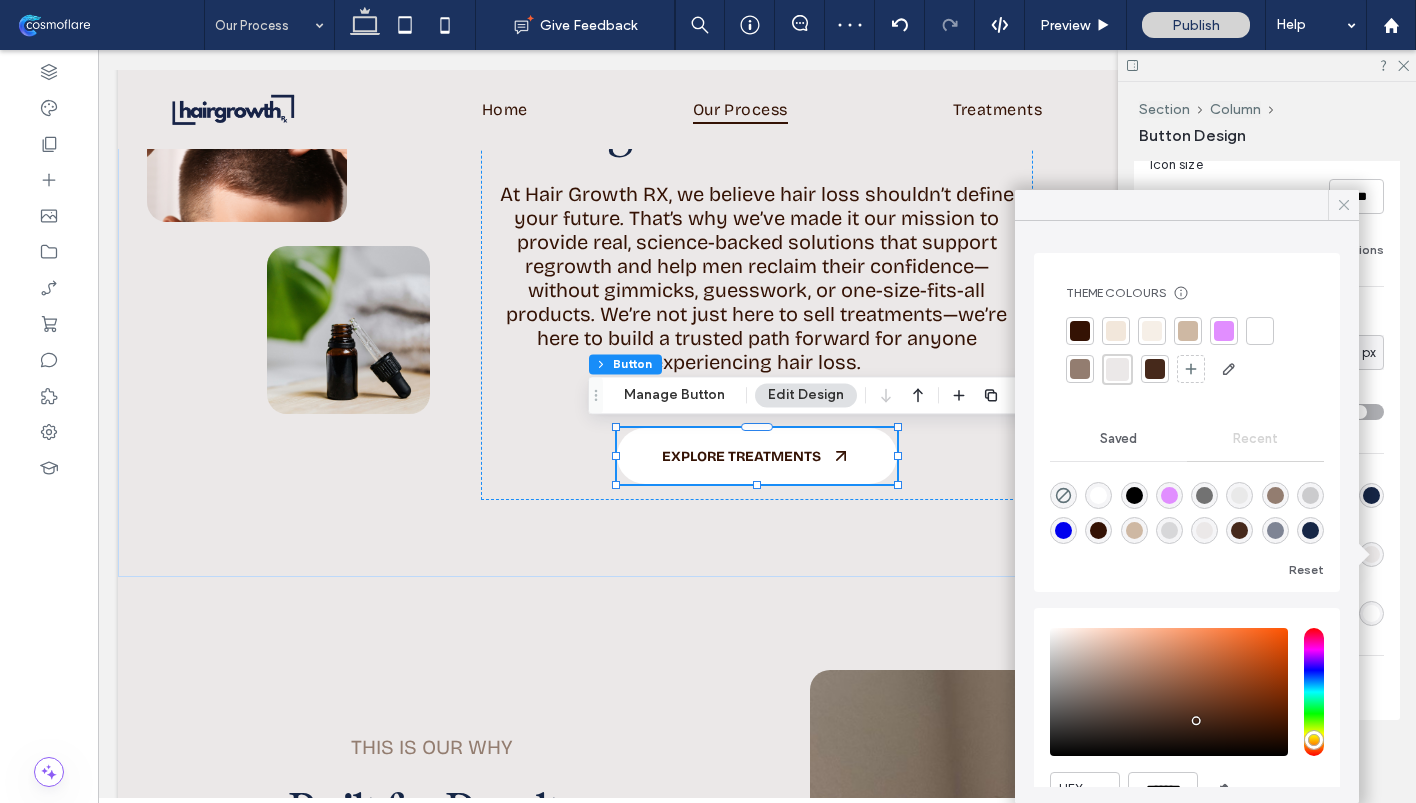 click 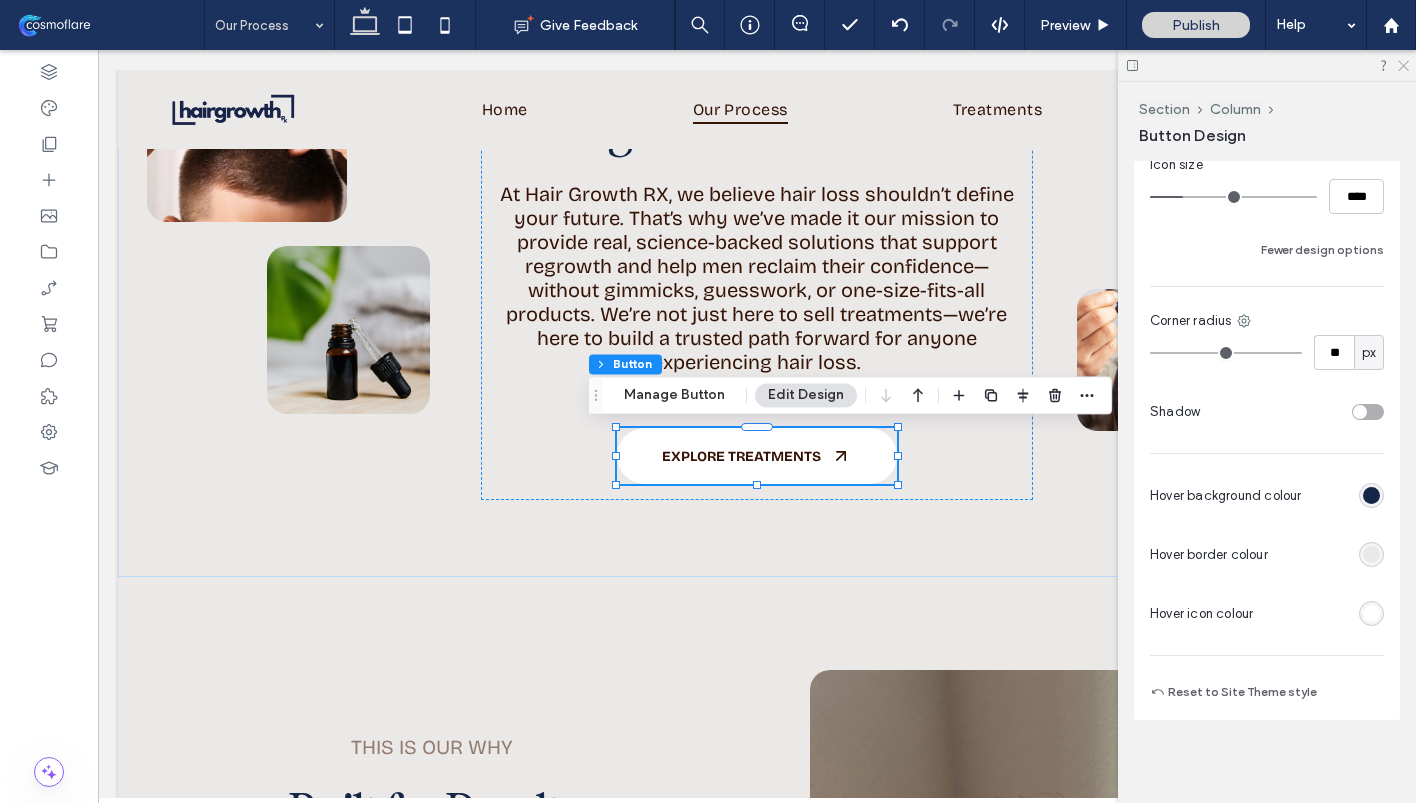 click 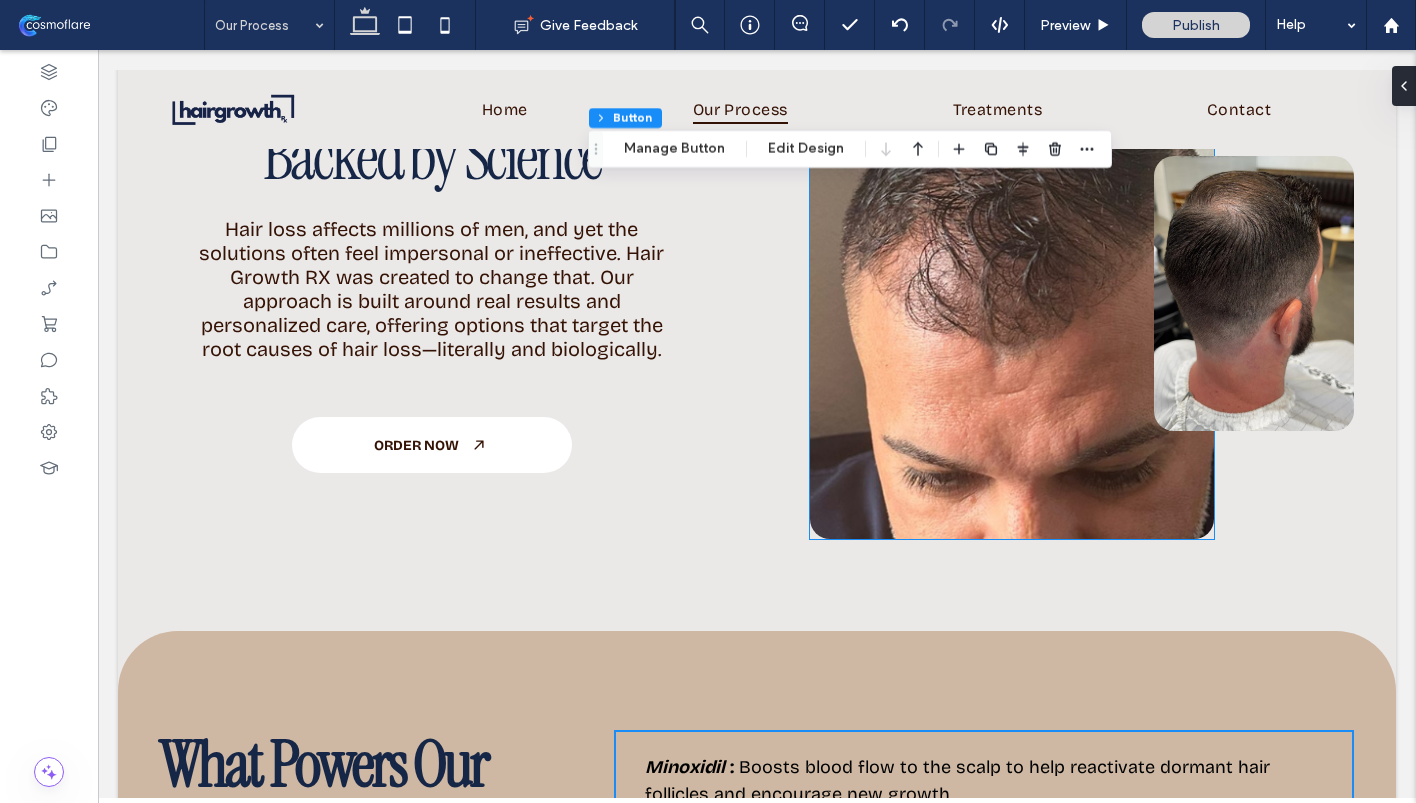scroll, scrollTop: 1762, scrollLeft: 0, axis: vertical 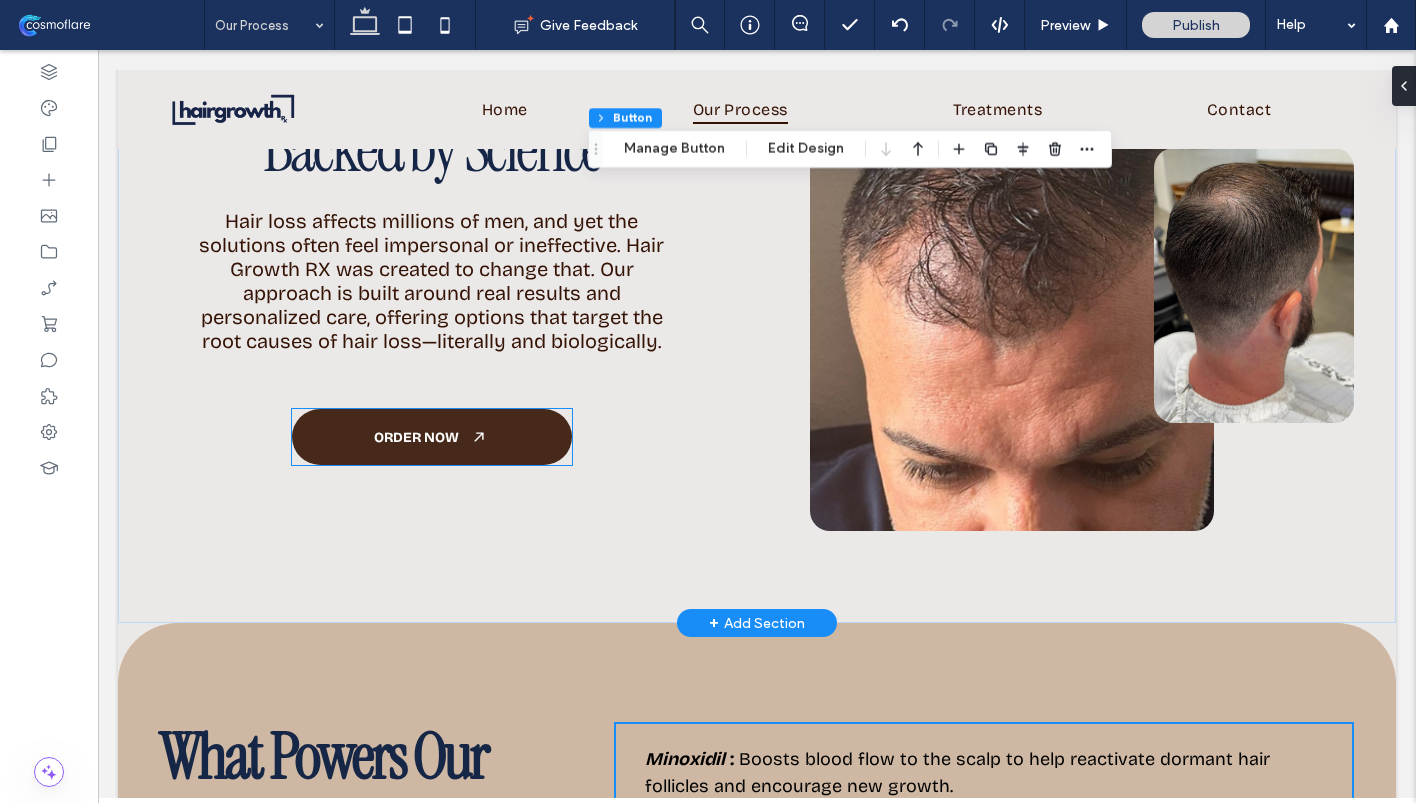 click on "ORDER NOW" at bounding box center [432, 437] 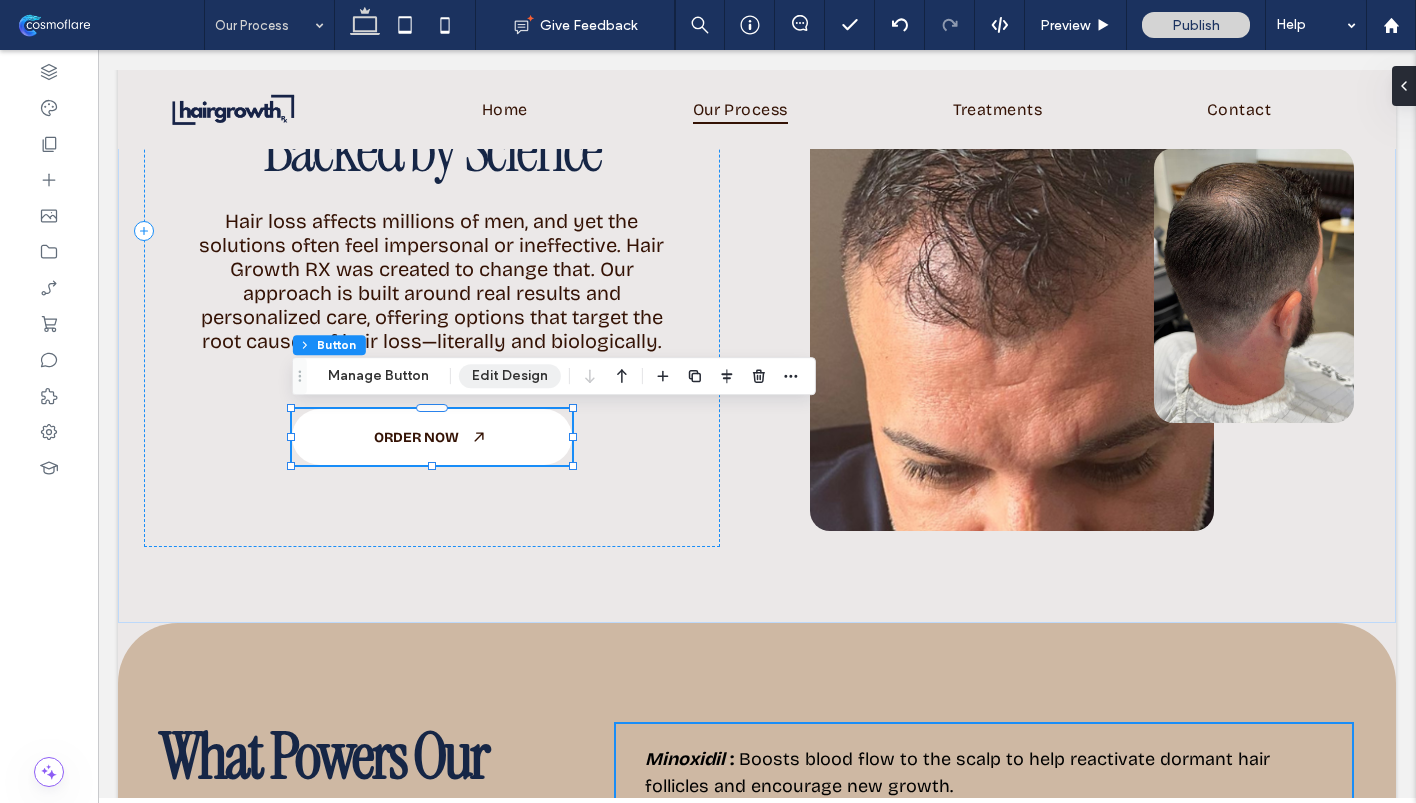 click on "Edit Design" at bounding box center (510, 376) 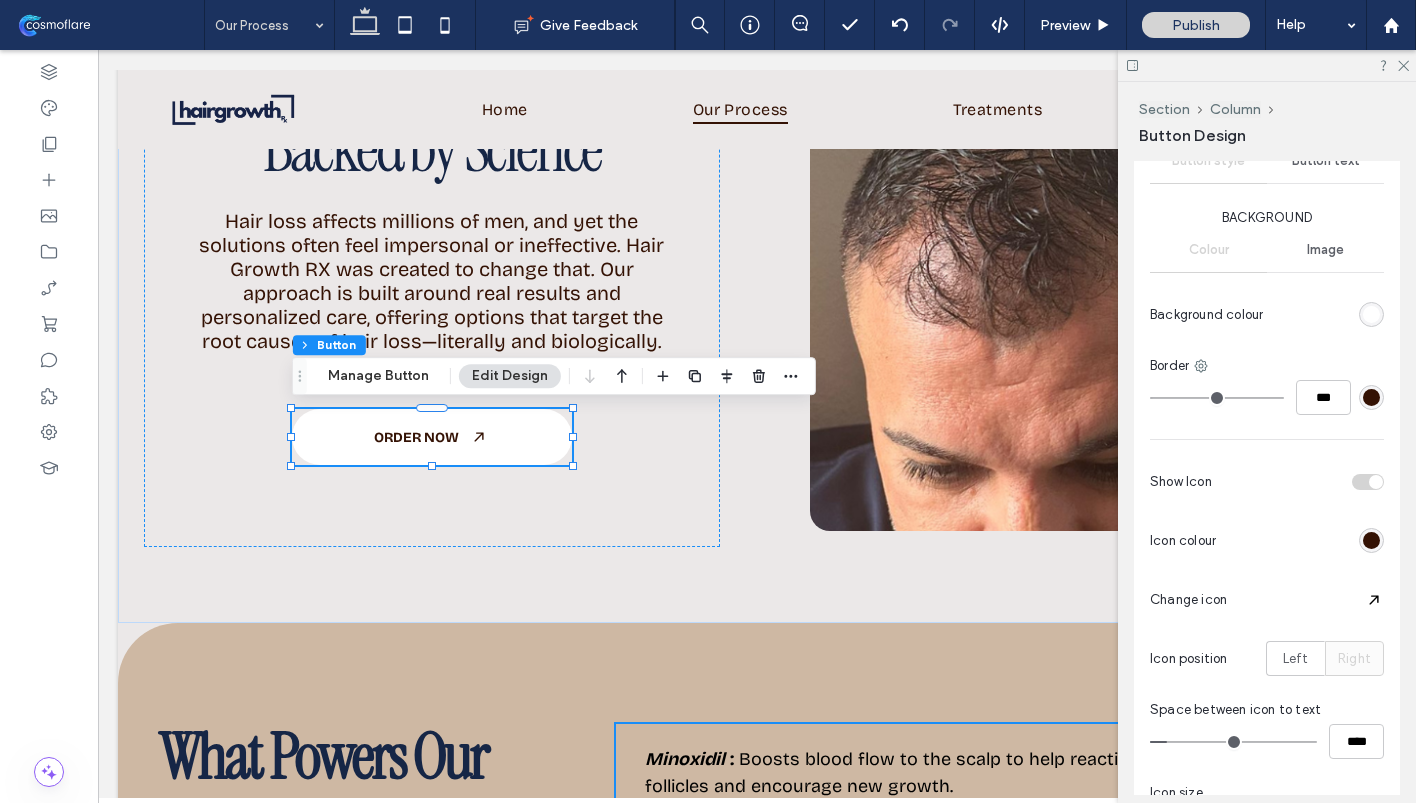 scroll, scrollTop: 579, scrollLeft: 0, axis: vertical 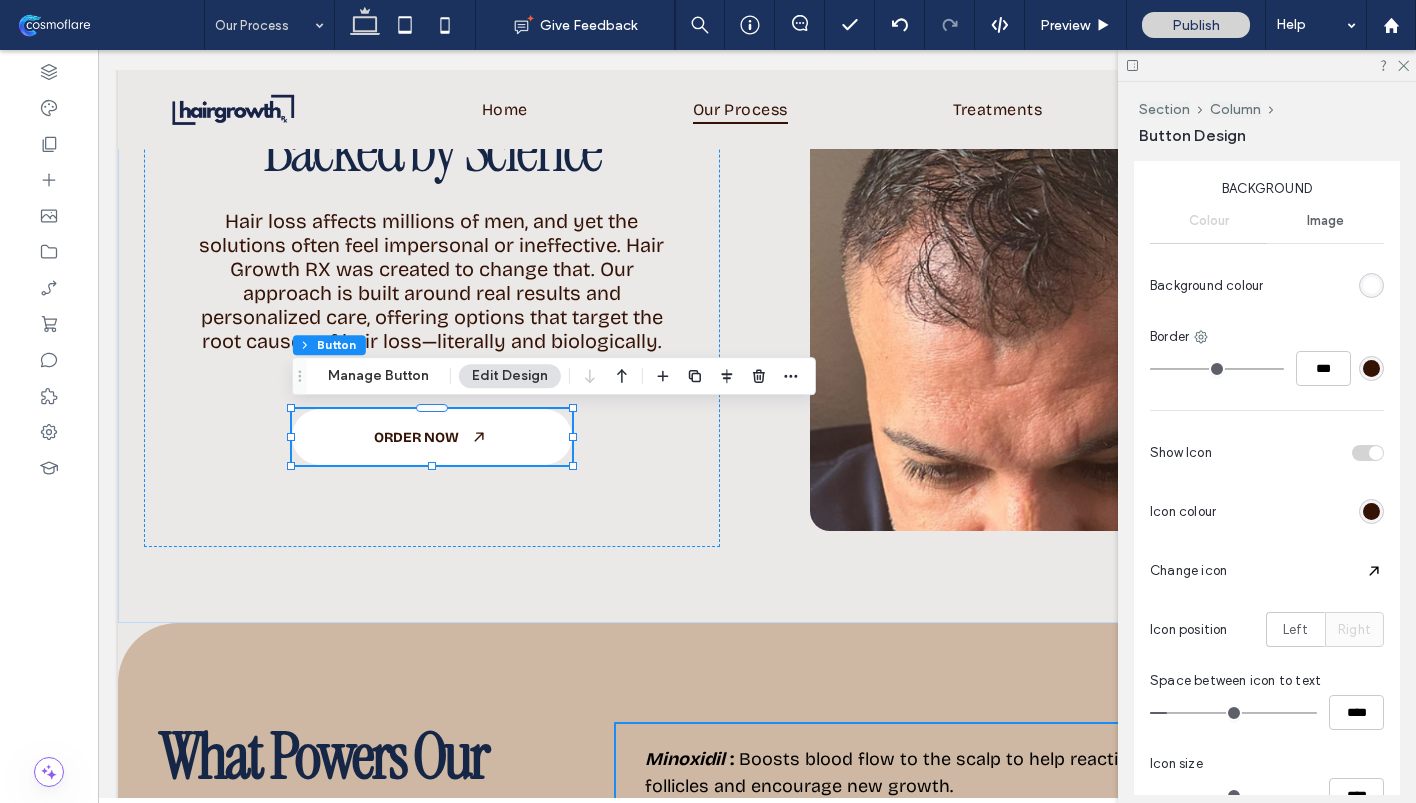 click at bounding box center [1371, 368] 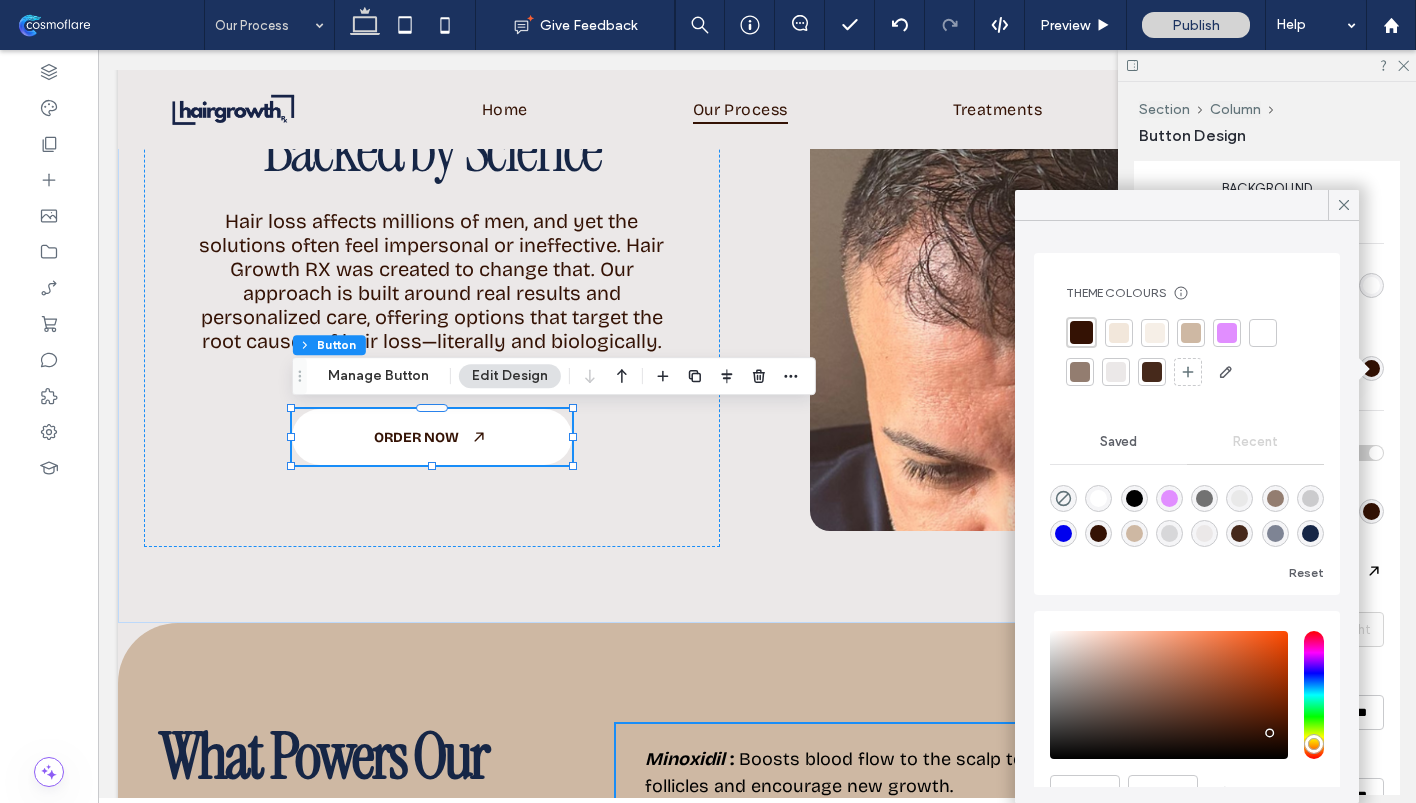 click at bounding box center [1063, 498] 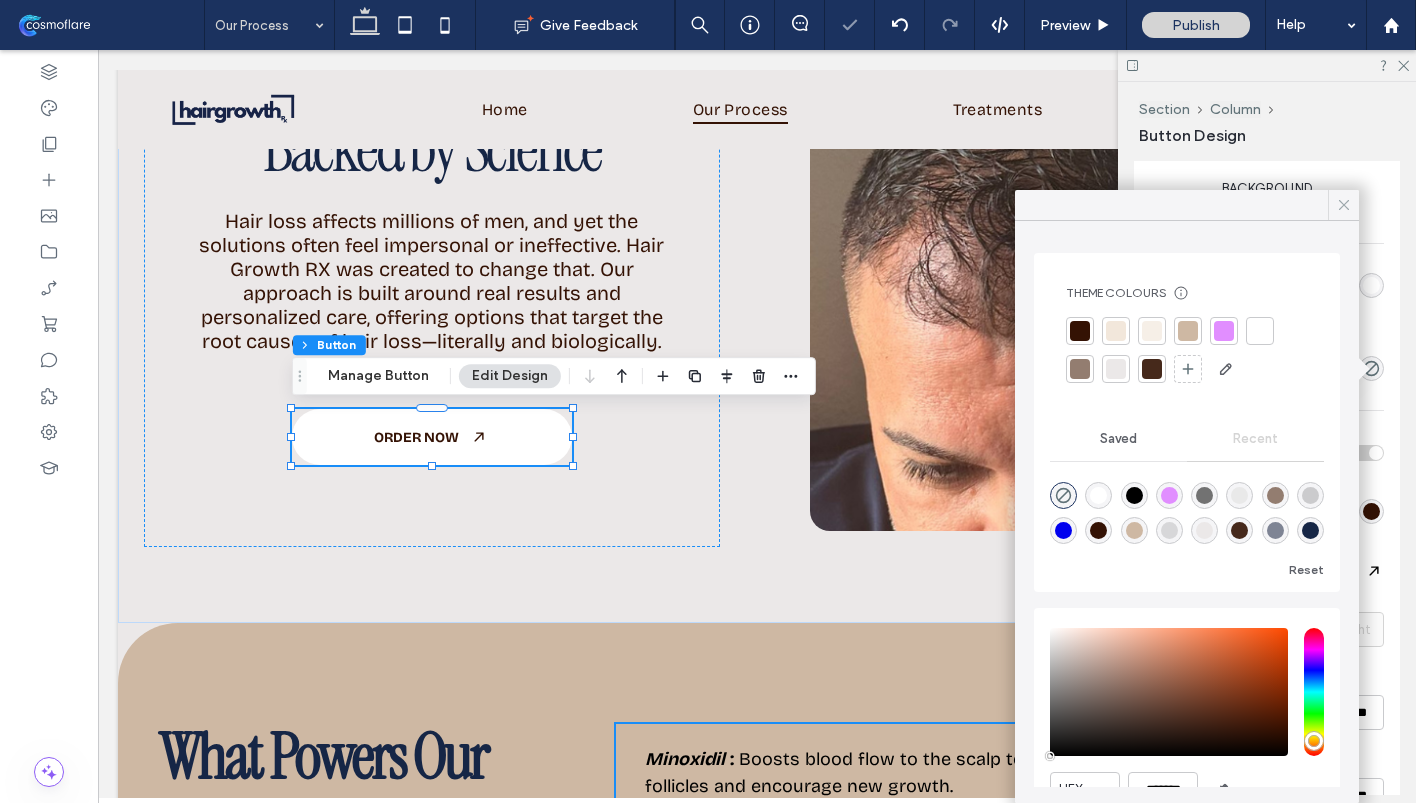 click 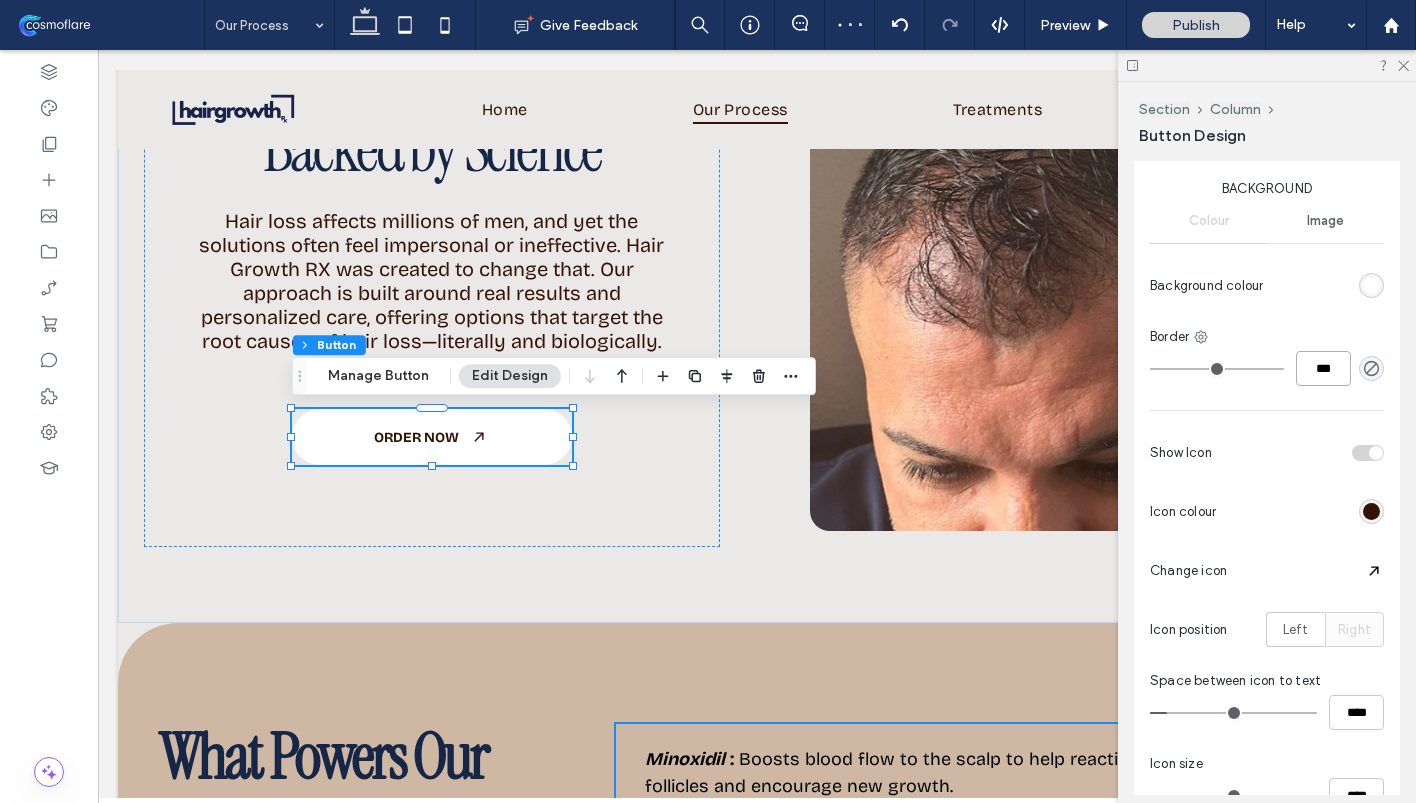 click on "***" at bounding box center (1323, 368) 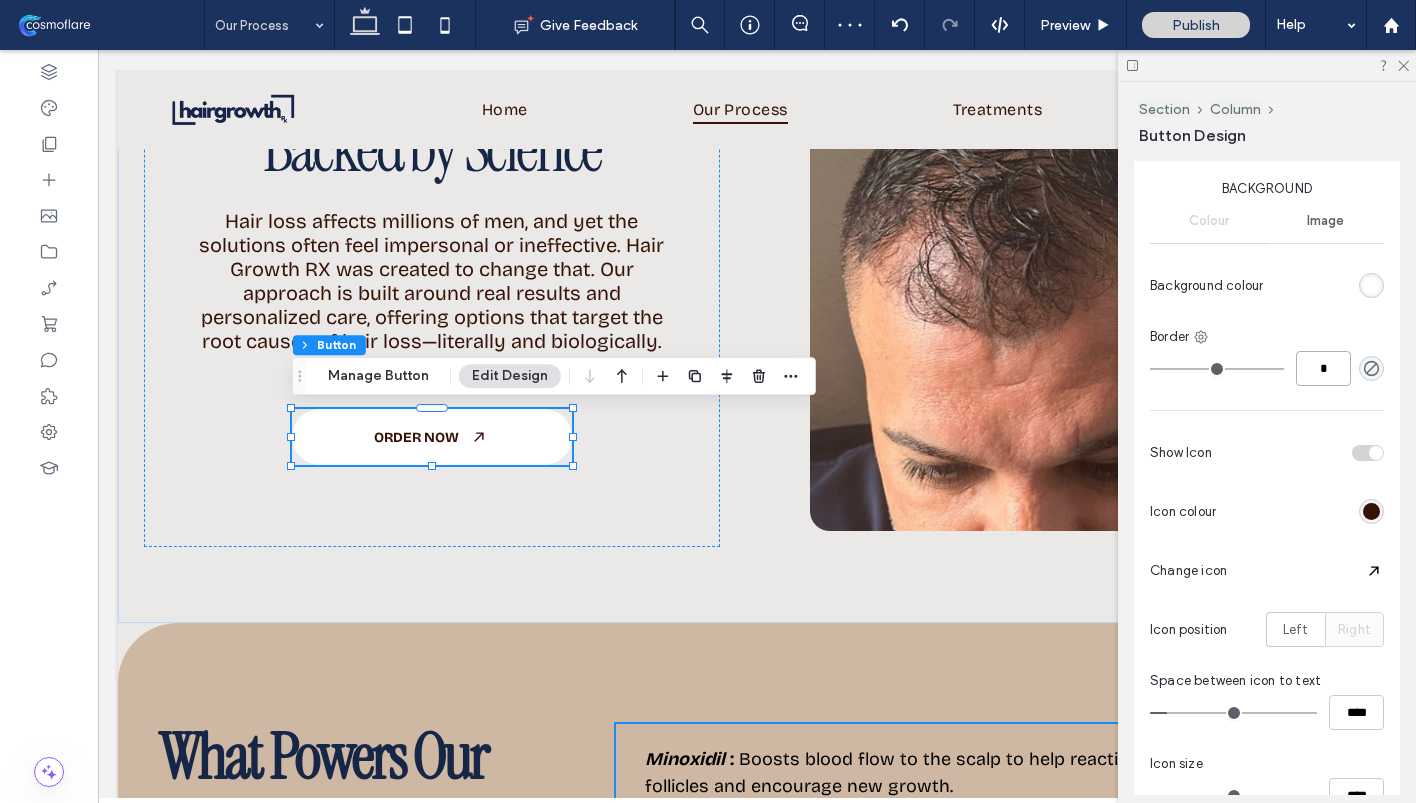 type on "*" 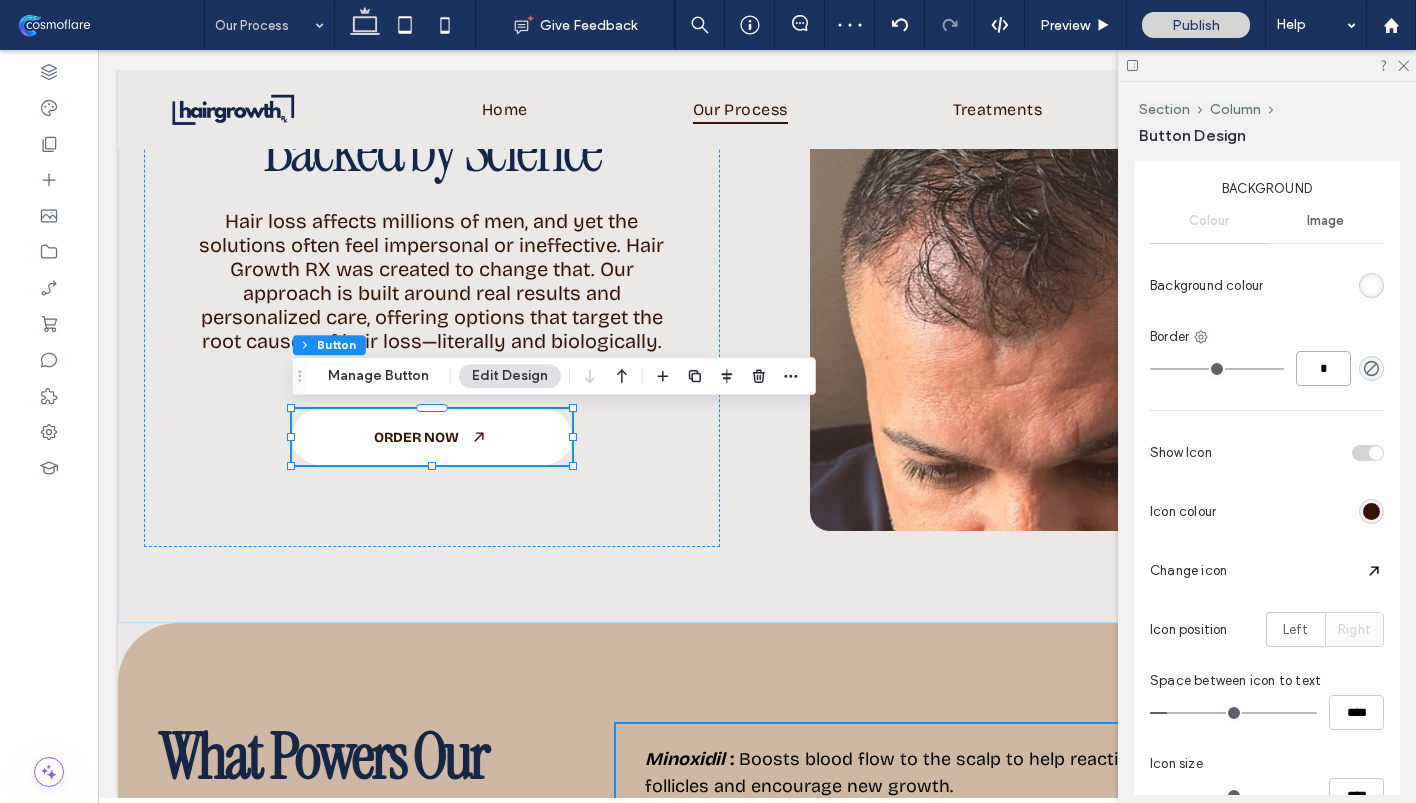 type on "***" 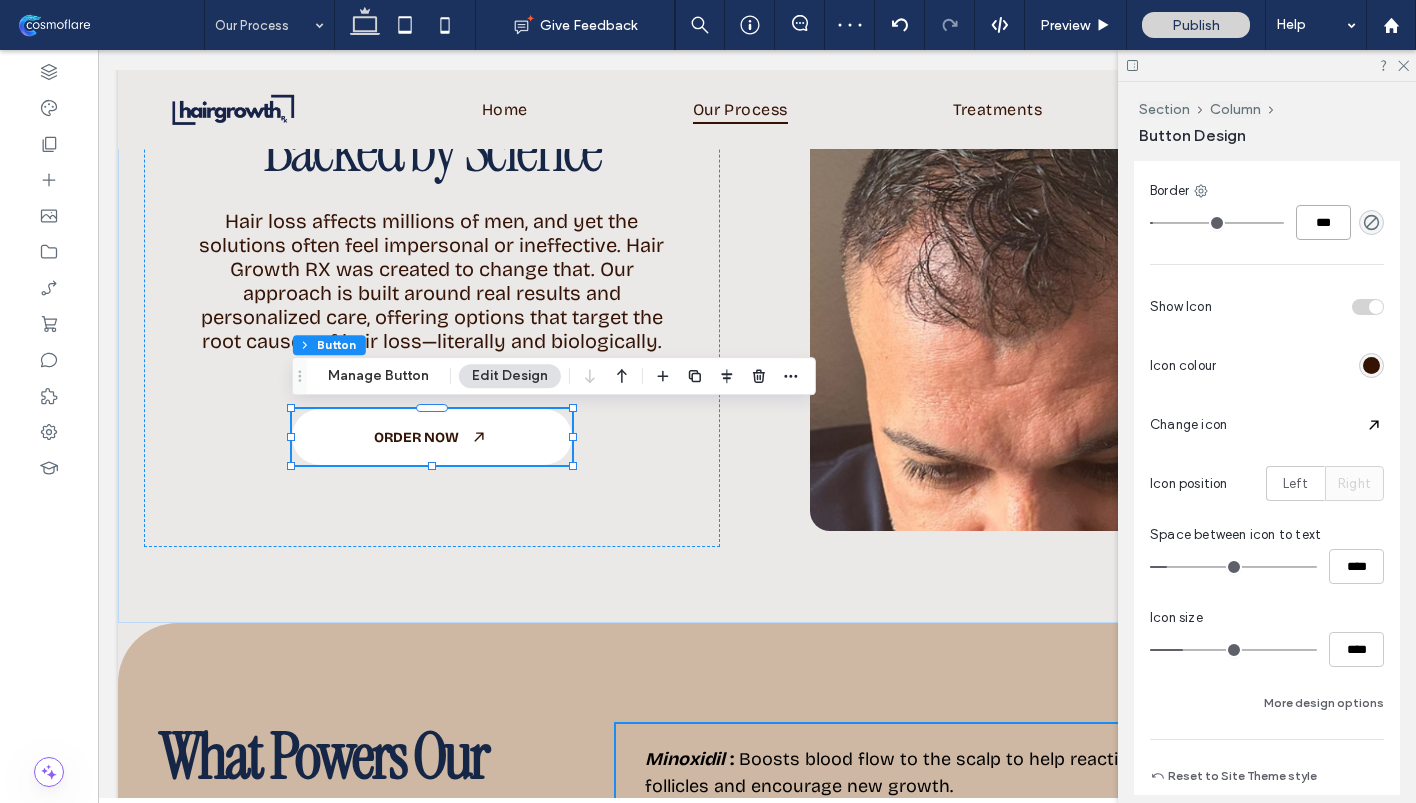 scroll, scrollTop: 814, scrollLeft: 0, axis: vertical 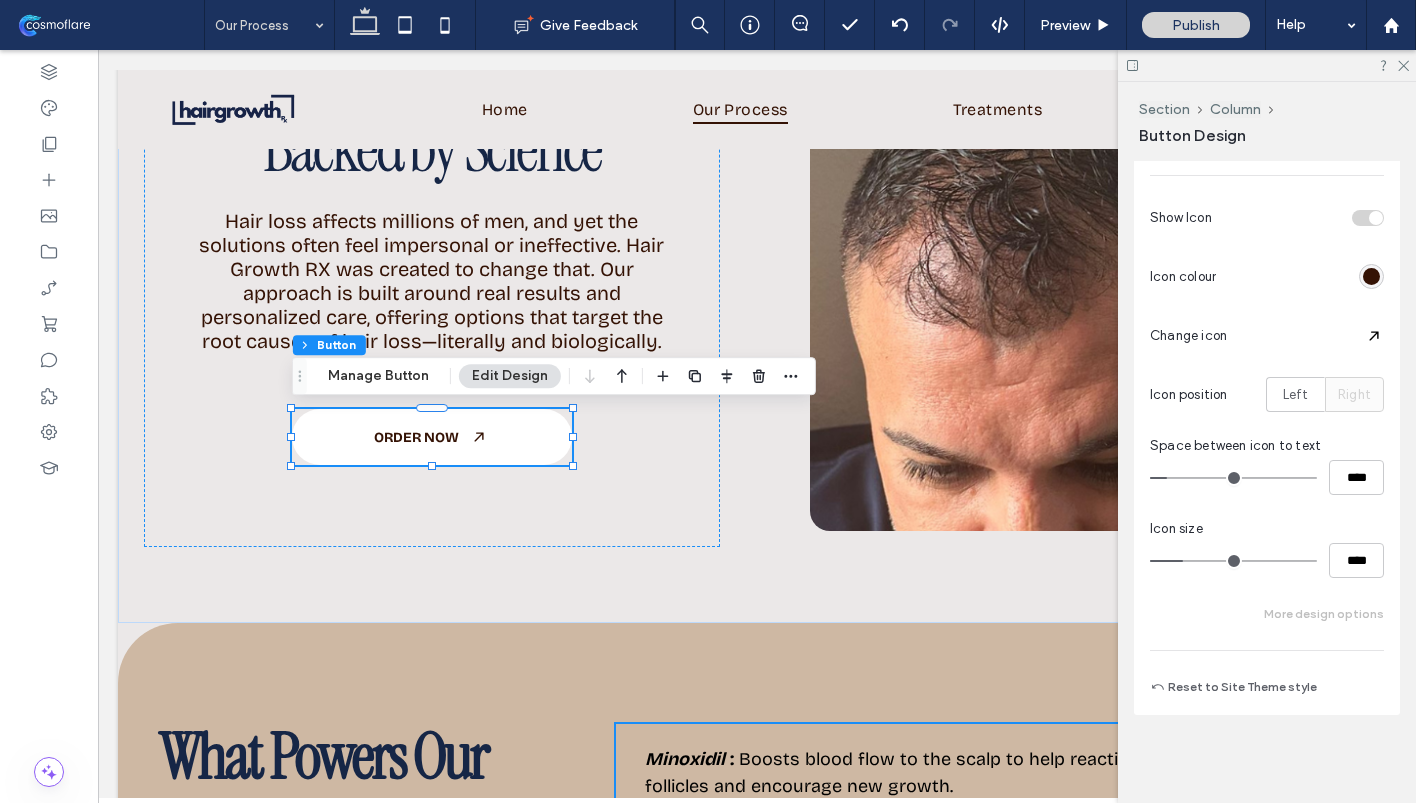 click on "More design options" at bounding box center [1324, 614] 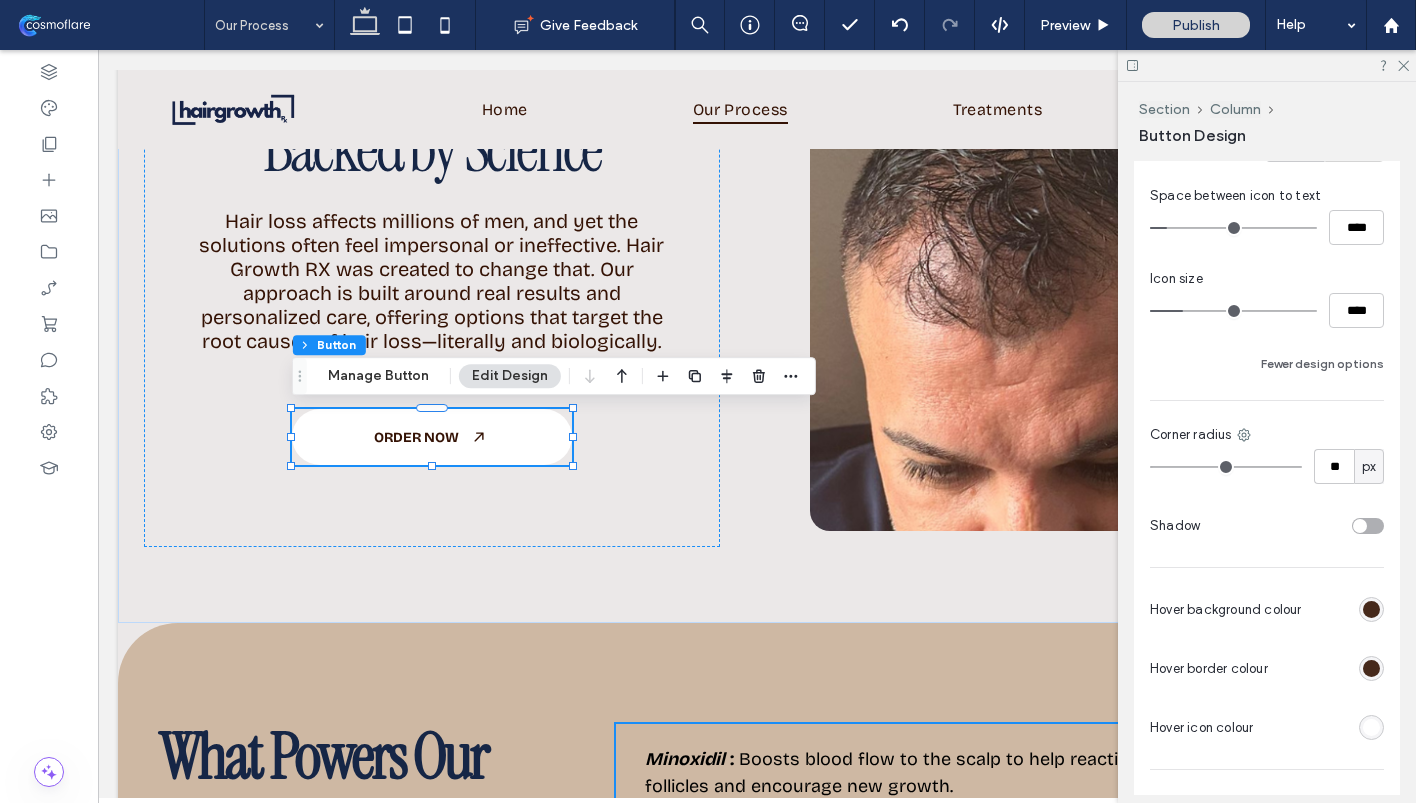 scroll, scrollTop: 1066, scrollLeft: 0, axis: vertical 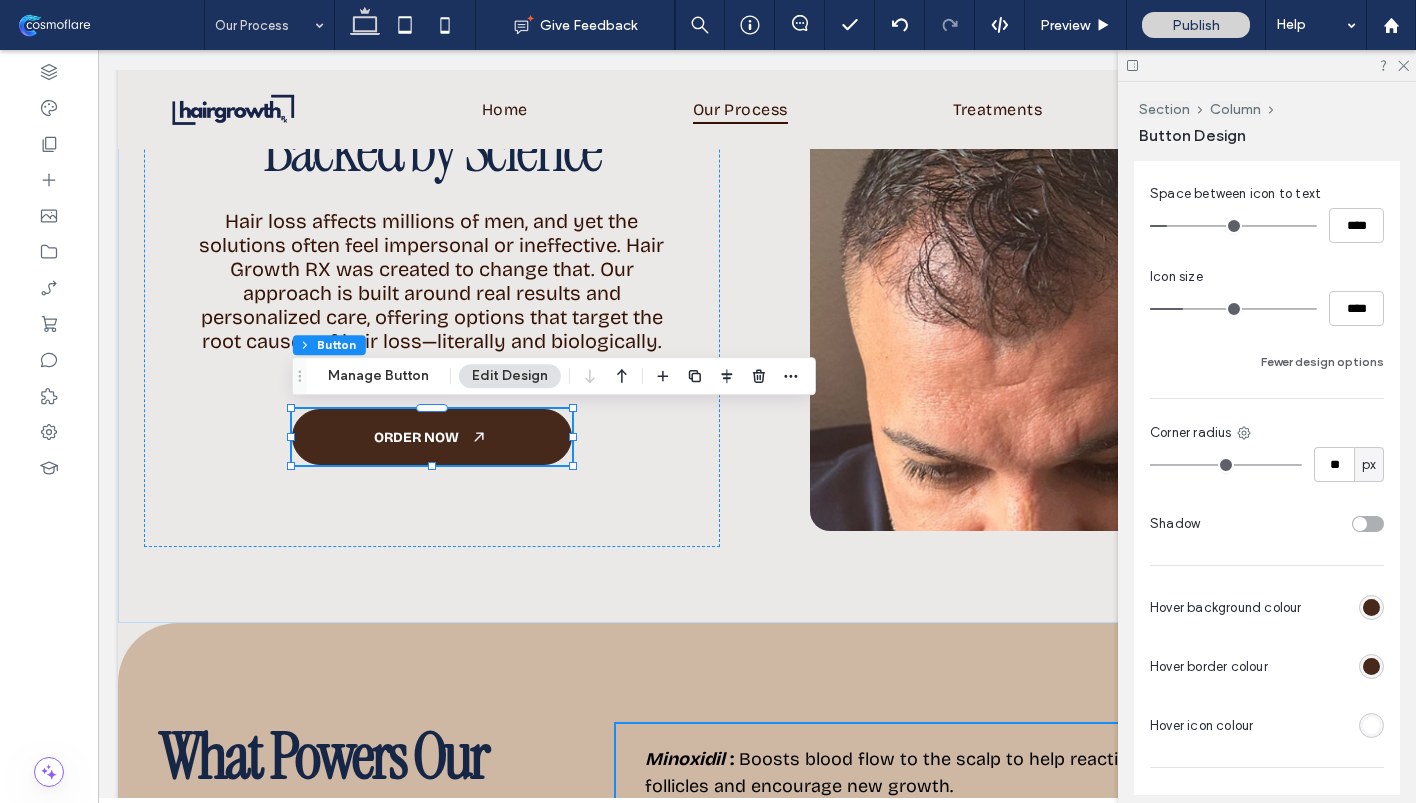 click at bounding box center [1371, 607] 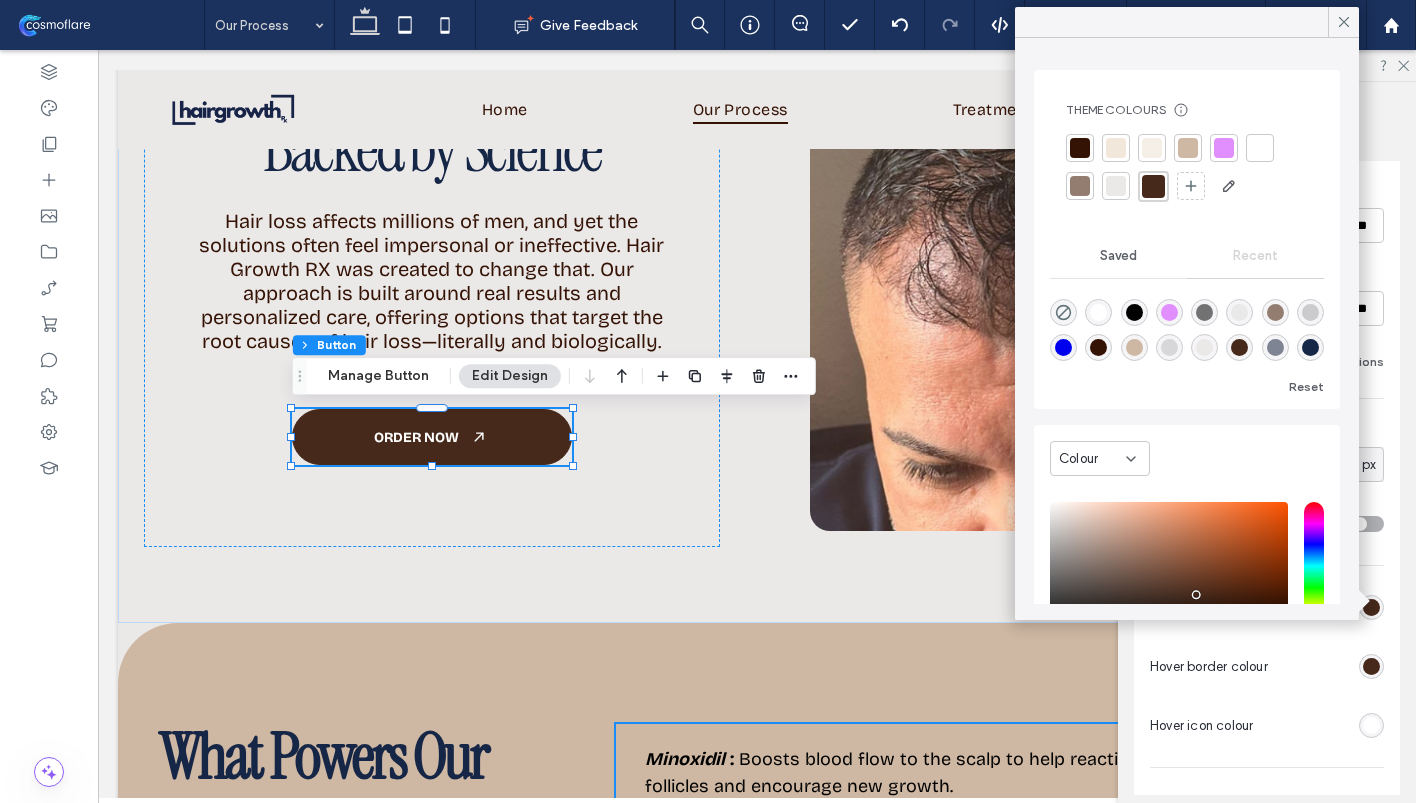 click at bounding box center [1310, 347] 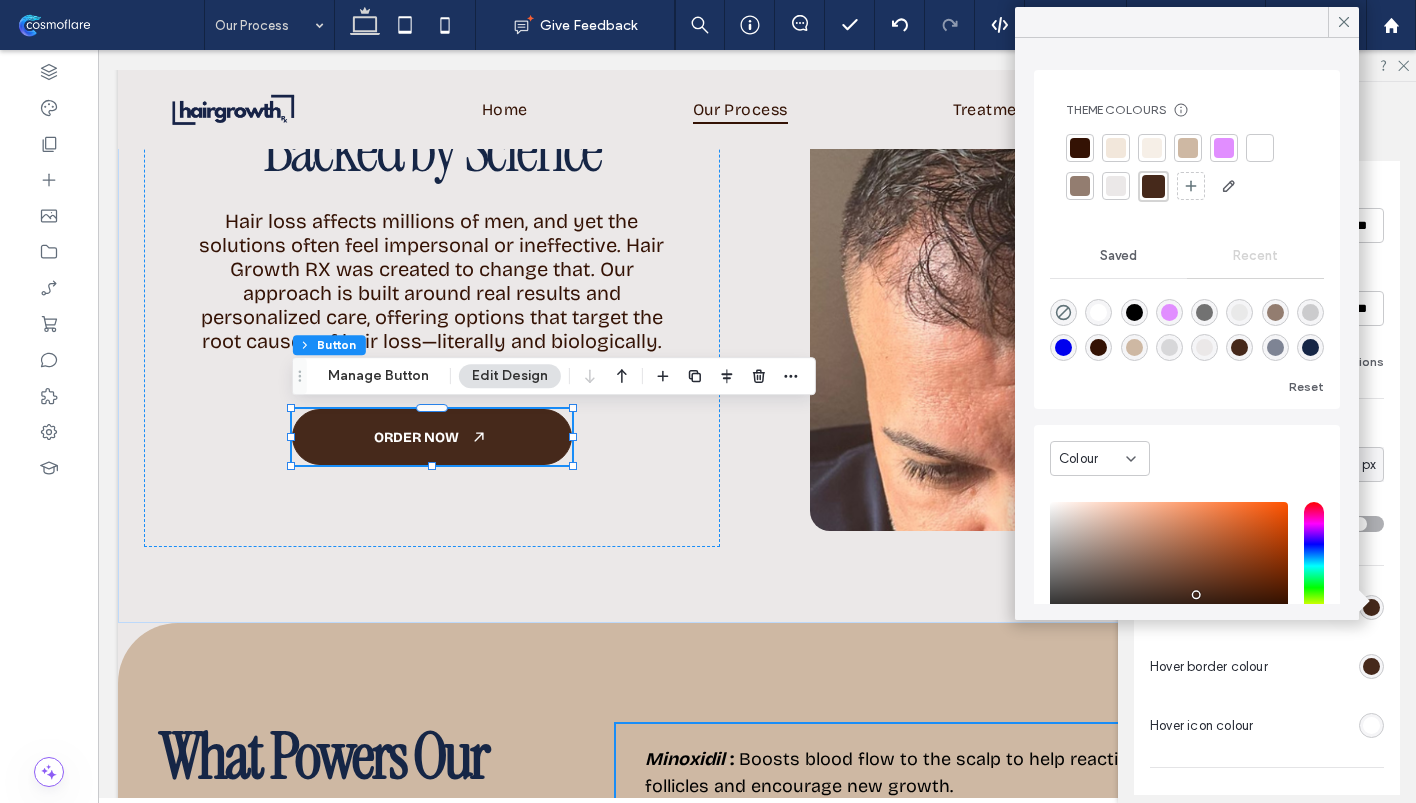 type on "*******" 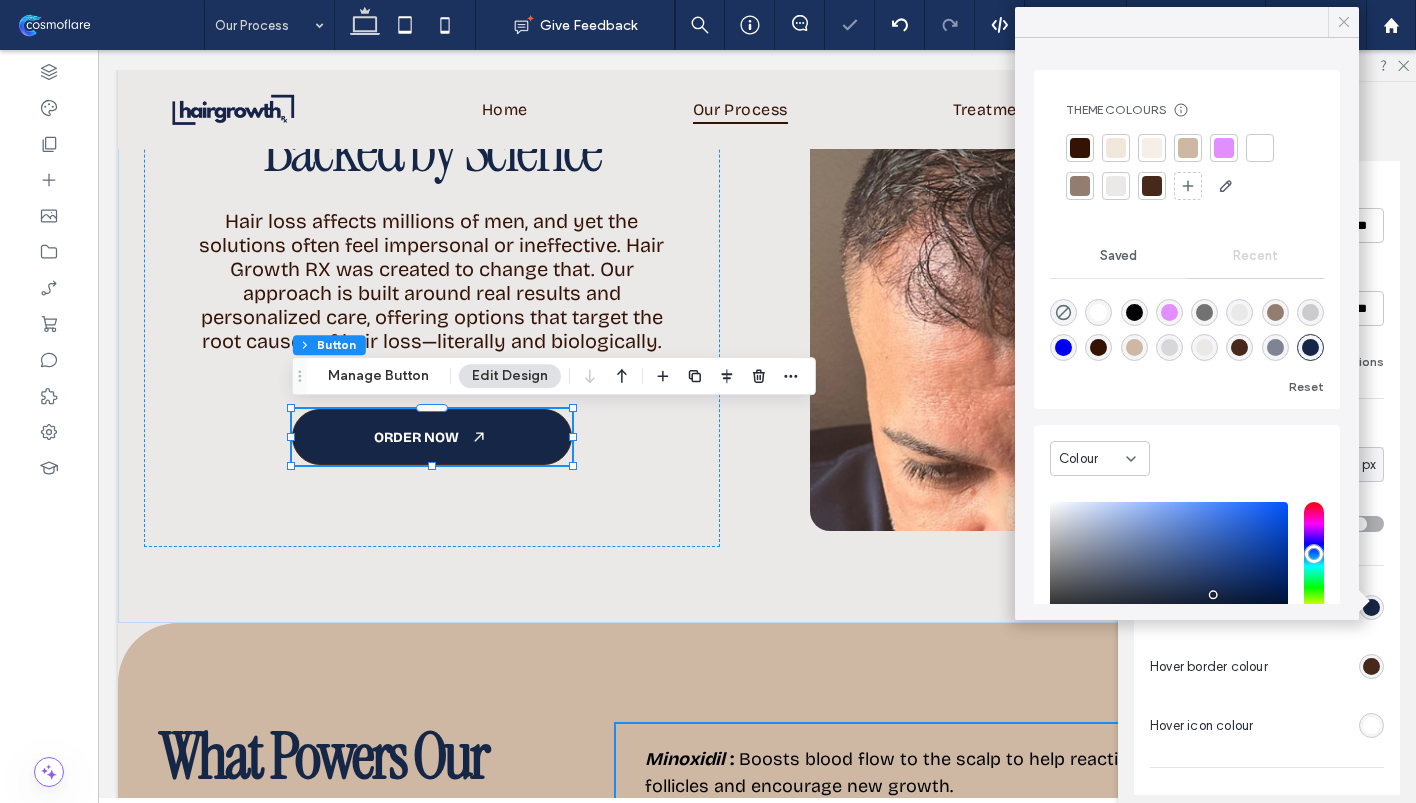 click 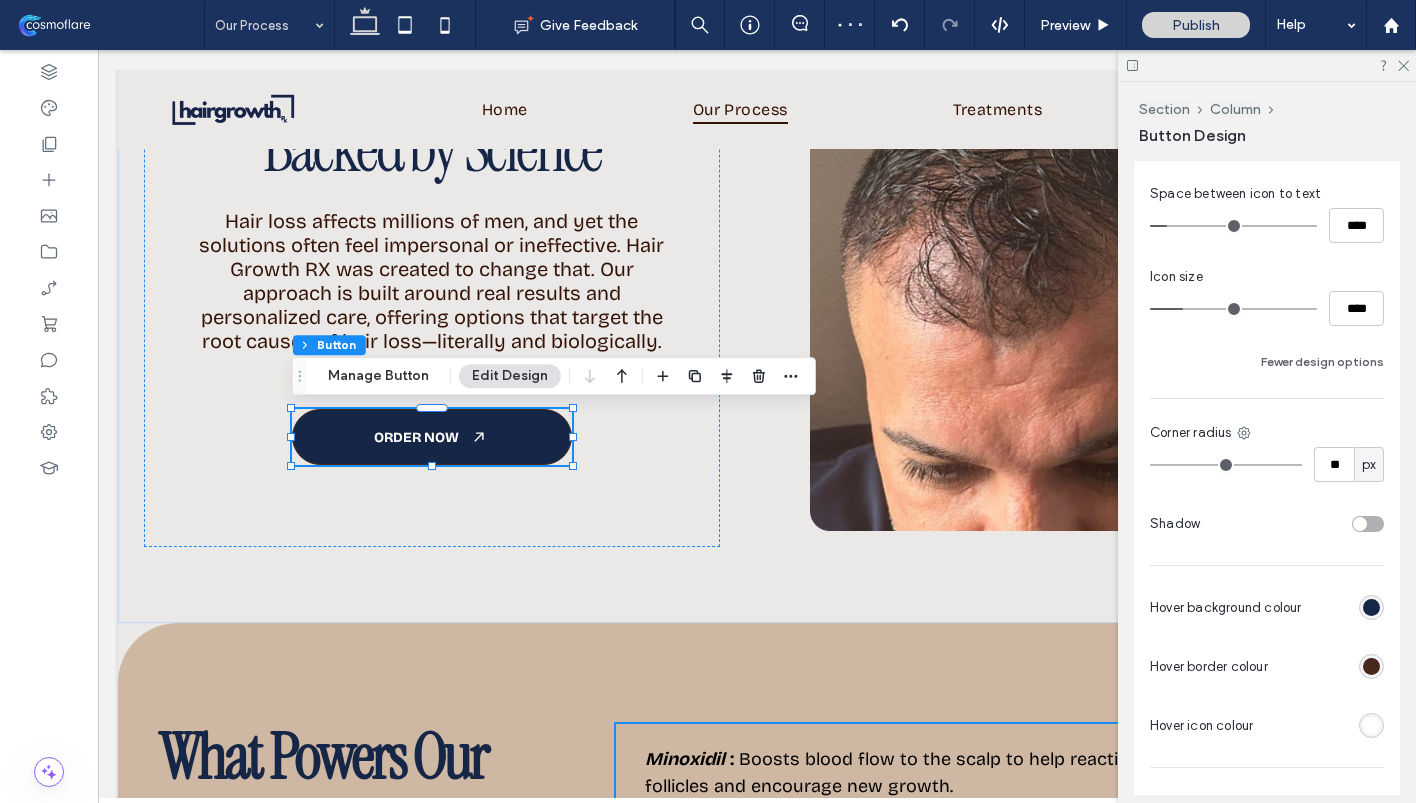 click at bounding box center [1371, 666] 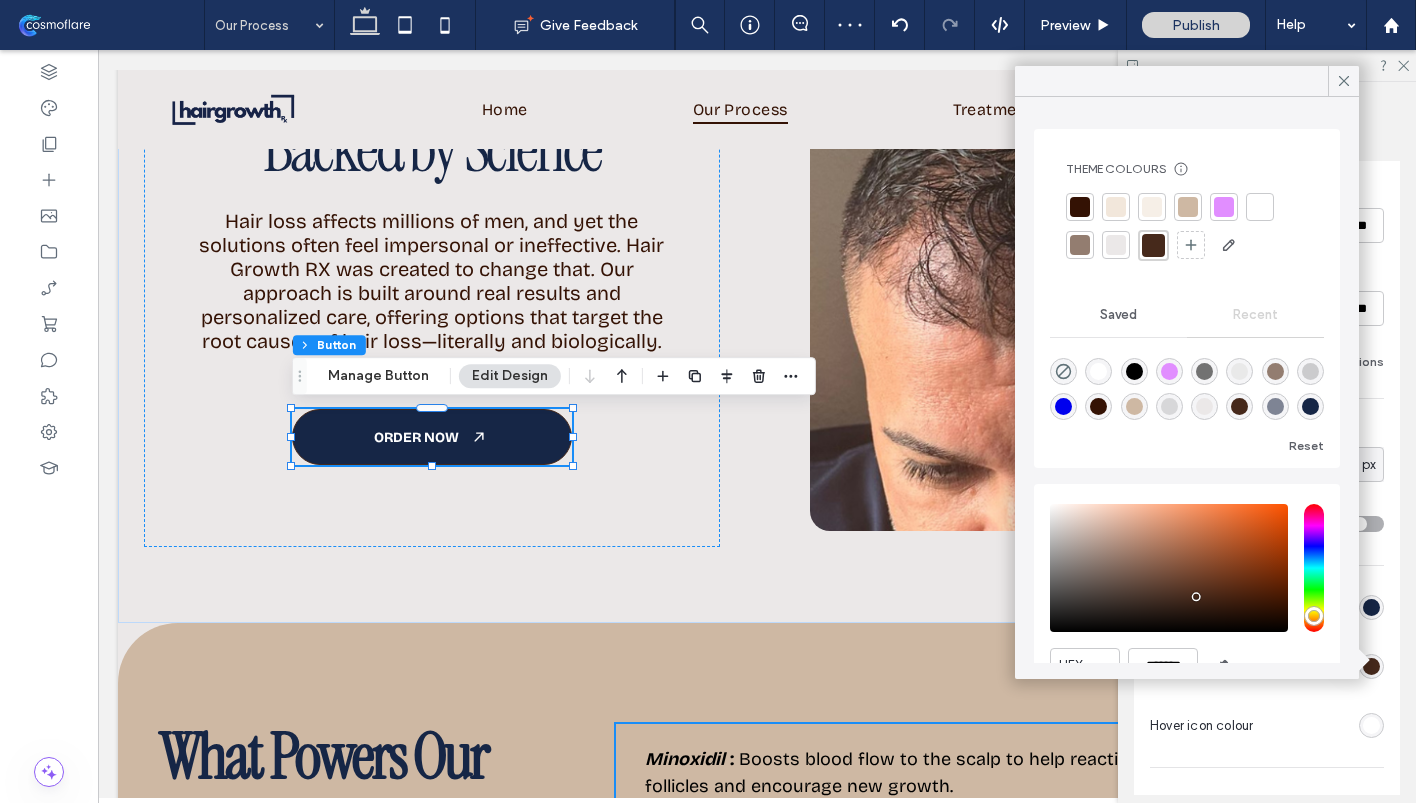 click at bounding box center (1116, 245) 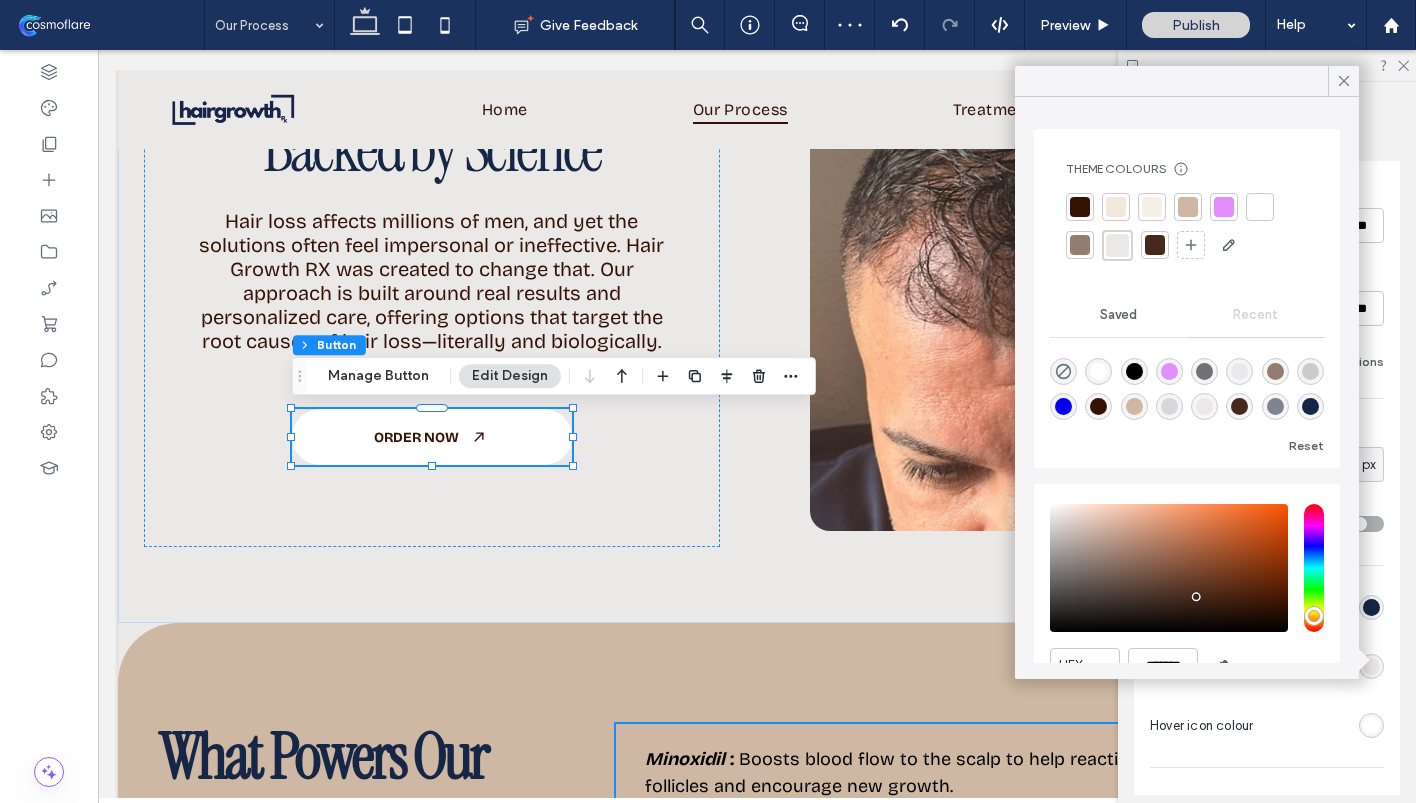click on "Theme Colours Save time with Theme Colours Create a colour palette to instantly add or change colours of connected site elements. Learn more Saved Recent Reset HEX ******* Opacity ****" at bounding box center [1187, 388] 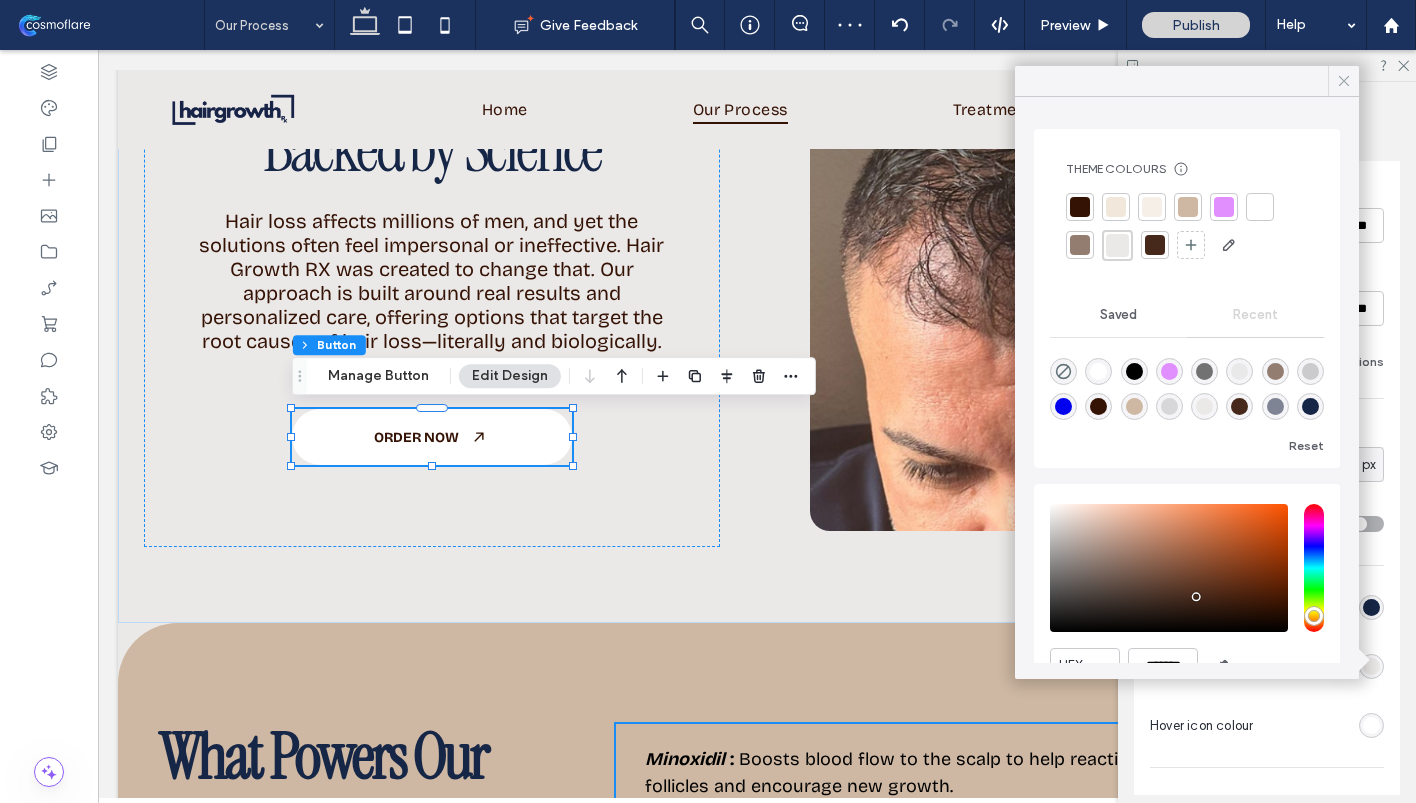 click 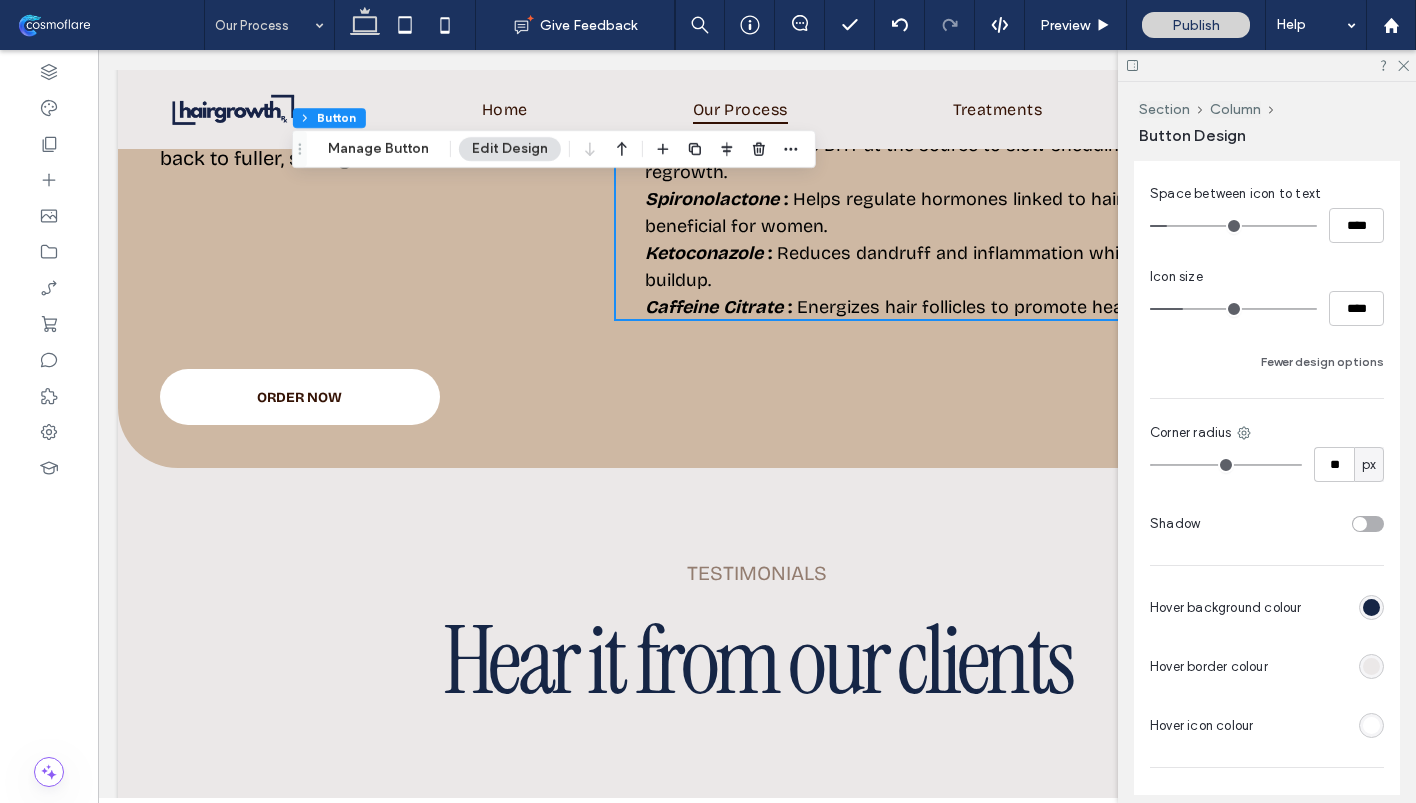 scroll, scrollTop: 2629, scrollLeft: 0, axis: vertical 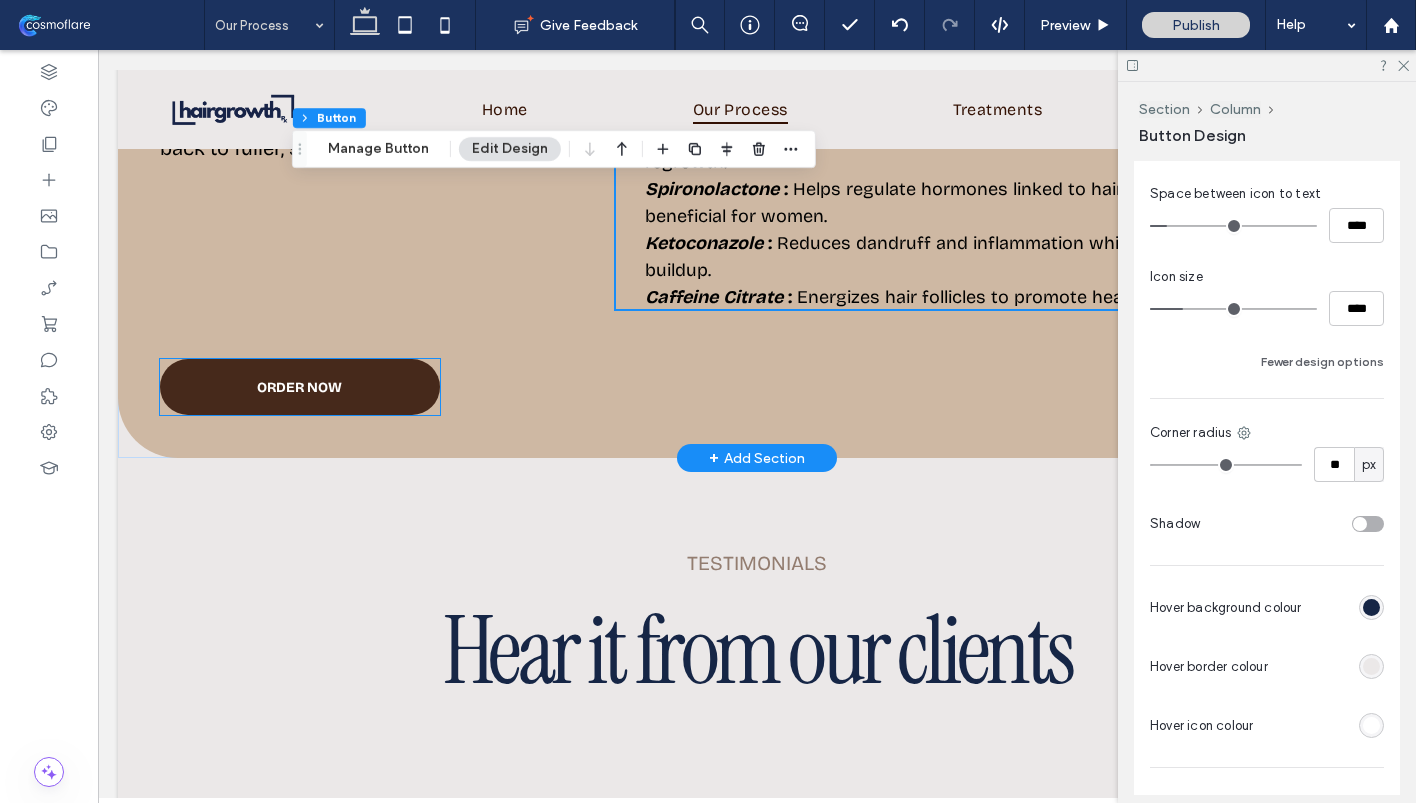 click on "ORDER NOW" at bounding box center [300, 387] 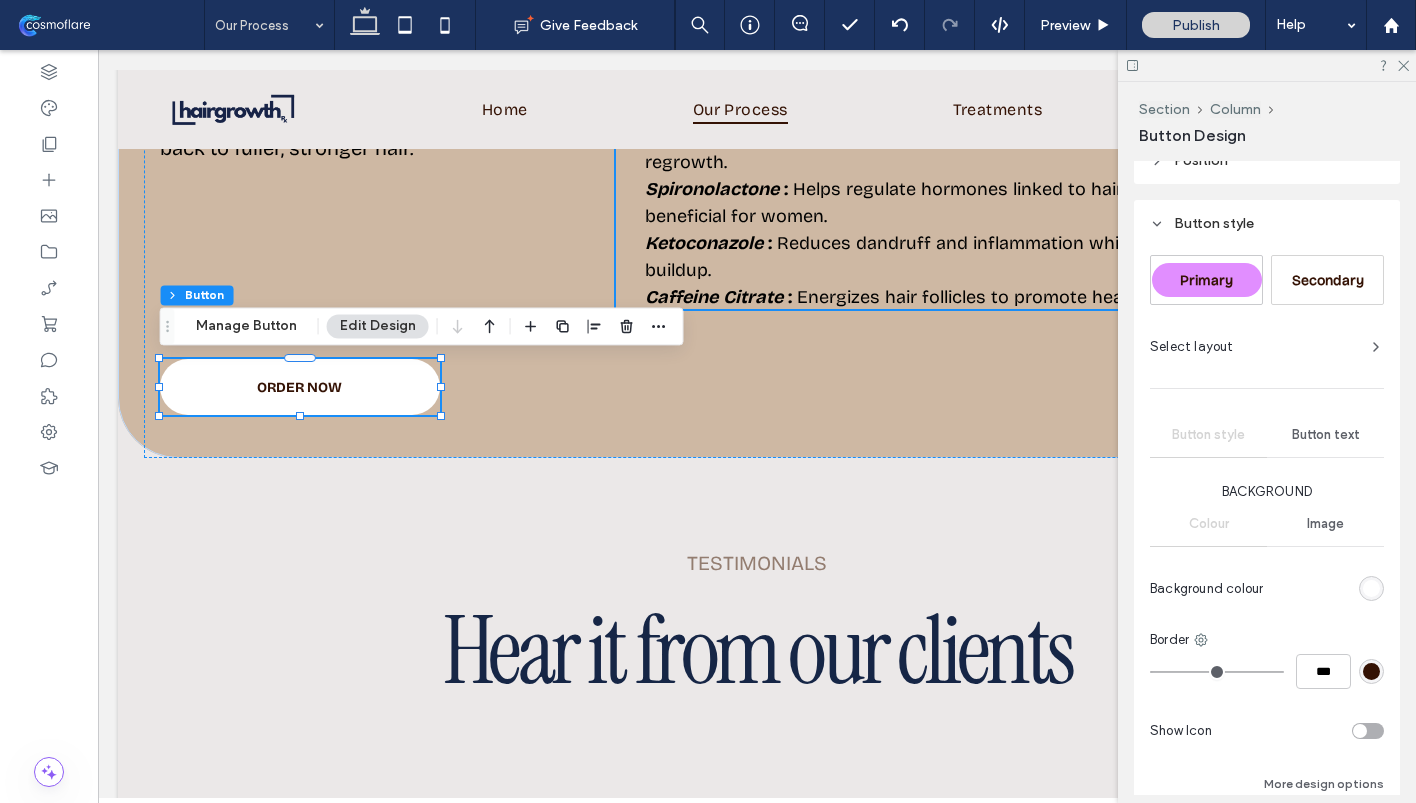 scroll, scrollTop: 285, scrollLeft: 0, axis: vertical 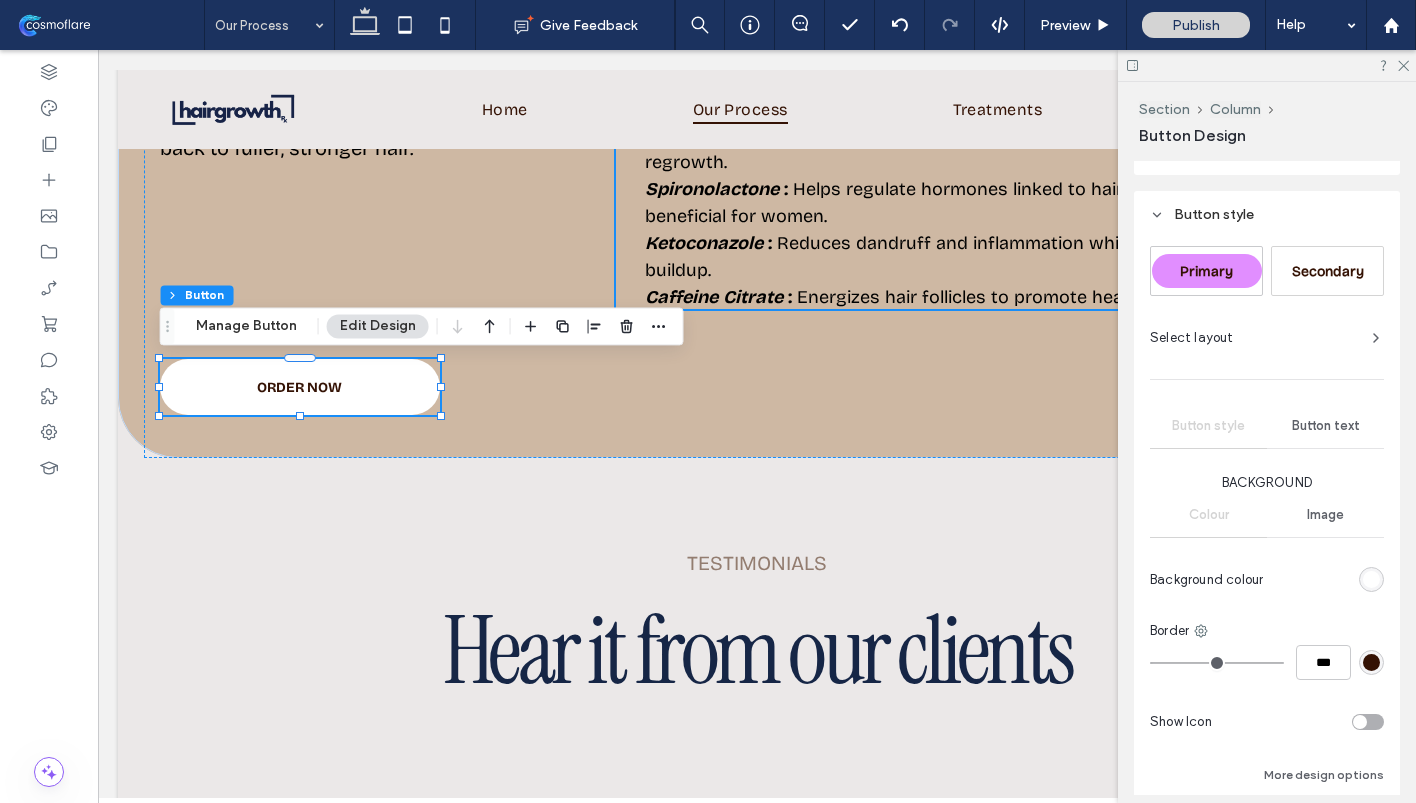 click at bounding box center (1371, 662) 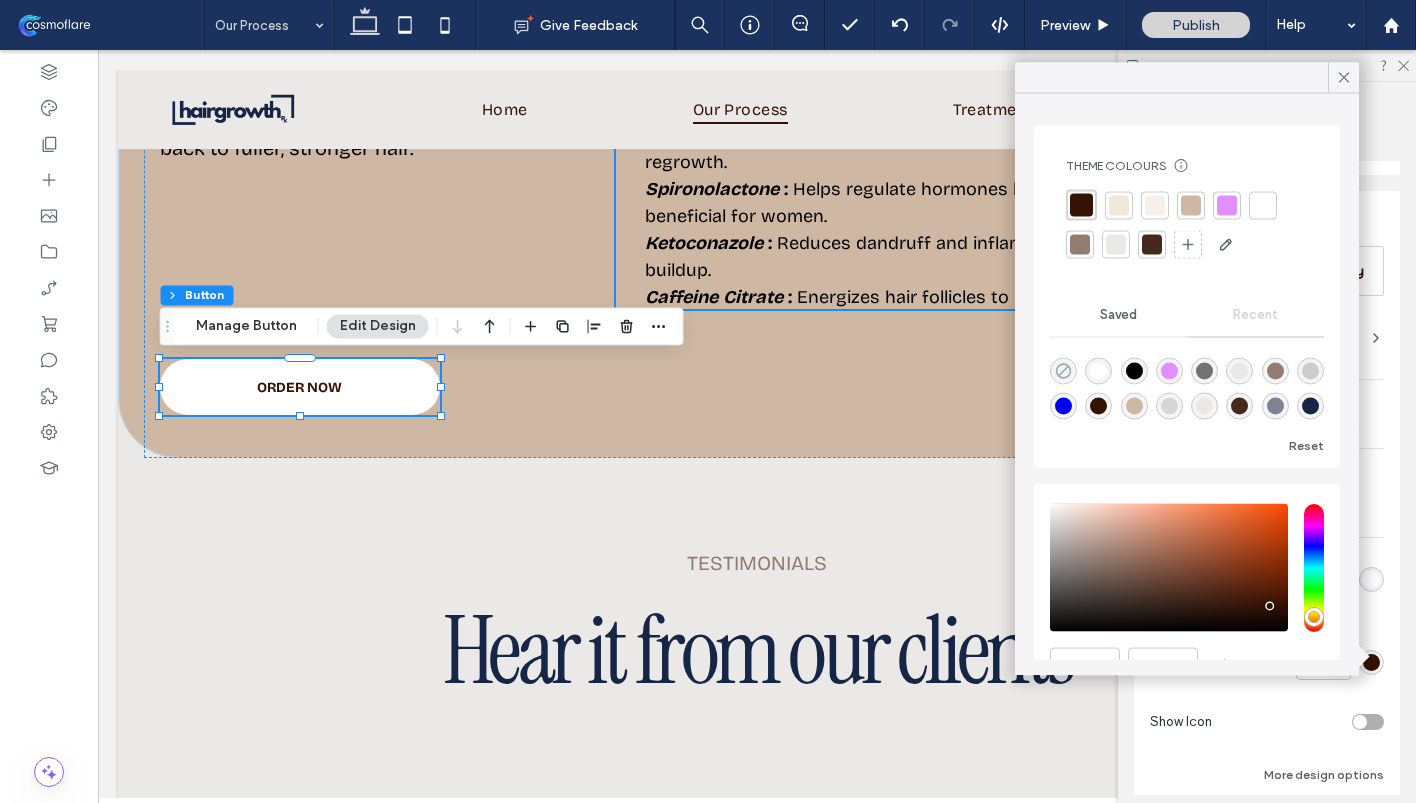 click 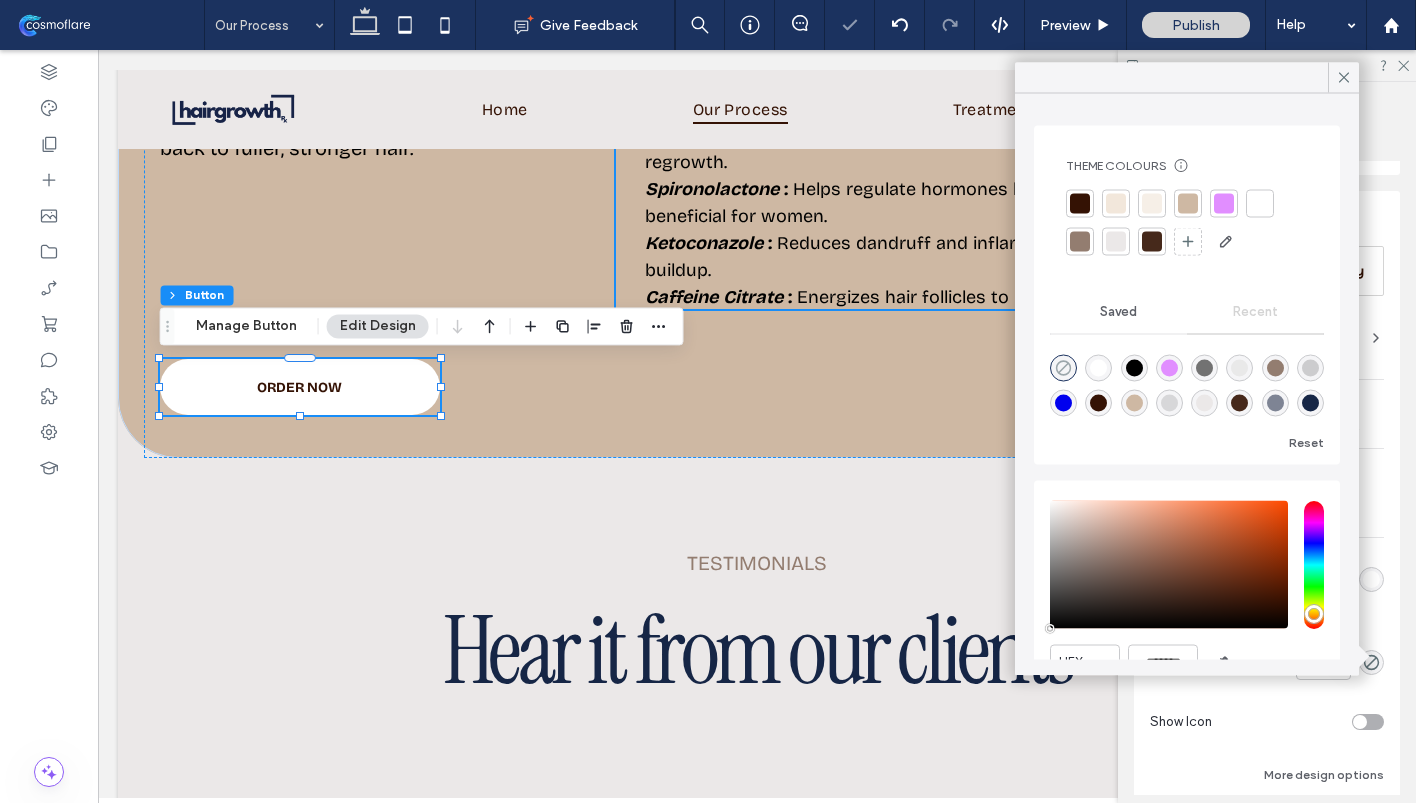 type on "*******" 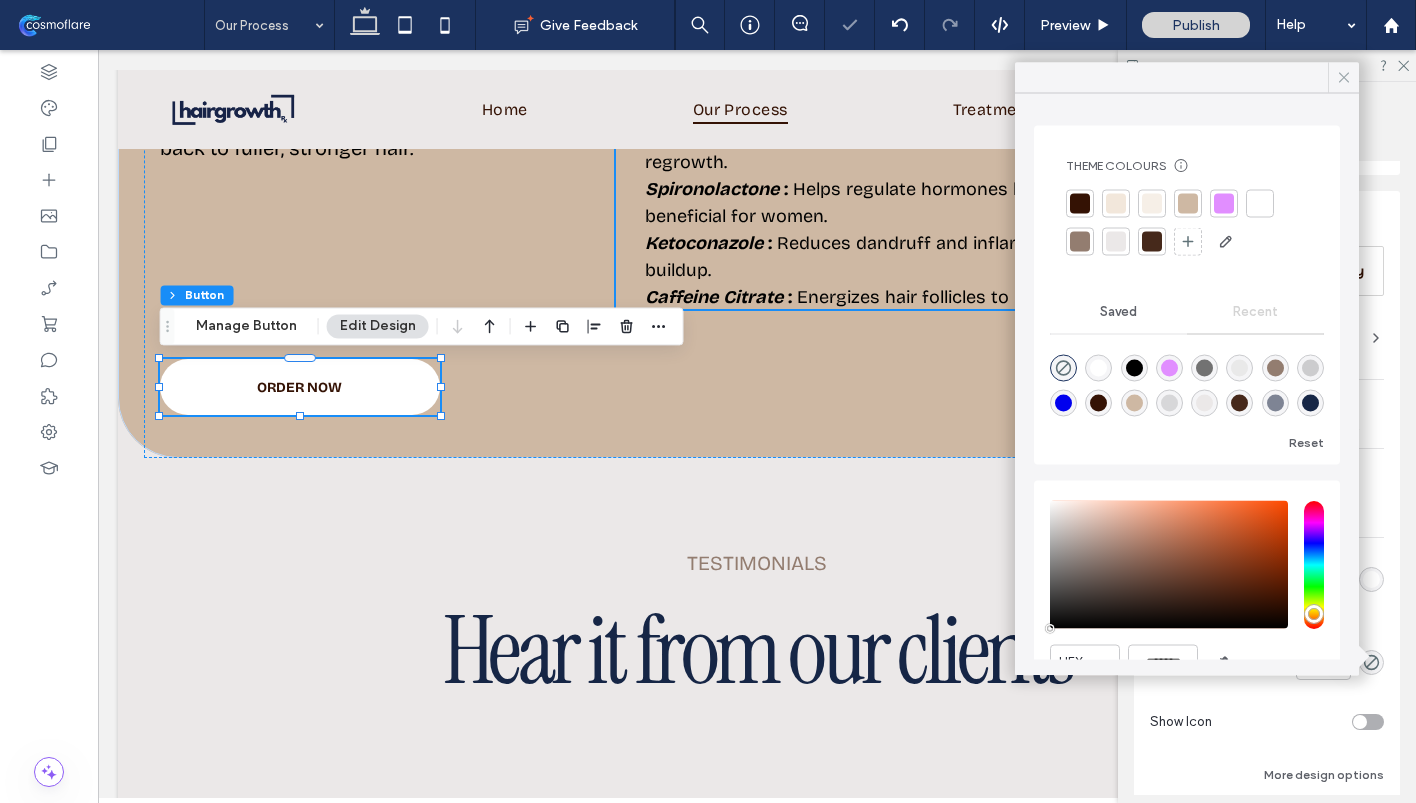 click 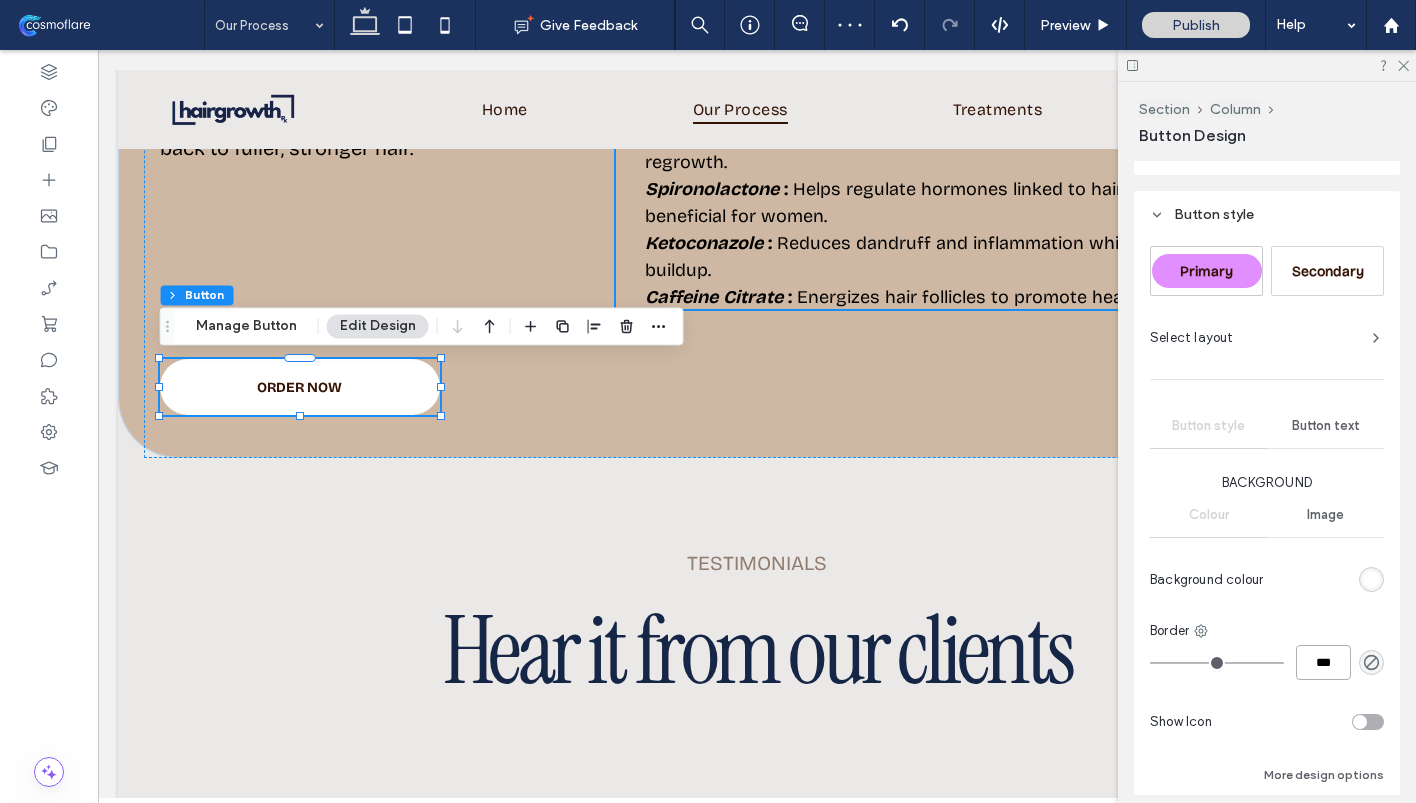 click on "***" at bounding box center [1323, 662] 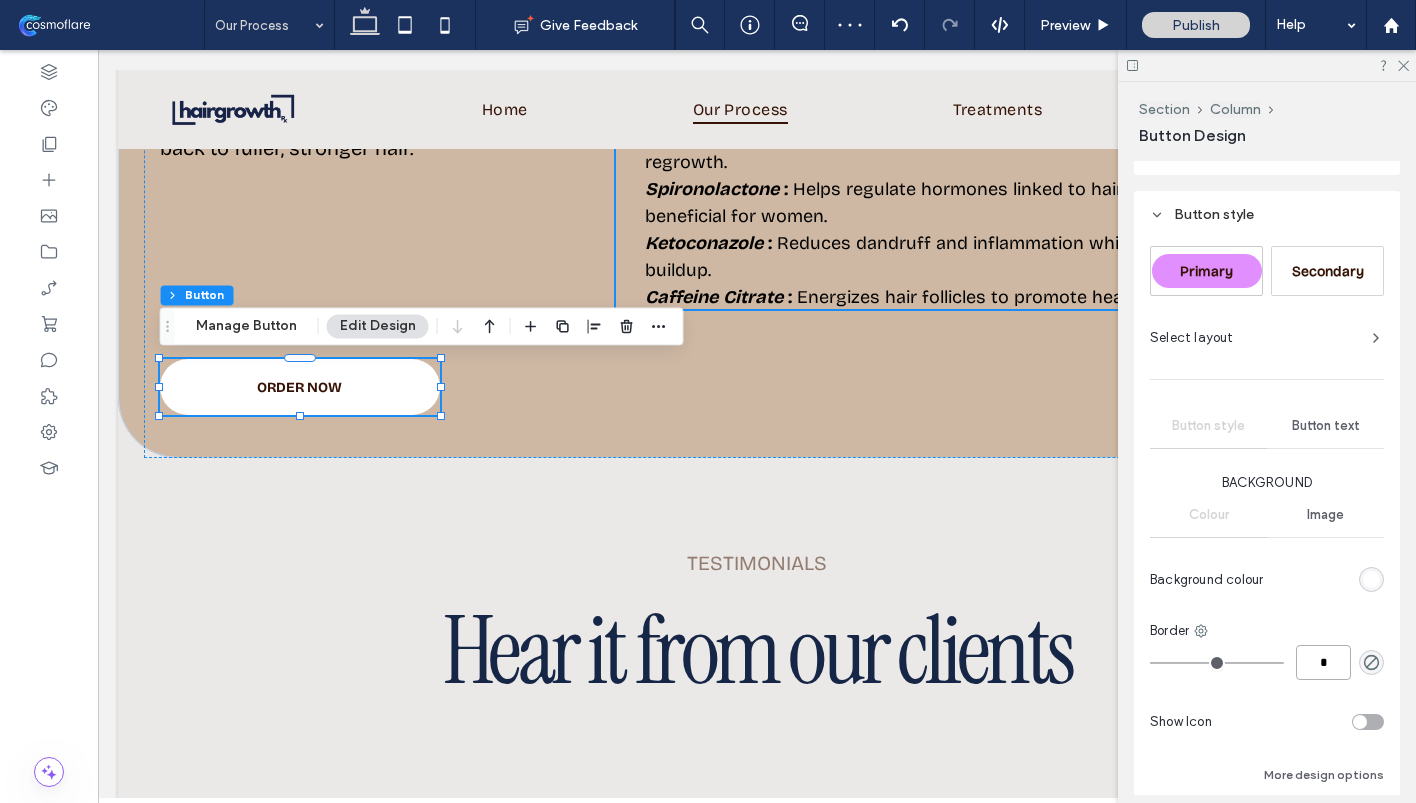 type on "*" 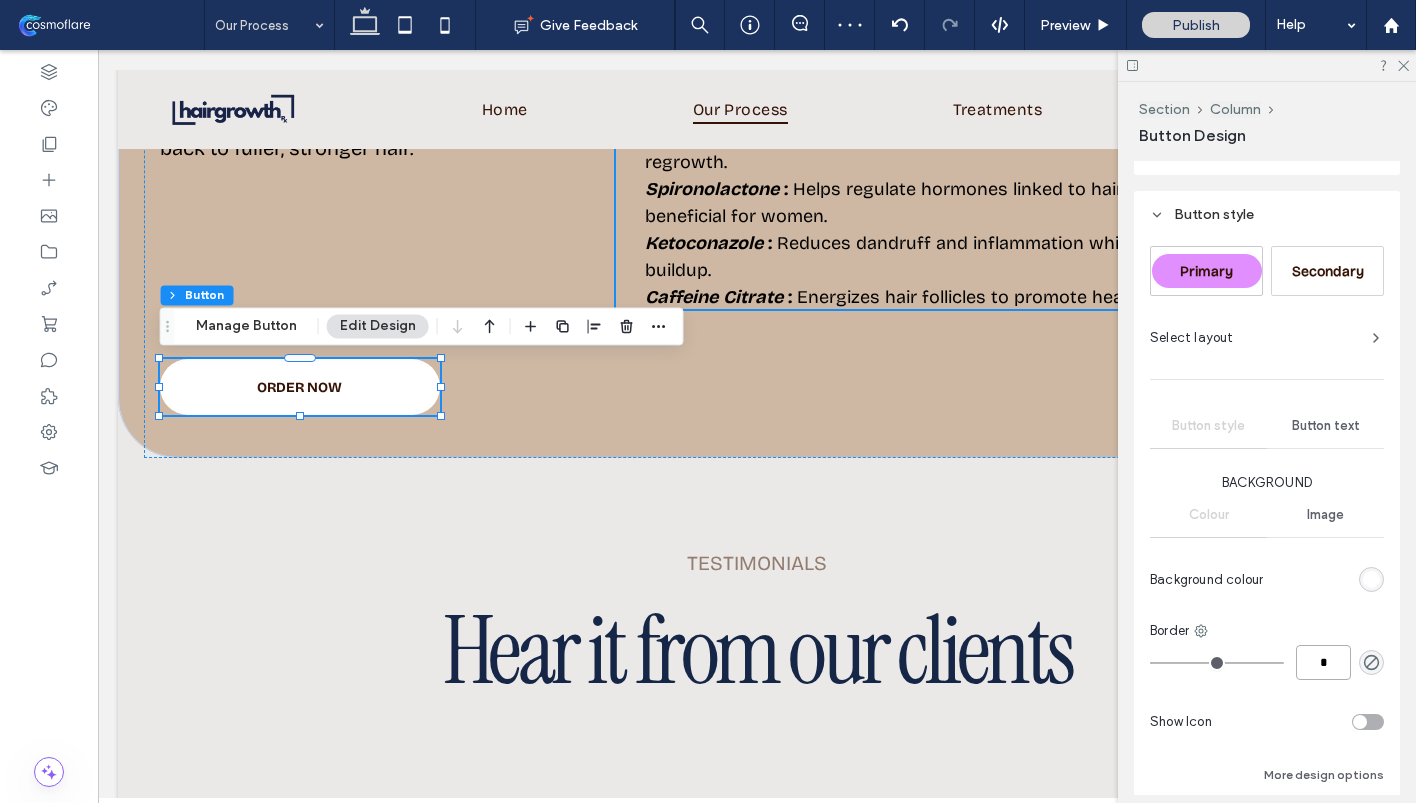 type on "***" 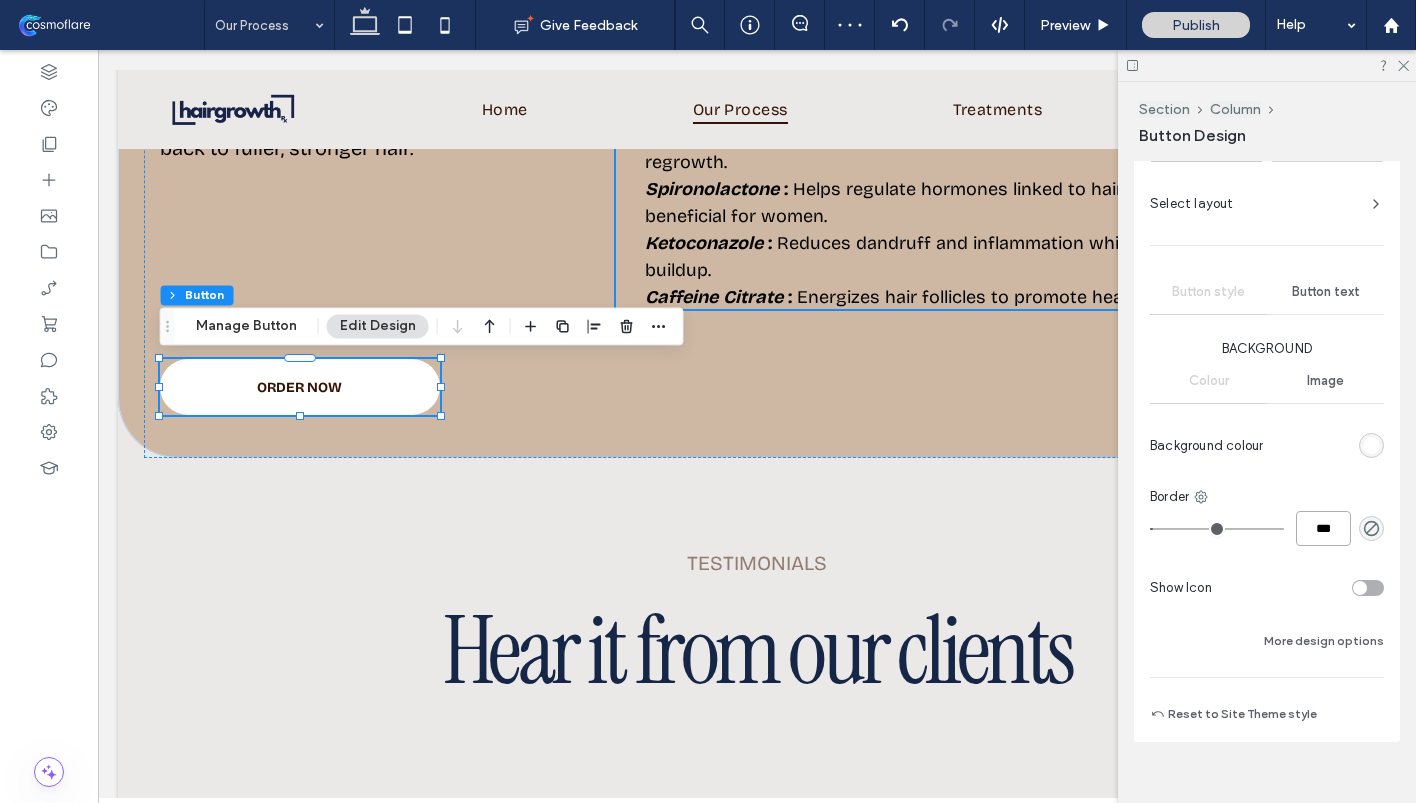 scroll, scrollTop: 446, scrollLeft: 0, axis: vertical 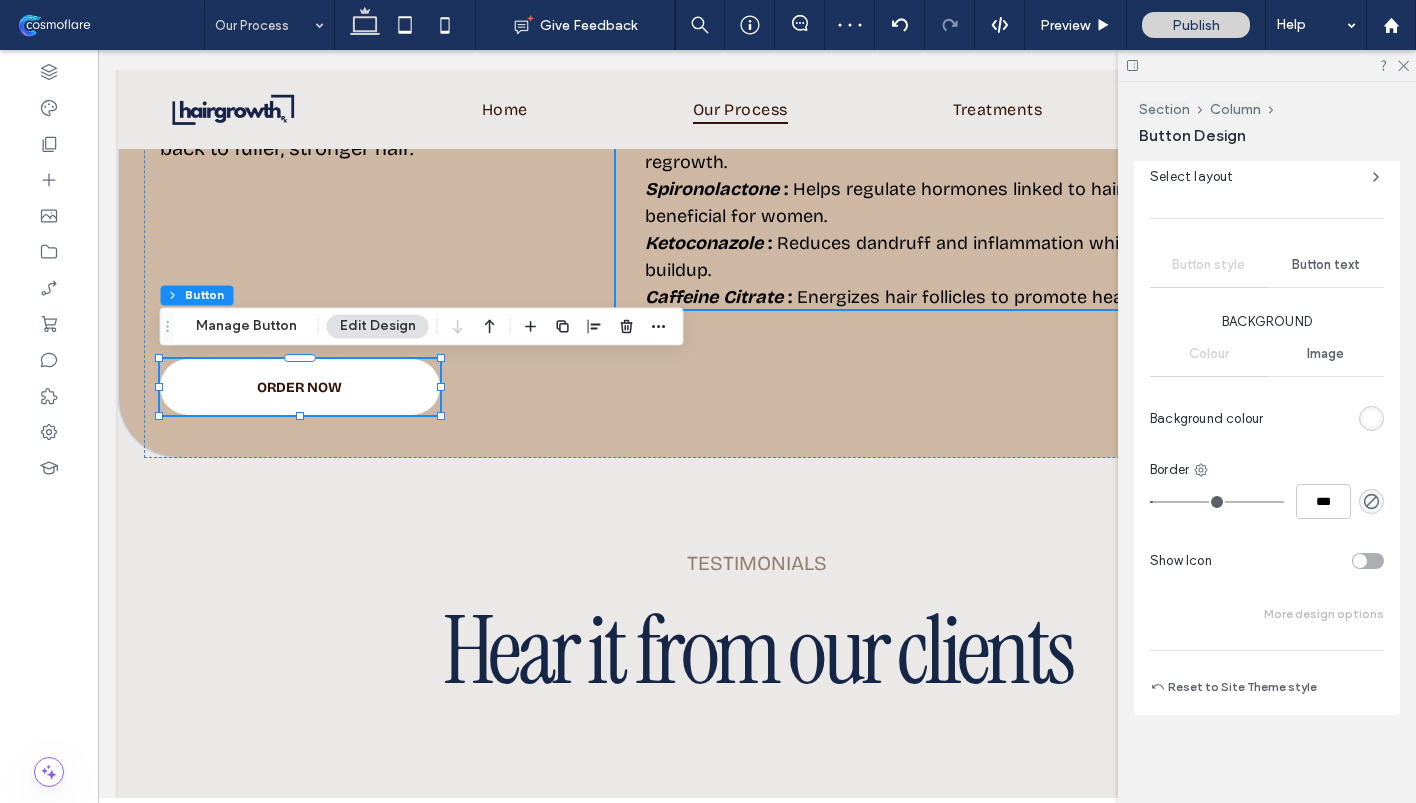 click on "More design options" at bounding box center [1324, 614] 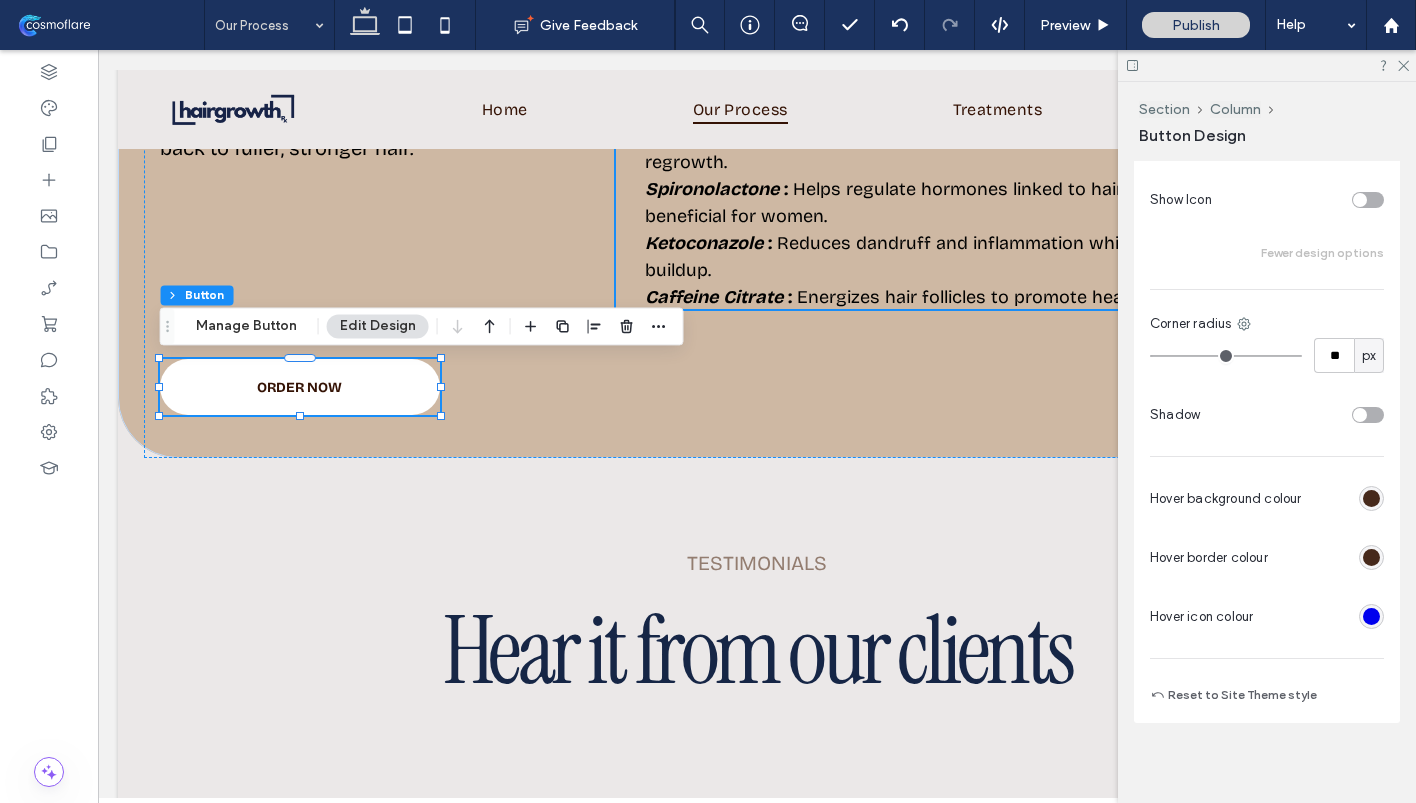 scroll, scrollTop: 815, scrollLeft: 0, axis: vertical 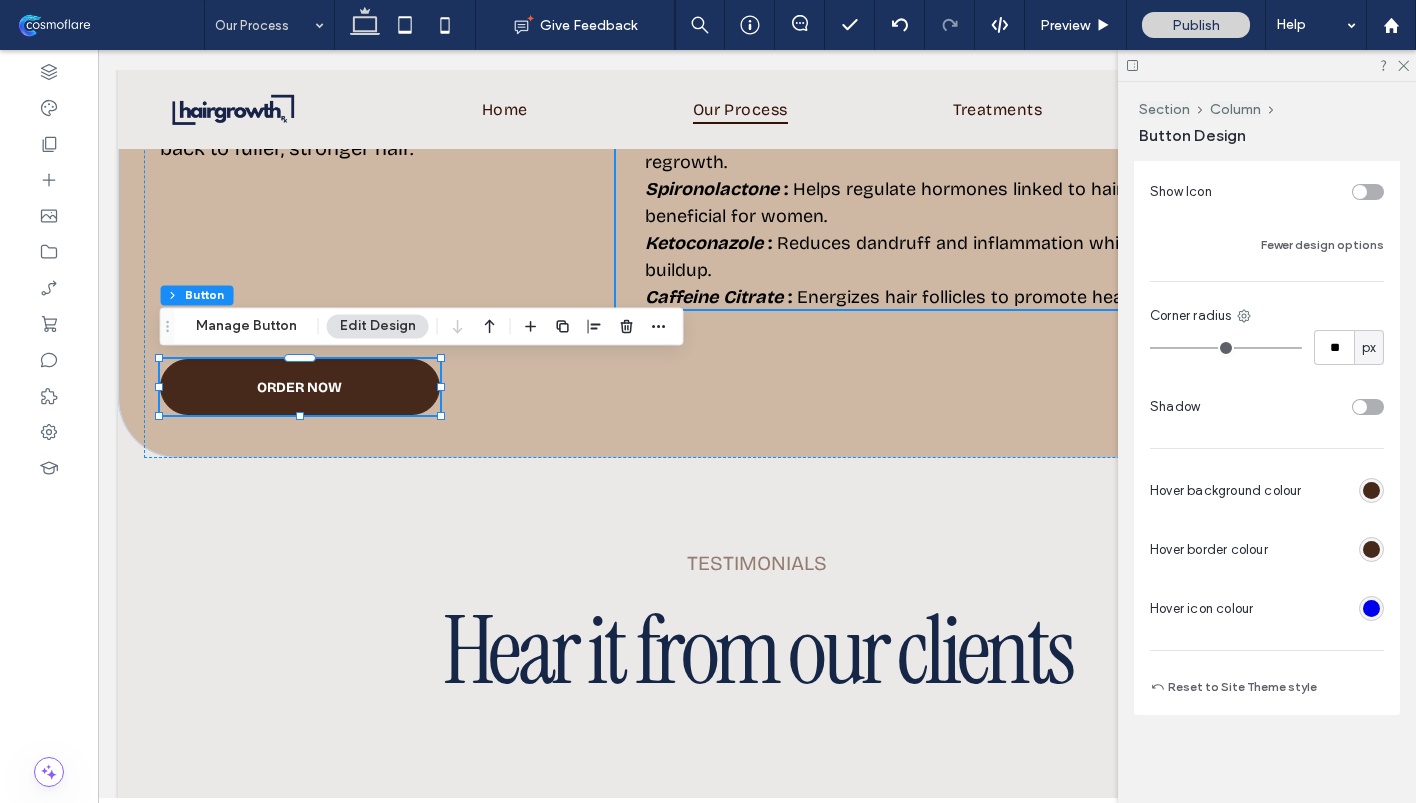 click at bounding box center (1371, 490) 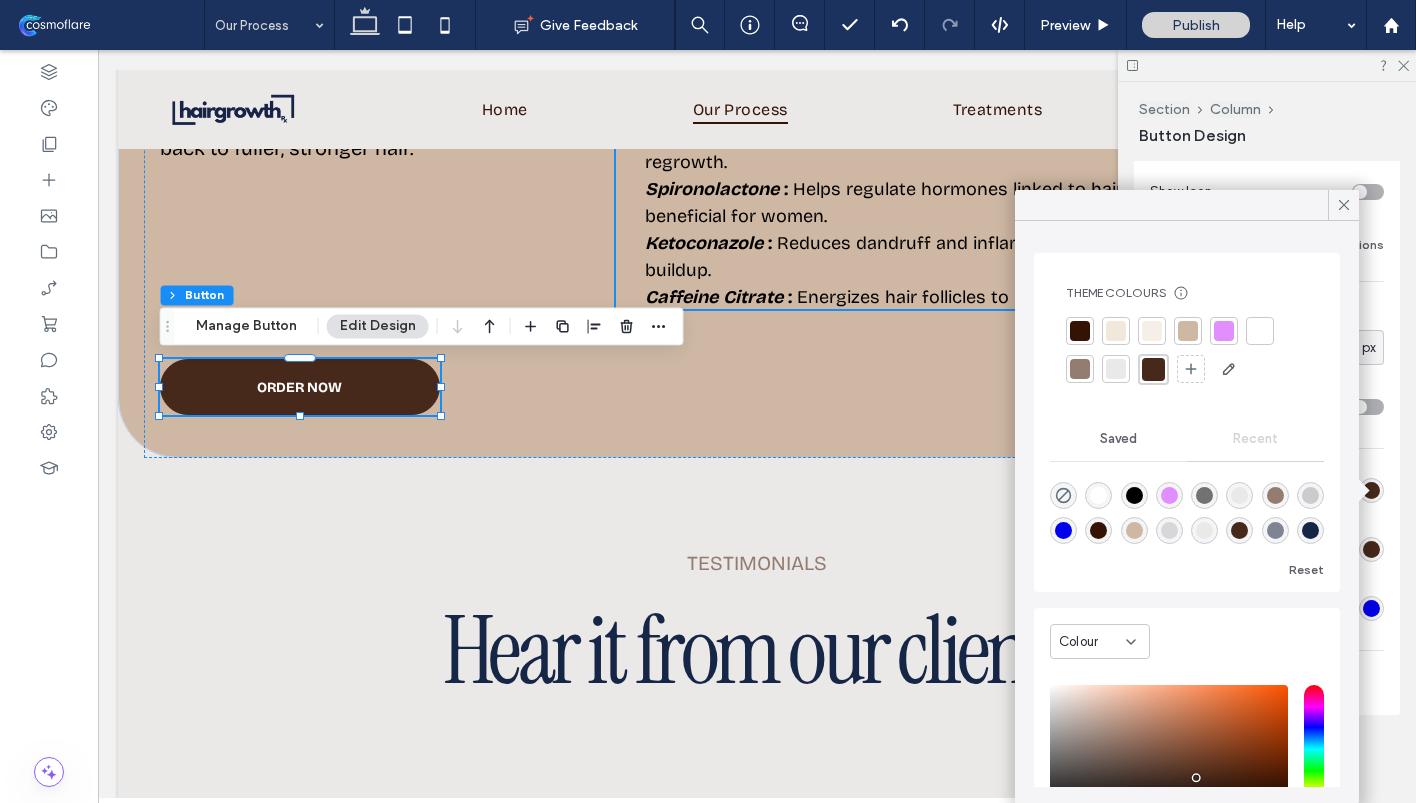 click at bounding box center (1310, 530) 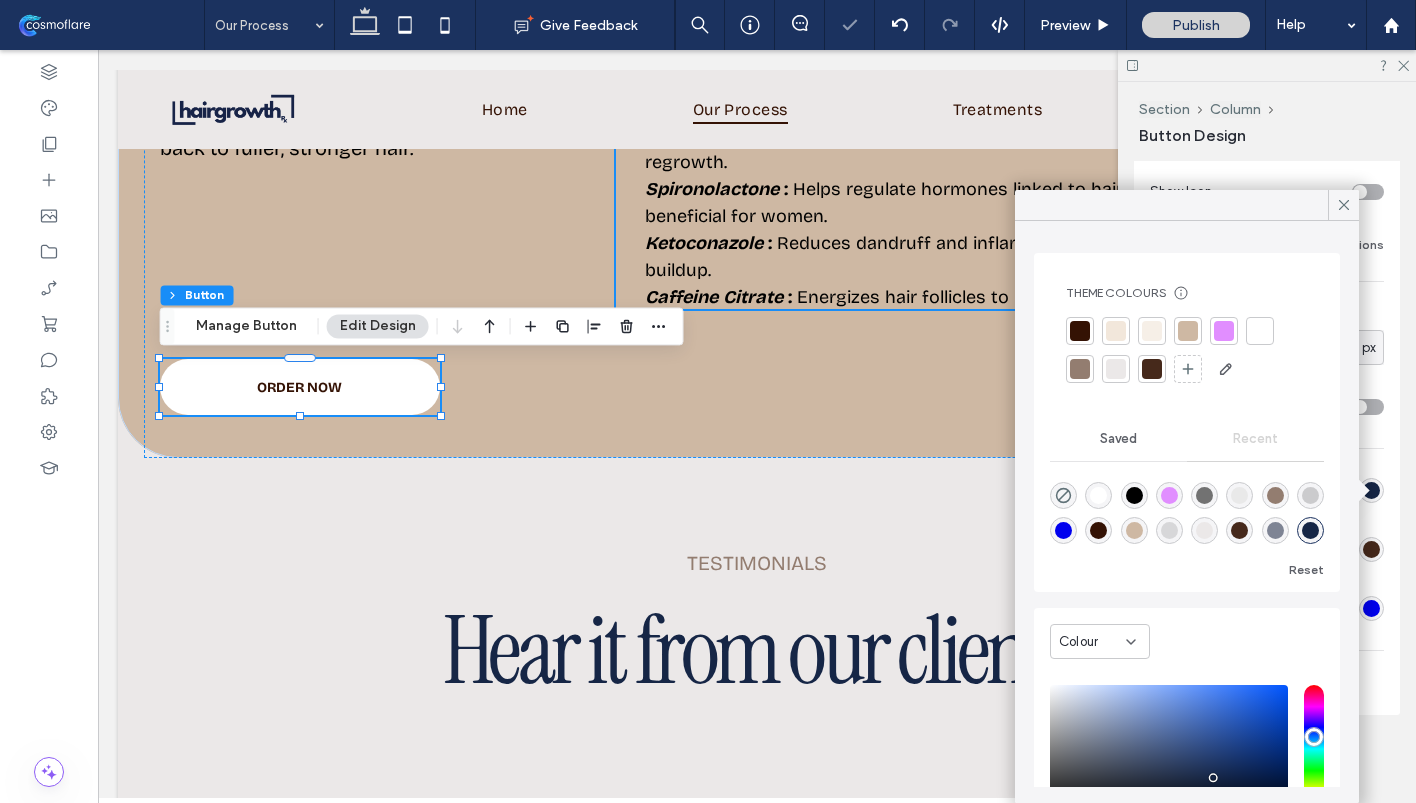 click at bounding box center [1371, 549] 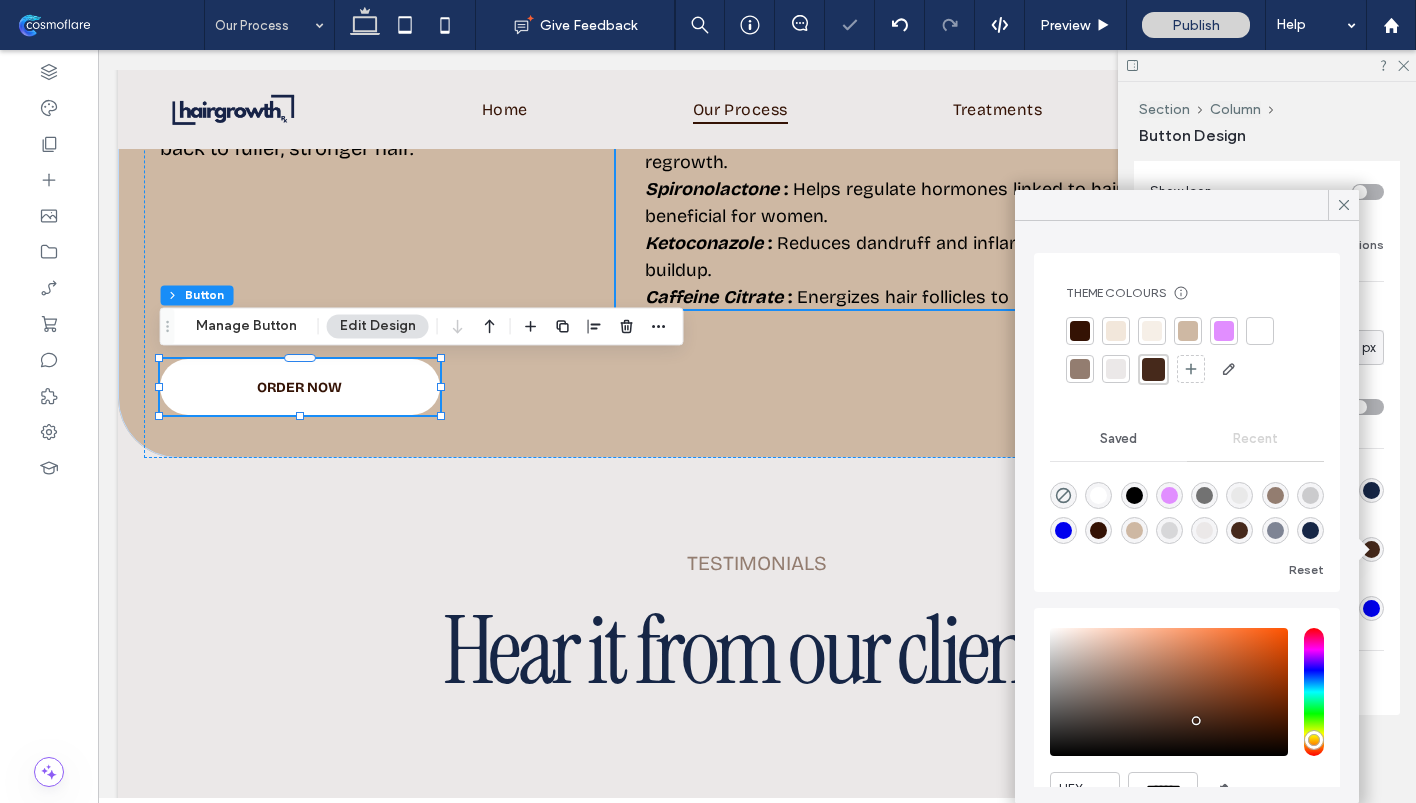 click at bounding box center (1116, 369) 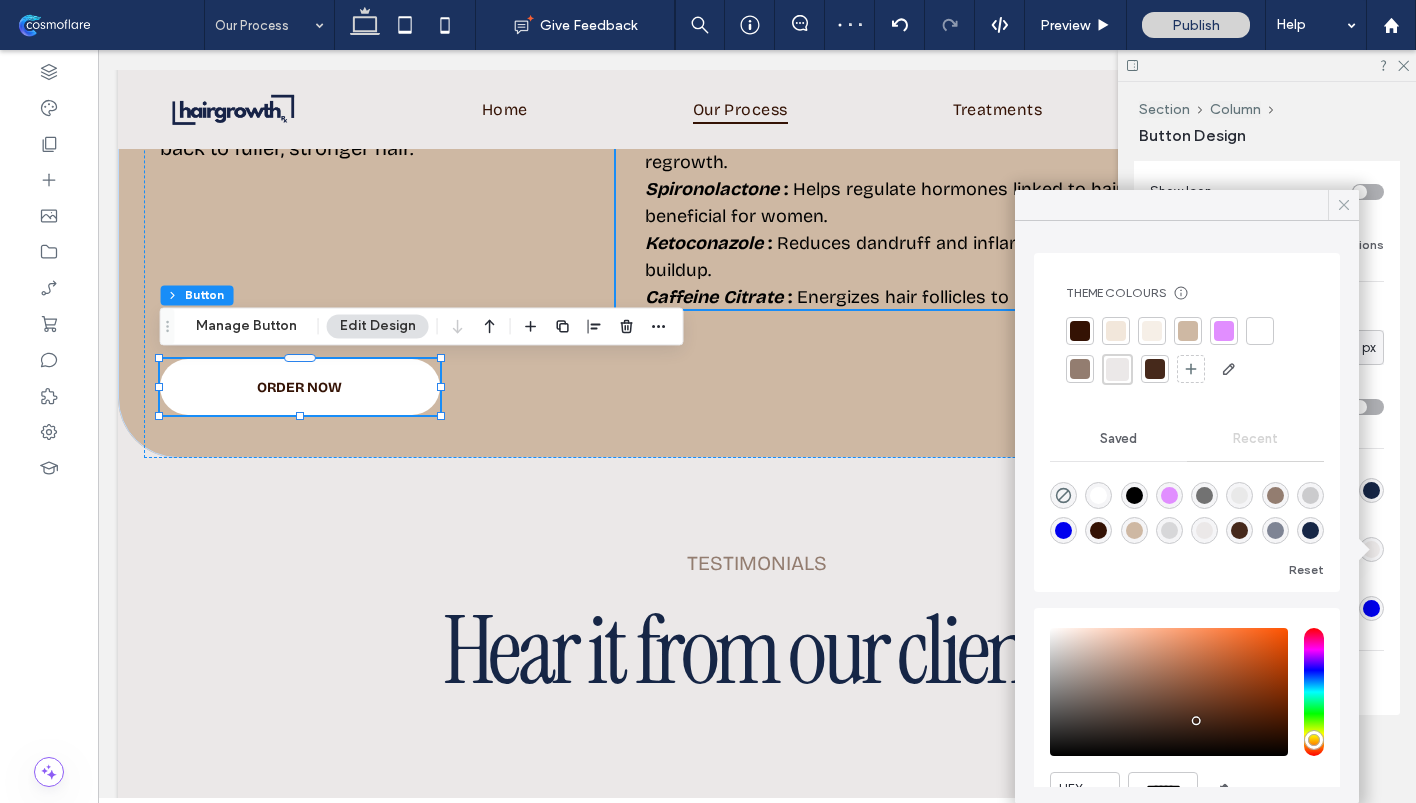 click 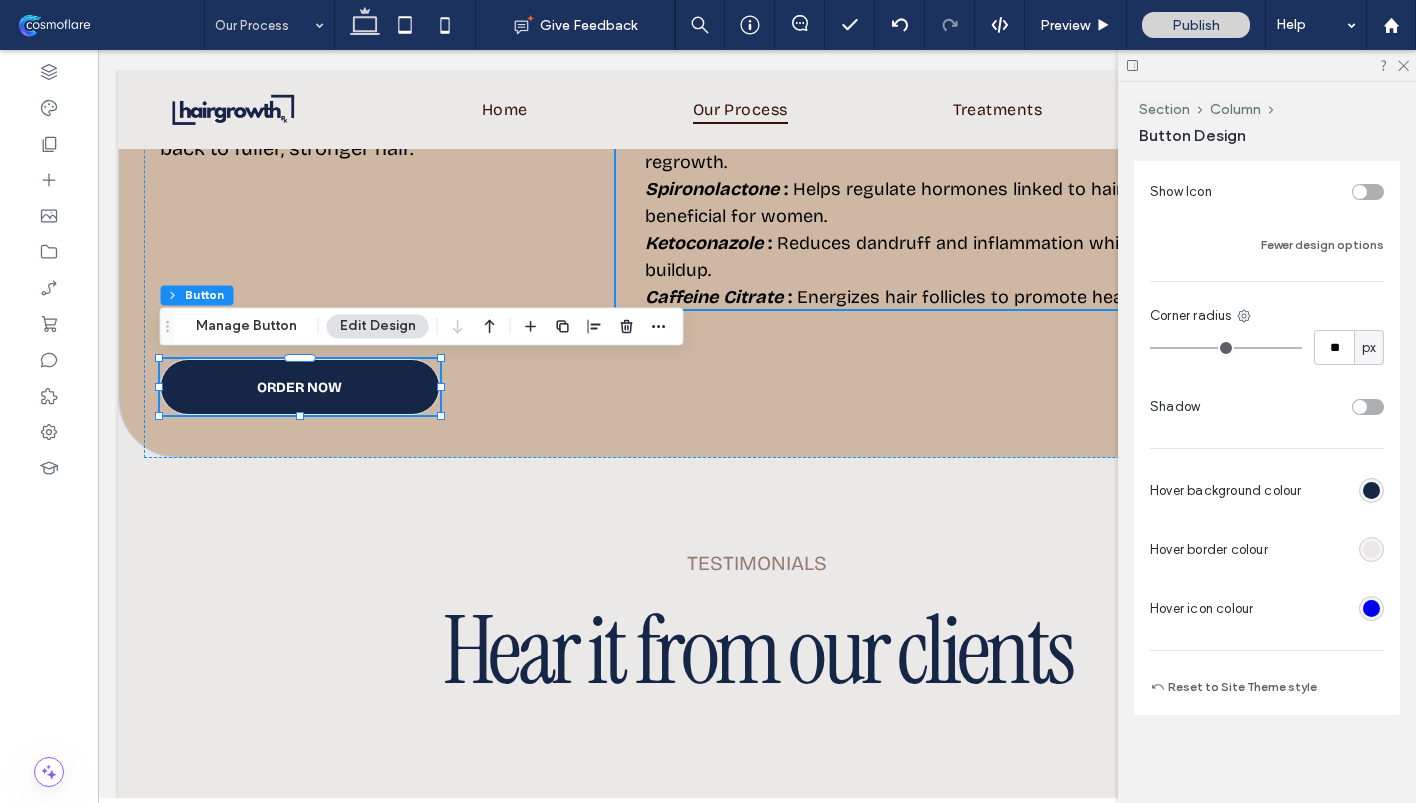 click at bounding box center (1371, 608) 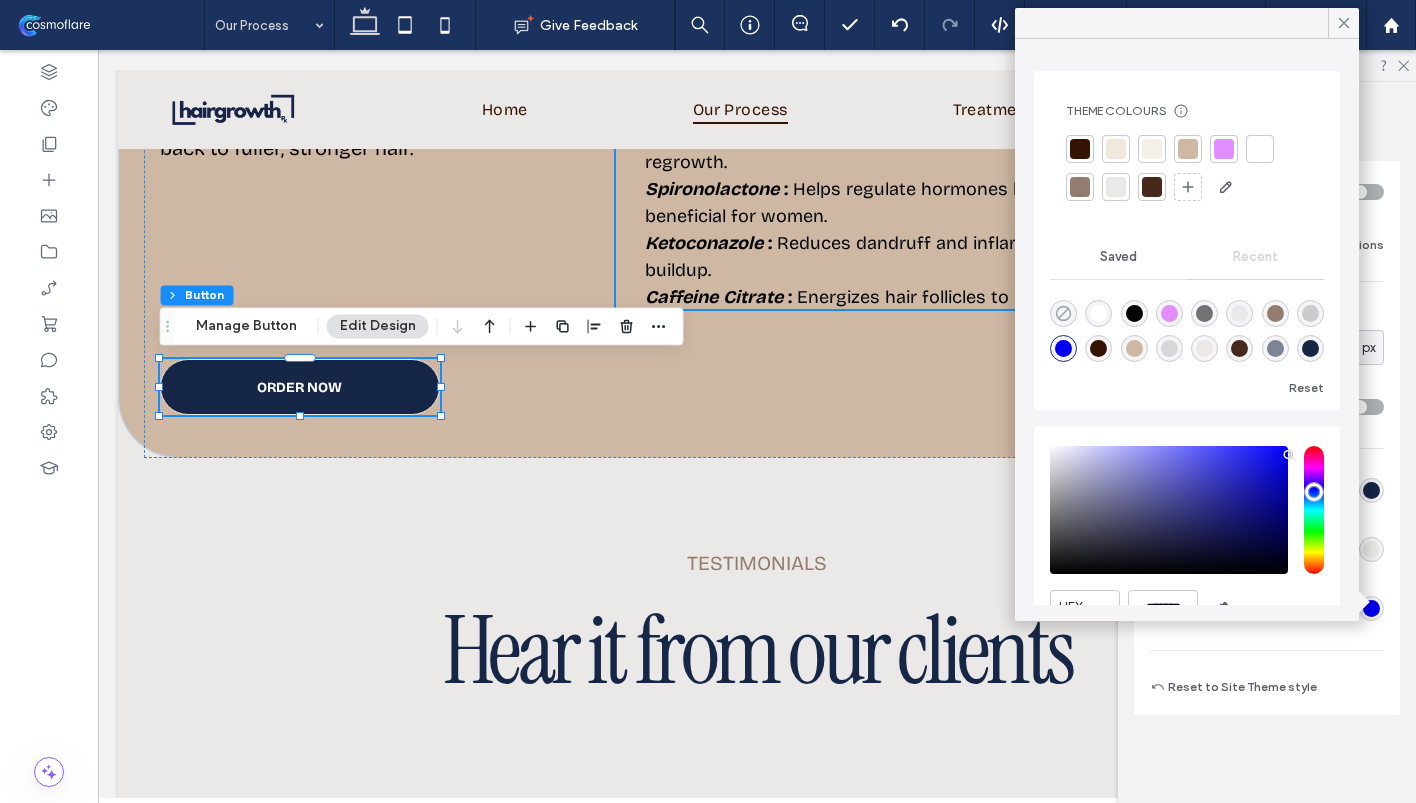 click 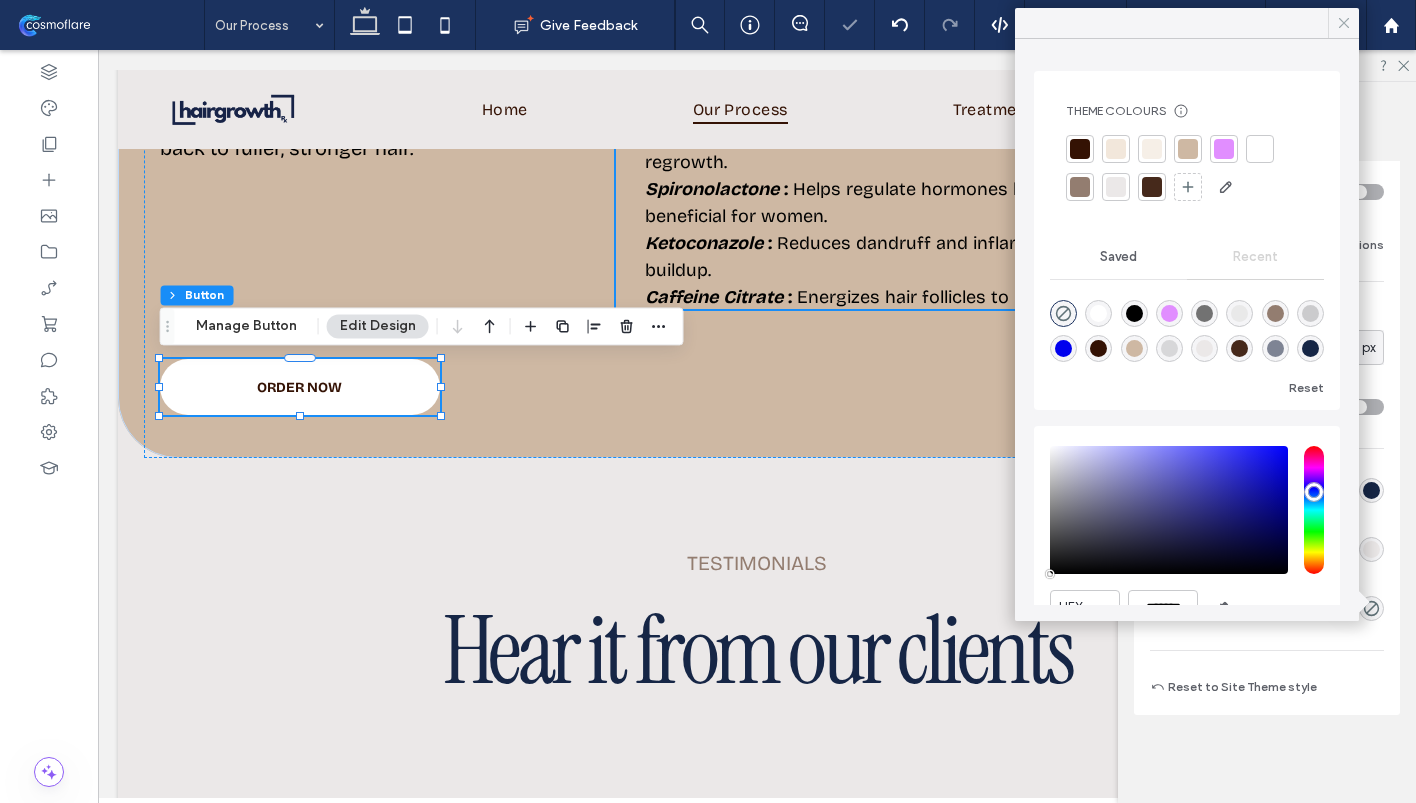 click 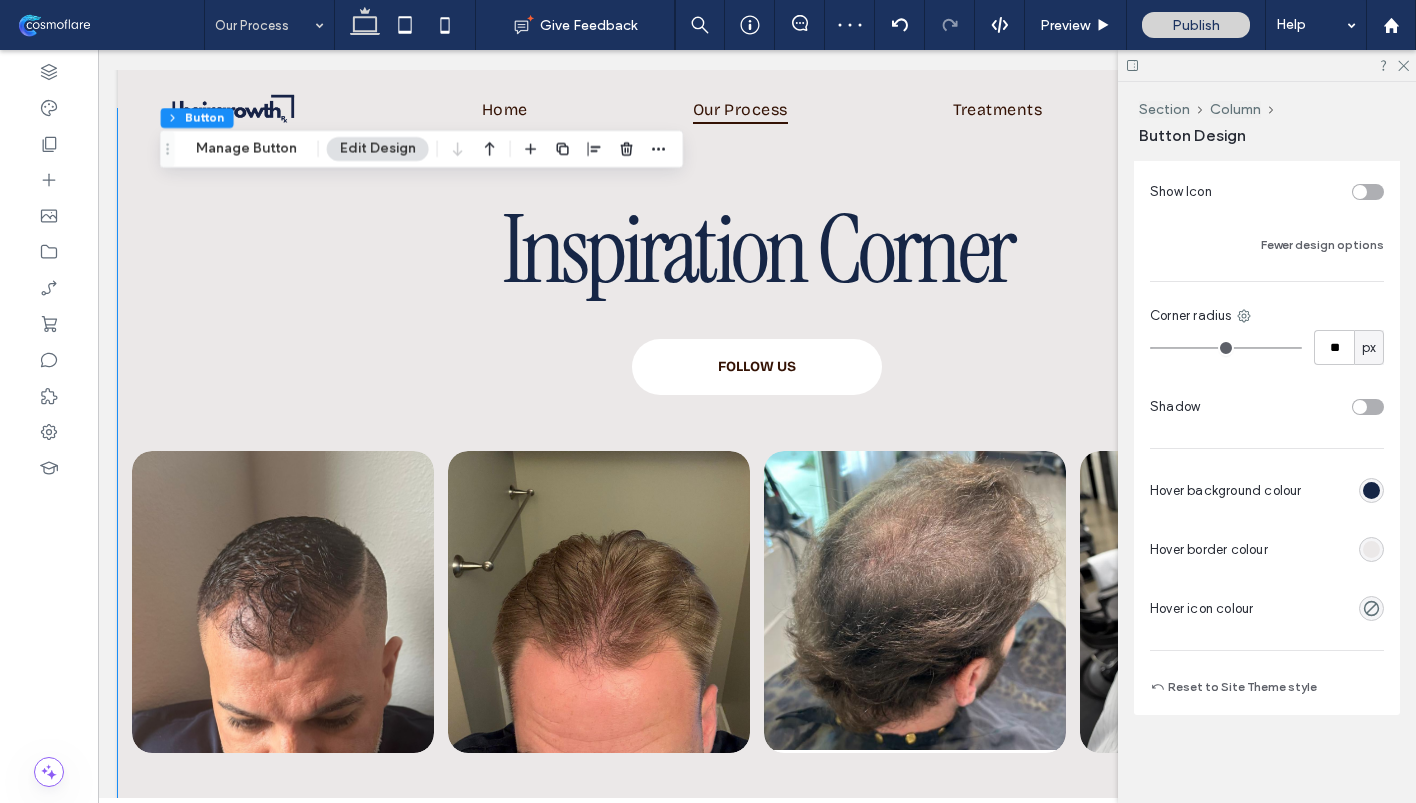 scroll, scrollTop: 3684, scrollLeft: 0, axis: vertical 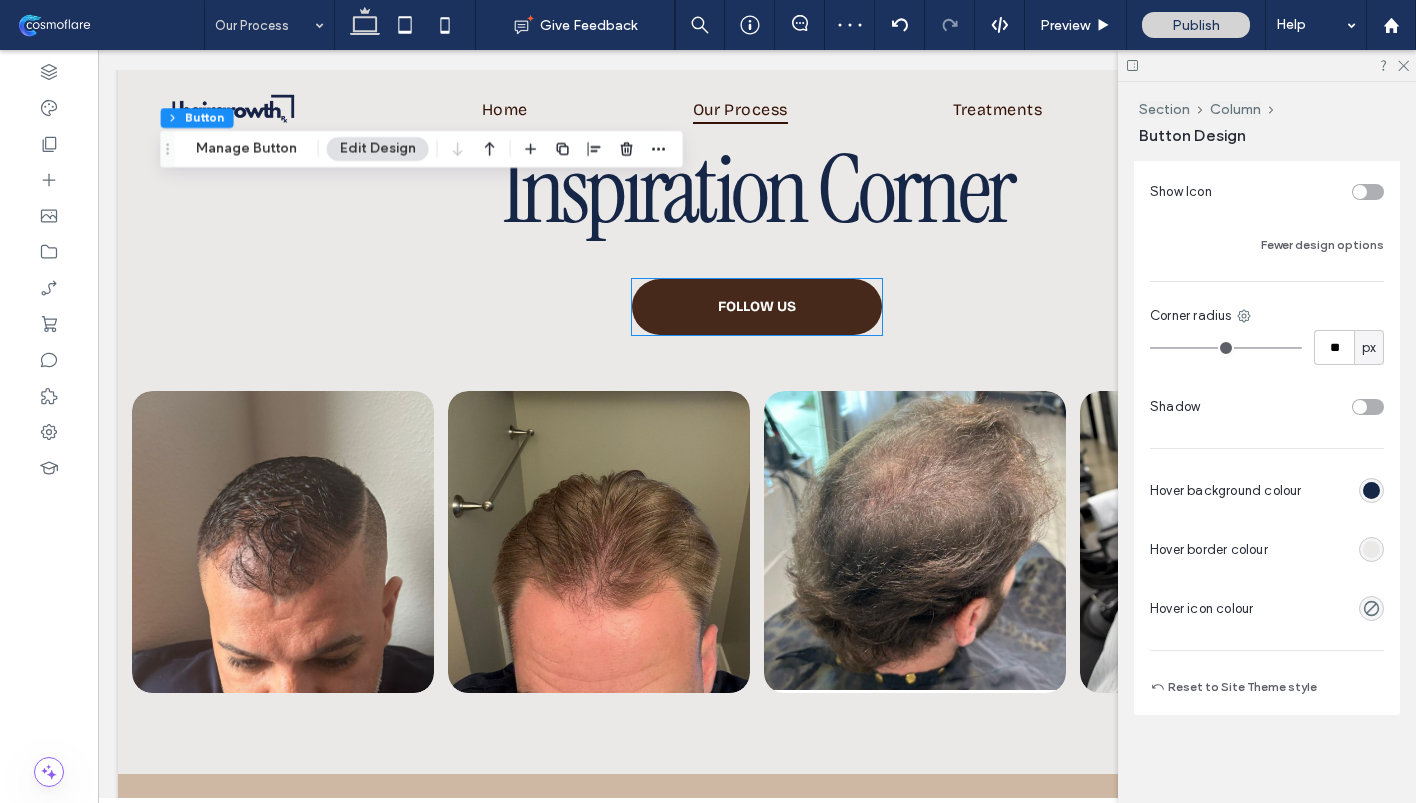 click on "FOLLOW US" at bounding box center (757, 307) 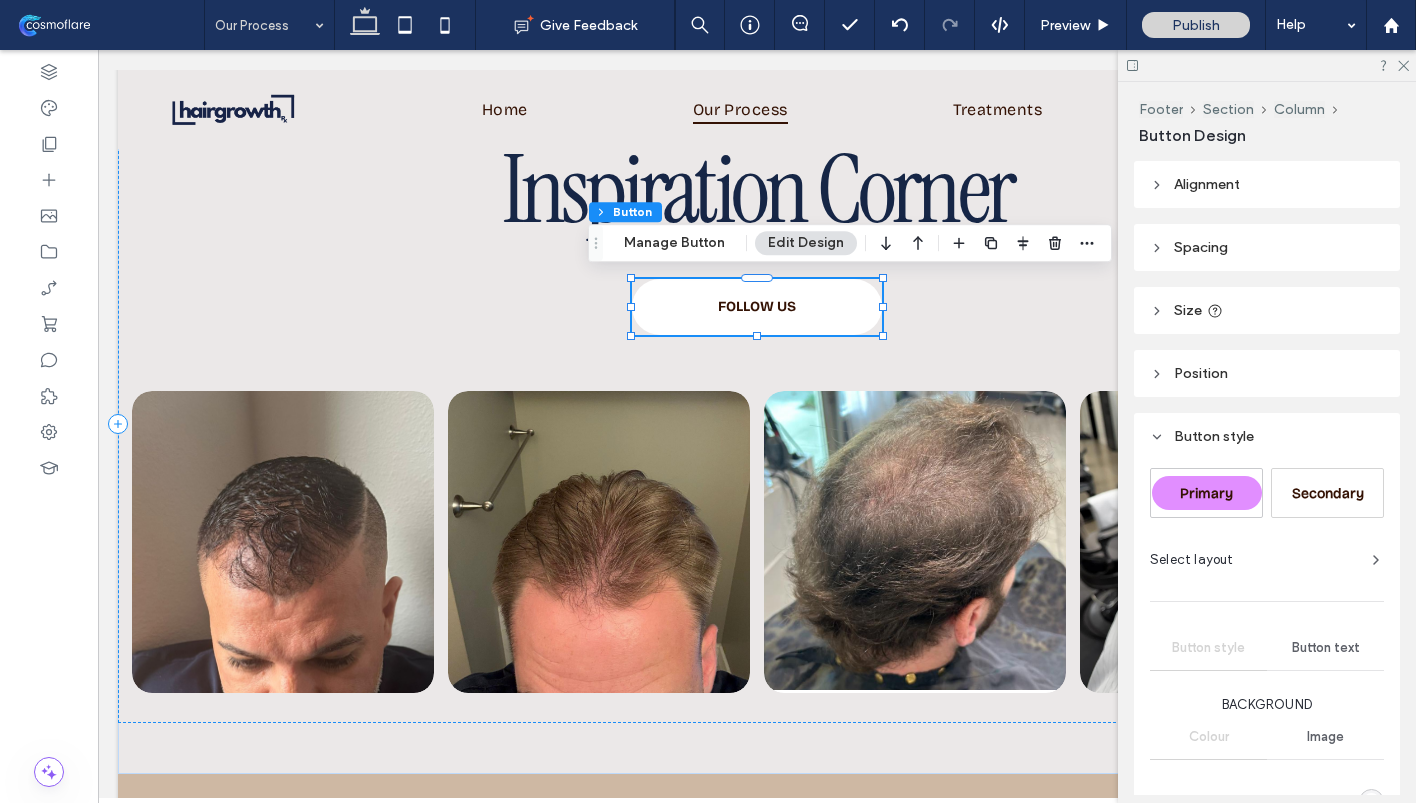 scroll, scrollTop: 383, scrollLeft: 0, axis: vertical 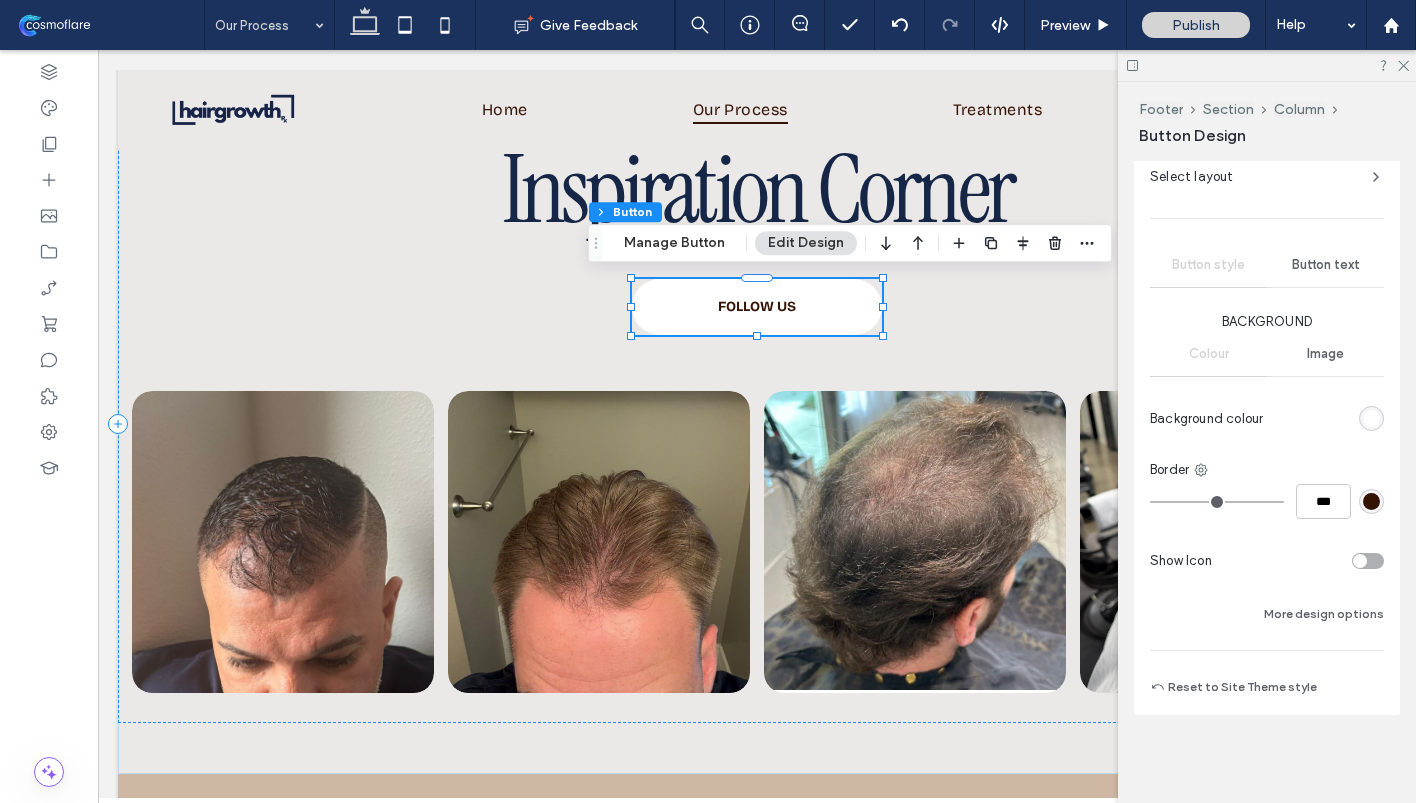 click at bounding box center (1371, 501) 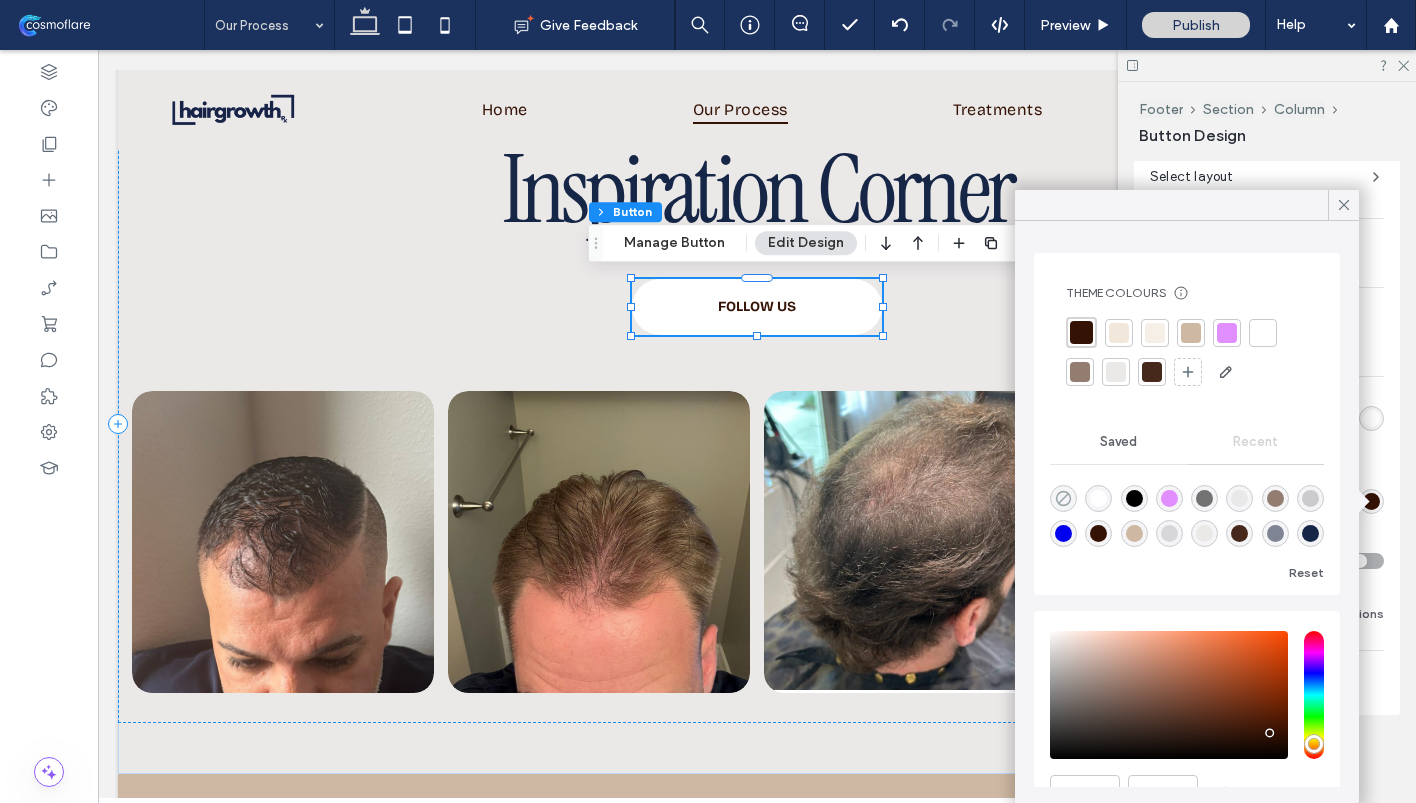click 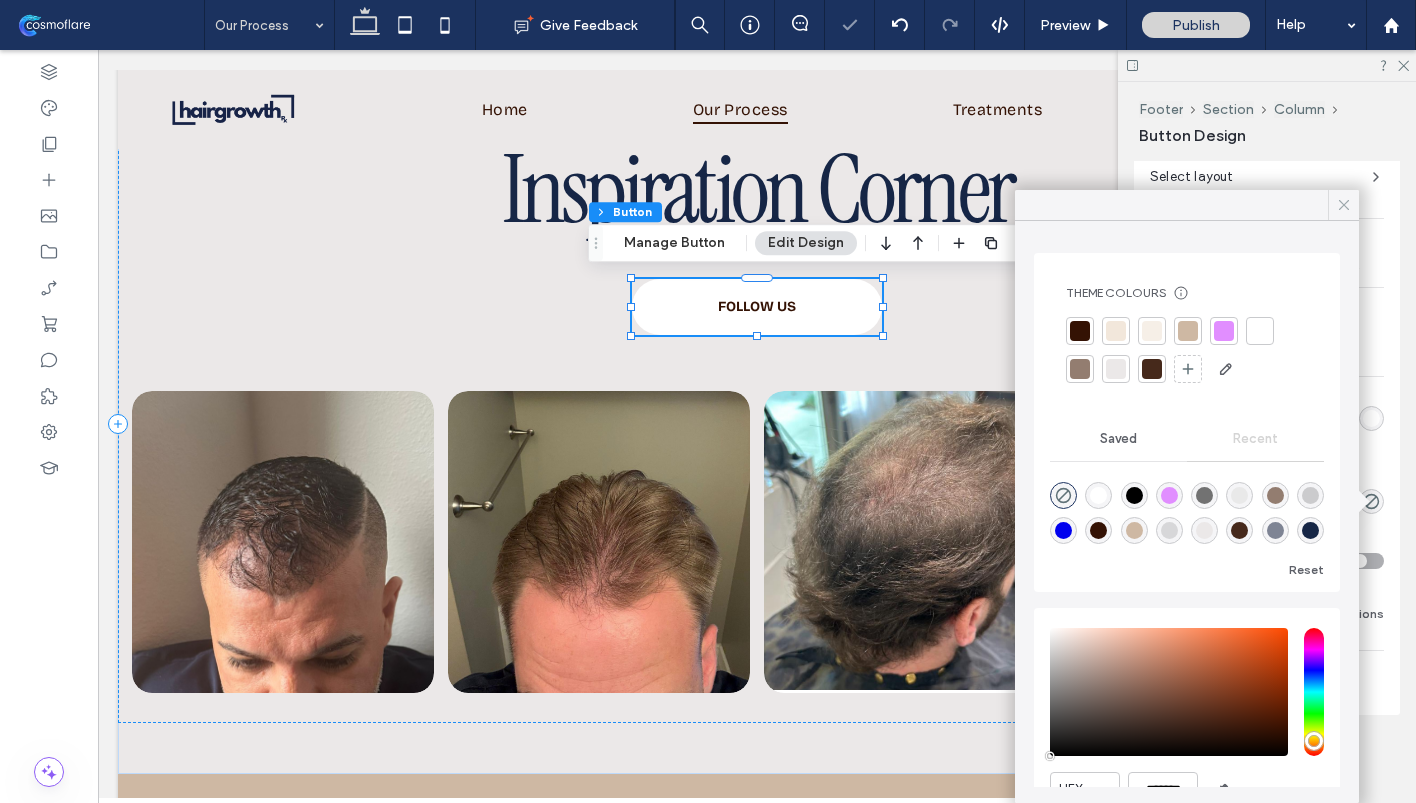 click 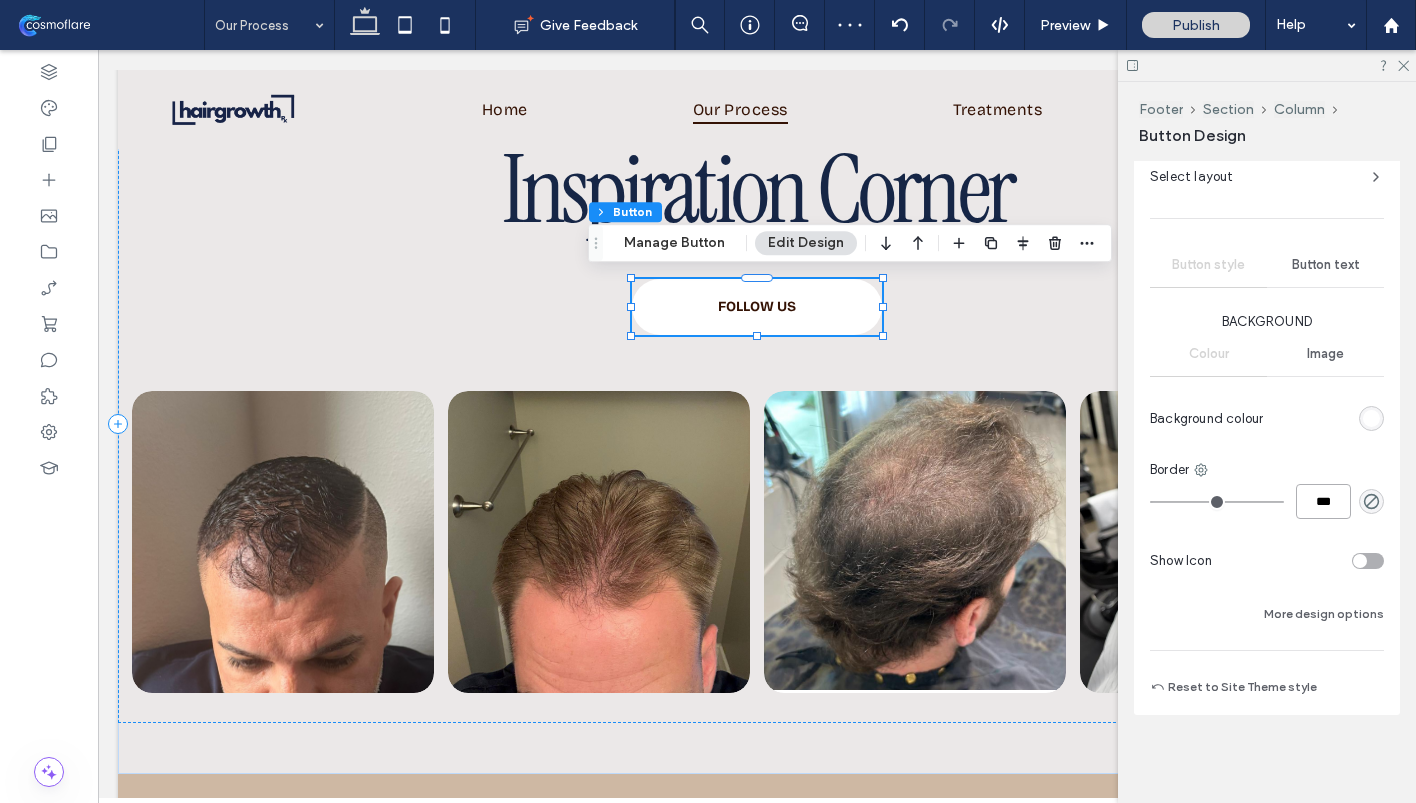 click on "***" at bounding box center (1323, 501) 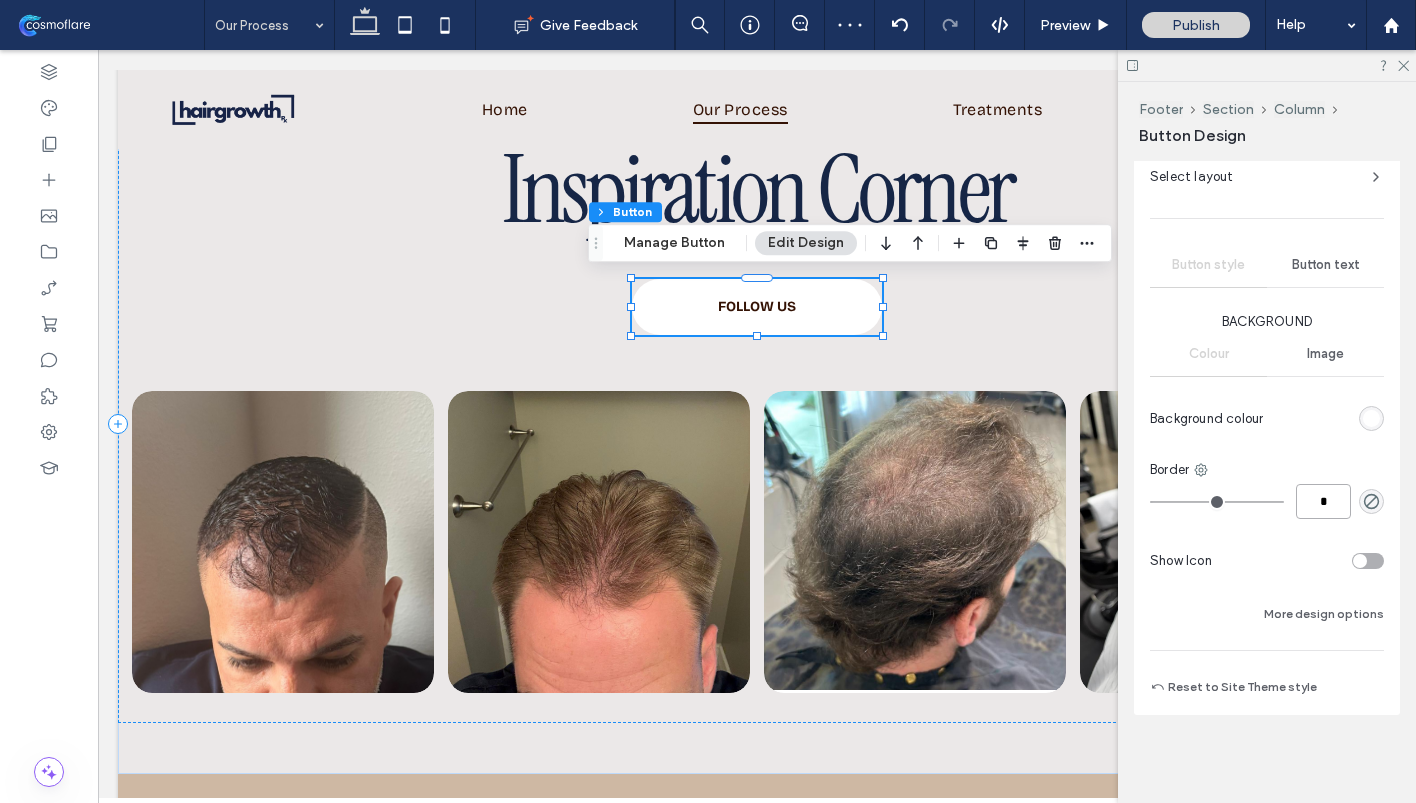 type on "*" 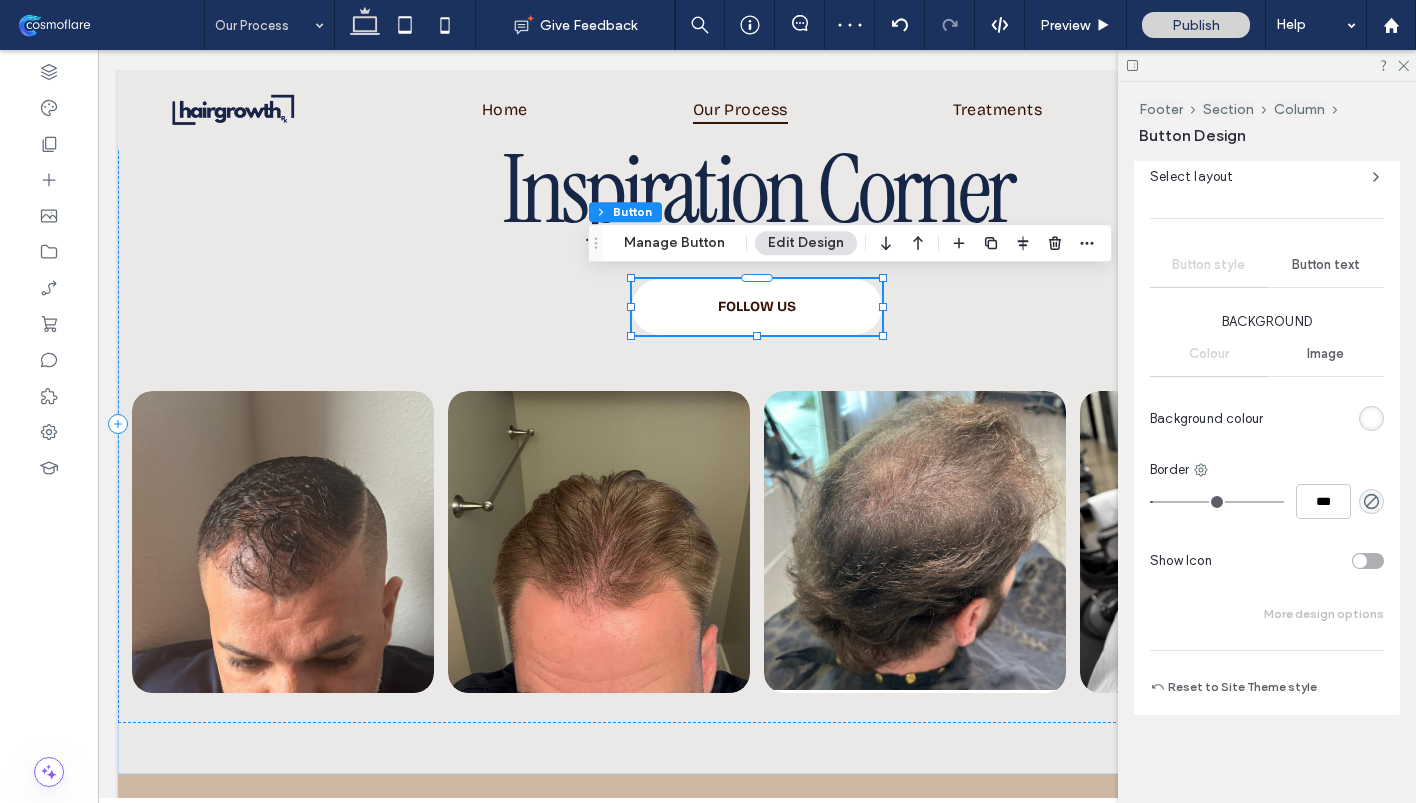 click on "More design options" at bounding box center (1324, 614) 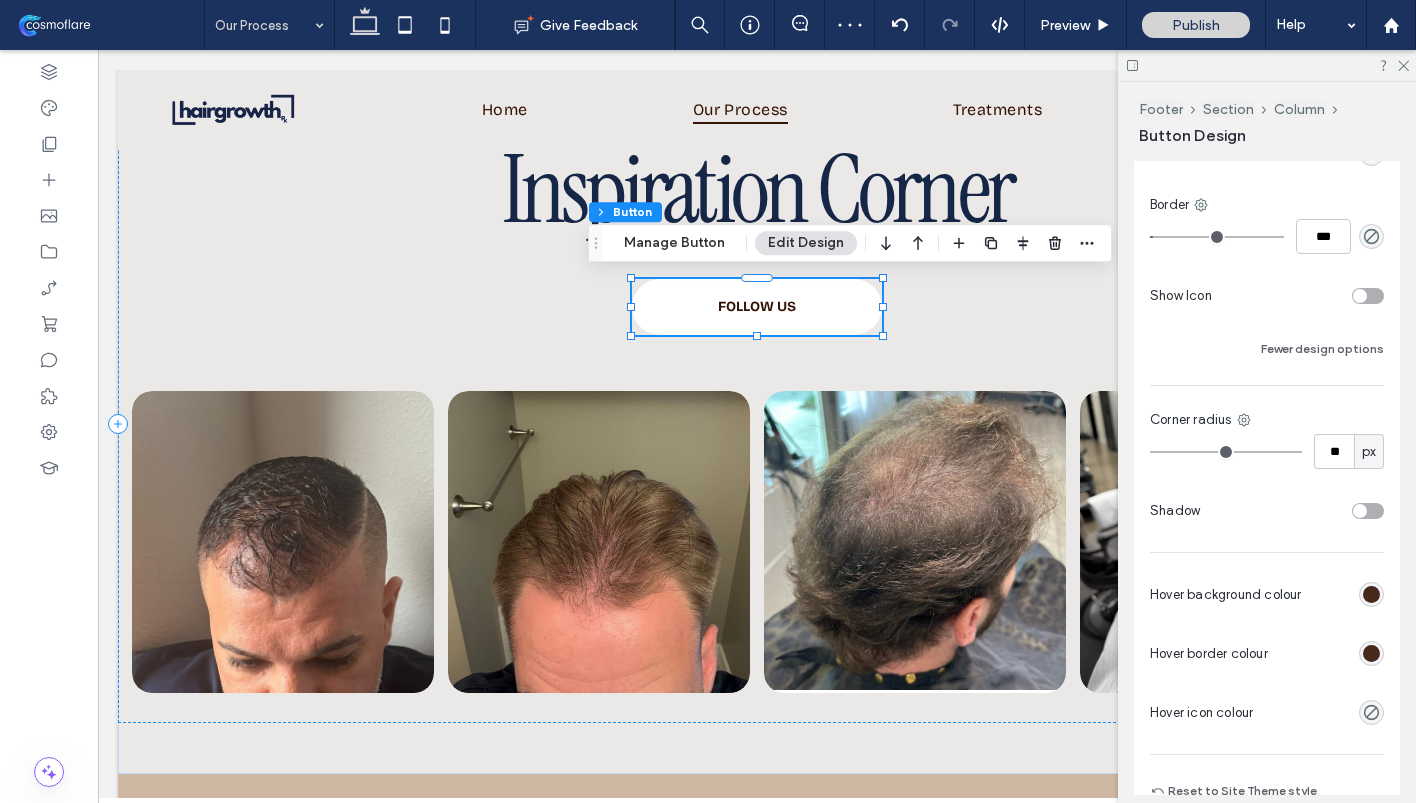 scroll, scrollTop: 752, scrollLeft: 0, axis: vertical 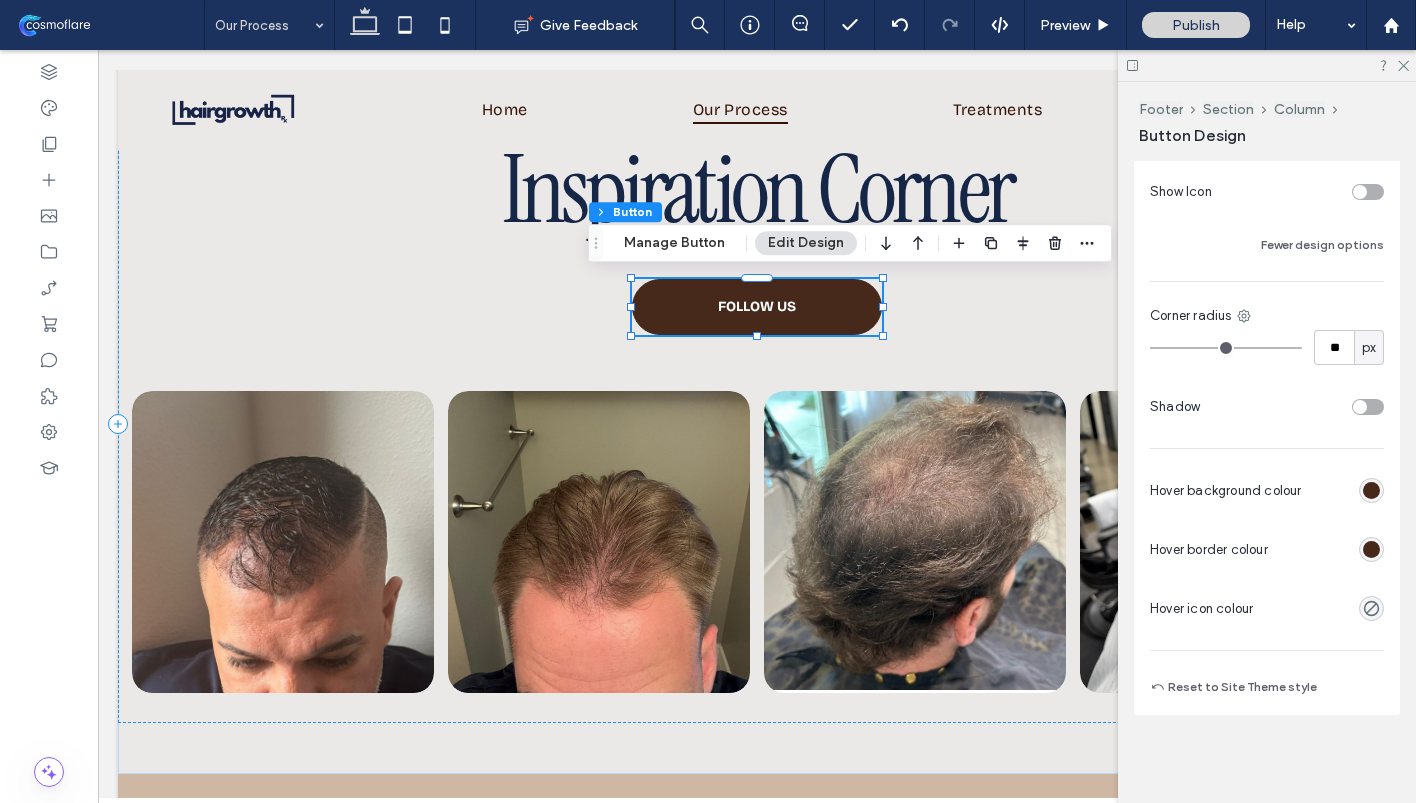 click at bounding box center (1371, 490) 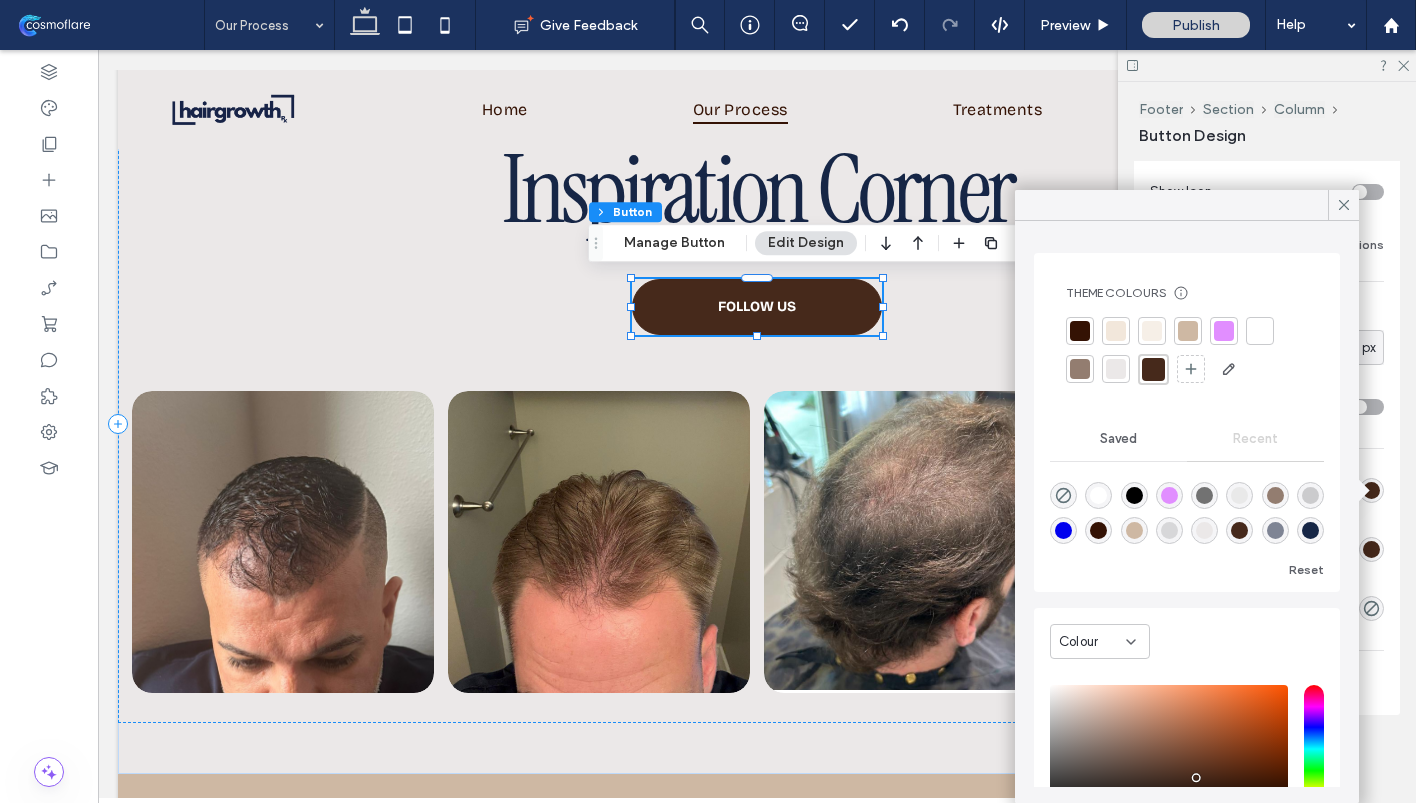 click at bounding box center (1310, 530) 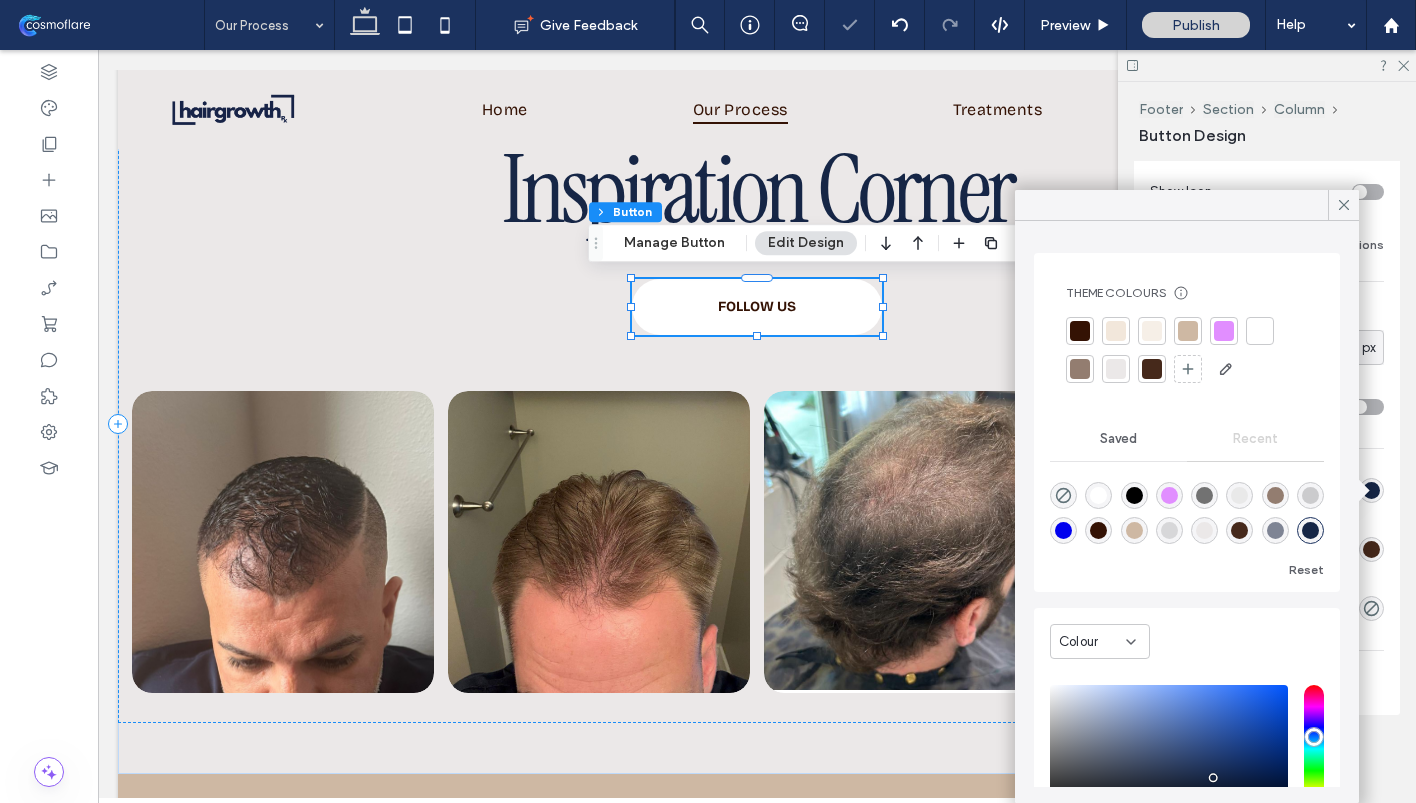 click at bounding box center (1371, 549) 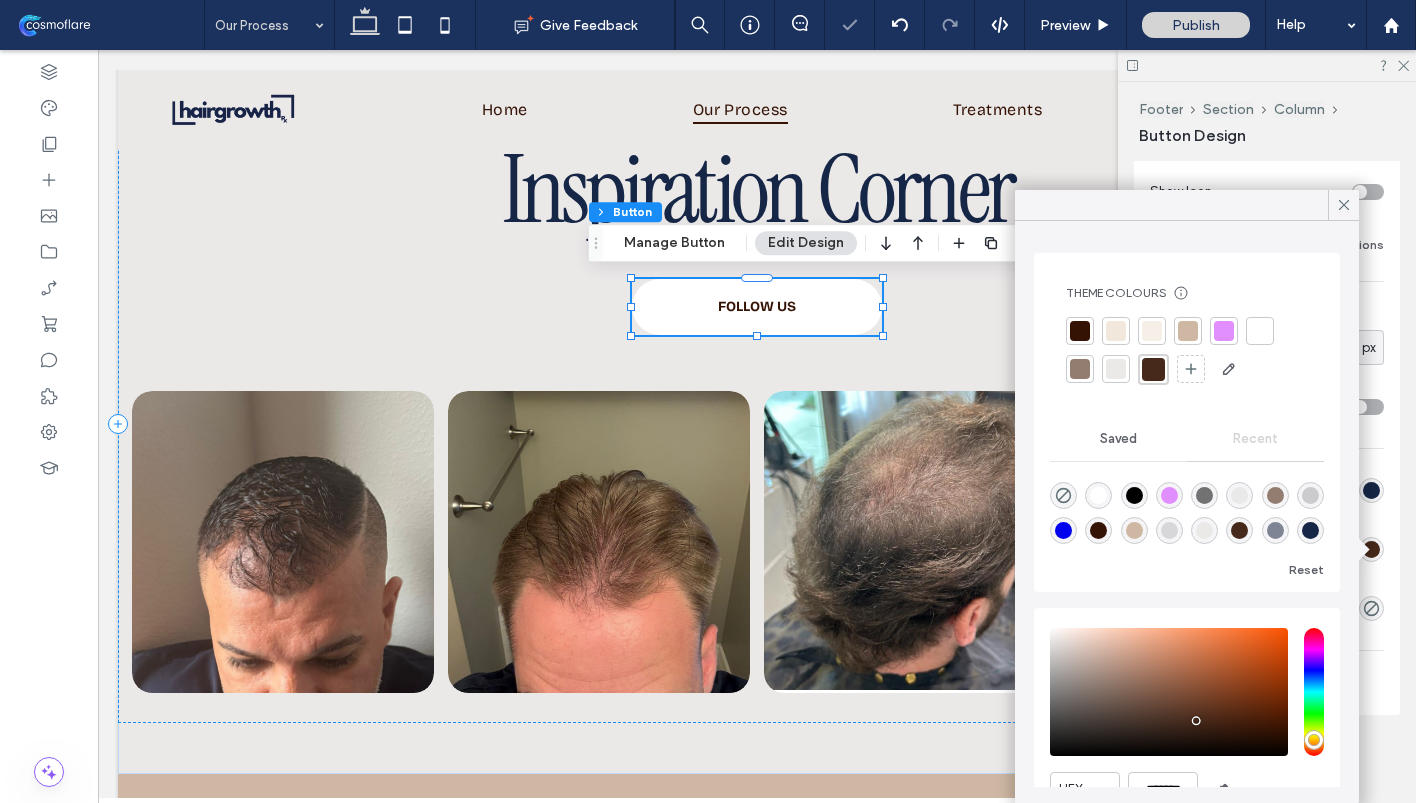 click at bounding box center (1116, 369) 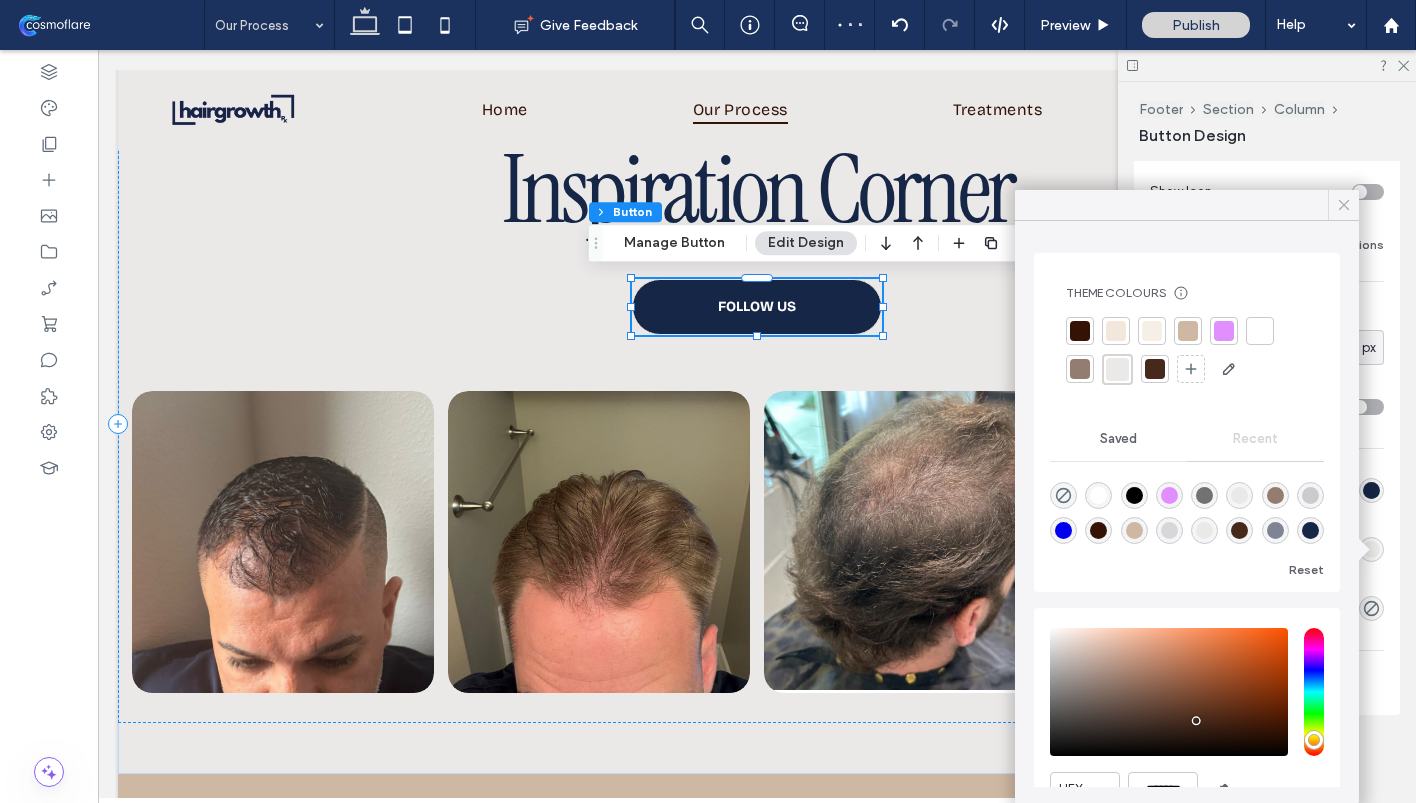 click 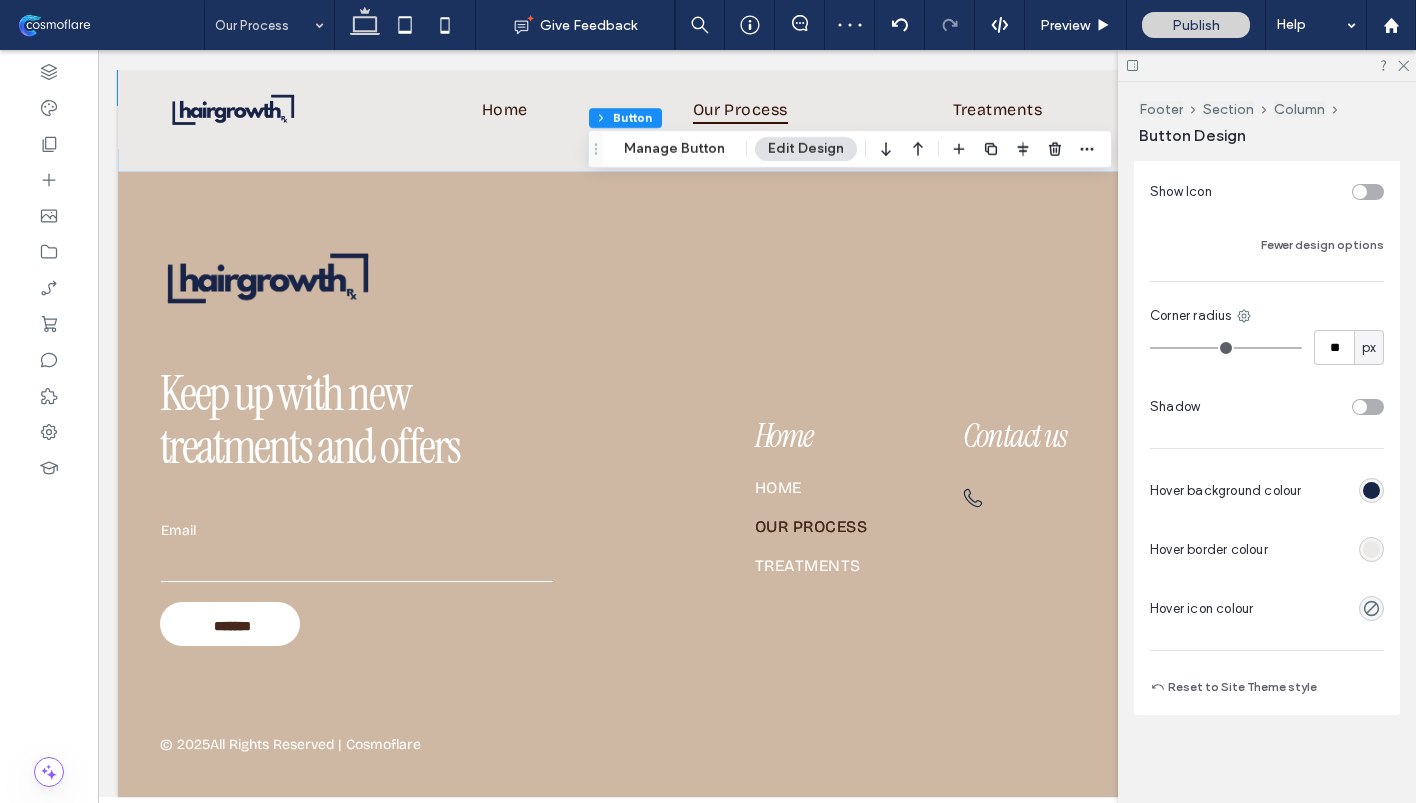 scroll, scrollTop: 4288, scrollLeft: 0, axis: vertical 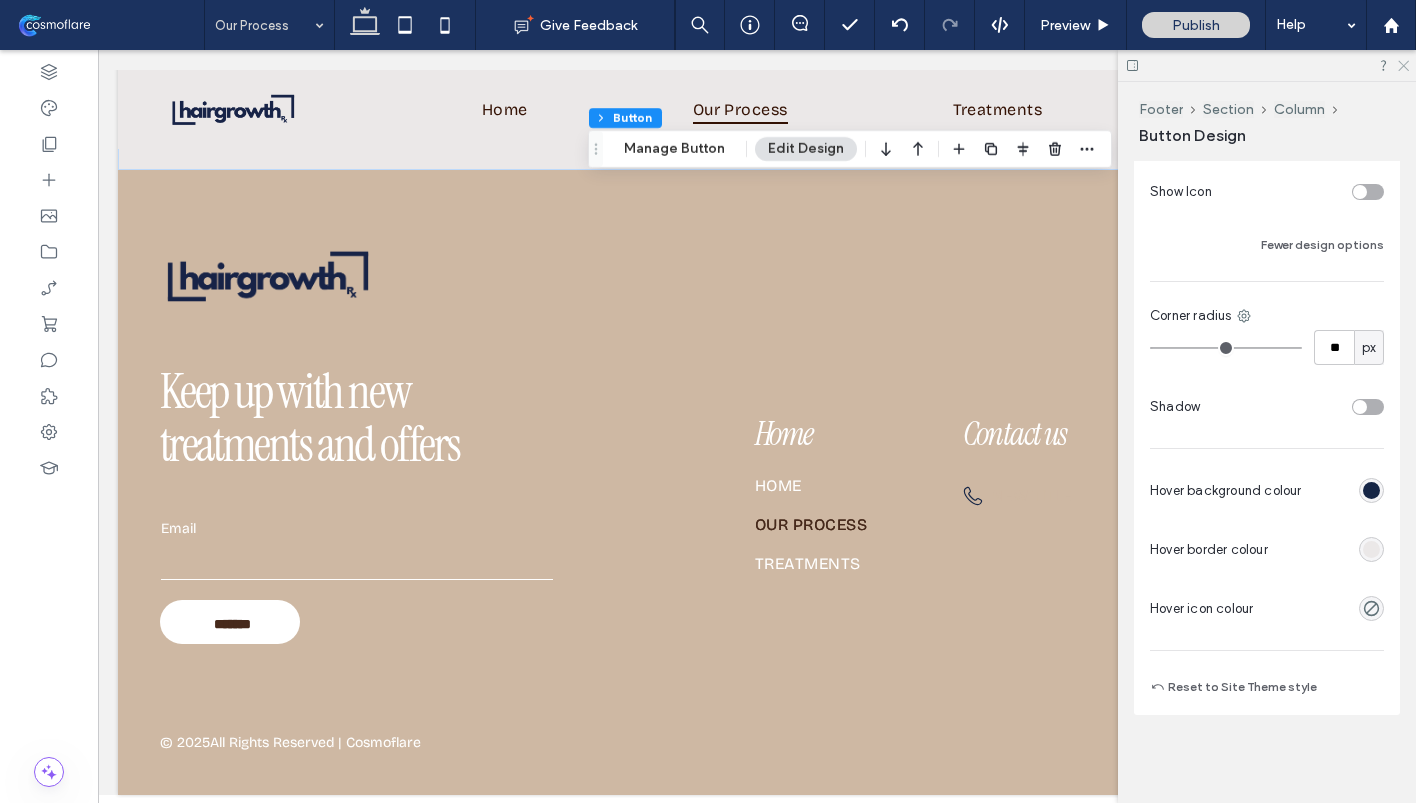 click 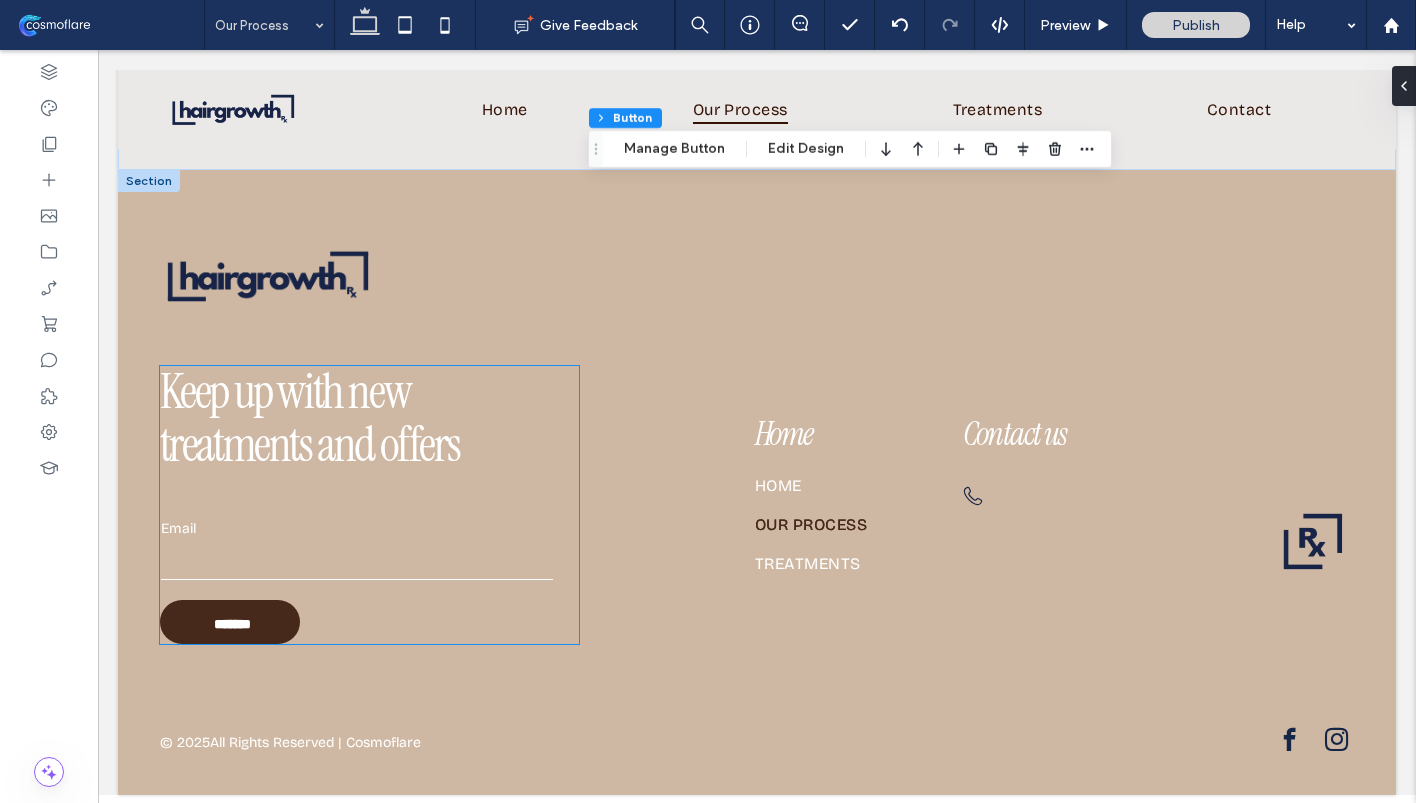 click on "*******" at bounding box center (231, 622) 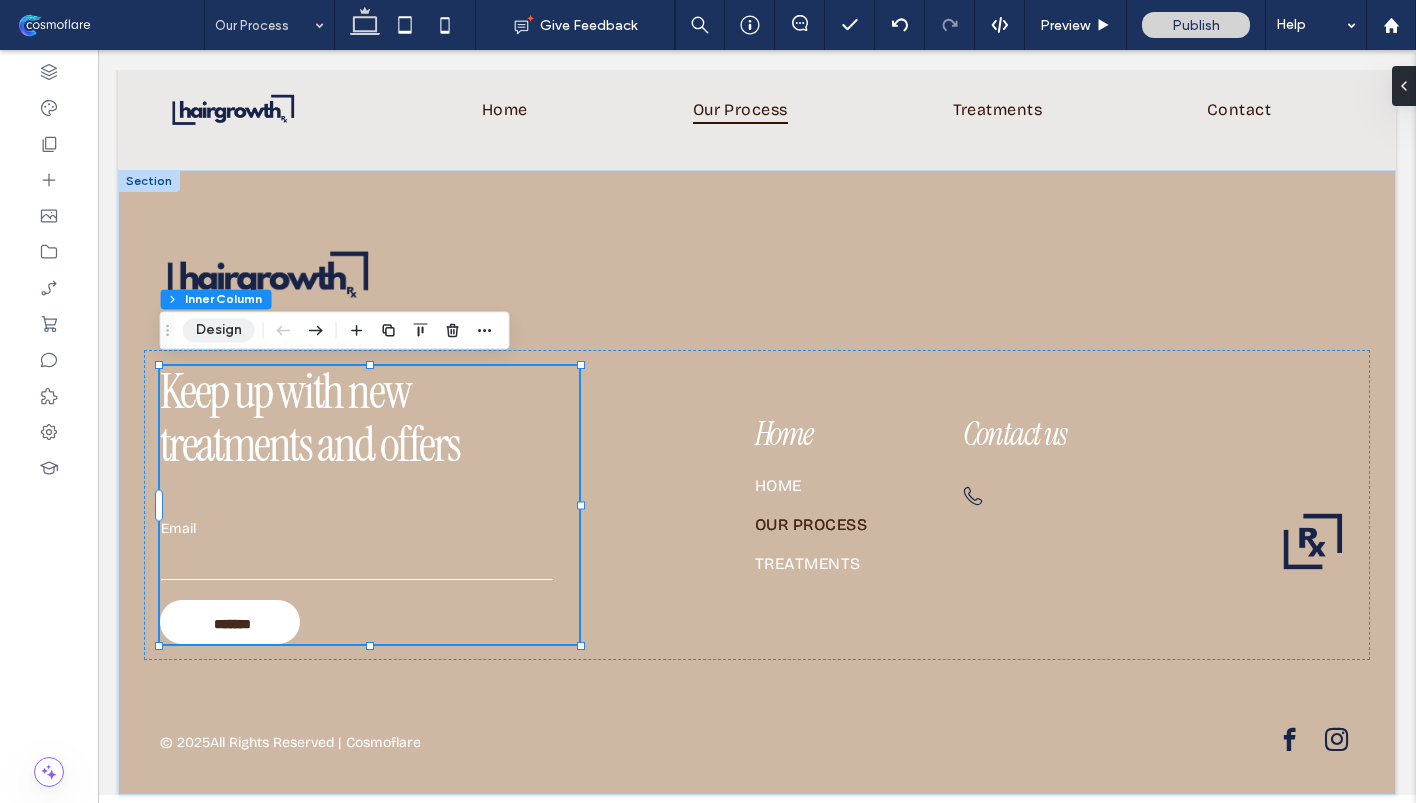 click on "Design" at bounding box center (219, 330) 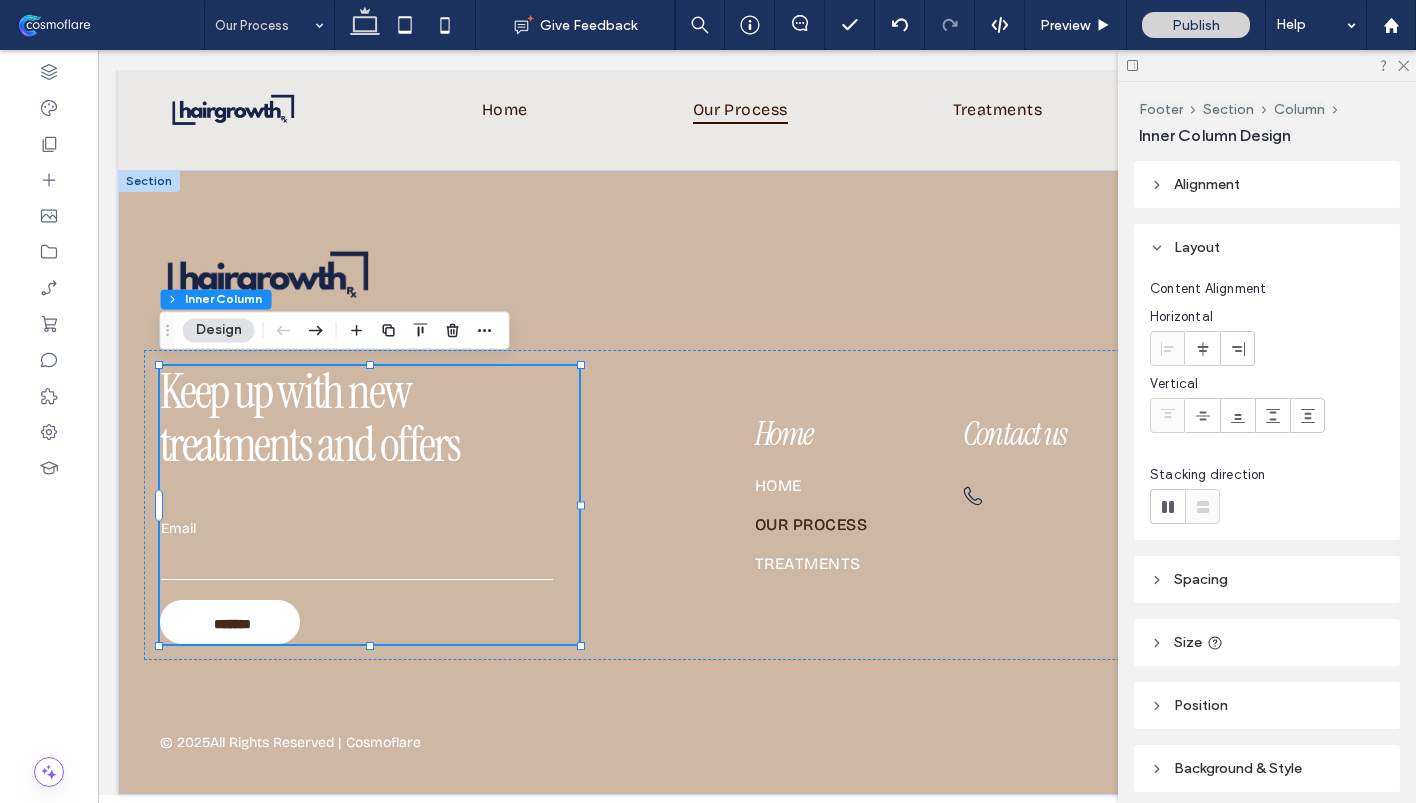 scroll, scrollTop: 77, scrollLeft: 0, axis: vertical 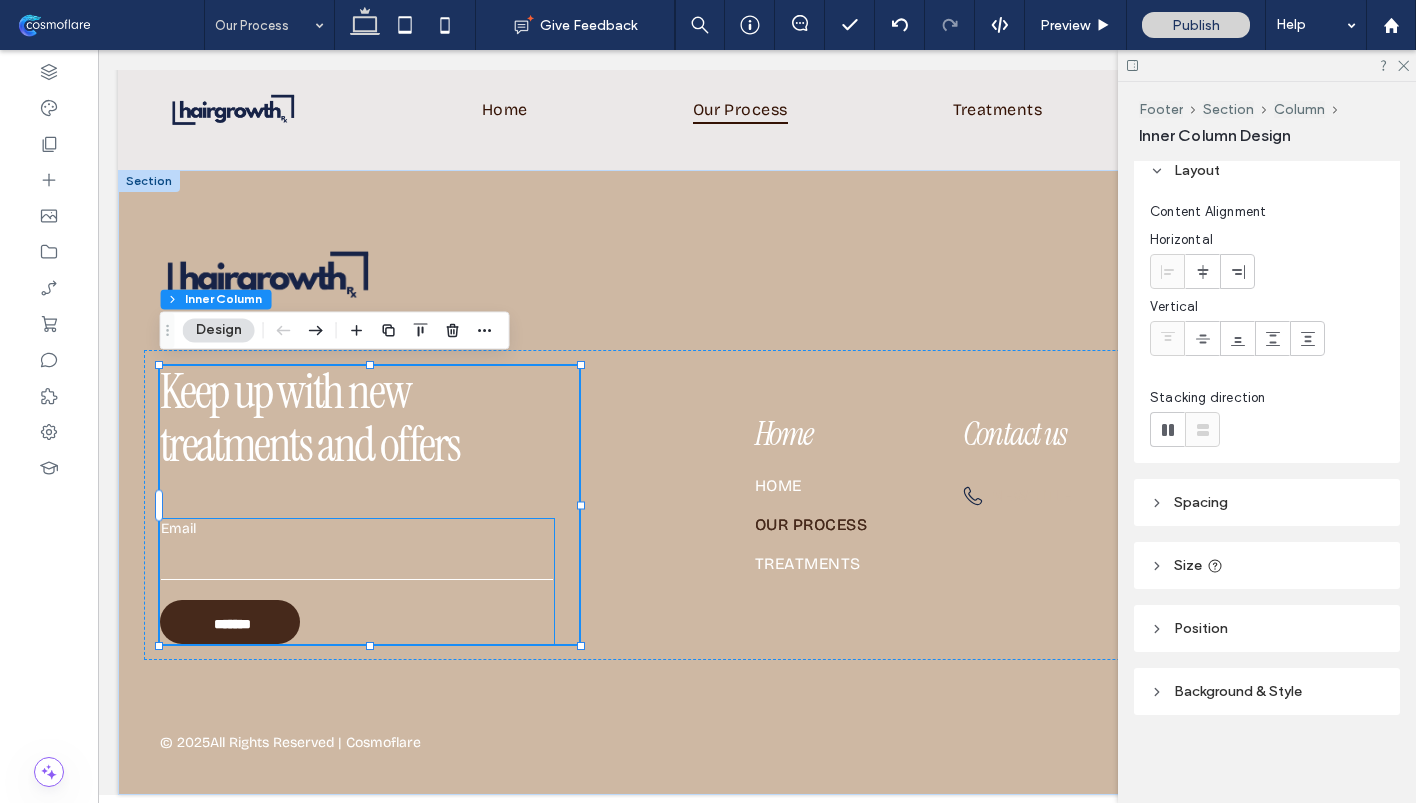 click on "*******" at bounding box center (231, 622) 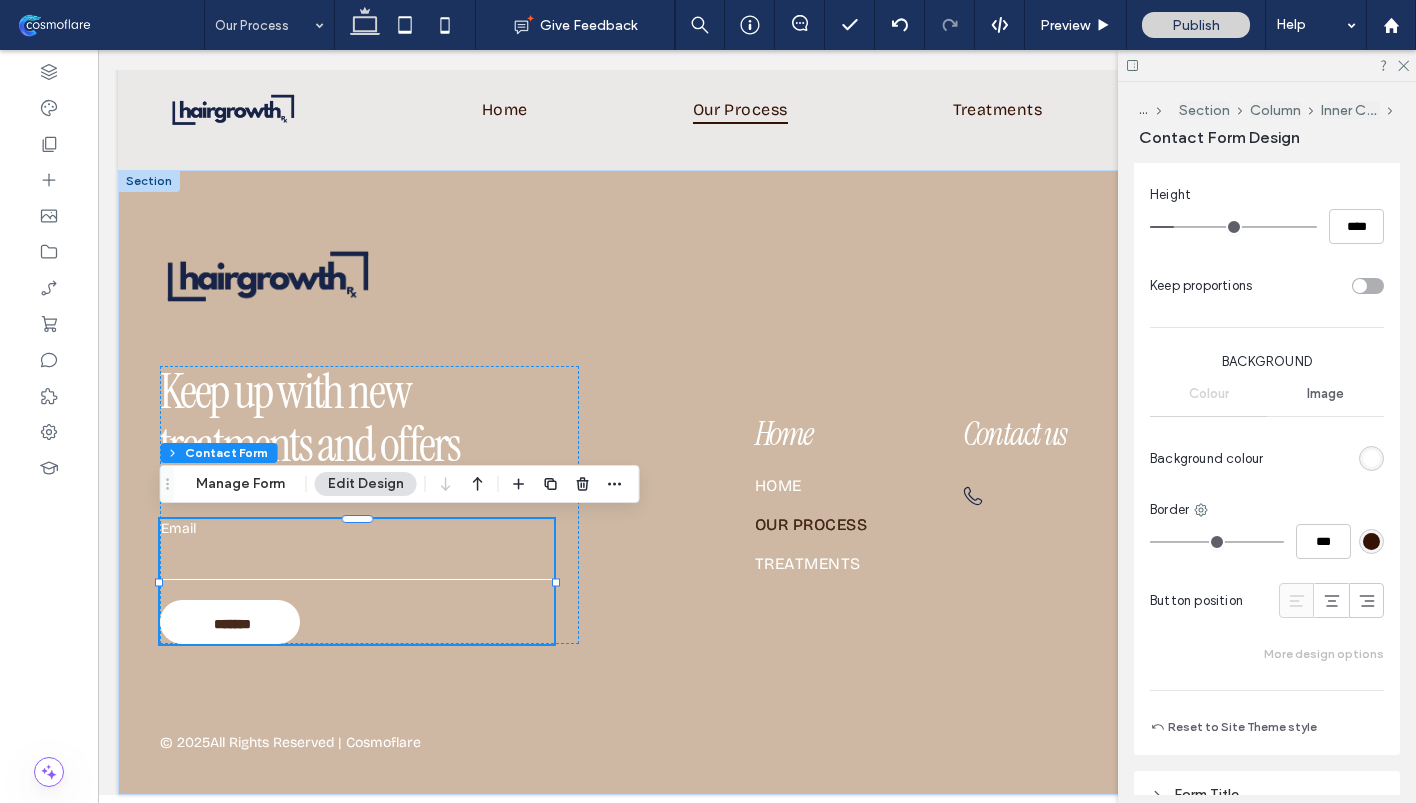 scroll, scrollTop: 1308, scrollLeft: 0, axis: vertical 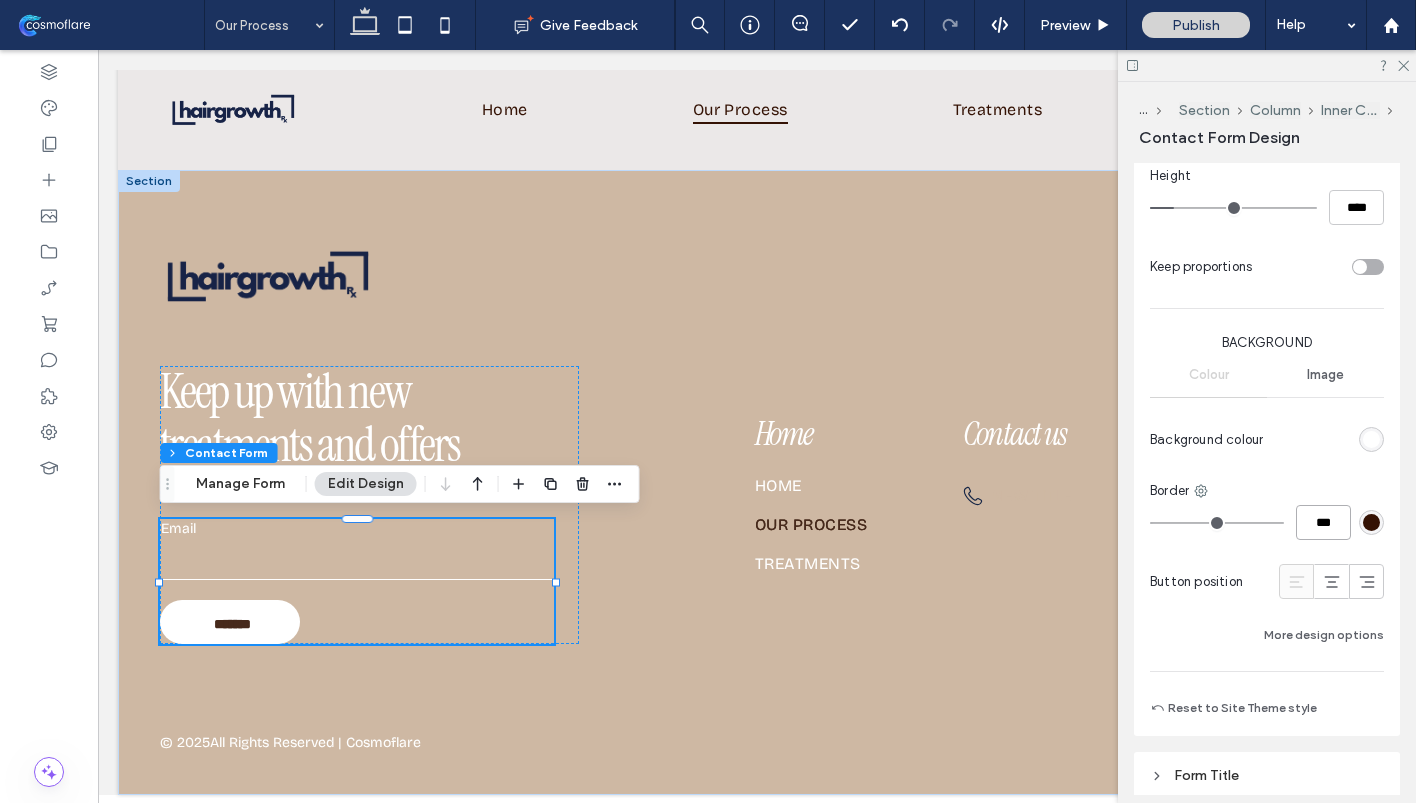 click on "***" at bounding box center (1323, 522) 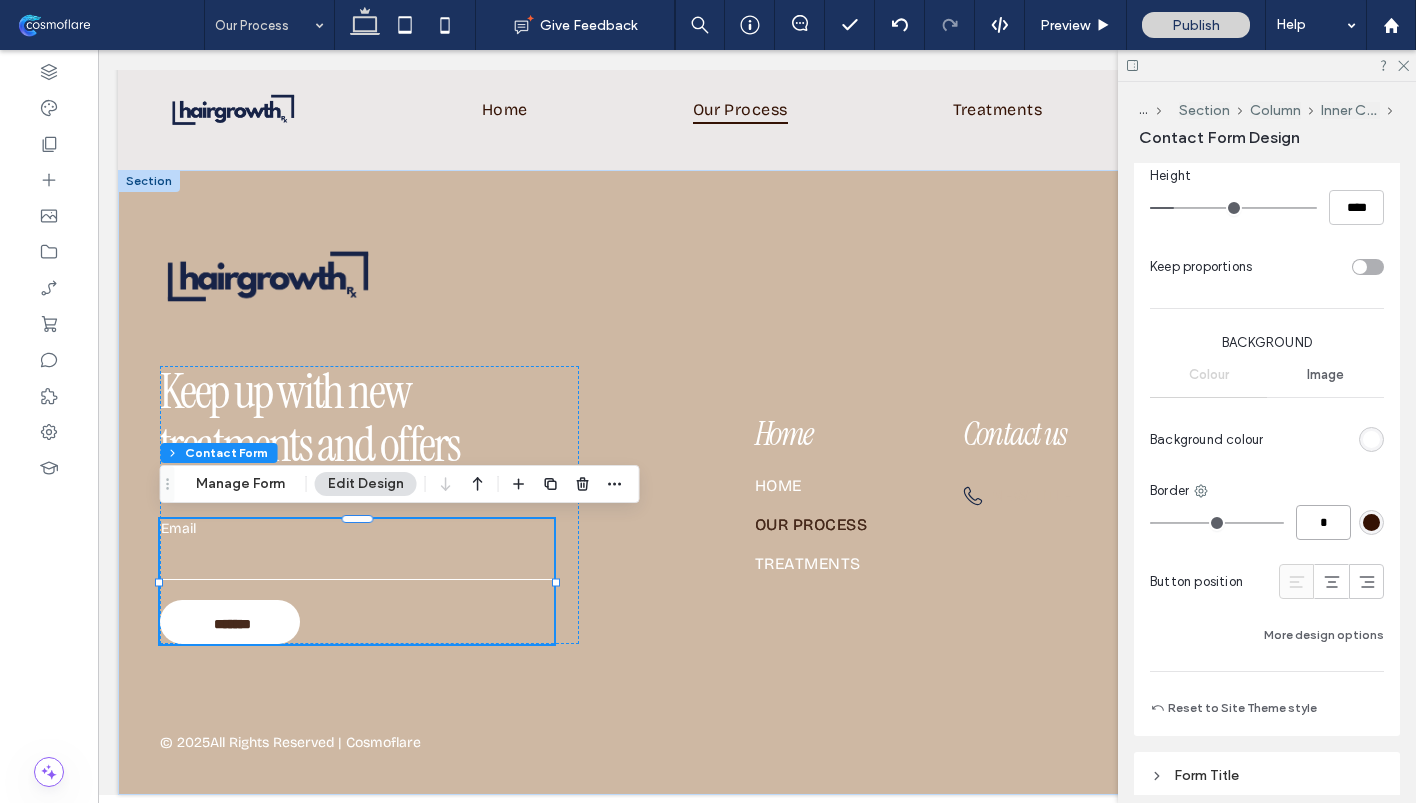 type on "*" 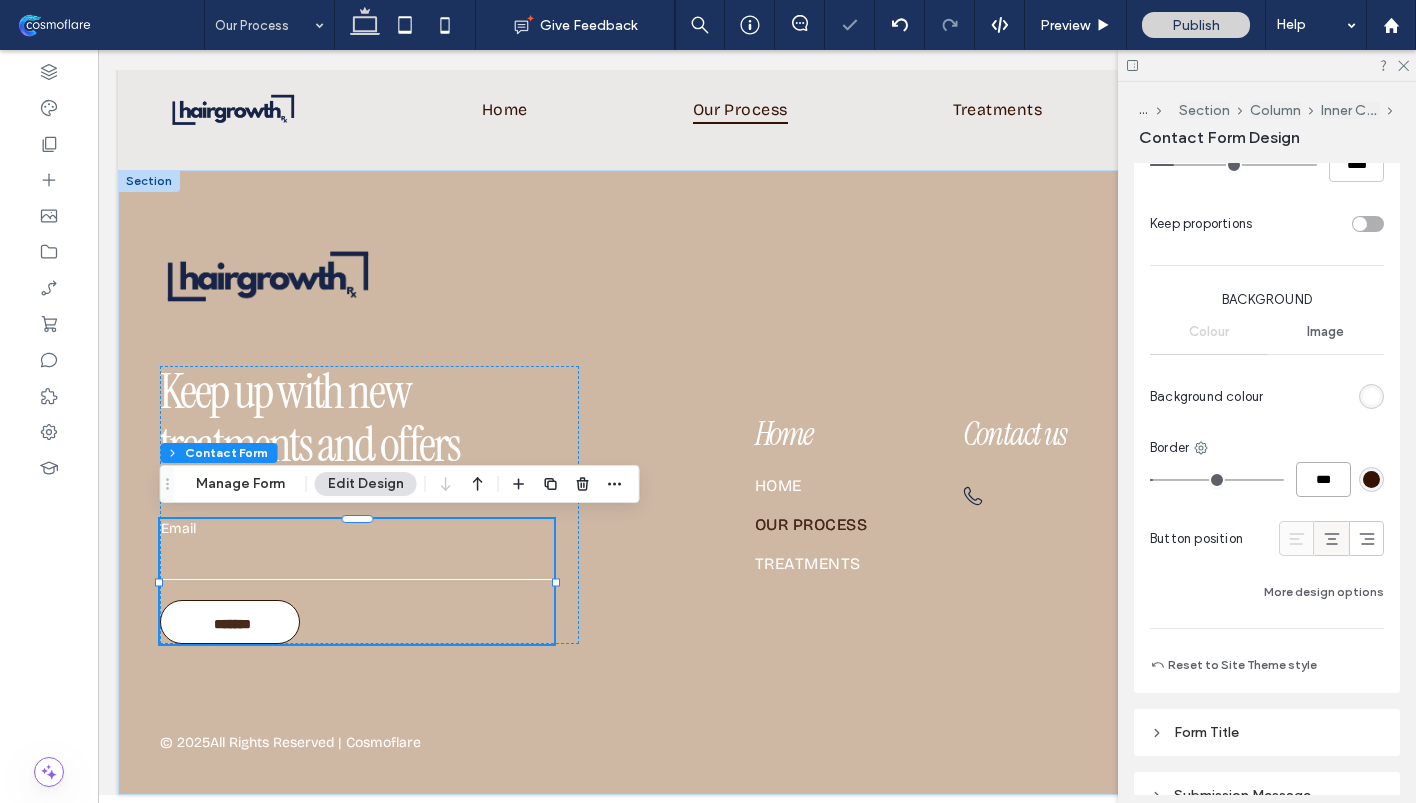scroll, scrollTop: 1361, scrollLeft: 0, axis: vertical 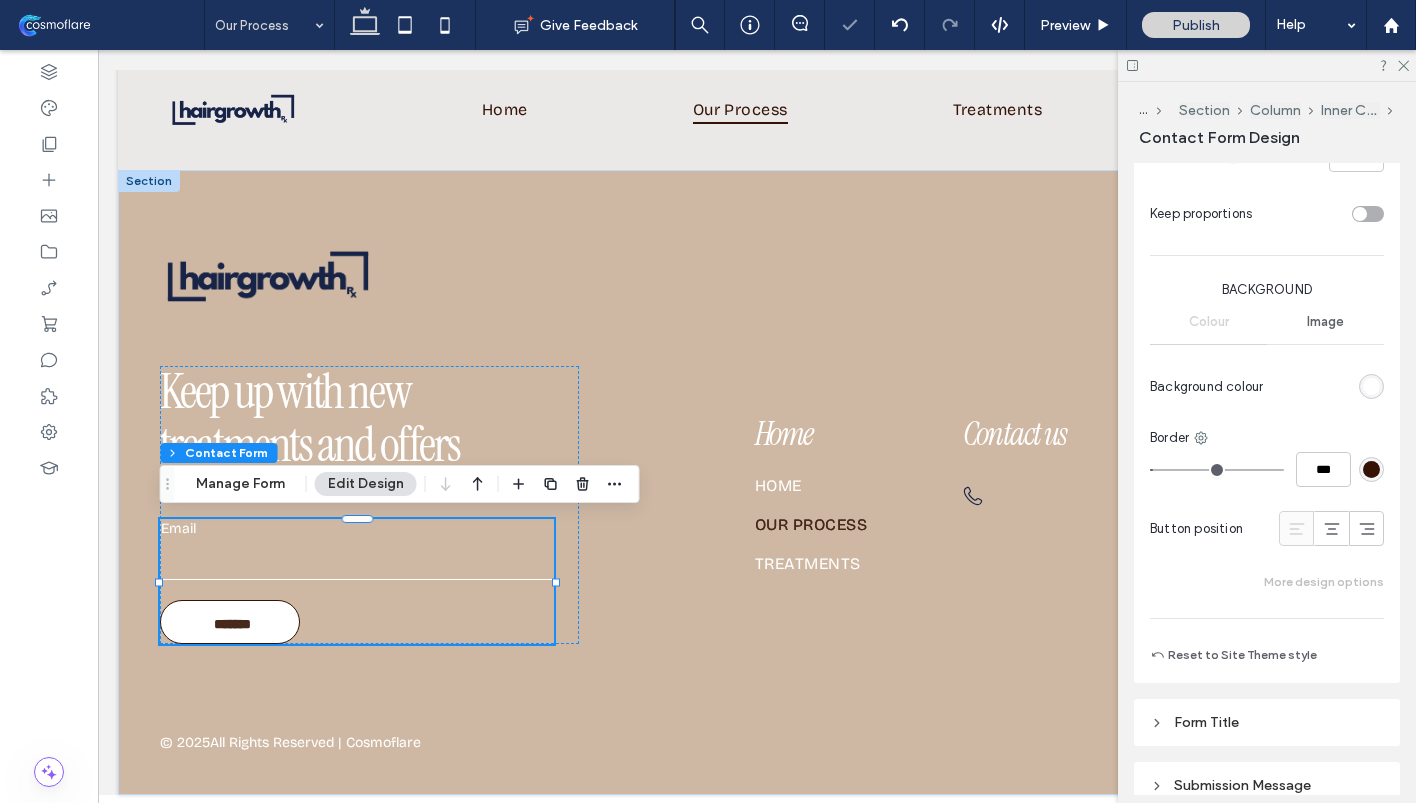 click on "More design options" at bounding box center [1324, 582] 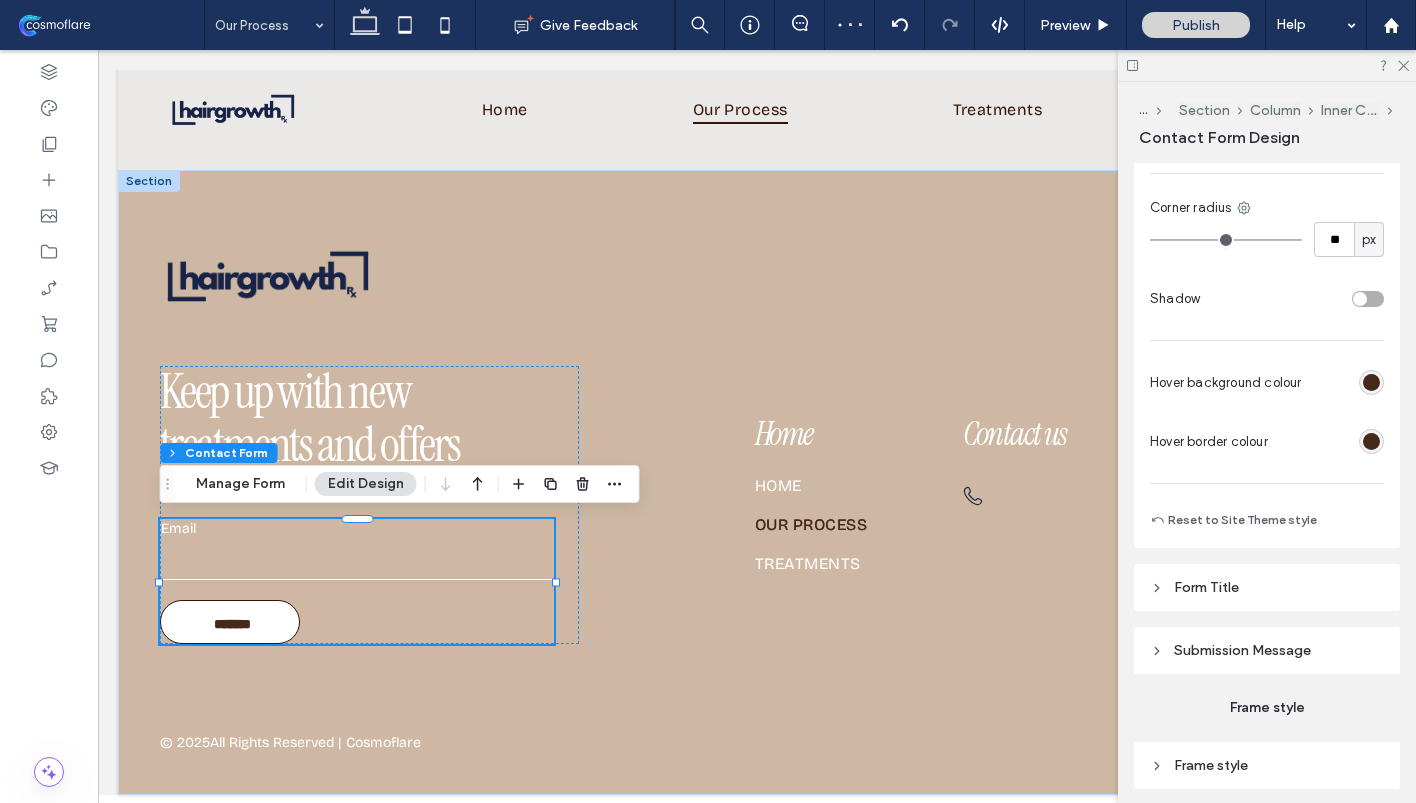 scroll, scrollTop: 1826, scrollLeft: 0, axis: vertical 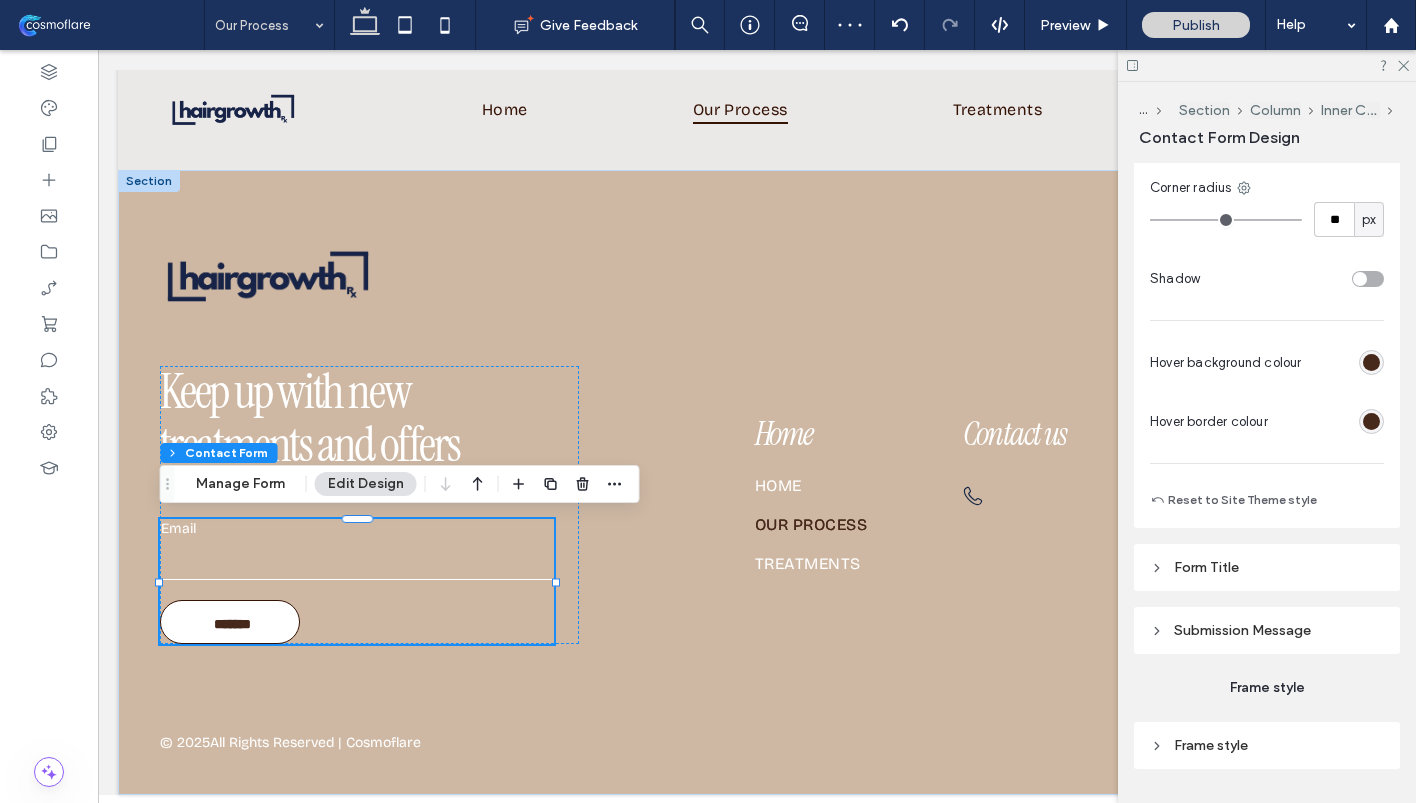 click at bounding box center [1371, 362] 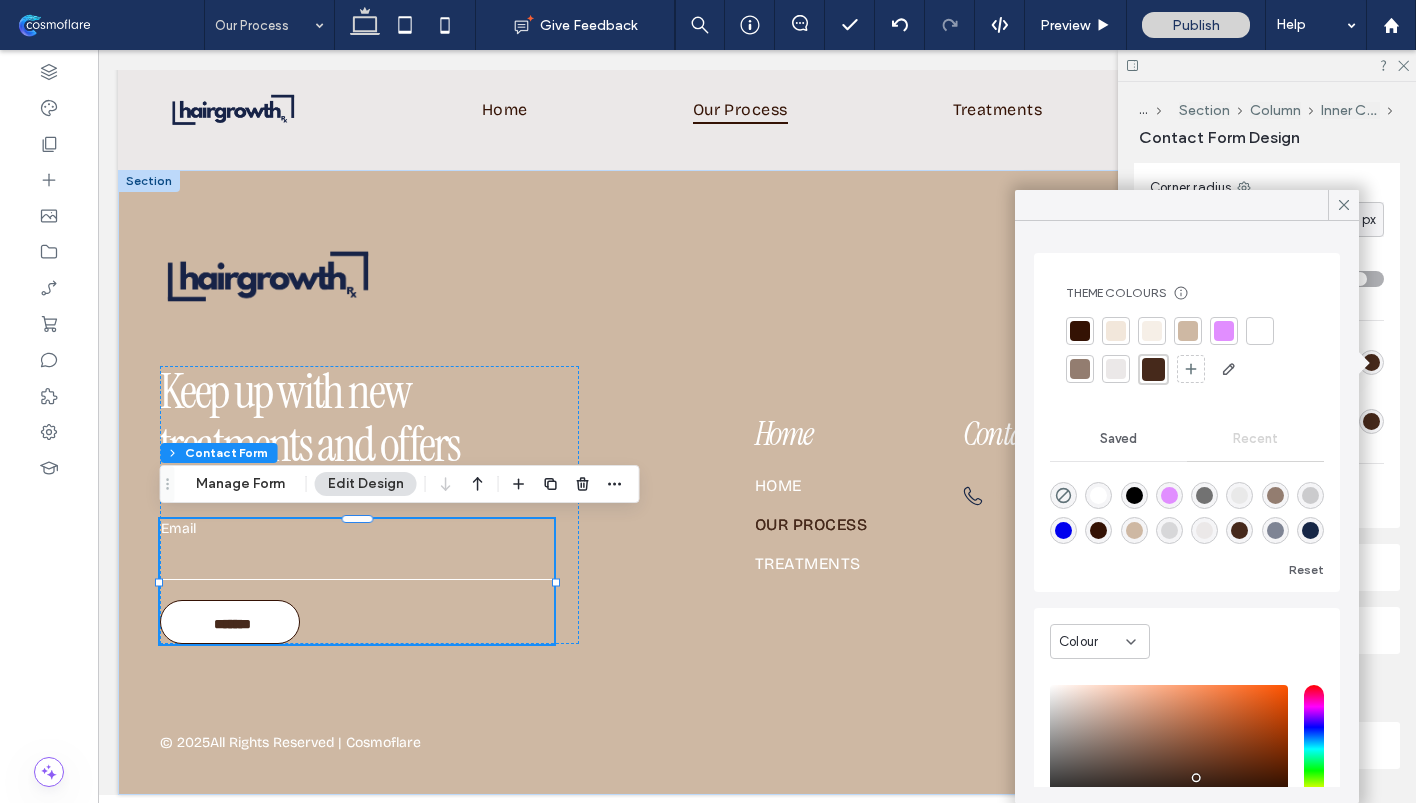 click at bounding box center (1310, 530) 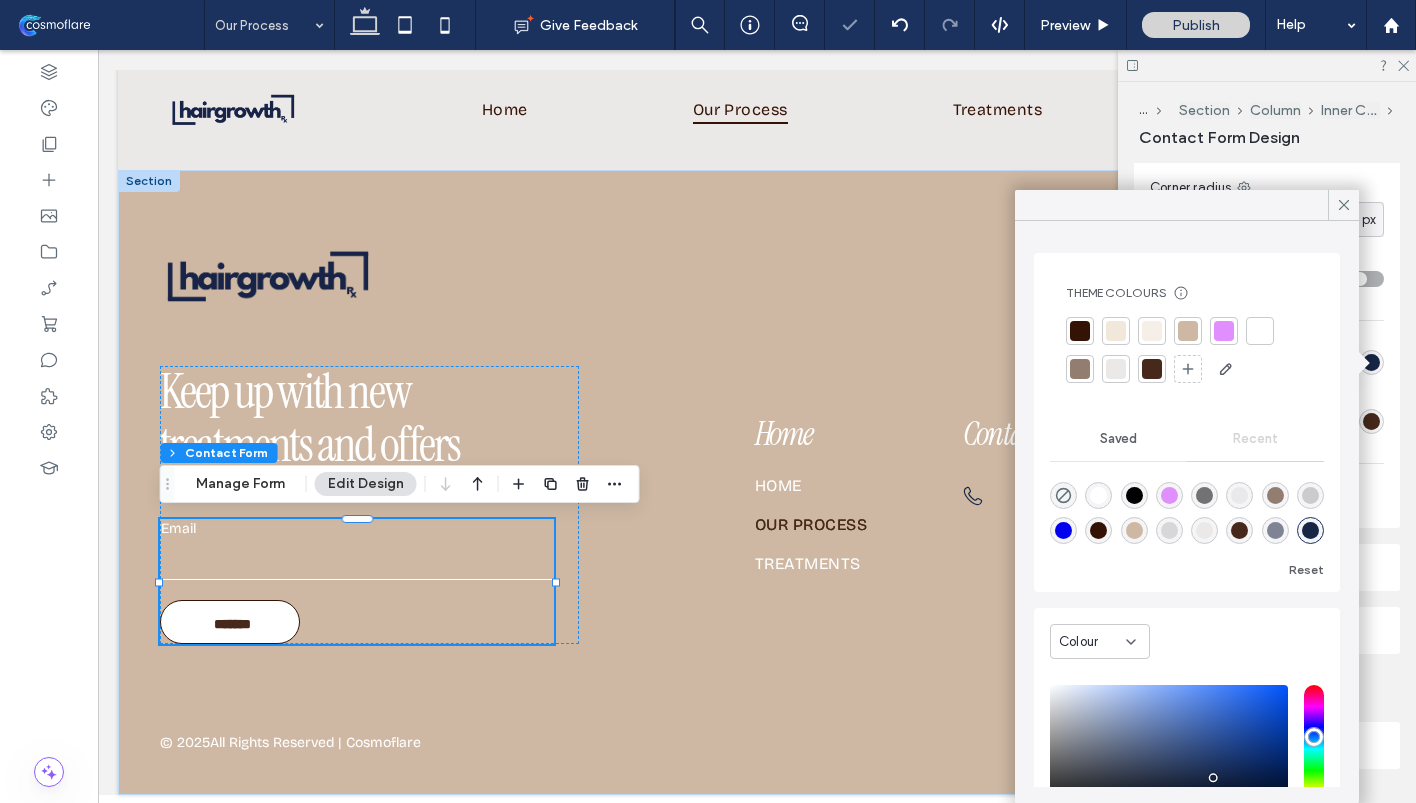 click at bounding box center [1371, 421] 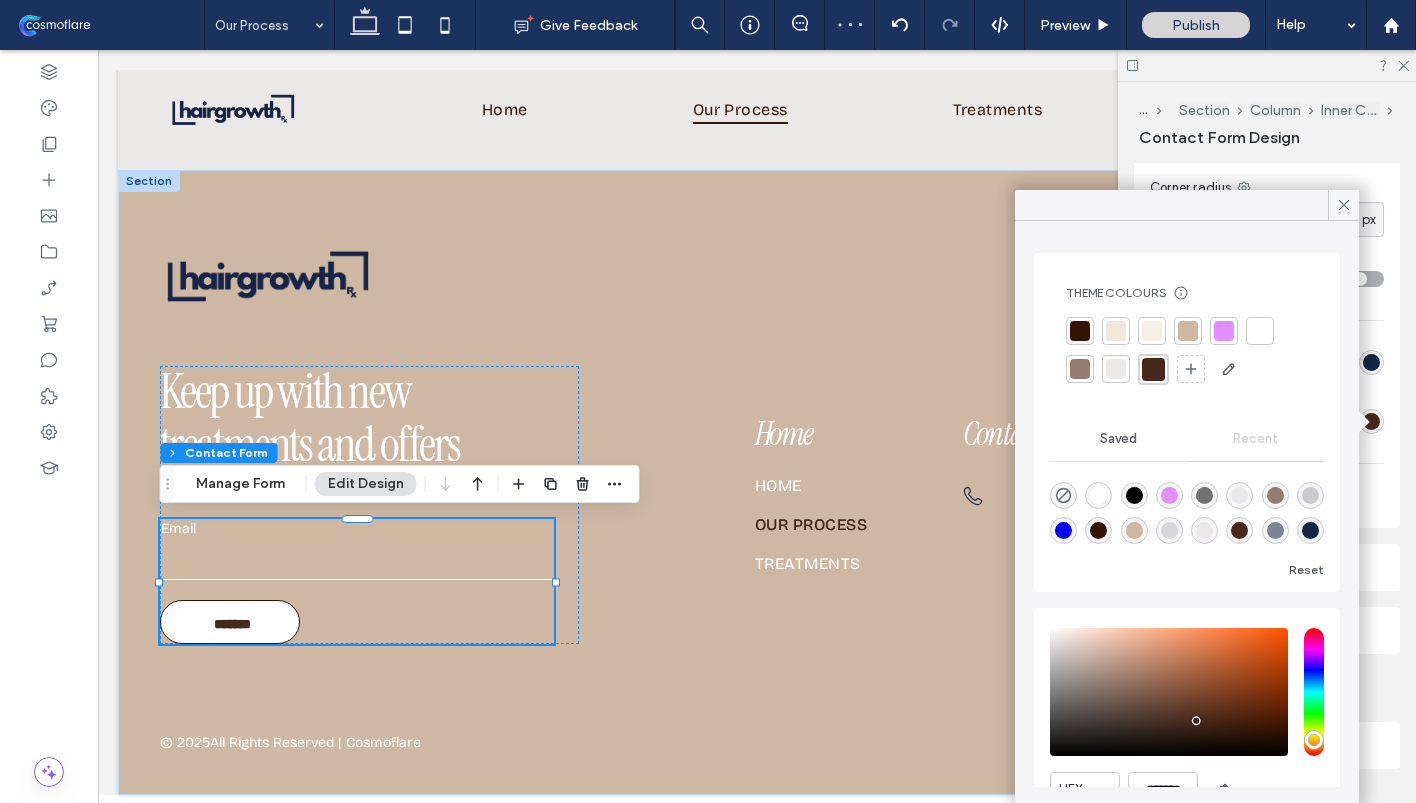 click at bounding box center [1116, 369] 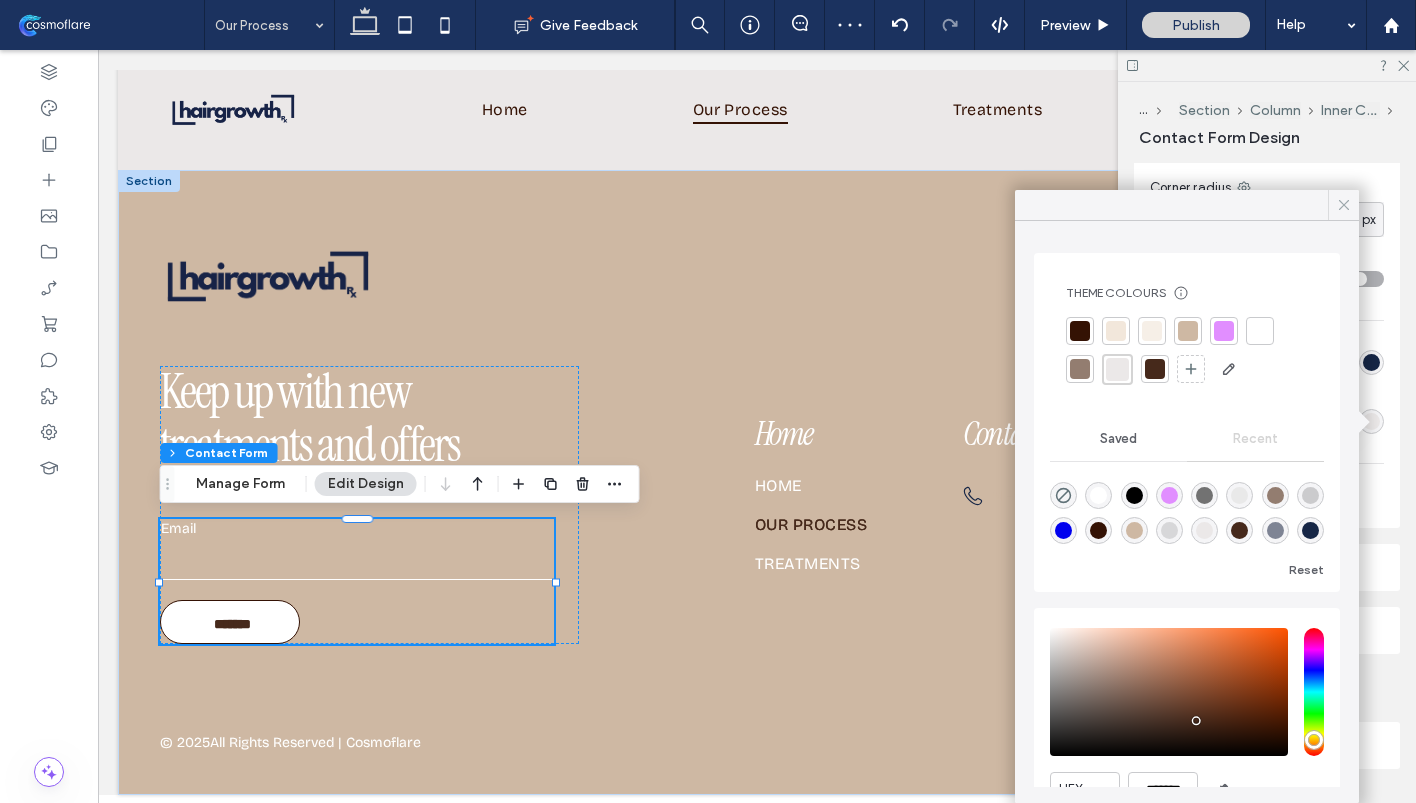 click 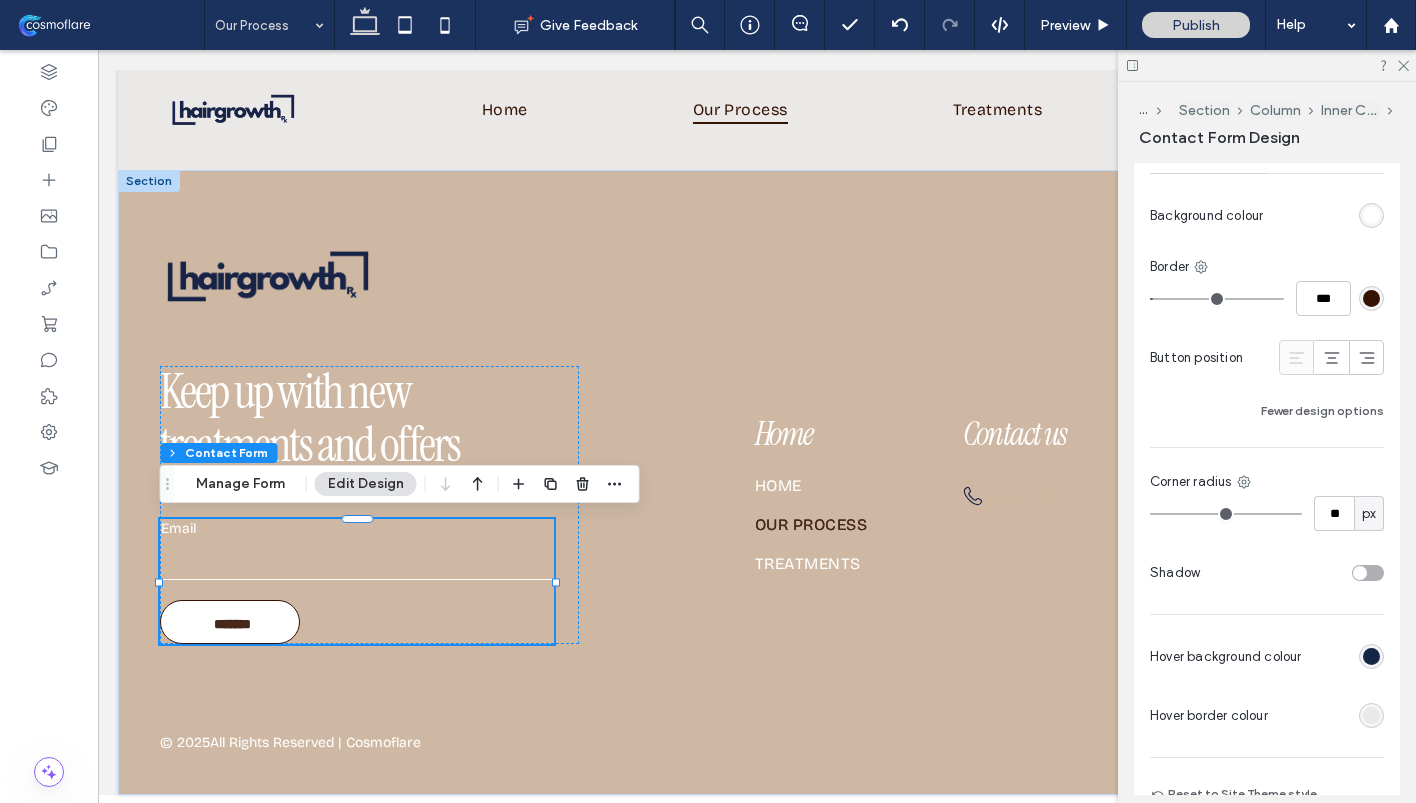 scroll, scrollTop: 1504, scrollLeft: 0, axis: vertical 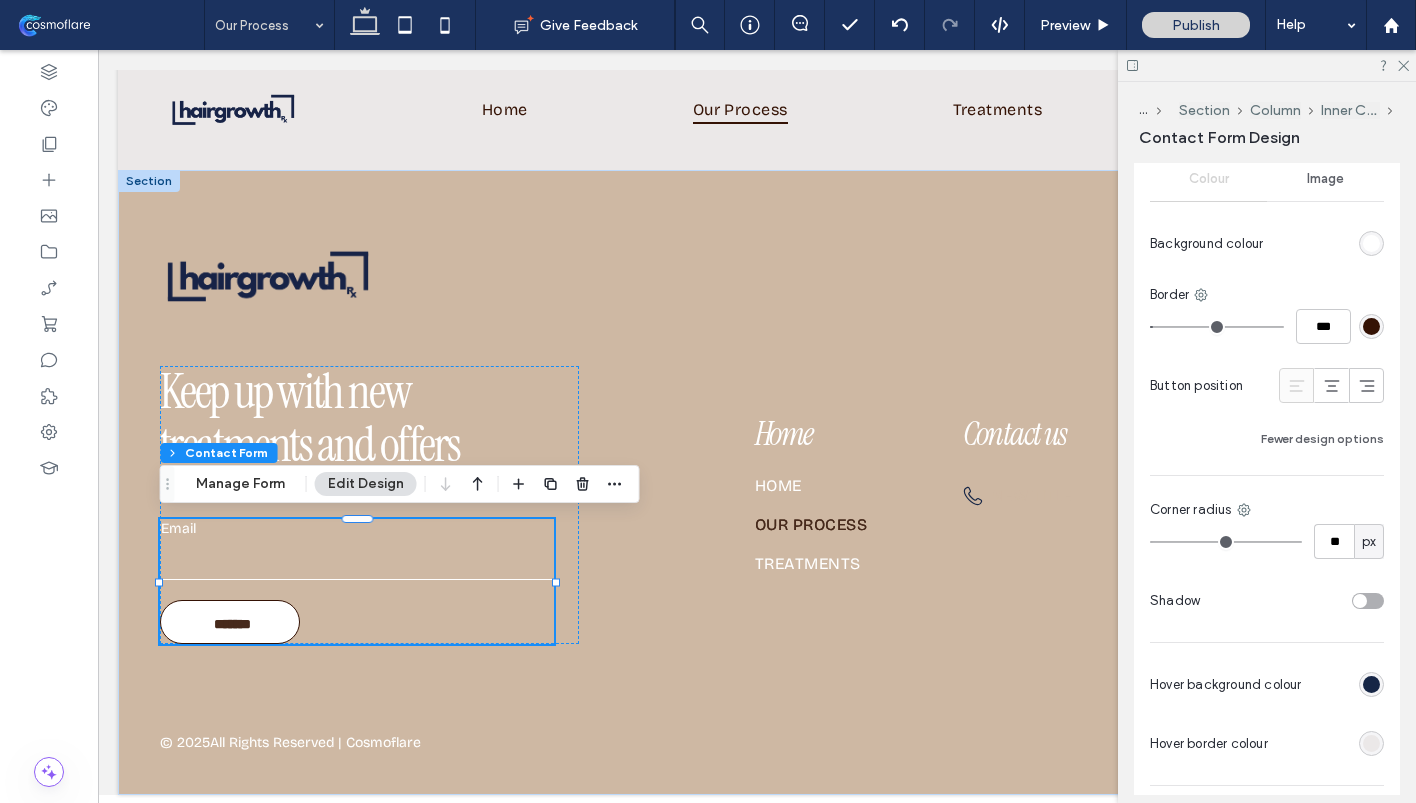click at bounding box center (1371, 326) 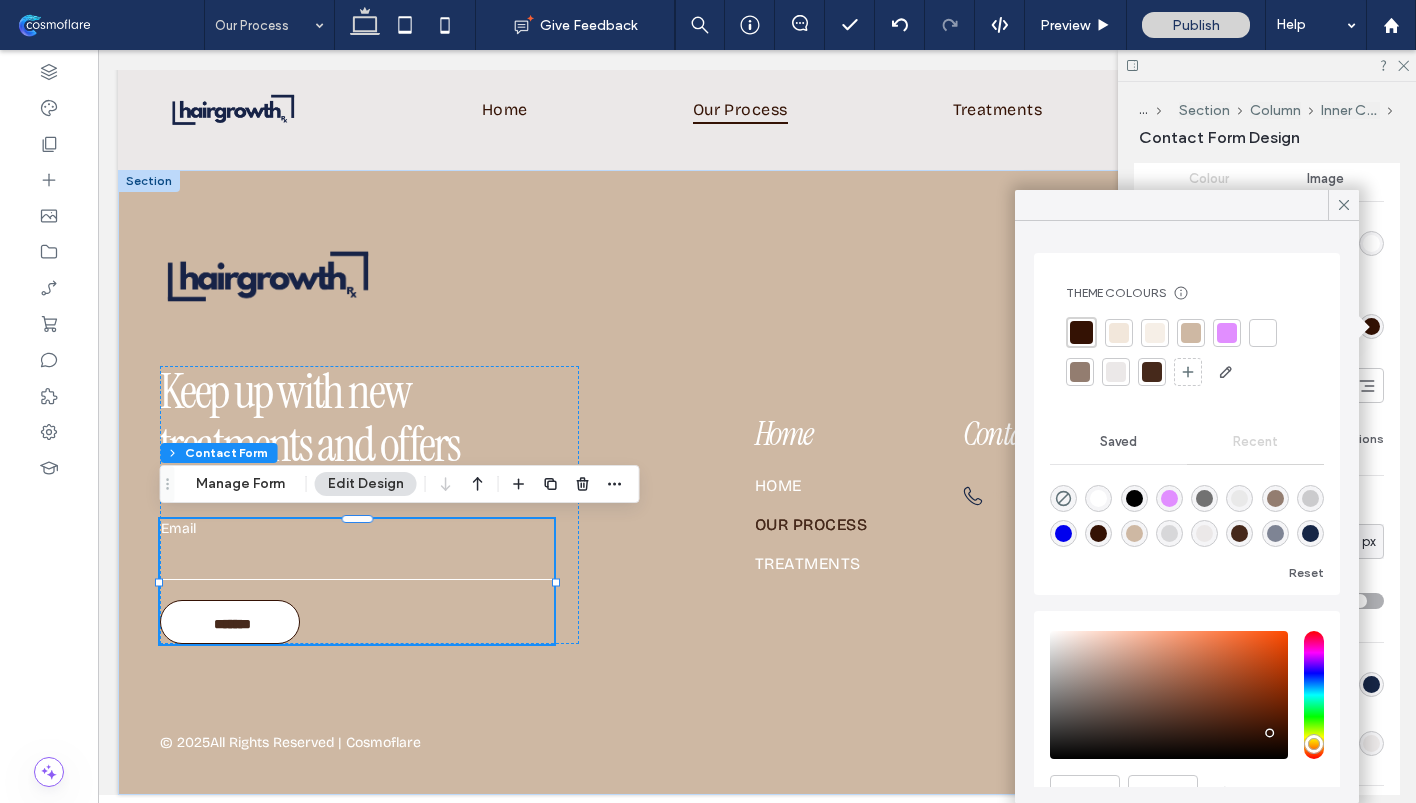 click at bounding box center [1063, 498] 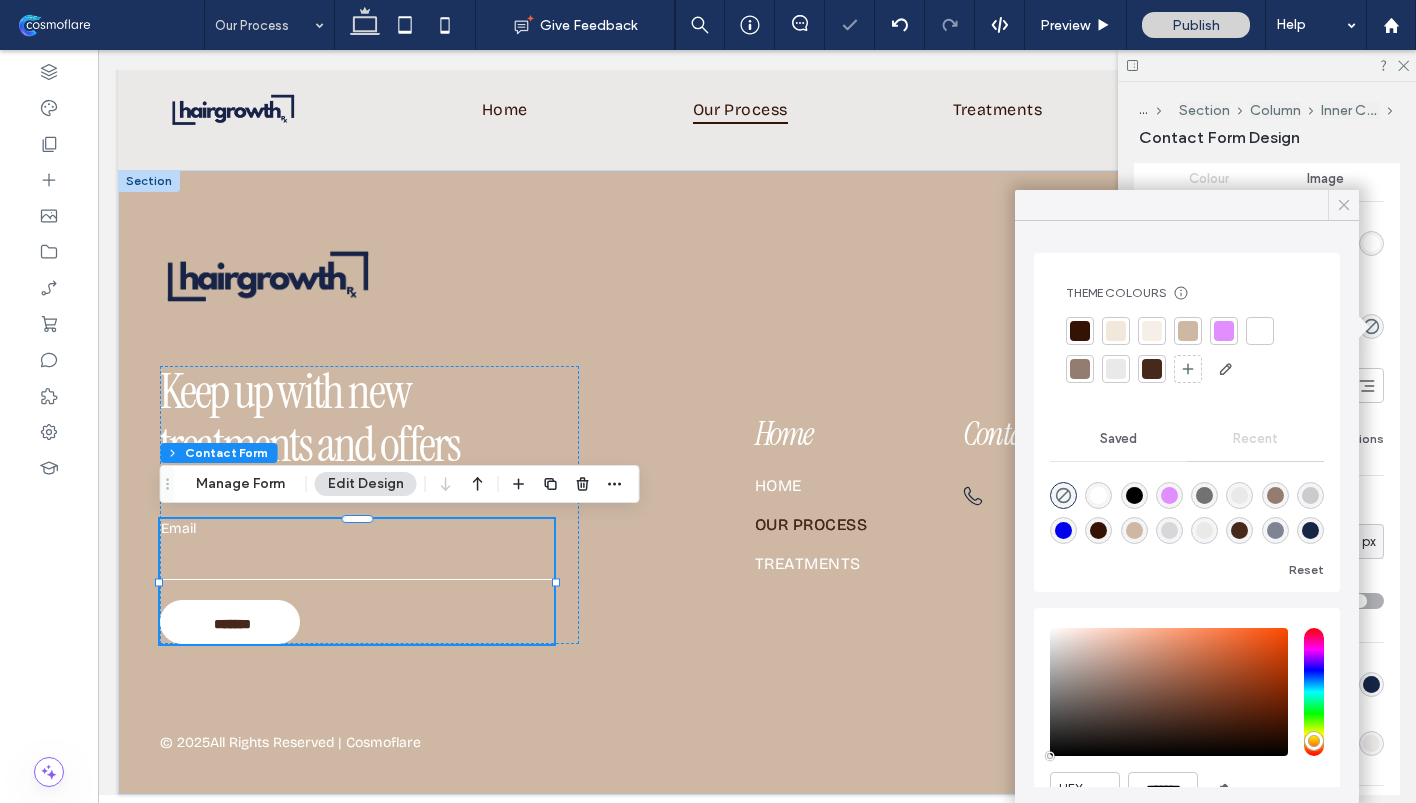 click 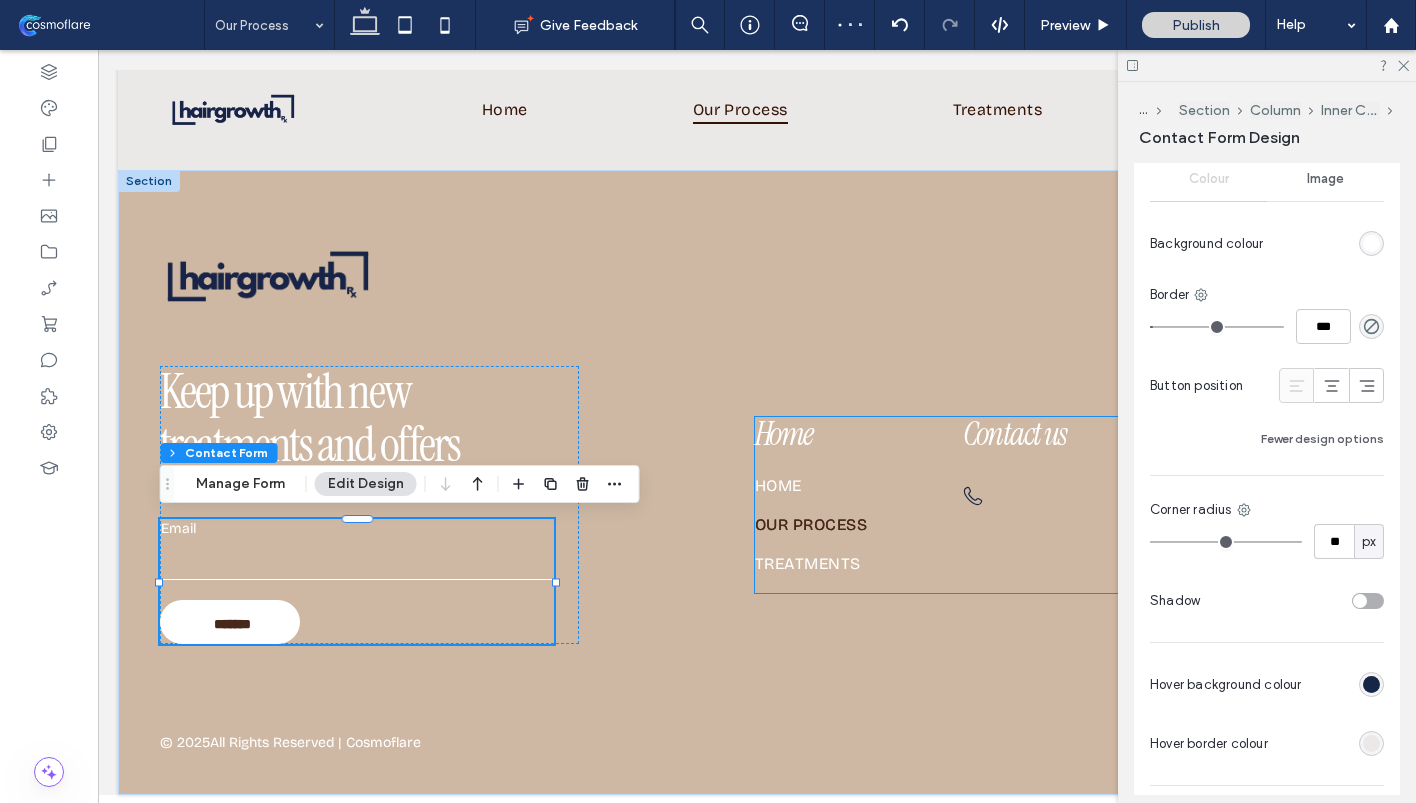 click on "Our Process" at bounding box center (811, 524) 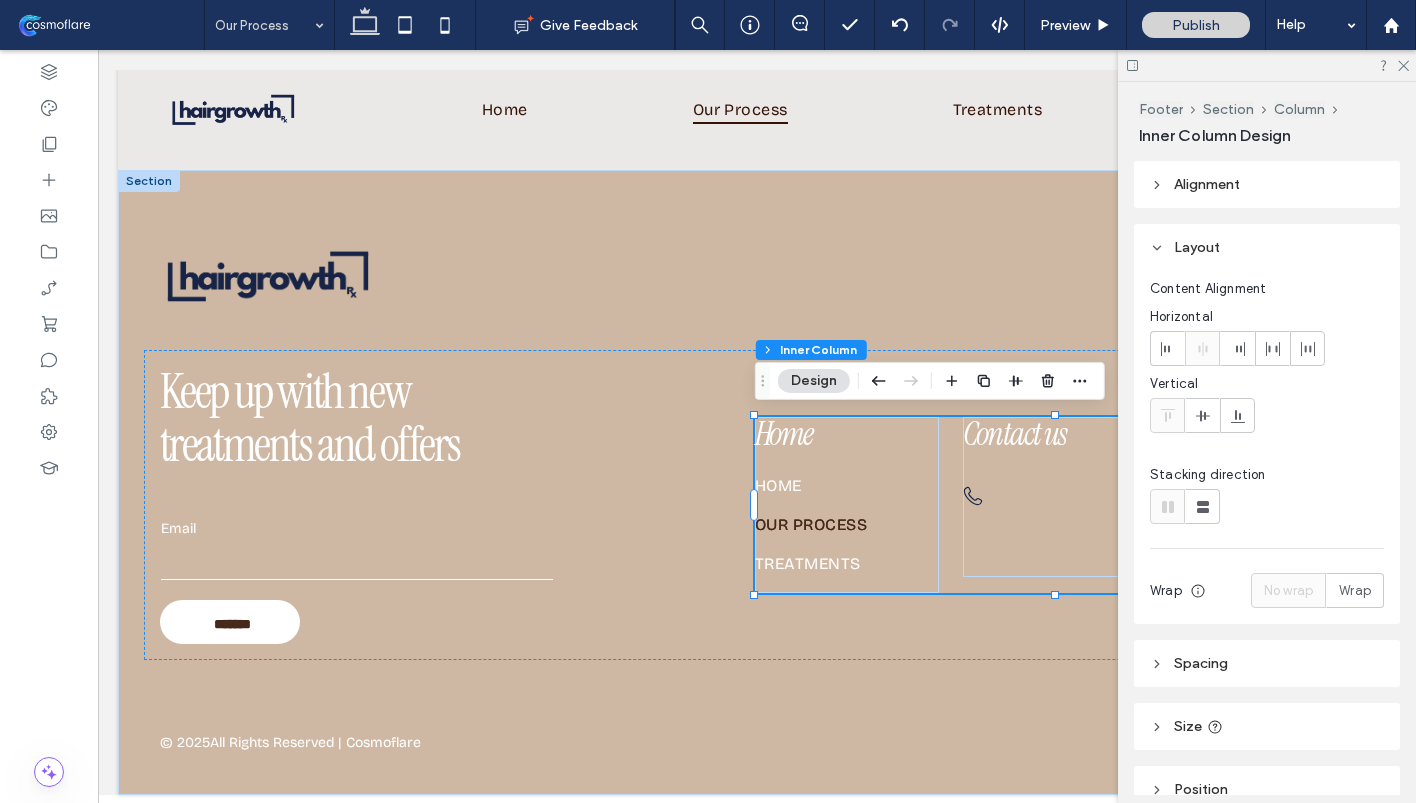 scroll, scrollTop: 161, scrollLeft: 0, axis: vertical 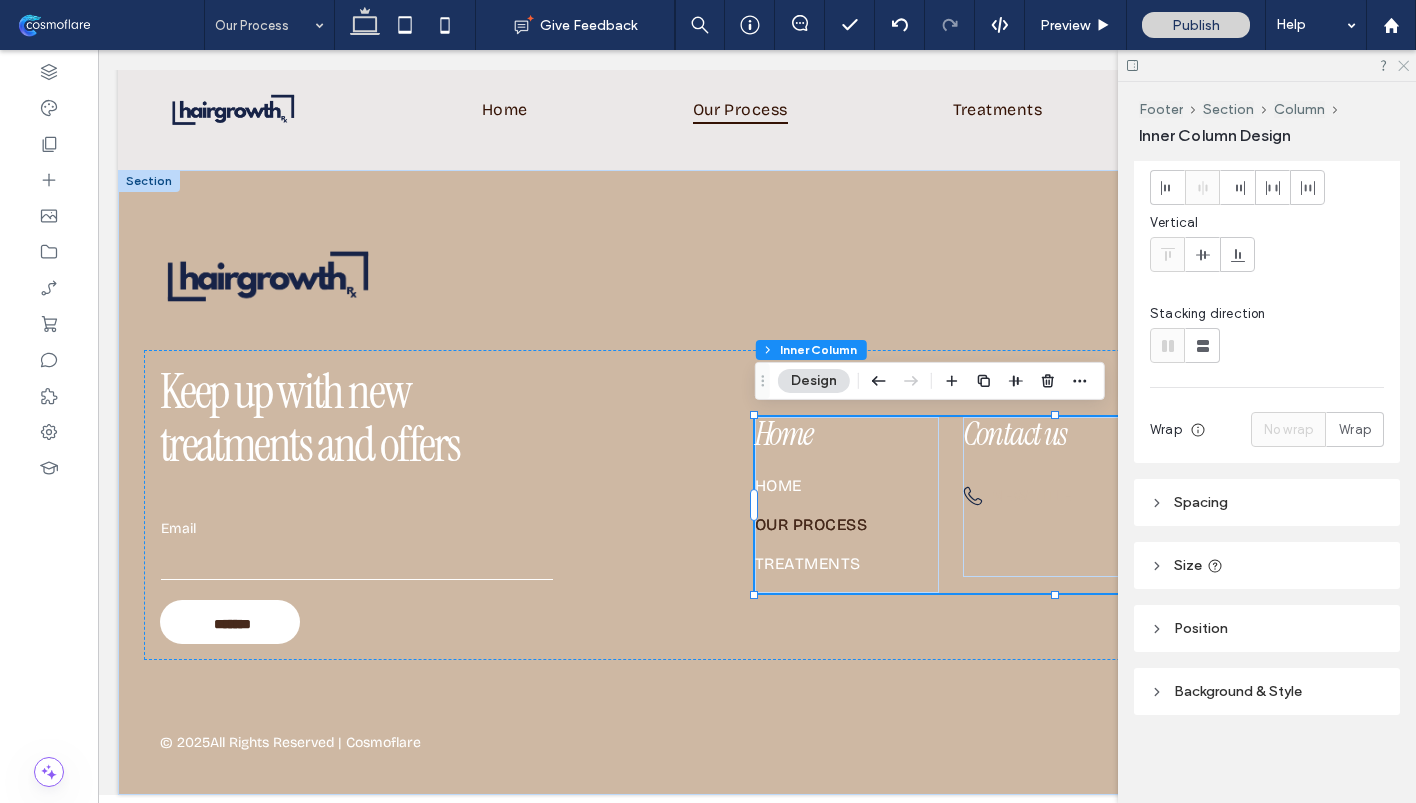 click 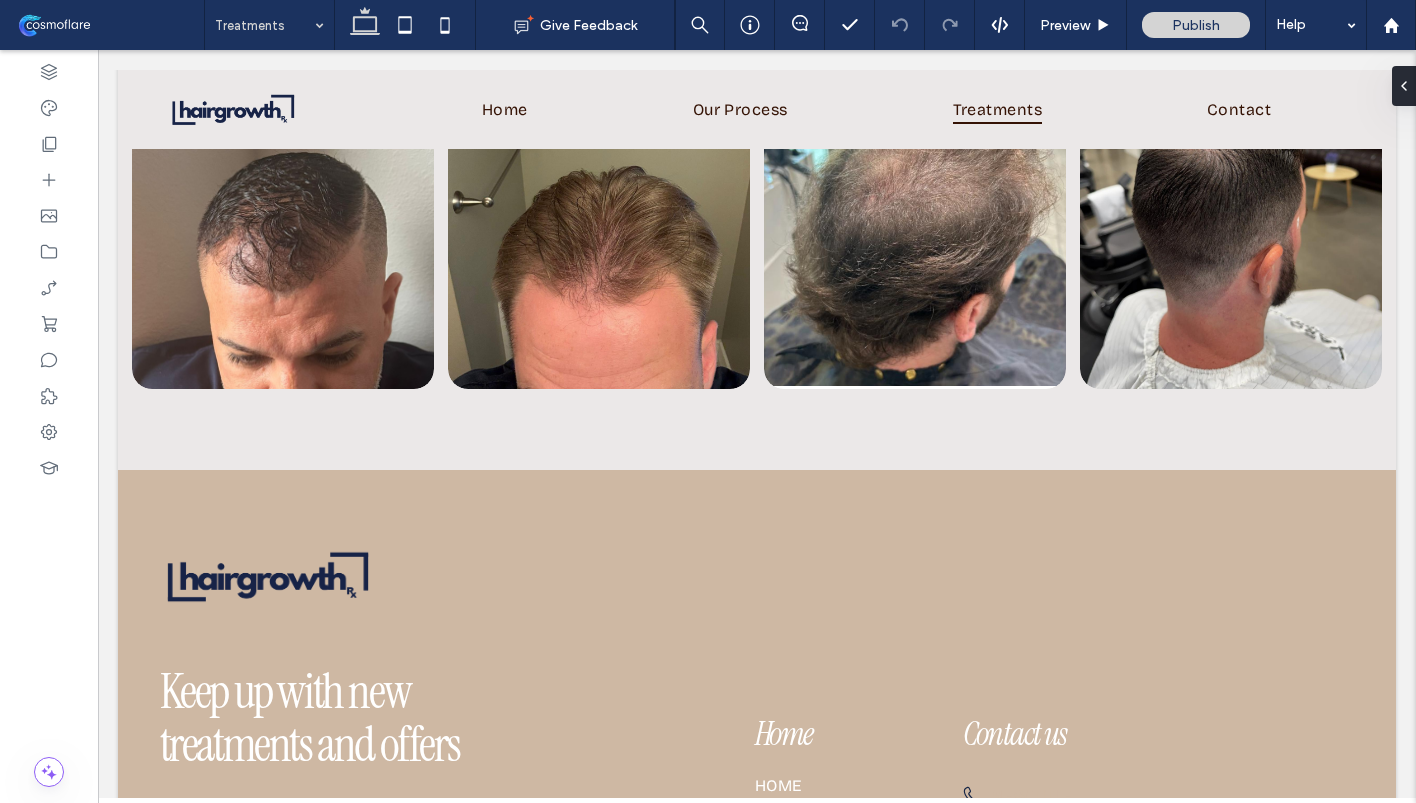 scroll, scrollTop: 4162, scrollLeft: 0, axis: vertical 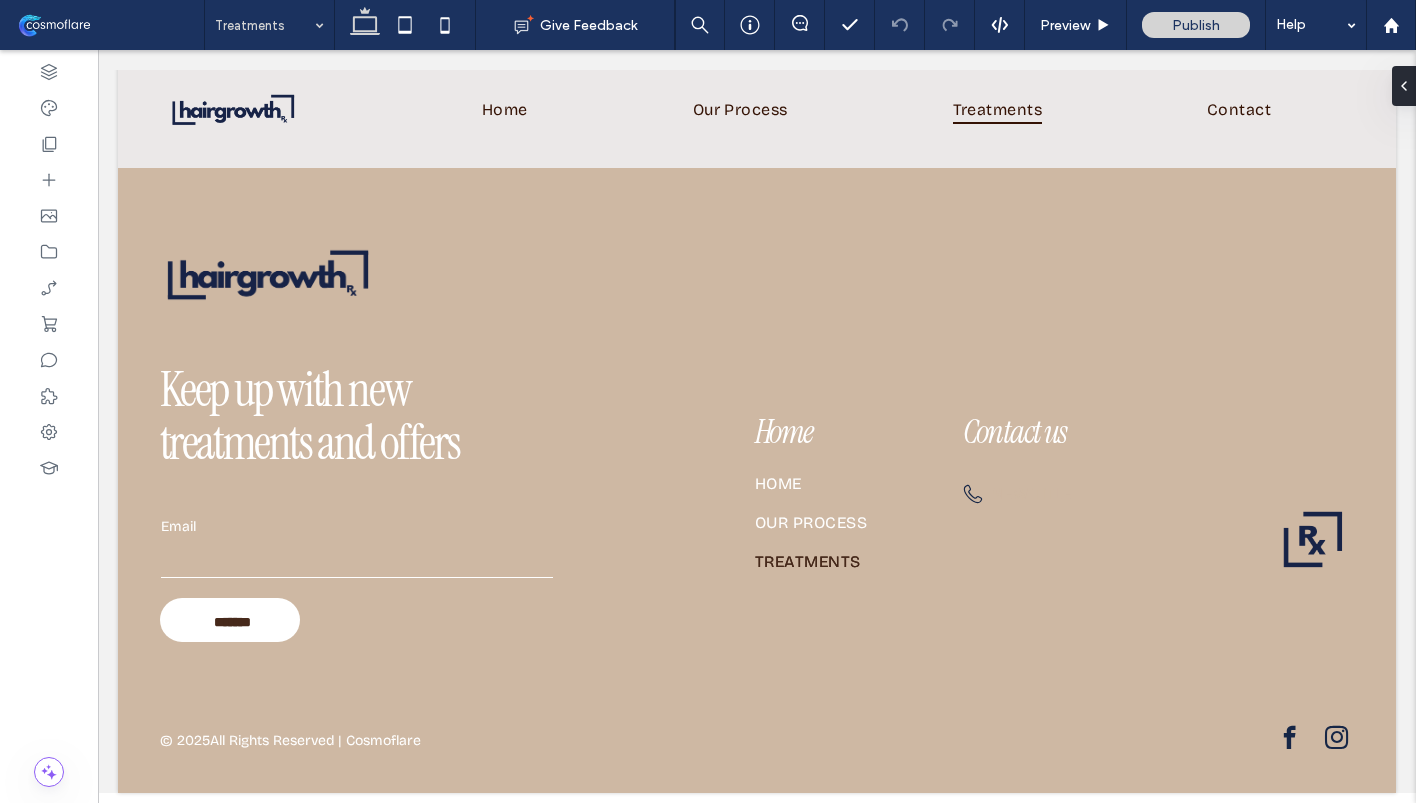click at bounding box center [264, 25] 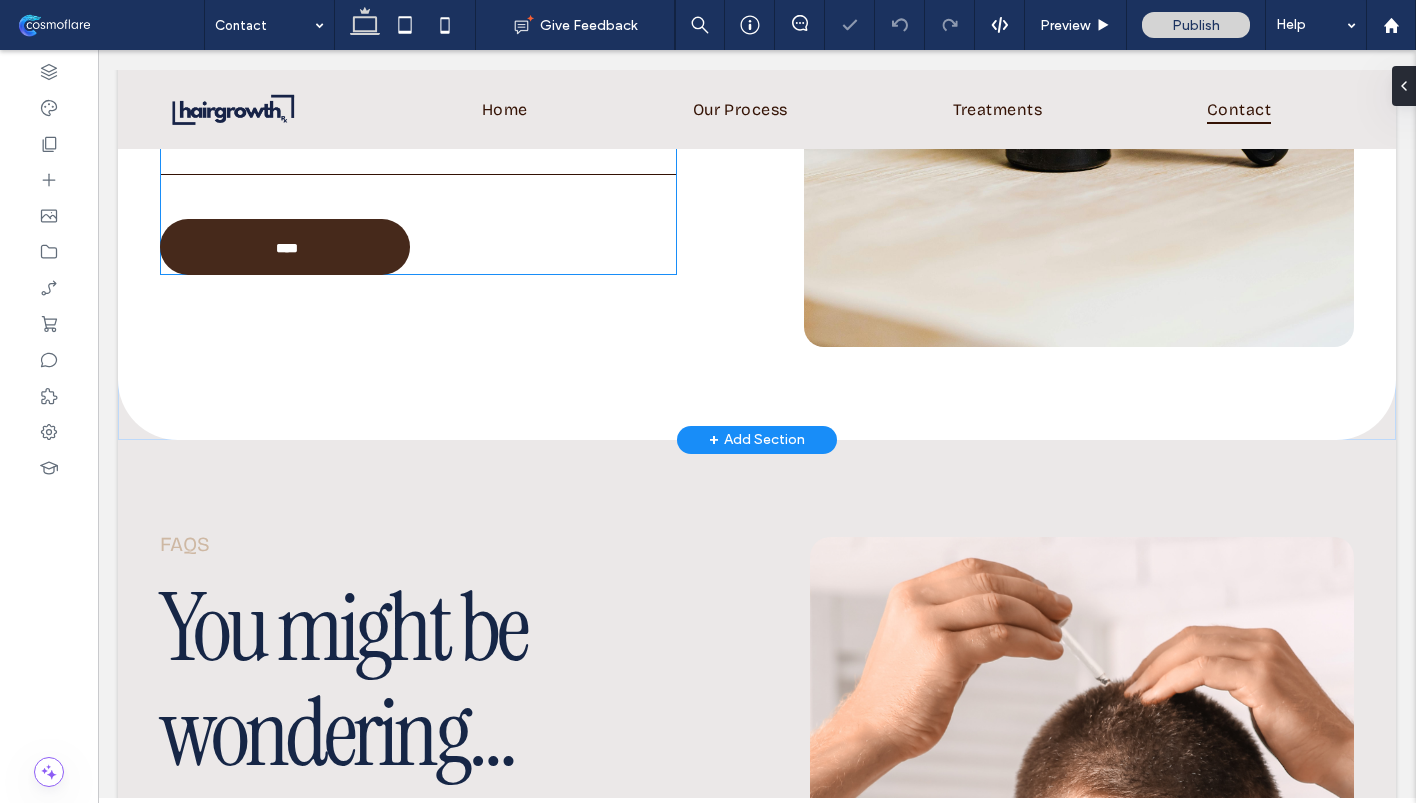 scroll, scrollTop: 735, scrollLeft: 0, axis: vertical 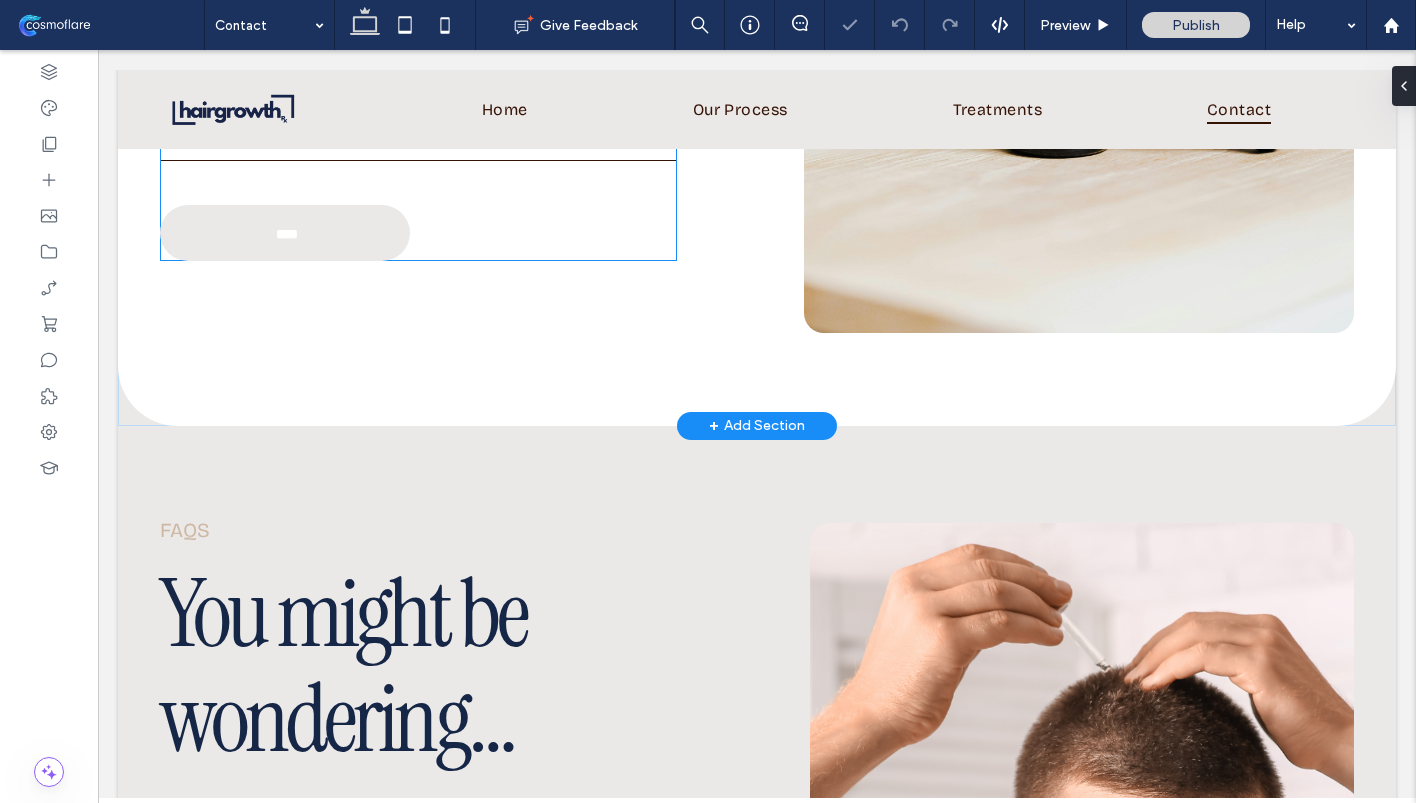 click on "****" at bounding box center [287, 232] 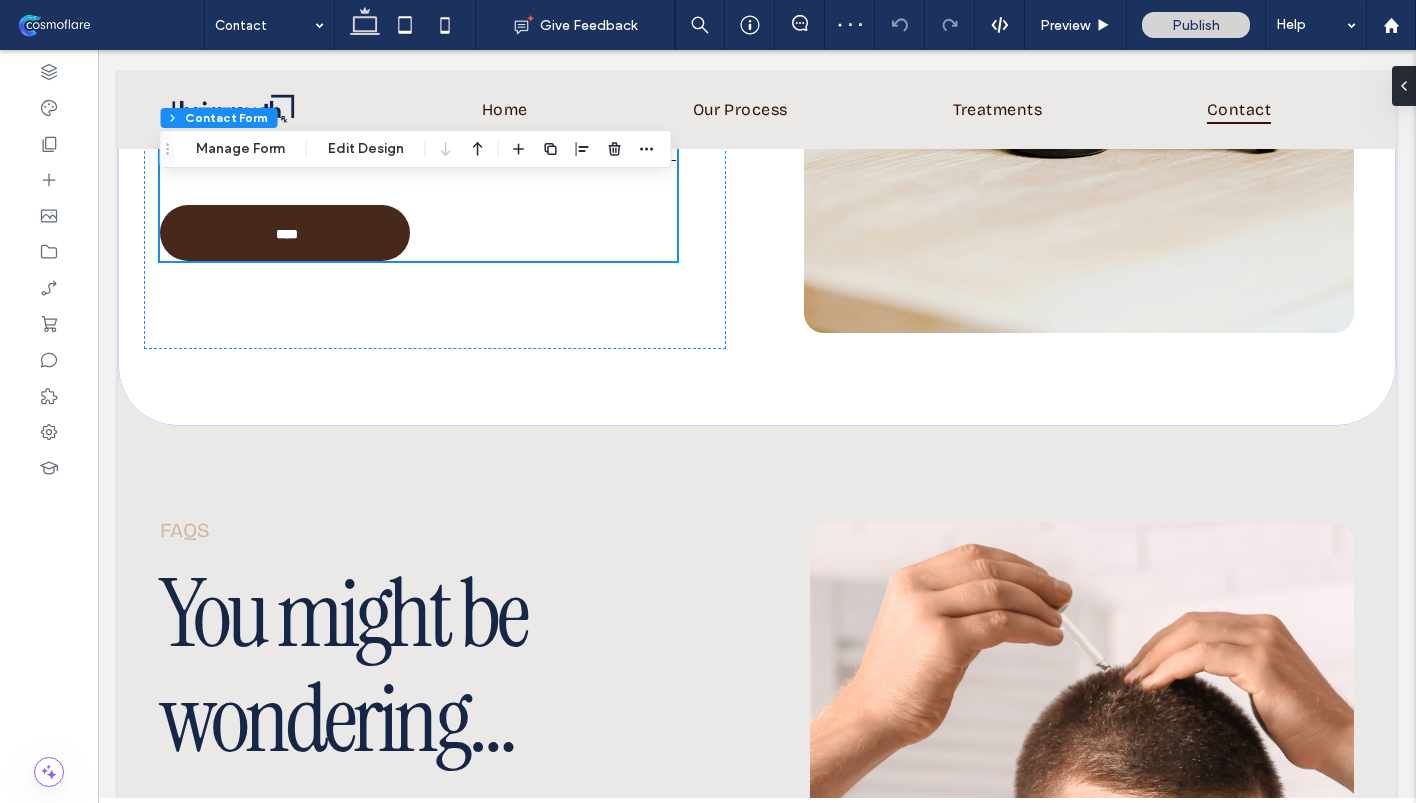 click on "Section Column Contact Form Manage Form Edit Design" at bounding box center [416, 149] 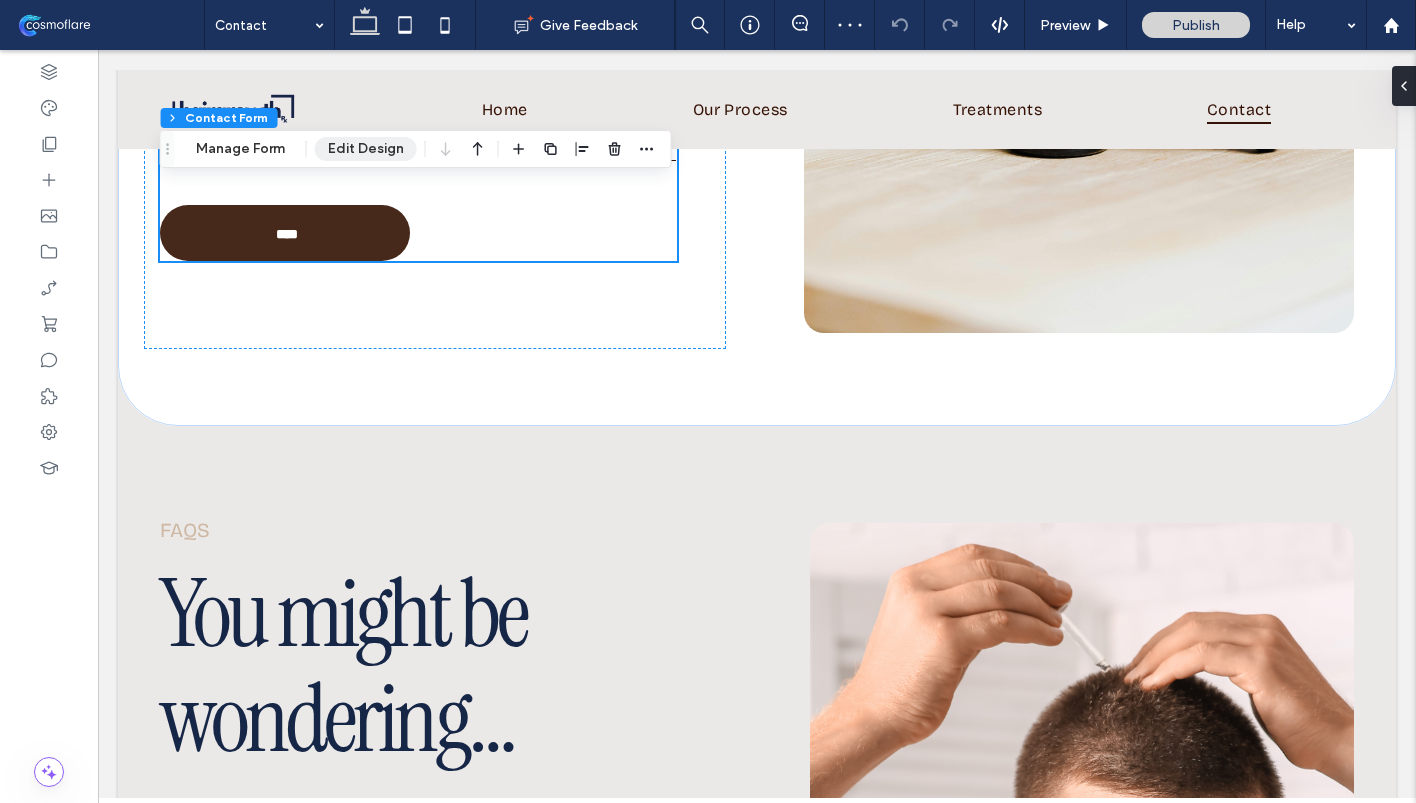 click on "Edit Design" at bounding box center [366, 149] 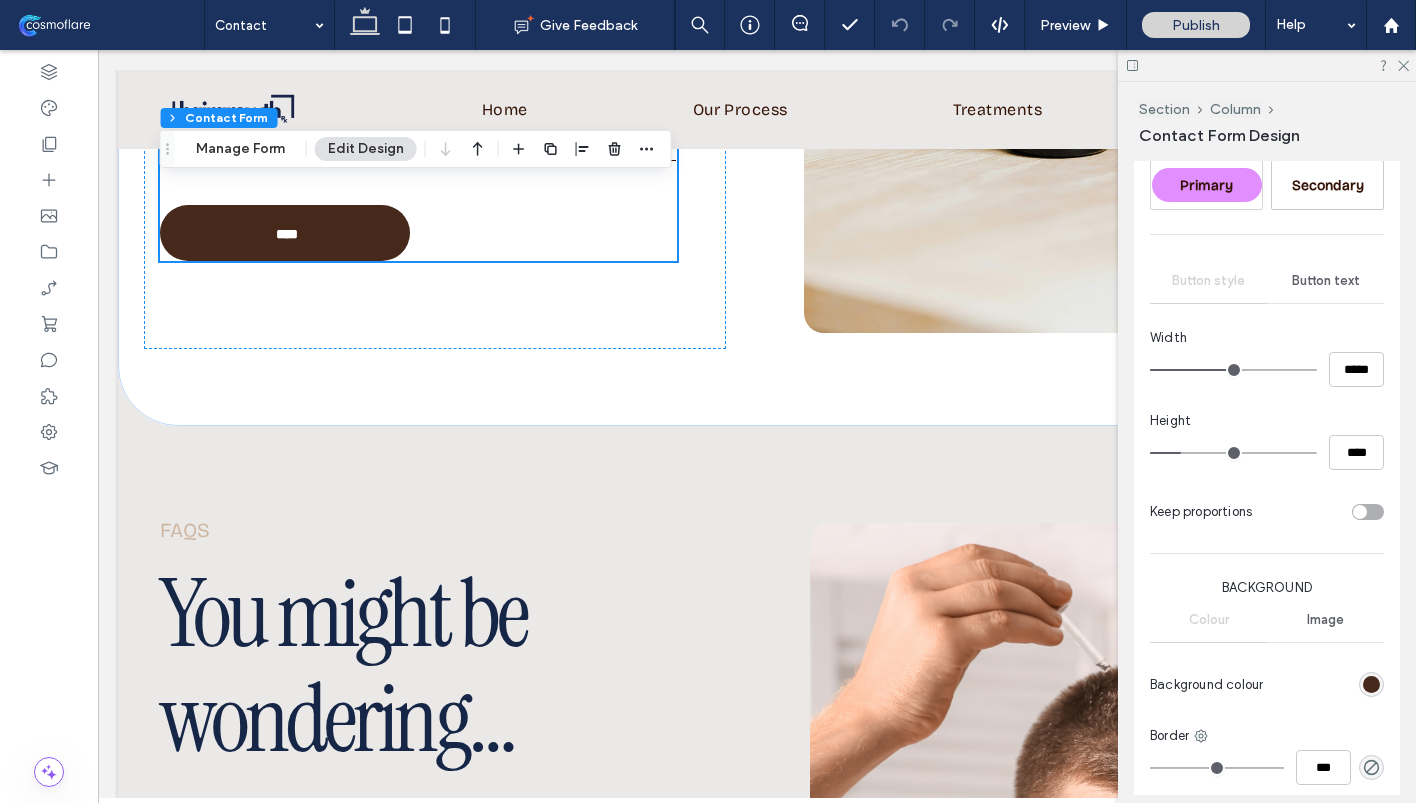 scroll, scrollTop: 1180, scrollLeft: 0, axis: vertical 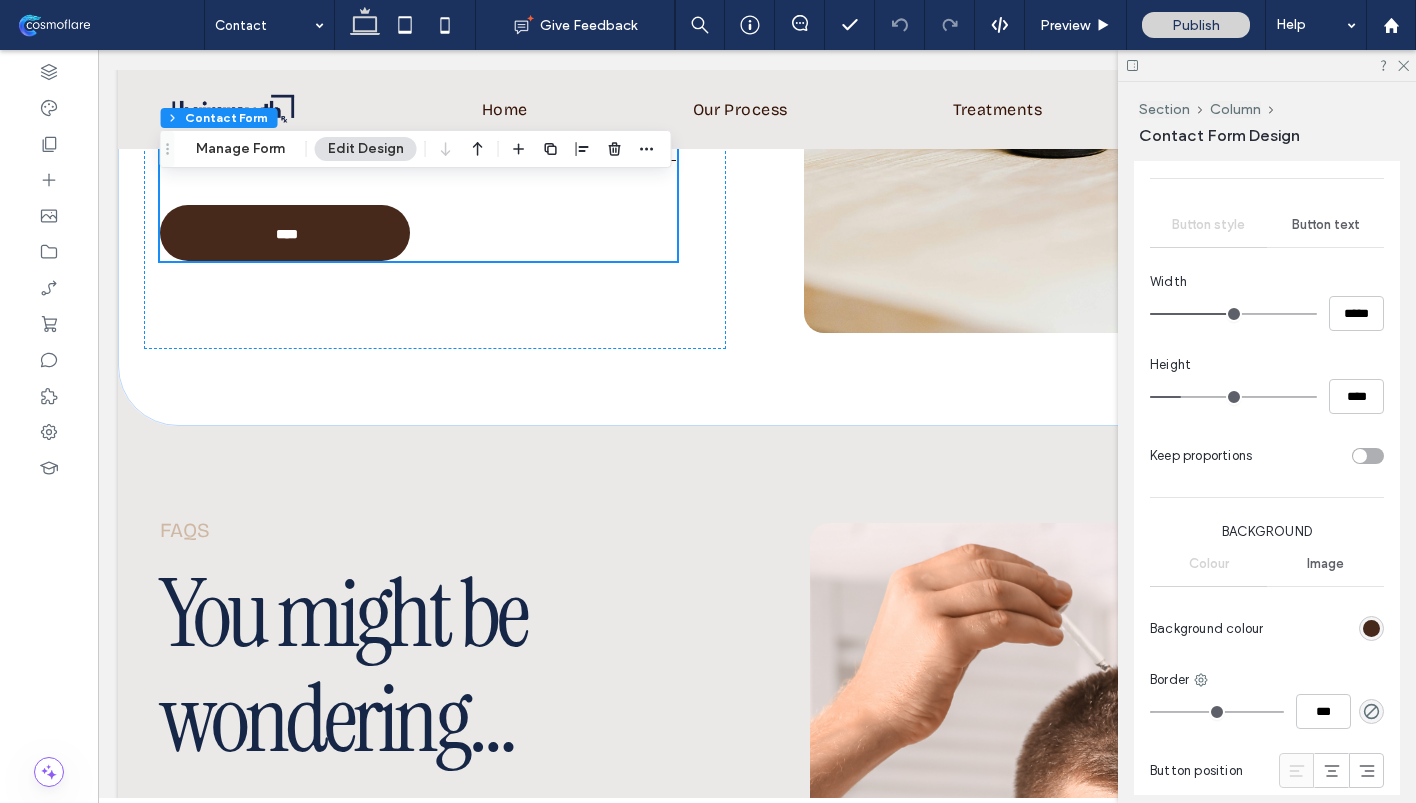 click at bounding box center (1371, 628) 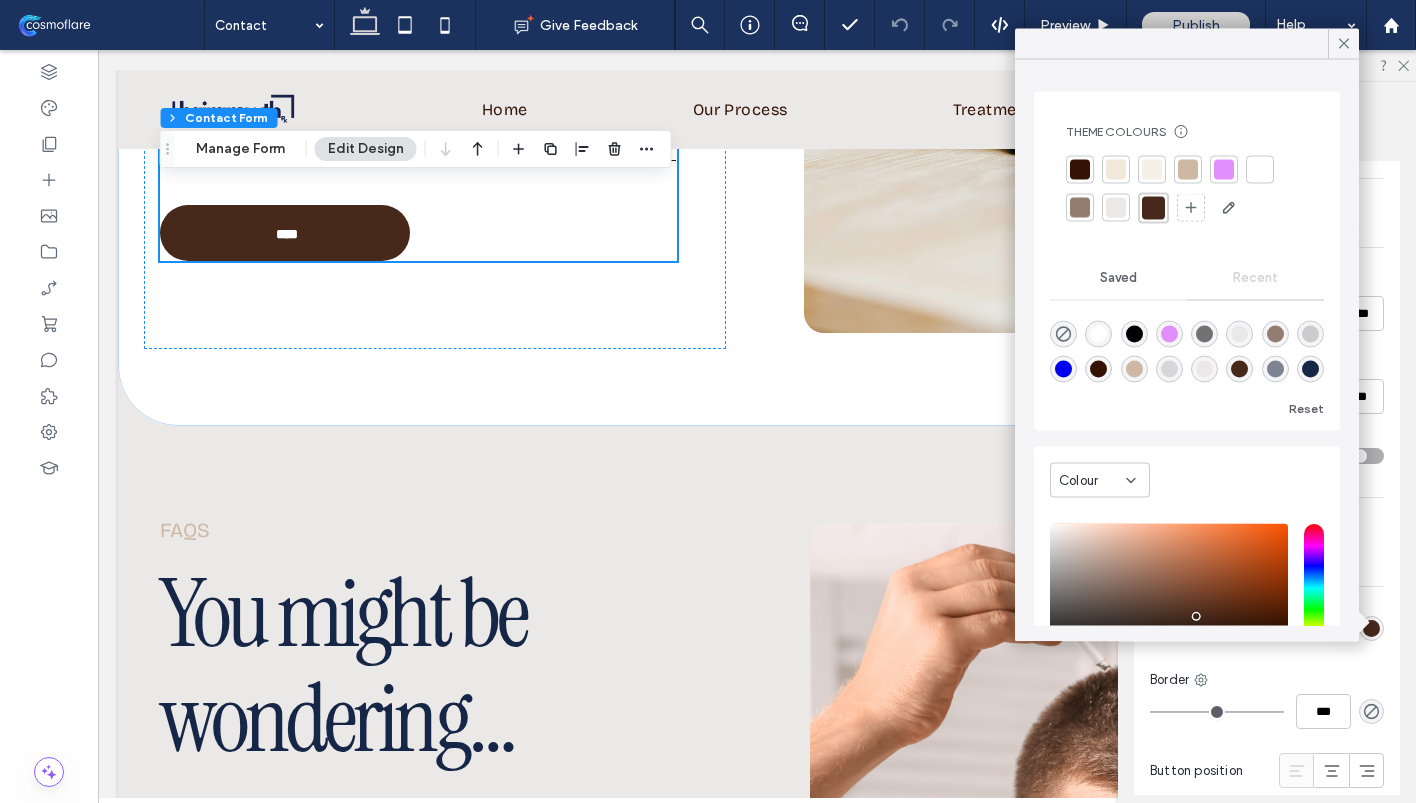 click at bounding box center [1310, 369] 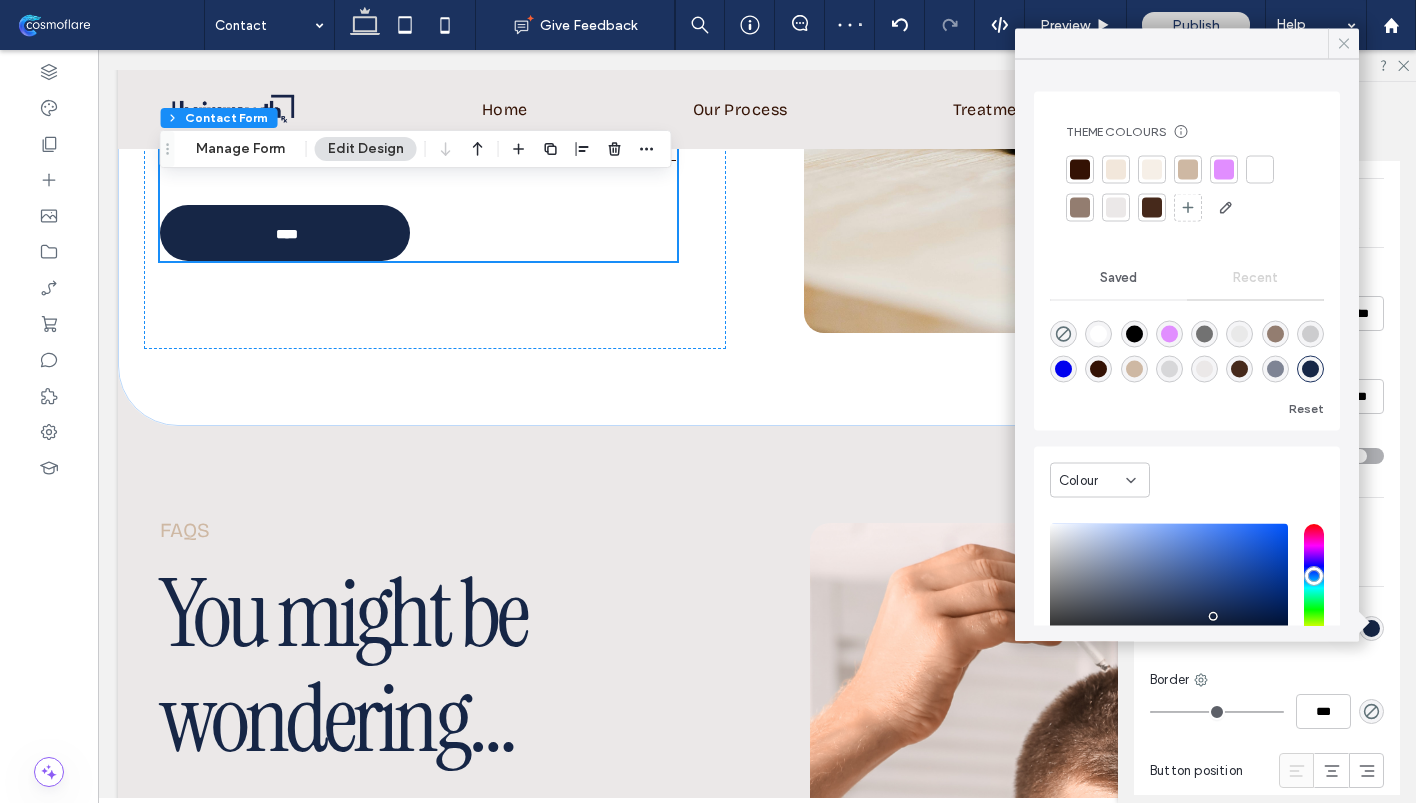 click at bounding box center [1343, 44] 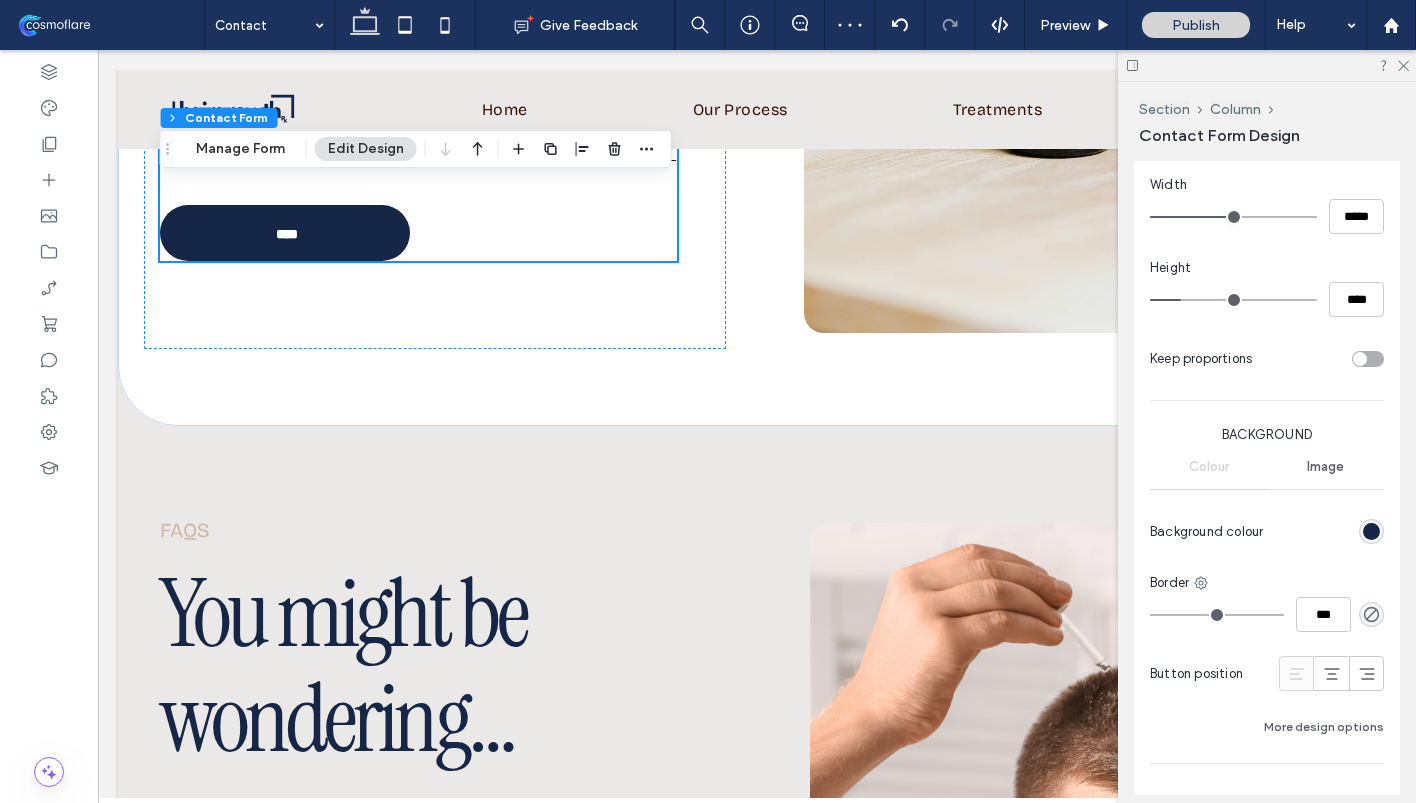 scroll, scrollTop: 1303, scrollLeft: 0, axis: vertical 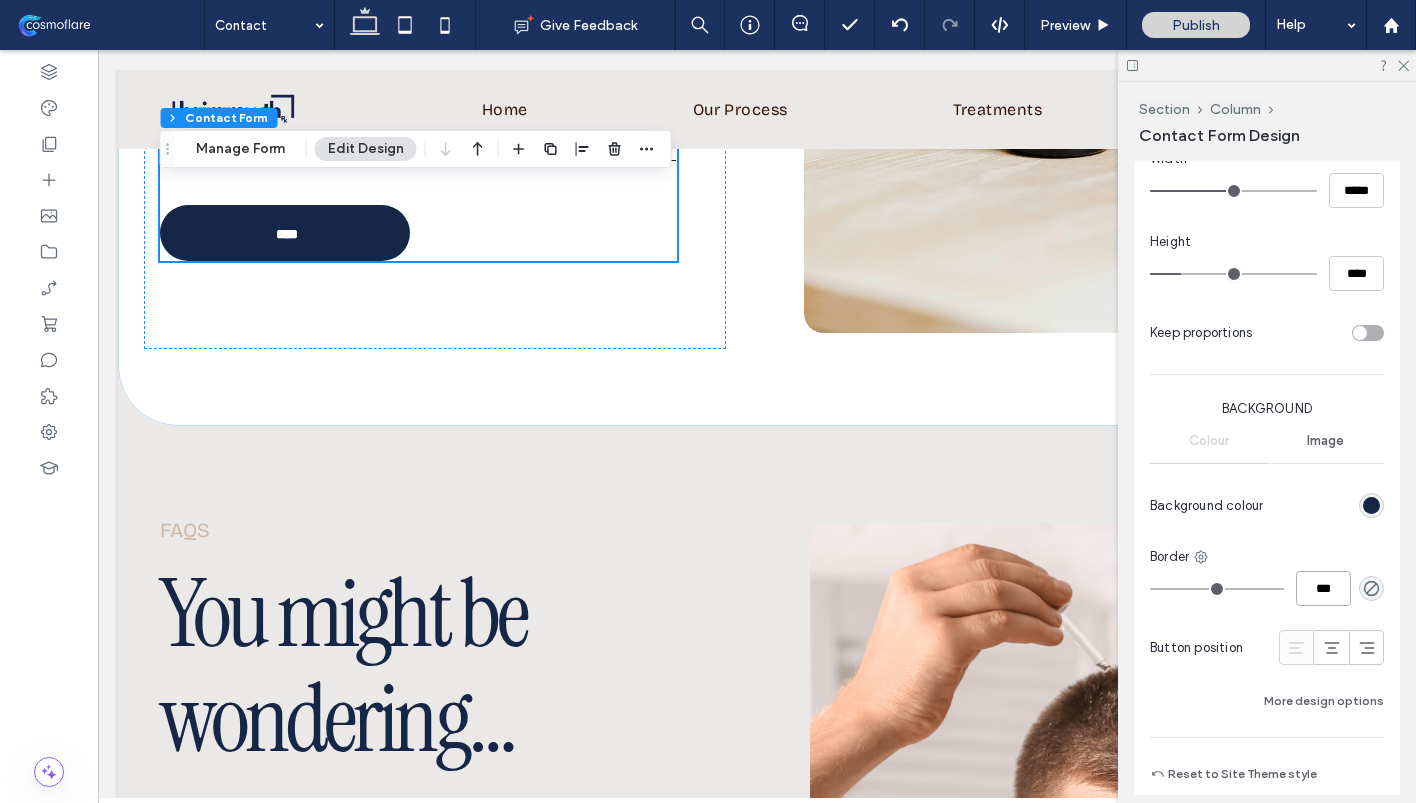 click on "***" at bounding box center (1323, 588) 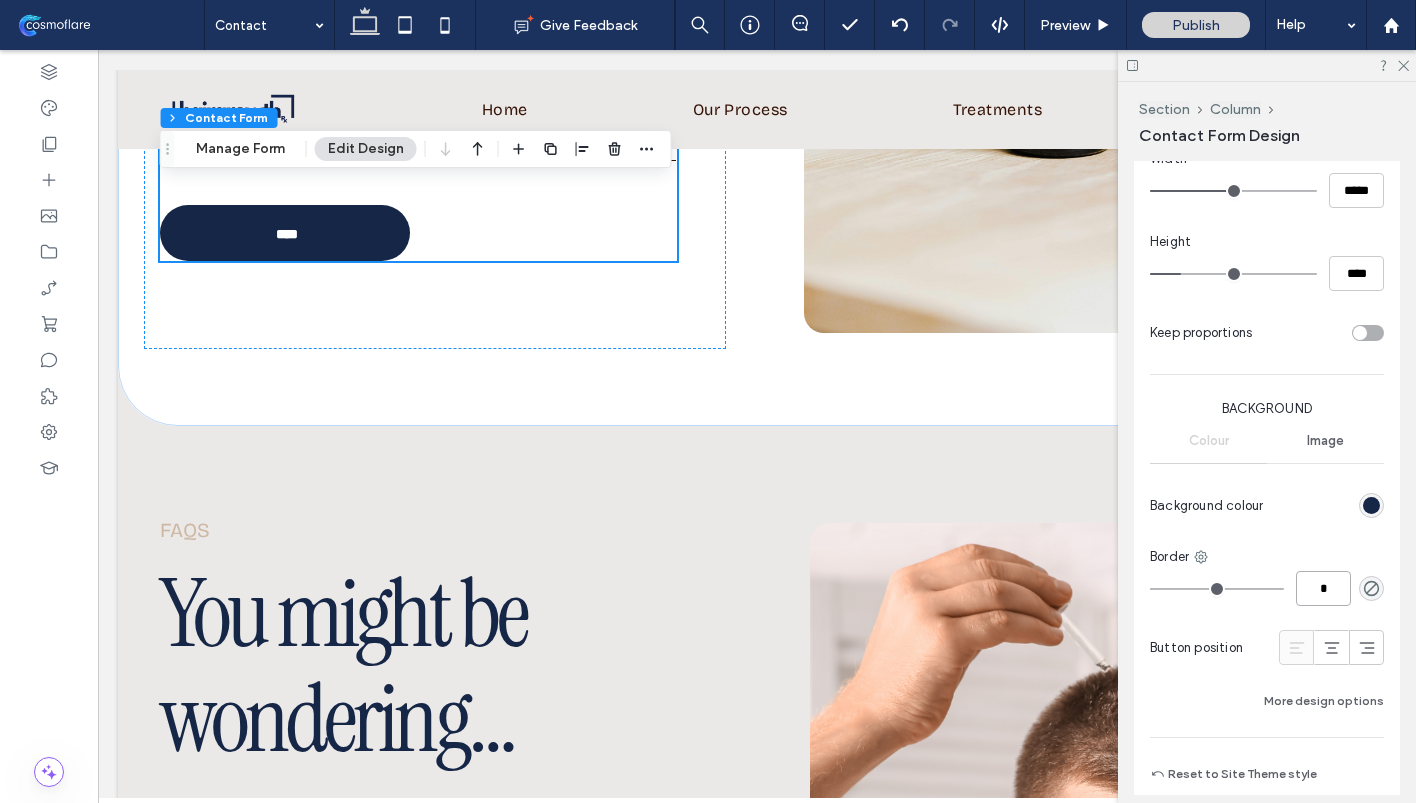 type on "*" 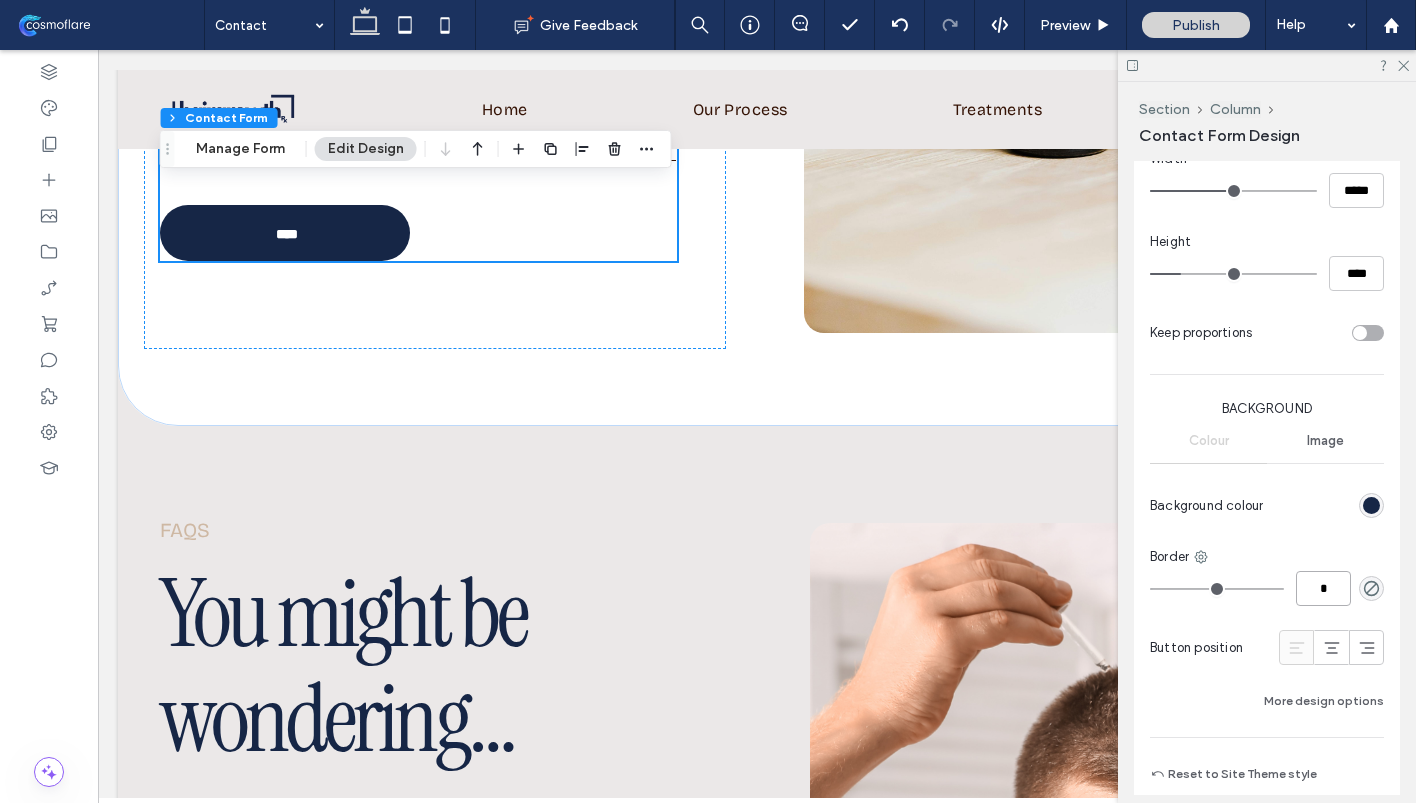 type on "***" 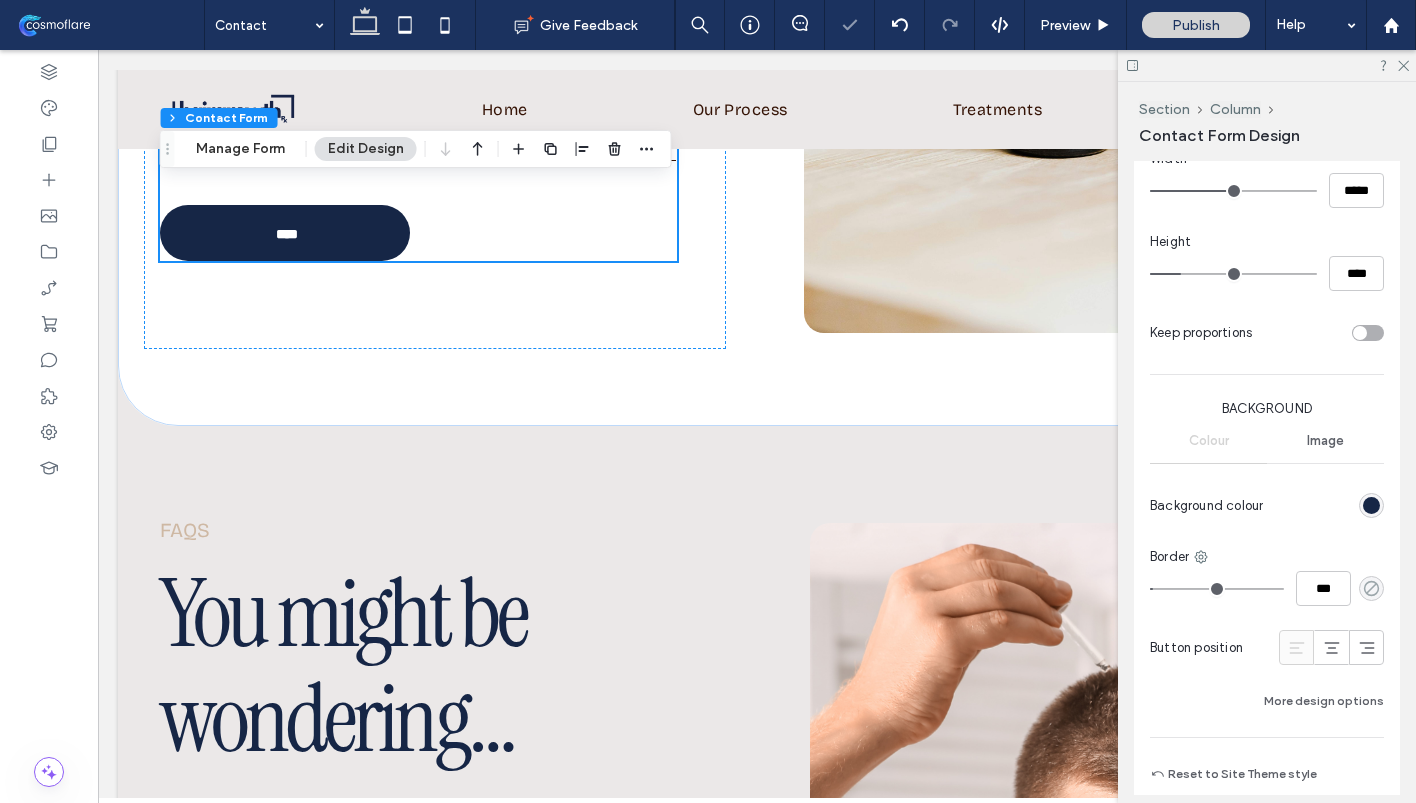 click 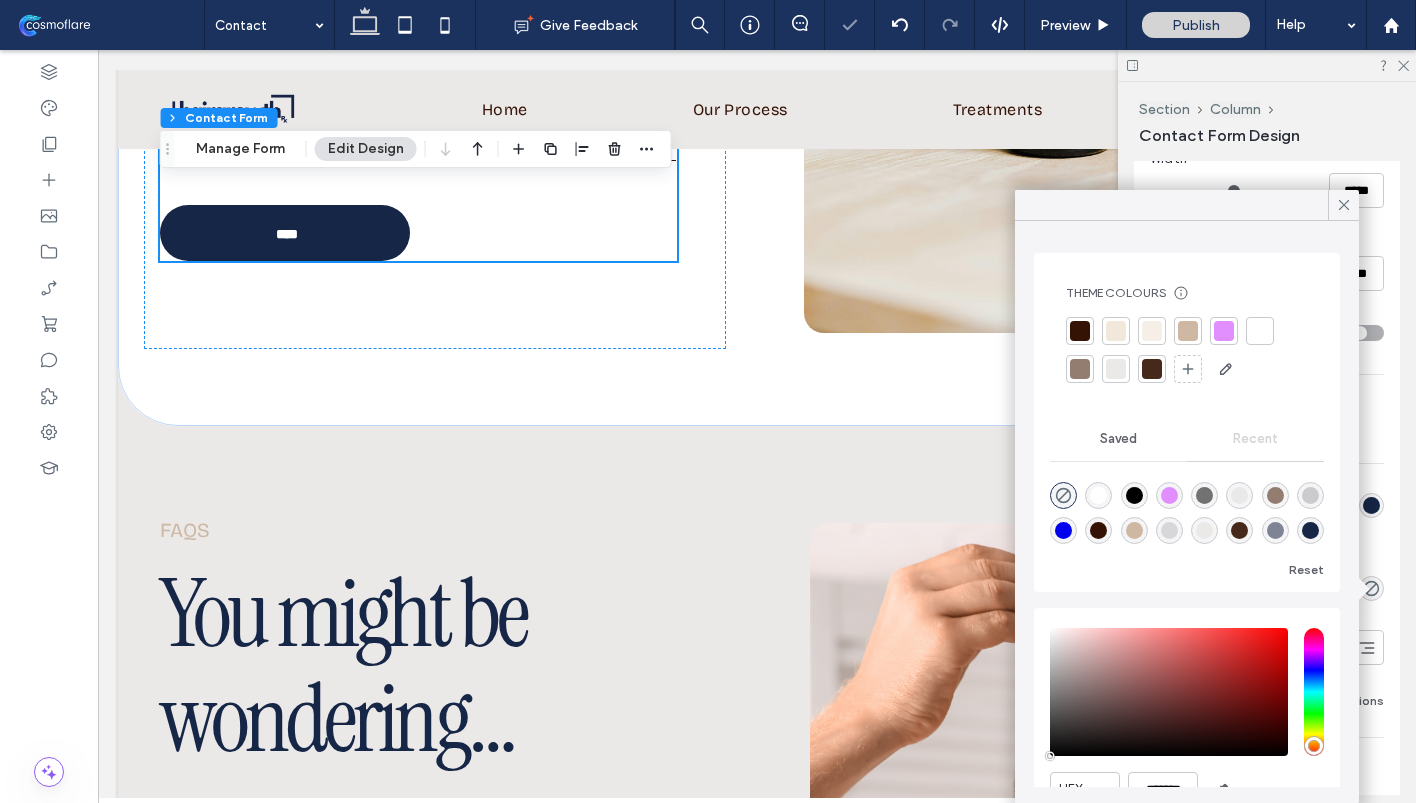 click at bounding box center (1188, 331) 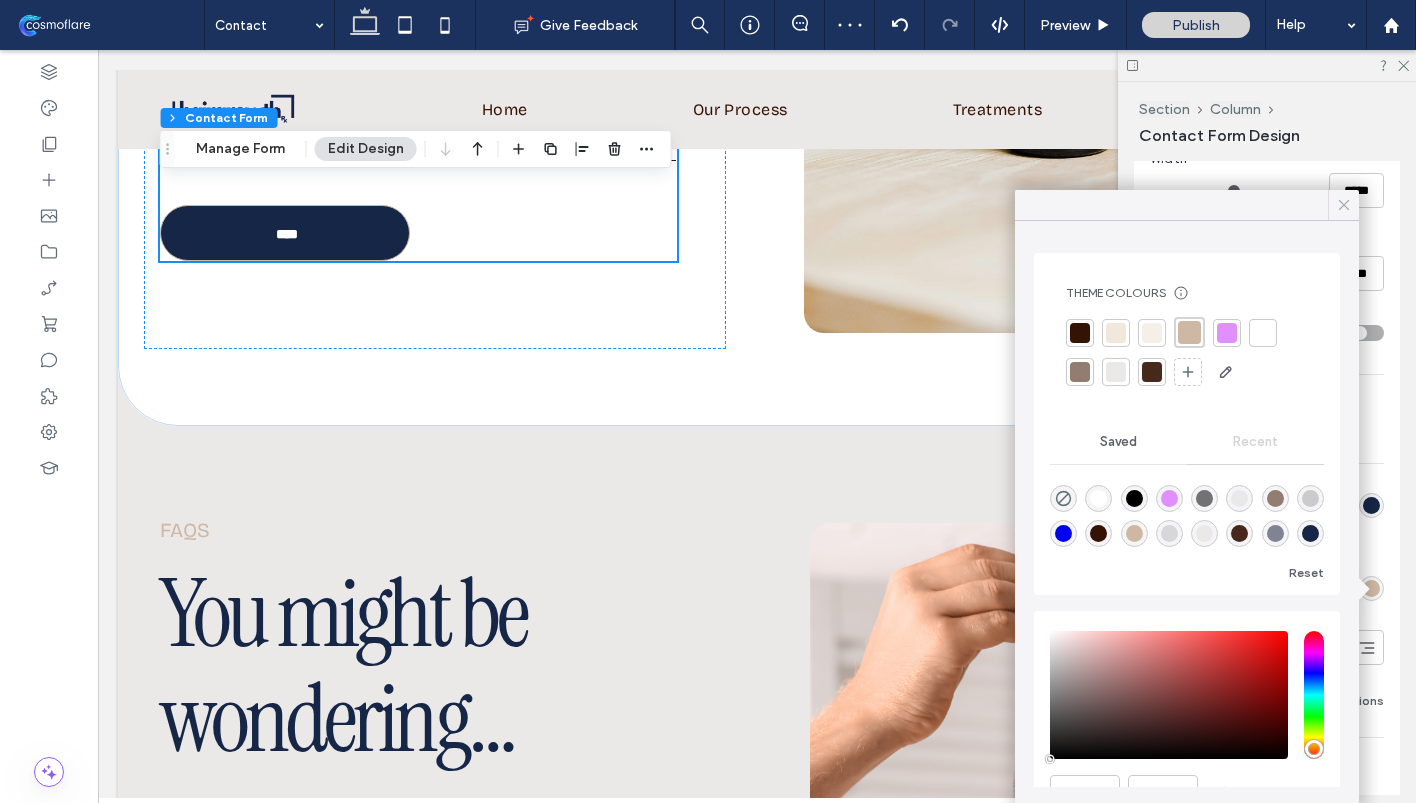 click 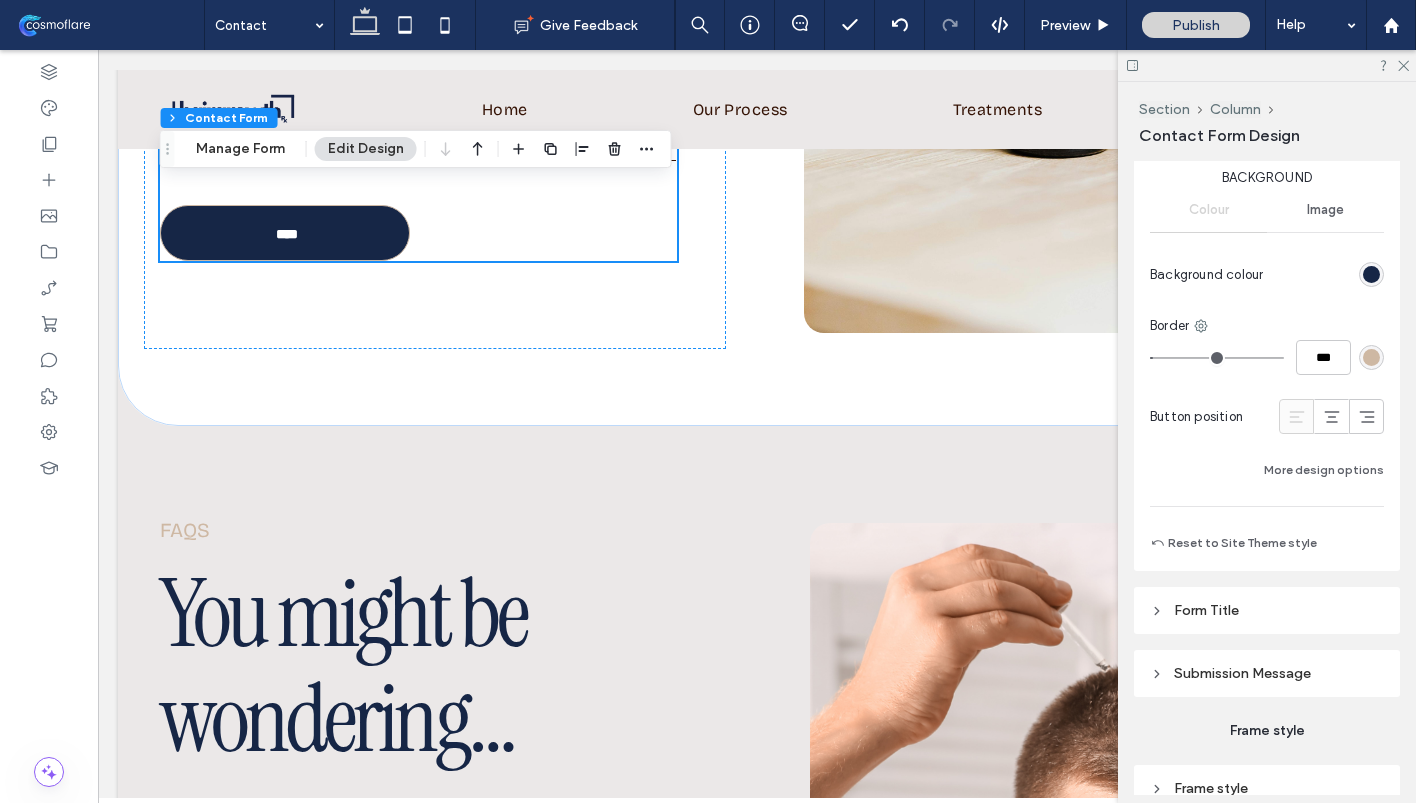 scroll, scrollTop: 1546, scrollLeft: 0, axis: vertical 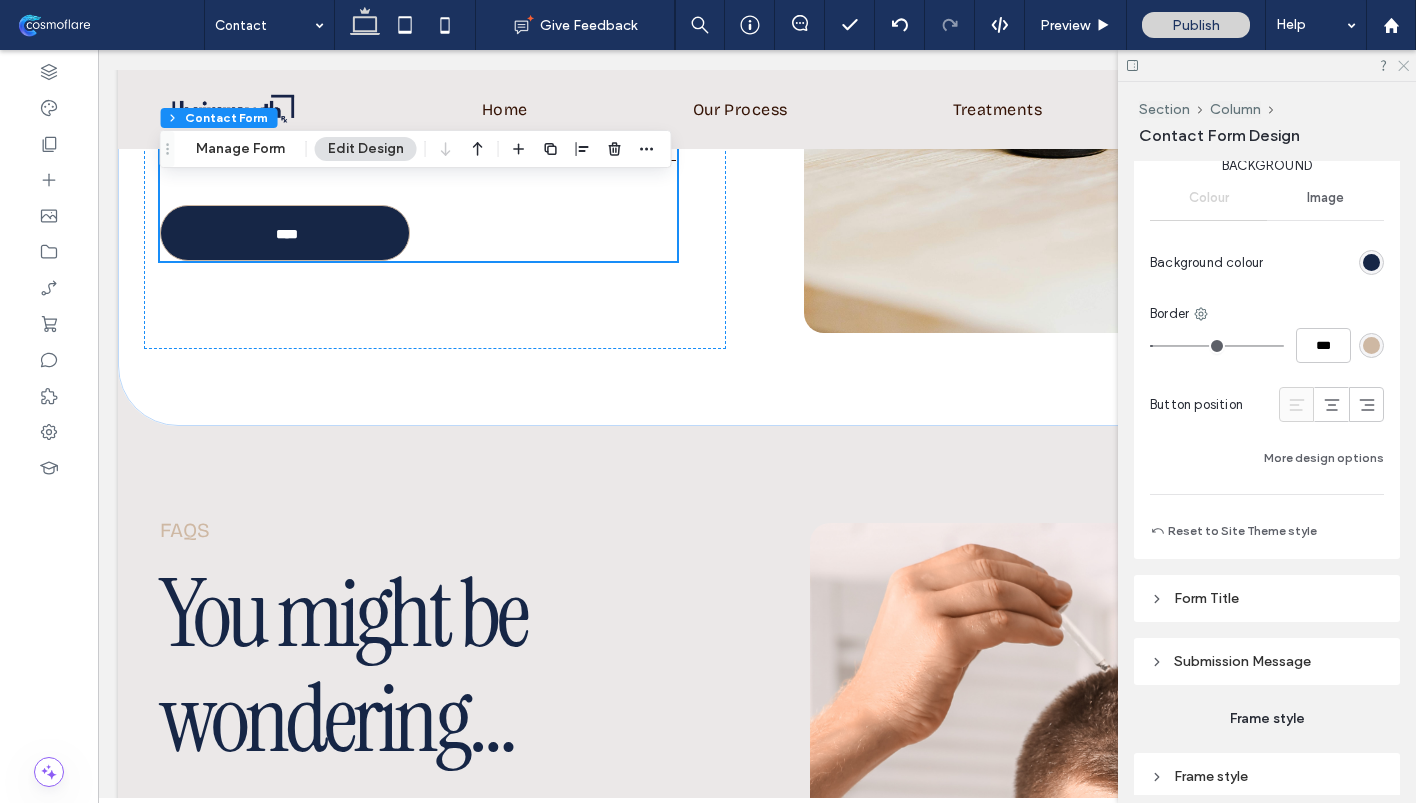 click 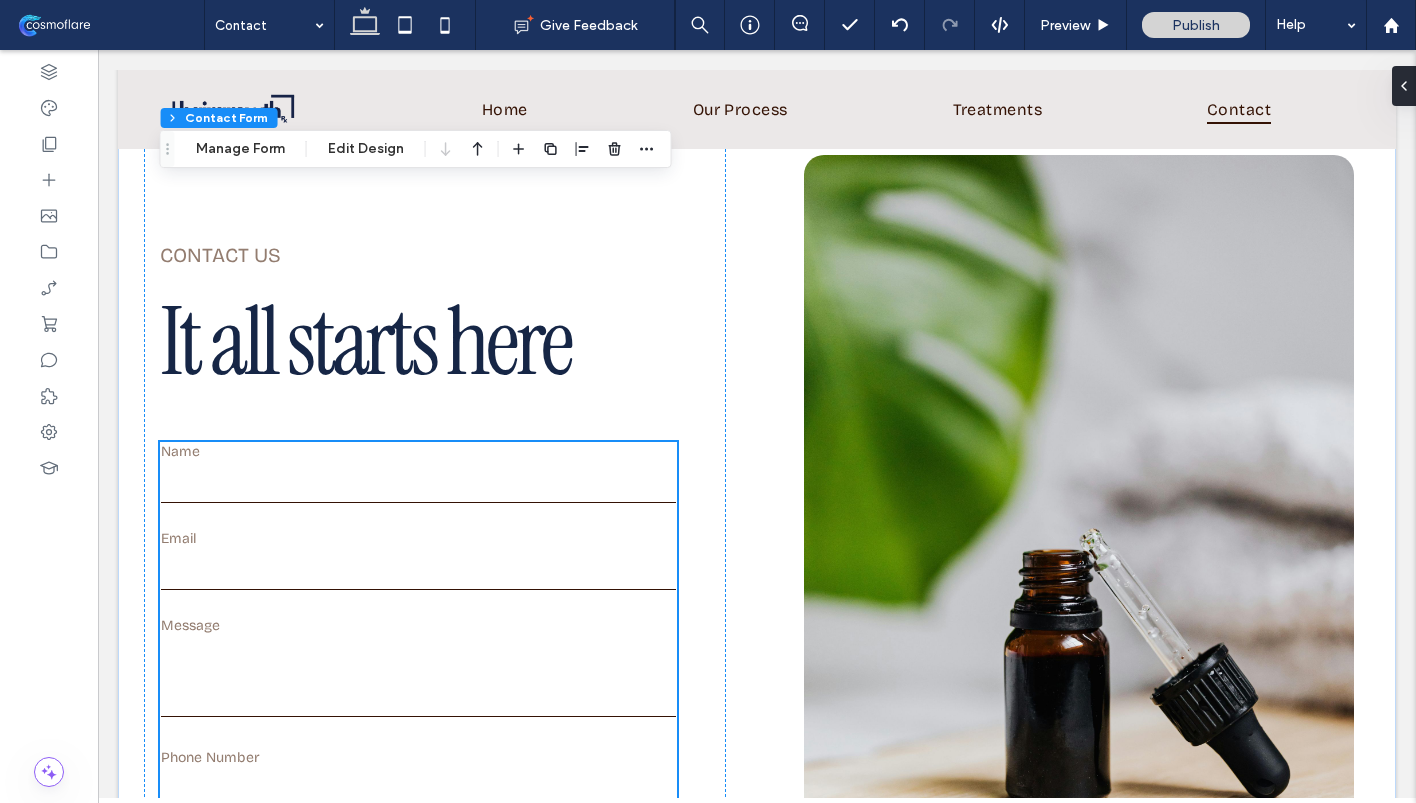 scroll, scrollTop: 0, scrollLeft: 0, axis: both 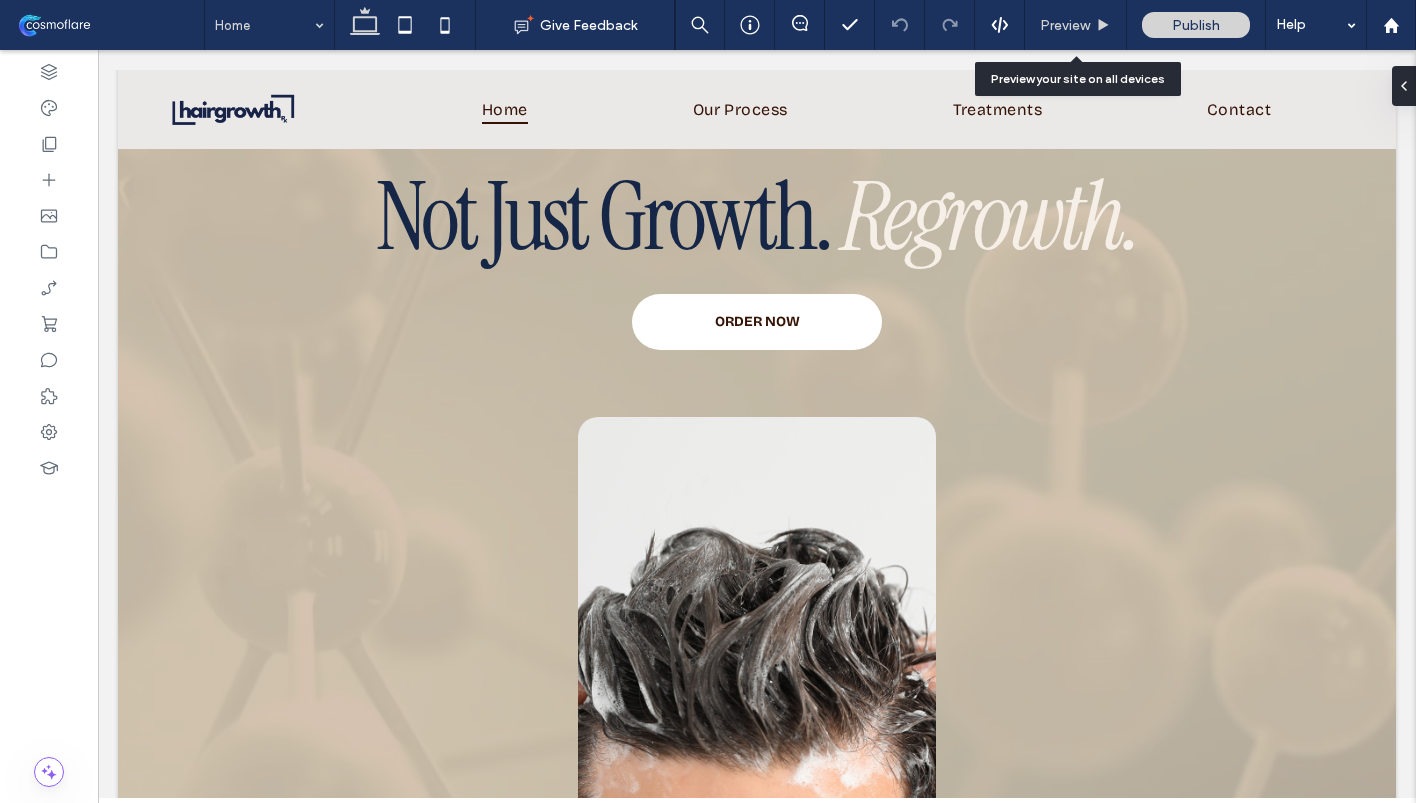 click on "Preview" at bounding box center [1076, 25] 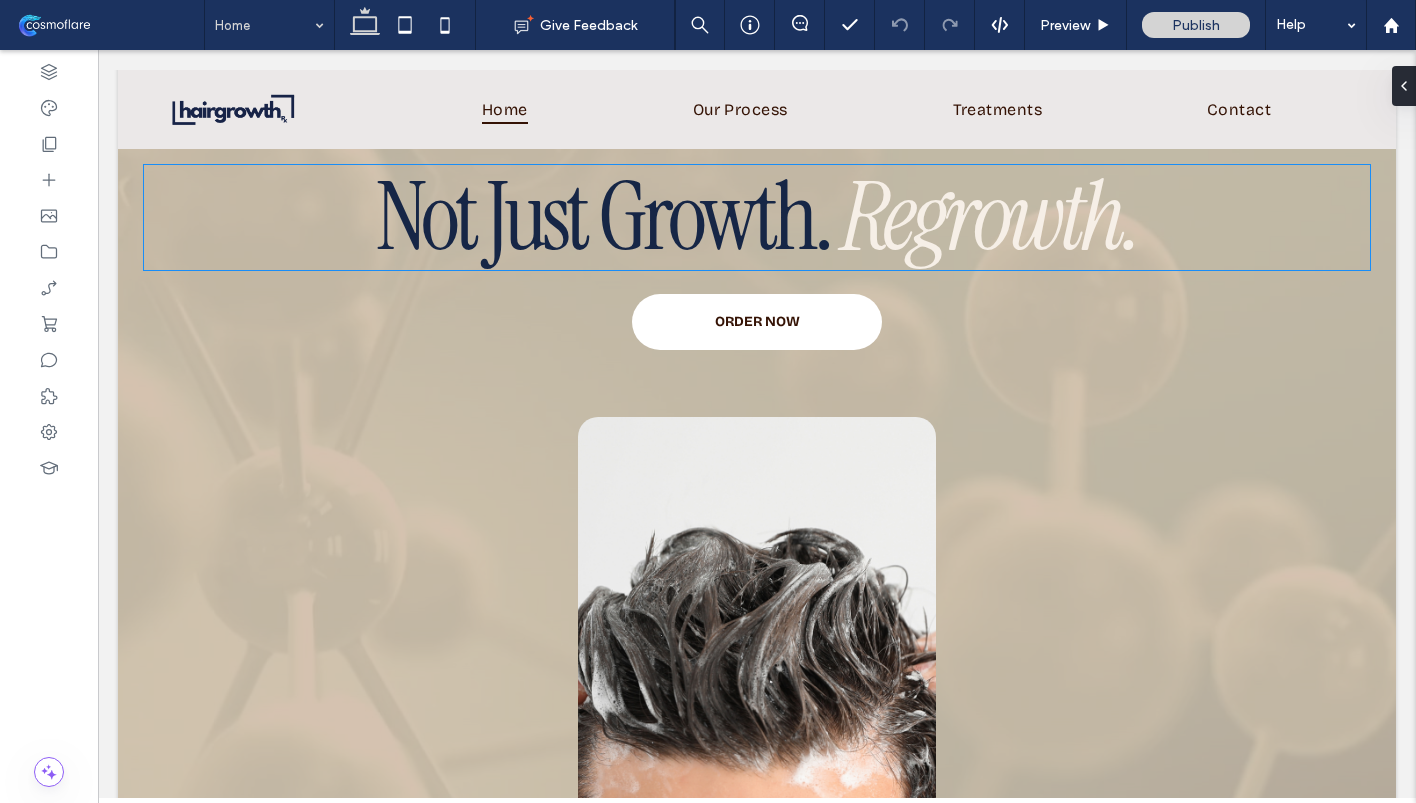 click on "Regrowth." at bounding box center [989, 216] 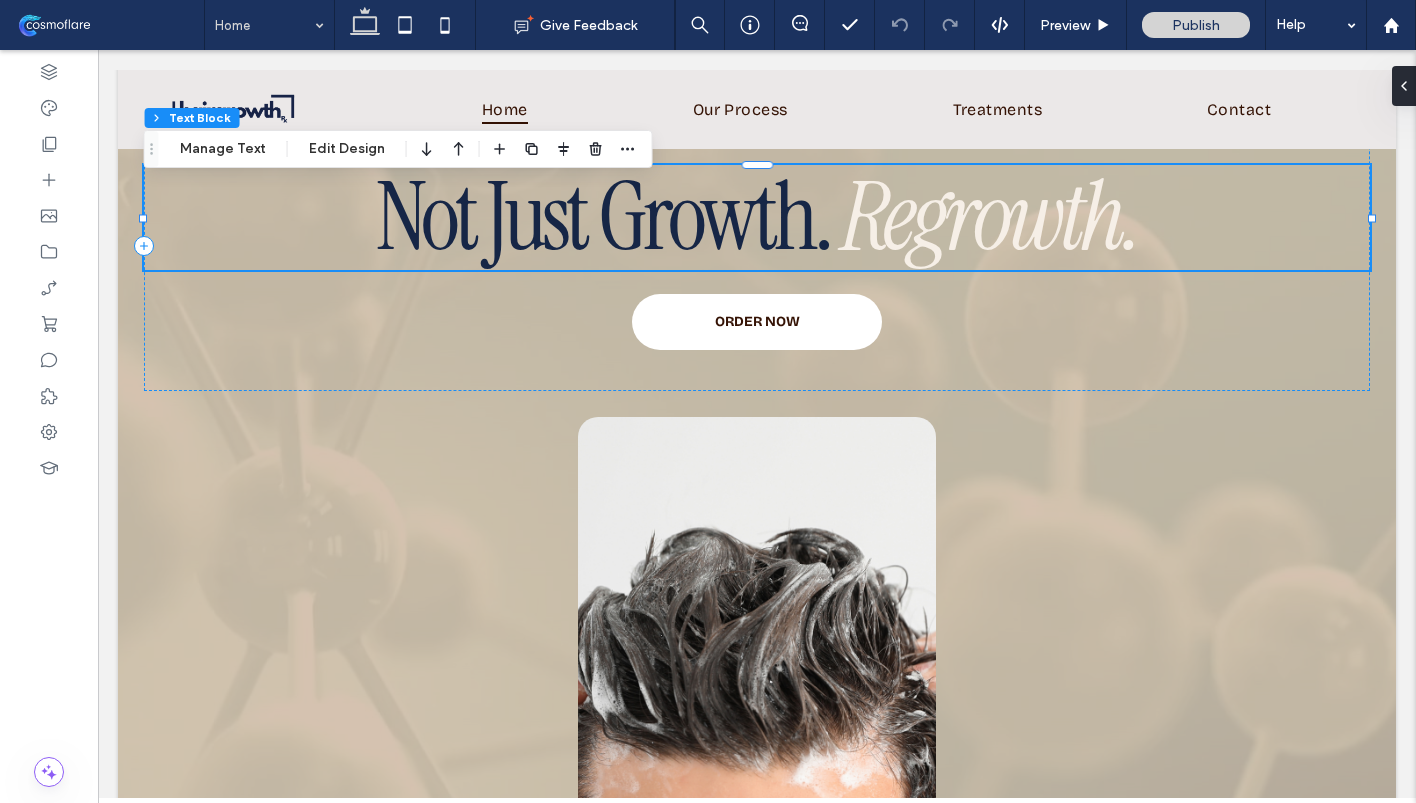 click on "Regrowth." at bounding box center (989, 216) 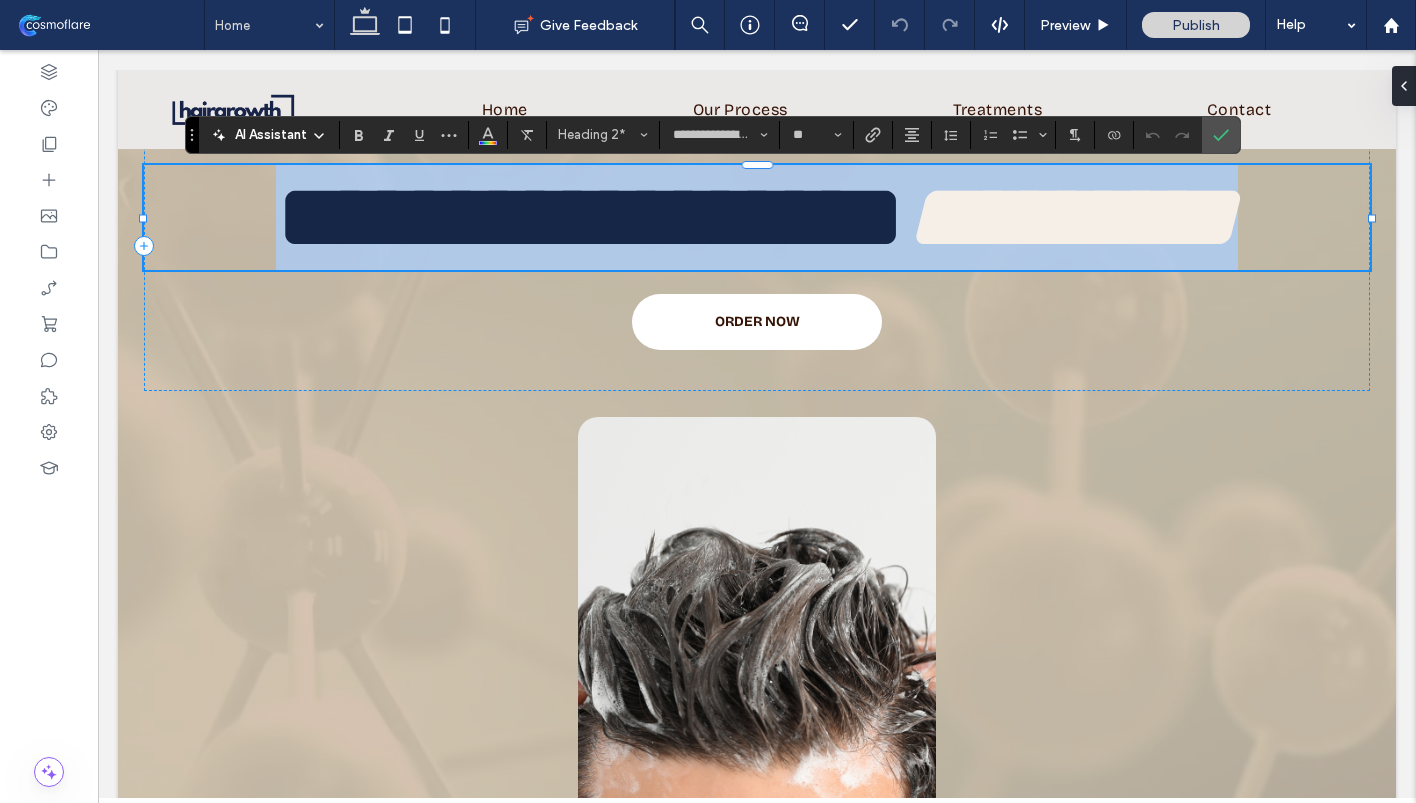 click on "*********" at bounding box center [1071, 217] 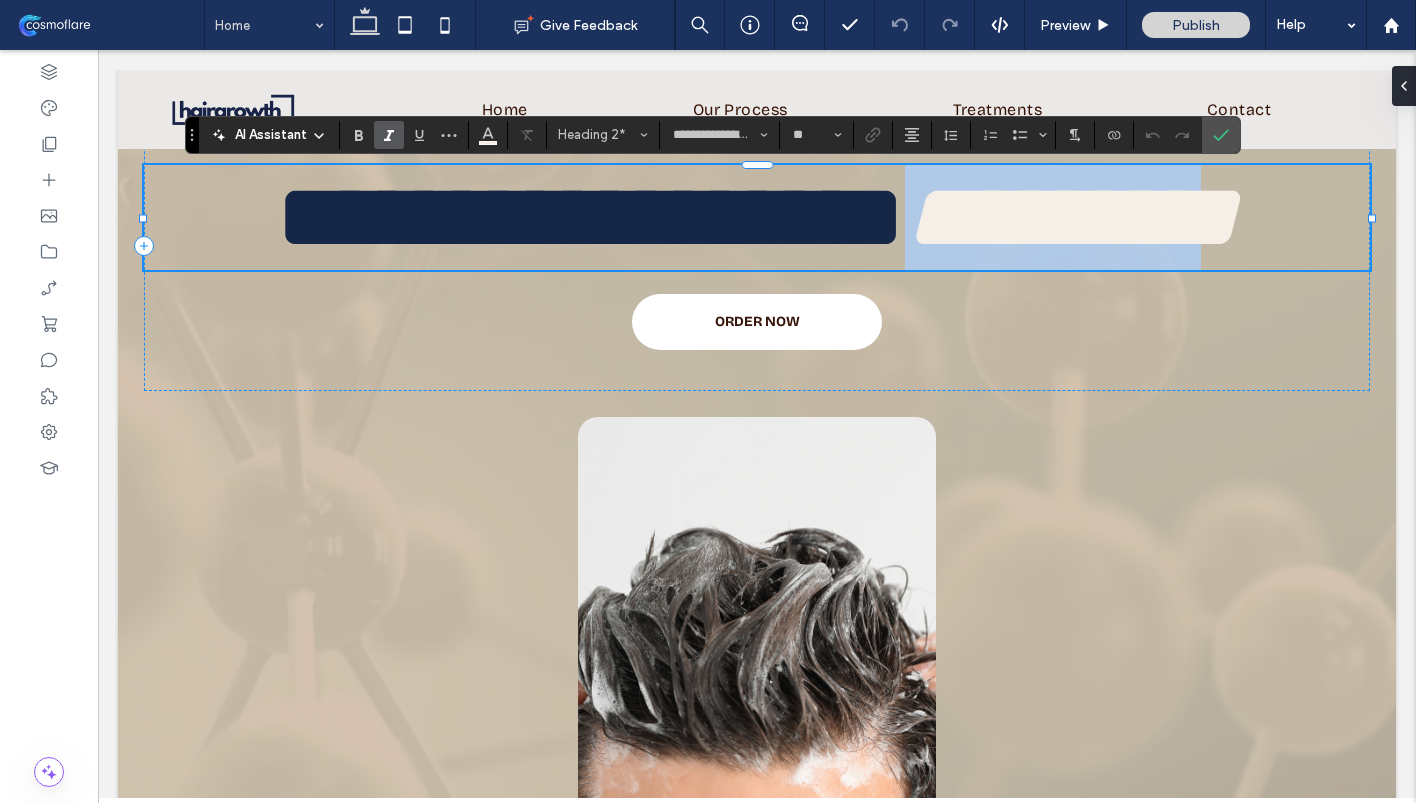 click on "*********" at bounding box center (1071, 217) 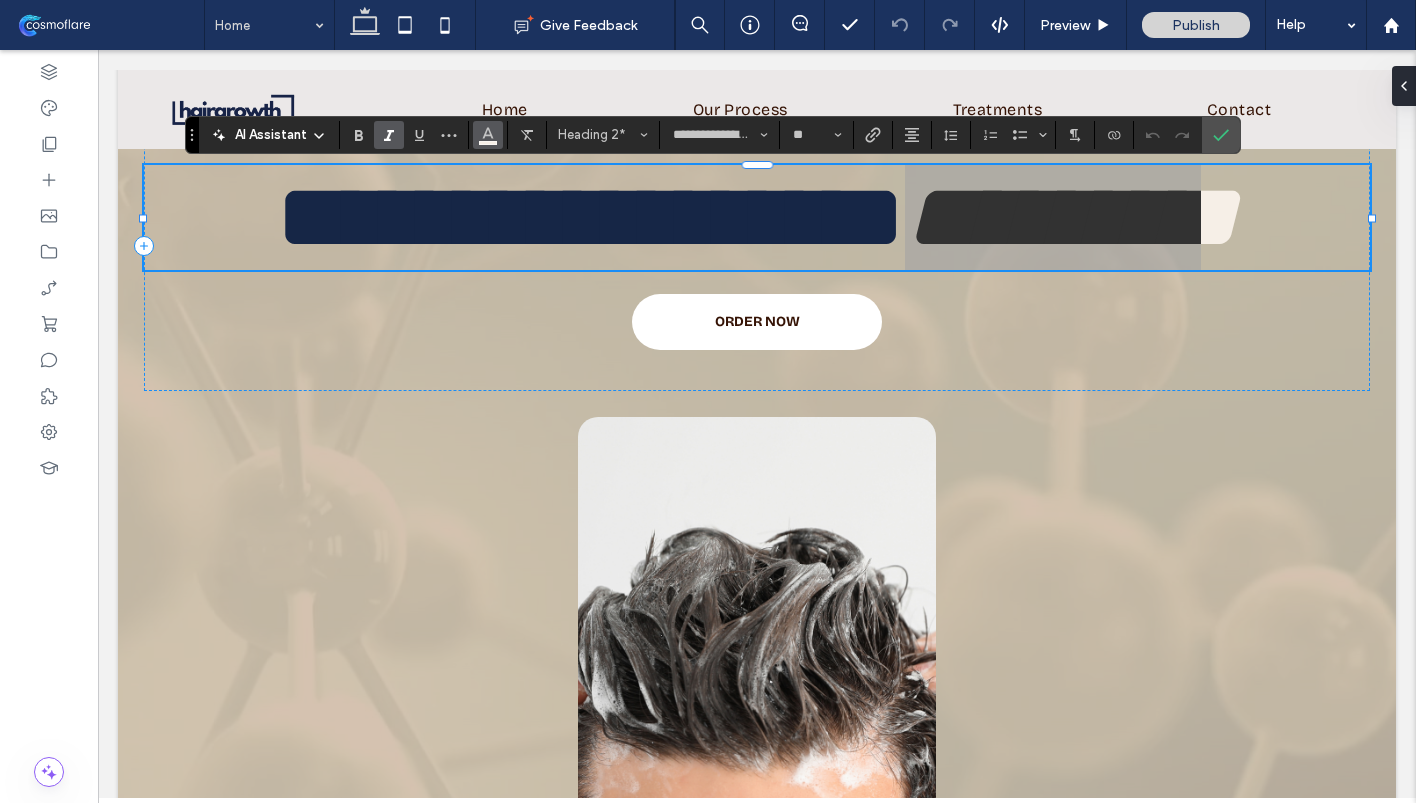 click 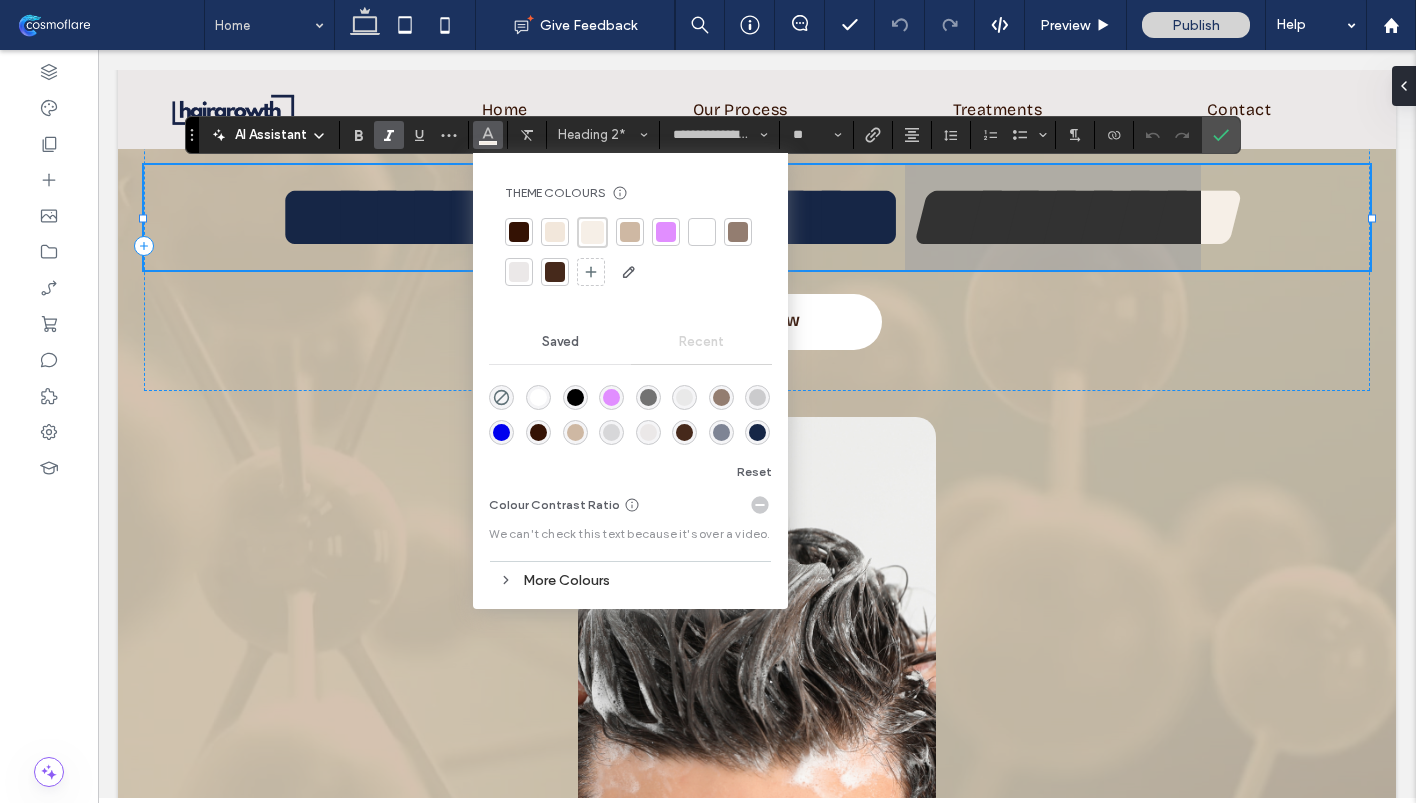 click at bounding box center (702, 232) 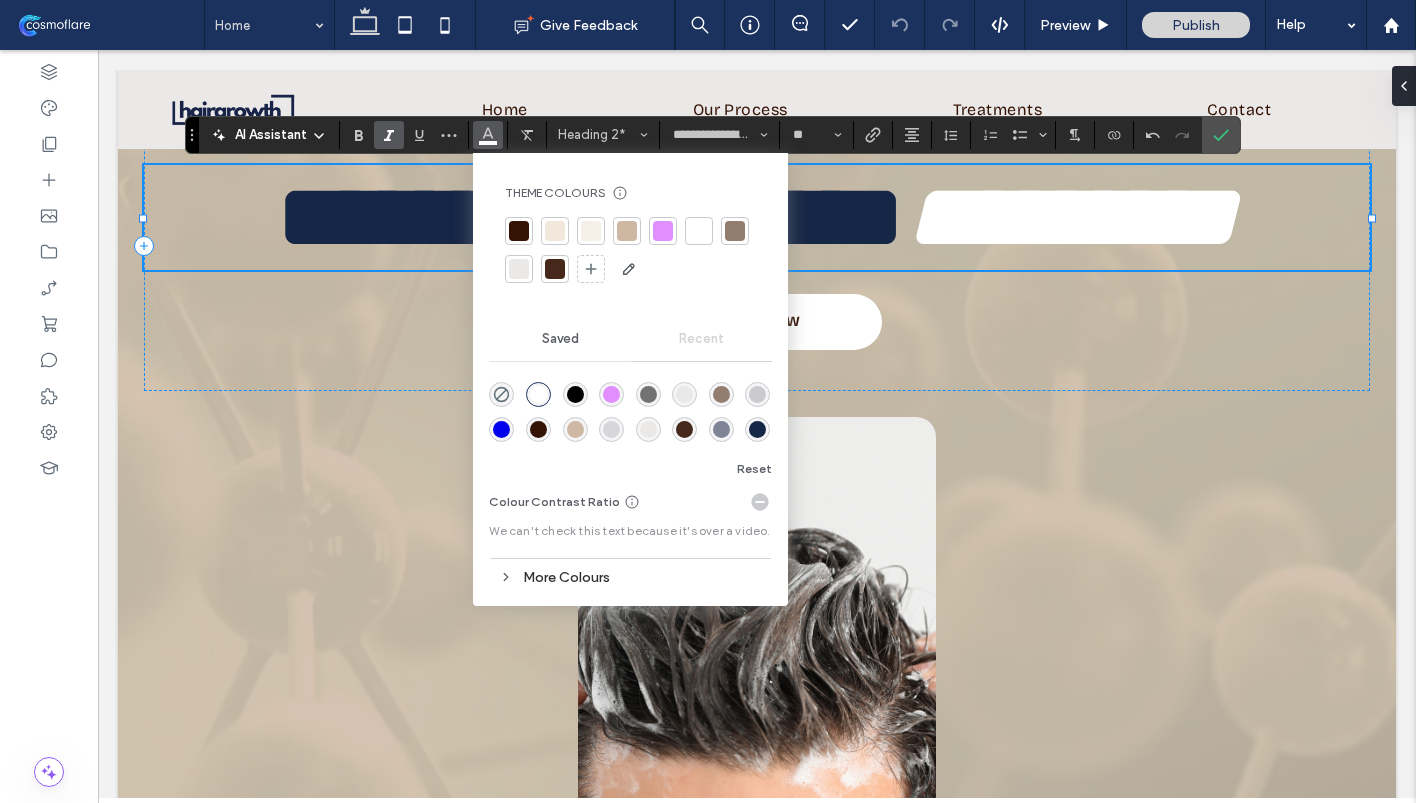 click on "**********" at bounding box center [590, 217] 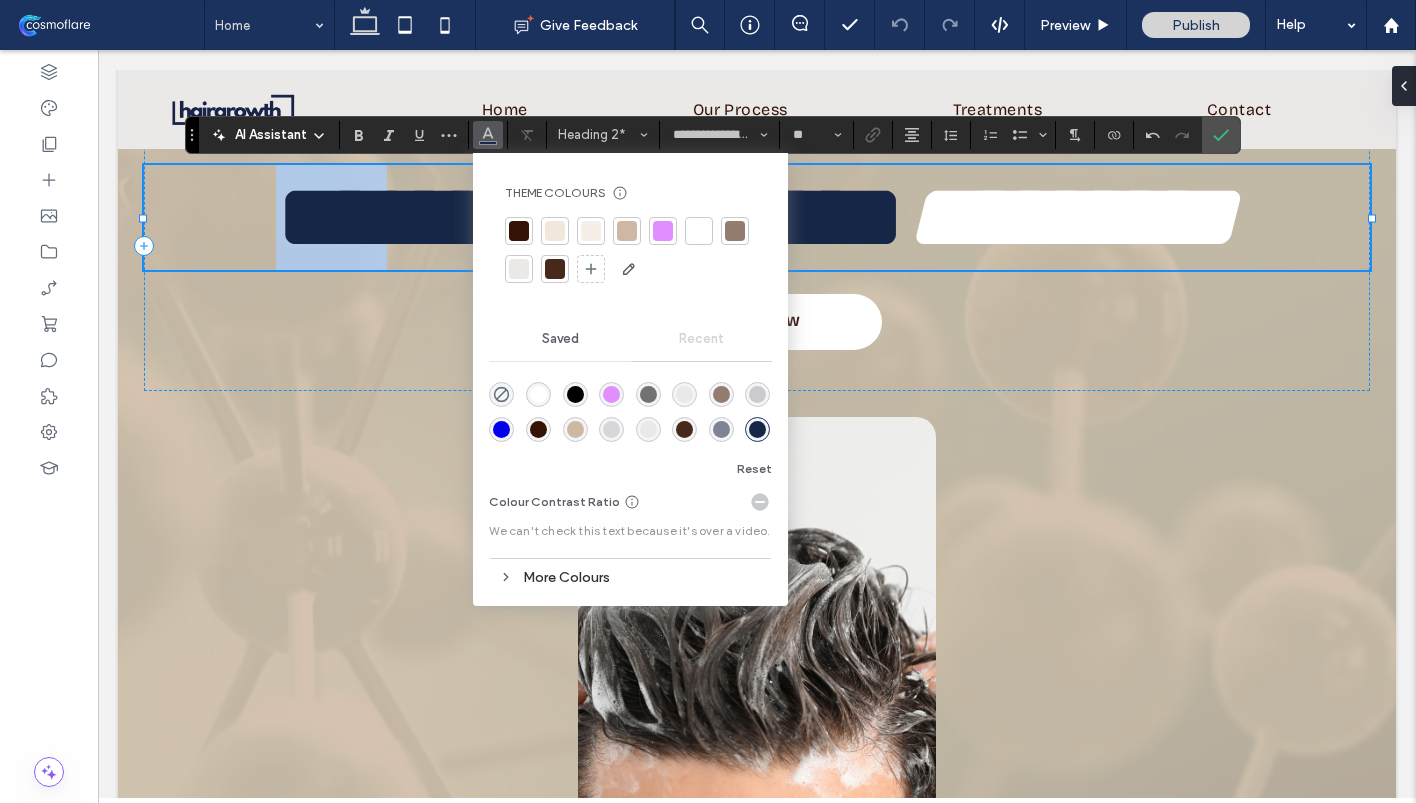 click on "**********" at bounding box center [590, 217] 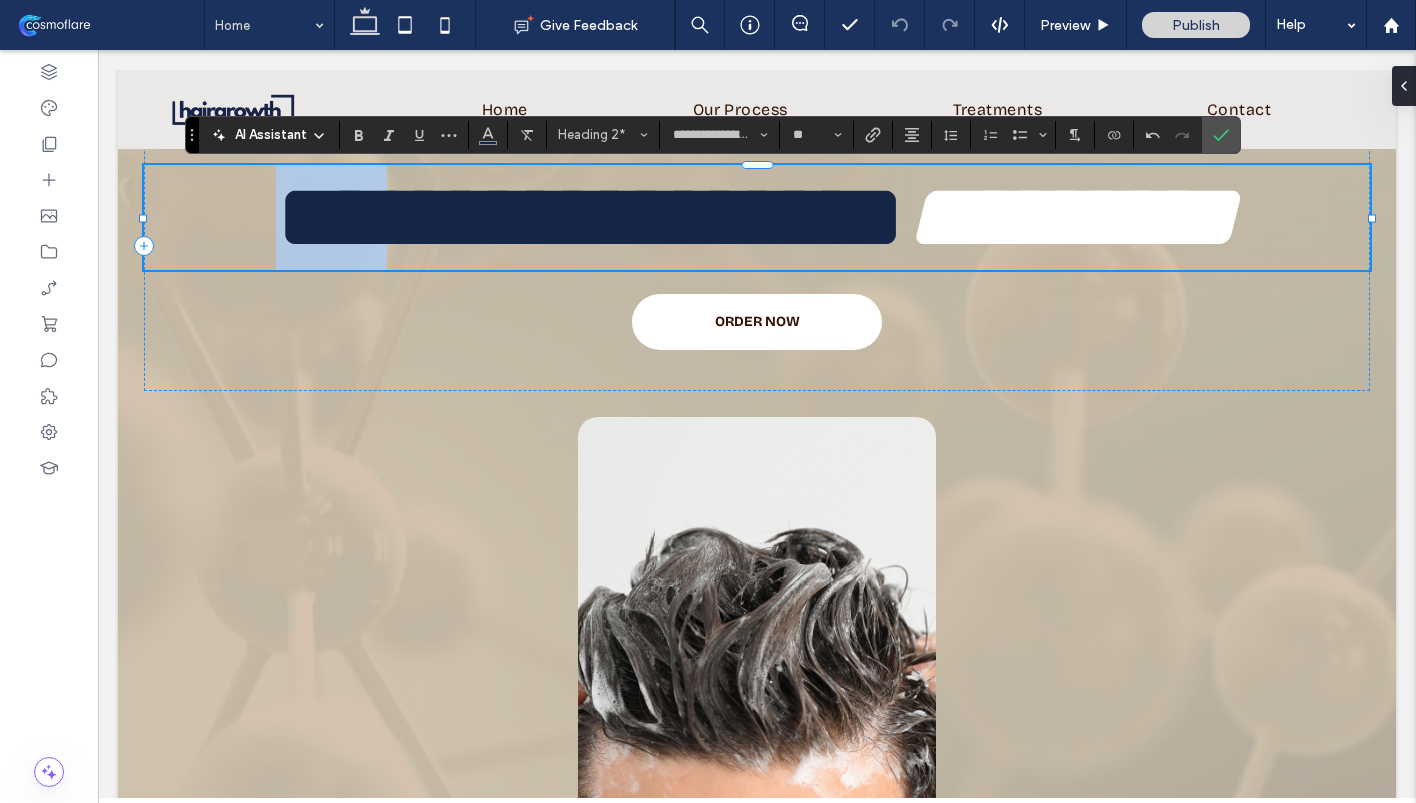 click on "**********" at bounding box center [590, 217] 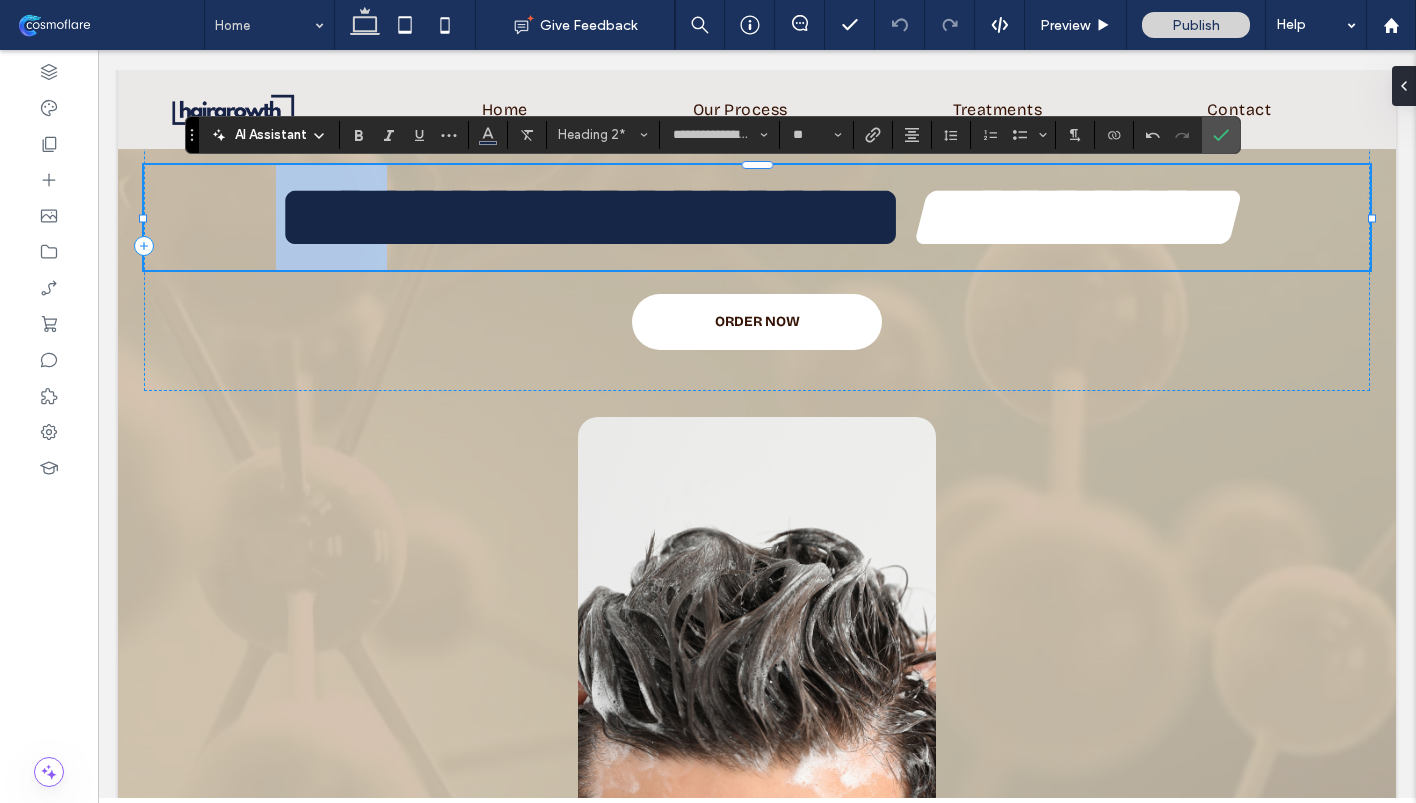 click on "**********" at bounding box center (590, 217) 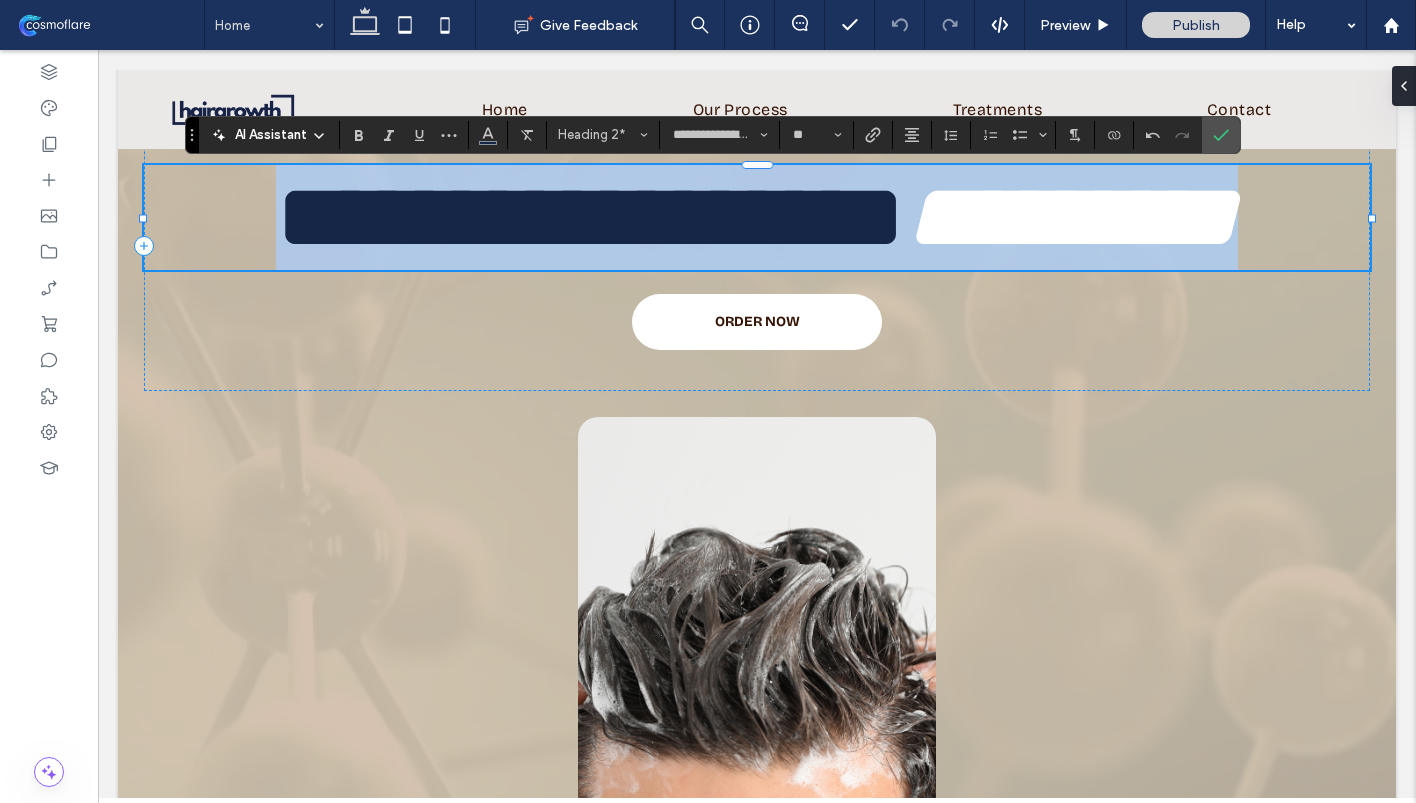 click on "**********" at bounding box center [590, 217] 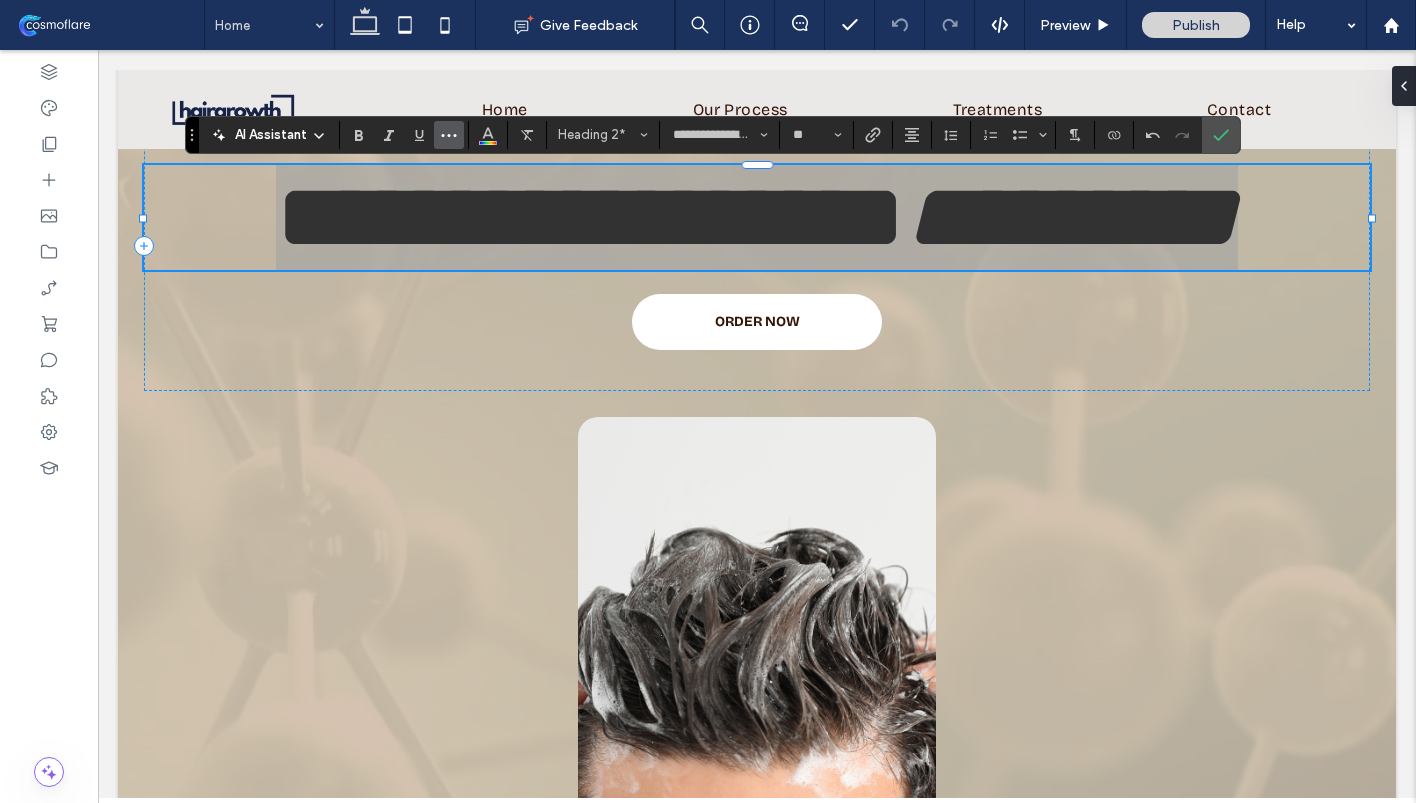 click 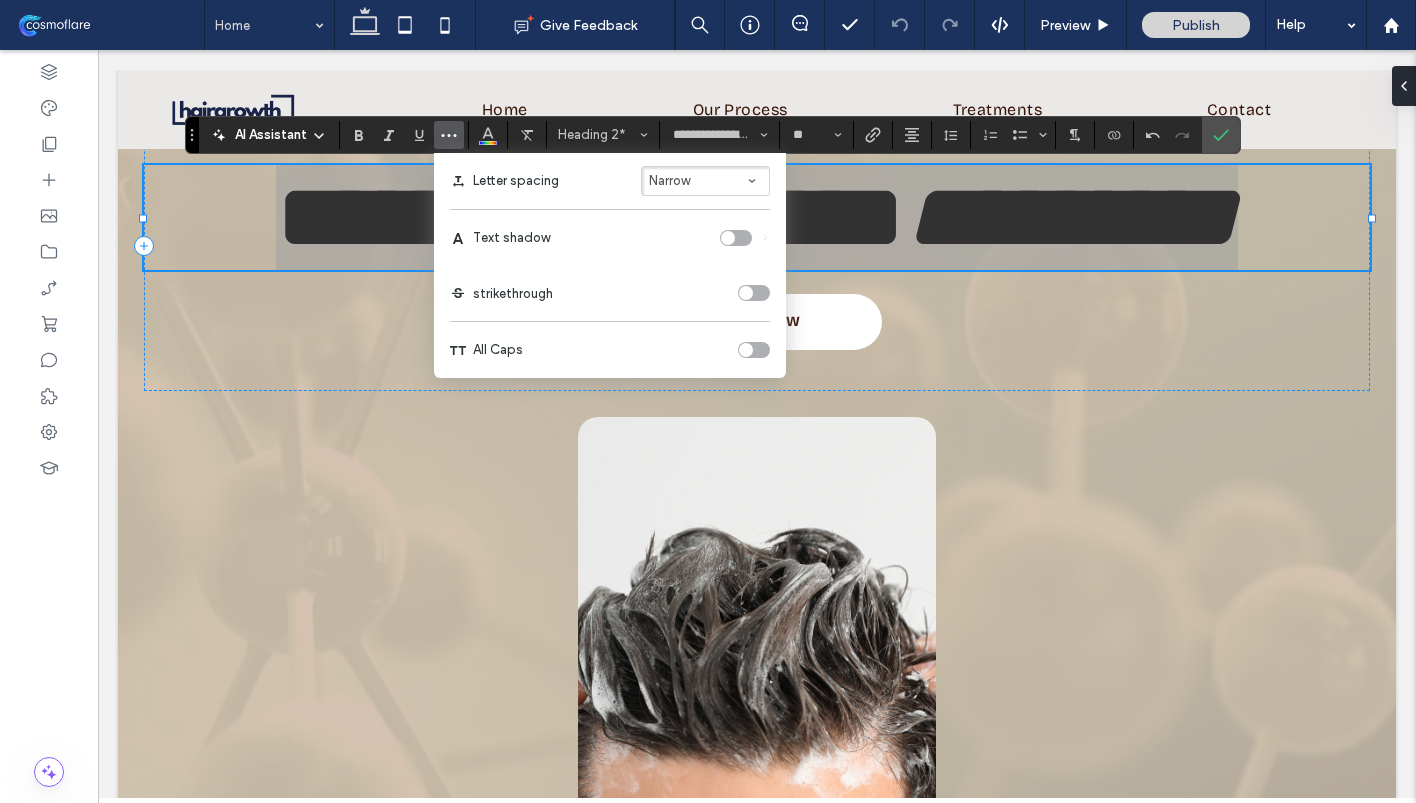 click at bounding box center (728, 238) 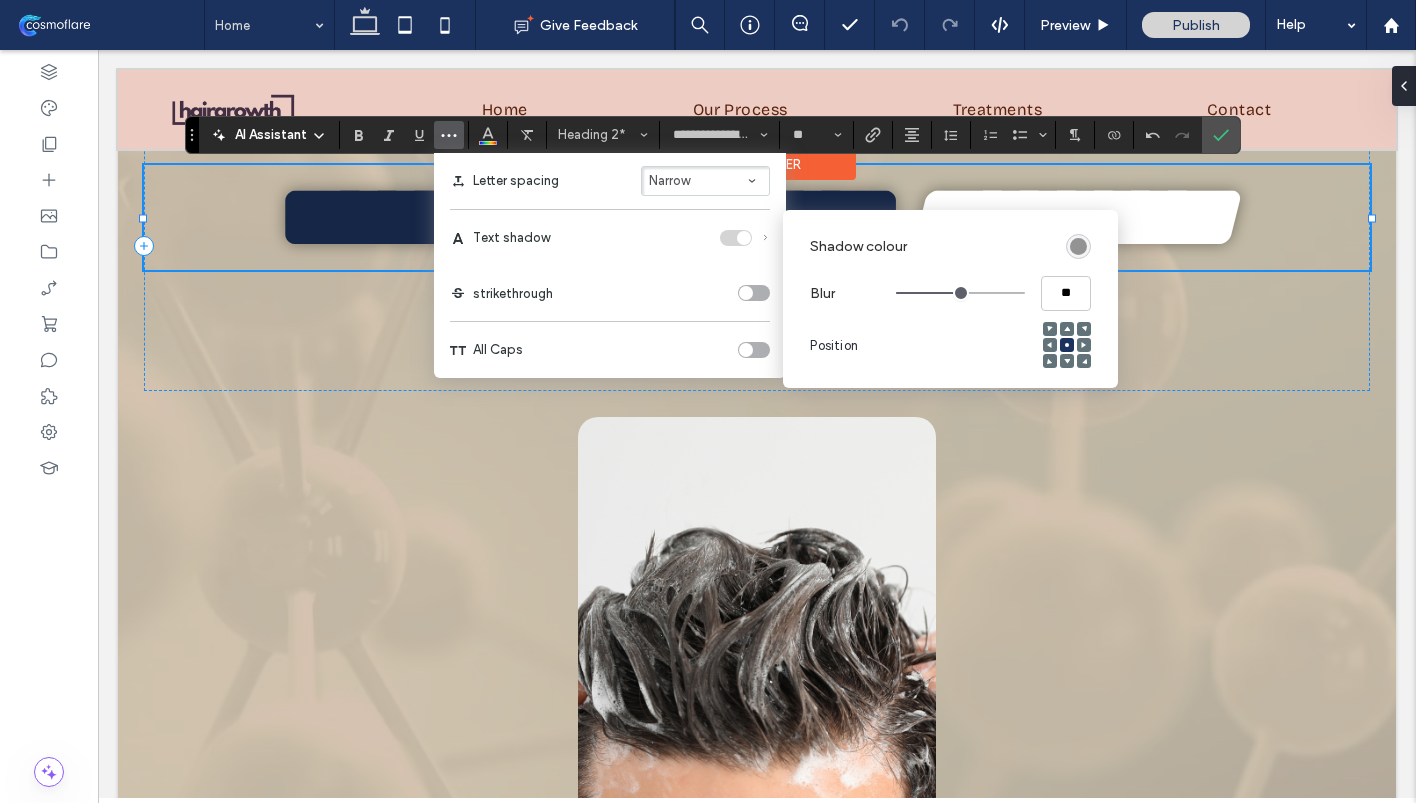 click at bounding box center (757, 109) 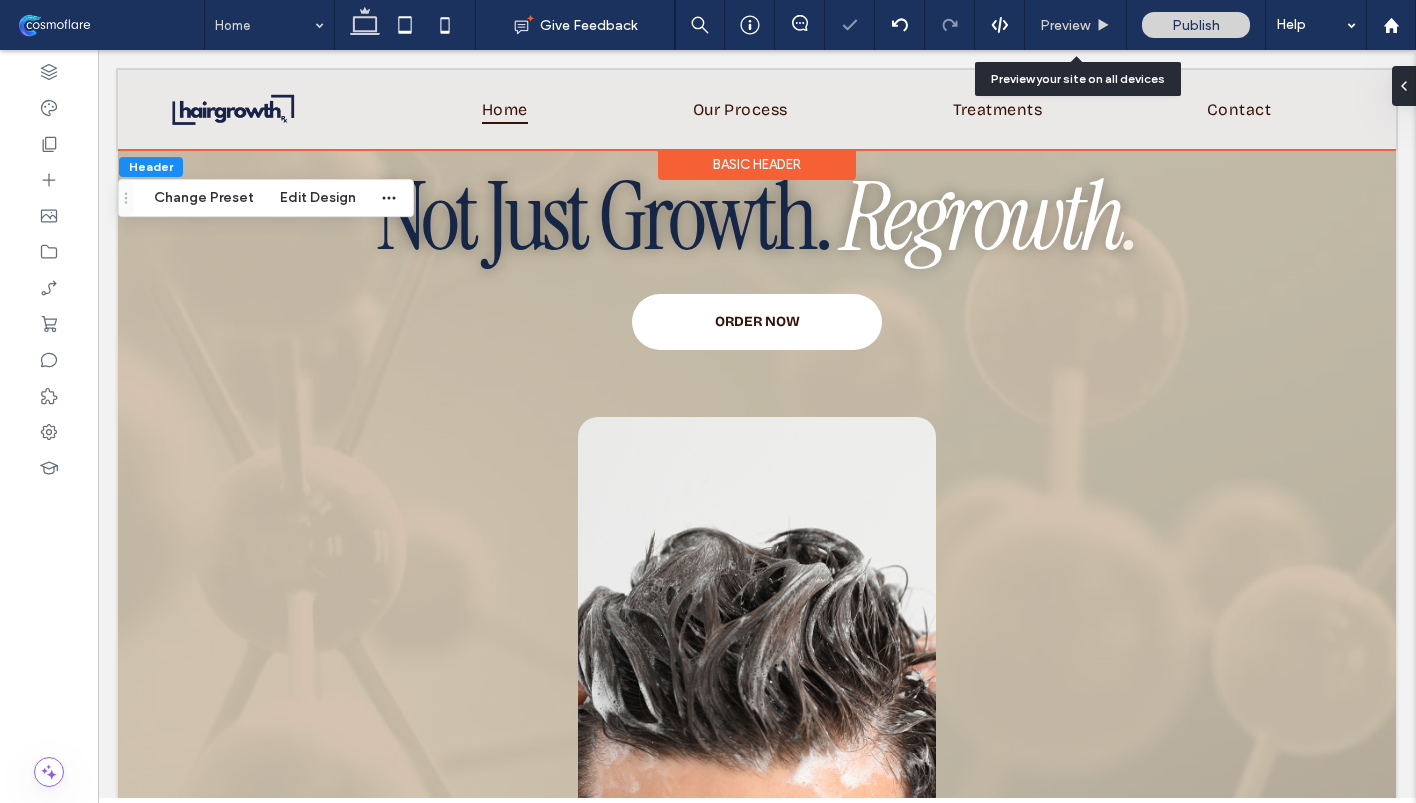 click on "Preview" at bounding box center [1076, 25] 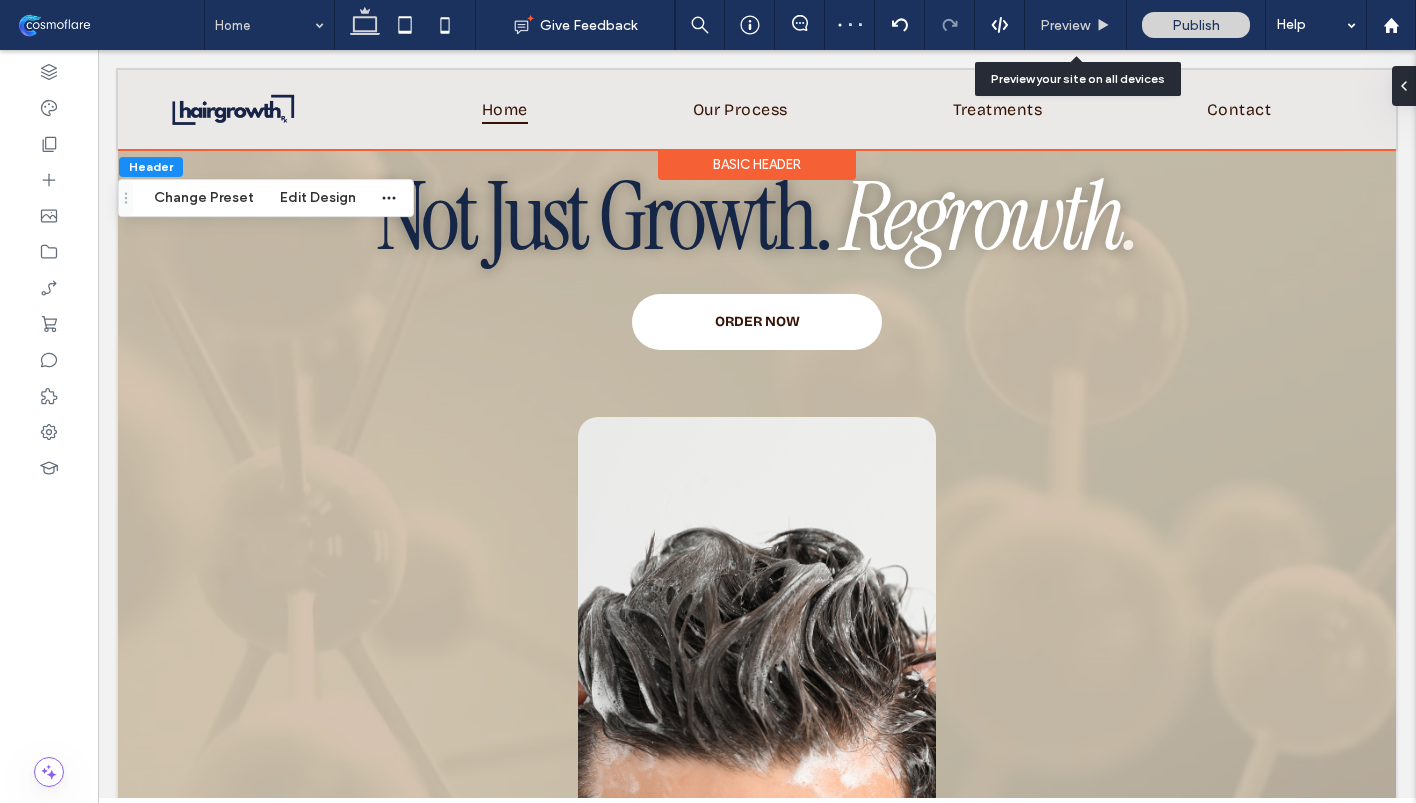 click 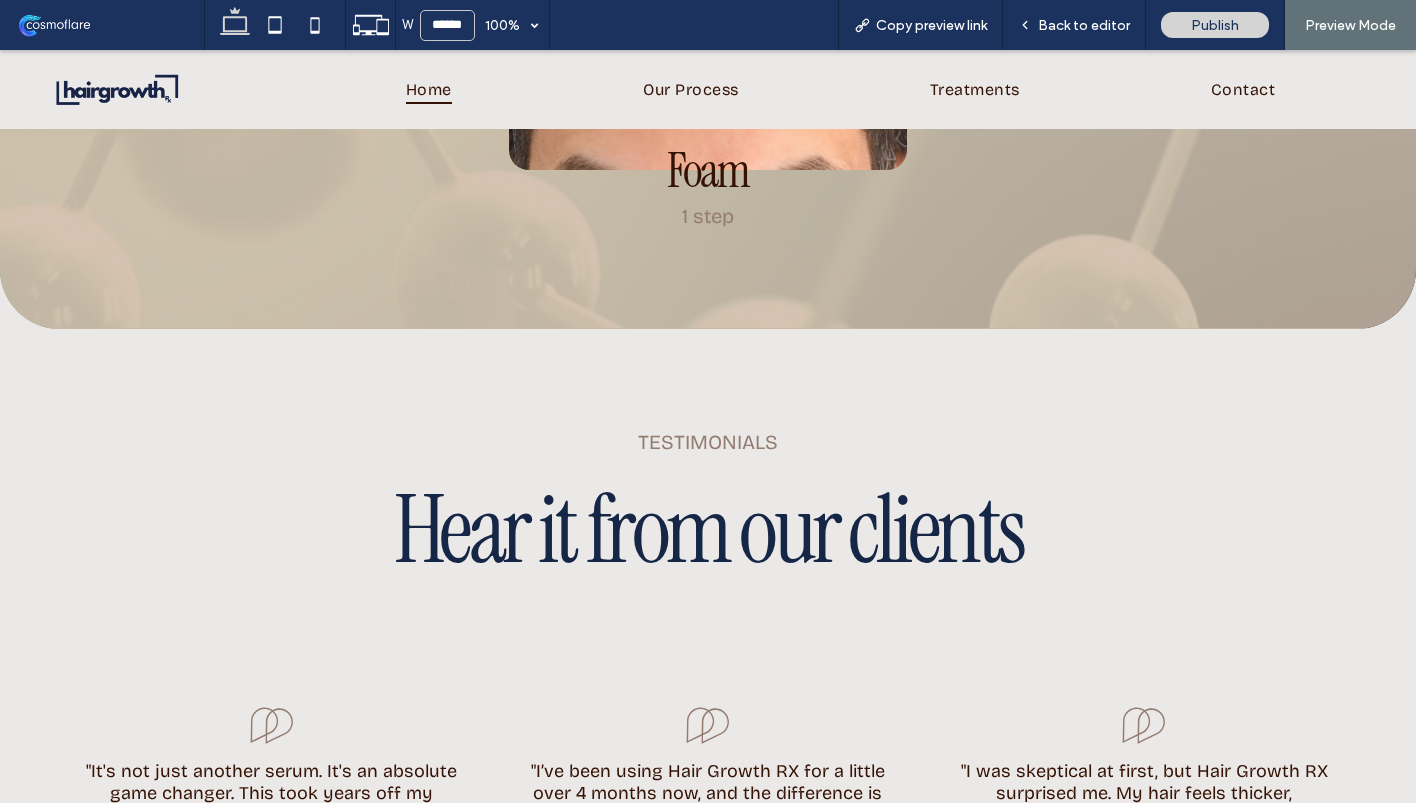 scroll, scrollTop: 3409, scrollLeft: 0, axis: vertical 